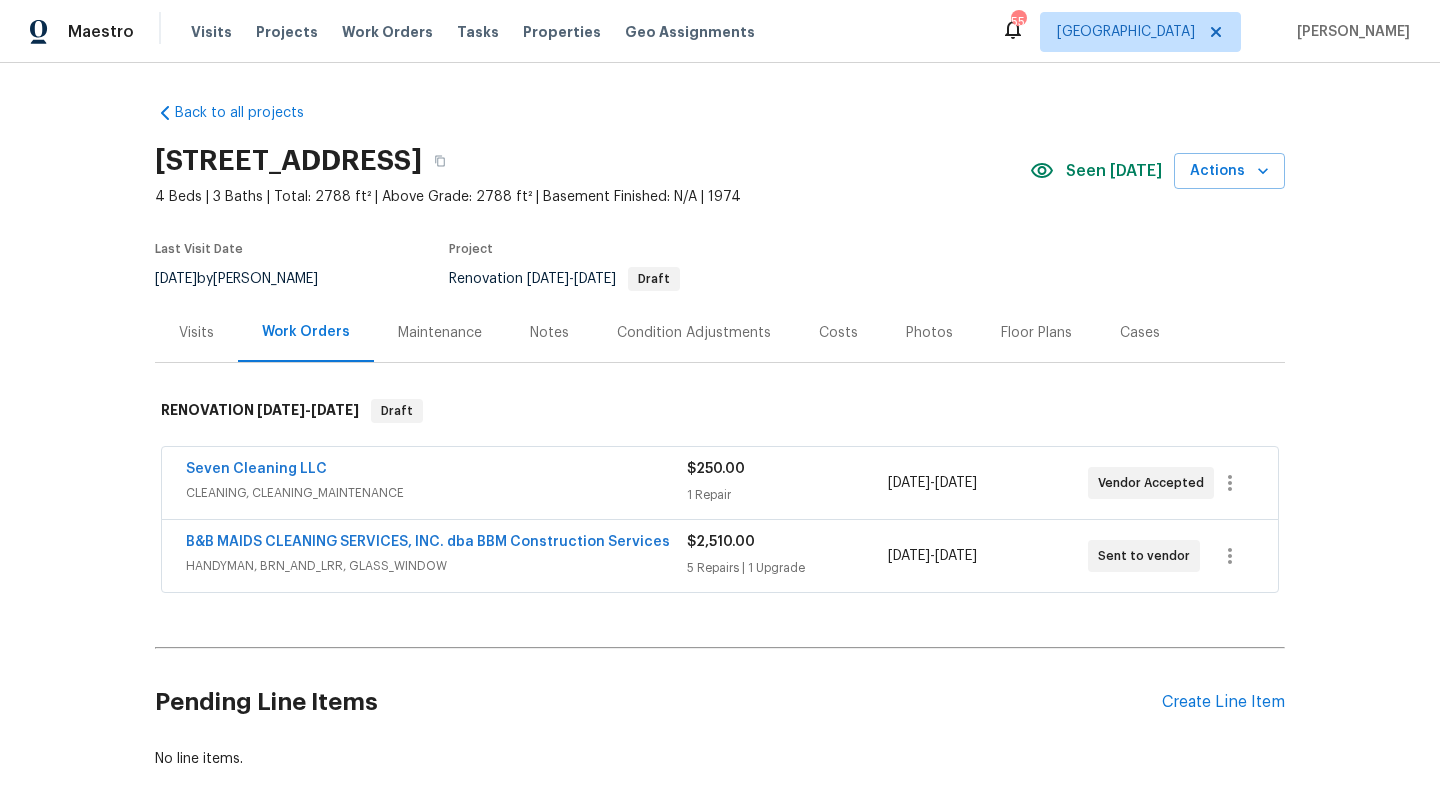 scroll, scrollTop: 0, scrollLeft: 0, axis: both 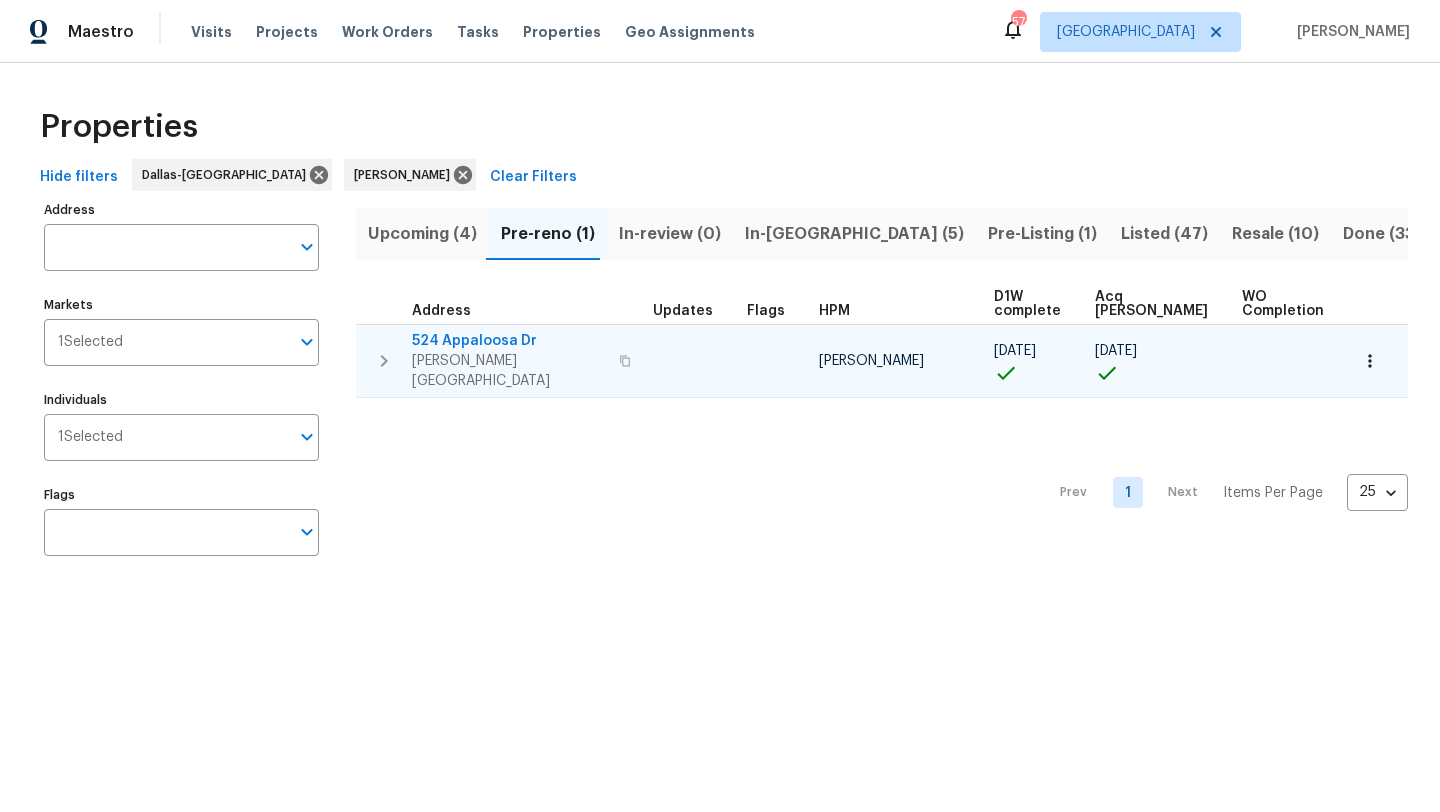 click on "524 Appaloosa Dr" at bounding box center [509, 341] 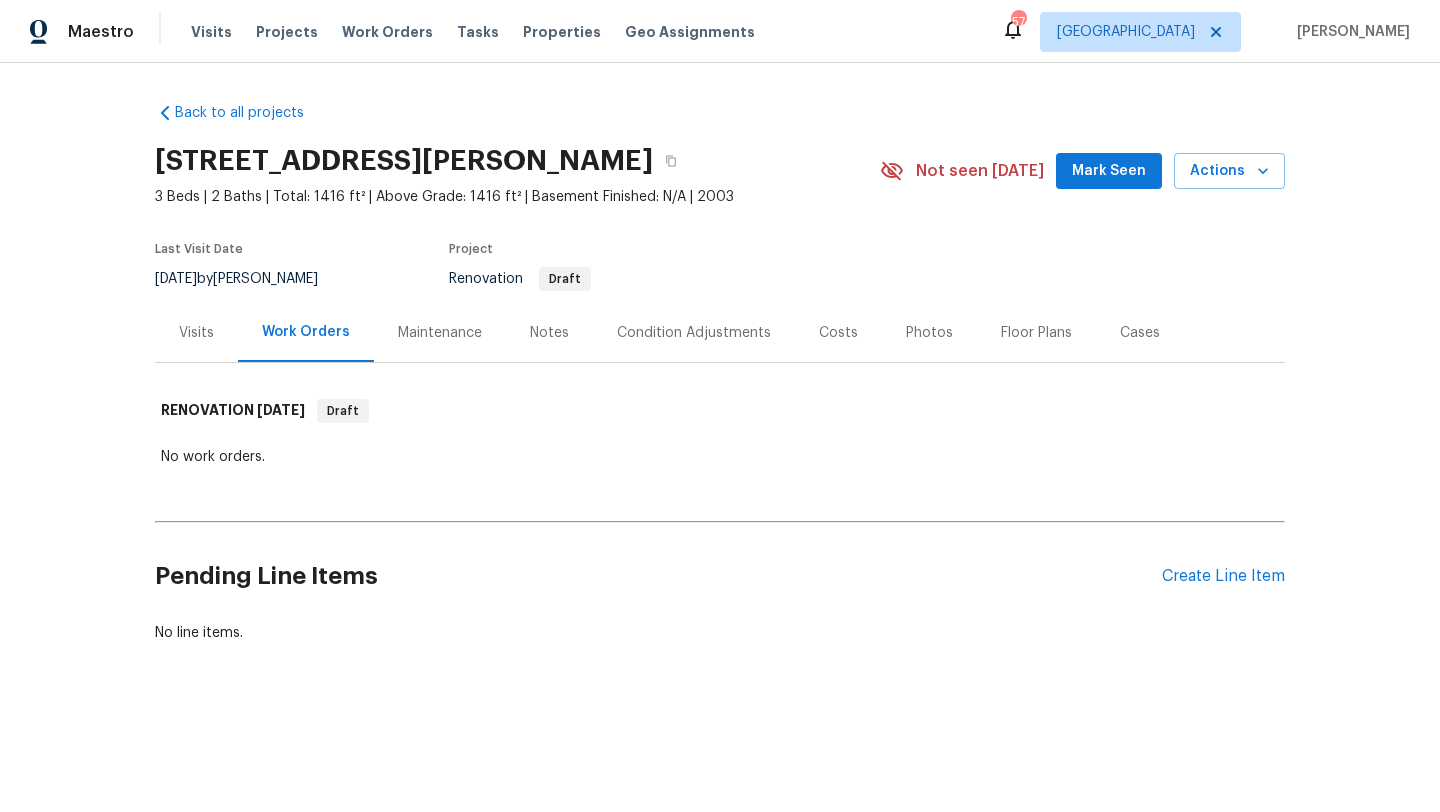 scroll, scrollTop: 0, scrollLeft: 0, axis: both 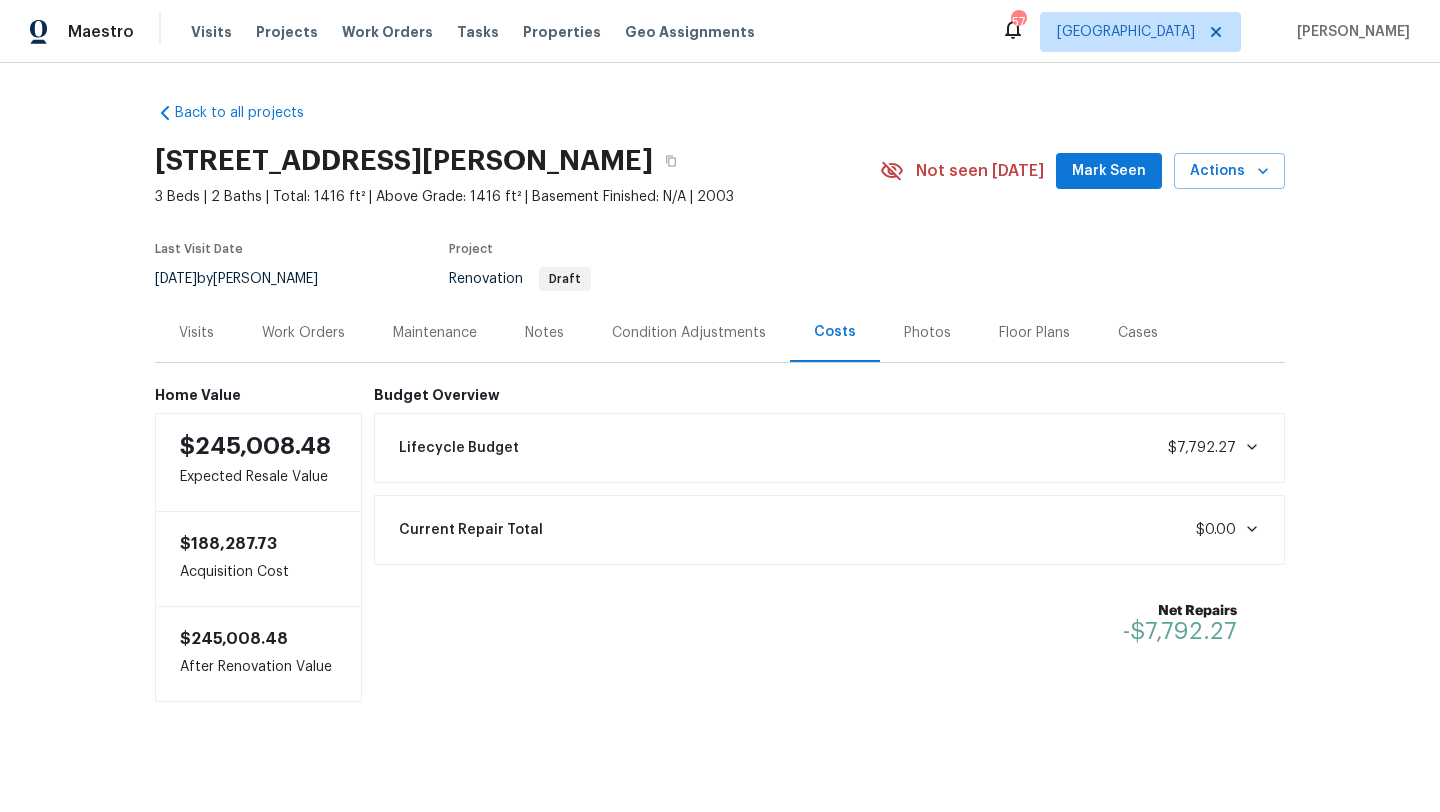 click on "Costs" at bounding box center [835, 332] 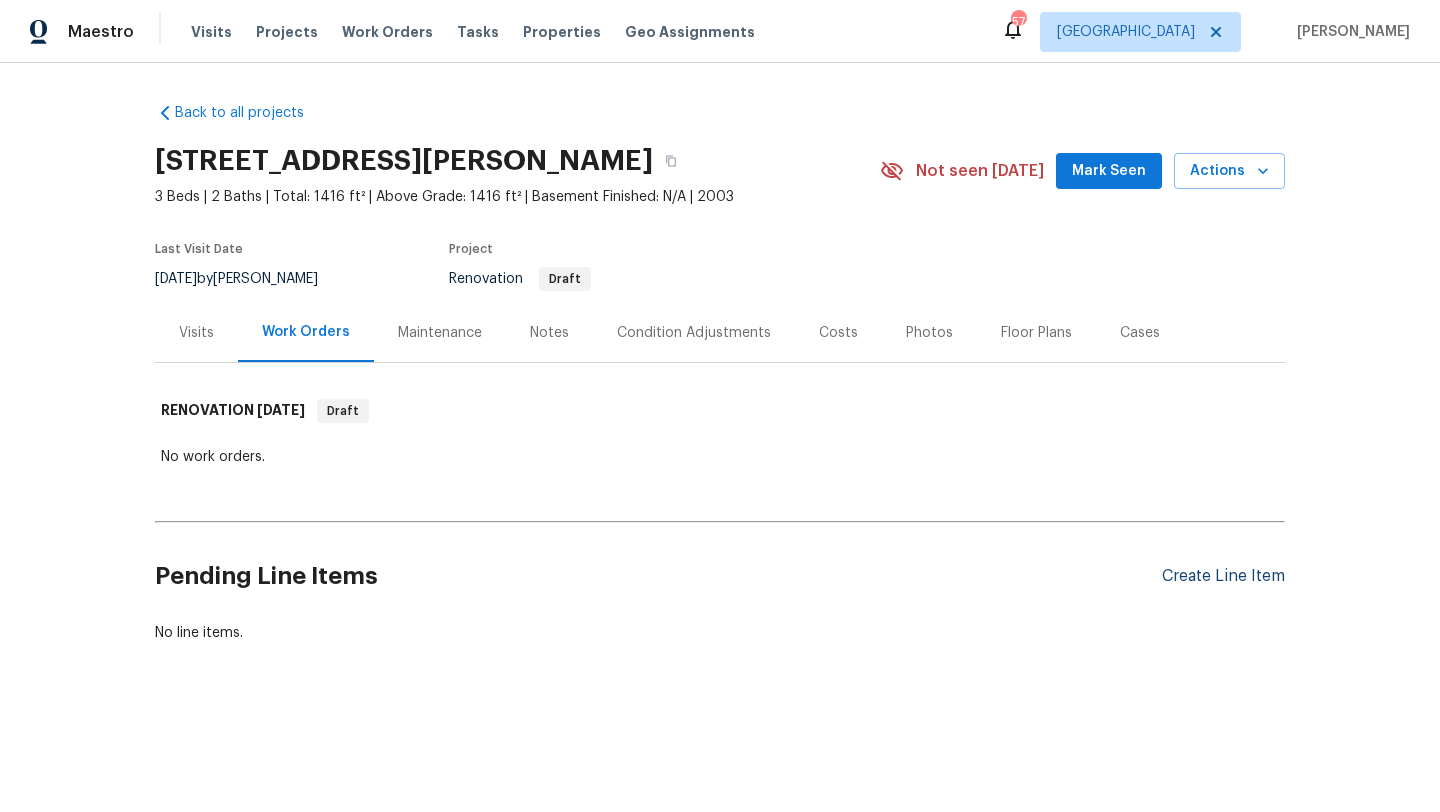 click on "Create Line Item" at bounding box center (1223, 576) 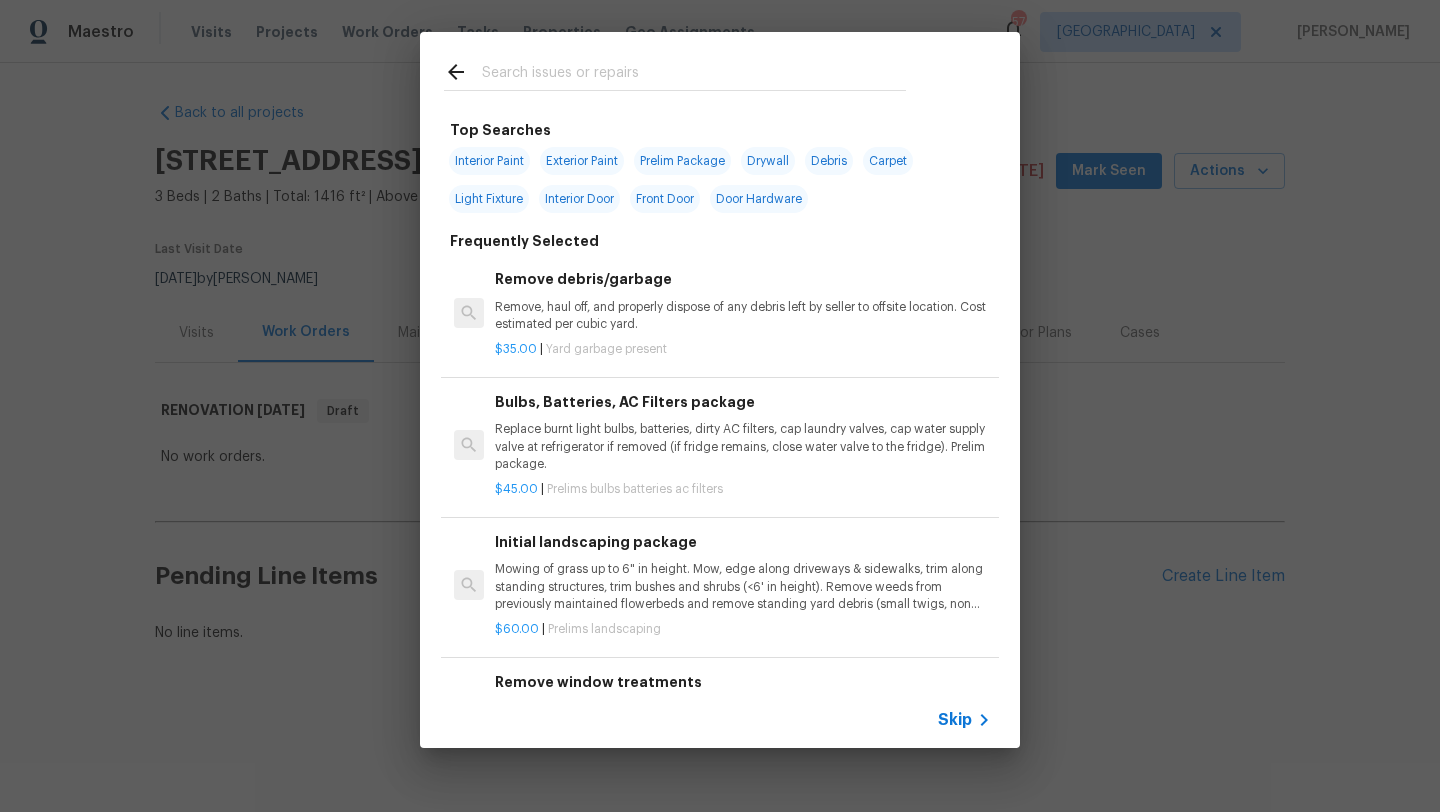 click at bounding box center [694, 75] 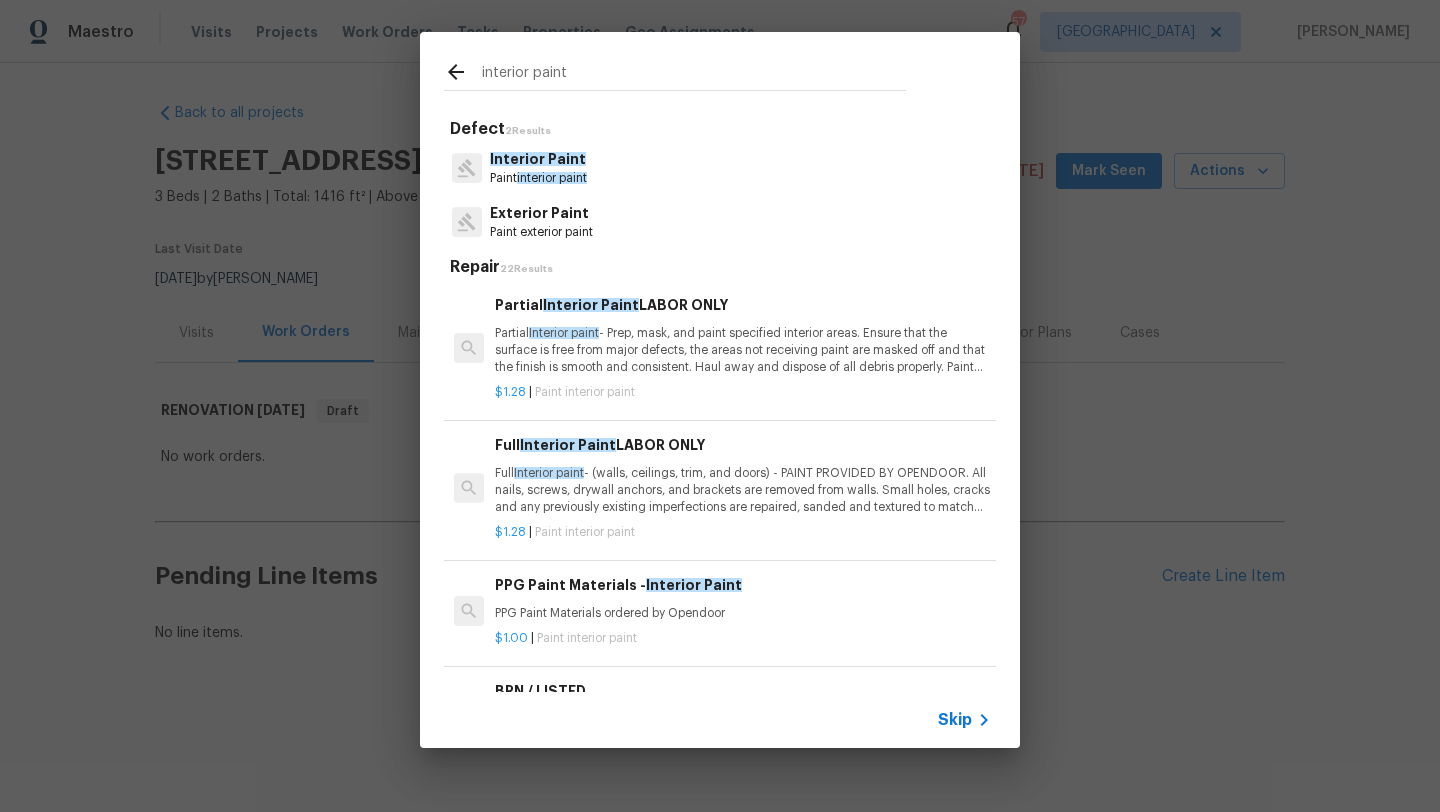 type on "interior paint" 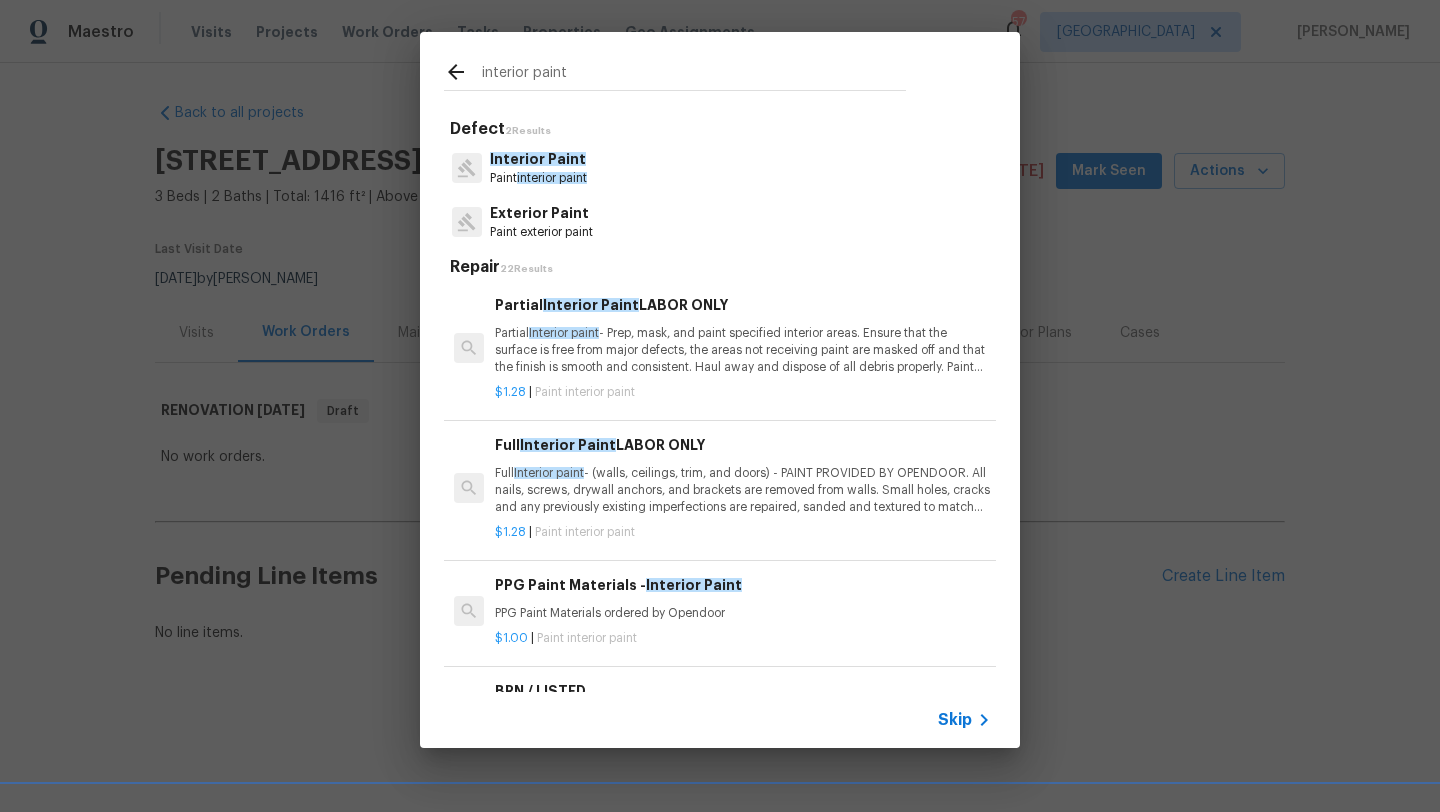 click on "Partial  Interior paint  - Prep, mask, and paint specified interior areas. Ensure that the surface is free from major defects, the areas not receiving paint are masked off and that the finish is smooth and consistent. Haul away and dispose of all debris properly. Paint will be delivered onsite, Purchased by Opendoor." at bounding box center [743, 350] 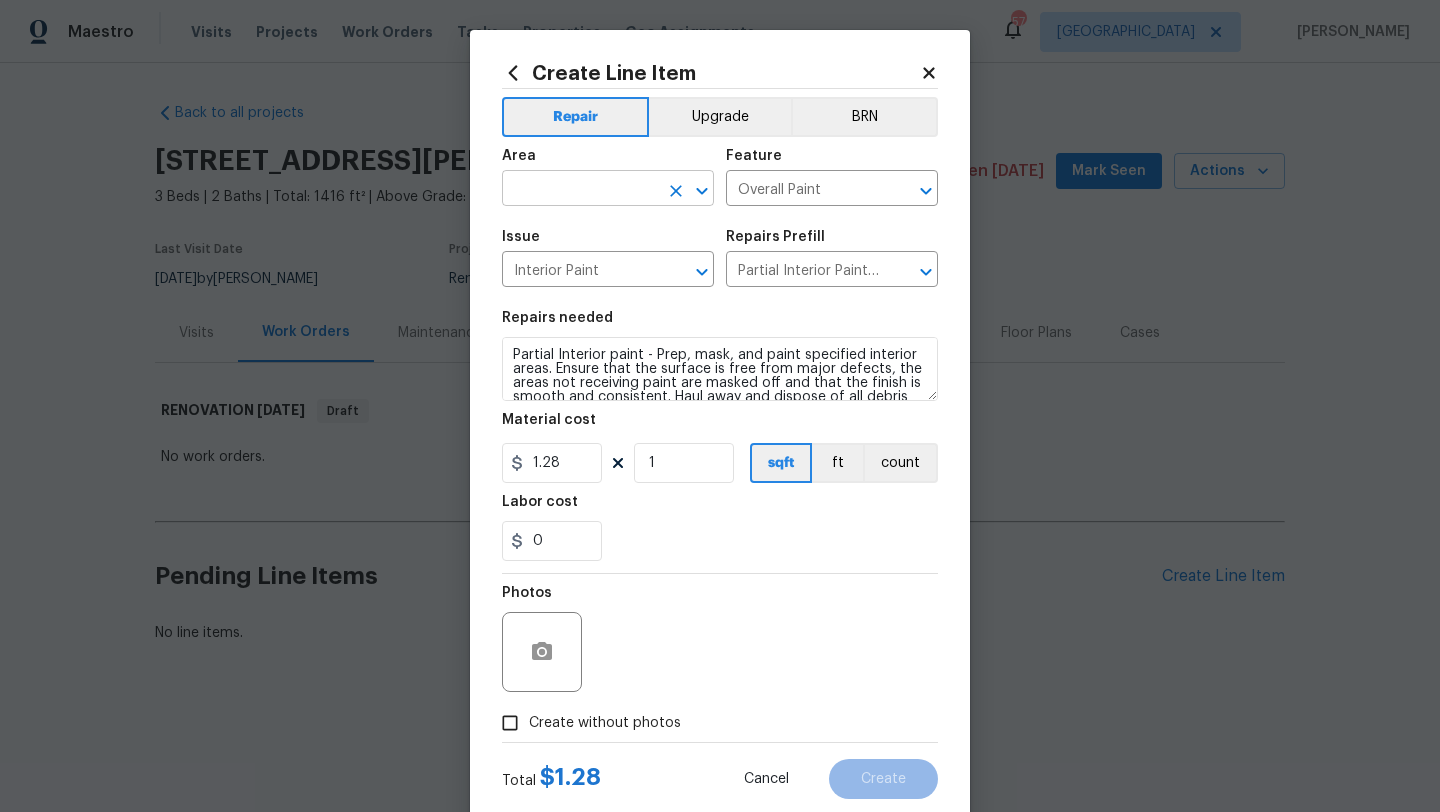 click at bounding box center [580, 190] 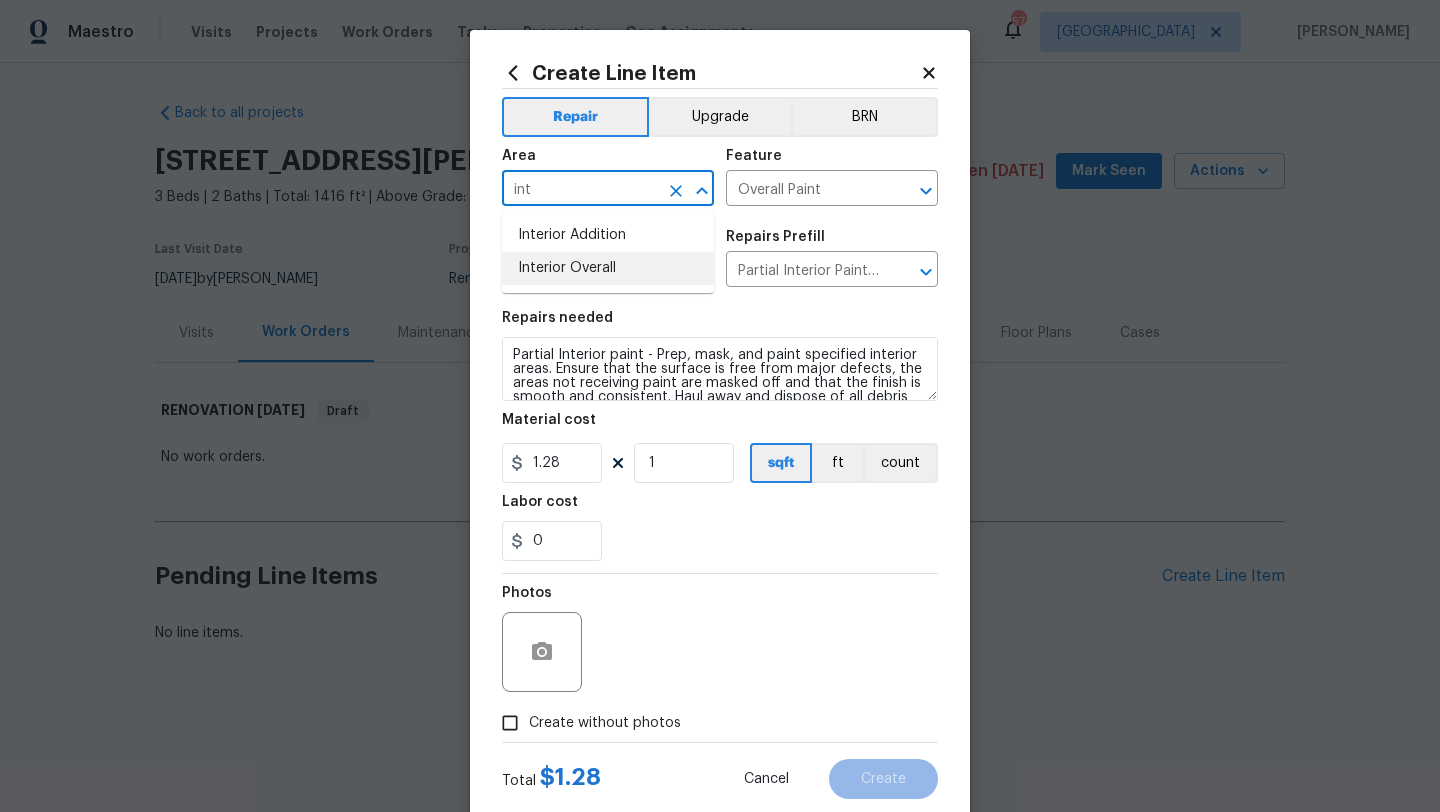 click on "Interior Overall" at bounding box center [608, 268] 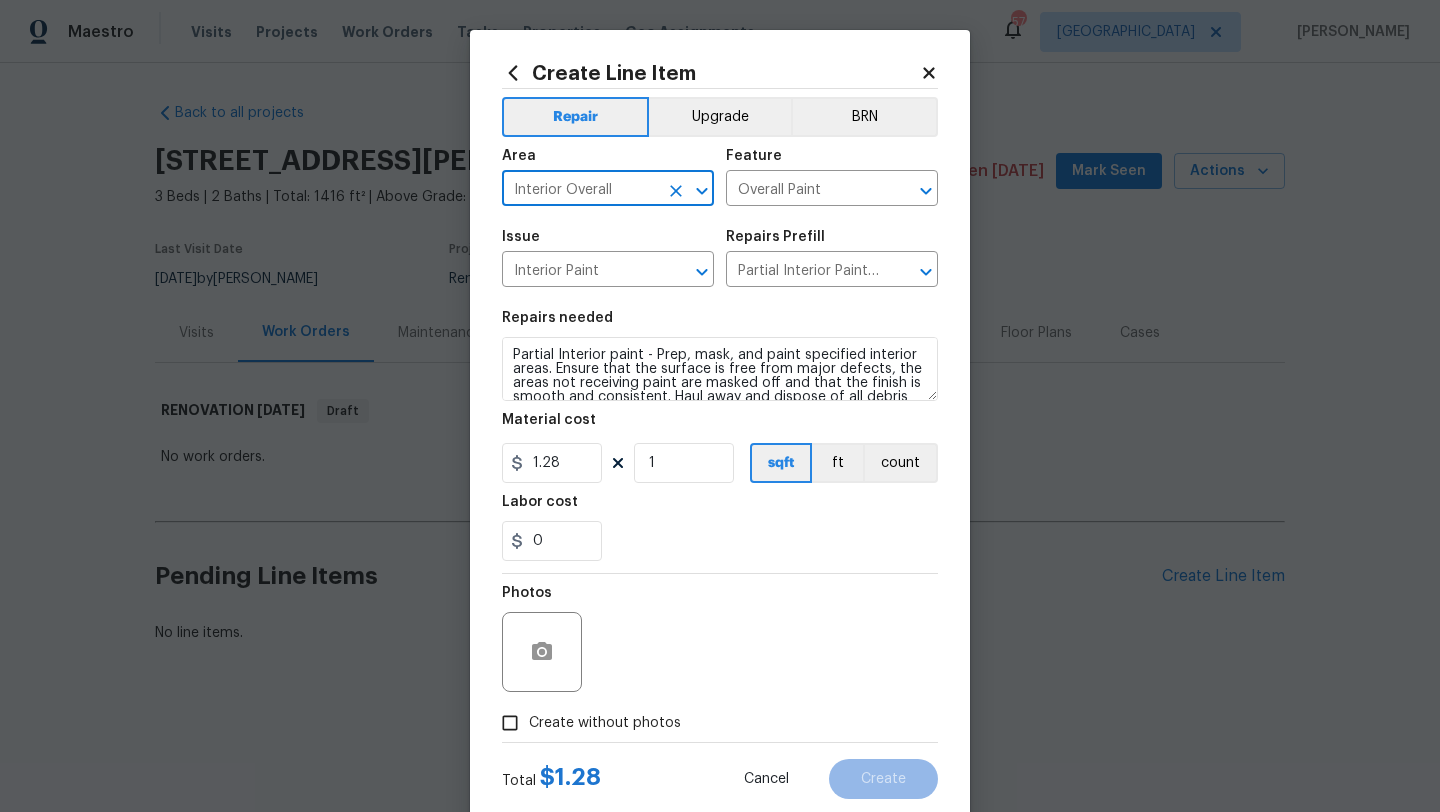 type on "Interior Overall" 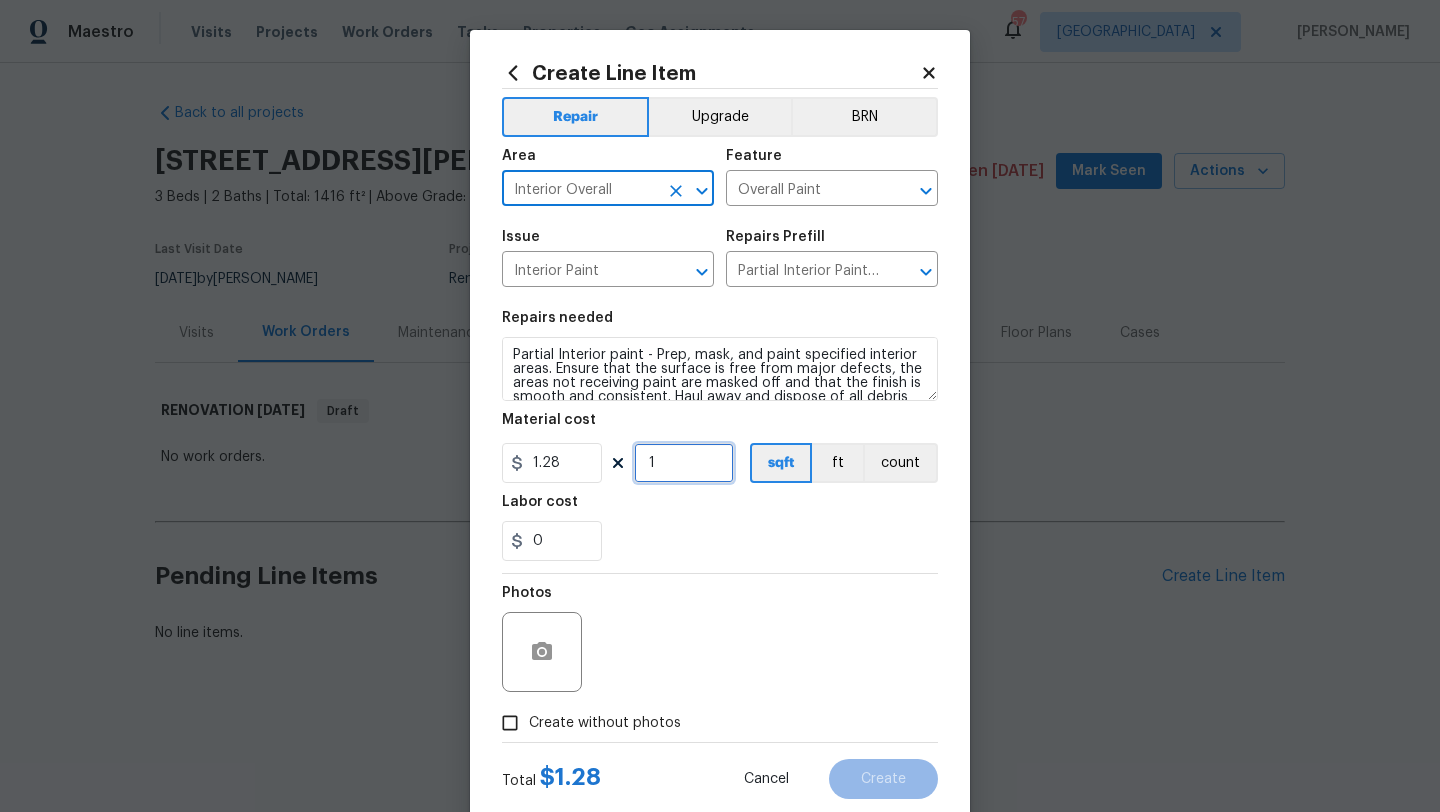 click on "1" at bounding box center (684, 463) 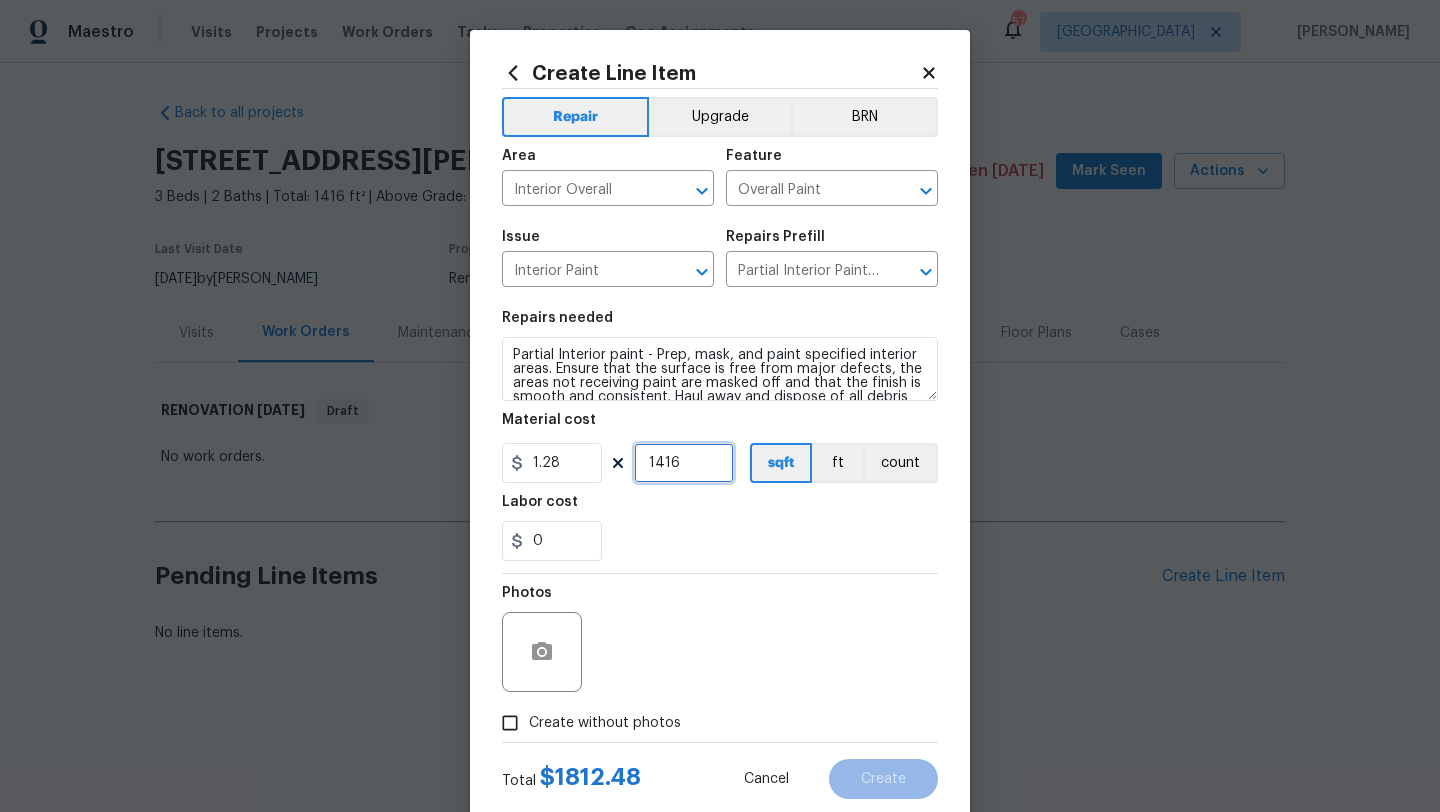 type on "1416" 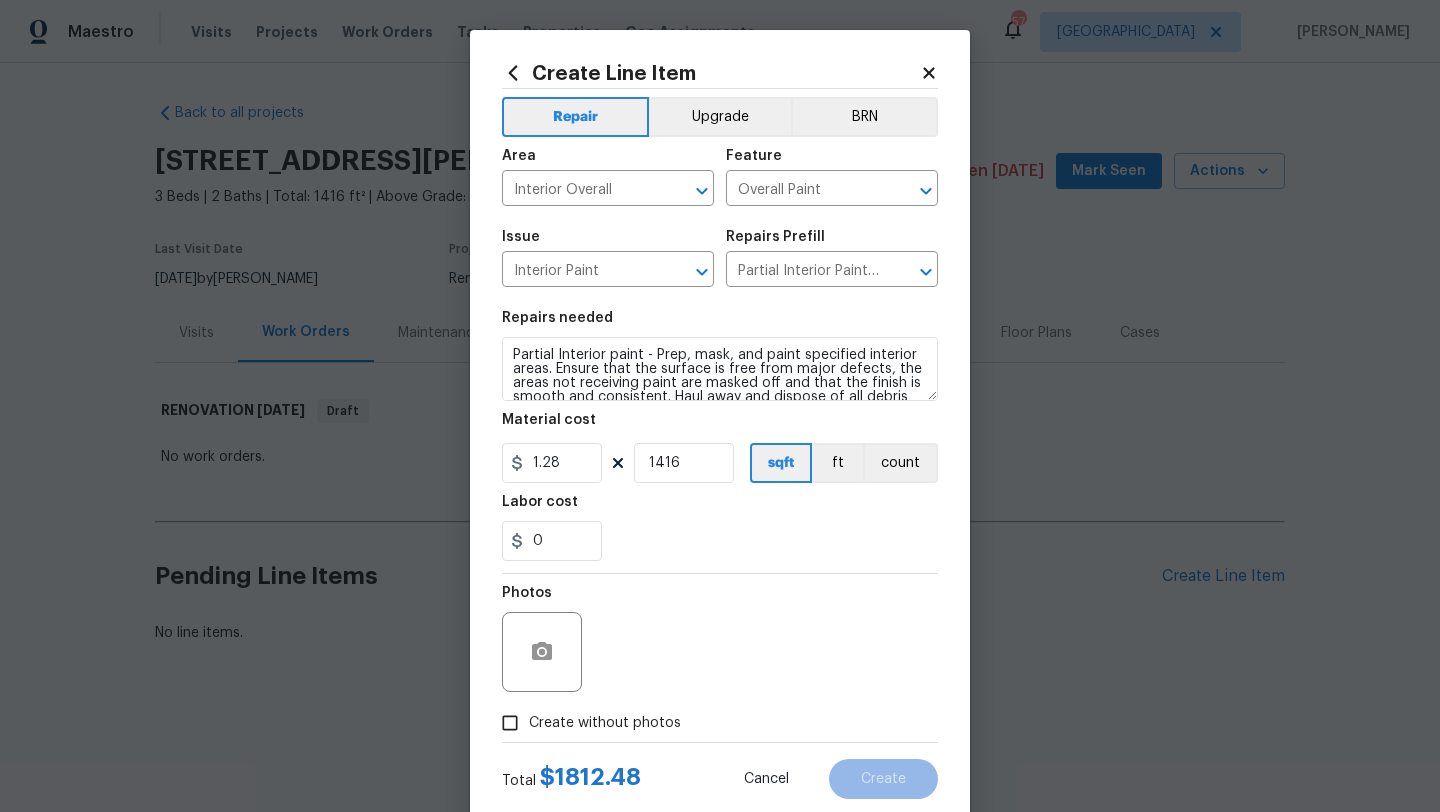 click on "Create without photos" at bounding box center [605, 723] 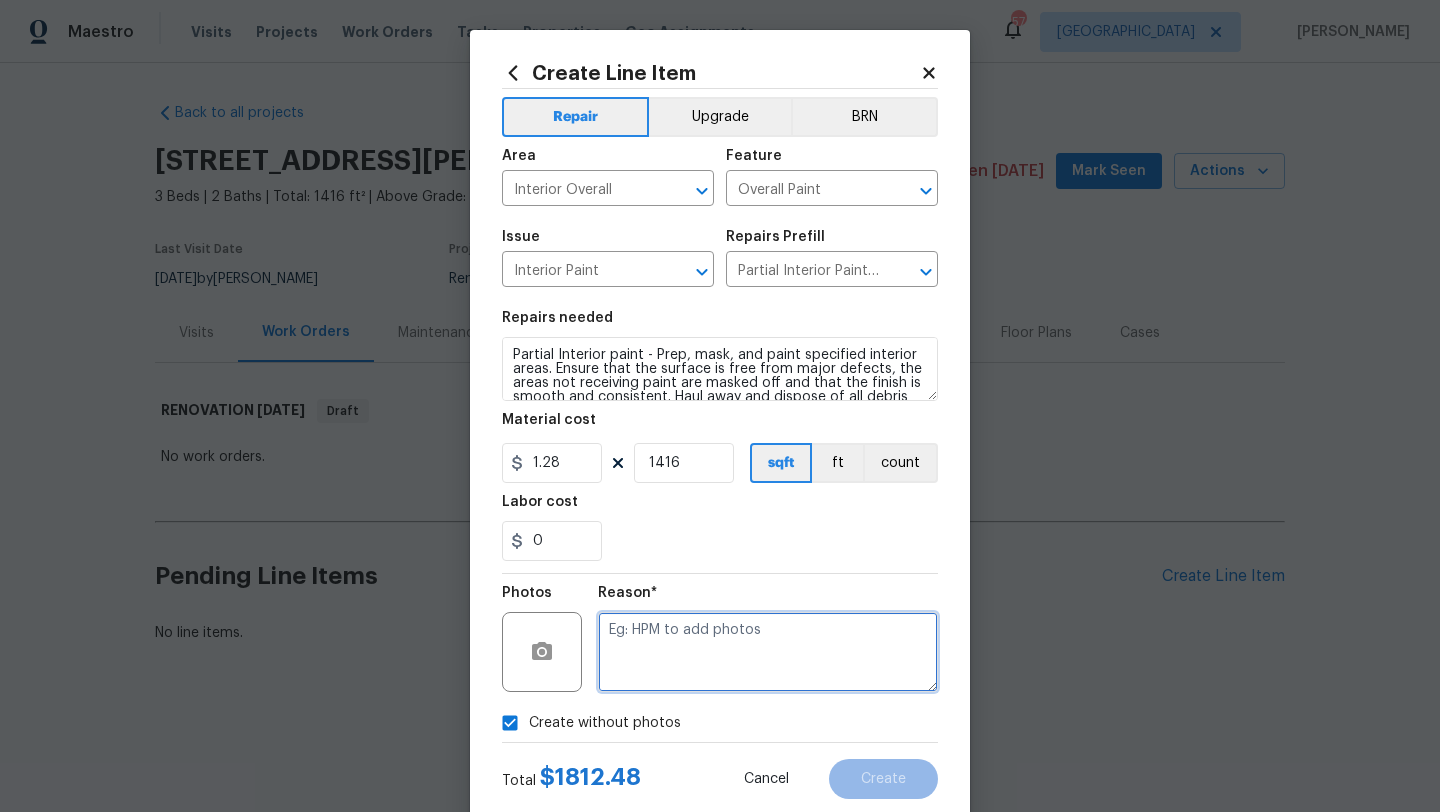 click at bounding box center (768, 652) 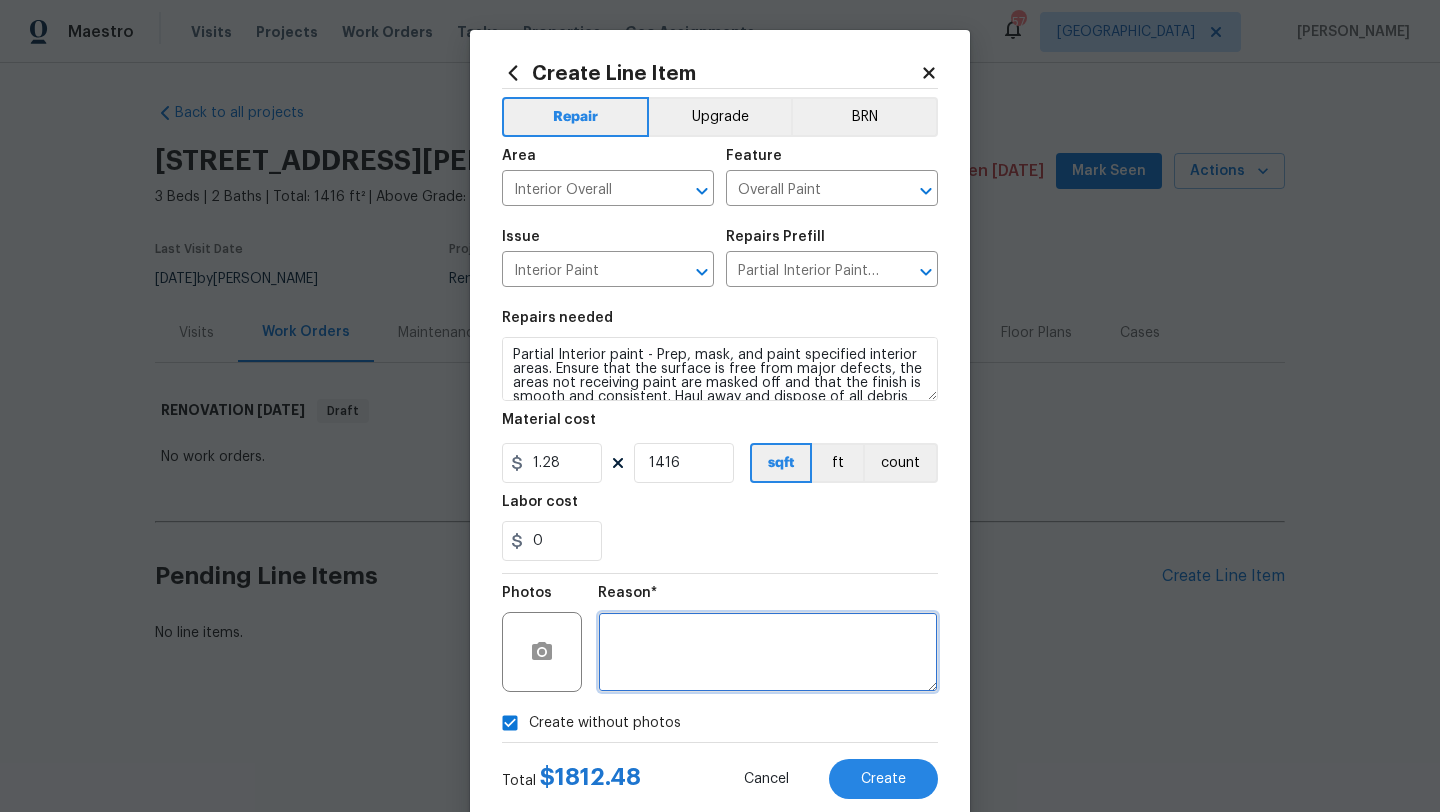 type 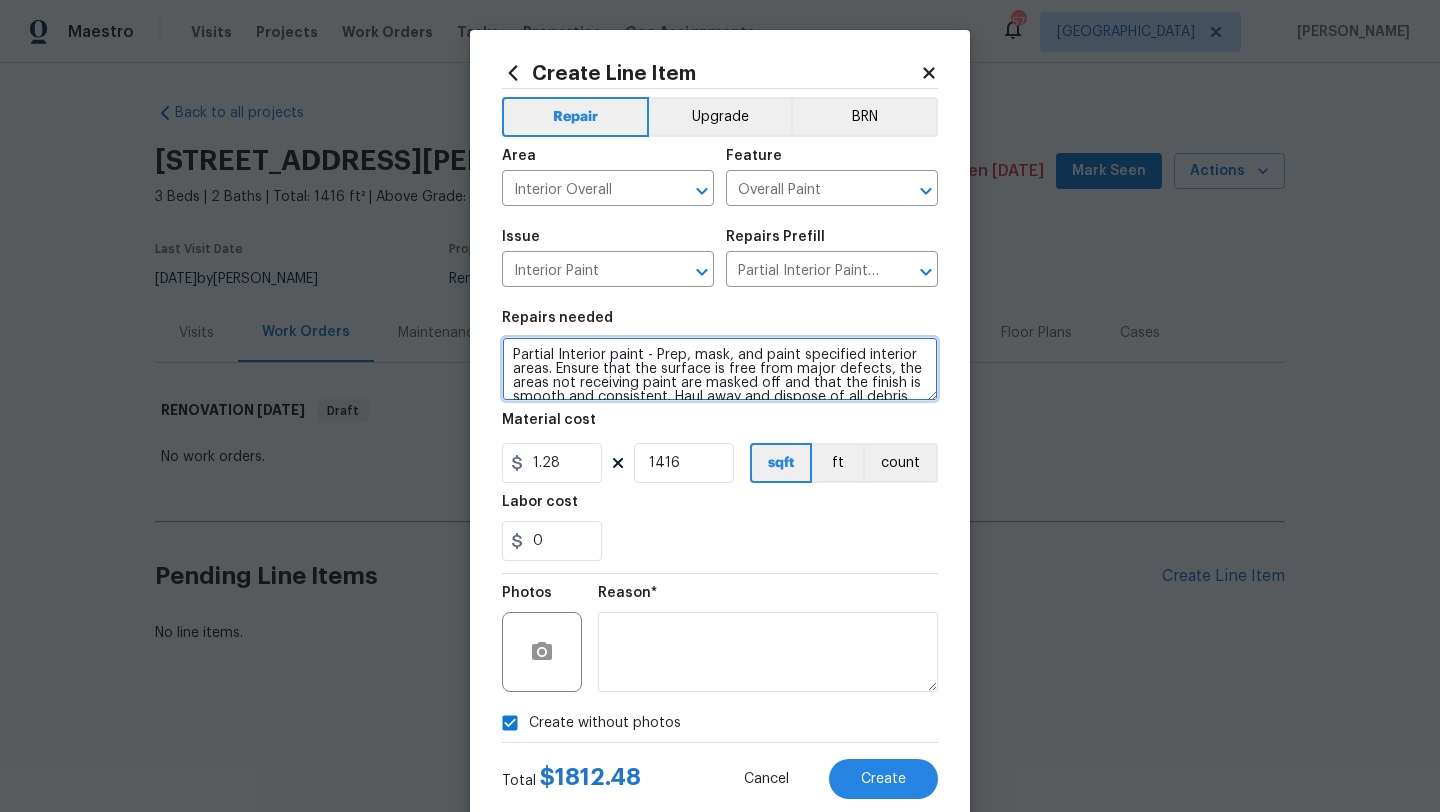 click on "Partial Interior paint - Prep, mask, and paint specified interior areas. Ensure that the surface is free from major defects, the areas not receiving paint are masked off and that the finish is smooth and consistent. Haul away and dispose of all debris properly. Paint will be delivered onsite, Purchased by Opendoor." at bounding box center [720, 369] 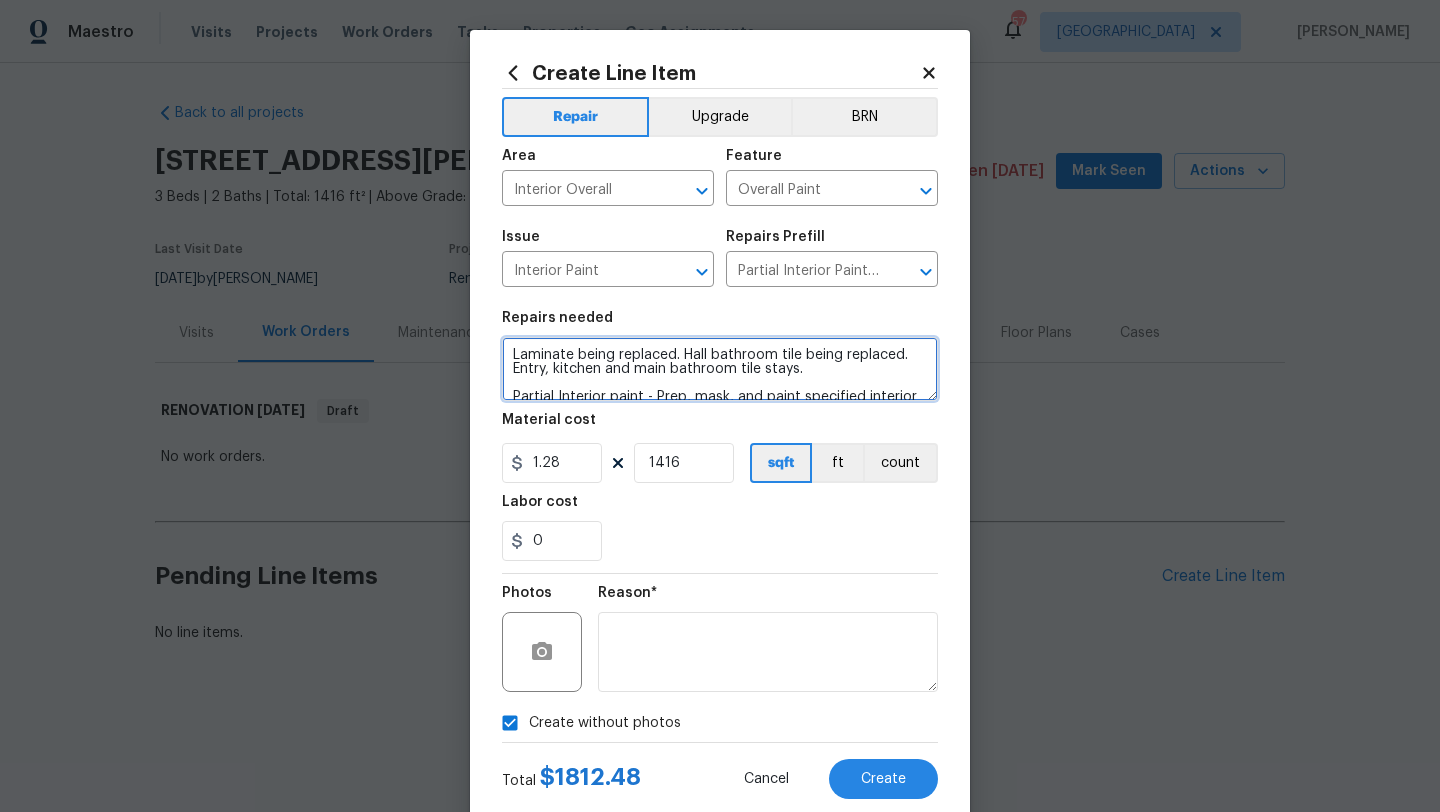 type on "Laminate being replaced. Hall bathroom tile being replaced.
Entry, kitchen and main bathroom tile stays.
Partial Interior paint - Prep, mask, and paint specified interior areas. Ensure that the surface is free from major defects, the areas not receiving paint are masked off and that the finish is smooth and consistent. Haul away and dispose of all debris properly. Paint will be delivered onsite, Purchased by Opendoor." 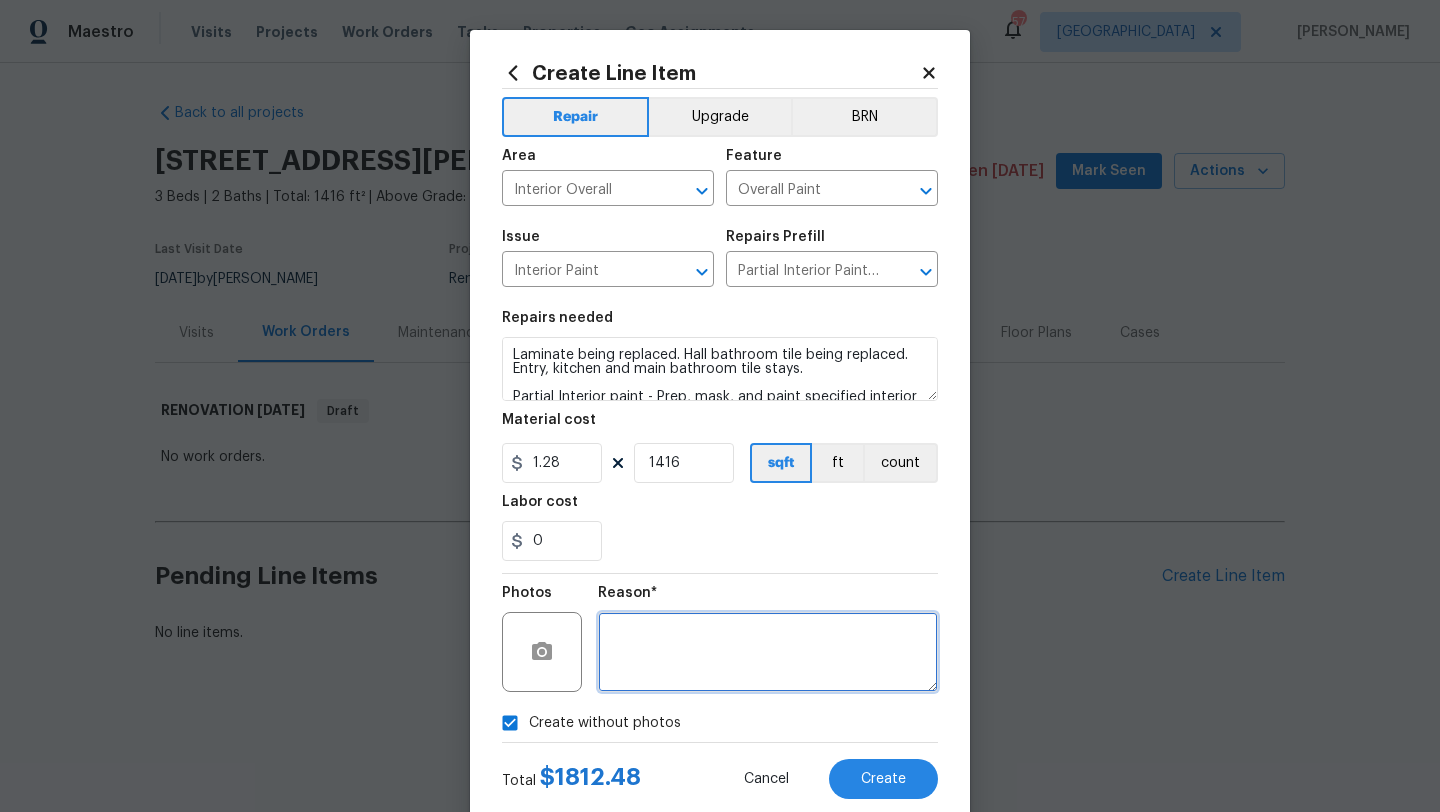 click at bounding box center (768, 652) 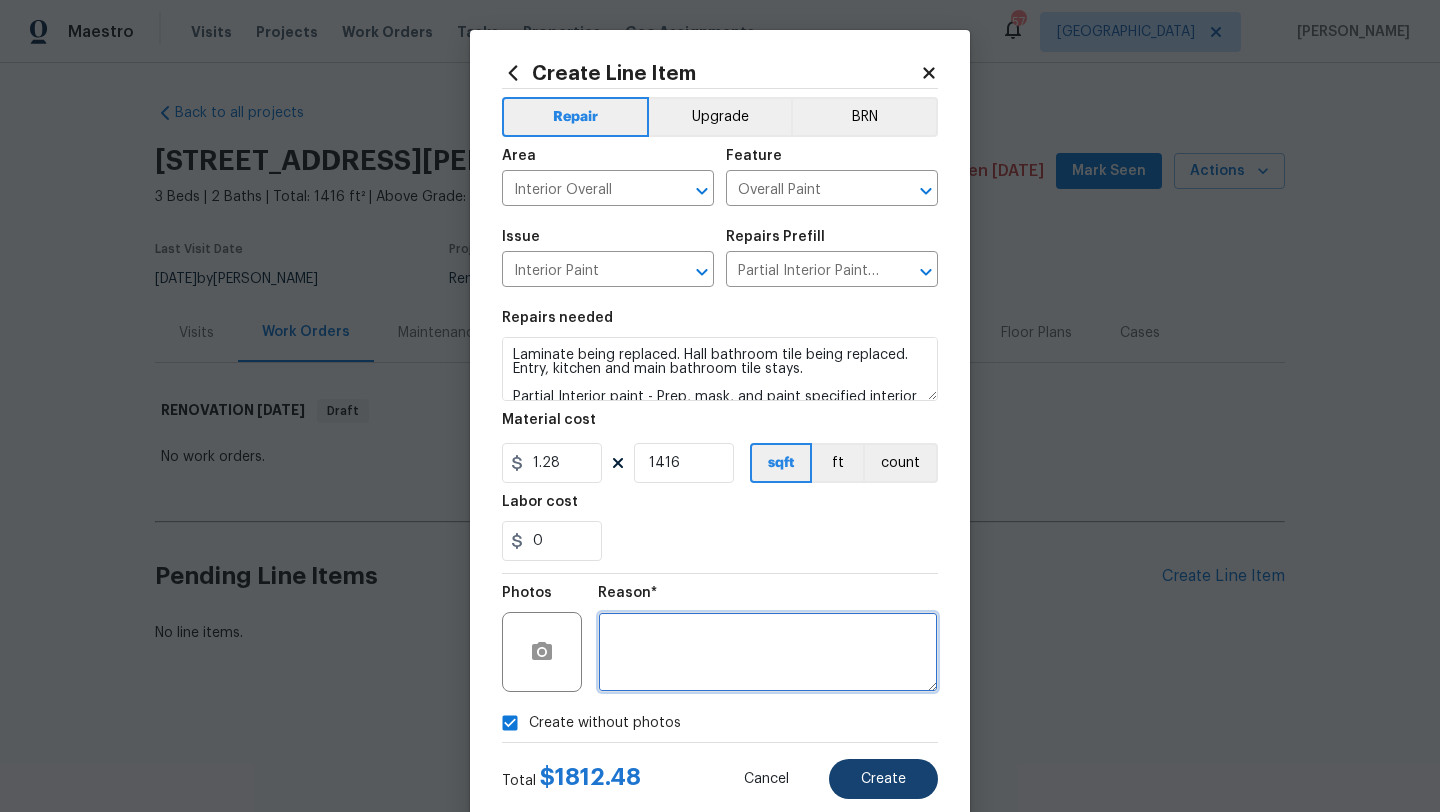 type 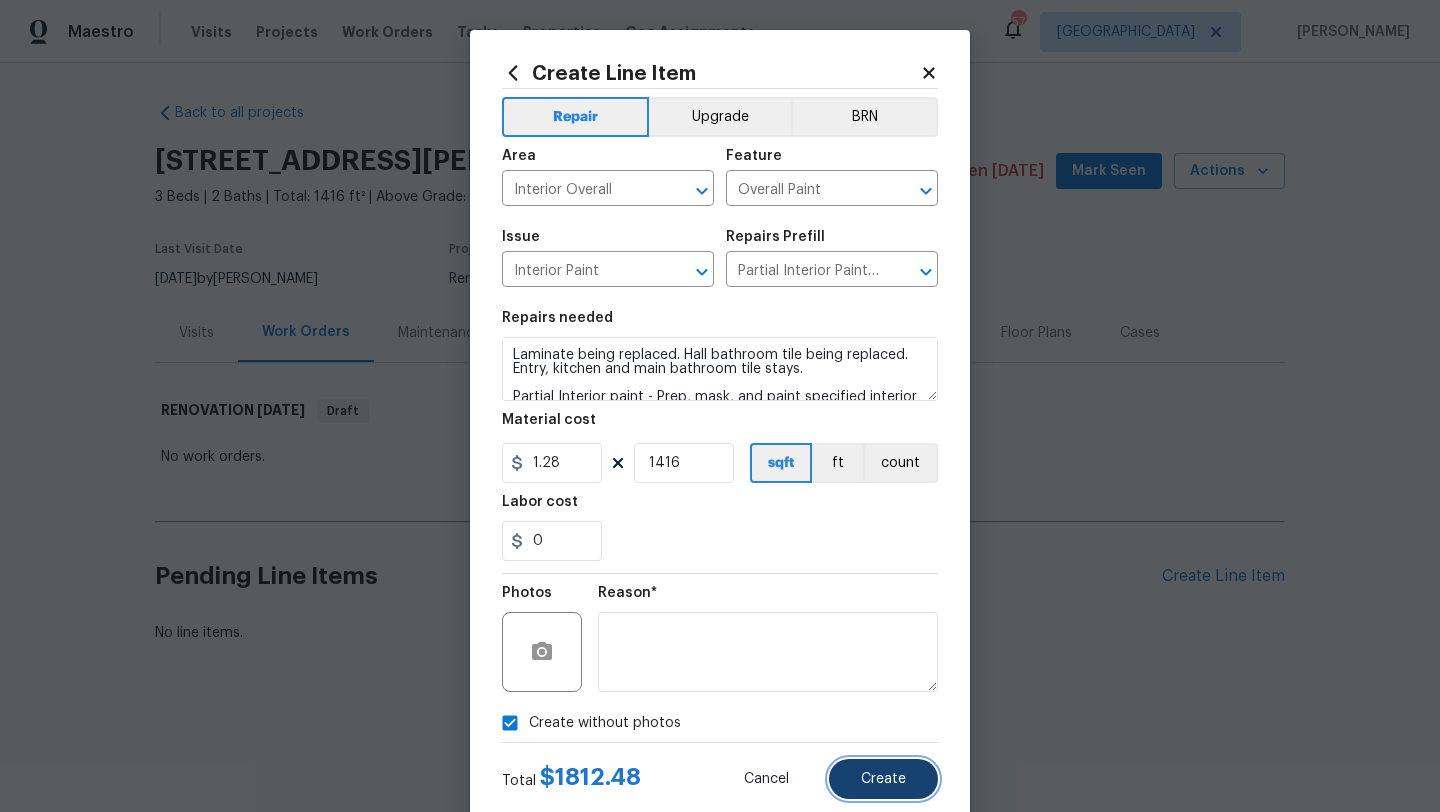 click on "Create" at bounding box center (883, 779) 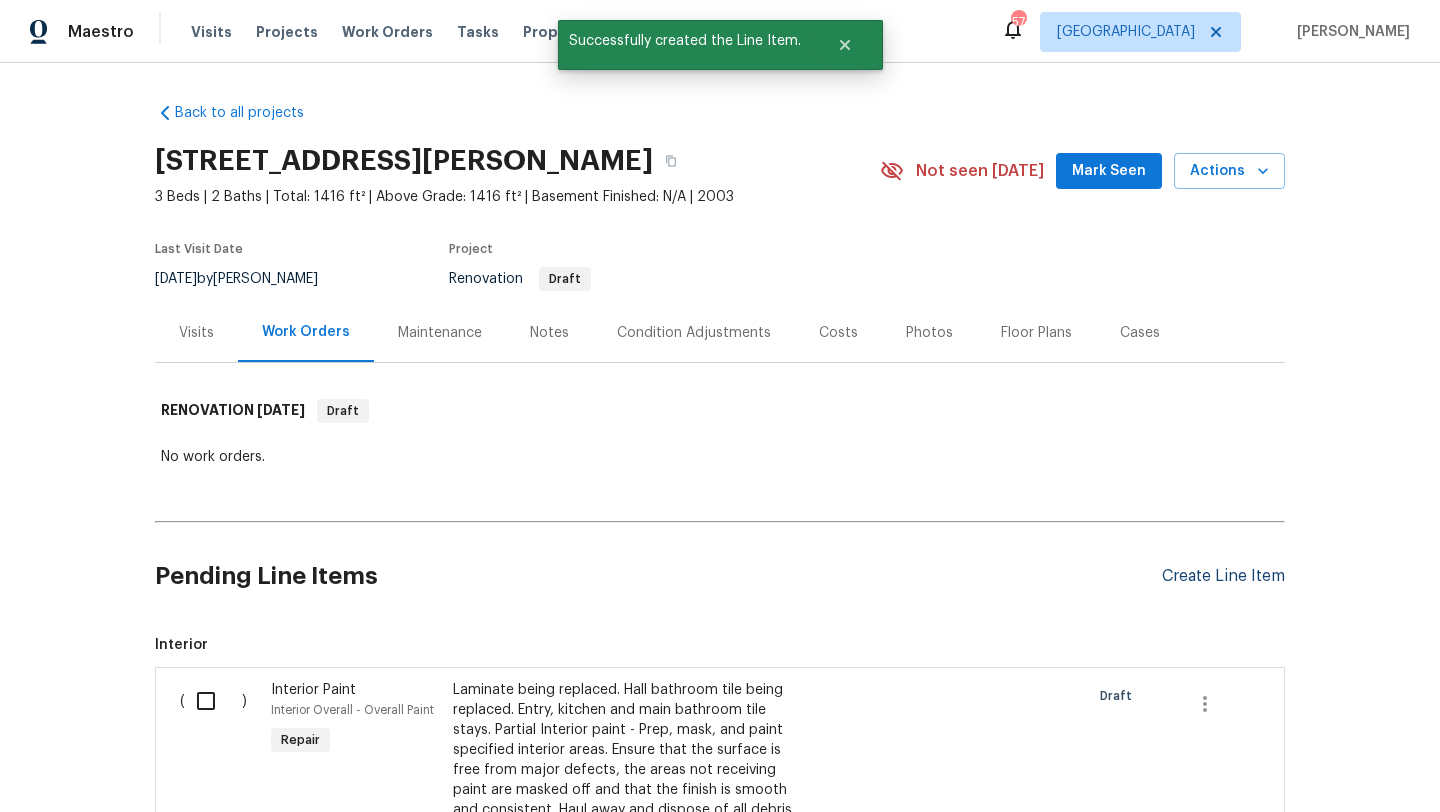 click on "Create Line Item" at bounding box center (1223, 576) 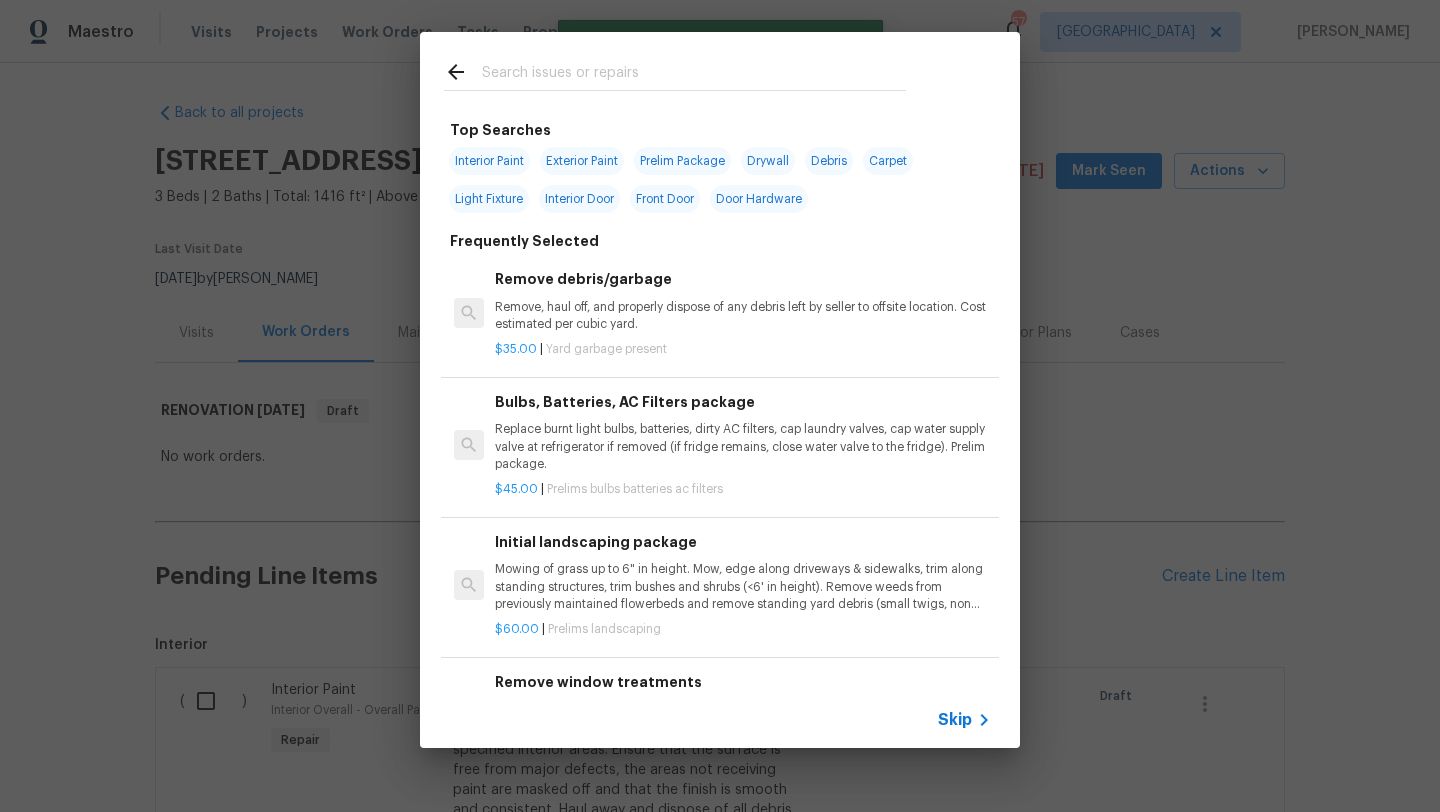 click at bounding box center [694, 75] 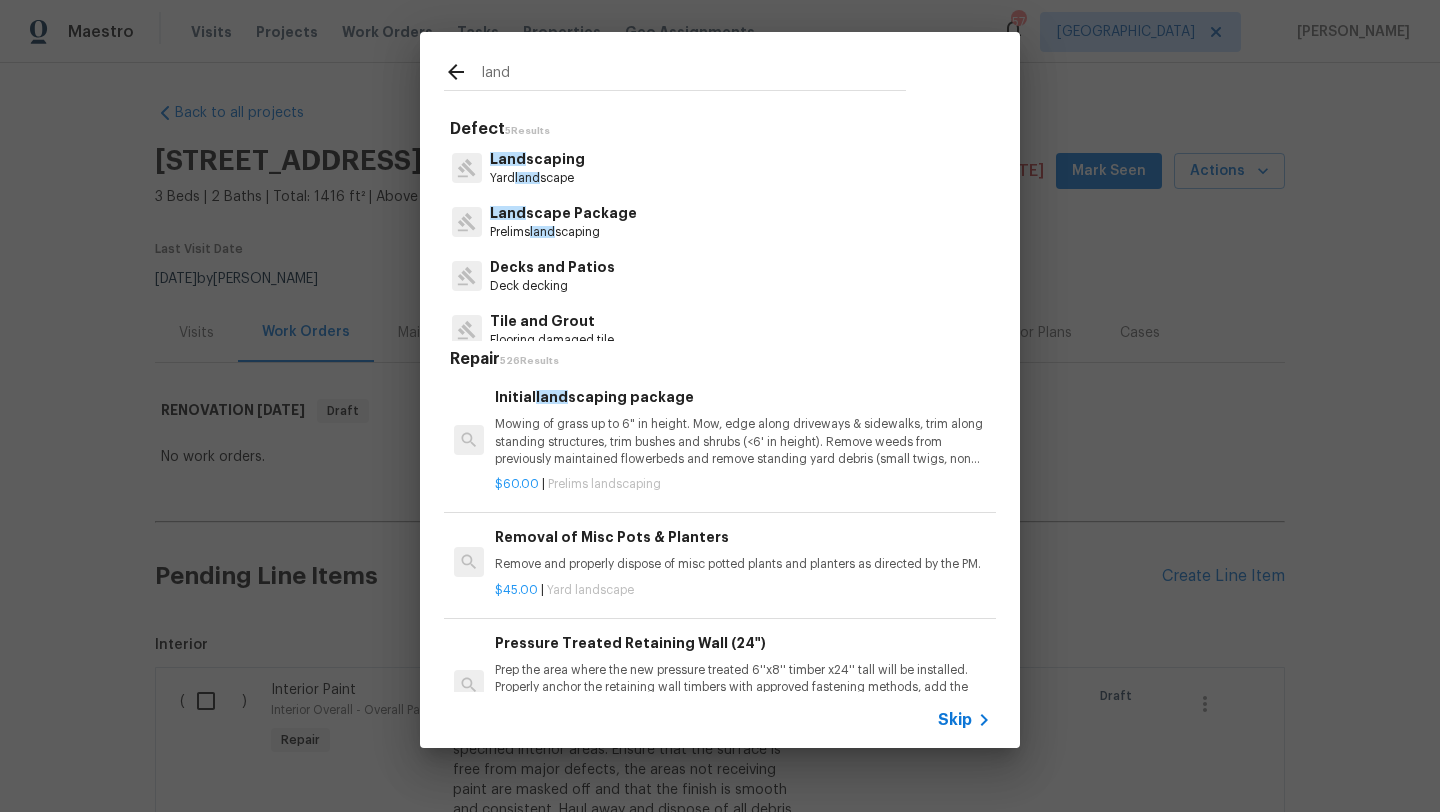 type on "land" 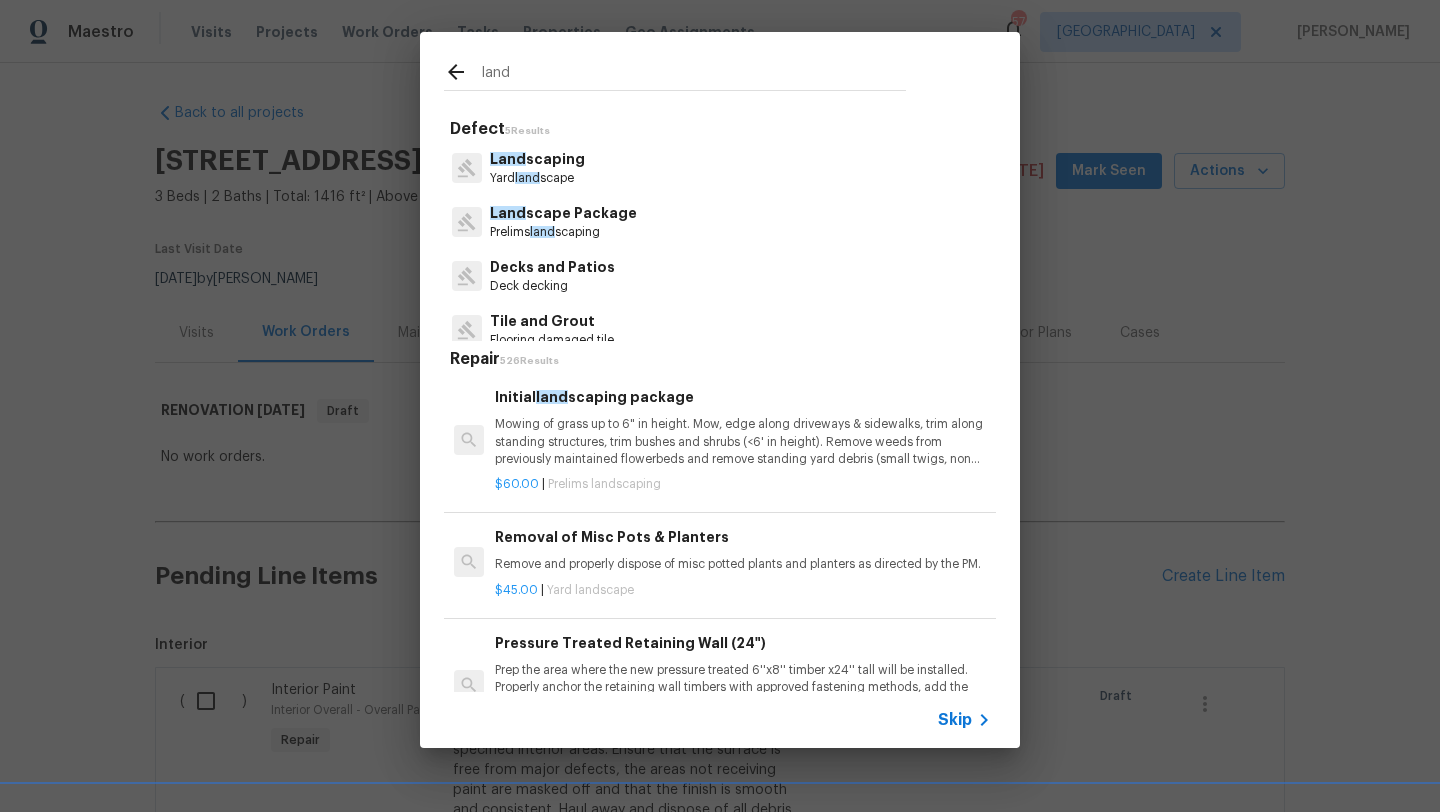 click on "Land scaping" at bounding box center (537, 159) 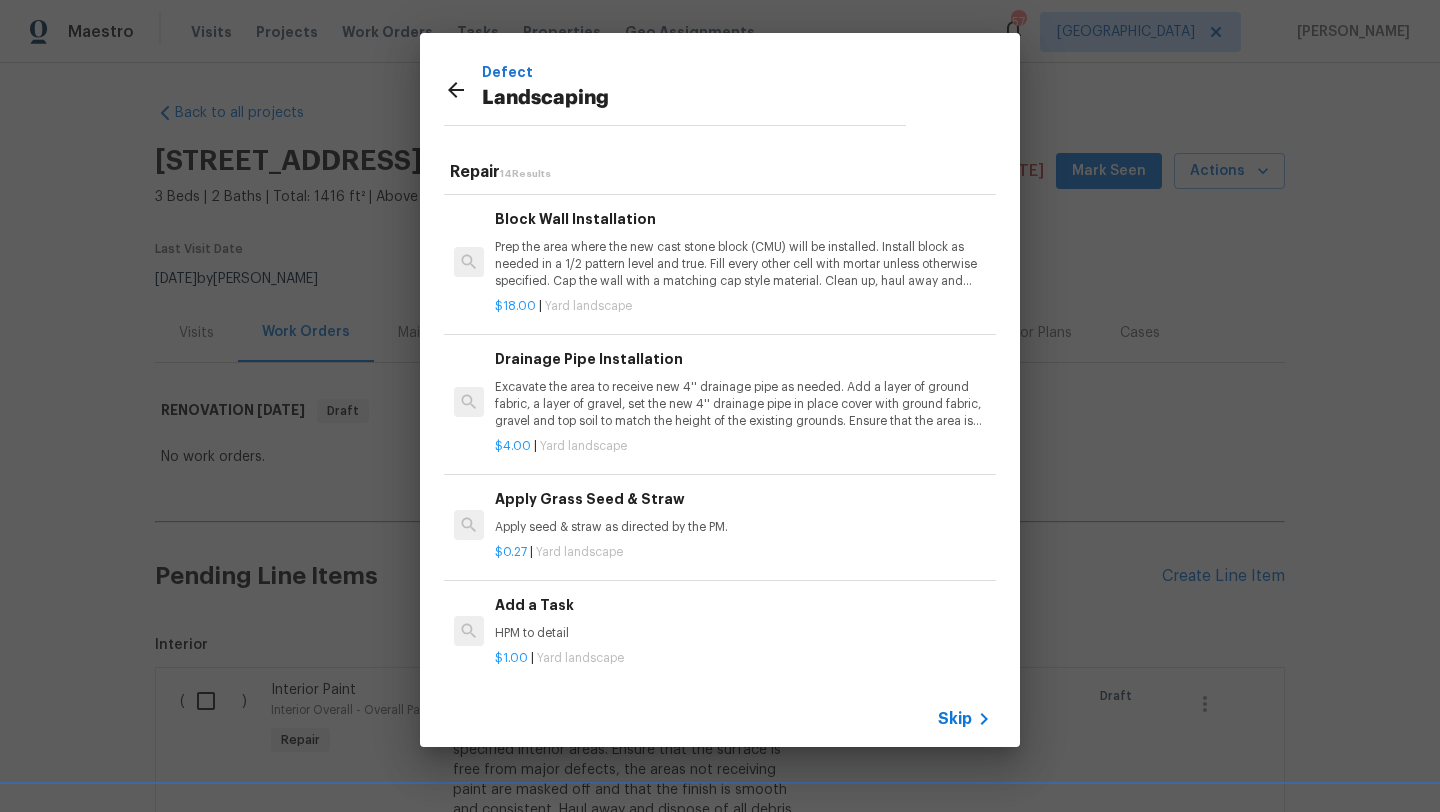 scroll, scrollTop: 1274, scrollLeft: 0, axis: vertical 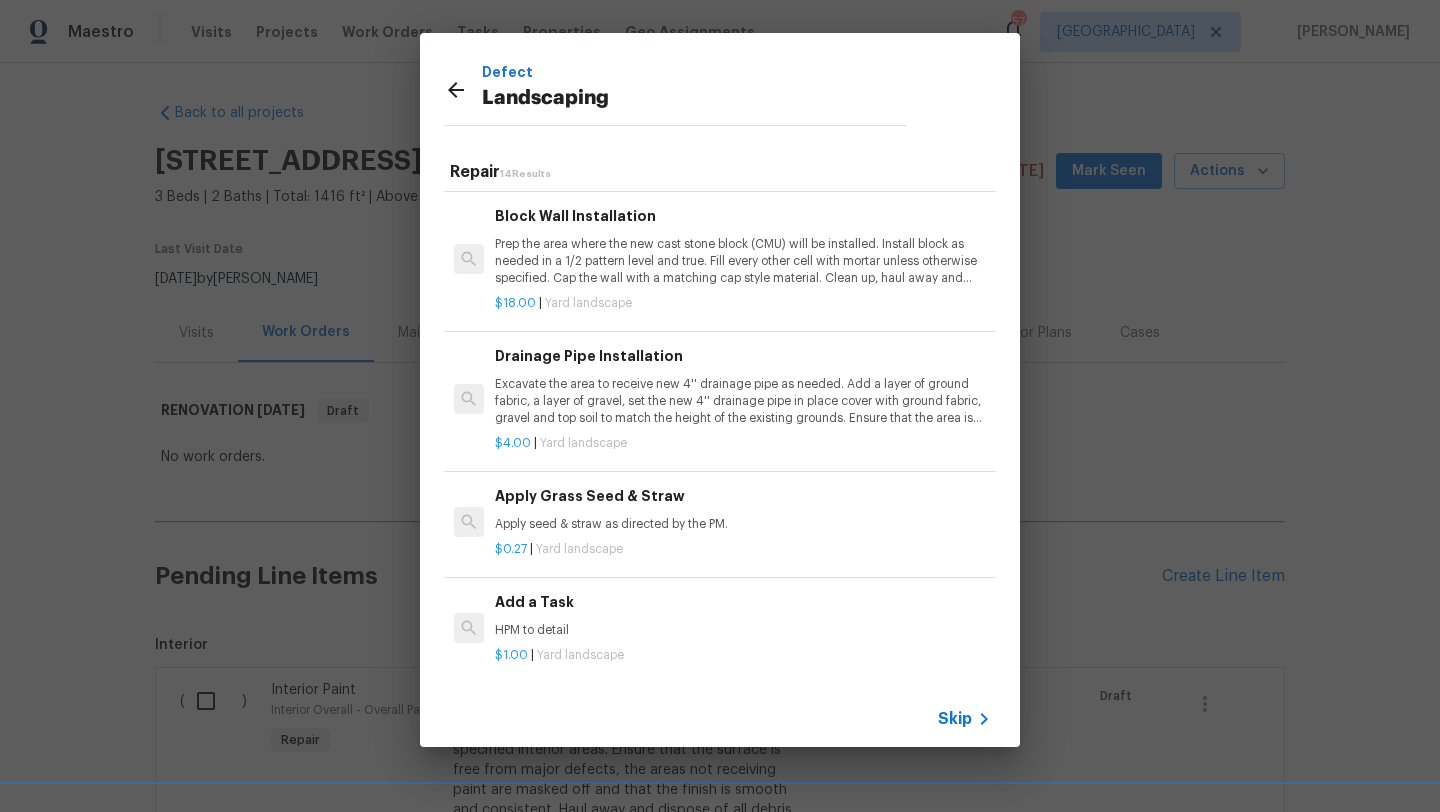 click 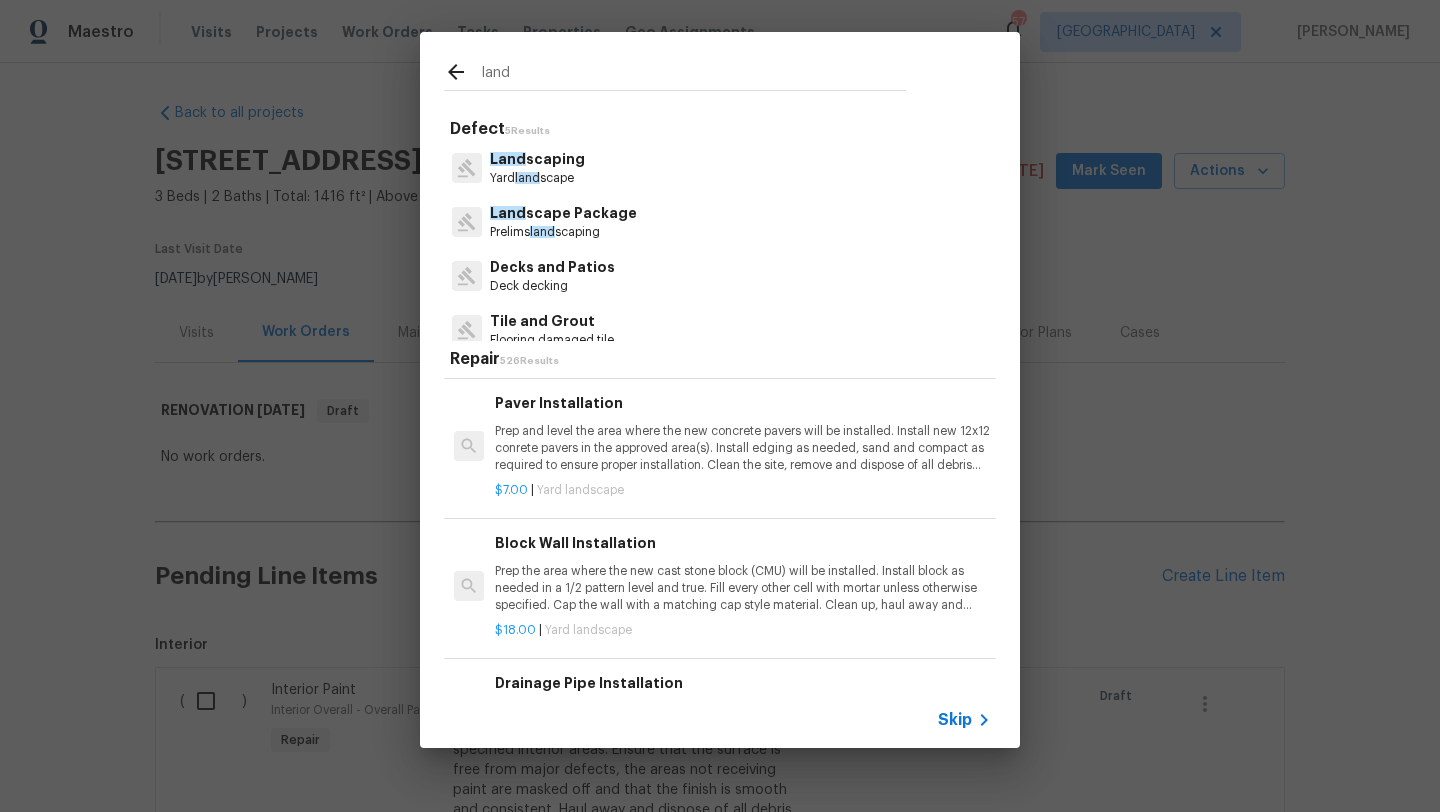 drag, startPoint x: 523, startPoint y: 74, endPoint x: 449, endPoint y: 74, distance: 74 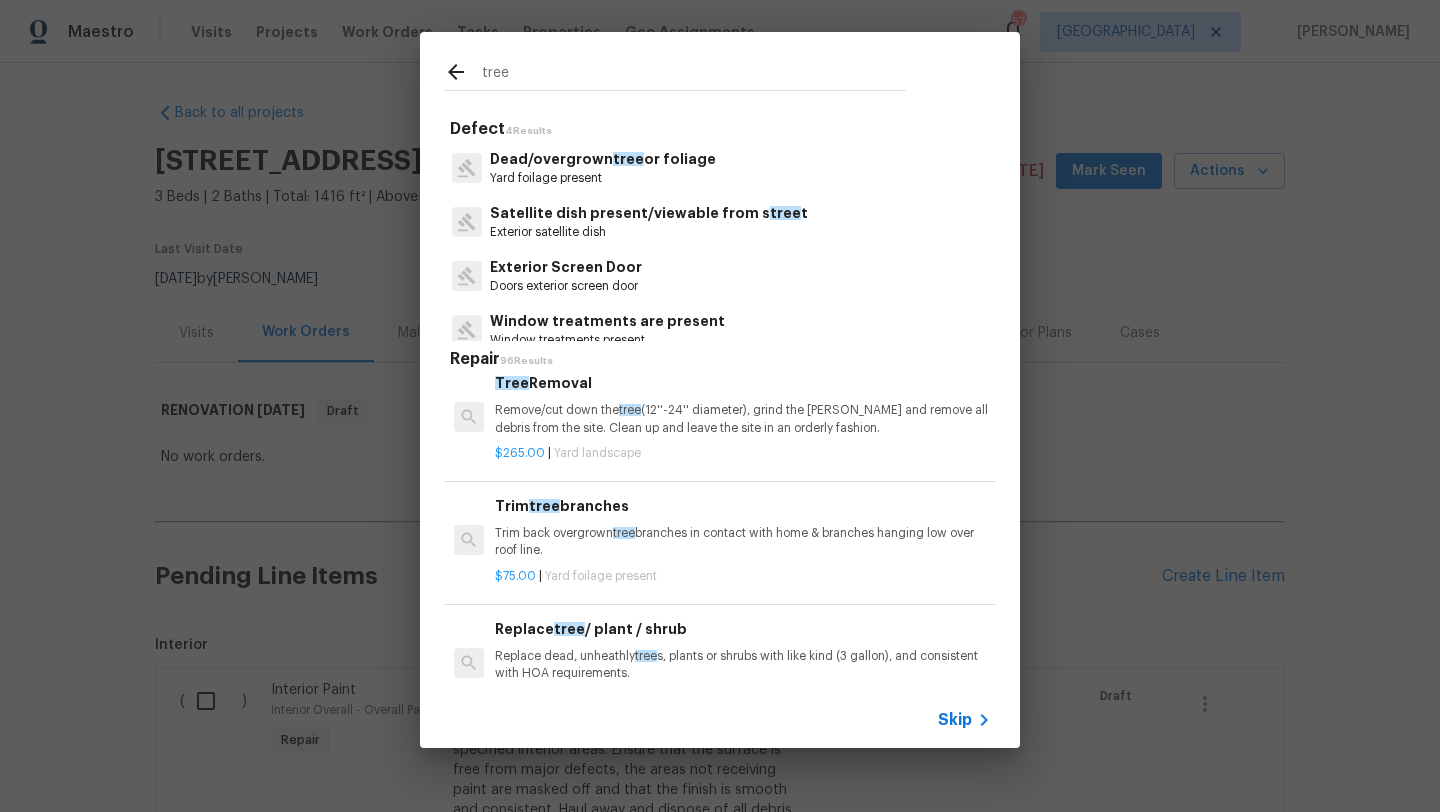 scroll, scrollTop: 0, scrollLeft: 0, axis: both 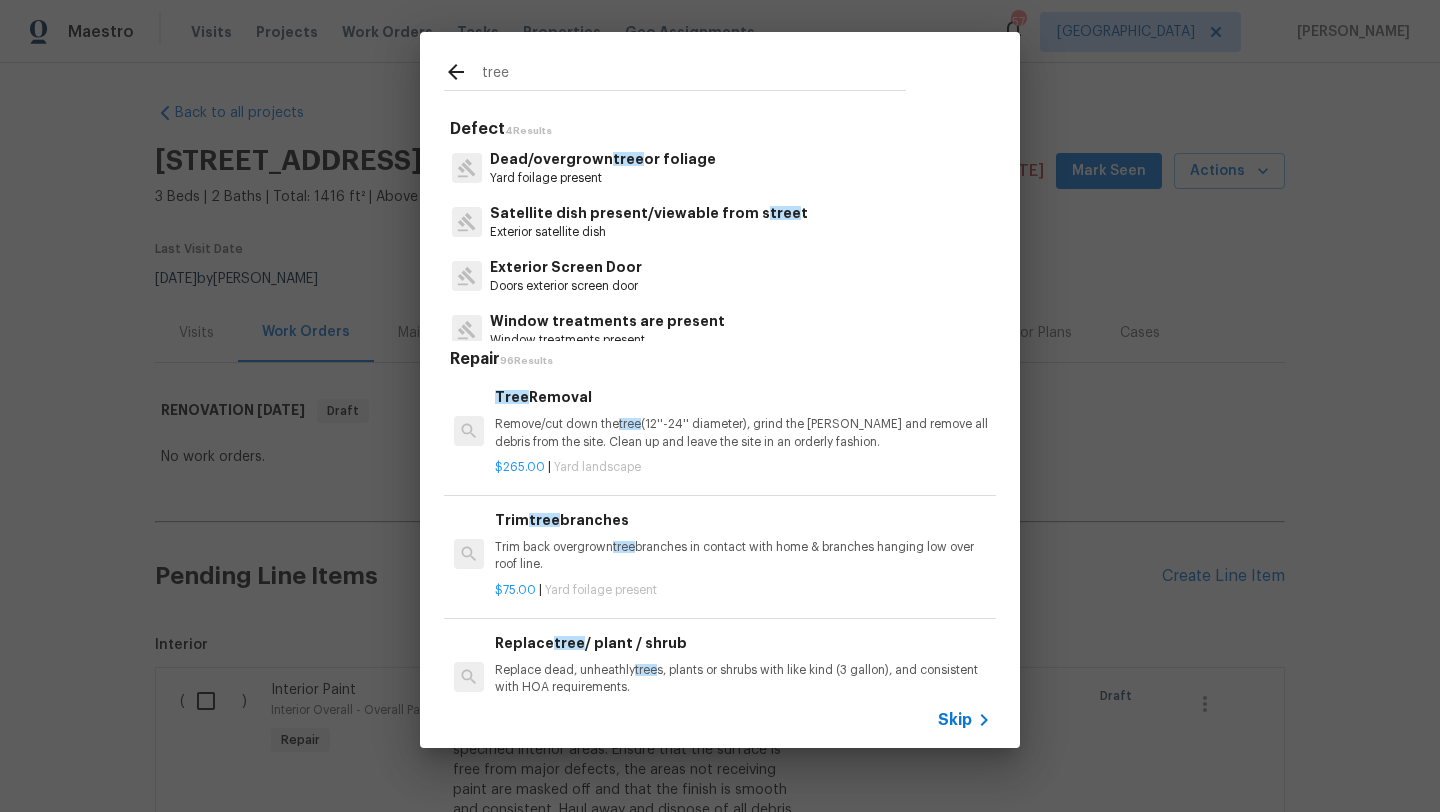 type on "tree" 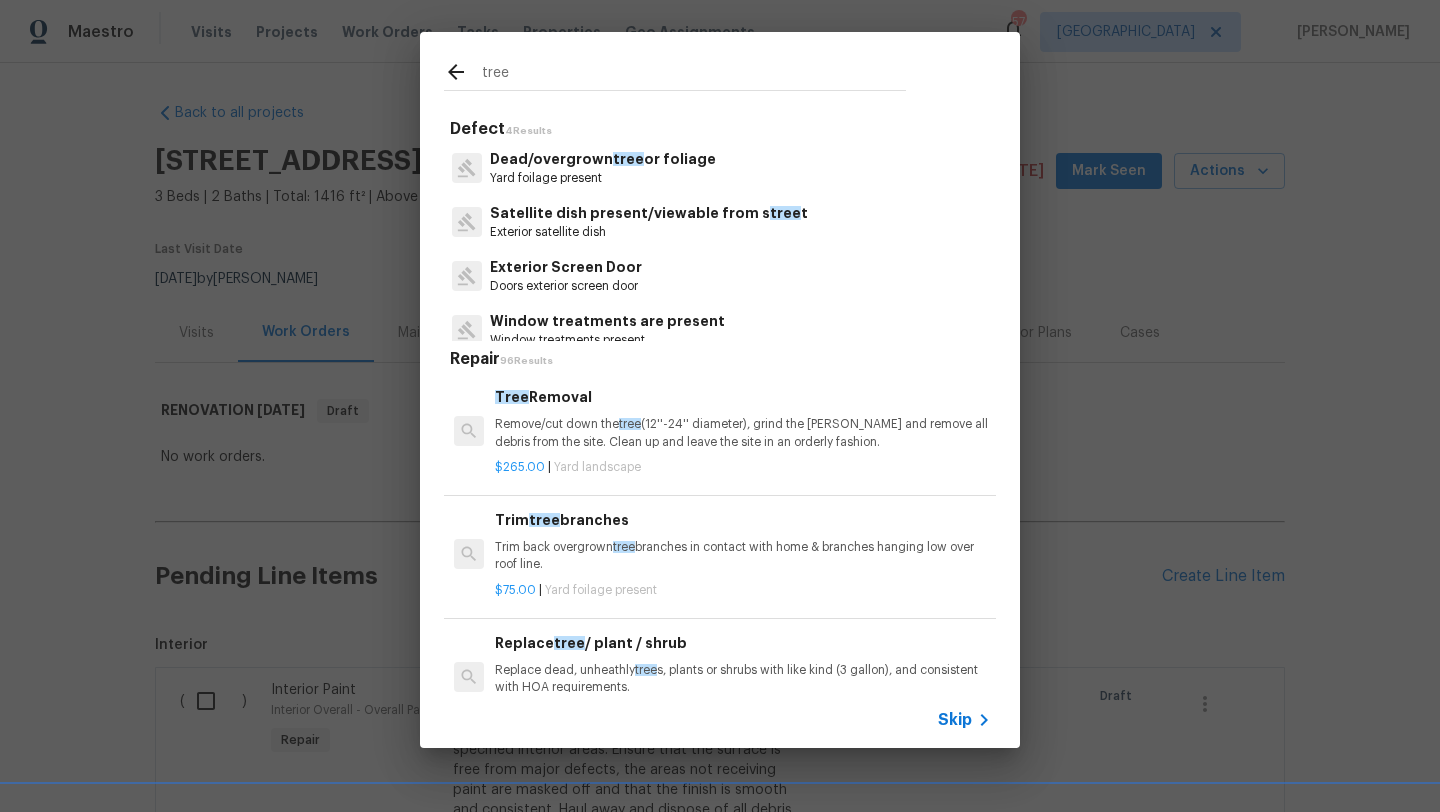 click on "Trim  tree  branches" at bounding box center (743, 520) 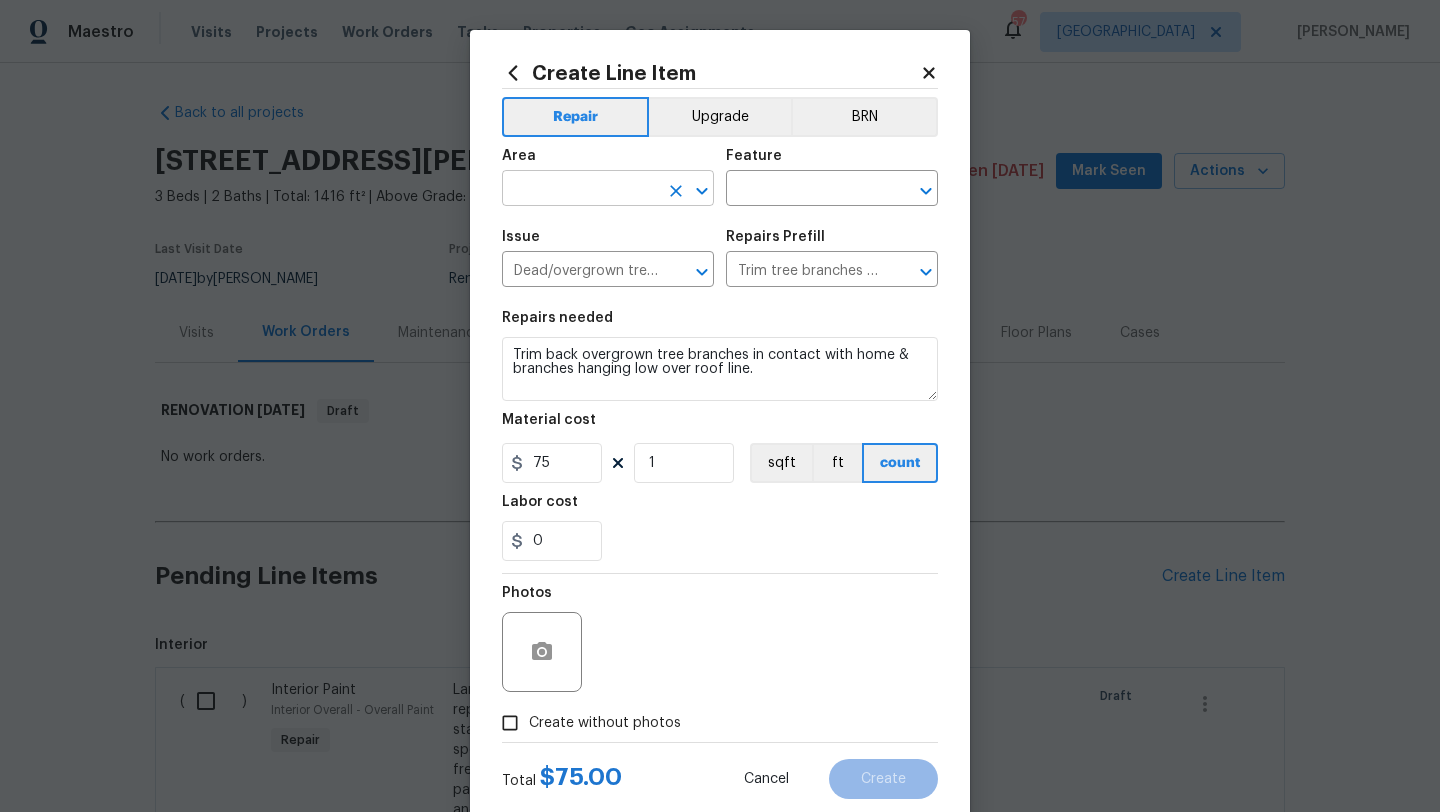 click at bounding box center (580, 190) 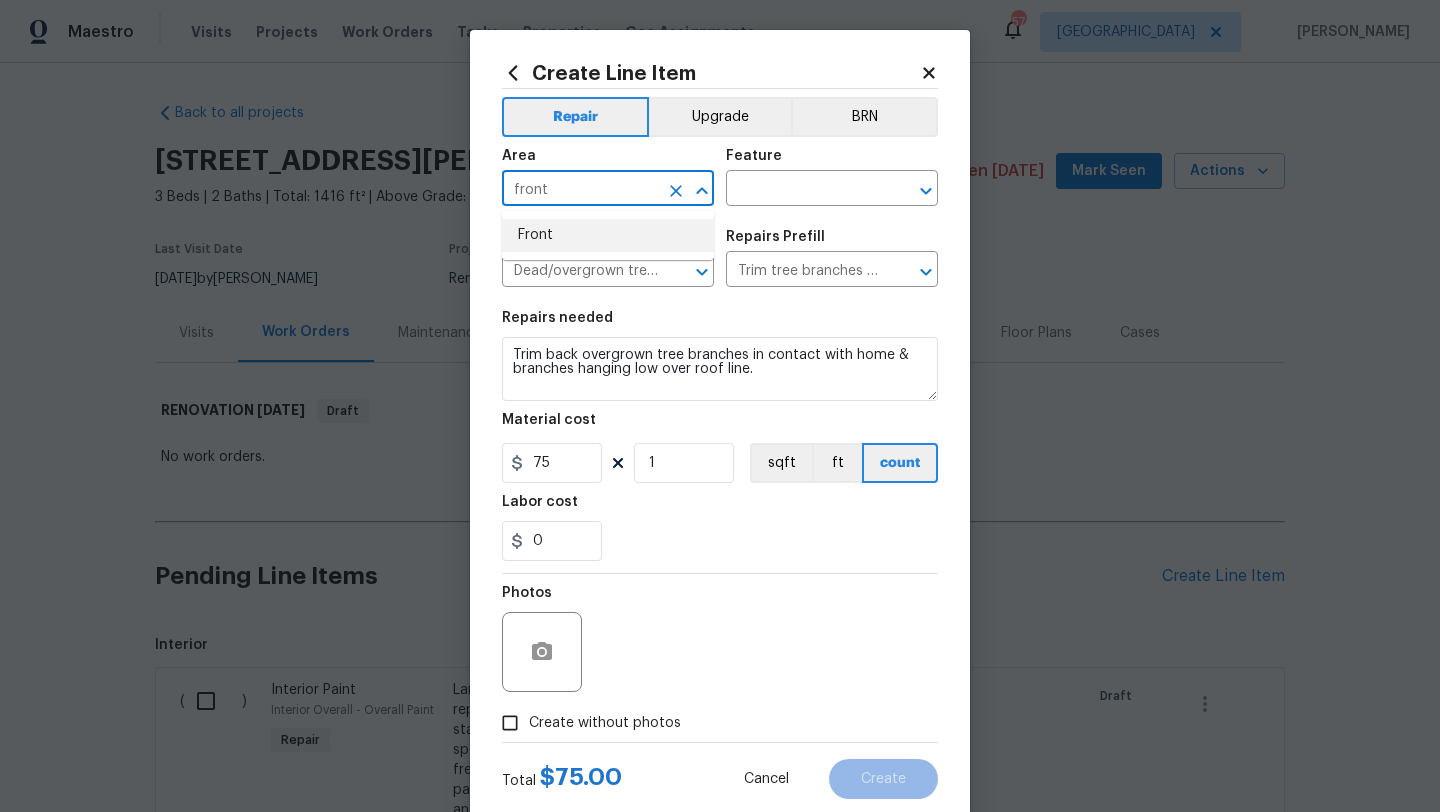 click on "Front" at bounding box center (608, 235) 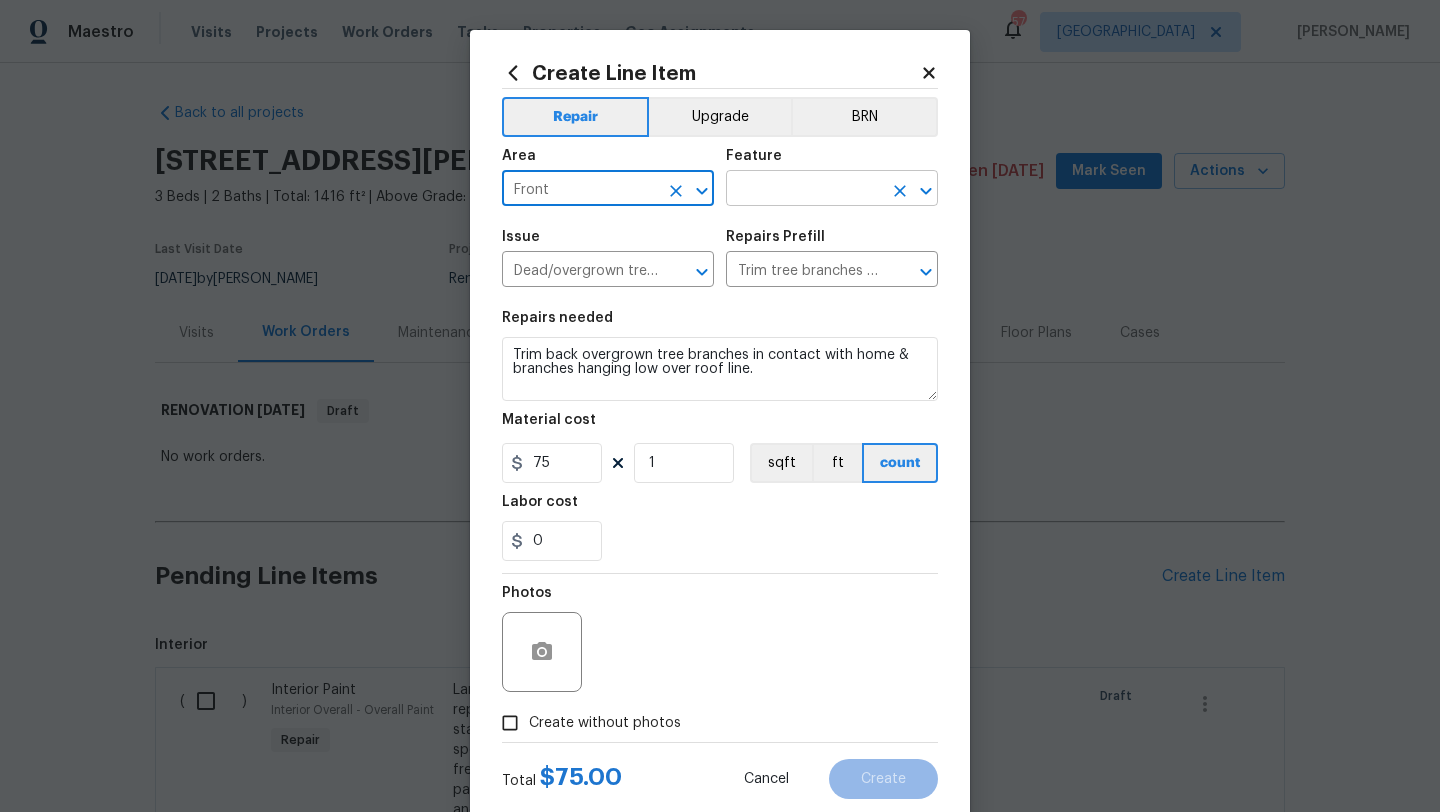 type on "Front" 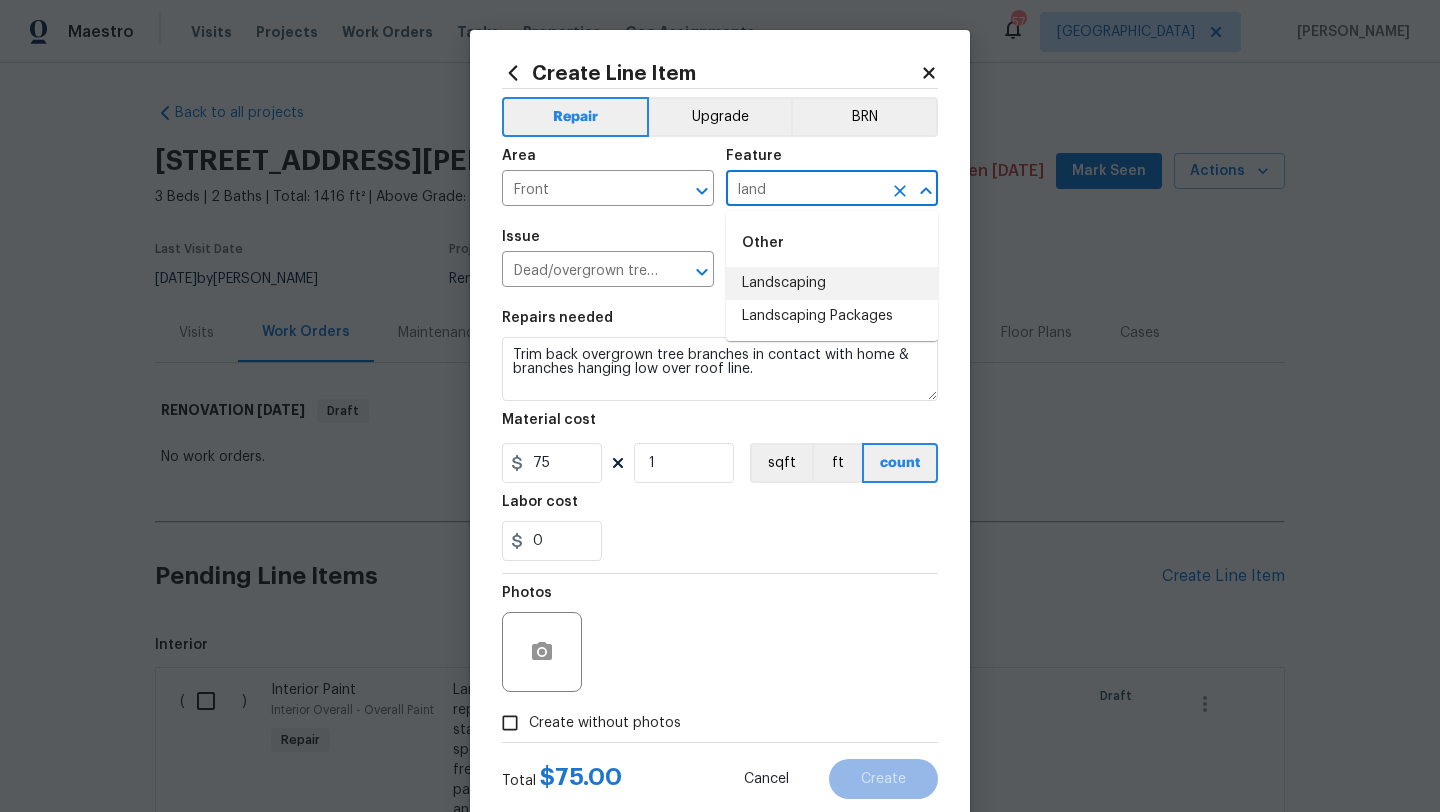 click on "Landscaping" at bounding box center (832, 283) 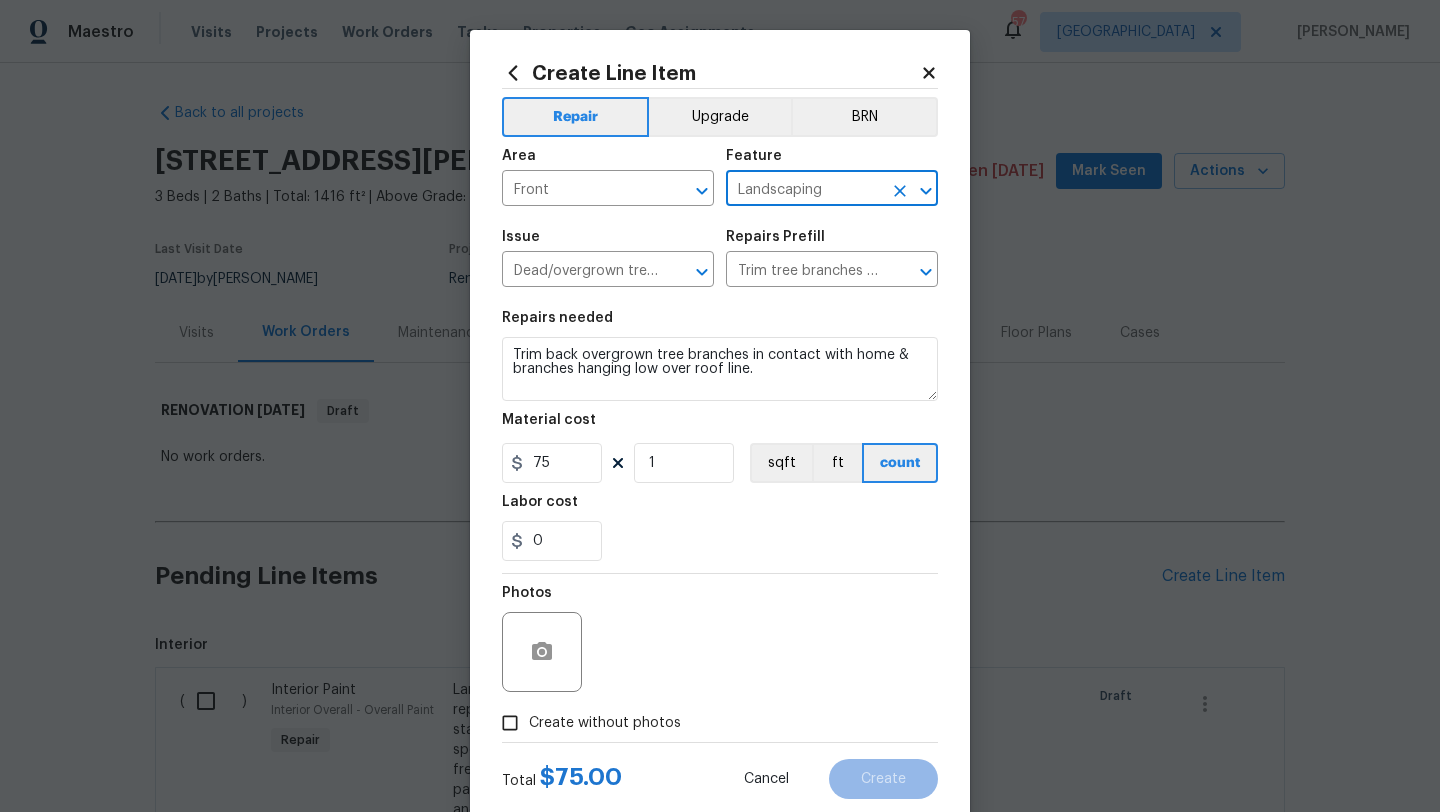 type on "Landscaping" 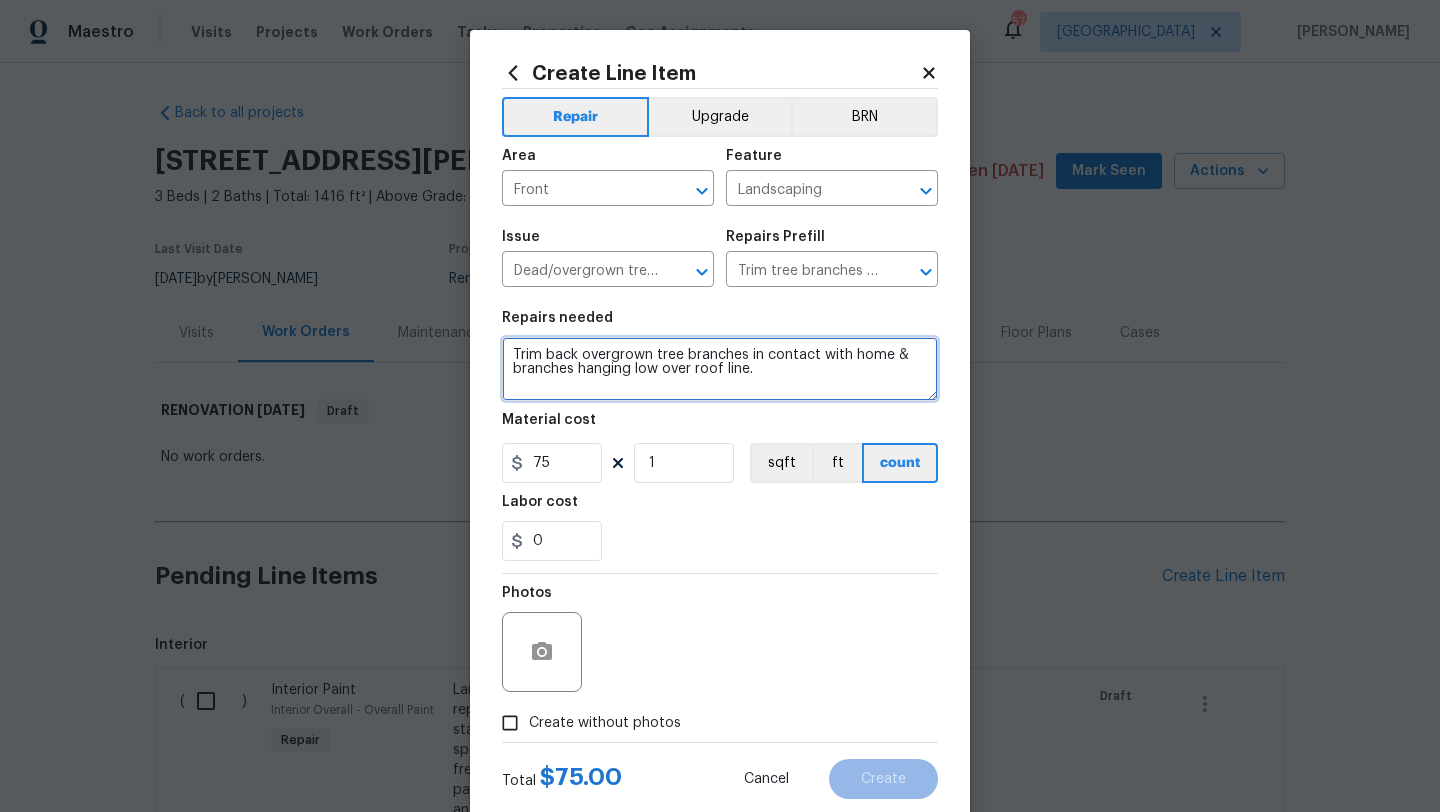 drag, startPoint x: 766, startPoint y: 376, endPoint x: 492, endPoint y: 348, distance: 275.42694 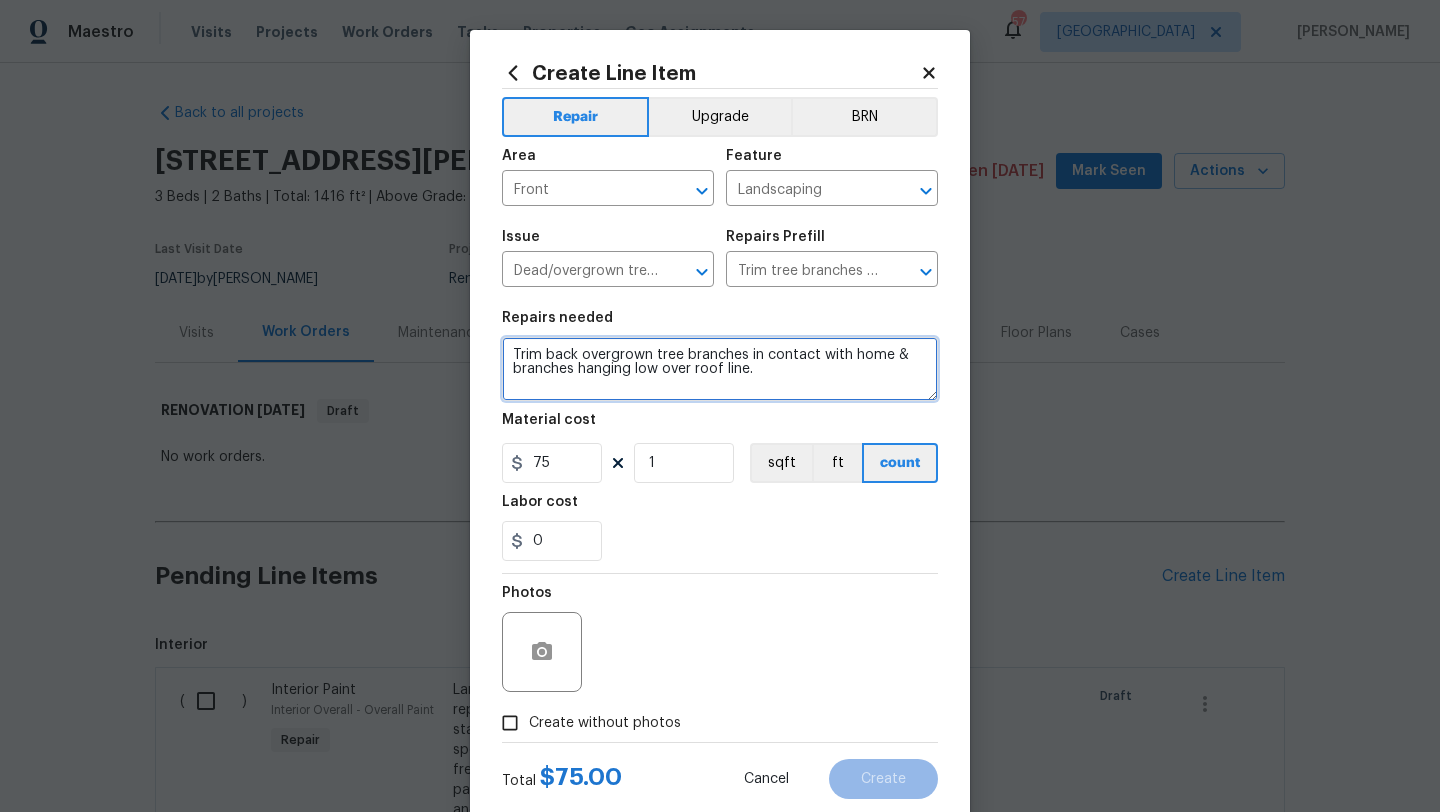 click on "Create Line Item Repair Upgrade BRN Area Front ​ Feature Landscaping ​ Issue Dead/overgrown tree or foliage ​ Repairs Prefill Trim tree branches $75.00 ​ Repairs needed Trim back overgrown tree branches in contact with home & branches hanging low over roof line. Material cost 75 1 sqft ft count Labor cost 0 Photos Create without photos Total   $ 75.00 Cancel Create" at bounding box center [720, 430] 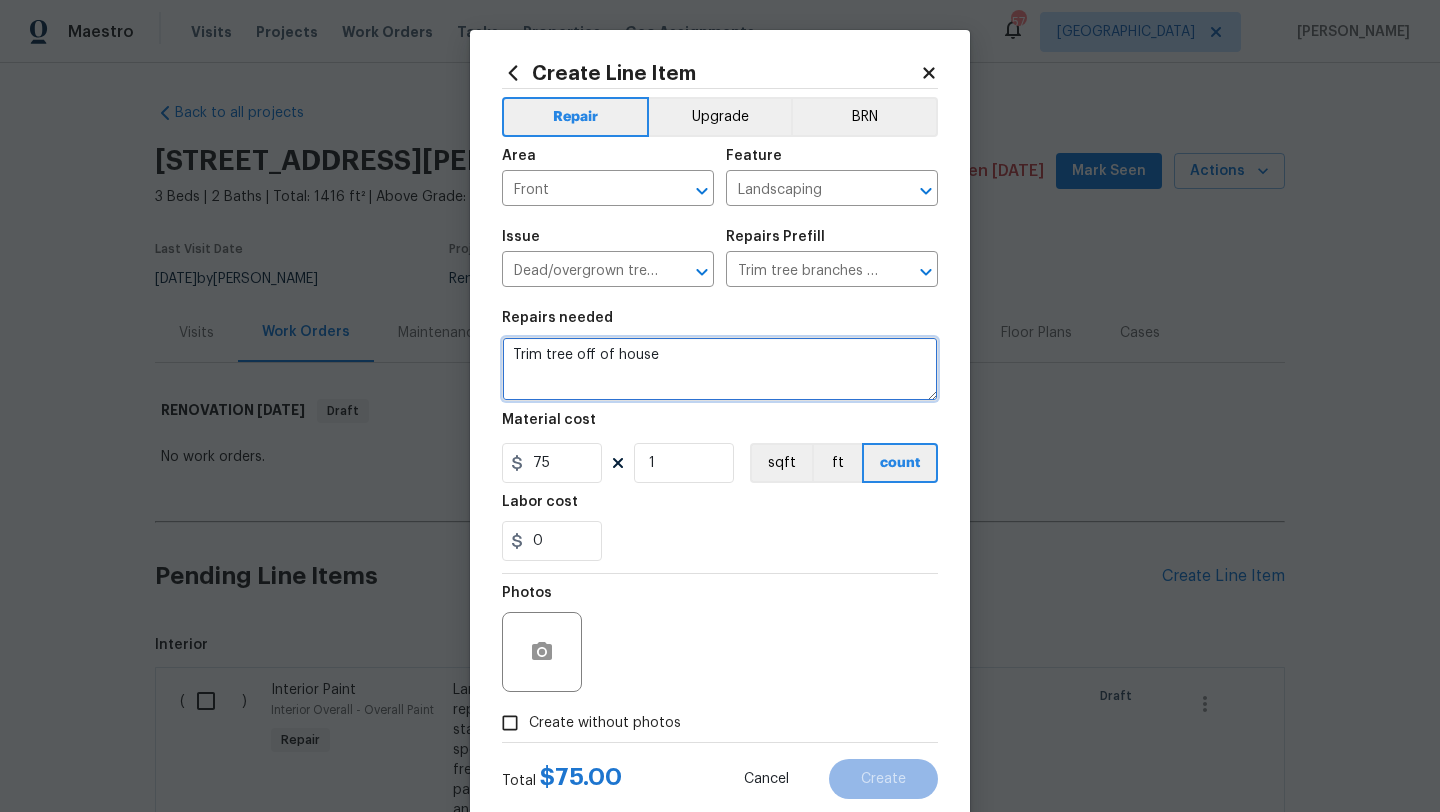 type on "Trim tree off of house" 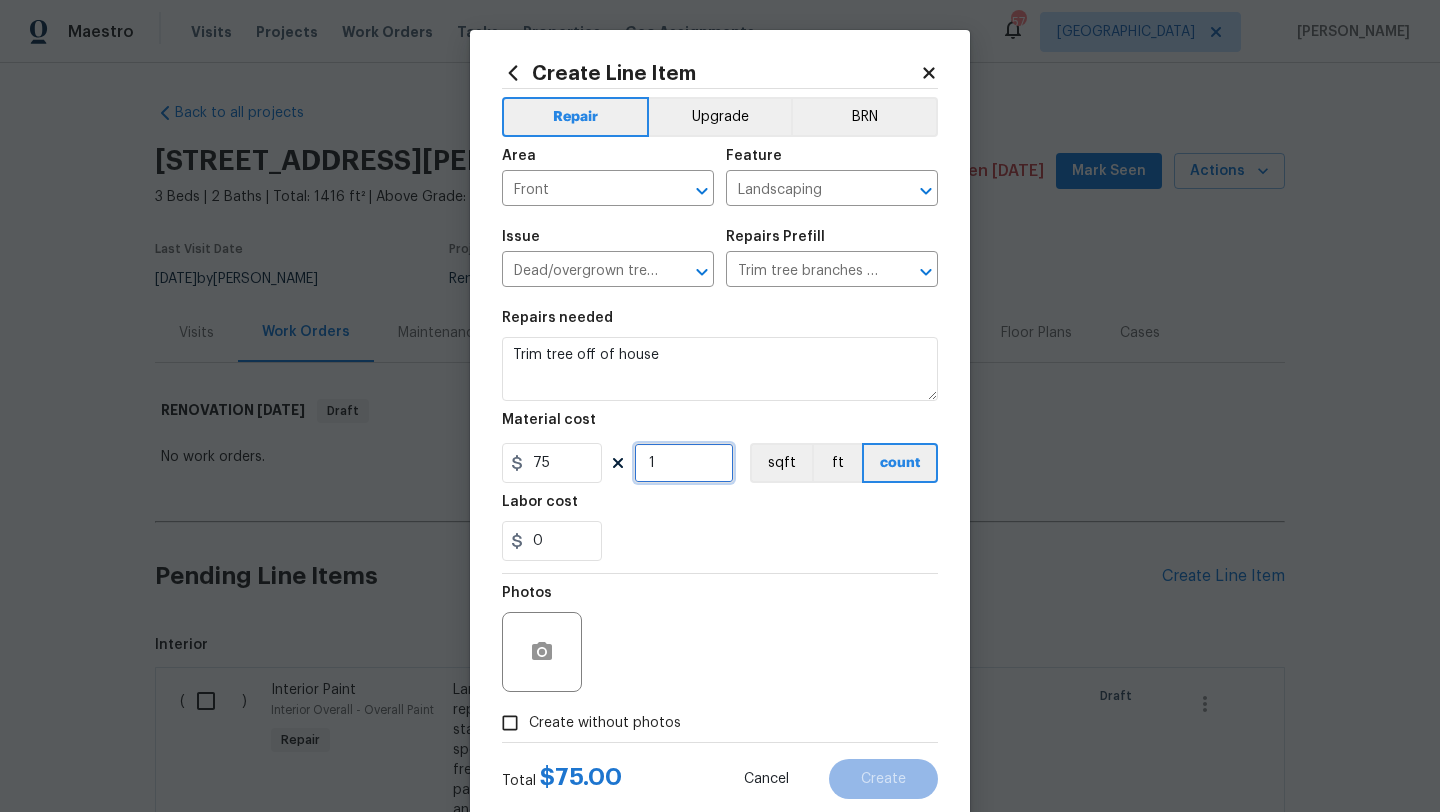drag, startPoint x: 660, startPoint y: 466, endPoint x: 635, endPoint y: 466, distance: 25 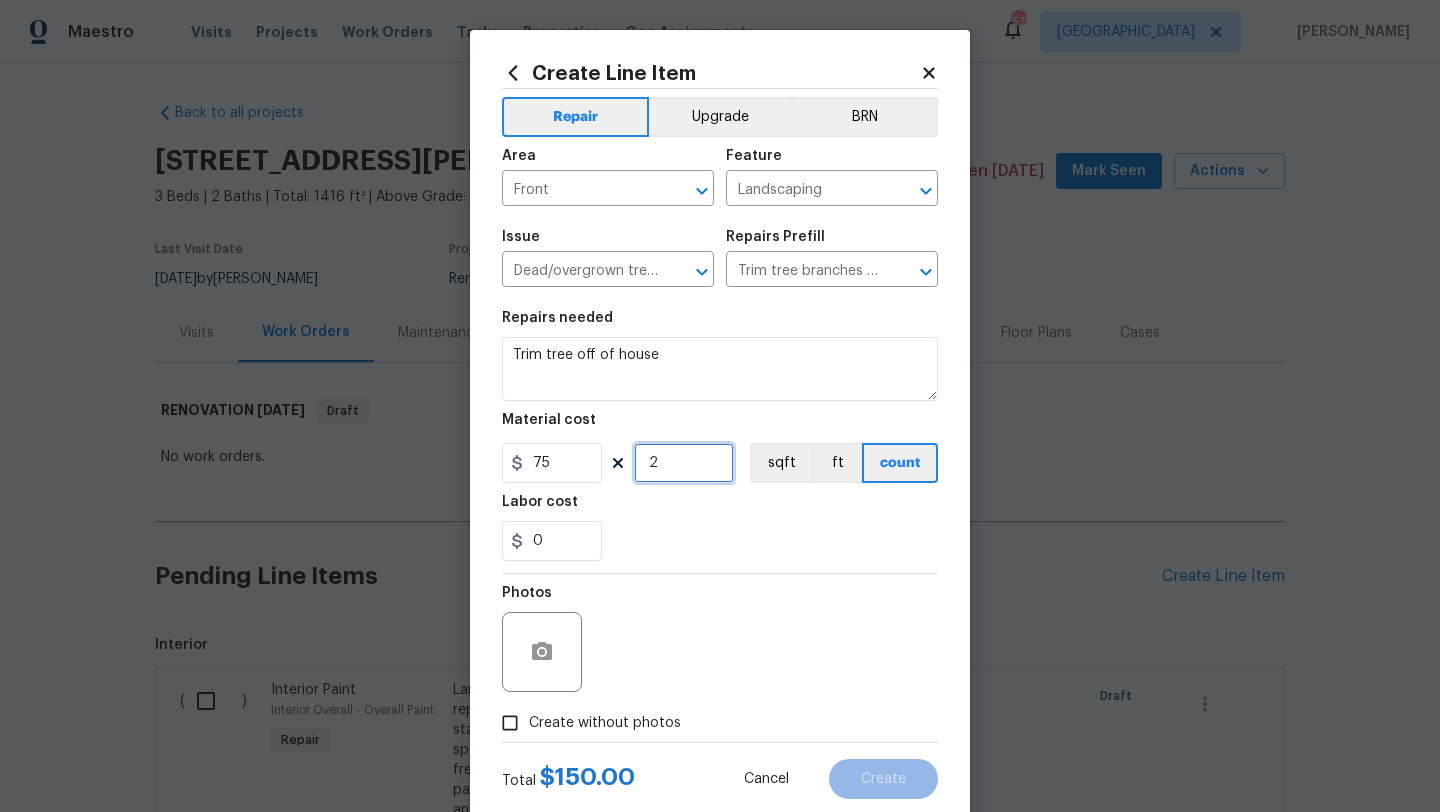 type on "2" 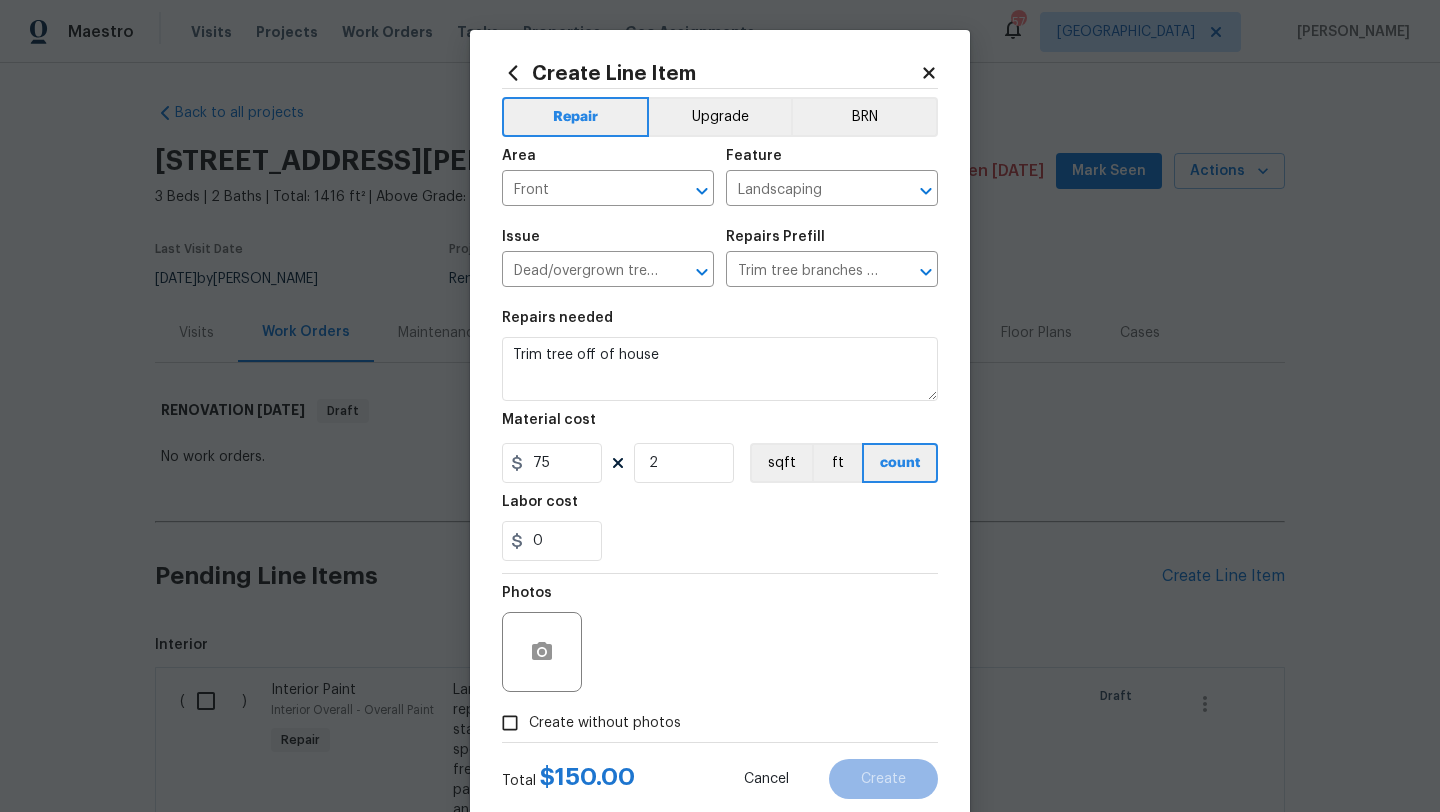 click on "Create without photos" at bounding box center [605, 723] 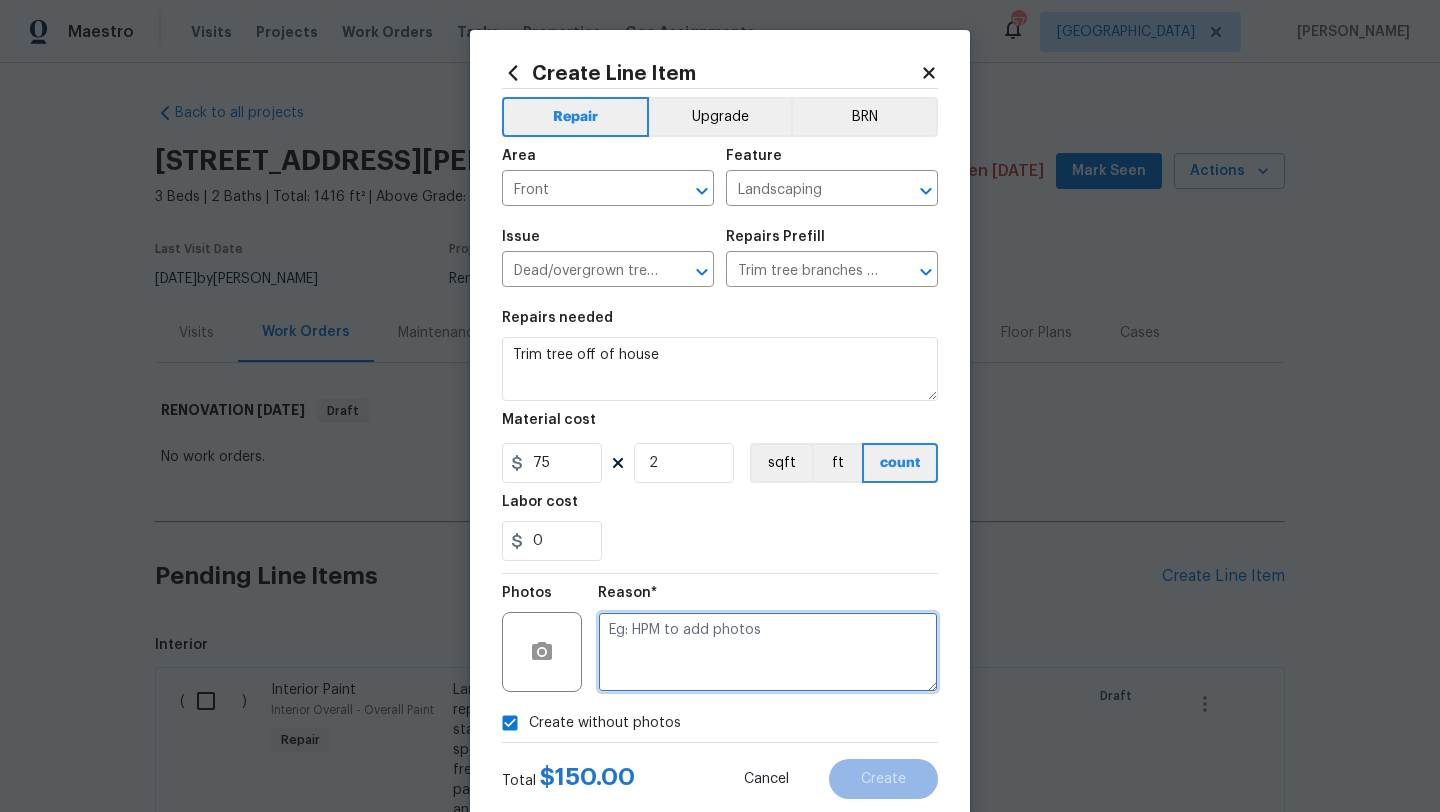 click at bounding box center (768, 652) 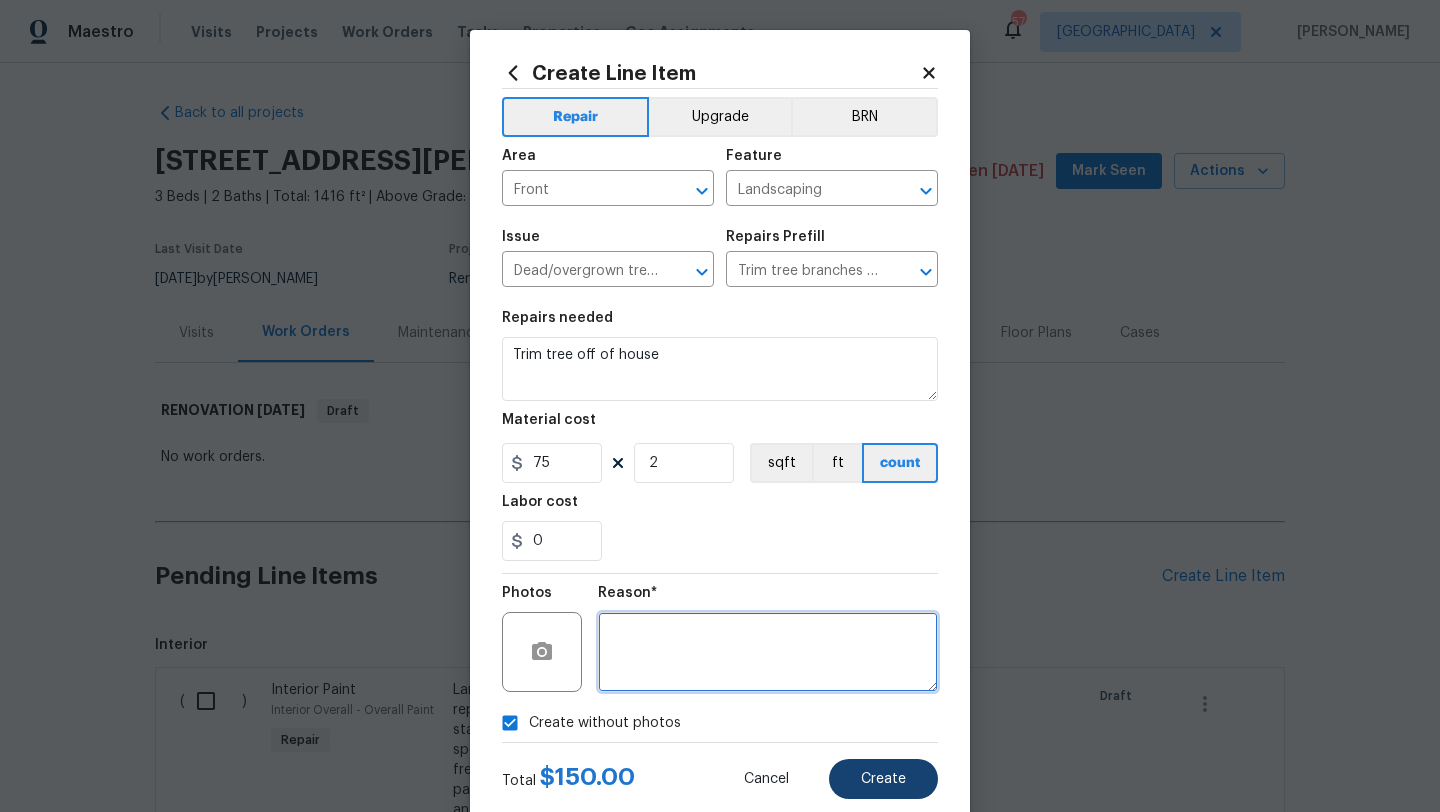 type 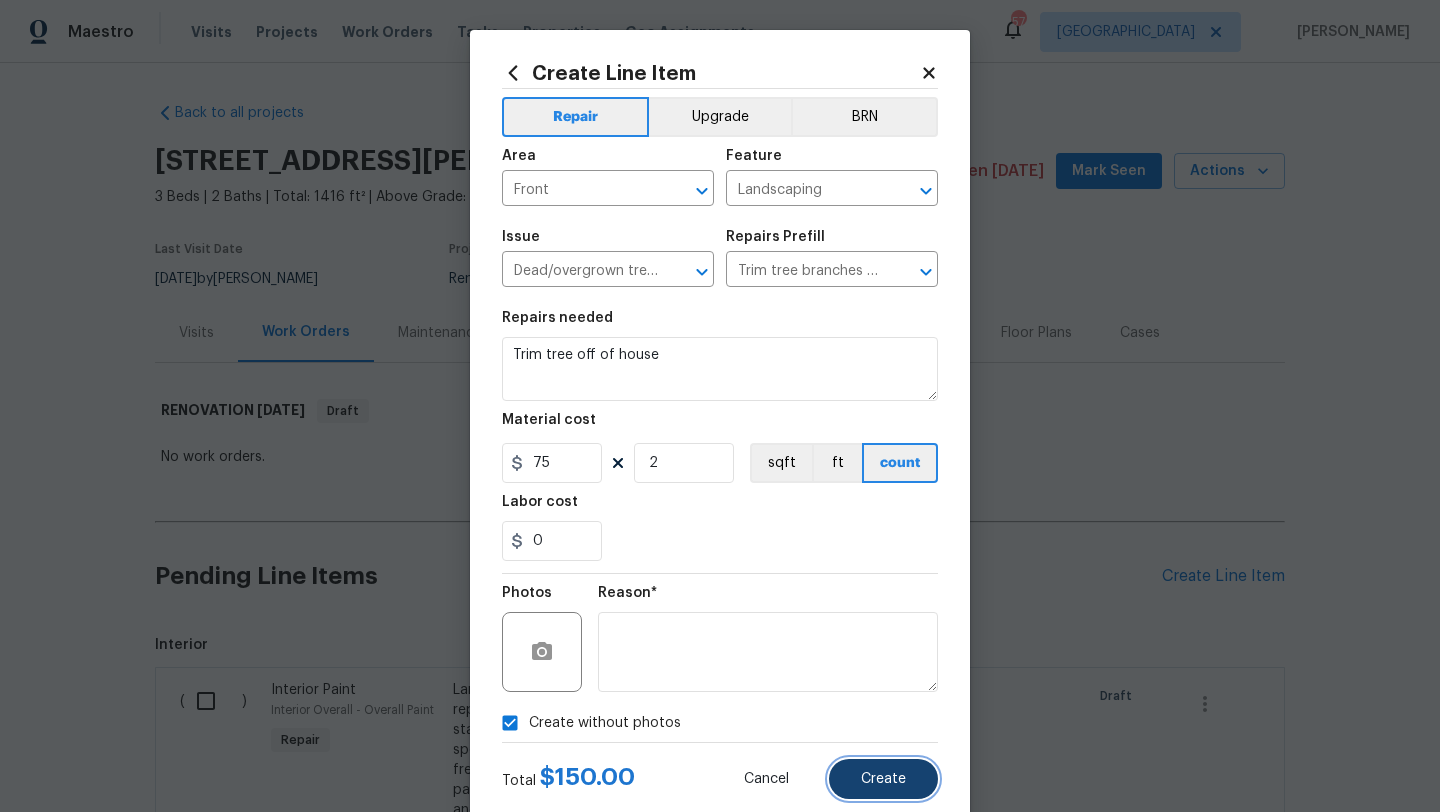 click on "Create" at bounding box center (883, 779) 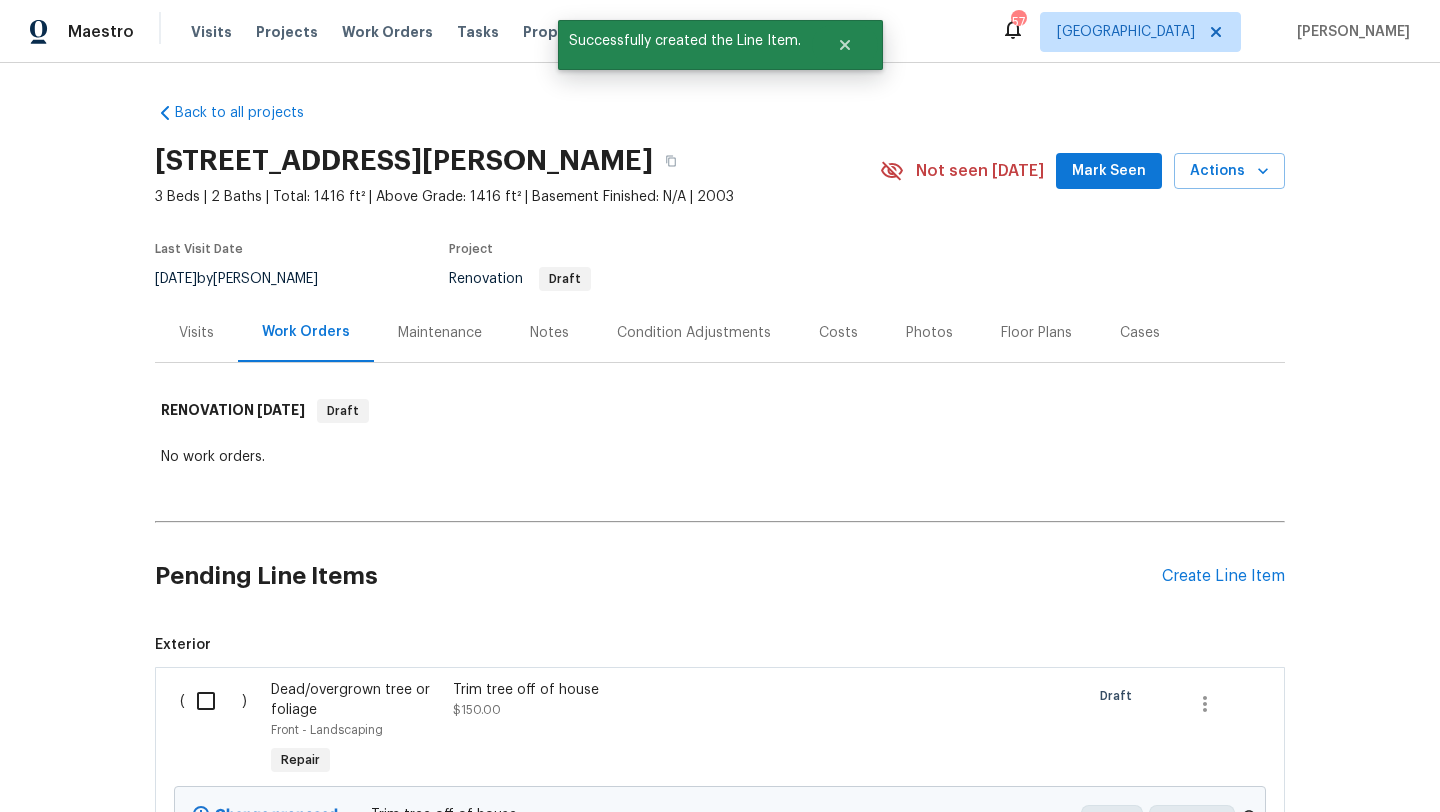click on "Pending Line Items Create Line Item" at bounding box center (720, 576) 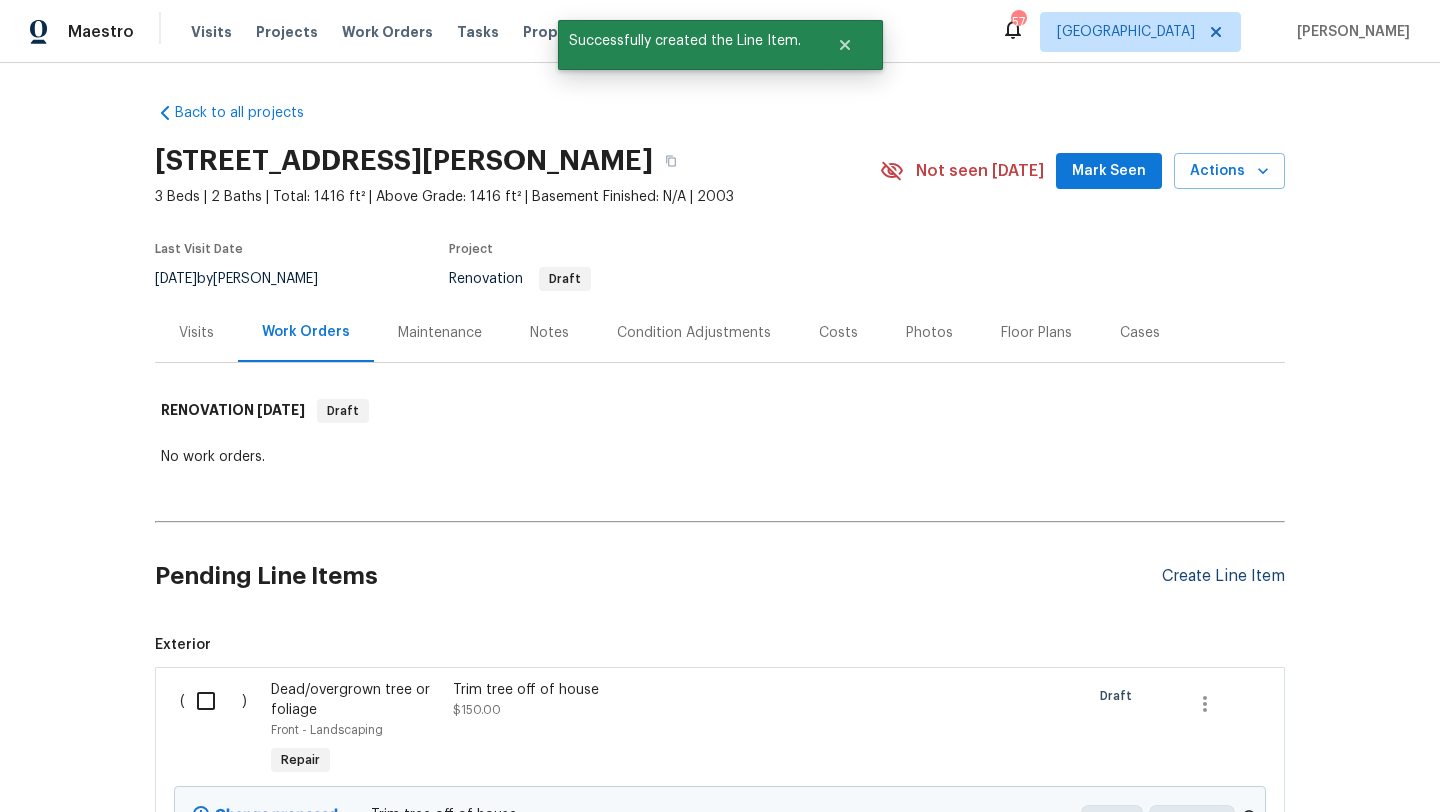 click on "Create Line Item" at bounding box center (1223, 576) 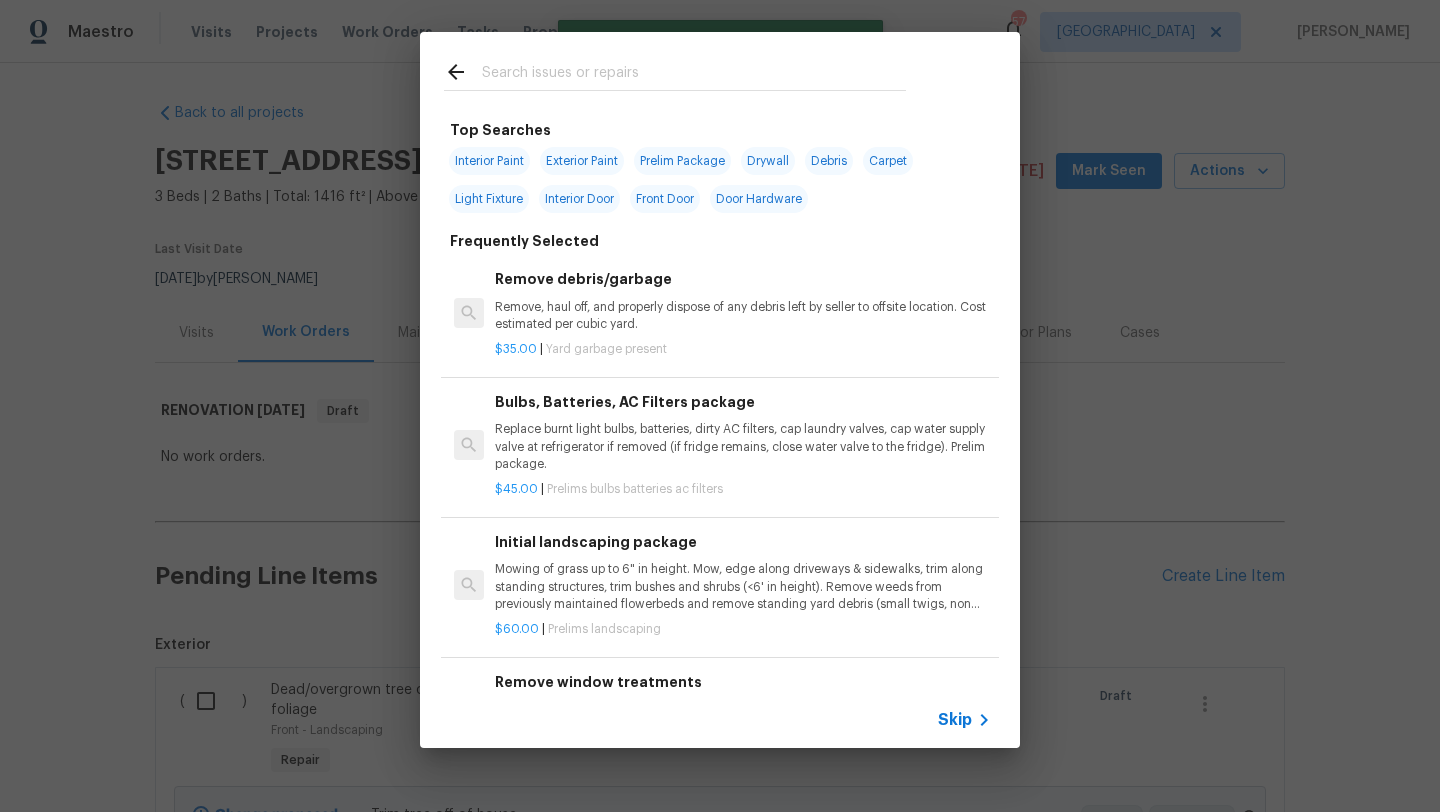 click at bounding box center (694, 75) 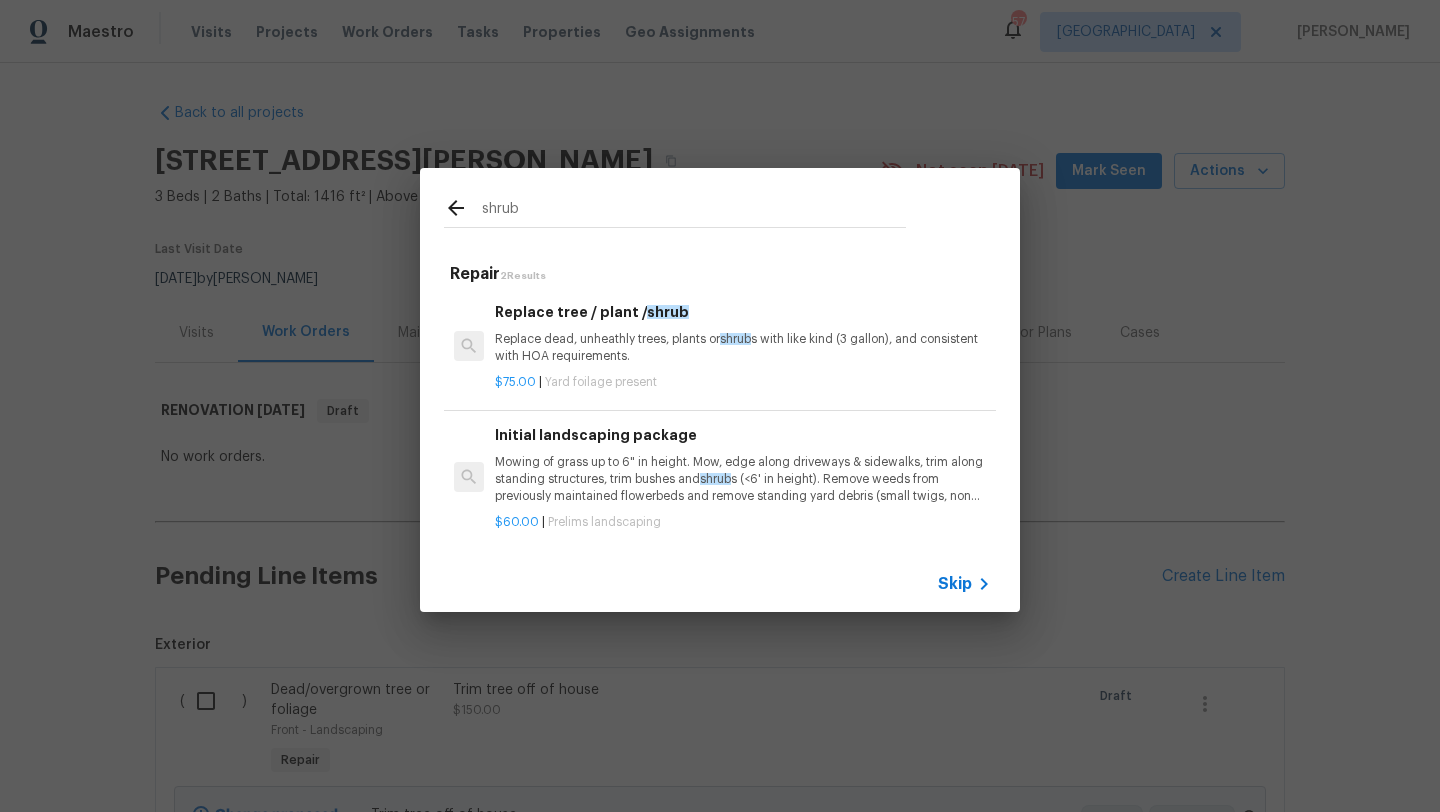type on "shrub" 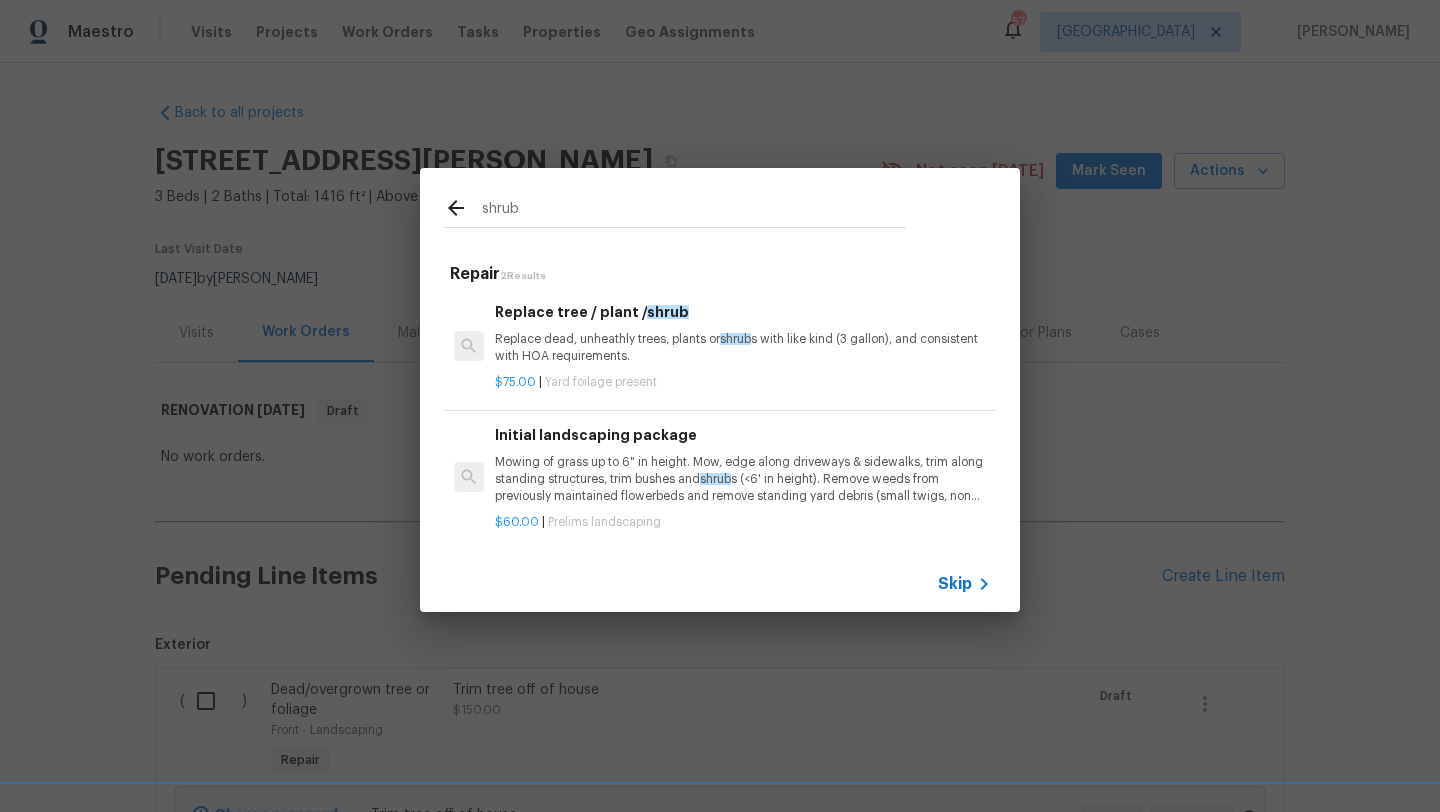 click on "Mowing of grass up to 6" in height. Mow, edge along driveways & sidewalks, trim along standing structures, trim bushes and  shrub s (<6' in height). Remove weeds from previously maintained flowerbeds and remove standing yard debris (small twigs, non seasonal falling leaves).  Use leaf blower to remove clippings from hard surfaces."" at bounding box center [743, 479] 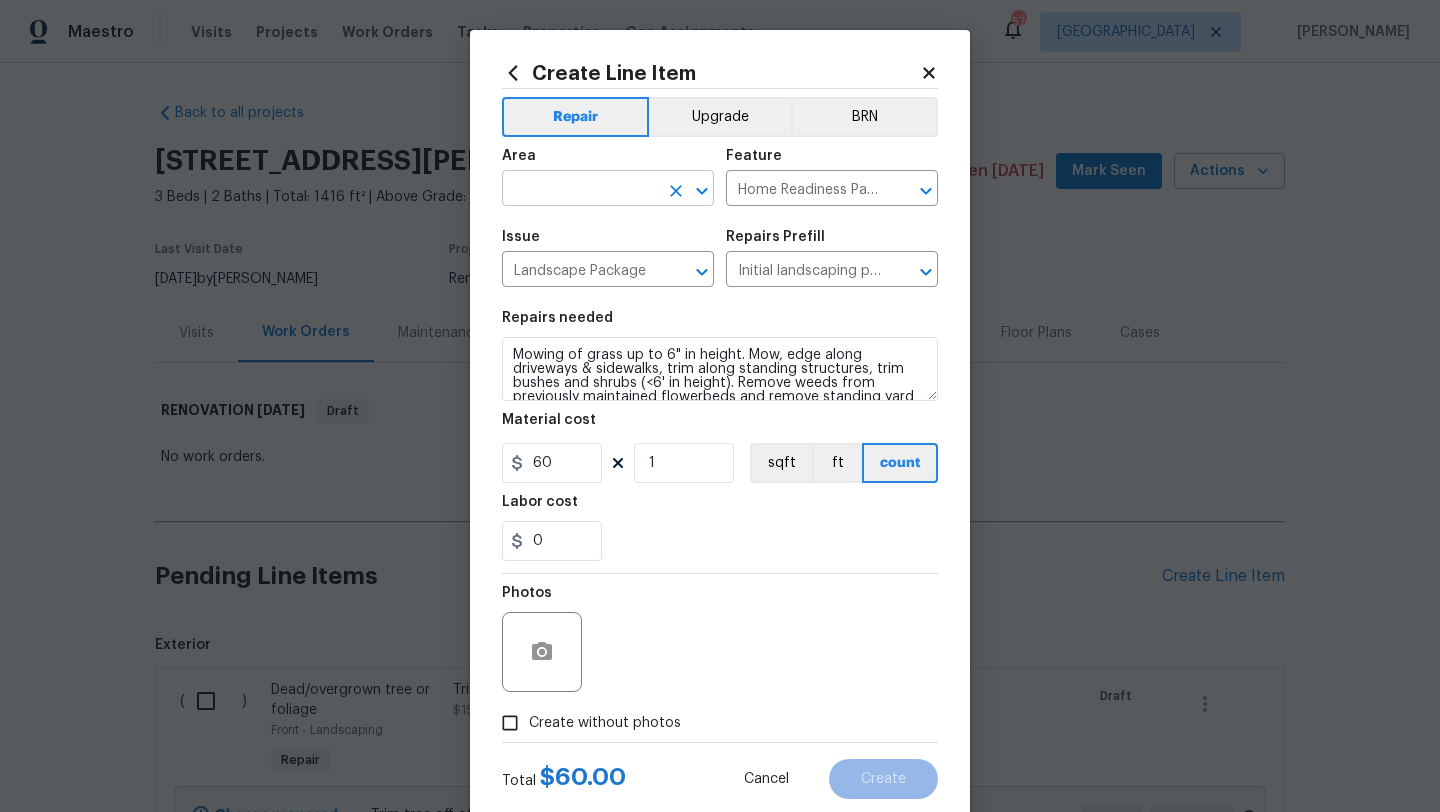 click at bounding box center [580, 190] 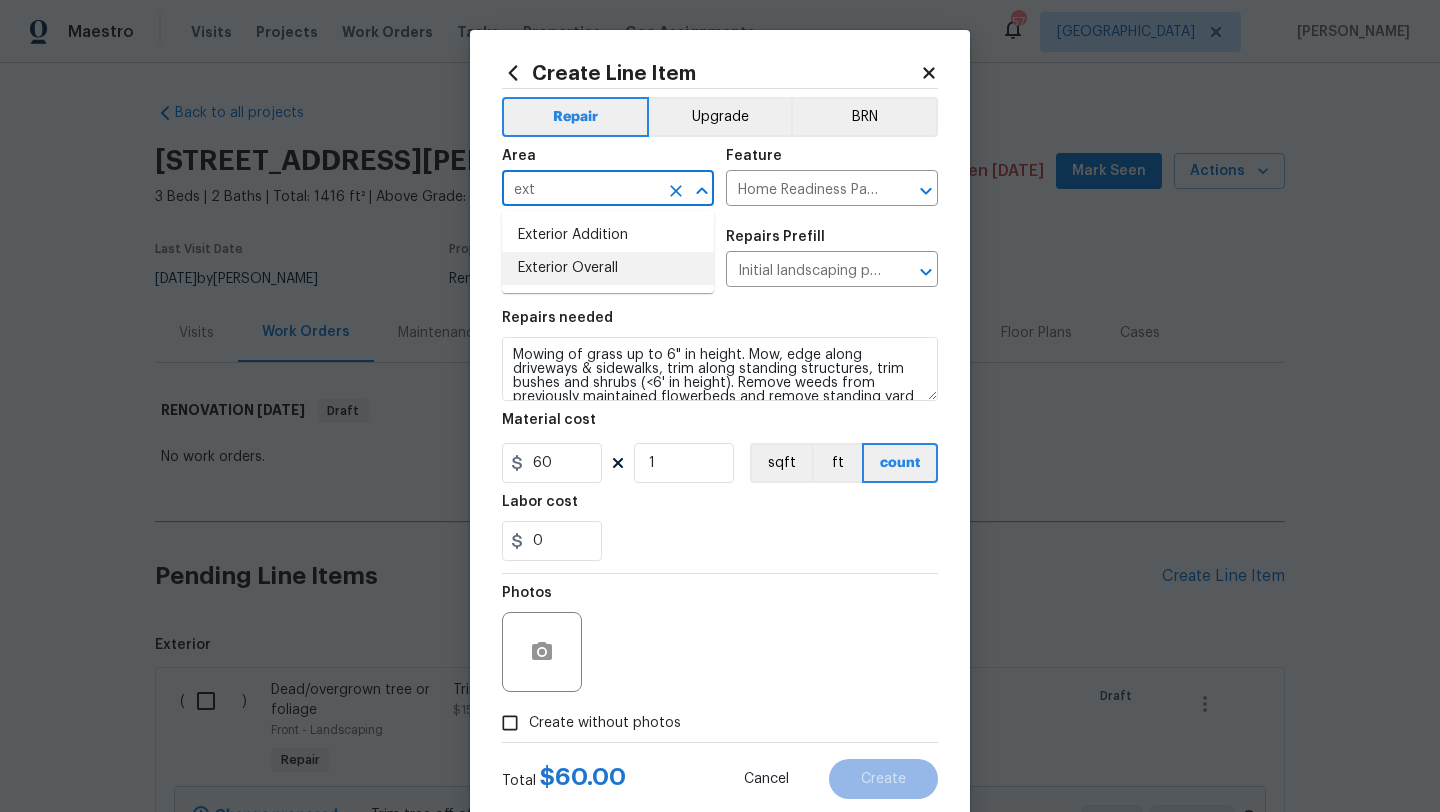 click on "Exterior Overall" at bounding box center (608, 268) 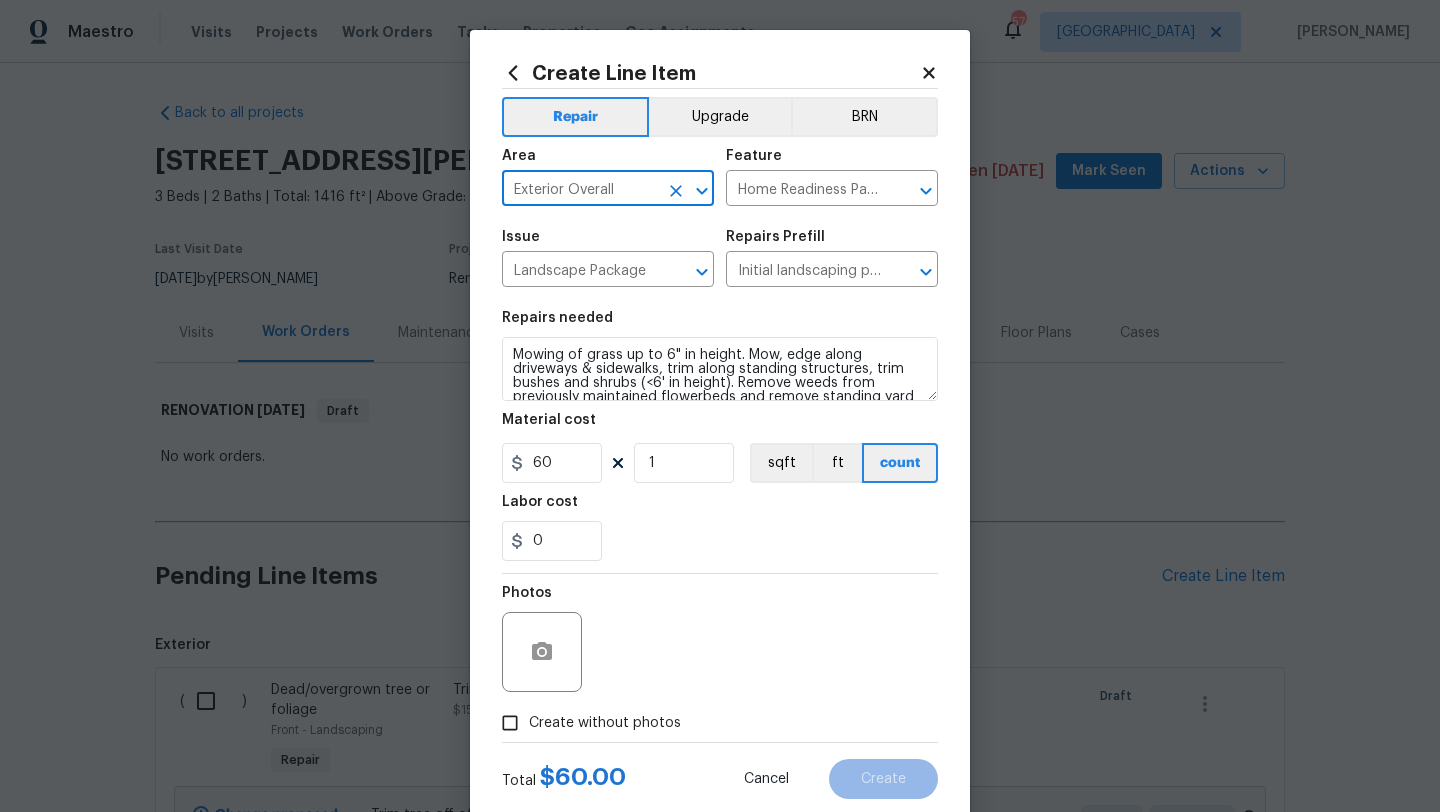 type on "Exterior Overall" 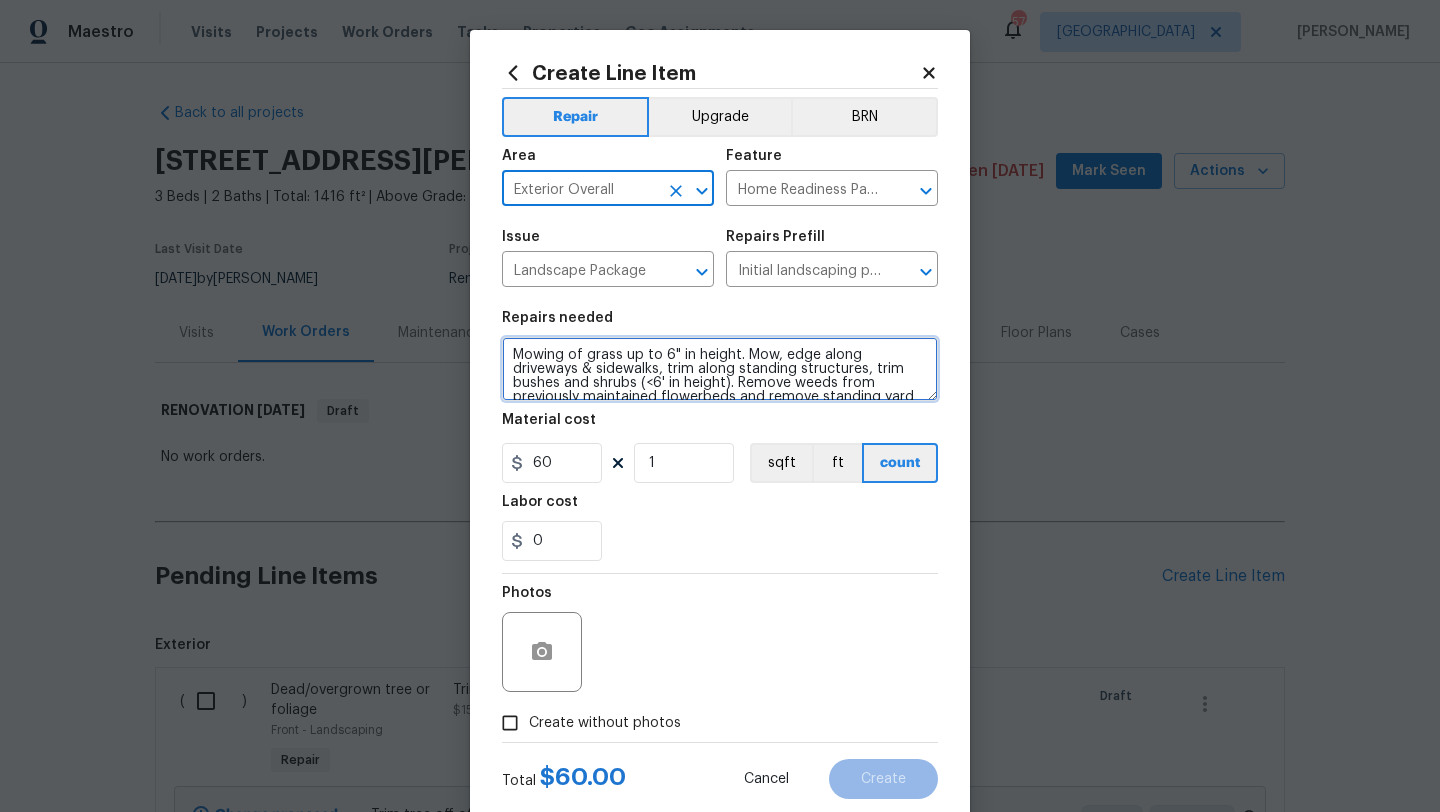 click on "Mowing of grass up to 6" in height. Mow, edge along driveways & sidewalks, trim along standing structures, trim bushes and shrubs (<6' in height). Remove weeds from previously maintained flowerbeds and remove standing yard debris (small twigs, non seasonal falling leaves).  Use leaf blower to remove clippings from hard surfaces."" at bounding box center (720, 369) 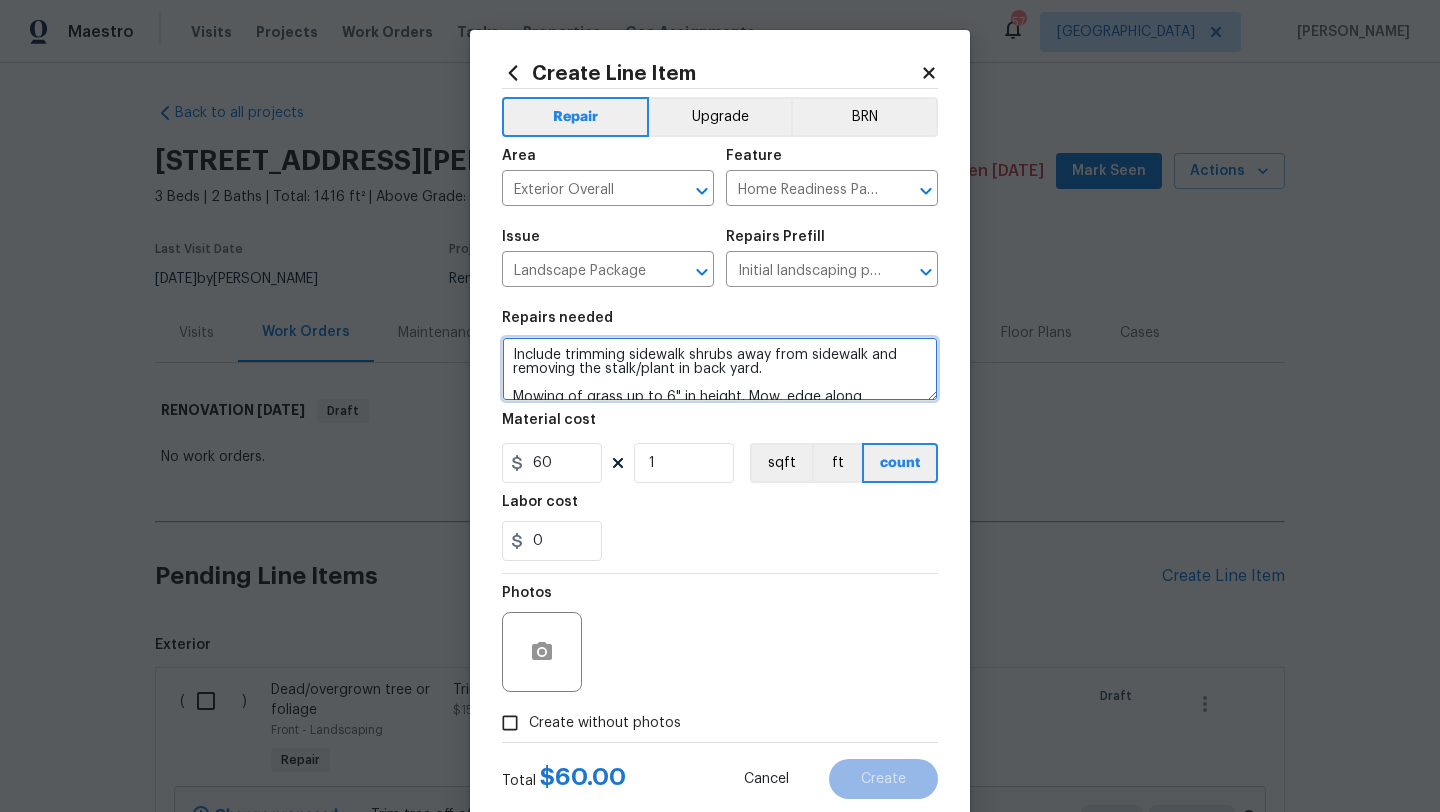 type on "Include trimming sidewalk shrubs away from sidewalk and removing the stalk/plant in back yard.
Mowing of grass up to 6" in height. Mow, edge along driveways & sidewalks, trim along standing structures, trim bushes and shrubs (<6' in height). Remove weeds from previously maintained flowerbeds and remove standing yard debris (small twigs, non seasonal falling leaves).  Use leaf blower to remove clippings from hard surfaces."" 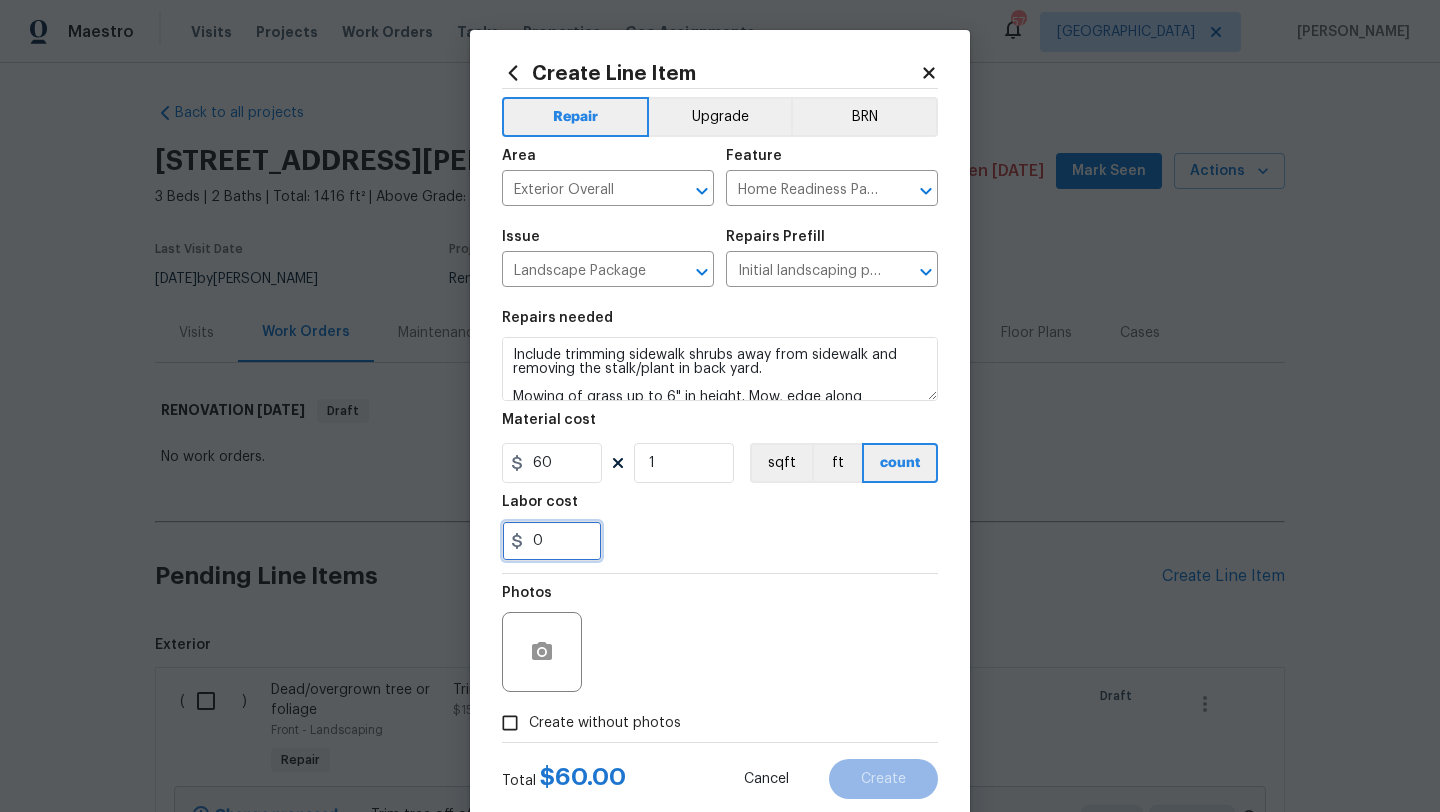 drag, startPoint x: 558, startPoint y: 548, endPoint x: 503, endPoint y: 547, distance: 55.00909 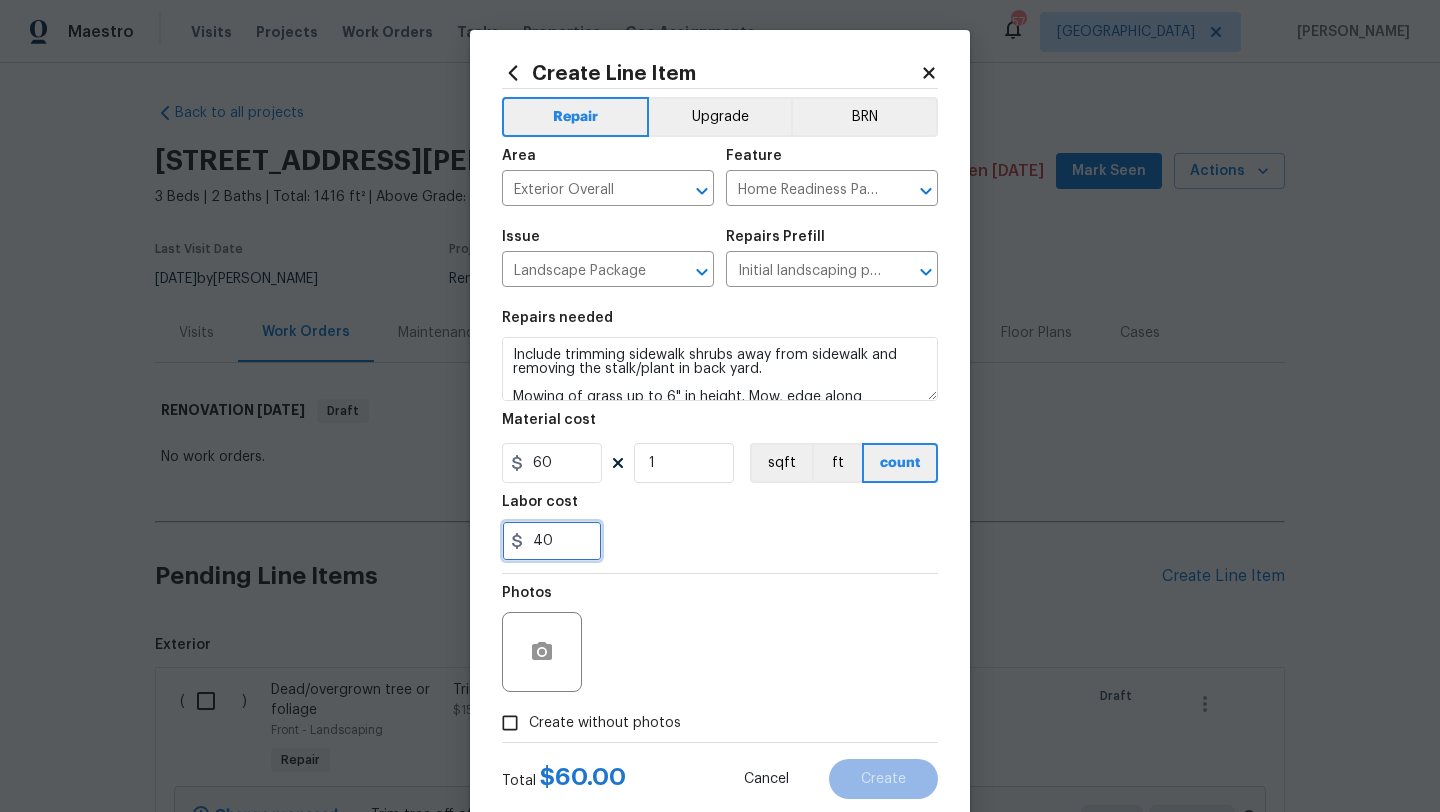 type on "40" 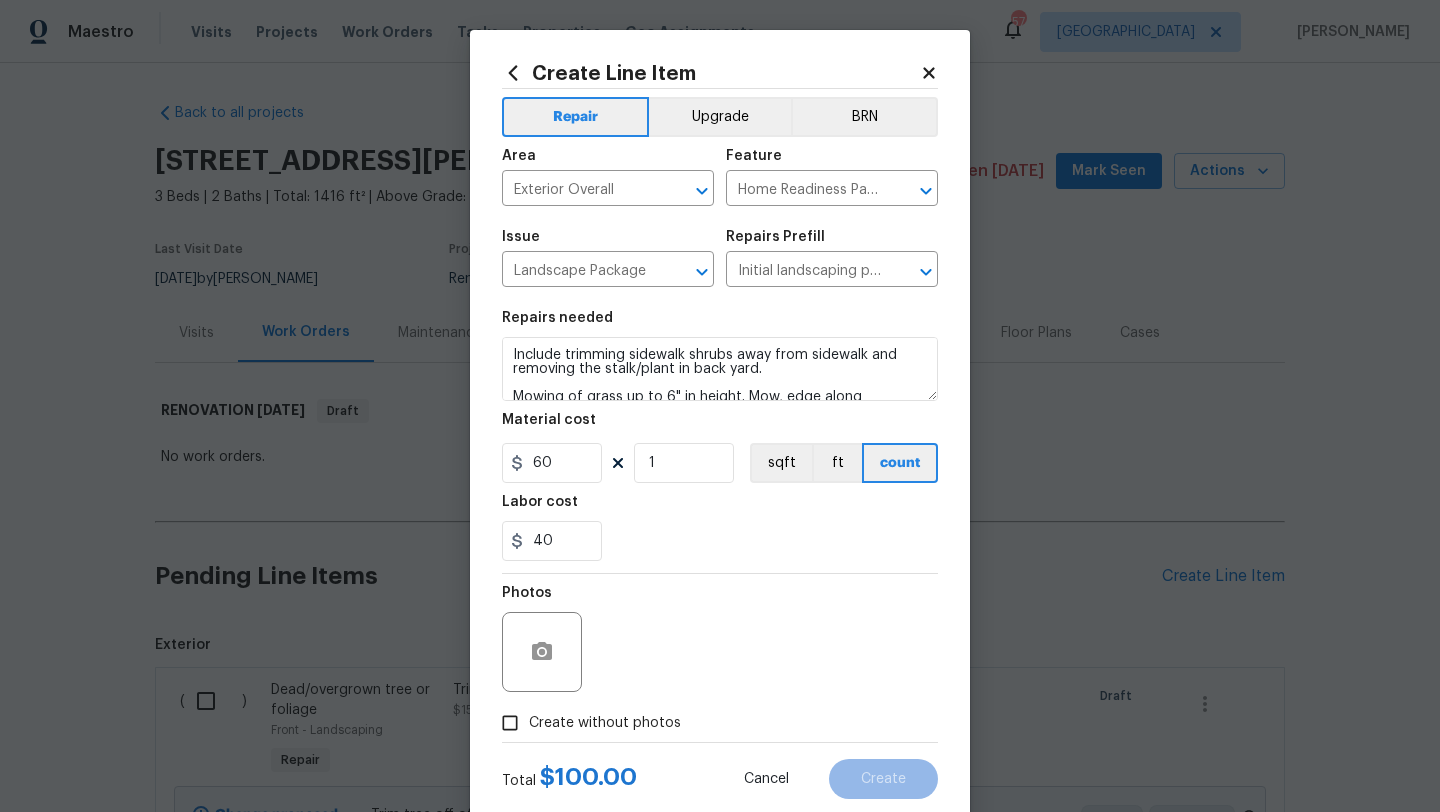 click on "Create without photos" at bounding box center [605, 723] 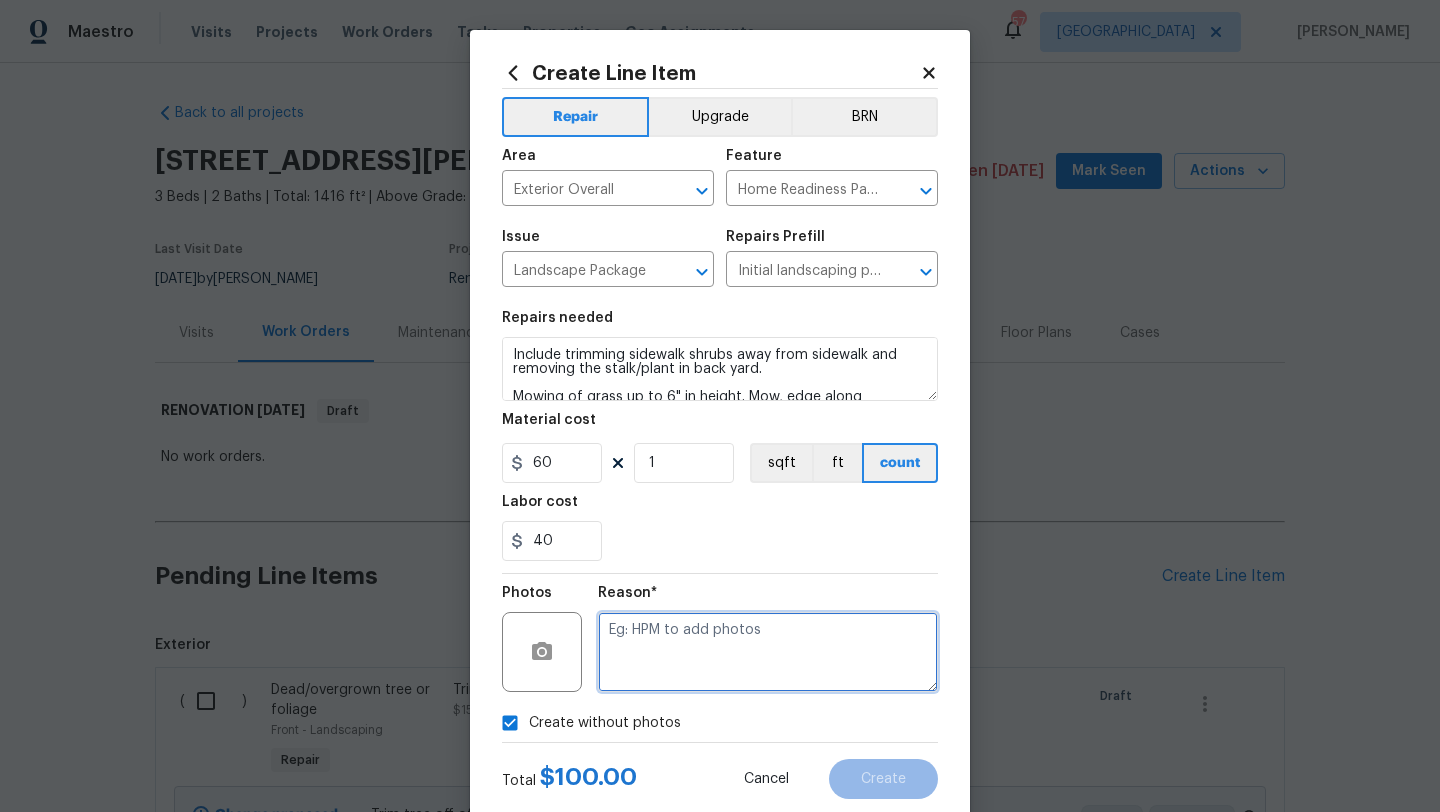 click at bounding box center (768, 652) 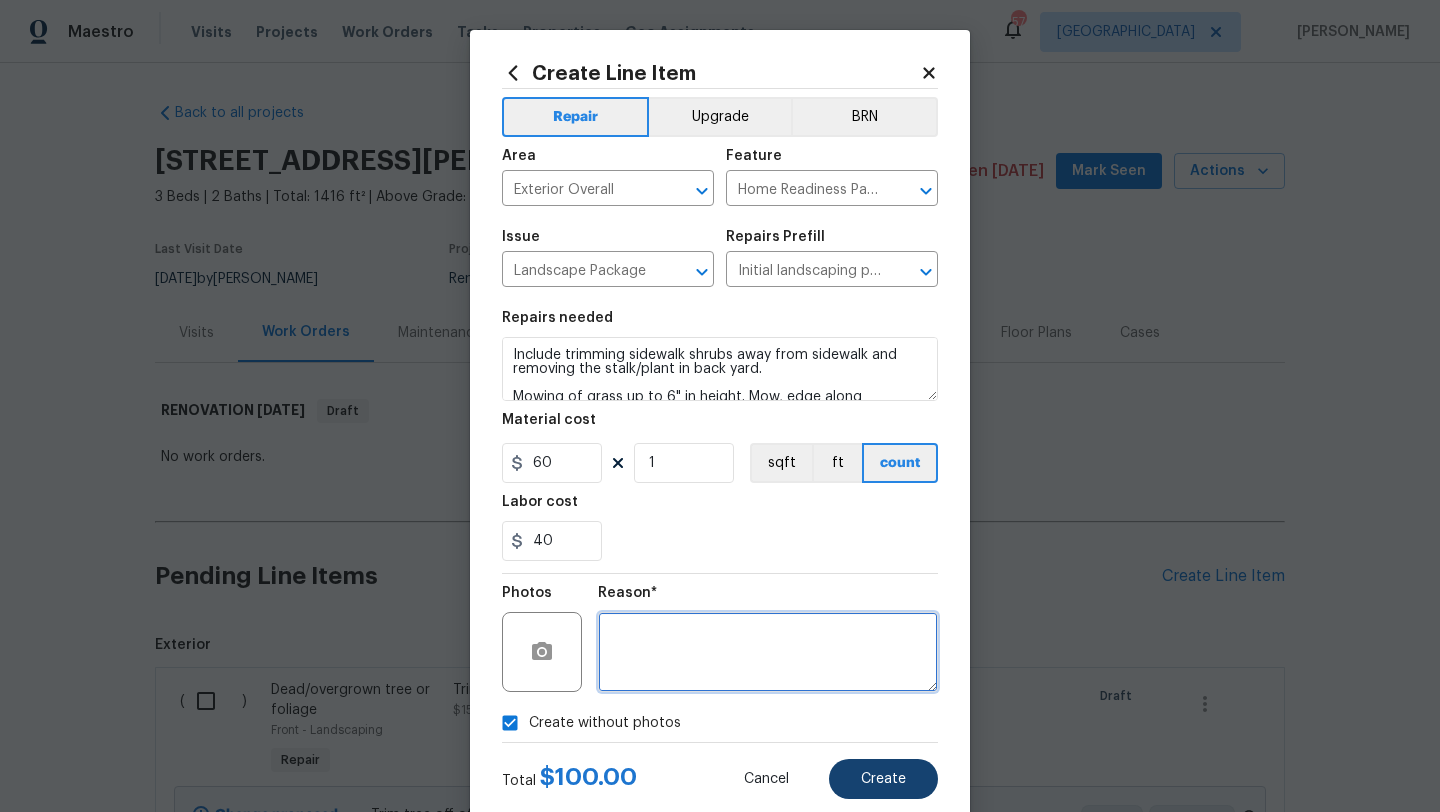 type 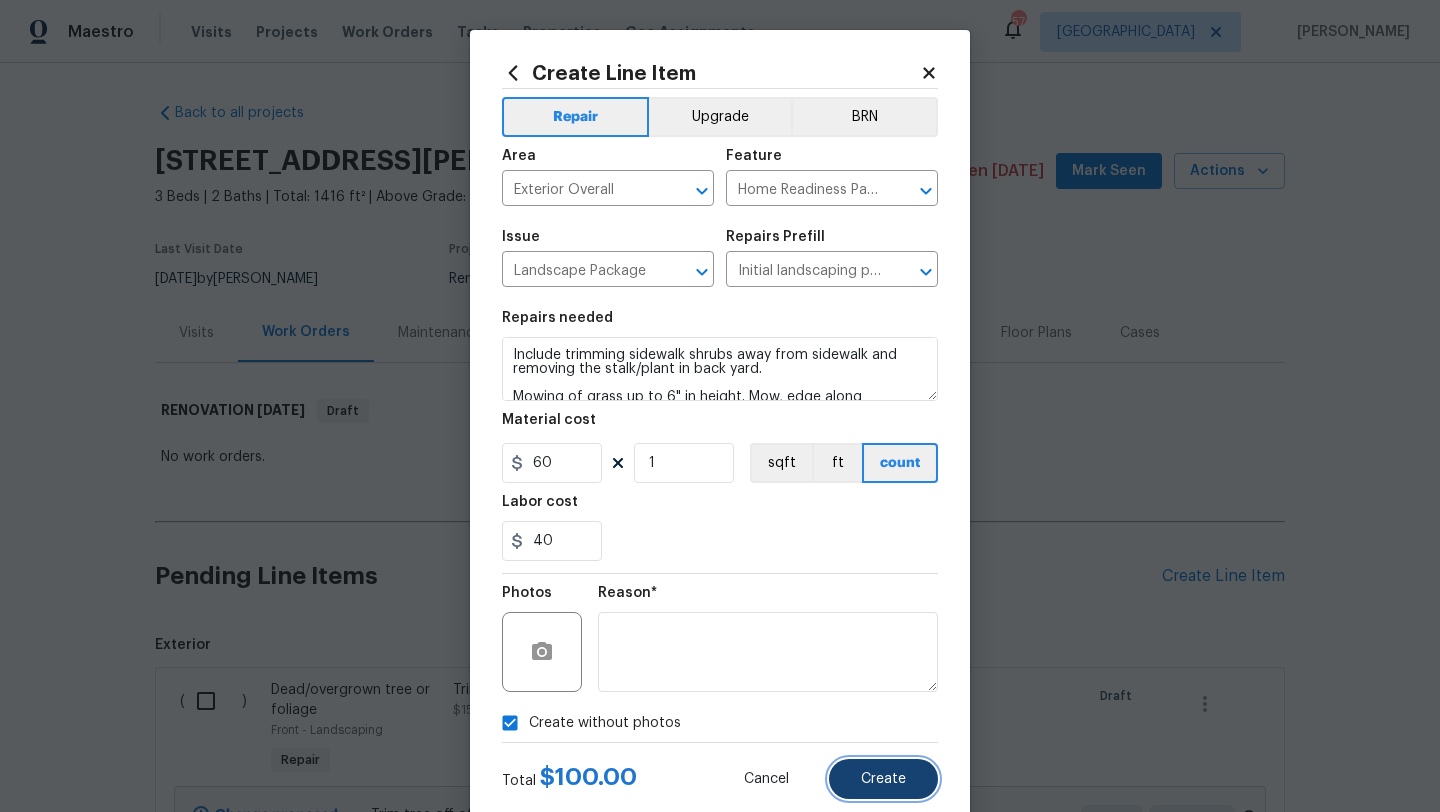 click on "Create" at bounding box center [883, 779] 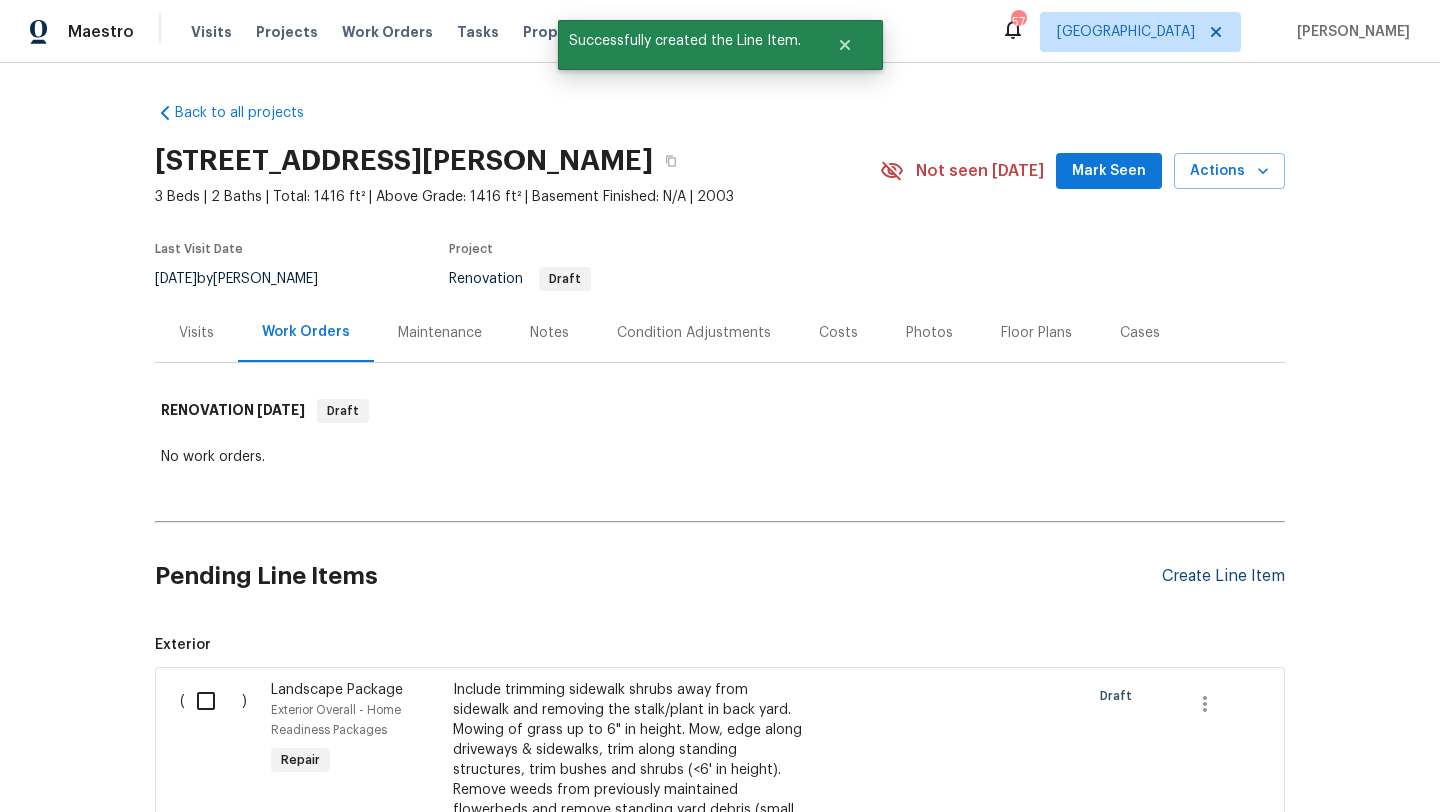 click on "Create Line Item" at bounding box center (1223, 576) 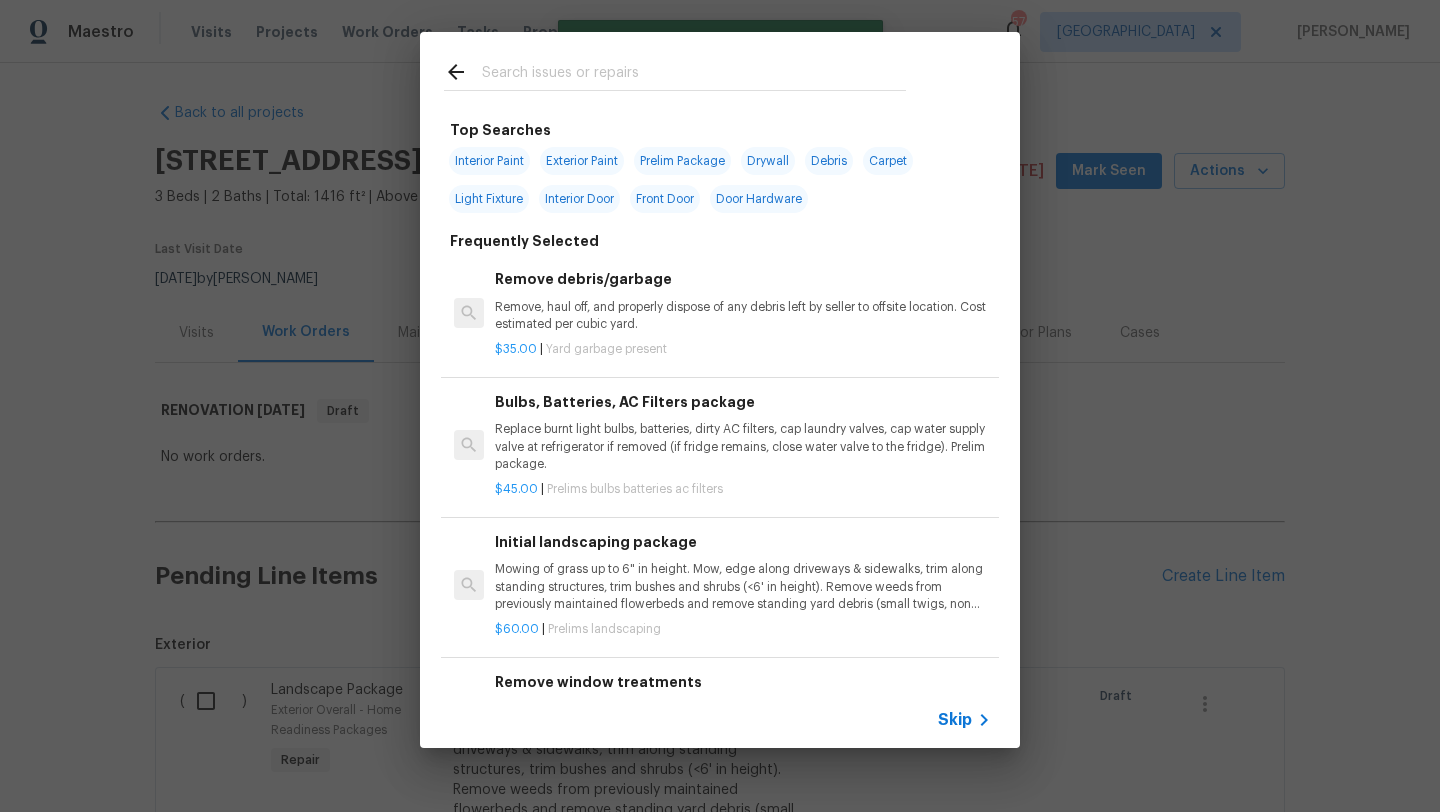 click at bounding box center [694, 75] 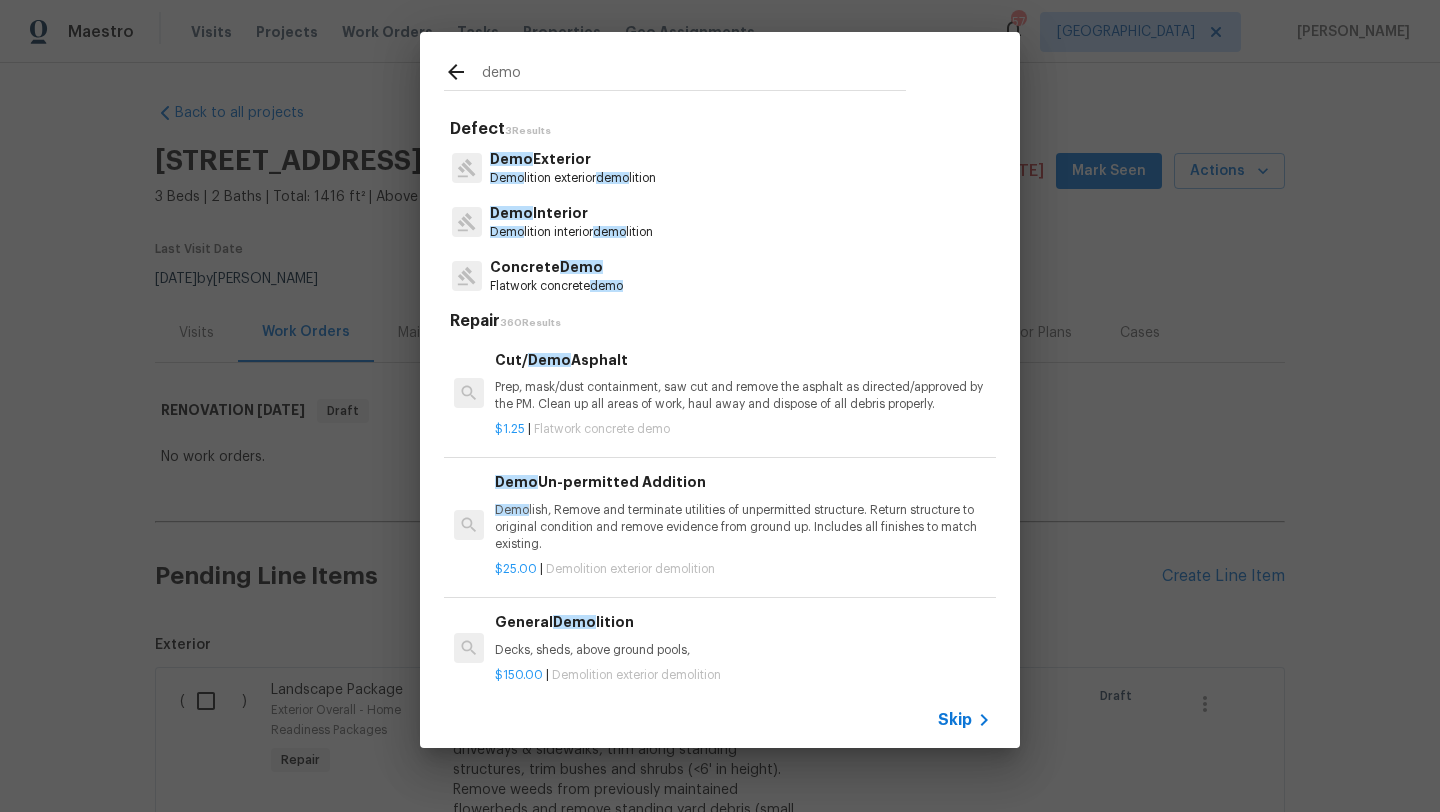 type on "demo" 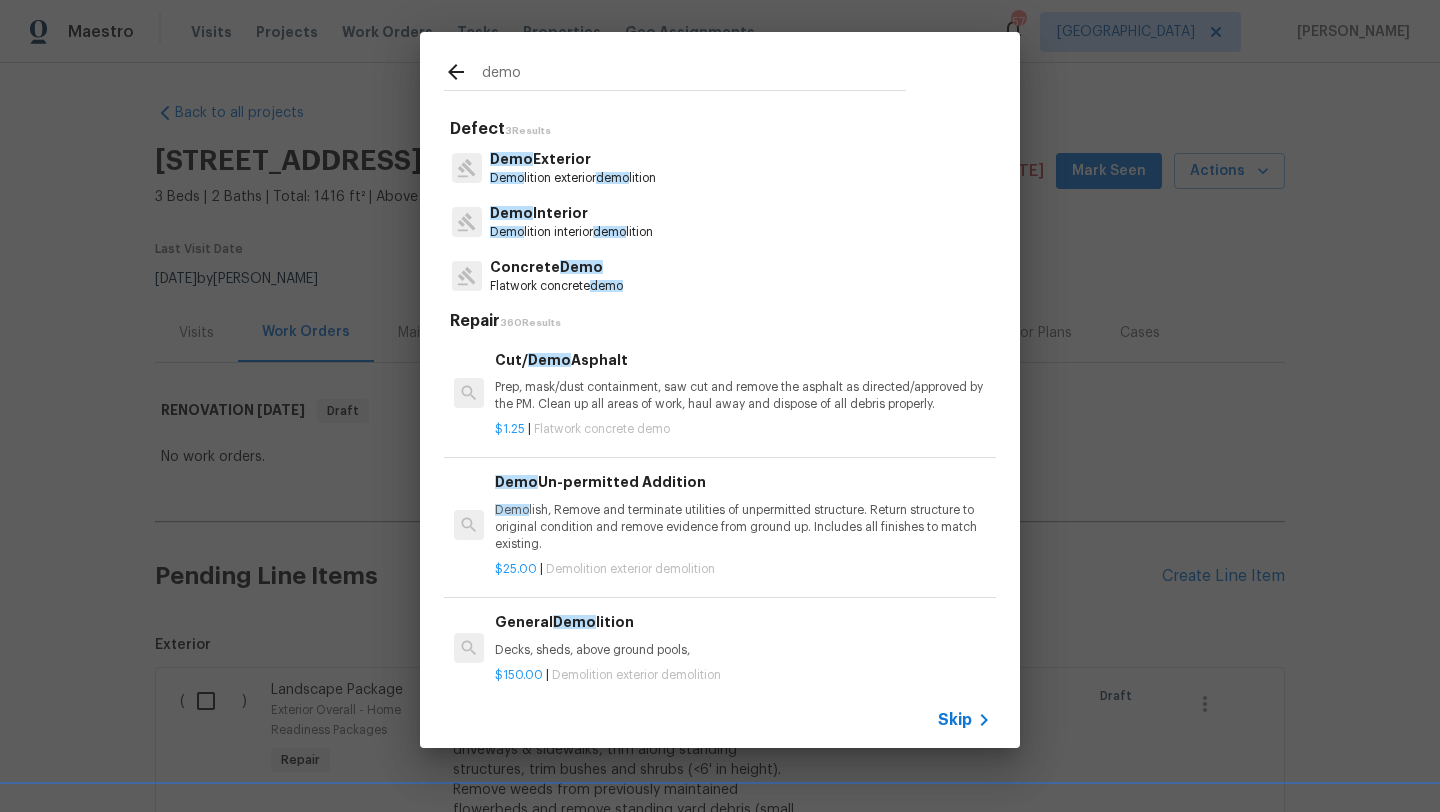 click on "Demo  Exterior" at bounding box center [573, 159] 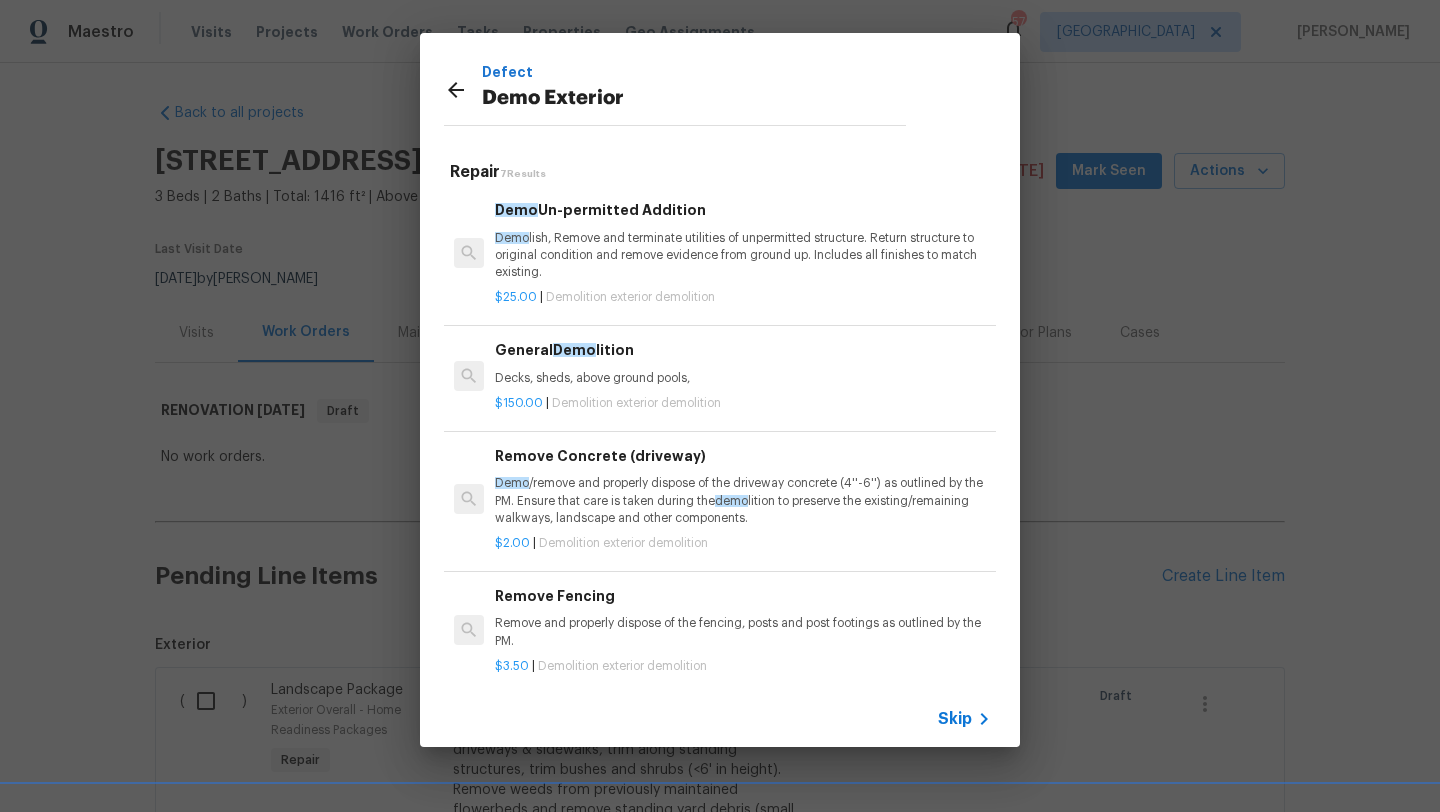 click on "General  Demo lition" at bounding box center [743, 350] 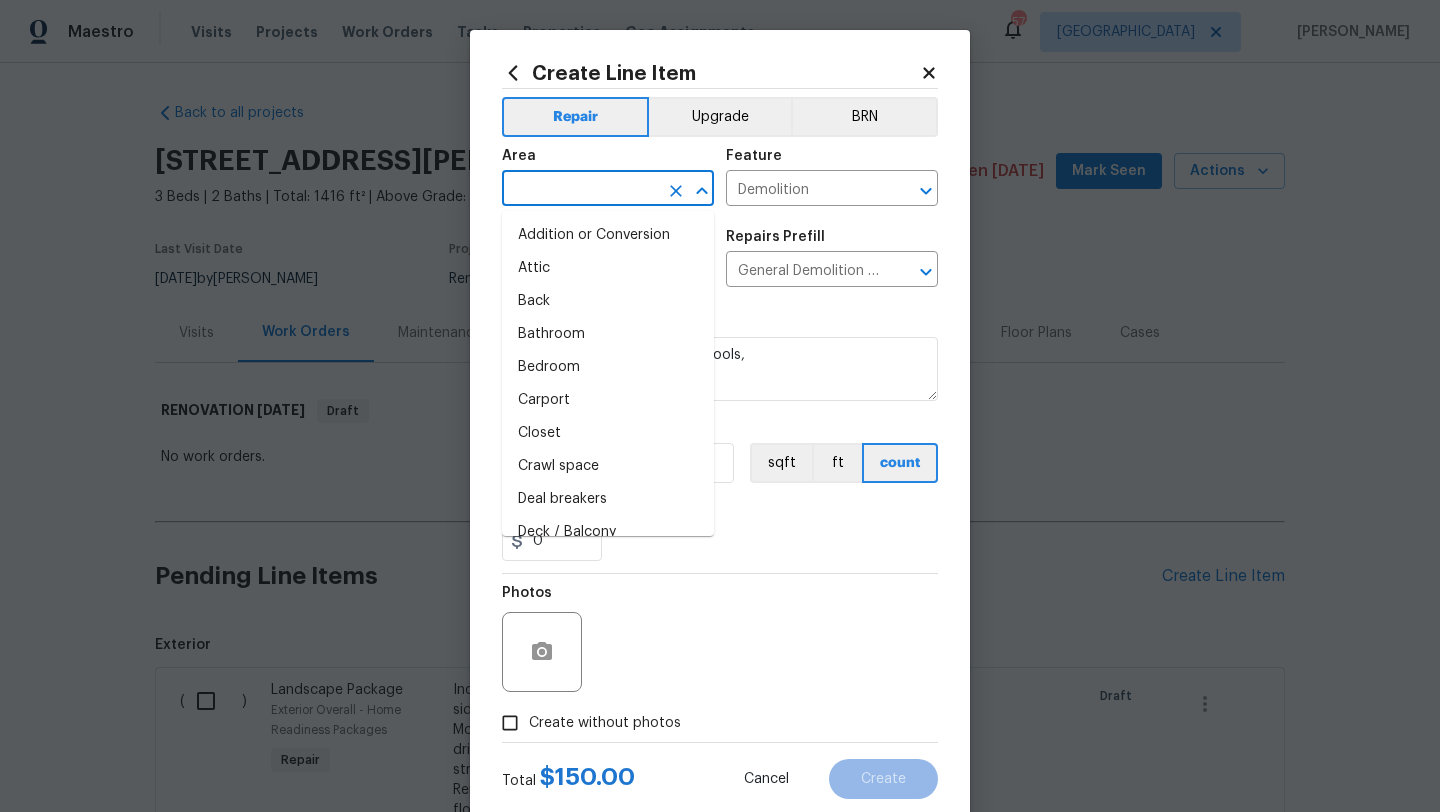 click at bounding box center (580, 190) 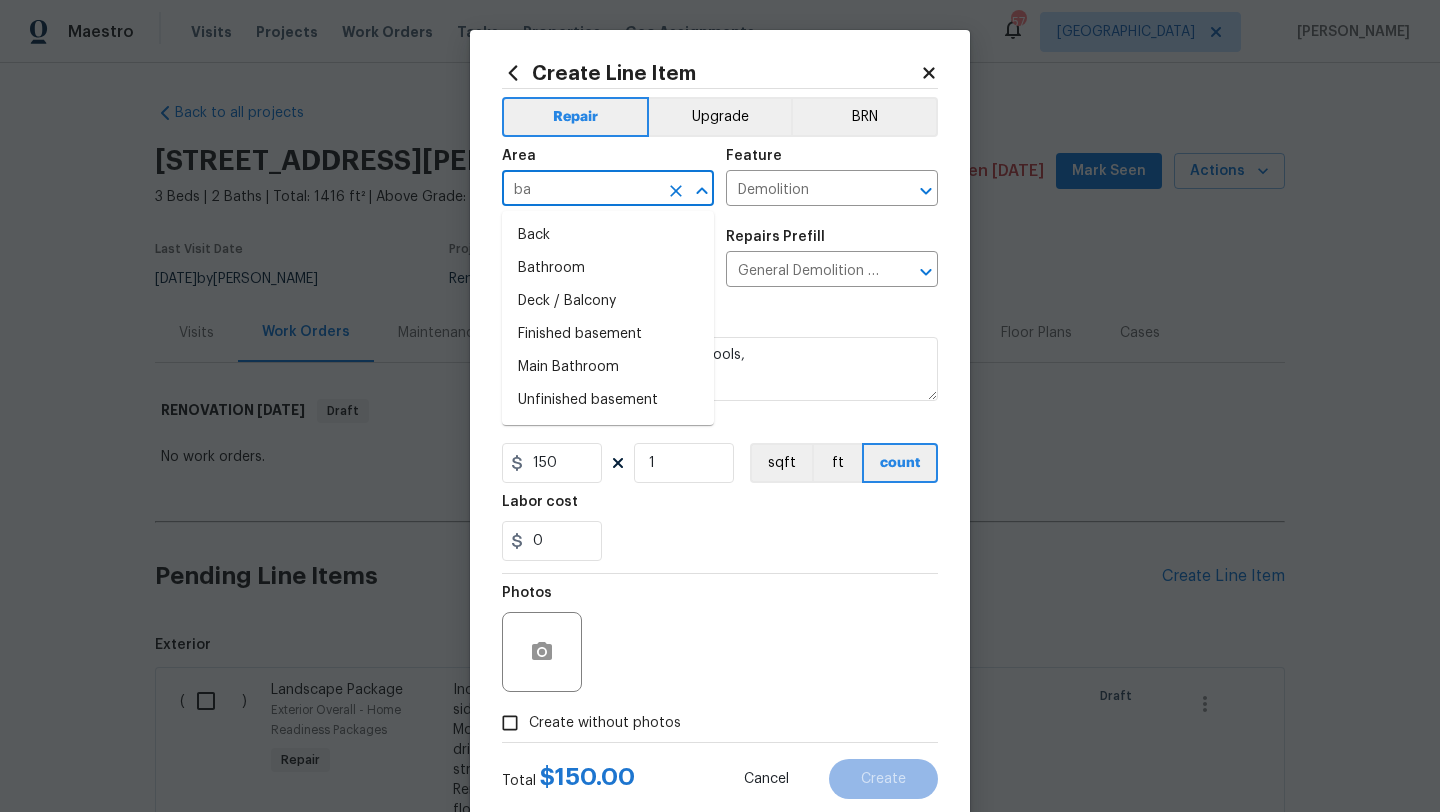 type on "b" 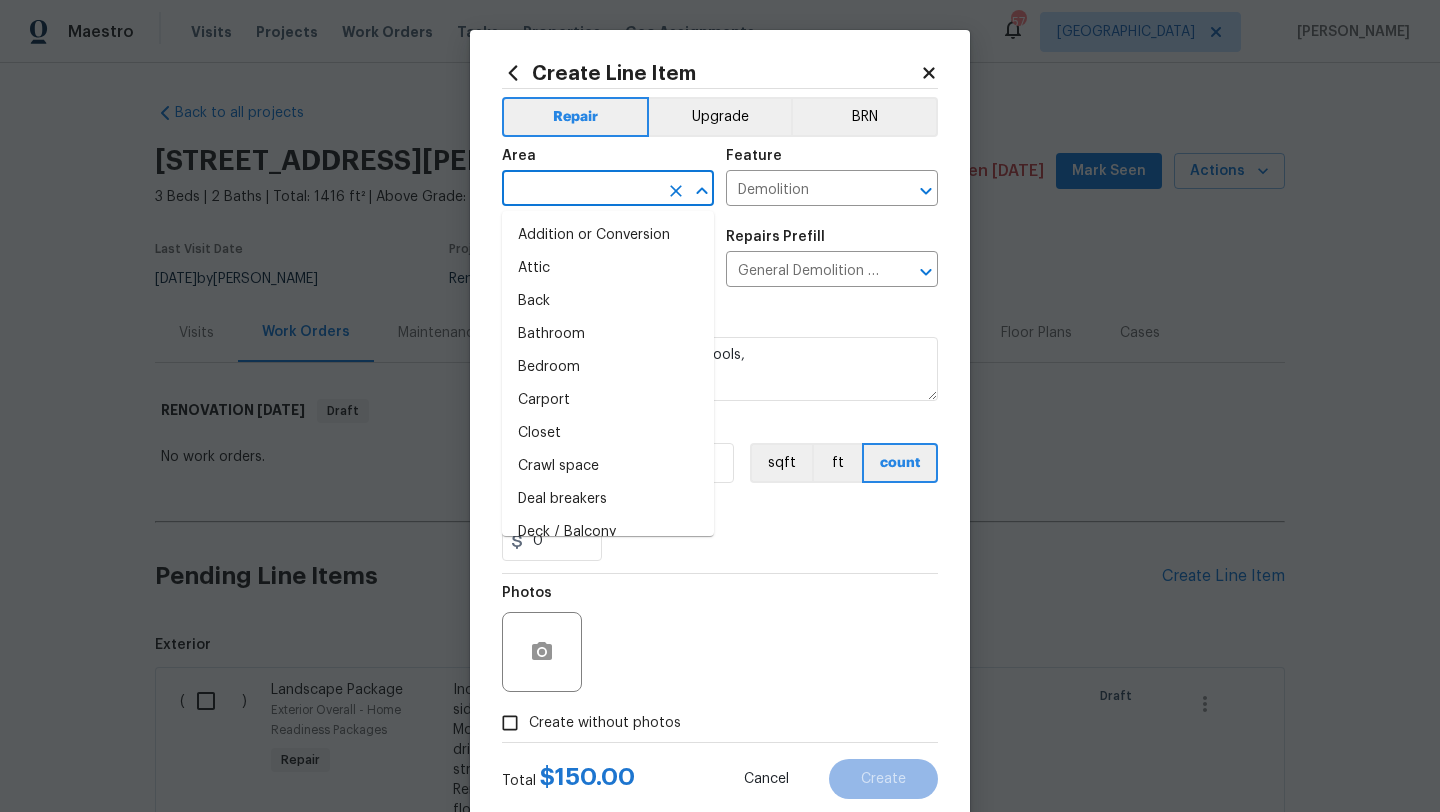 type on "c" 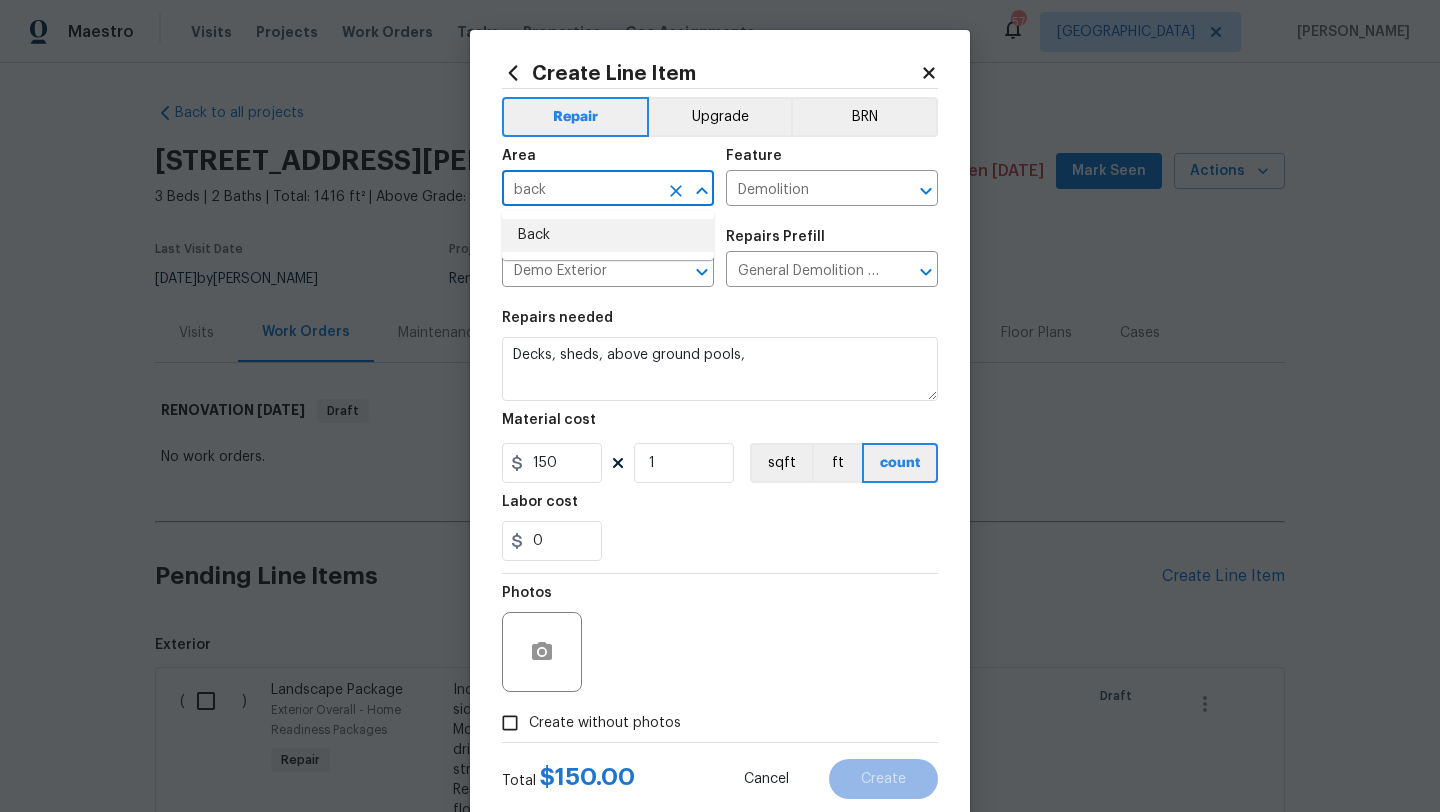 click on "Back" at bounding box center (608, 235) 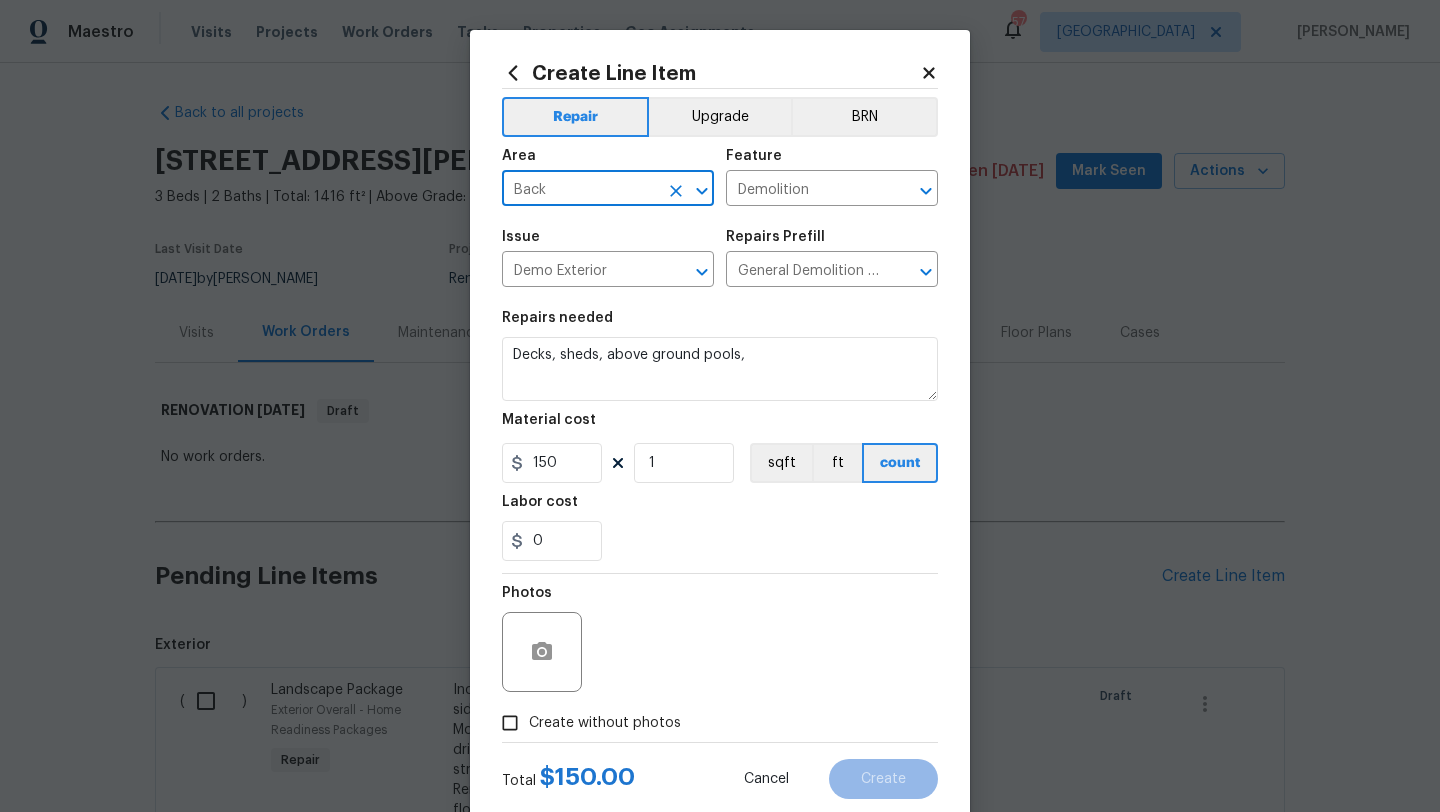 type on "Back" 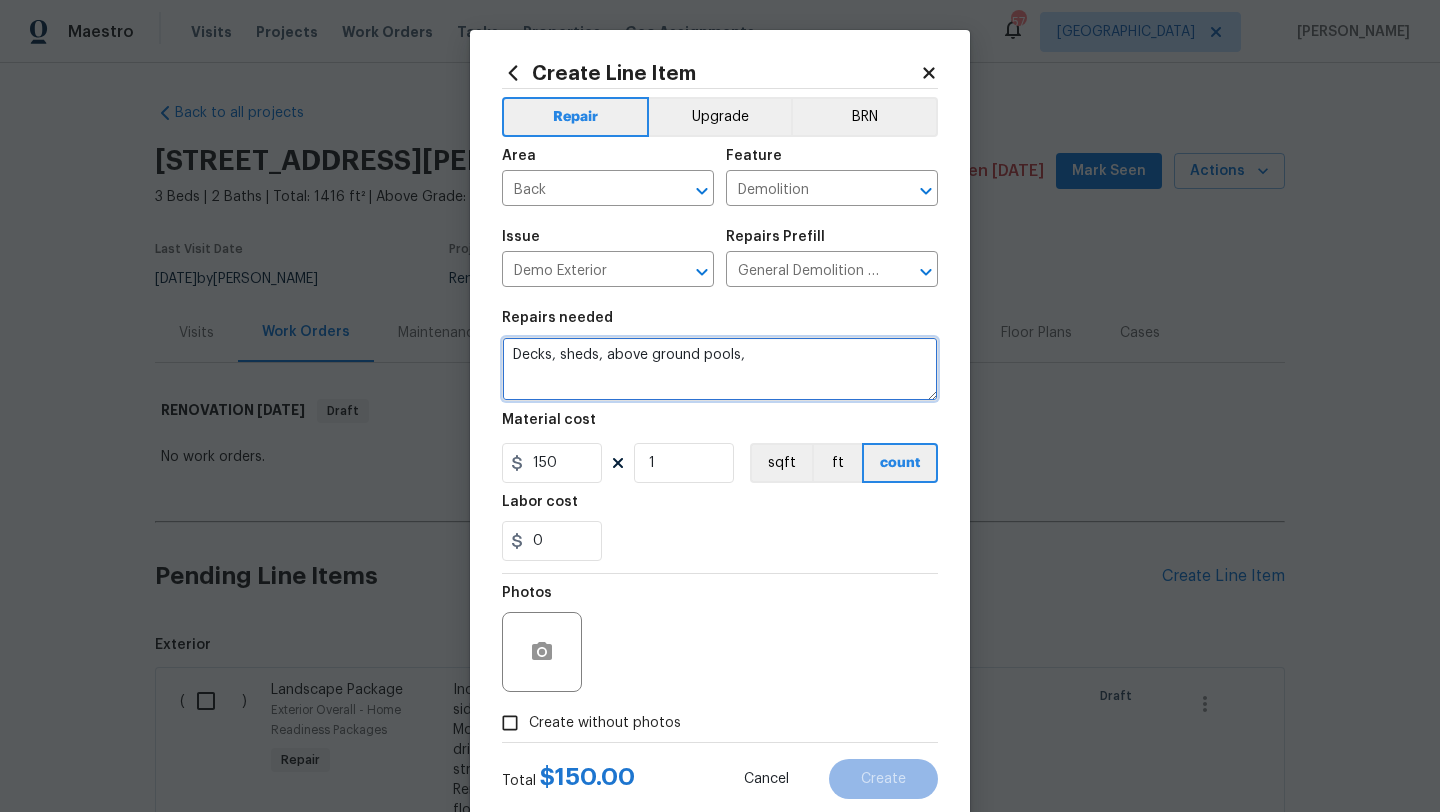 drag, startPoint x: 762, startPoint y: 363, endPoint x: 504, endPoint y: 345, distance: 258.62714 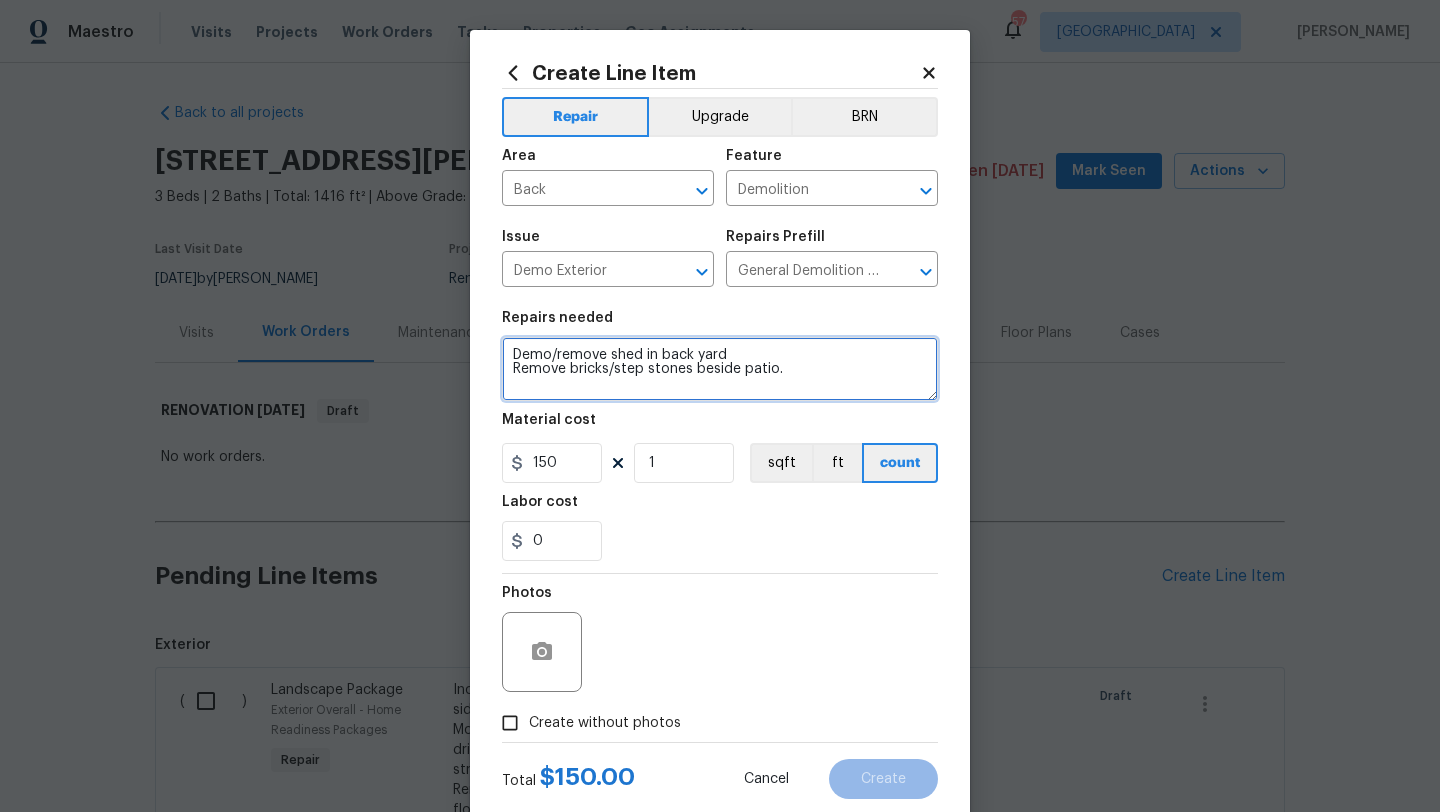 type on "Demo/remove shed in back yard
Remove bricks/step stones beside patio." 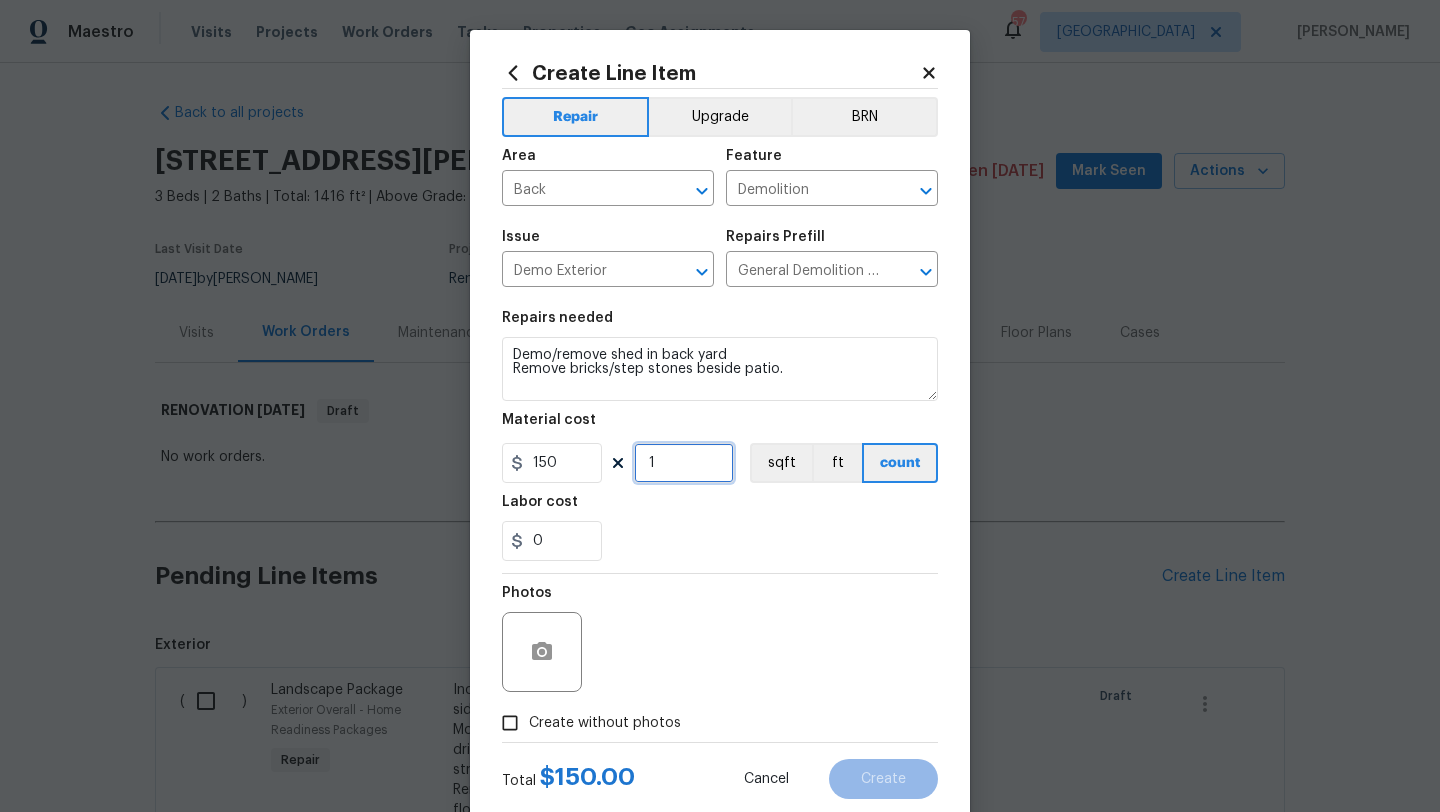 drag, startPoint x: 666, startPoint y: 465, endPoint x: 624, endPoint y: 465, distance: 42 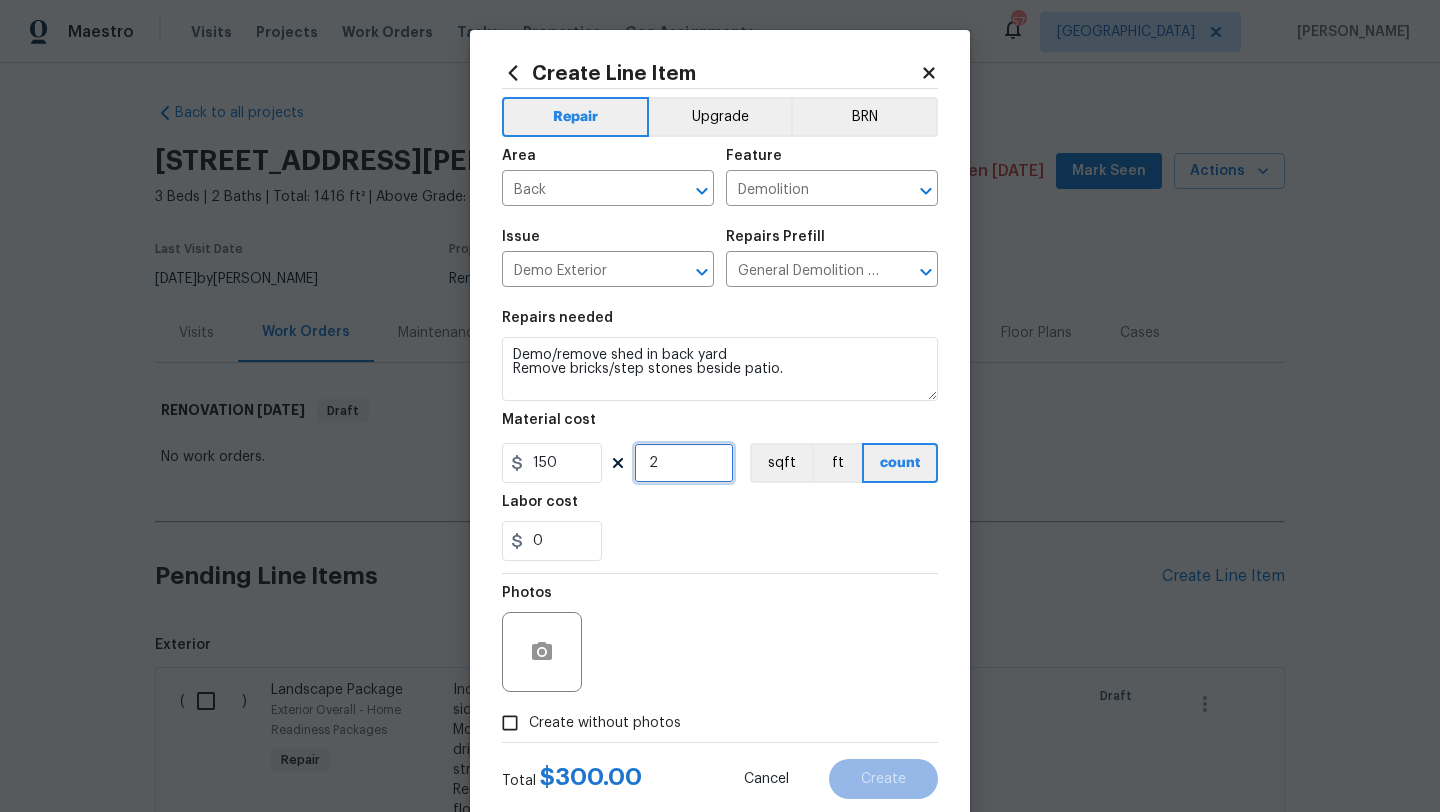 type on "2" 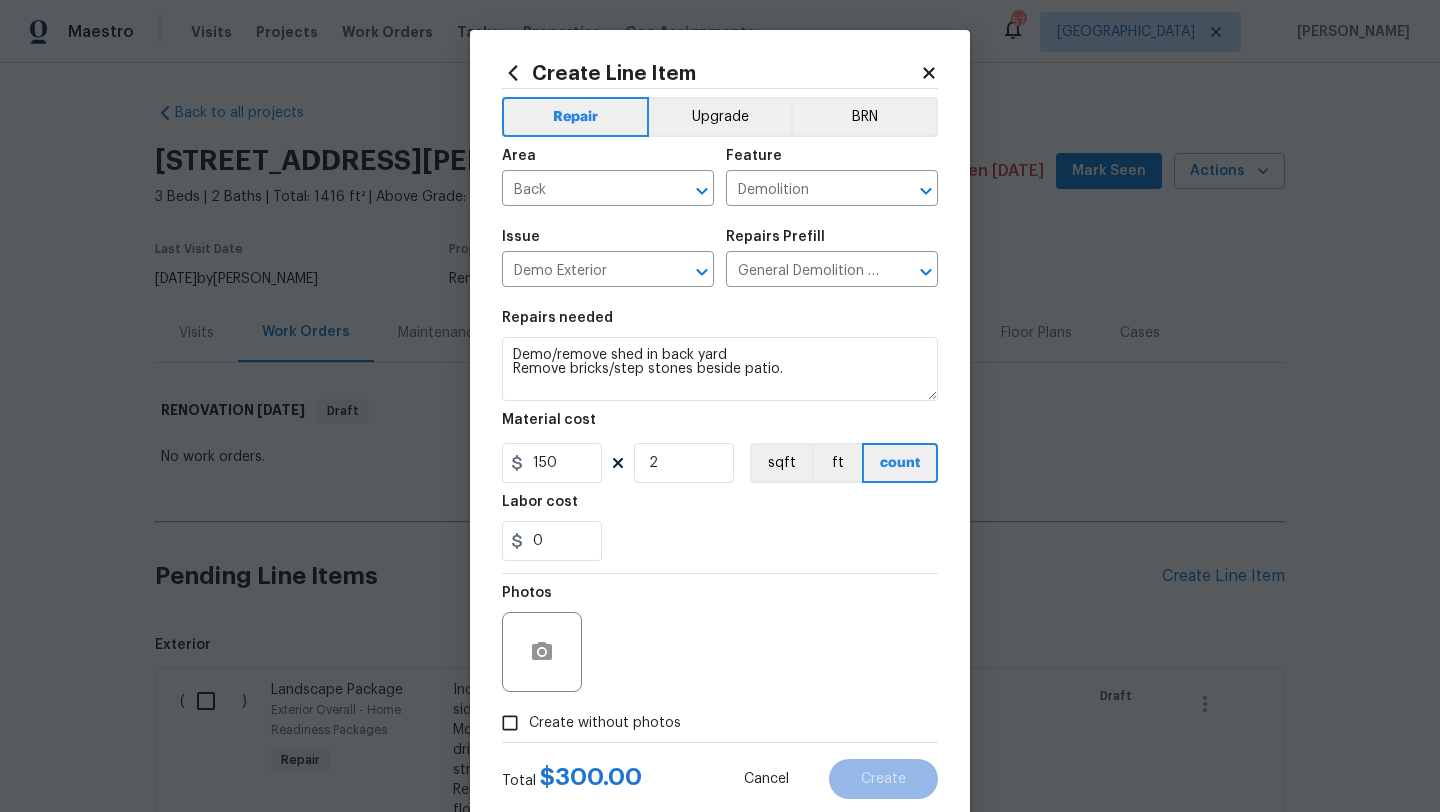 click on "Create without photos" at bounding box center [605, 723] 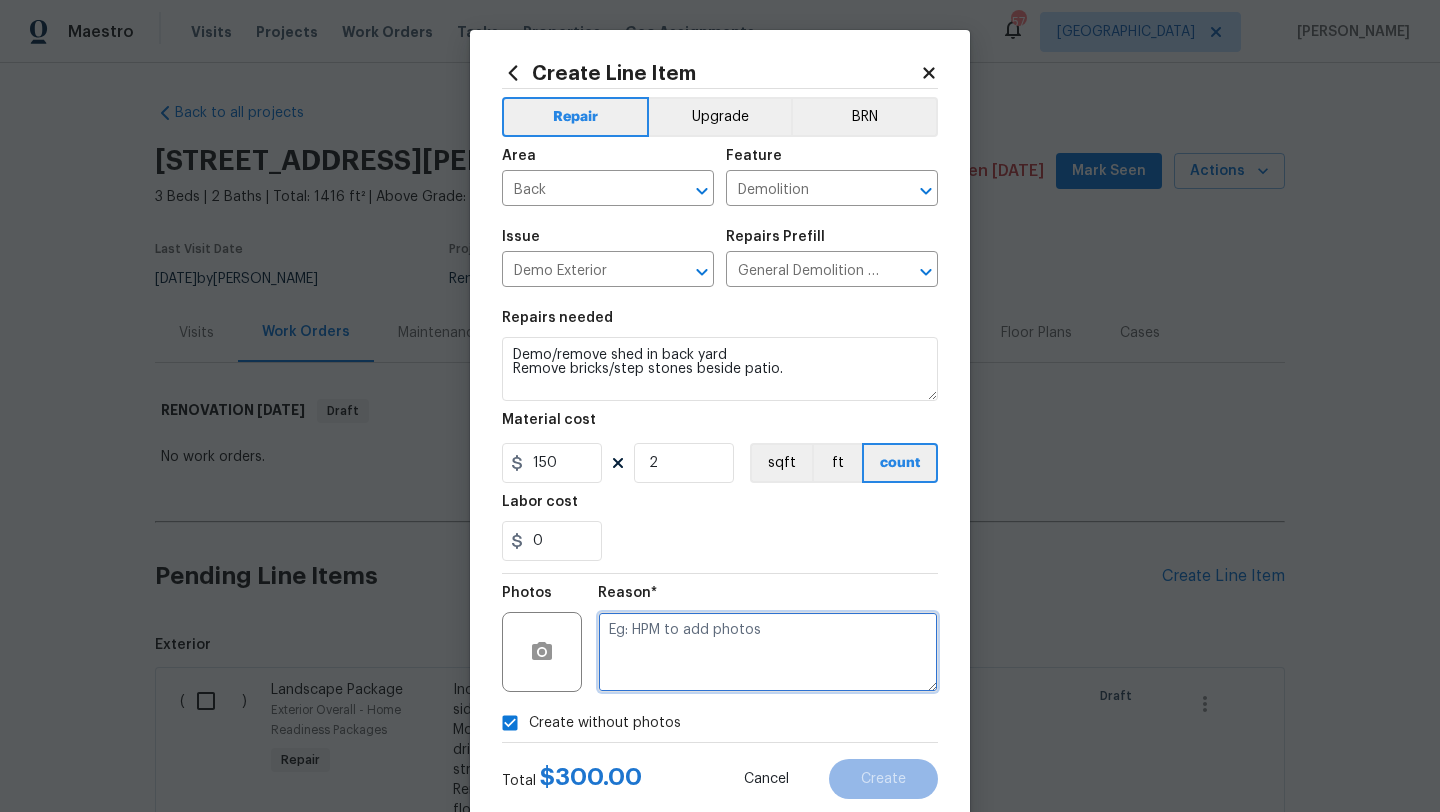 click at bounding box center [768, 652] 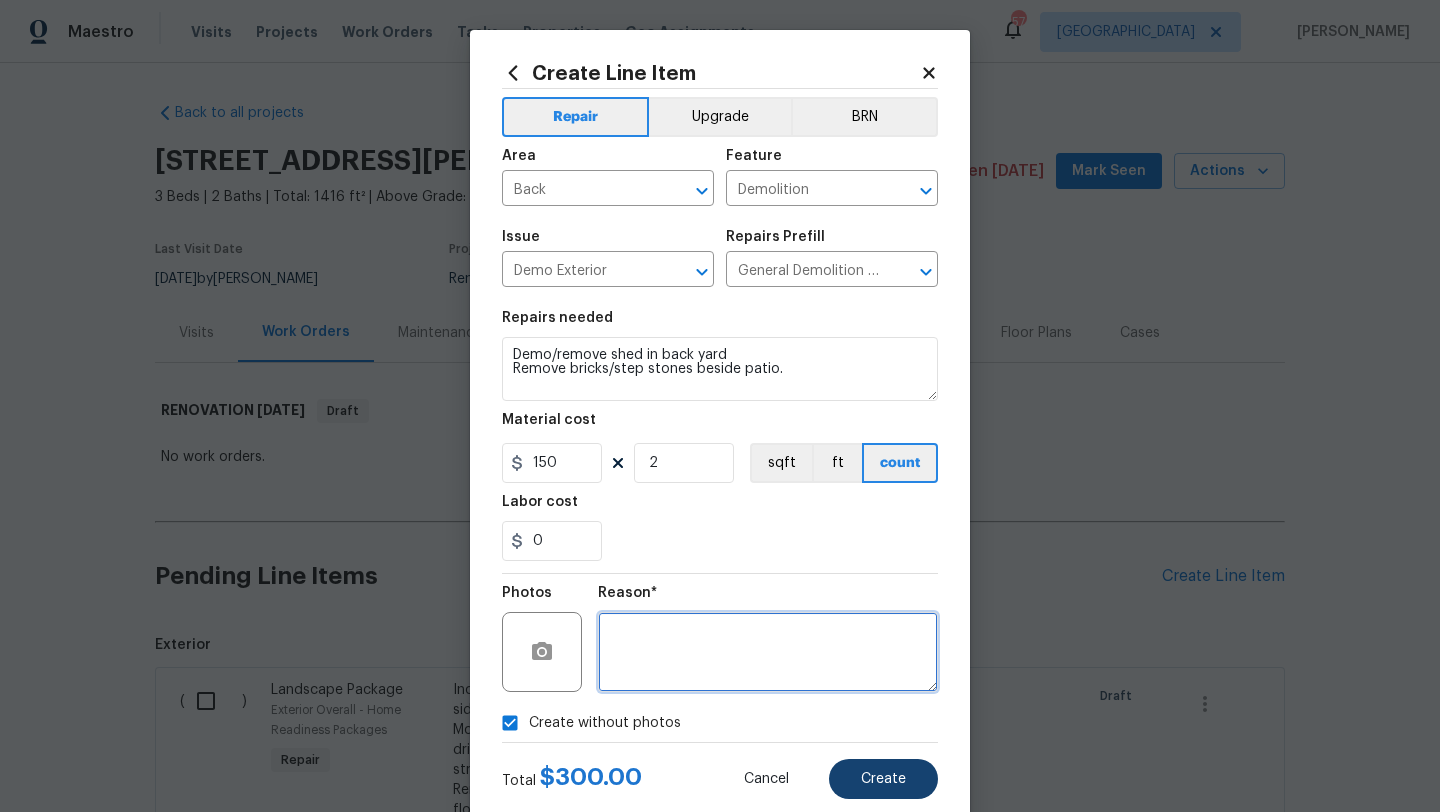 type 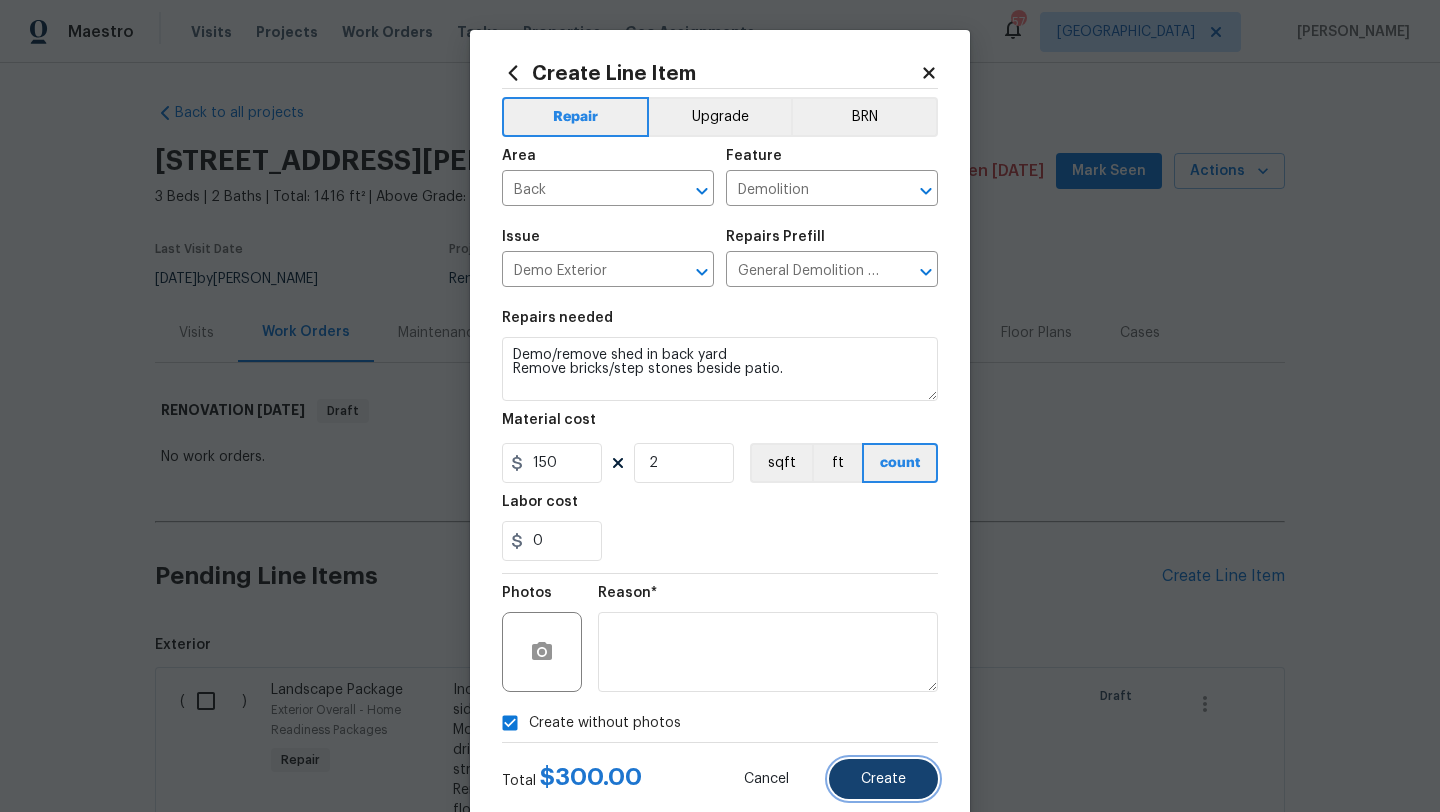click on "Create" at bounding box center (883, 779) 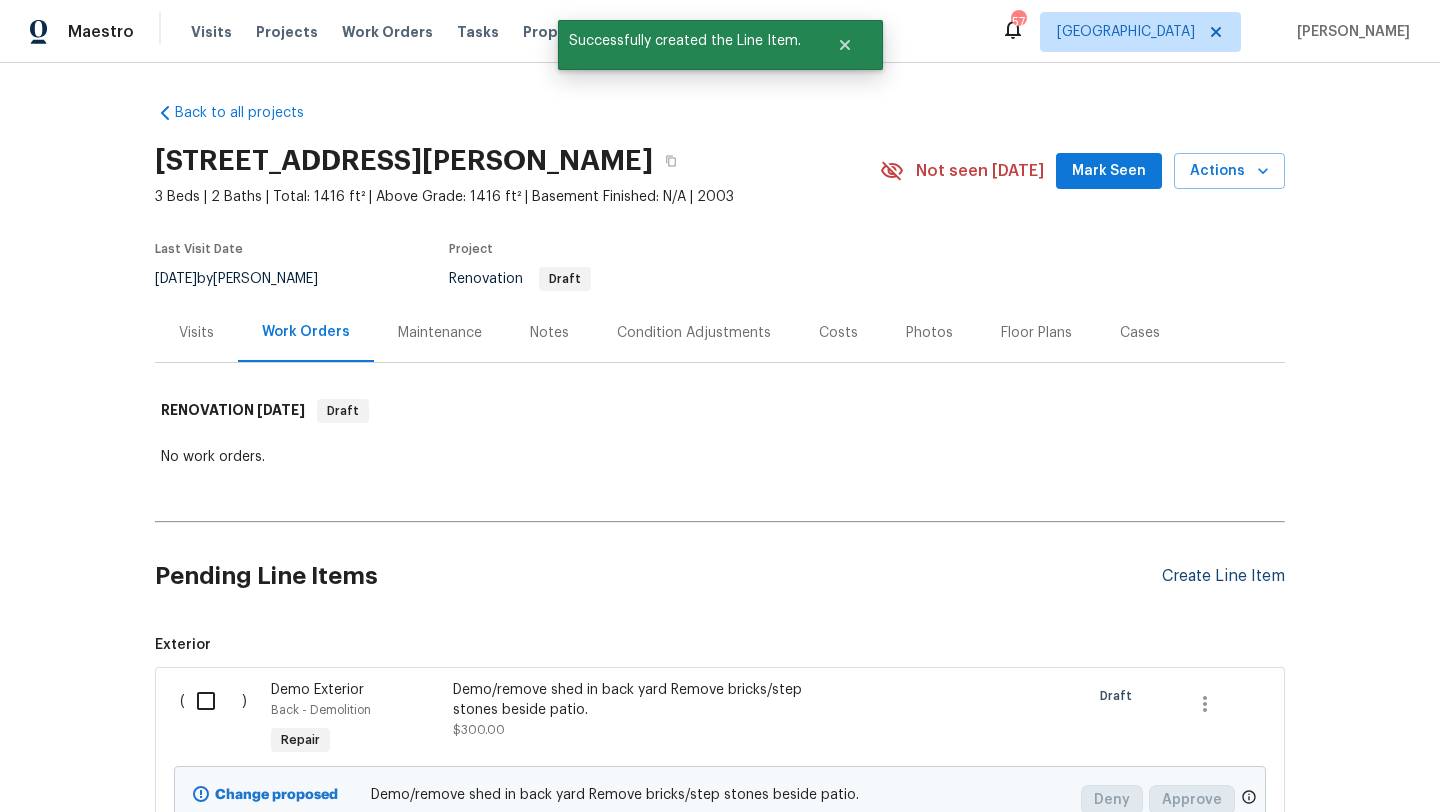 click on "Create Line Item" at bounding box center (1223, 576) 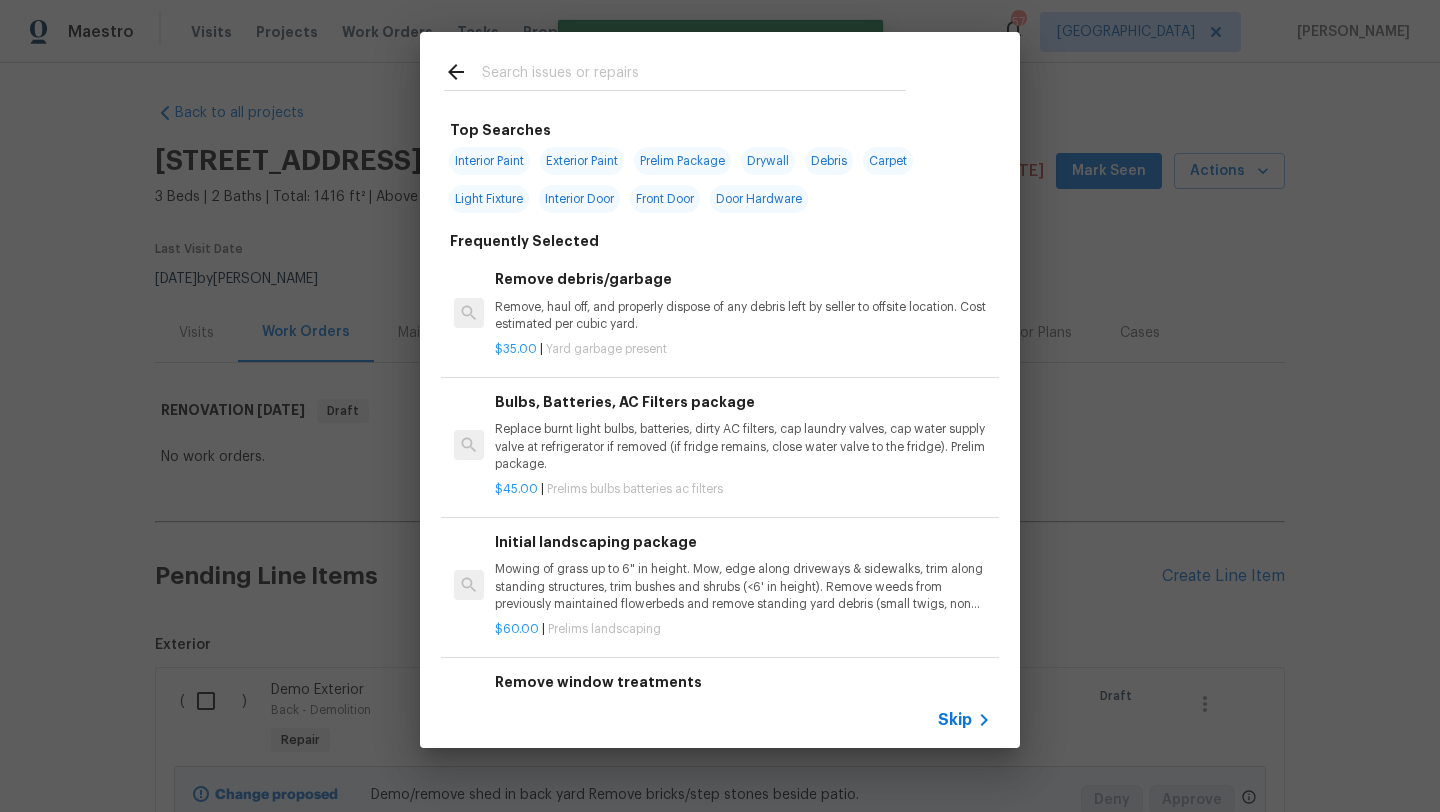 click at bounding box center (694, 75) 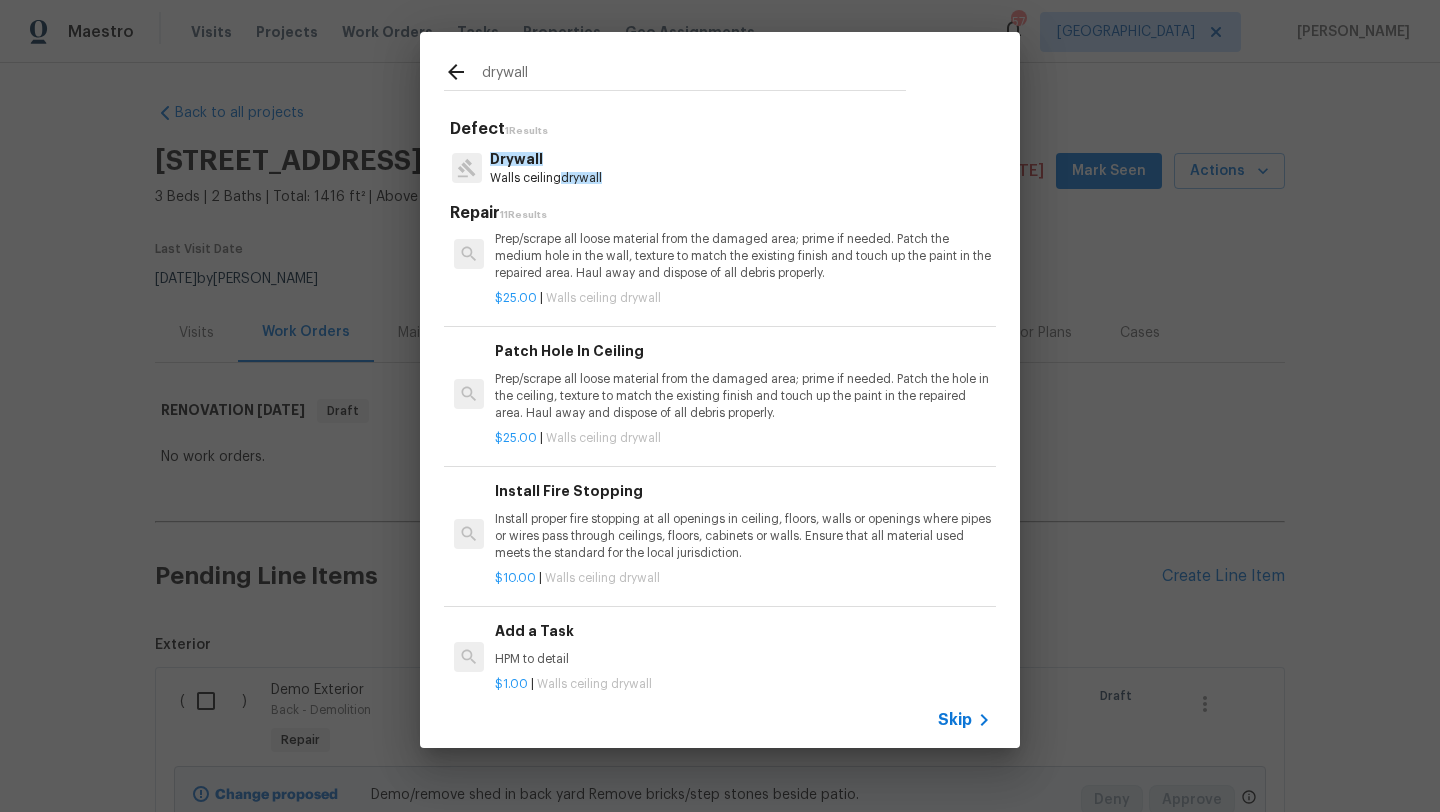 scroll, scrollTop: 315, scrollLeft: 0, axis: vertical 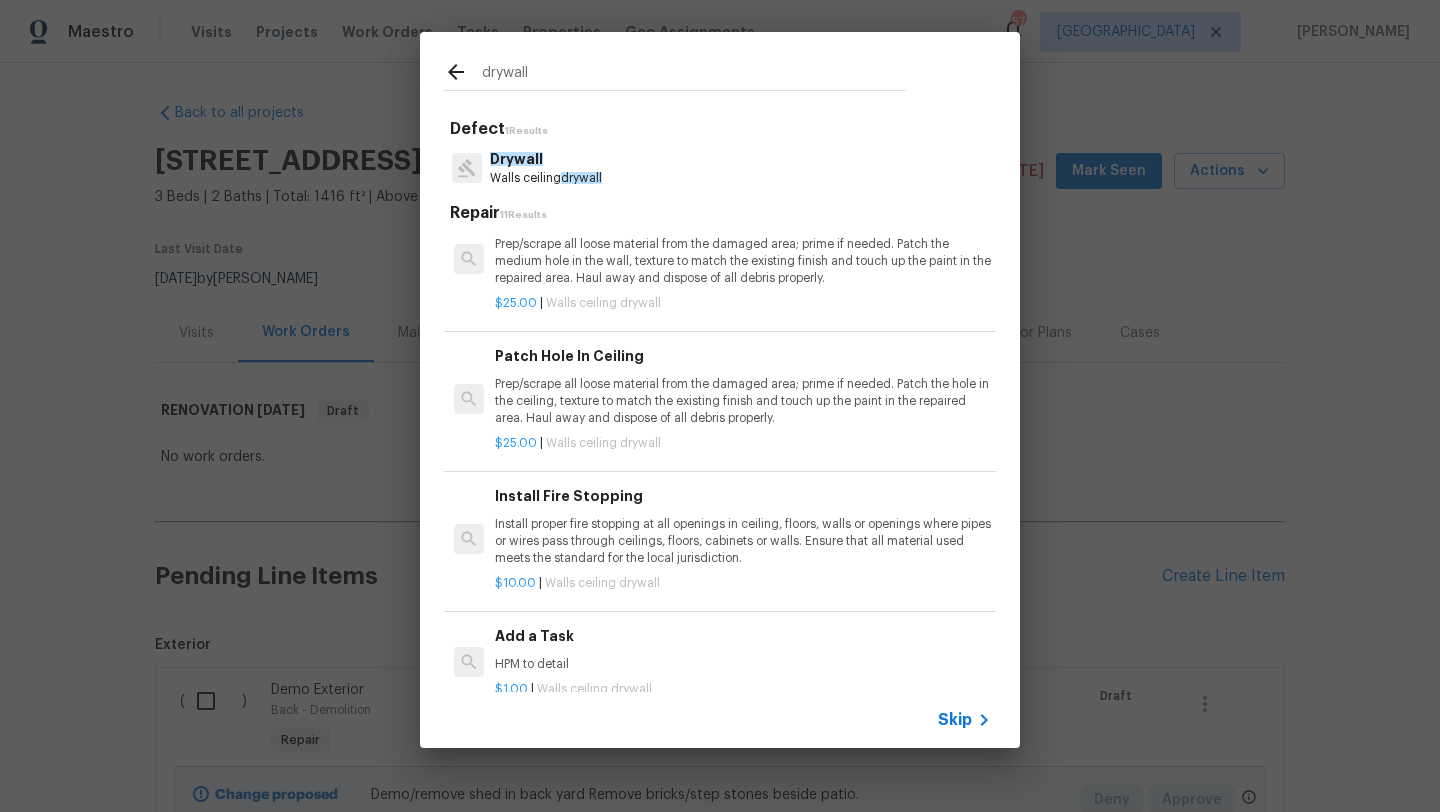 type on "drywall" 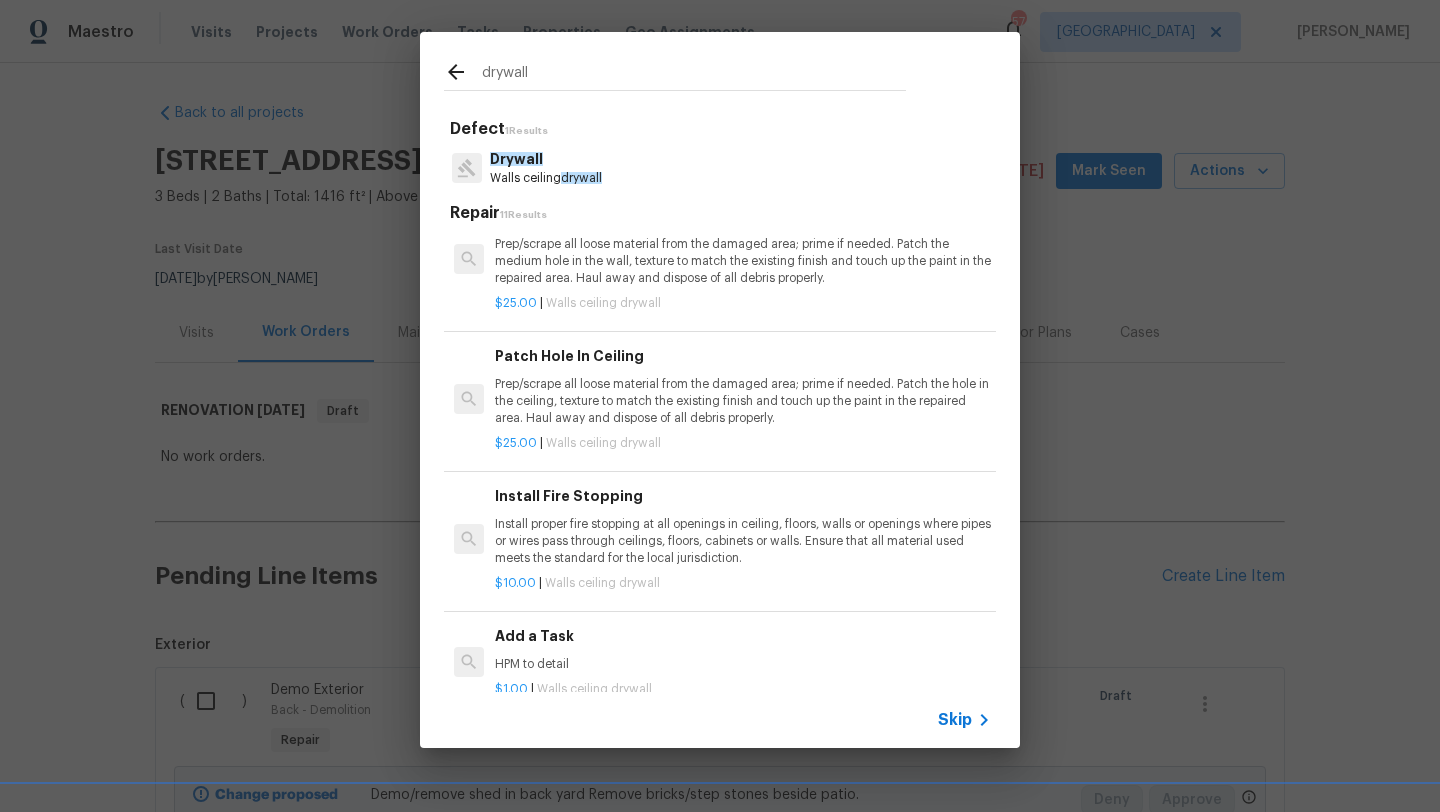 click on "Prep/scrape all loose material from the damaged area; prime if needed. Patch the medium hole in the wall, texture to match the existing finish and touch up the paint in the repaired area. Haul away and dispose of all debris properly." at bounding box center (743, 261) 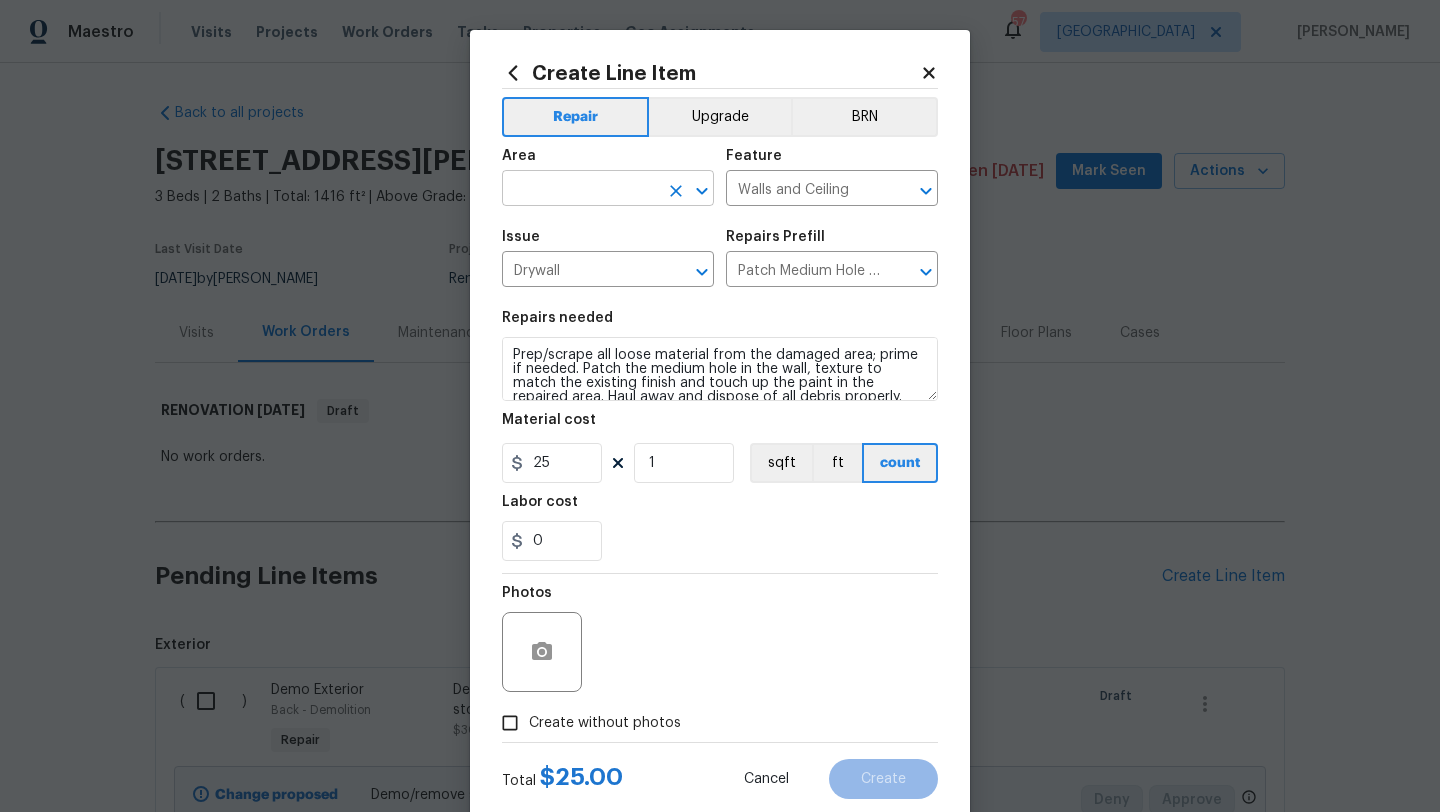 click at bounding box center [580, 190] 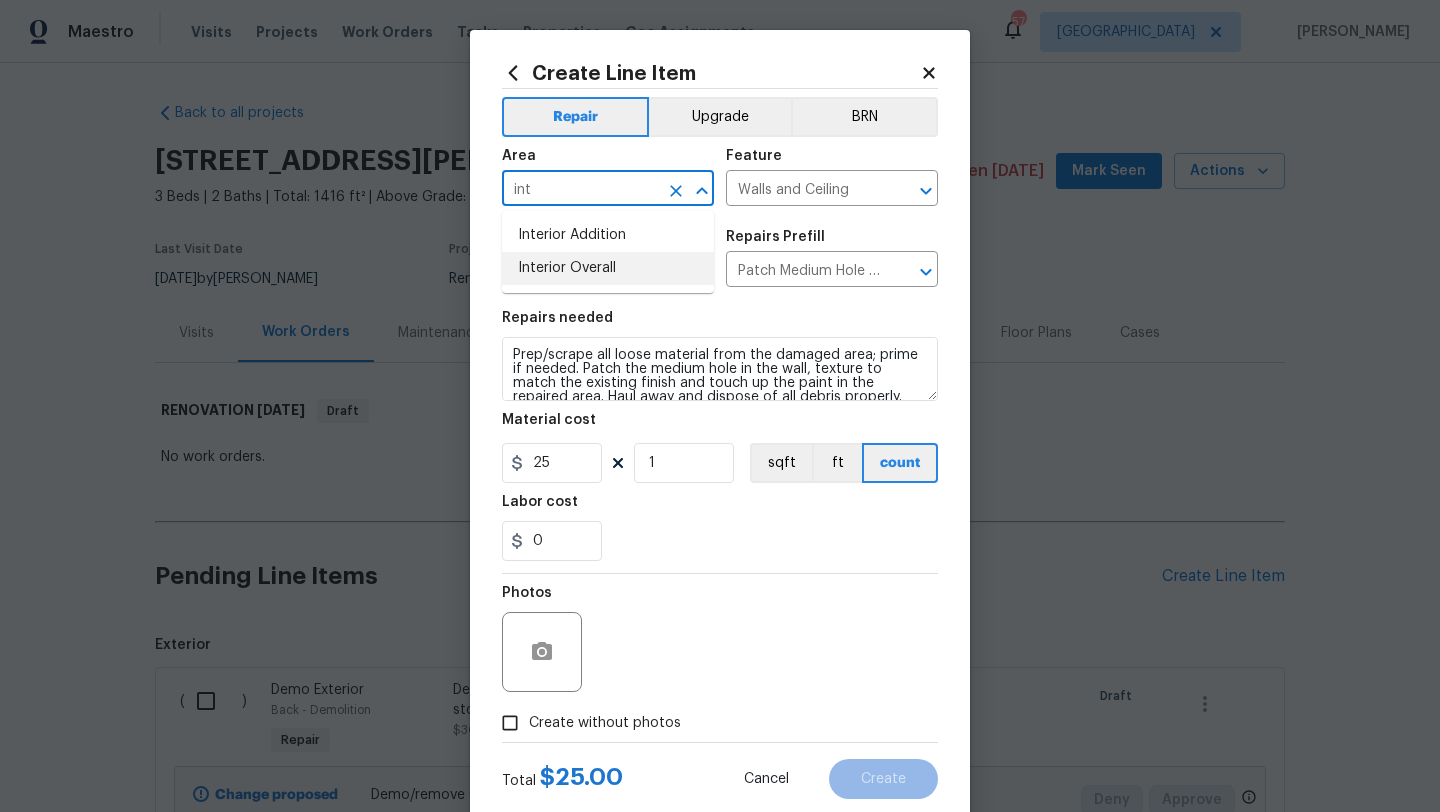 click on "Interior Overall" at bounding box center [608, 268] 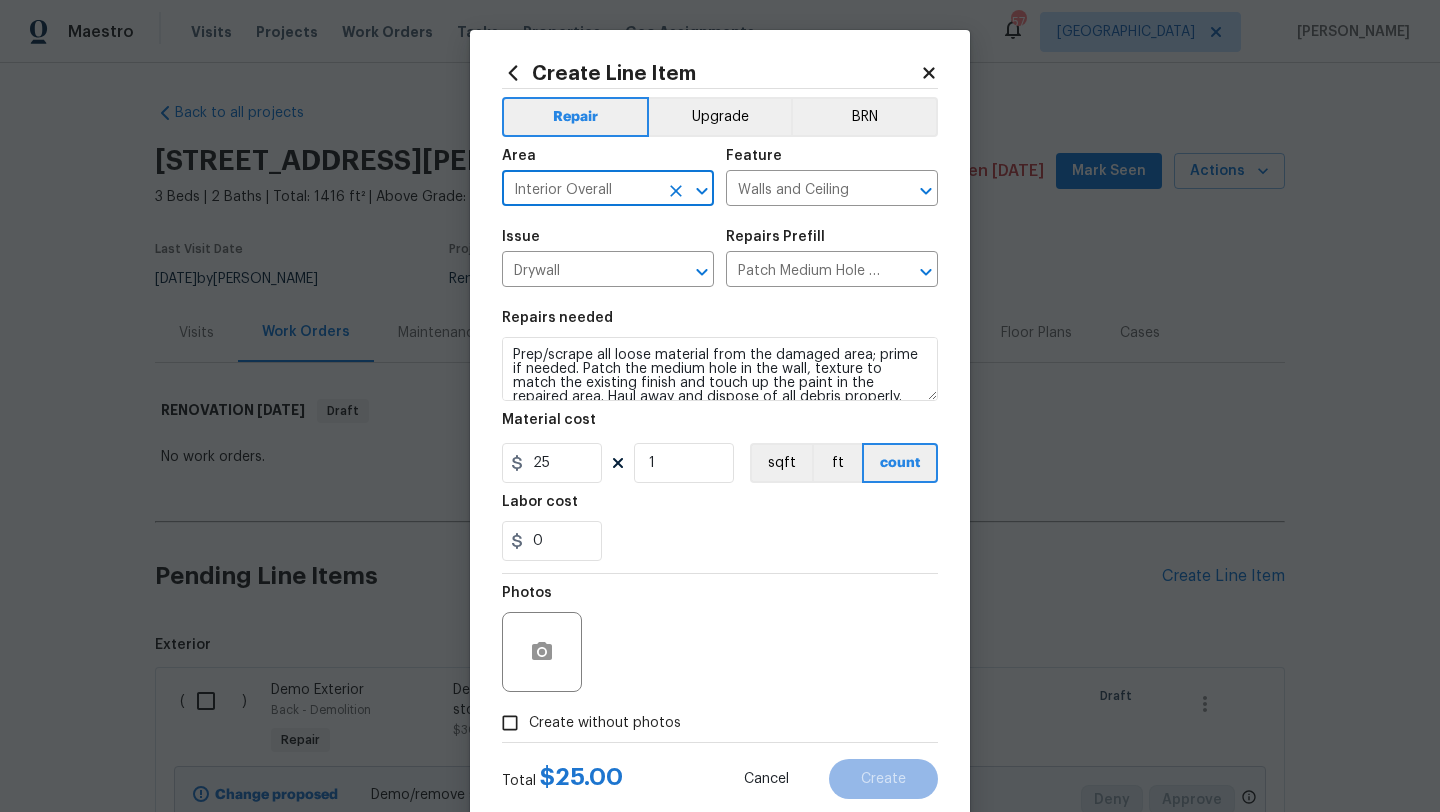 scroll, scrollTop: 14, scrollLeft: 0, axis: vertical 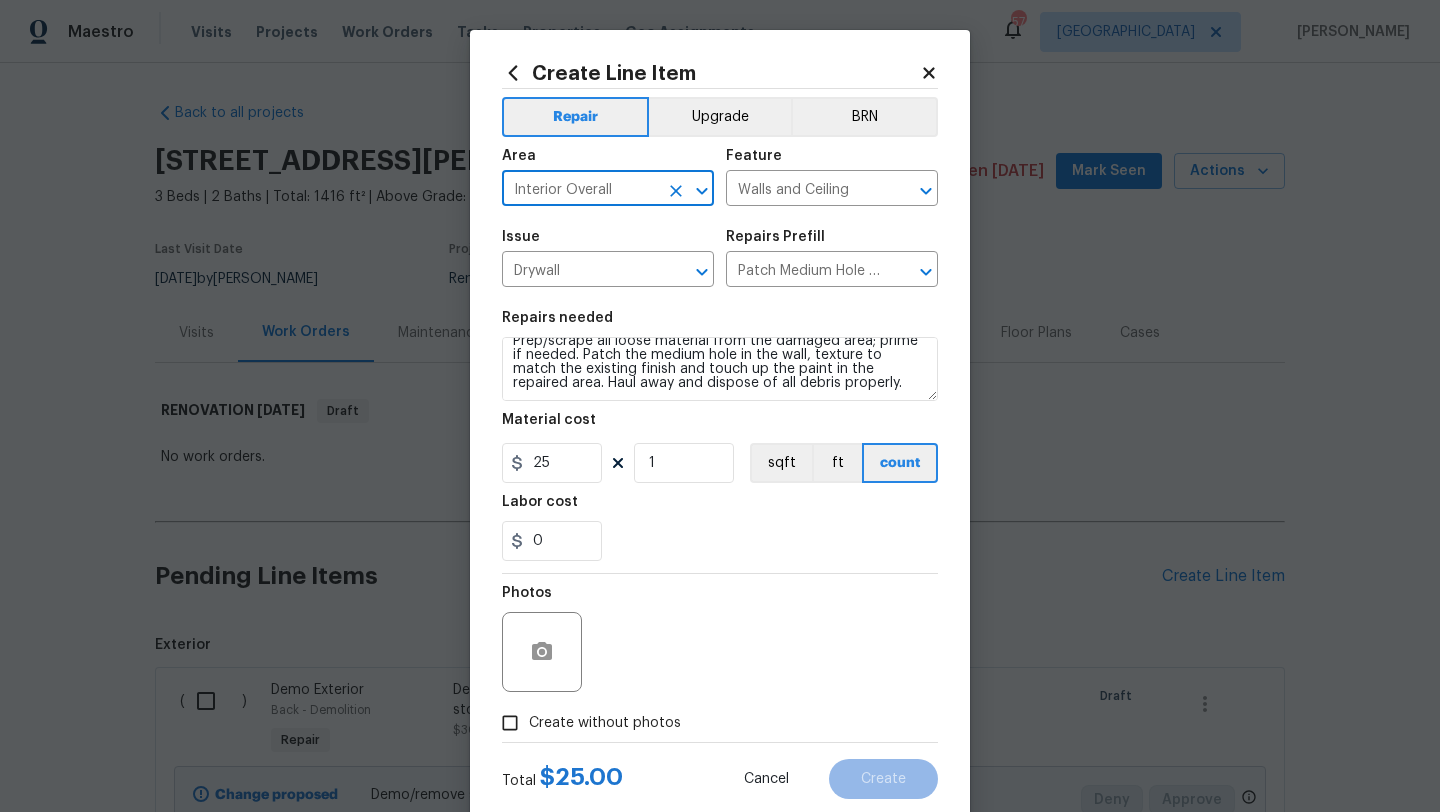 type on "Interior Overall" 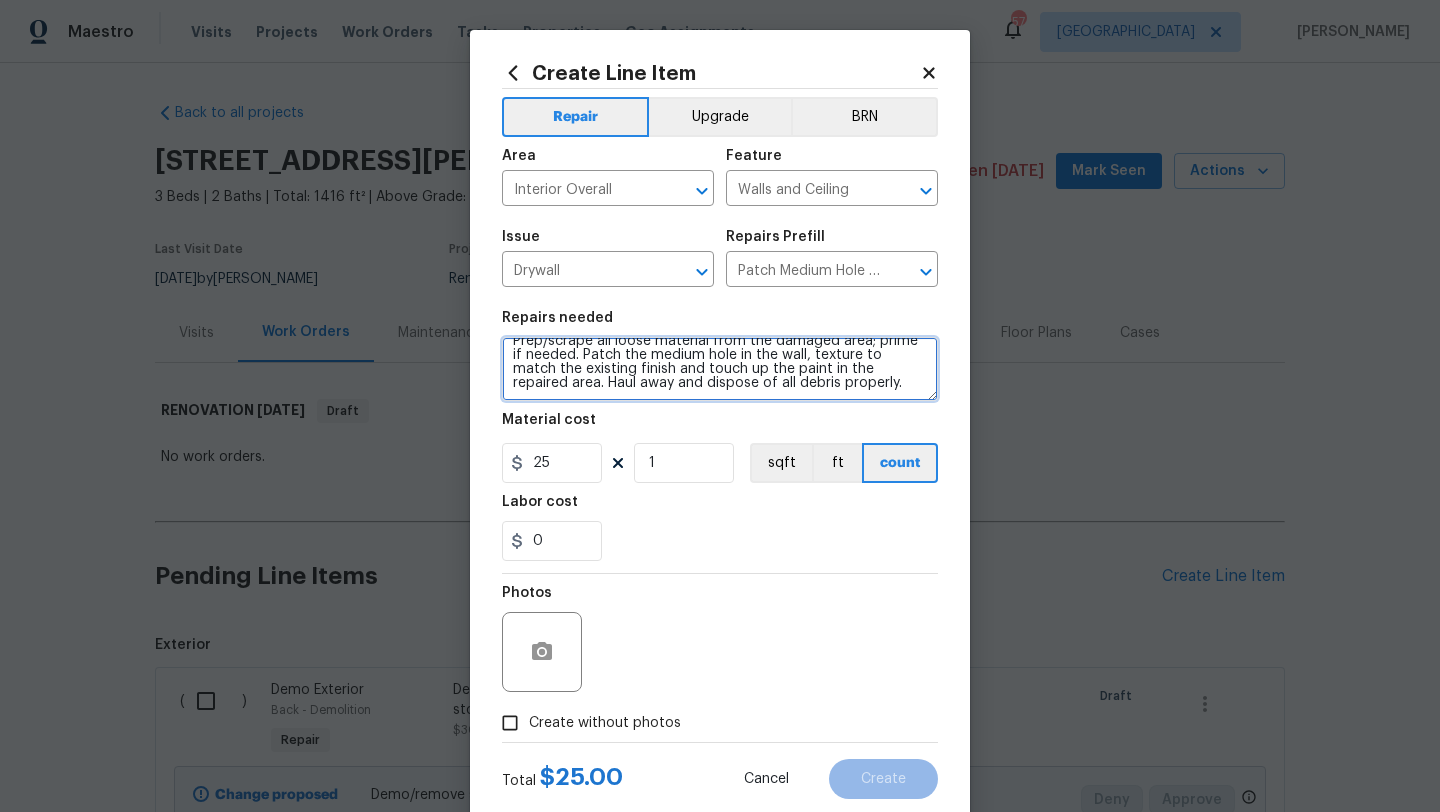 scroll, scrollTop: 0, scrollLeft: 0, axis: both 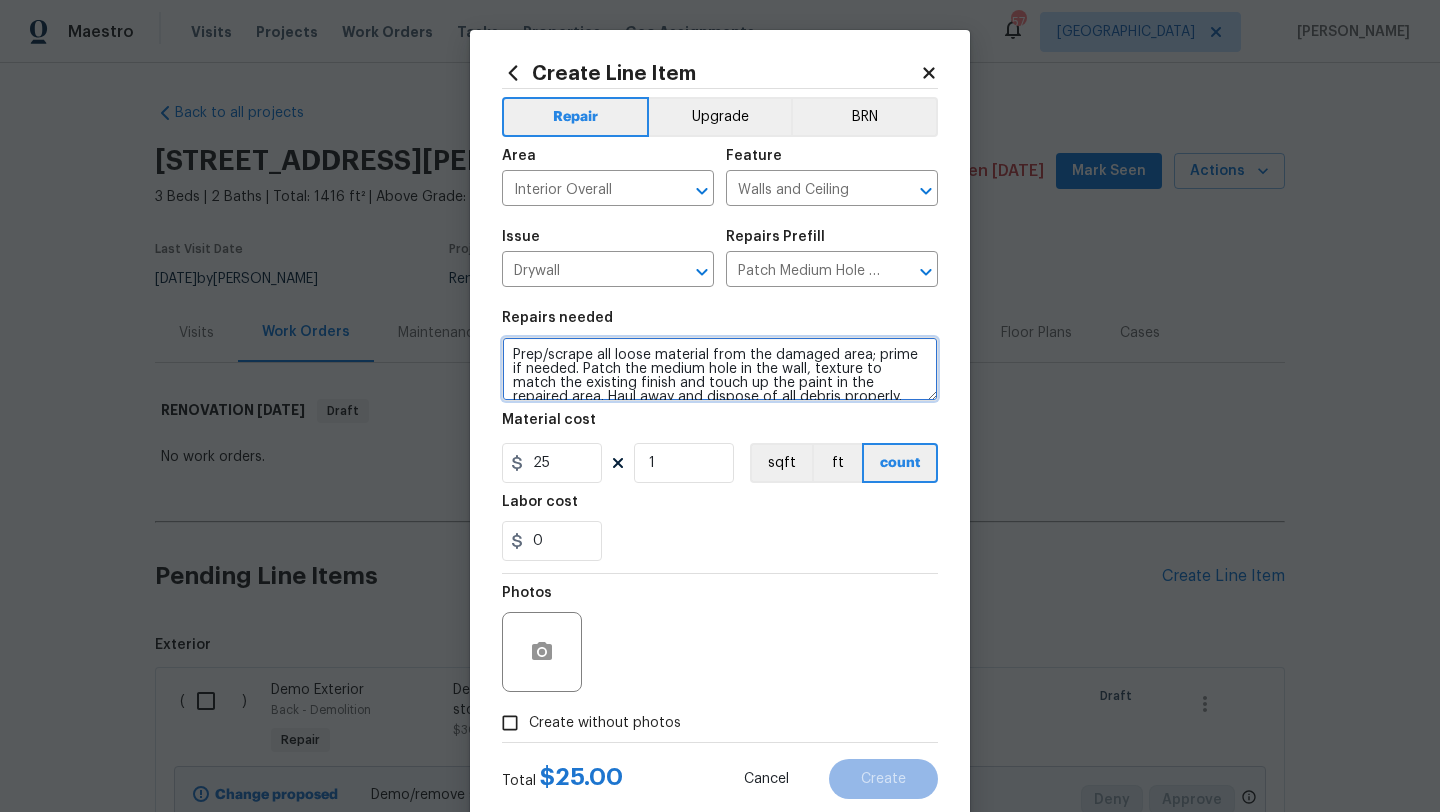 drag, startPoint x: 825, startPoint y: 384, endPoint x: 473, endPoint y: 336, distance: 355.25766 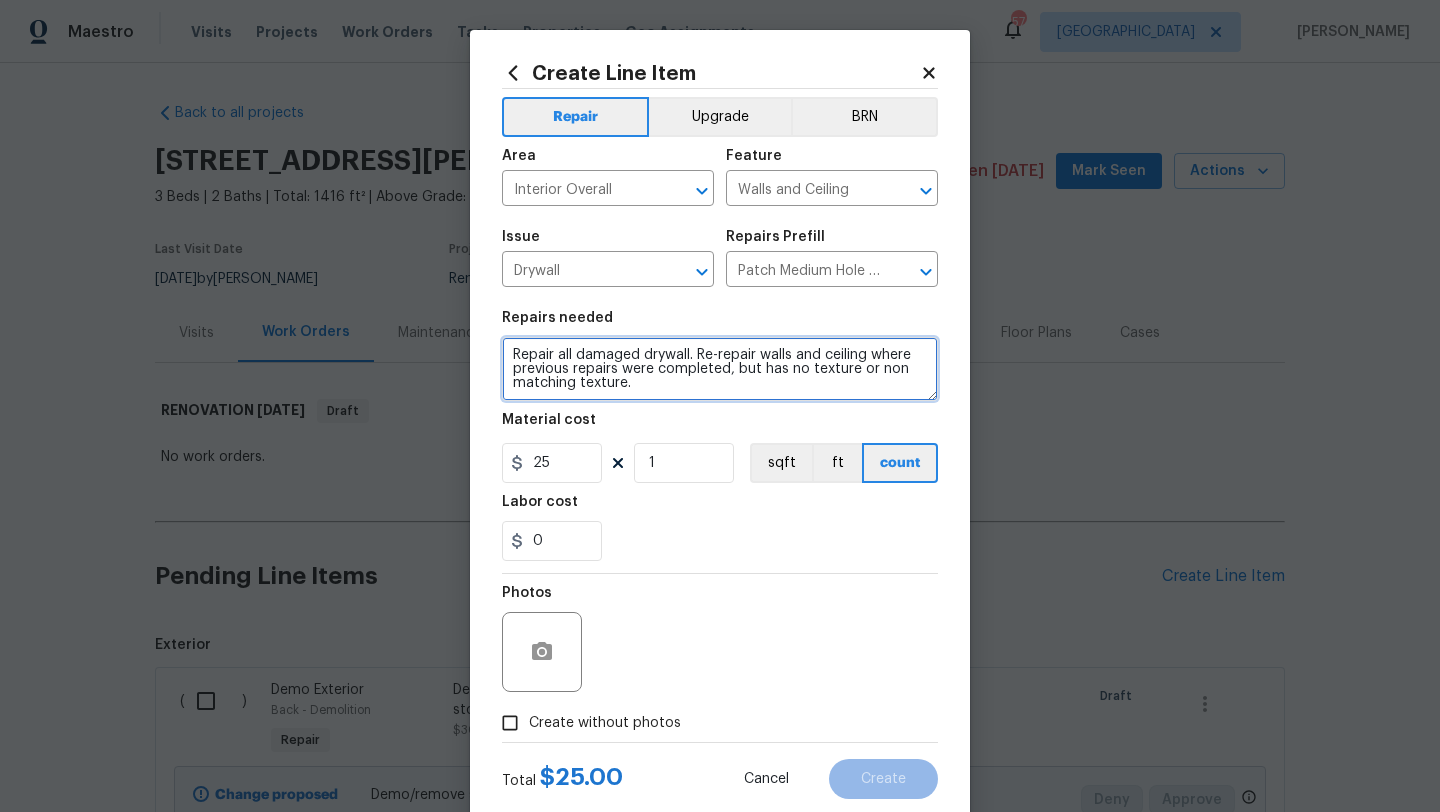type on "Repair all damaged drywall. Re-repair walls and ceiling where previous repairs were completed, but has no texture or non matching texture." 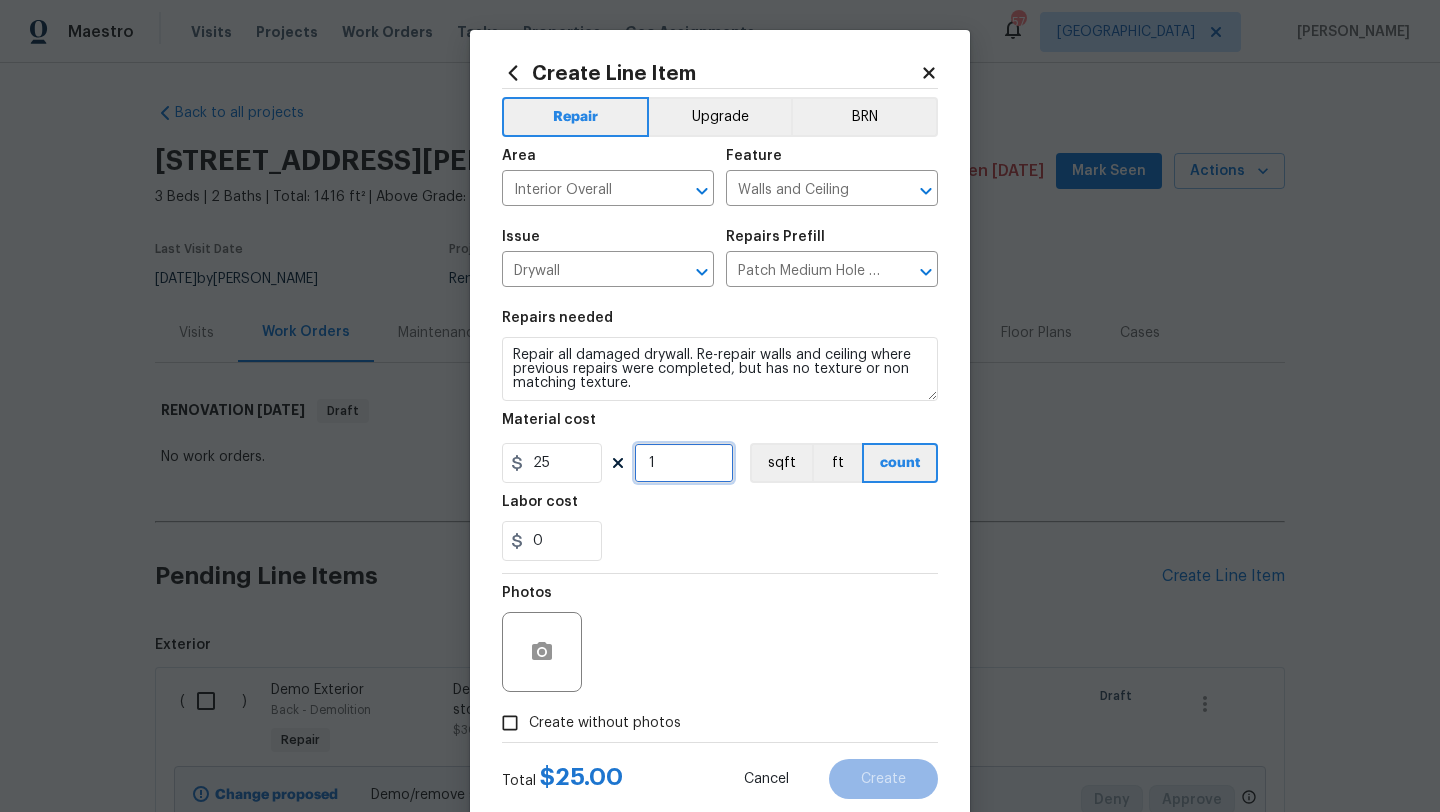 drag, startPoint x: 657, startPoint y: 457, endPoint x: 626, endPoint y: 457, distance: 31 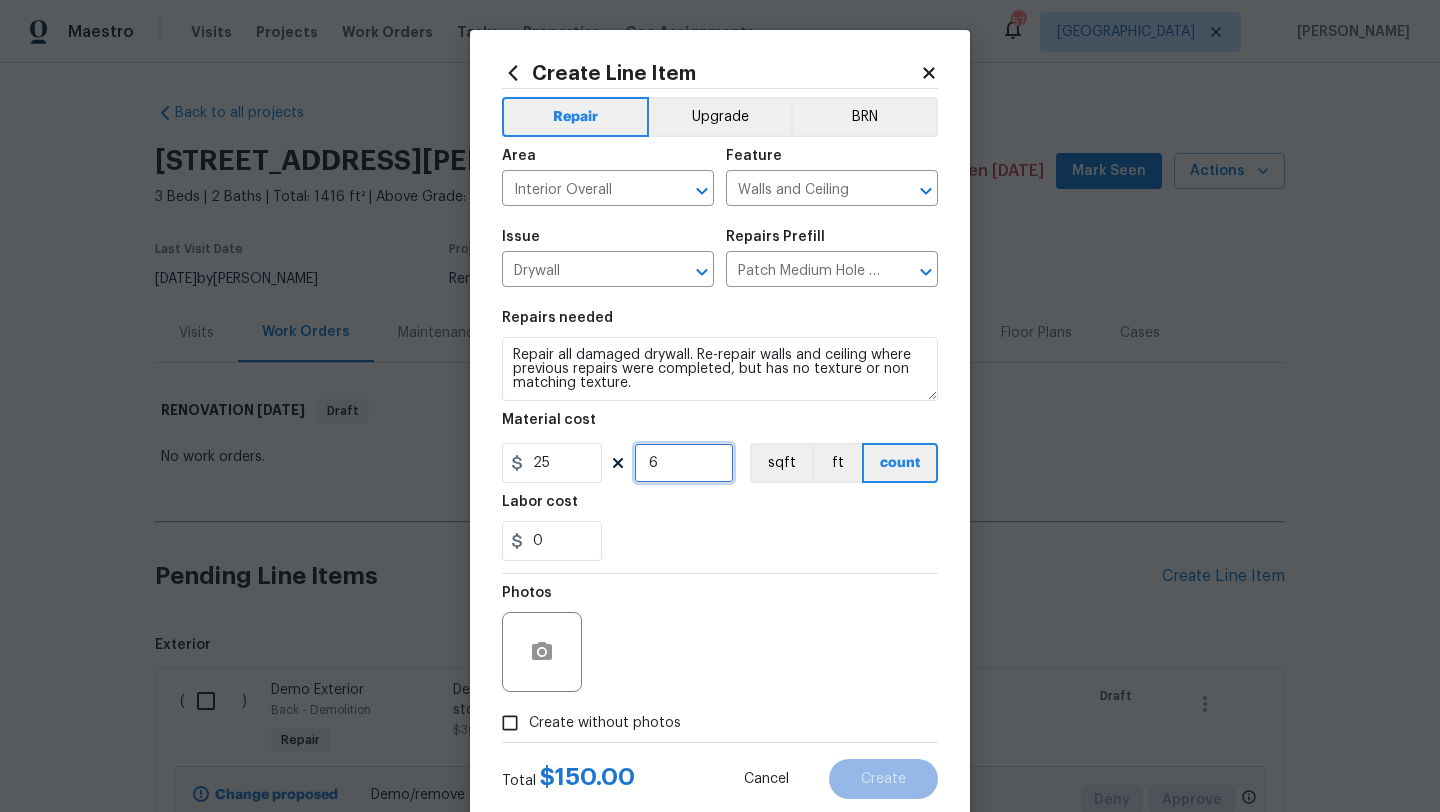 type on "6" 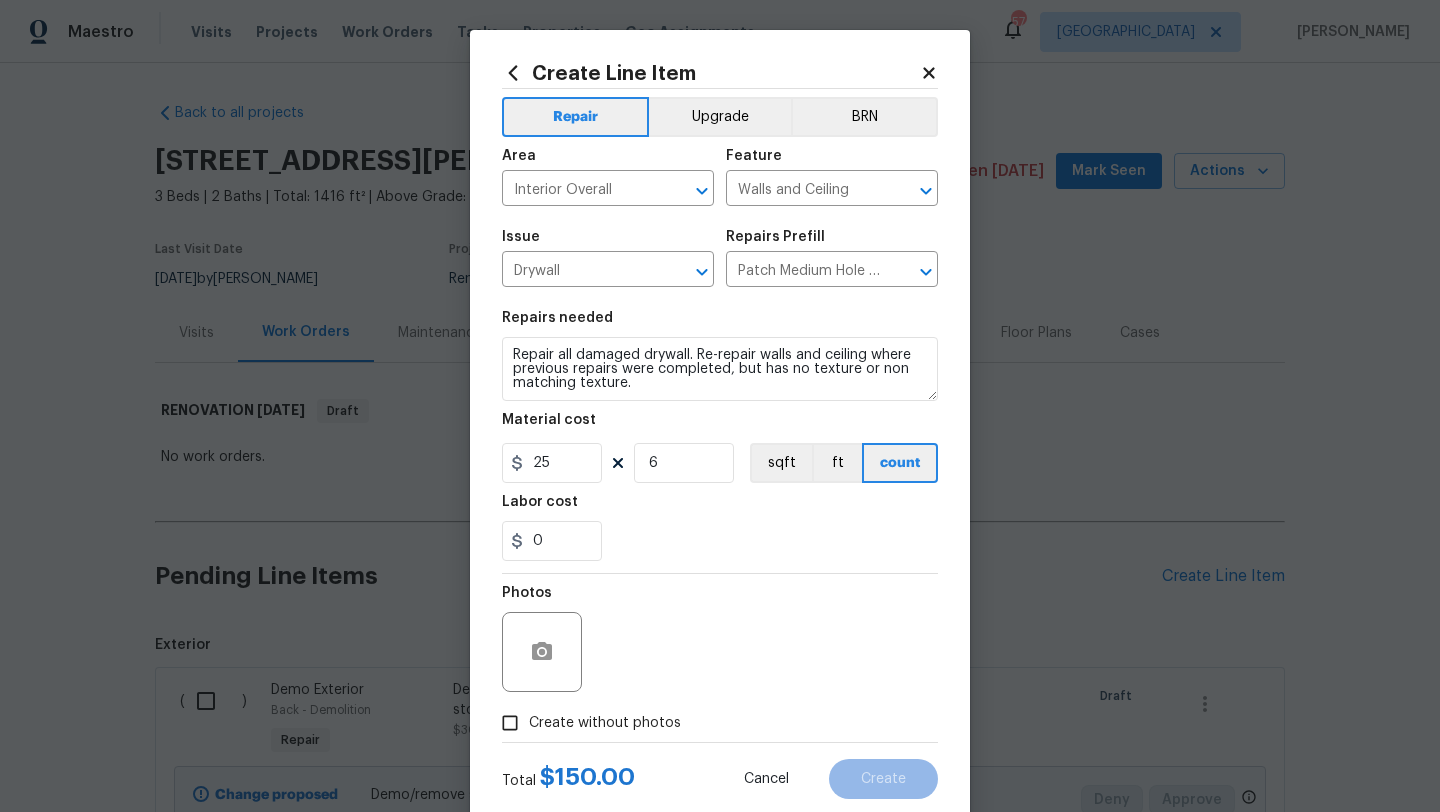 click on "Create without photos" at bounding box center [605, 723] 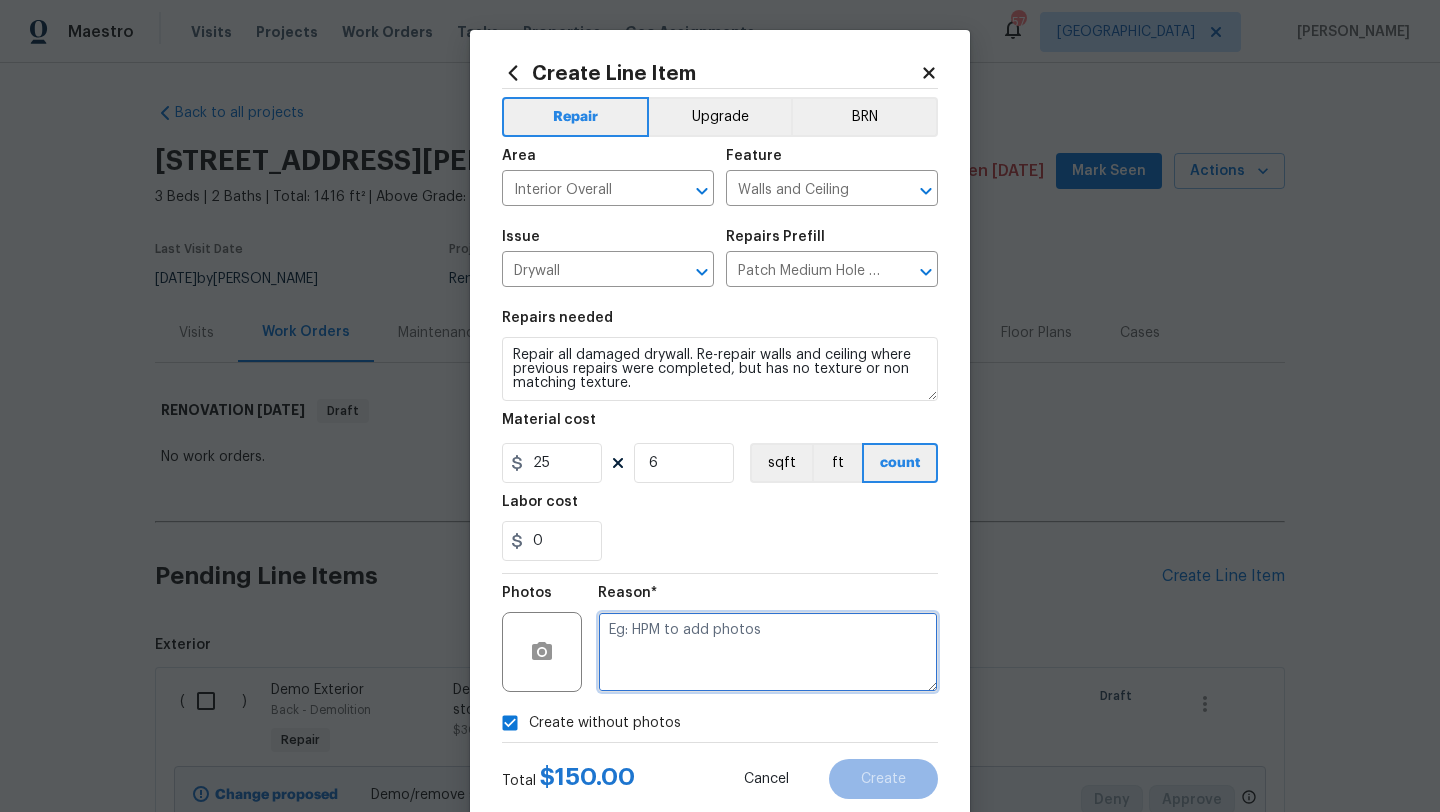 click at bounding box center [768, 652] 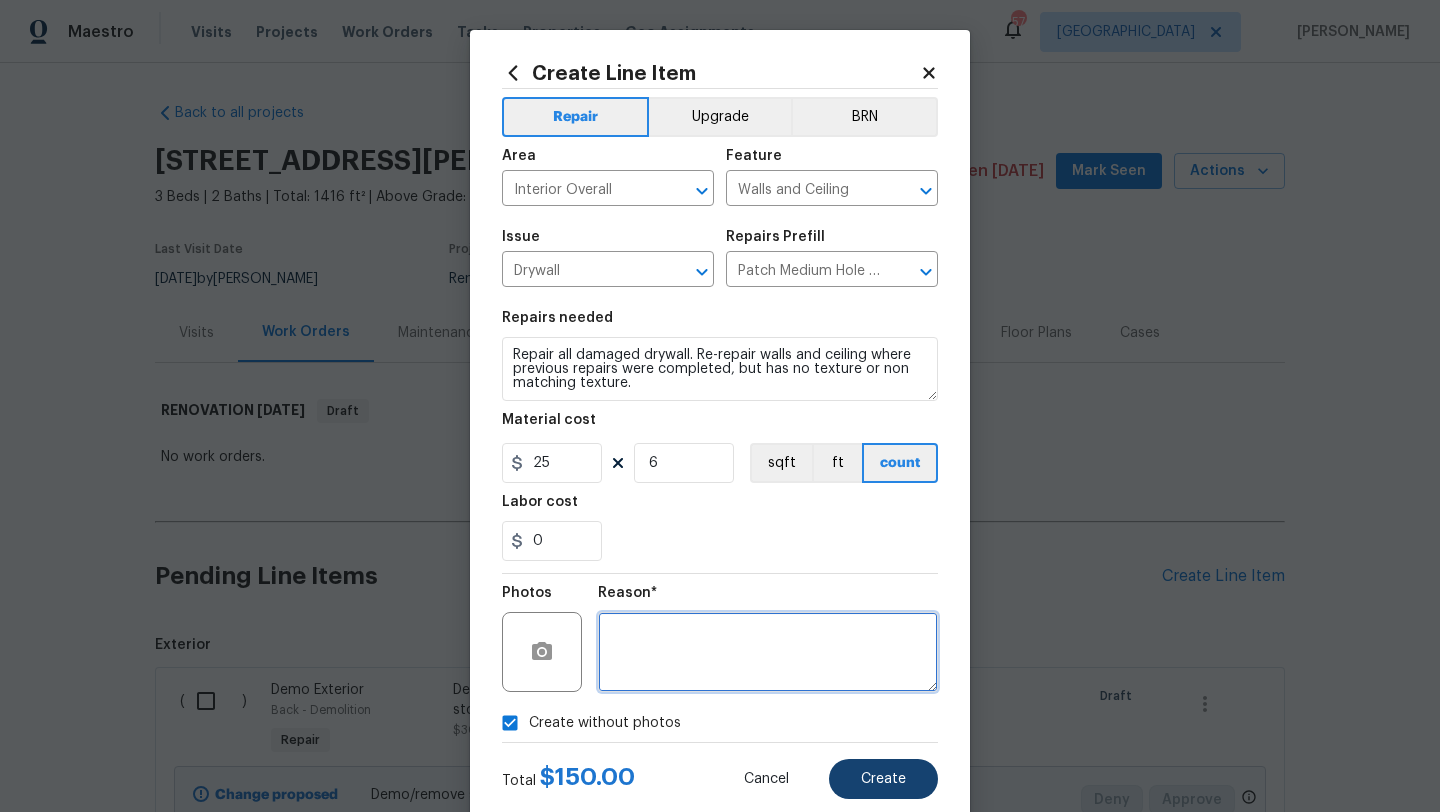 type 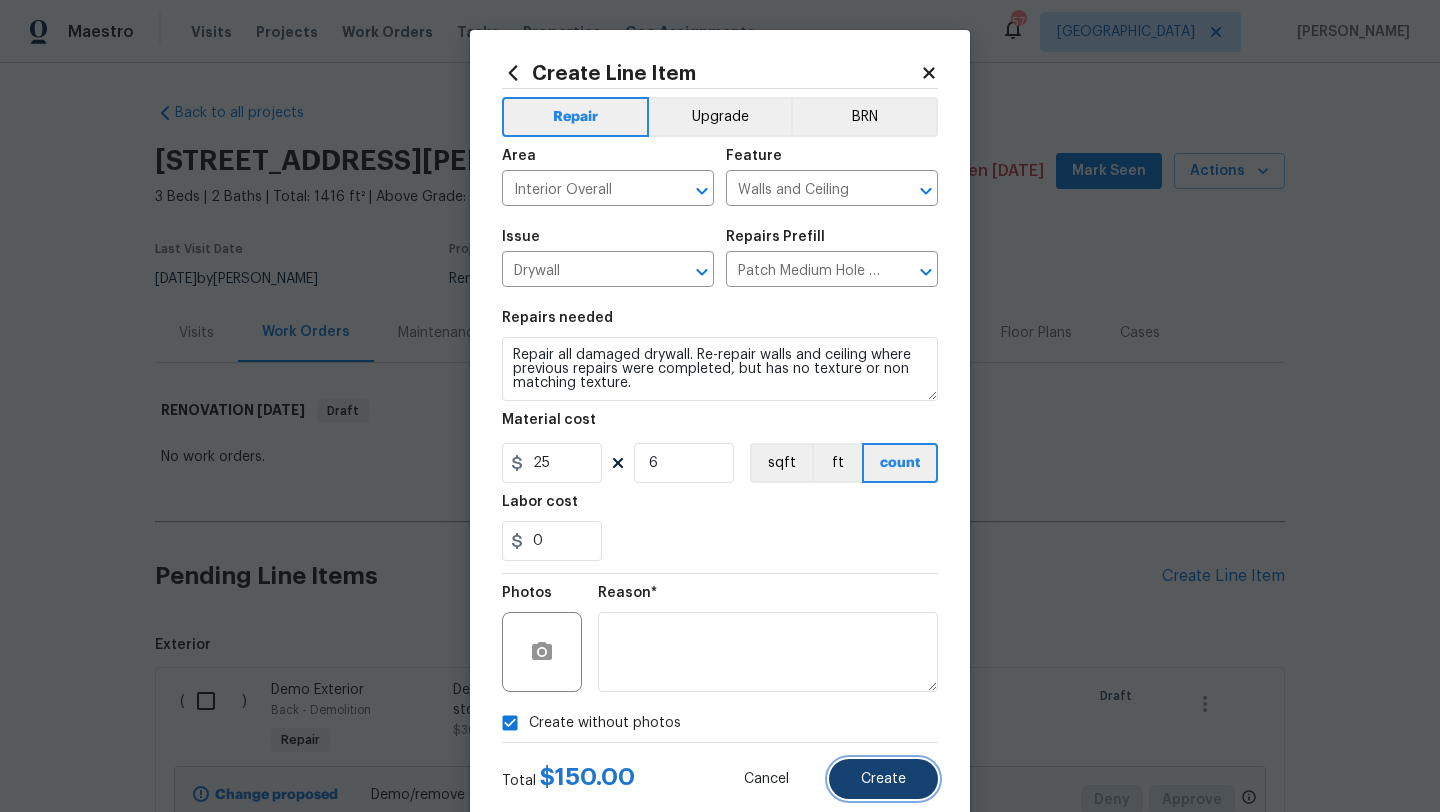 click on "Create" at bounding box center [883, 779] 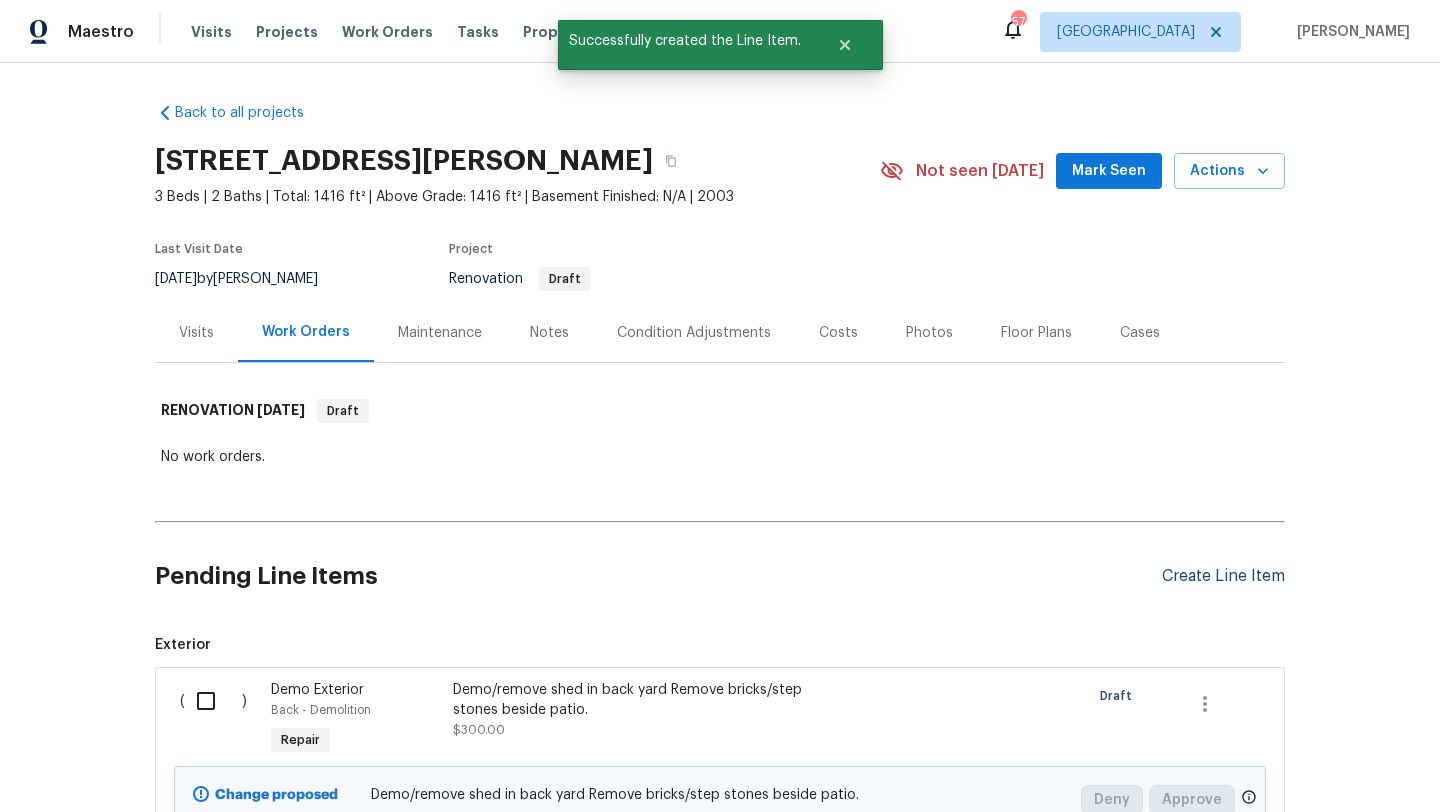 click on "Create Line Item" at bounding box center [1223, 576] 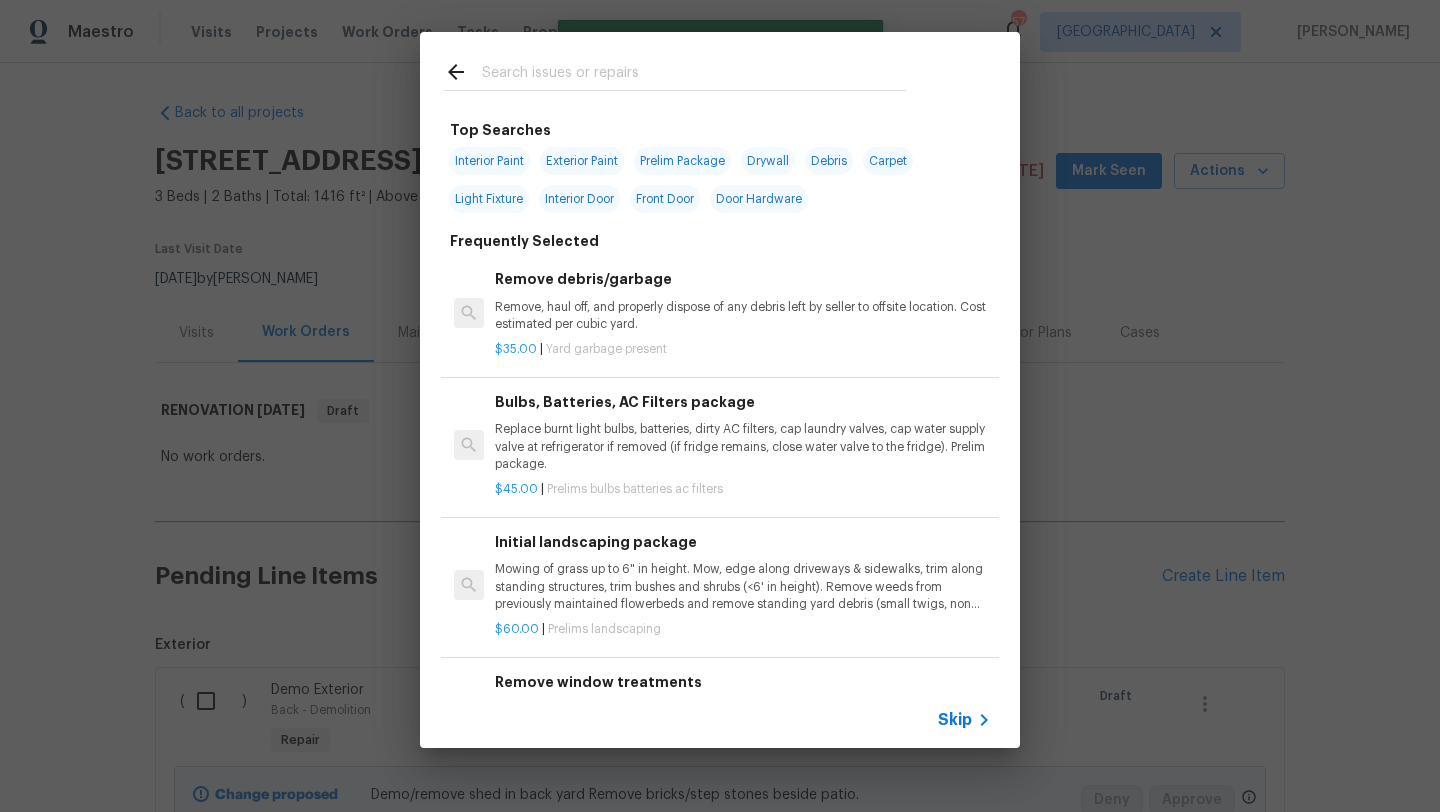 click at bounding box center [694, 75] 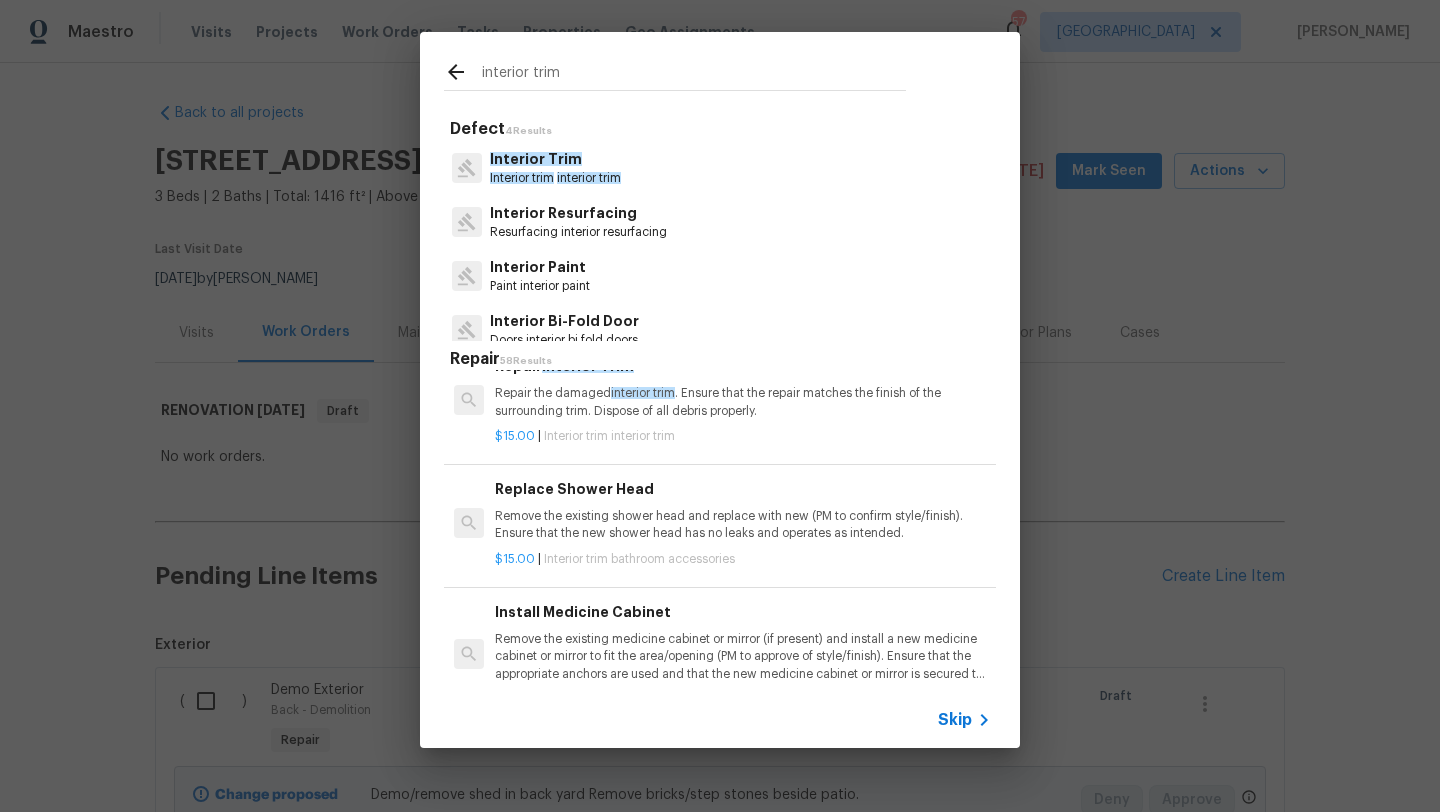 scroll, scrollTop: 33, scrollLeft: 0, axis: vertical 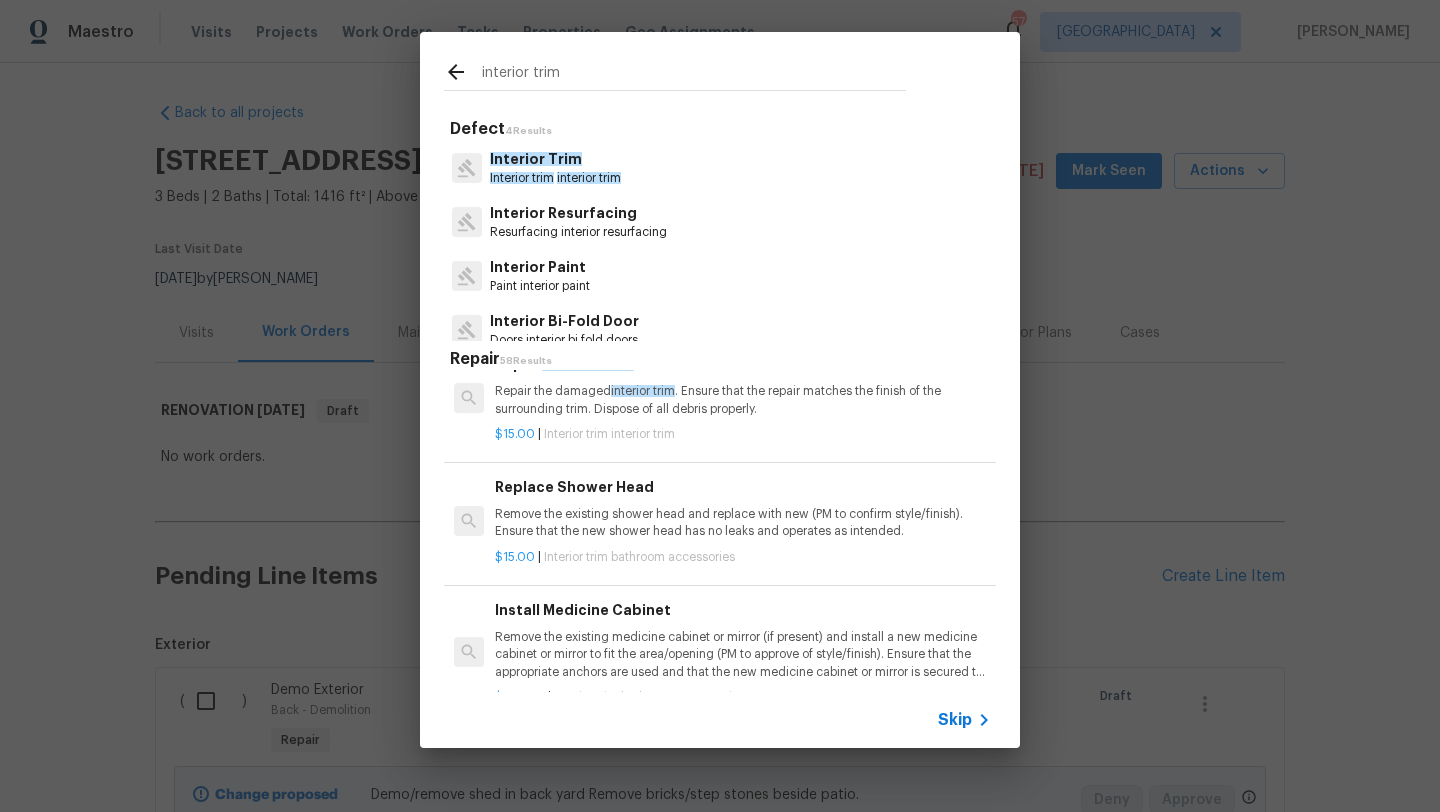 type on "interior trim" 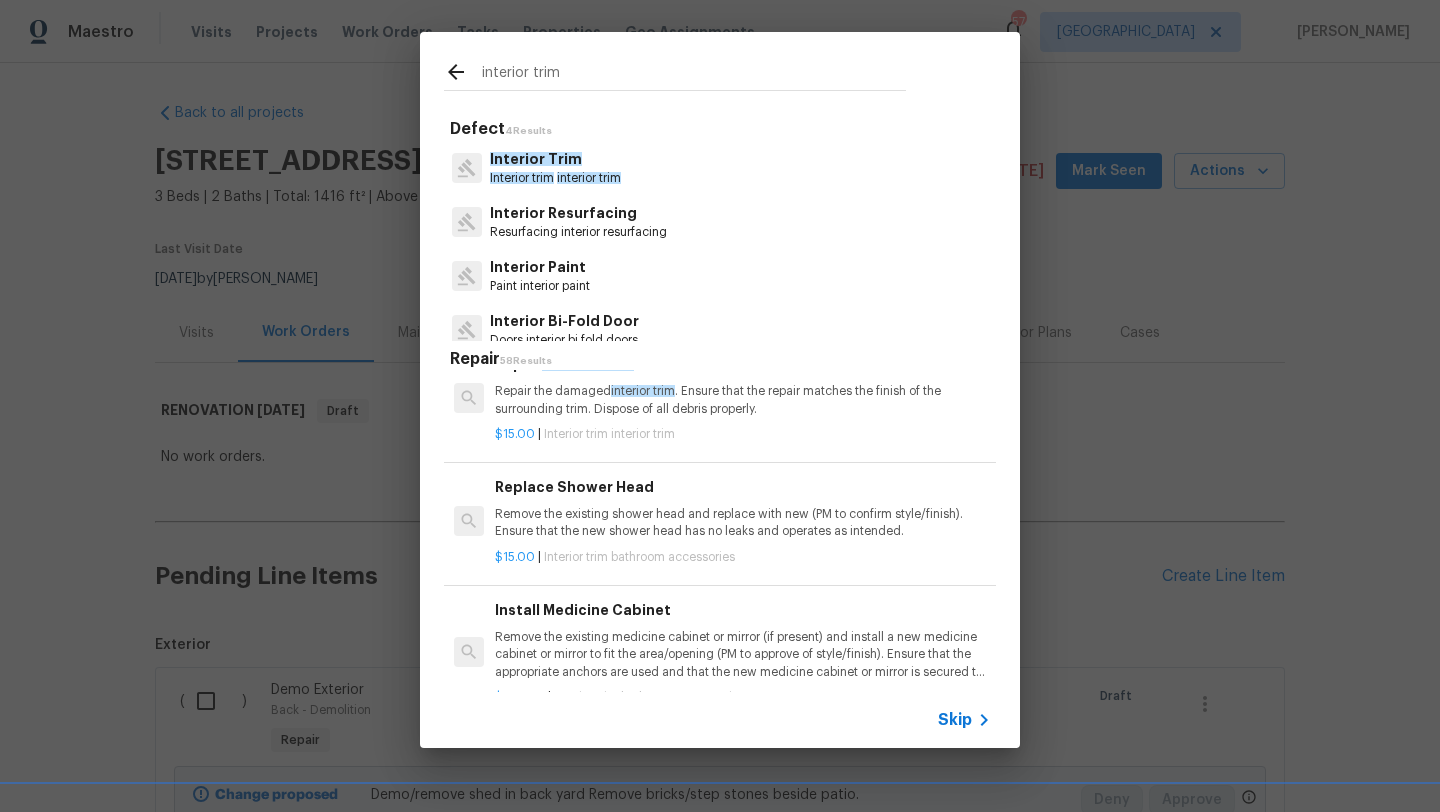 click on "Repair the damaged  interior trim . Ensure that the repair matches the finish of the surrounding trim. Dispose of all debris properly." at bounding box center (743, 400) 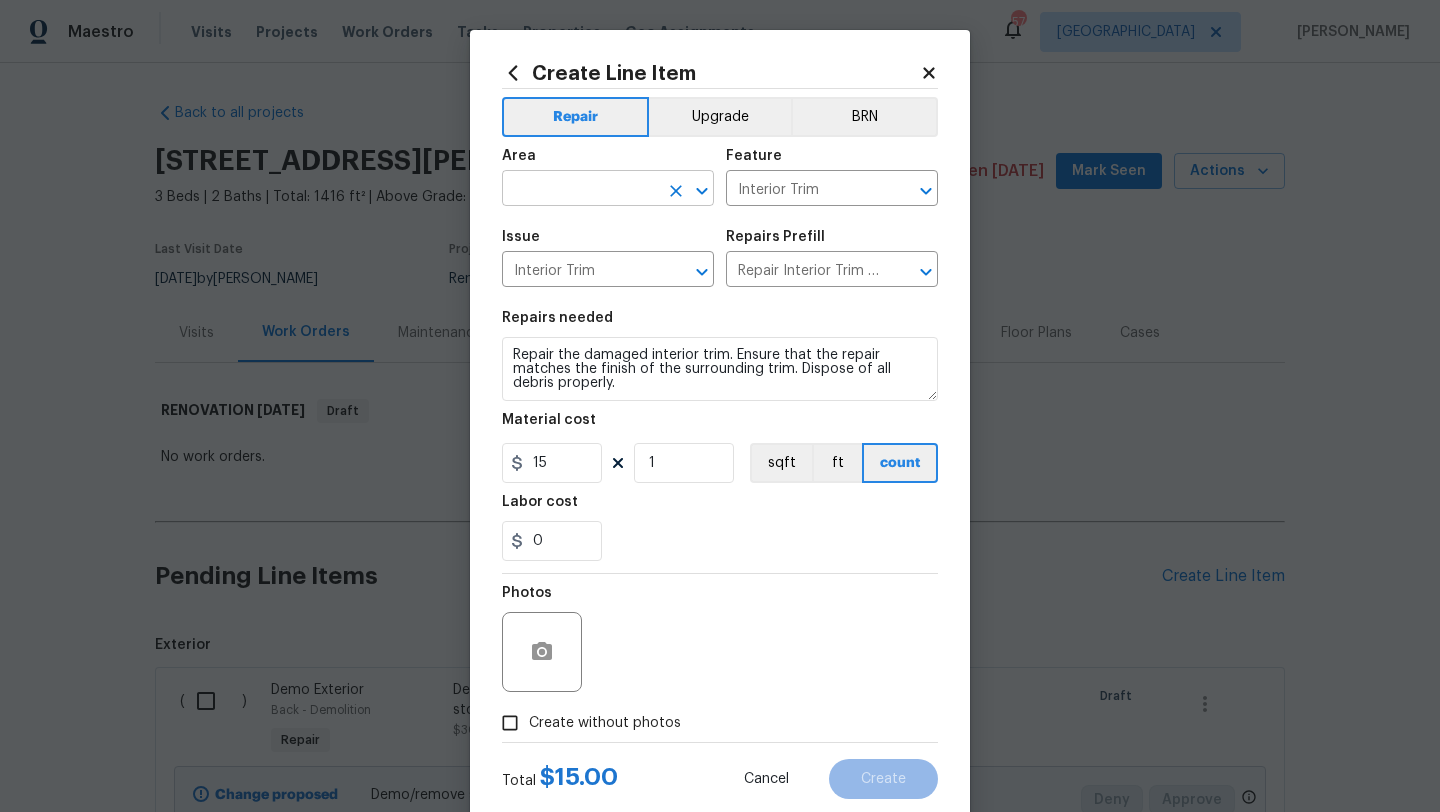 click at bounding box center [580, 190] 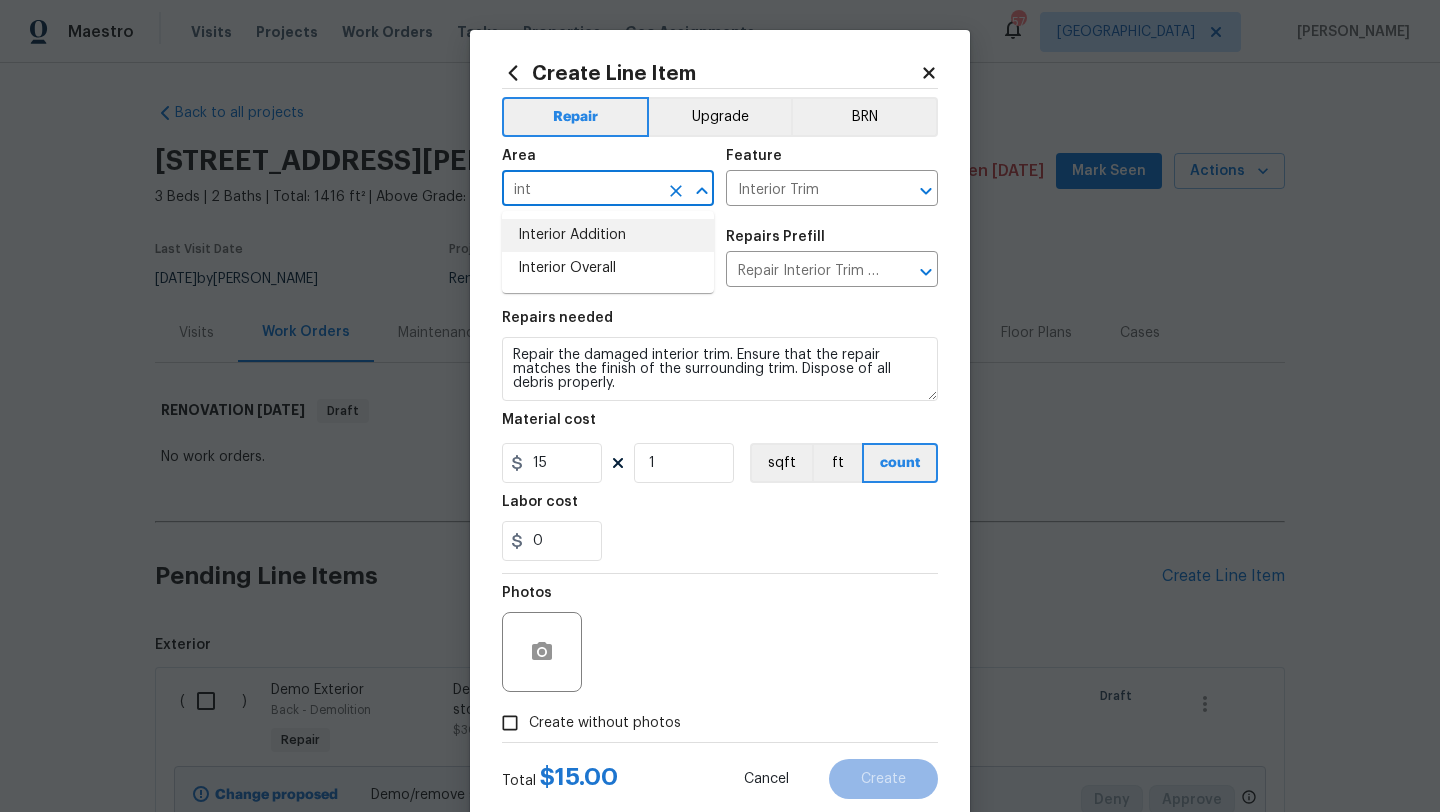 click on "Interior Addition" at bounding box center (608, 235) 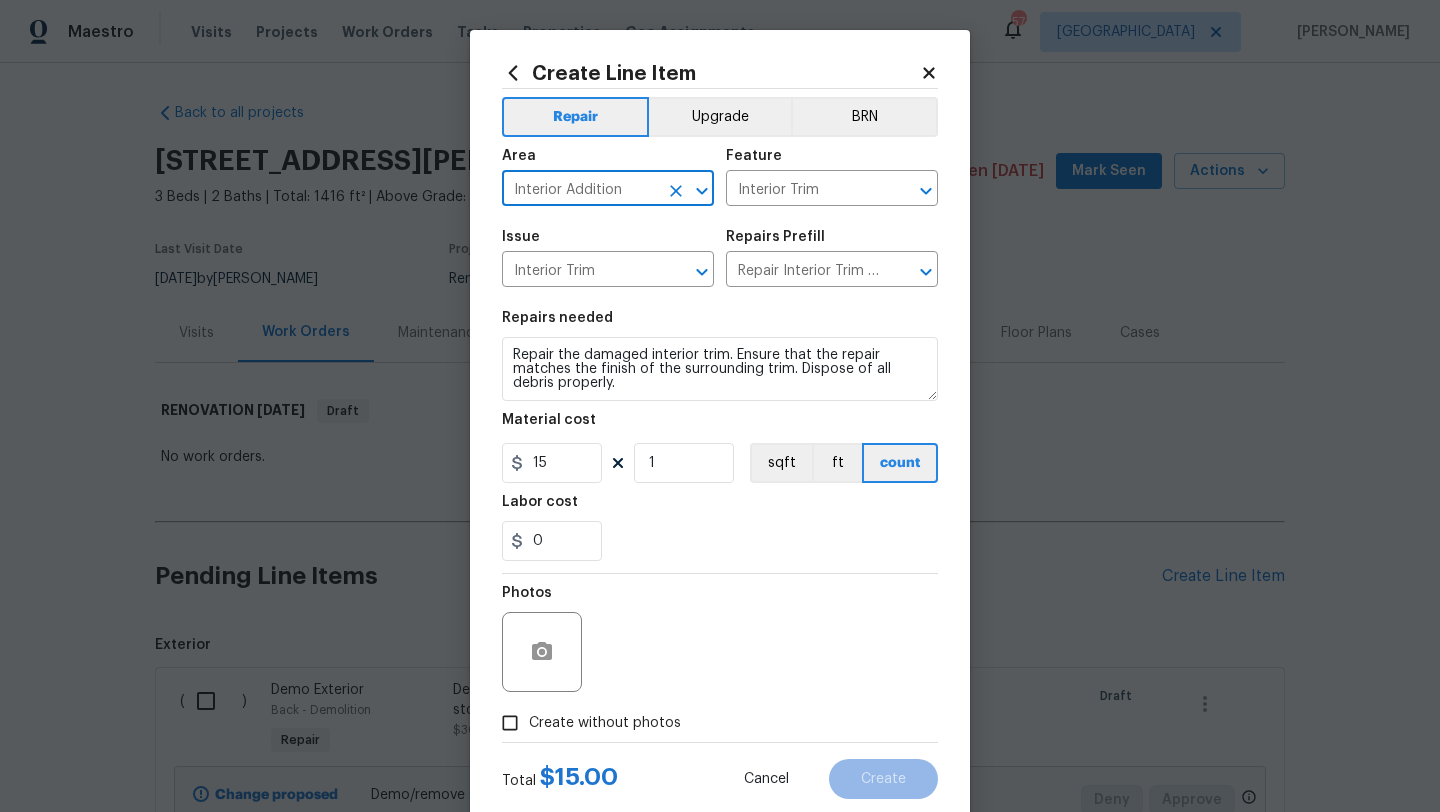 click 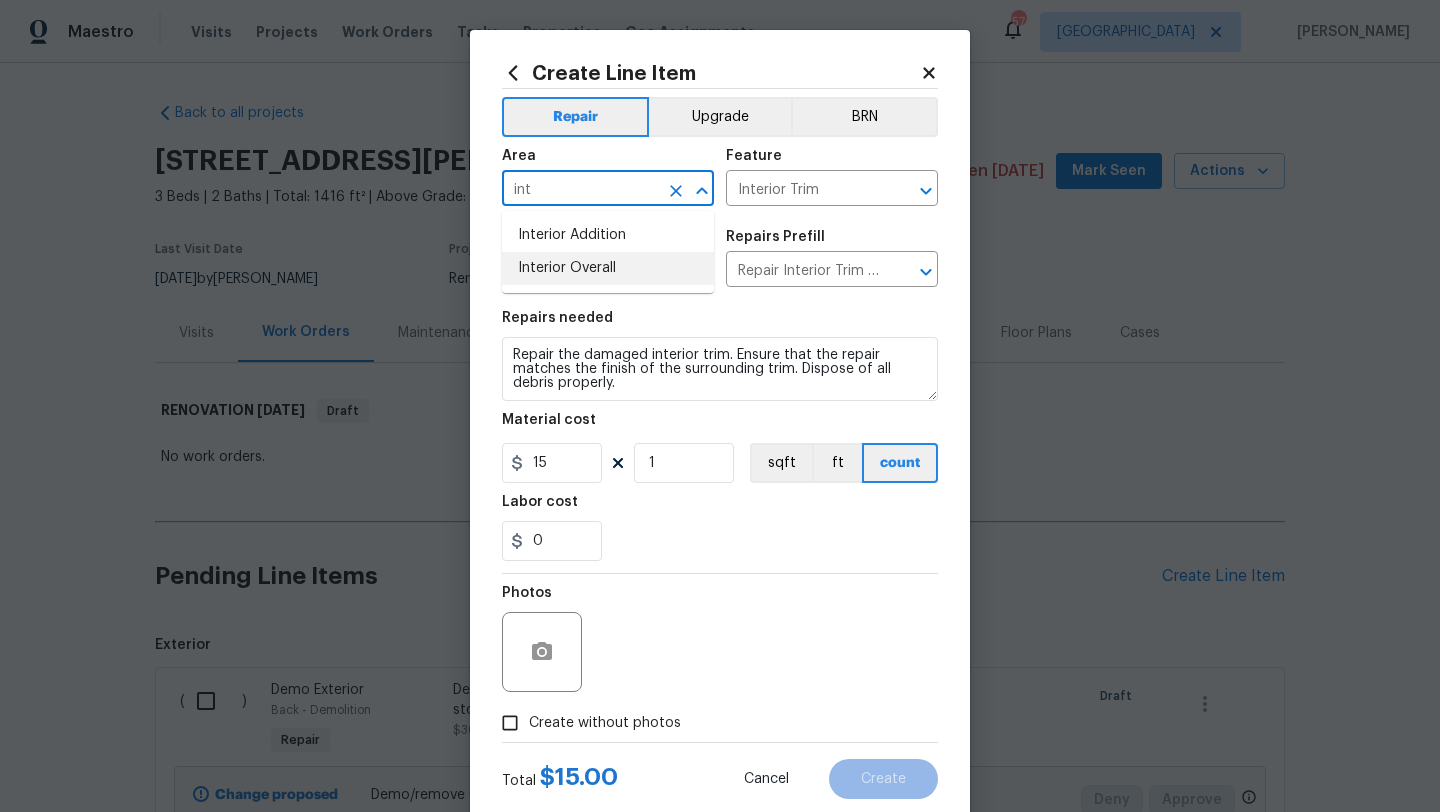 click on "Interior Overall" at bounding box center [608, 268] 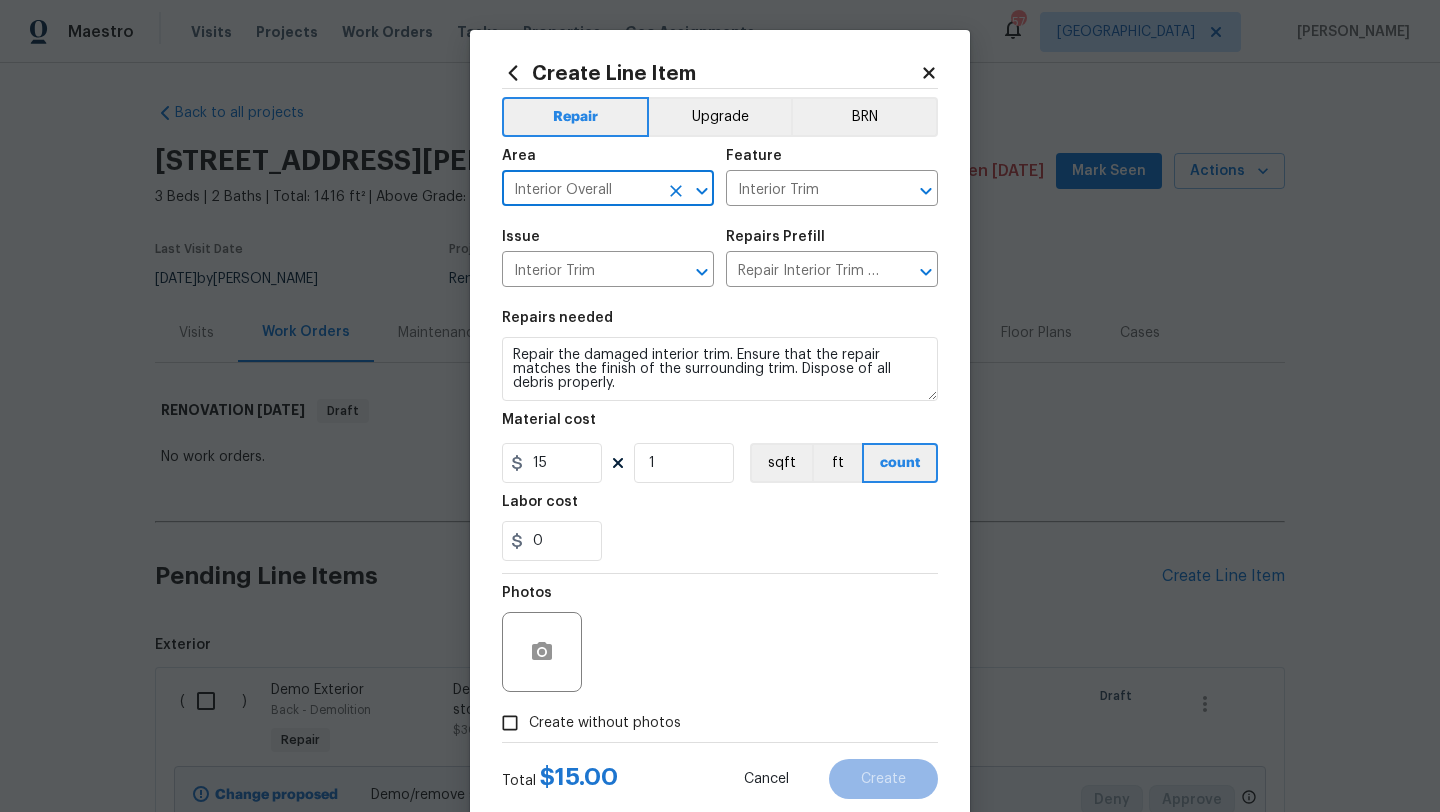 type on "Interior Overall" 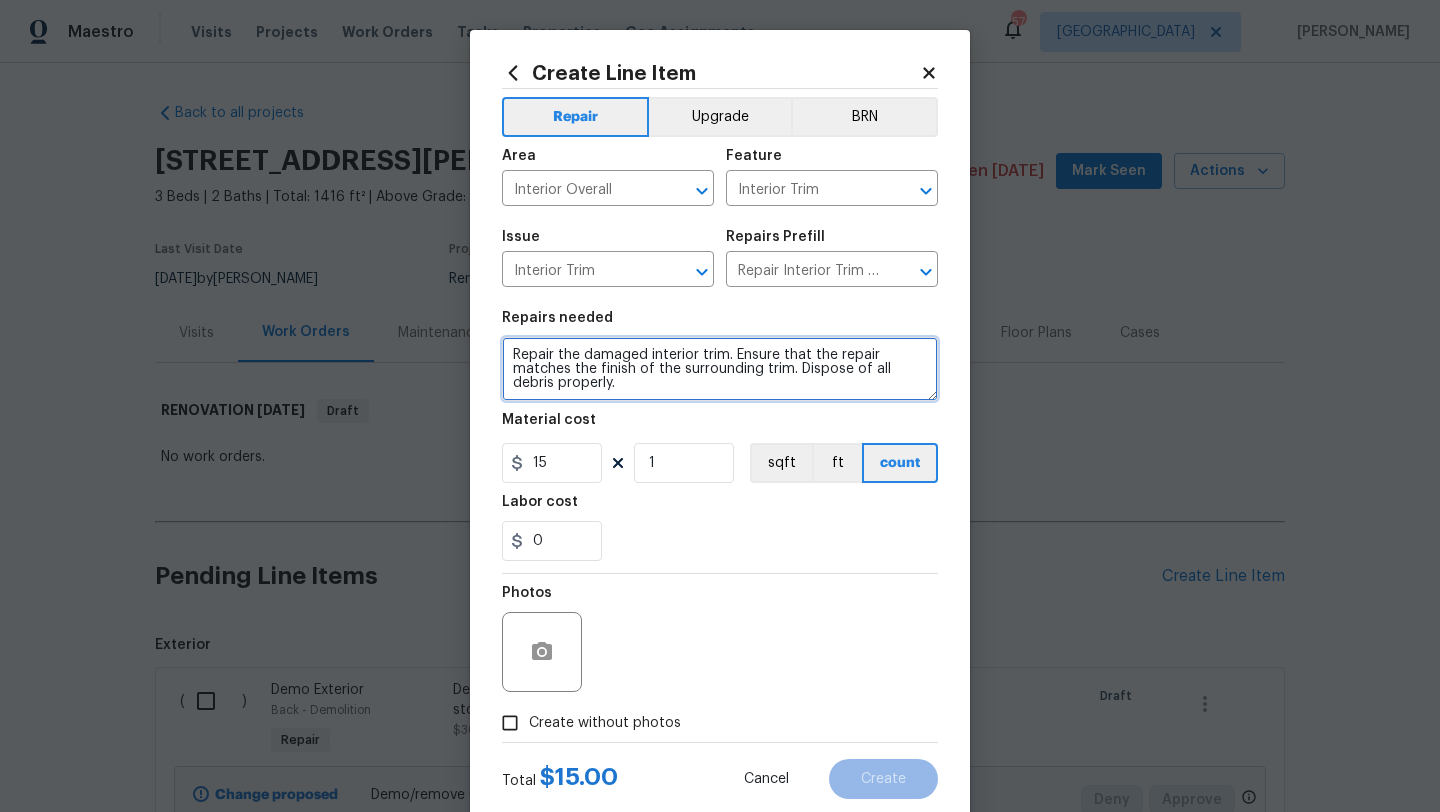 drag, startPoint x: 625, startPoint y: 384, endPoint x: 501, endPoint y: 350, distance: 128.57683 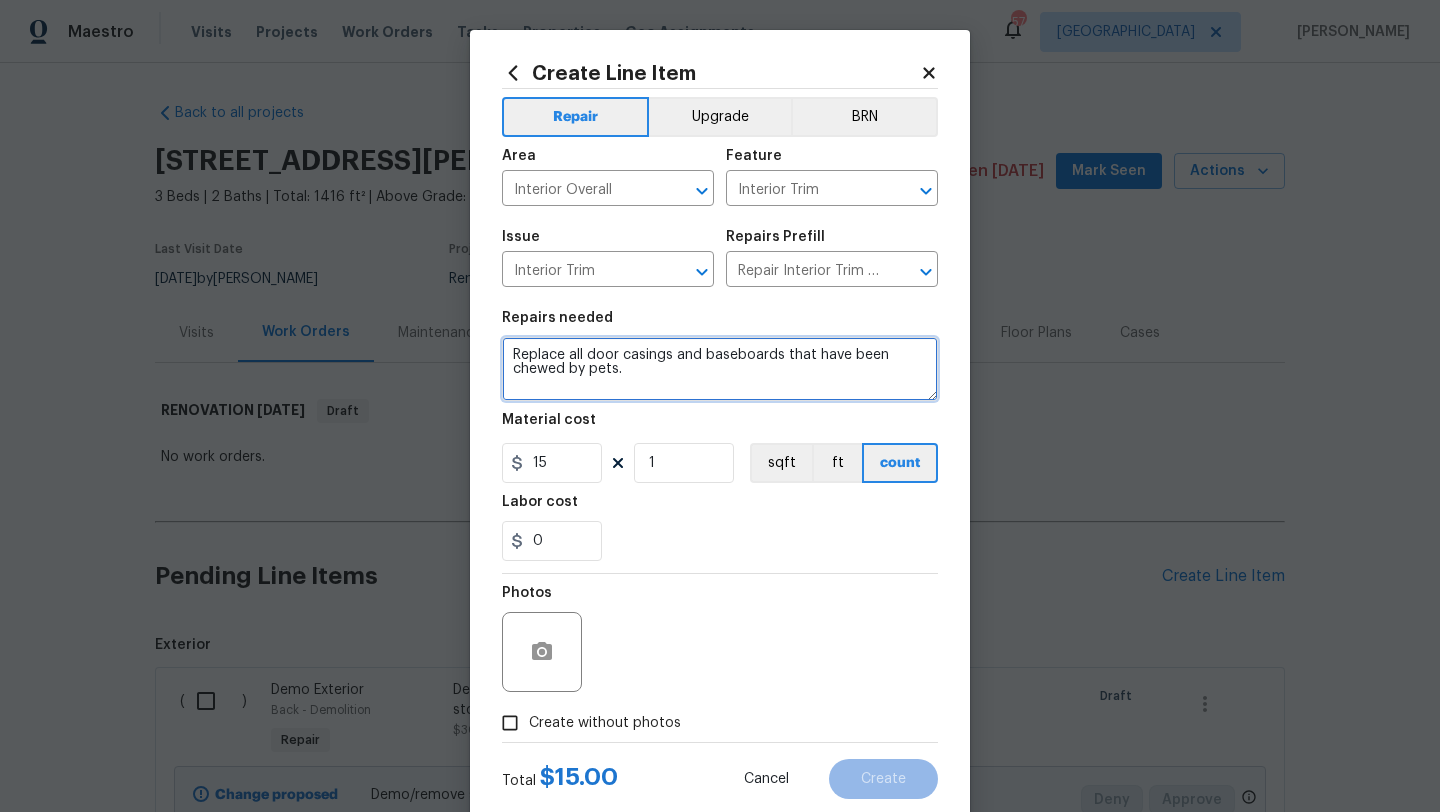 click on "Replace all door casings and baseboards that have been chewed by pets." at bounding box center [720, 369] 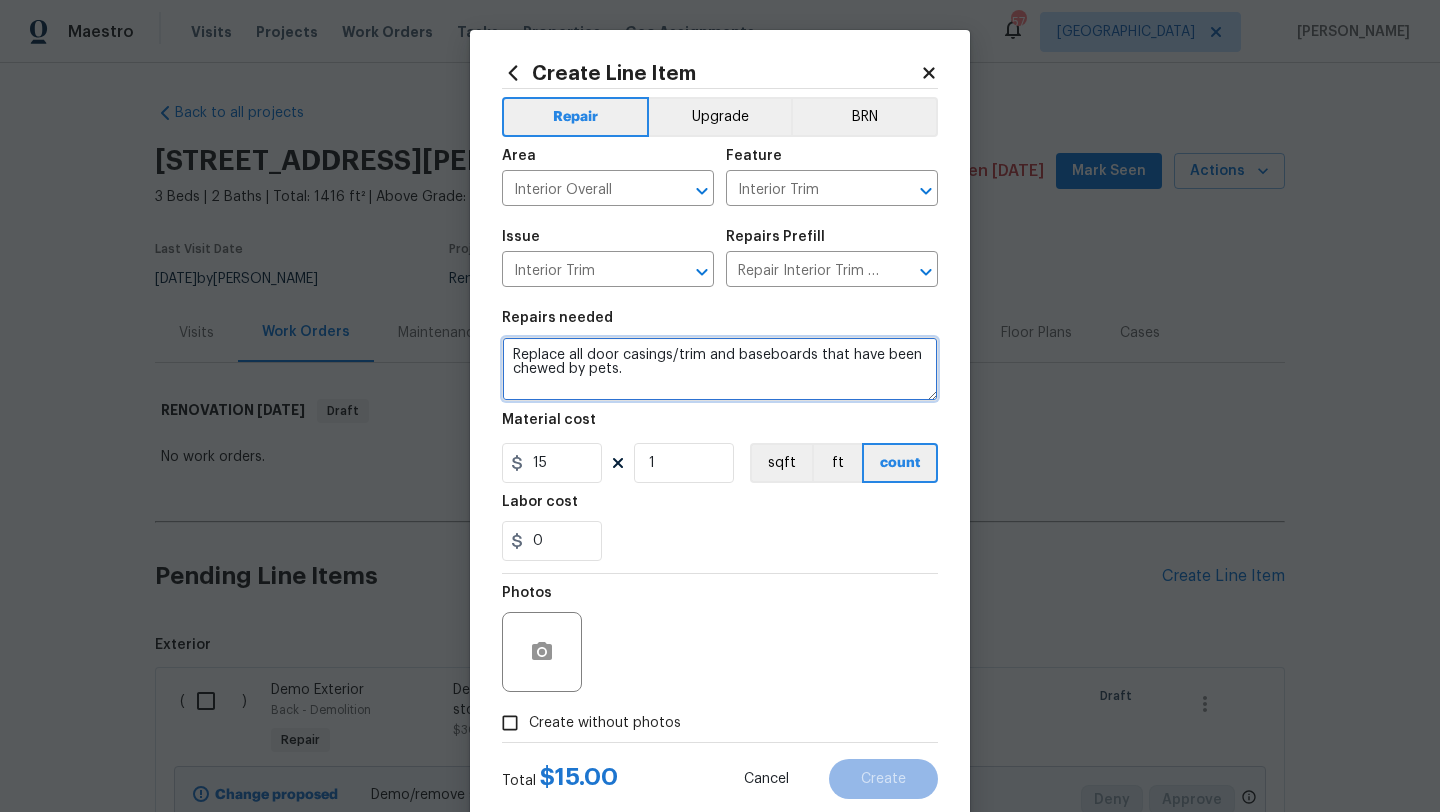 type on "Replace all door casings/trim and baseboards that have been chewed by pets." 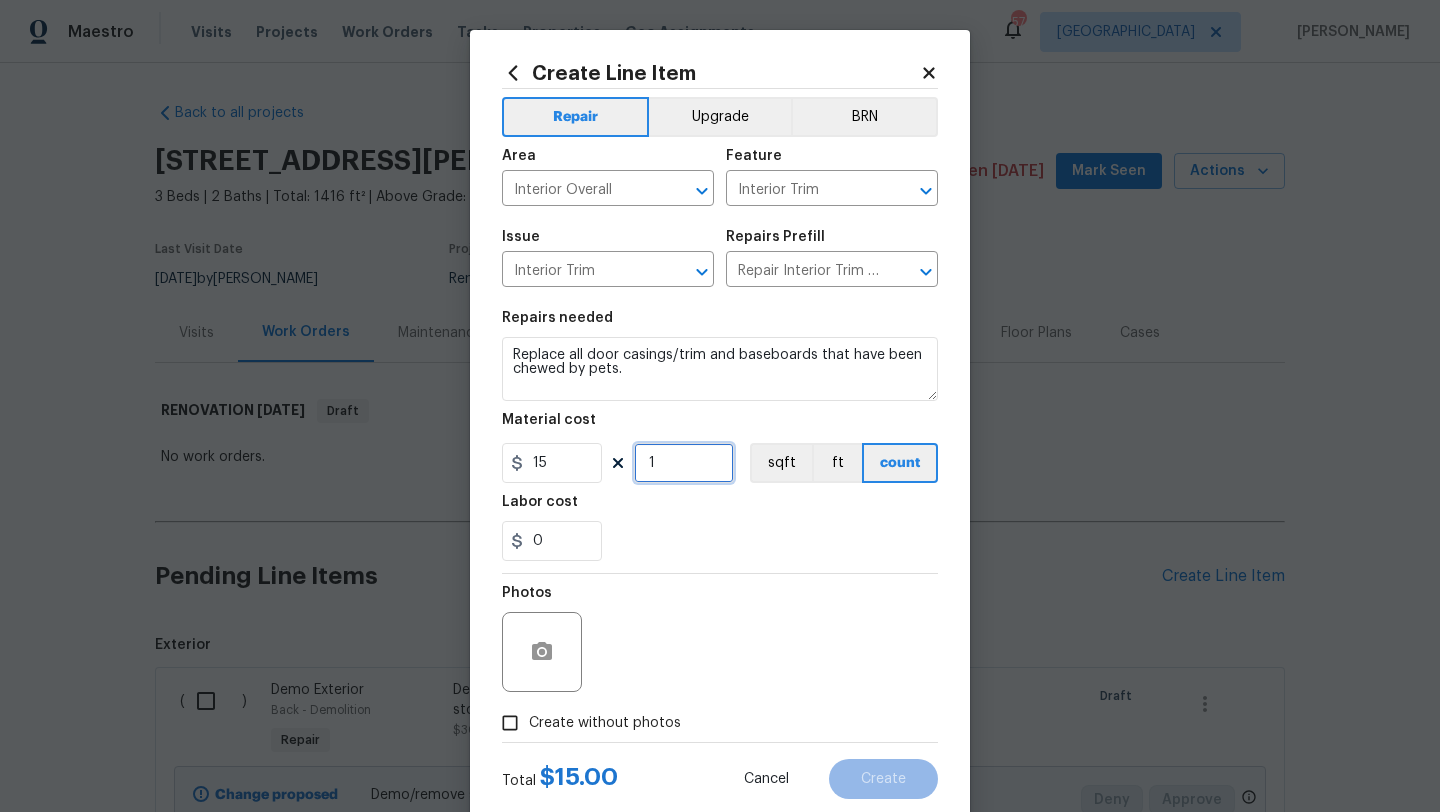 drag, startPoint x: 667, startPoint y: 469, endPoint x: 604, endPoint y: 464, distance: 63.1981 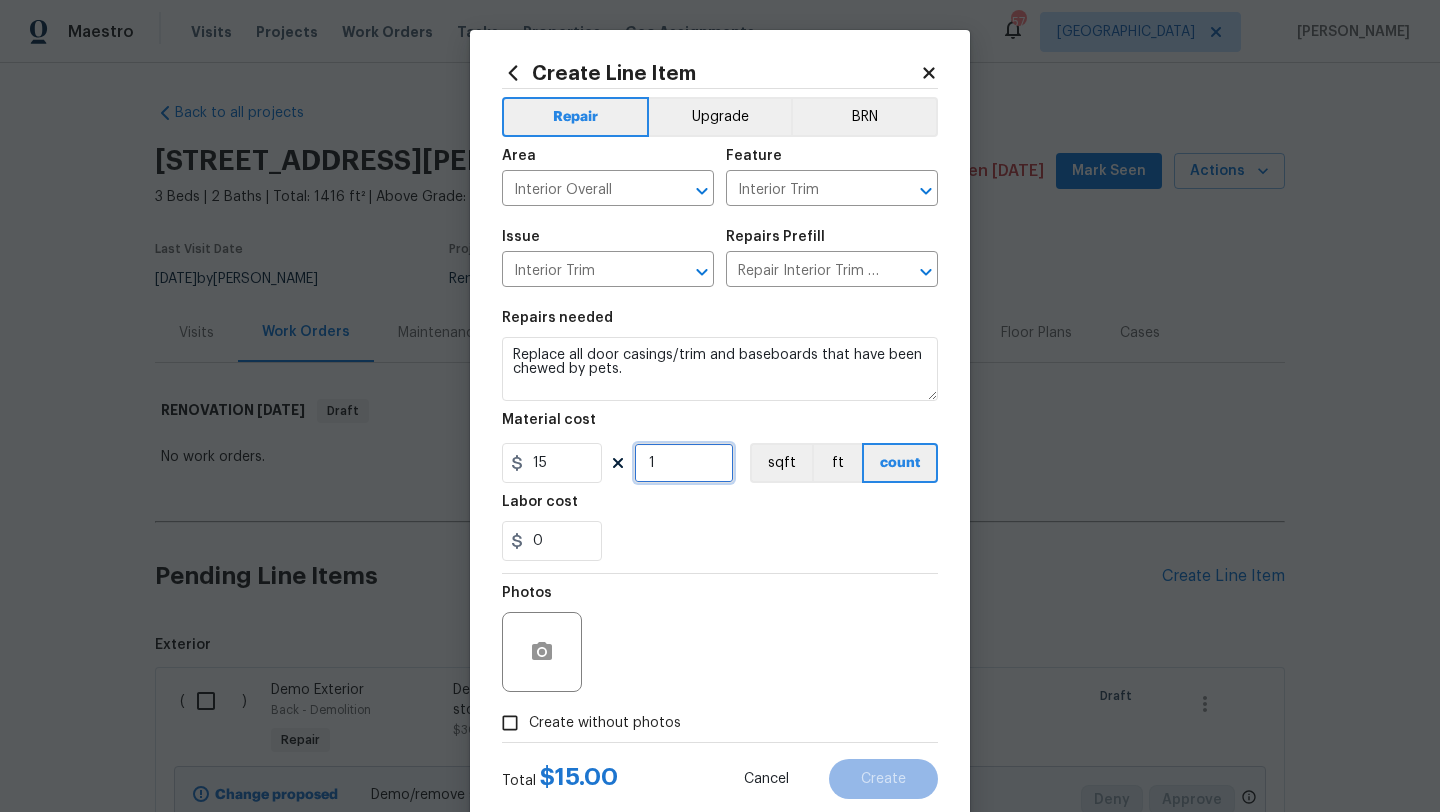 click on "15 1 sqft ft count" at bounding box center [720, 463] 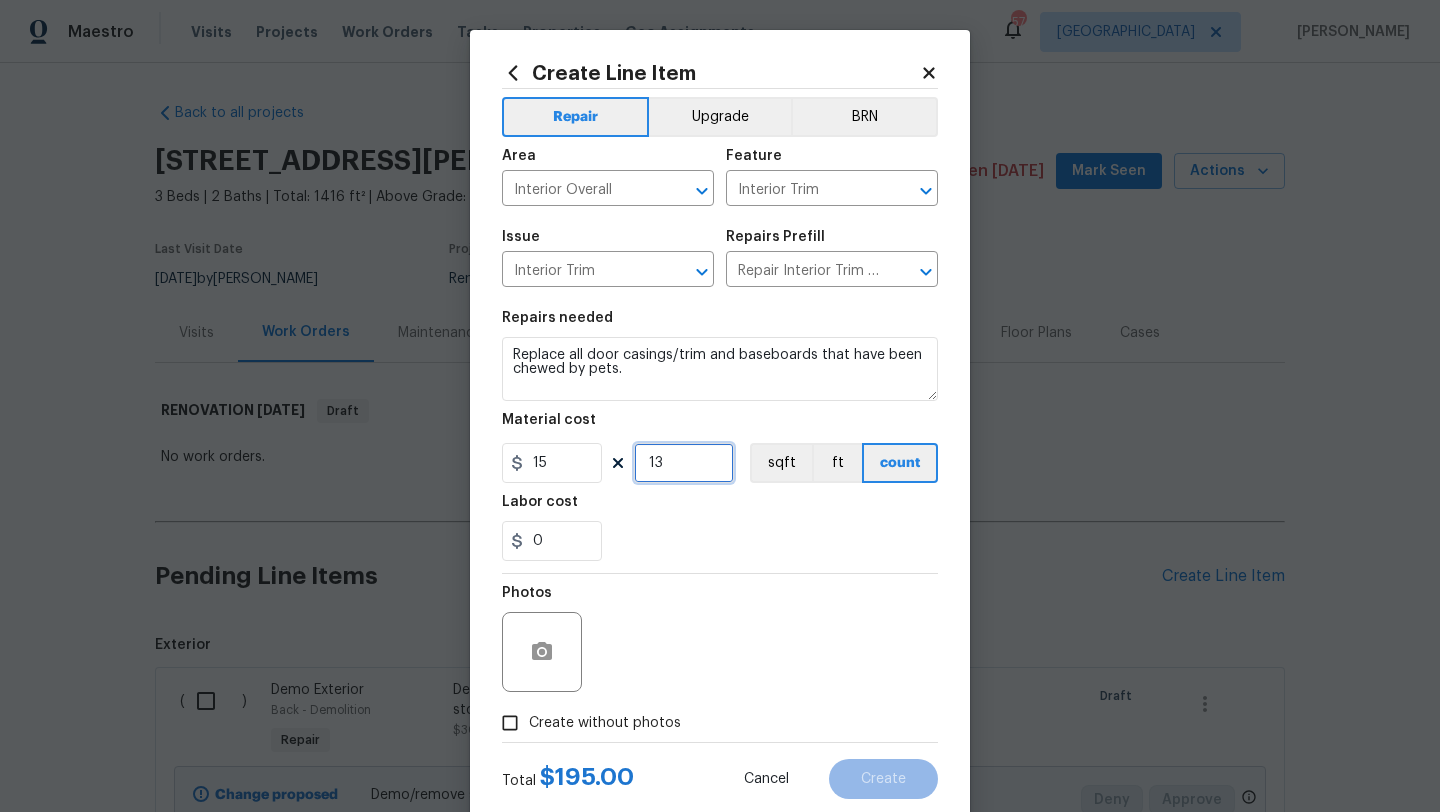 type on "13" 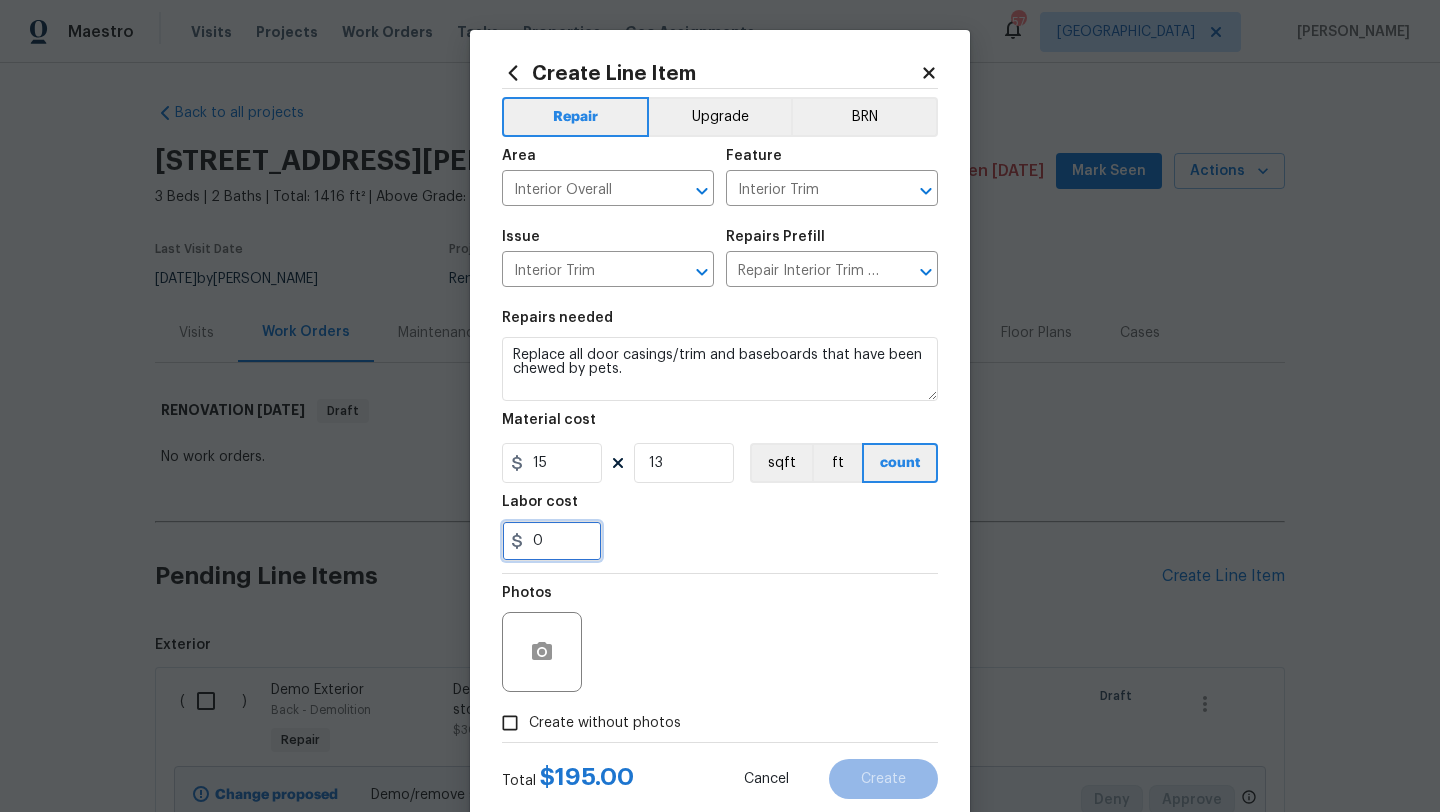 drag, startPoint x: 563, startPoint y: 541, endPoint x: 490, endPoint y: 541, distance: 73 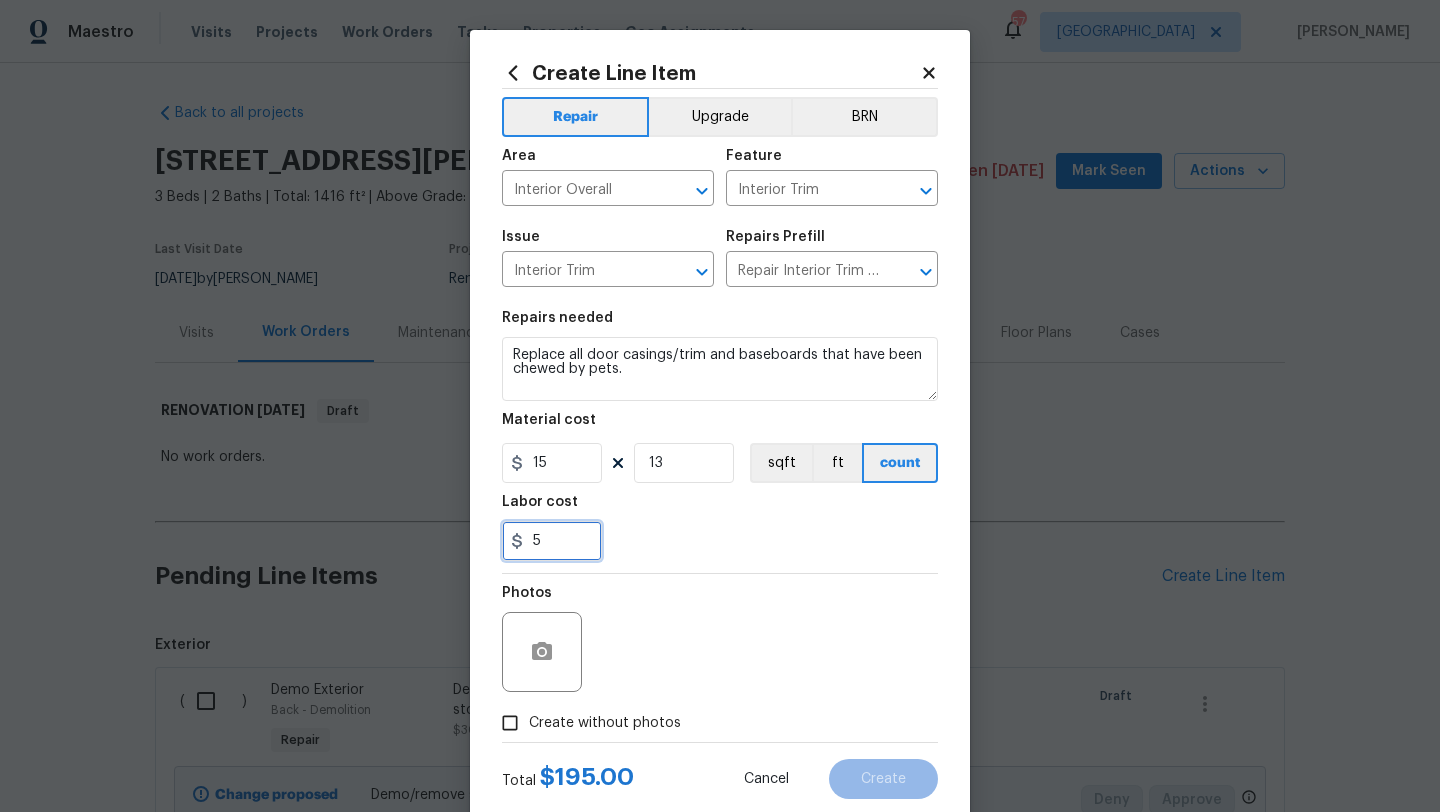 type on "5" 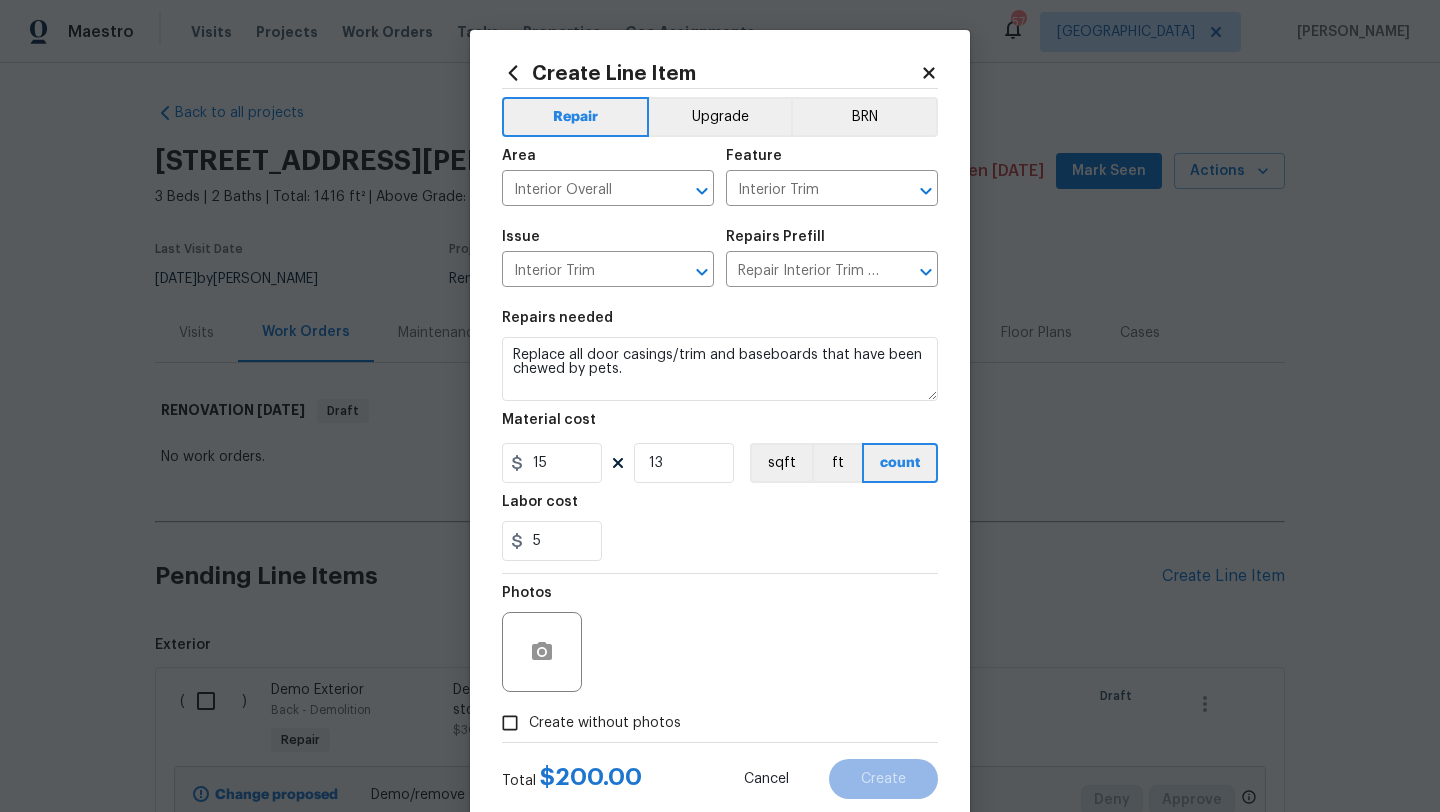 click on "Photos" at bounding box center [720, 639] 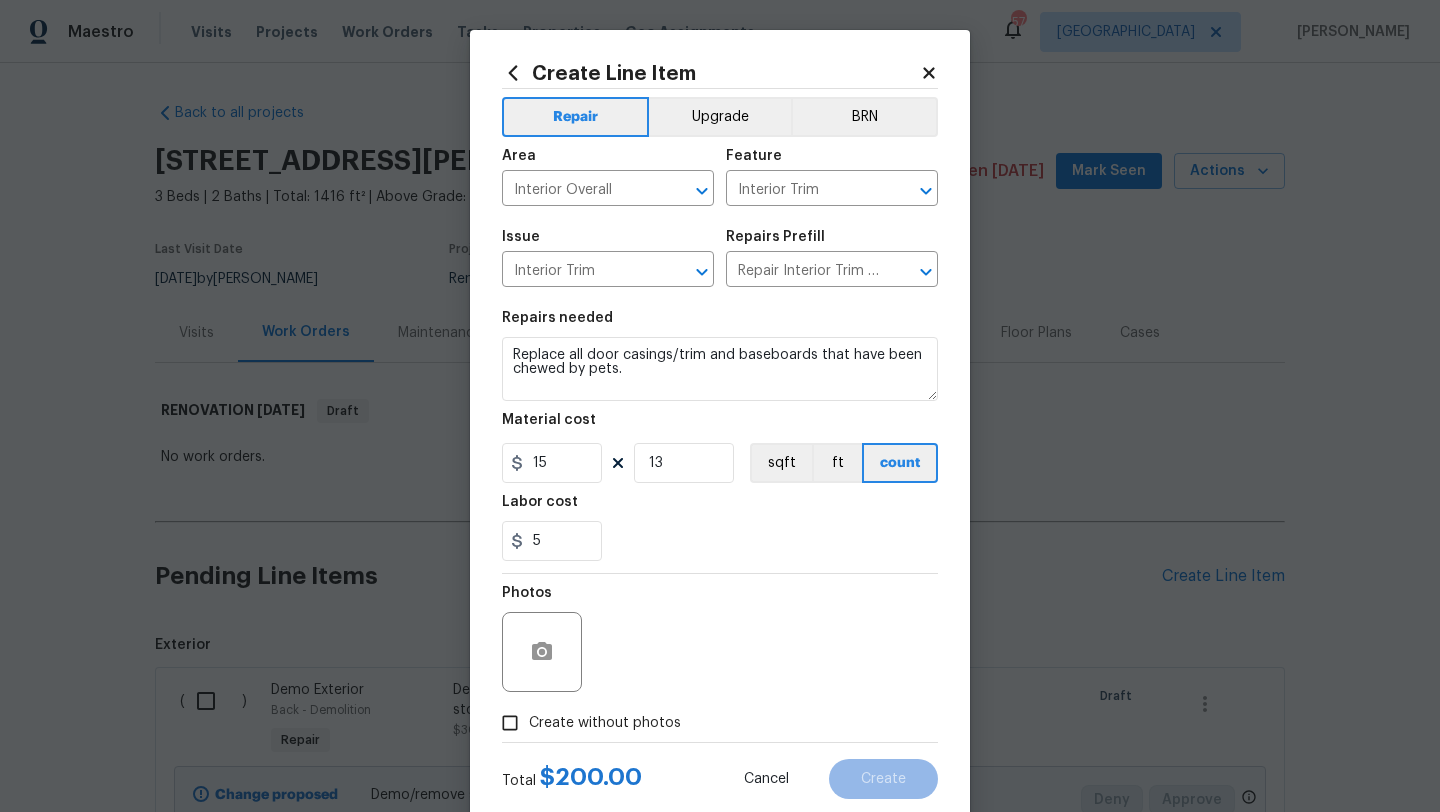 click on "Create without photos" at bounding box center (605, 723) 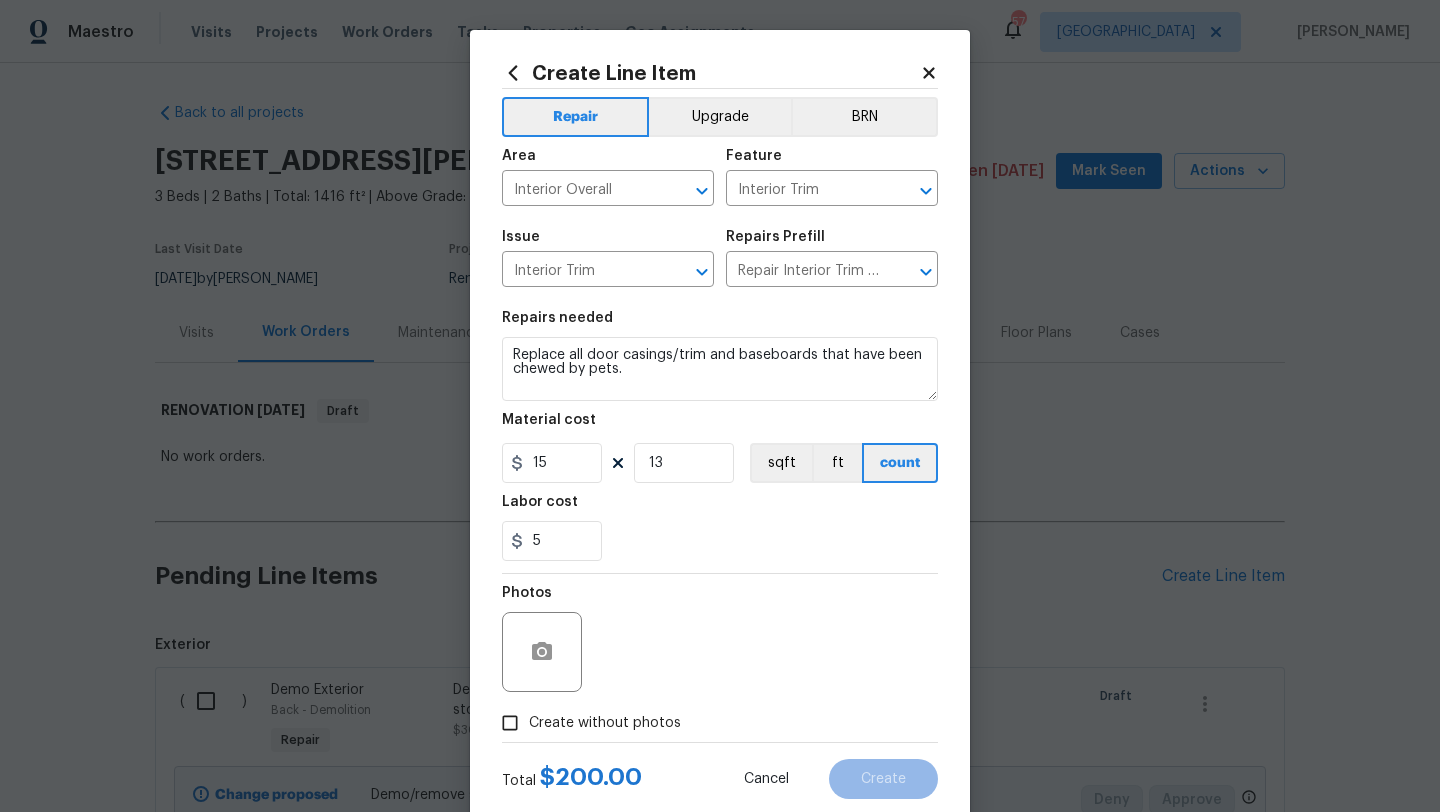 checkbox on "true" 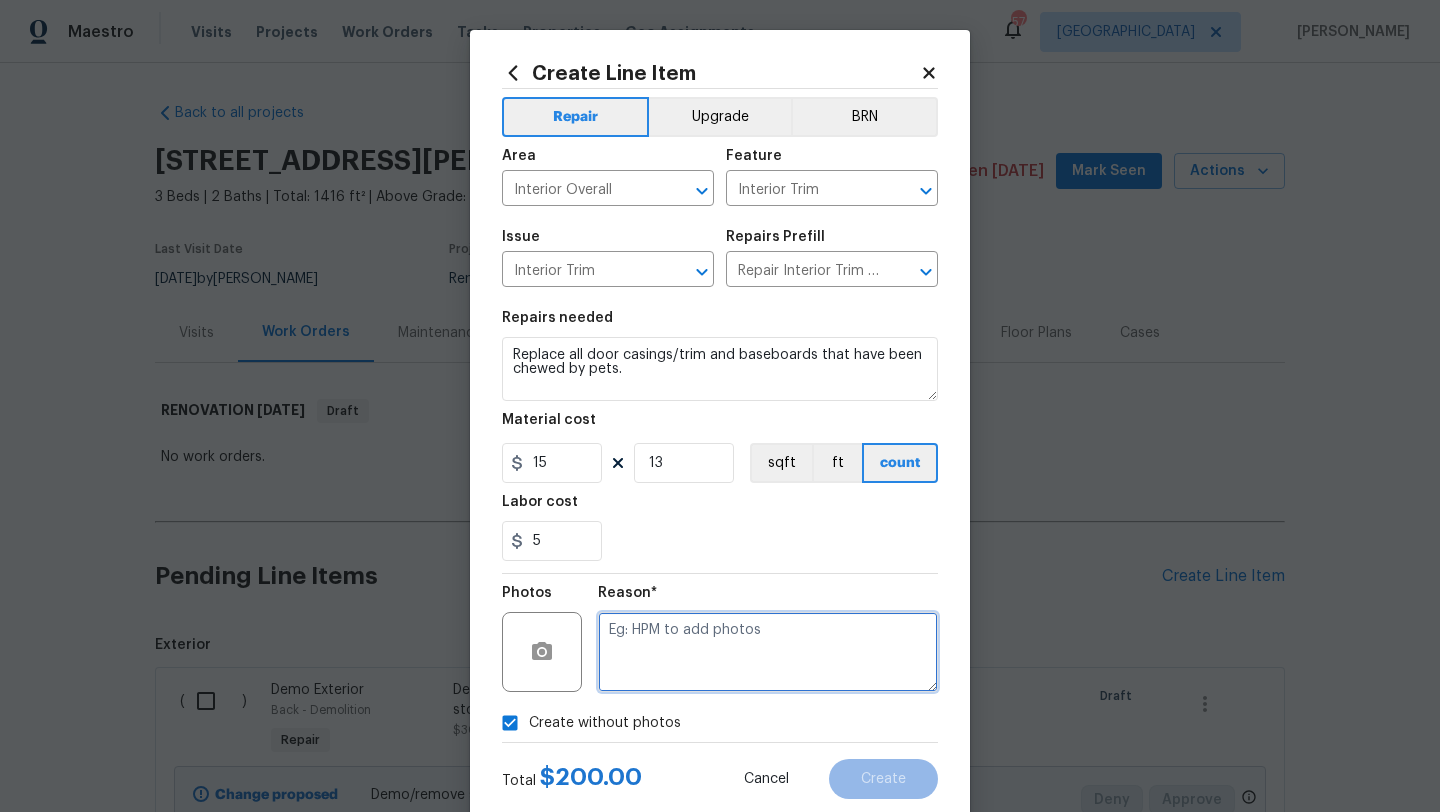 click at bounding box center (768, 652) 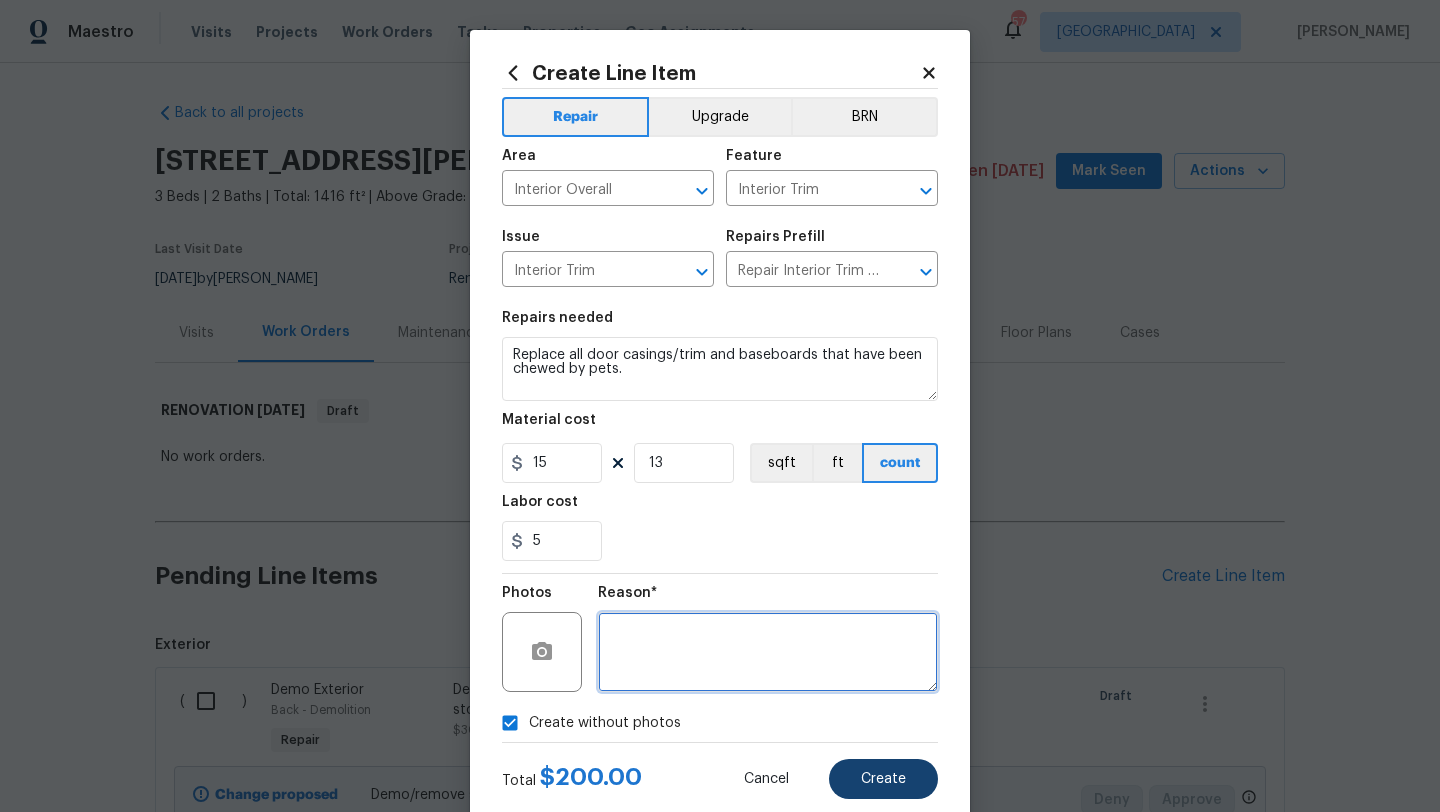type 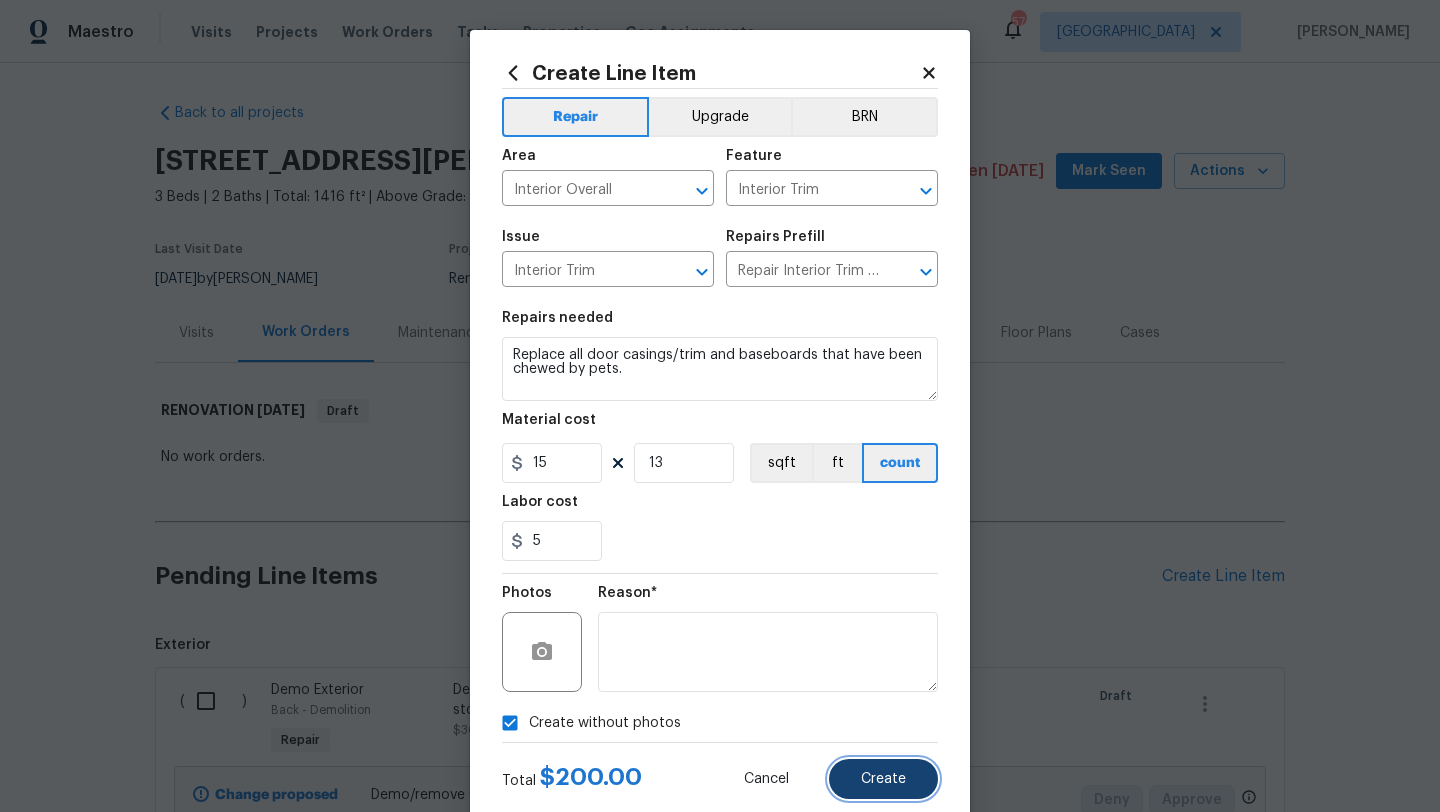 click on "Create" at bounding box center [883, 779] 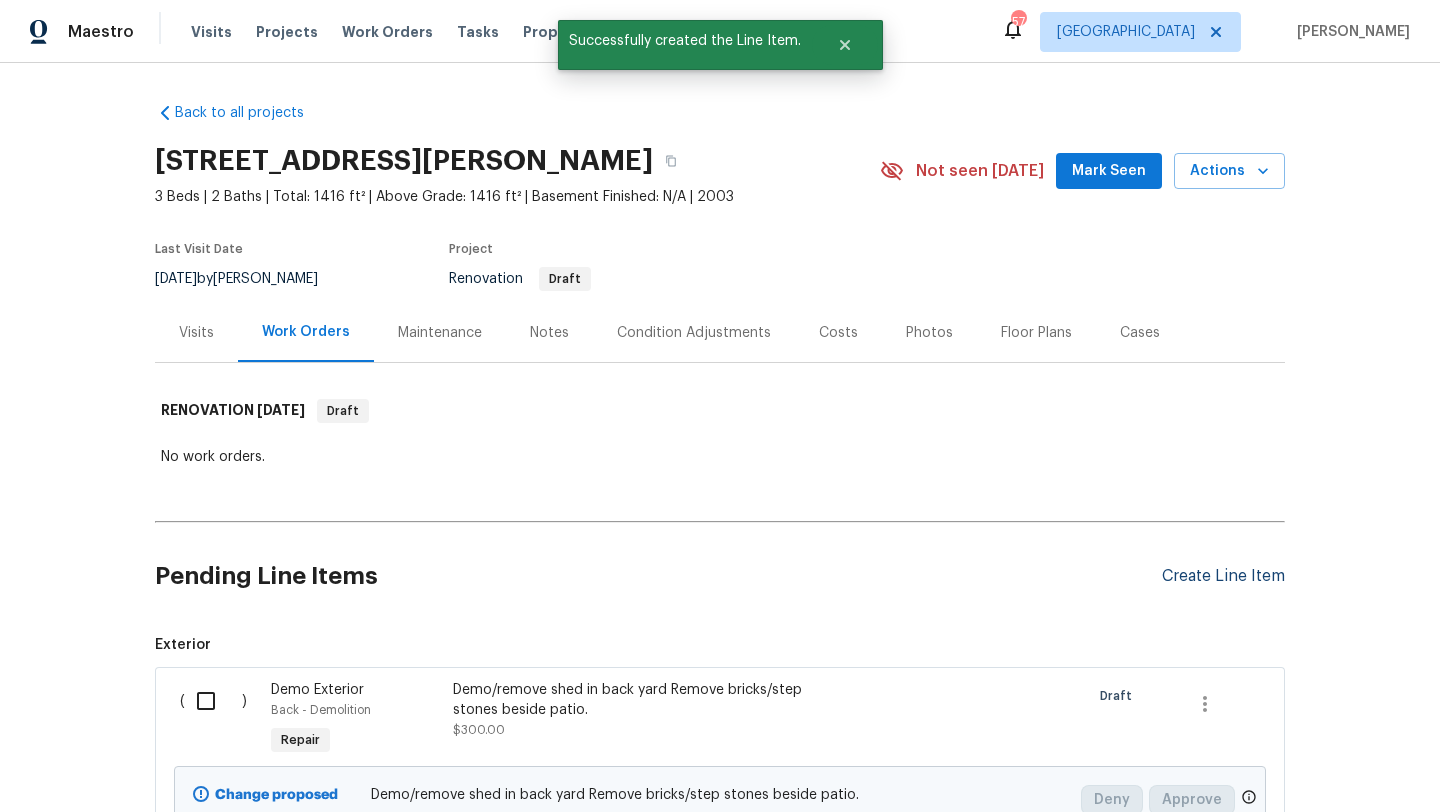 click on "Create Line Item" at bounding box center (1223, 576) 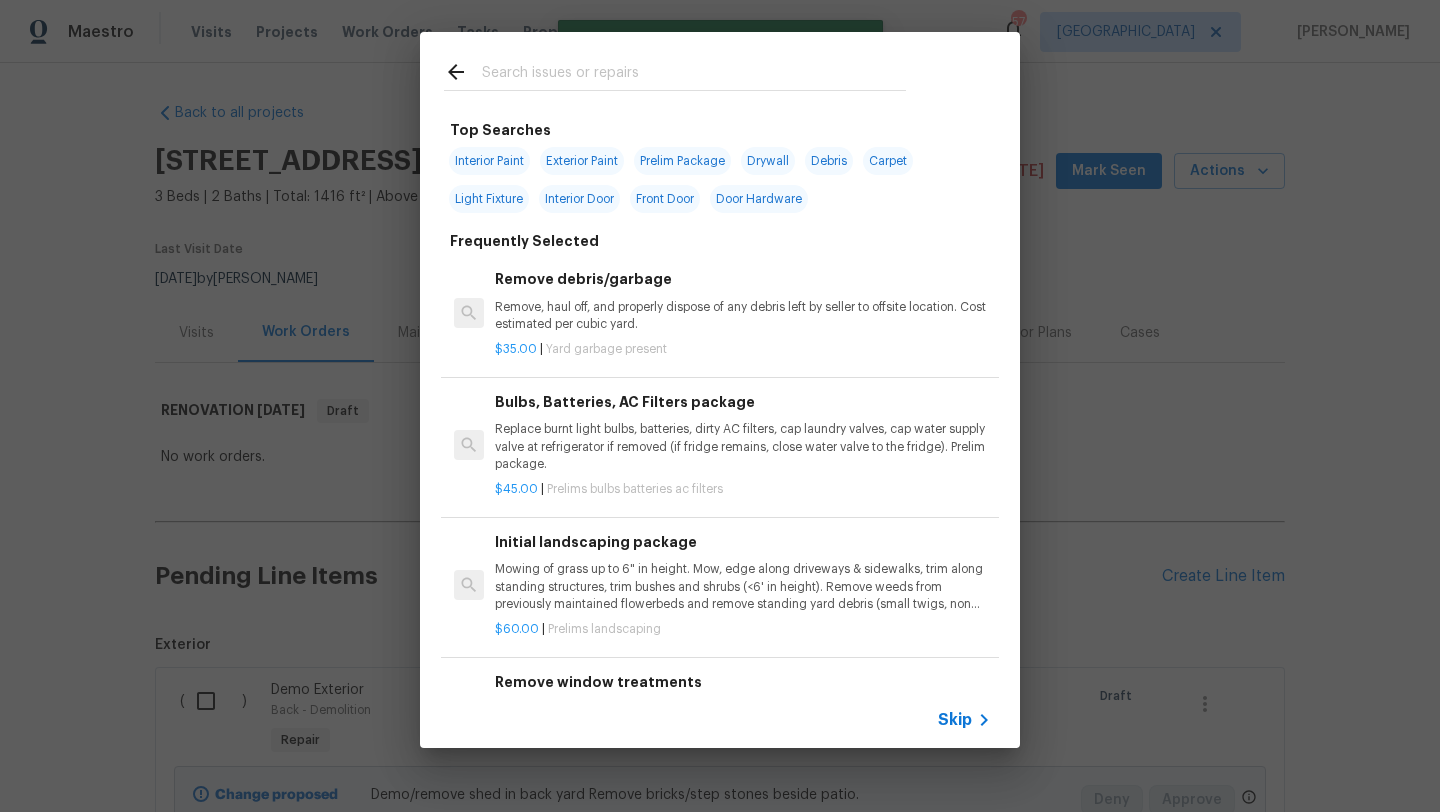 click at bounding box center (694, 75) 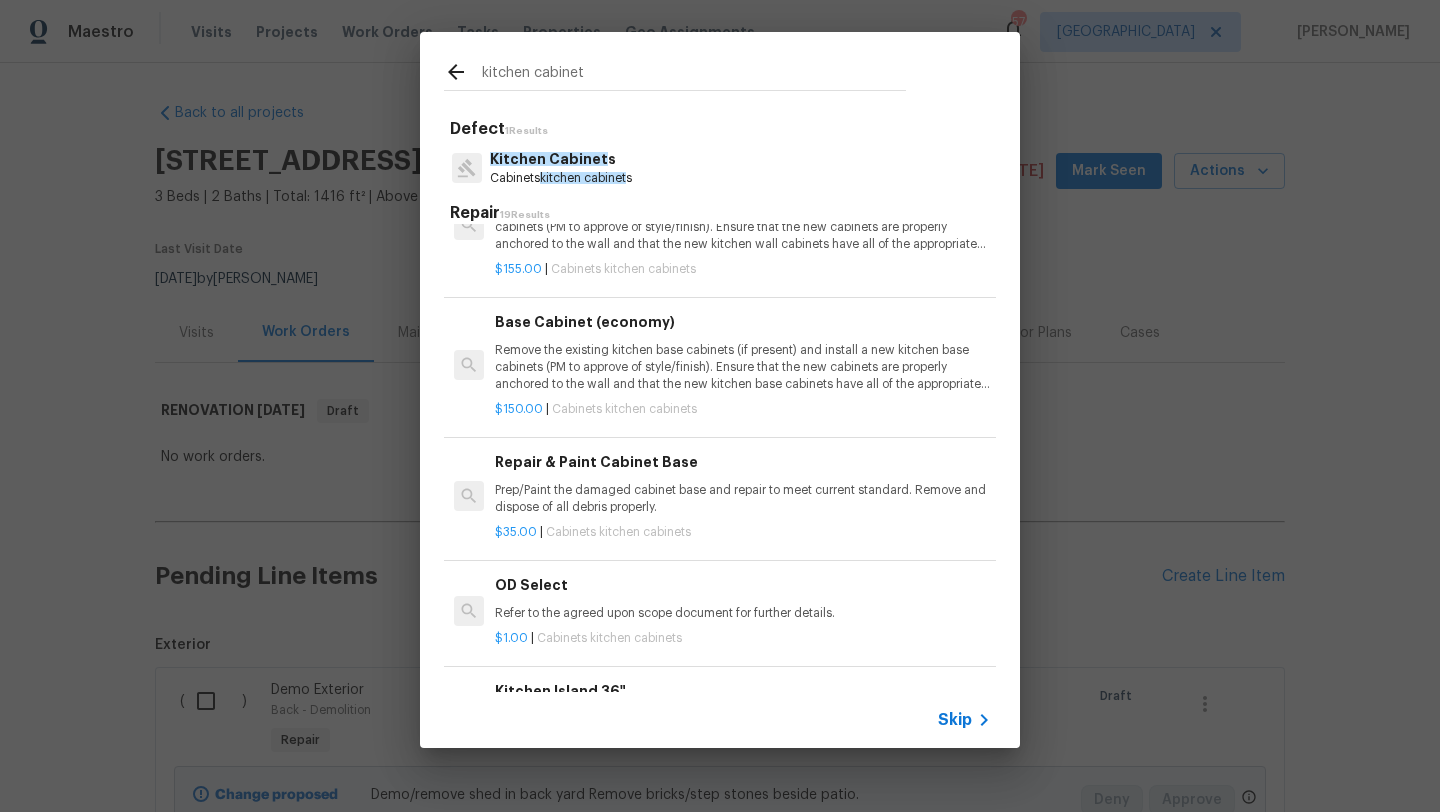 scroll, scrollTop: 774, scrollLeft: 0, axis: vertical 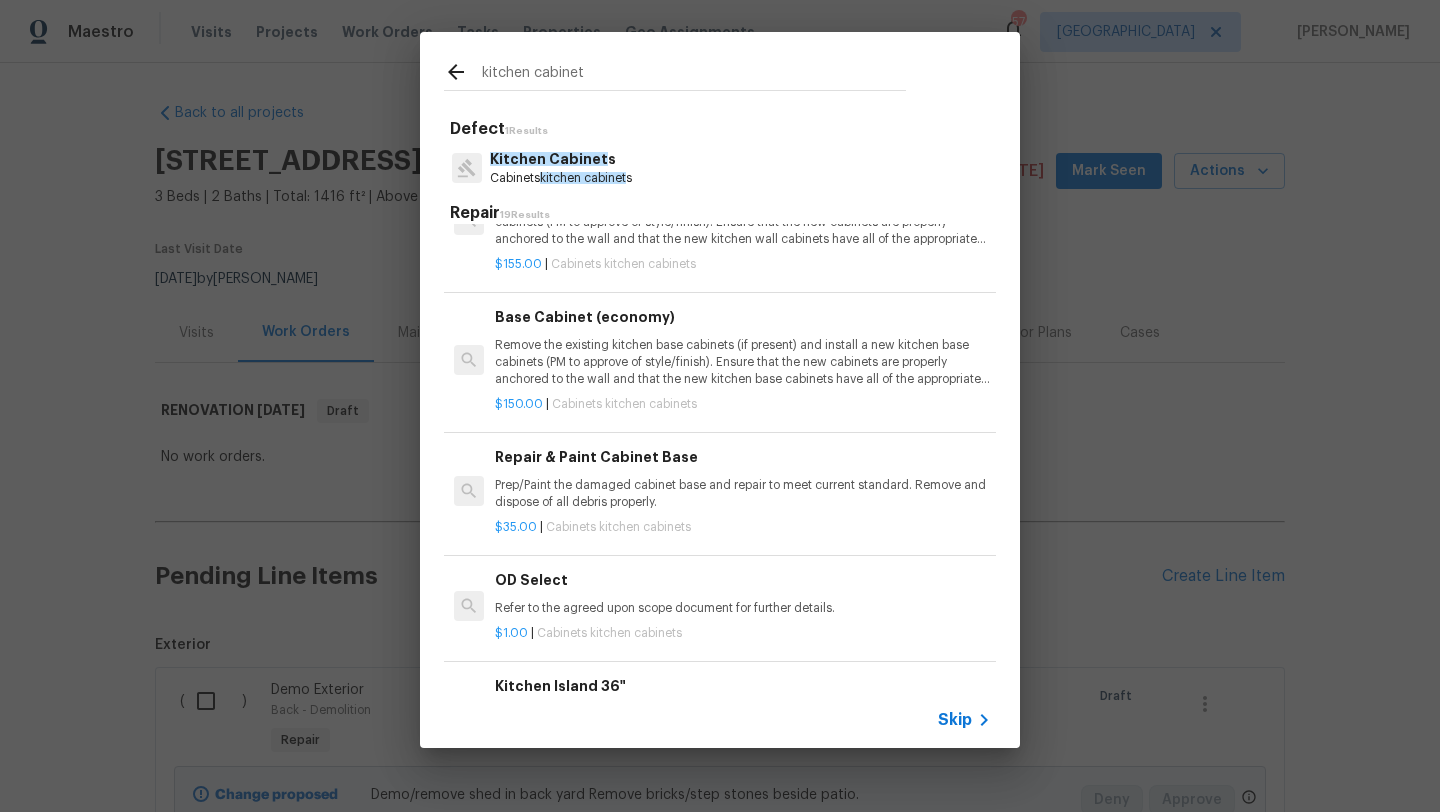 type on "kitchen cabinet" 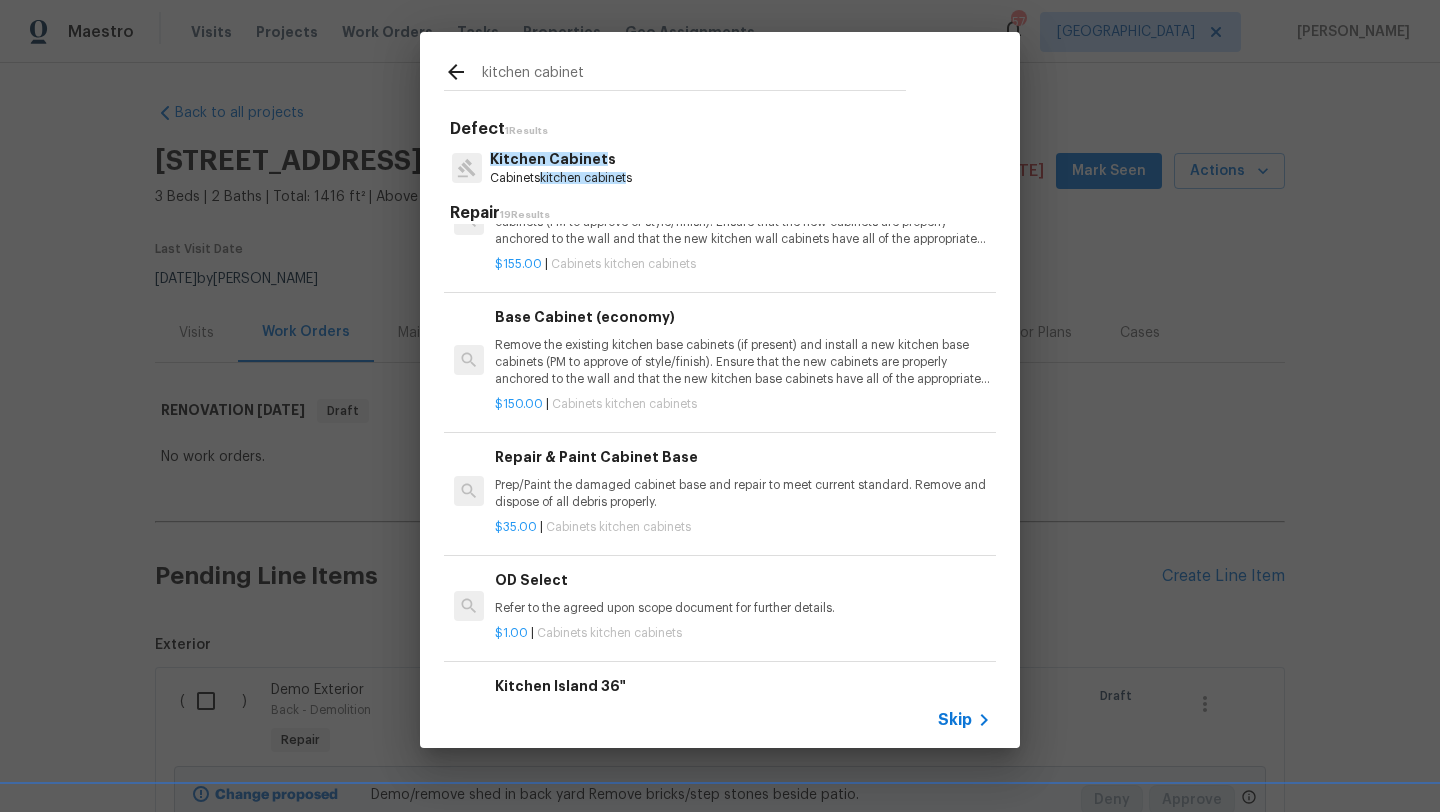 click on "Remove the existing kitchen base cabinets (if present) and install a new kitchen base cabinets (PM to approve of style/finish). Ensure that the new cabinets are properly anchored to the wall and that the new kitchen base cabinets have all of the appropriate hardware and that they operate as intended. Haul away and dispose of all debris. (ECONOMY)" at bounding box center (743, 362) 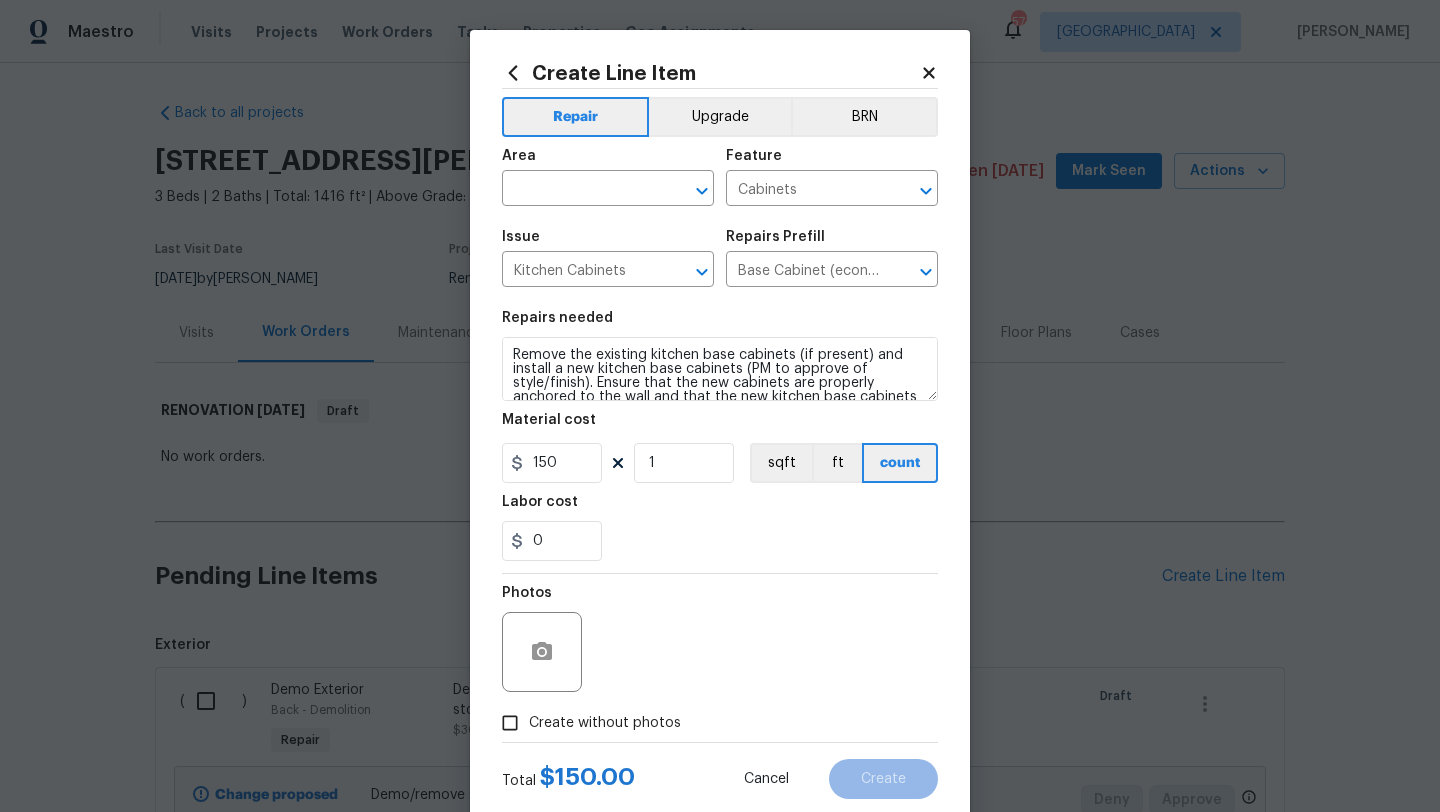 click 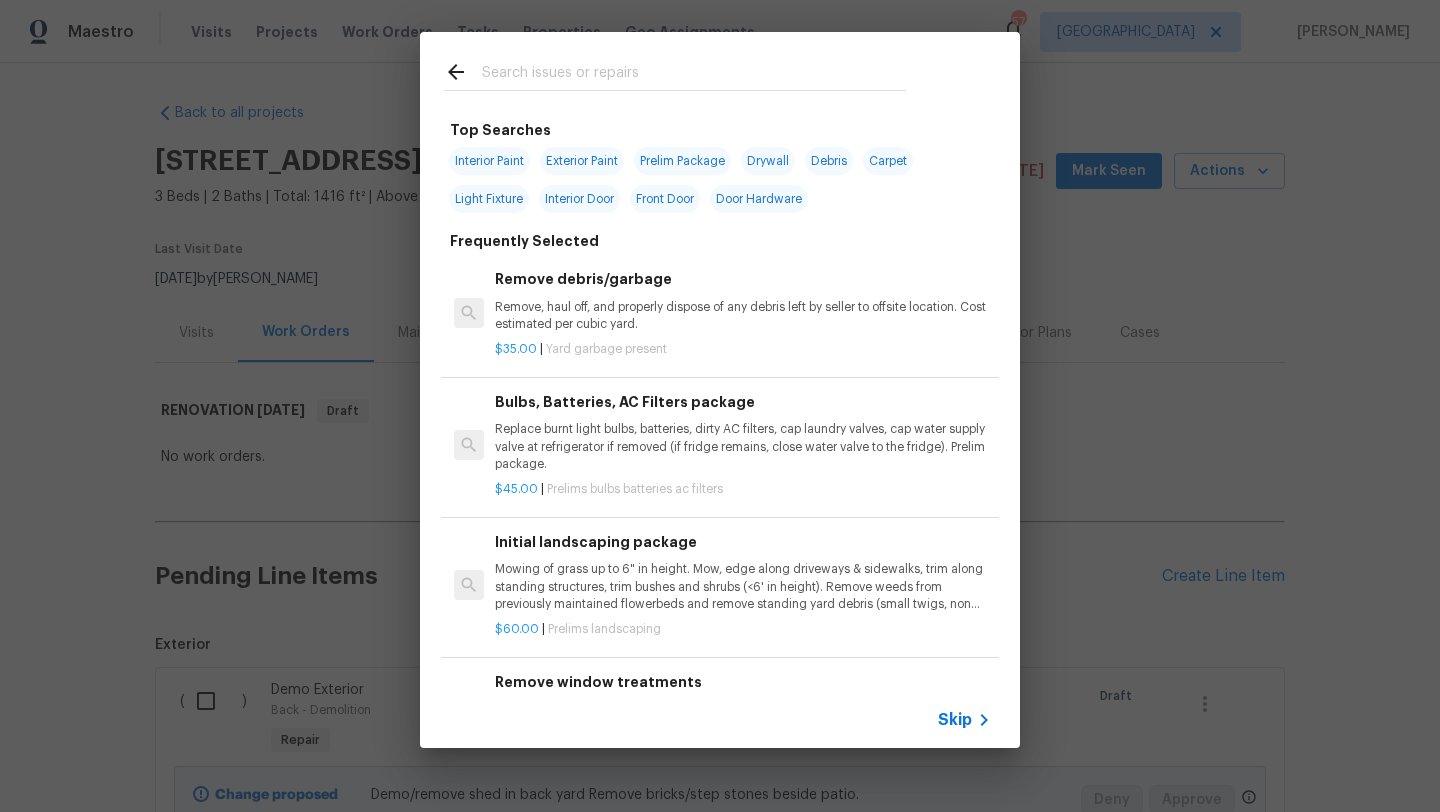 click at bounding box center (694, 75) 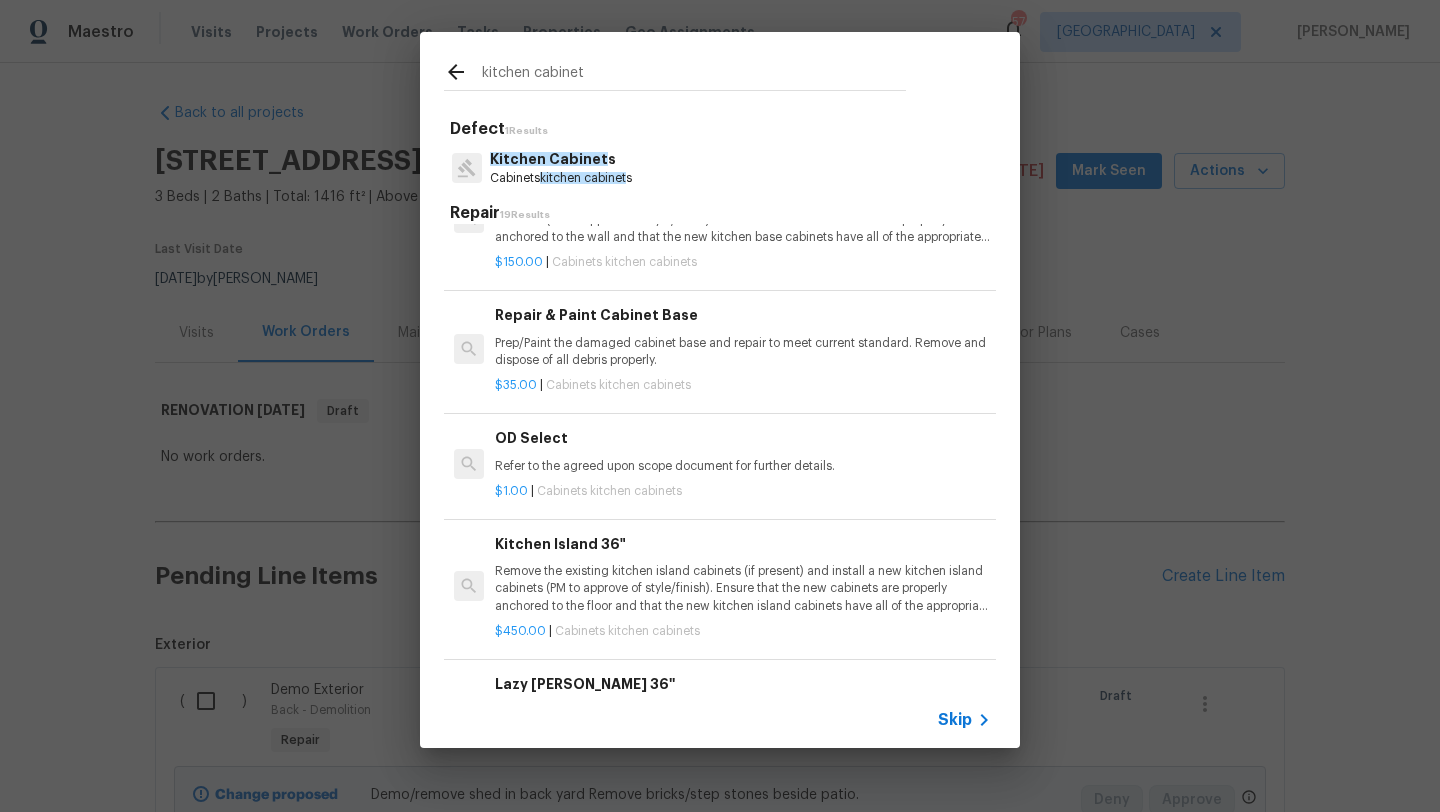 scroll, scrollTop: 953, scrollLeft: 0, axis: vertical 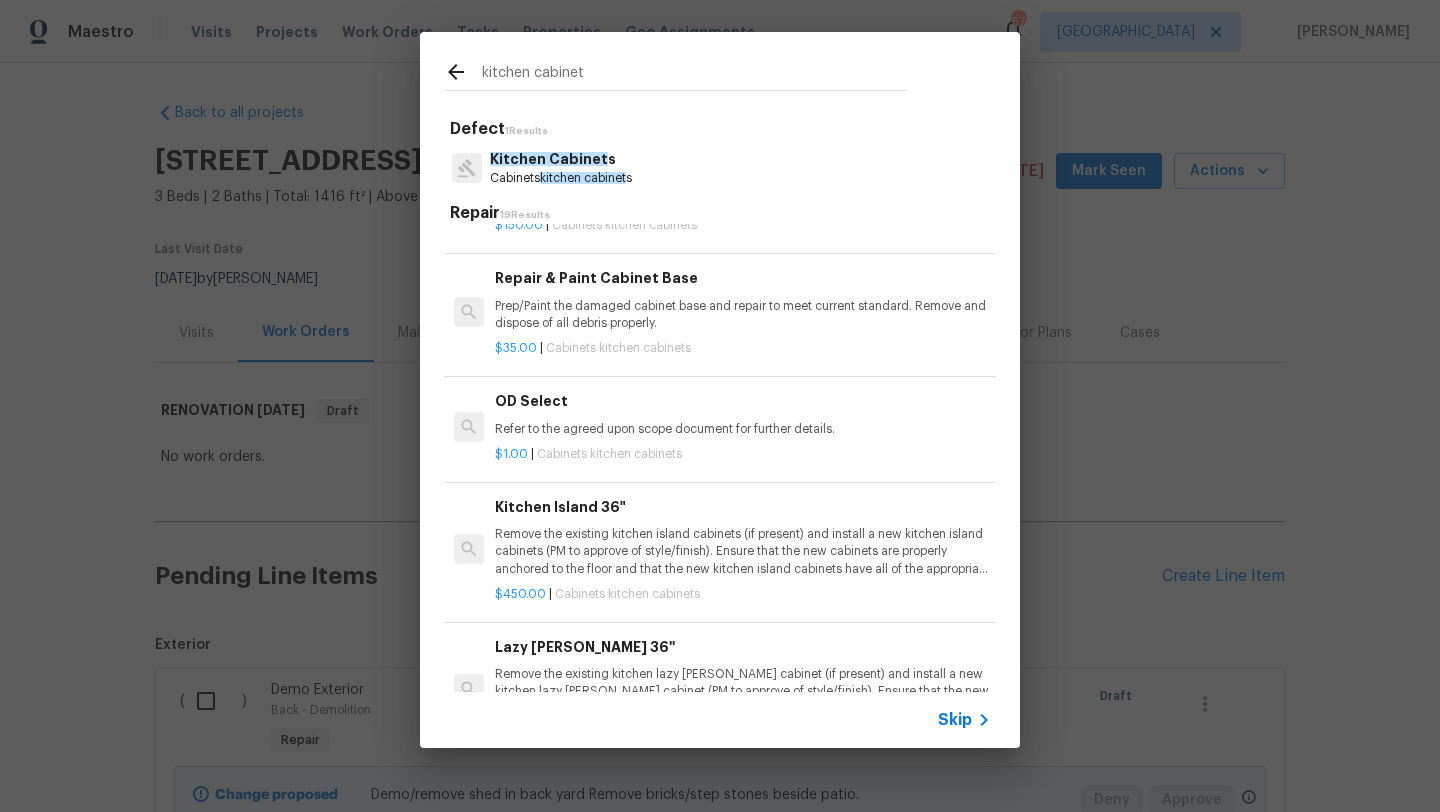 type on "kitchen cabinet" 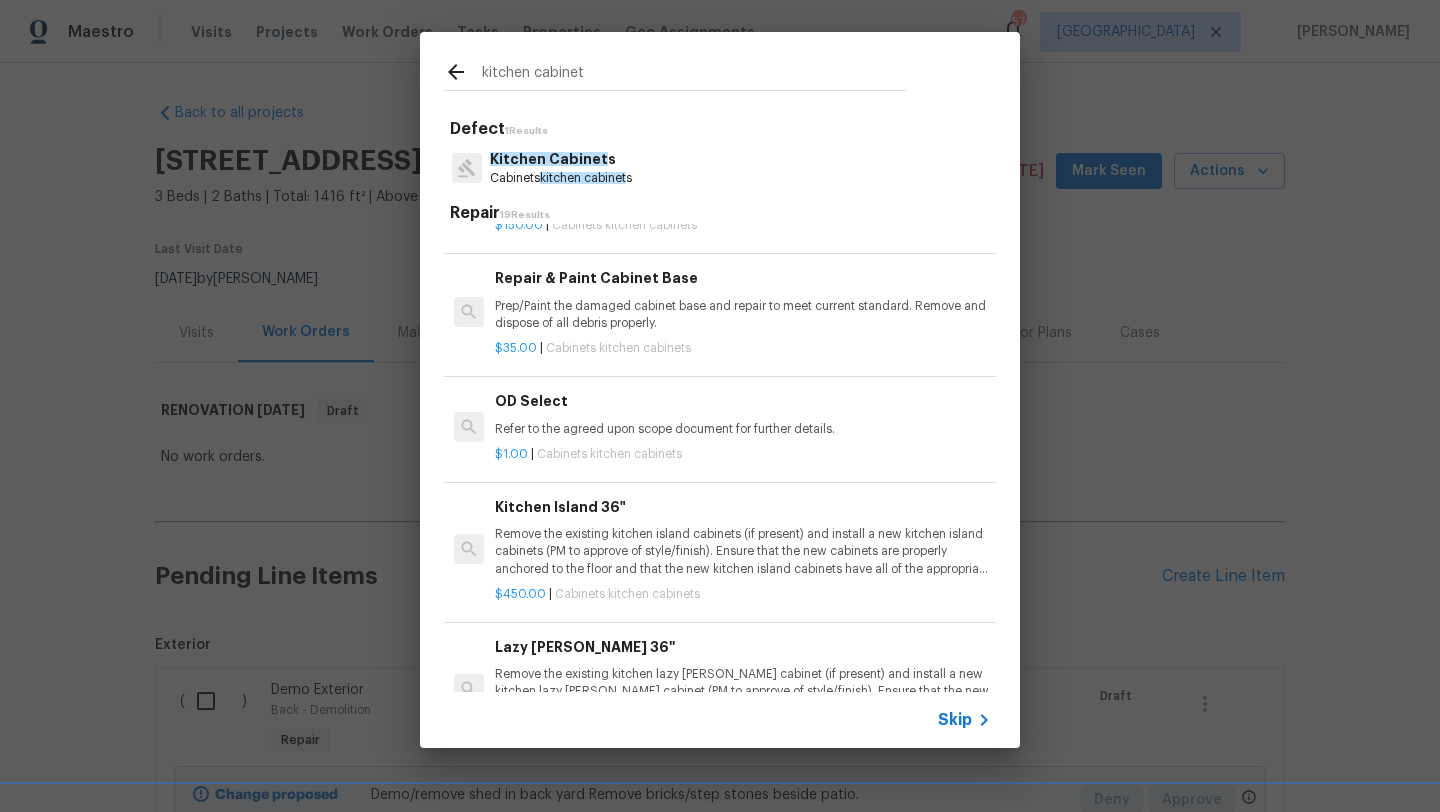click on "$35.00   |   Cabinets kitchen cabinets" at bounding box center [743, 344] 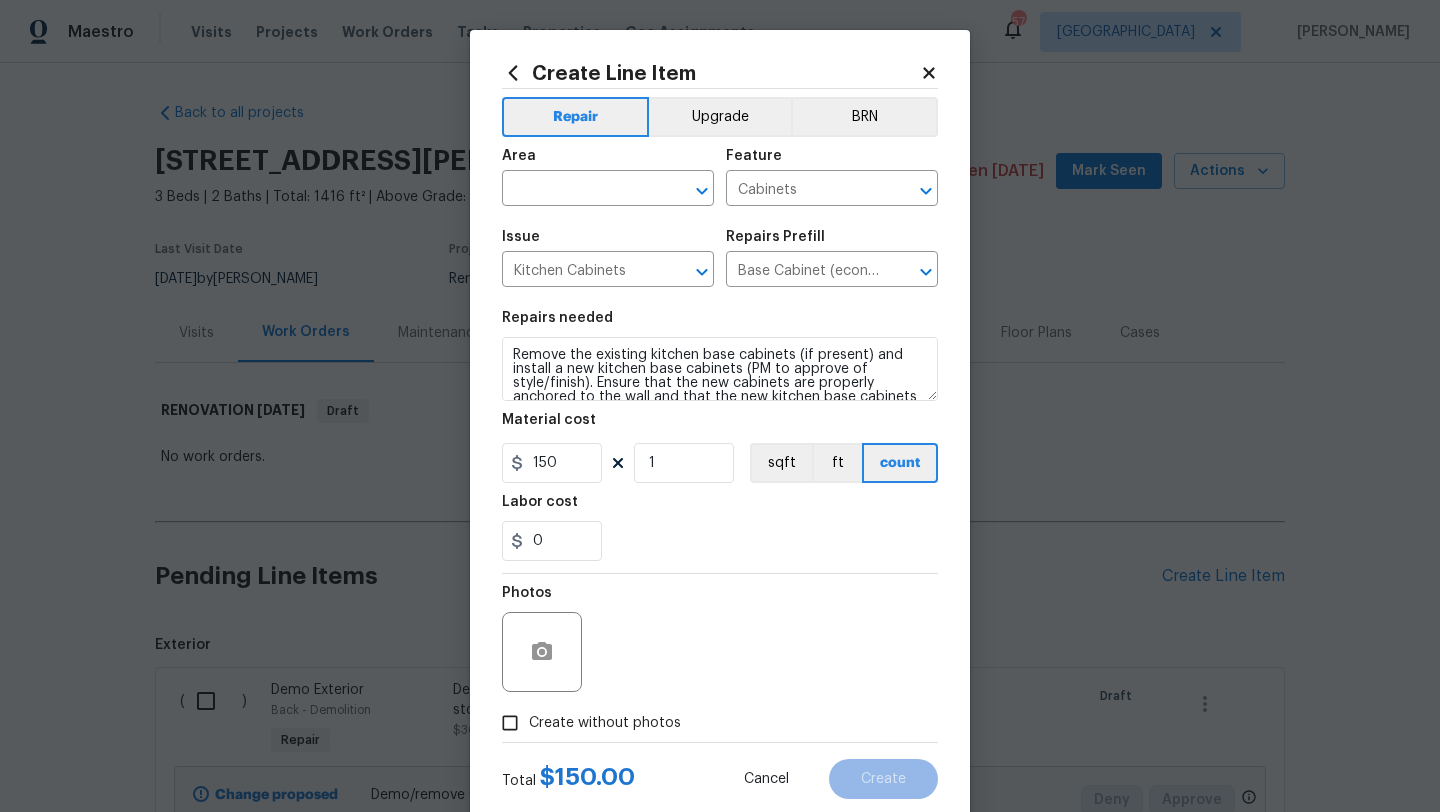 type on "Repair & Paint Cabinet Base $35.00" 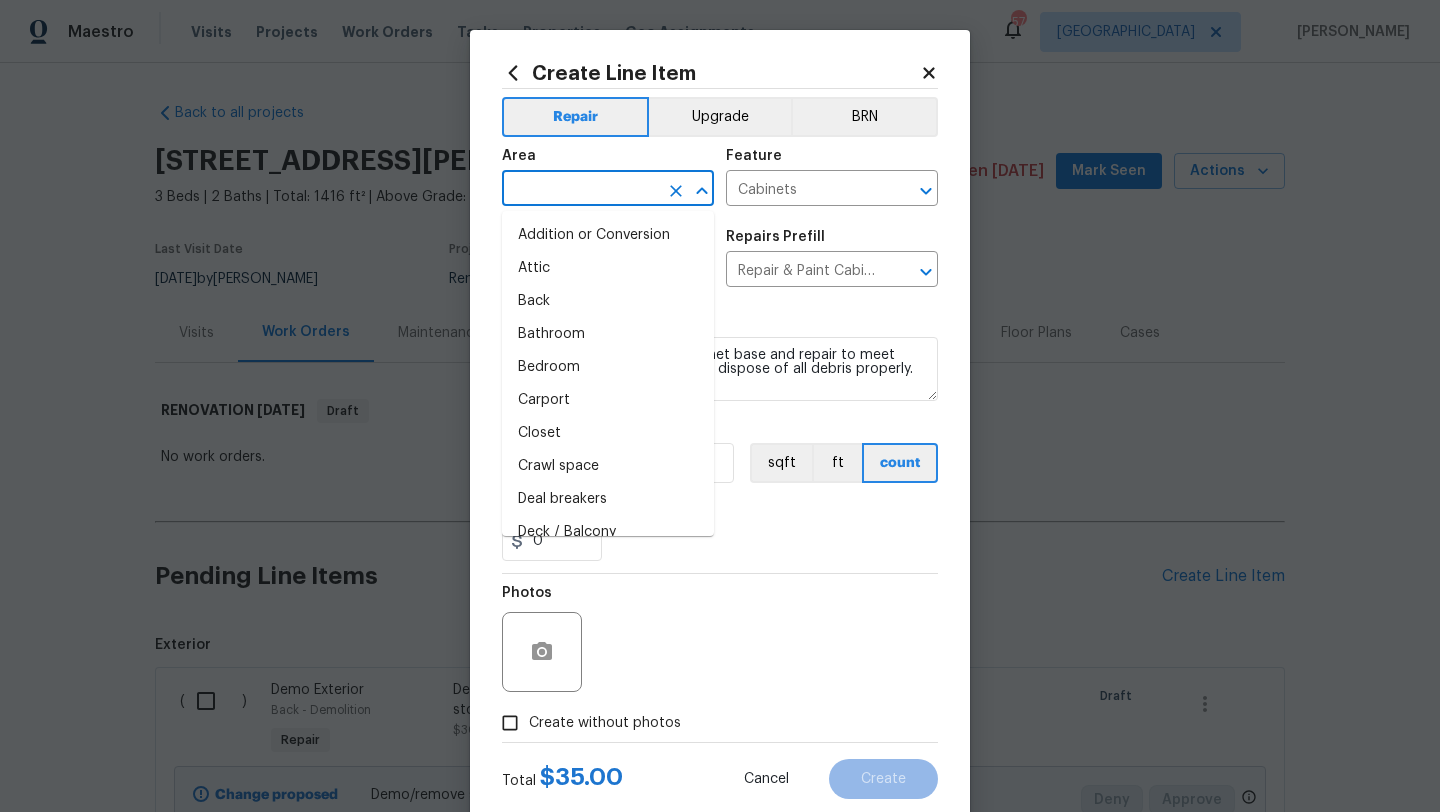 click at bounding box center [580, 190] 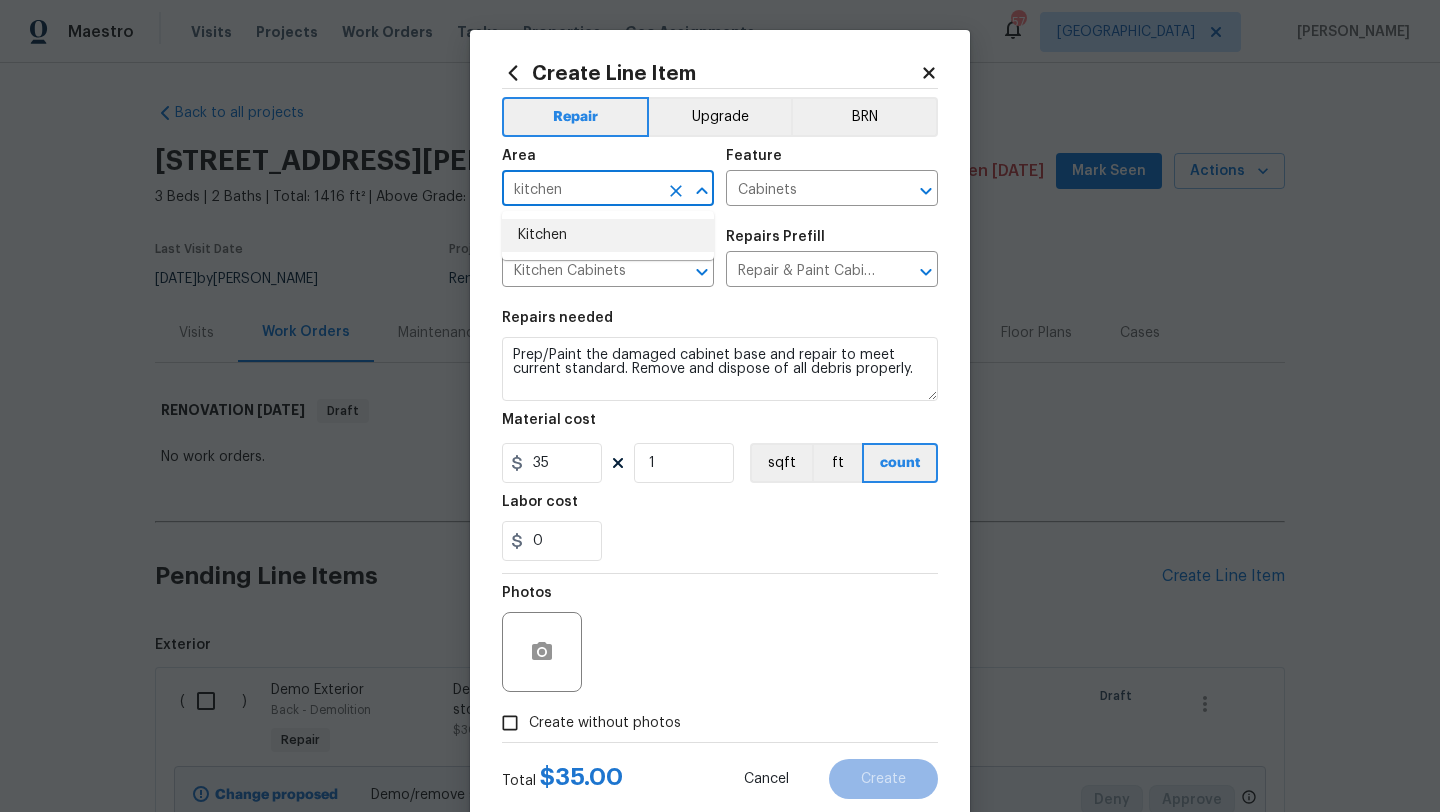 click on "Kitchen" at bounding box center [608, 235] 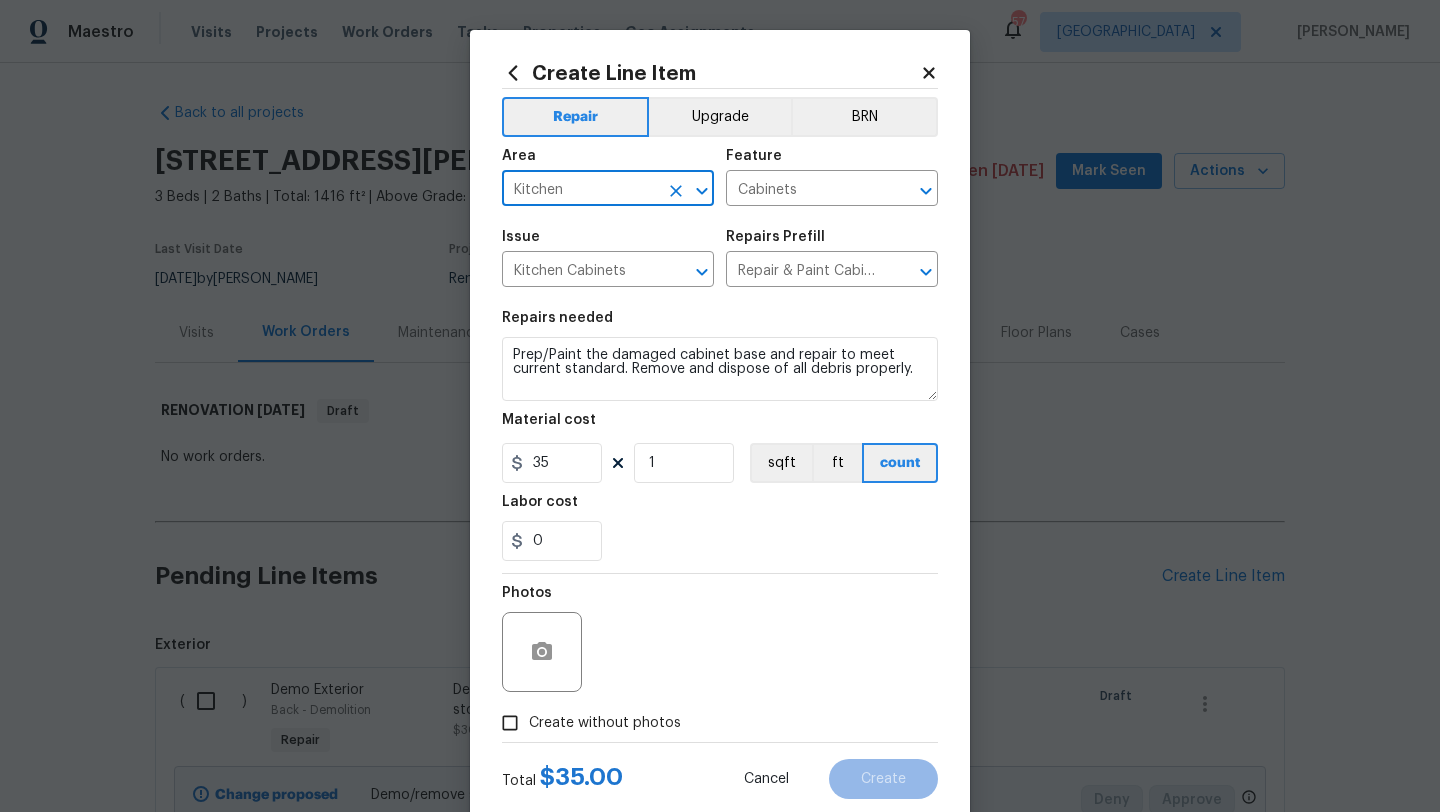 type on "Kitchen" 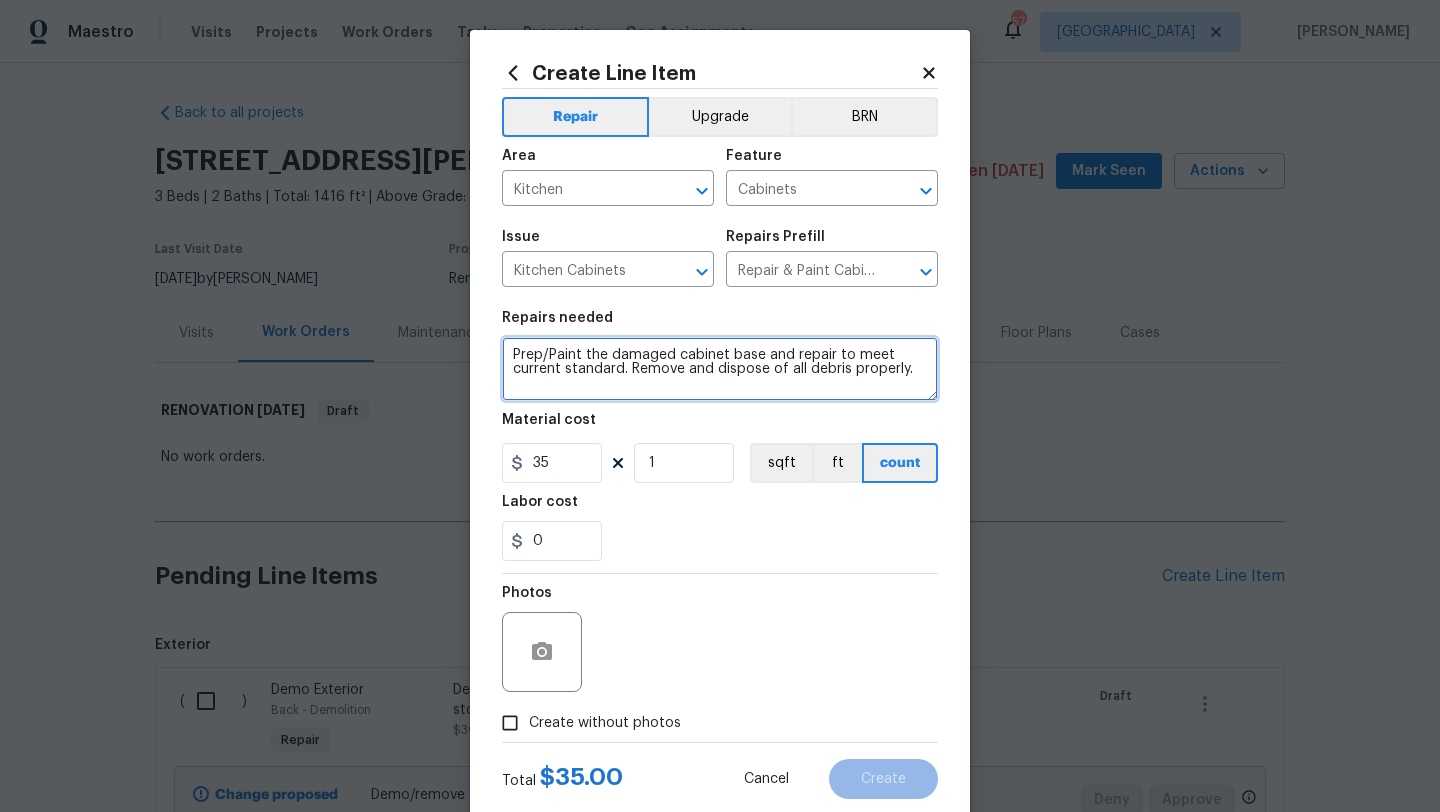 drag, startPoint x: 624, startPoint y: 379, endPoint x: 514, endPoint y: 341, distance: 116.37869 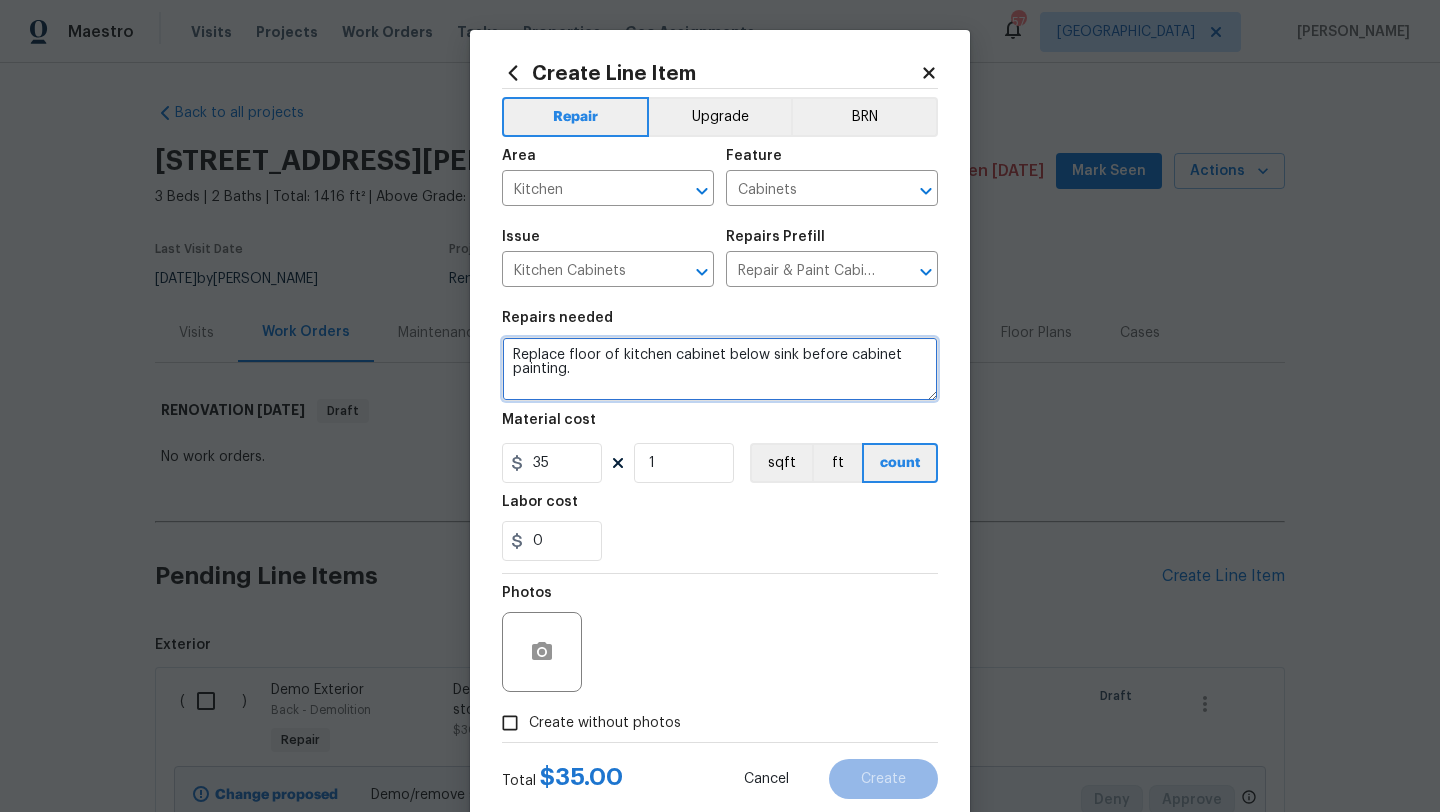type on "Replace floor of kitchen cabinet below sink before cabinet painting." 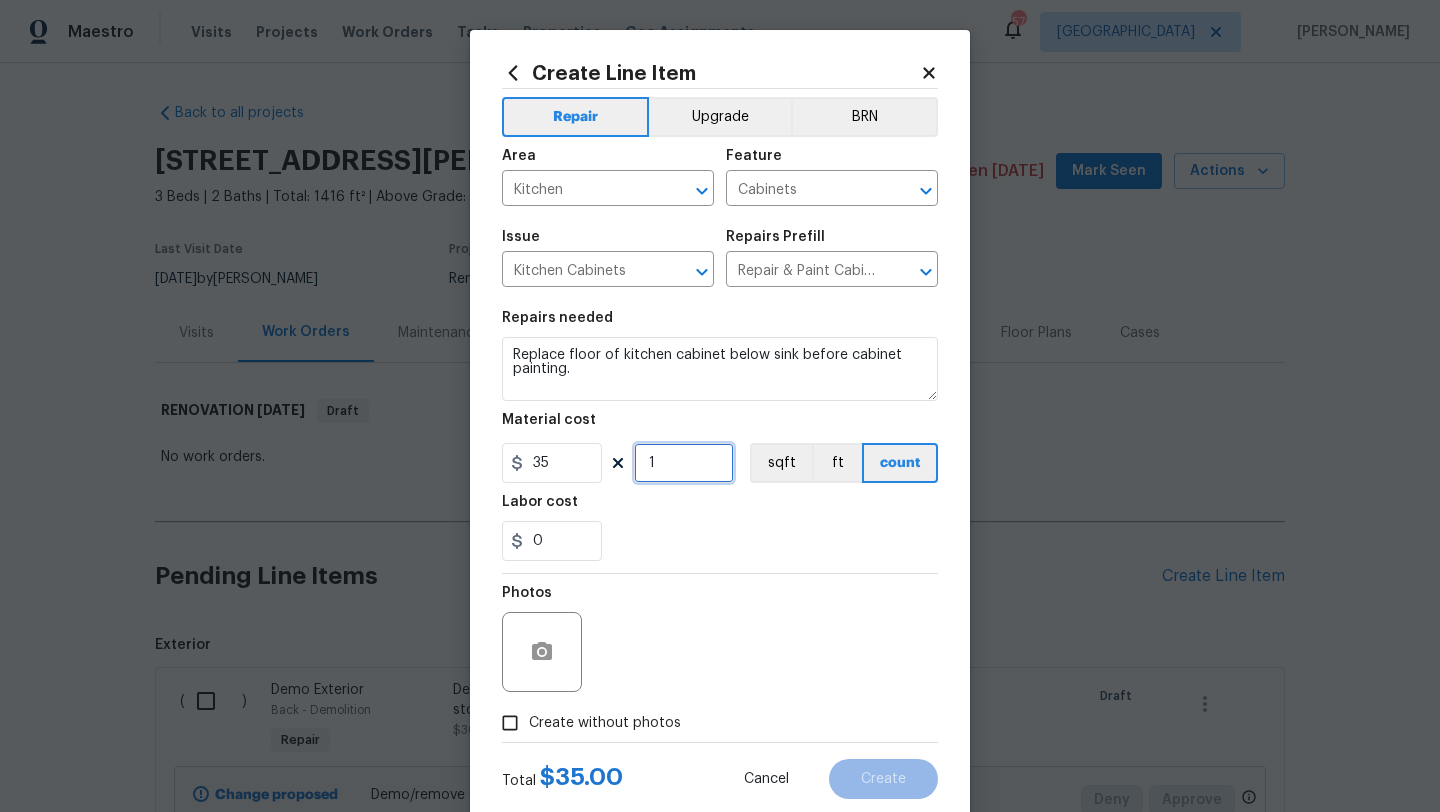 drag, startPoint x: 662, startPoint y: 467, endPoint x: 625, endPoint y: 467, distance: 37 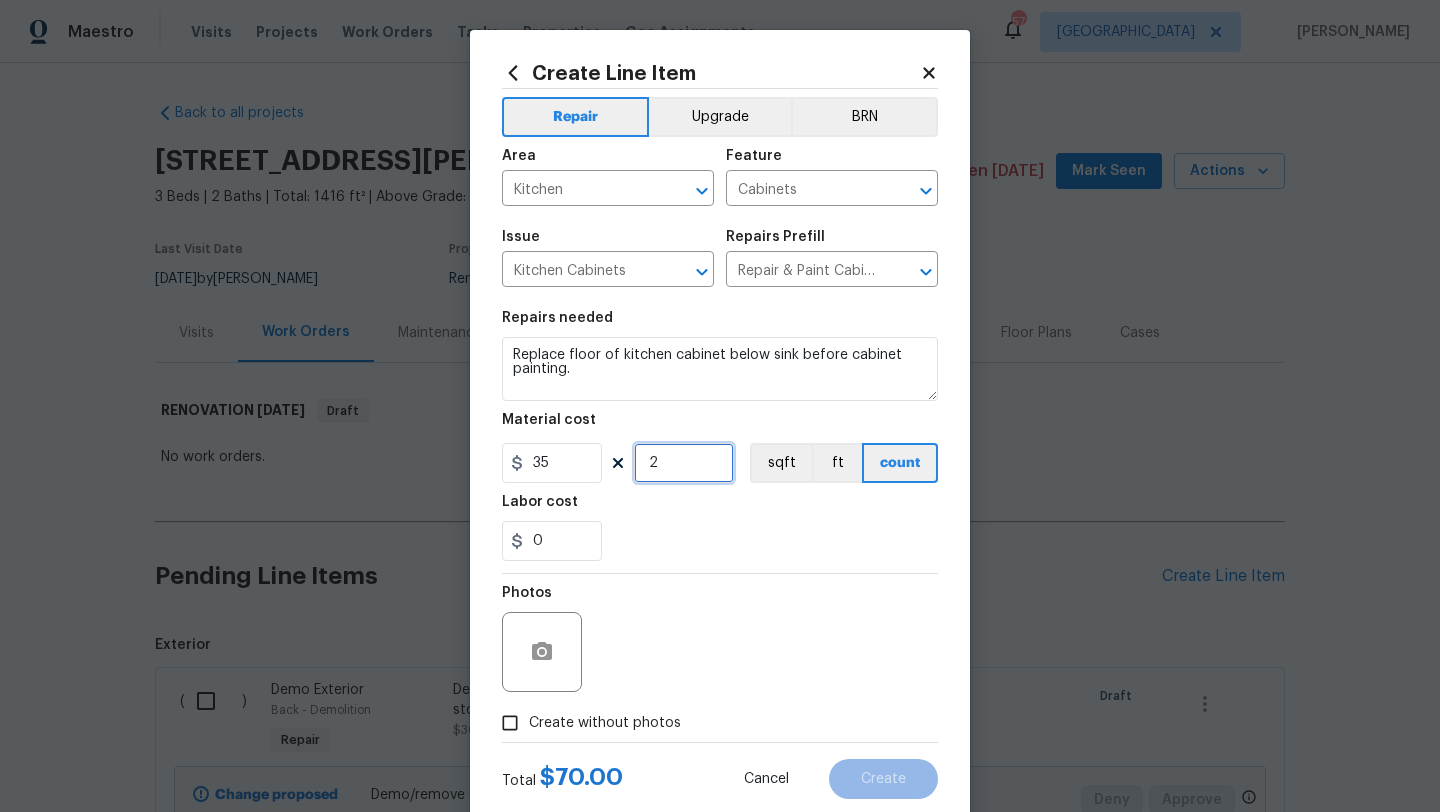 type on "2" 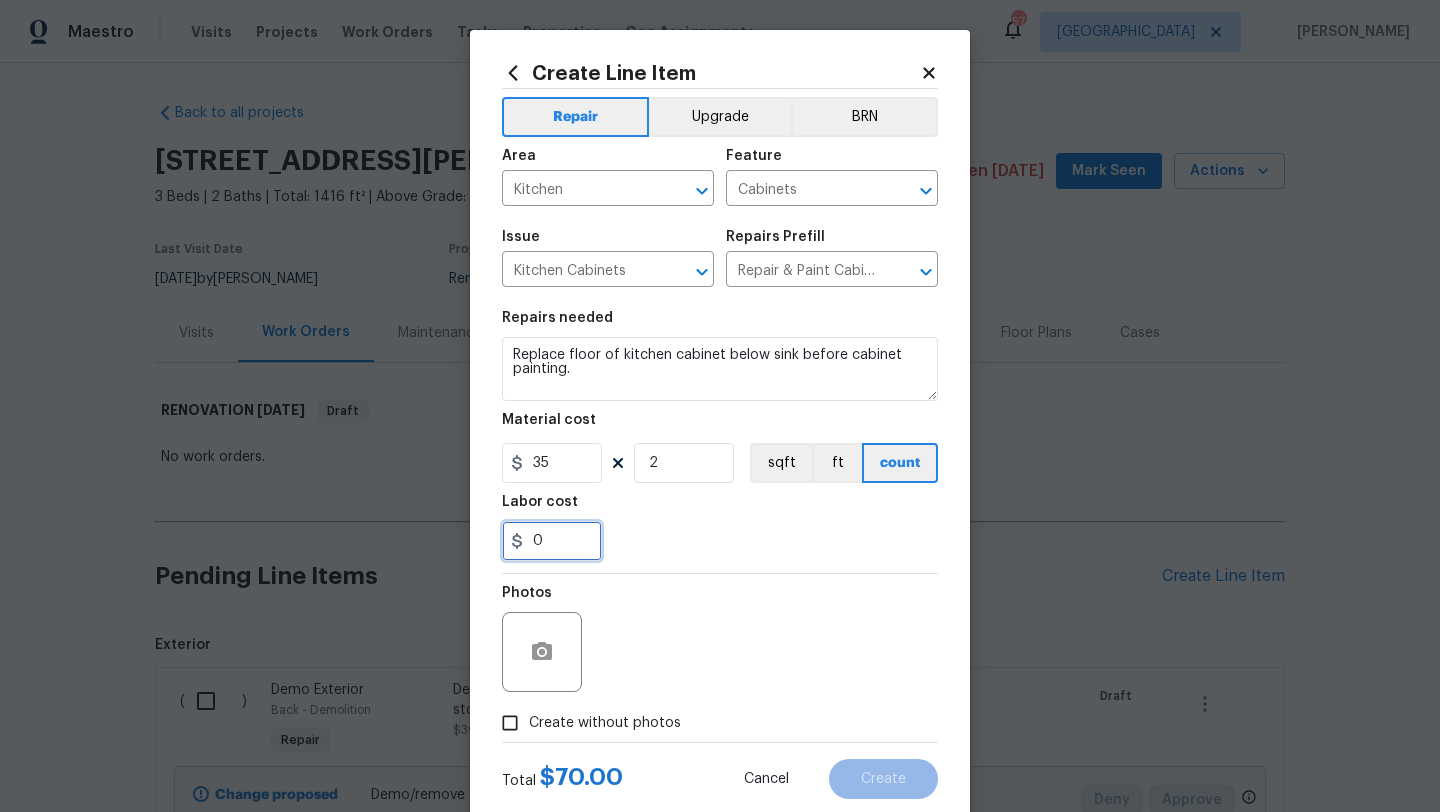 drag, startPoint x: 553, startPoint y: 544, endPoint x: 510, endPoint y: 544, distance: 43 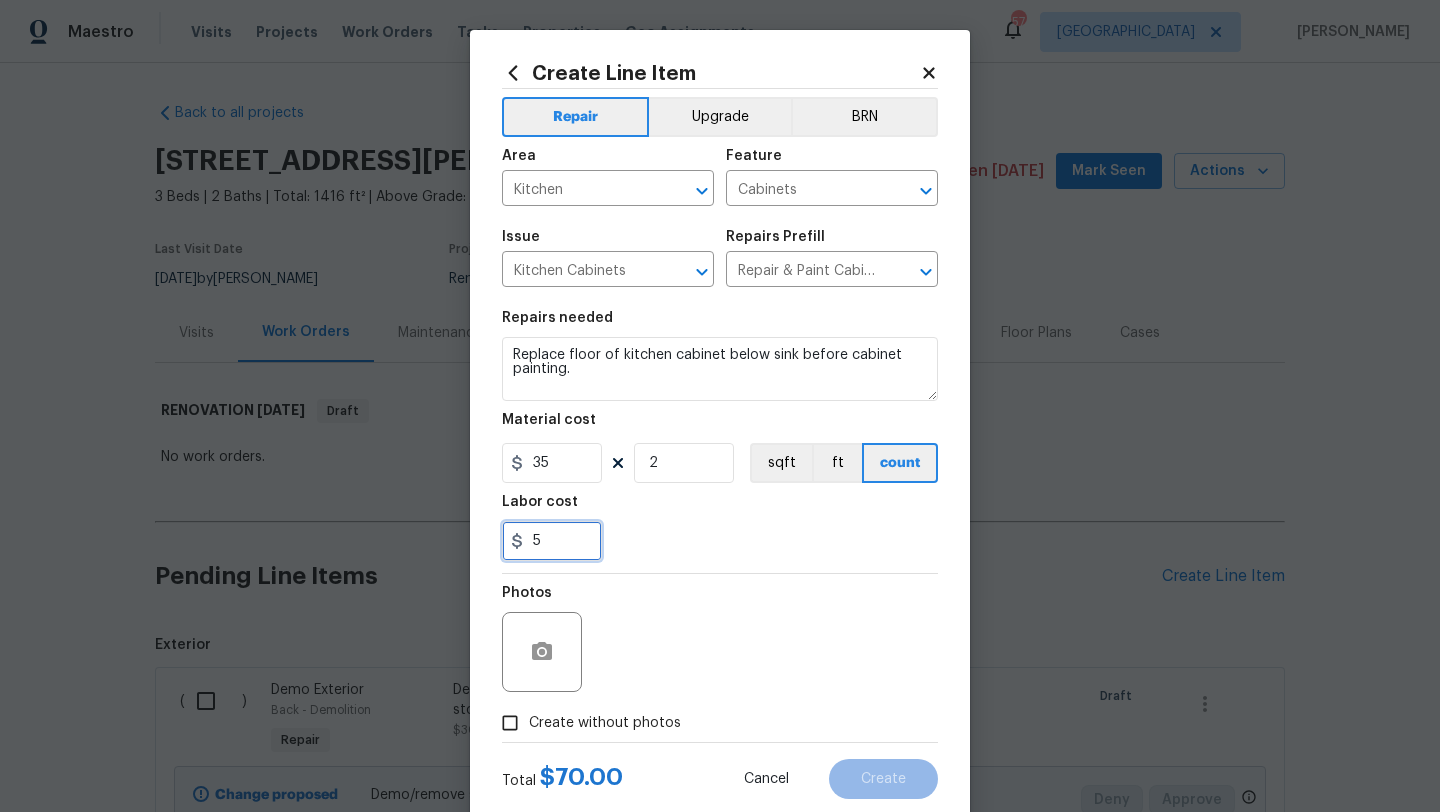 type on "5" 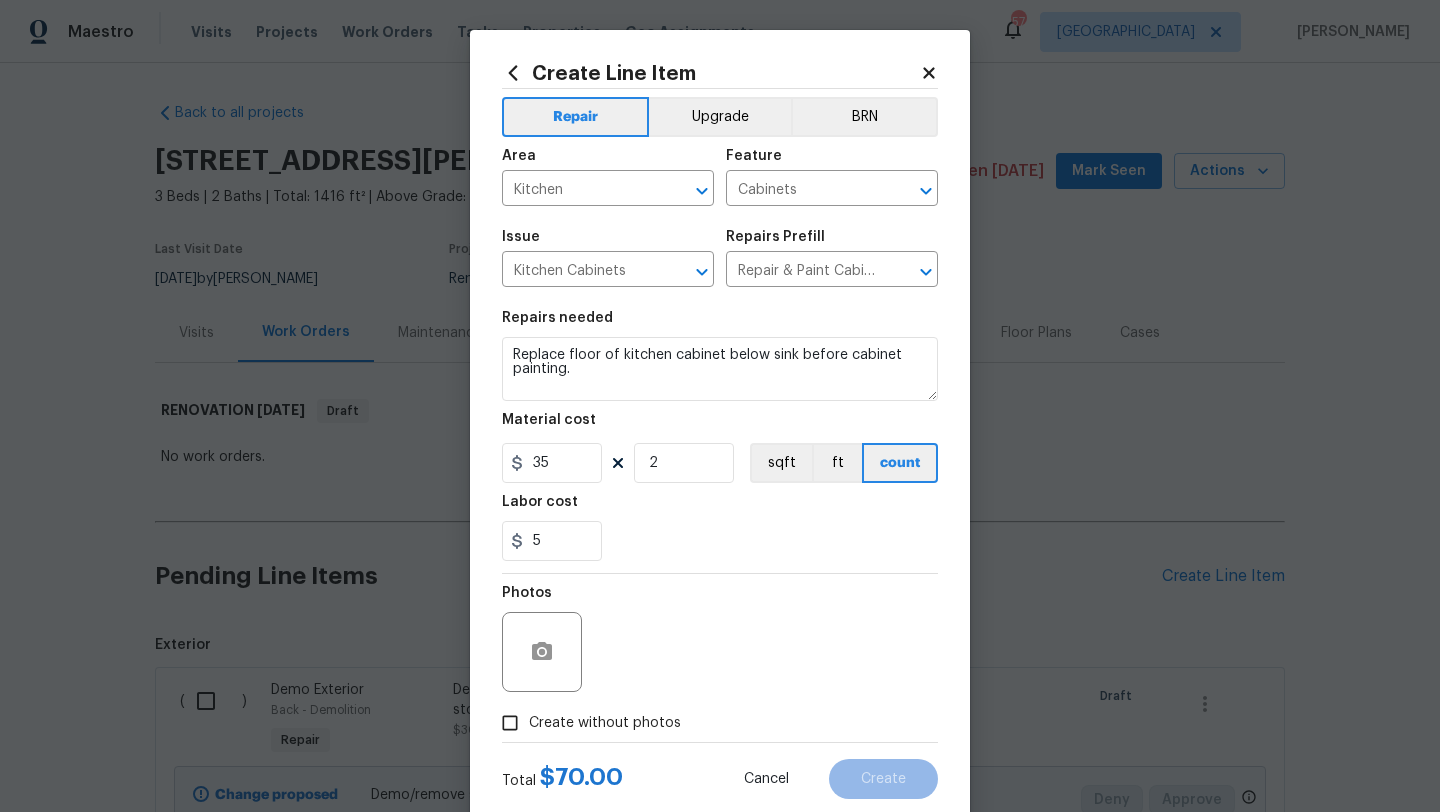 click on "Create without photos" at bounding box center [605, 723] 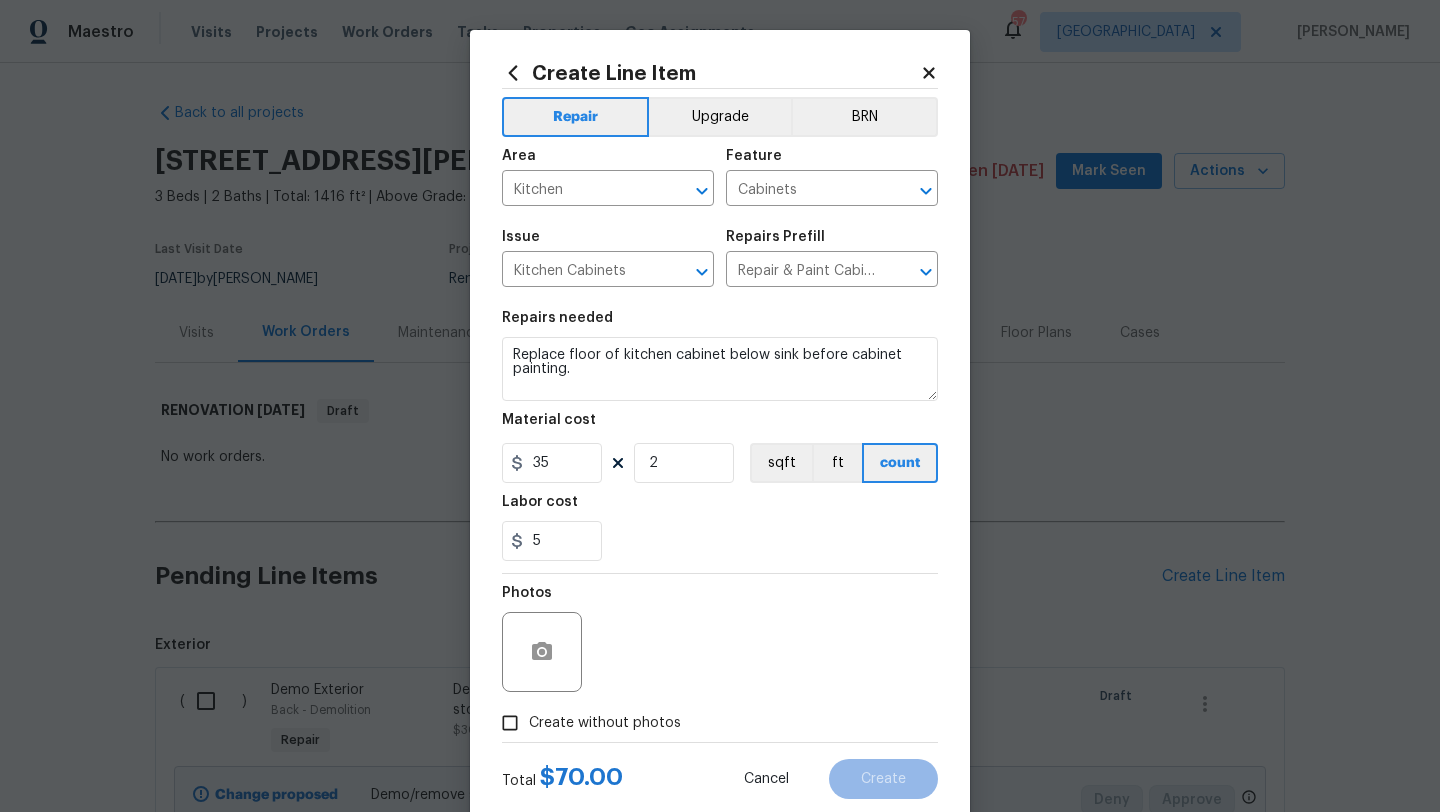 click on "Create without photos" at bounding box center (510, 723) 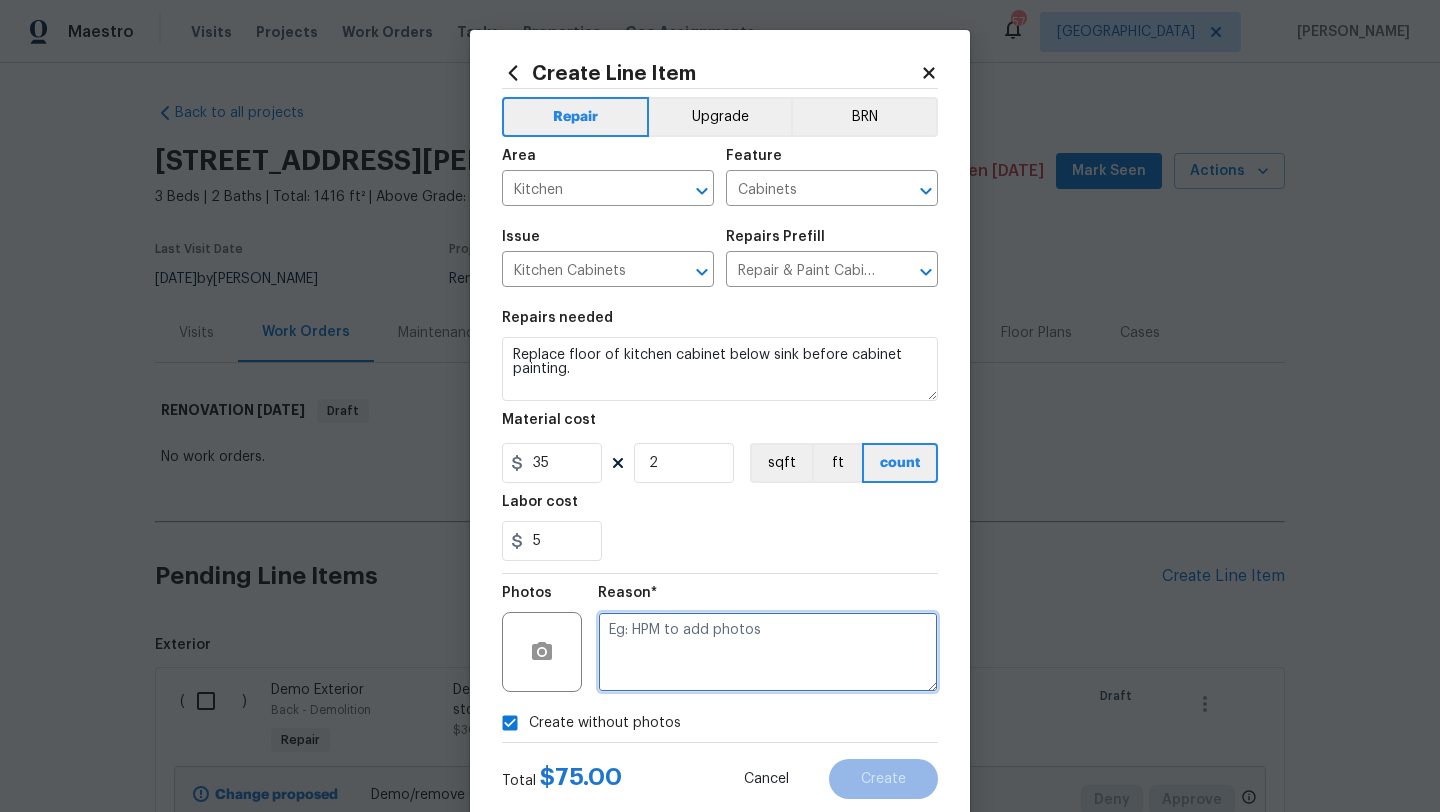 click at bounding box center [768, 652] 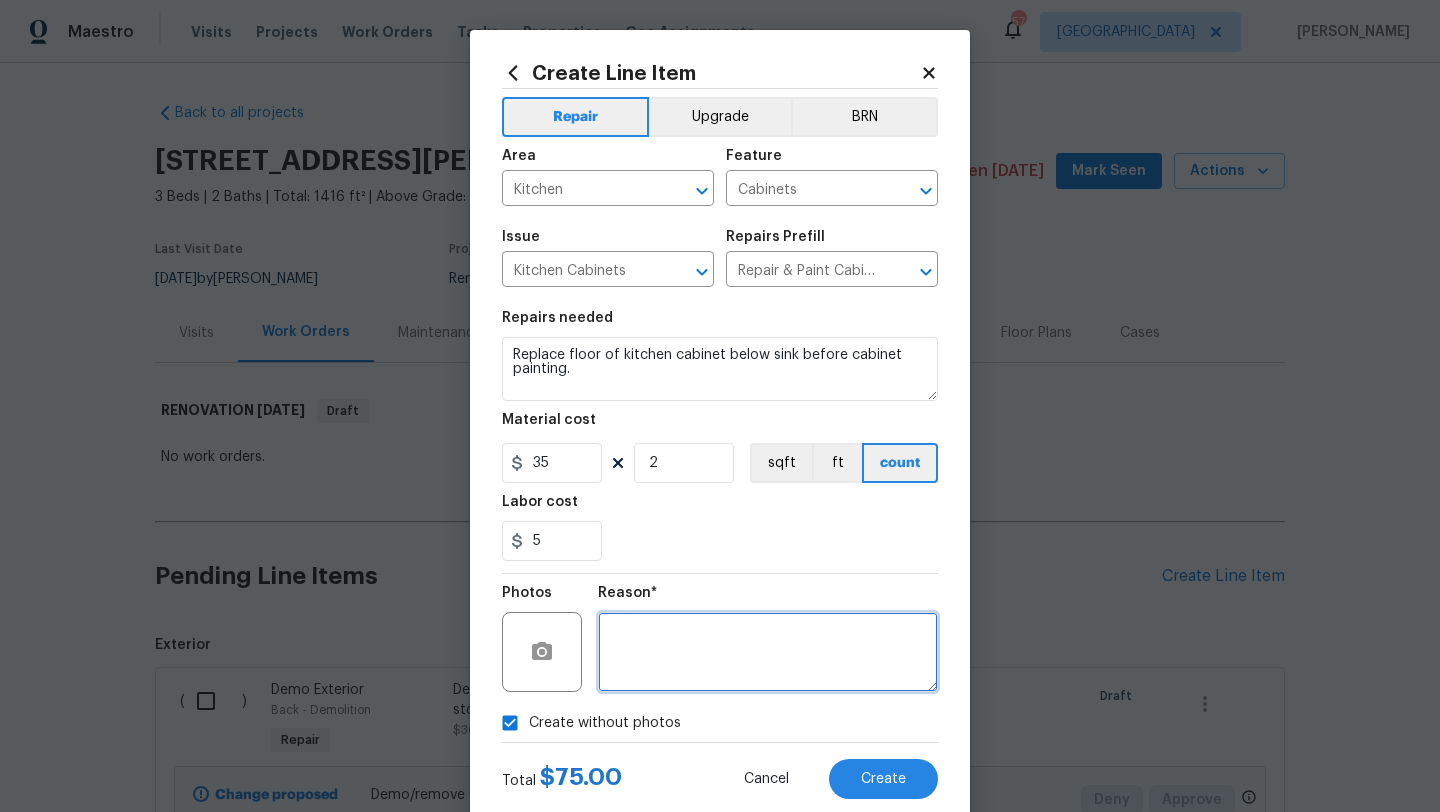 type 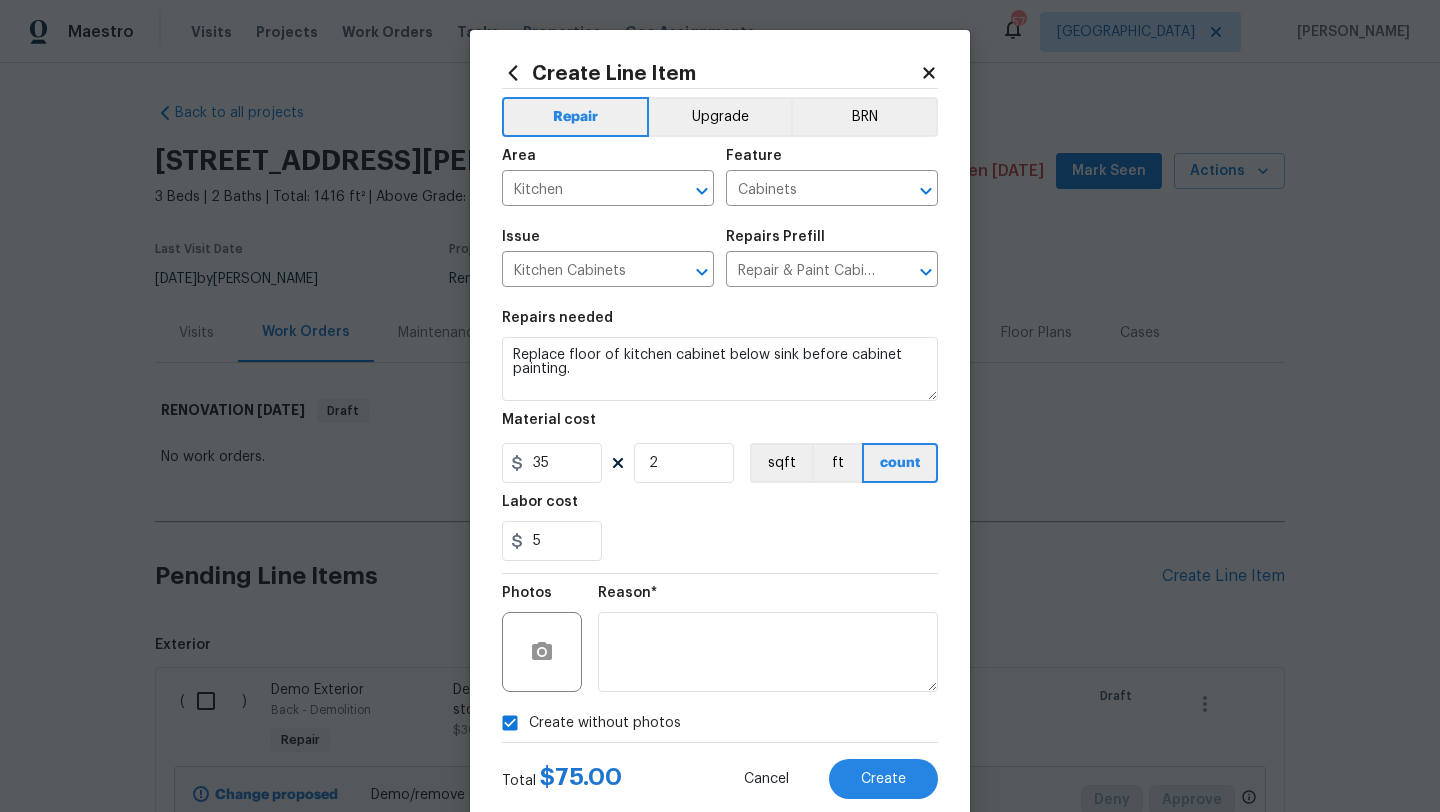 click on "Create Line Item Repair Upgrade BRN Area Kitchen ​ Feature Cabinets ​ Issue Kitchen Cabinets ​ Repairs Prefill Repair & Paint Cabinet Base $35.00 ​ Repairs needed Replace floor of kitchen cabinet below sink before cabinet painting. Material cost 35 2 sqft ft count Labor cost 5 Photos Reason*   Create without photos Total   $ 75.00 Cancel Create" at bounding box center (720, 430) 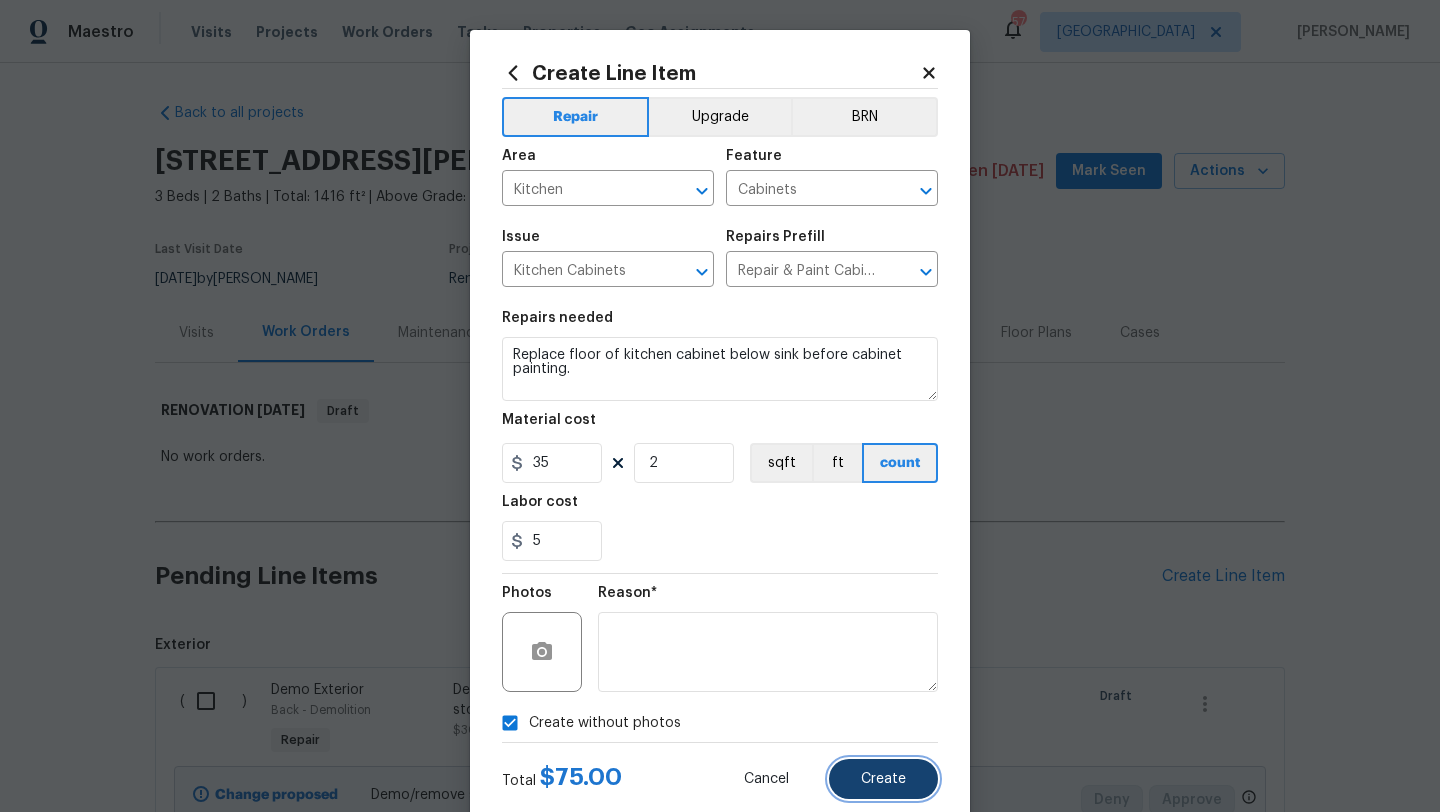 click on "Create" at bounding box center (883, 779) 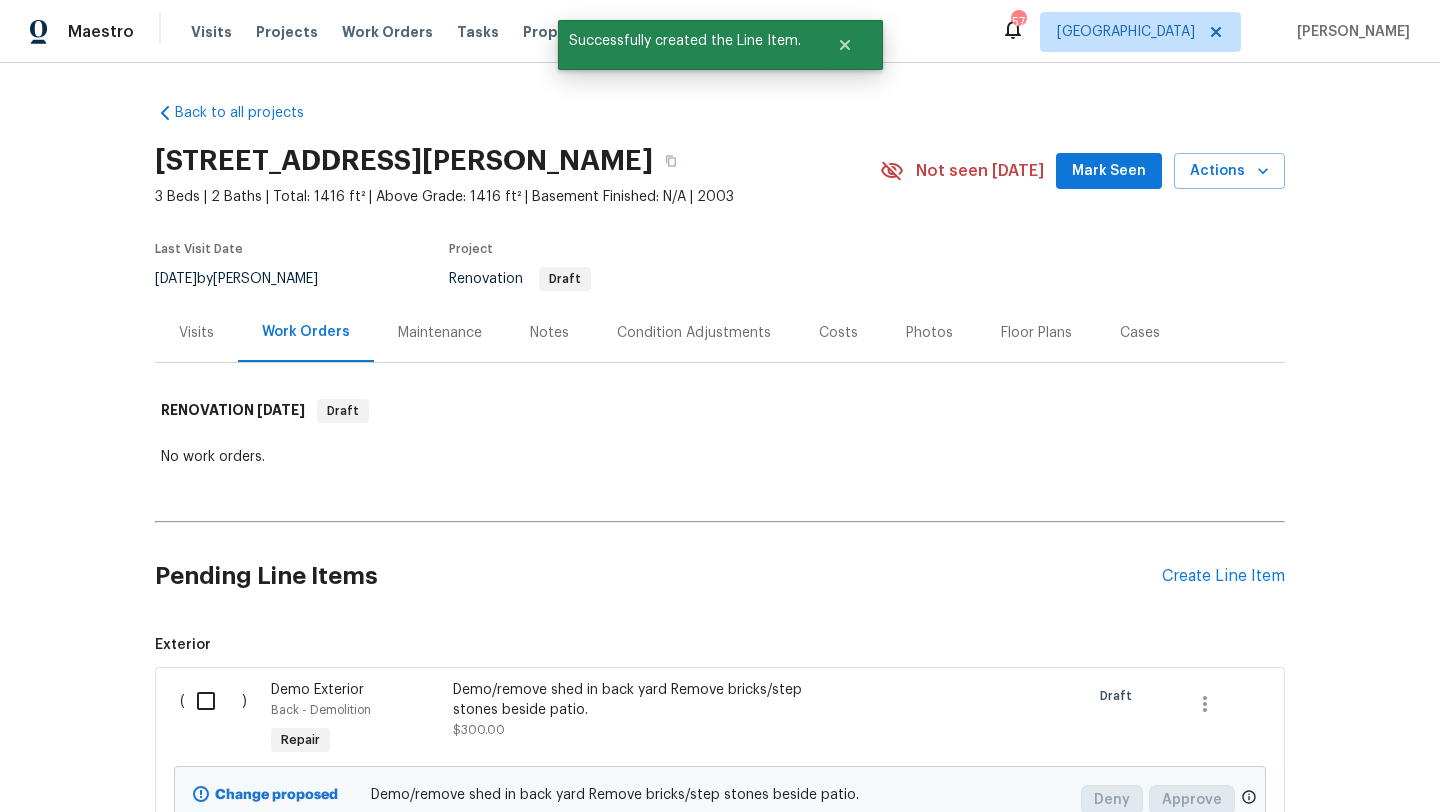 click on "Create Line Item" at bounding box center (1223, 576) 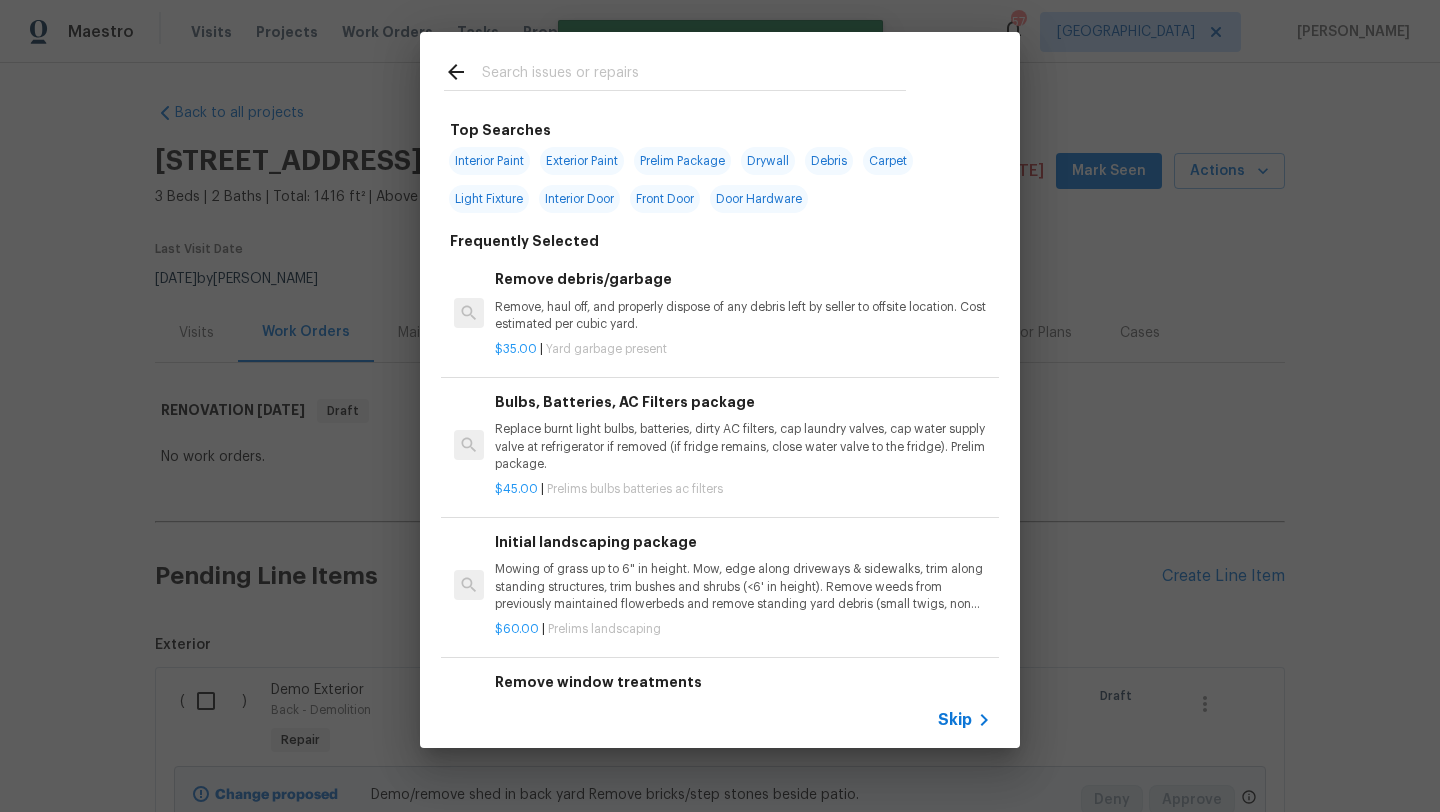 click at bounding box center [694, 75] 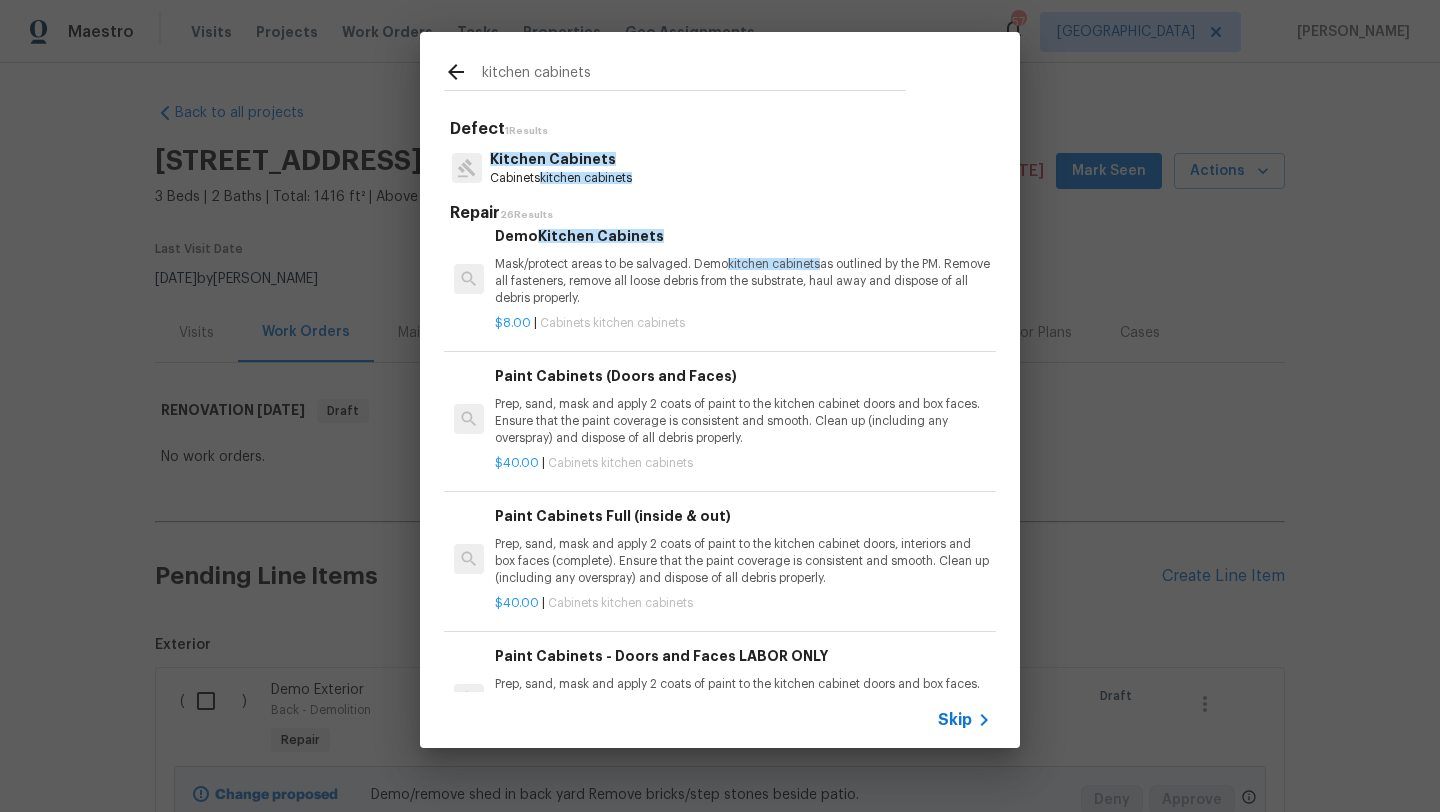 scroll, scrollTop: 17, scrollLeft: 0, axis: vertical 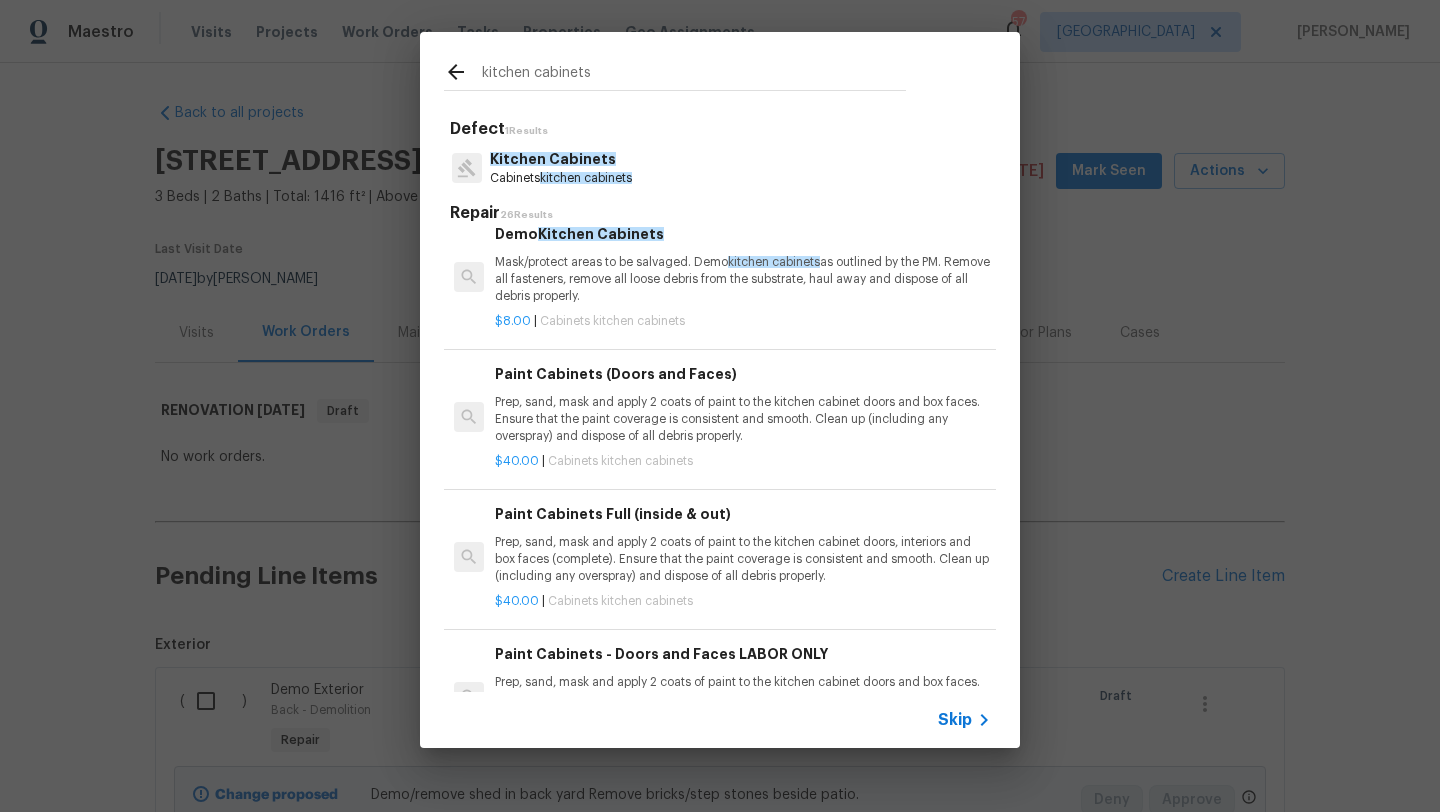 type on "kitchen cabinets" 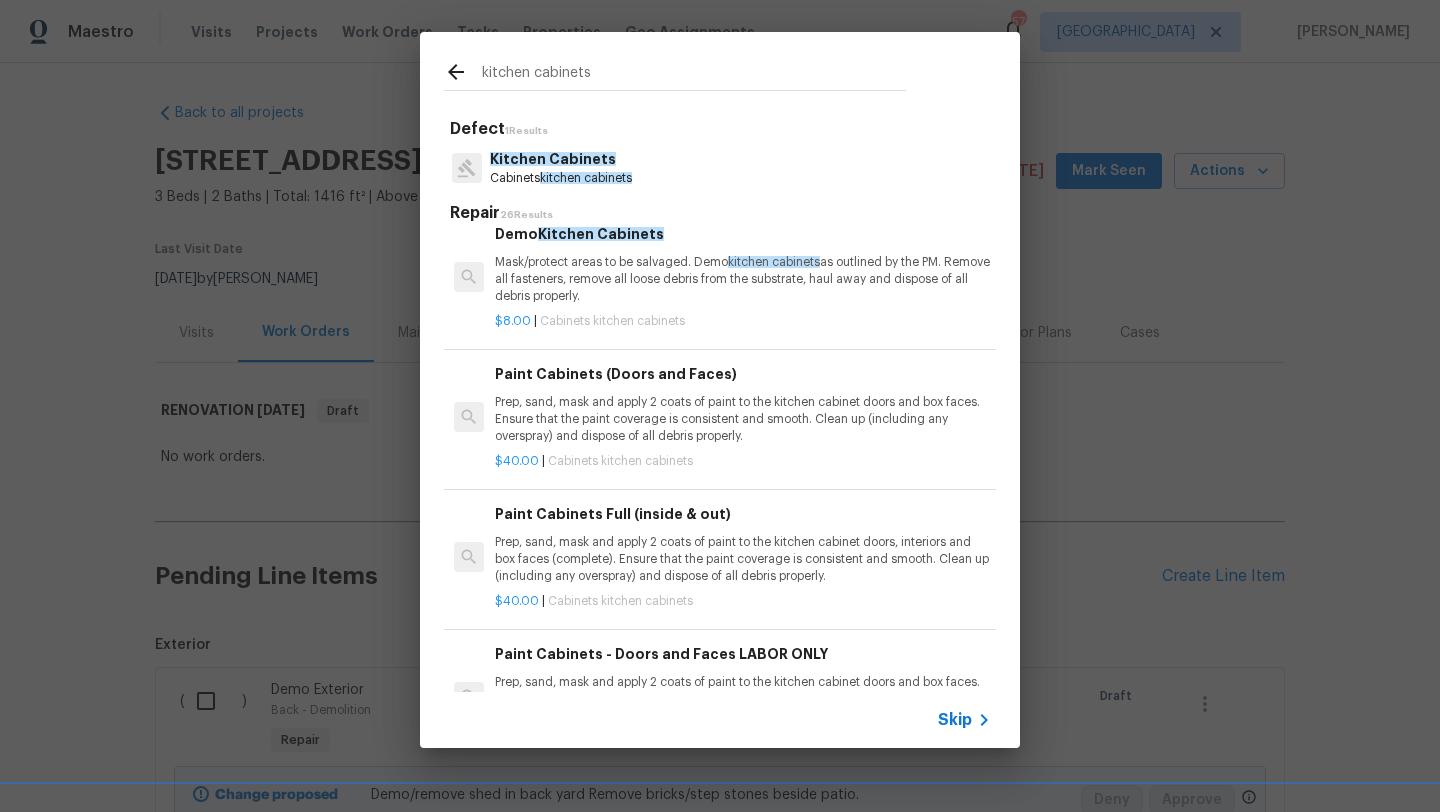 click on "Paint Cabinets Full (inside & out)" at bounding box center (743, 514) 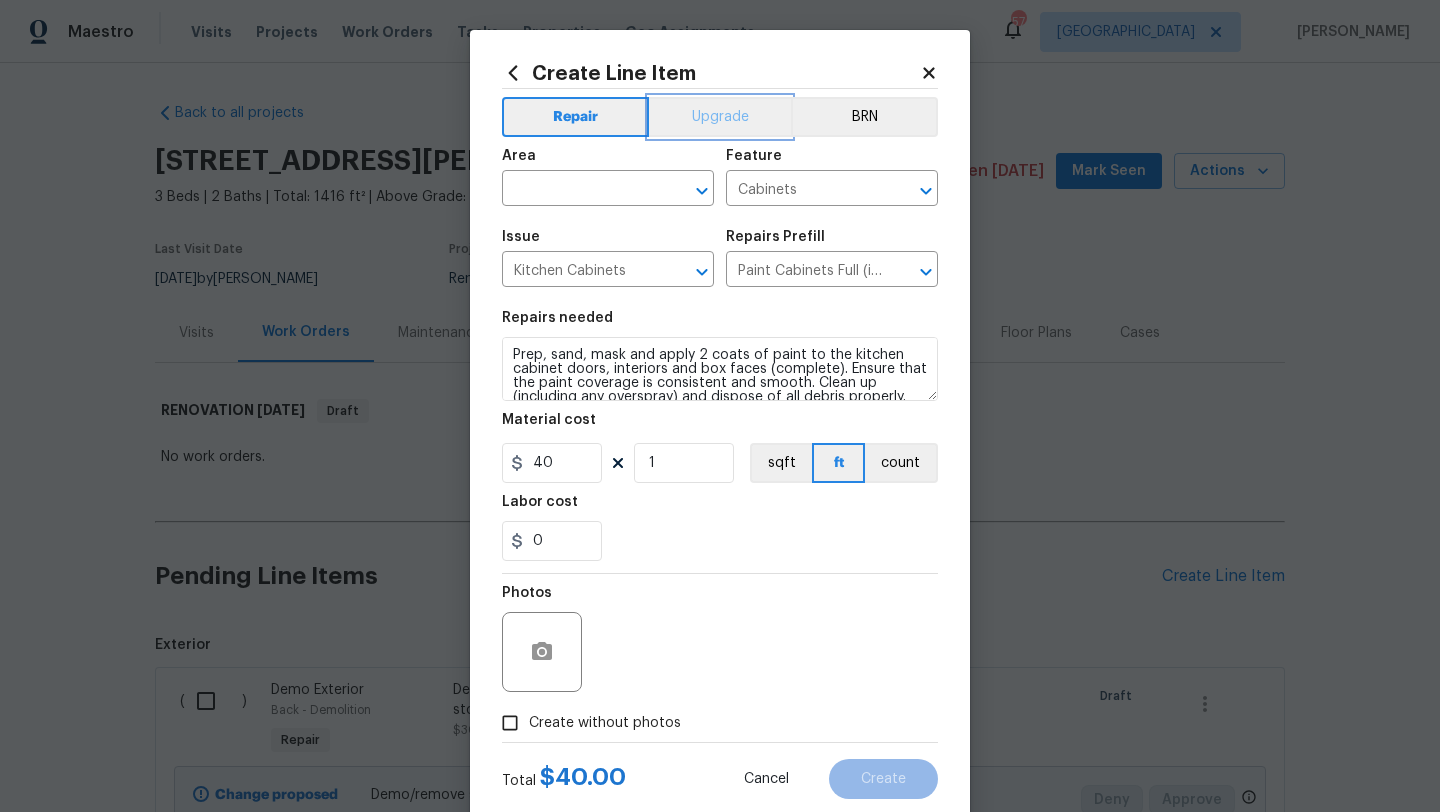 click on "Upgrade" at bounding box center [720, 117] 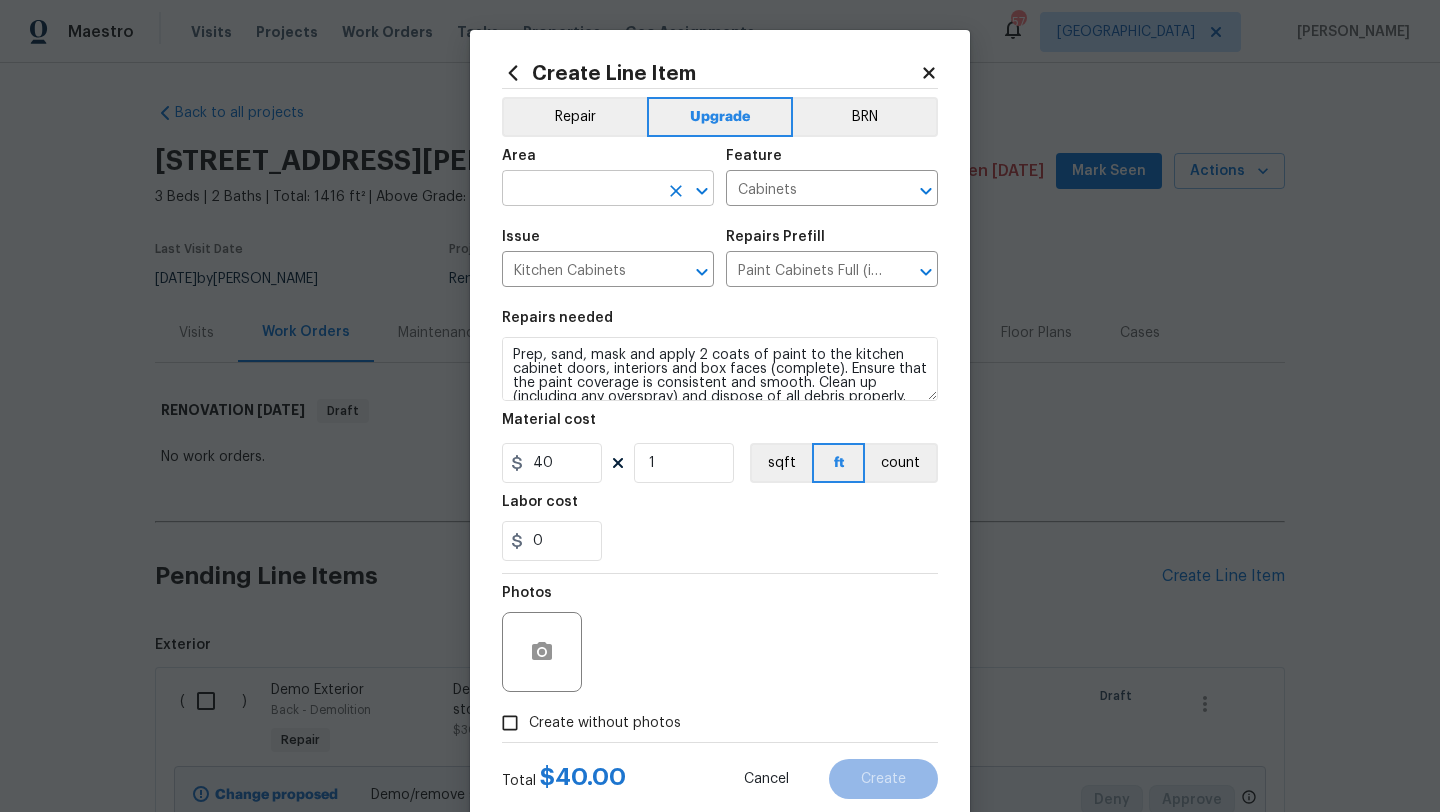 click at bounding box center [580, 190] 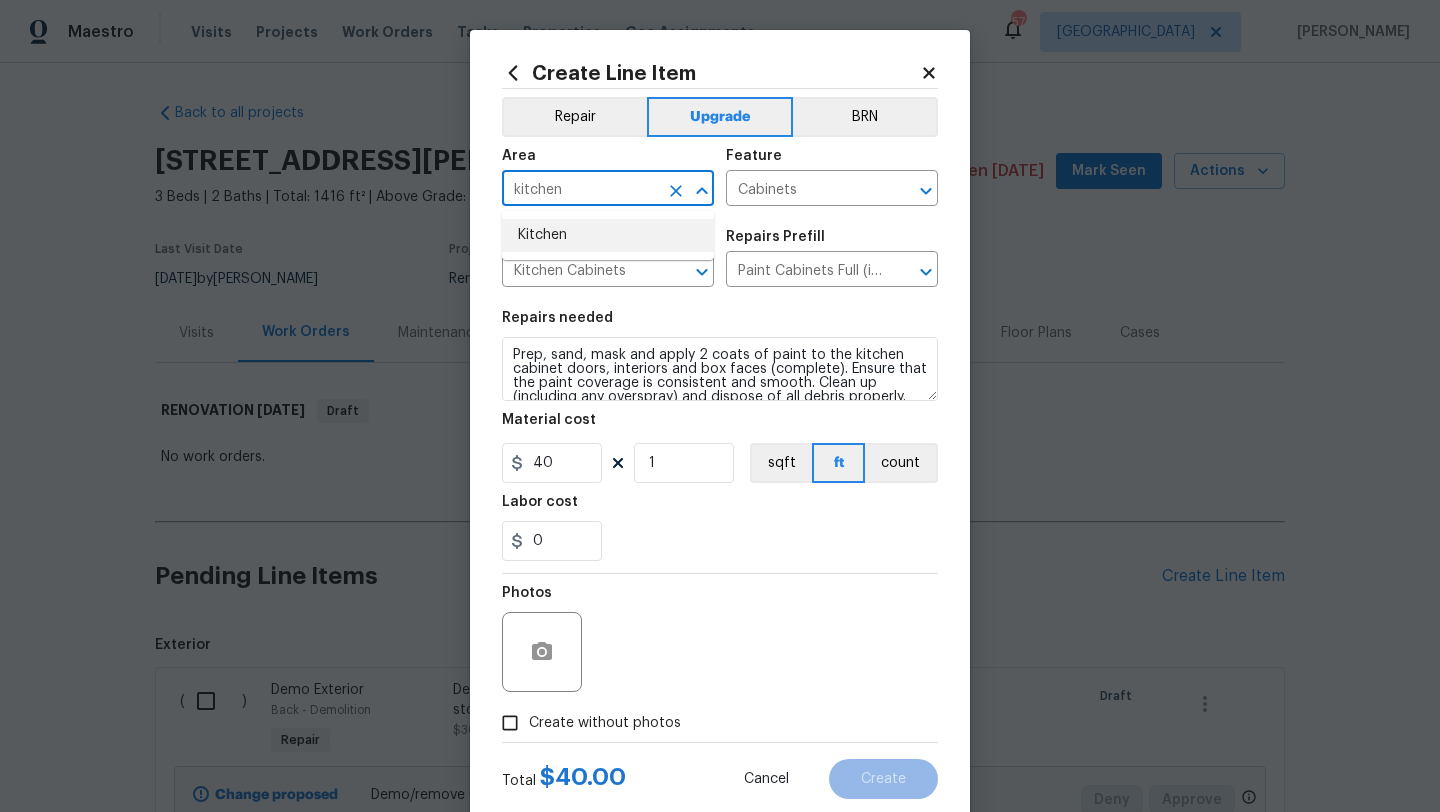 click on "Kitchen" at bounding box center [608, 235] 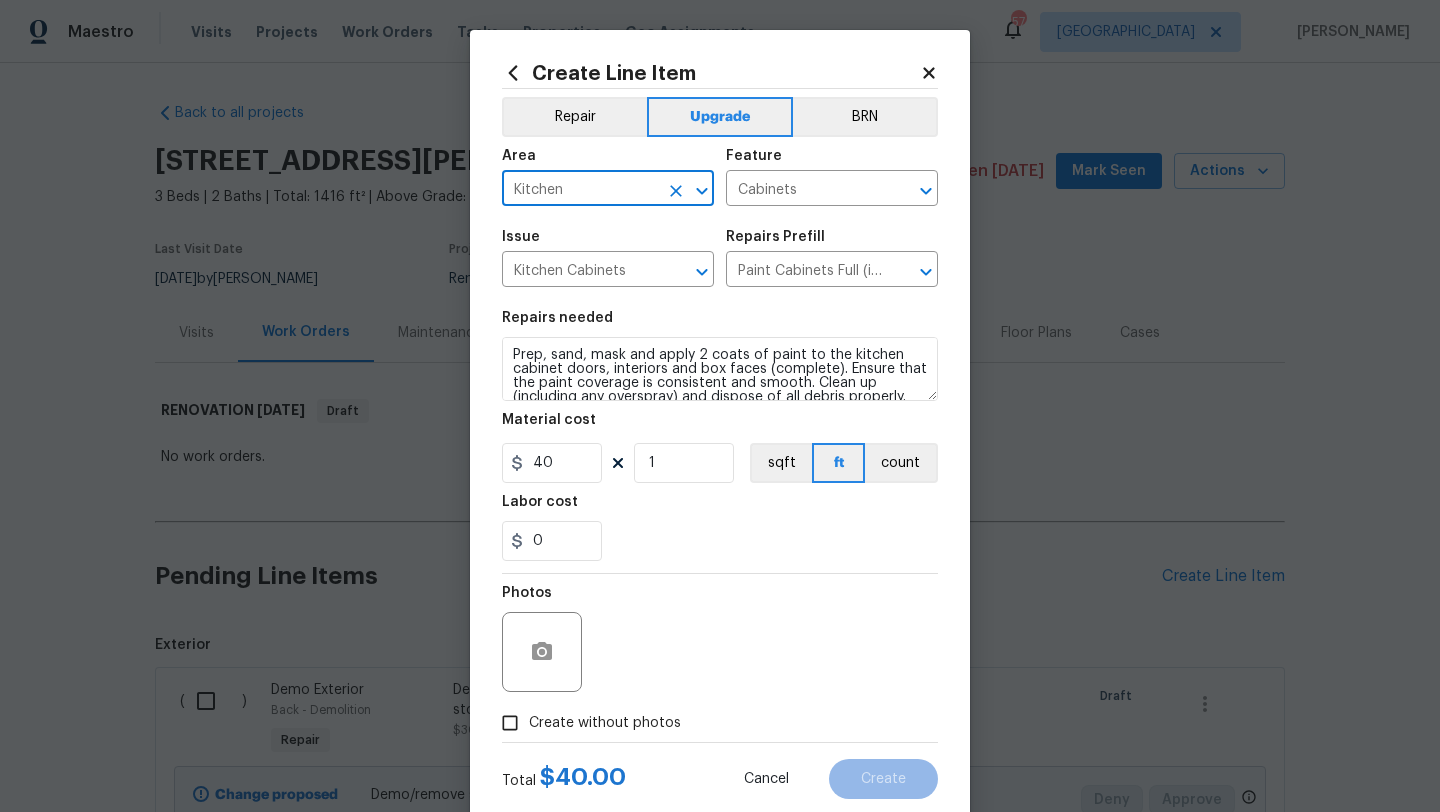 scroll, scrollTop: 50, scrollLeft: 0, axis: vertical 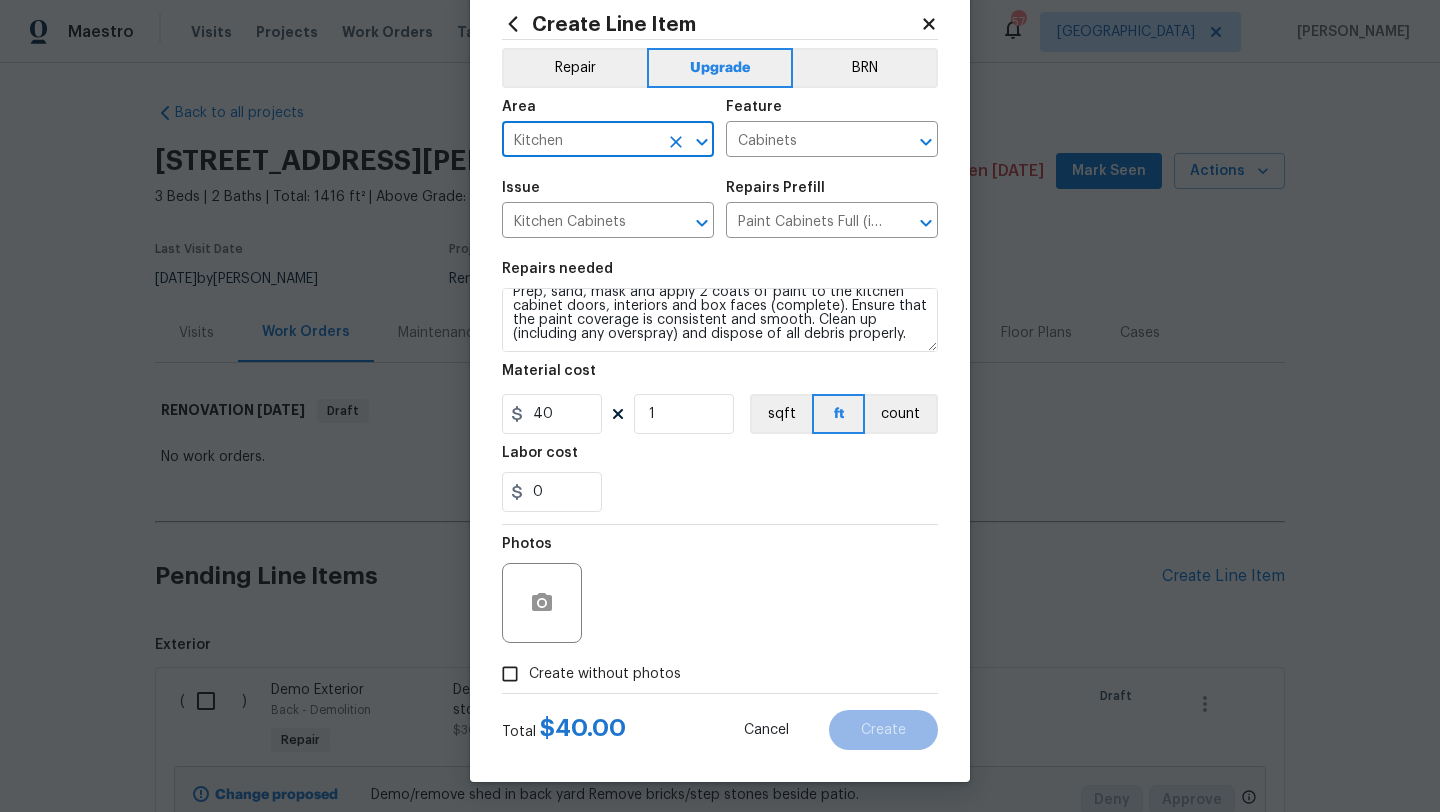 type on "Kitchen" 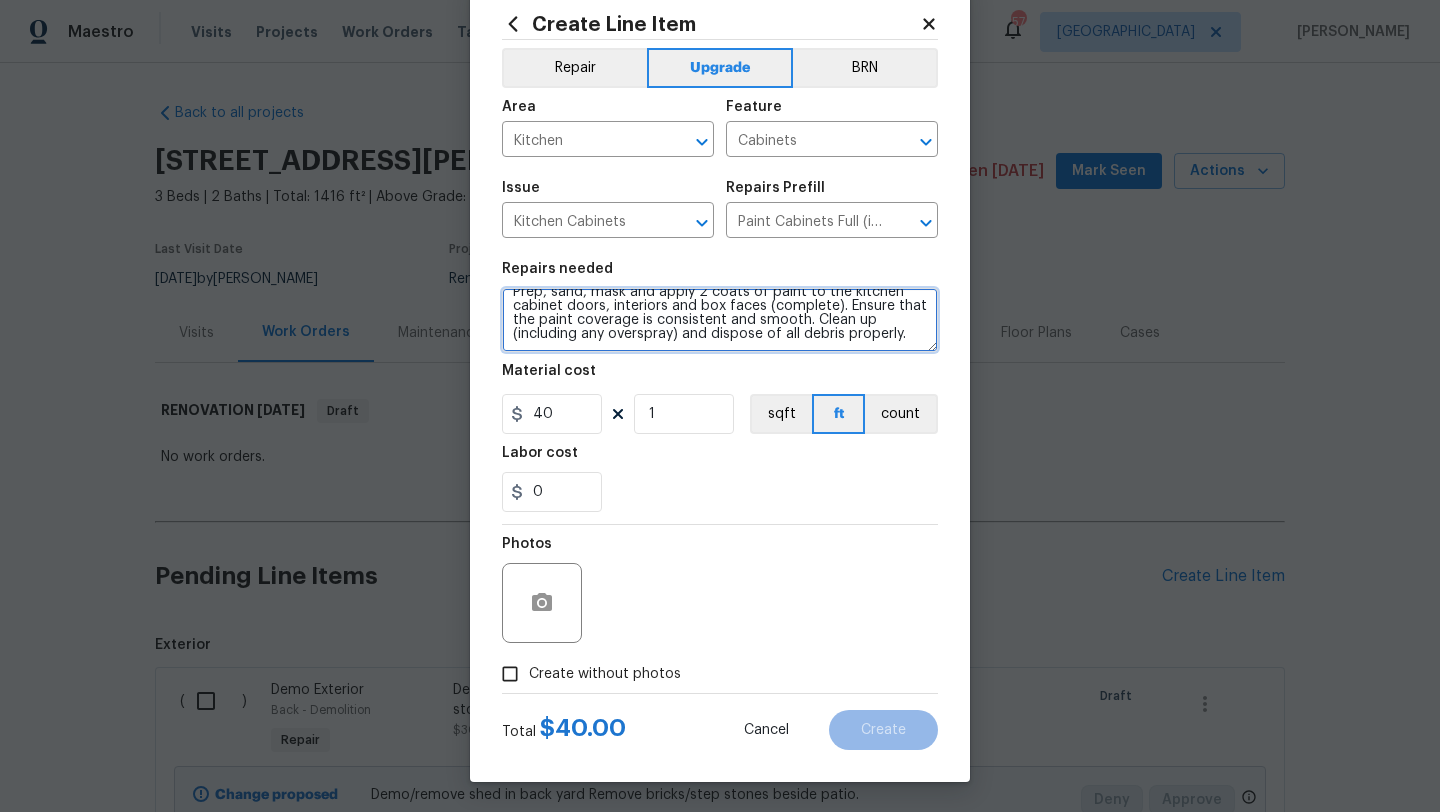 scroll, scrollTop: 0, scrollLeft: 0, axis: both 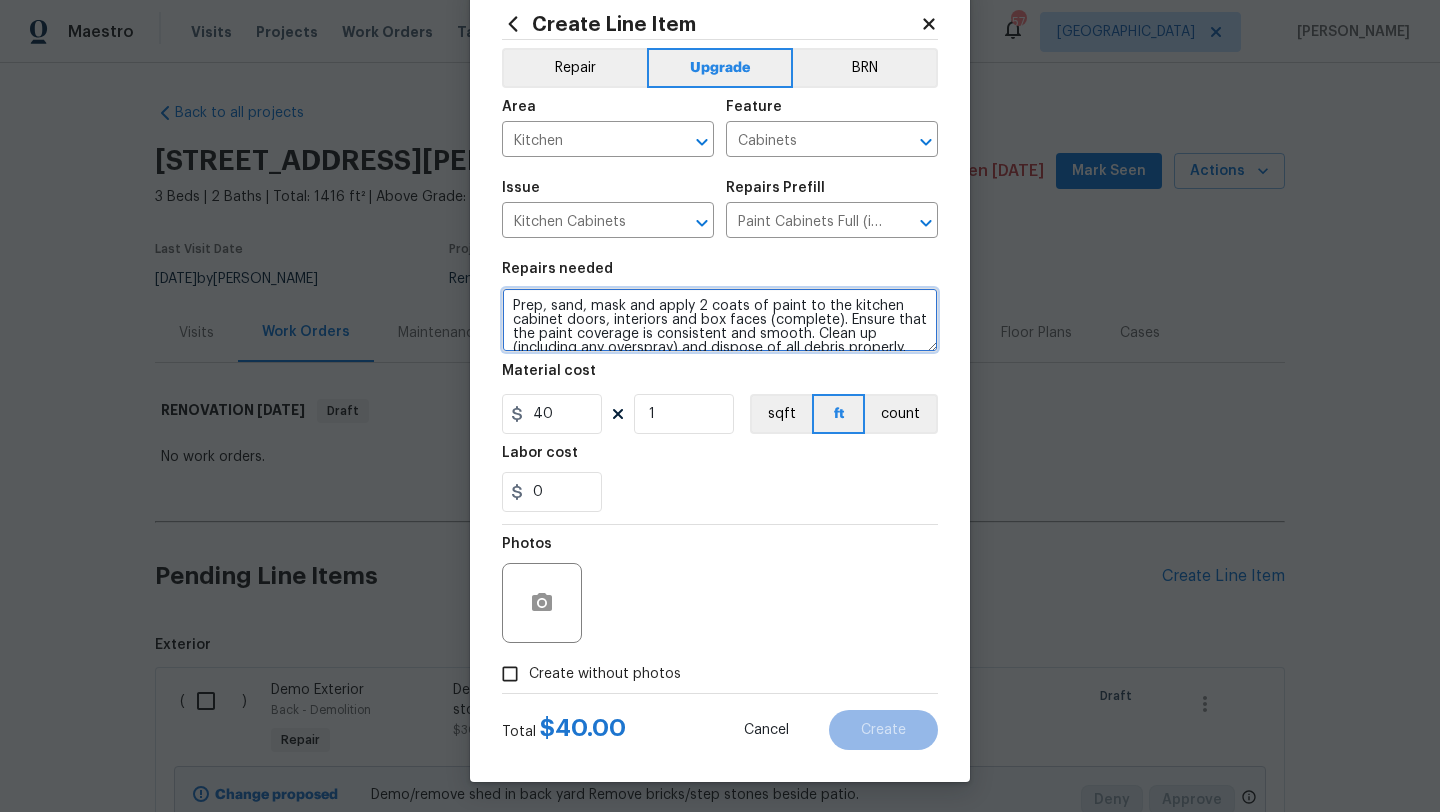 drag, startPoint x: 917, startPoint y: 332, endPoint x: 502, endPoint y: 293, distance: 416.8285 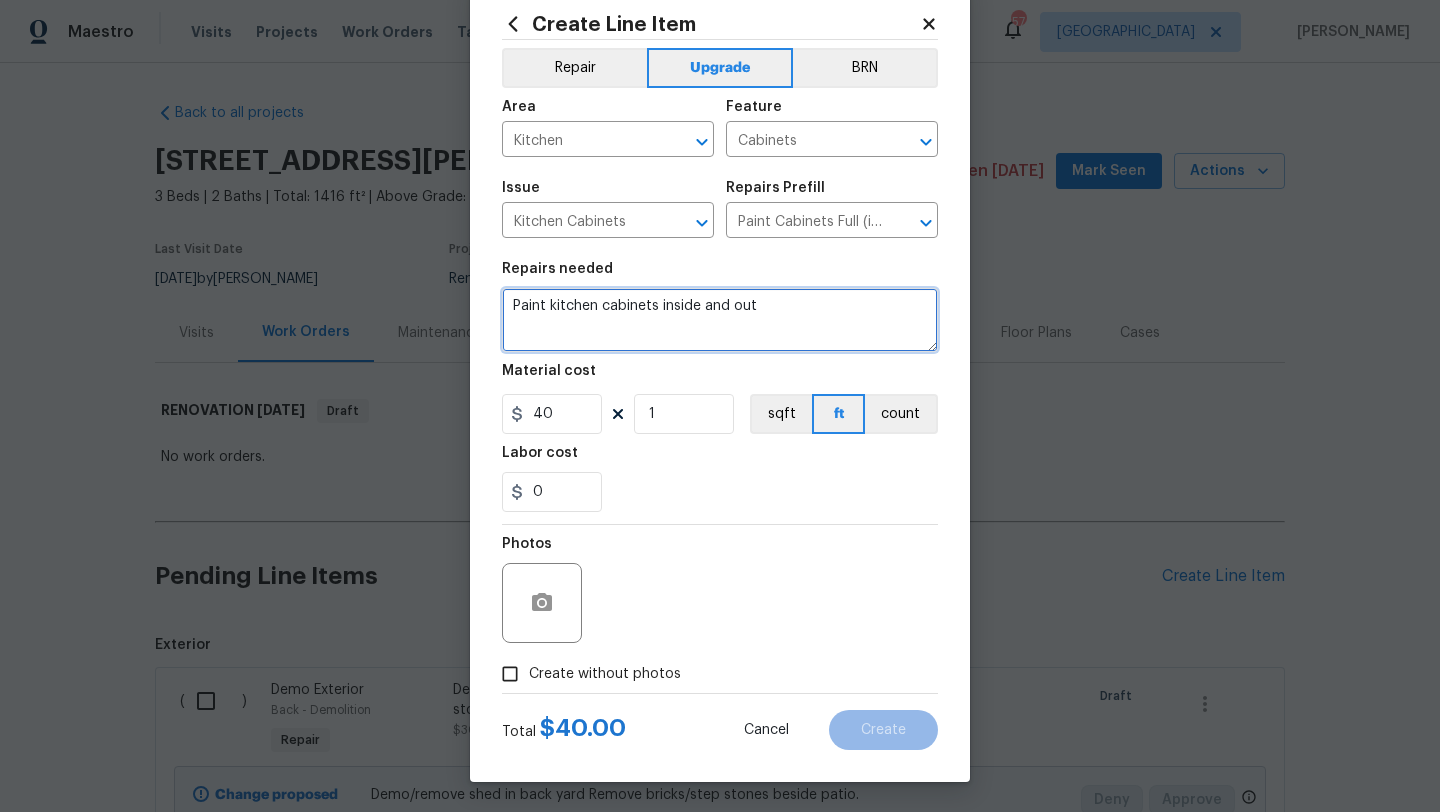 type on "Paint kitchen cabinets inside and out" 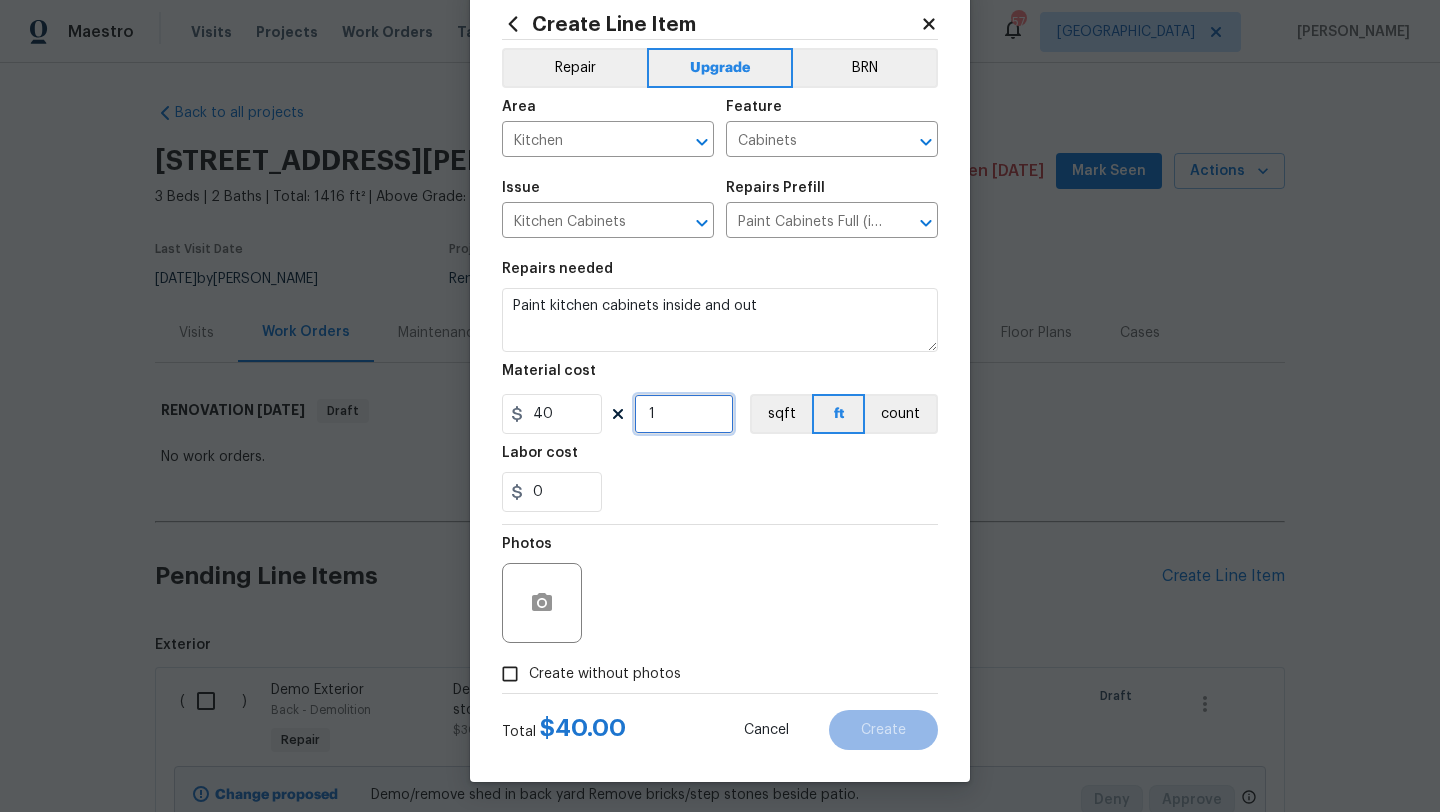 drag, startPoint x: 658, startPoint y: 420, endPoint x: 580, endPoint y: 420, distance: 78 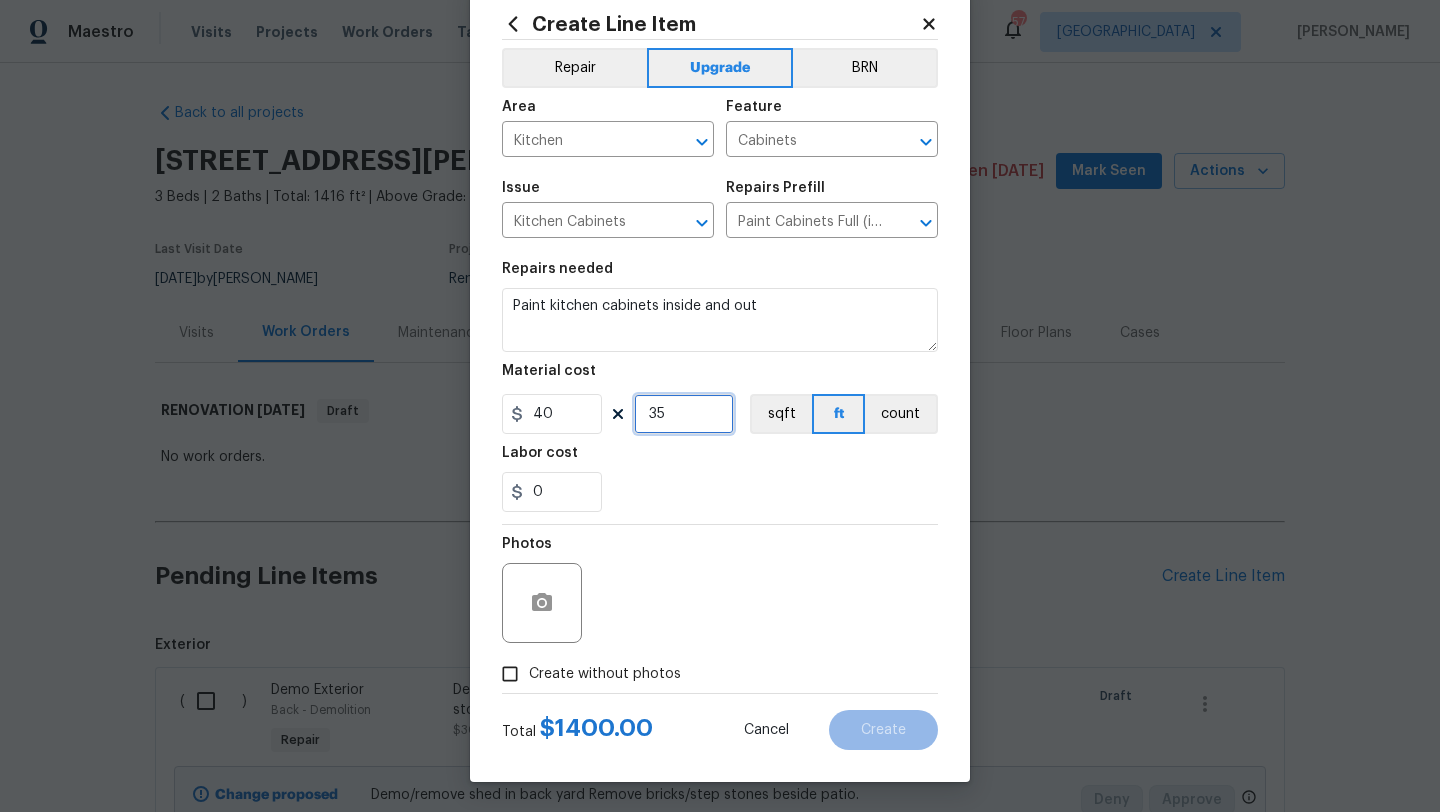 type on "35" 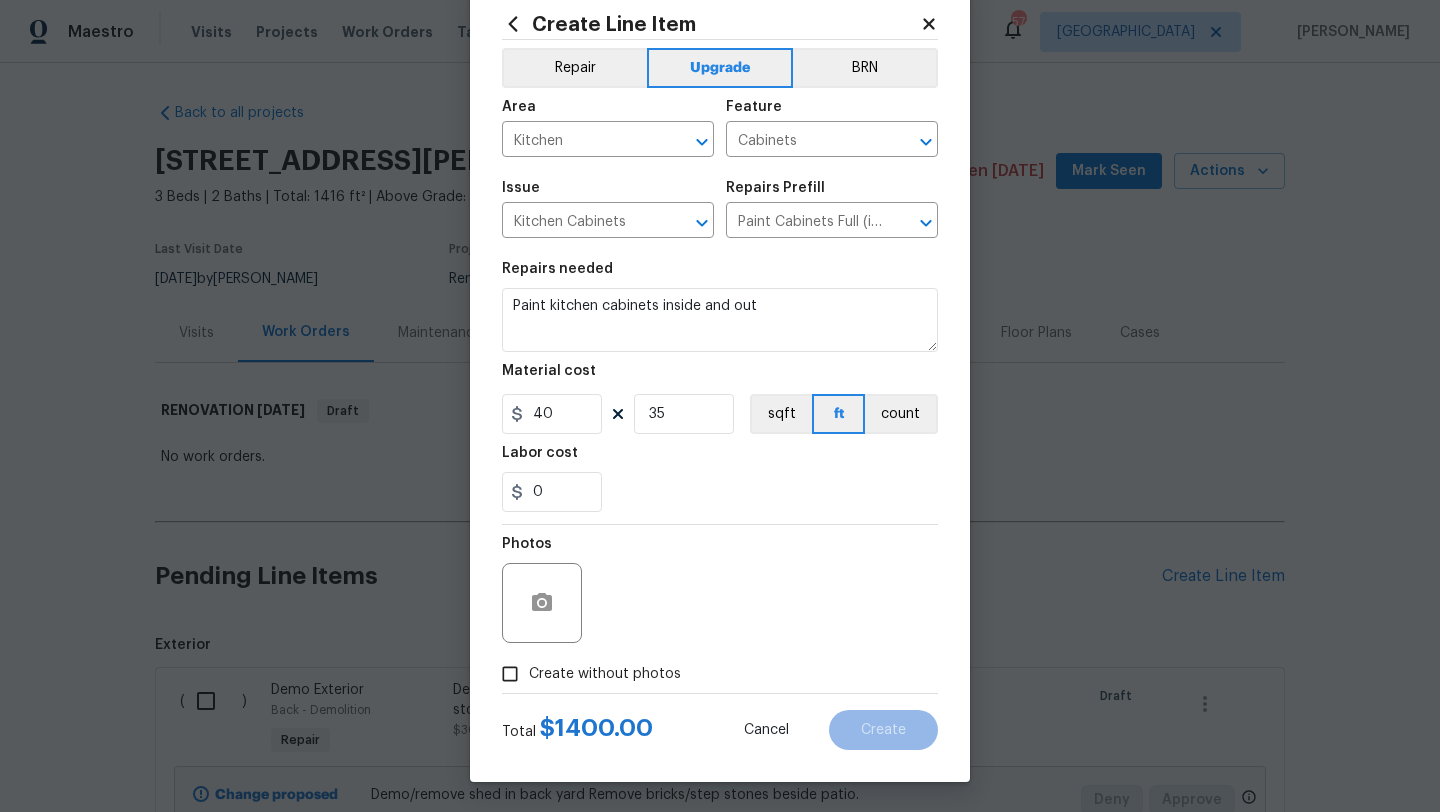 click on "Create without photos" at bounding box center [605, 674] 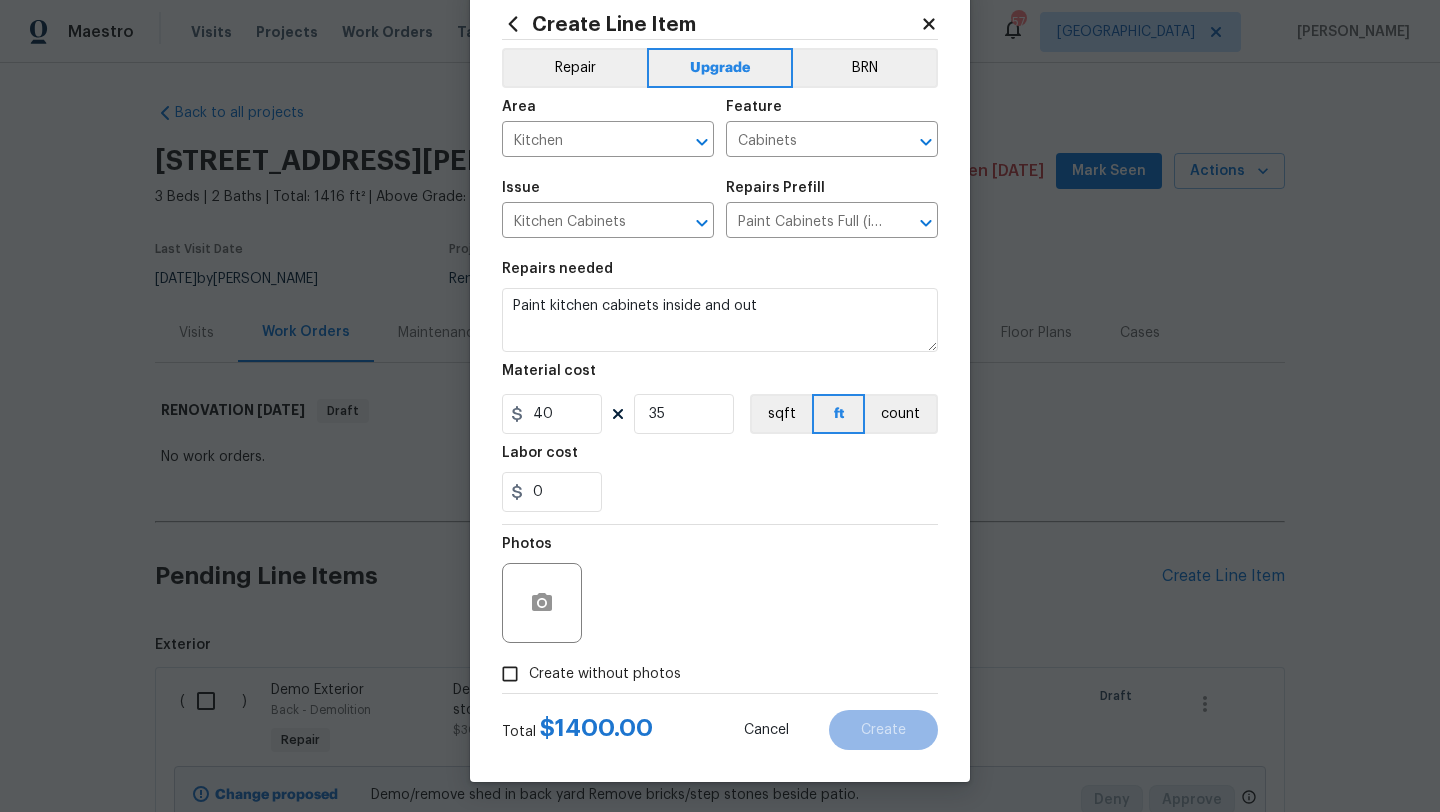 checkbox on "true" 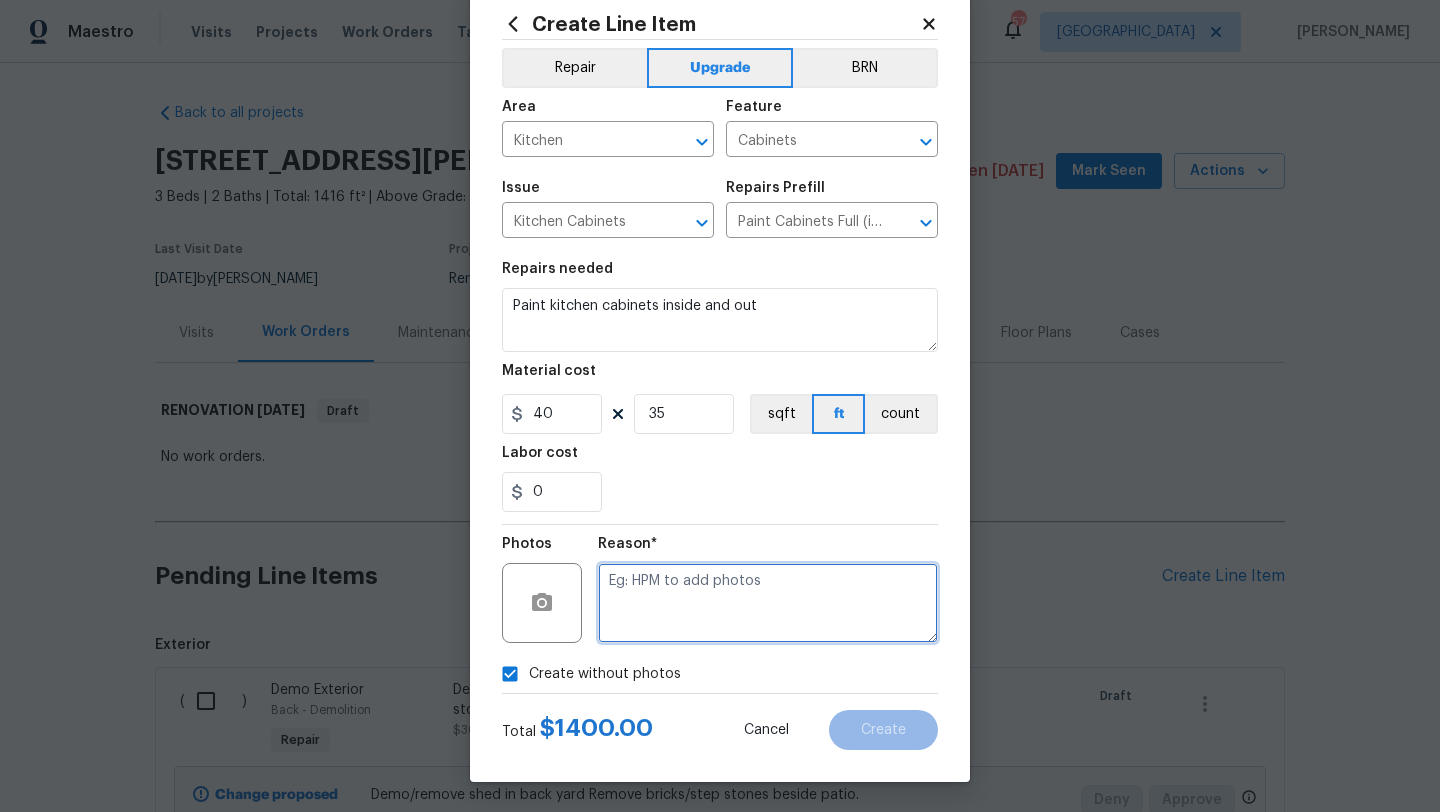 click at bounding box center (768, 603) 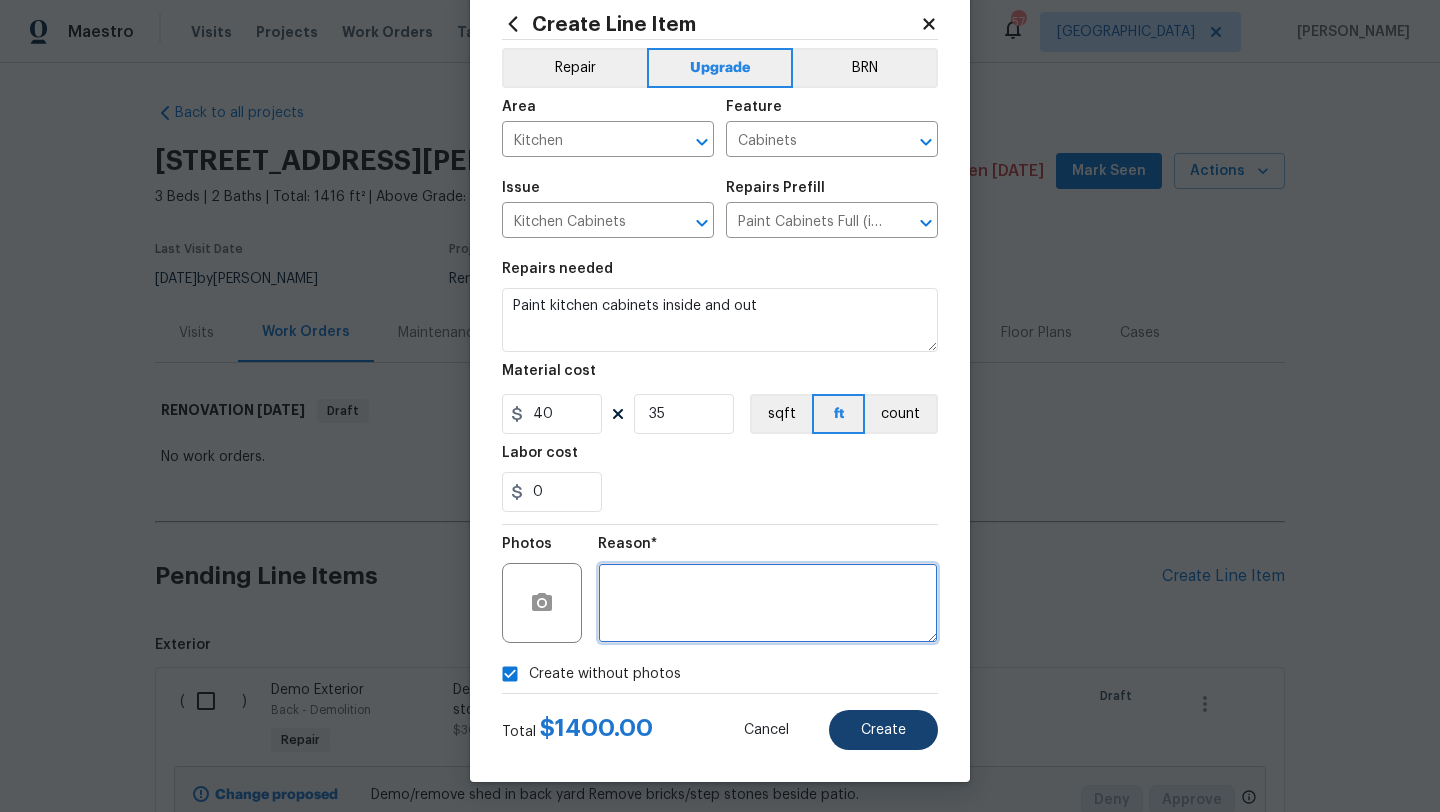 type 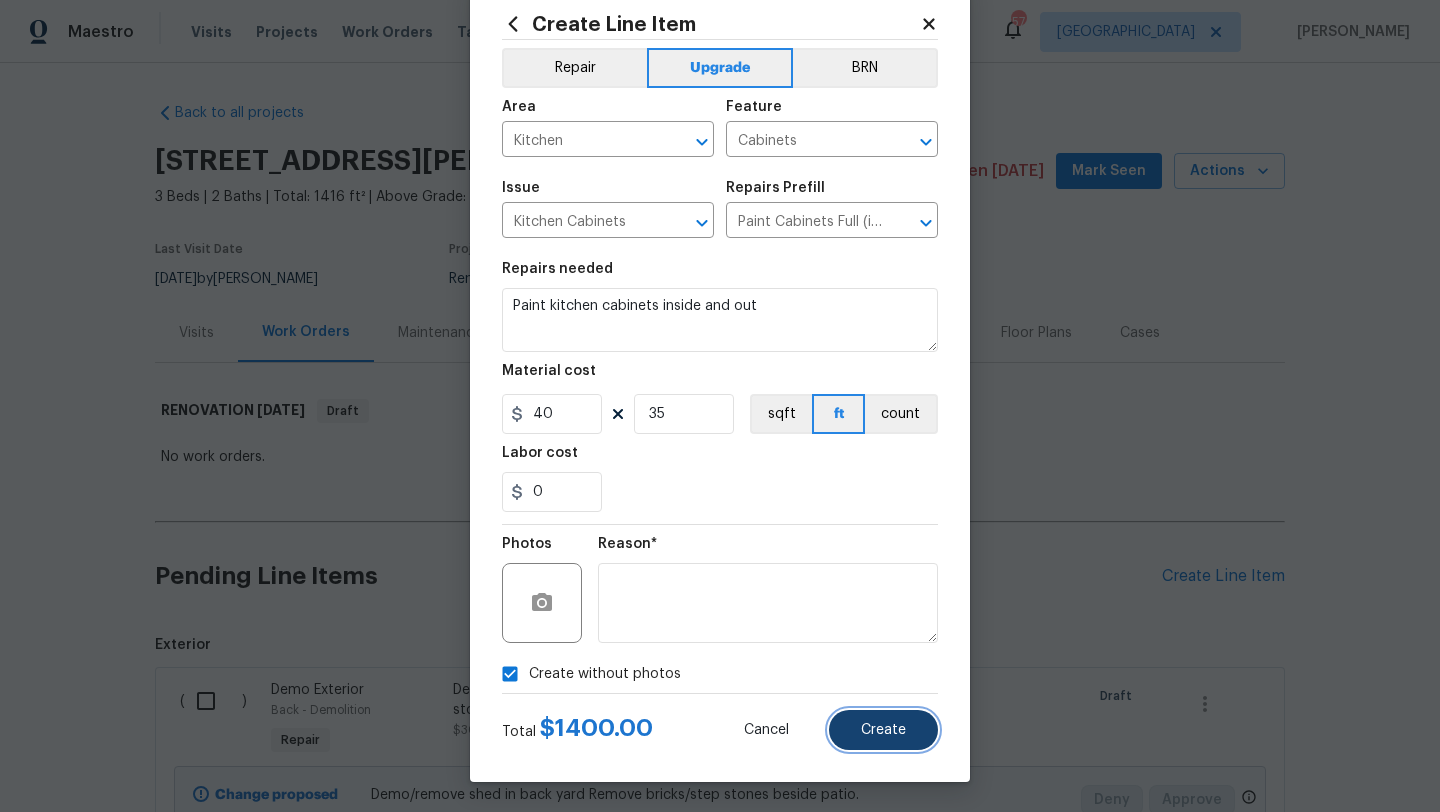 click on "Create" at bounding box center (883, 730) 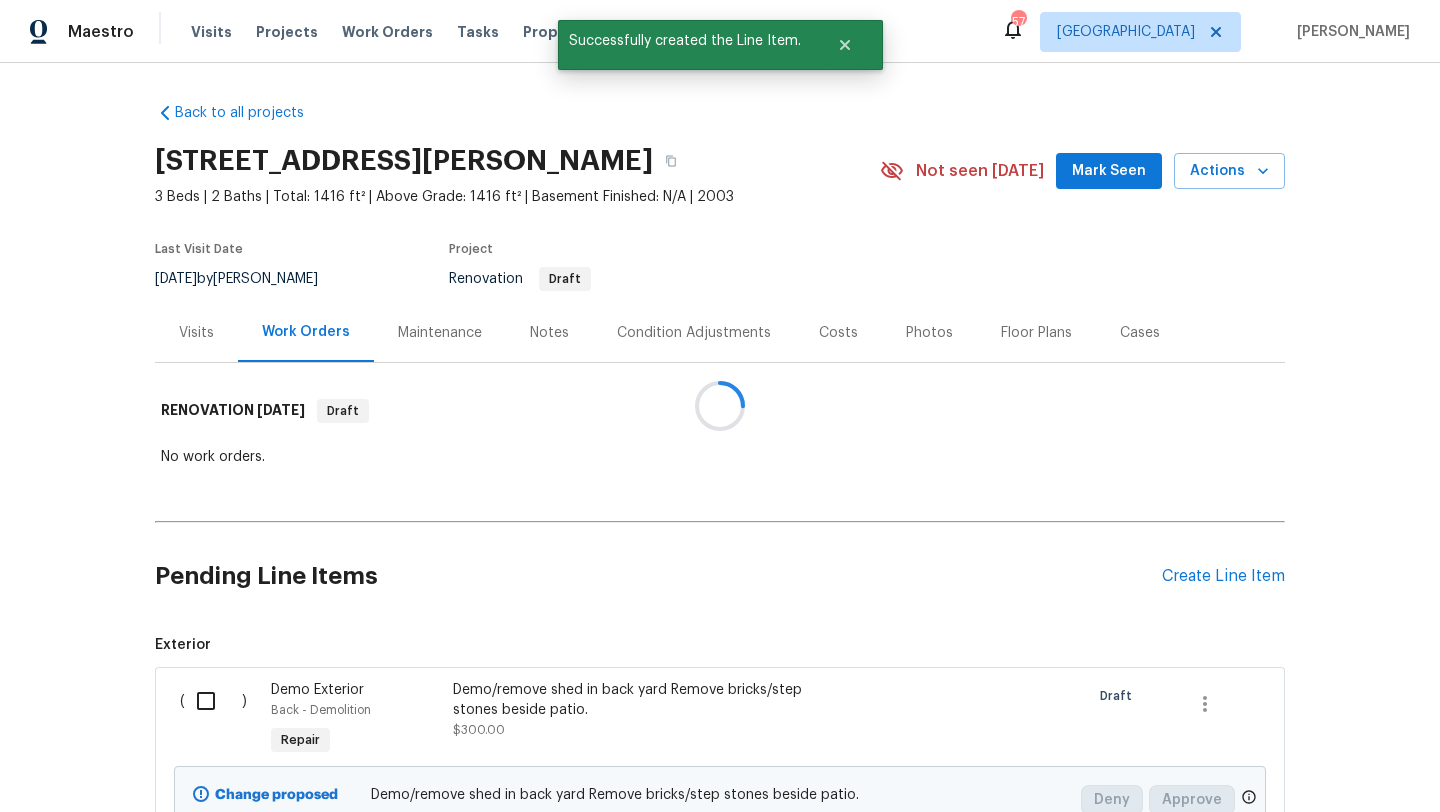 click at bounding box center (720, 406) 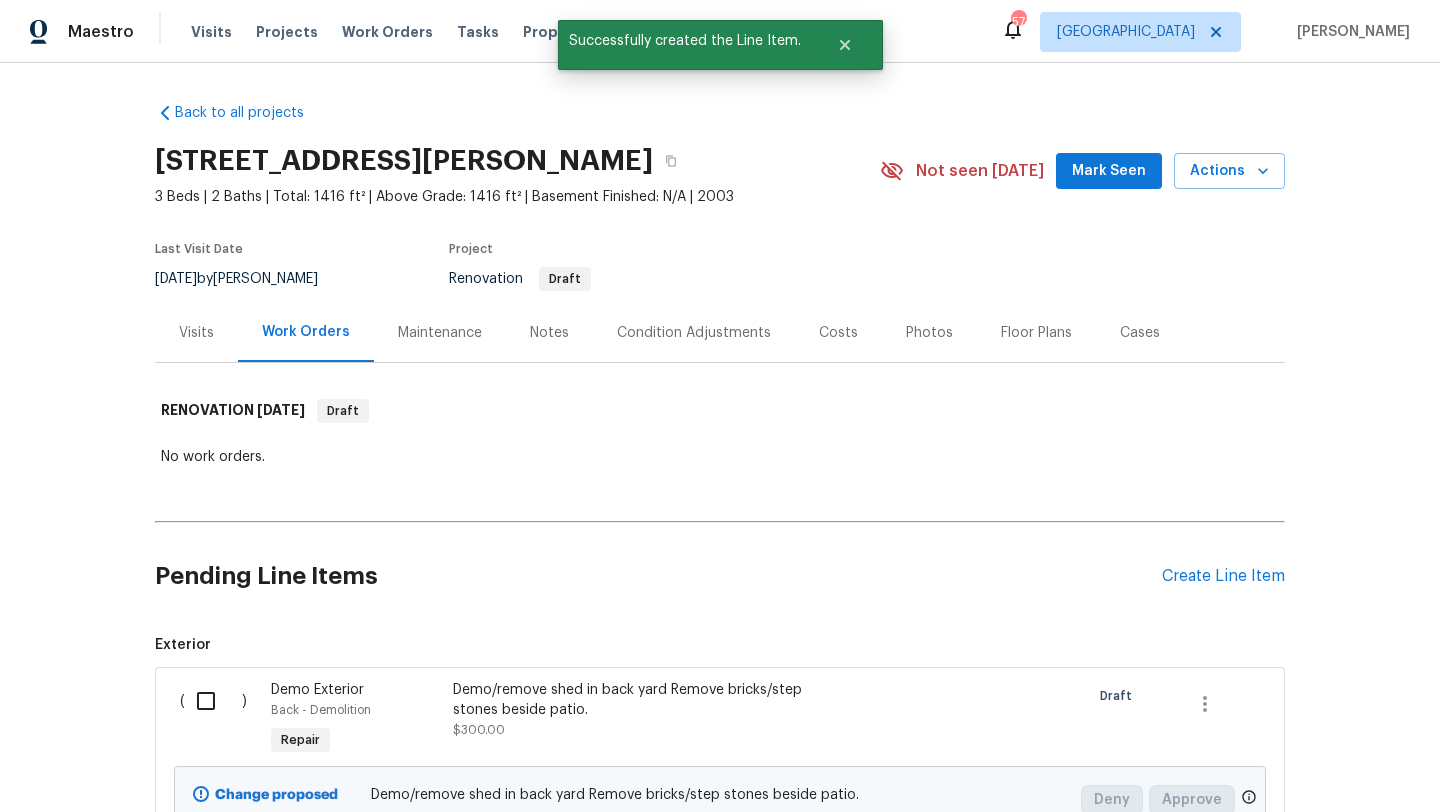 click on "Create Line Item" at bounding box center (1223, 576) 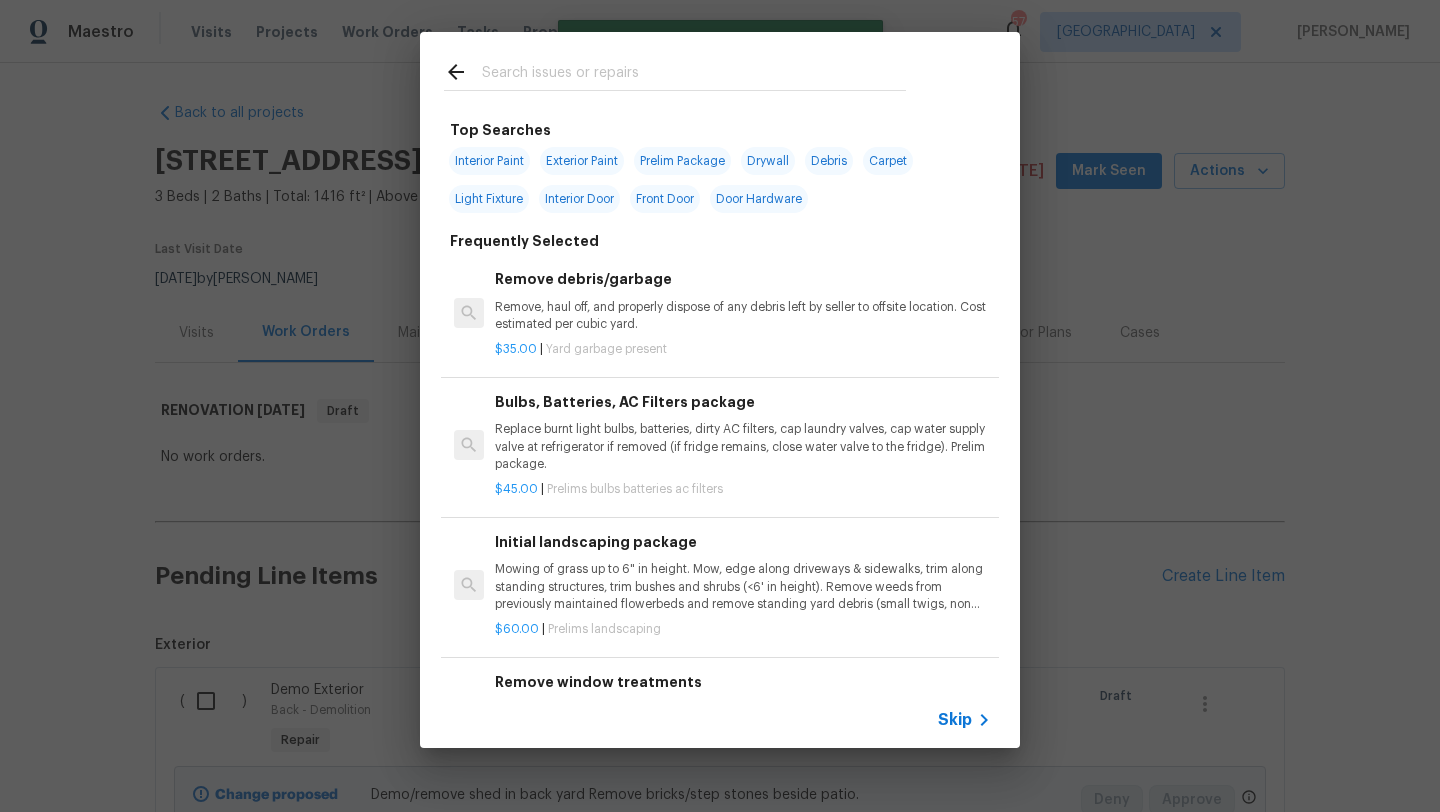 click at bounding box center [694, 75] 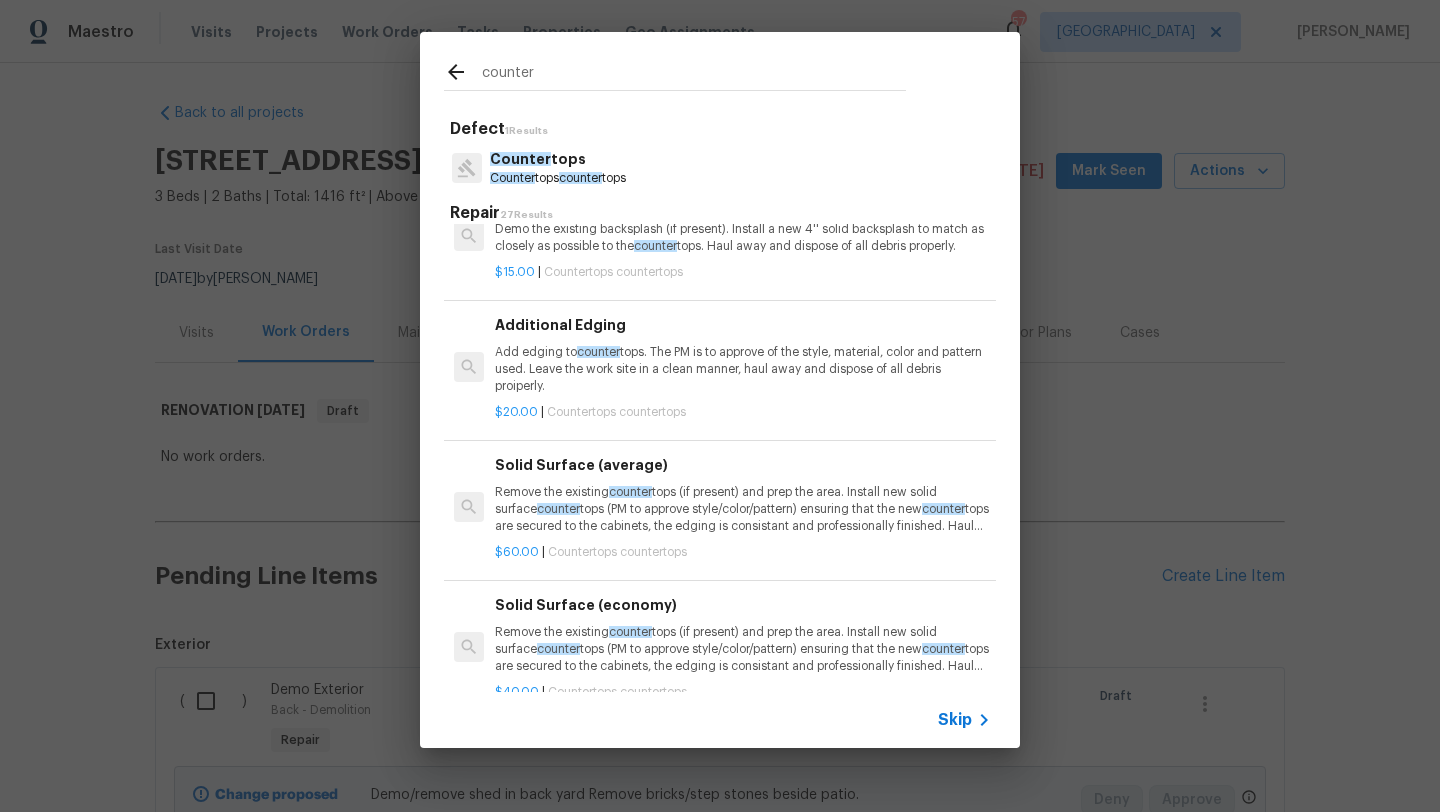 scroll, scrollTop: 560, scrollLeft: 0, axis: vertical 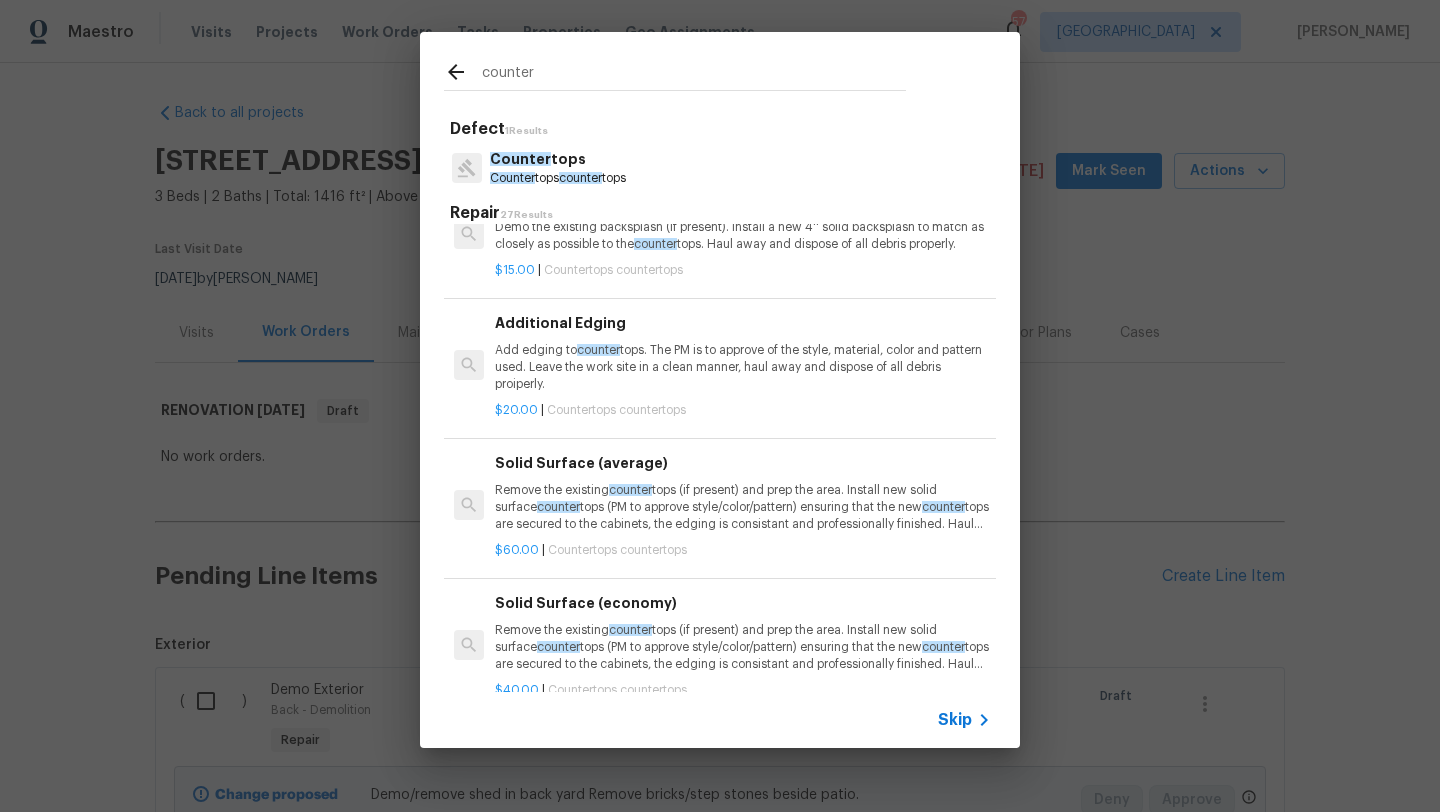 type on "counter" 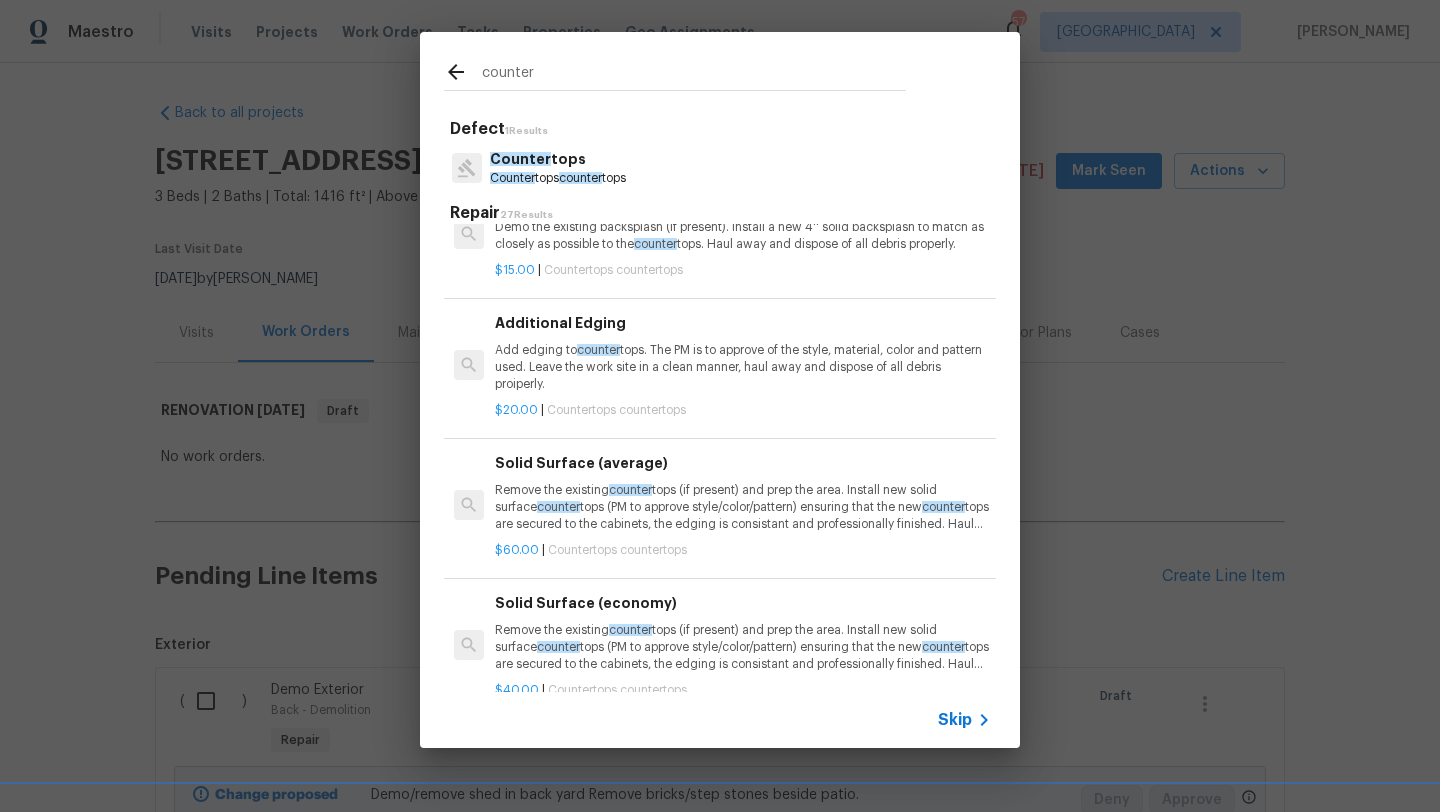 click on "Remove the existing  counter tops (if present) and prep the area. Install new solid surface  counter tops (PM to approve style/color/pattern) ensuring that the new  counter tops are secured to the cabinets, the edging is consistant and professionally finished. Haul away and dispose of all debris properly. (ECONOMY)" at bounding box center (743, 647) 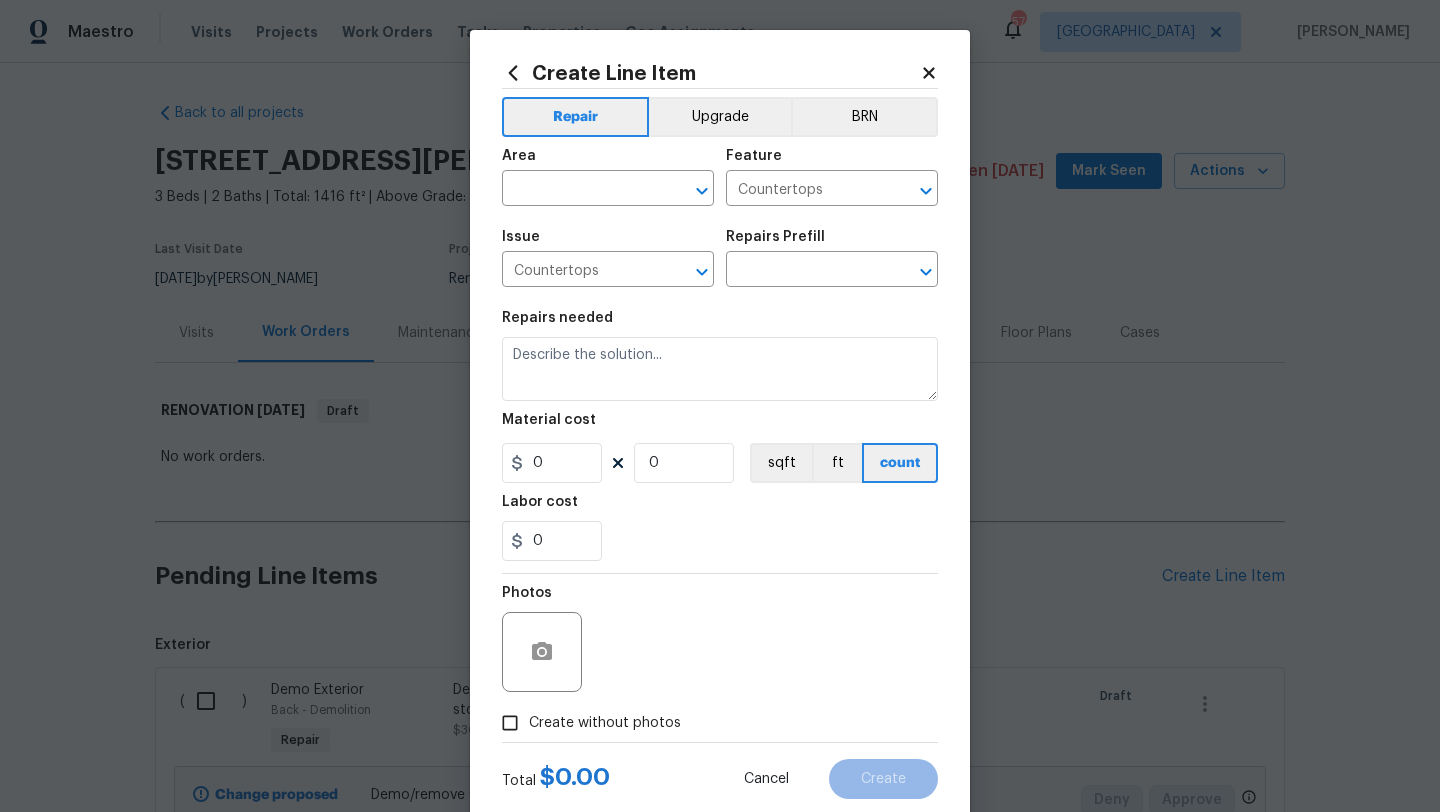 type on "Solid Surface (economy) $40.00" 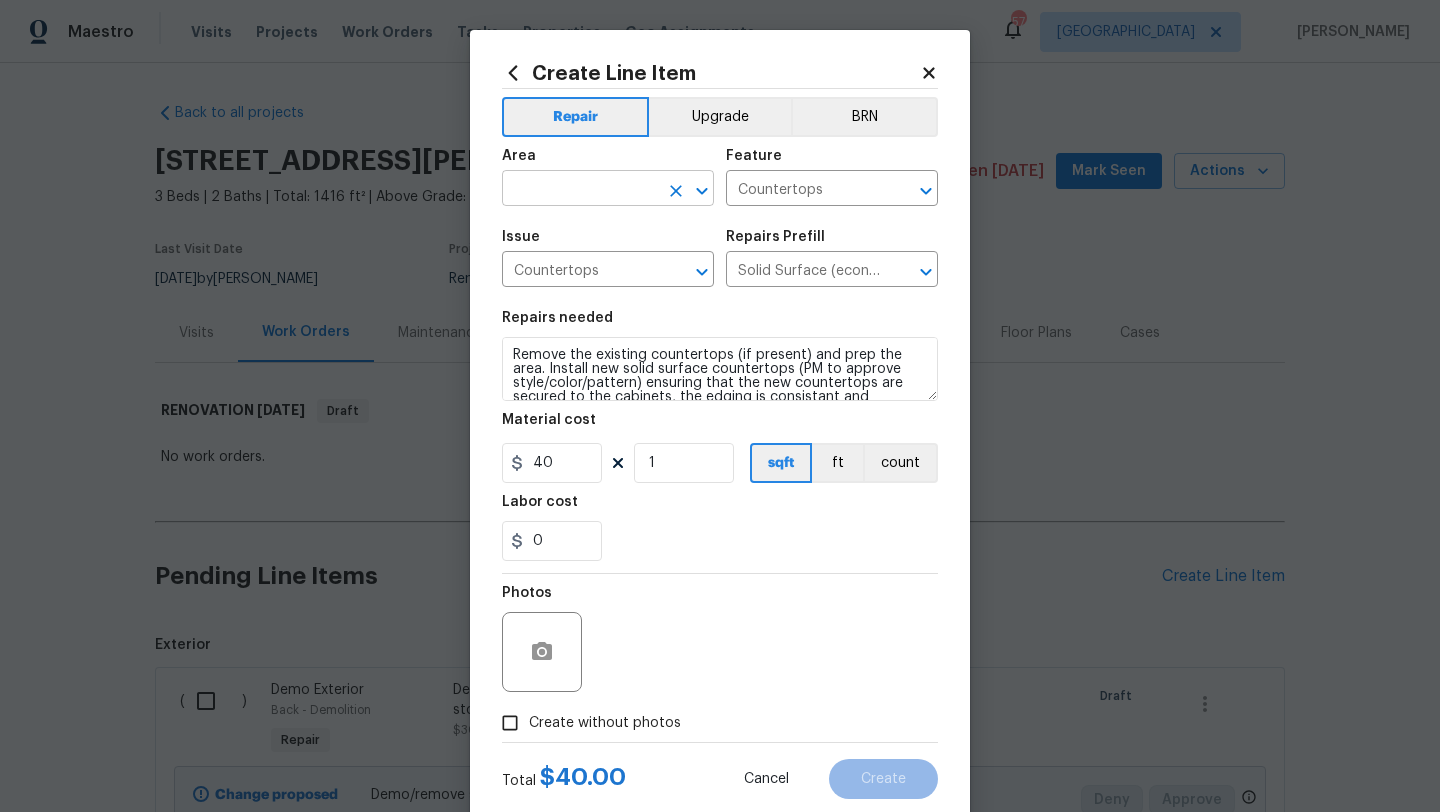 click at bounding box center (580, 190) 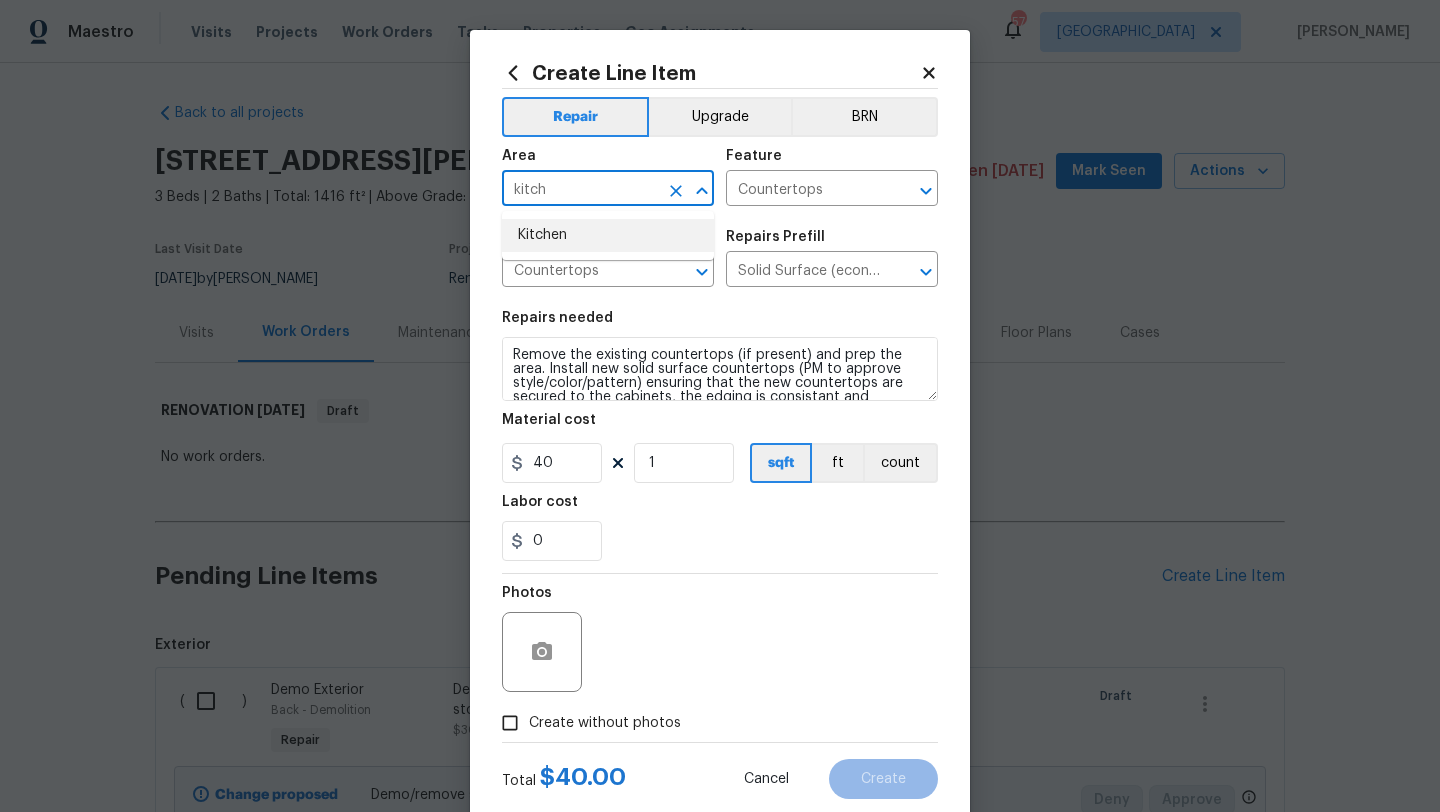 click on "Kitchen" at bounding box center (608, 235) 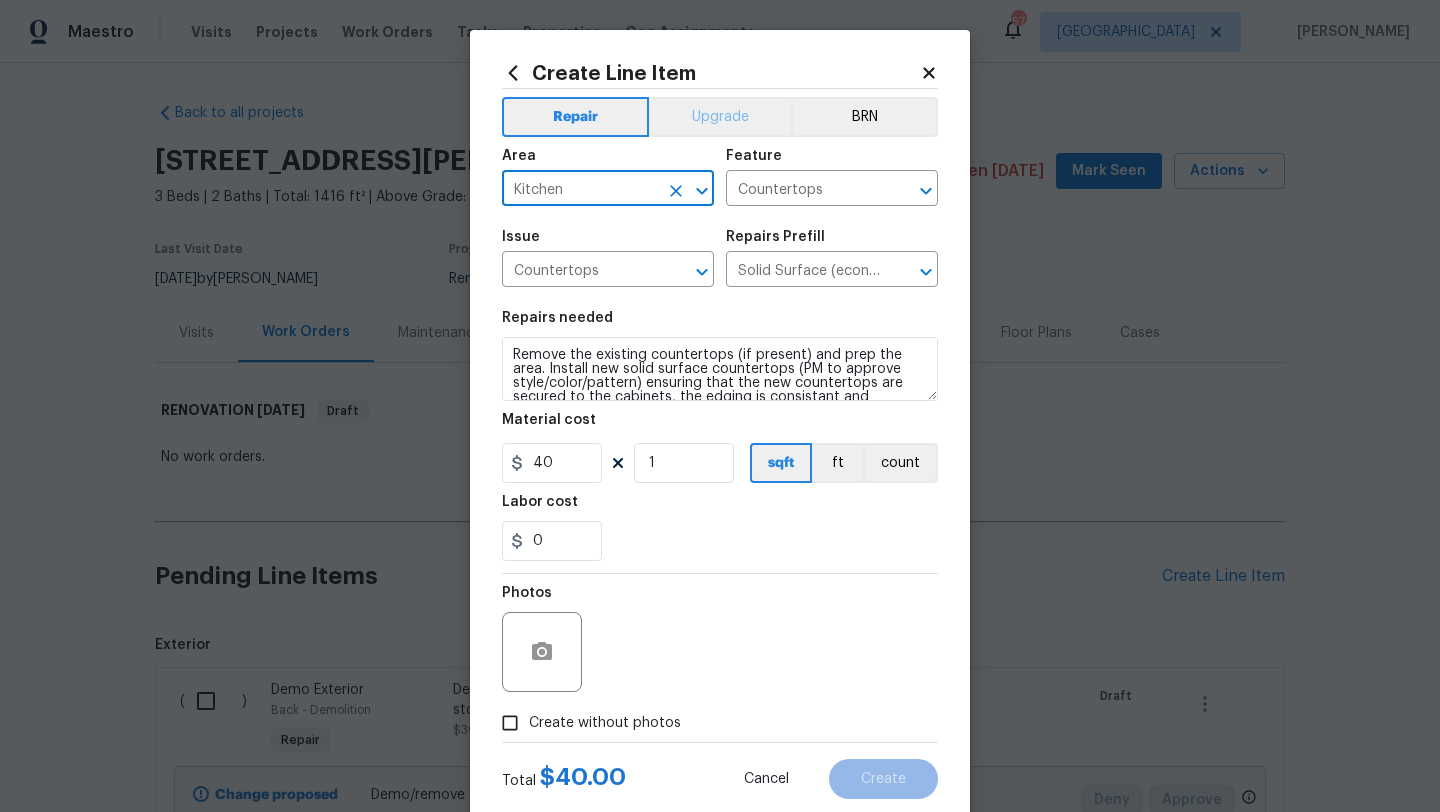 type on "Kitchen" 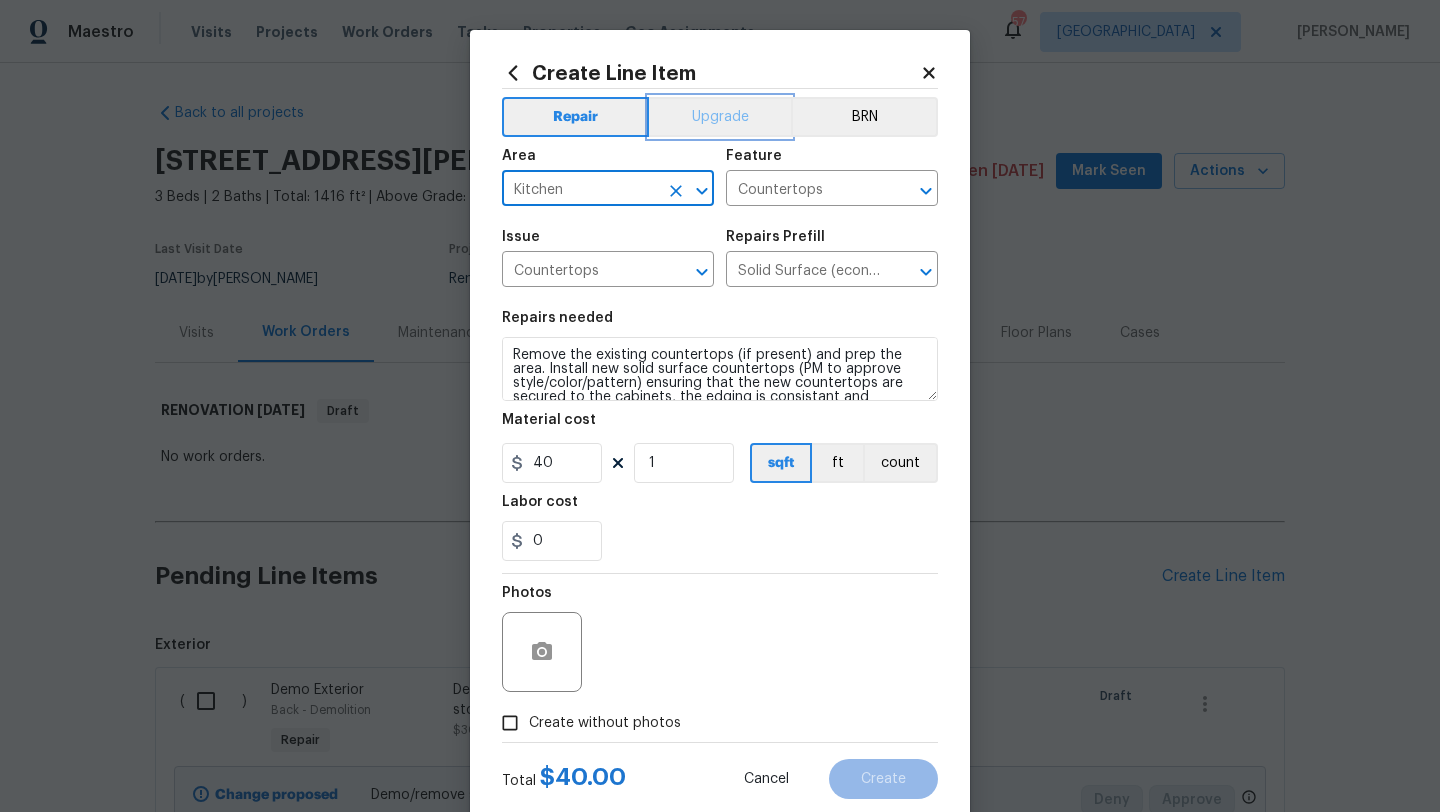 click on "Upgrade" at bounding box center (720, 117) 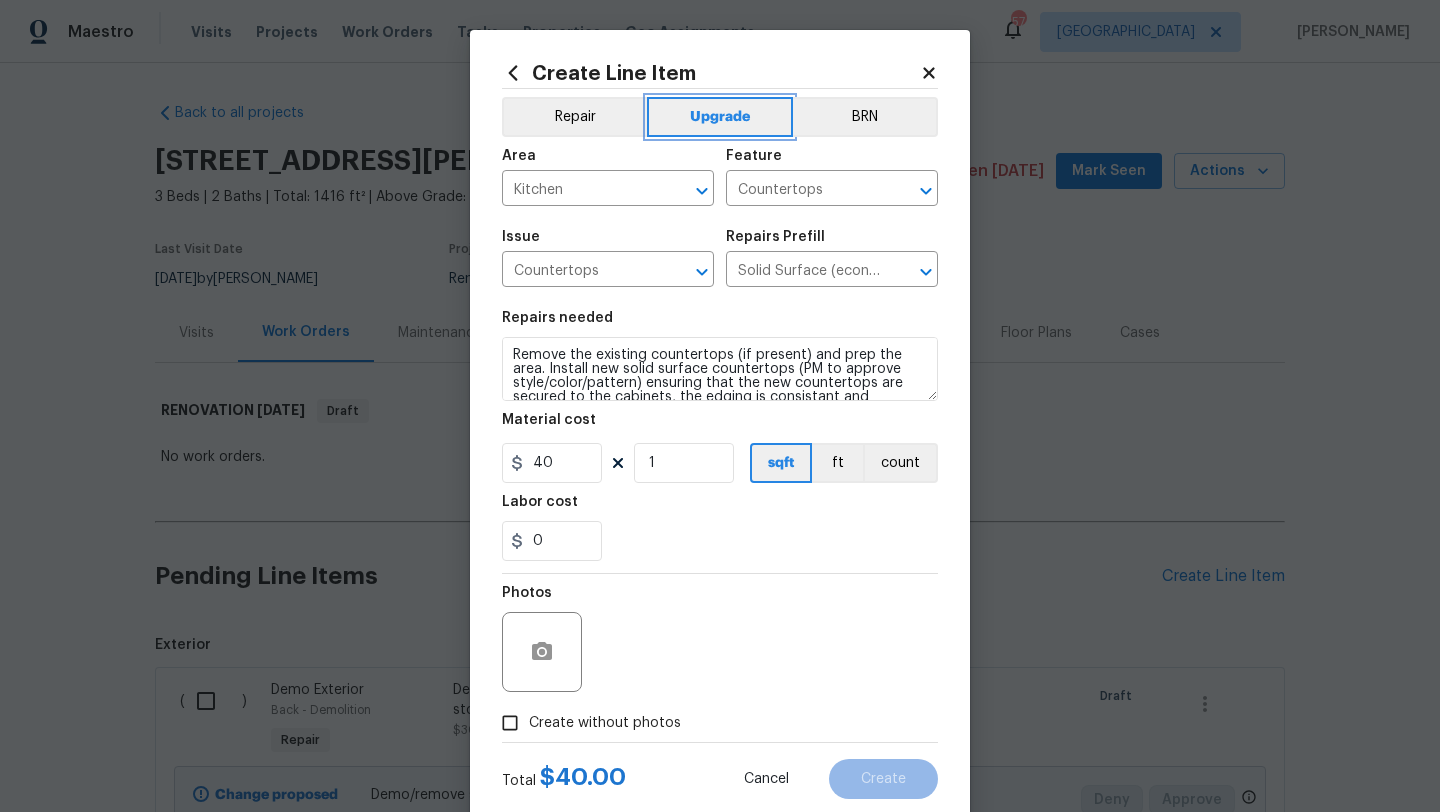 scroll, scrollTop: 42, scrollLeft: 0, axis: vertical 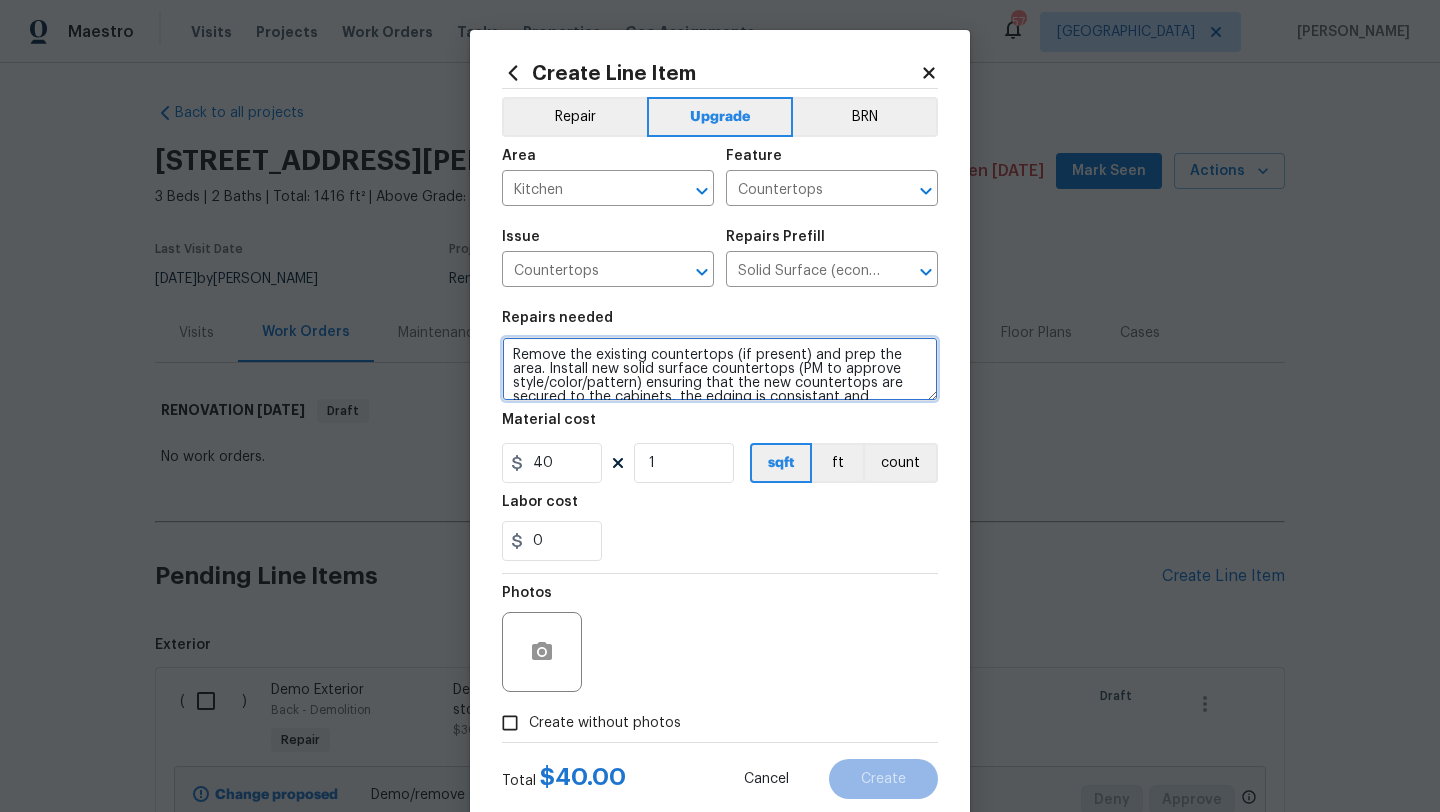 drag, startPoint x: 670, startPoint y: 388, endPoint x: 488, endPoint y: 315, distance: 196.09436 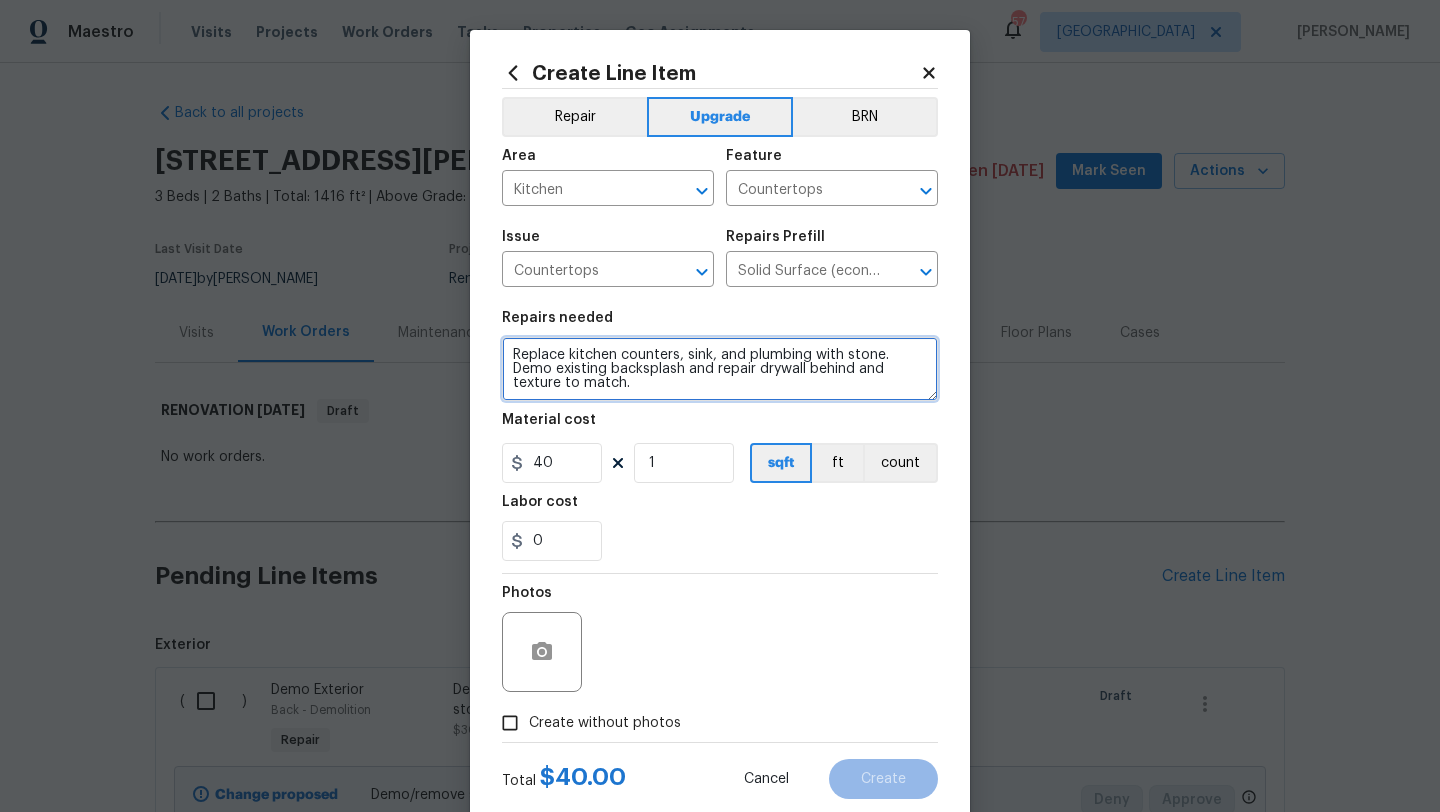 type on "Replace kitchen counters, sink, and plumbing with stone.
Demo existing backsplash and repair drywall behind and texture to match." 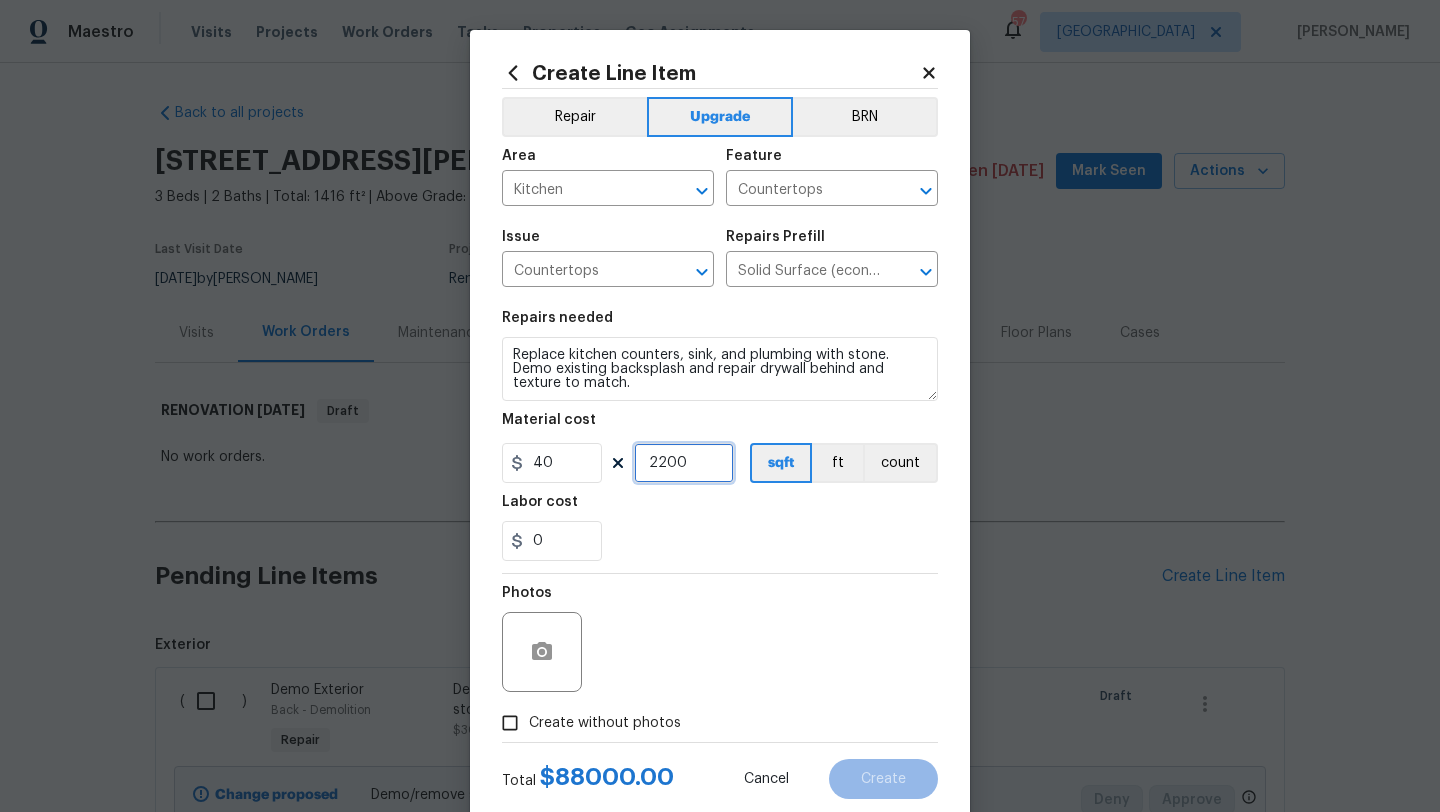 drag, startPoint x: 696, startPoint y: 452, endPoint x: 588, endPoint y: 452, distance: 108 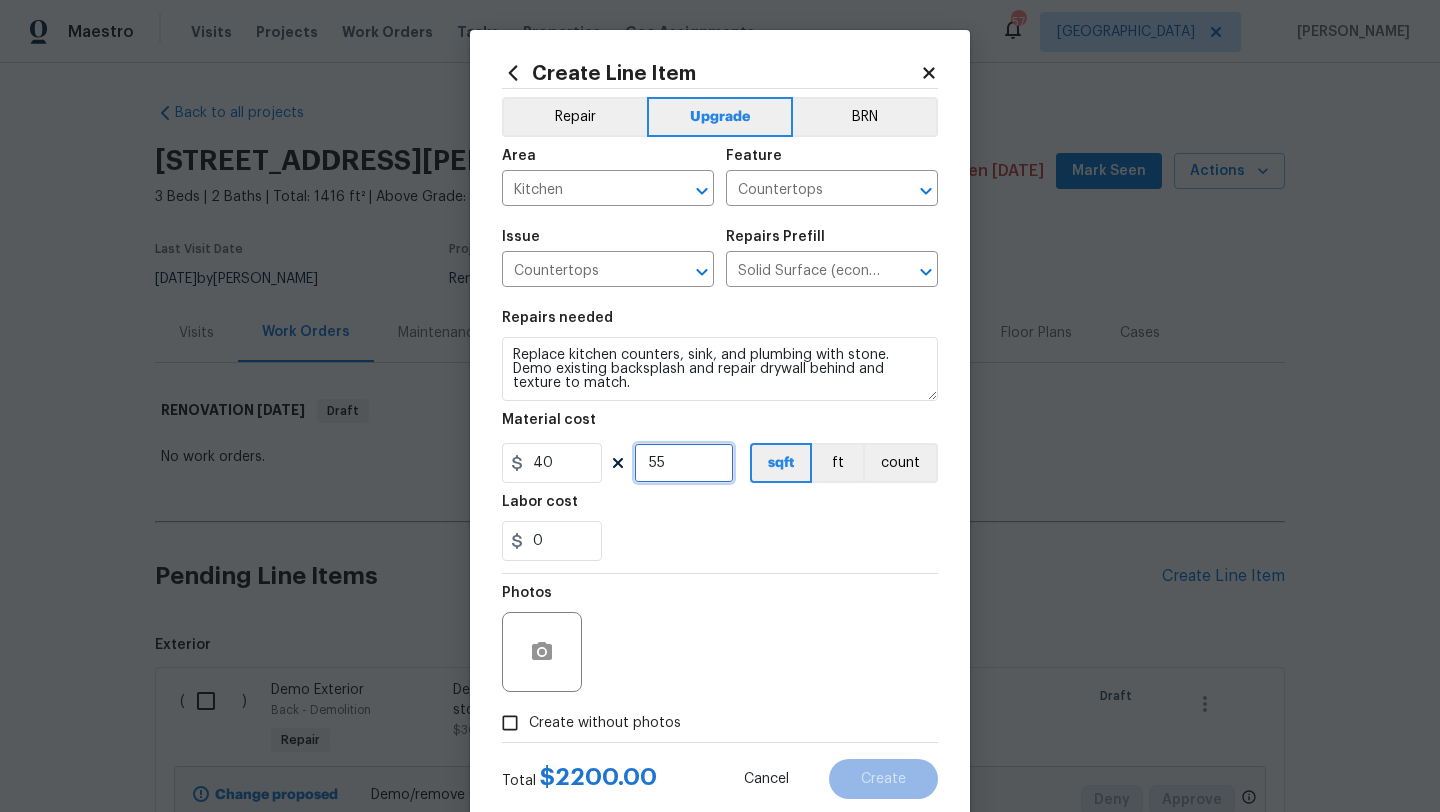 type on "55" 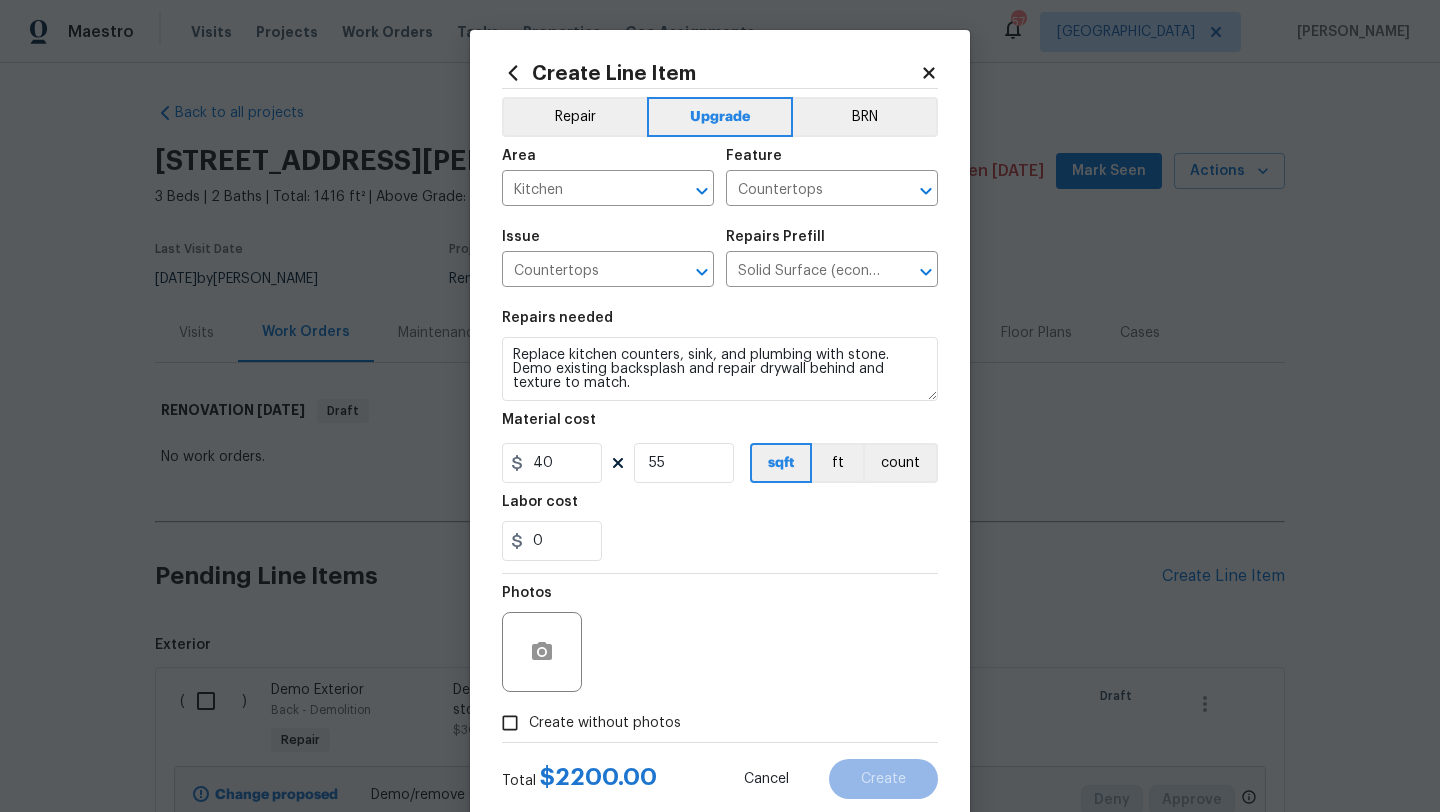 click on "Create without photos" at bounding box center [605, 723] 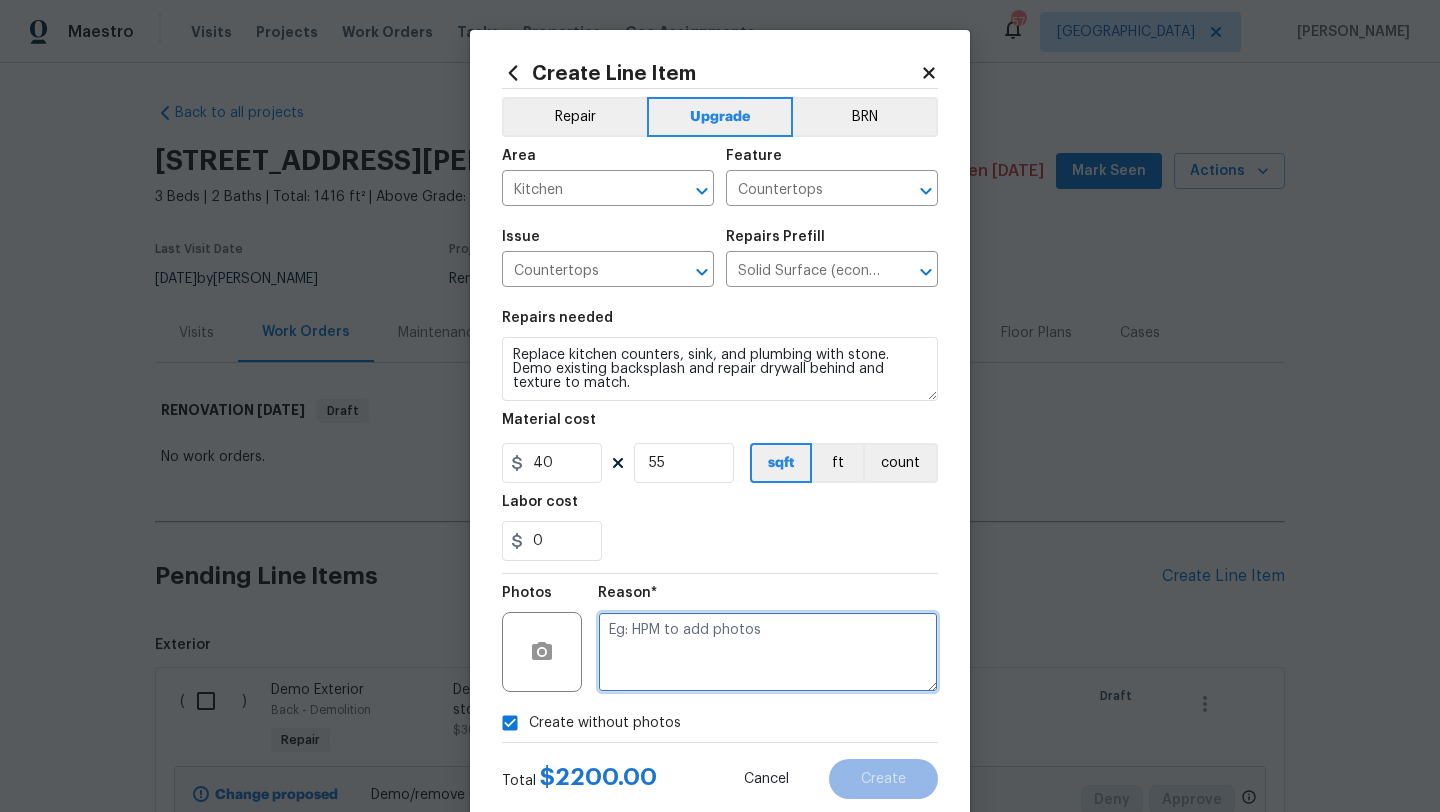 click at bounding box center (768, 652) 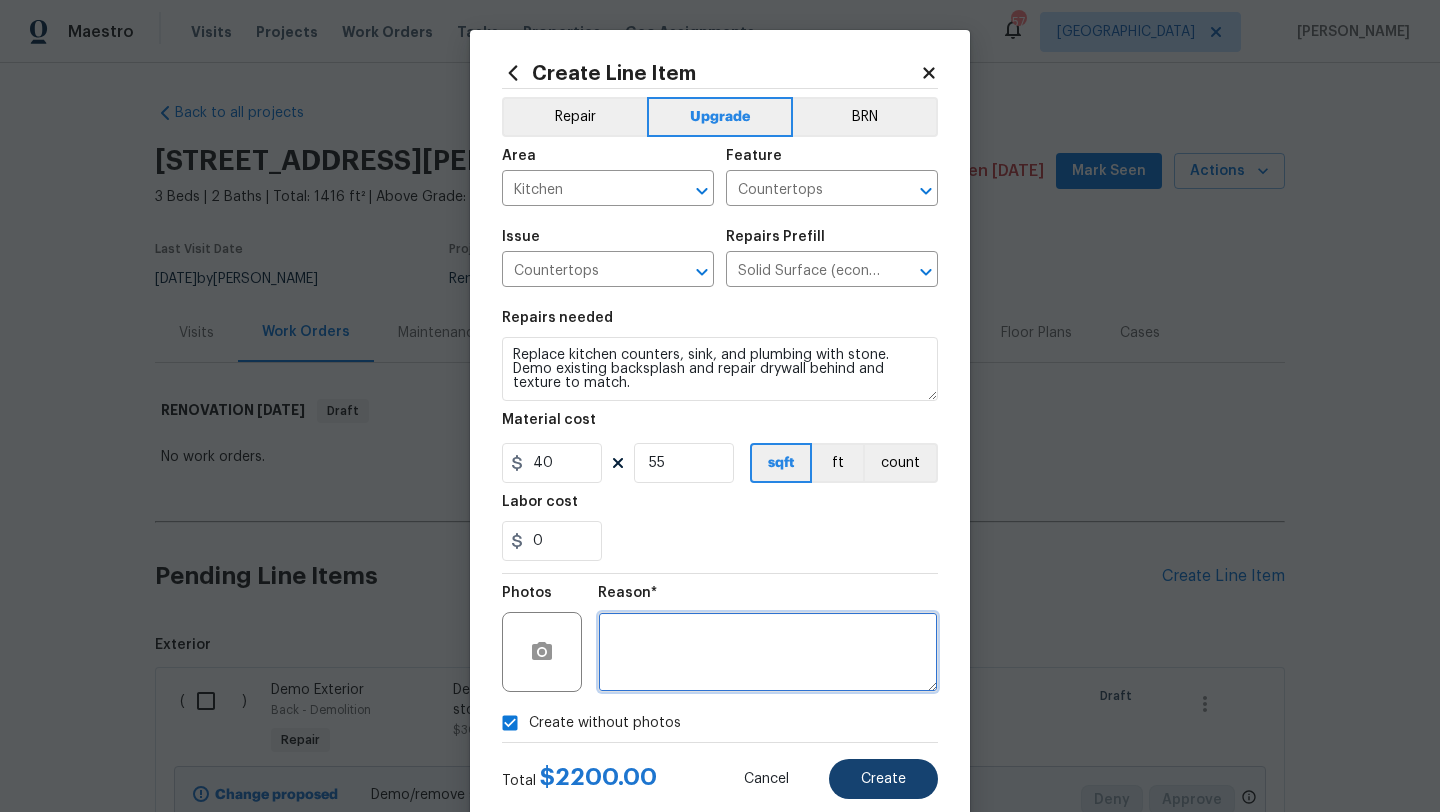 type 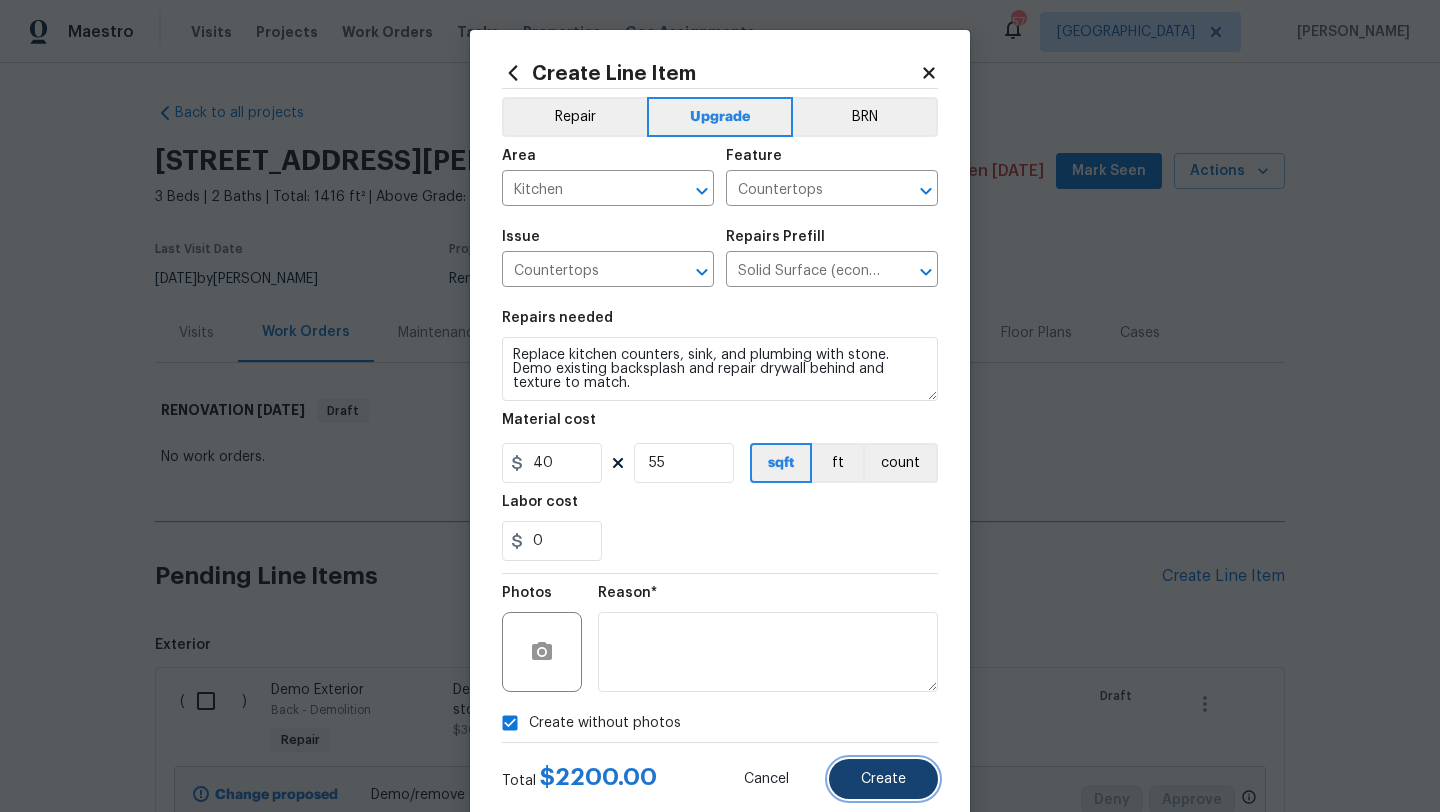 click on "Create" at bounding box center (883, 779) 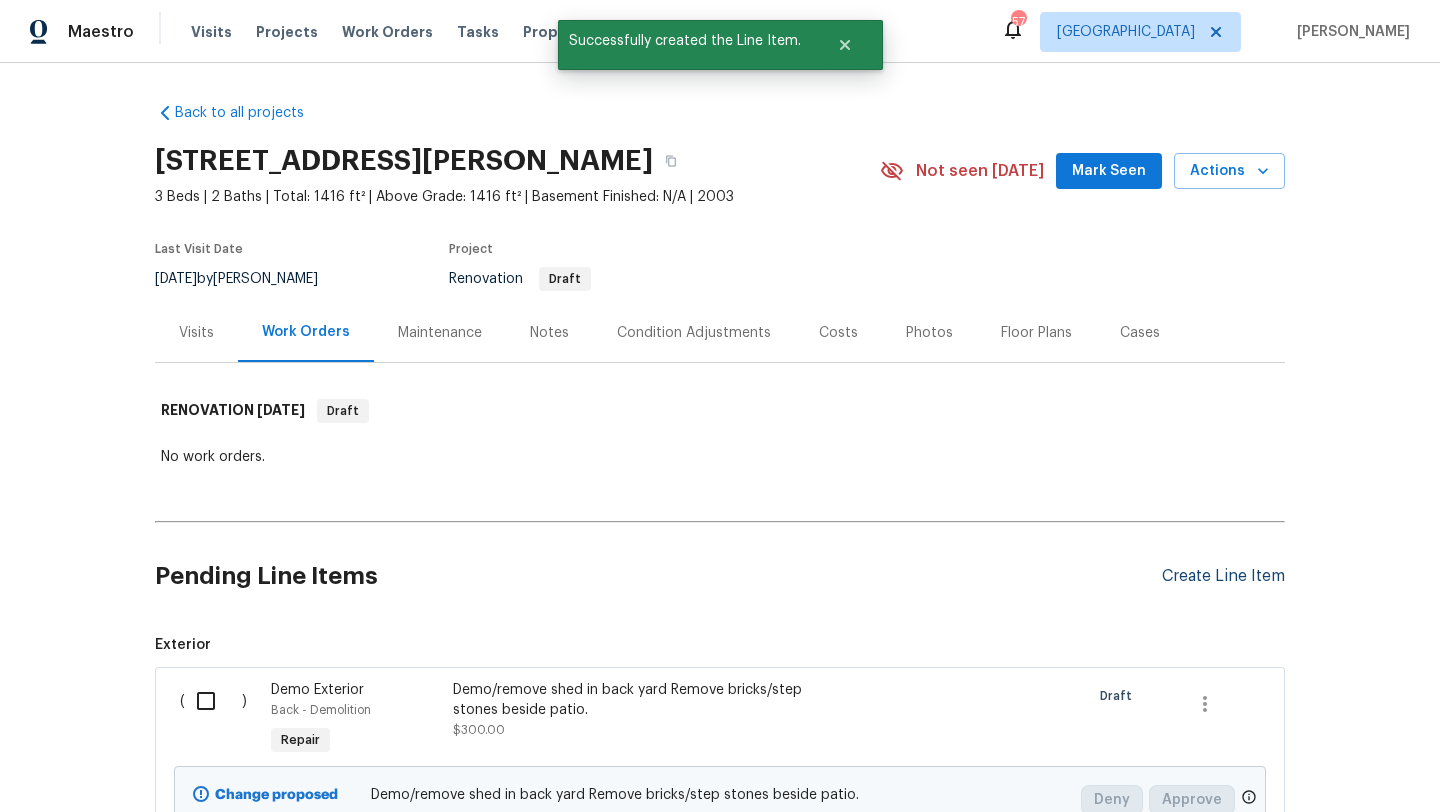 click on "Create Line Item" at bounding box center (1223, 576) 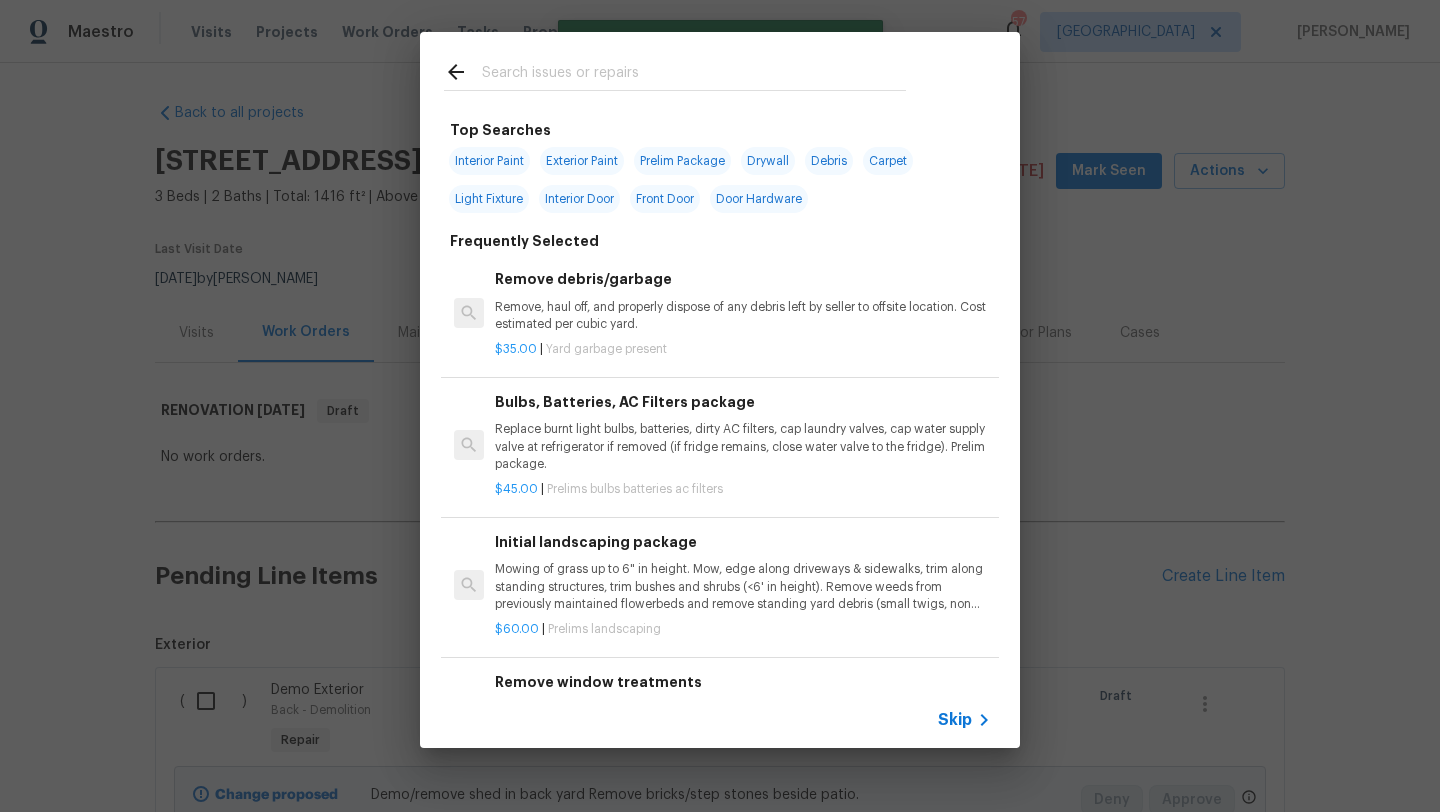 click at bounding box center (694, 75) 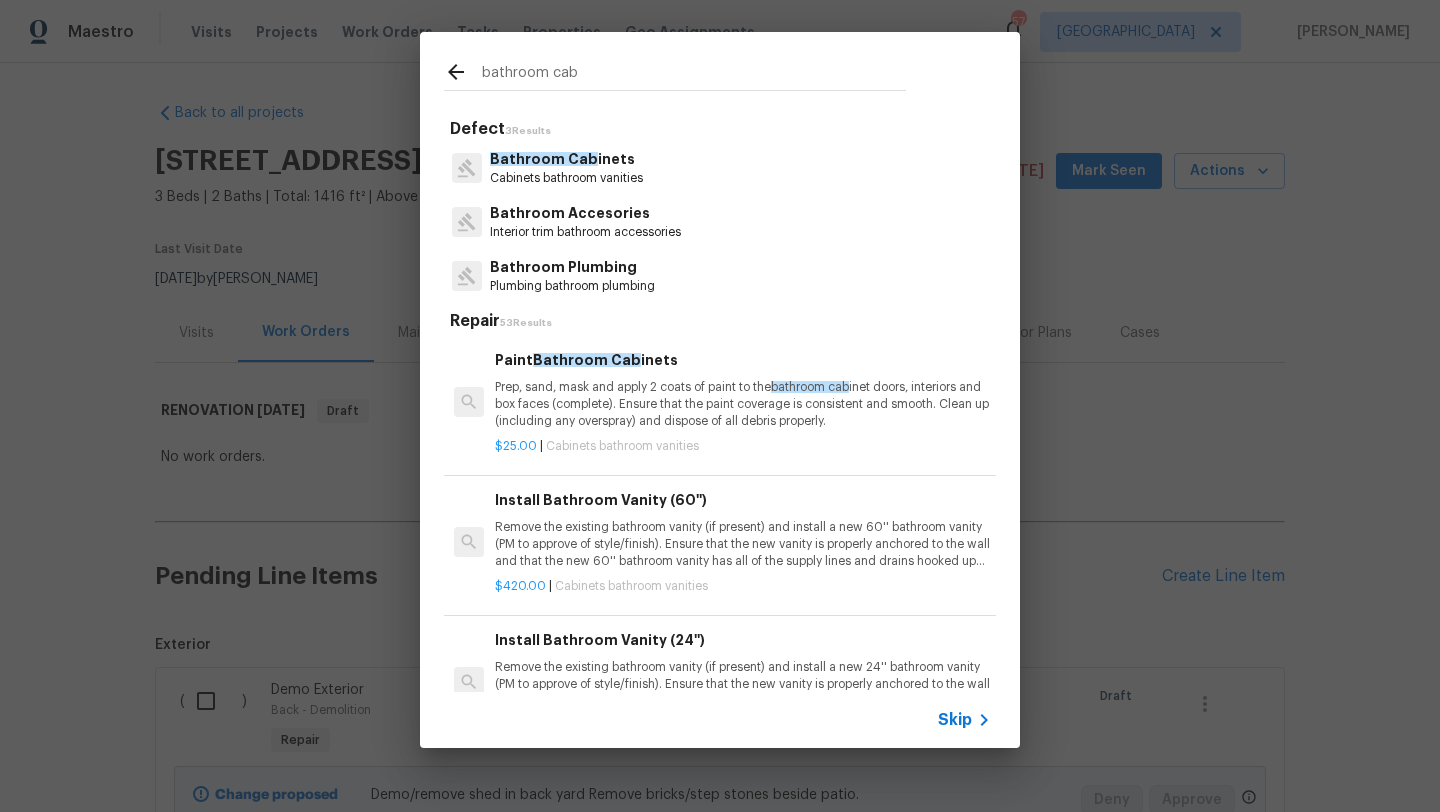 type on "bathroom cab" 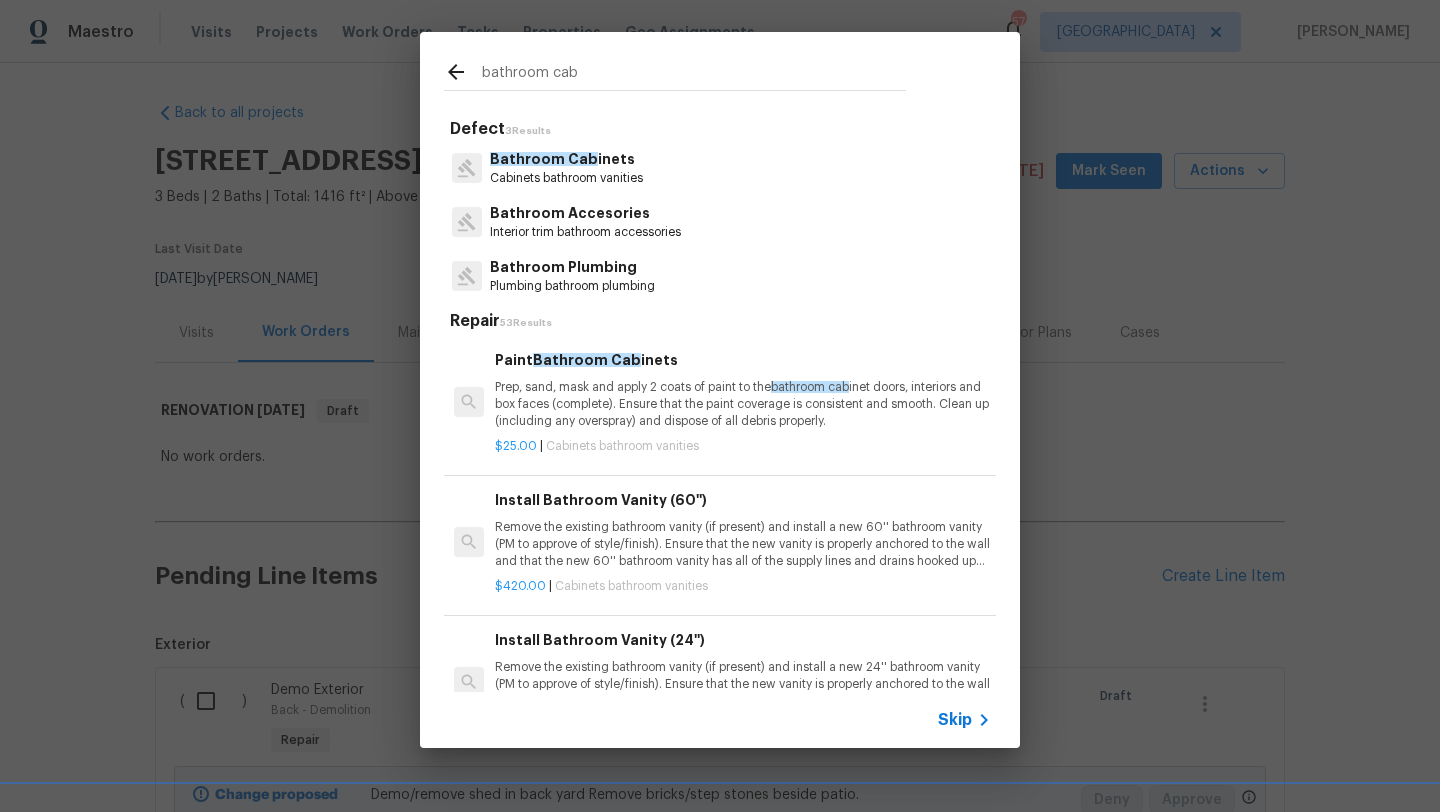 click on "Prep, sand, mask and apply 2 coats of paint to the  bathroom cab inet doors, interiors and box faces (complete). Ensure that the paint coverage is consistent and smooth. Clean up (including any overspray) and dispose of all debris properly." at bounding box center (743, 404) 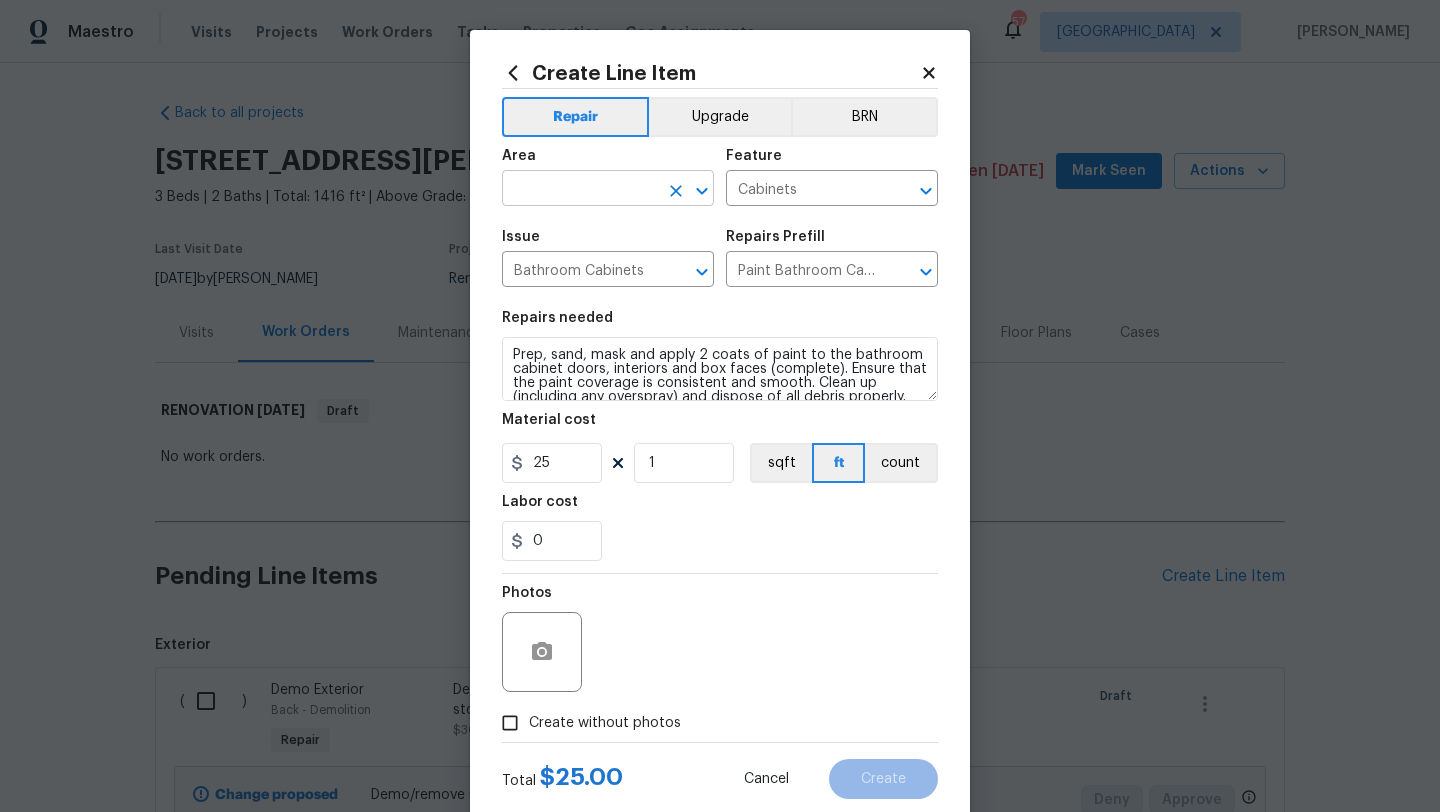 click at bounding box center (580, 190) 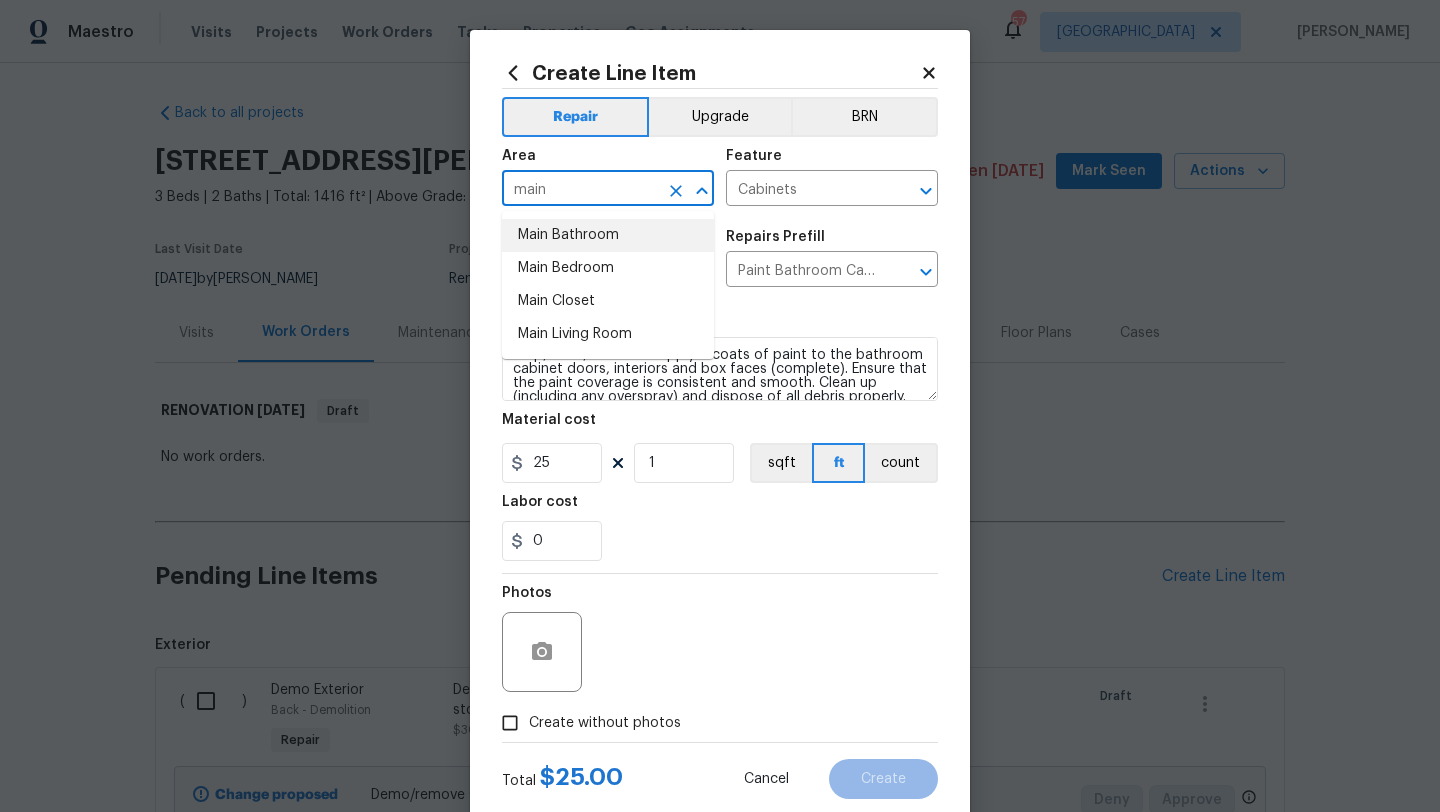 click on "Main Bathroom" at bounding box center (608, 235) 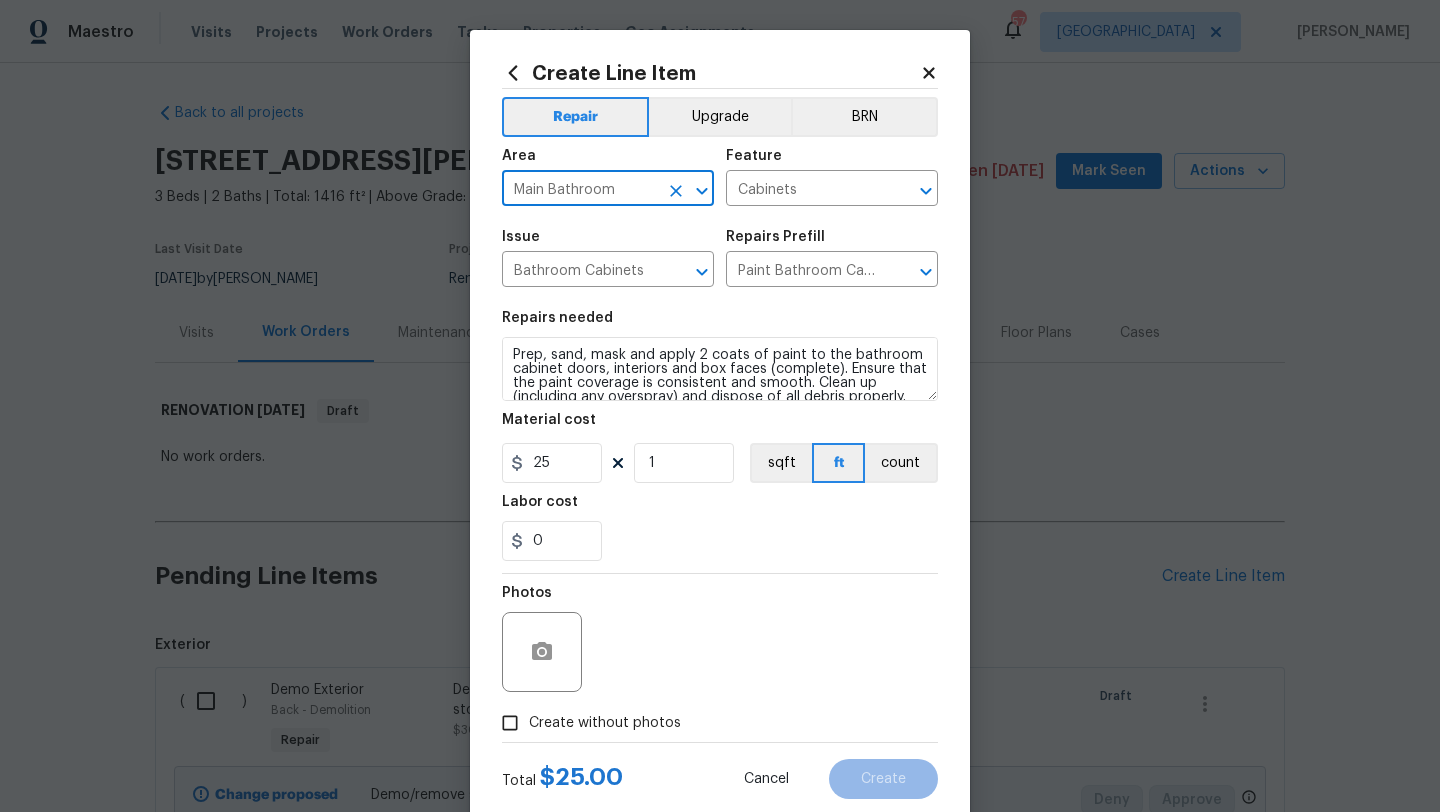 type on "Main Bathroom" 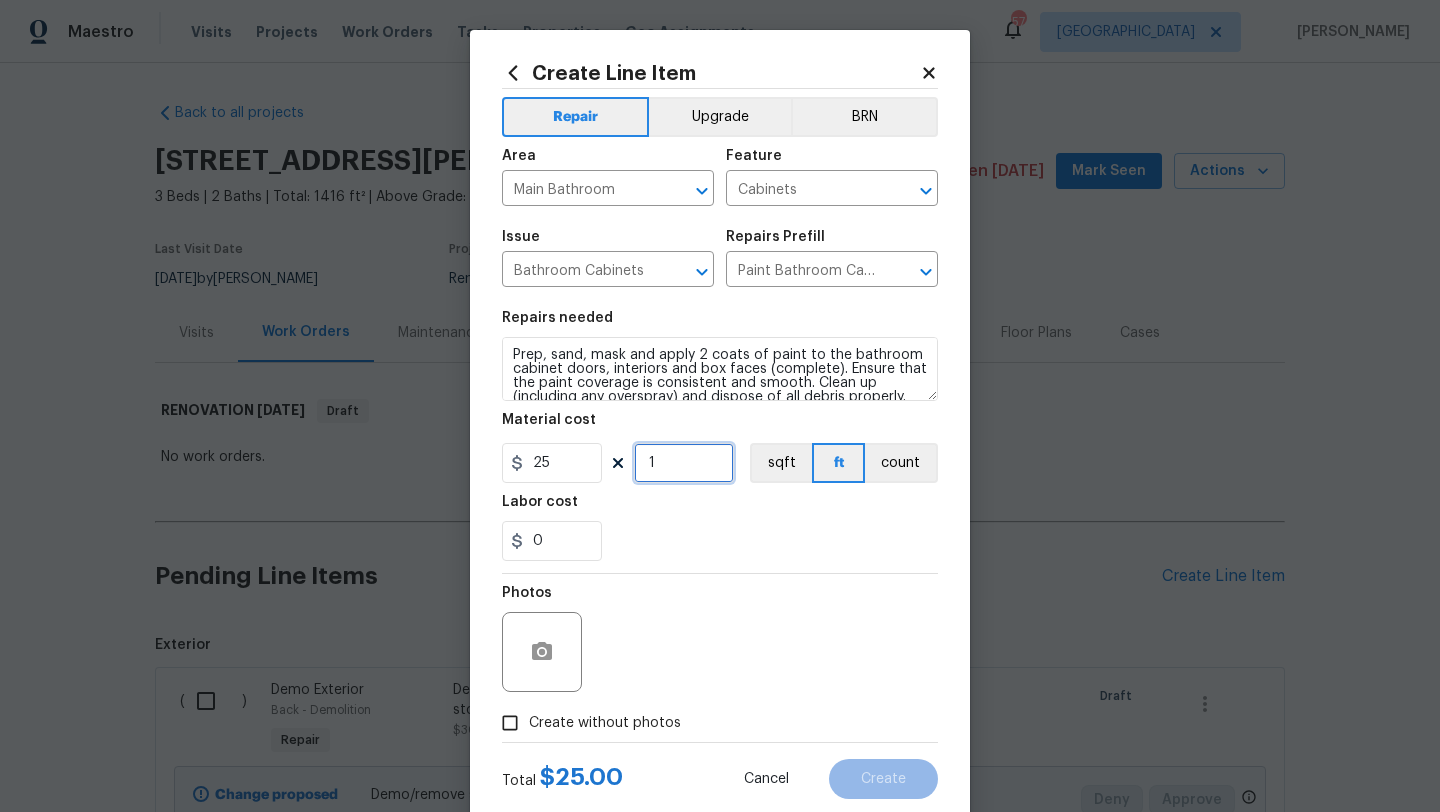 drag, startPoint x: 682, startPoint y: 469, endPoint x: 584, endPoint y: 468, distance: 98.005104 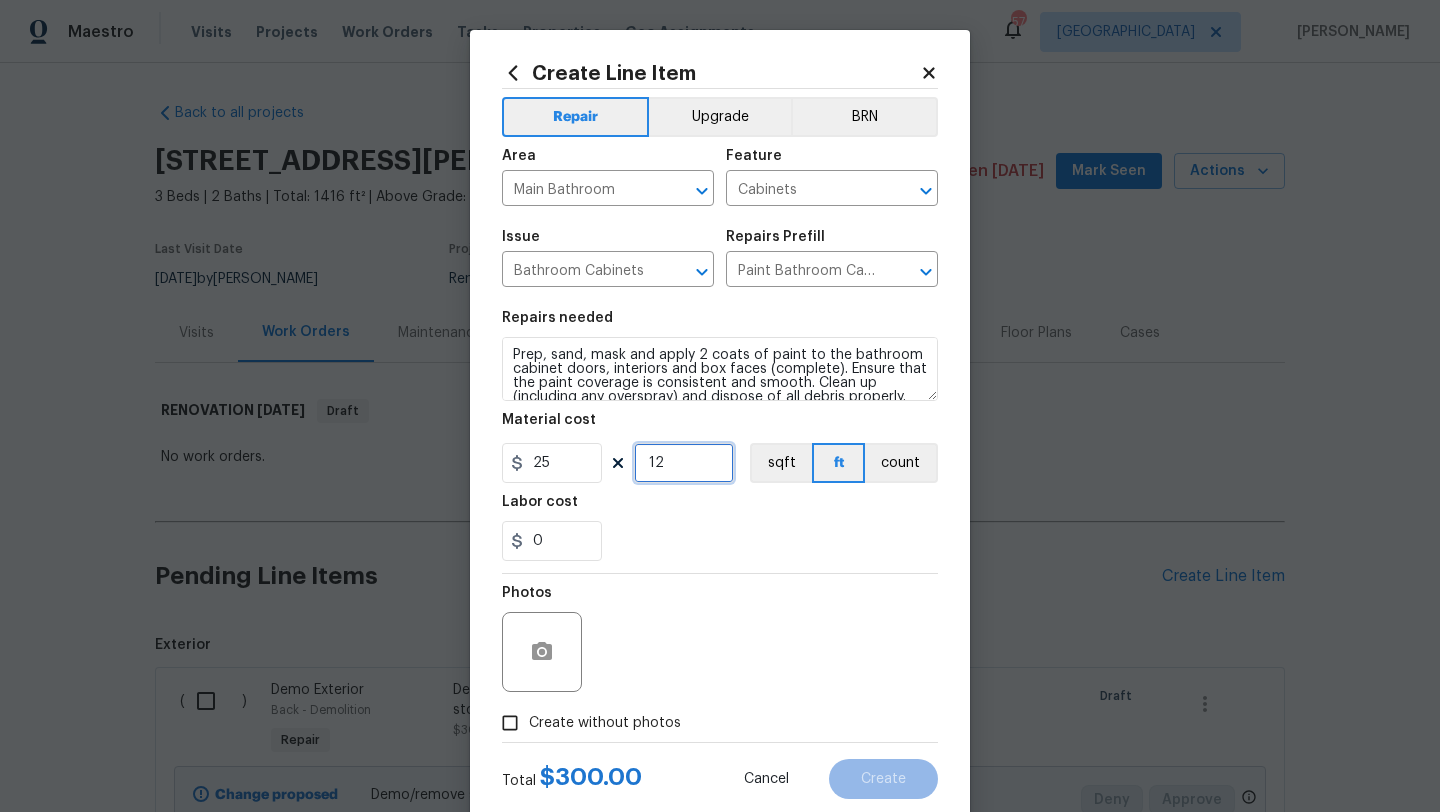 type on "12" 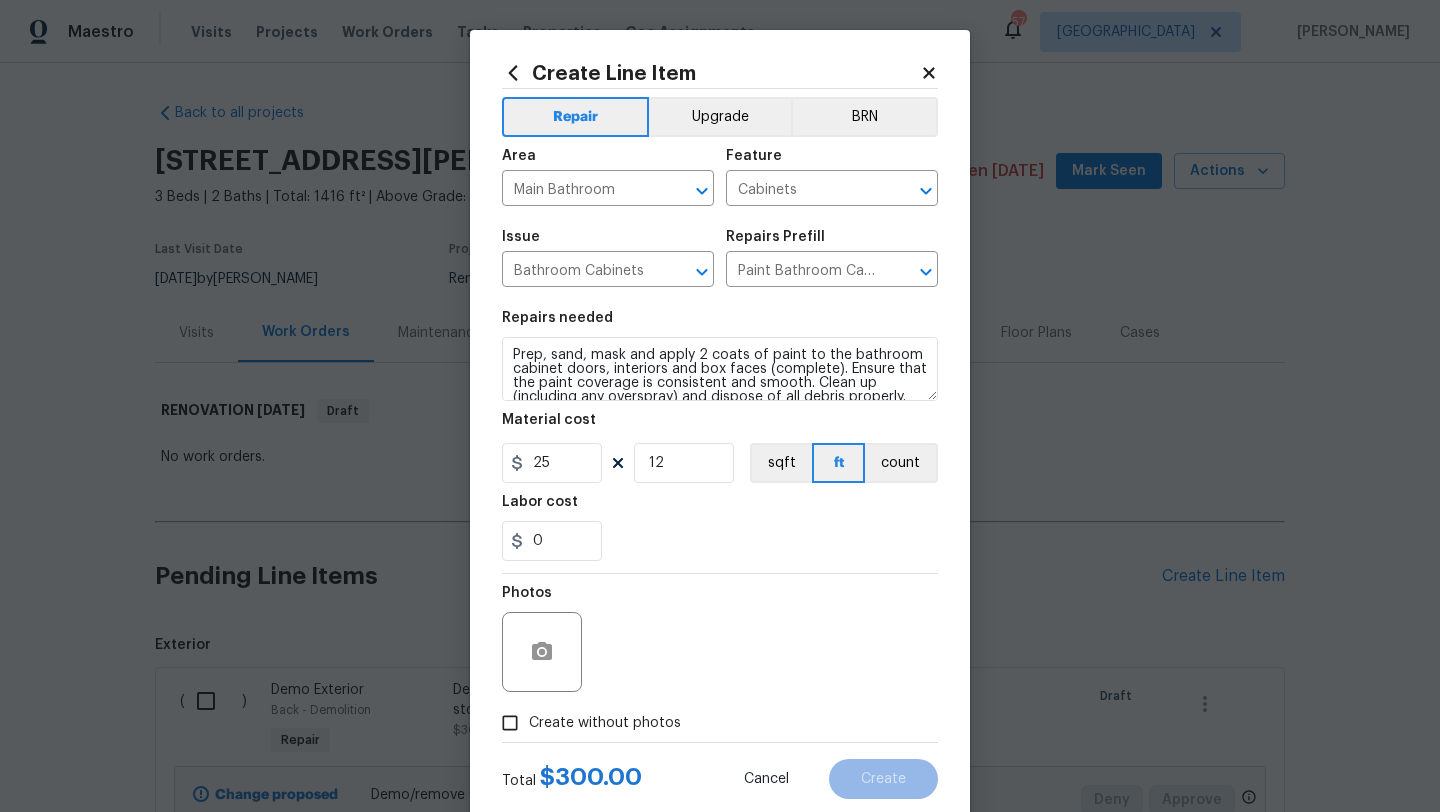 click on "Total   $ 300.00 Cancel Create" at bounding box center (720, 771) 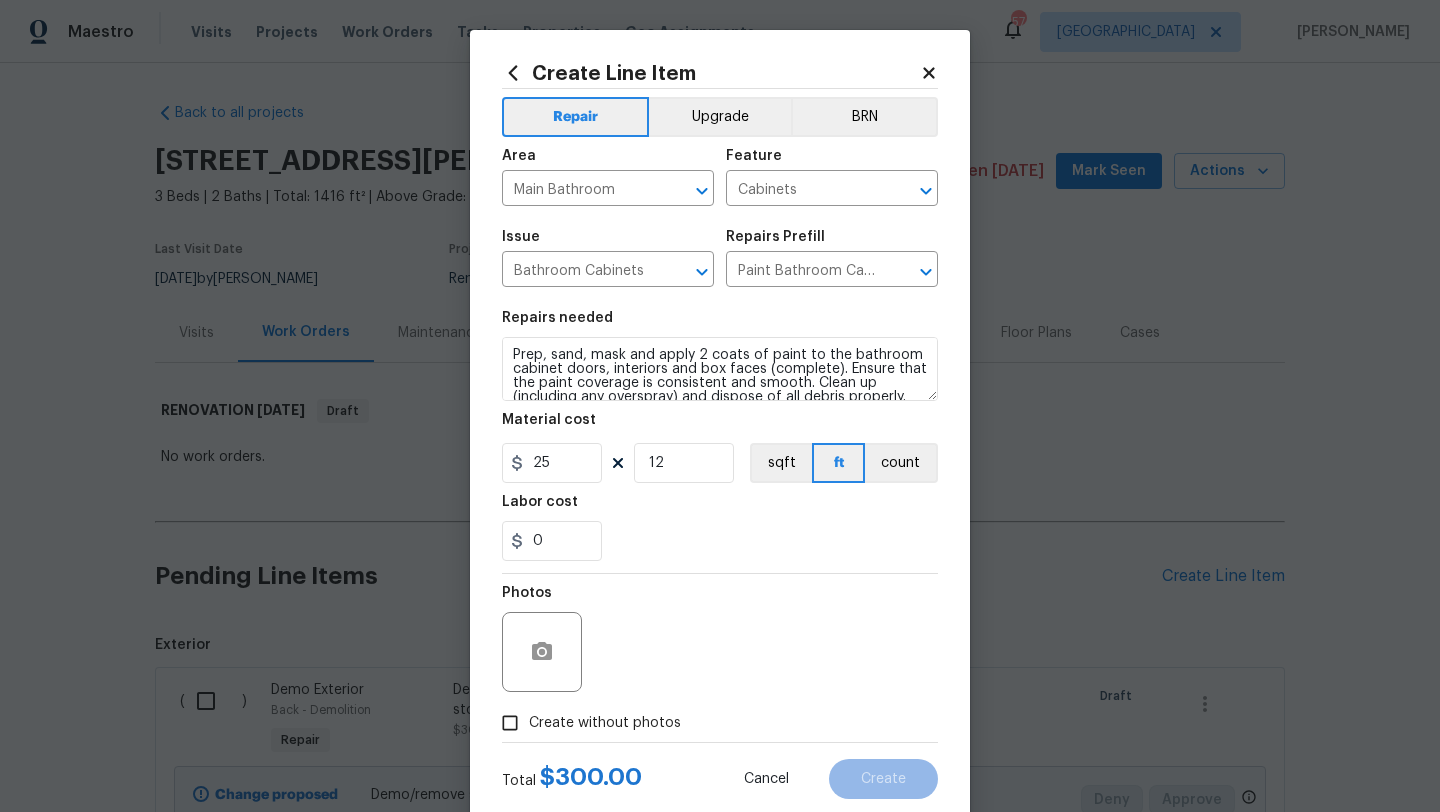 click on "Create without photos" at bounding box center (510, 723) 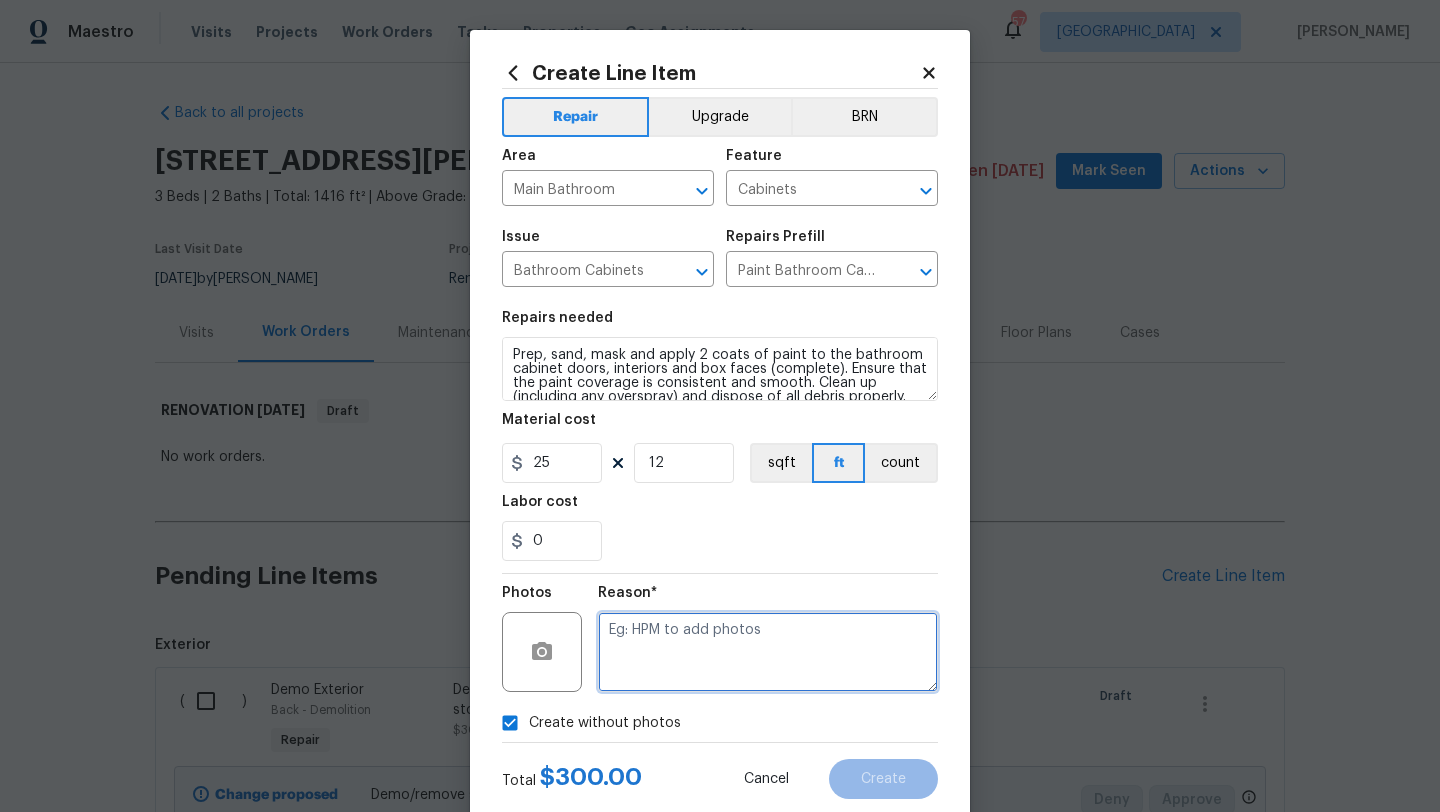click at bounding box center (768, 652) 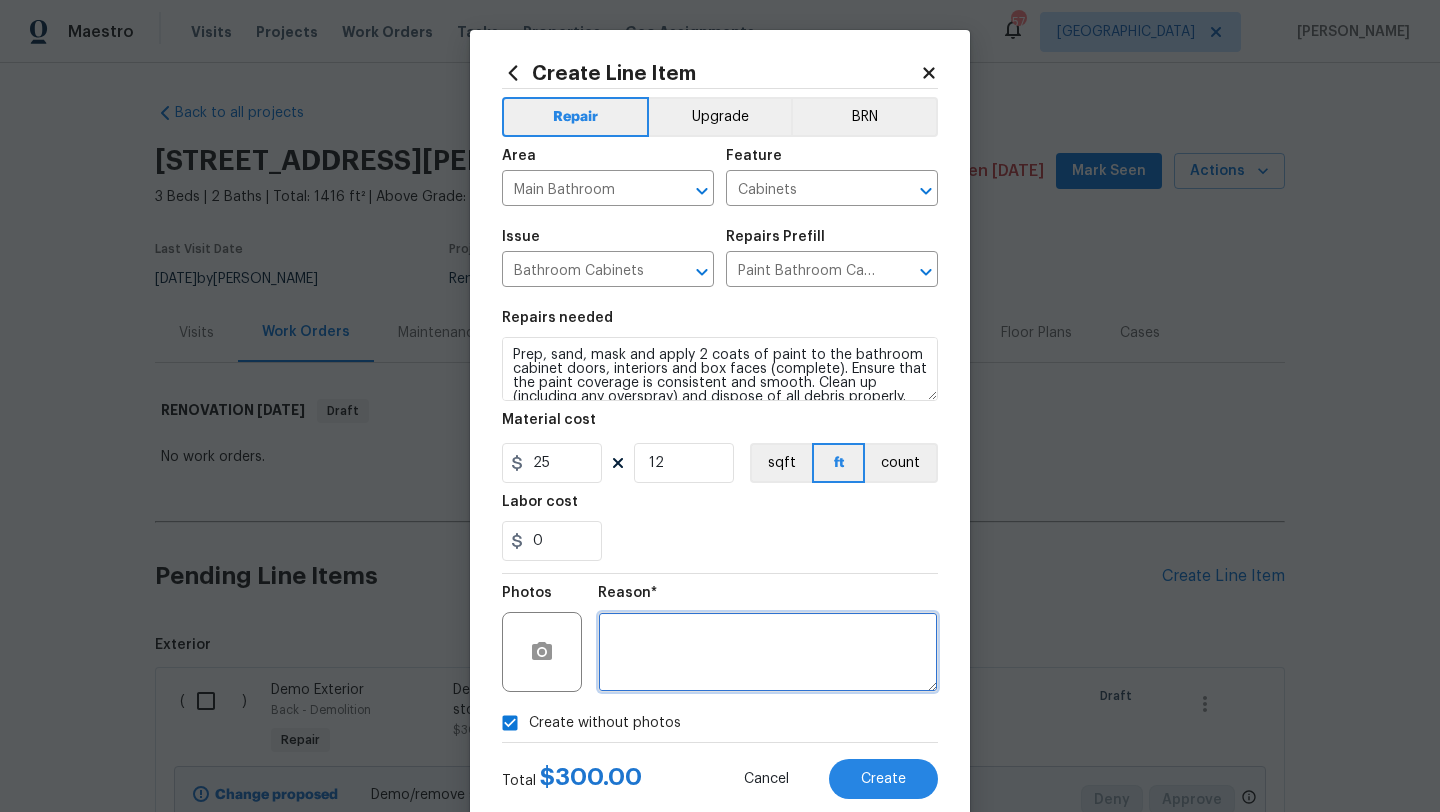 type 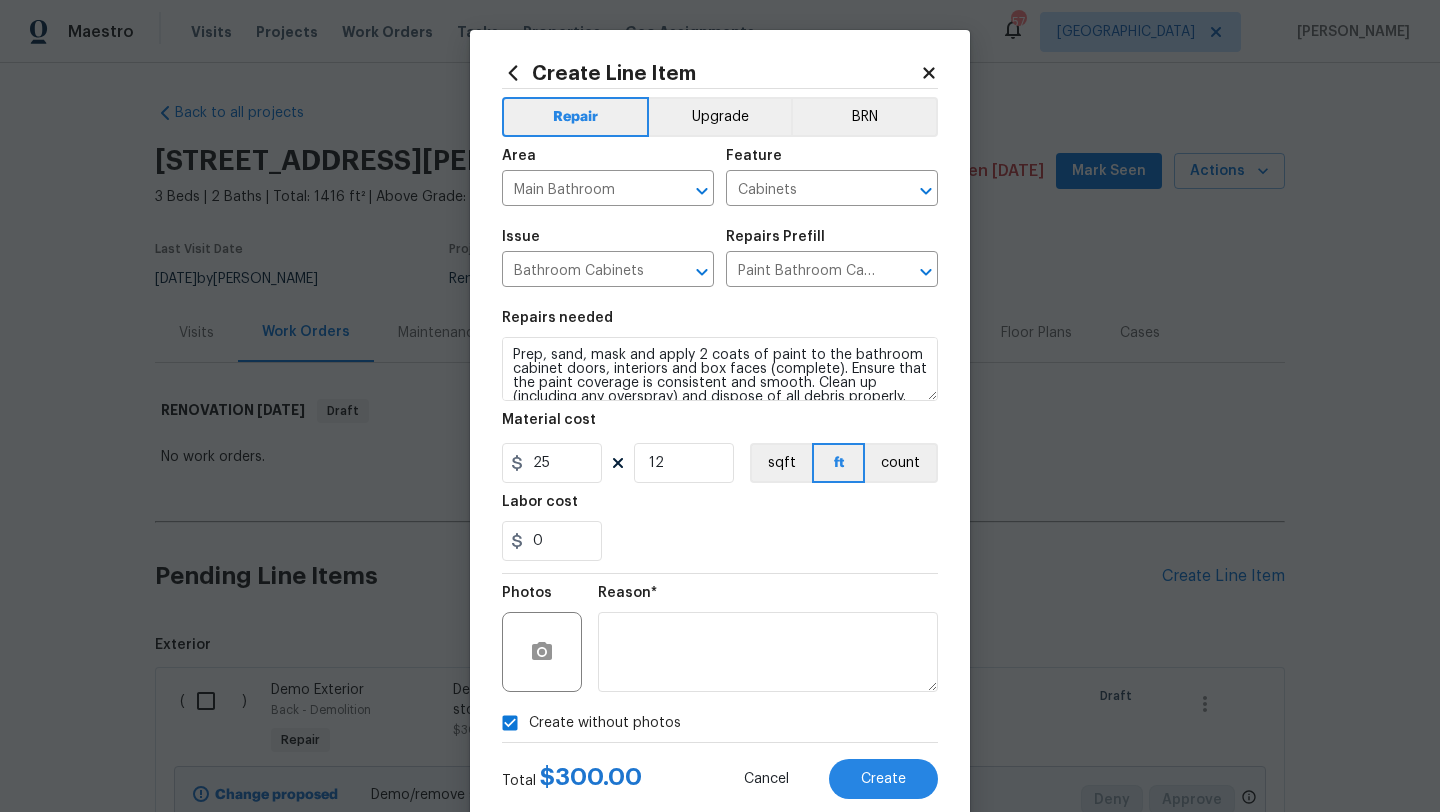 click on "Create without photos" at bounding box center [720, 723] 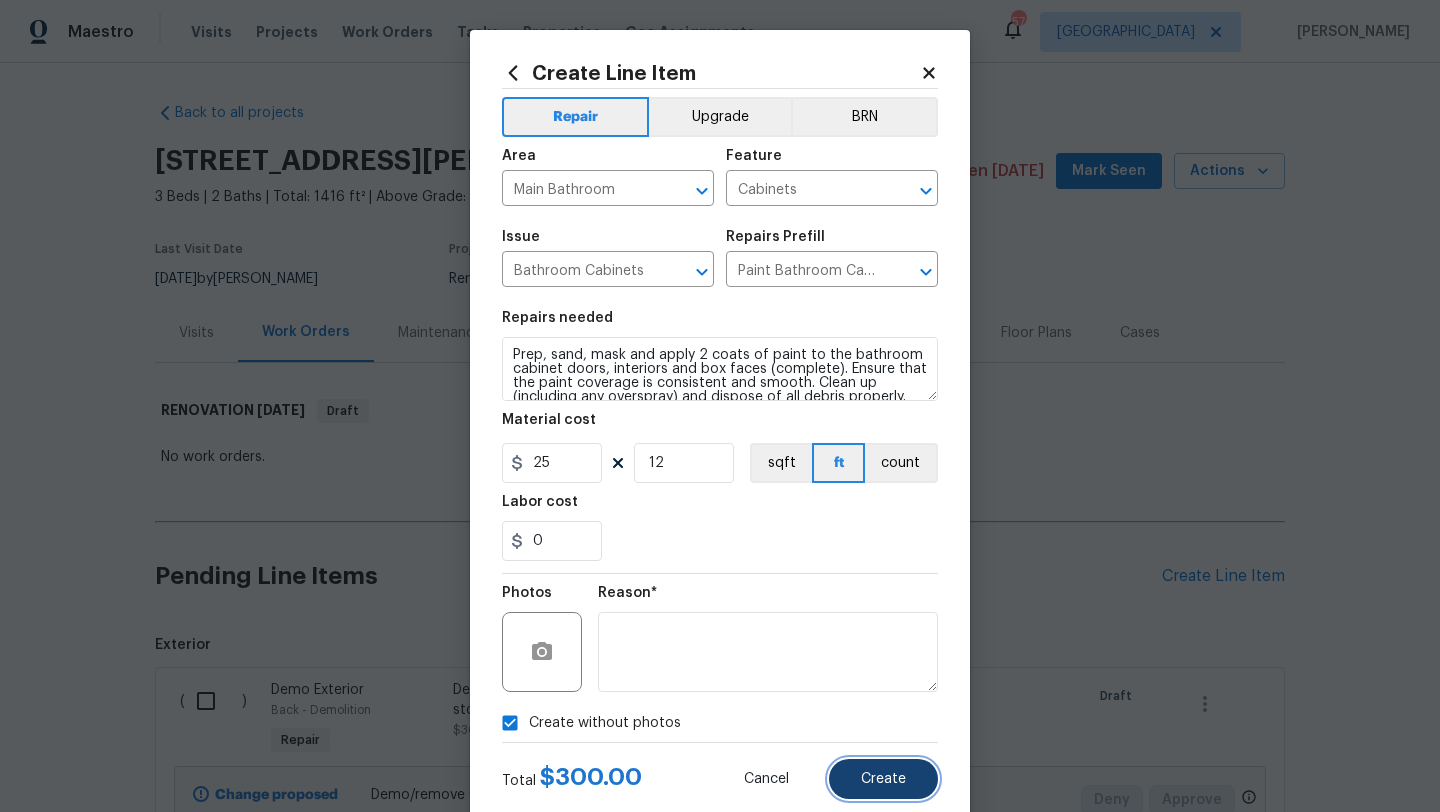 click on "Create" at bounding box center [883, 779] 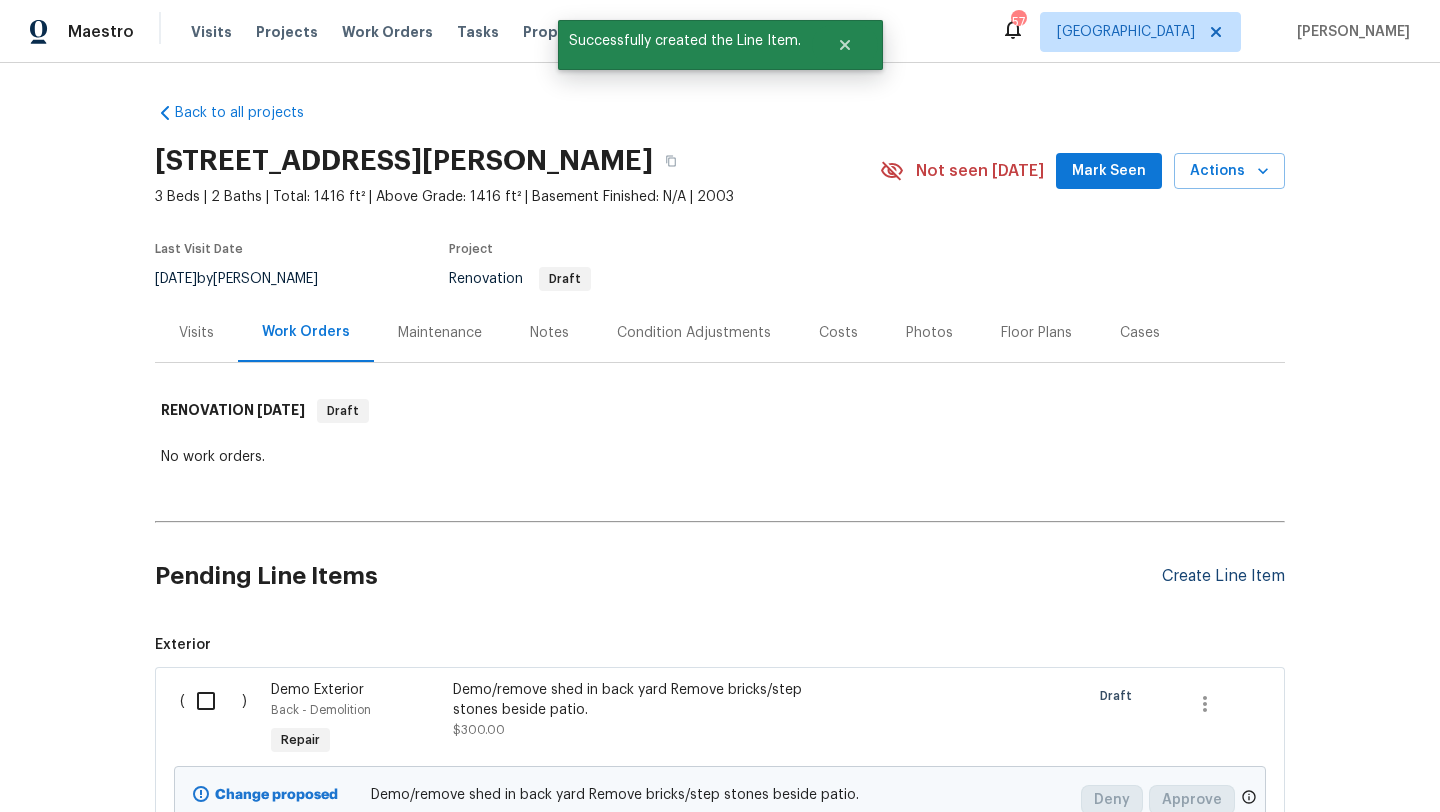 click on "Create Line Item" at bounding box center [1223, 576] 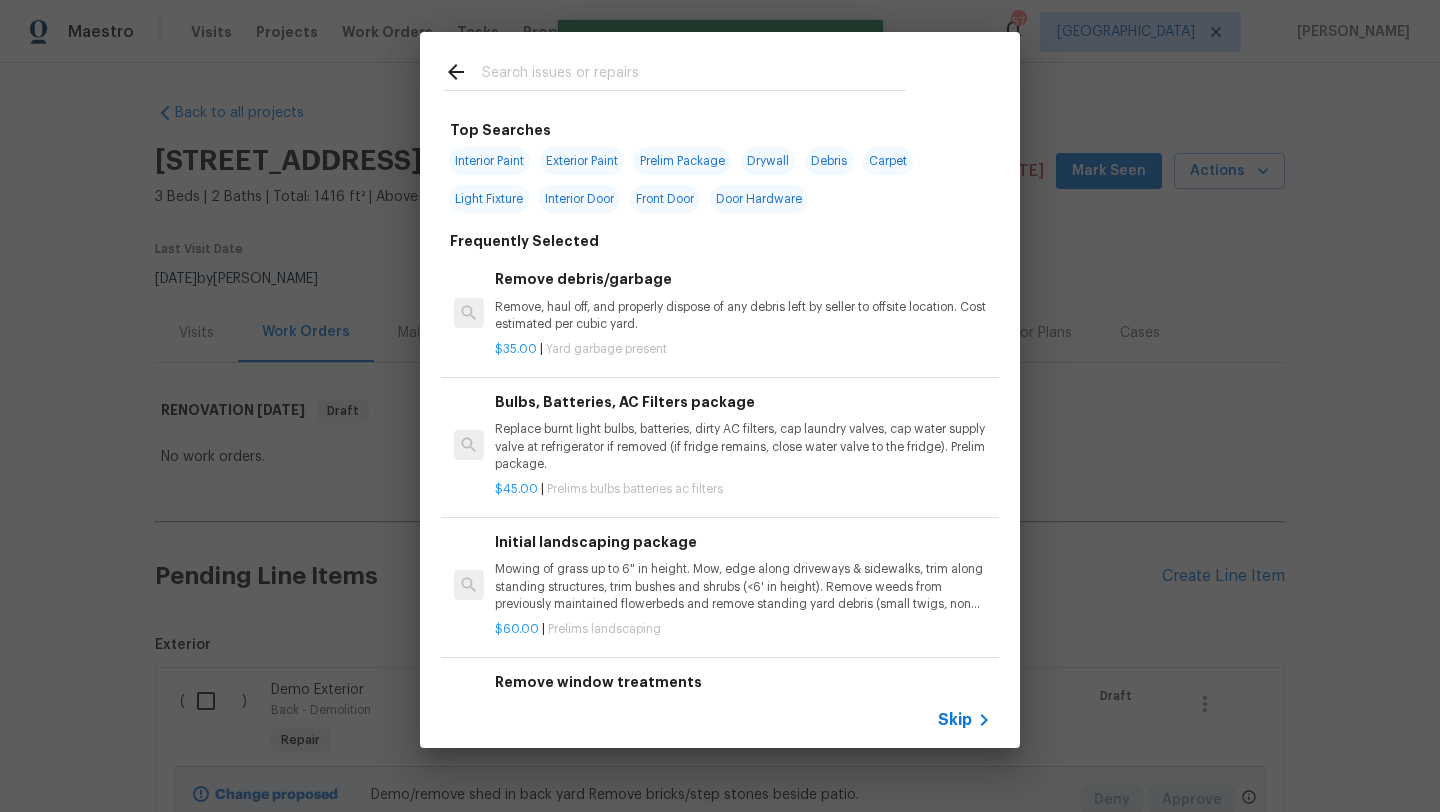 click at bounding box center [694, 75] 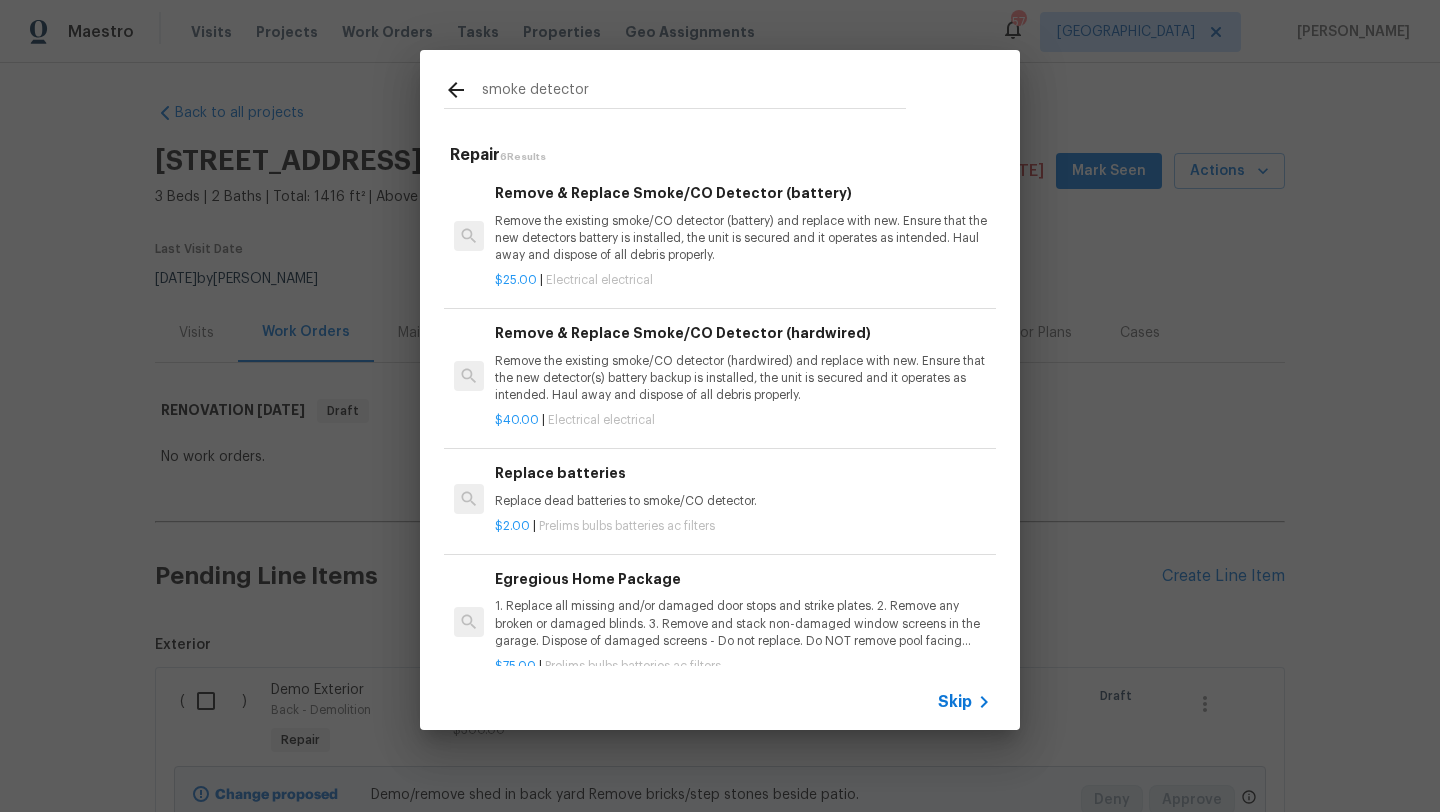 type on "smoke detector" 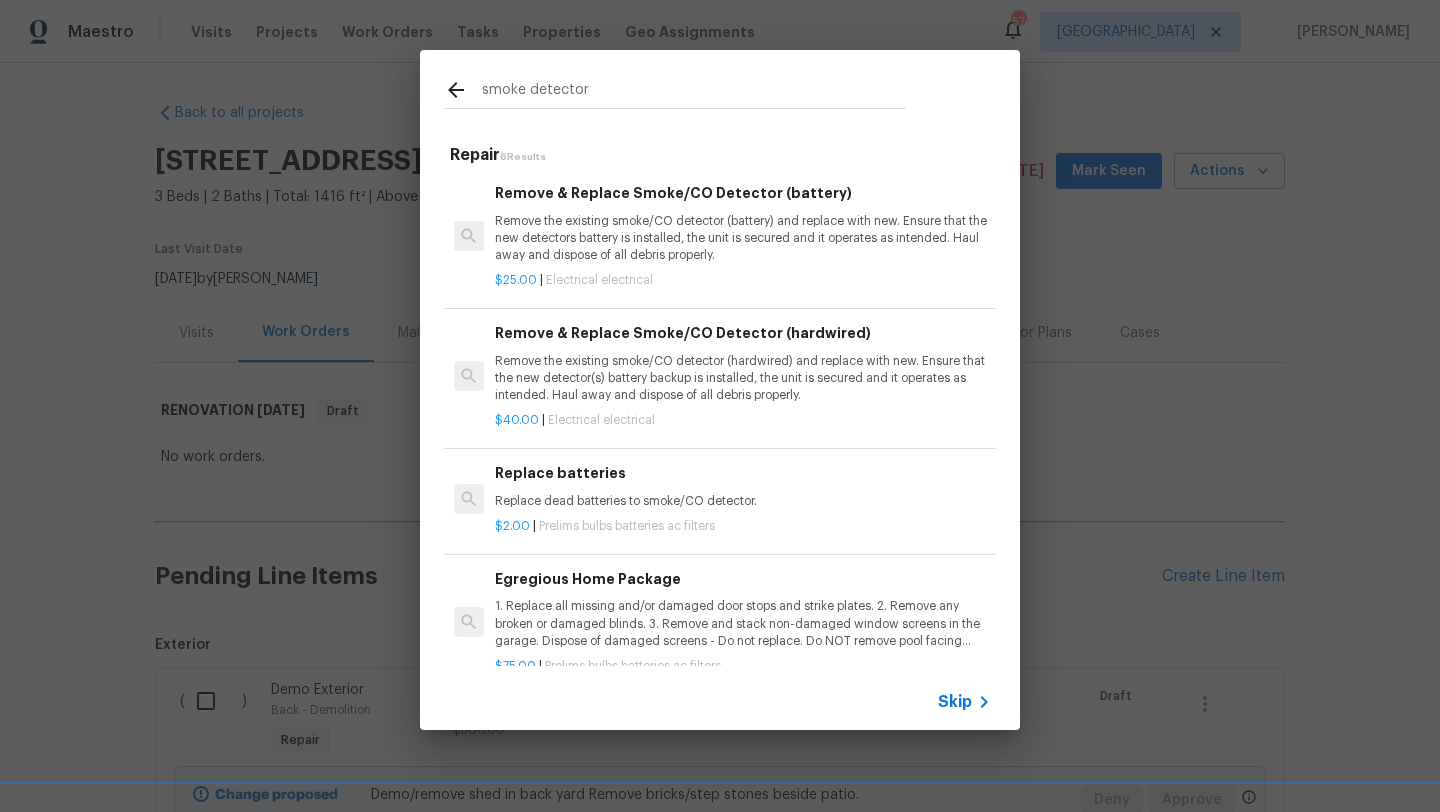 click on "Remove the existing smoke/CO detector (hardwired) and replace with new. Ensure that the new detector(s) battery backup is installed, the unit is secured and it operates as intended. Haul away and dispose of all debris properly." at bounding box center [743, 378] 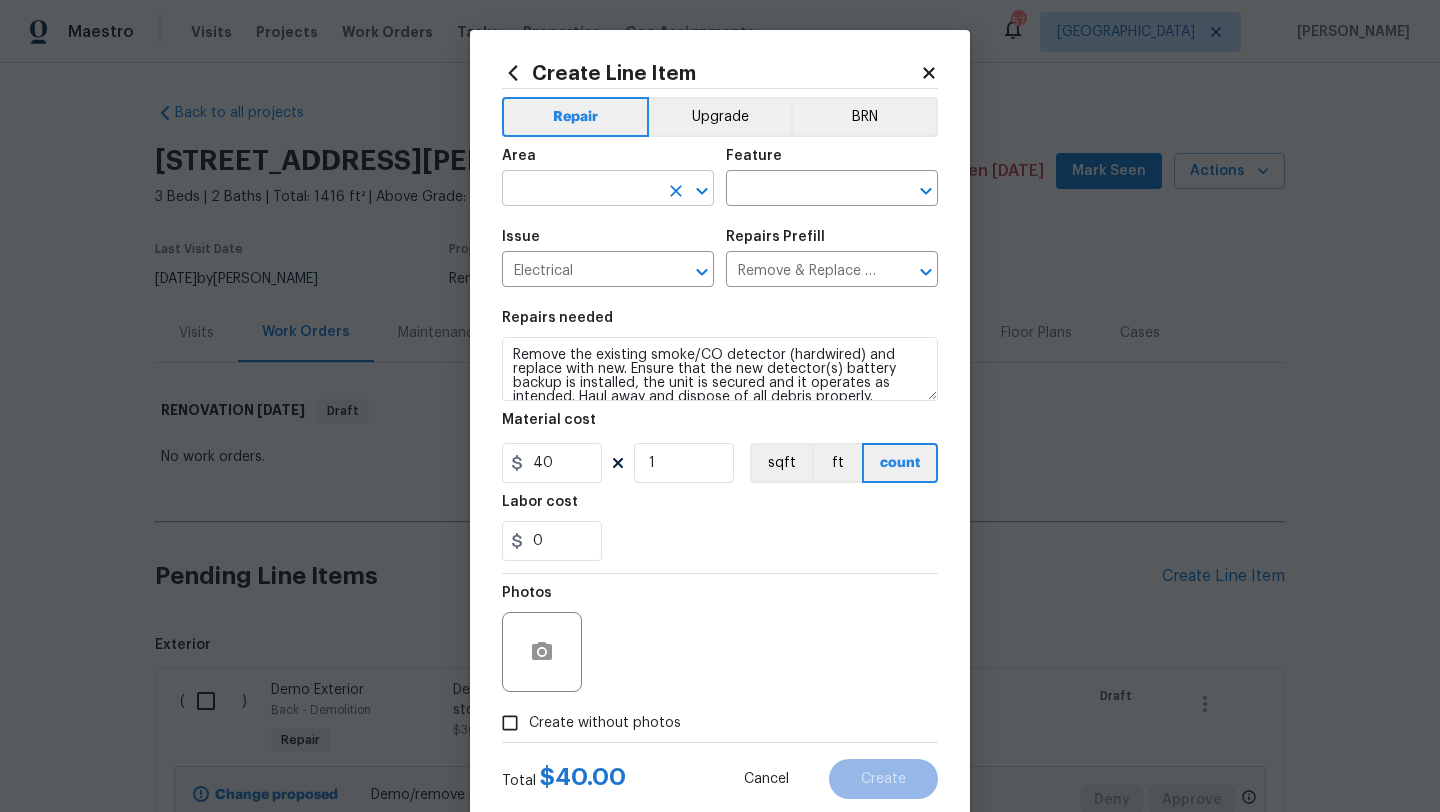 click at bounding box center [580, 190] 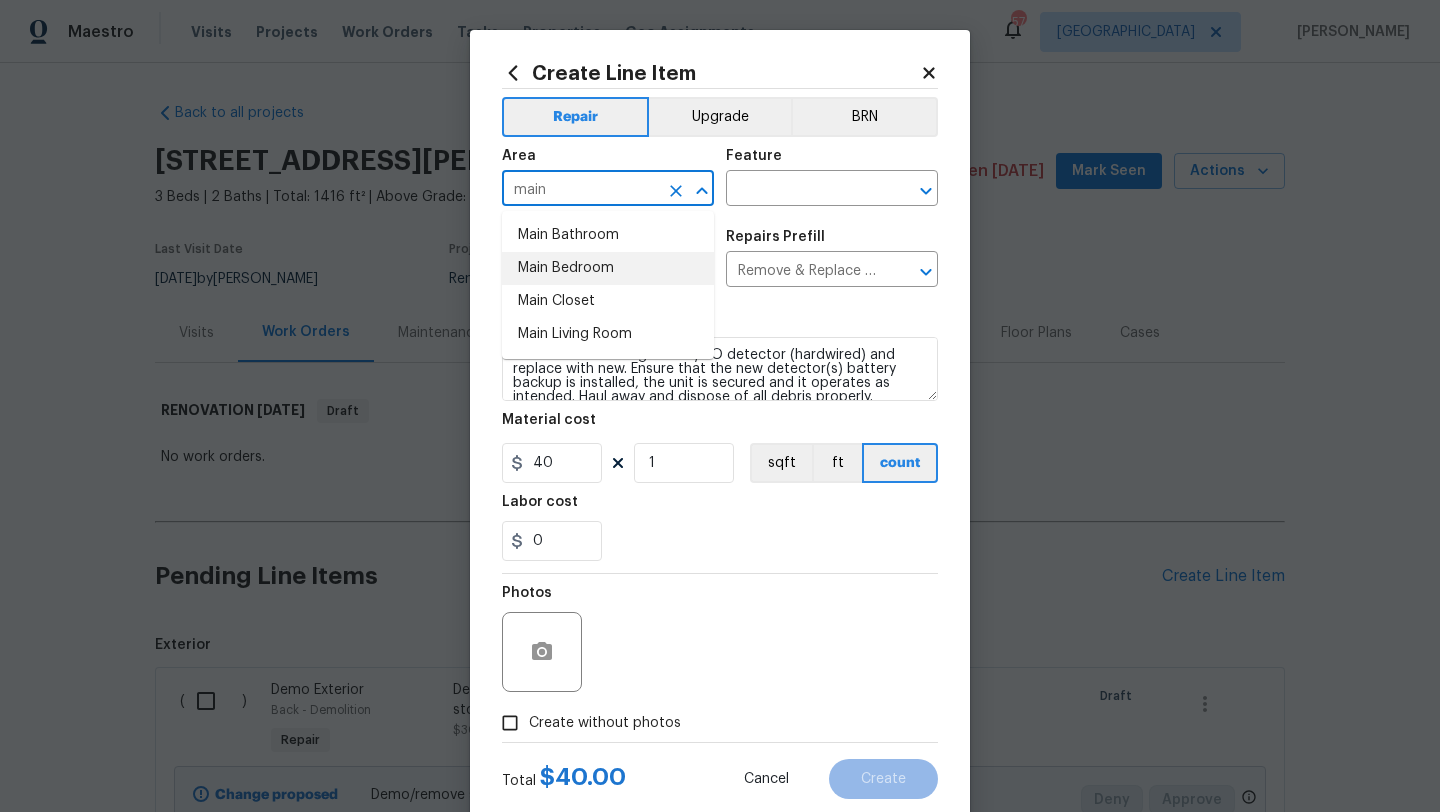 click on "Main Bedroom" at bounding box center [608, 268] 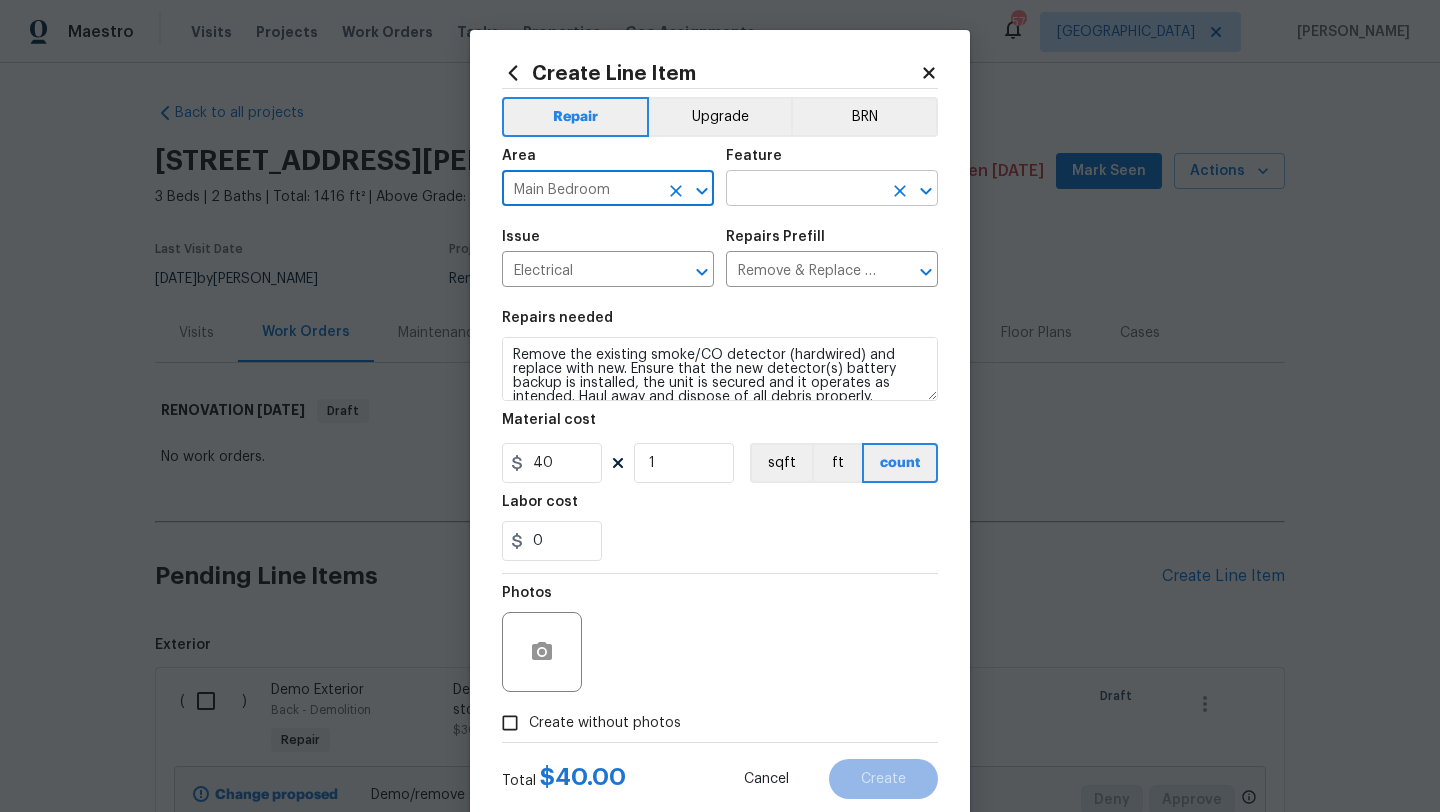 type on "Main Bedroom" 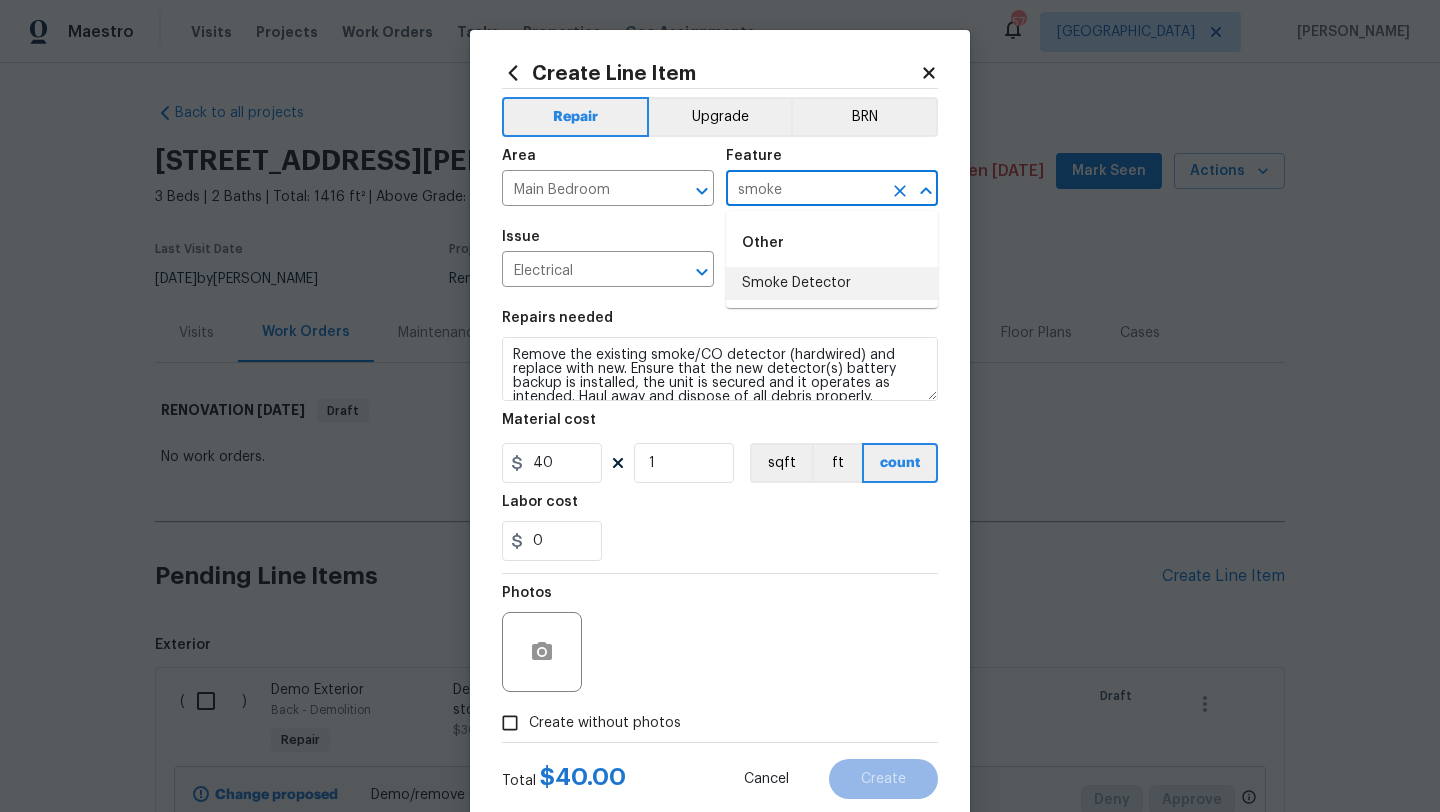 click on "Smoke Detector" at bounding box center [832, 283] 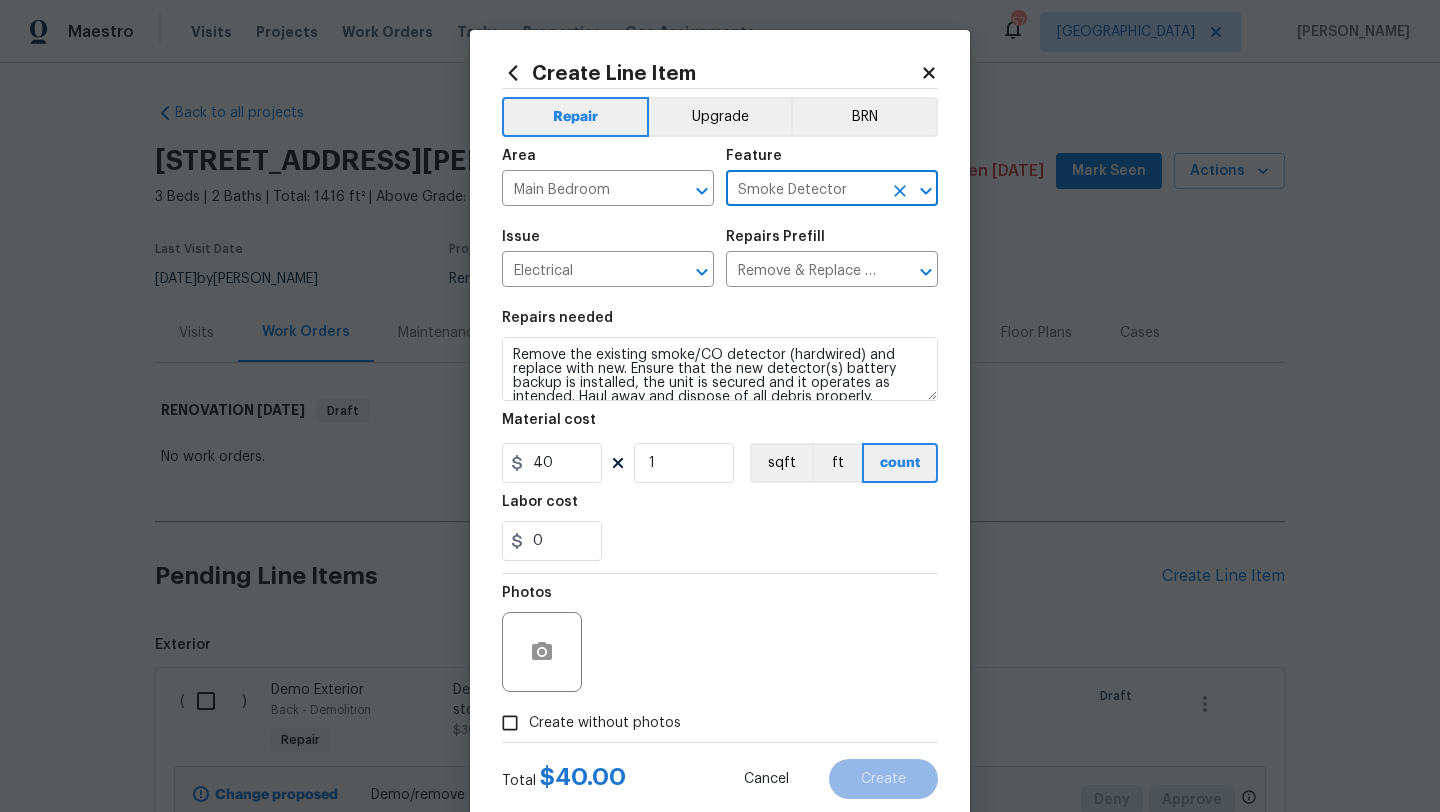 type on "Smoke Detector" 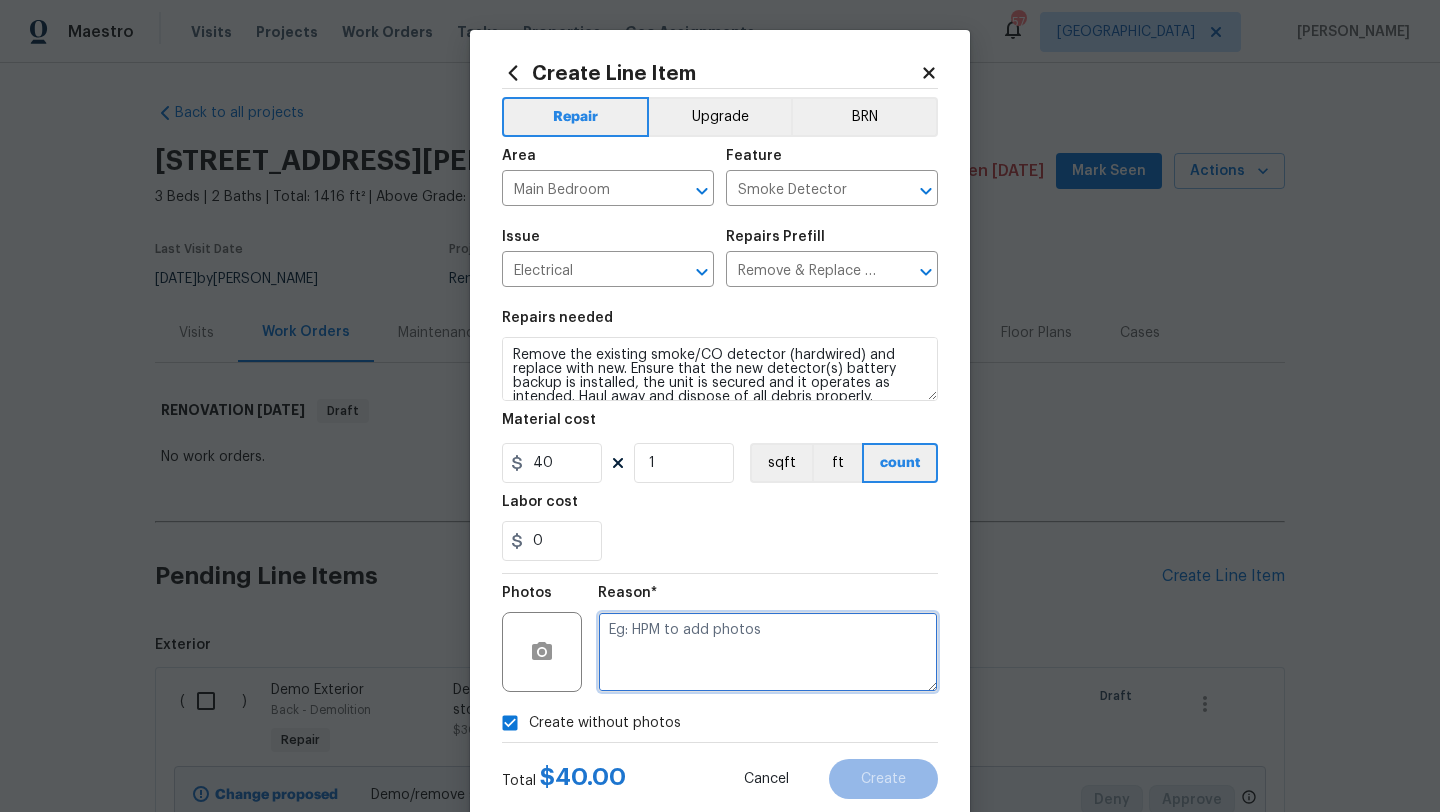 click at bounding box center [768, 652] 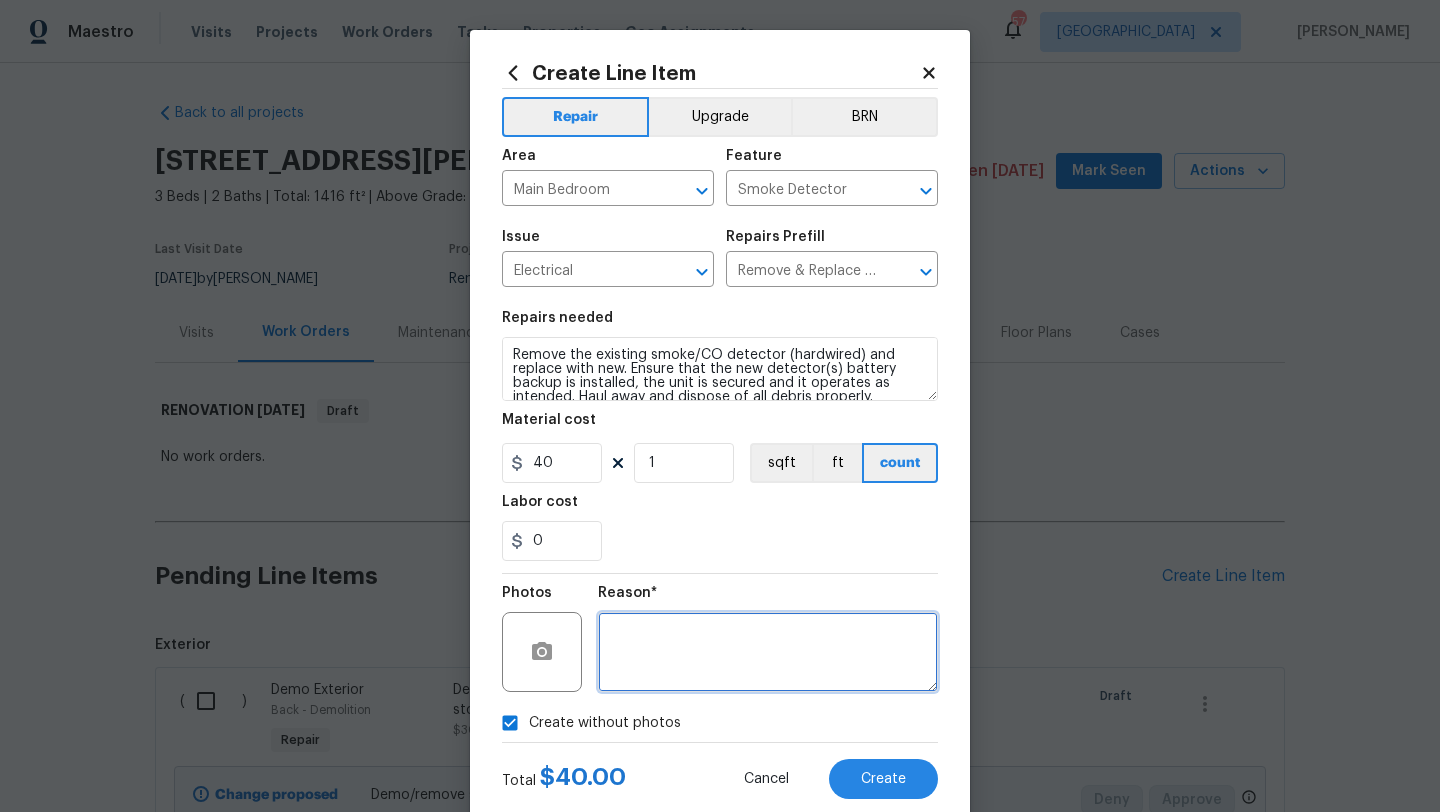 type 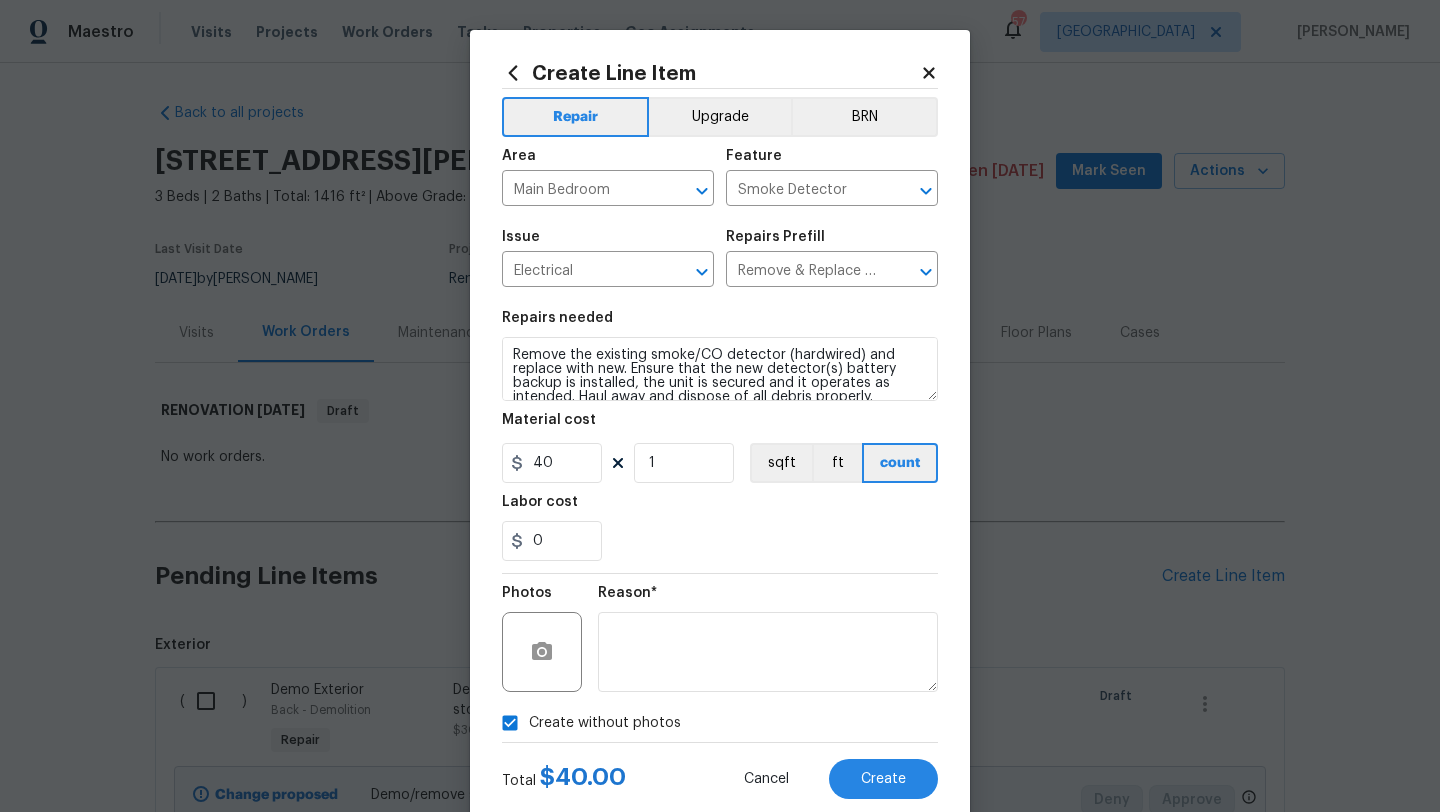 click on "Total   $ 40.00 Cancel Create" at bounding box center [720, 771] 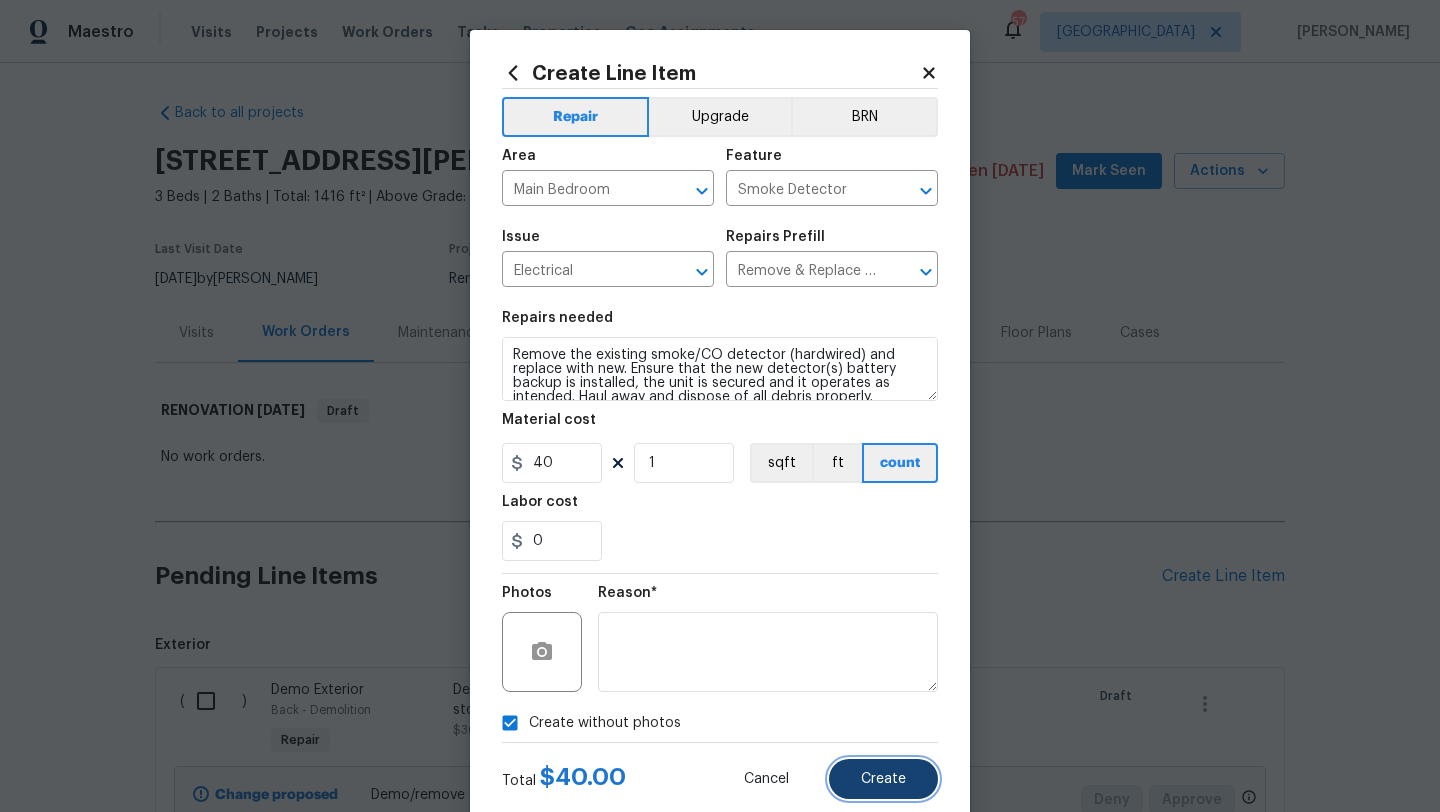 click on "Create" at bounding box center [883, 779] 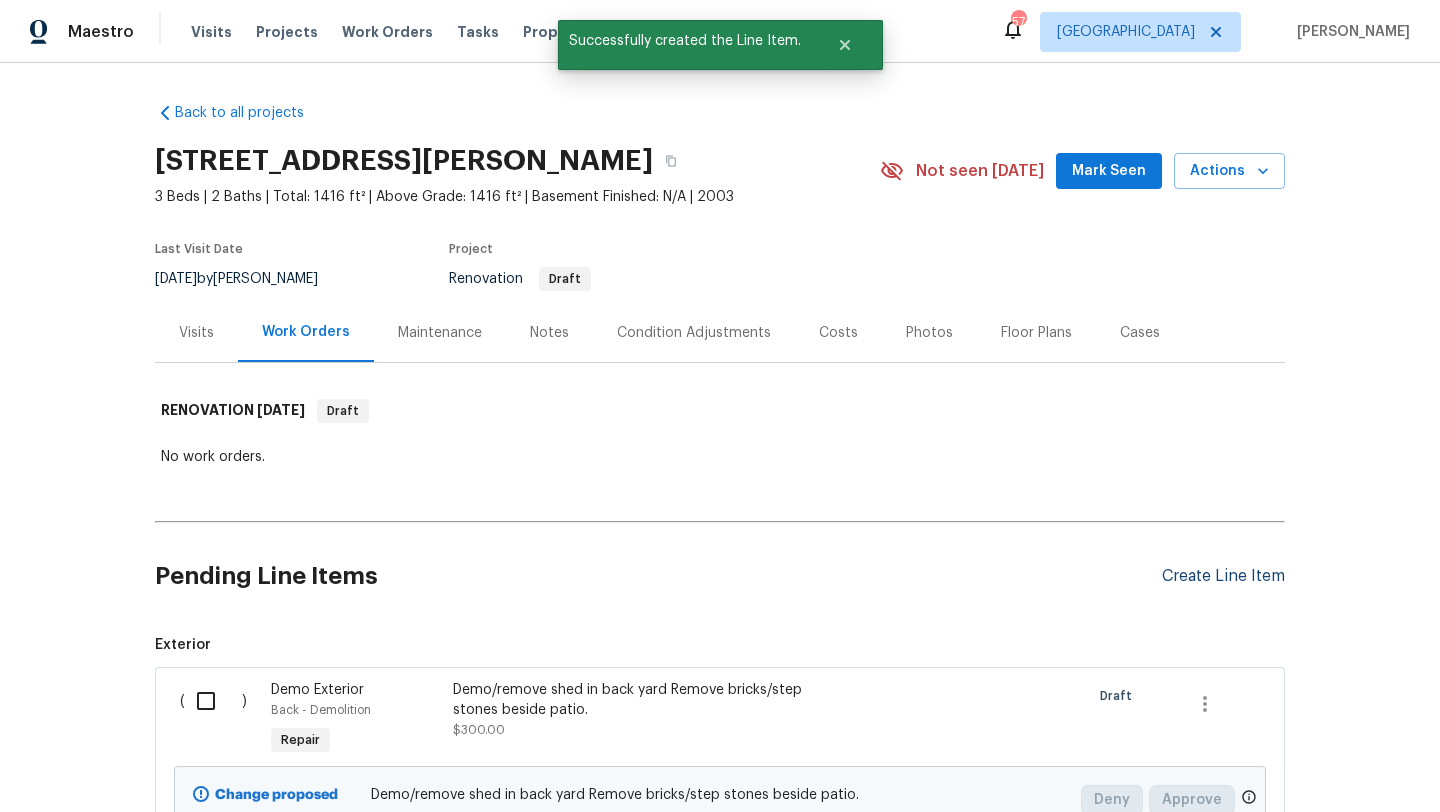 click on "Create Line Item" at bounding box center [1223, 576] 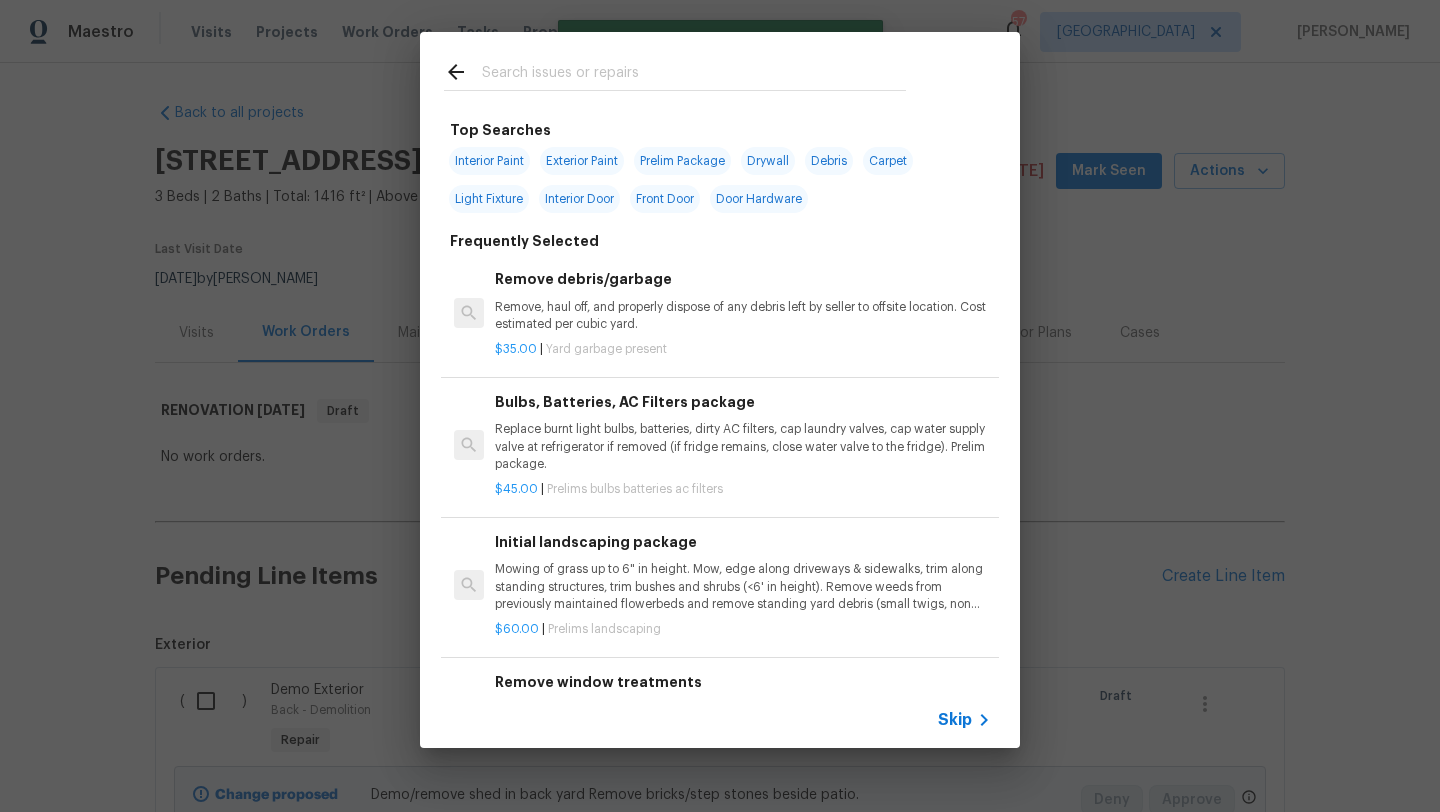 click at bounding box center [694, 75] 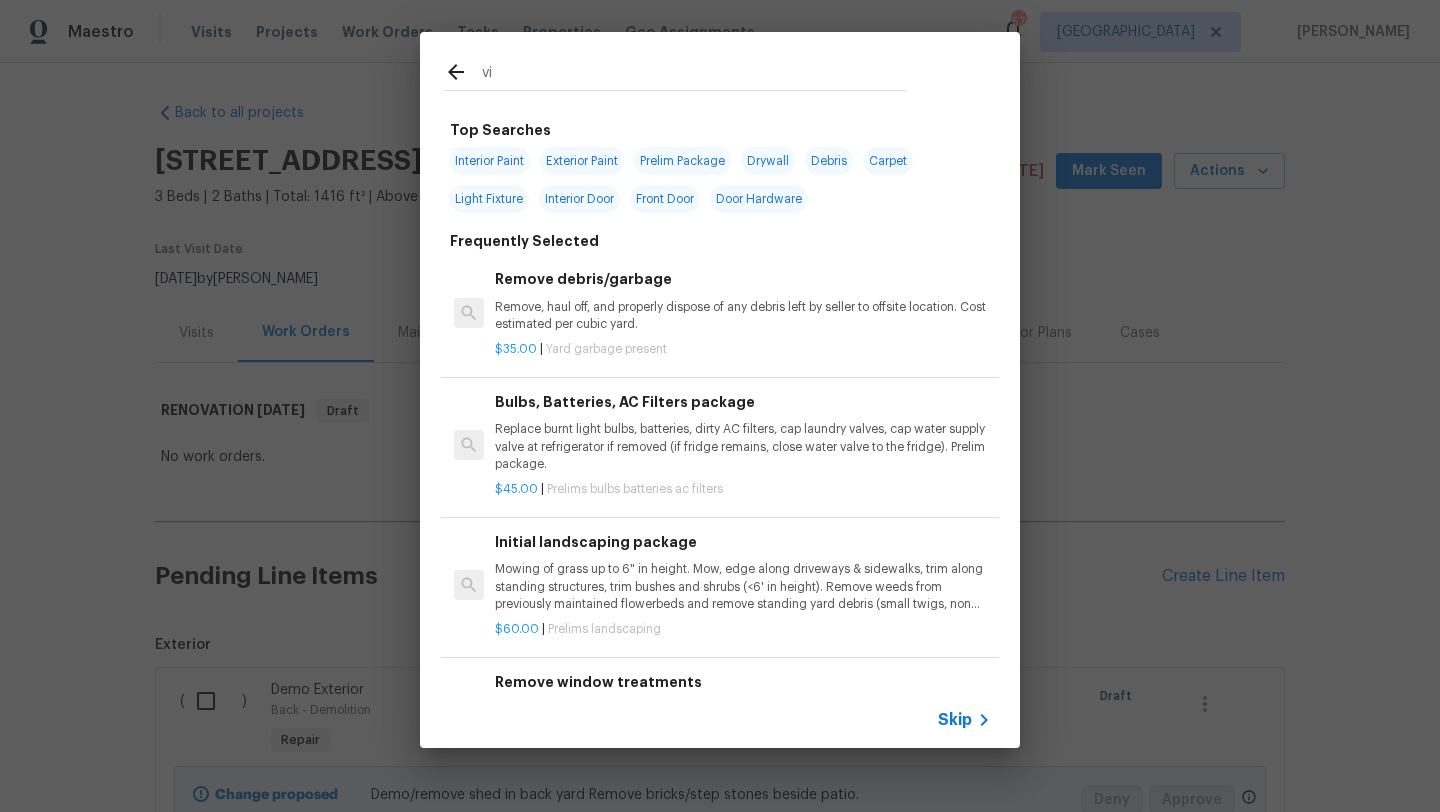 type on "v" 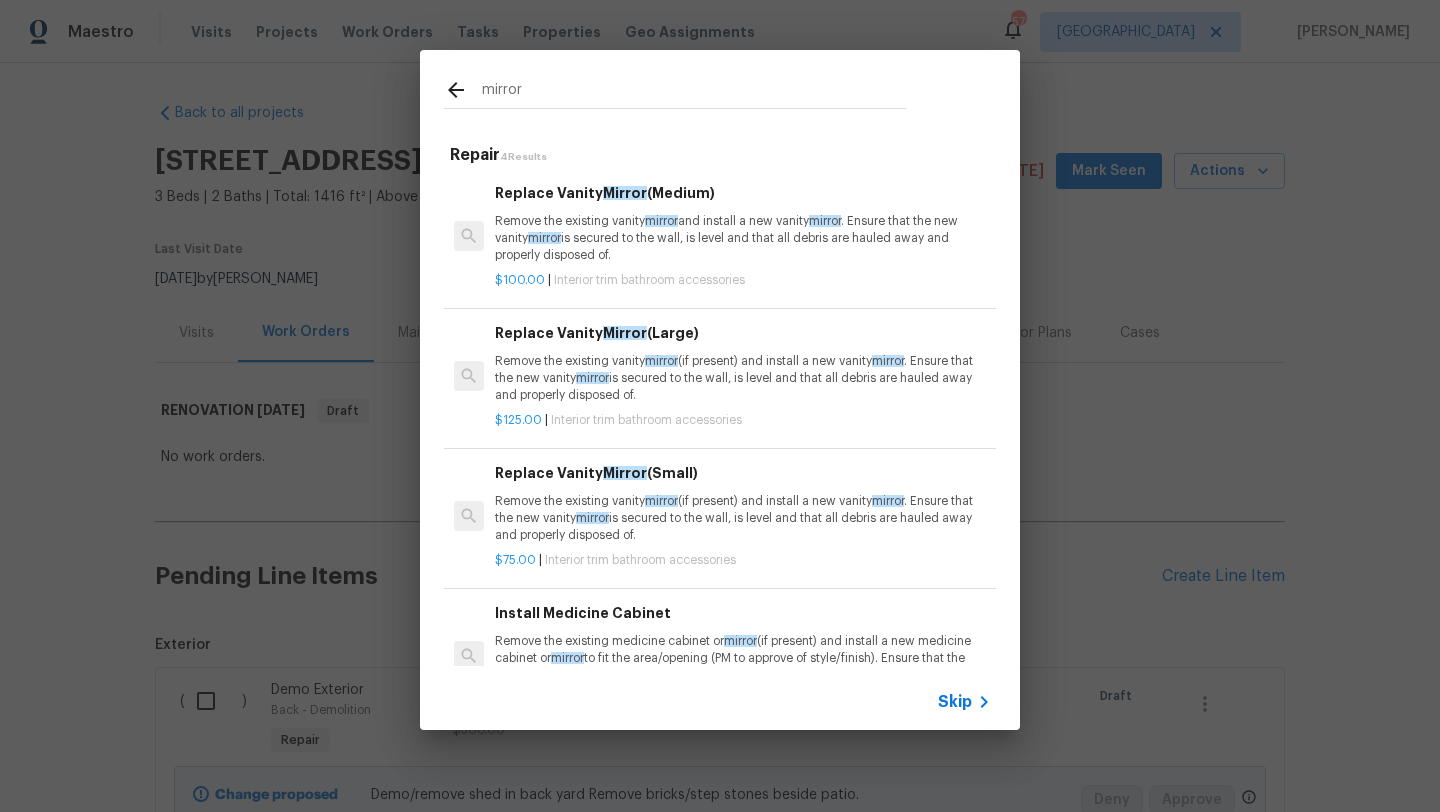 type on "mirror" 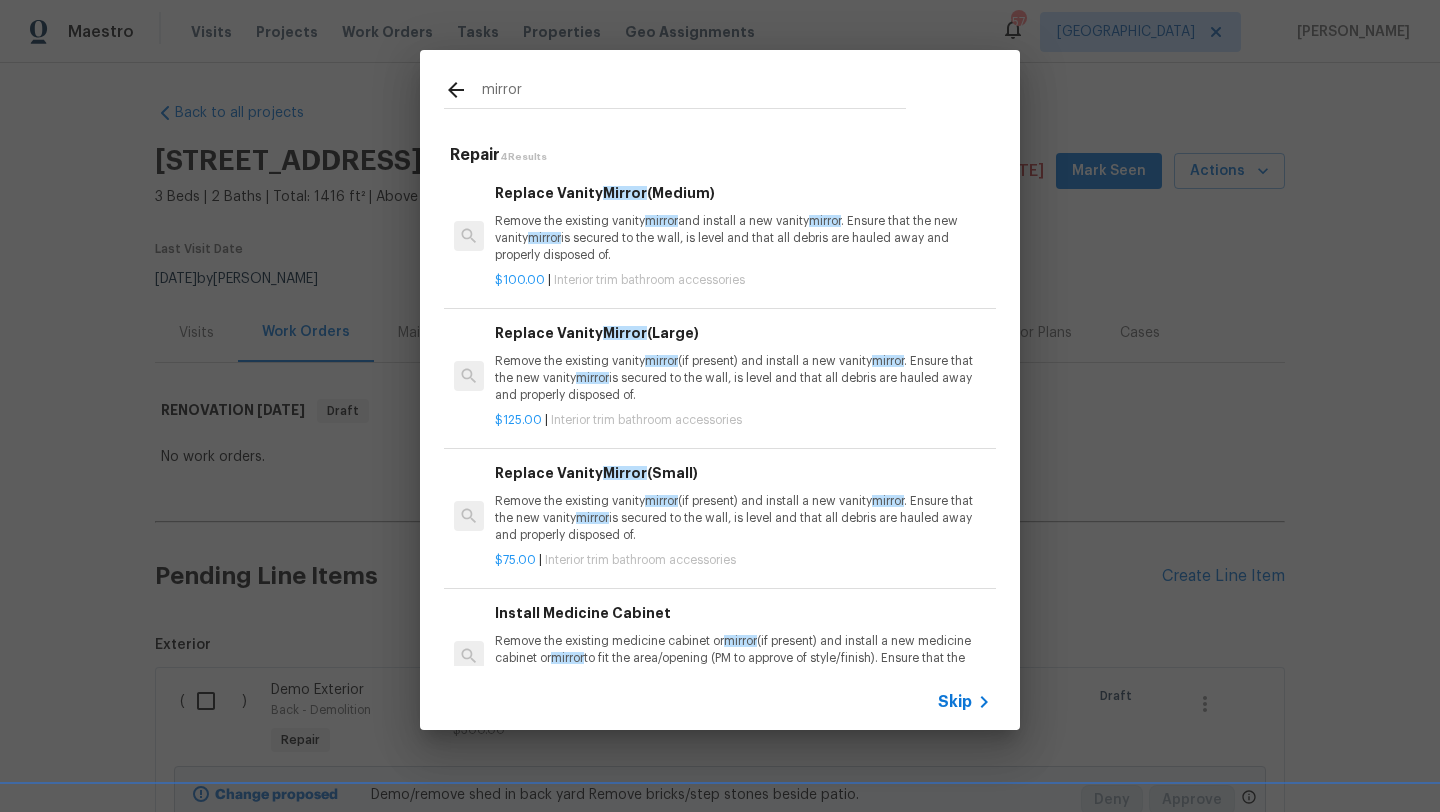 click on "Remove the existing vanity  mirror  and install a new vanity  mirror . Ensure that the new vanity  mirror  is secured to the wall, is level and that all debris are hauled away and properly disposed of." at bounding box center (743, 238) 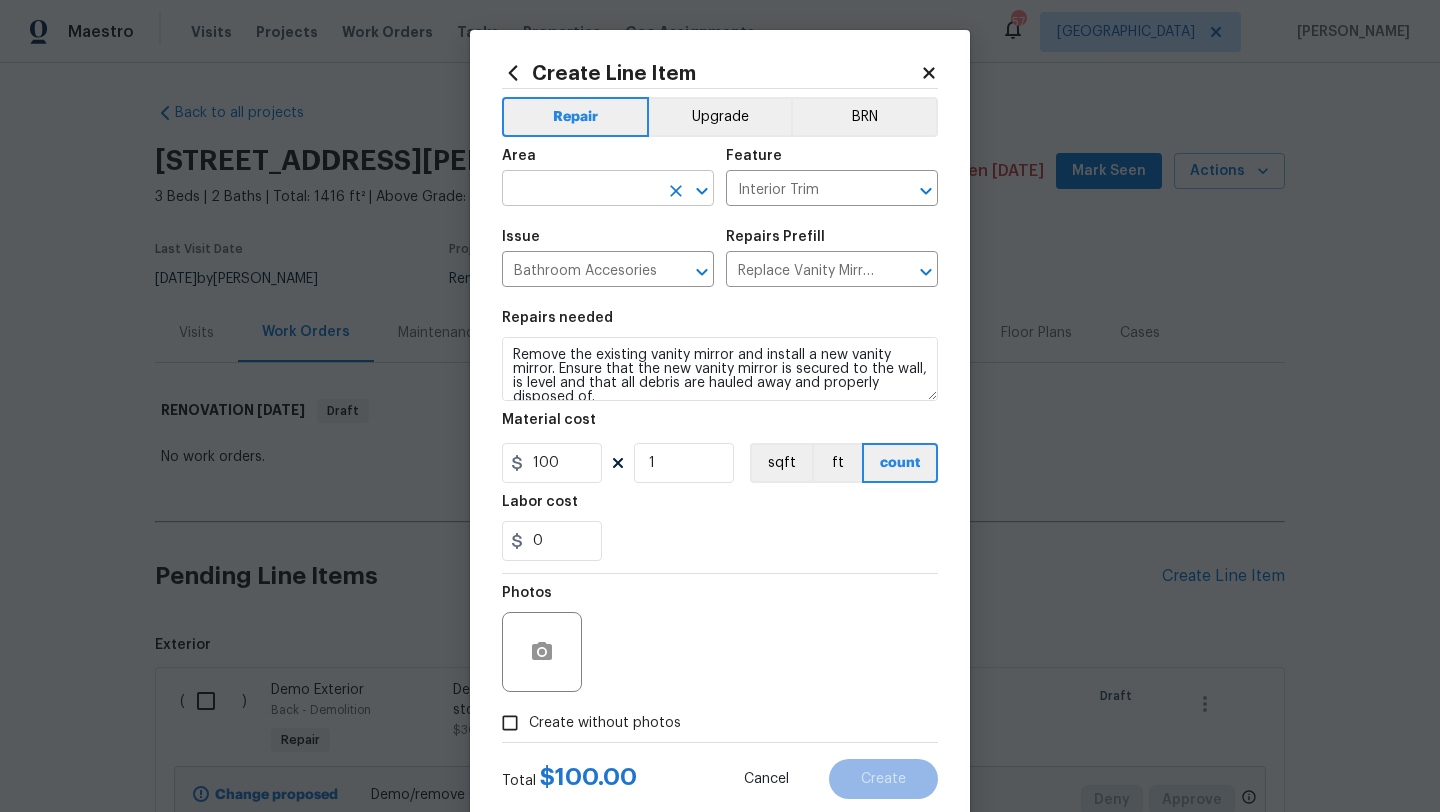 click at bounding box center (580, 190) 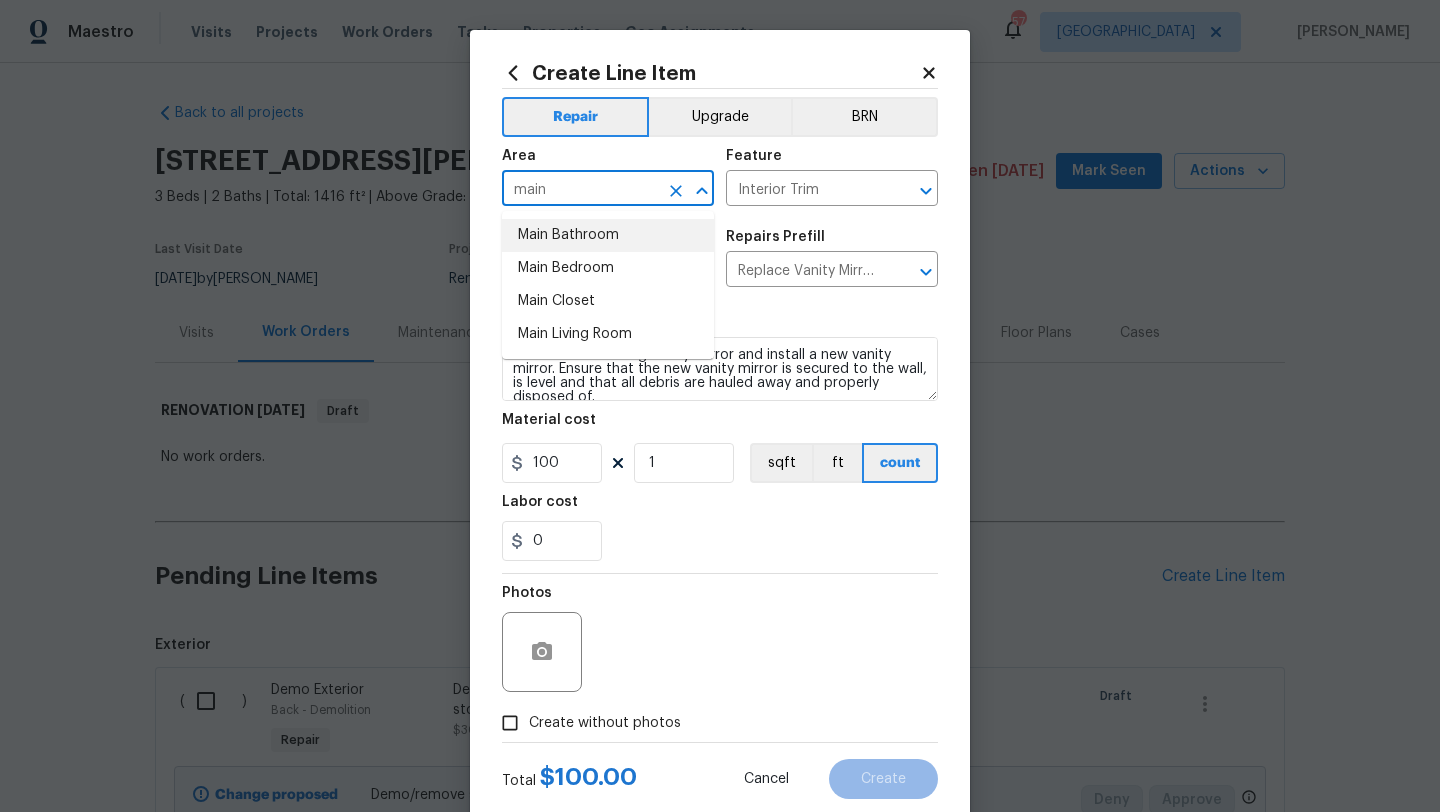 click on "Main Bathroom" at bounding box center (608, 235) 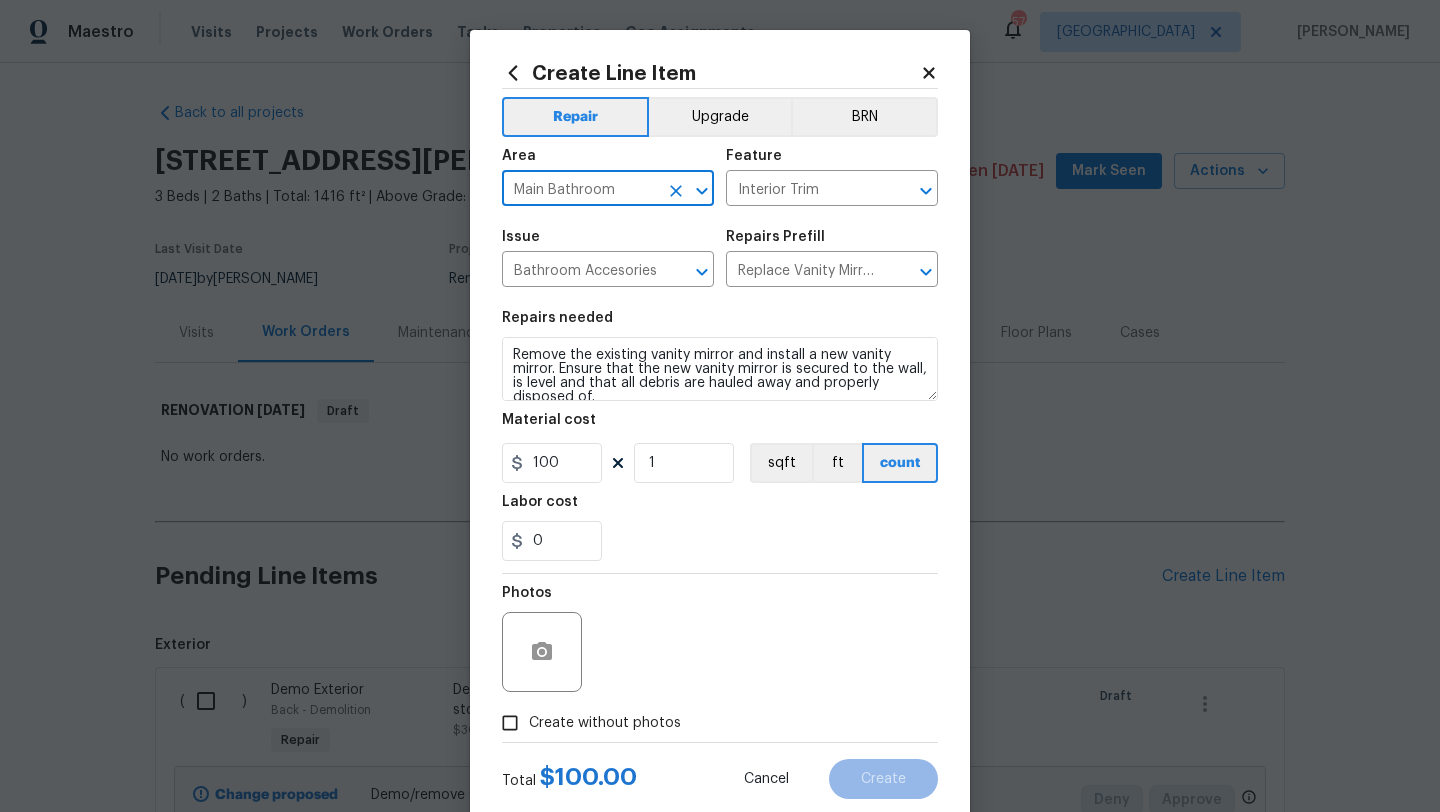 type on "Main Bathroom" 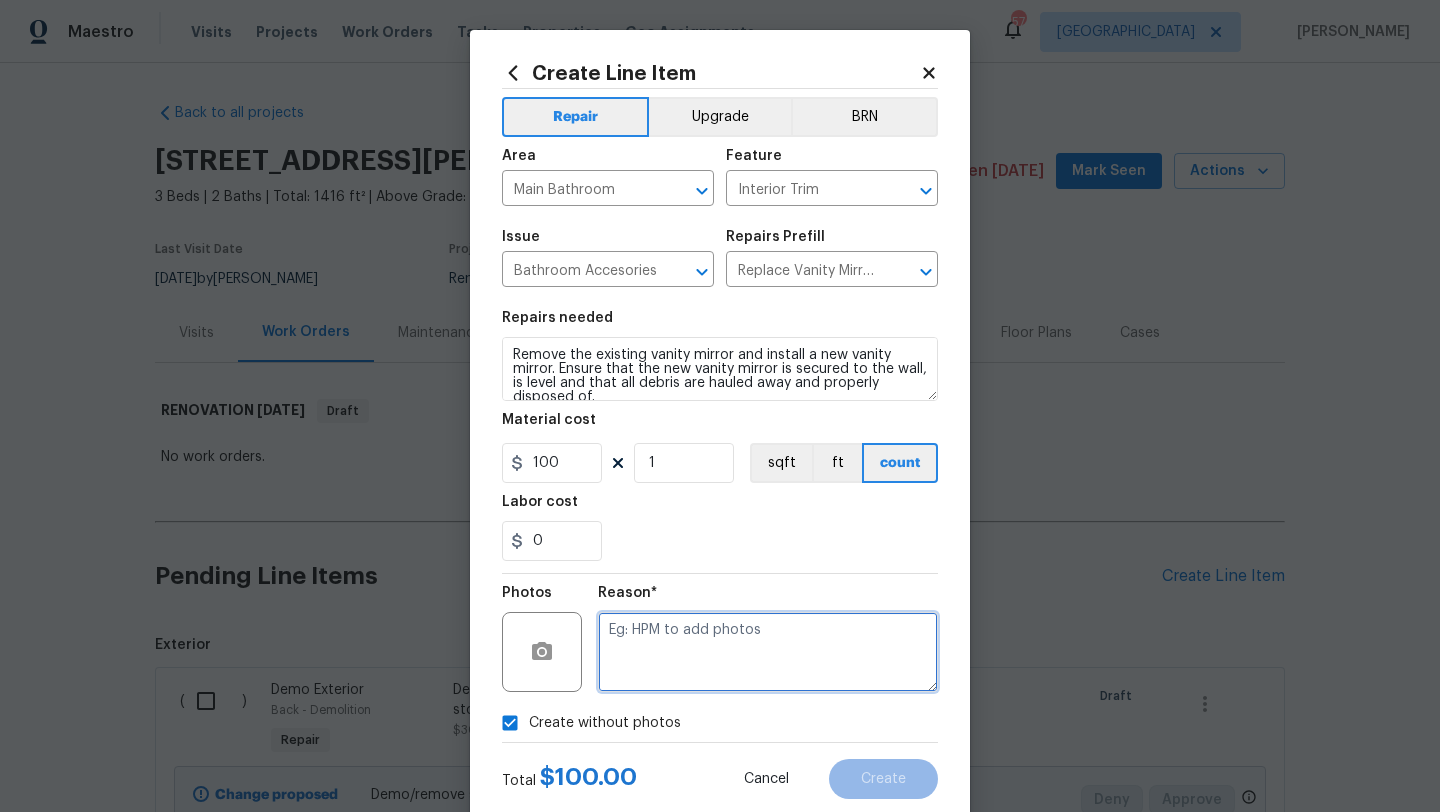 click at bounding box center (768, 652) 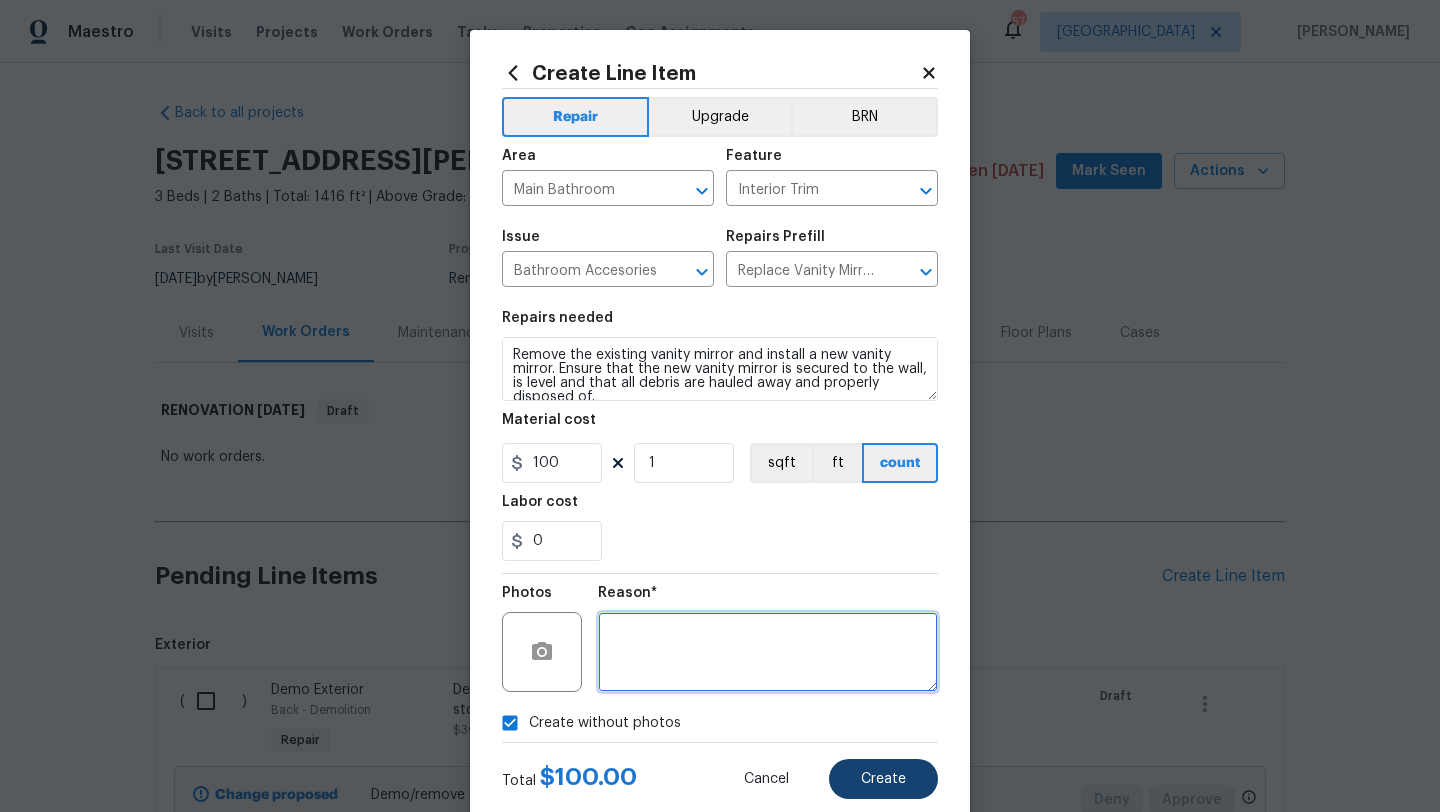 type 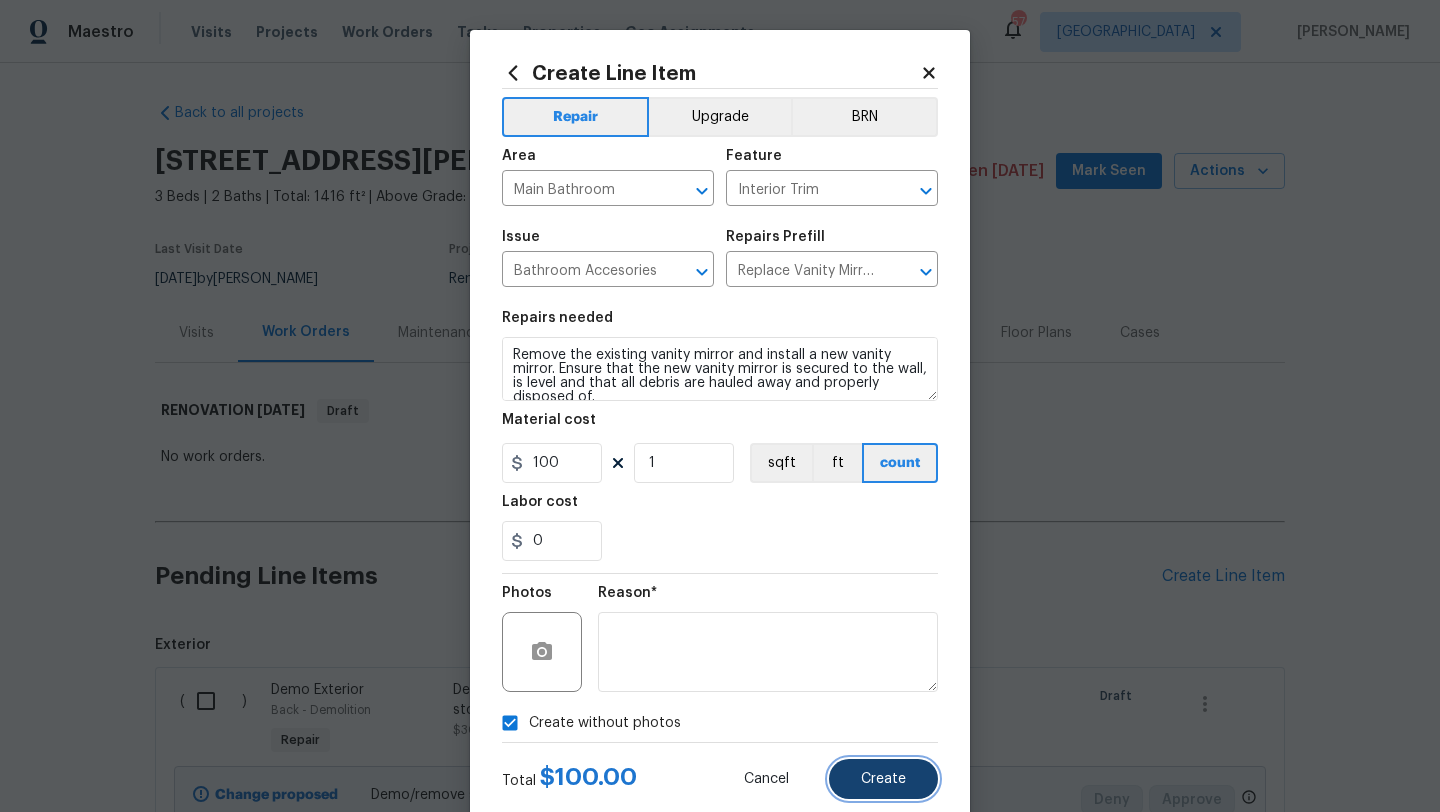 click on "Create" at bounding box center [883, 779] 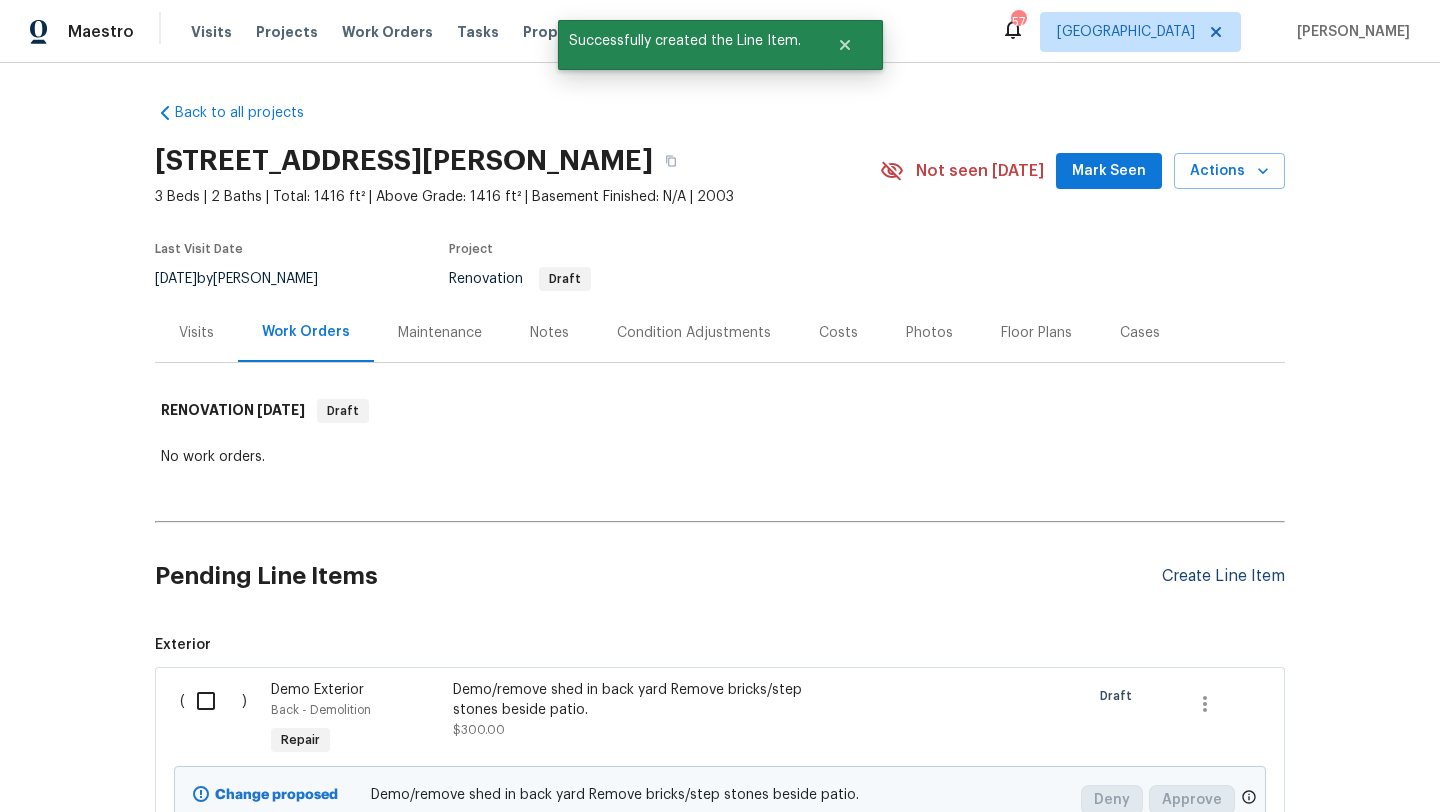 click on "Create Line Item" at bounding box center (1223, 576) 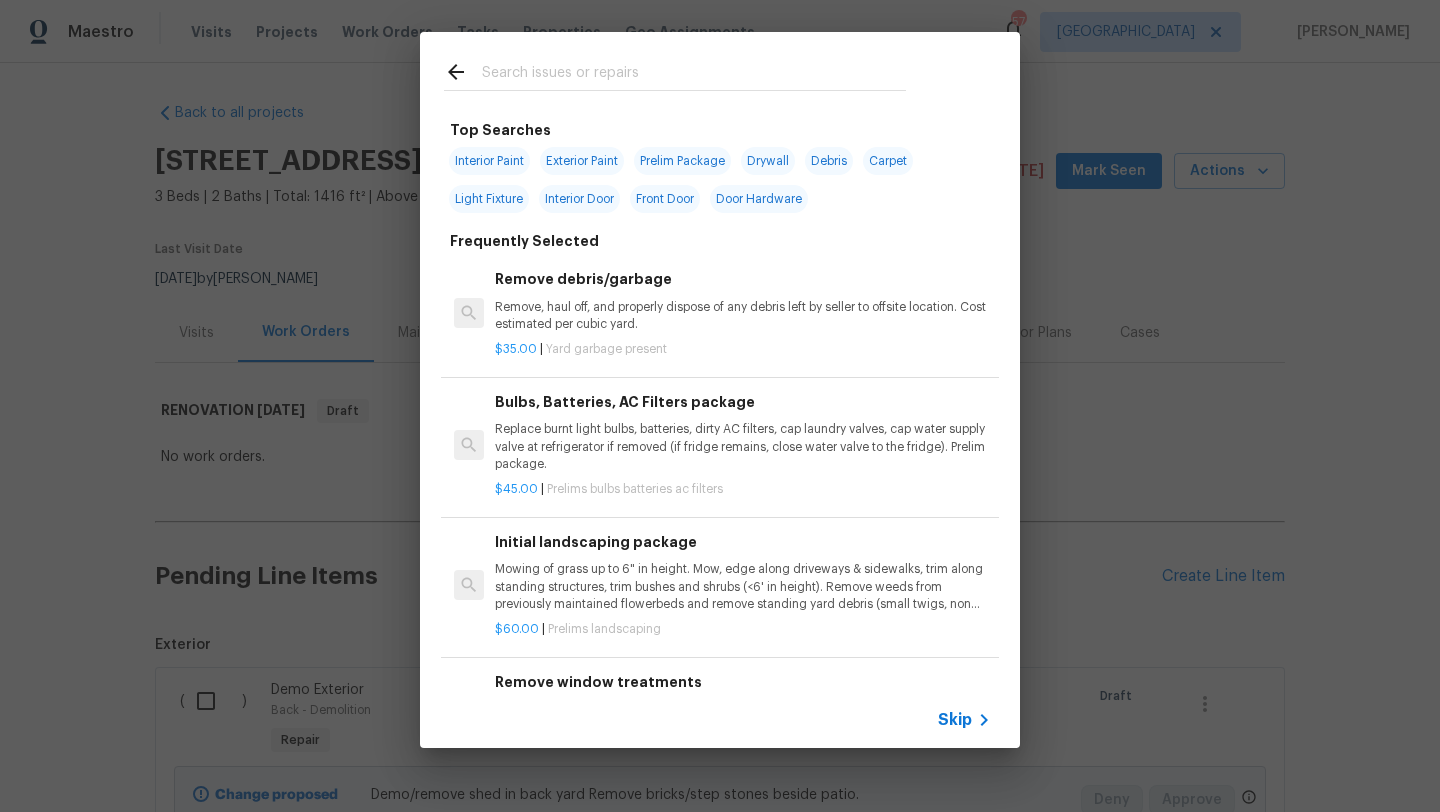 click at bounding box center [694, 75] 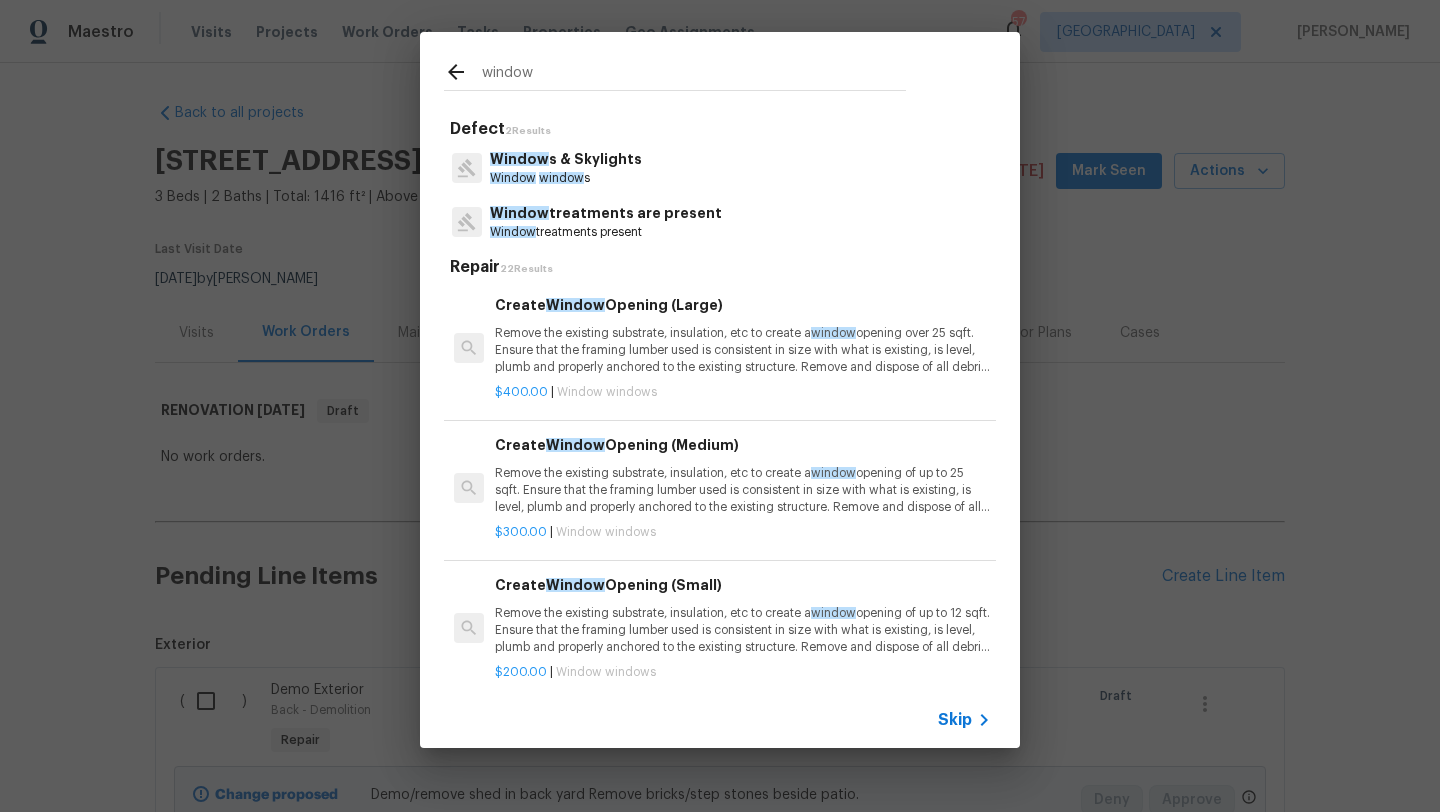 type on "window" 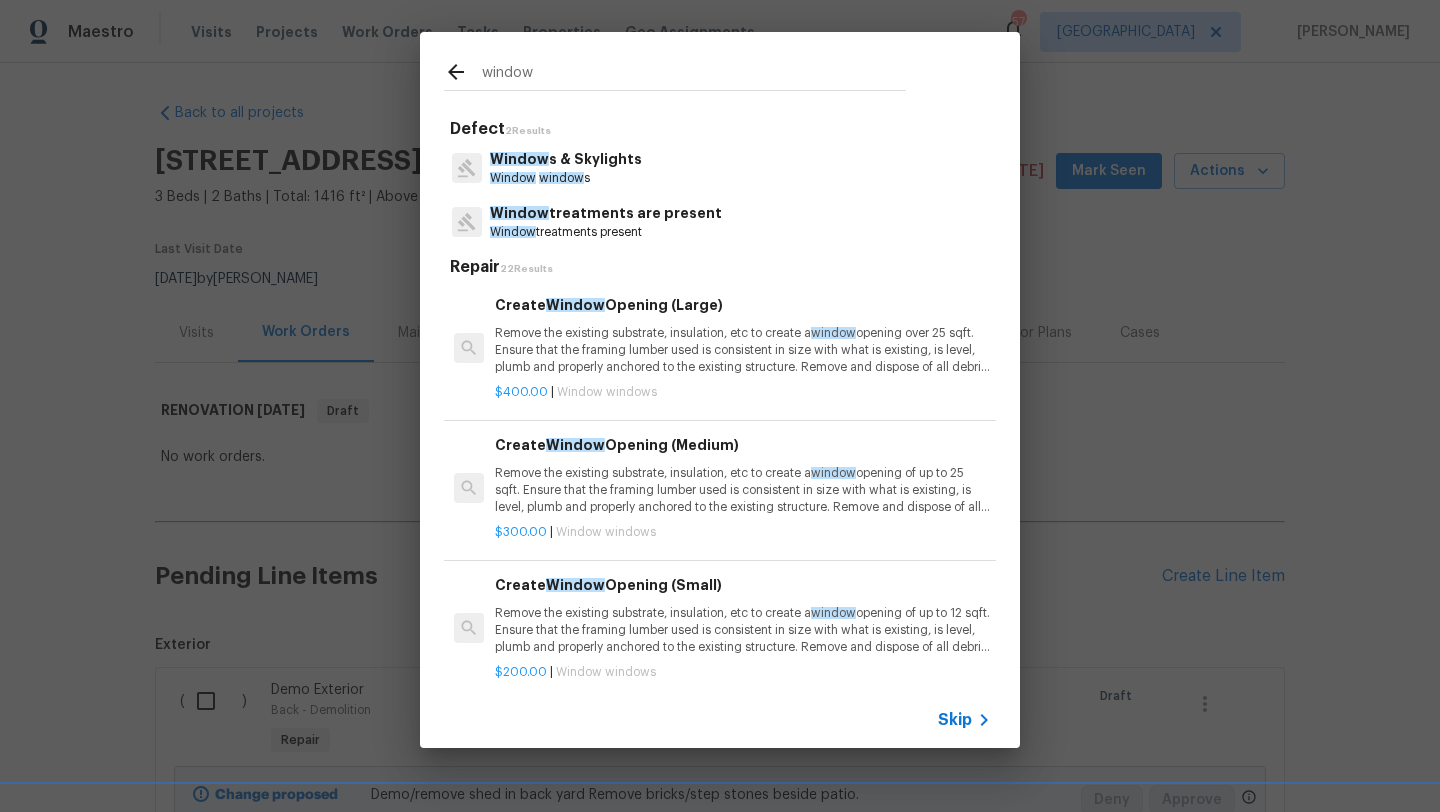 click on "Window  treatments are present" at bounding box center (606, 213) 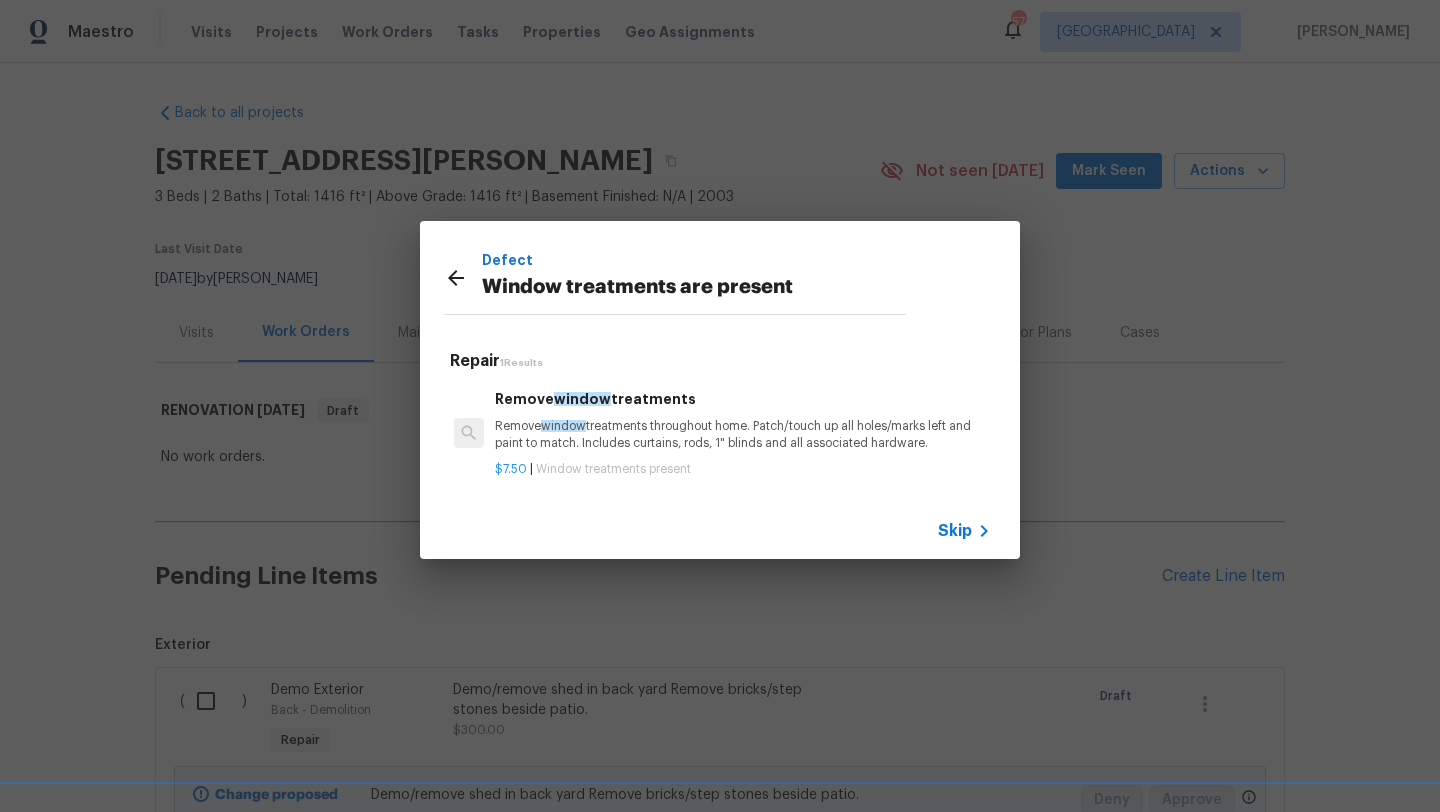 click on "Remove  window  treatments Remove  window  treatments throughout home. Patch/touch up all holes/marks left and paint to match. Includes curtains, rods,  1" blinds and all associated hardware." at bounding box center [743, 420] 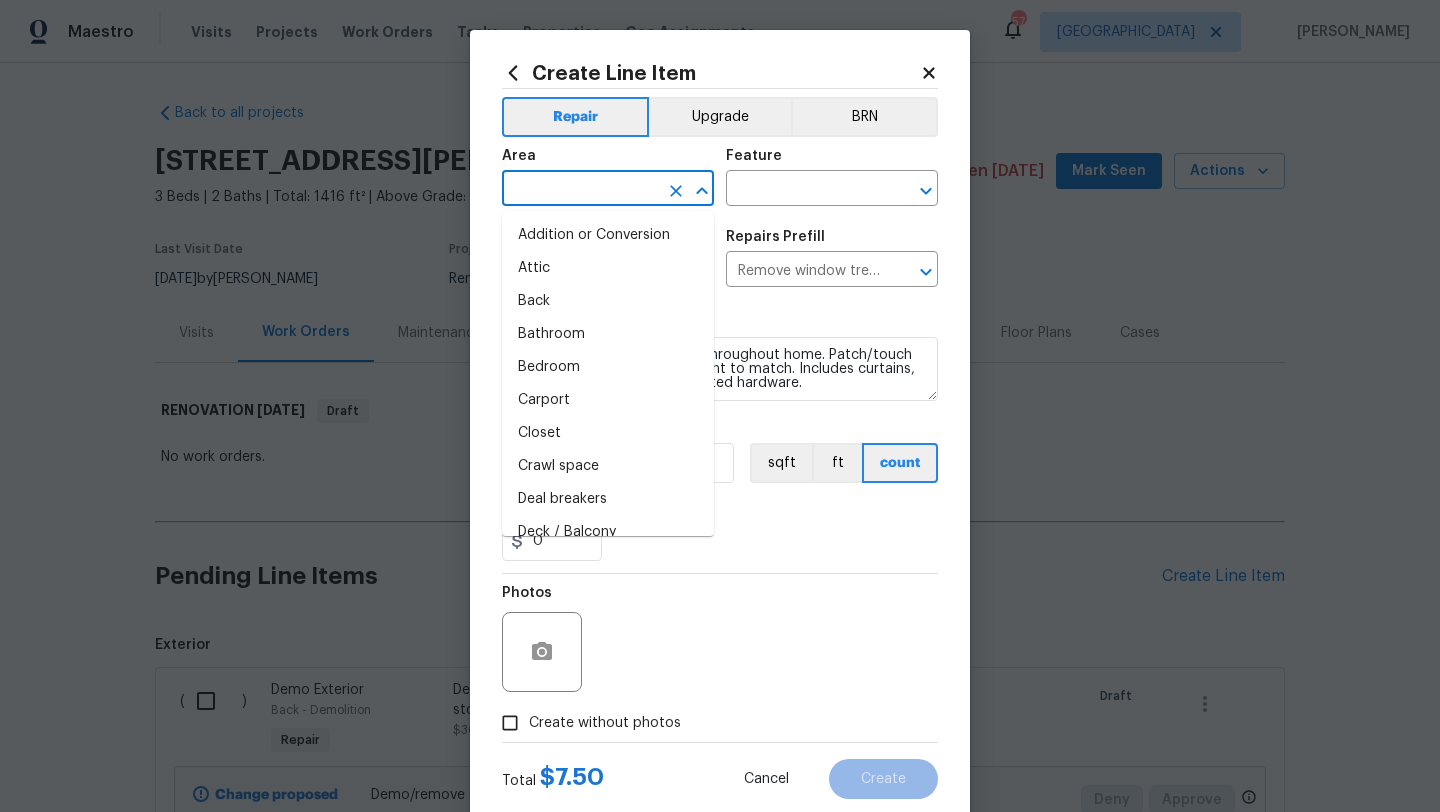 click at bounding box center (580, 190) 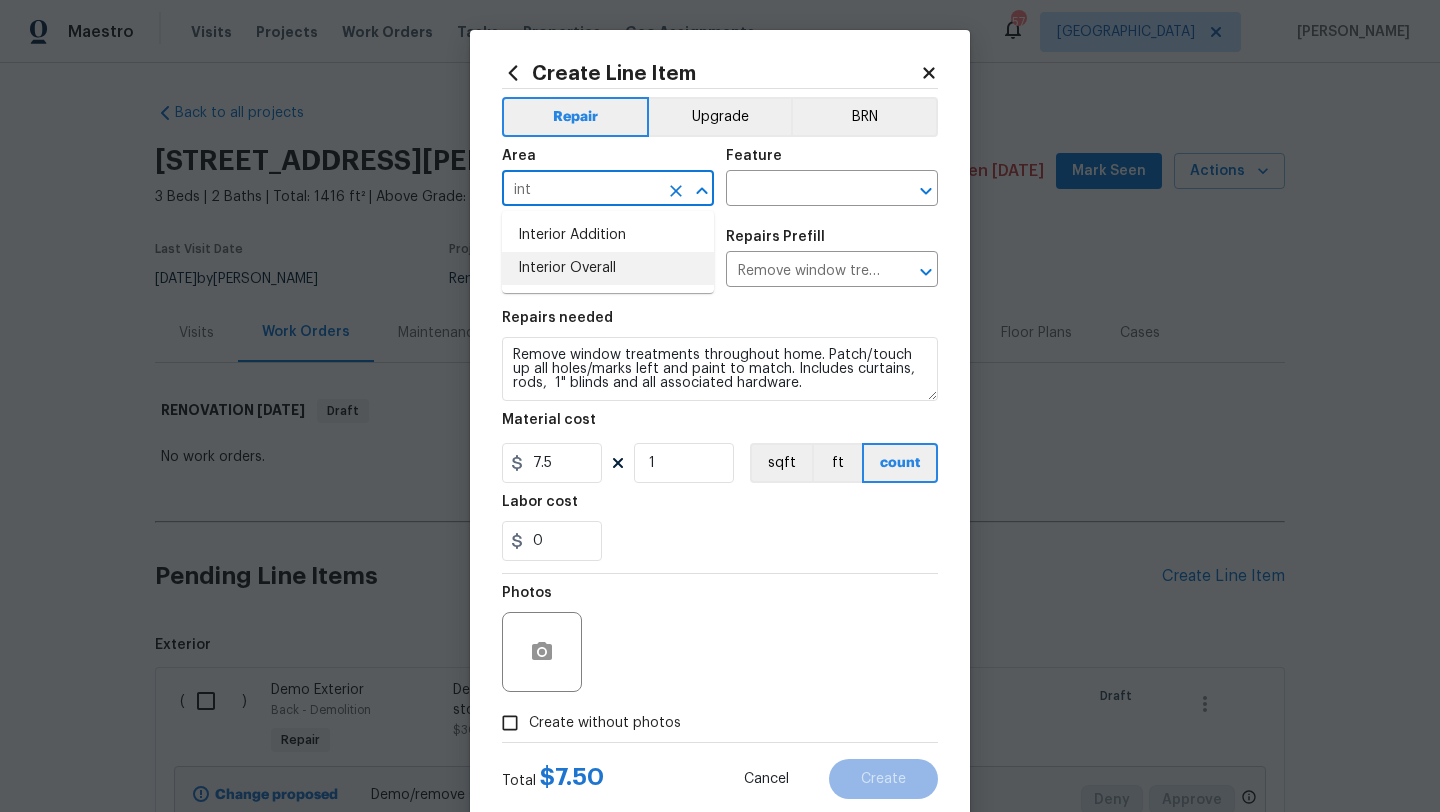 click on "Interior Overall" at bounding box center (608, 268) 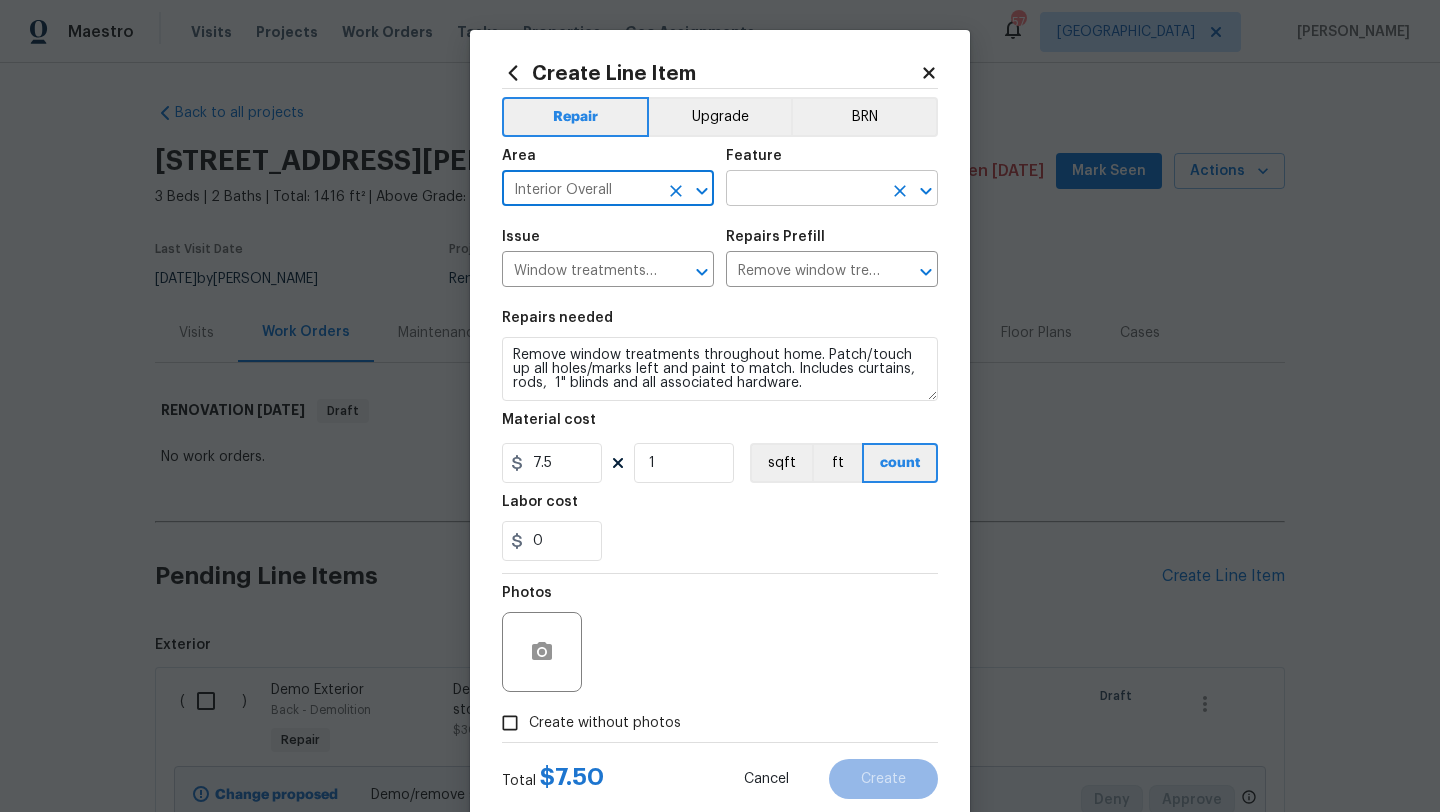 type on "Interior Overall" 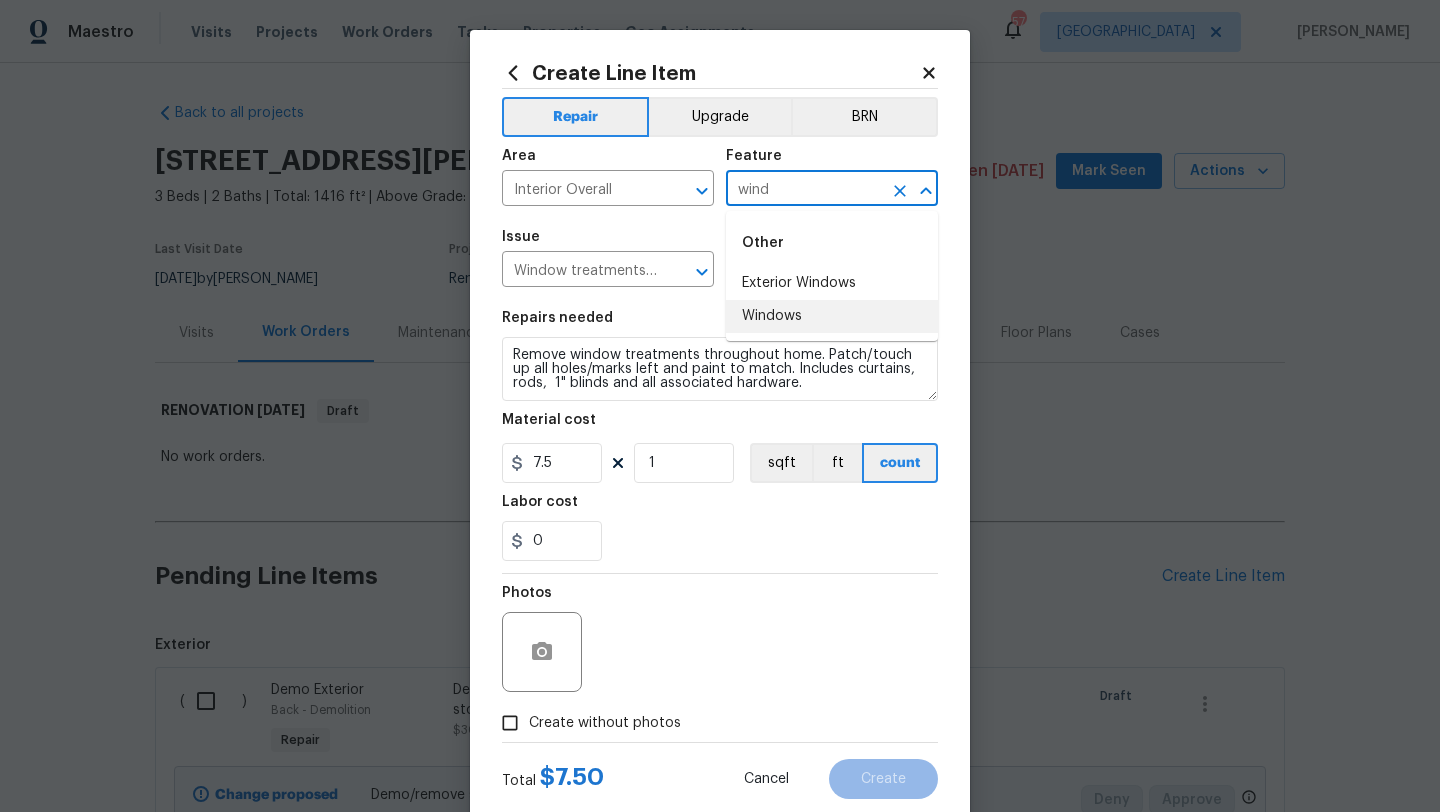 click on "Windows" at bounding box center (832, 316) 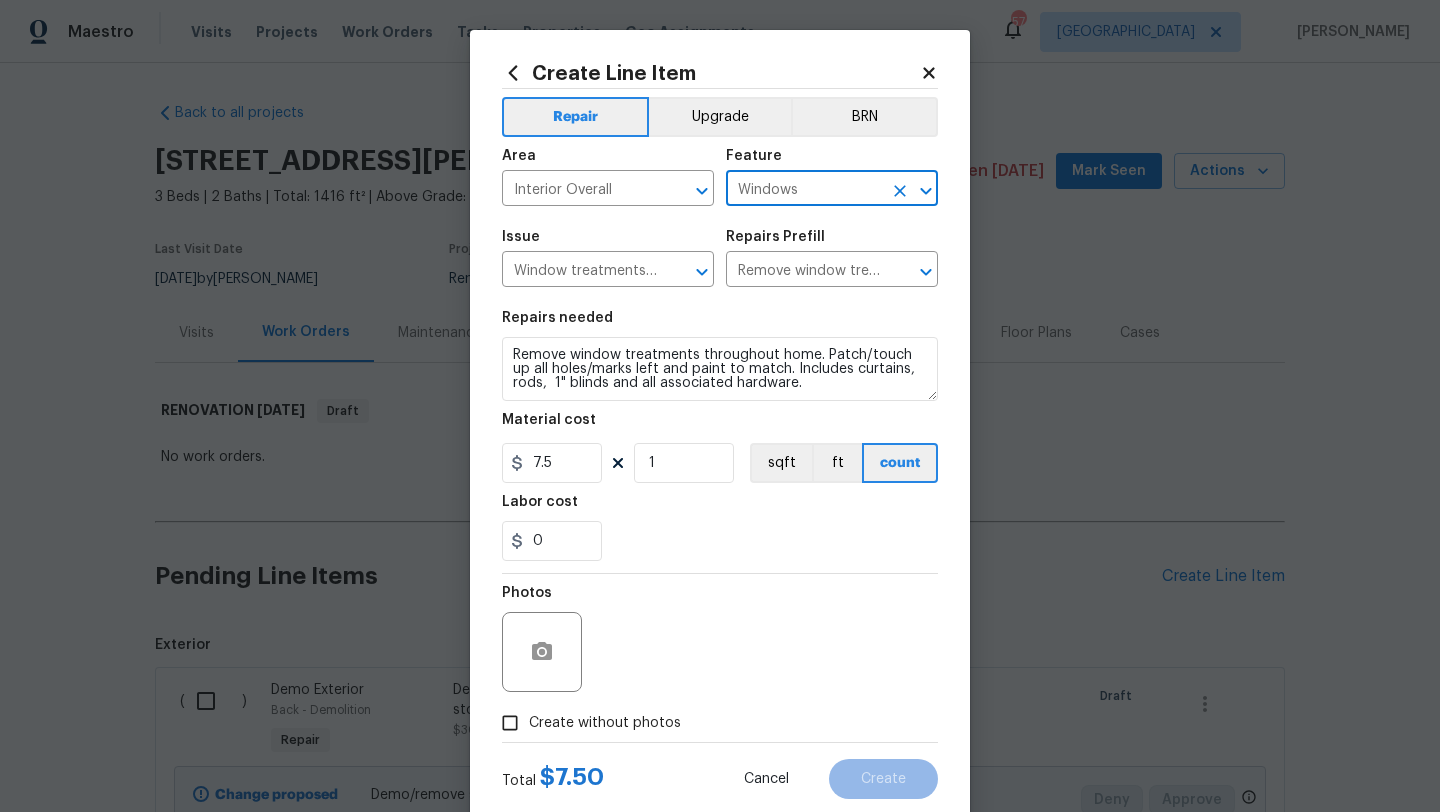 type on "Windows" 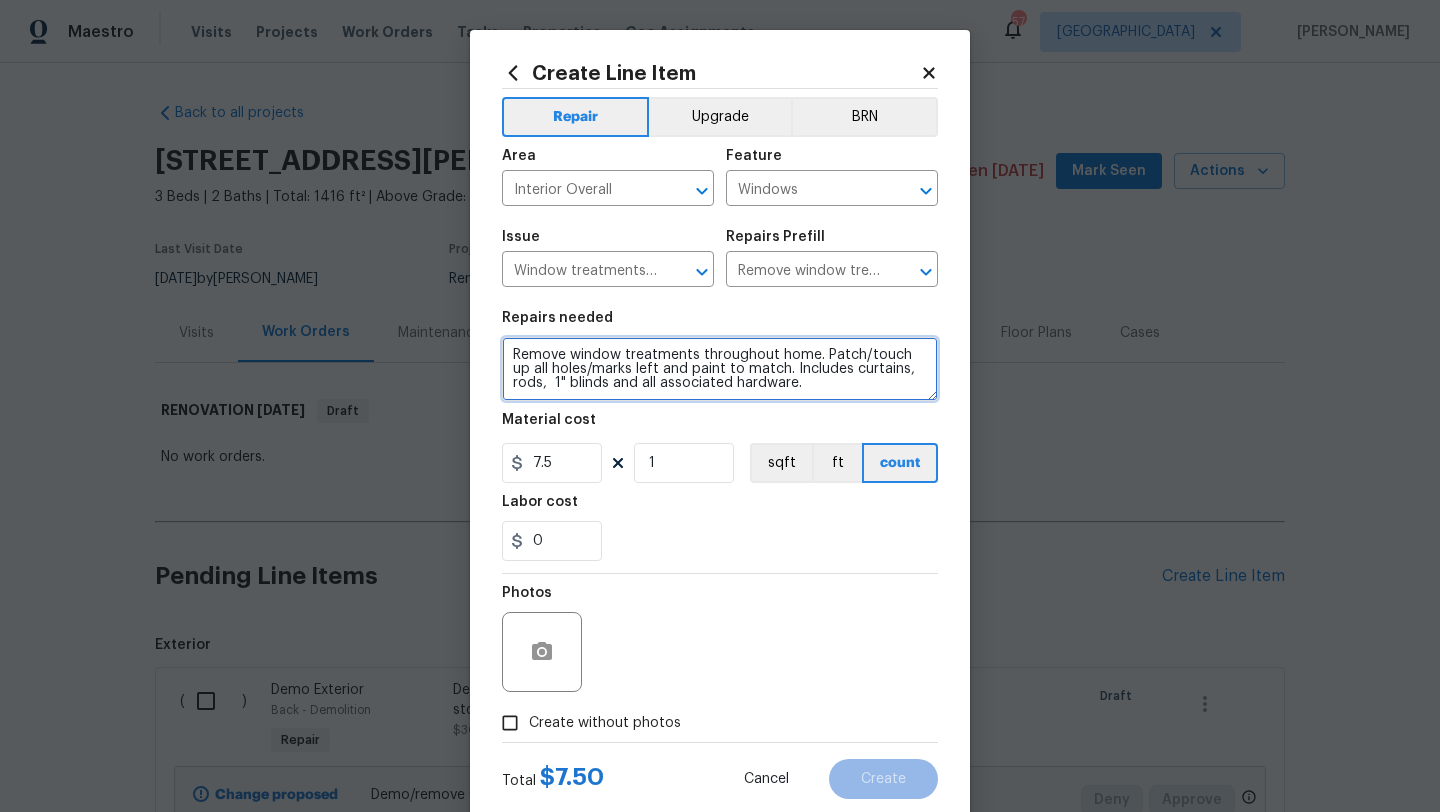 drag, startPoint x: 772, startPoint y: 381, endPoint x: 494, endPoint y: 341, distance: 280.86295 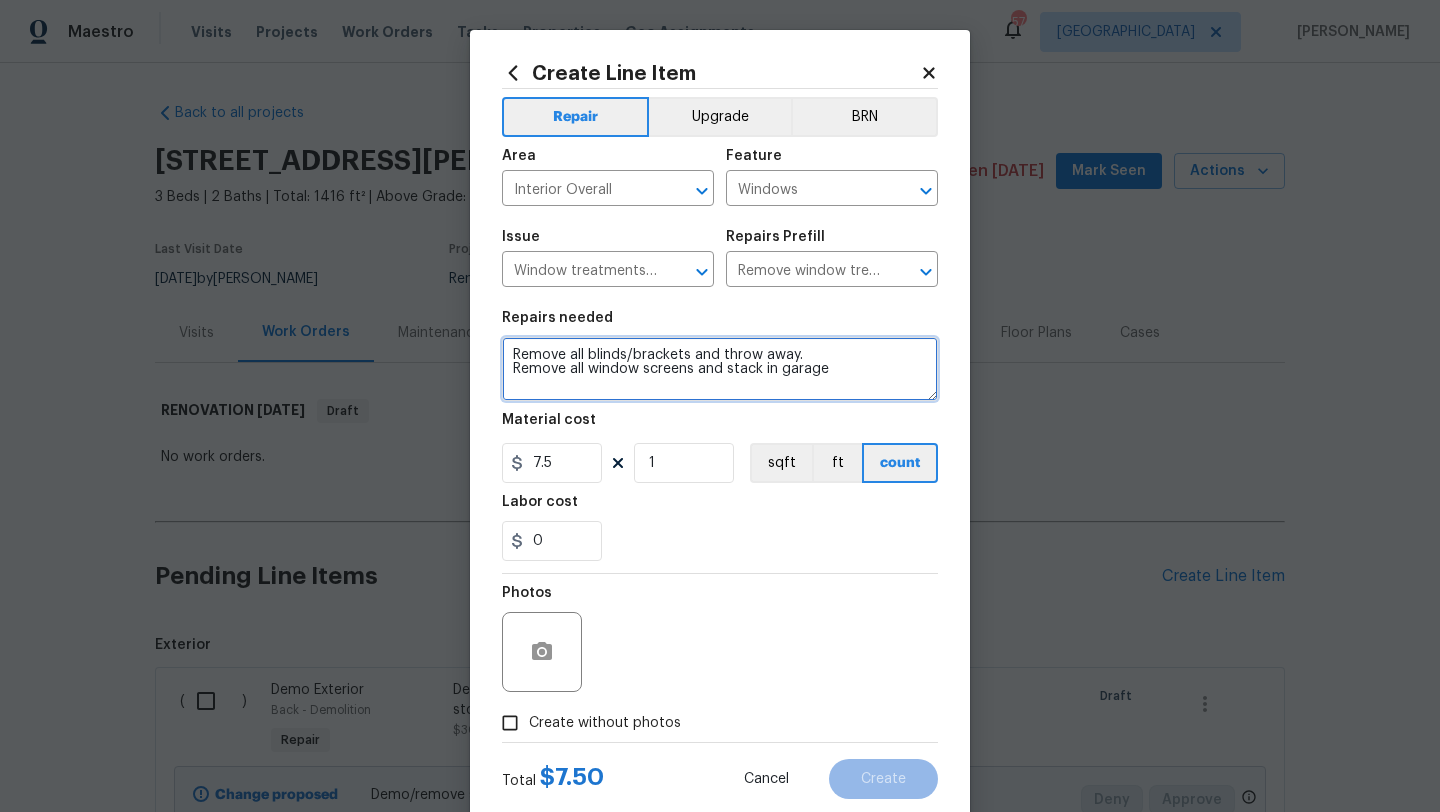 type on "Remove all blinds/brackets and throw away.
Remove all window screens and stack in garage" 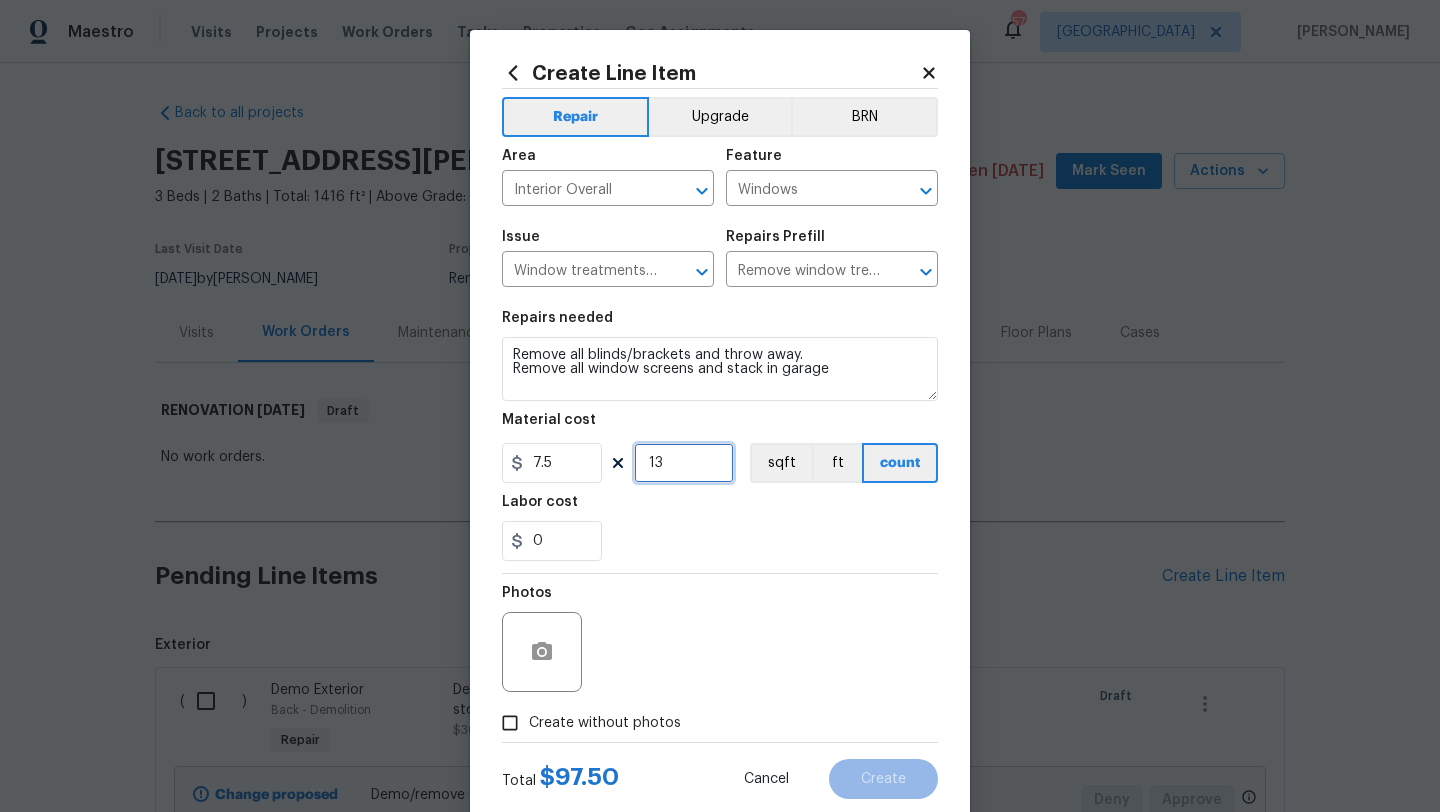 type on "13" 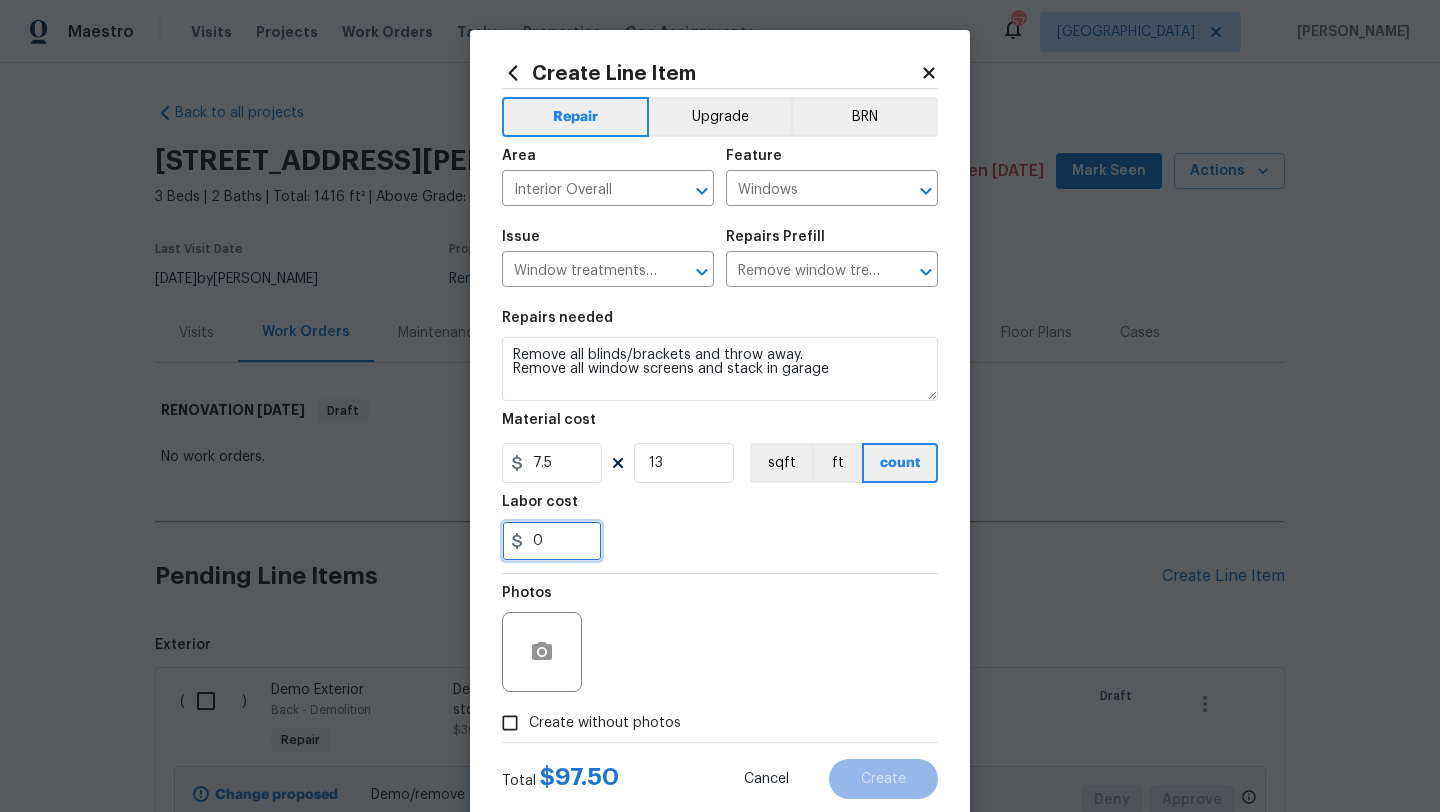 drag, startPoint x: 543, startPoint y: 537, endPoint x: 496, endPoint y: 537, distance: 47 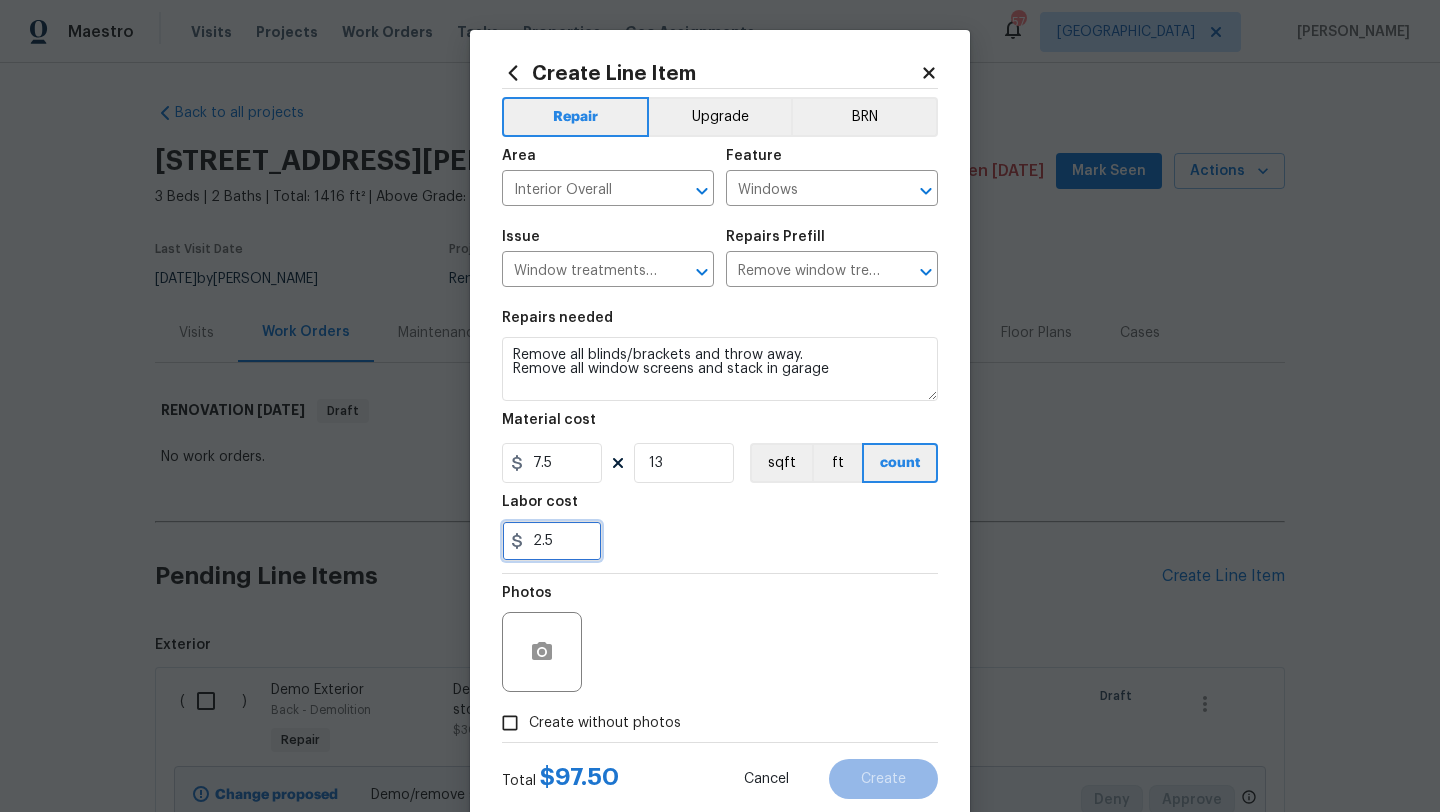 type on "2.5" 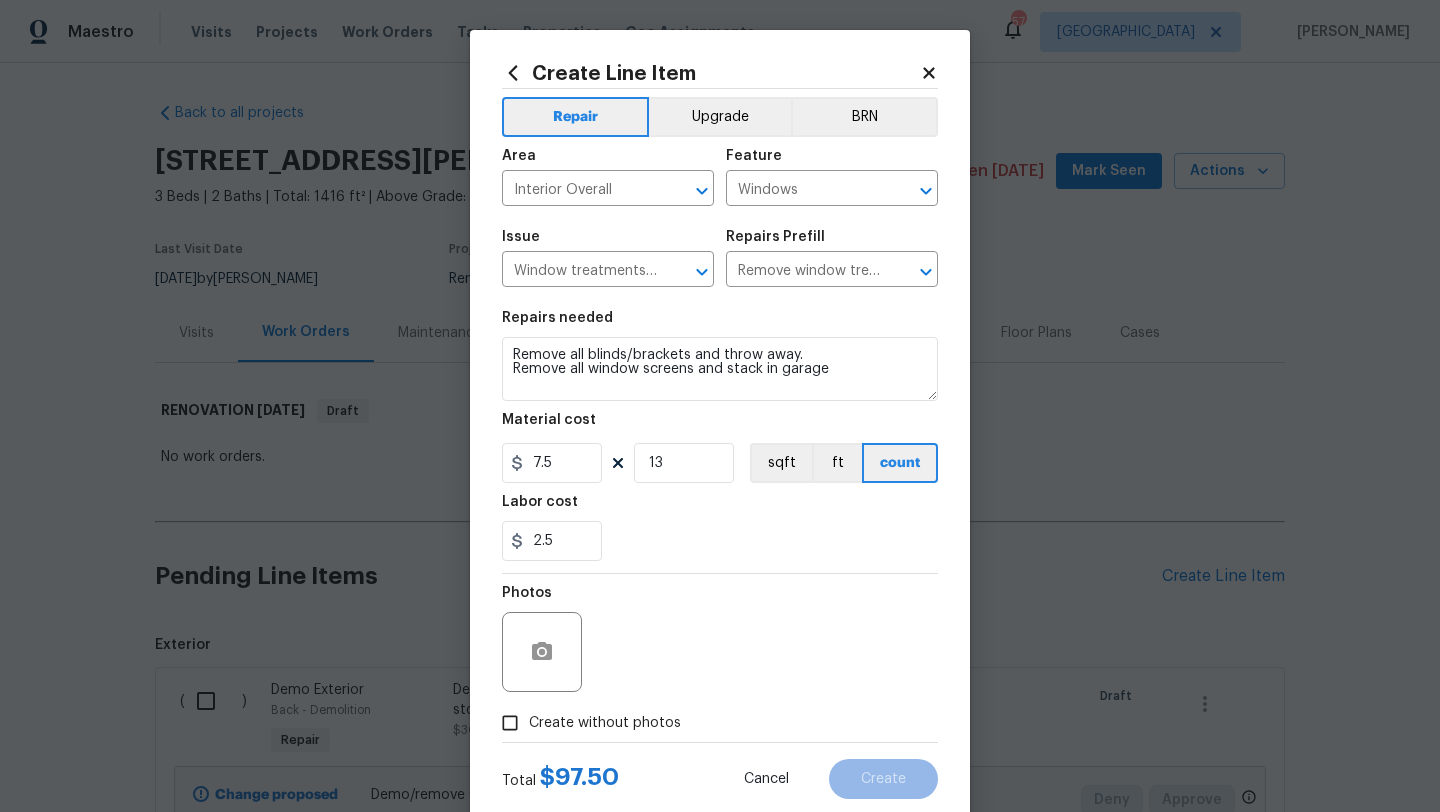 click on "Repairs needed Remove all blinds/brackets and throw away.
Remove all window screens and stack in garage Material cost 7.5 13 sqft ft count Labor cost 2.5" at bounding box center [720, 436] 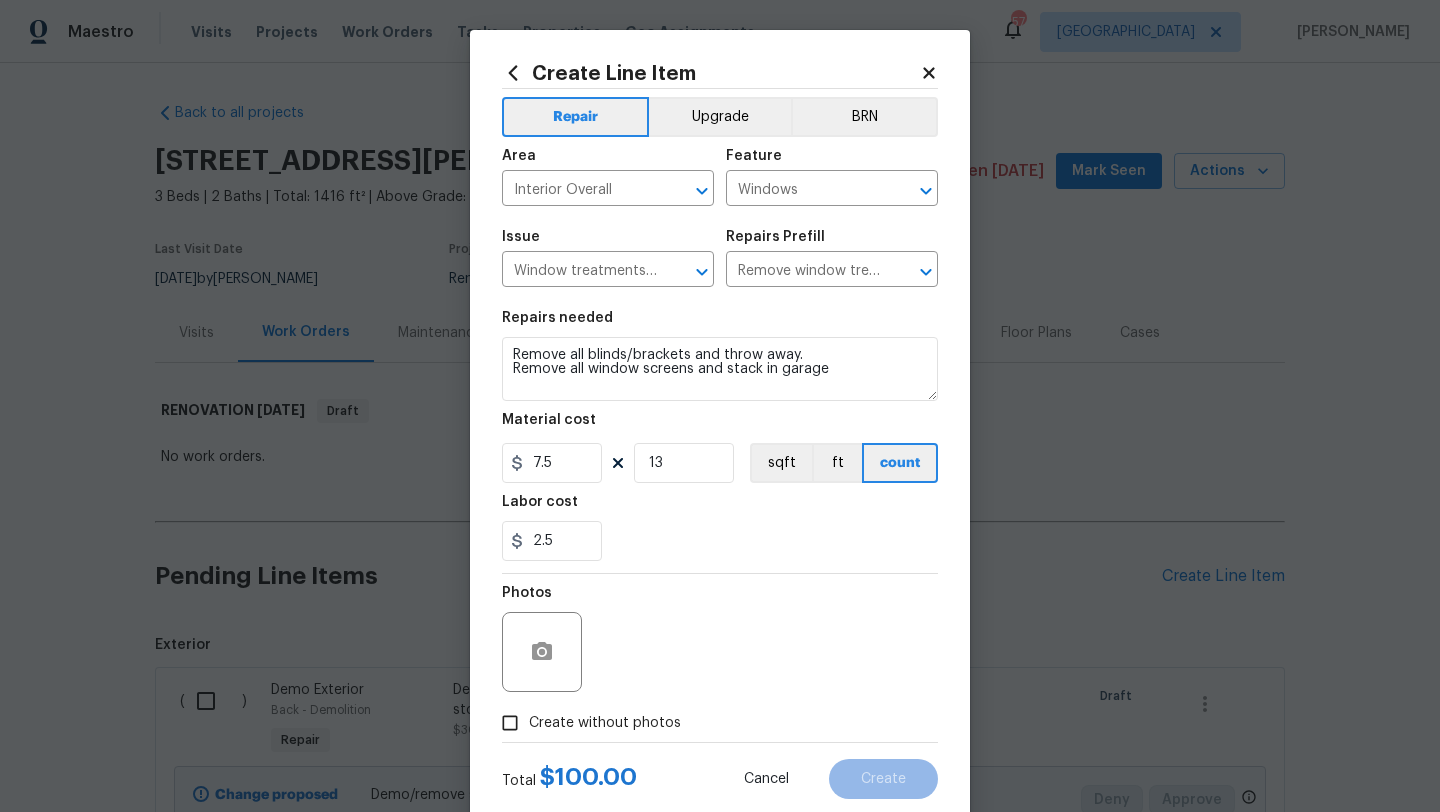 click on "Create without photos" at bounding box center [605, 723] 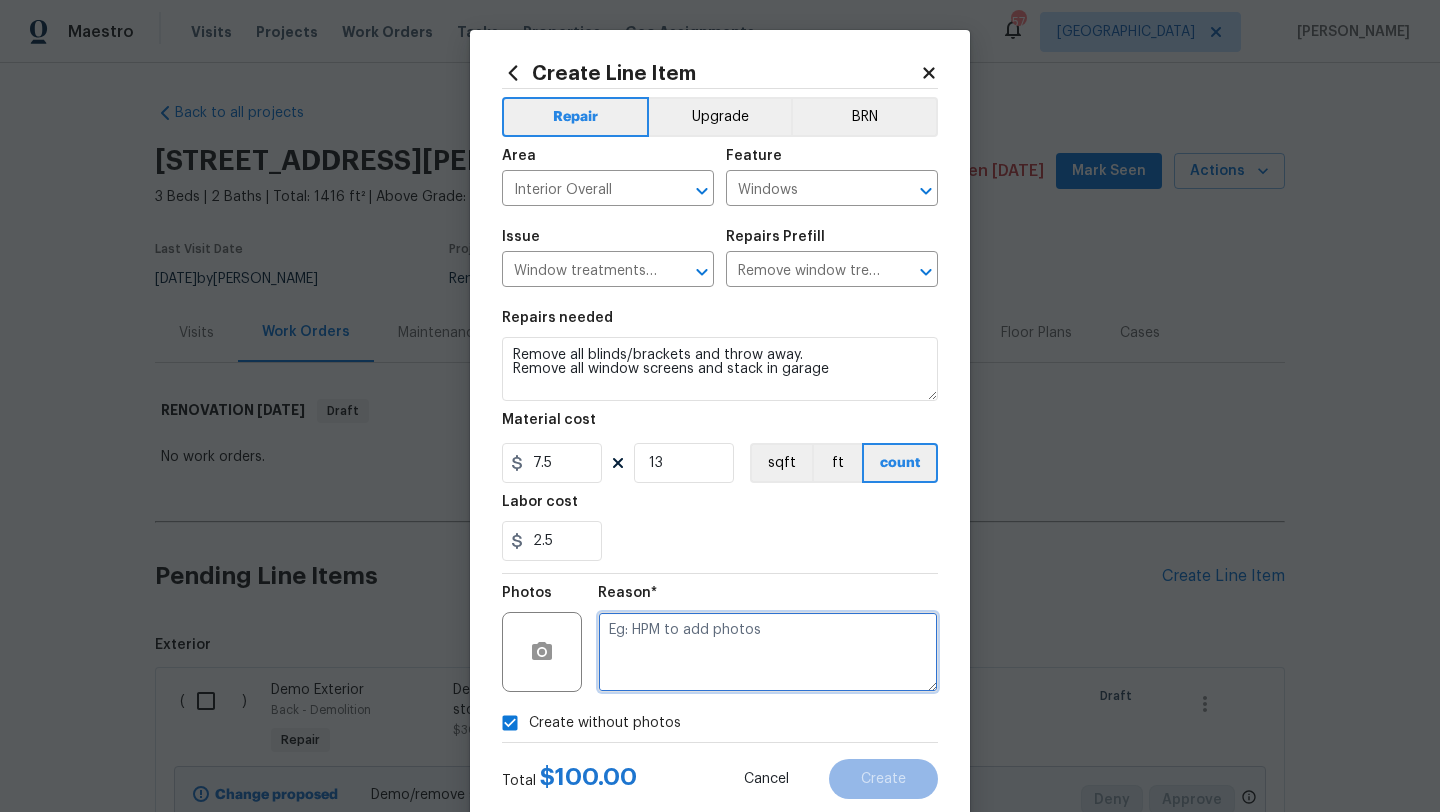 click at bounding box center [768, 652] 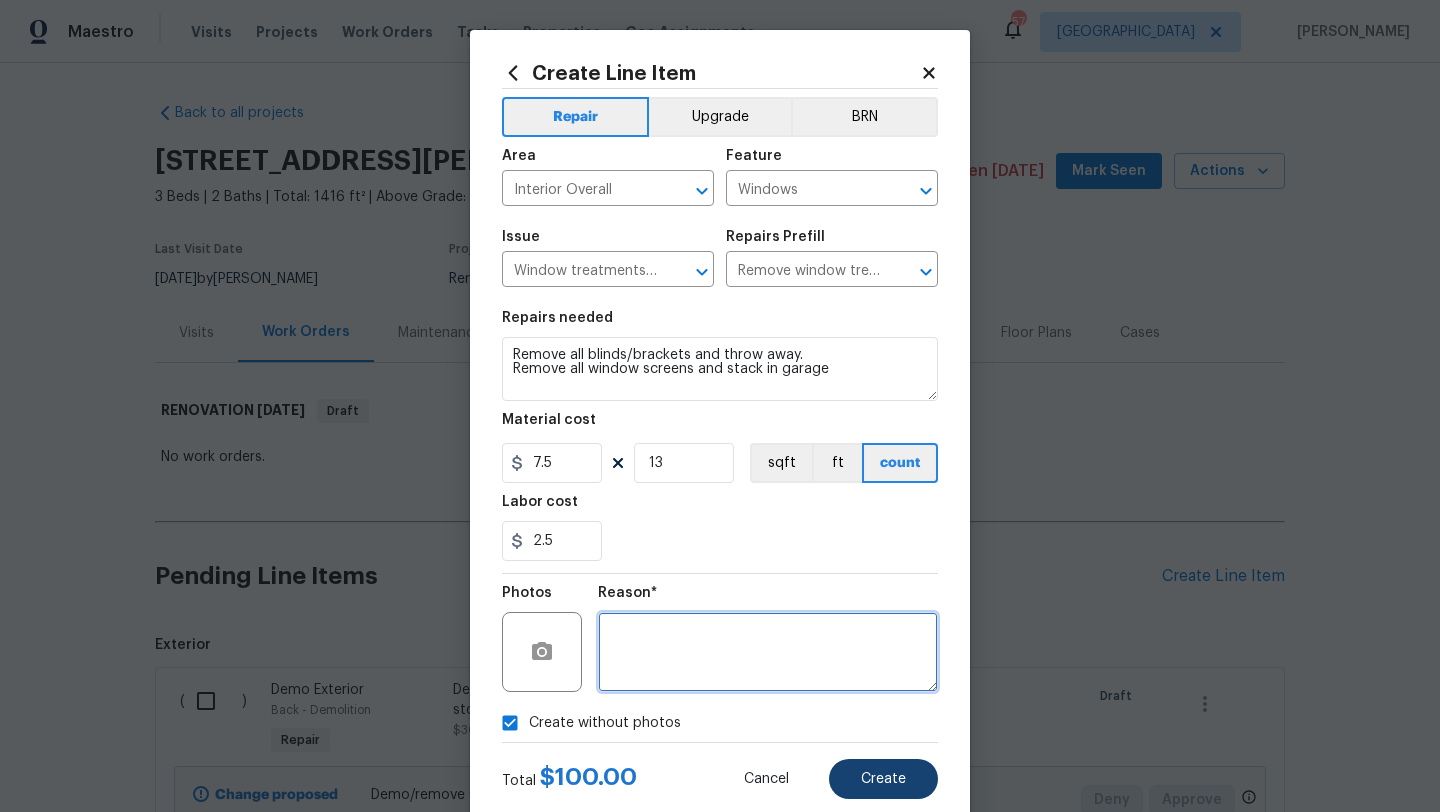 type 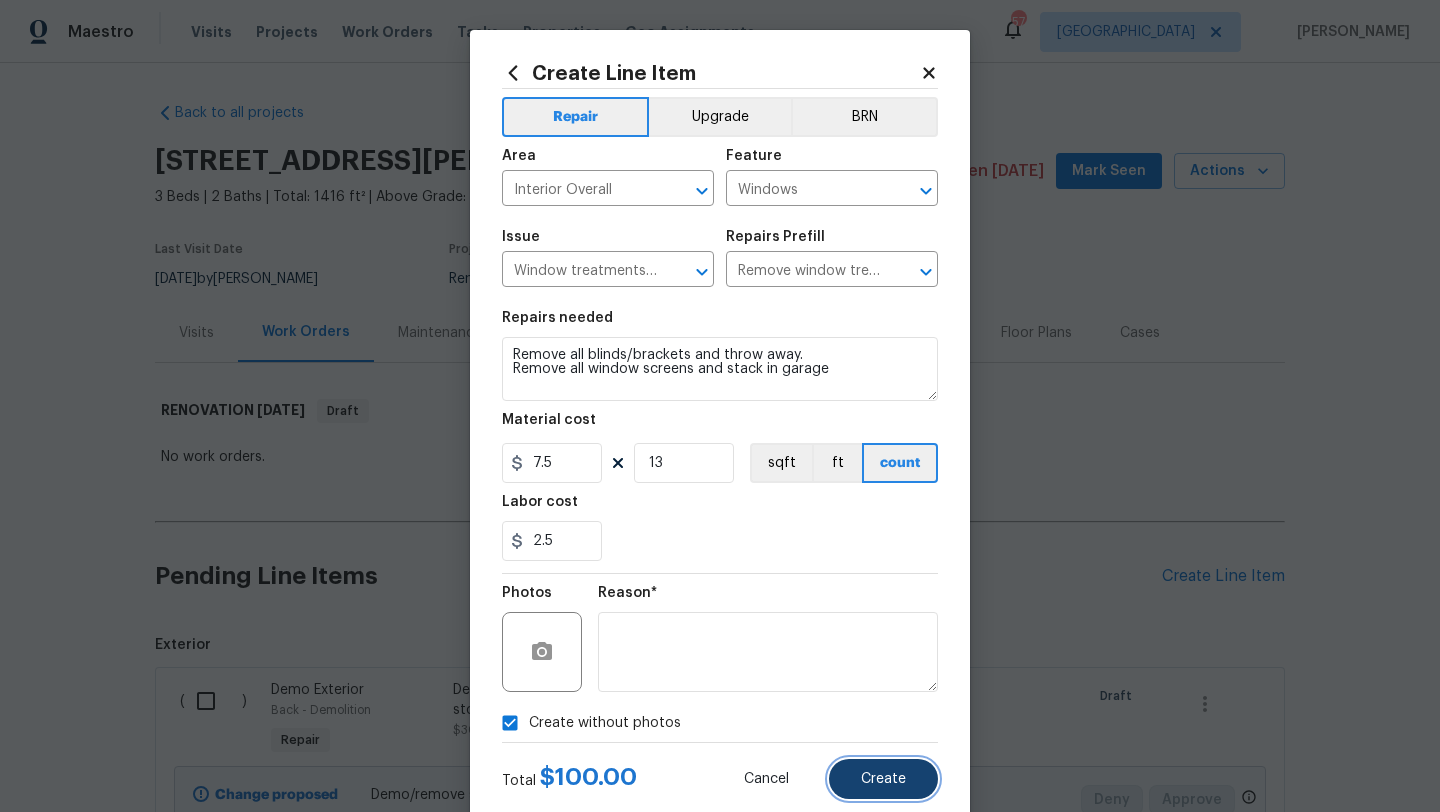 click on "Create" at bounding box center [883, 779] 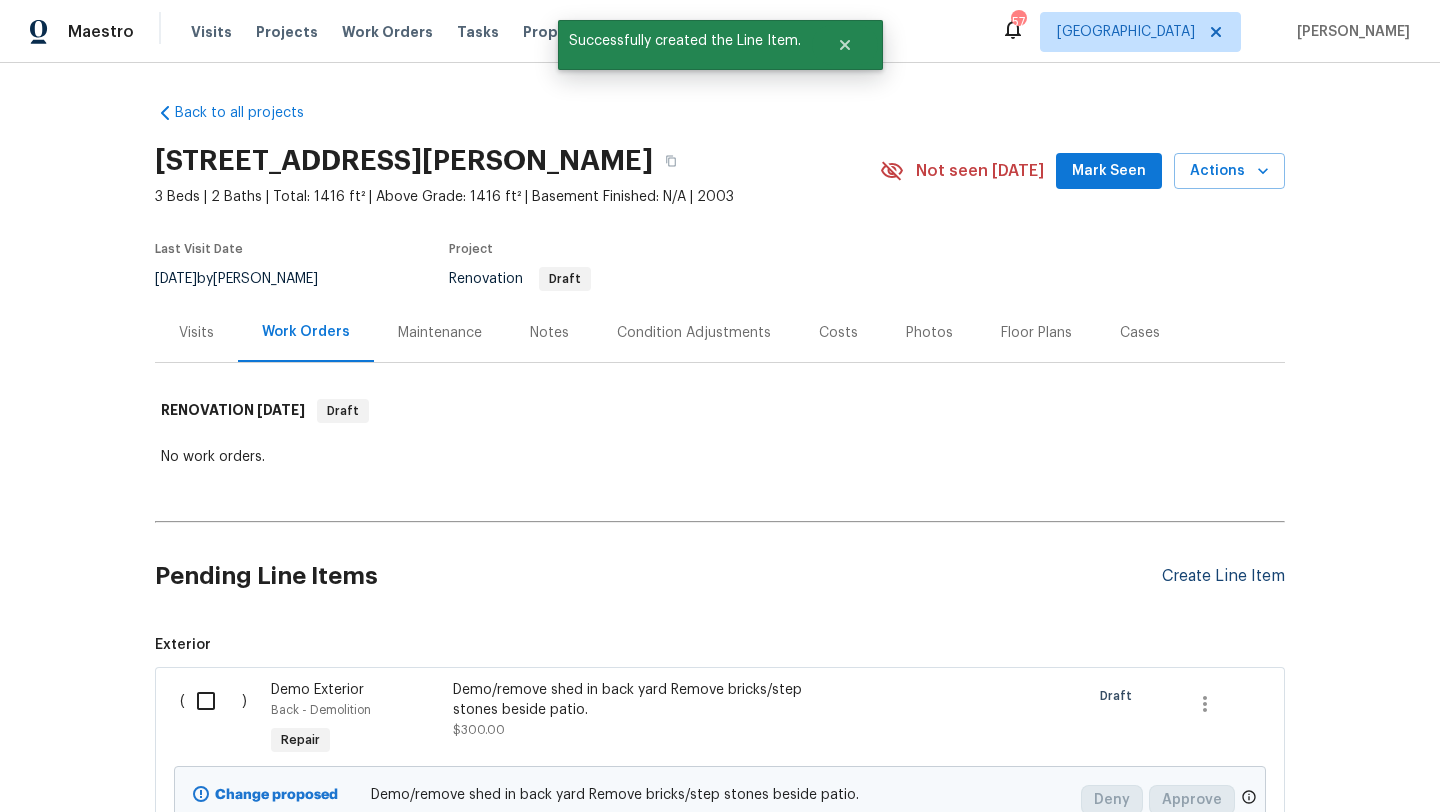 click on "Create Line Item" at bounding box center (1223, 576) 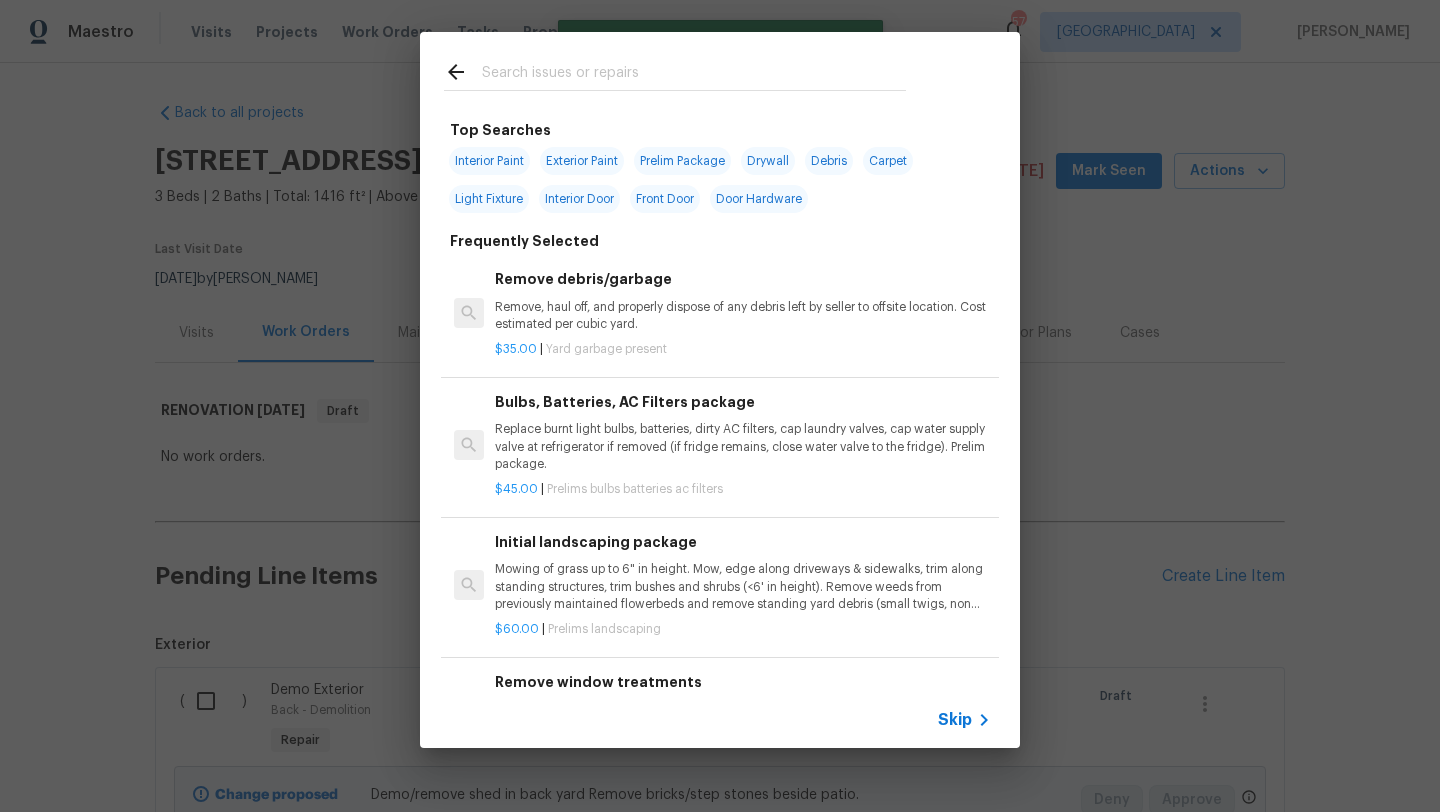 click at bounding box center [694, 75] 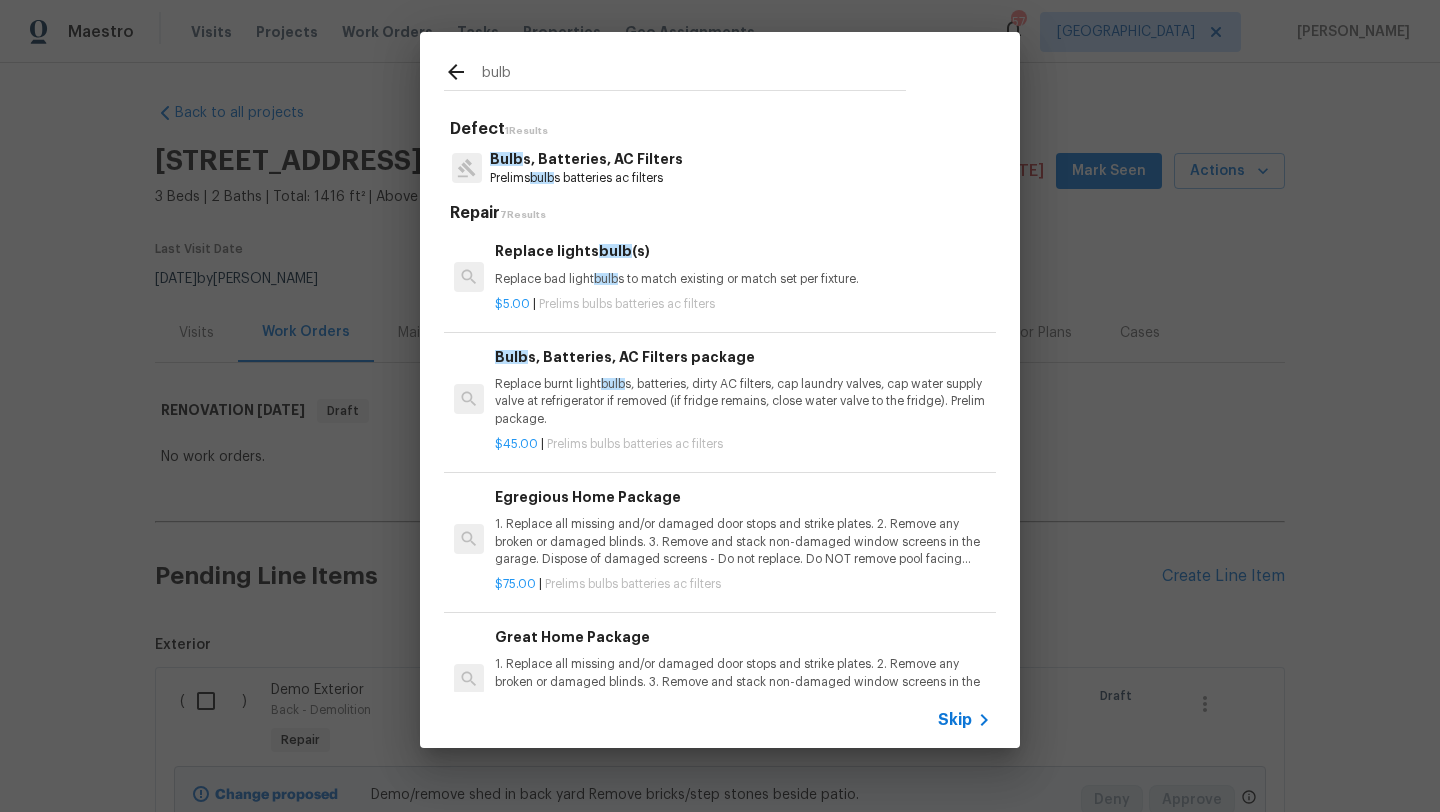 type on "bulb" 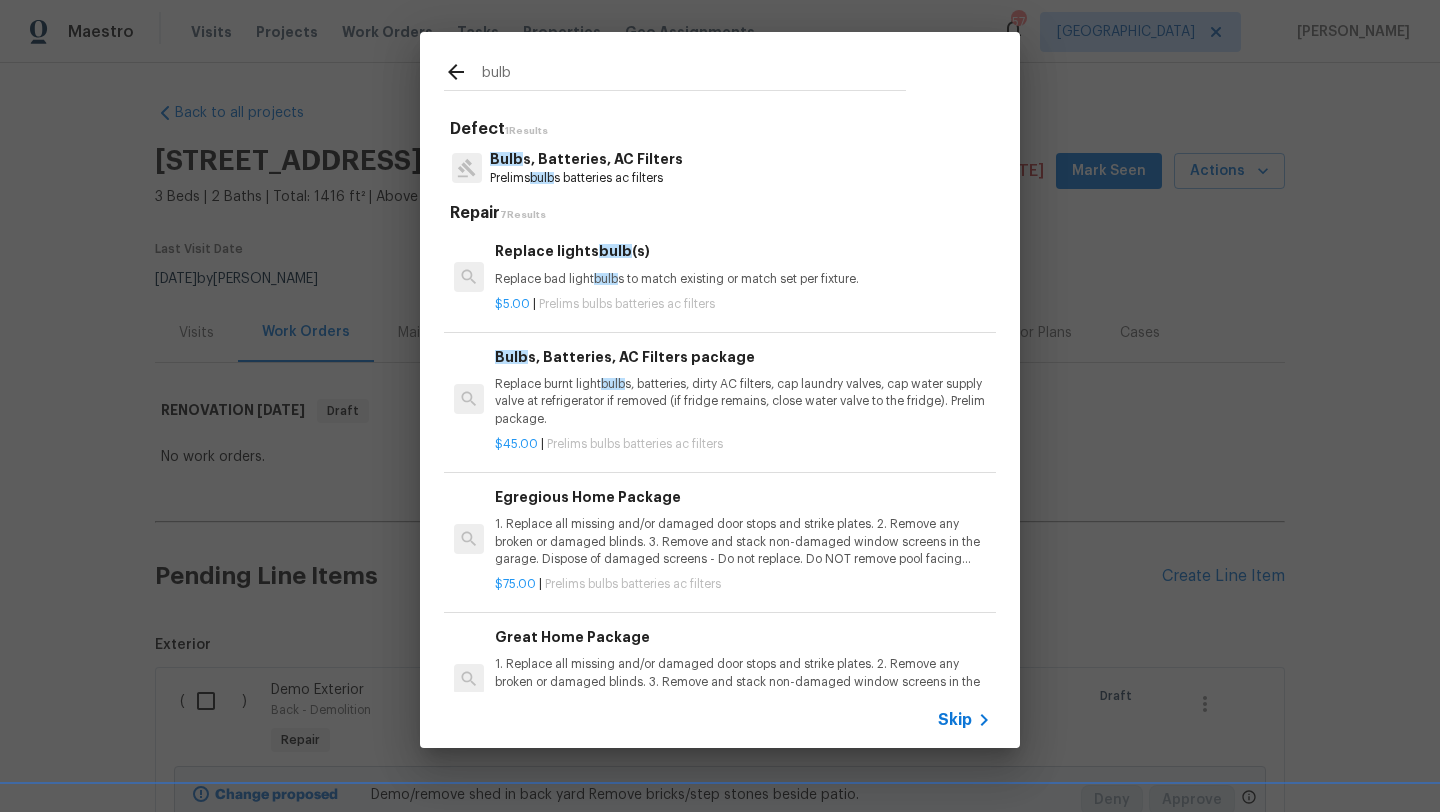 click on "Egregious Home Package 1. Replace all missing and/or damaged door stops and strike plates.  2. Remove any broken or damaged blinds.  3. Remove and stack non-damaged window screens in the garage. Dispose of damaged screens - Do not replace. Do NOT remove pool facing window screens.  4. Replace any missing, broken, or inconsistent color switch plates/receptacle cover plates with appropriate color. If all plates in an area/room are a unique style but matching – request approval to keep.  5. Replace all burnt out light  bulb s.  Bulb s in fixtures should be matching (both style and color). All vanity fixtures must have vanity  bulb s. This includes microwave and oven  bulb s.  6. Replace all batteries and test all smoke detectors for functionality. Pictures with date printed on batteries needed for approval.  7. Cap all unused water and gas lines (i.e. refrigerator, water heater, washer supply hot/cold, gas line for dryer, etc).  8. Install new pleated HVAC air filters" at bounding box center (743, 527) 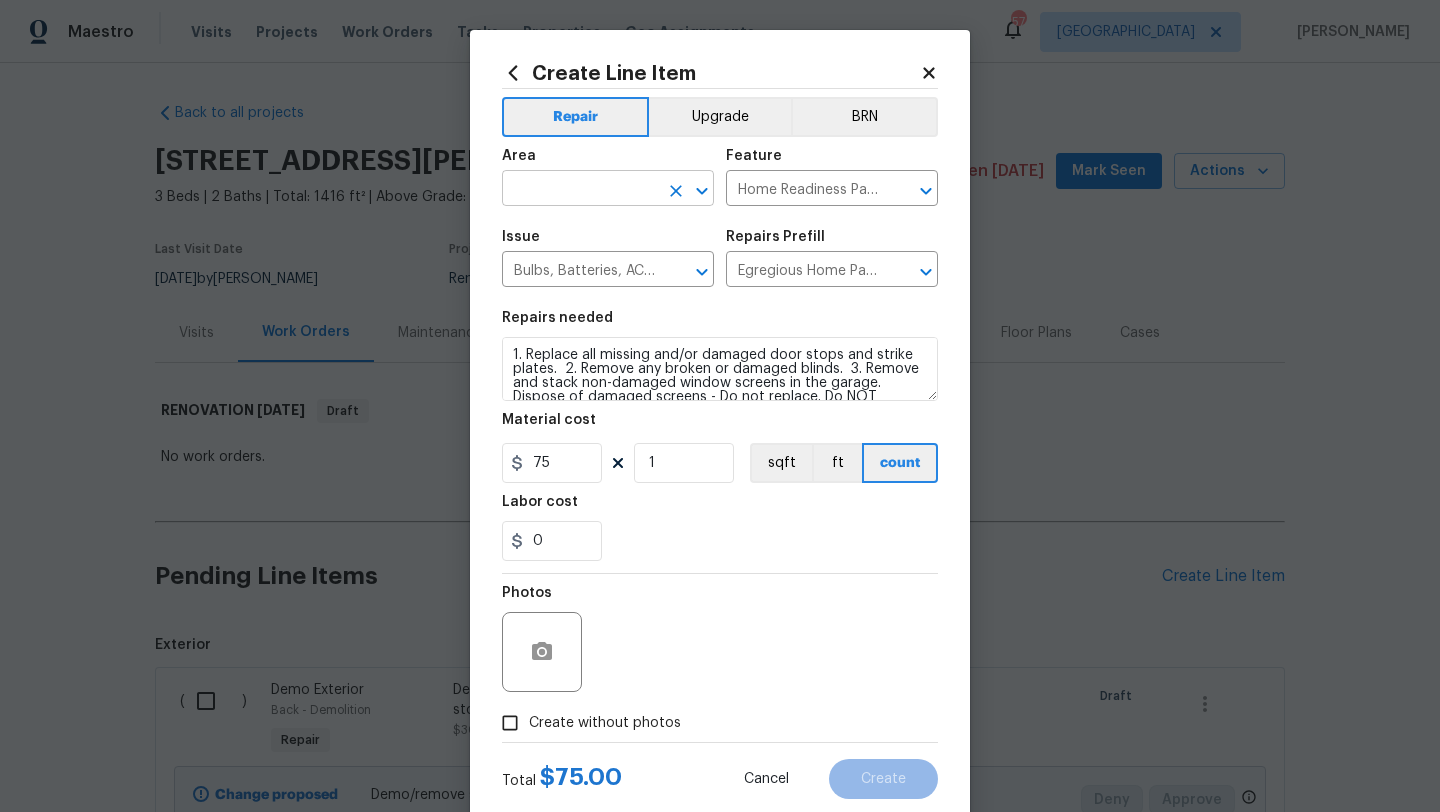 click at bounding box center [580, 190] 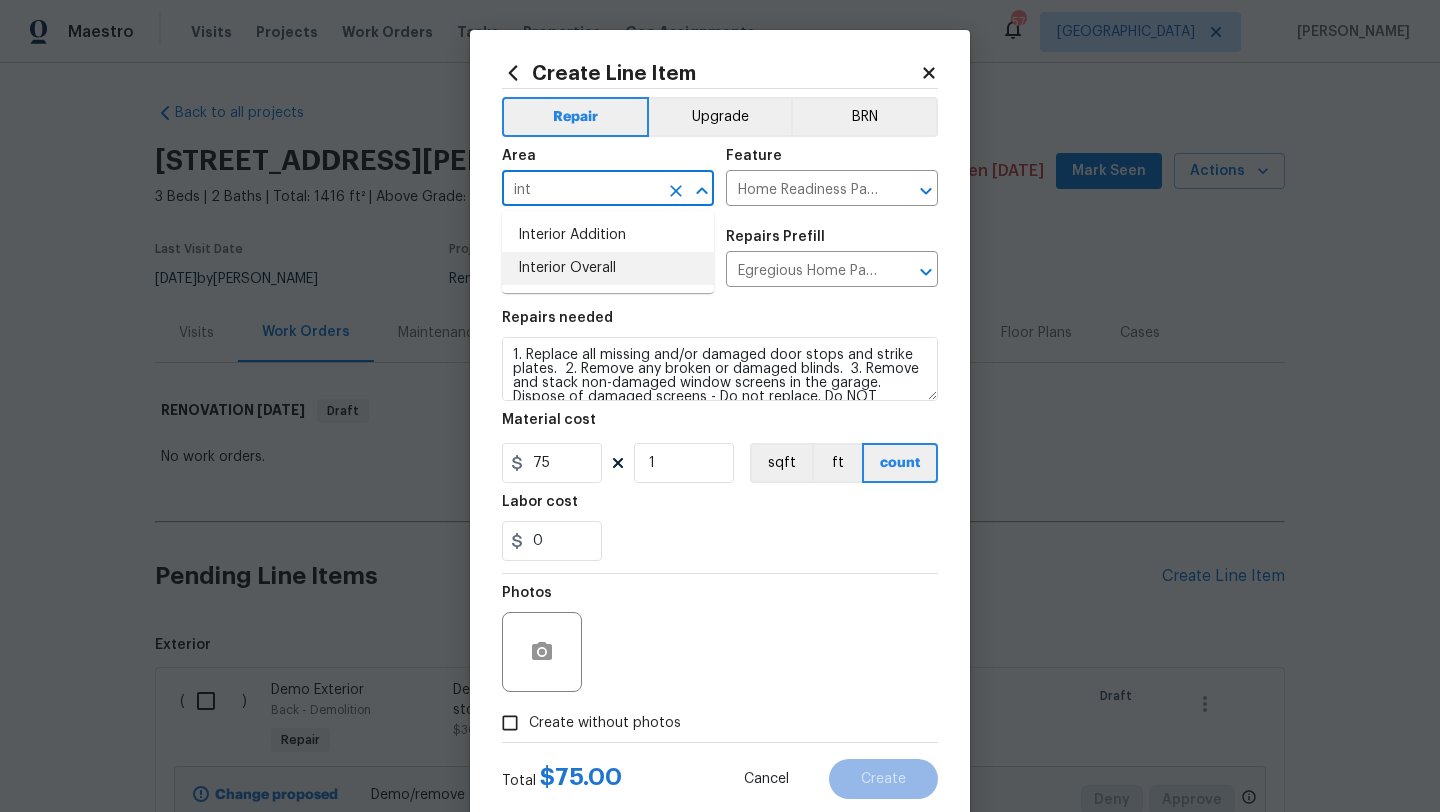 click on "Interior Overall" at bounding box center [608, 268] 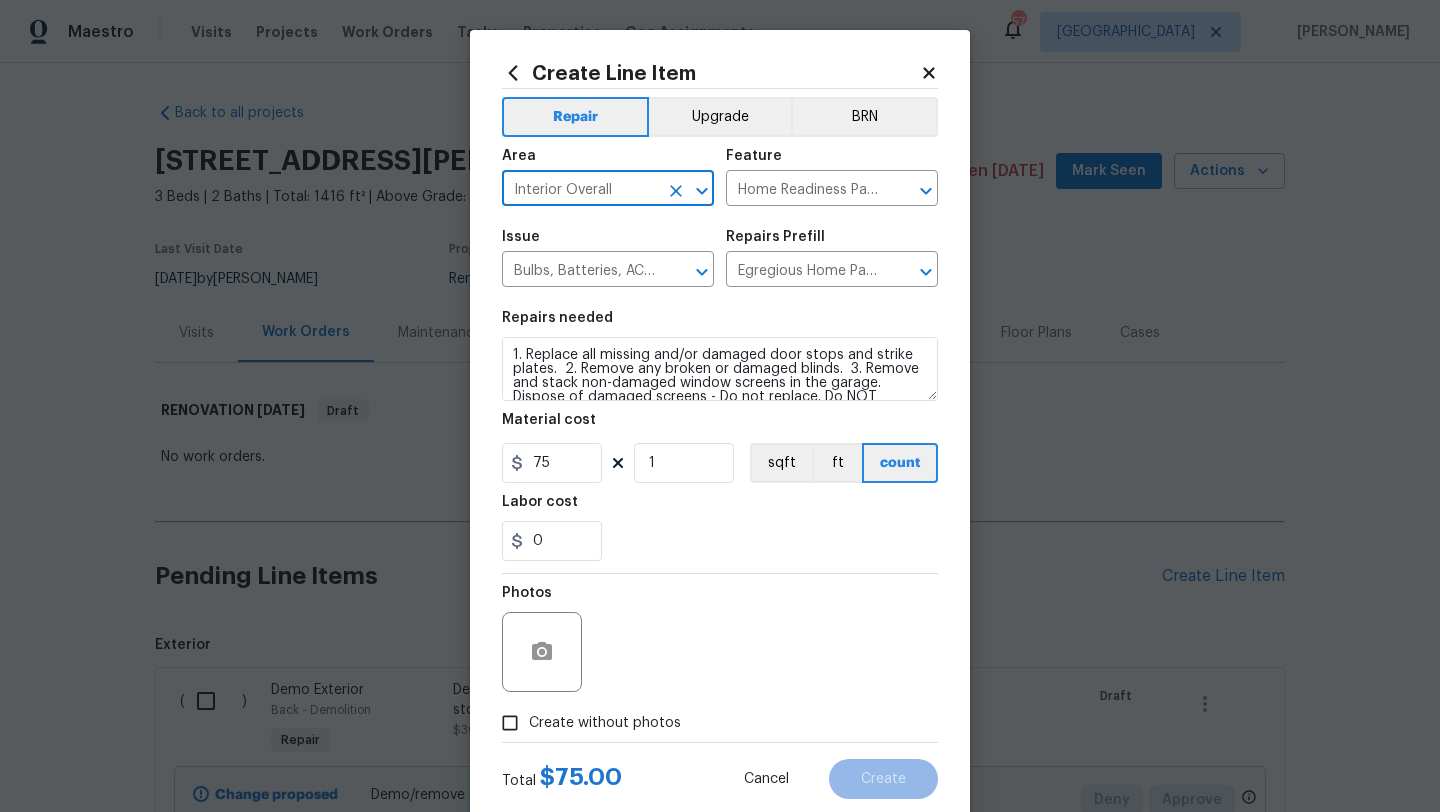 type on "Interior Overall" 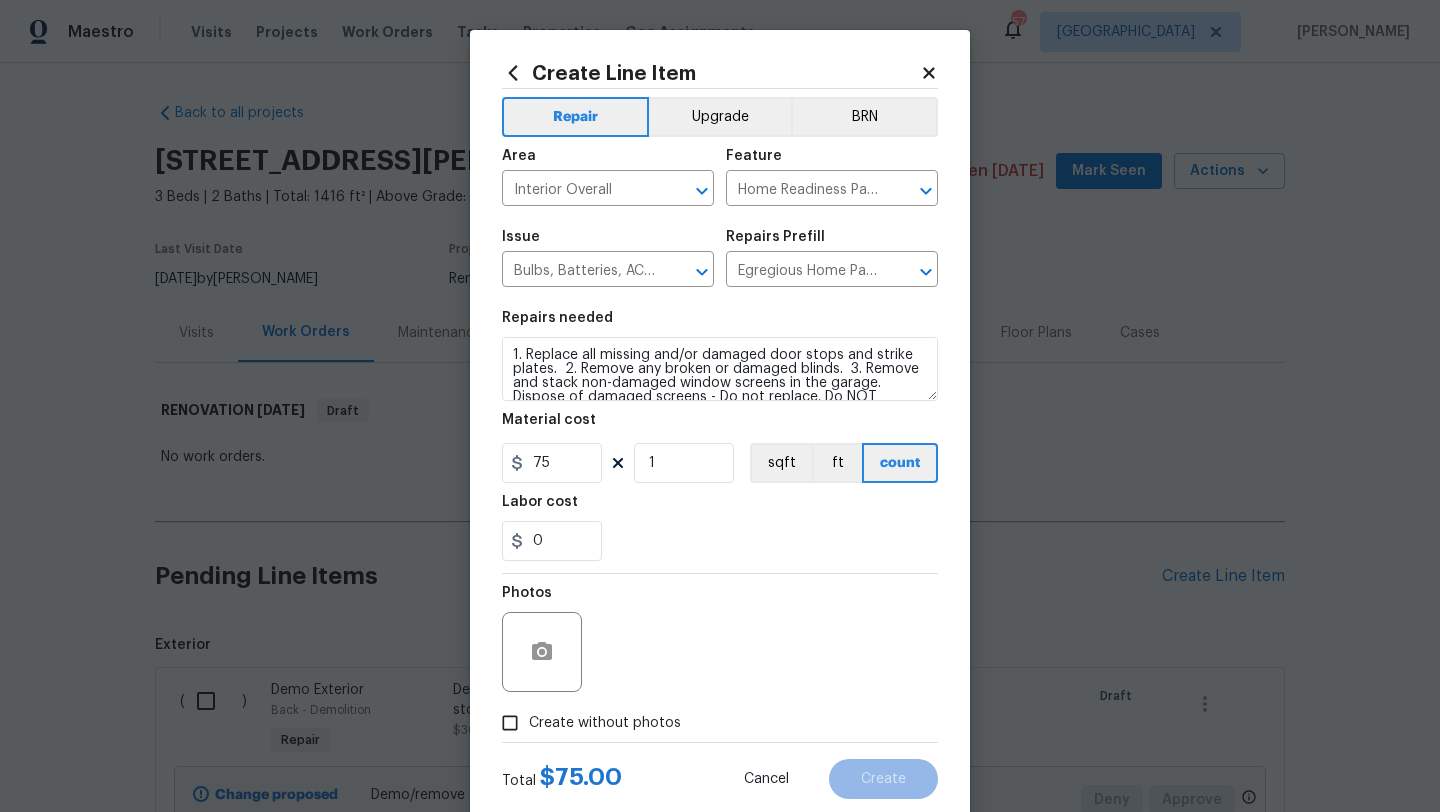click on "Create without photos" at bounding box center (605, 723) 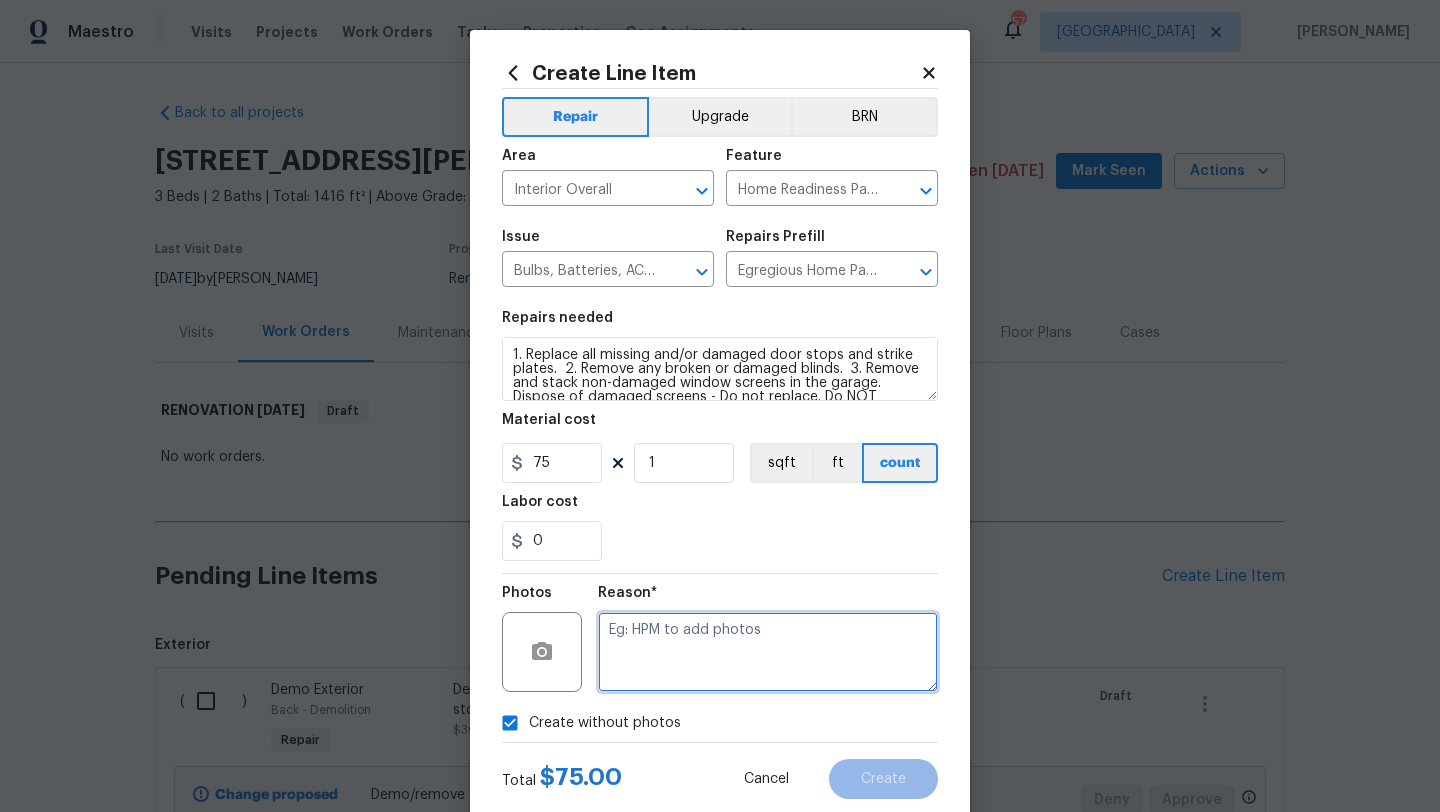 click at bounding box center [768, 652] 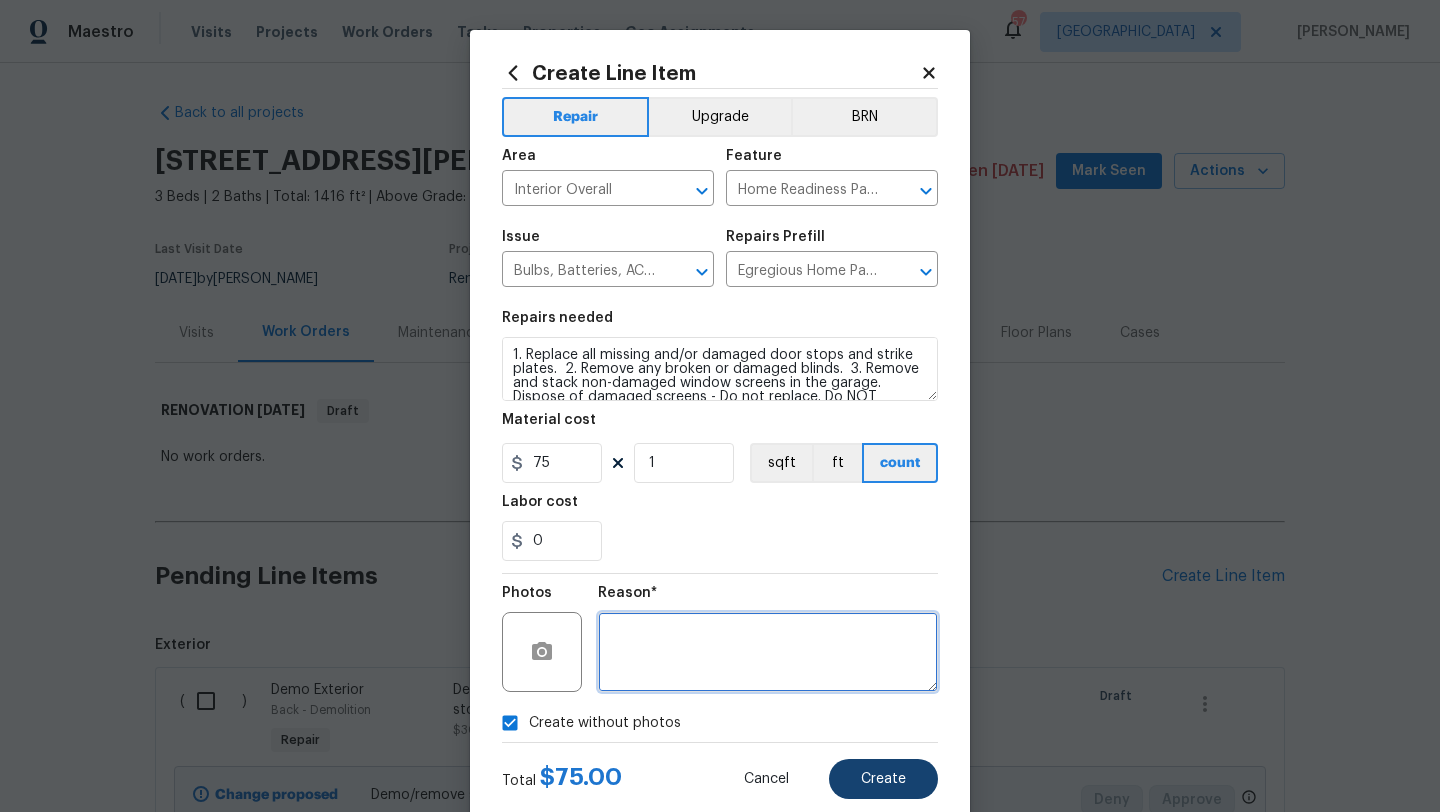 type 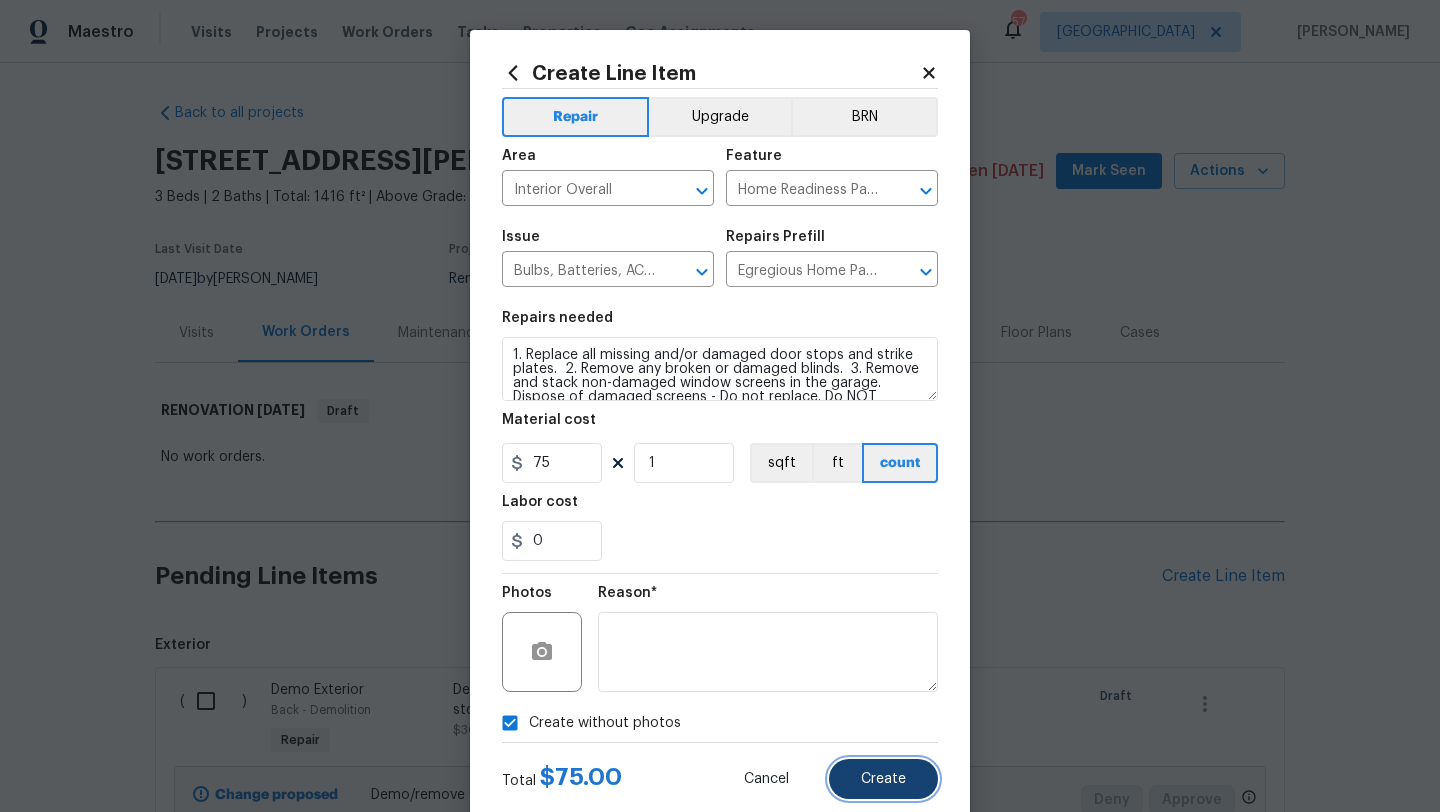 click on "Create" at bounding box center [883, 779] 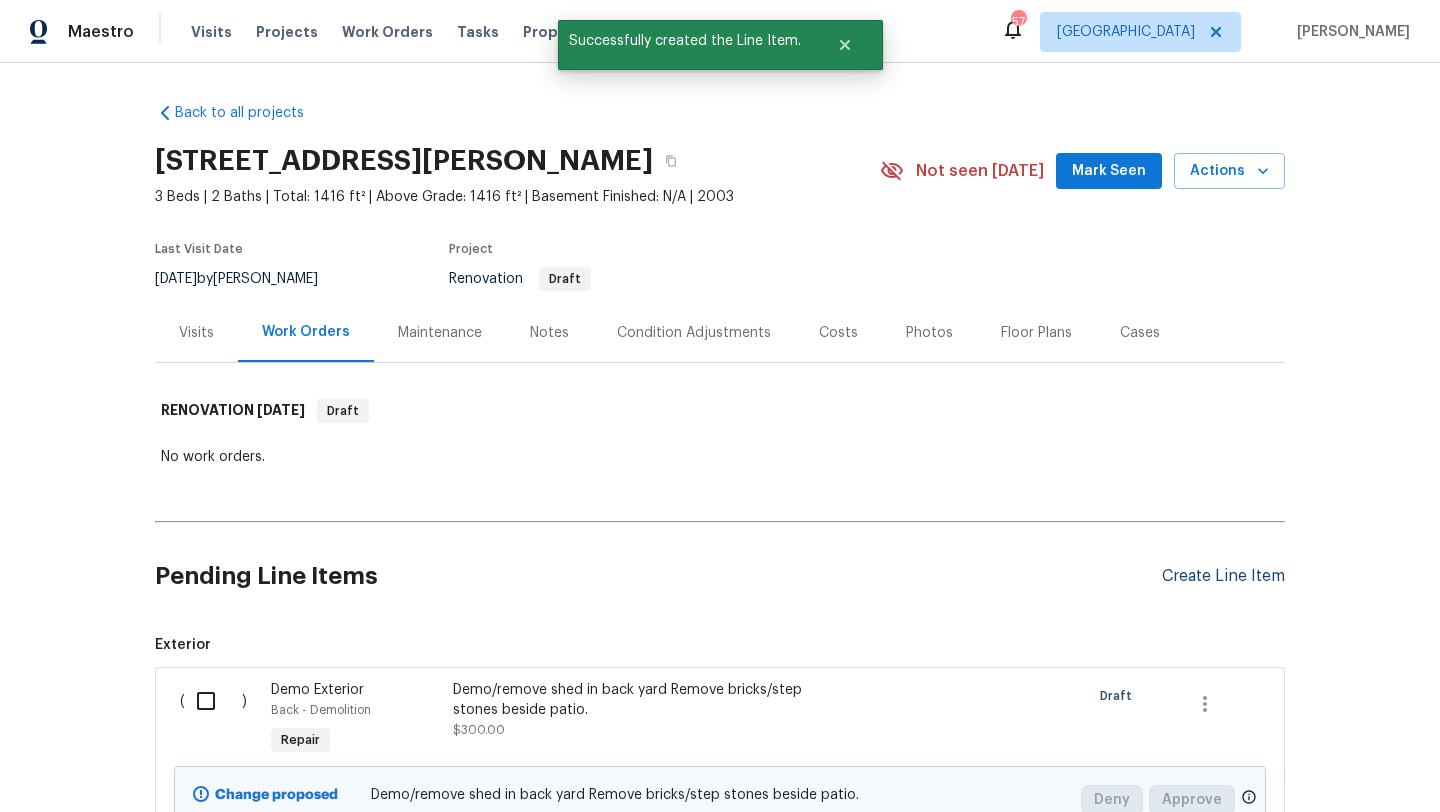 click on "Create Line Item" at bounding box center [1223, 576] 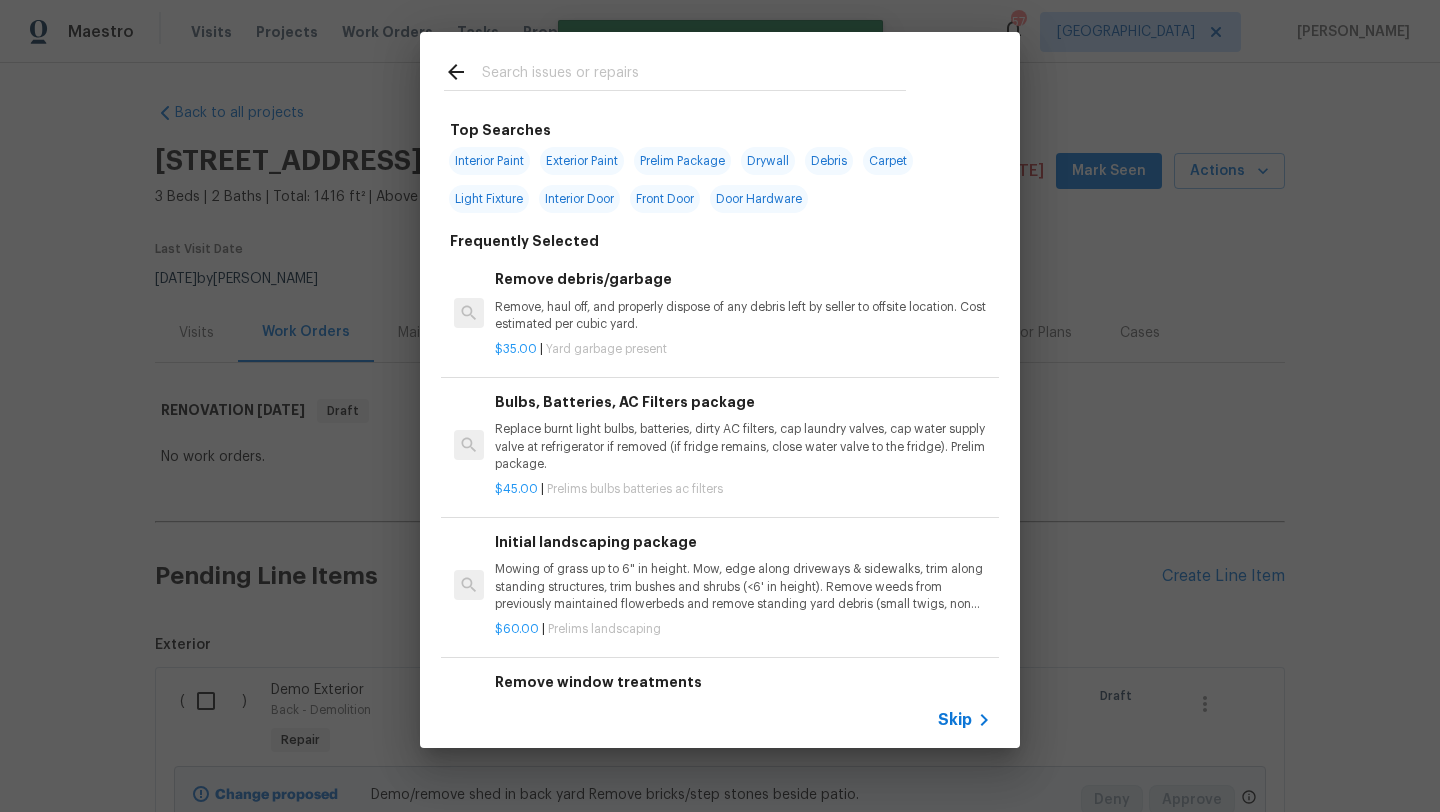 click at bounding box center [694, 75] 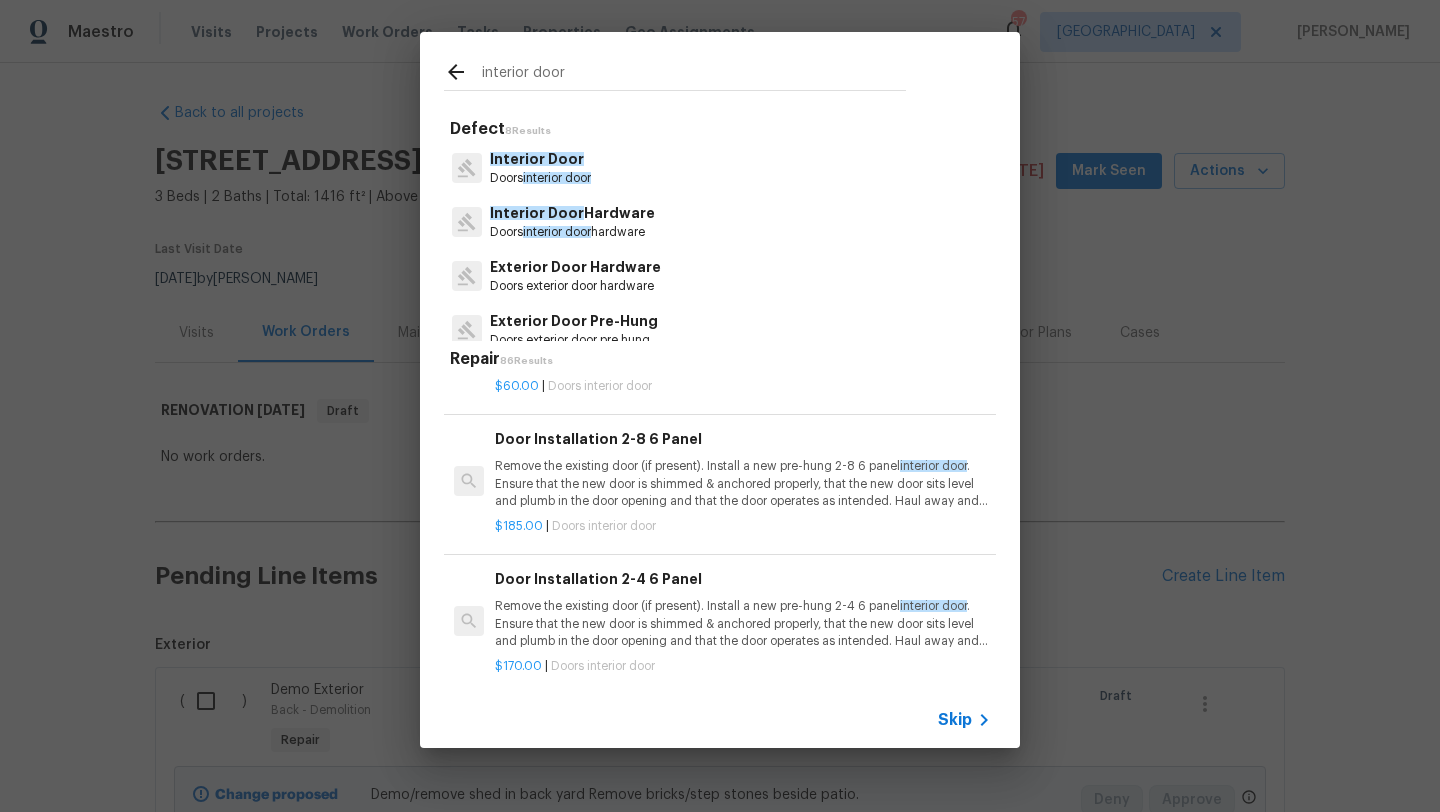 scroll, scrollTop: 227, scrollLeft: 0, axis: vertical 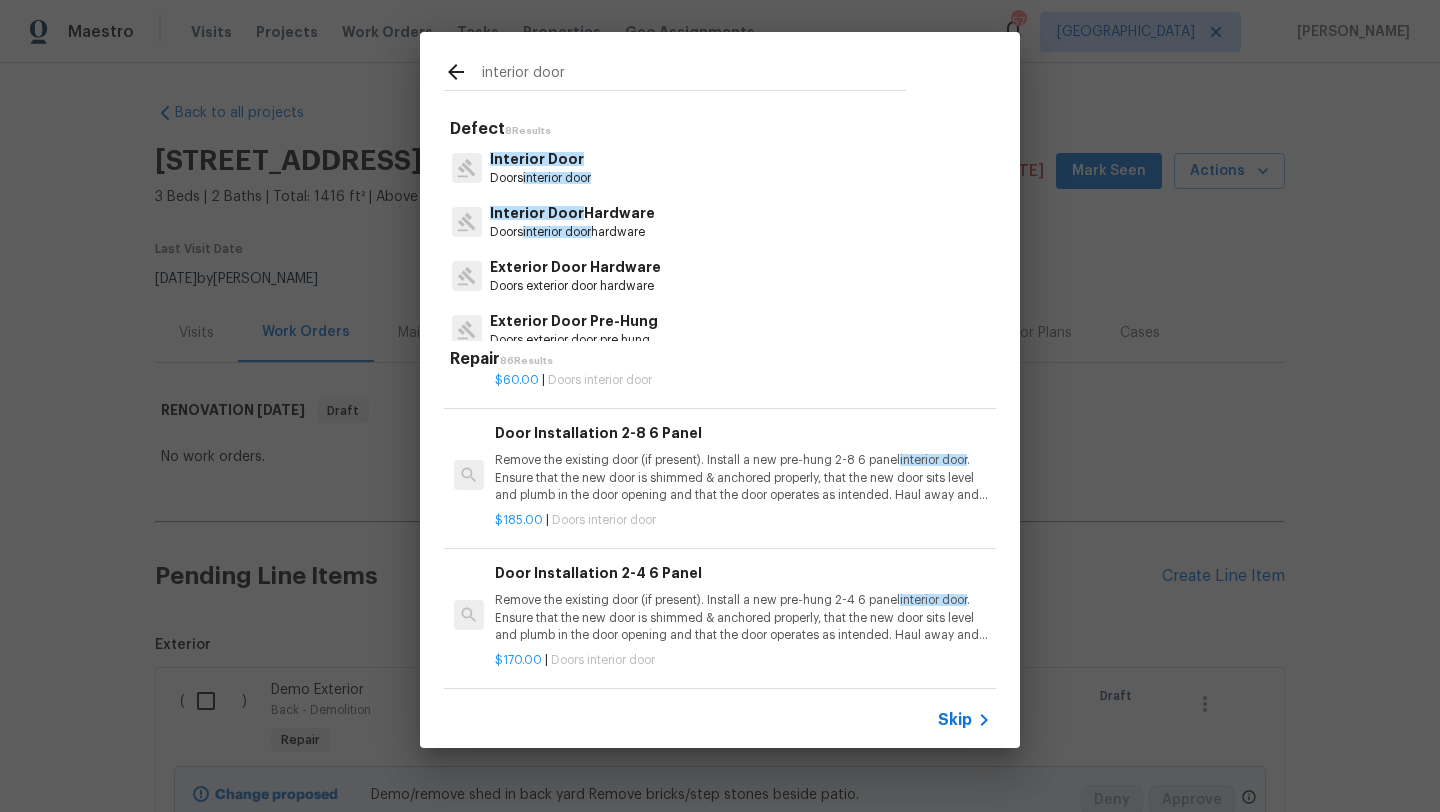 type on "interior door" 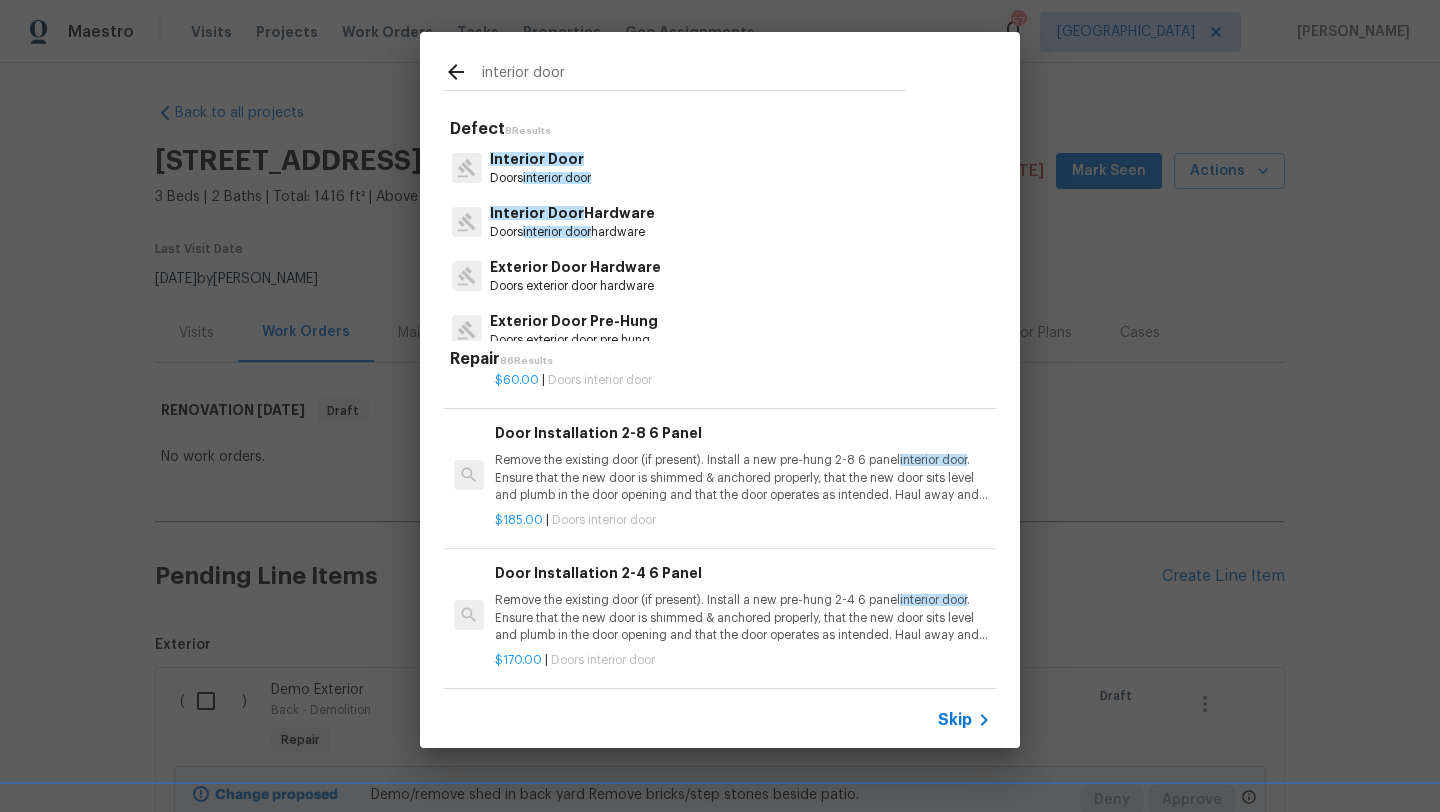 click on "Door Installation 2-8 6 Panel Remove the existing door (if present). Install a new pre-hung 2-8 6 panel  interior door . Ensure that the new door is shimmed & anchored properly, that the new door sits level and plumb in the door opening and that the door operates as intended. Haul away and dispose of all debris properly." at bounding box center (743, 463) 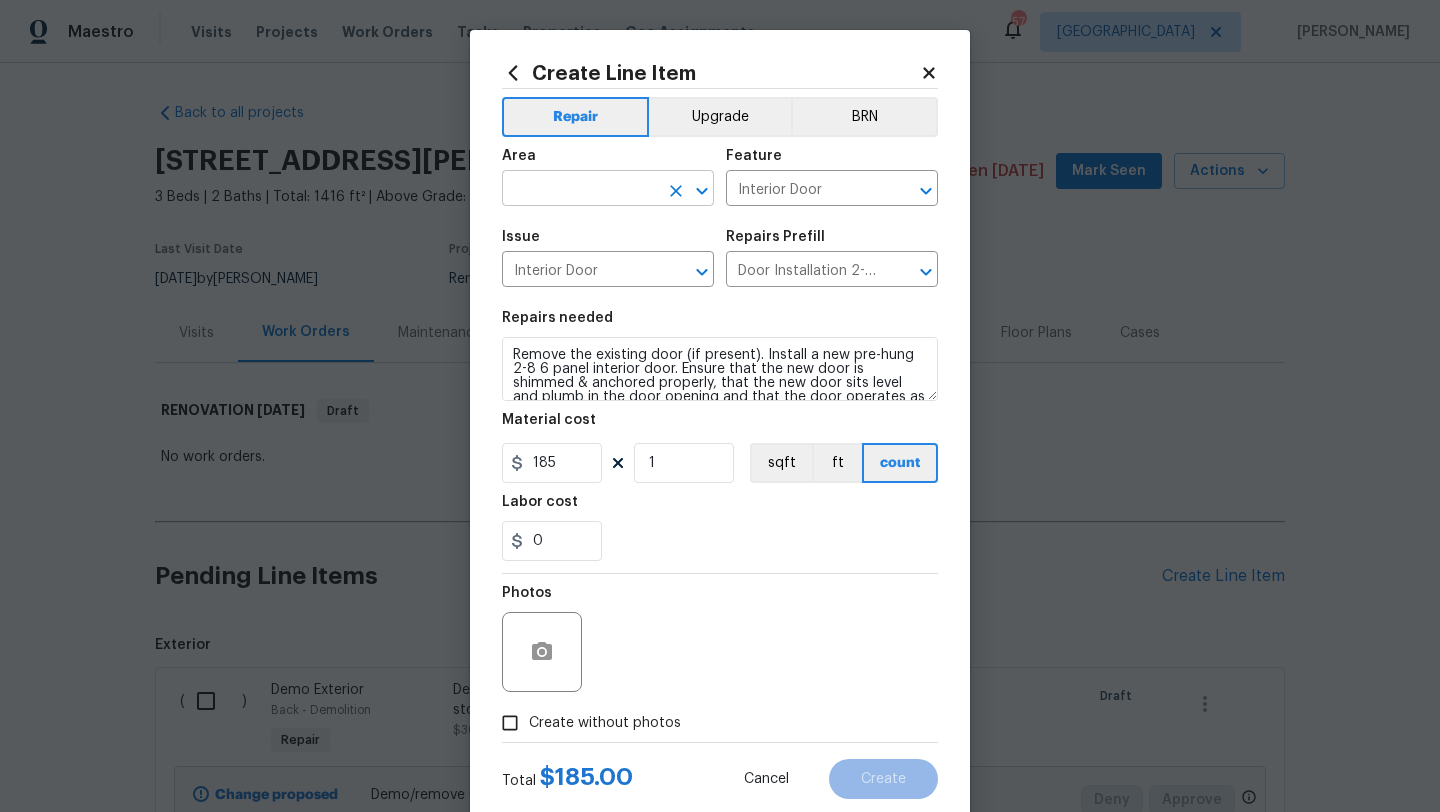 click at bounding box center (580, 190) 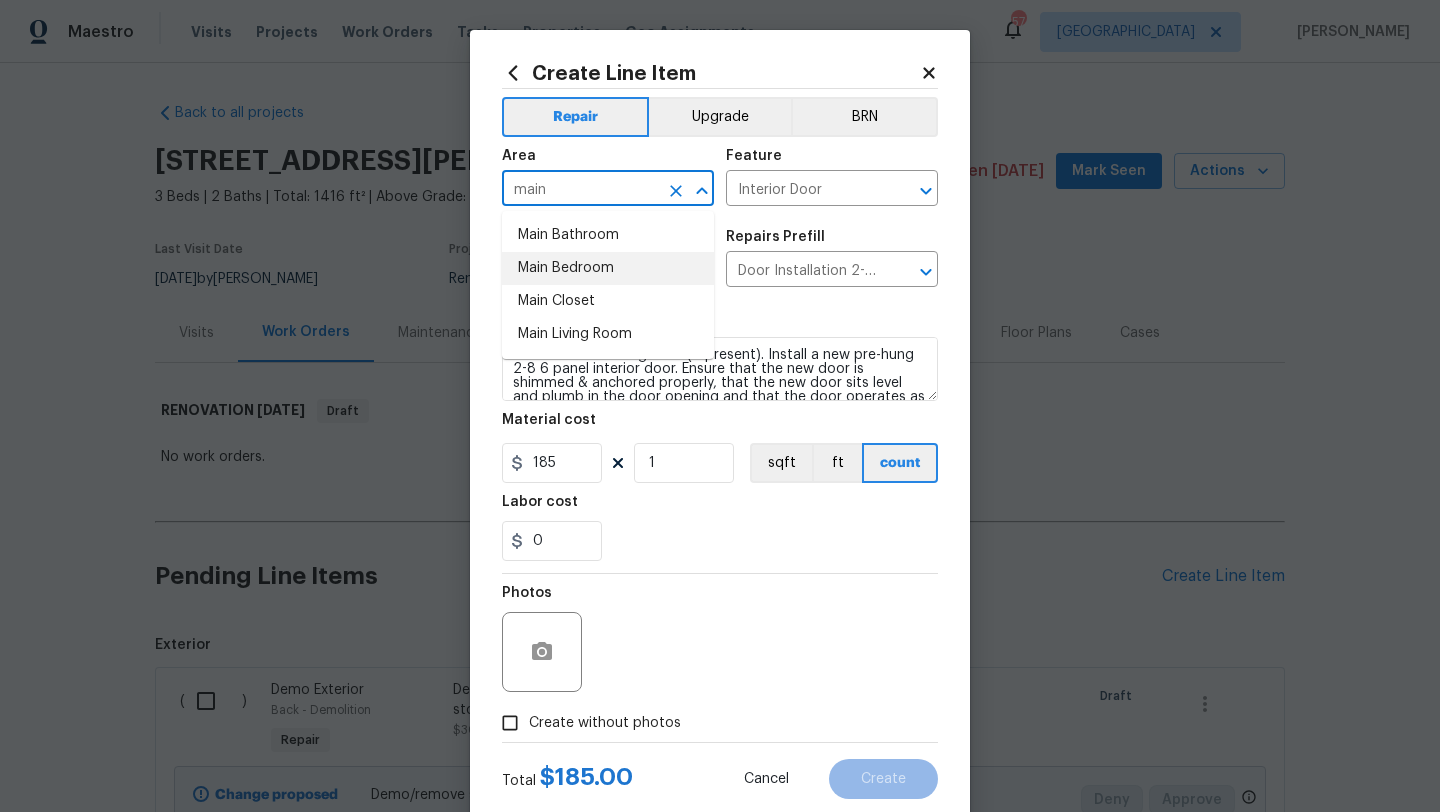 click on "Main Bedroom" at bounding box center [608, 268] 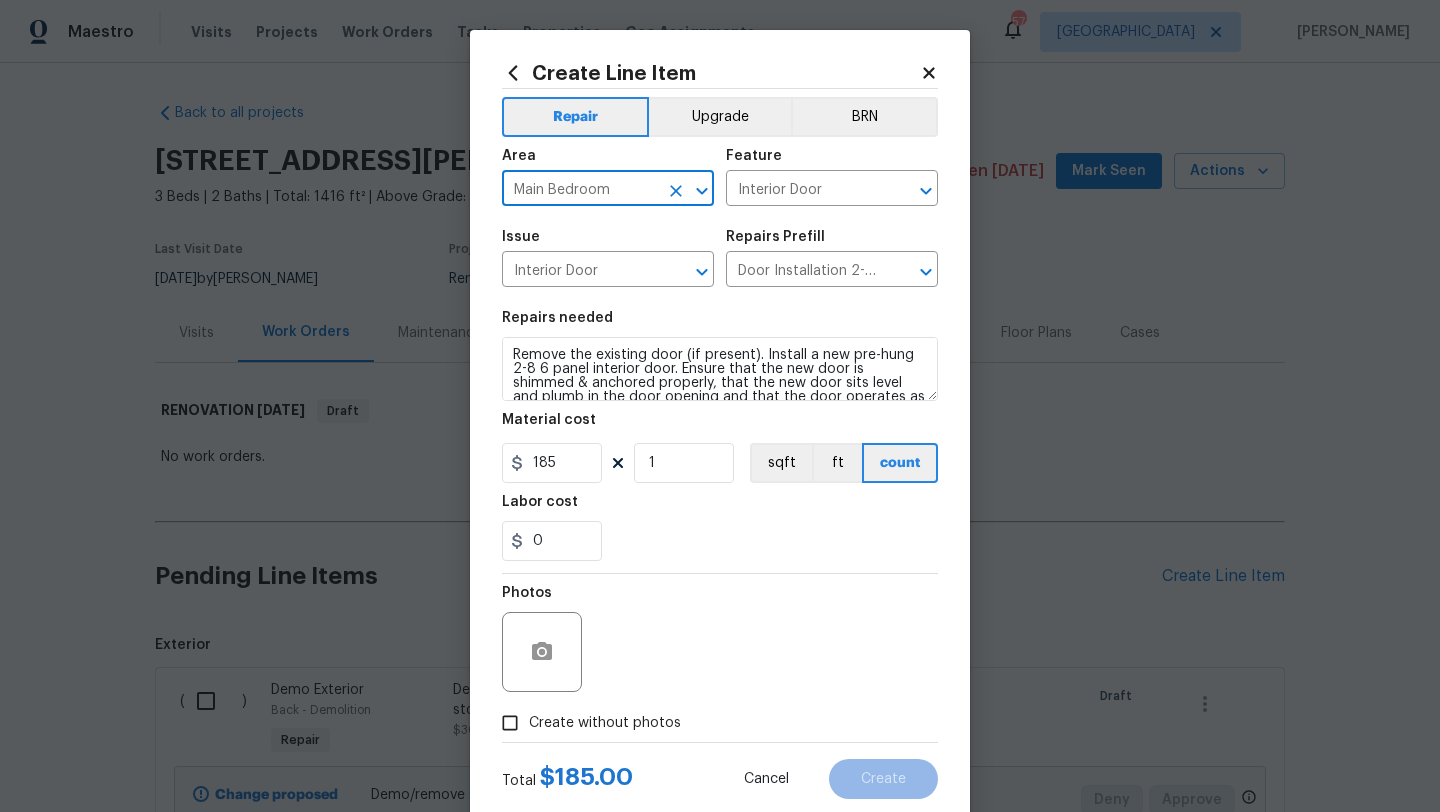 type on "Main Bedroom" 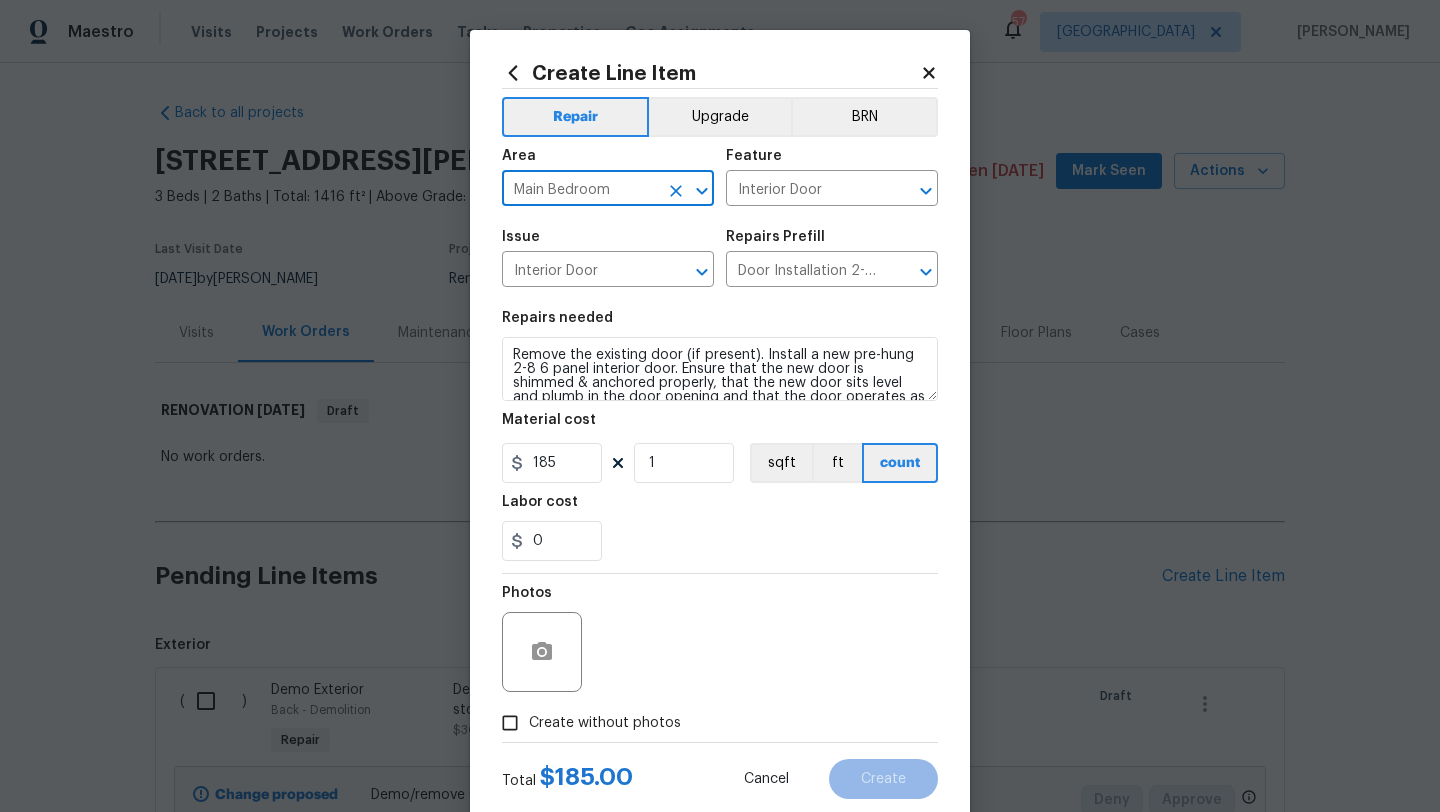 click on "Create without photos" at bounding box center (510, 723) 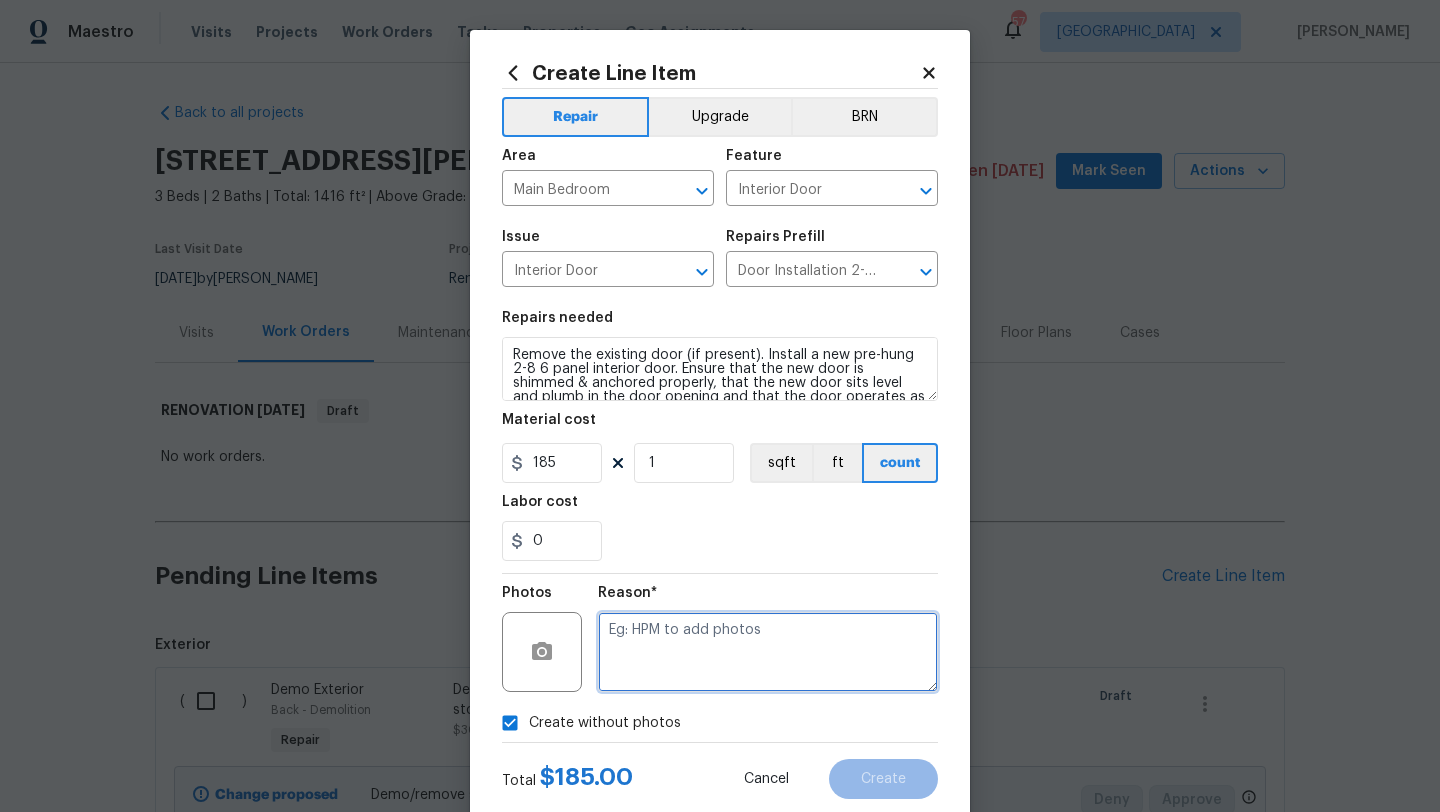 click at bounding box center (768, 652) 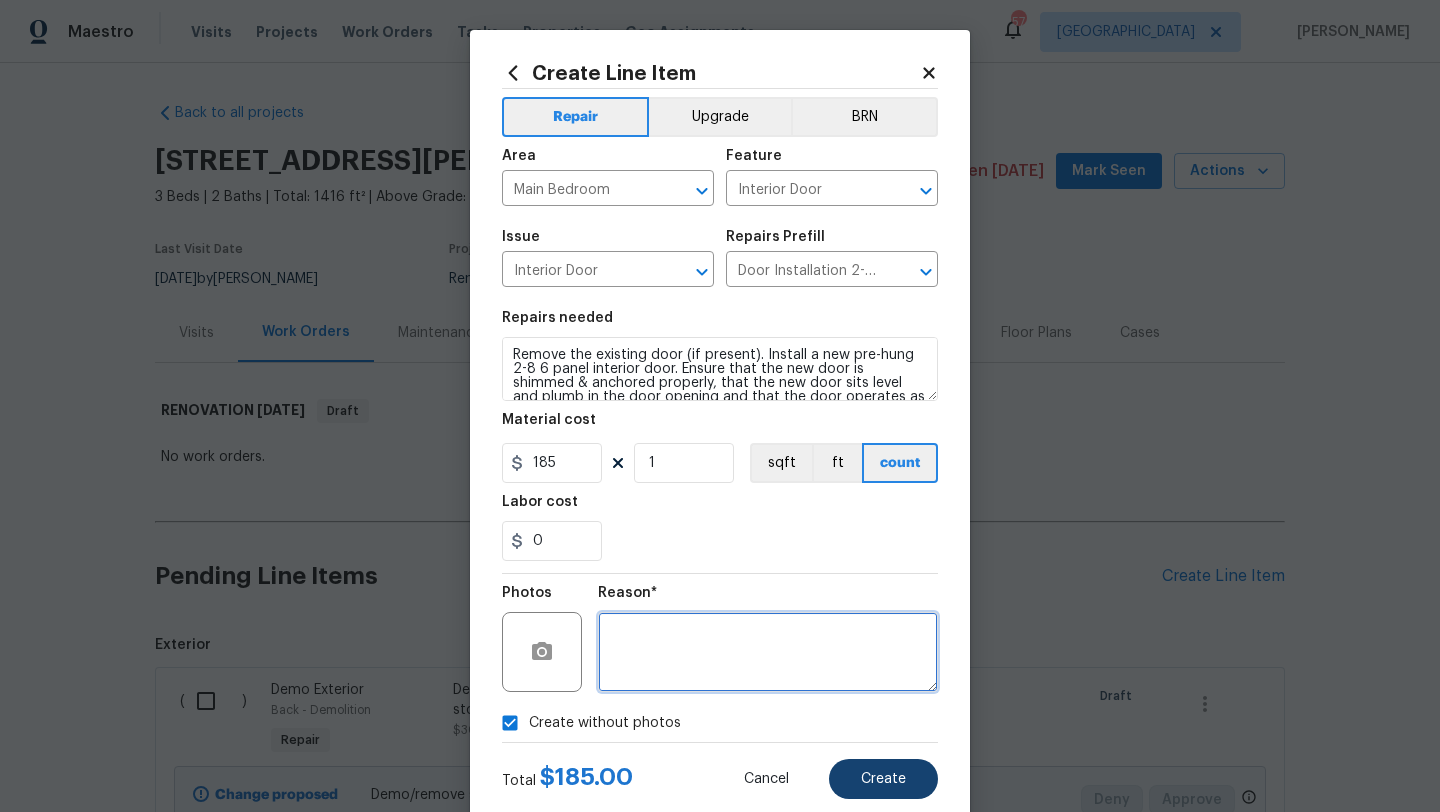 type 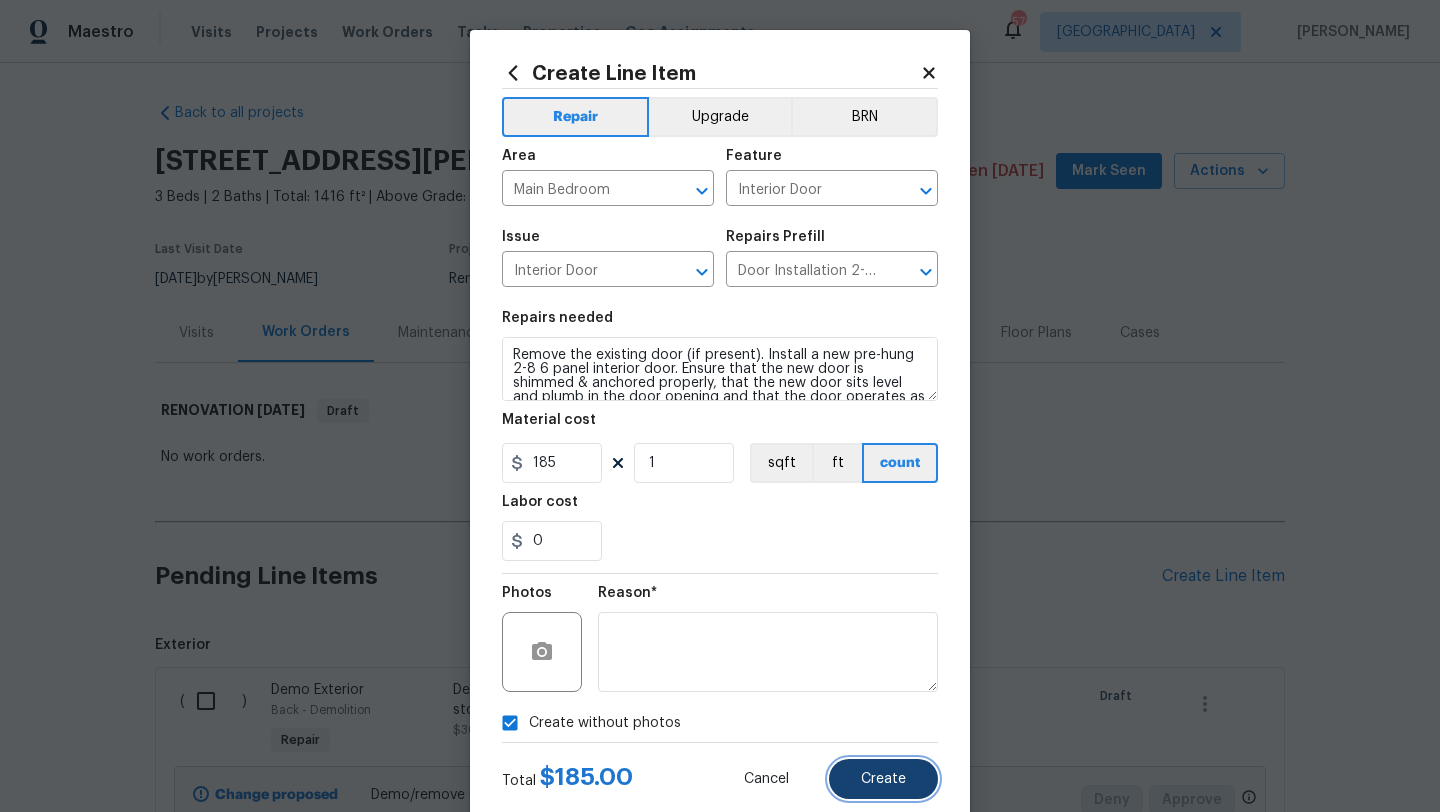 click on "Create" at bounding box center [883, 779] 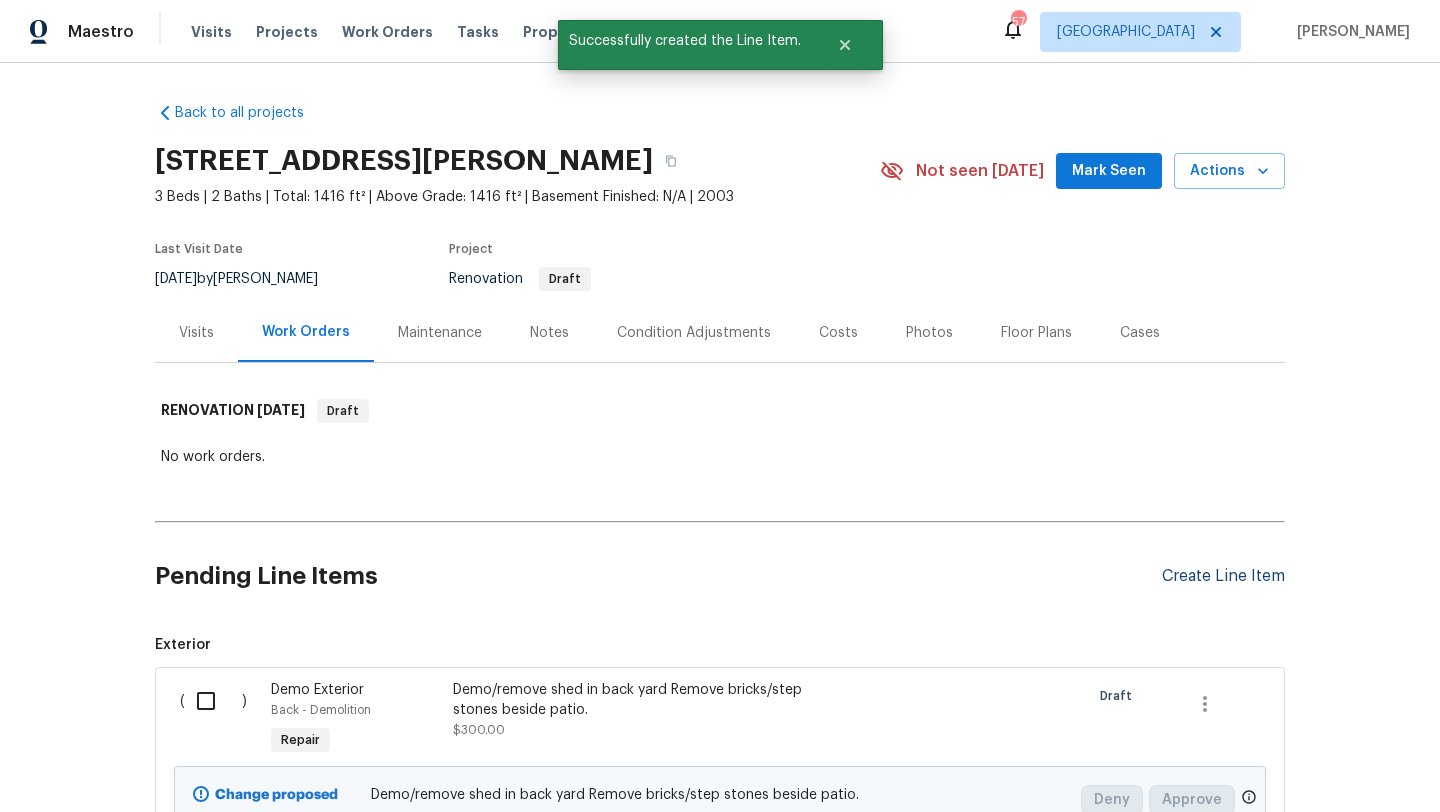 click on "Create Line Item" at bounding box center [1223, 576] 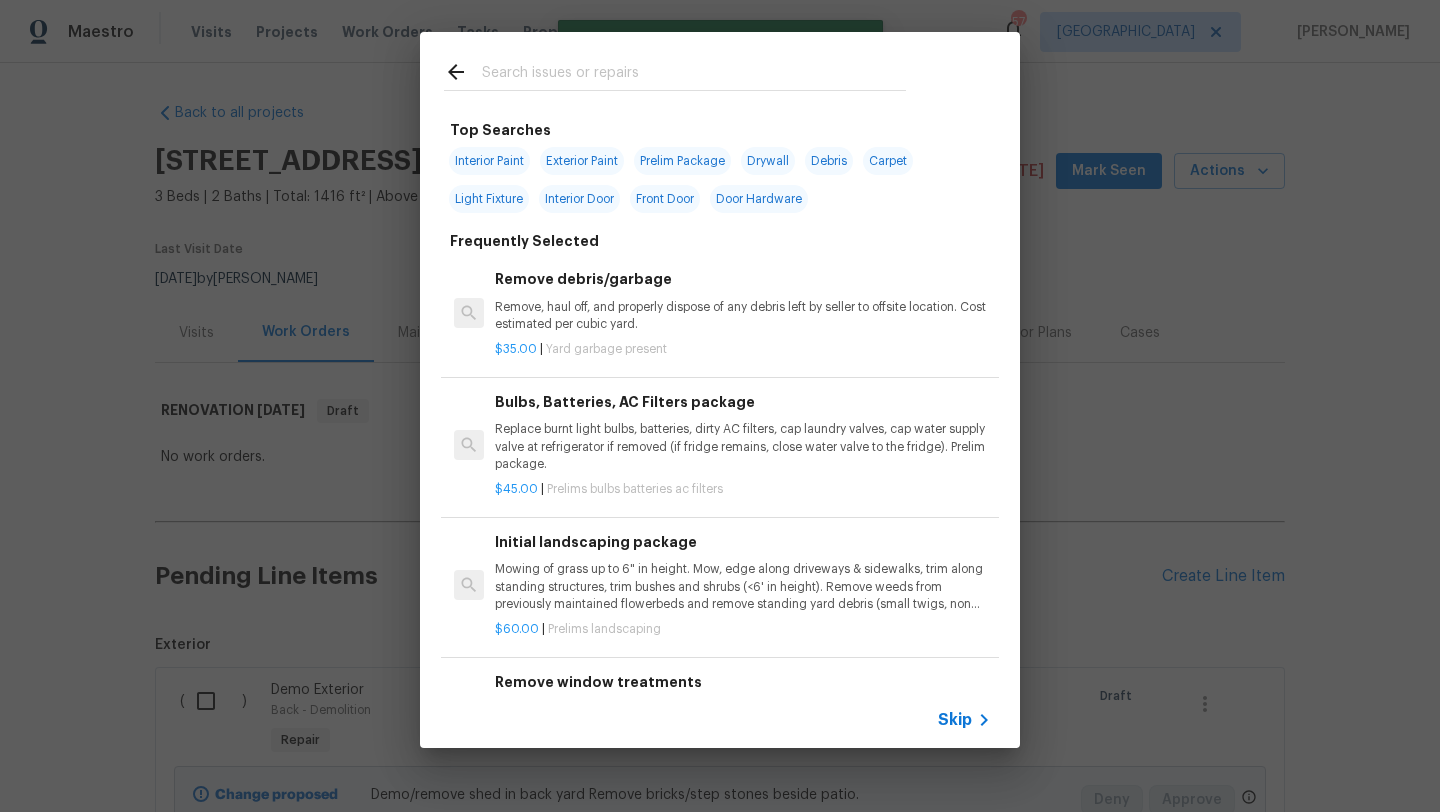 click at bounding box center (675, 71) 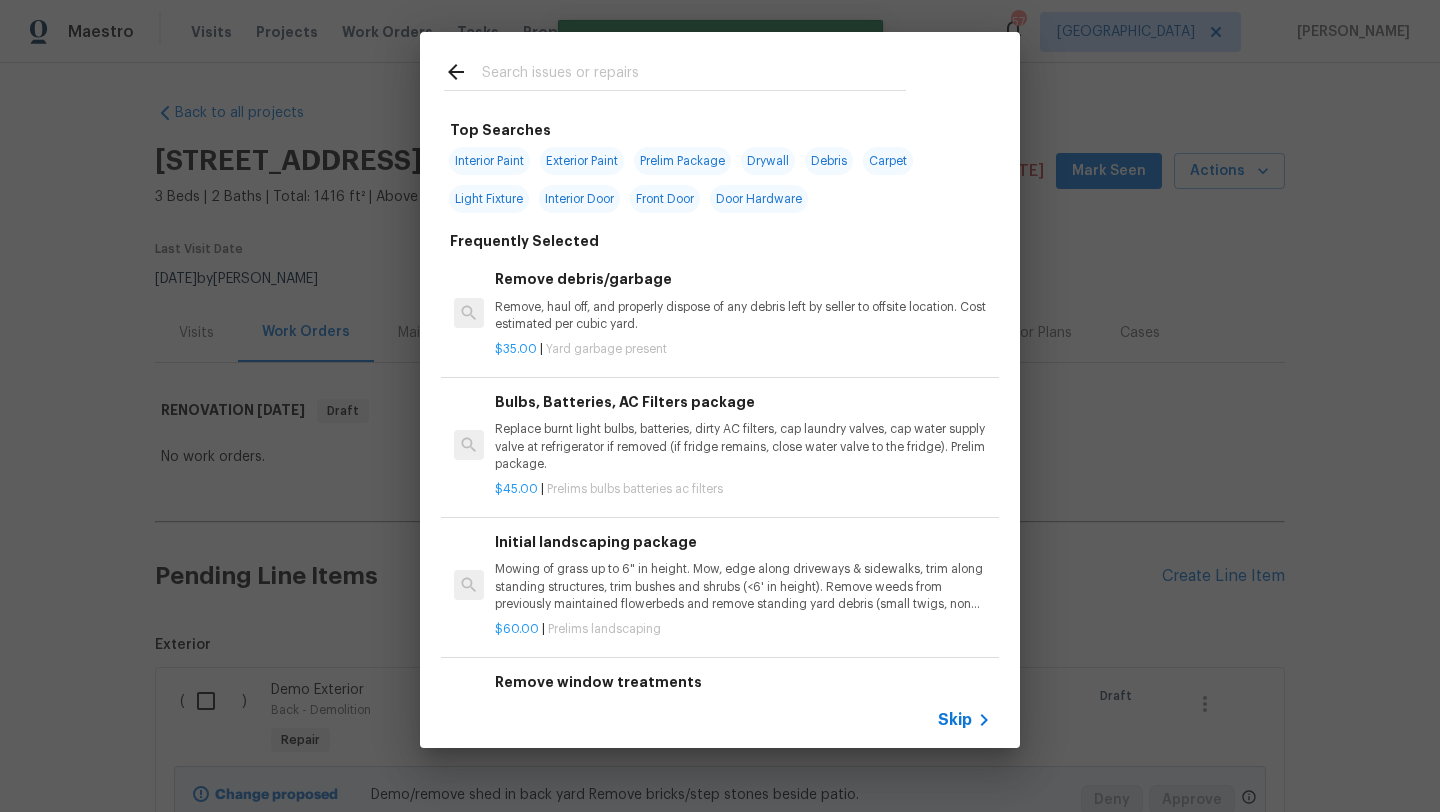 click at bounding box center [694, 75] 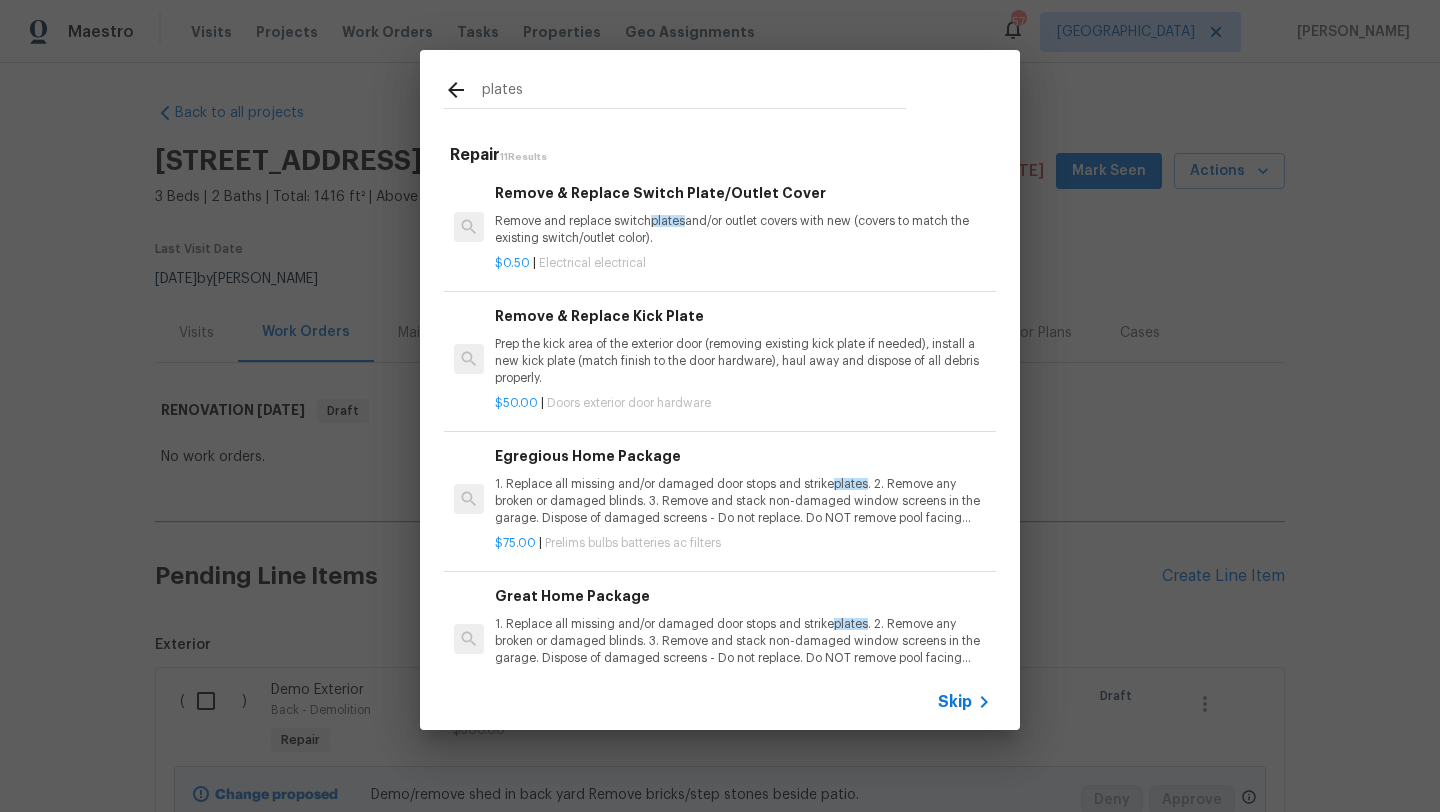 type on "plates" 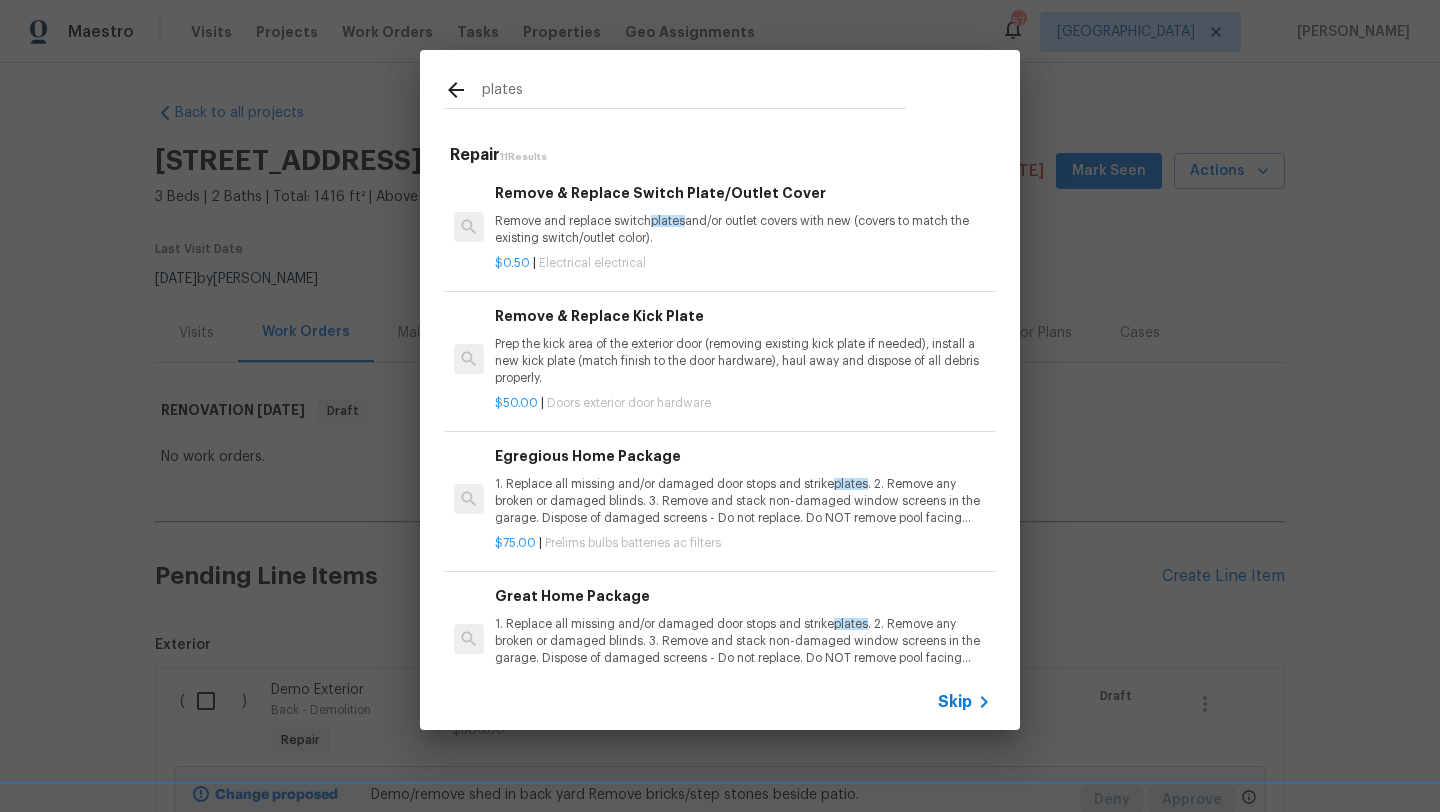 click on "$0.50   |   Electrical electrical" at bounding box center [743, 259] 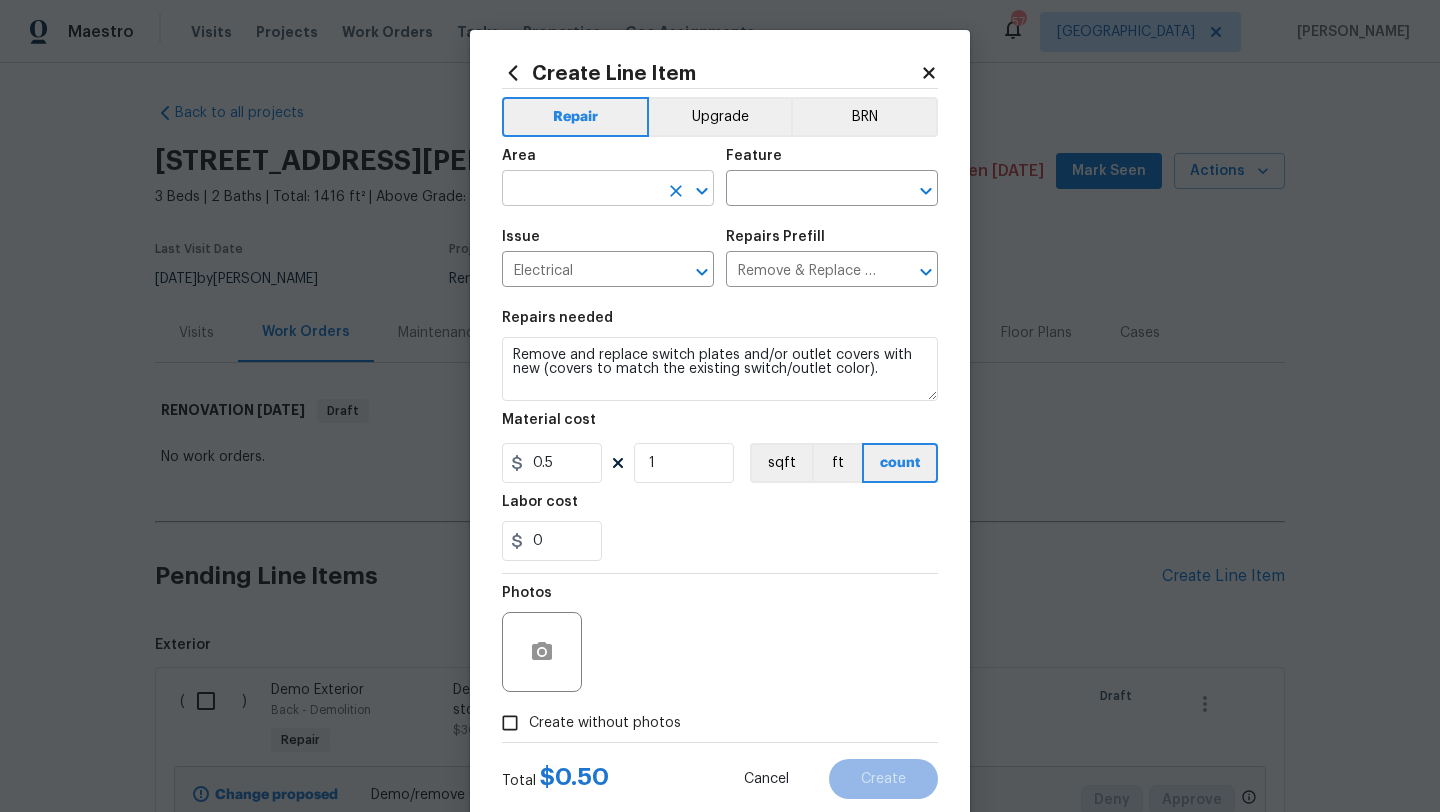 click at bounding box center [580, 190] 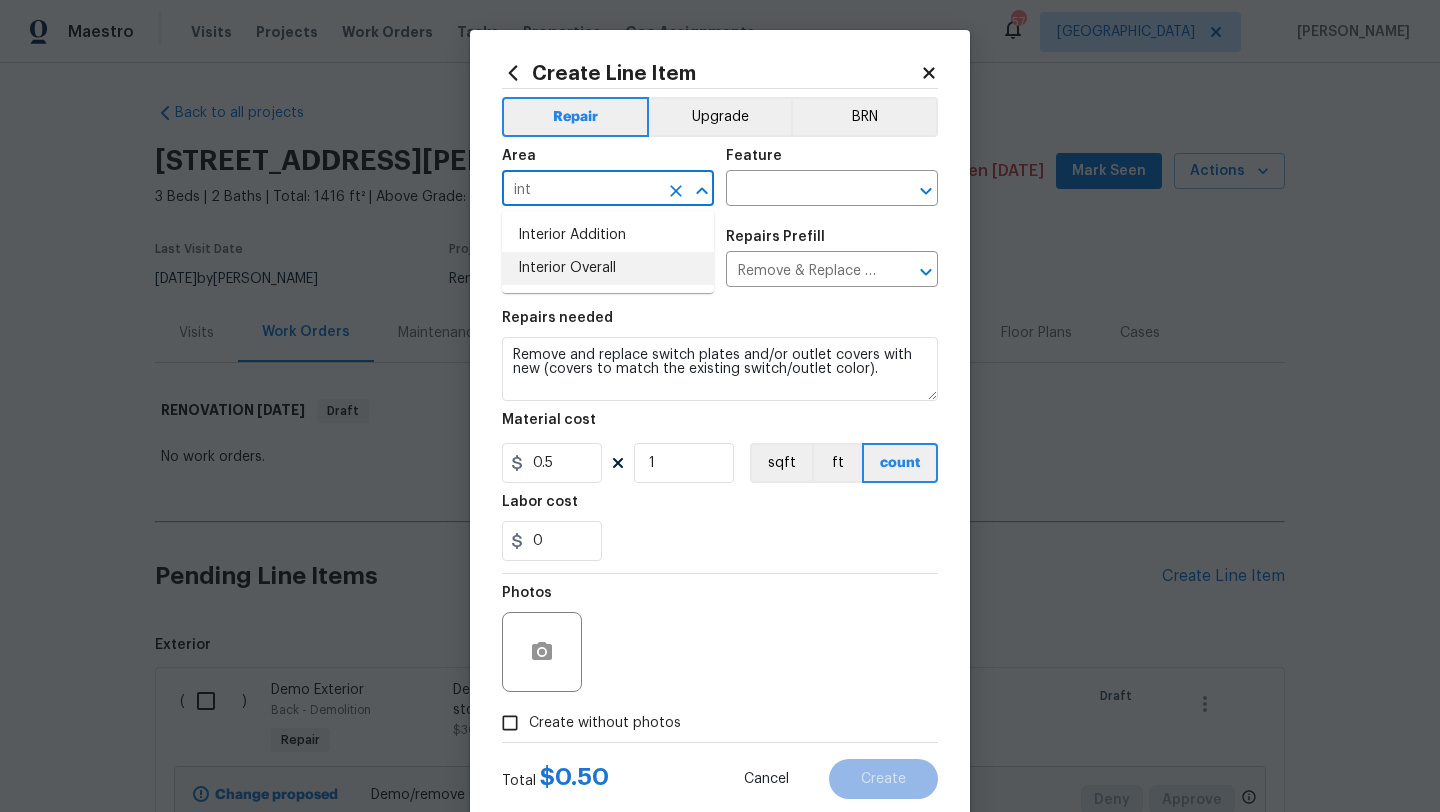 click on "Interior Overall" at bounding box center (608, 268) 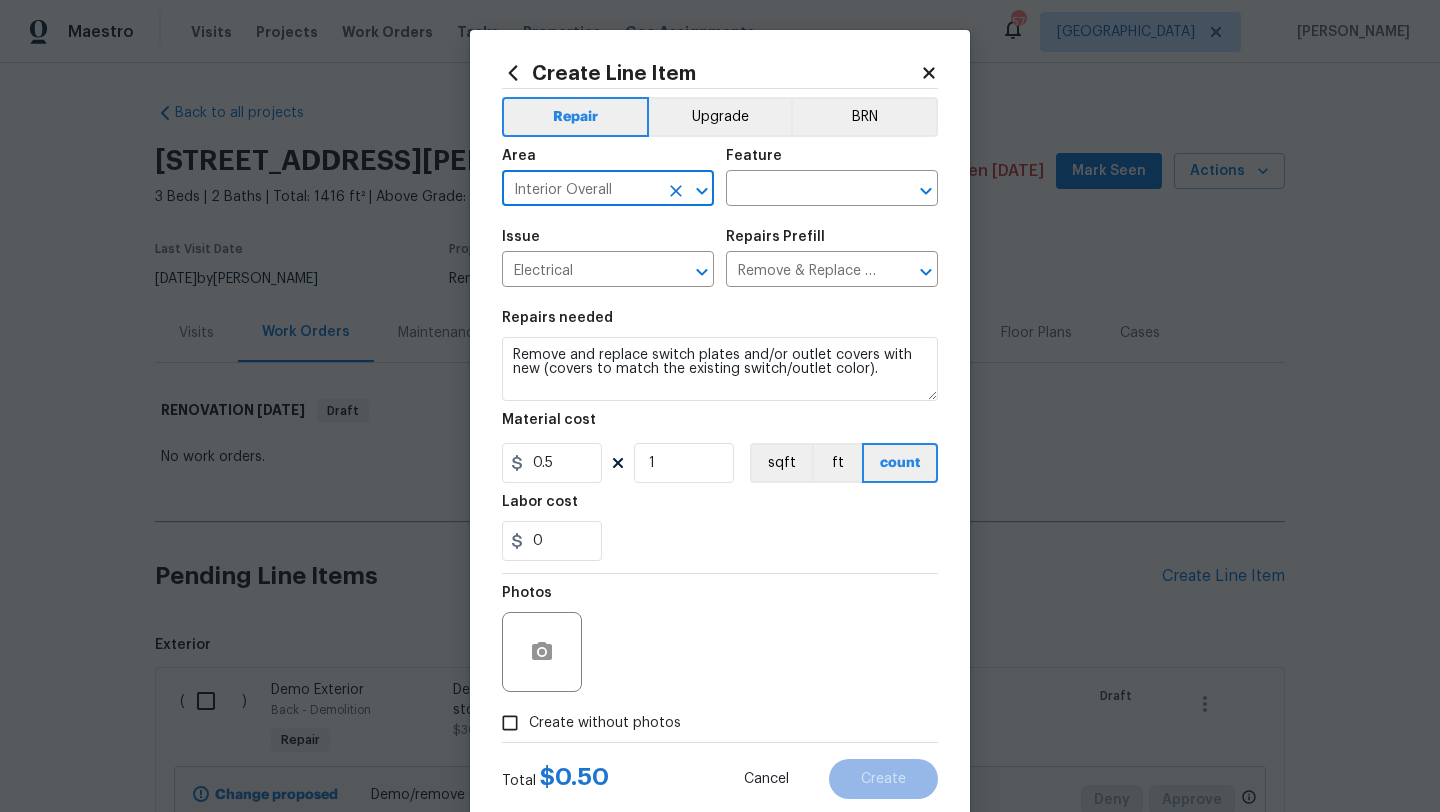 type on "Interior Overall" 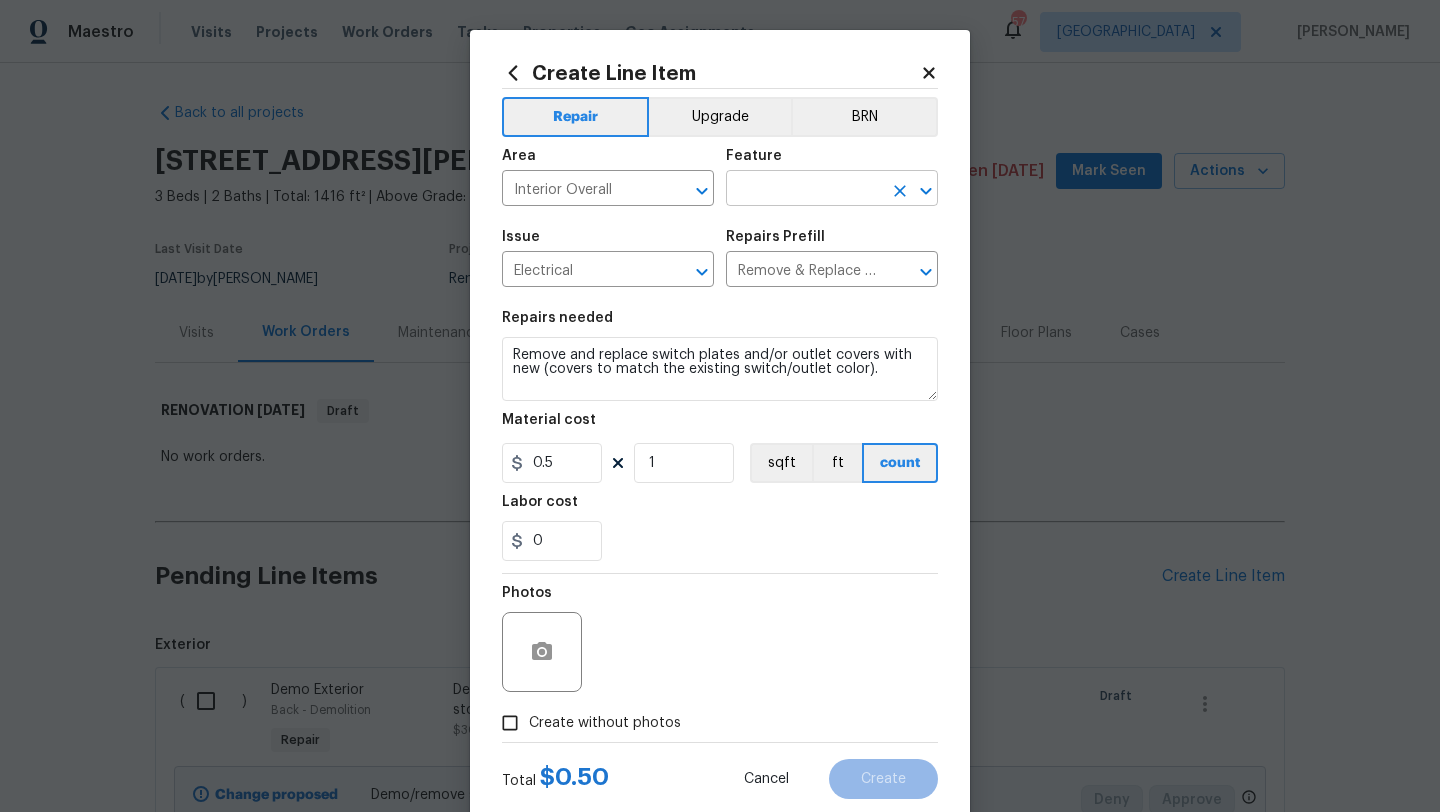click at bounding box center (804, 190) 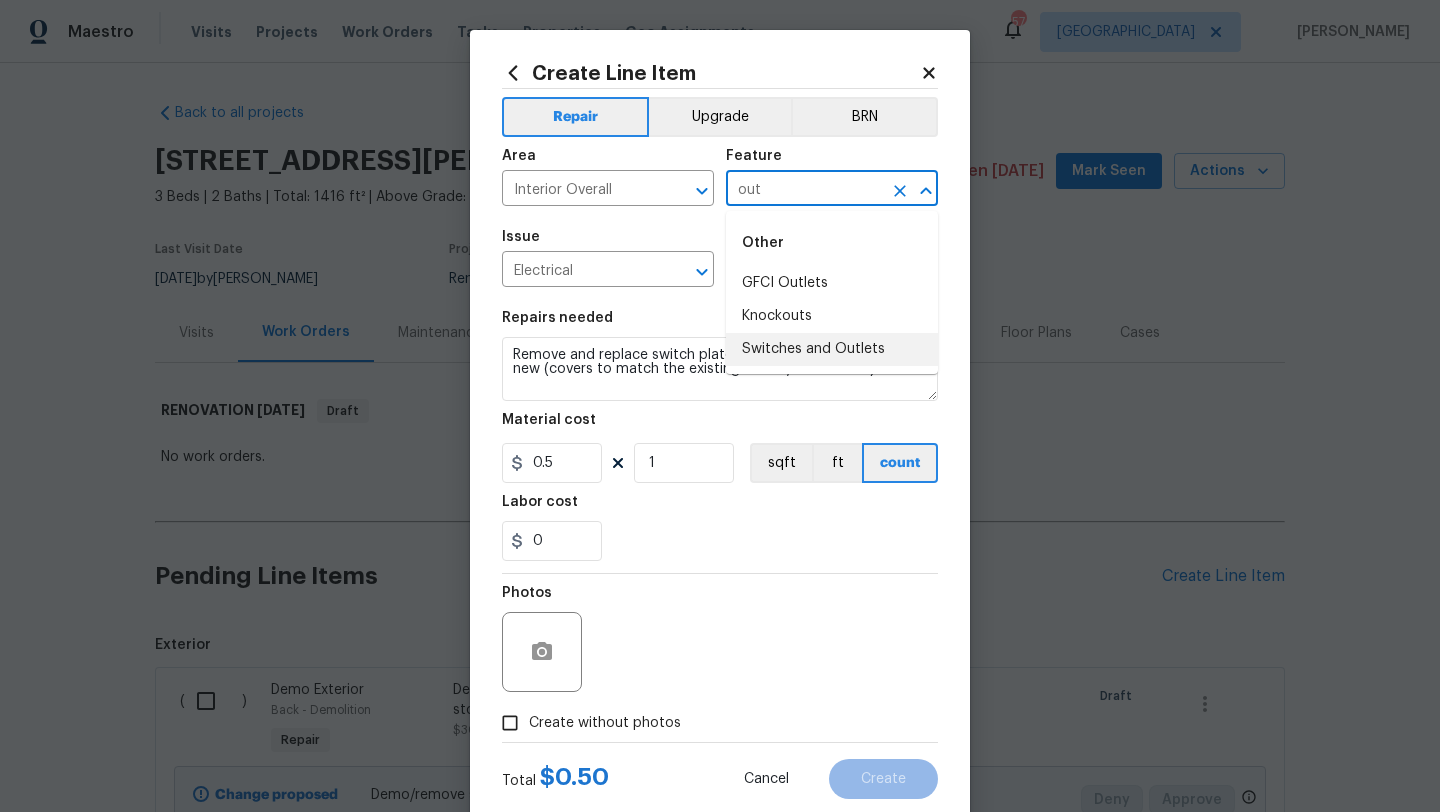 click on "Switches and Outlets" at bounding box center (832, 349) 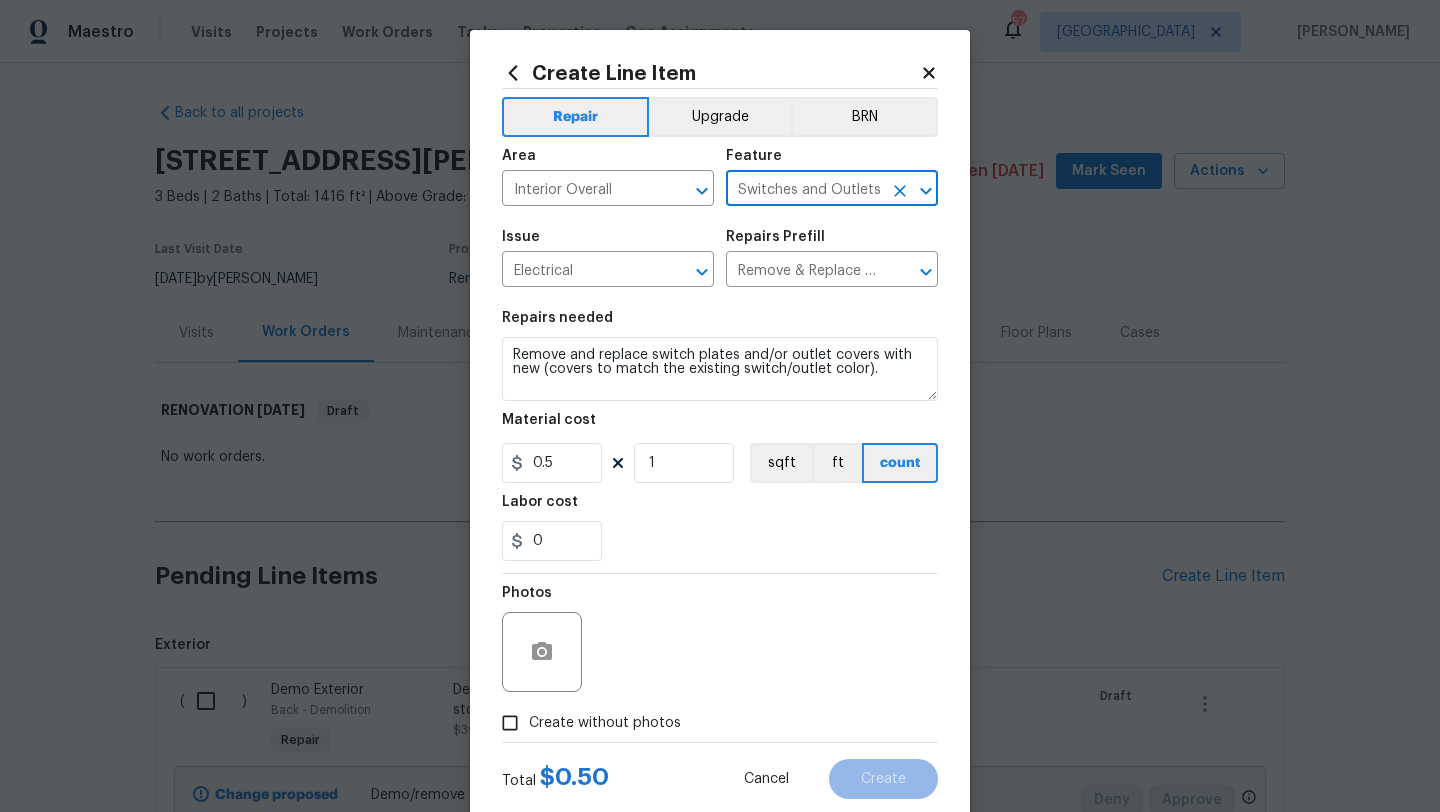 type on "Switches and Outlets" 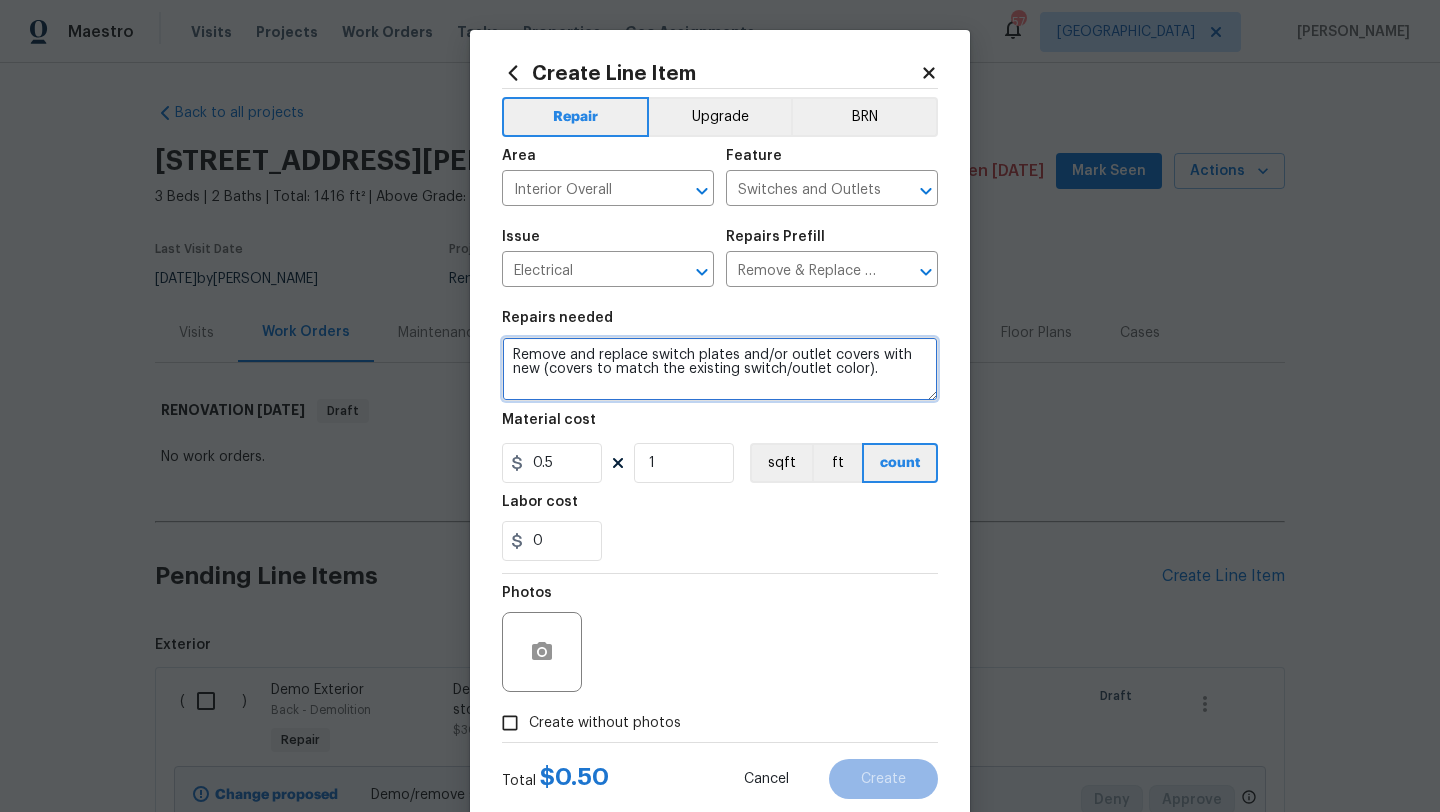 drag, startPoint x: 782, startPoint y: 382, endPoint x: 502, endPoint y: 334, distance: 284.0845 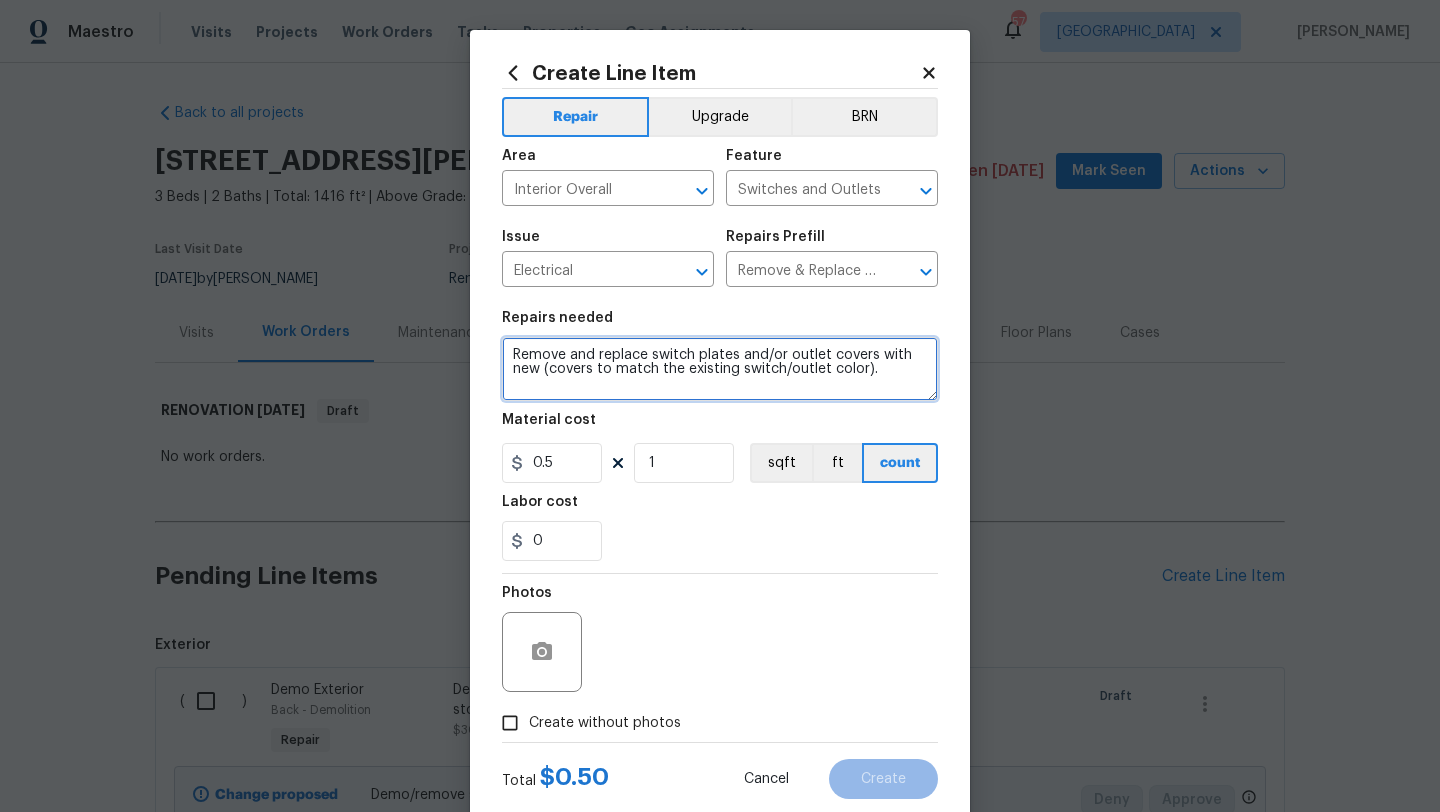 click on "Repairs needed Remove and replace switch plates and/or outlet covers with new (covers to match the existing switch/outlet color)." at bounding box center (720, 356) 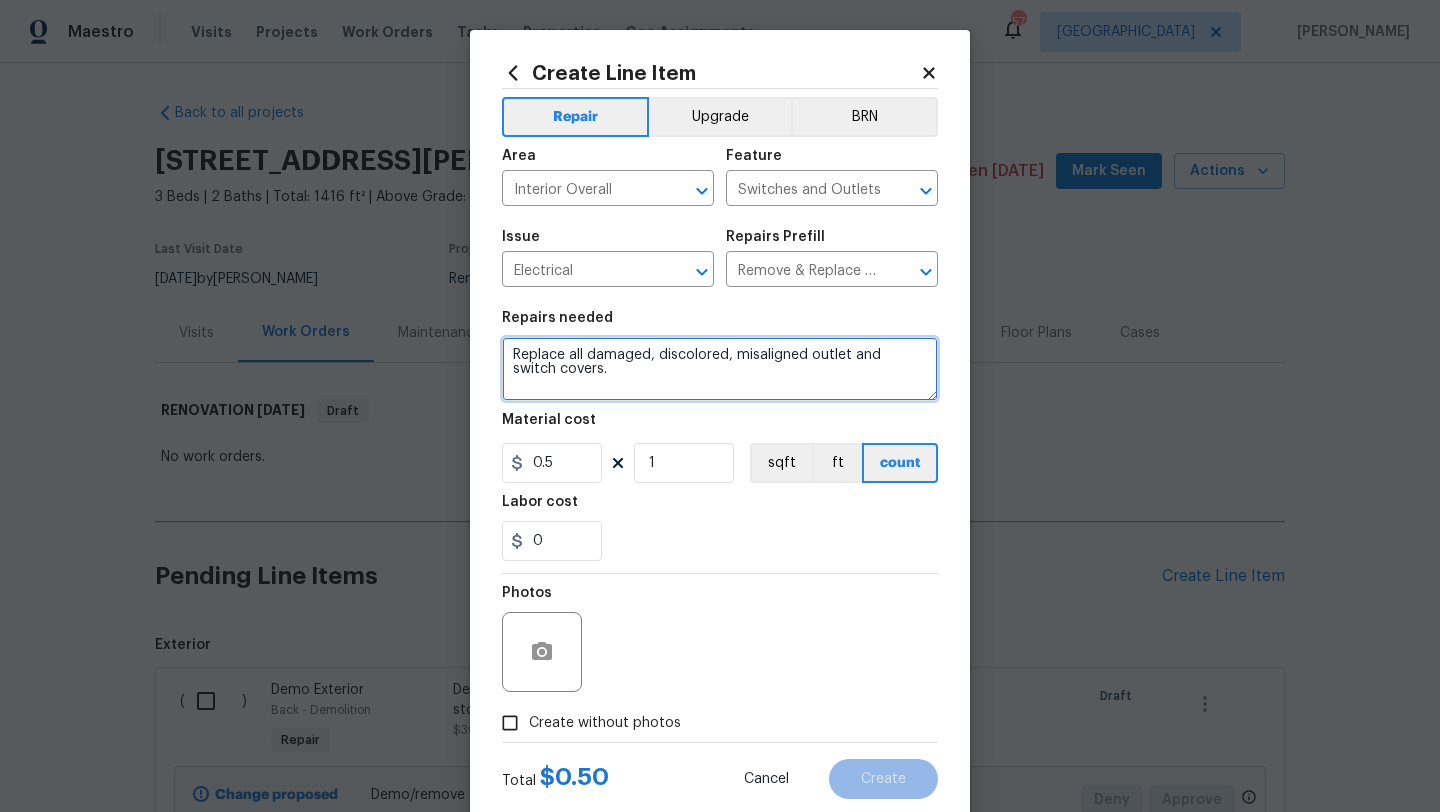 type on "Replace all damaged, discolored, misaligned outlet and switch covers." 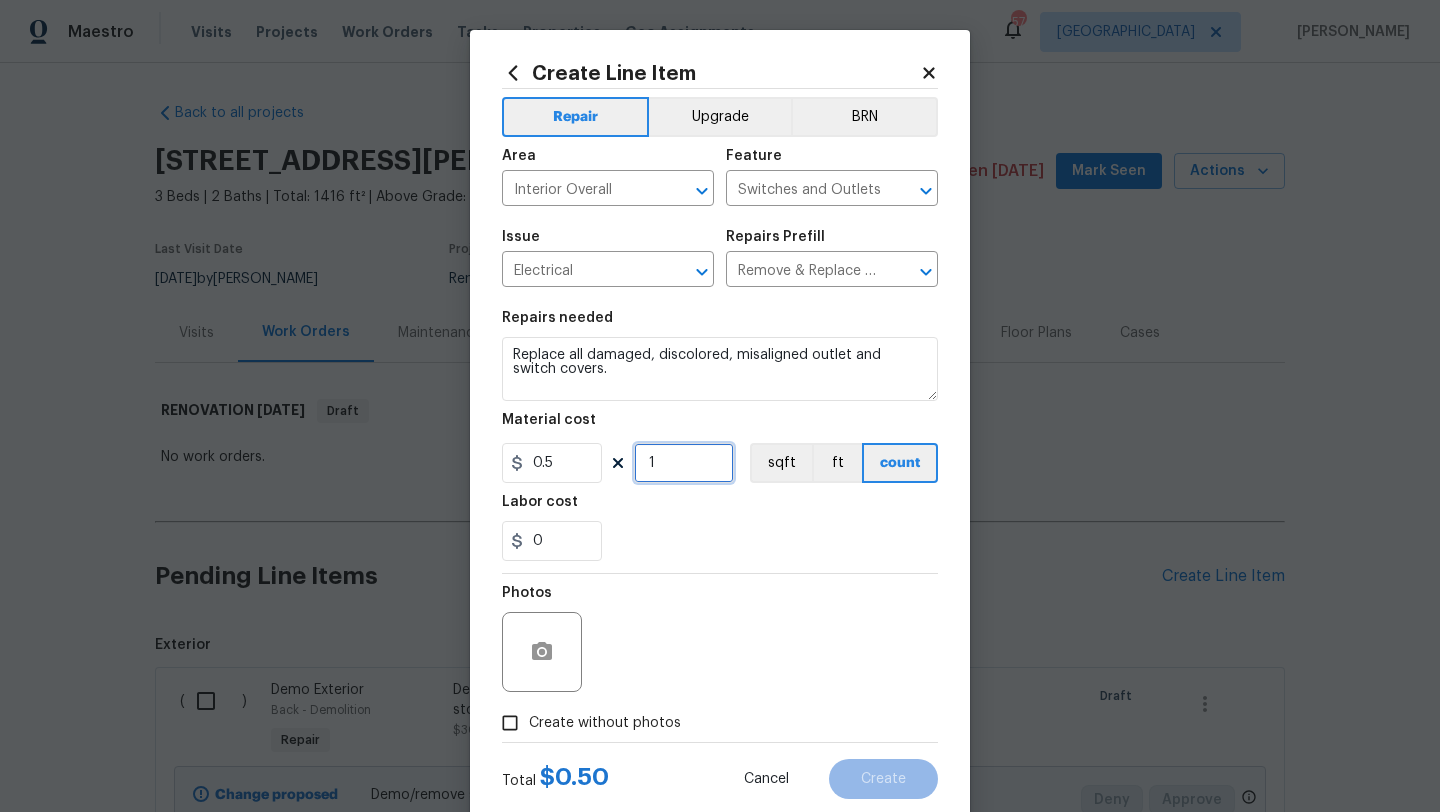 drag, startPoint x: 659, startPoint y: 465, endPoint x: 633, endPoint y: 465, distance: 26 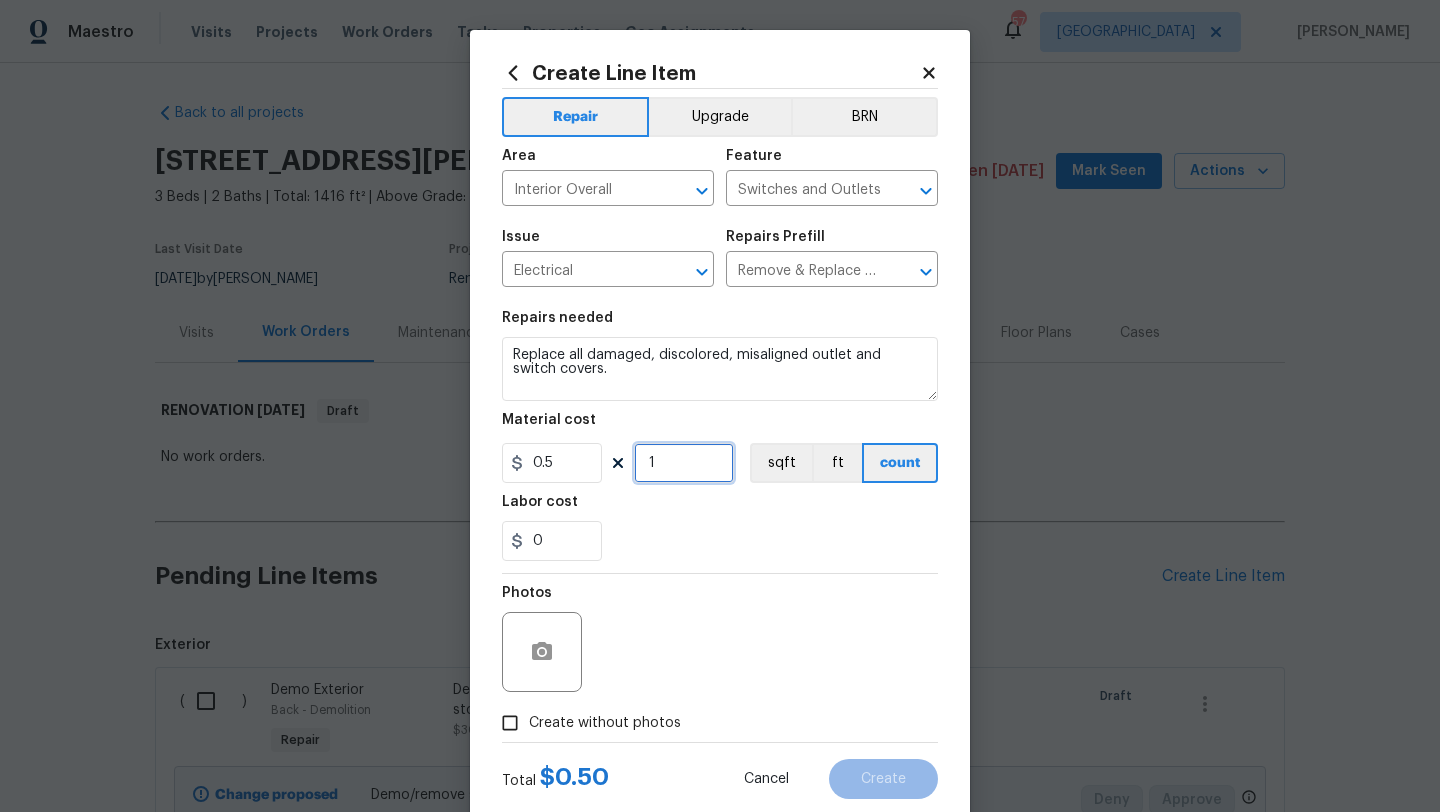 click on "1" at bounding box center (684, 463) 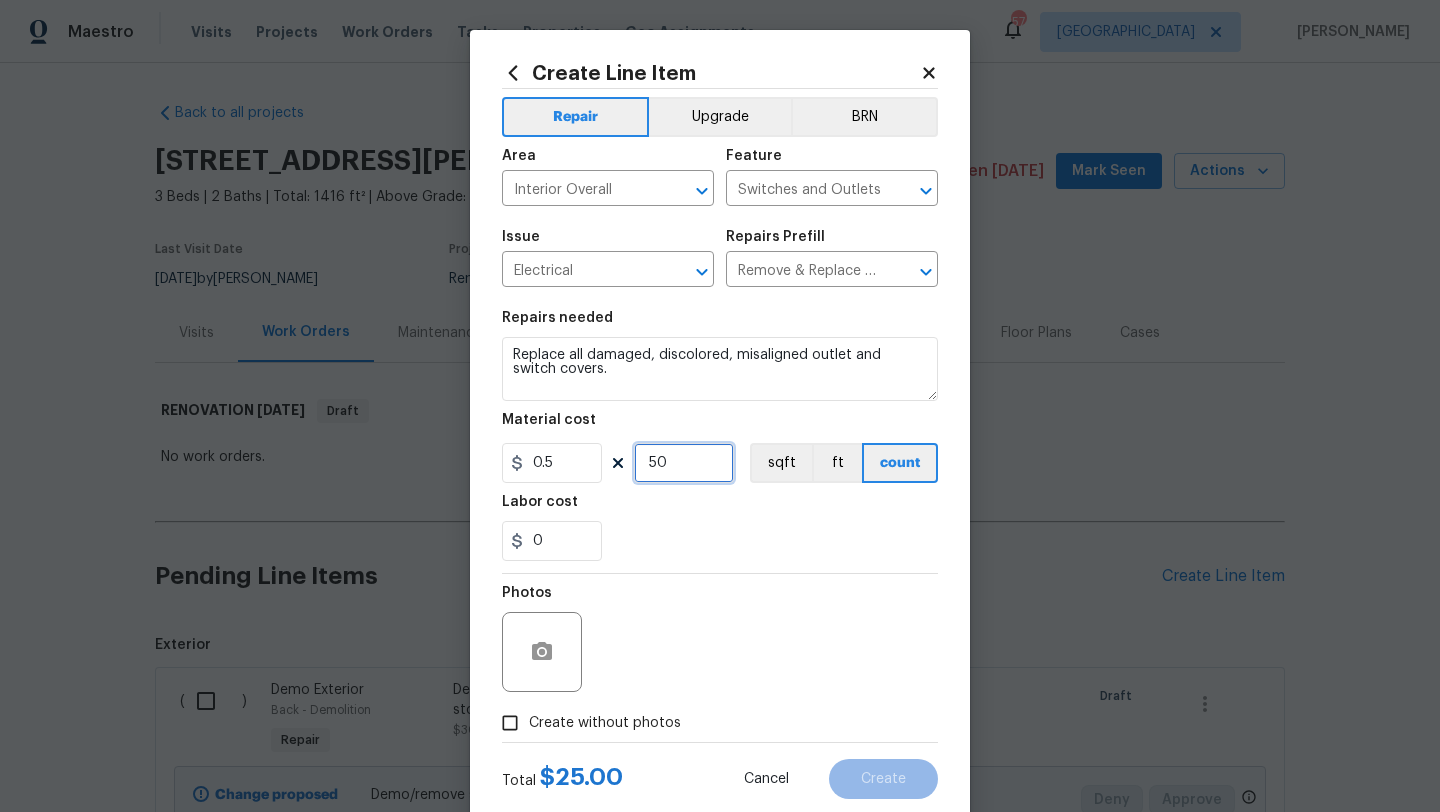 type on "50" 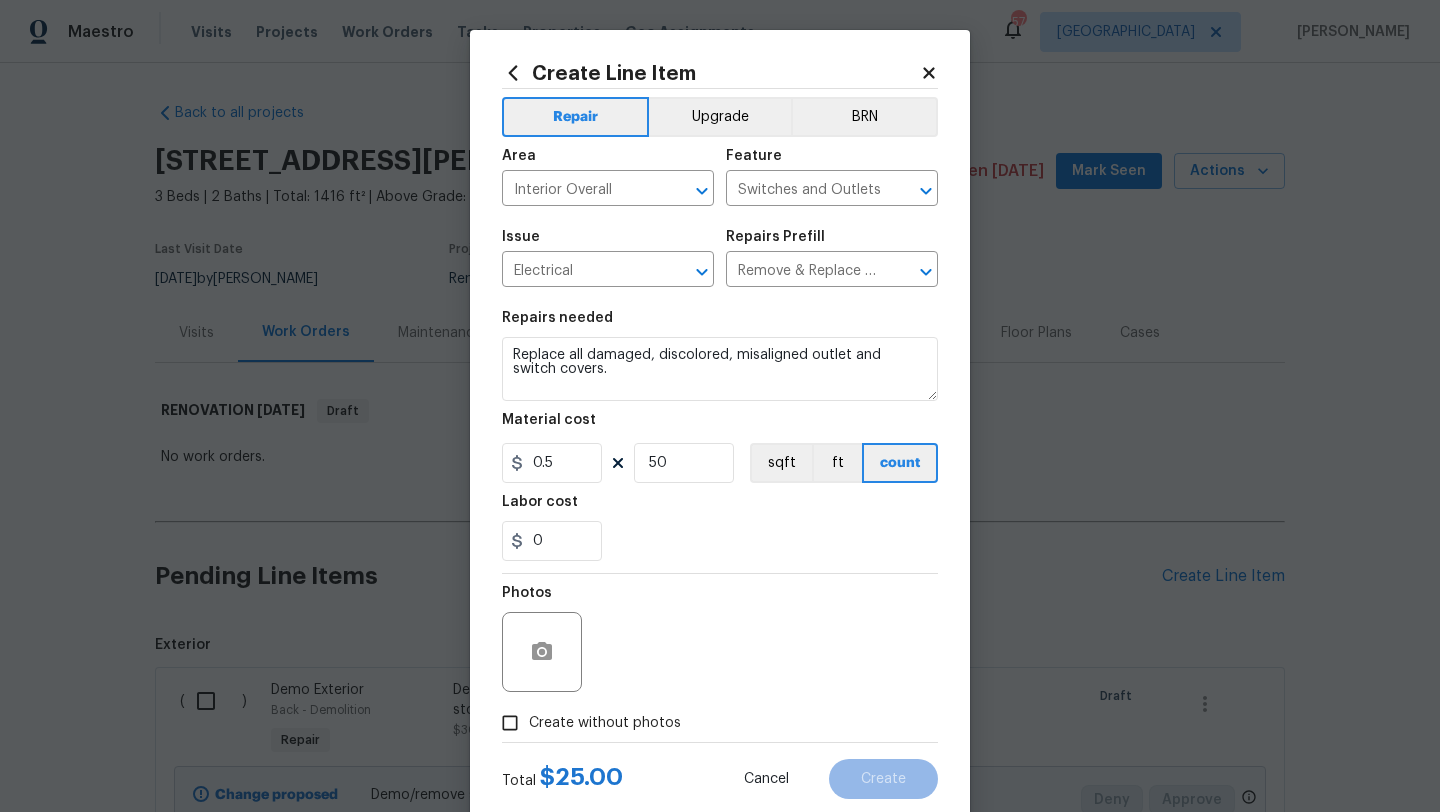 click on "Create without photos" at bounding box center (605, 723) 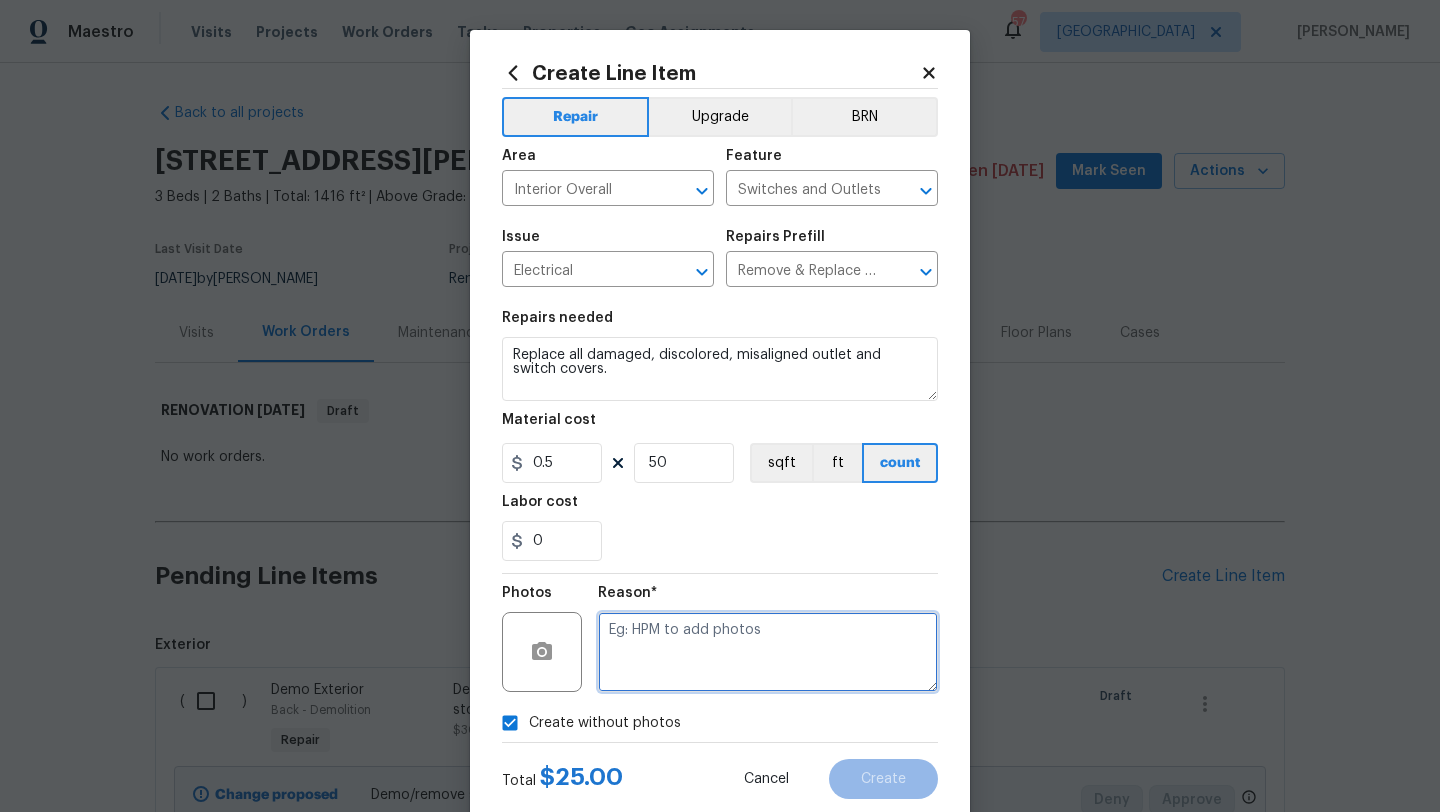 click at bounding box center (768, 652) 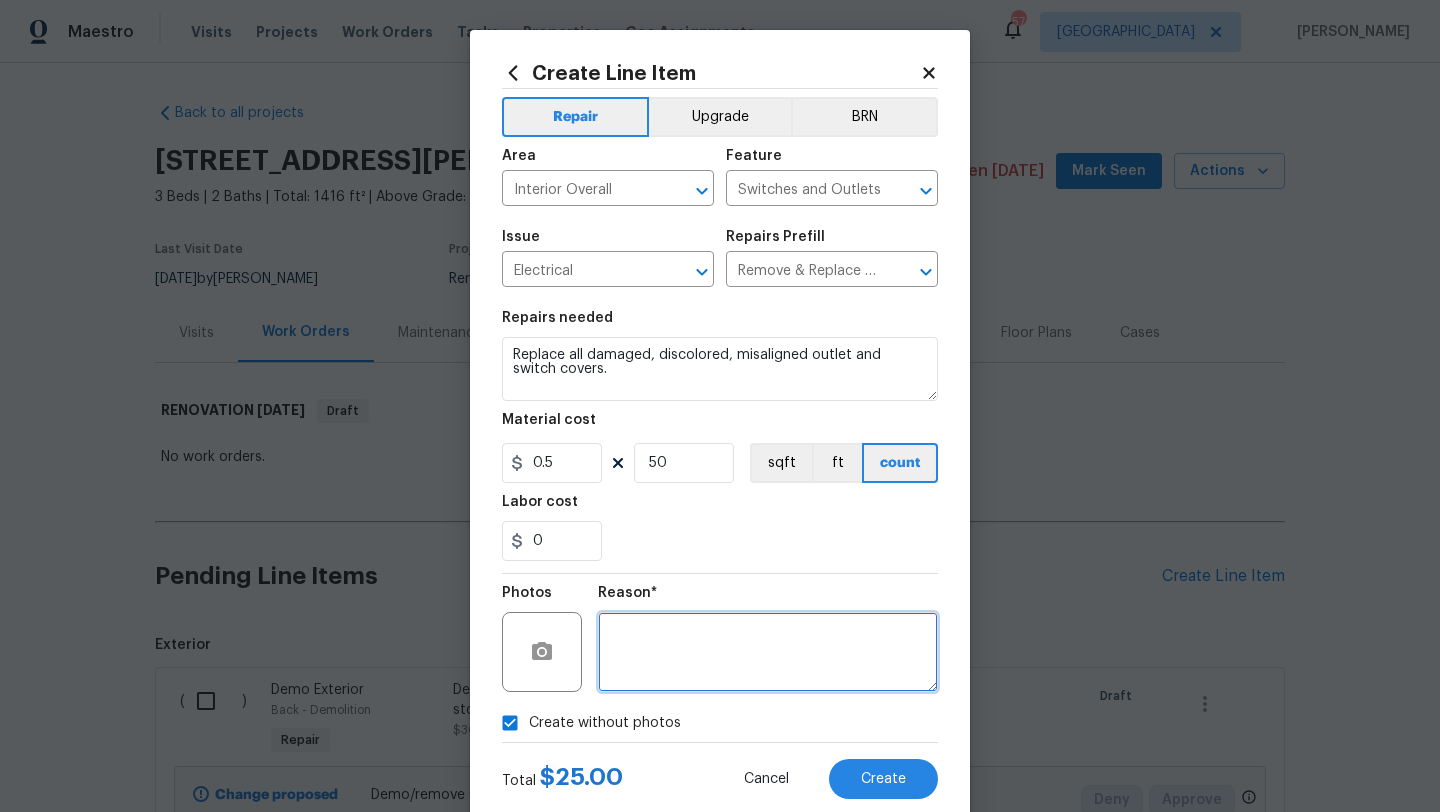 type 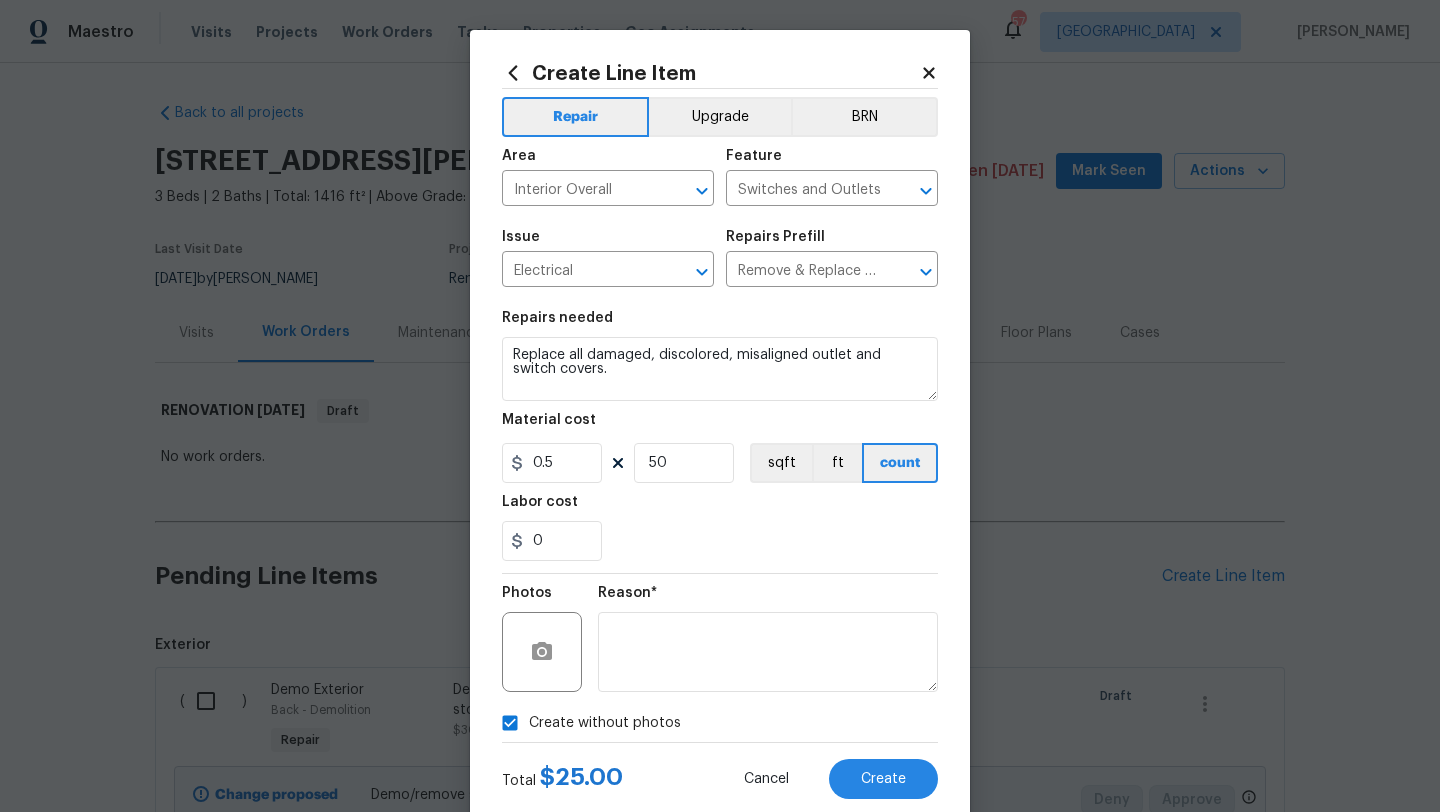 click on "Total   $ 25.00 Cancel Create" at bounding box center [720, 771] 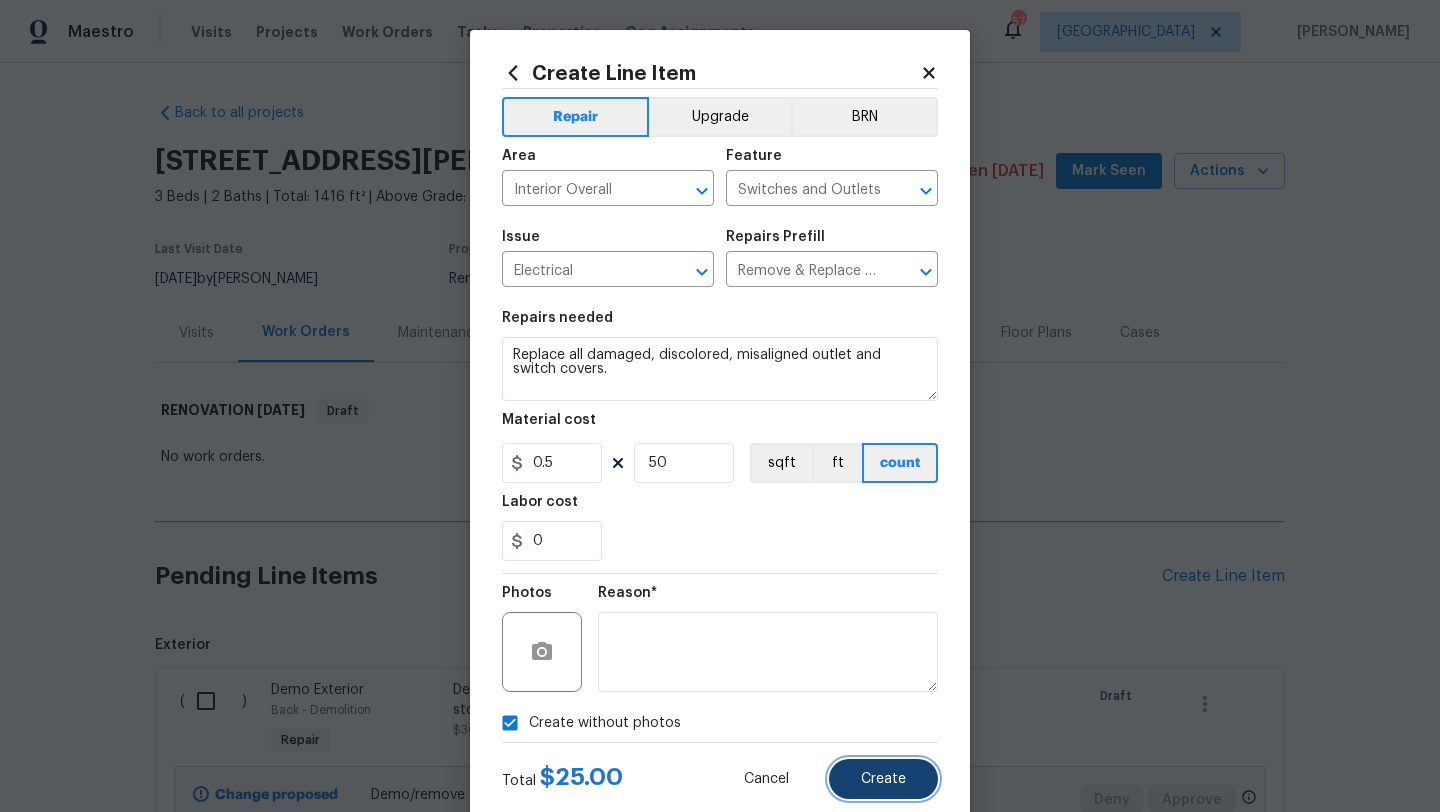 click on "Create" at bounding box center (883, 779) 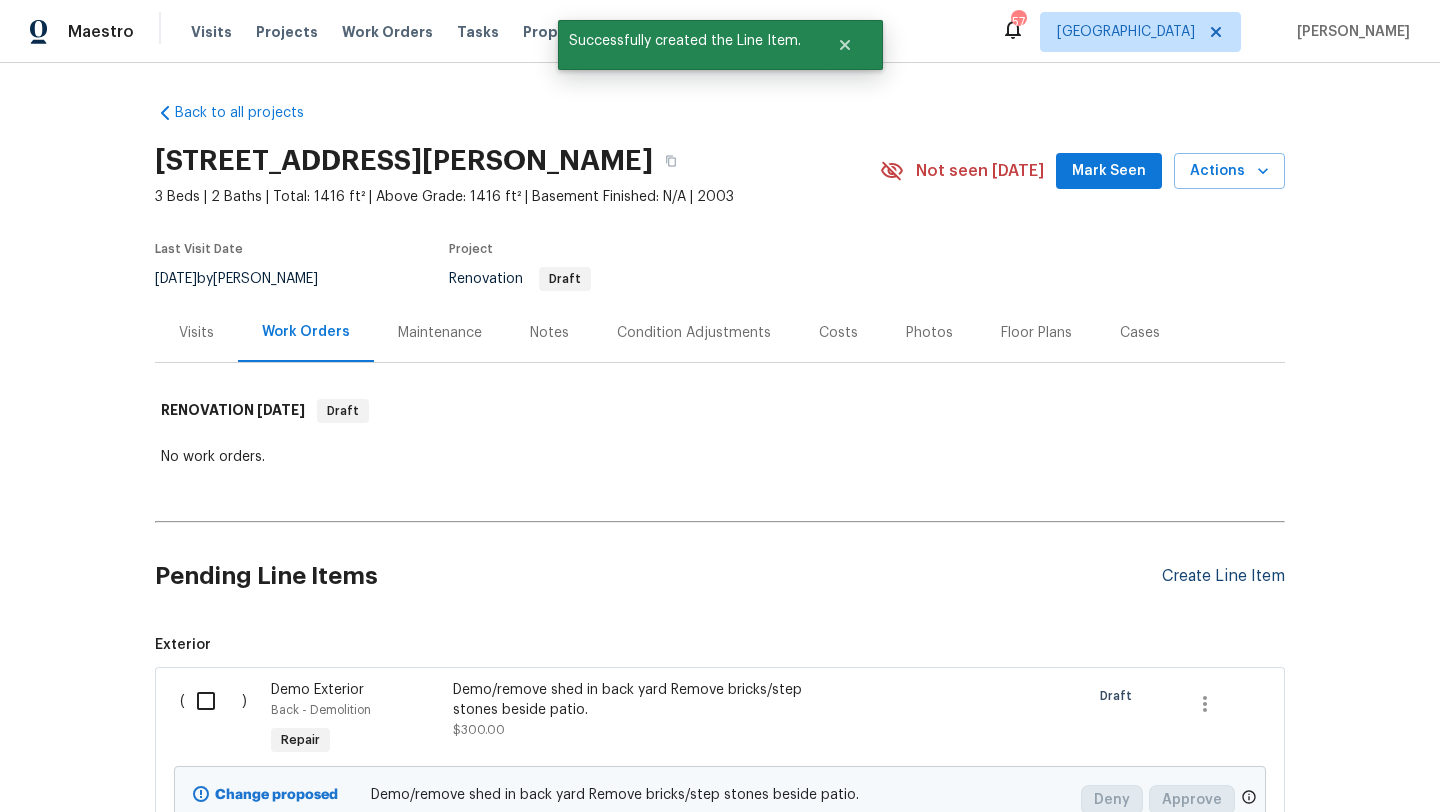 click on "Create Line Item" at bounding box center (1223, 576) 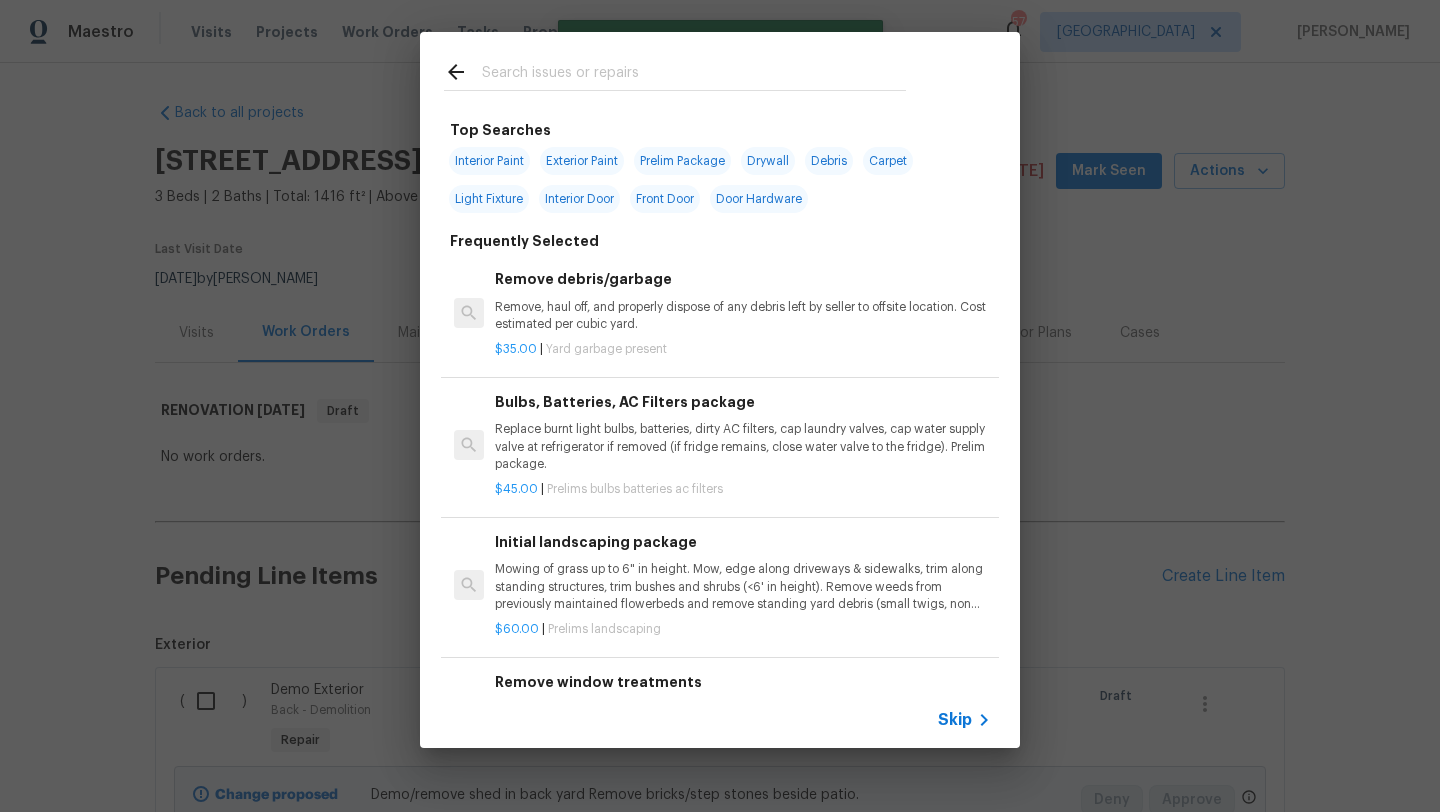 click at bounding box center [694, 75] 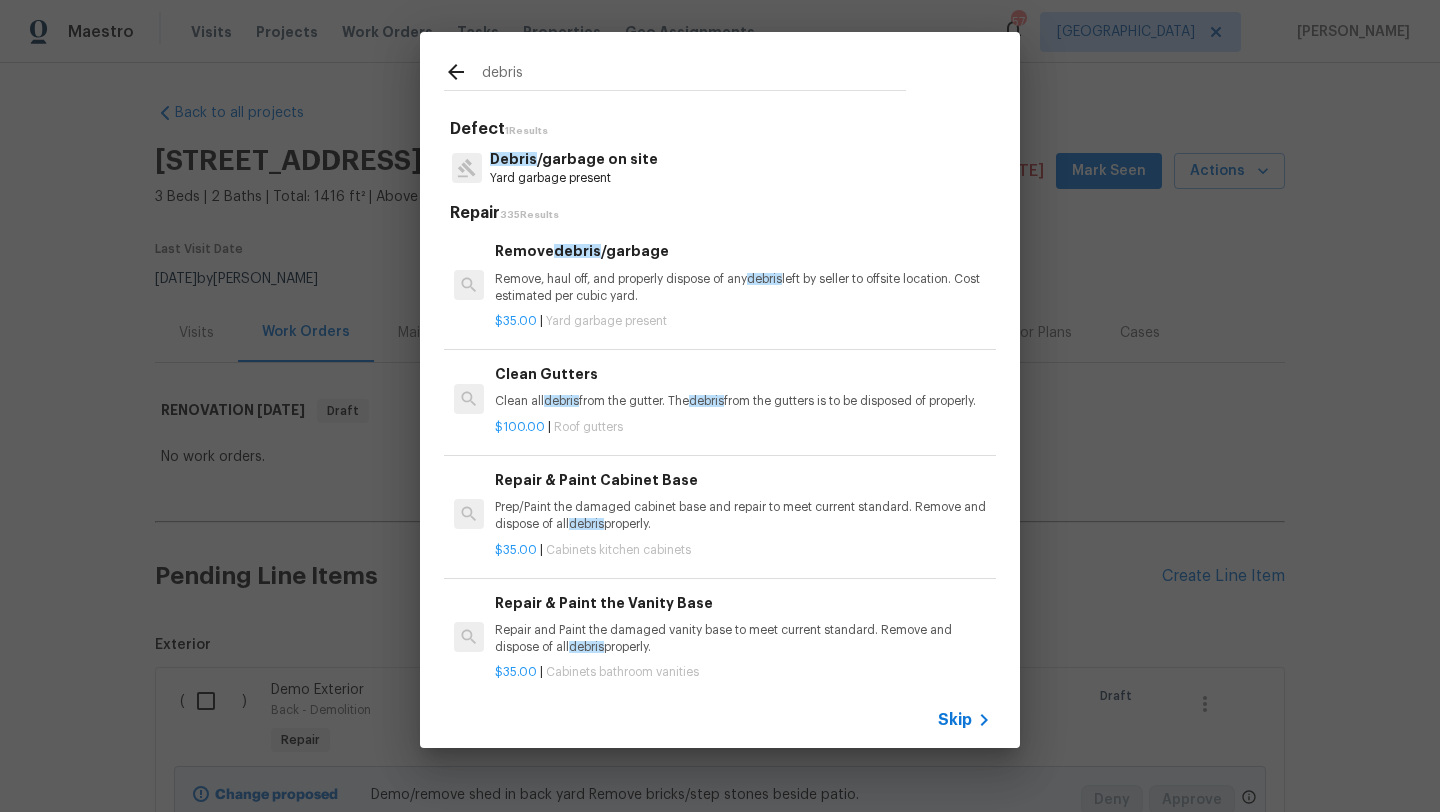 type on "debris" 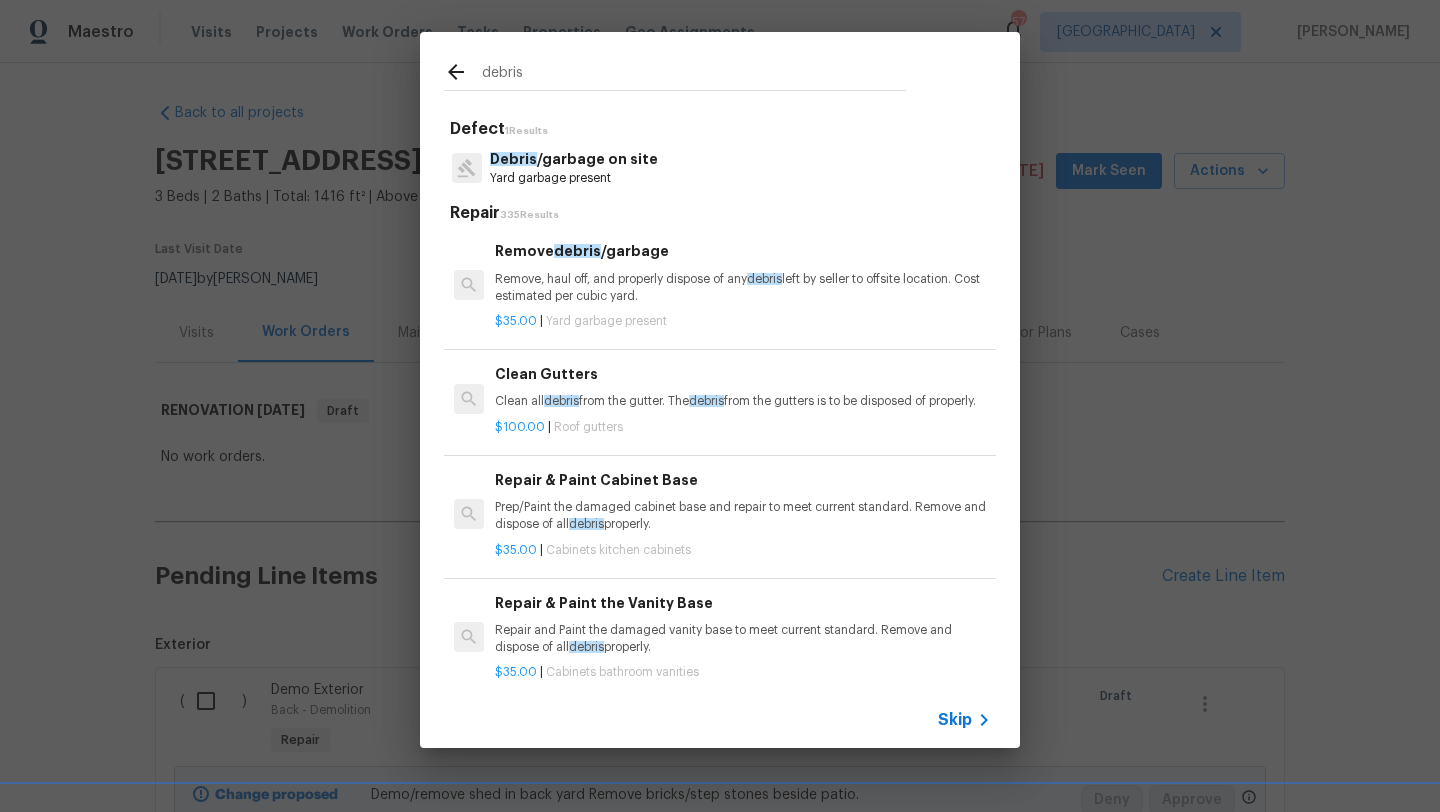 click on "Debris /garbage on site" at bounding box center (574, 159) 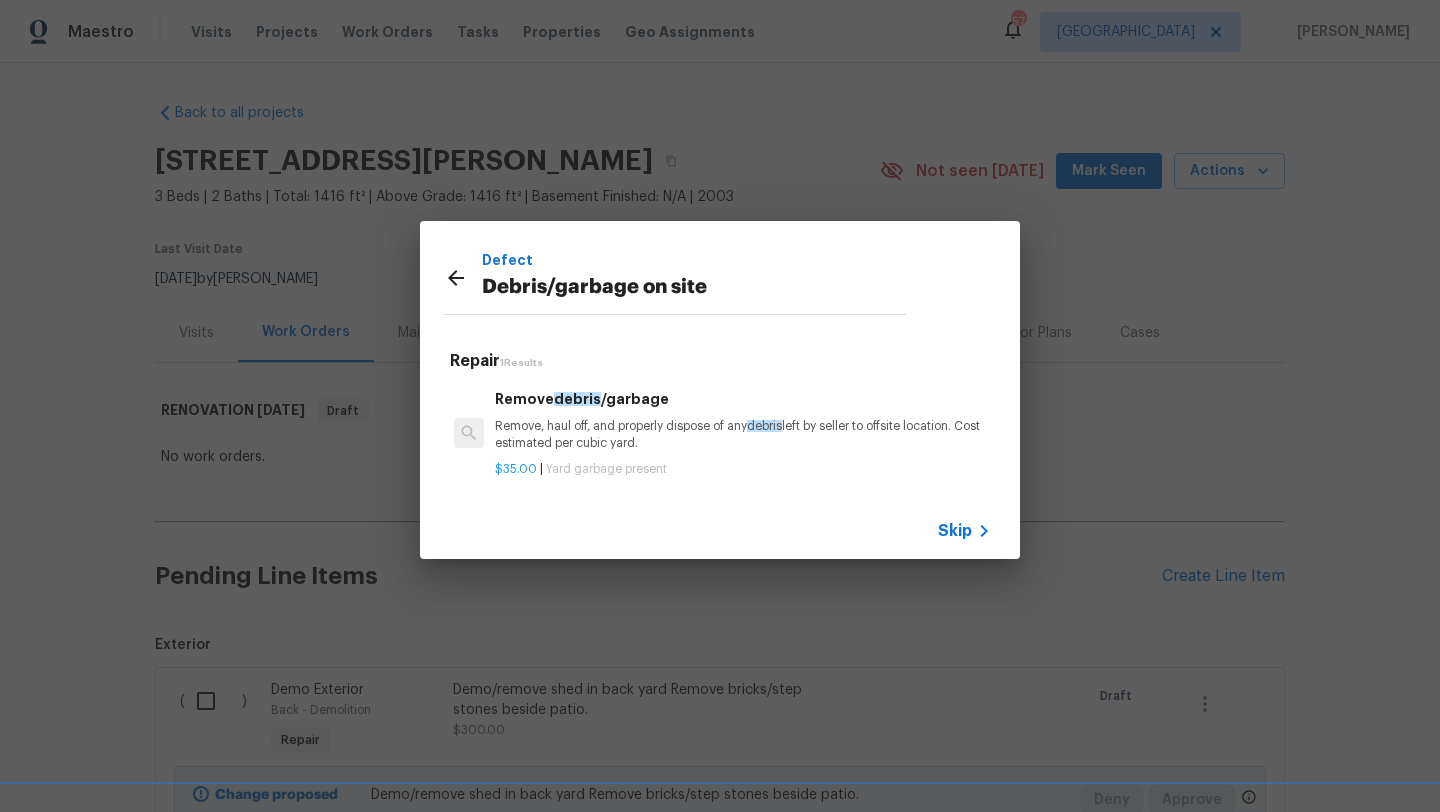 click on "Remove, haul off, and properly dispose of any  debris  left by seller to offsite location. Cost estimated per cubic yard." at bounding box center (743, 435) 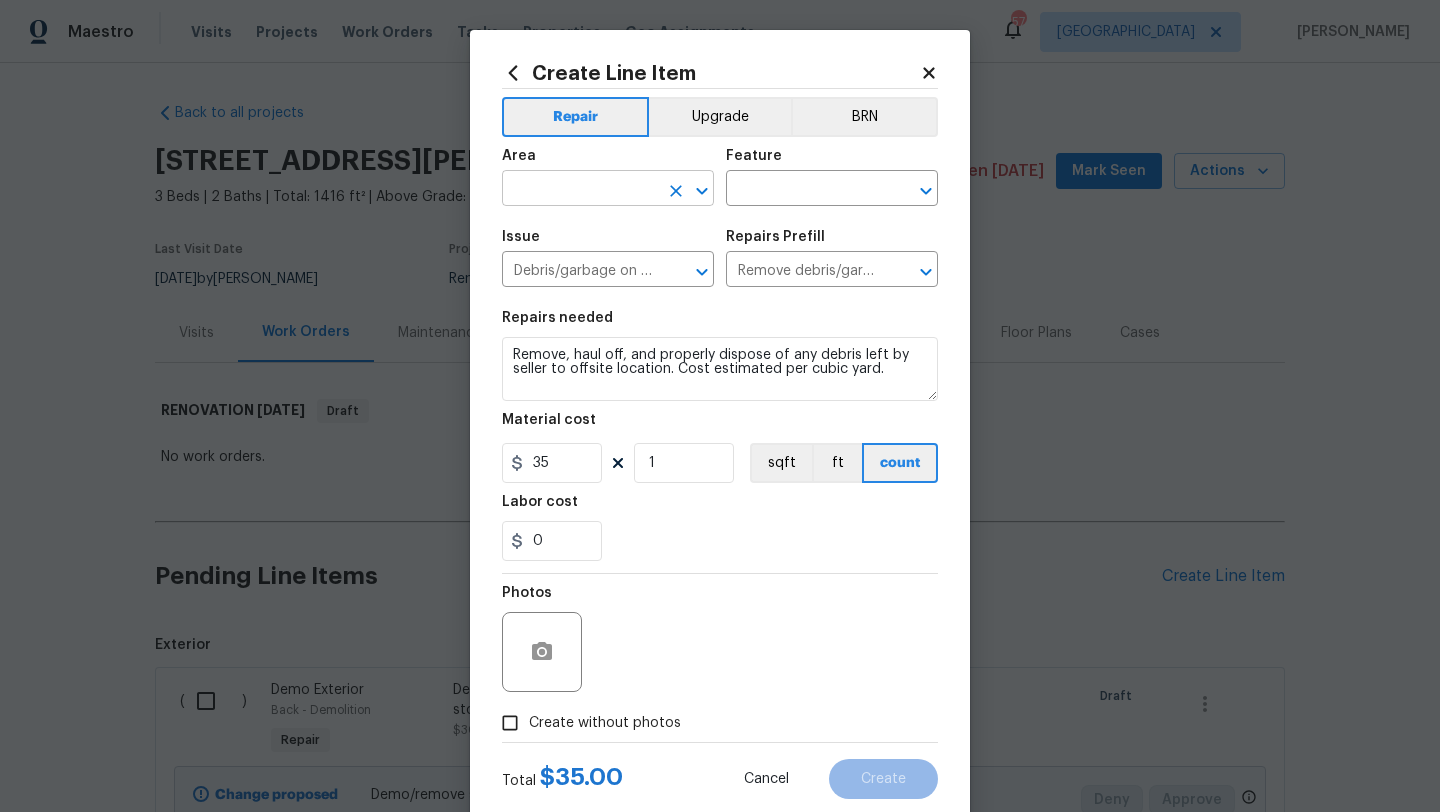click at bounding box center (580, 190) 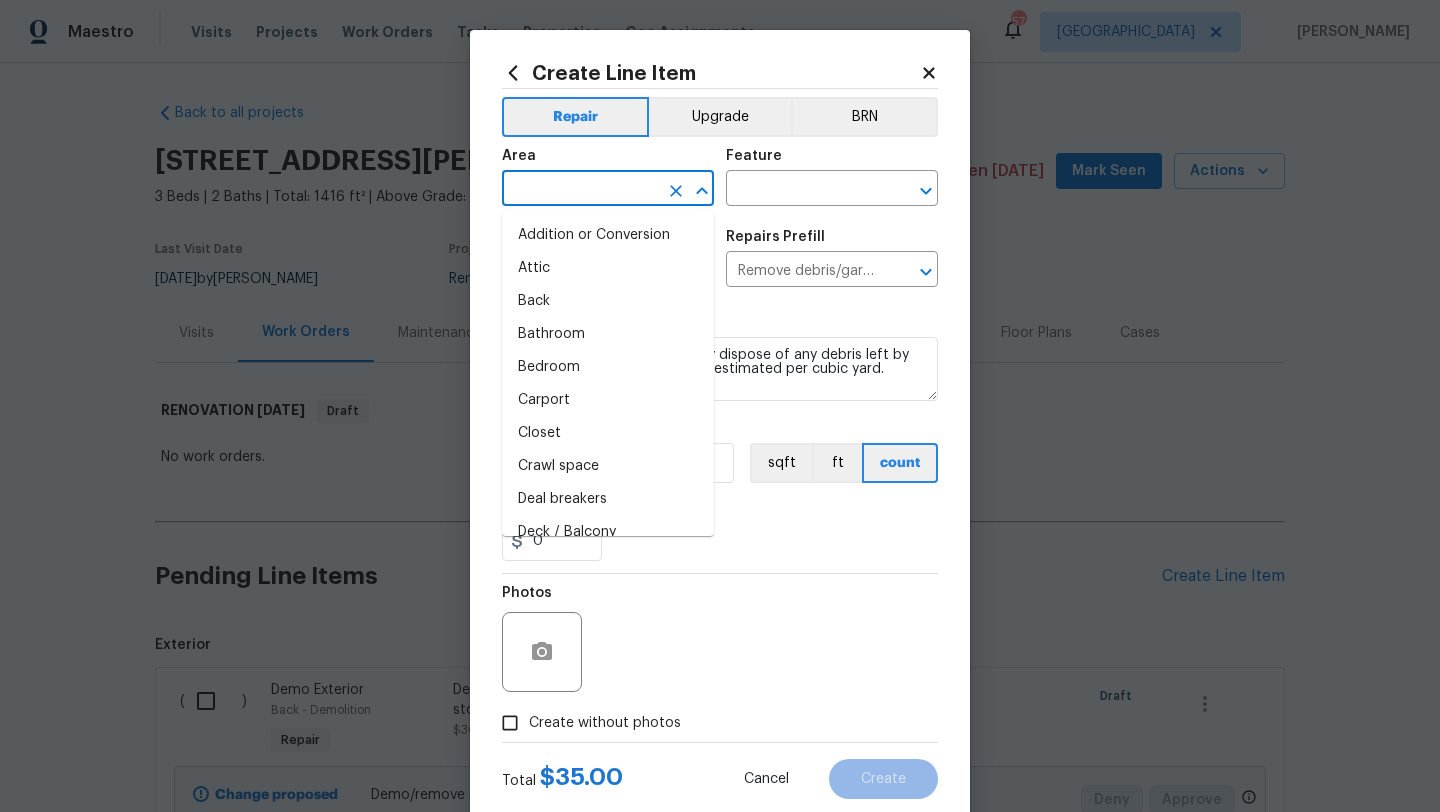 type on "e" 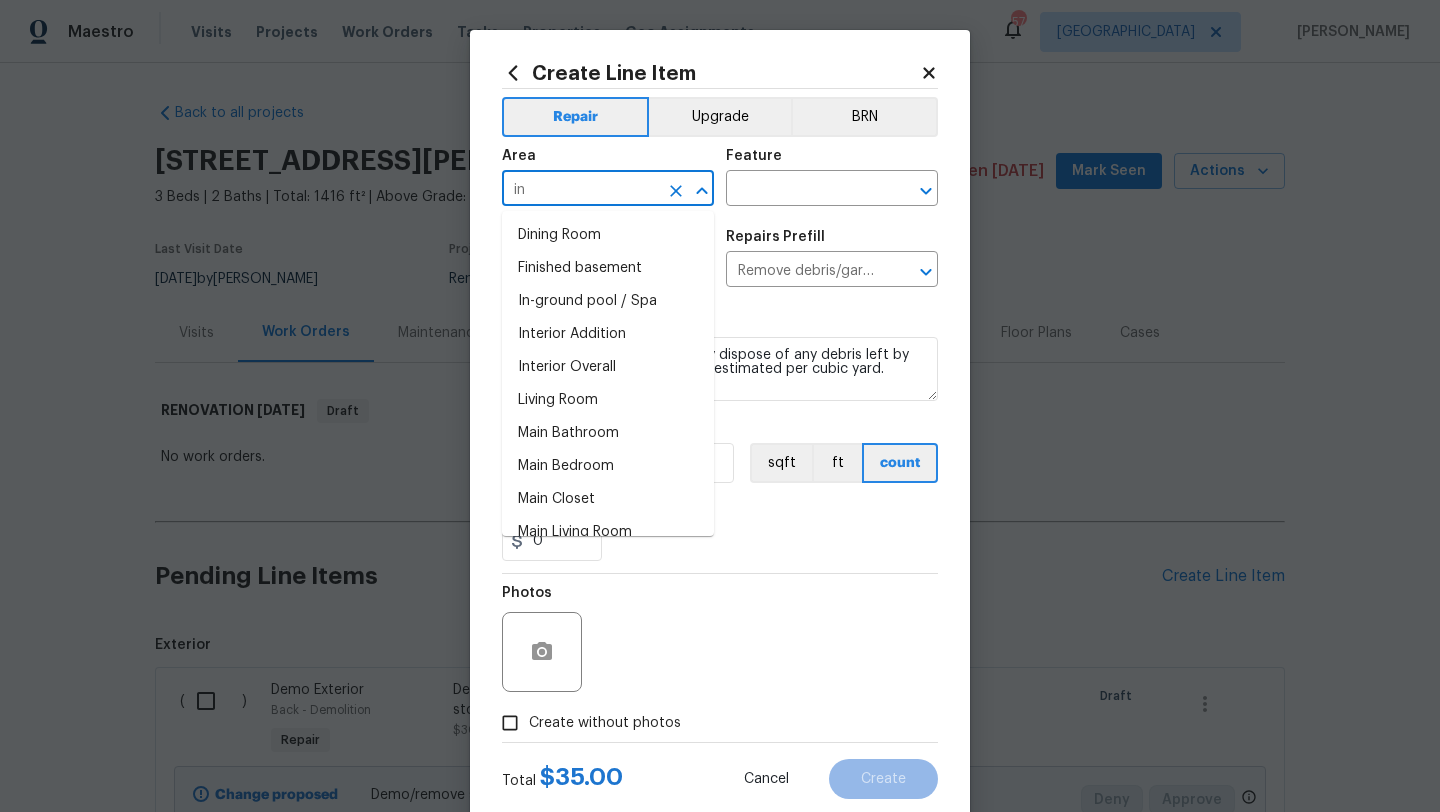 type on "i" 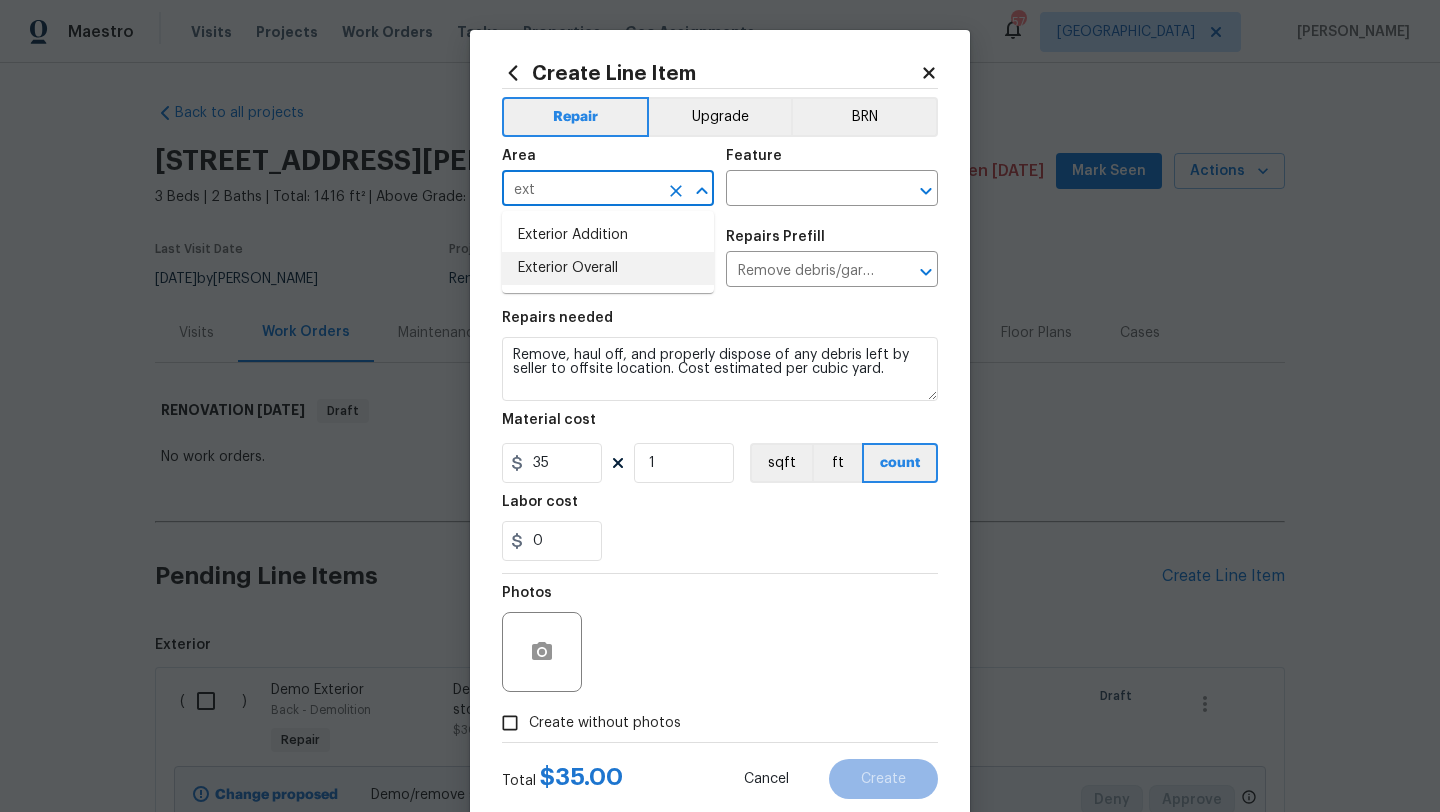 click on "Exterior Overall" at bounding box center (608, 268) 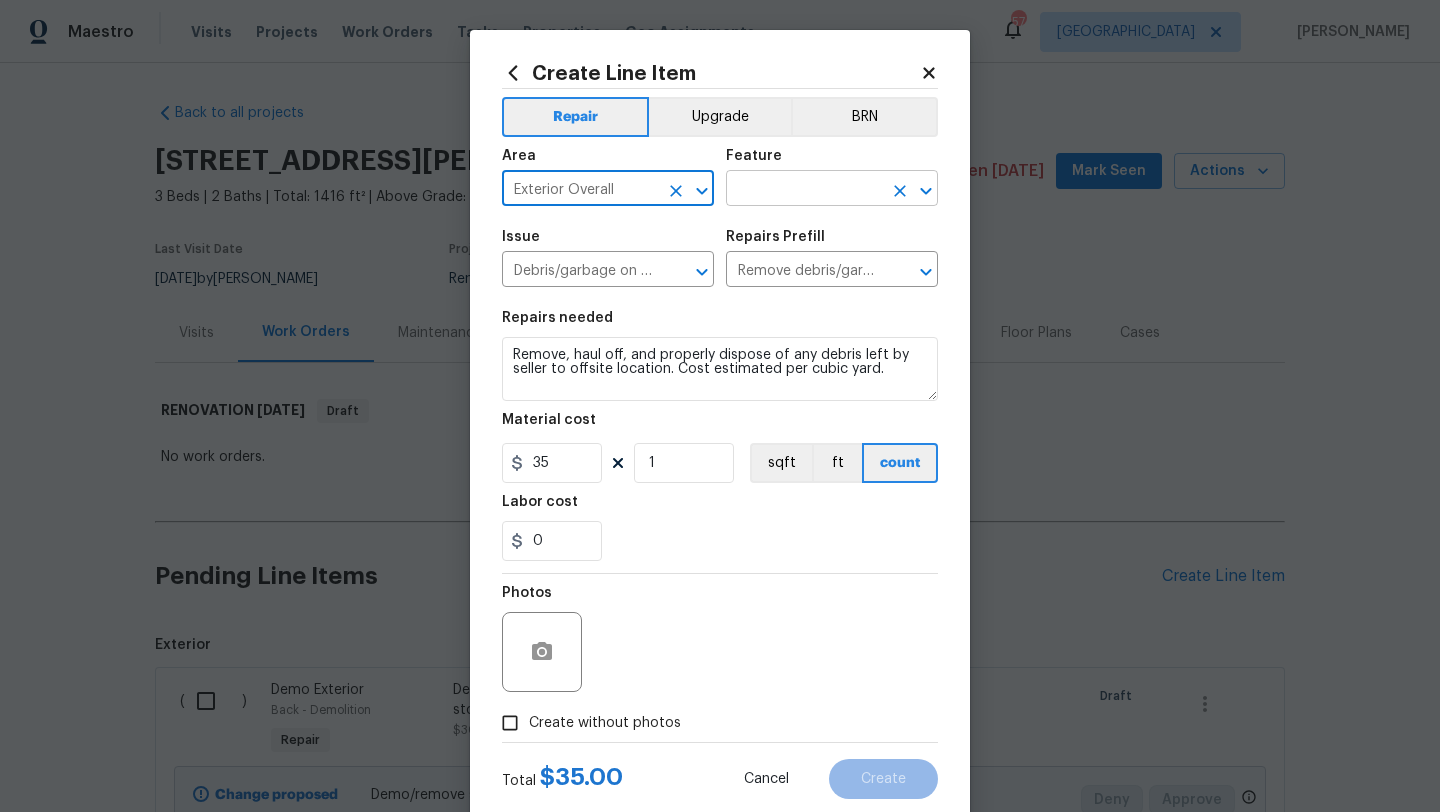 type on "Exterior Overall" 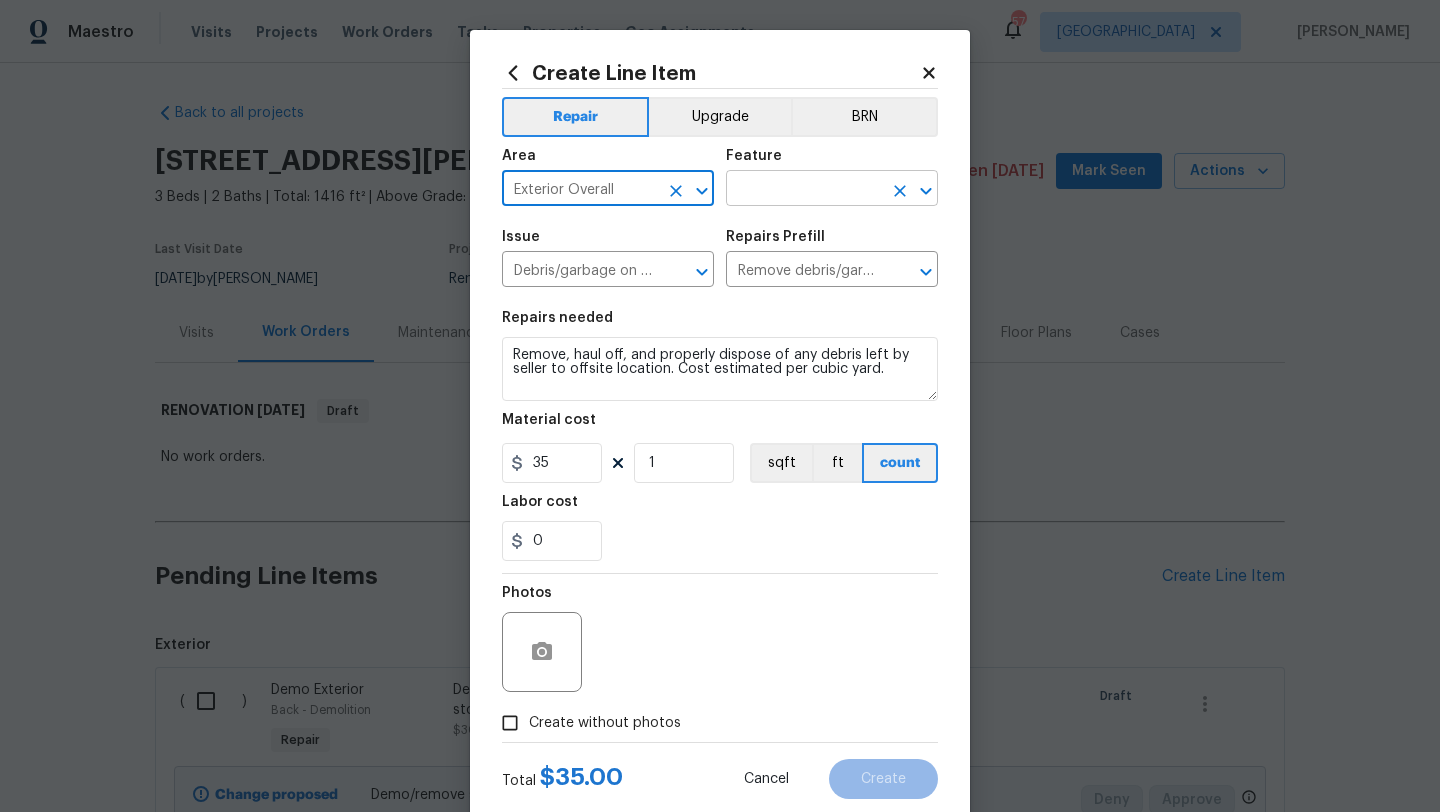 click at bounding box center (804, 190) 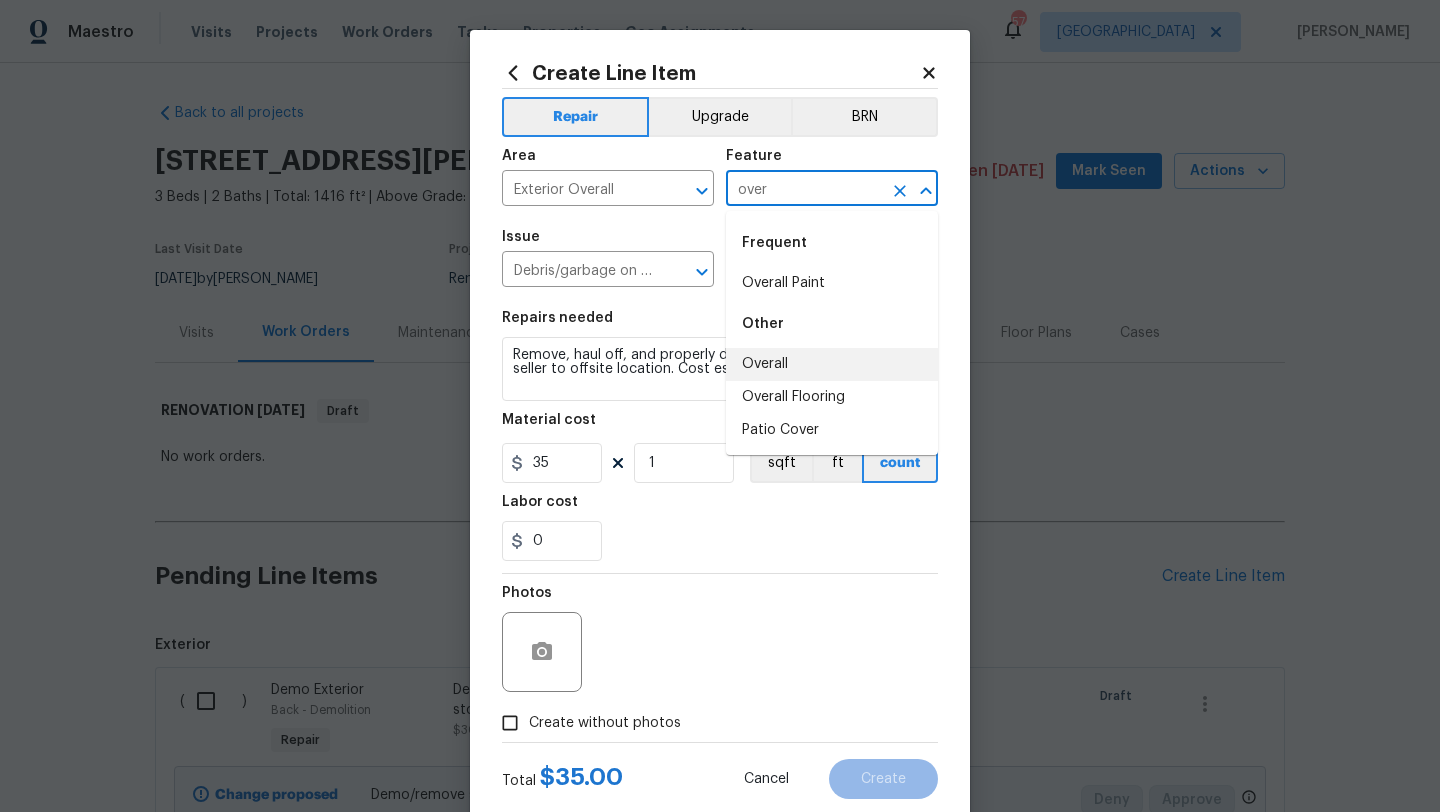 click on "Overall" at bounding box center (832, 364) 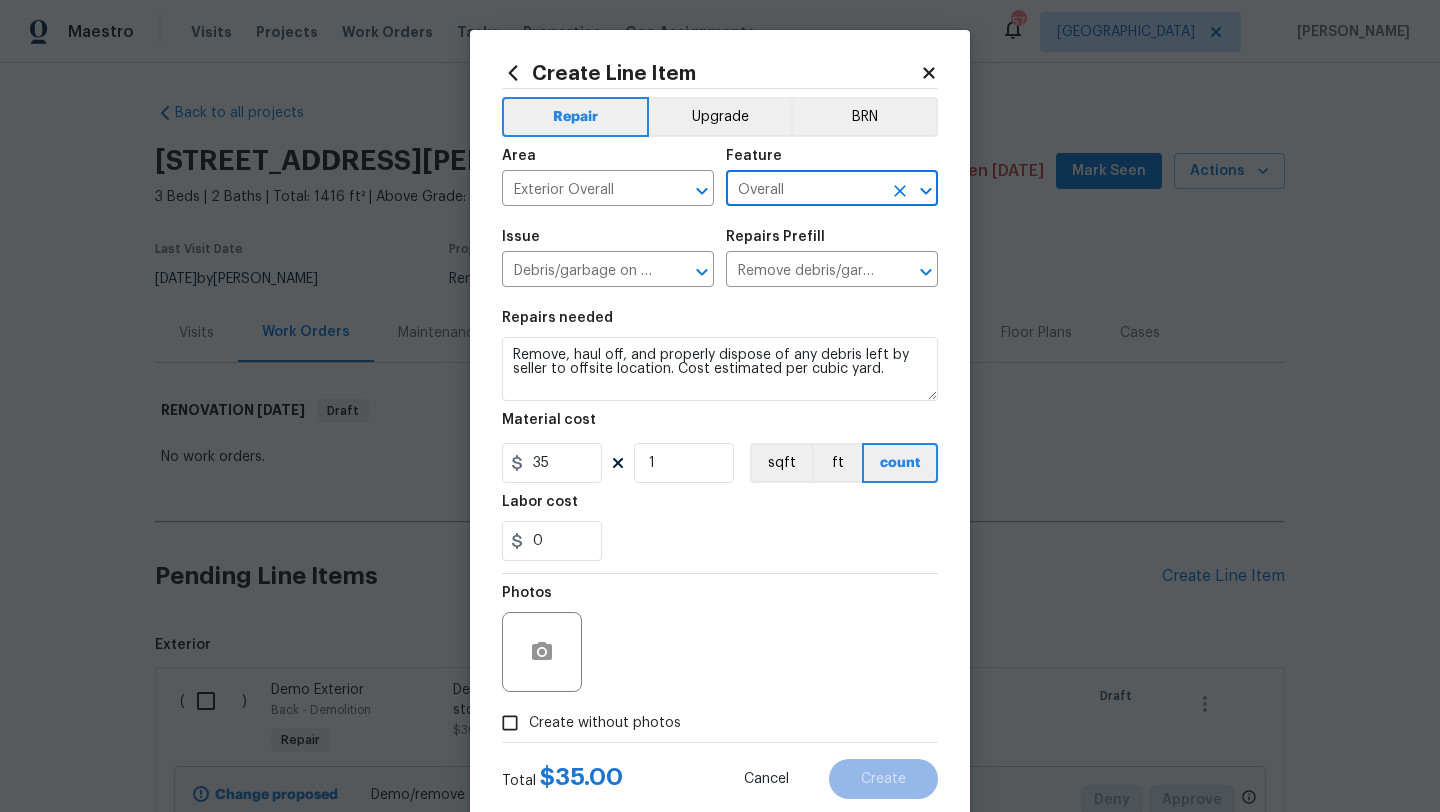 type on "Overall" 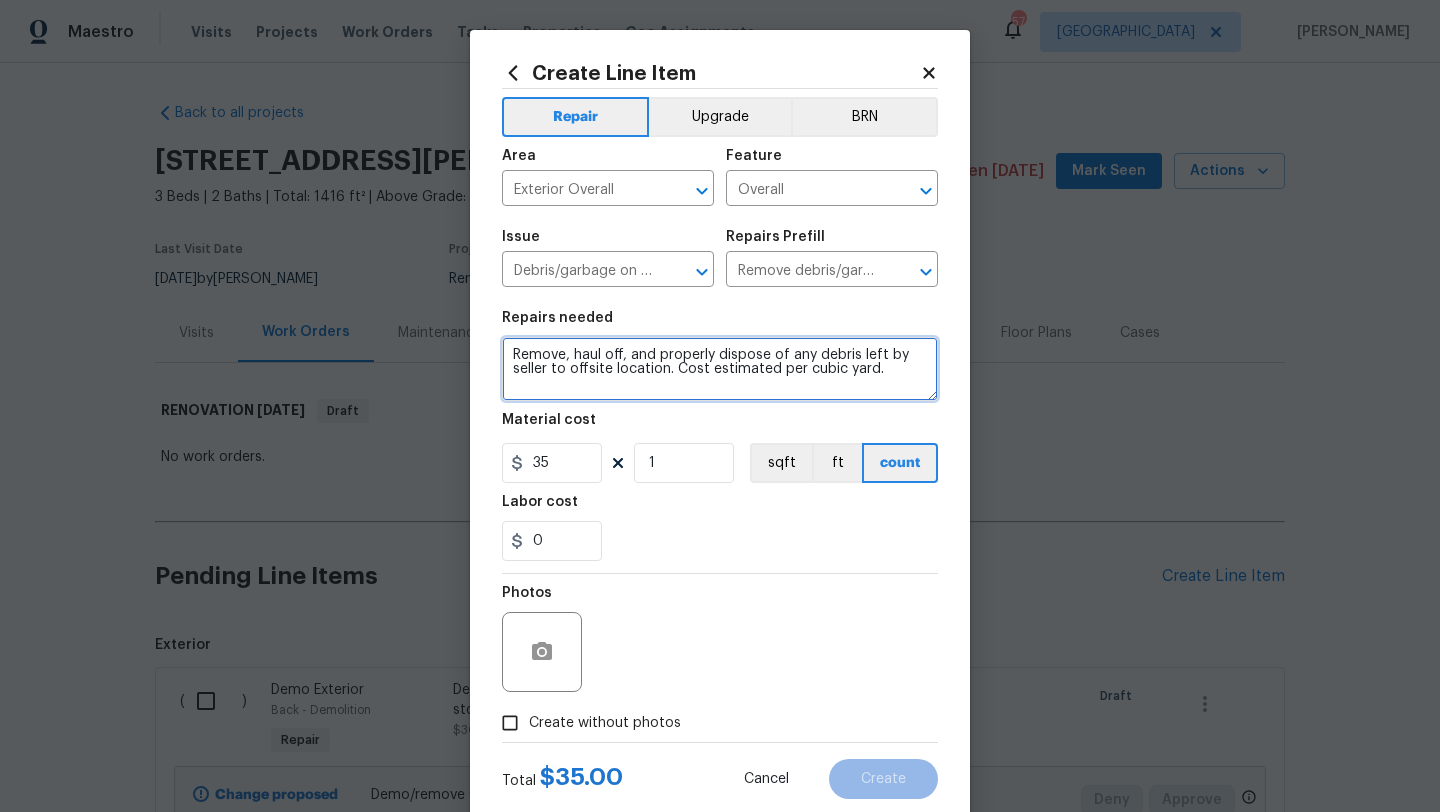 drag, startPoint x: 883, startPoint y: 378, endPoint x: 492, endPoint y: 354, distance: 391.73587 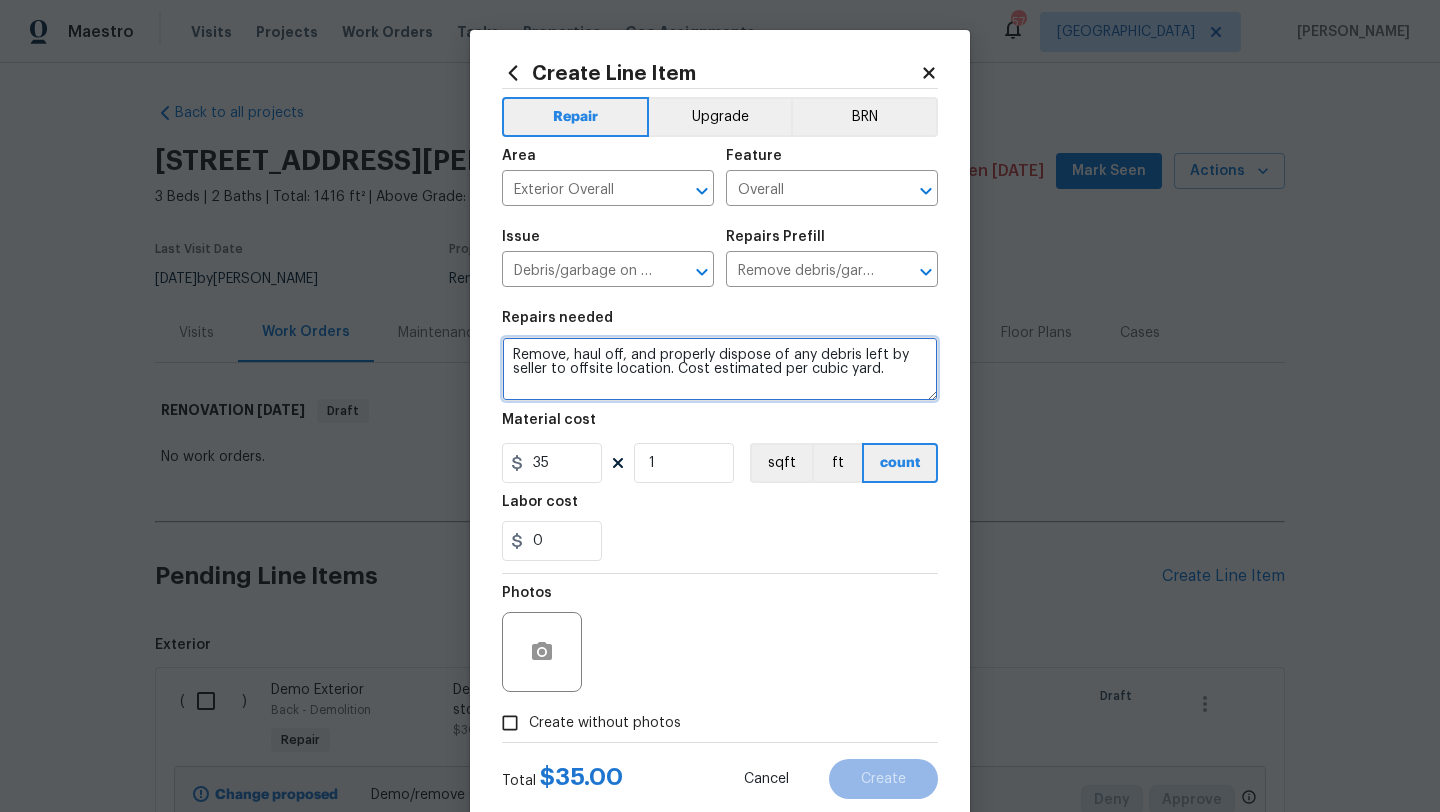 click on "Create Line Item Repair Upgrade BRN Area Exterior Overall ​ Feature Overall ​ Issue Debris/garbage on site ​ Repairs Prefill Remove debris/garbage $35.00 ​ Repairs needed Remove, haul off, and properly dispose of any debris left by seller to offsite location. Cost estimated per cubic yard. Material cost 35 1 sqft ft count Labor cost 0 Photos Create without photos Total   $ 35.00 Cancel Create" at bounding box center (720, 430) 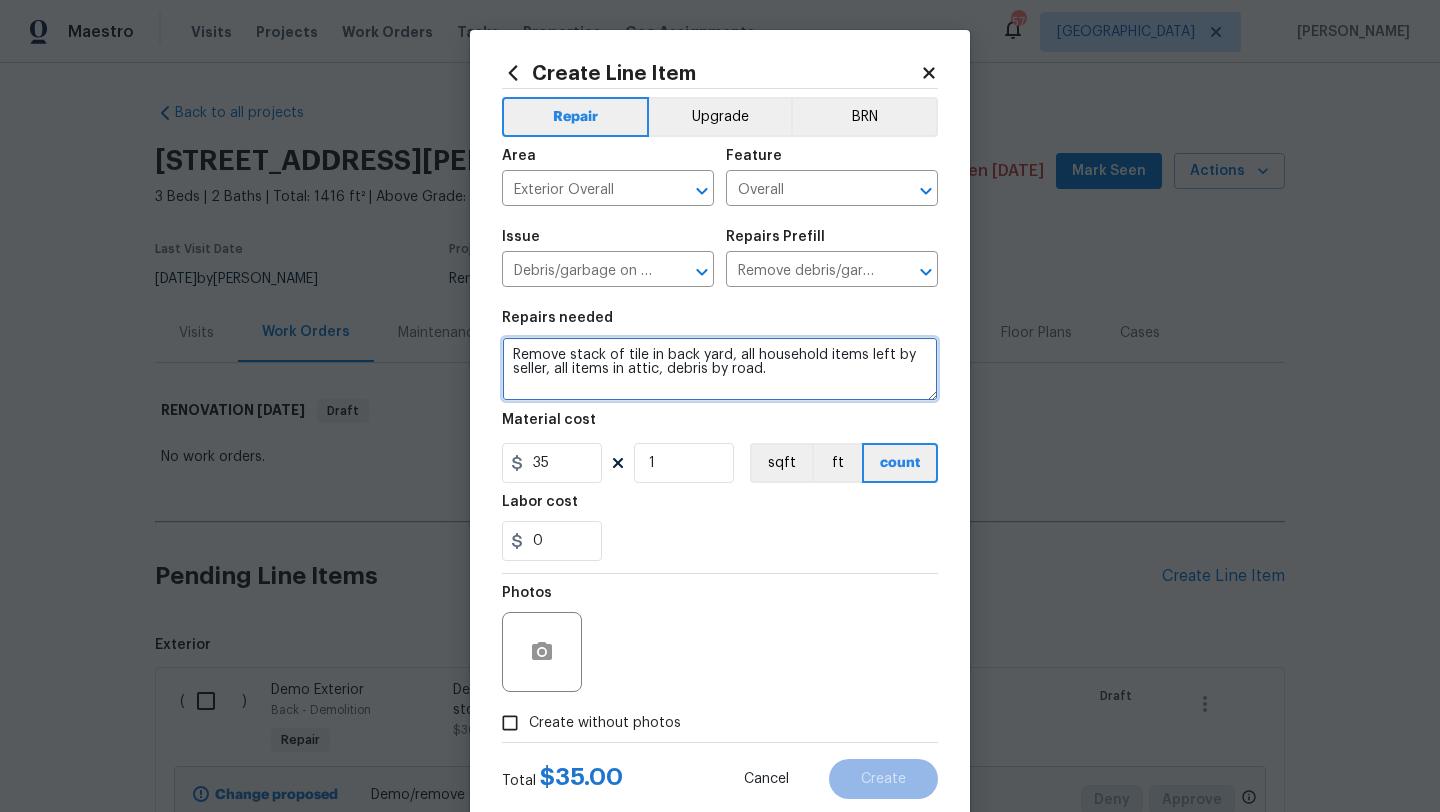 type on "Remove stack of tile in back yard, all household items left by seller, all items in attic, debris by road." 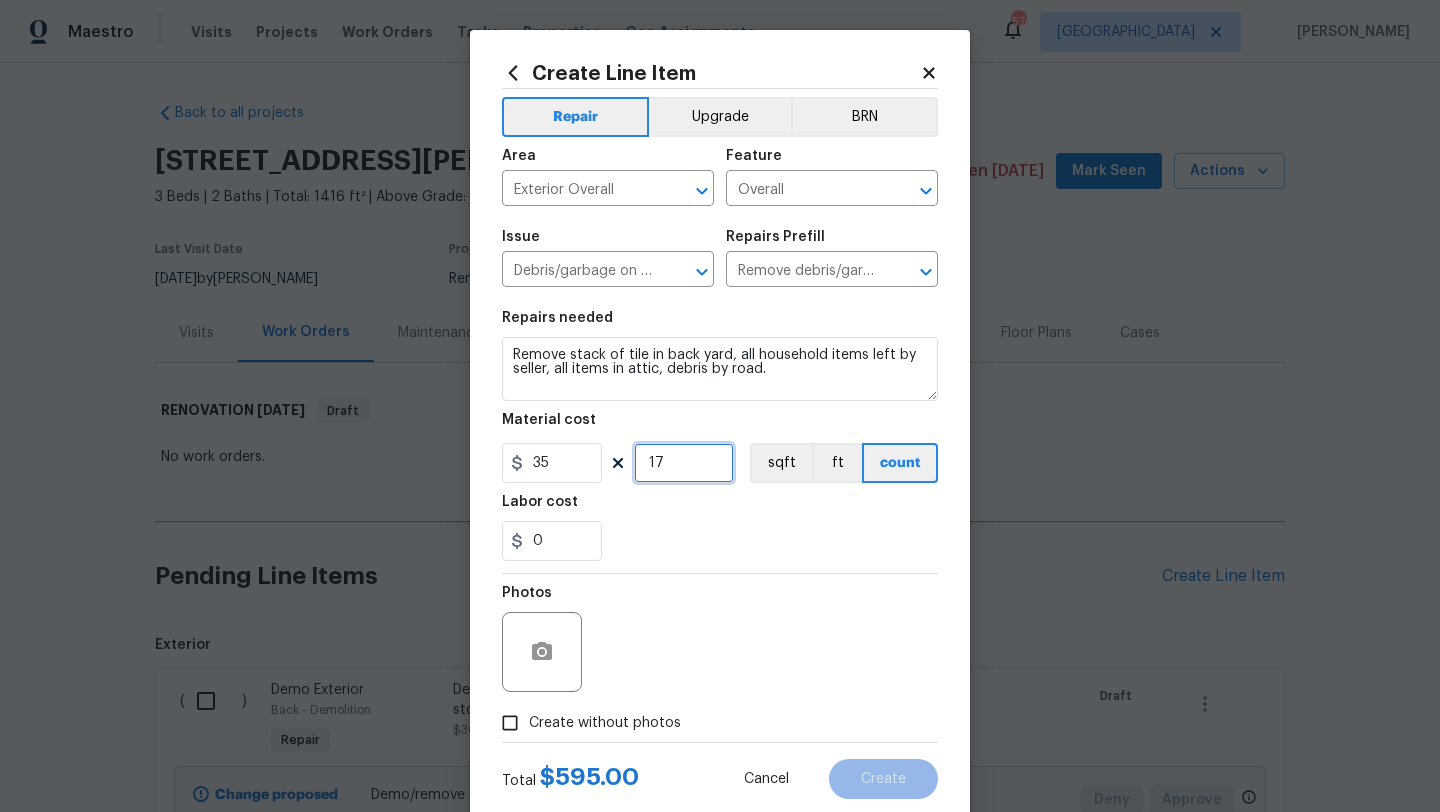 type on "17" 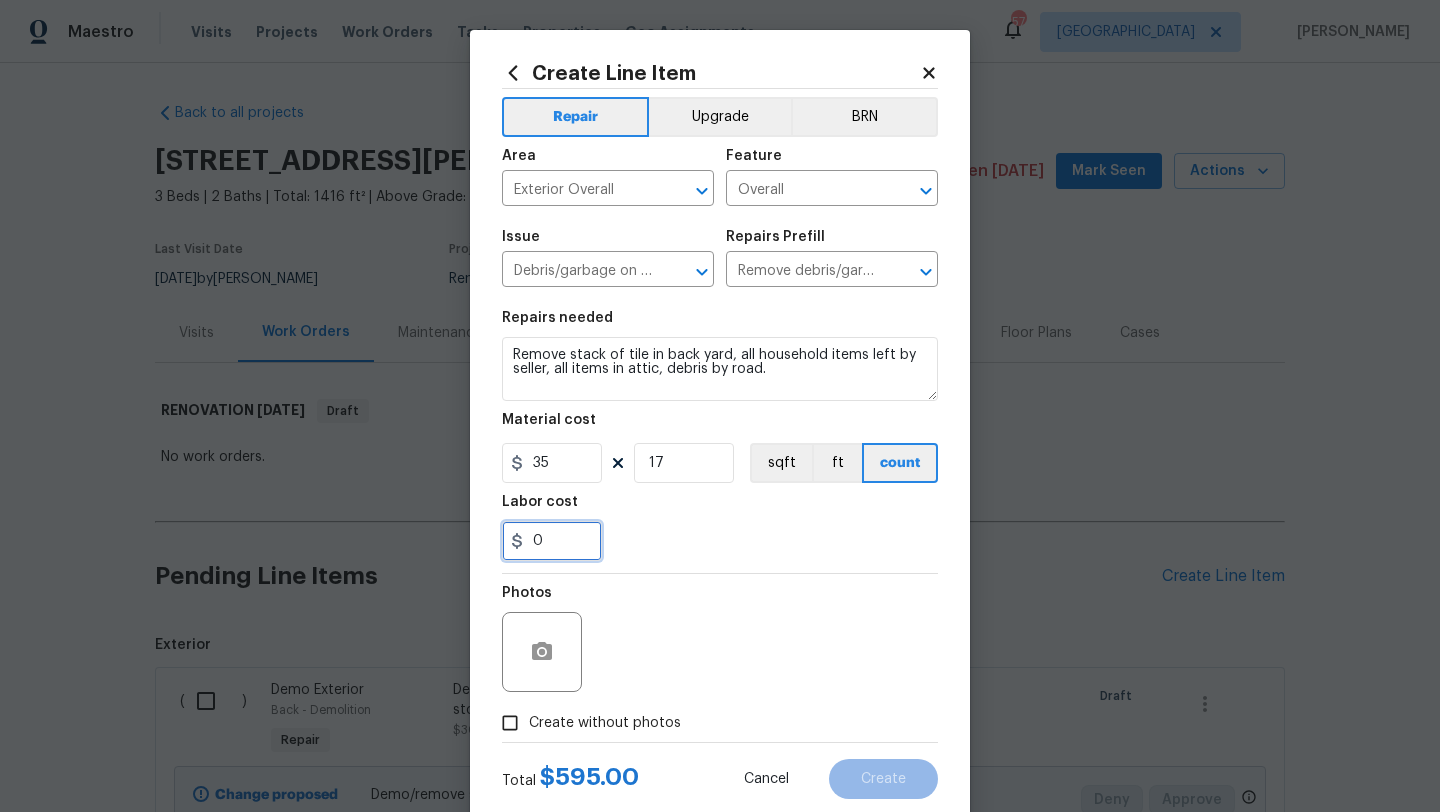 drag, startPoint x: 551, startPoint y: 546, endPoint x: 510, endPoint y: 546, distance: 41 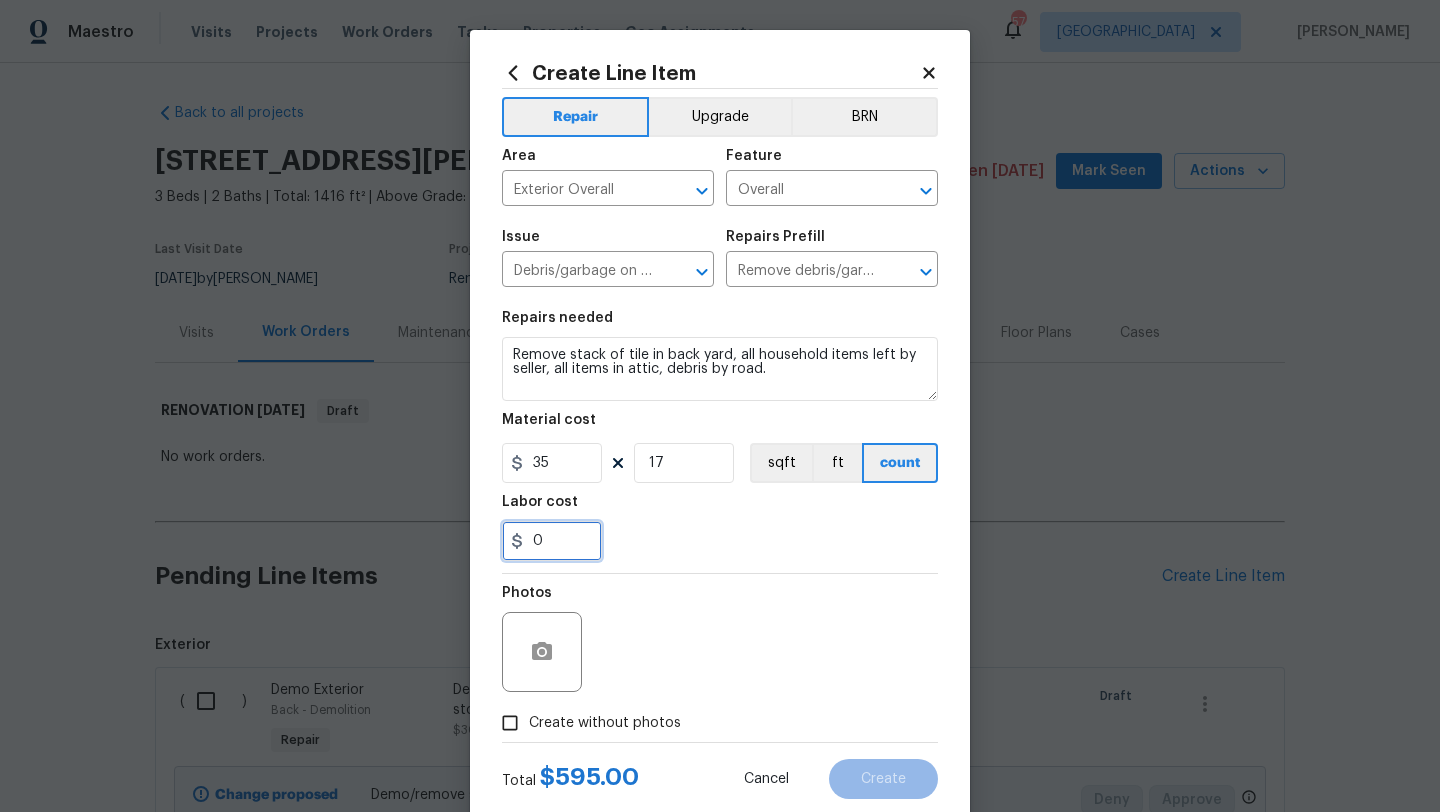 click on "0" at bounding box center [552, 541] 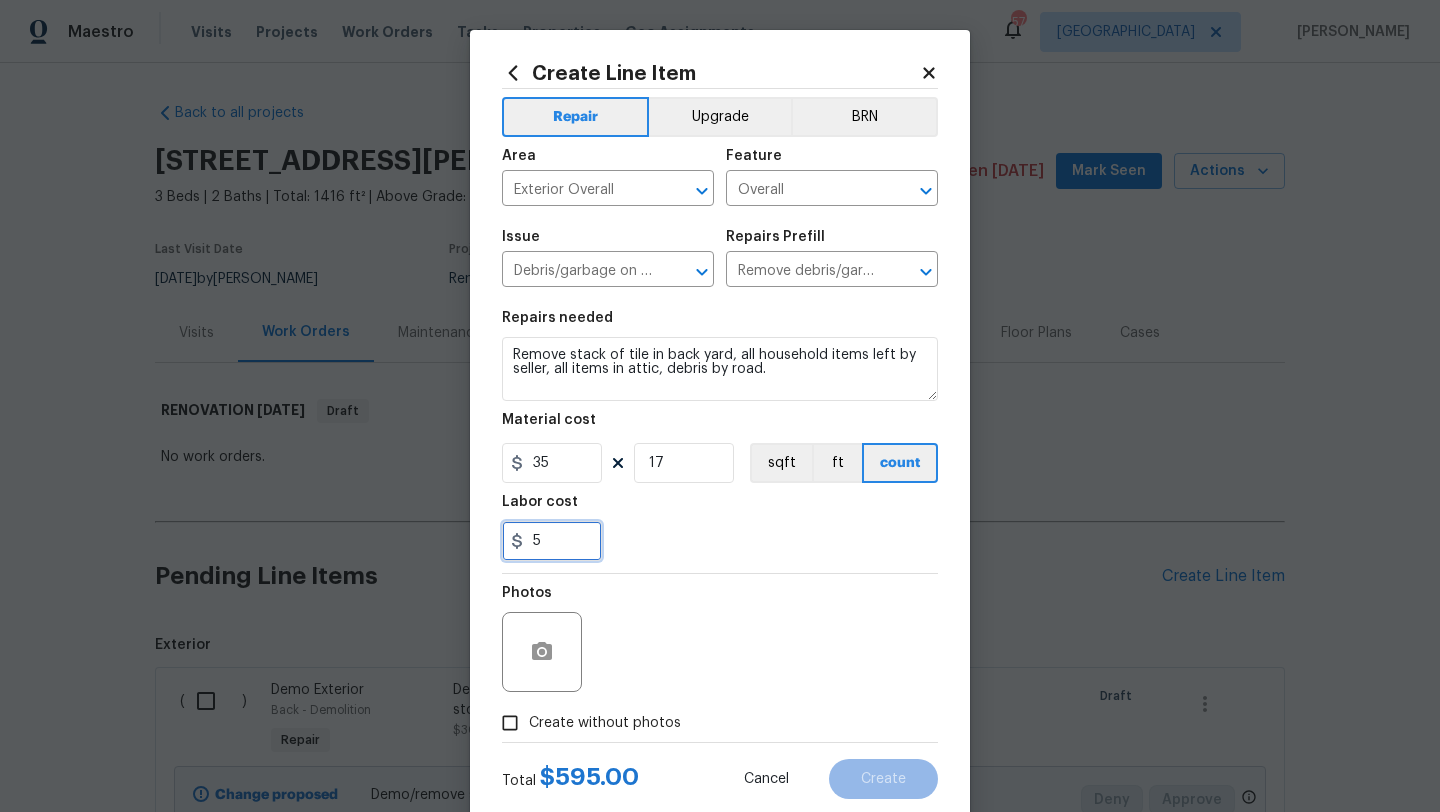 type on "5" 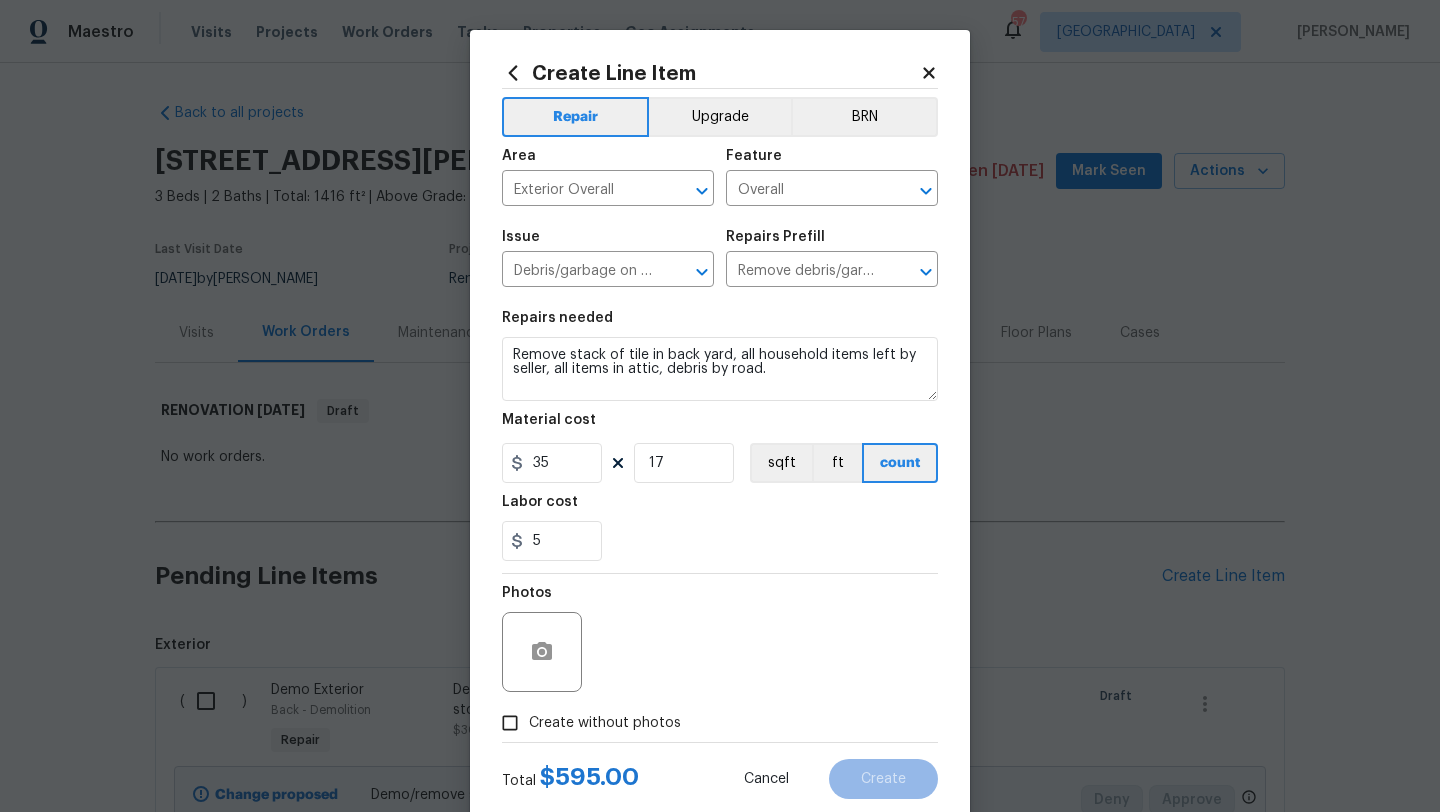 click on "Photos" at bounding box center [720, 639] 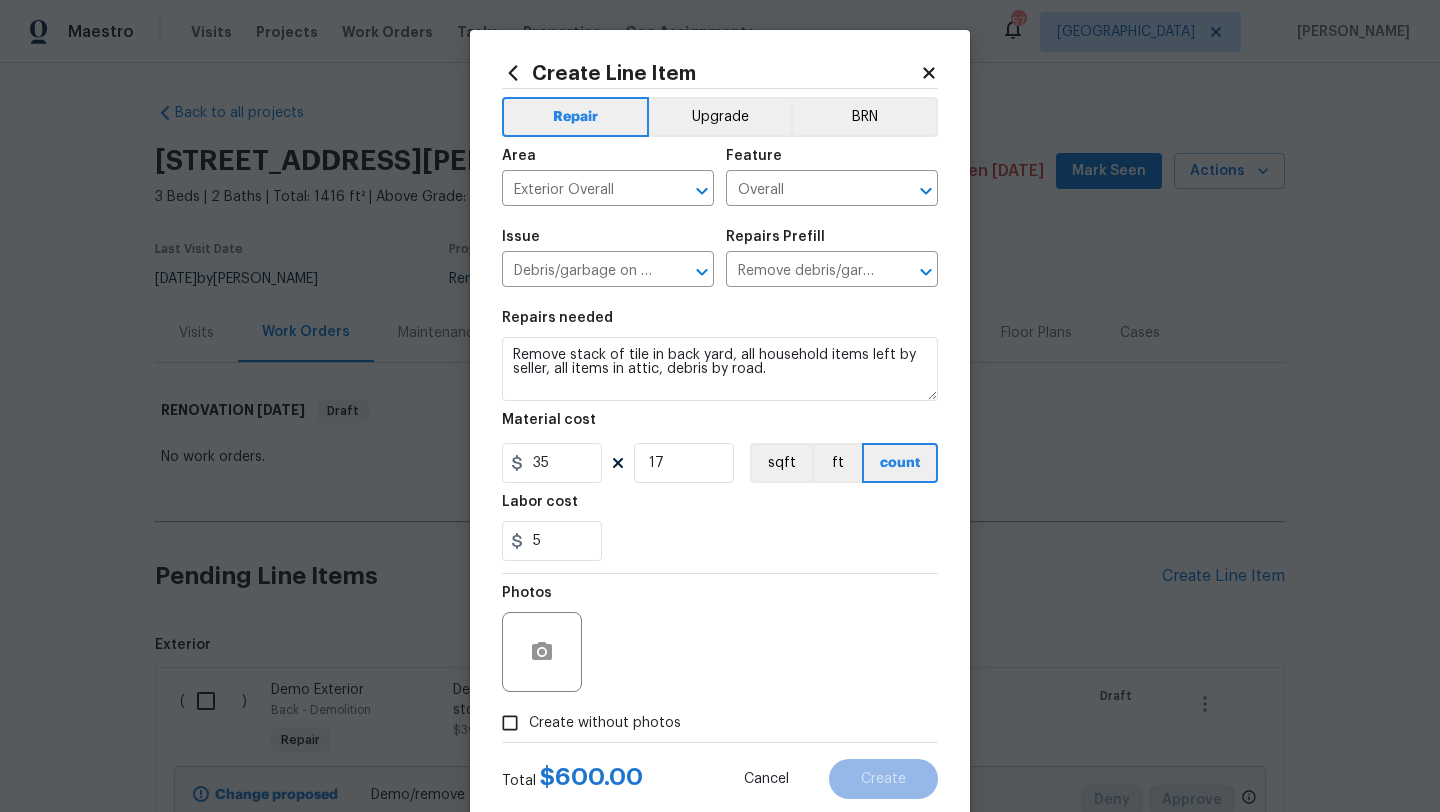 click on "Photos" at bounding box center (720, 639) 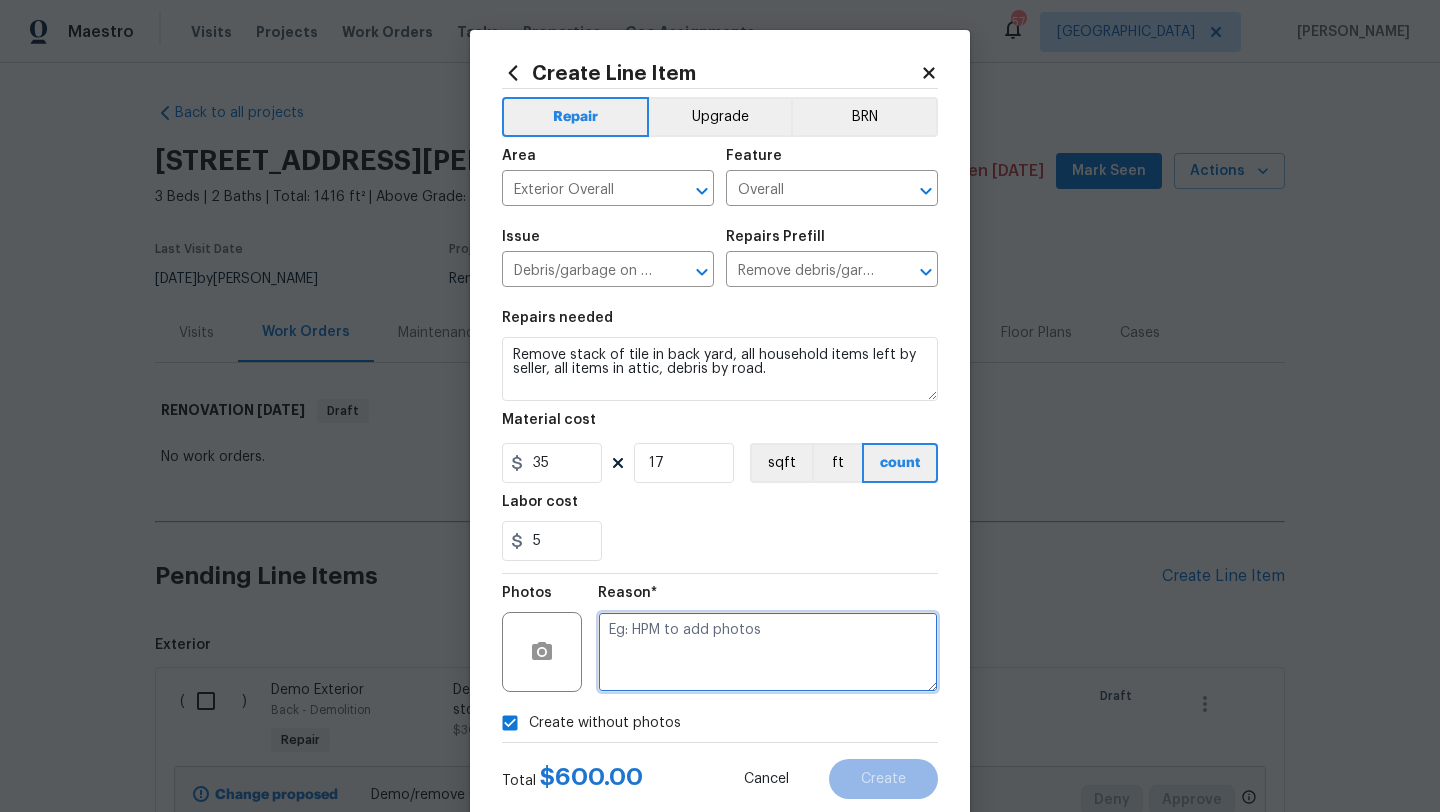 click at bounding box center [768, 652] 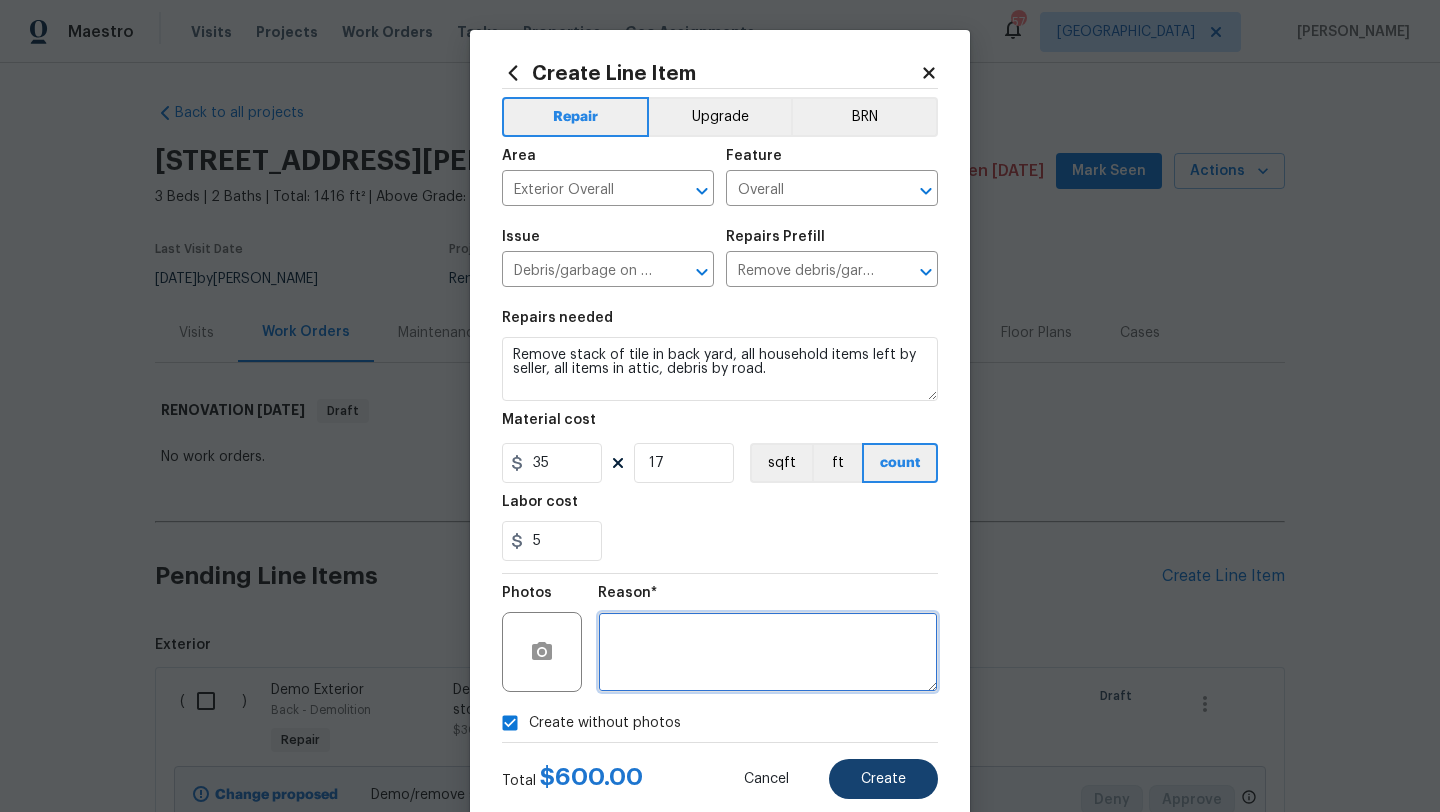 type 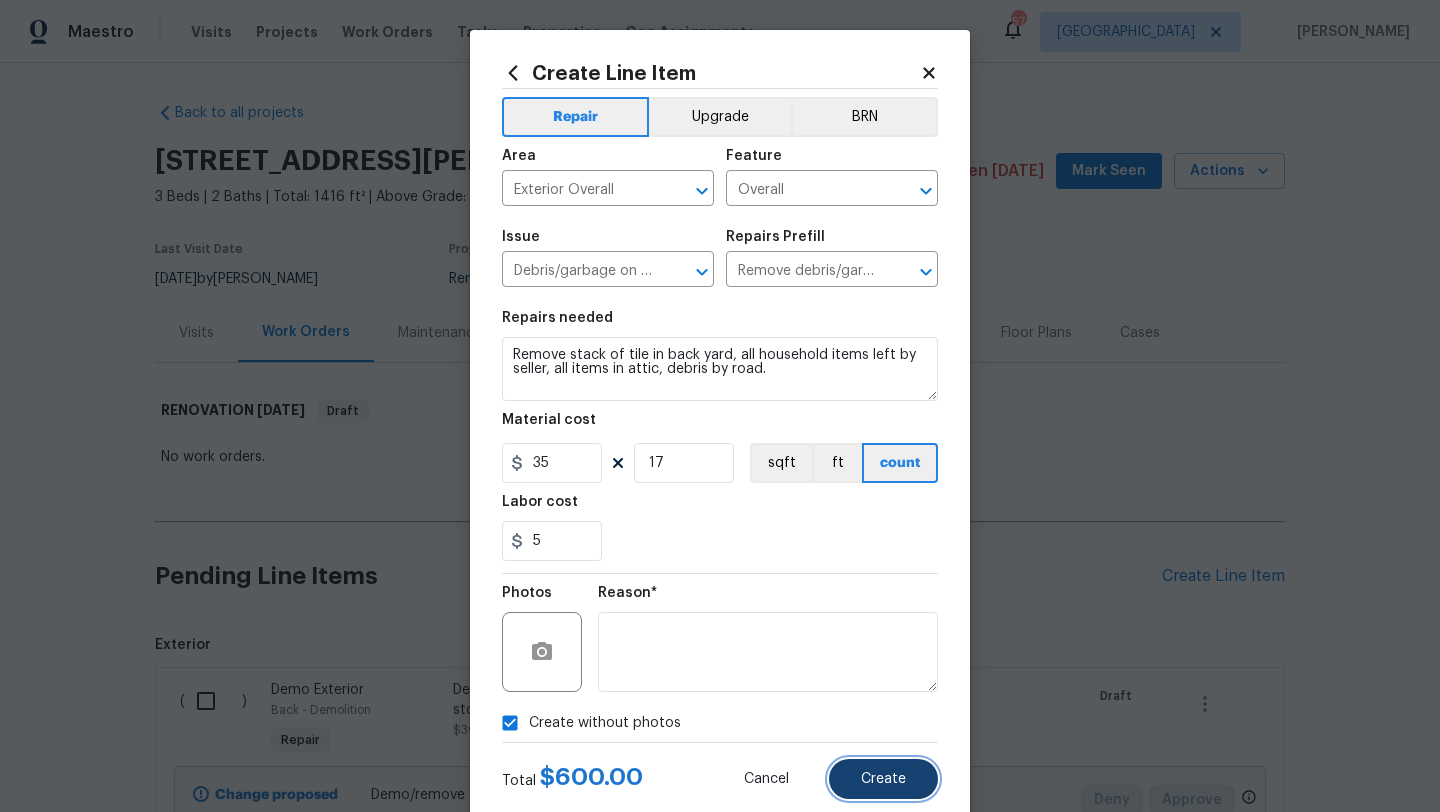 click on "Create" at bounding box center (883, 779) 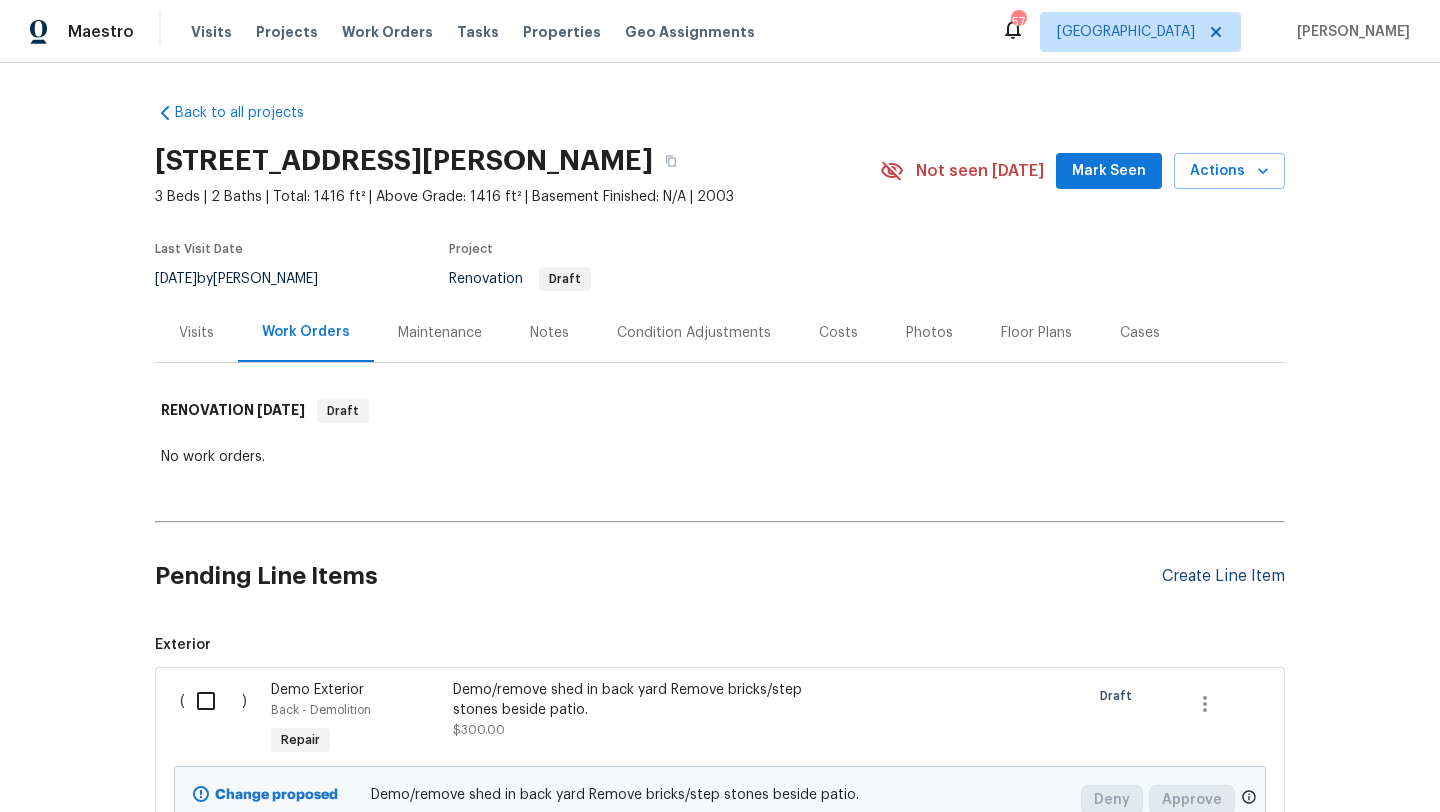 click on "Create Line Item" at bounding box center (1223, 576) 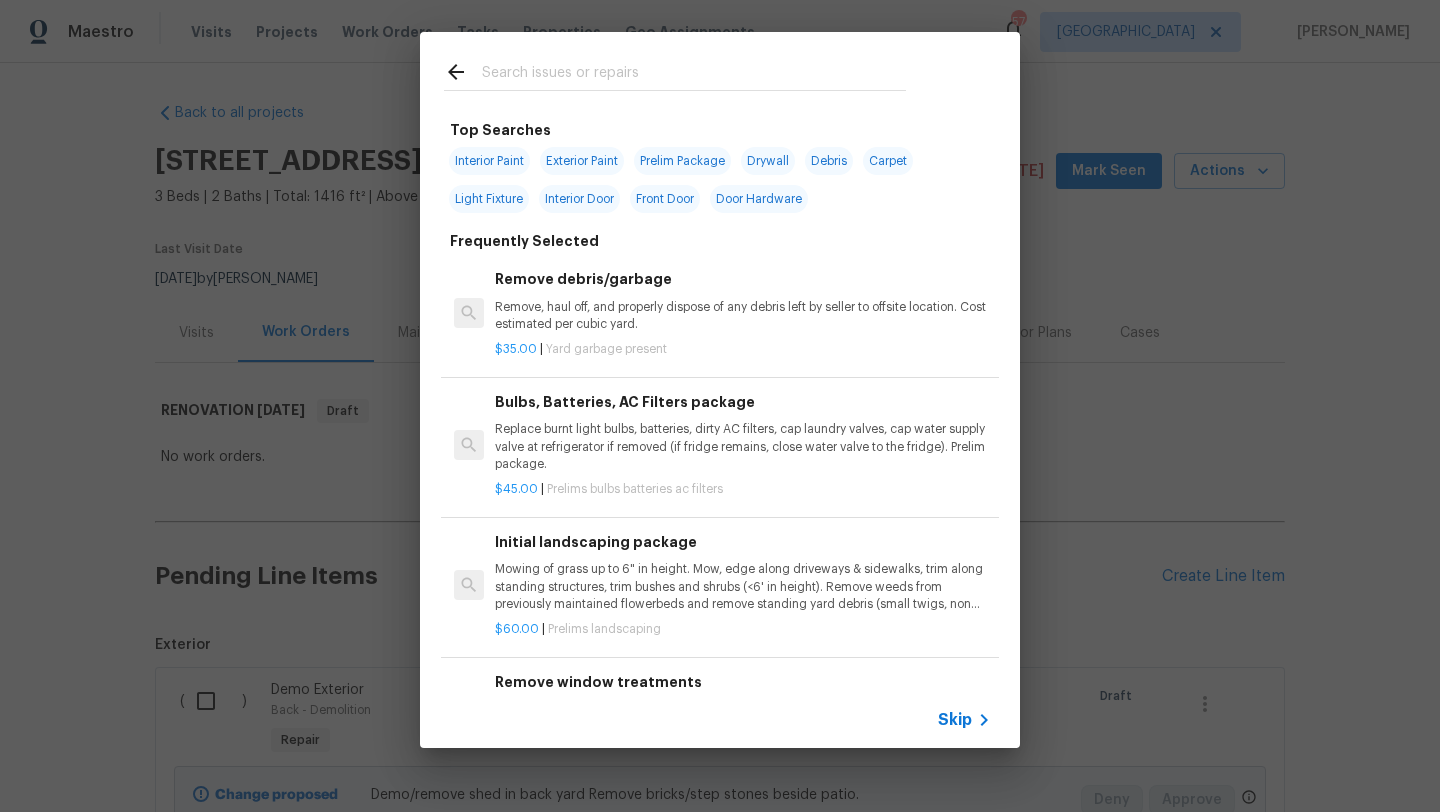 click at bounding box center [694, 75] 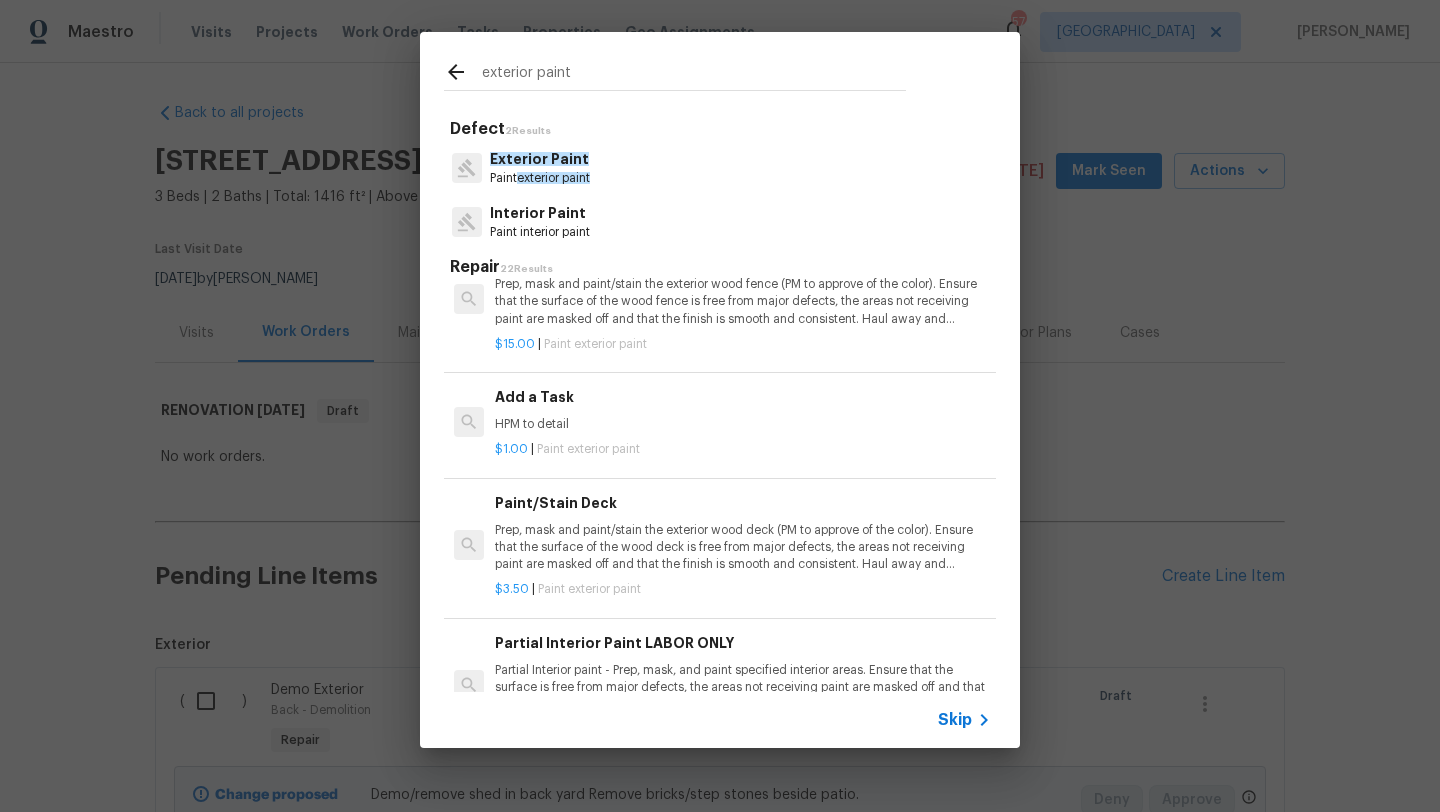 scroll, scrollTop: 587, scrollLeft: 0, axis: vertical 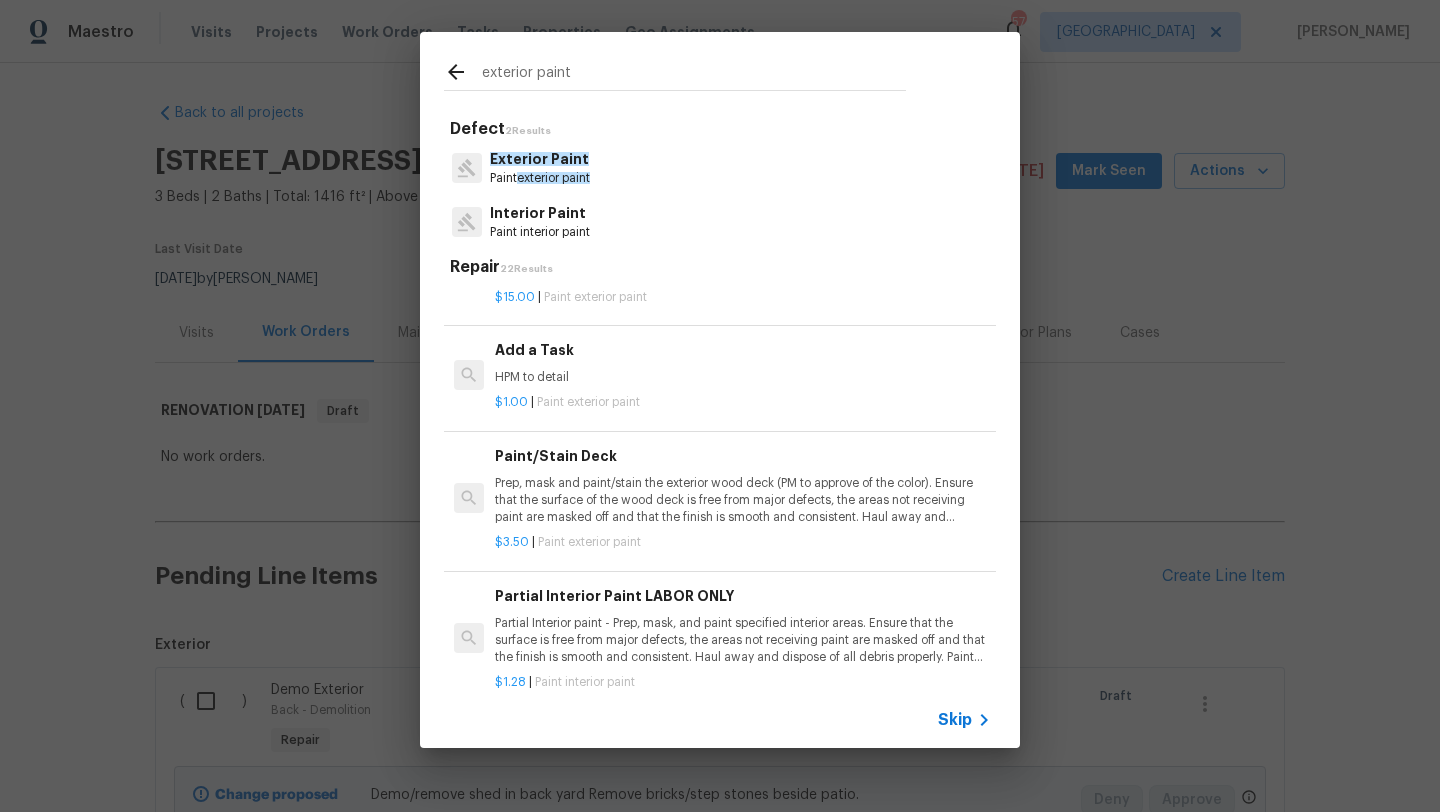 type on "exterior paint" 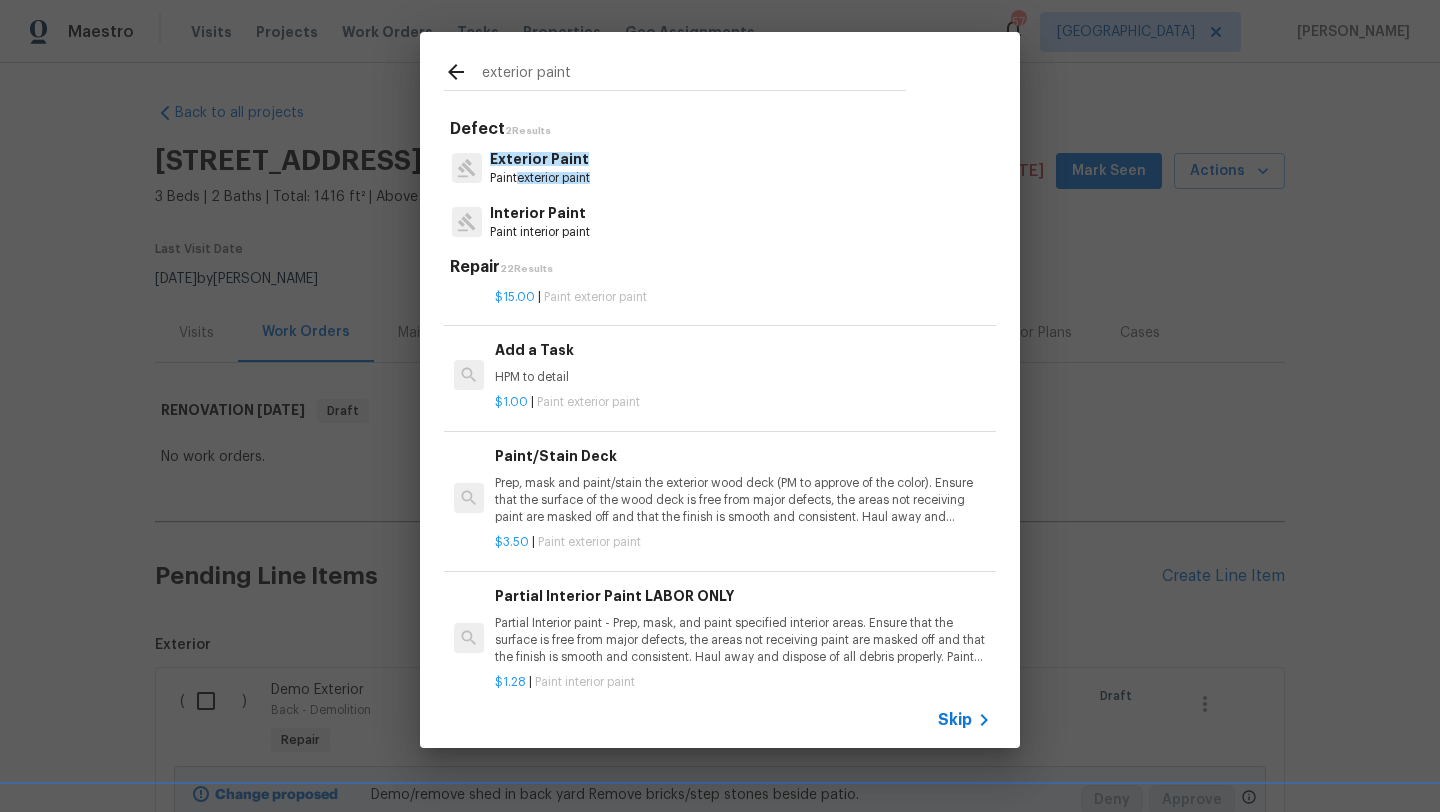 click on "HPM to detail" at bounding box center [743, 377] 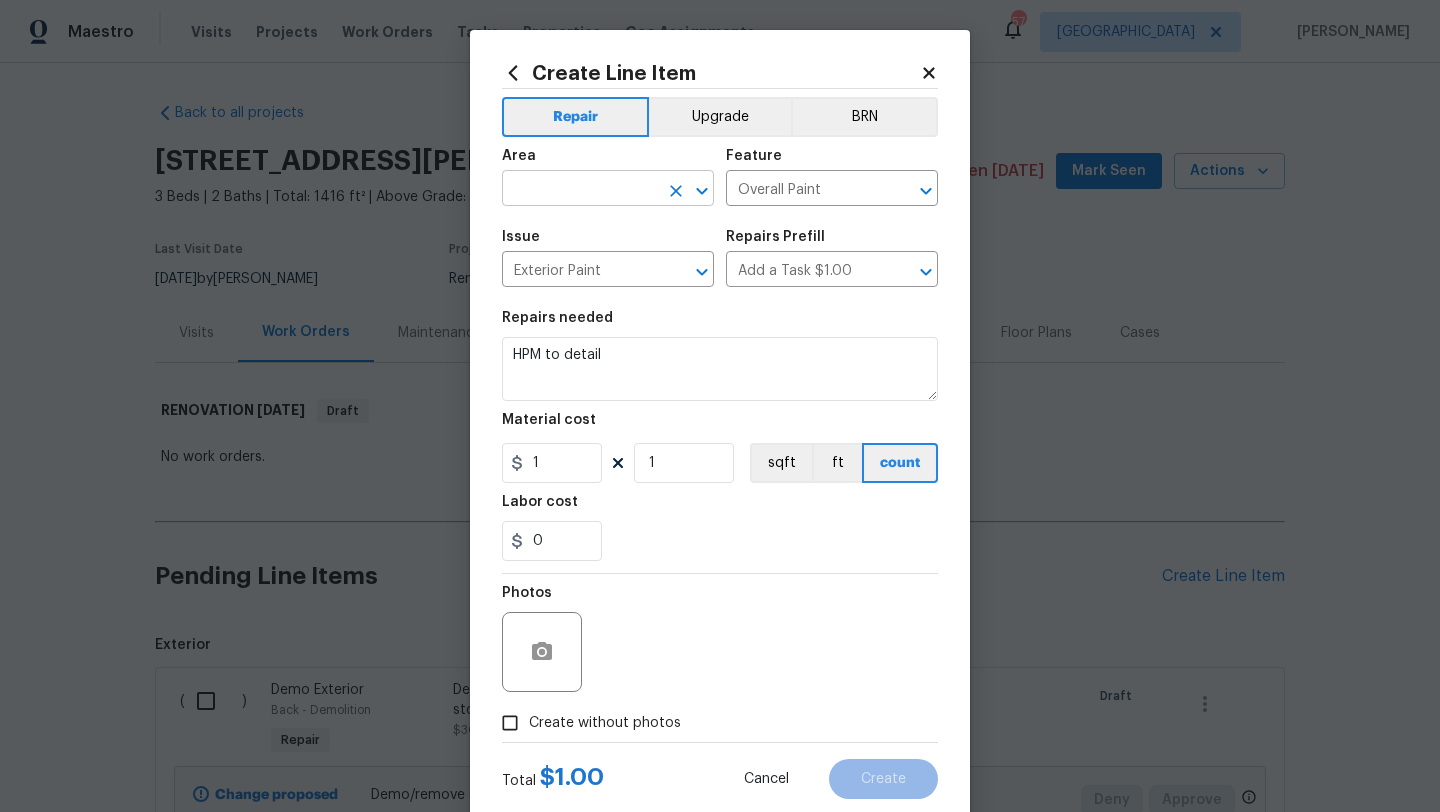 click at bounding box center (580, 190) 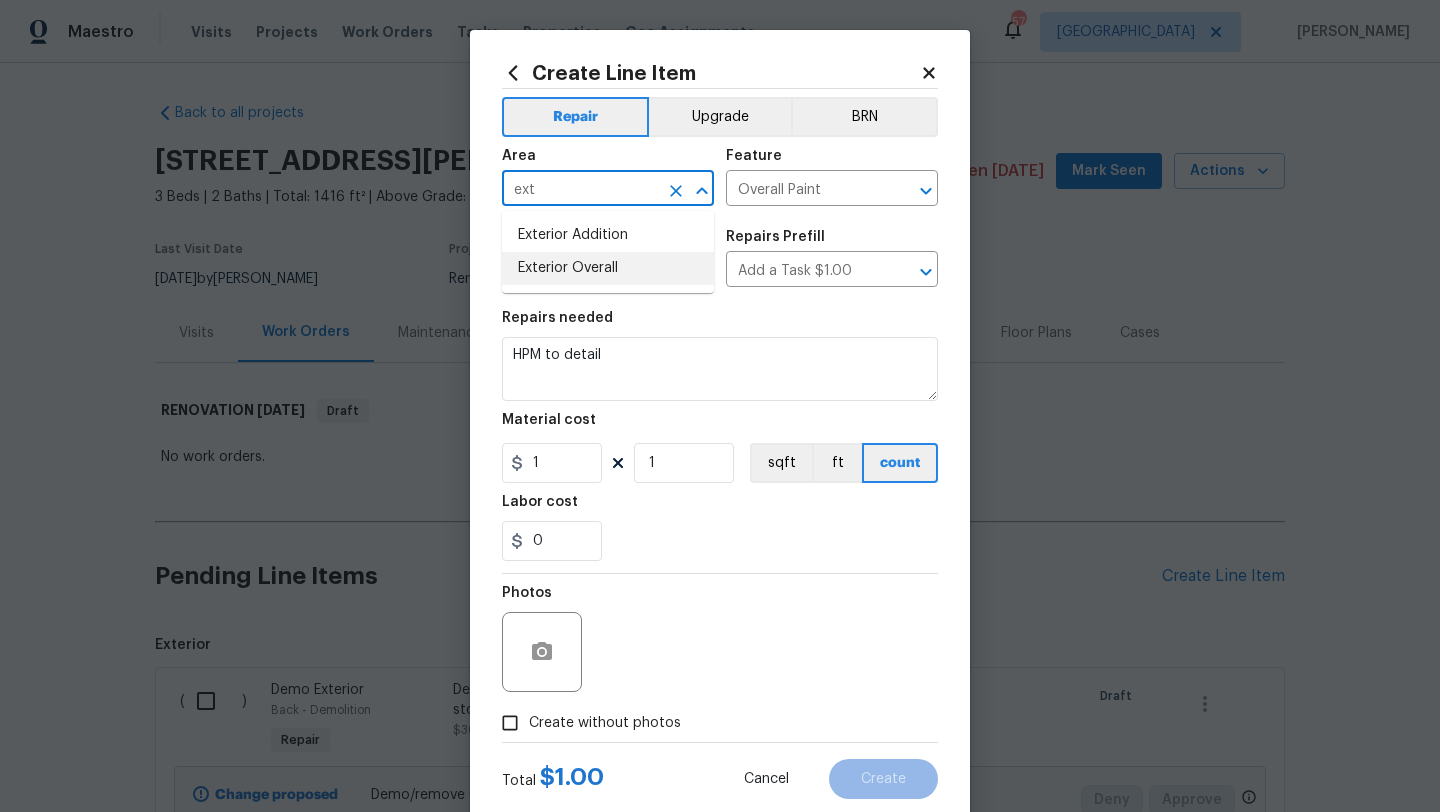click on "Exterior Overall" at bounding box center (608, 268) 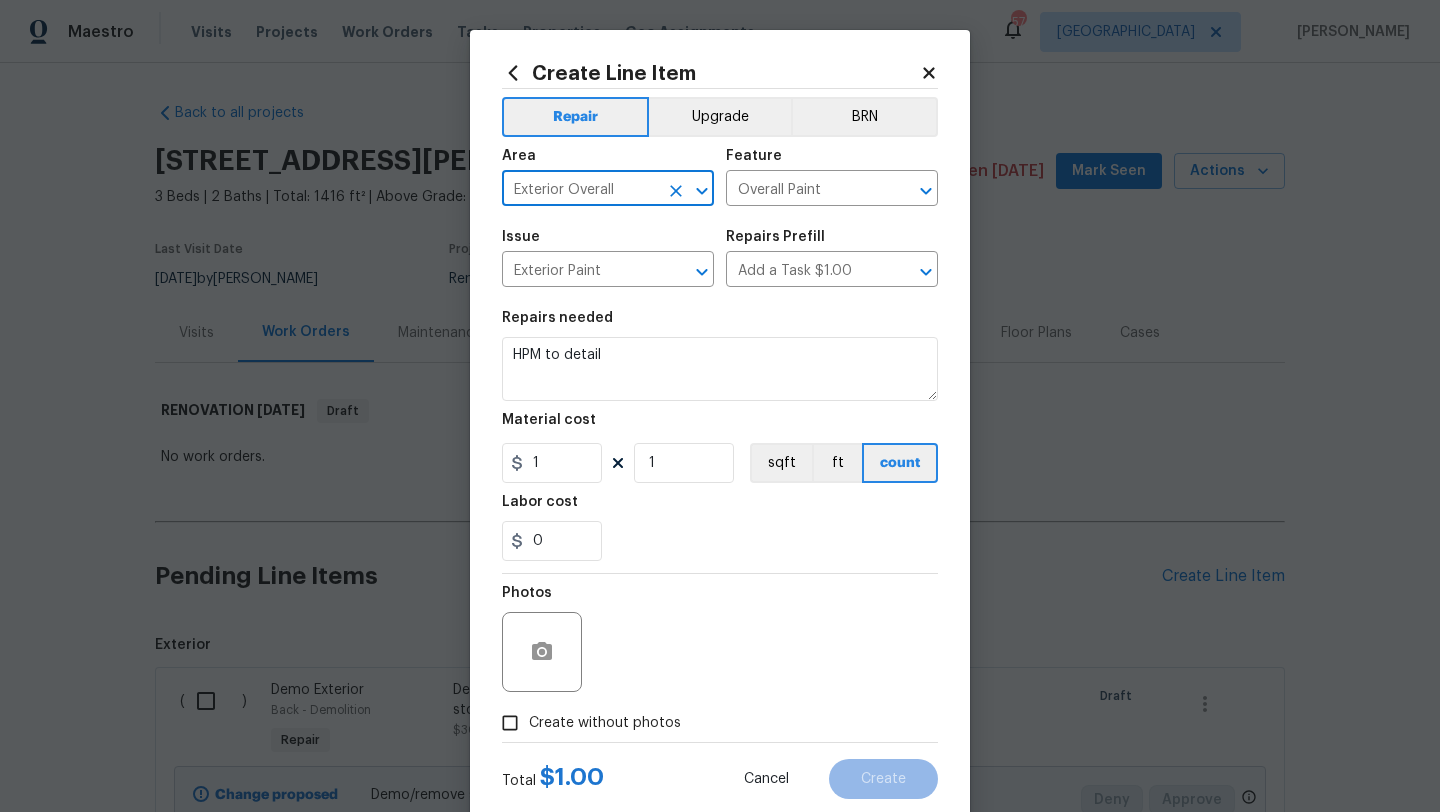 type on "Exterior Overall" 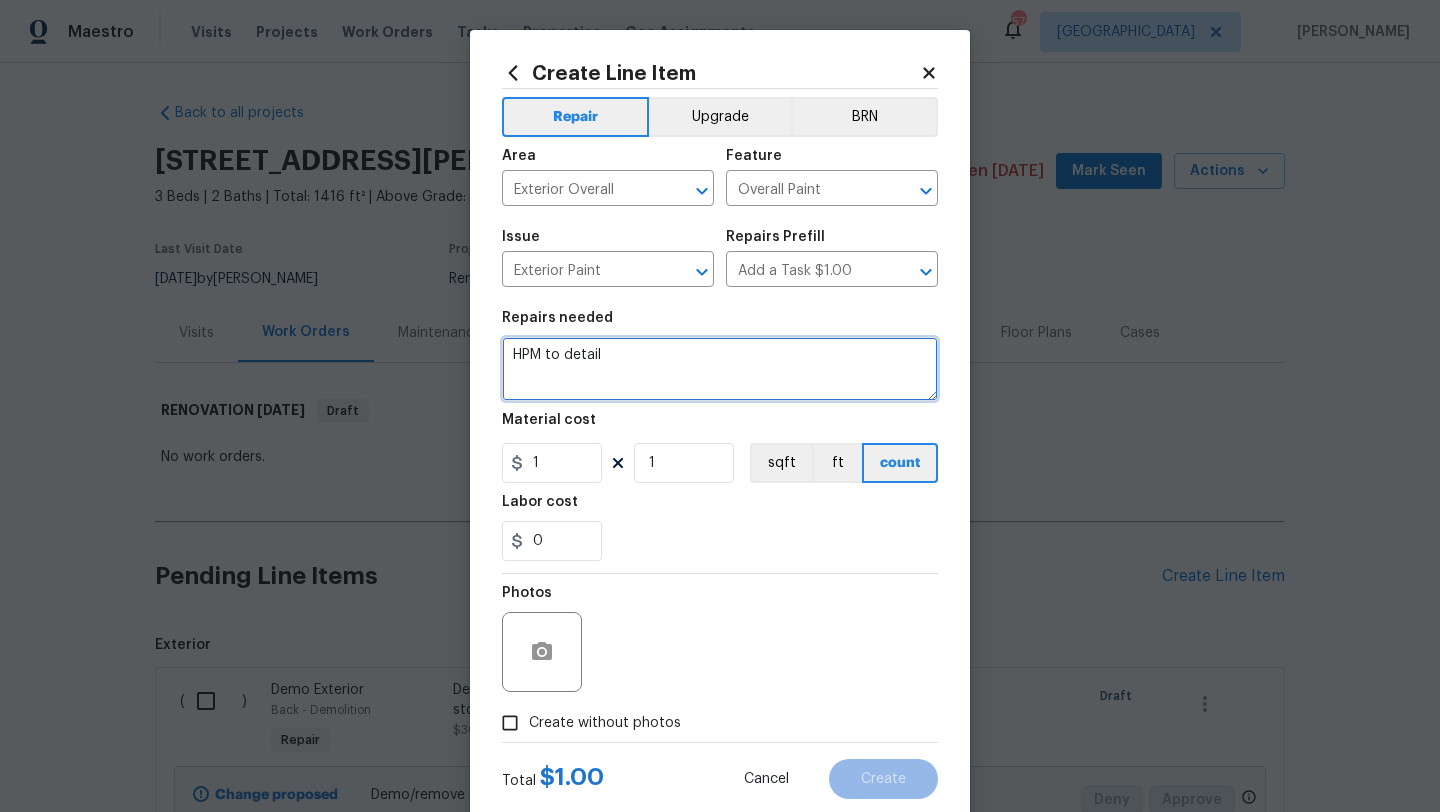 drag, startPoint x: 606, startPoint y: 355, endPoint x: 499, endPoint y: 351, distance: 107.07474 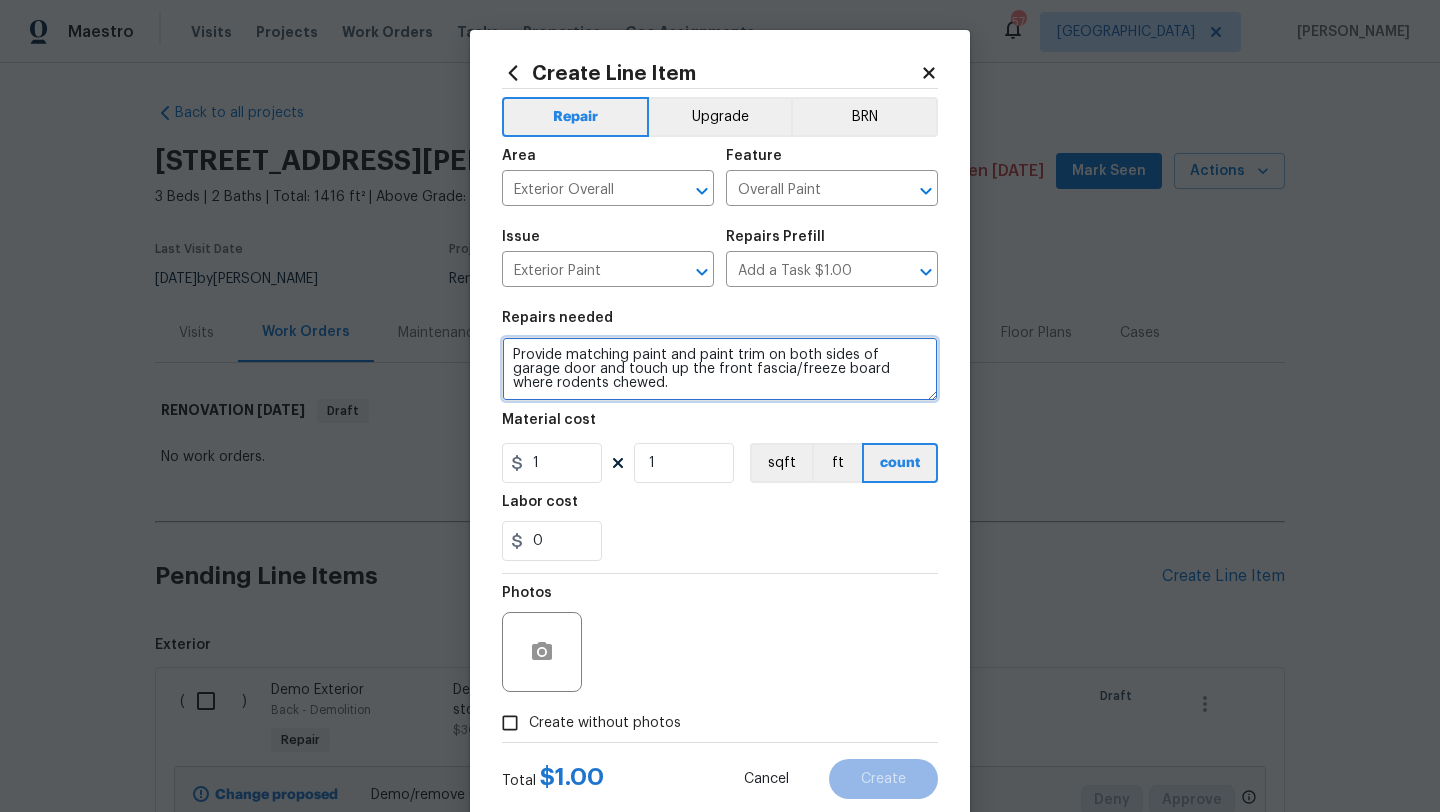 type on "Provide matching paint and paint trim on both sides of garage door and touch up the front fascia/freeze board where rodents chewed." 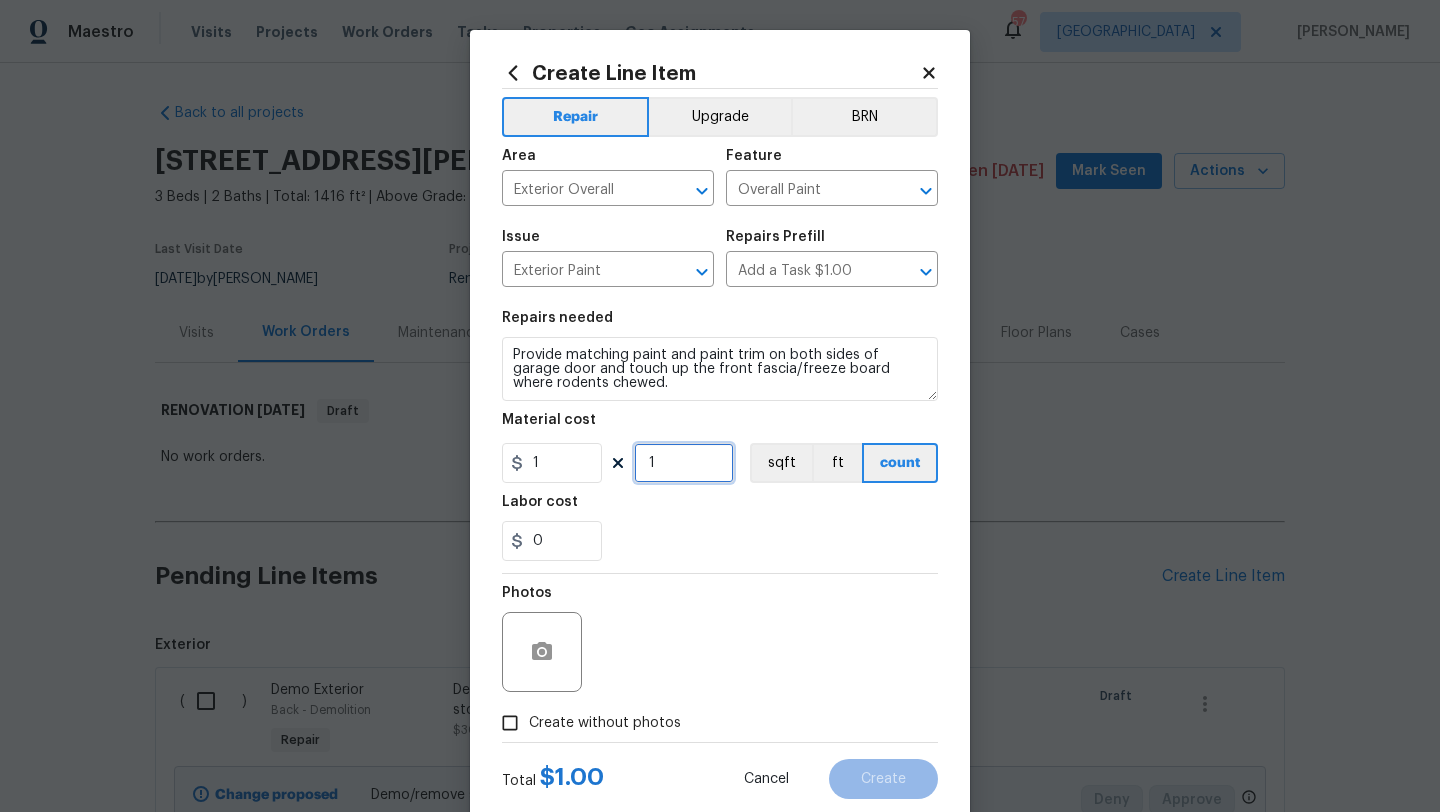click on "1" at bounding box center (684, 463) 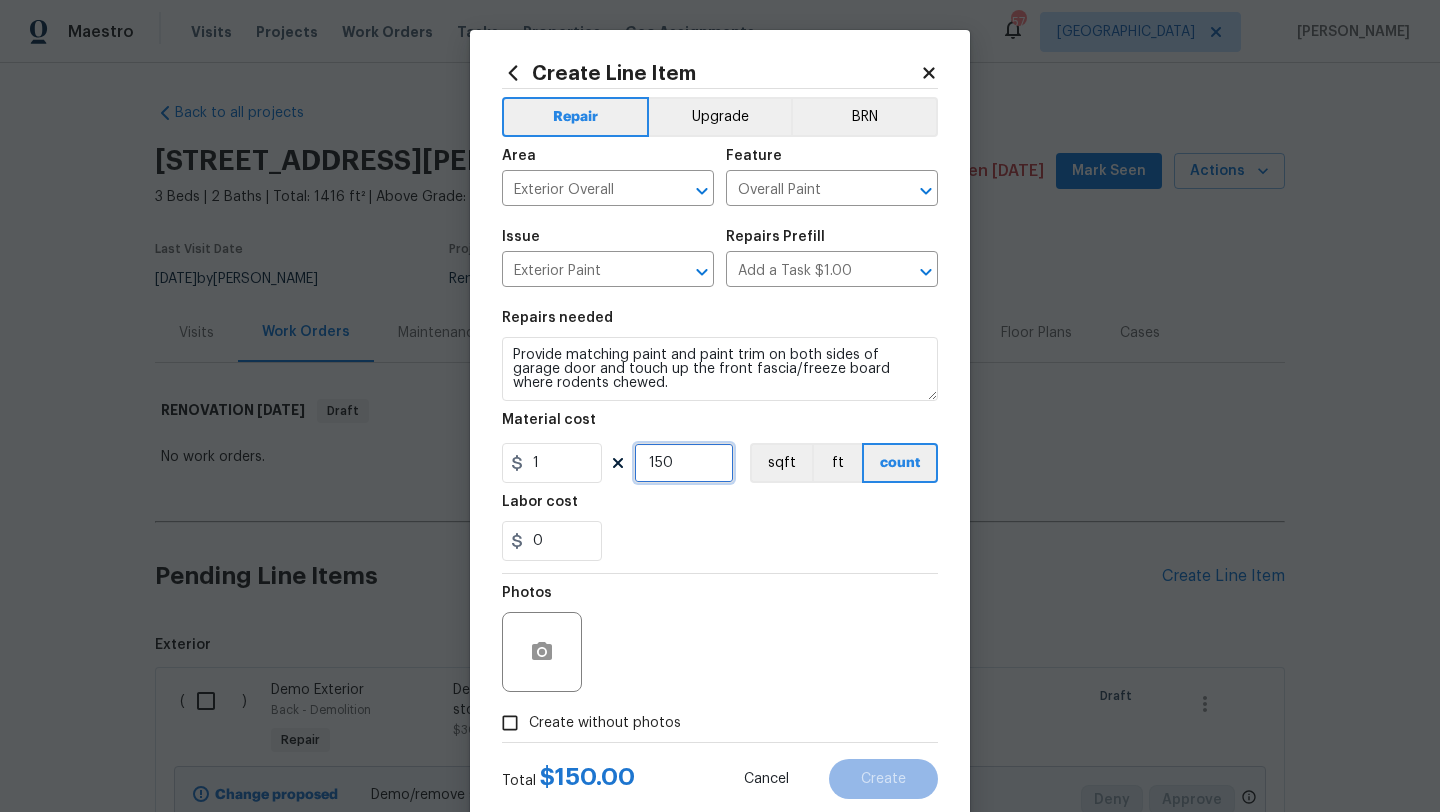 type on "150" 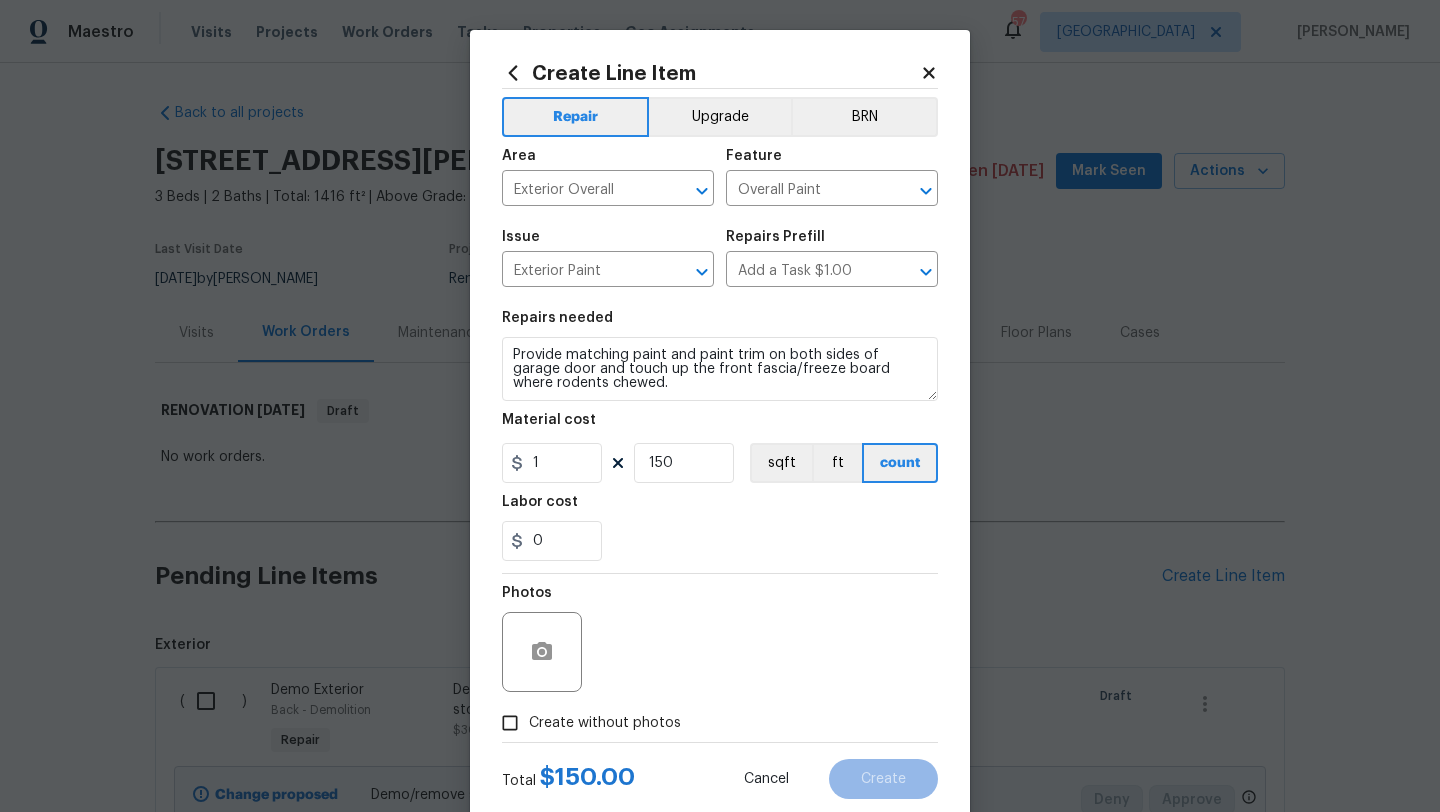 click on "Create without photos" at bounding box center [605, 723] 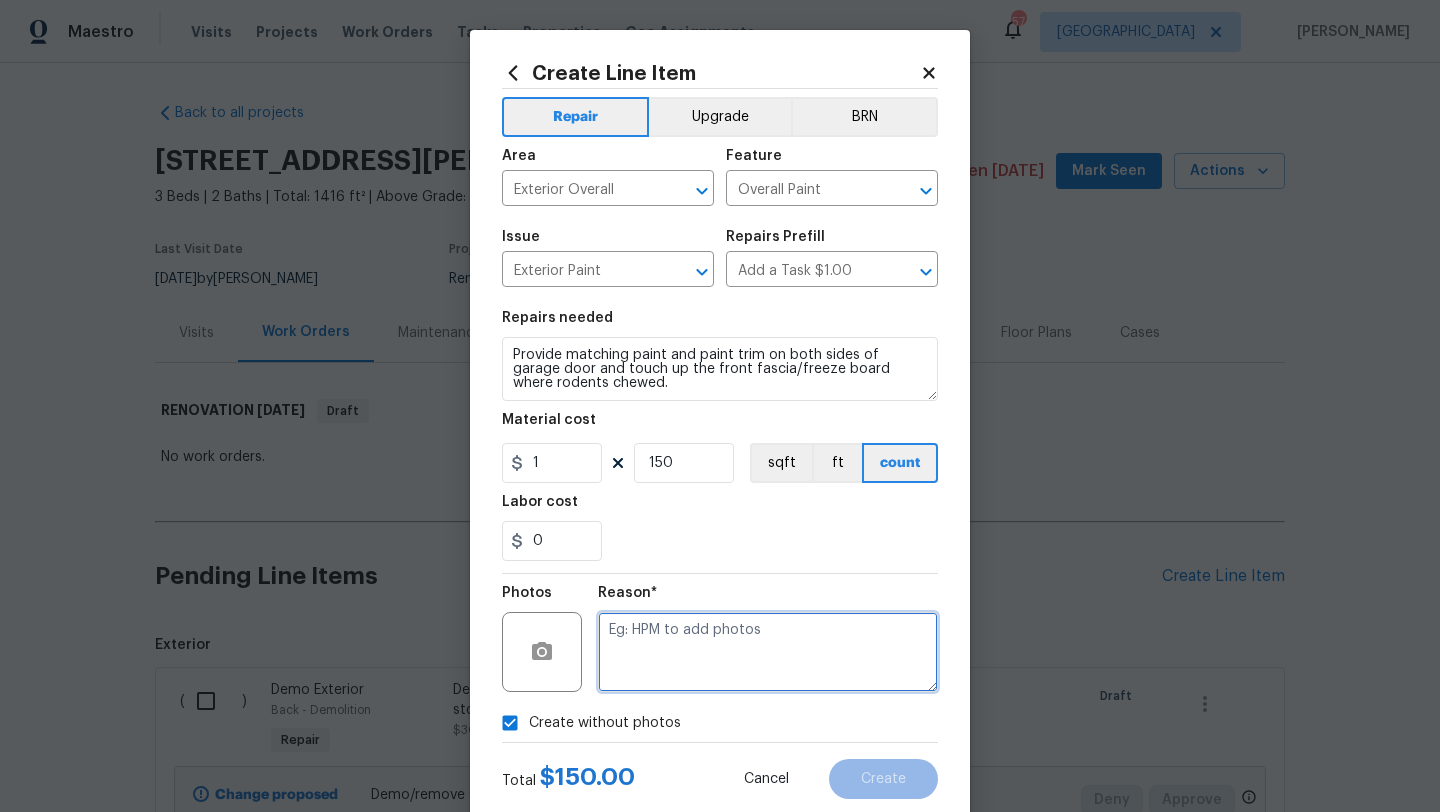 click at bounding box center [768, 652] 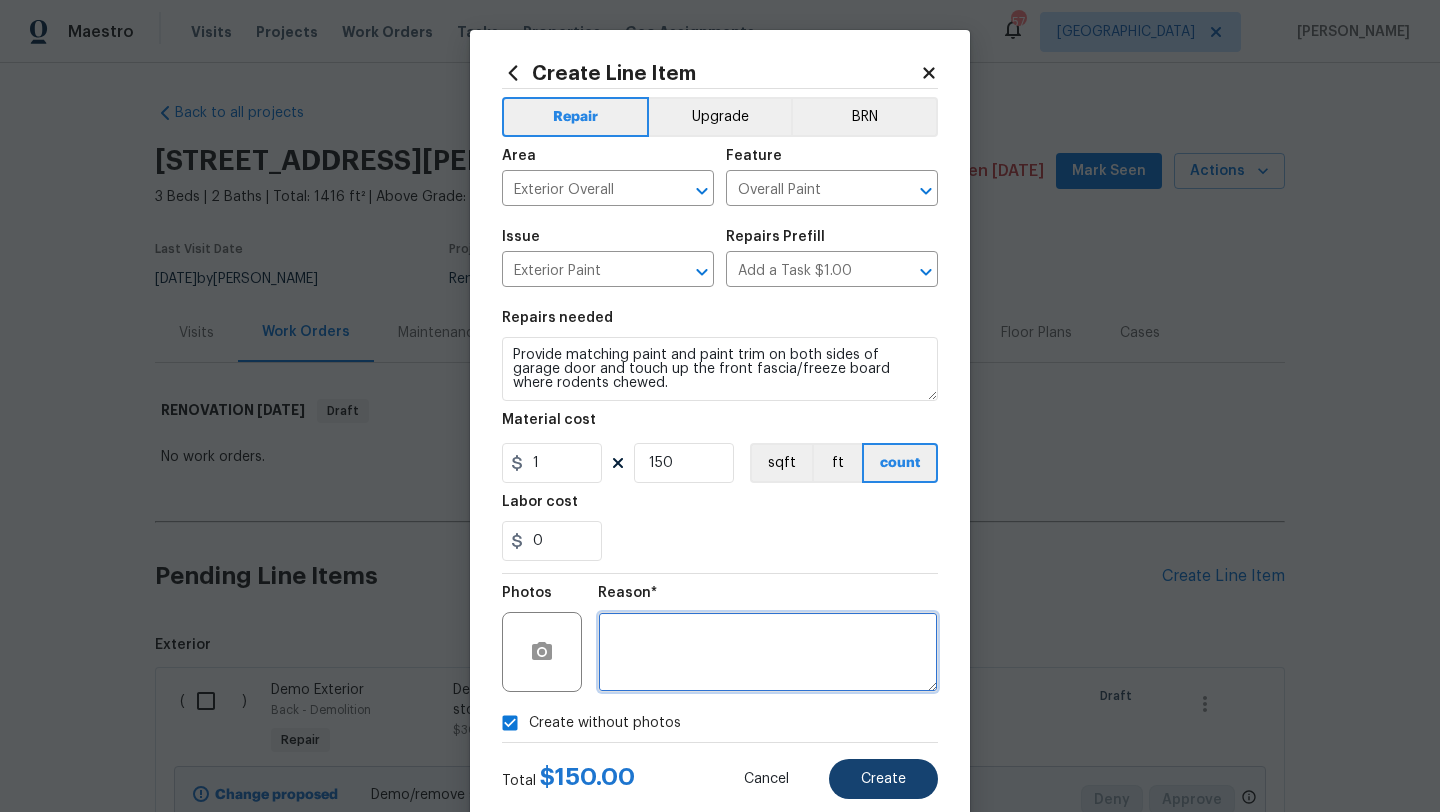 type 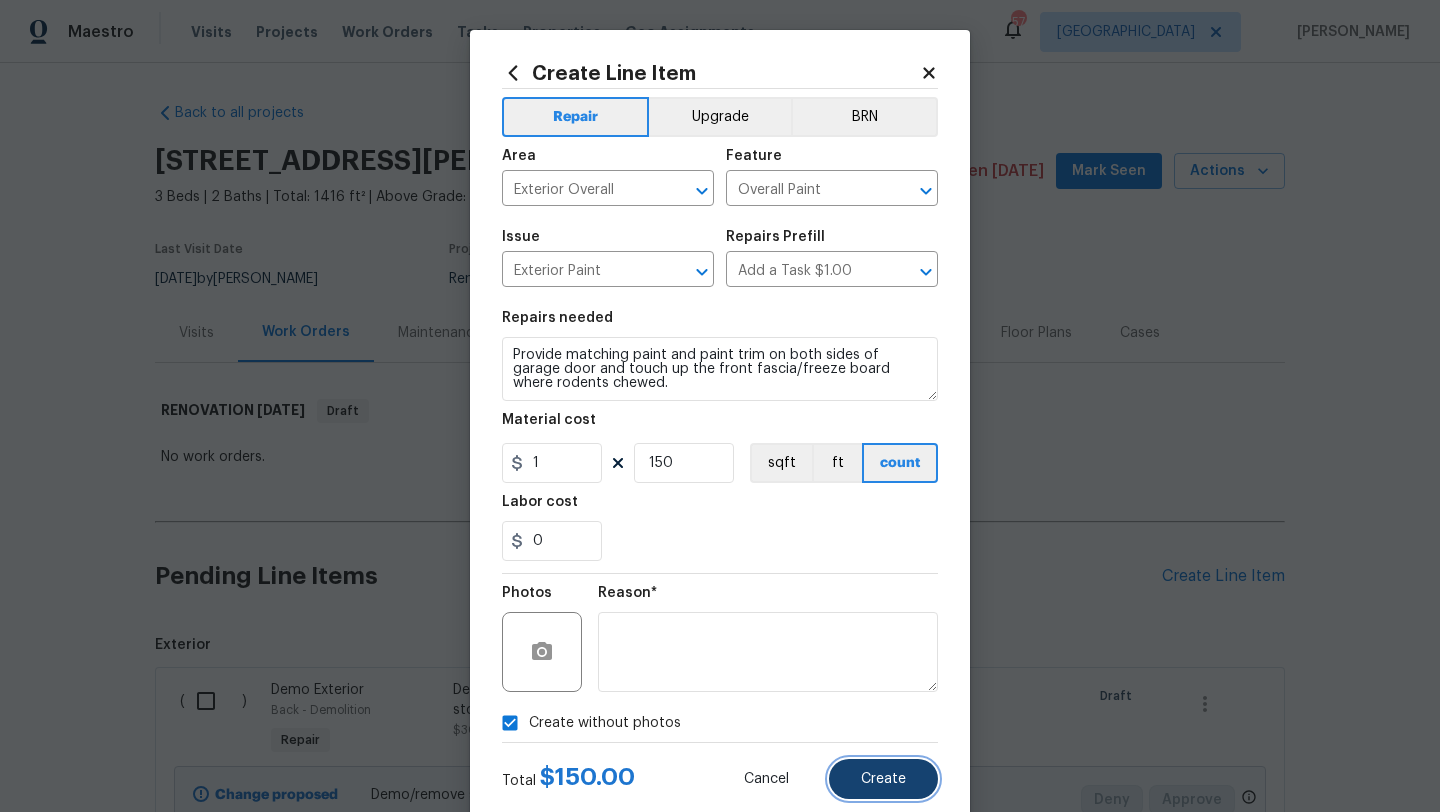 click on "Create" at bounding box center (883, 779) 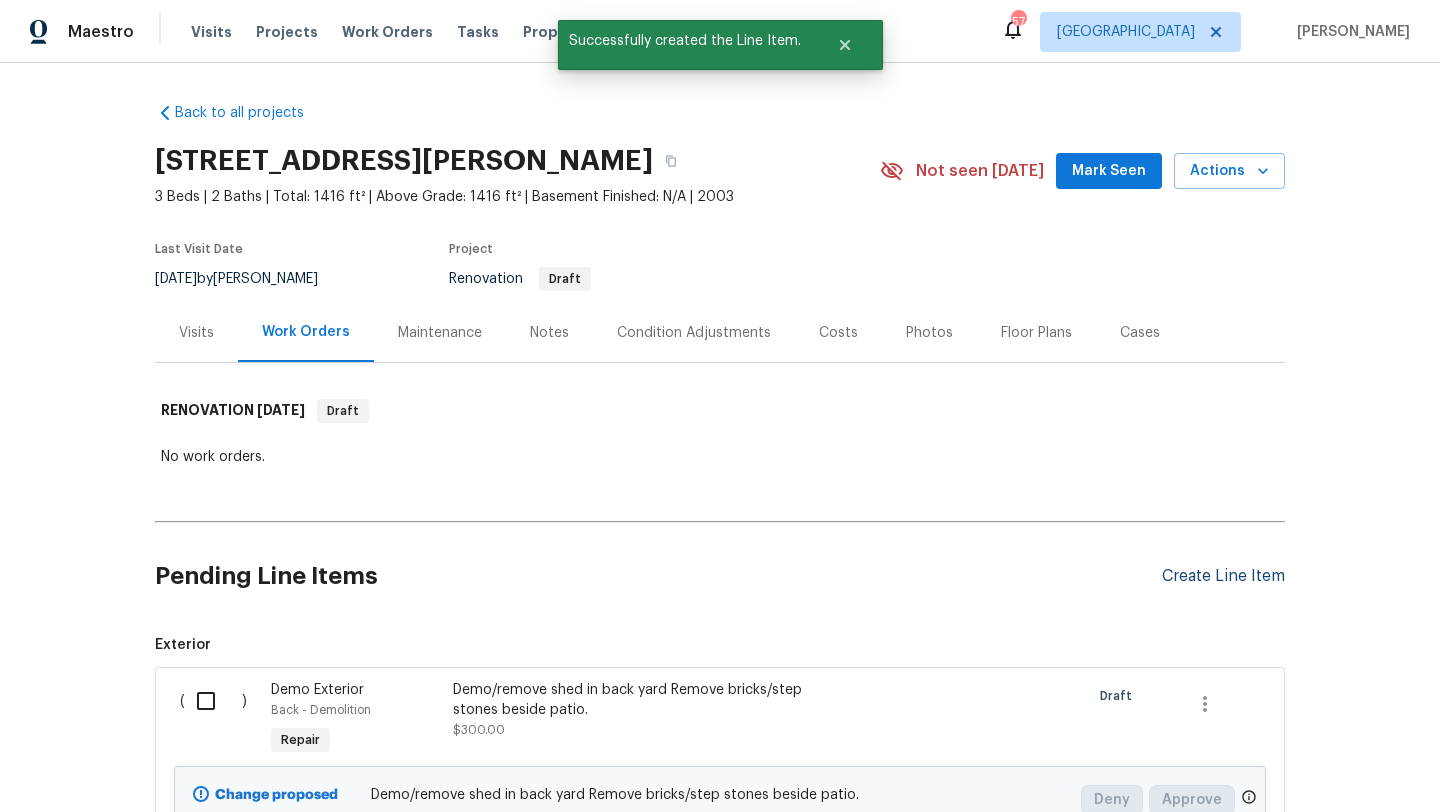 click on "Create Line Item" at bounding box center [1223, 576] 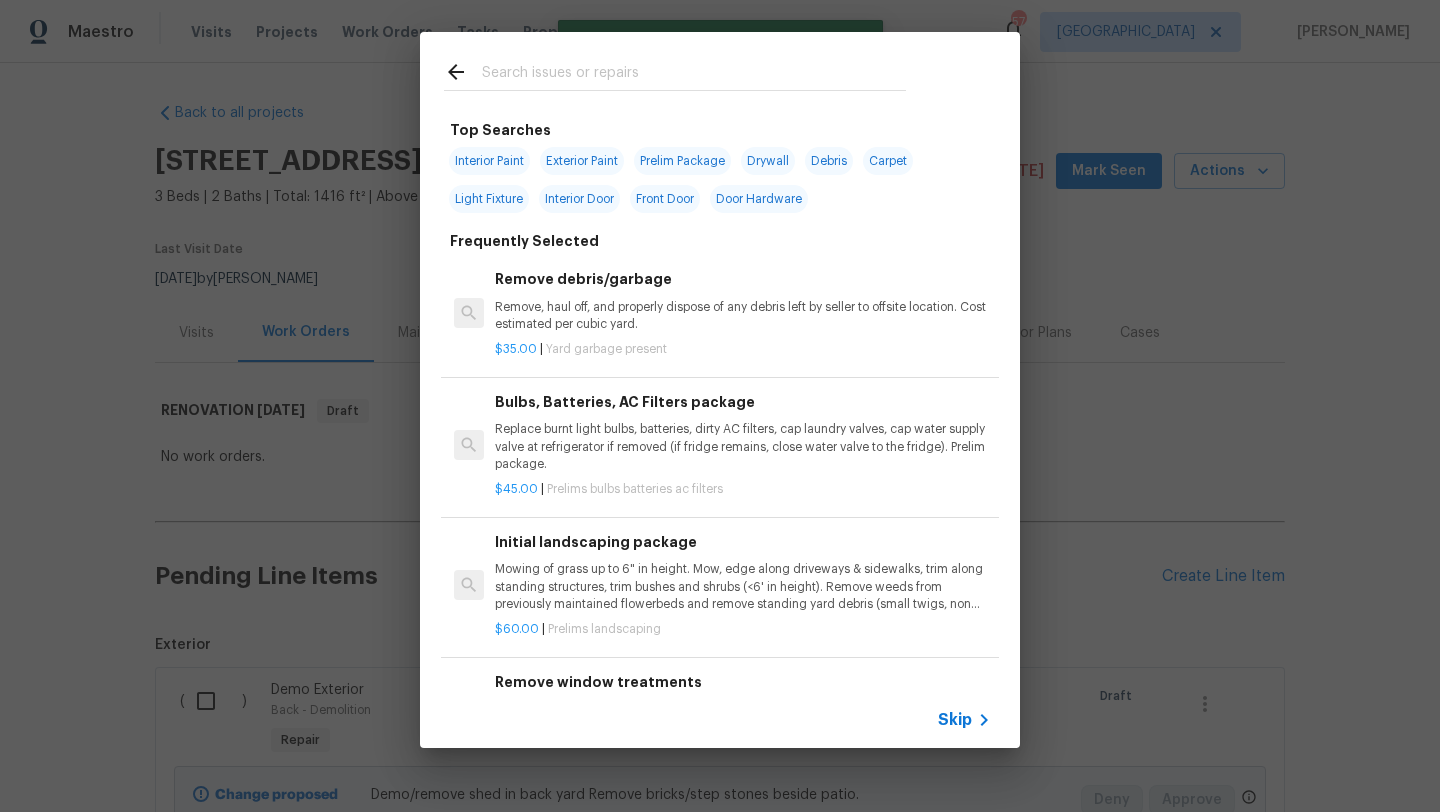 click at bounding box center [694, 75] 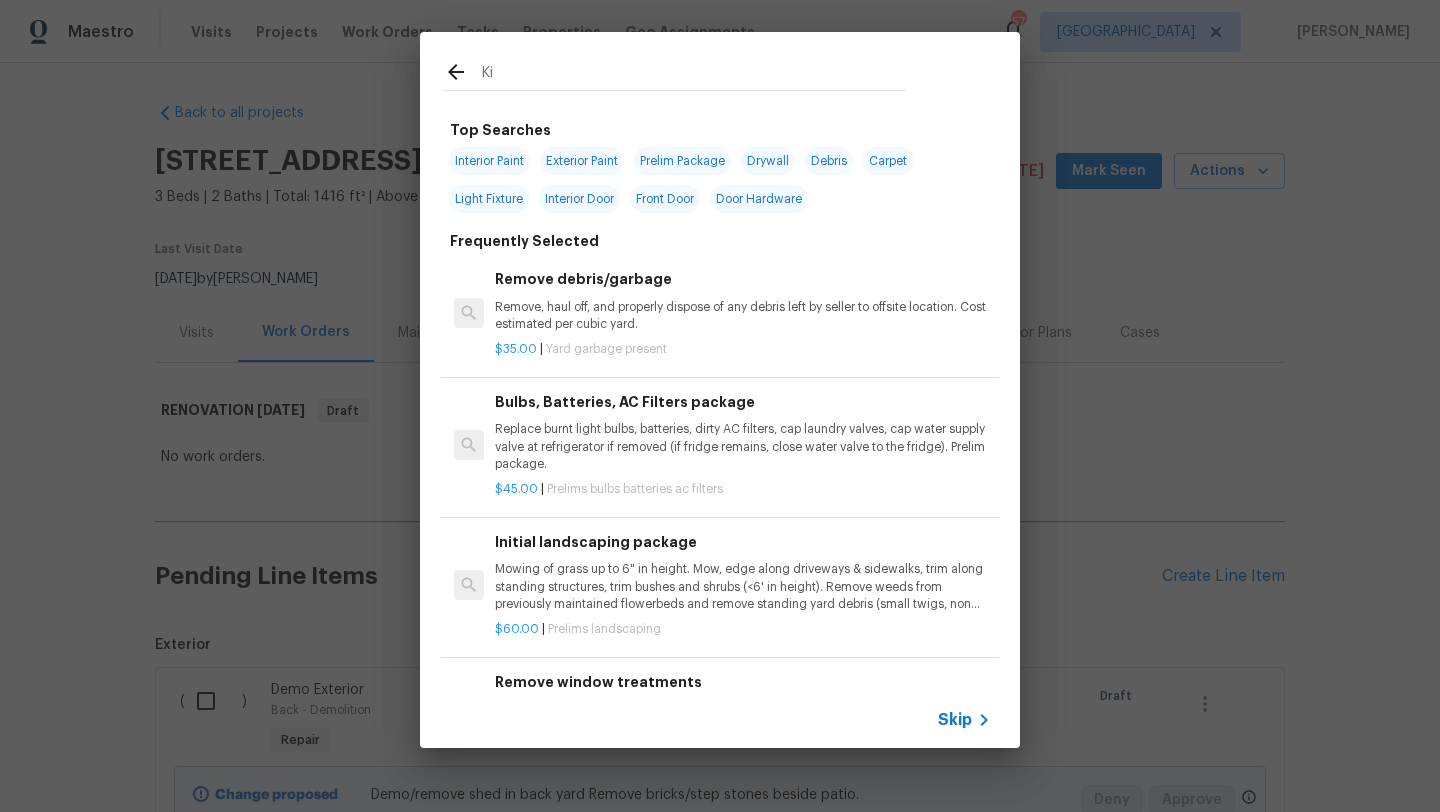 type on "K" 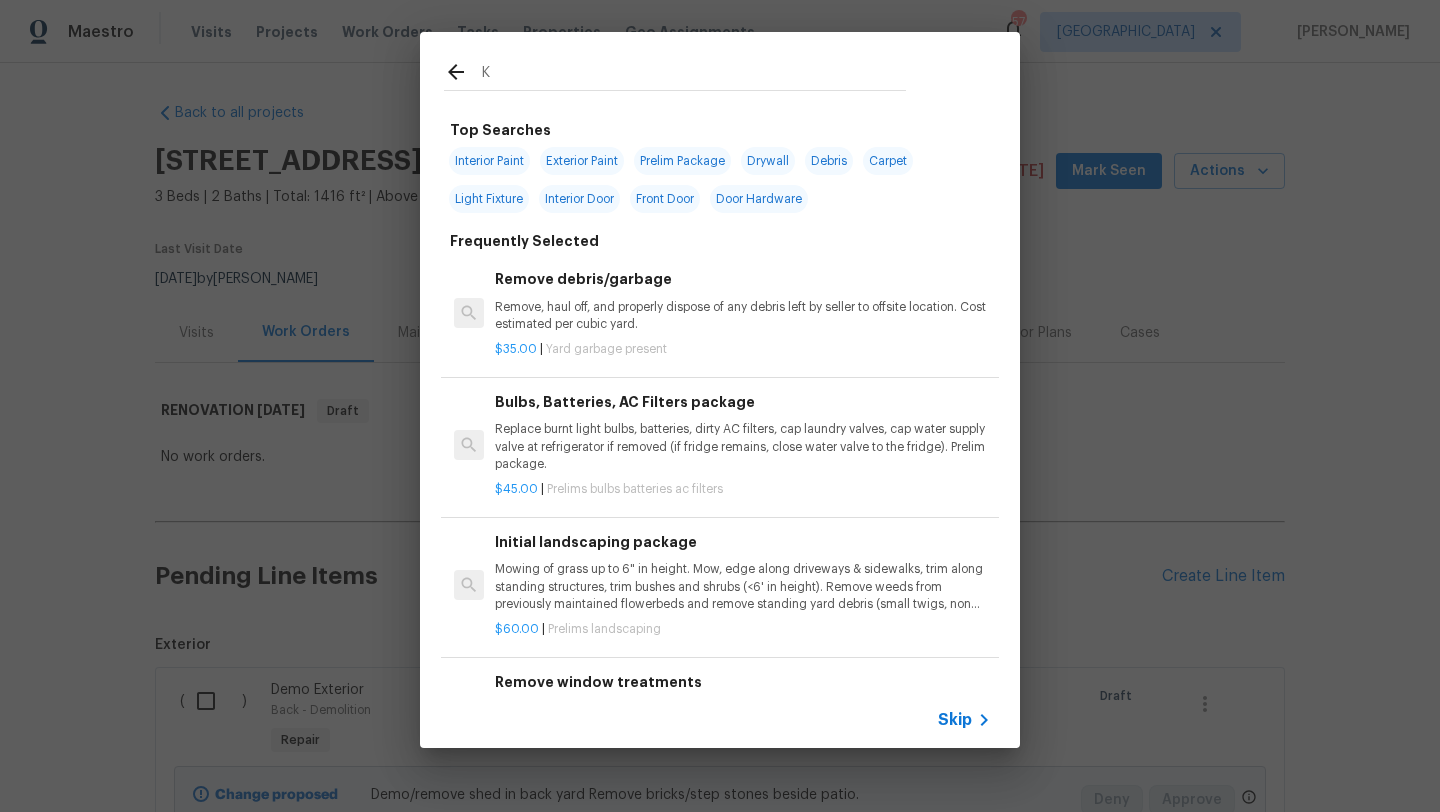 type 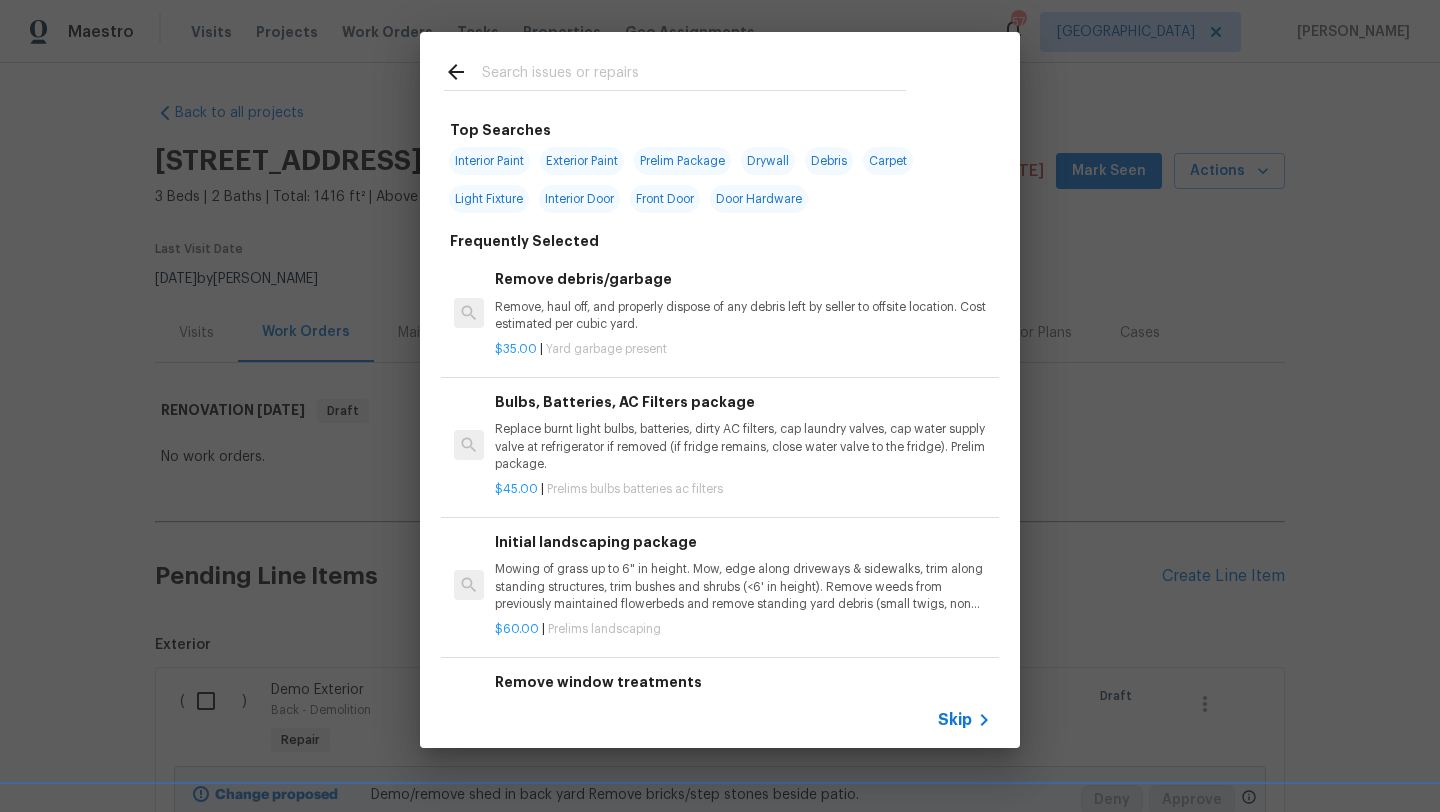 click on "Top Searches Interior Paint Exterior Paint Prelim Package Drywall Debris Carpet Light Fixture Interior Door Front Door Door Hardware Frequently Selected Remove debris/garbage Remove, haul off, and properly dispose of any debris left by seller to offsite location. Cost estimated per cubic yard. $35.00   |   Yard garbage present Bulbs, Batteries, AC Filters package Replace burnt light bulbs, batteries, dirty AC filters, cap laundry valves, cap water supply valve at refrigerator if removed (if fridge remains, close water valve to the fridge). Prelim package. $45.00   |   Prelims bulbs batteries ac filters Initial landscaping package Mowing of grass up to 6" in height. Mow, edge along driveways & sidewalks, trim along standing structures, trim bushes and shrubs (<6' in height). Remove weeds from previously maintained flowerbeds and remove standing yard debris (small twigs, non seasonal falling leaves).  Use leaf blower to remove clippings from hard surfaces." $60.00   |   Prelims landscaping $7.50   |   $75.00" at bounding box center [720, 390] 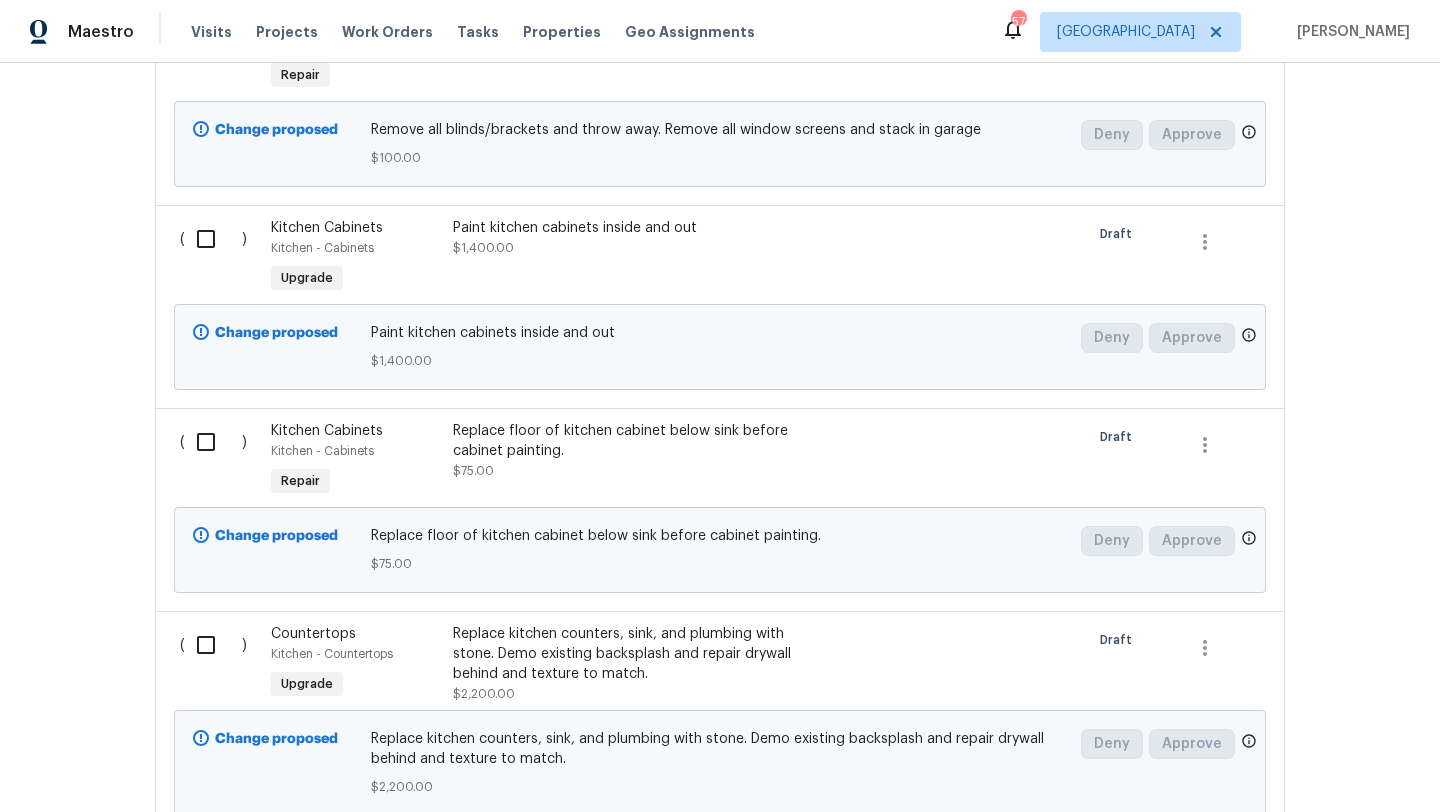scroll, scrollTop: 3763, scrollLeft: 0, axis: vertical 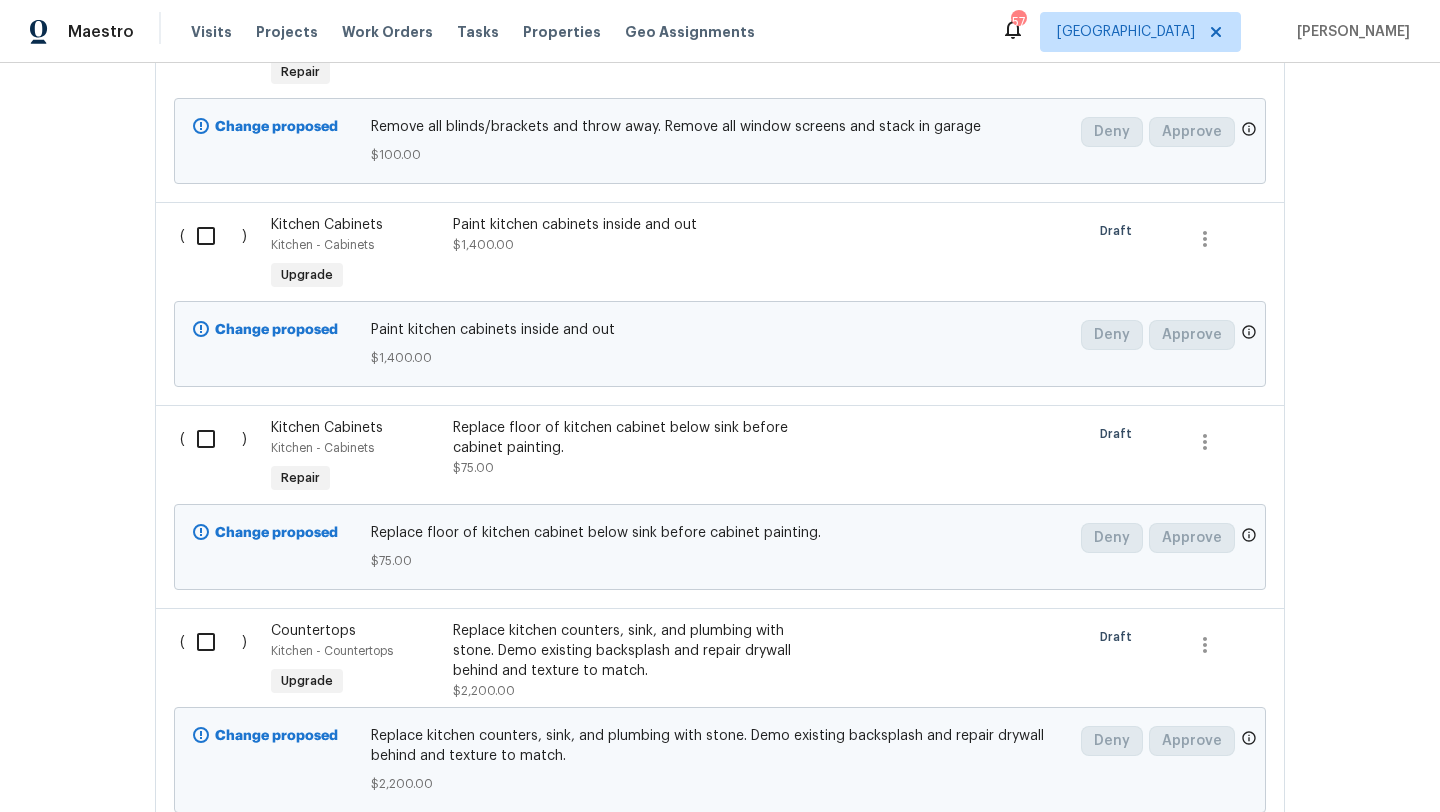 click on "Replace floor of kitchen cabinet below sink before cabinet painting. $75.00" at bounding box center (629, 448) 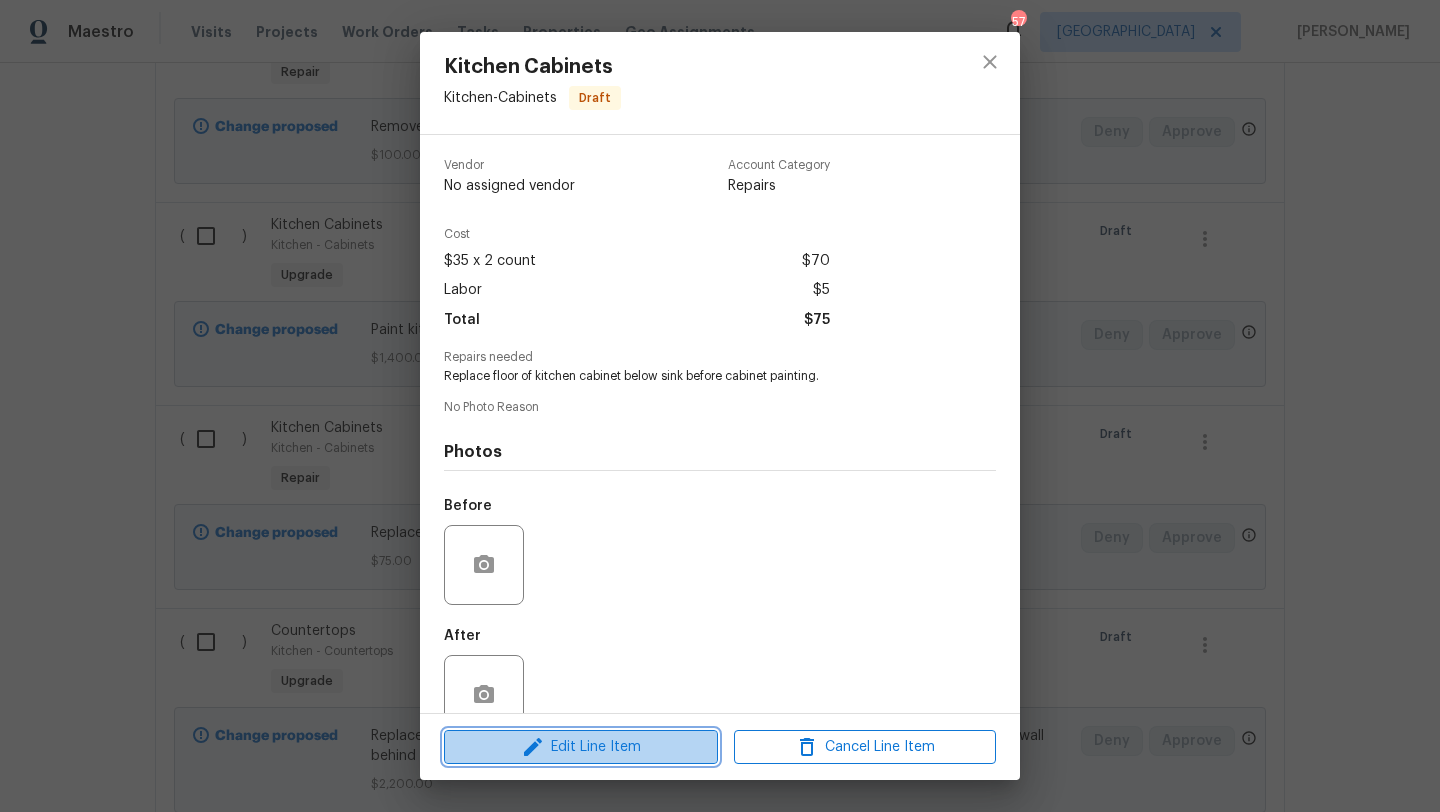 click on "Edit Line Item" at bounding box center [581, 747] 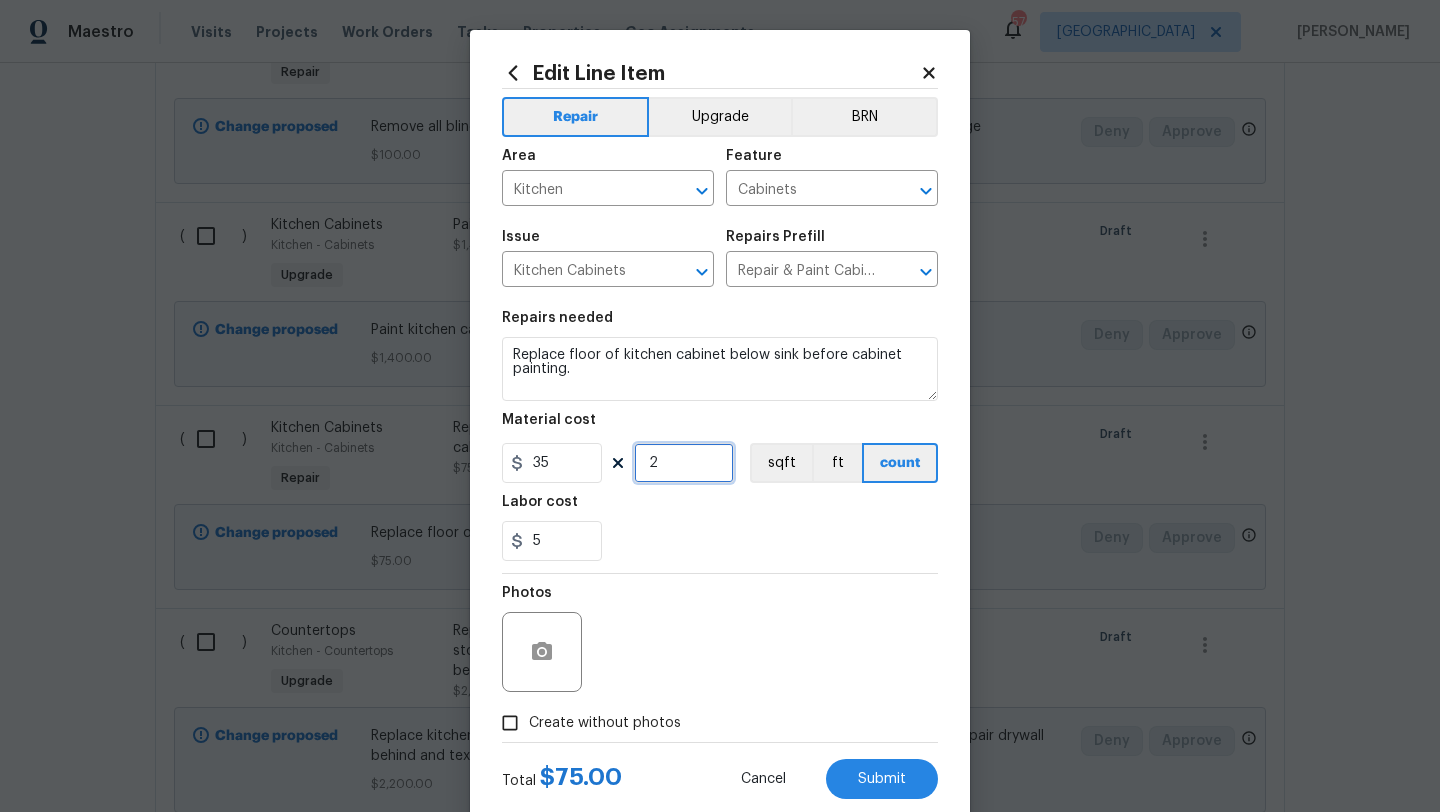 click on "2" at bounding box center [684, 463] 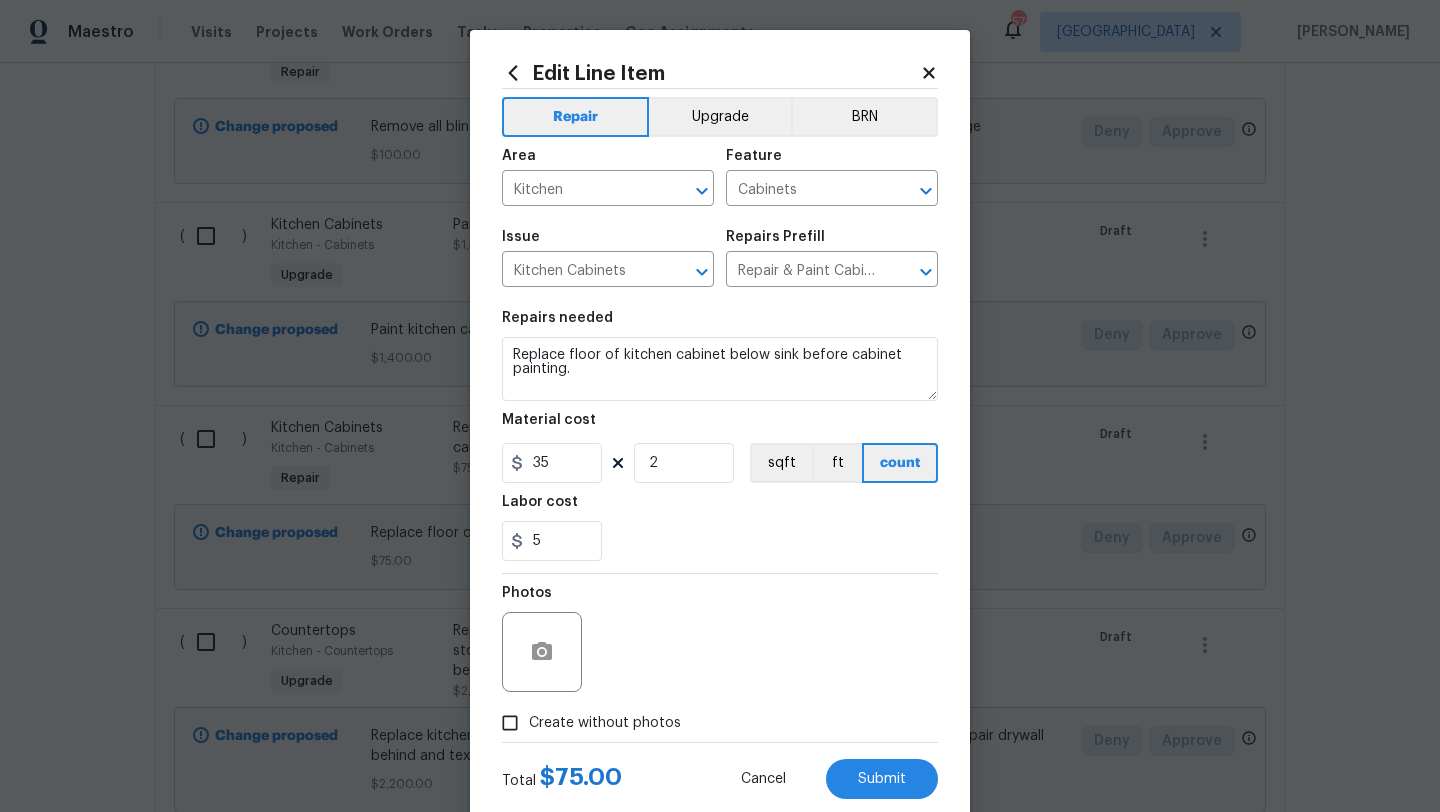 click on "35 2 sqft ft count" at bounding box center [720, 463] 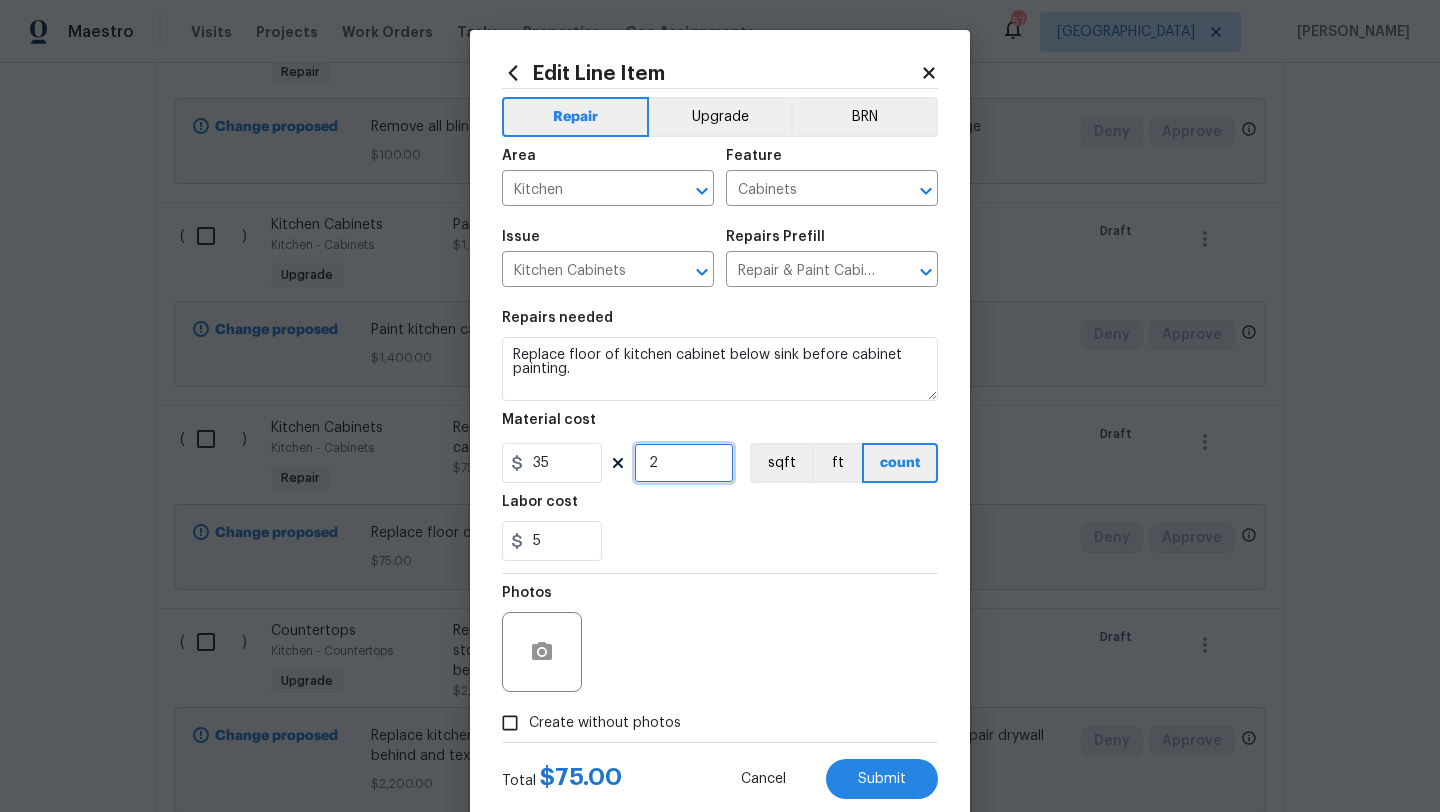 click on "2" at bounding box center (684, 463) 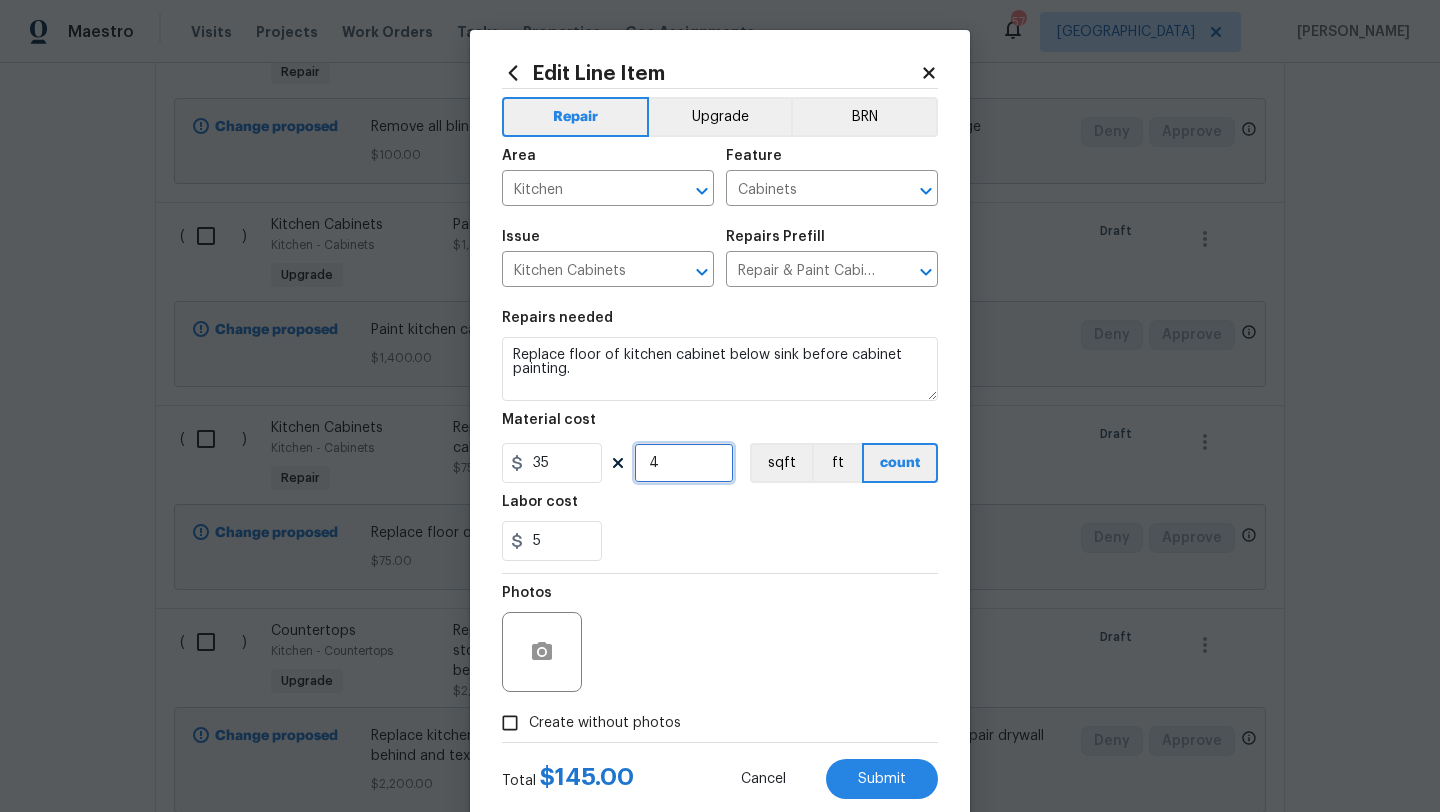 type on "4" 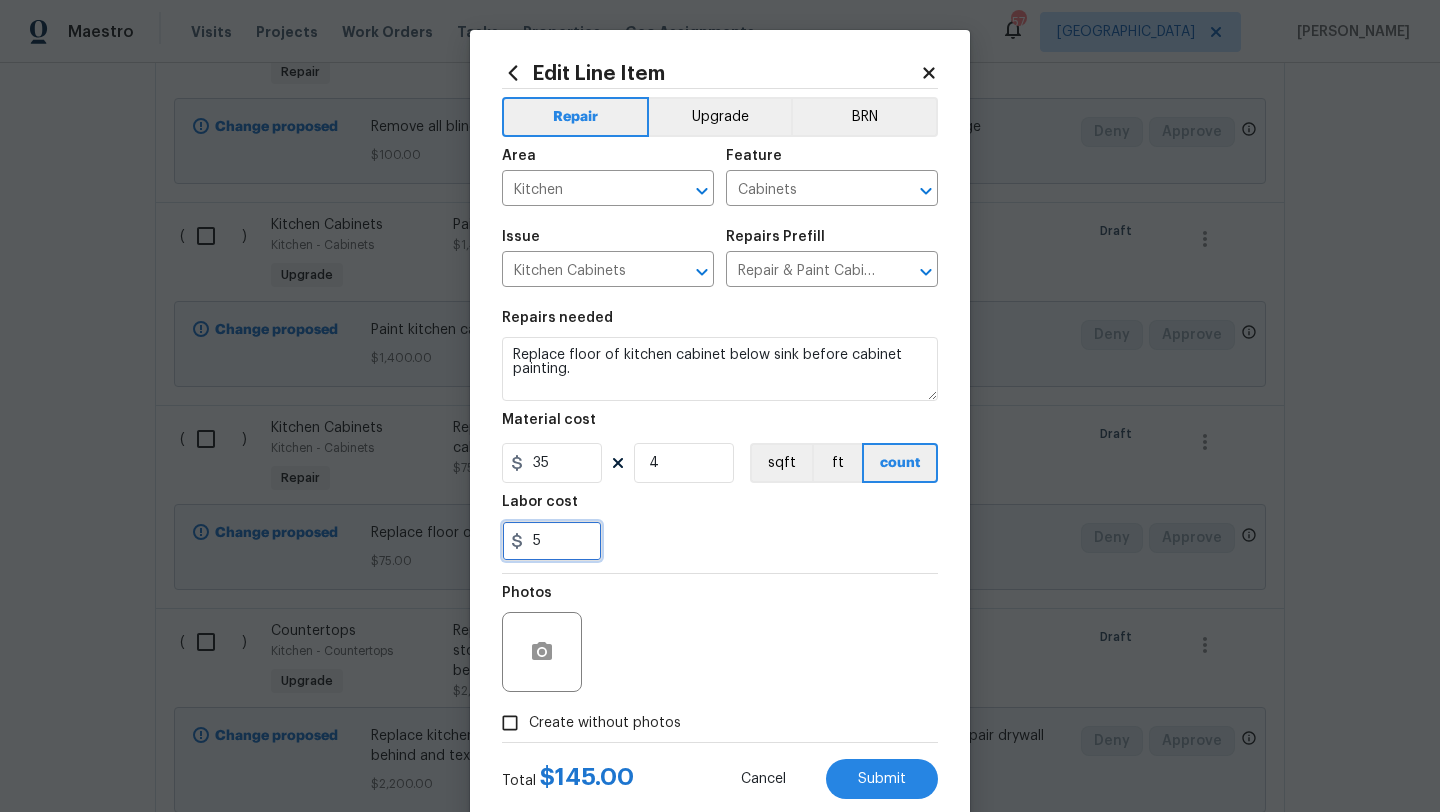 drag, startPoint x: 566, startPoint y: 545, endPoint x: 479, endPoint y: 545, distance: 87 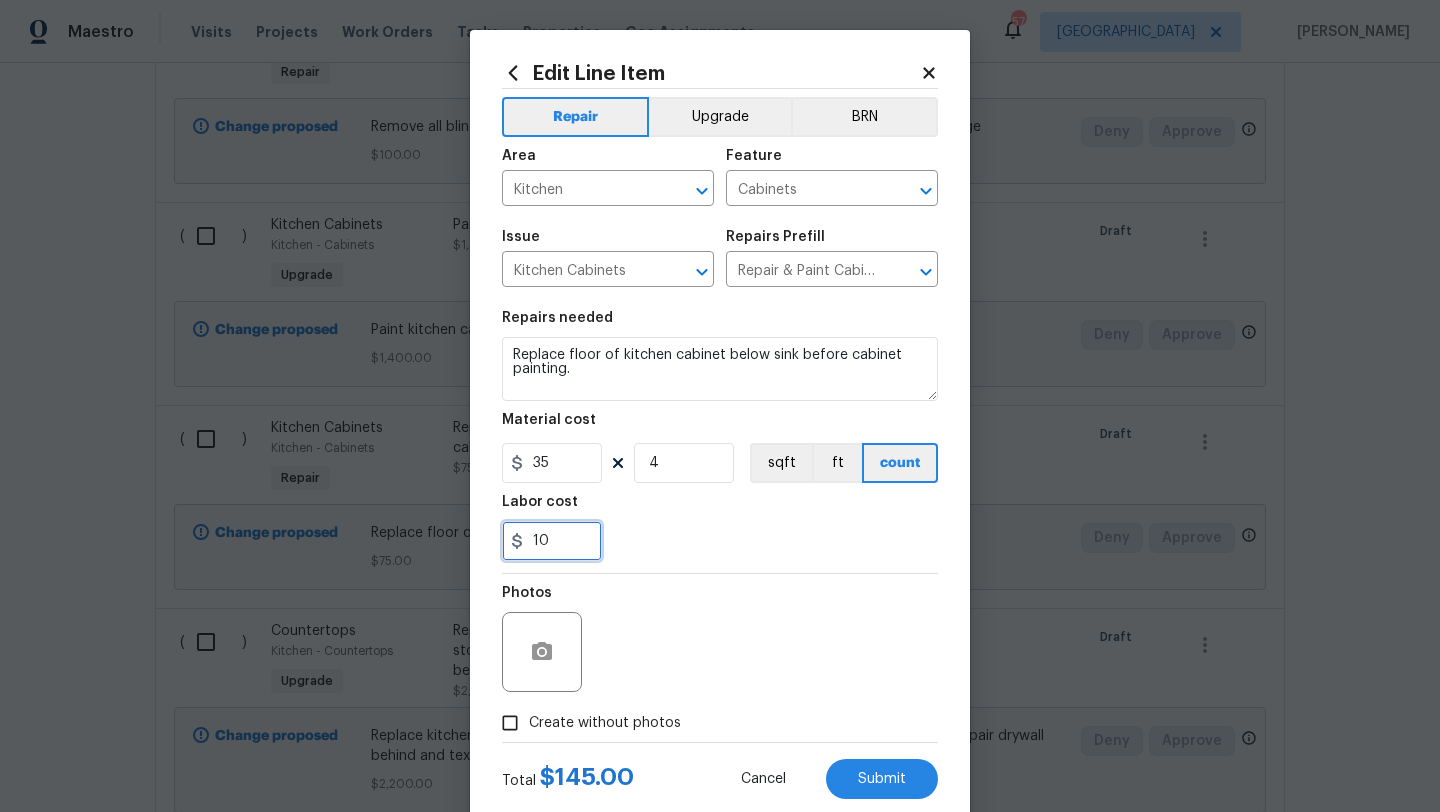 type on "10" 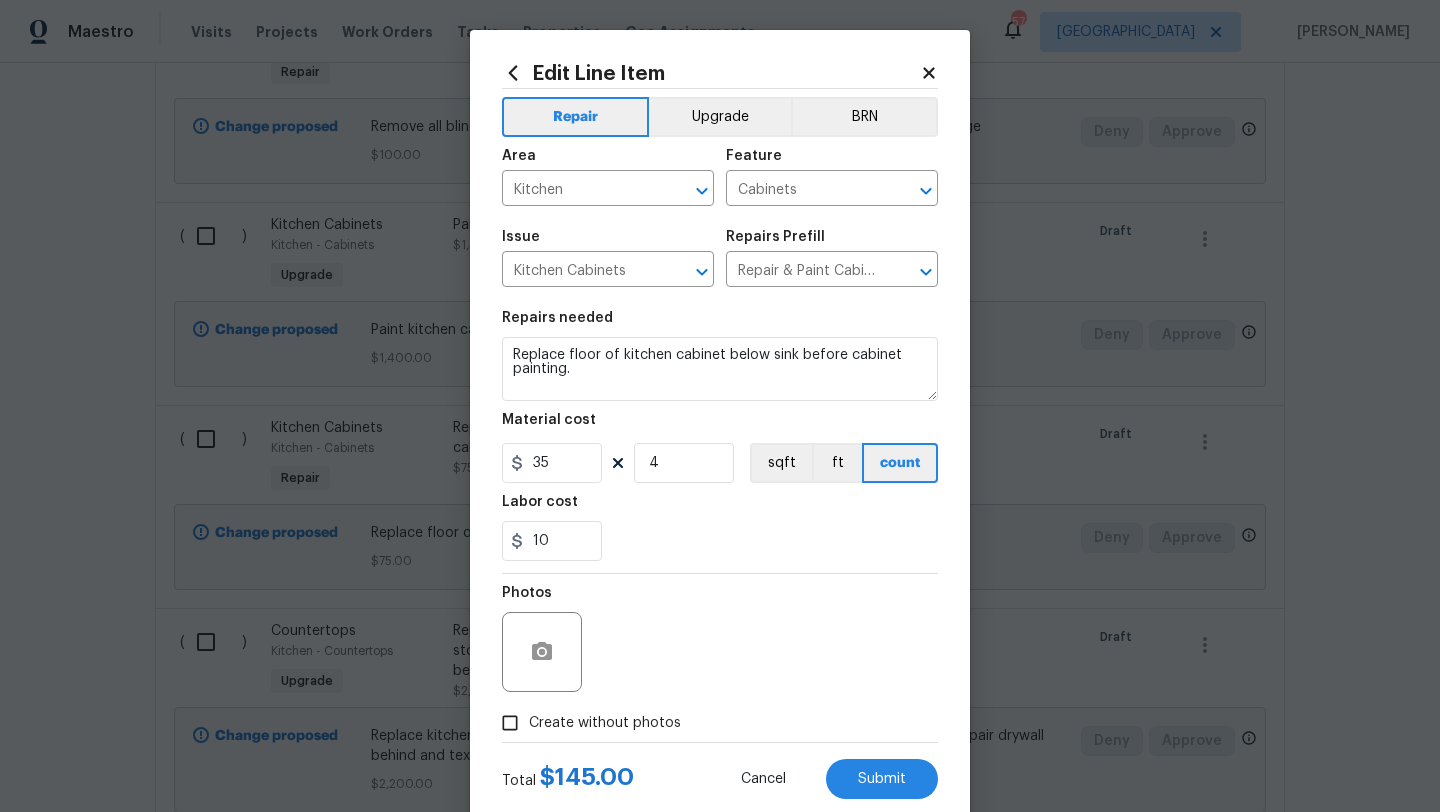 click on "10" at bounding box center [720, 541] 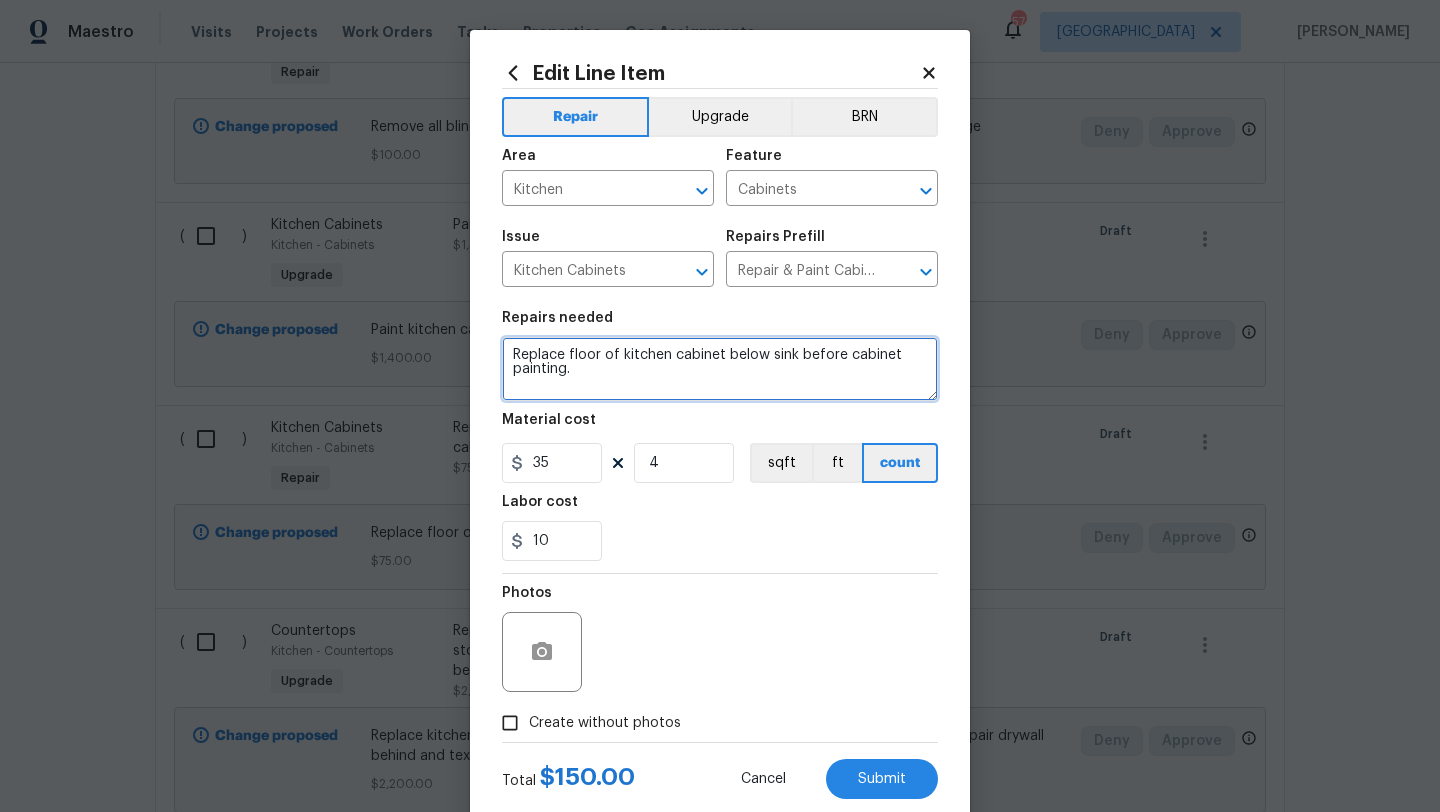 click on "Replace floor of kitchen cabinet below sink before cabinet painting." at bounding box center (720, 369) 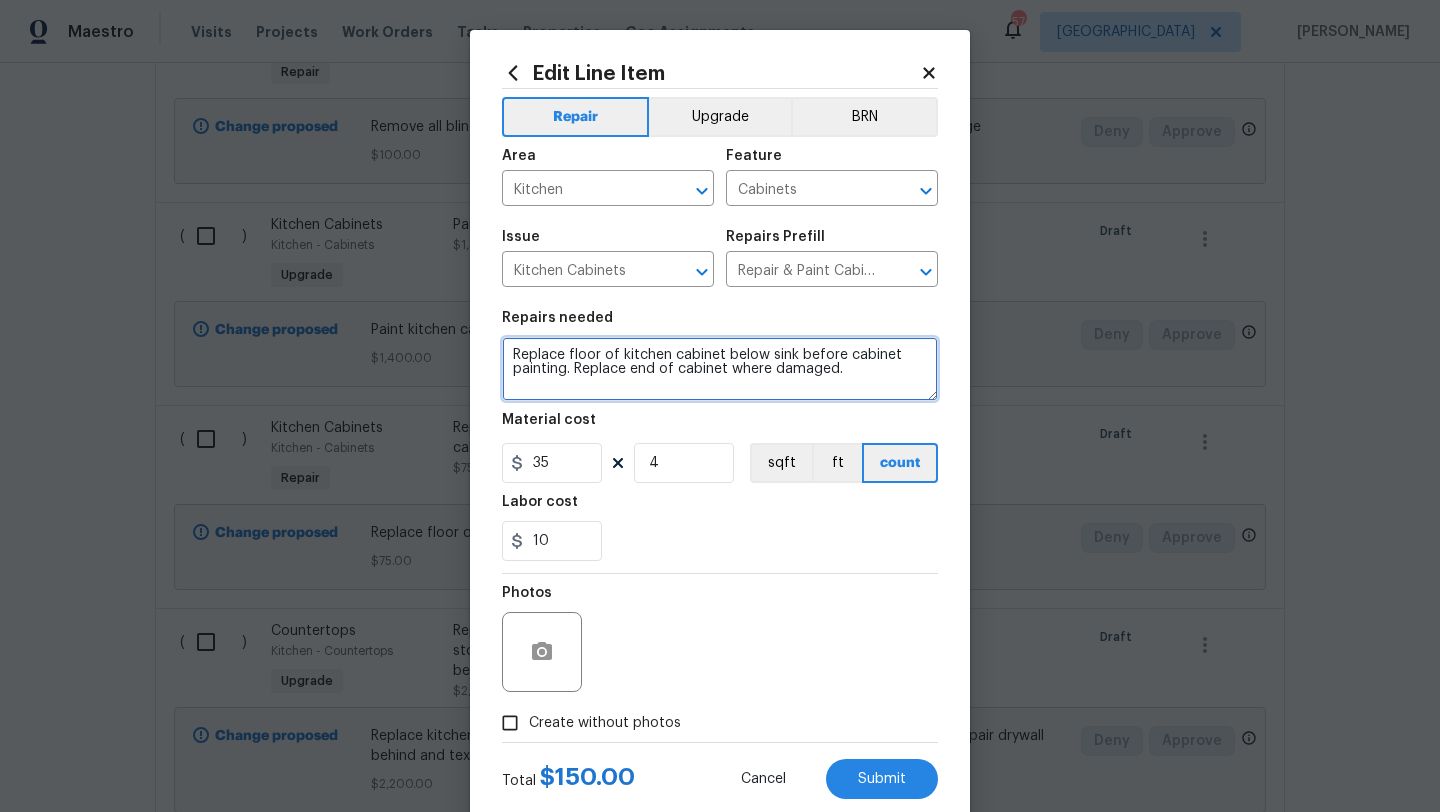 type on "Replace floor of kitchen cabinet below sink before cabinet painting. Replace end of cabinet where damaged." 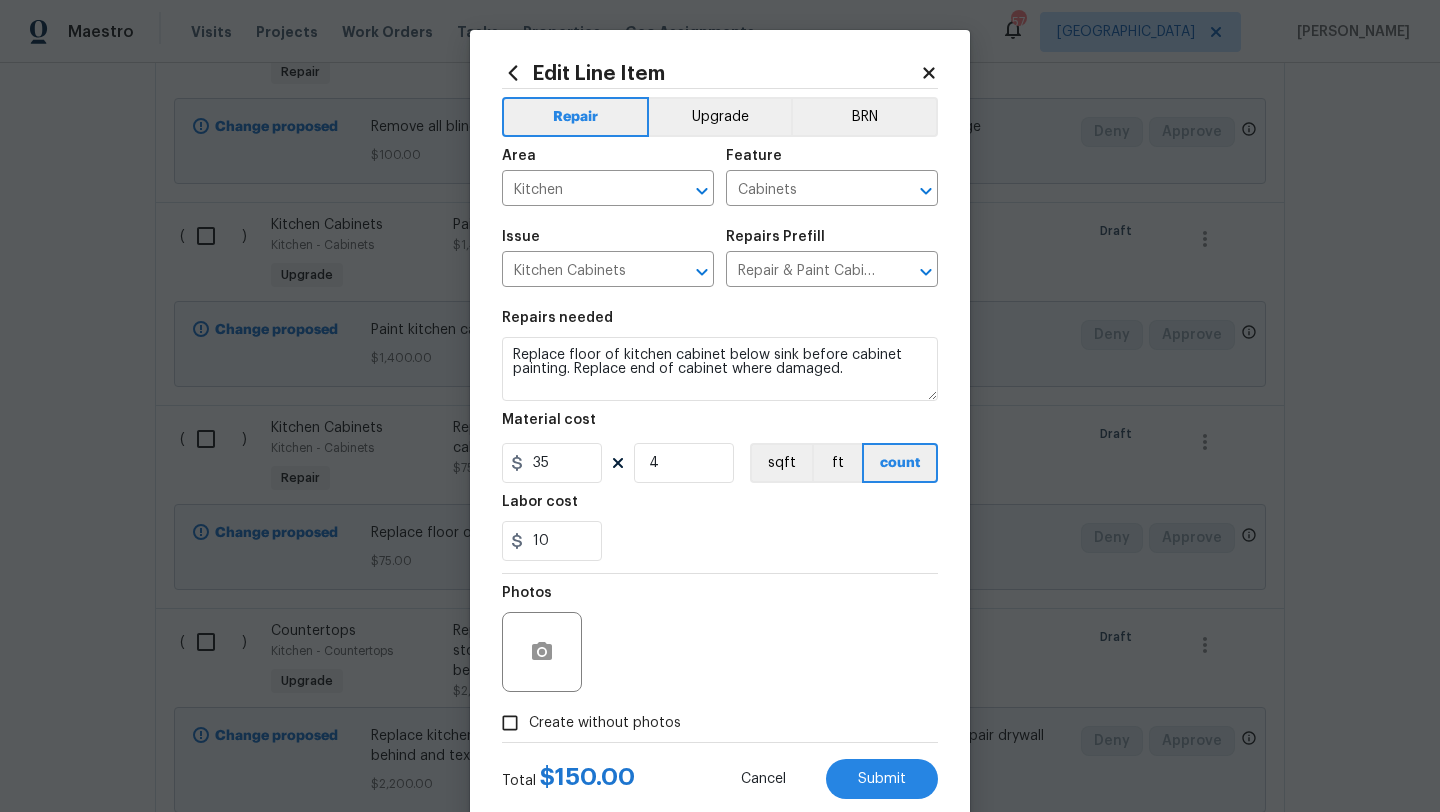 click on "Create without photos" at bounding box center (605, 723) 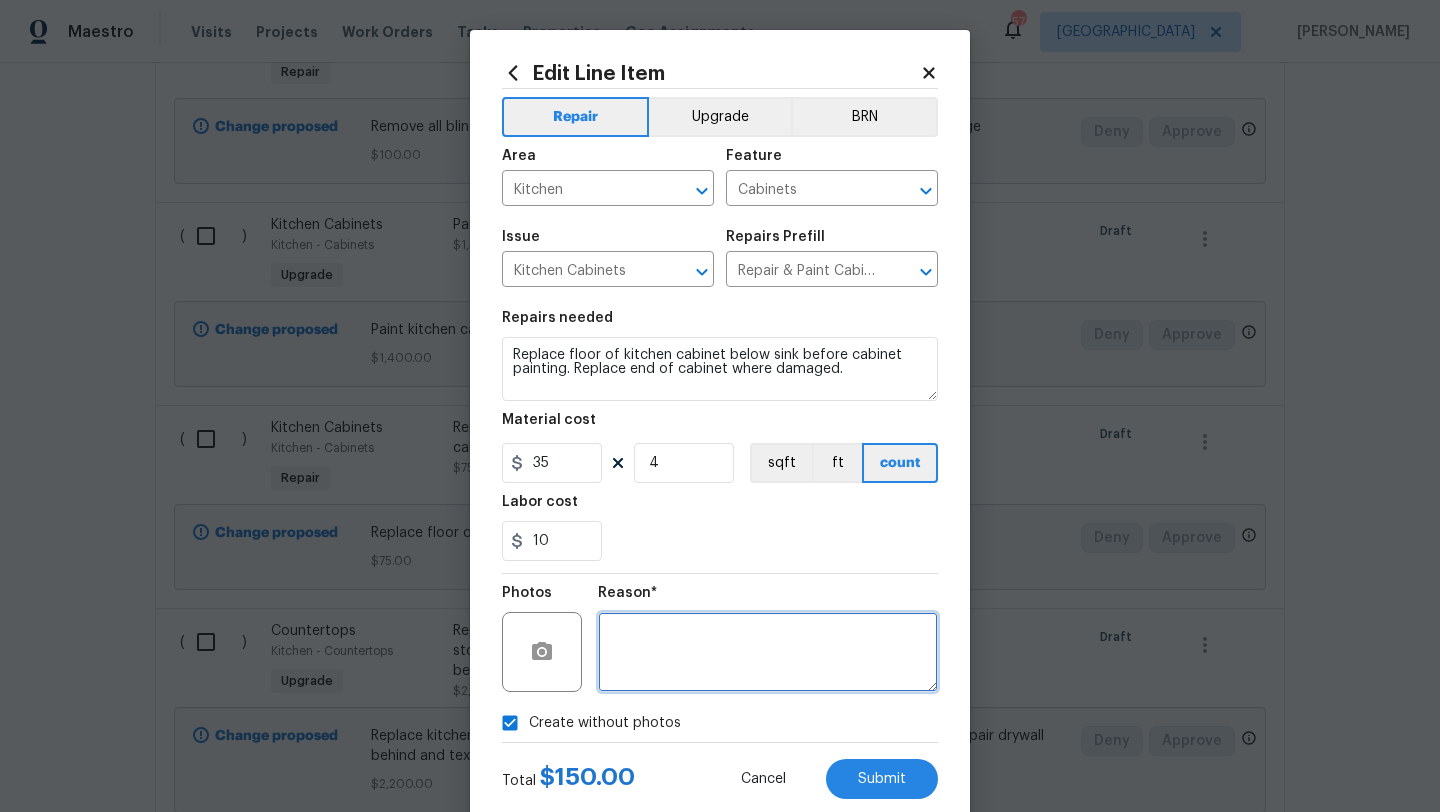 click at bounding box center (768, 652) 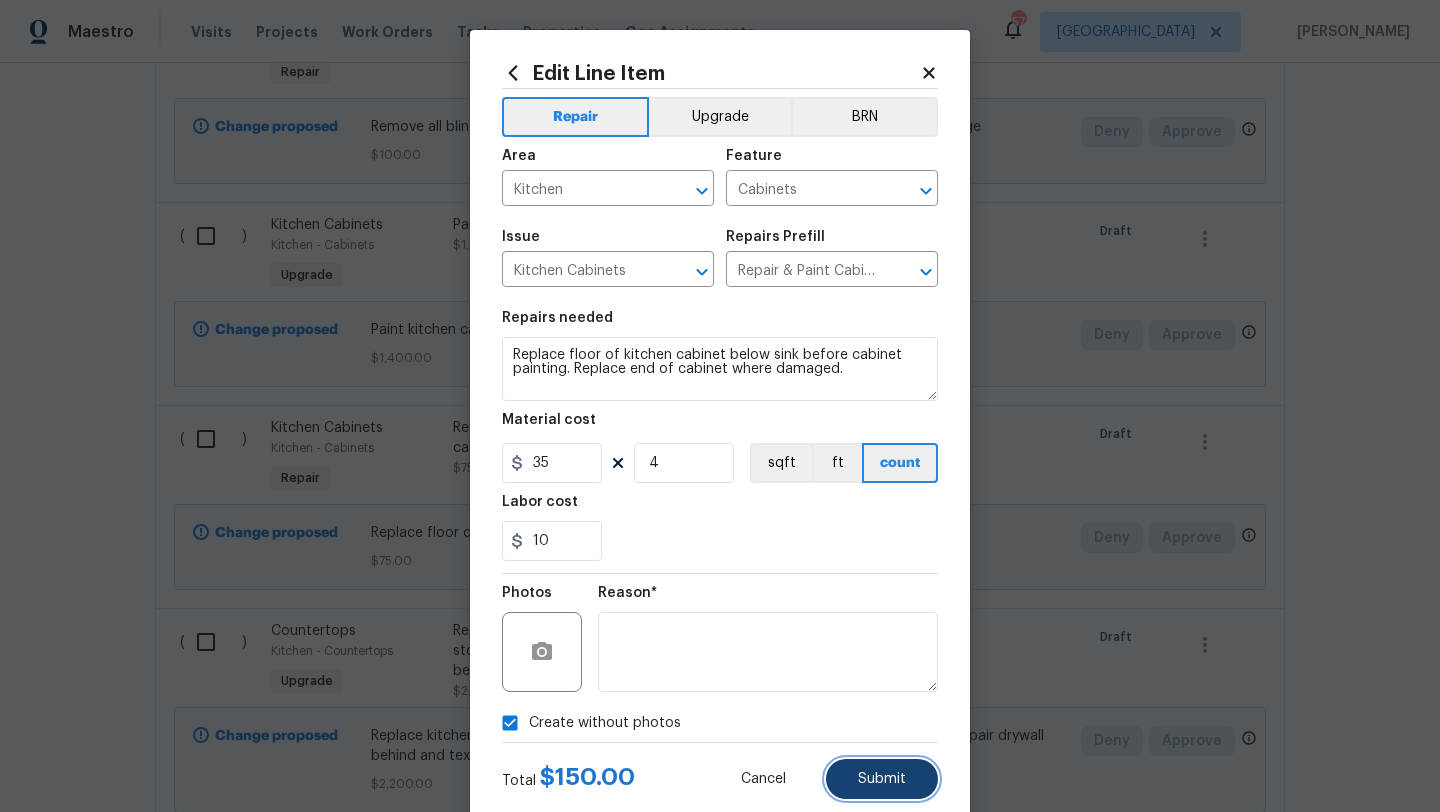 click on "Submit" at bounding box center (882, 779) 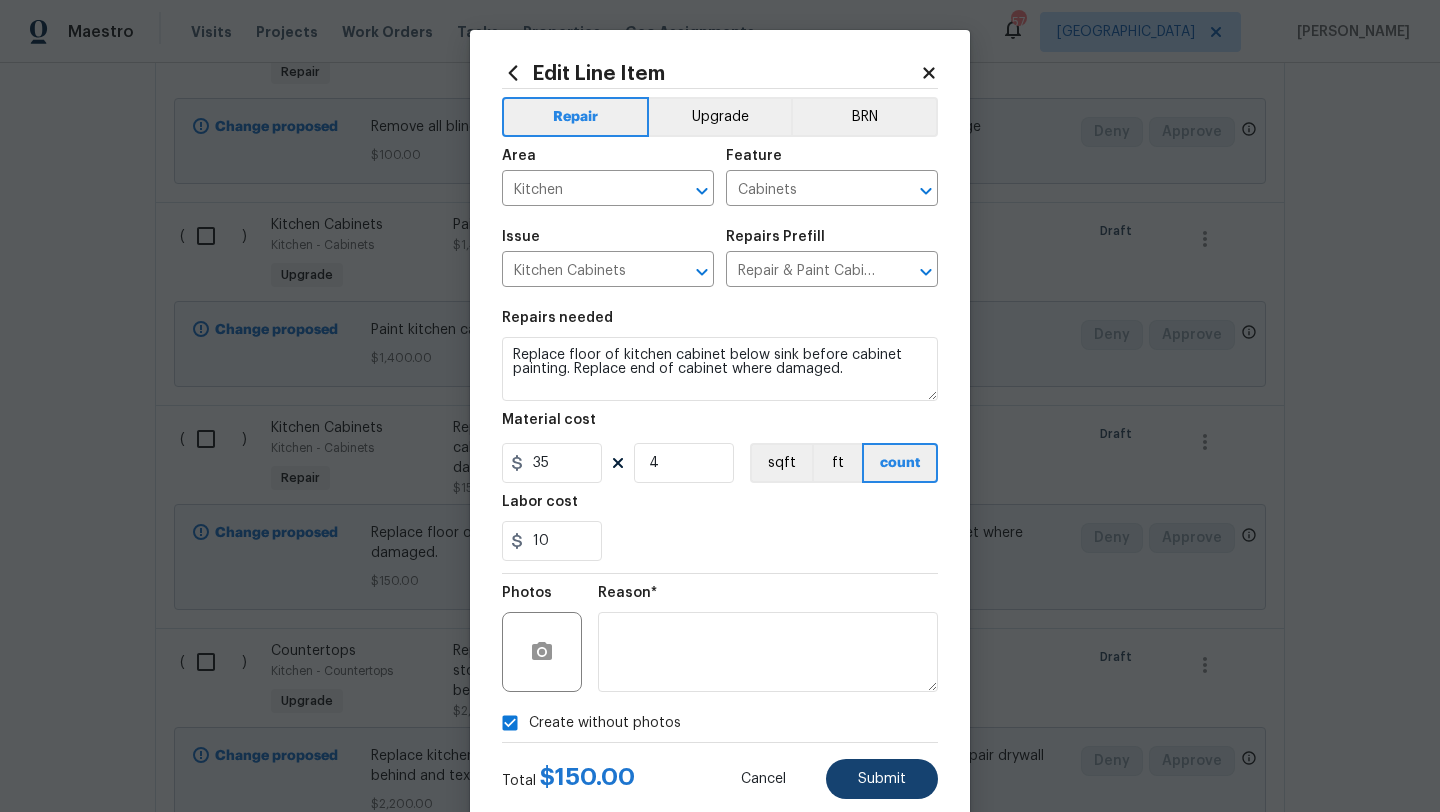 type 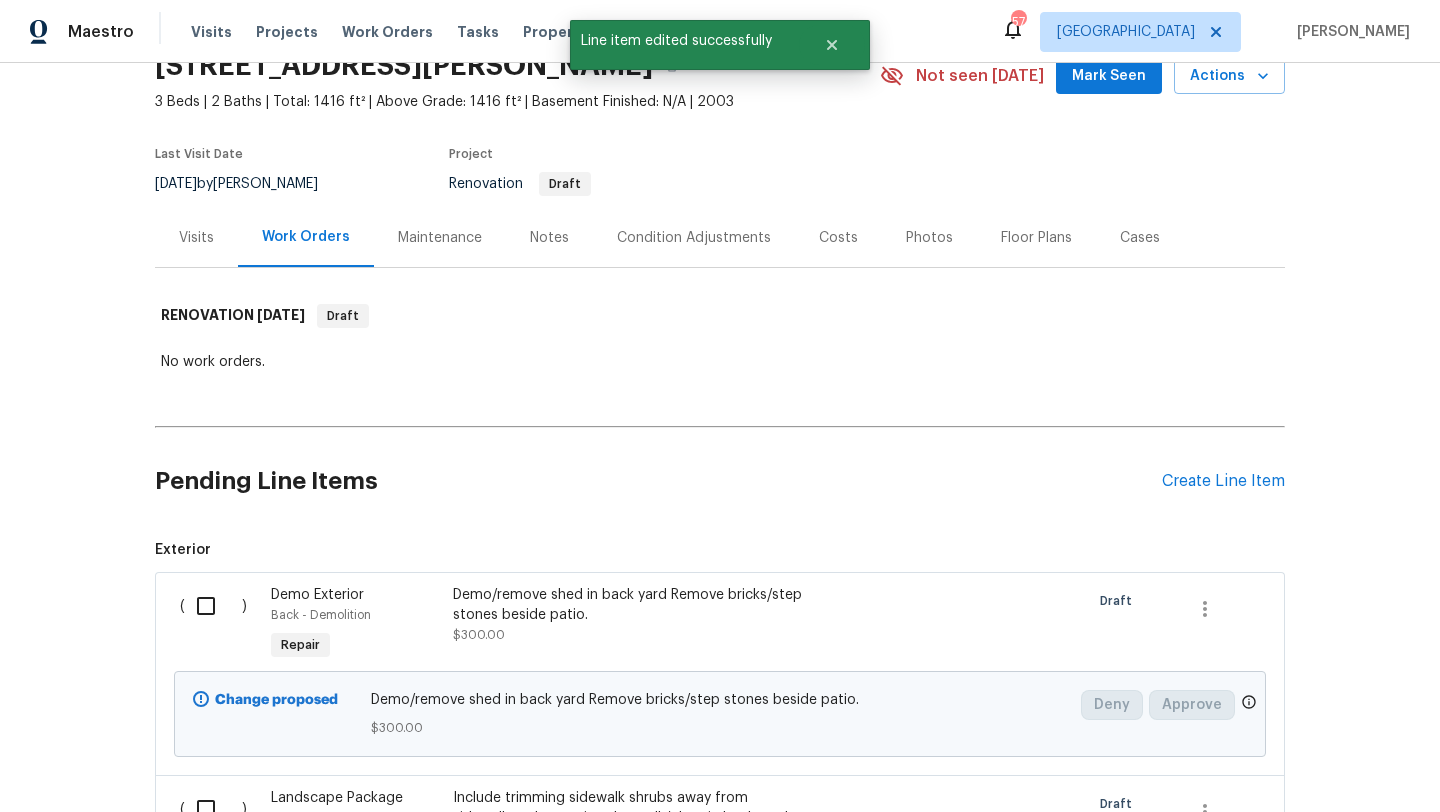 scroll, scrollTop: 0, scrollLeft: 0, axis: both 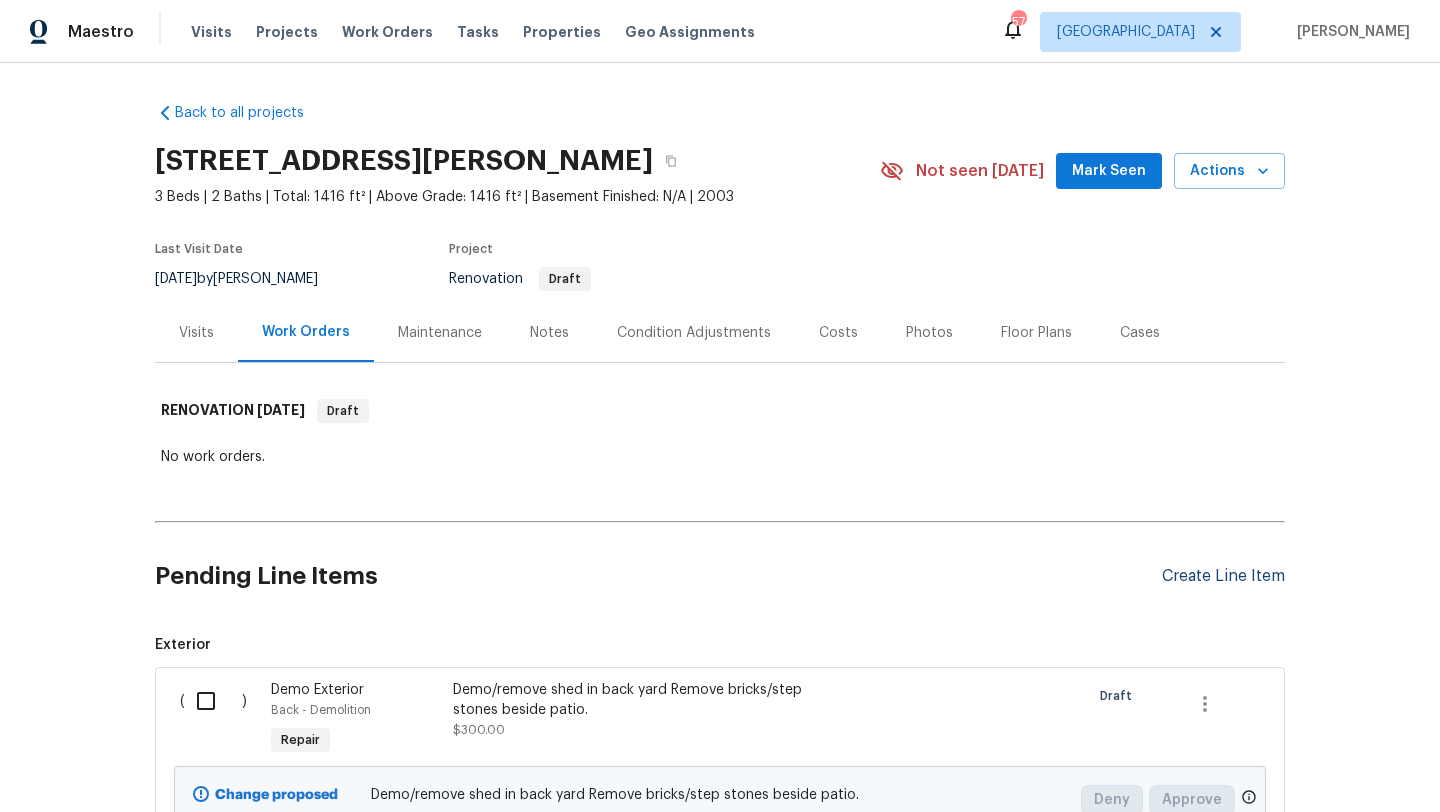 click on "Create Line Item" at bounding box center (1223, 576) 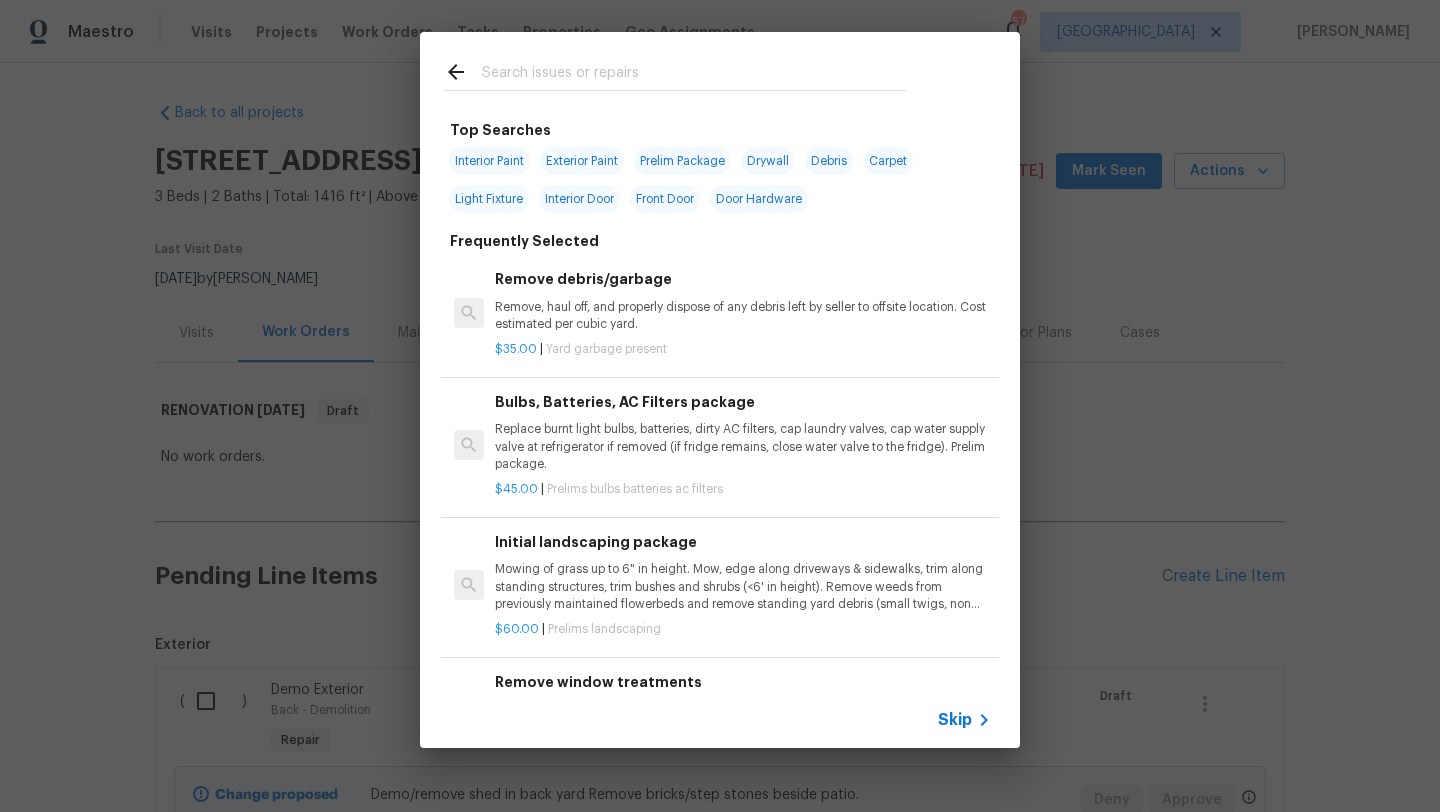 click at bounding box center [694, 75] 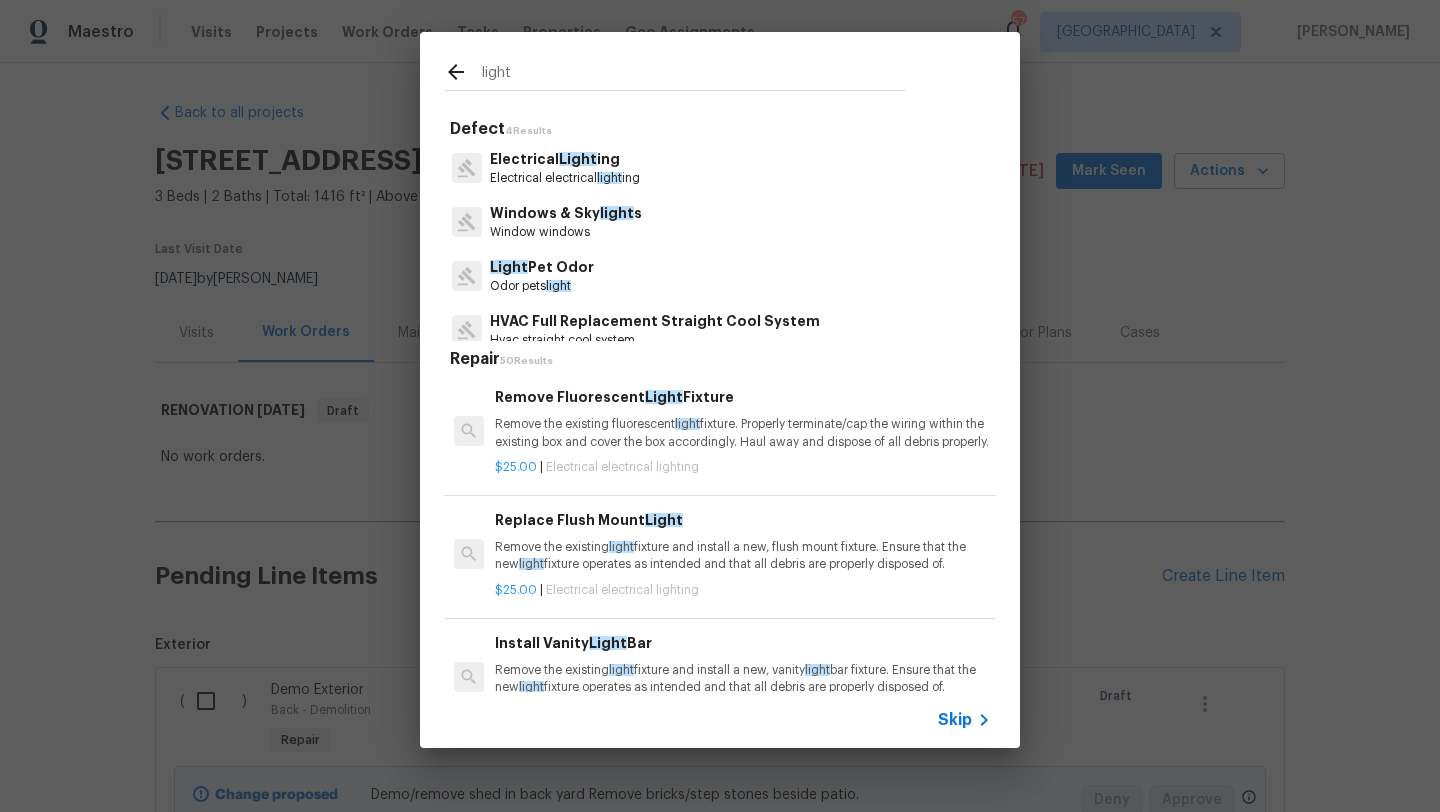 type on "light" 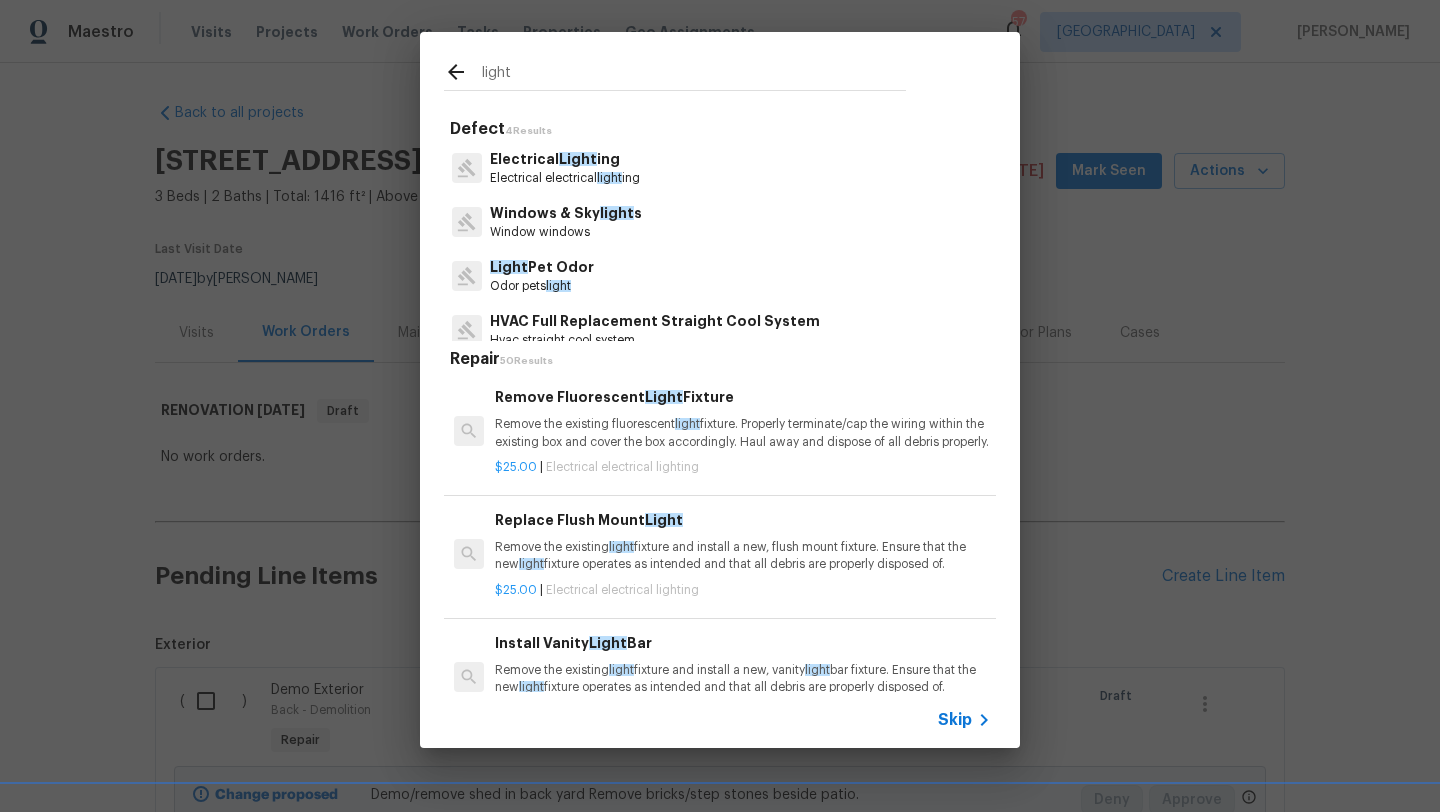 click on "Remove the existing  light  fixture and install a new, flush mount fixture. Ensure that the new  light  fixture operates as intended and that all debris are properly disposed of." at bounding box center (743, 556) 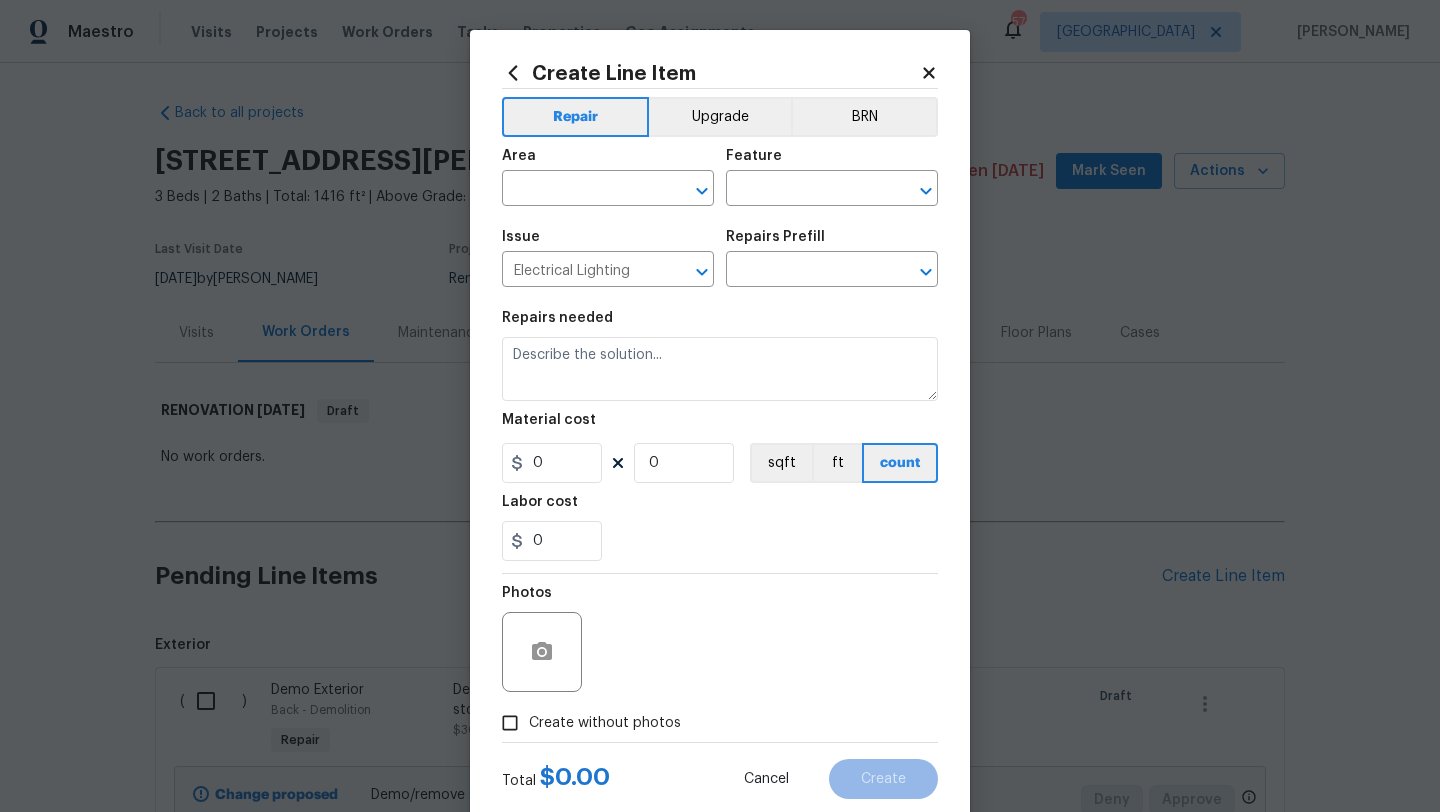 type on "Replace Flush Mount Light $25.00" 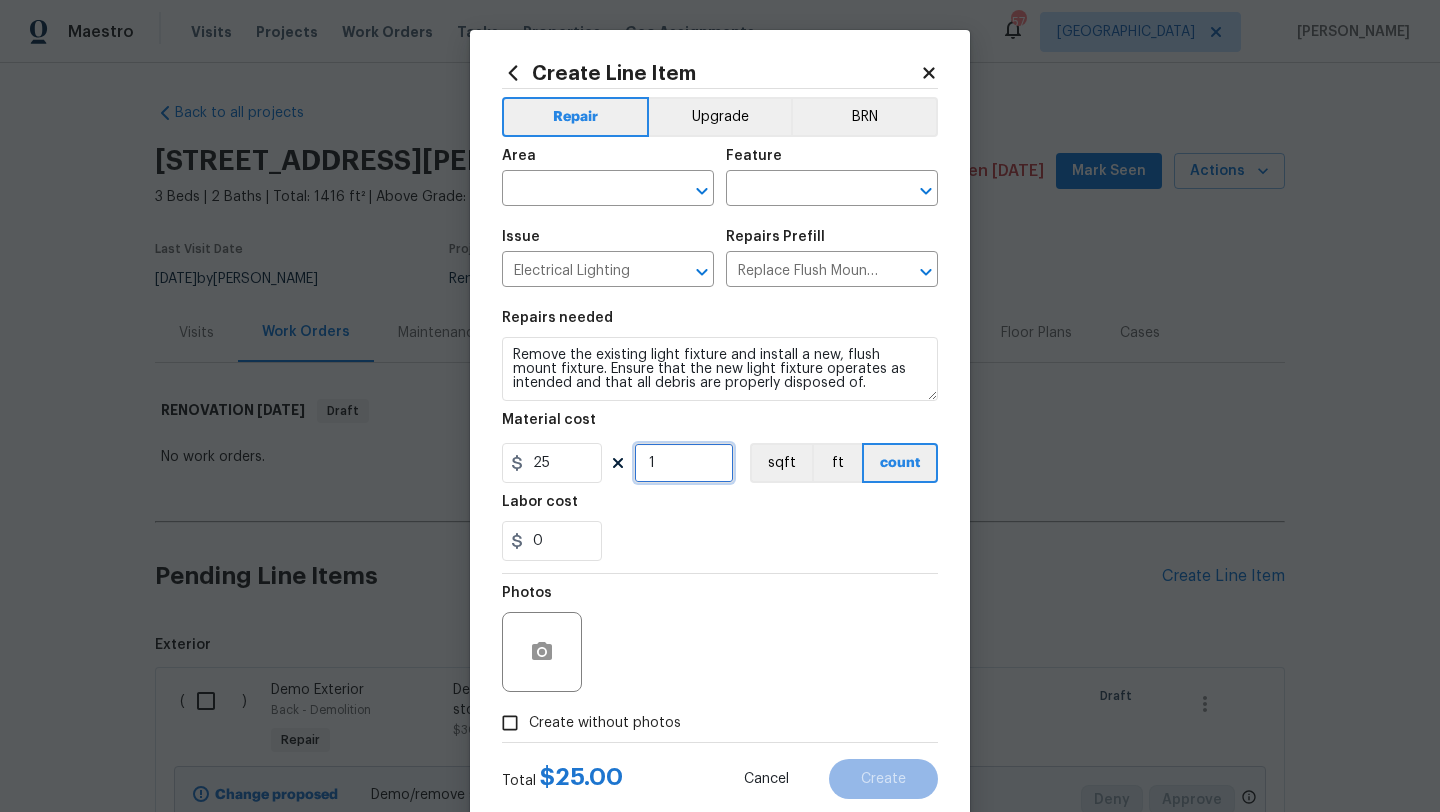 drag, startPoint x: 658, startPoint y: 459, endPoint x: 628, endPoint y: 459, distance: 30 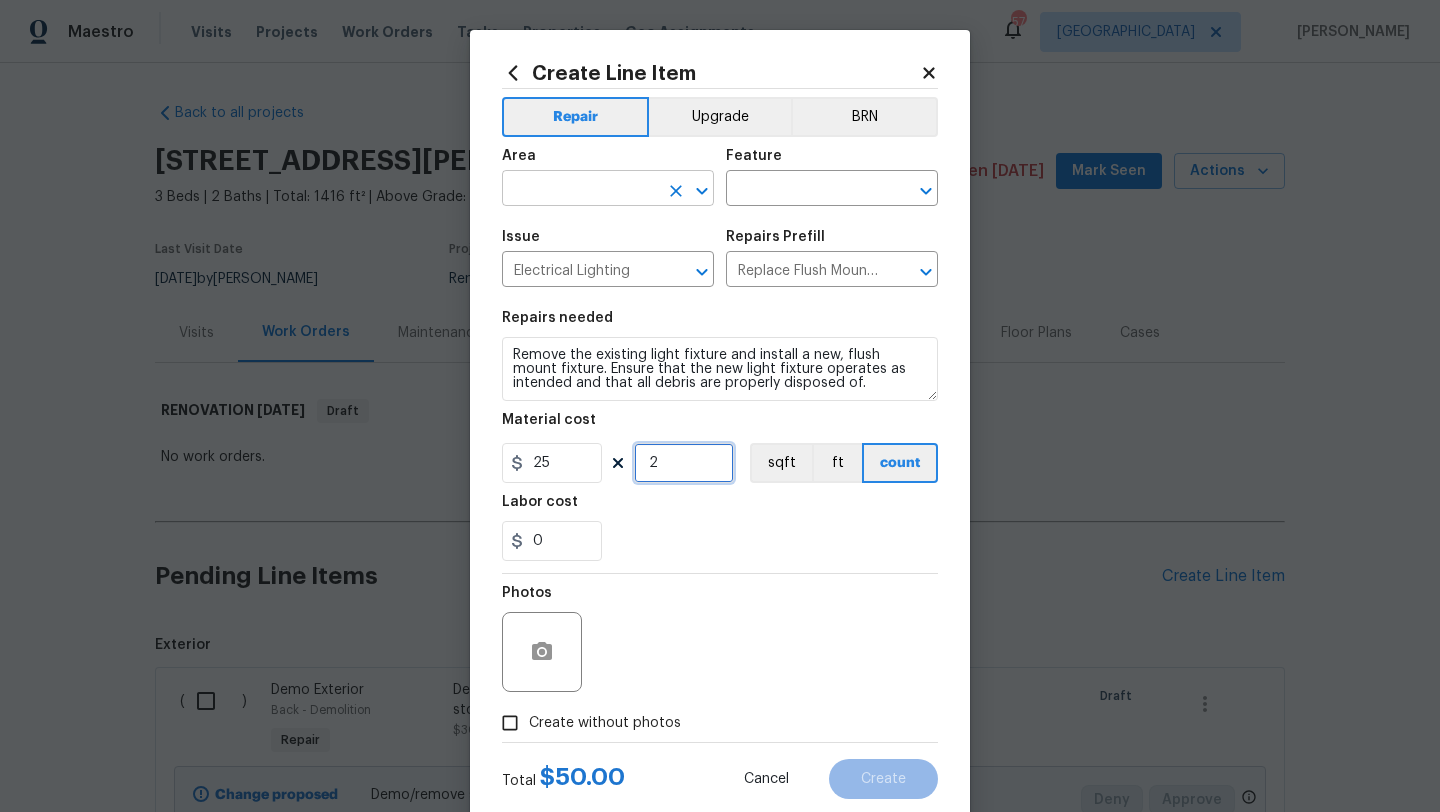 type on "2" 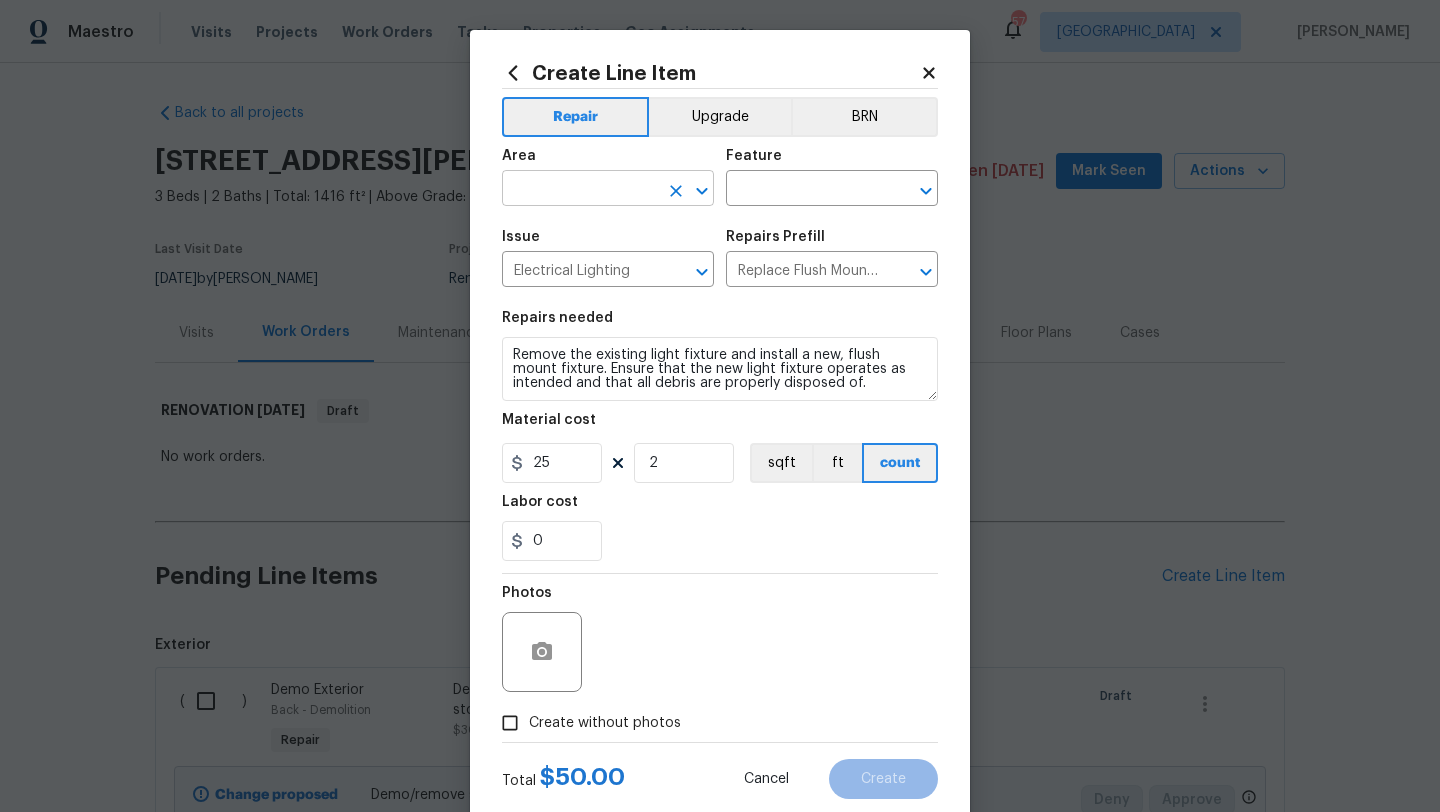click at bounding box center [580, 190] 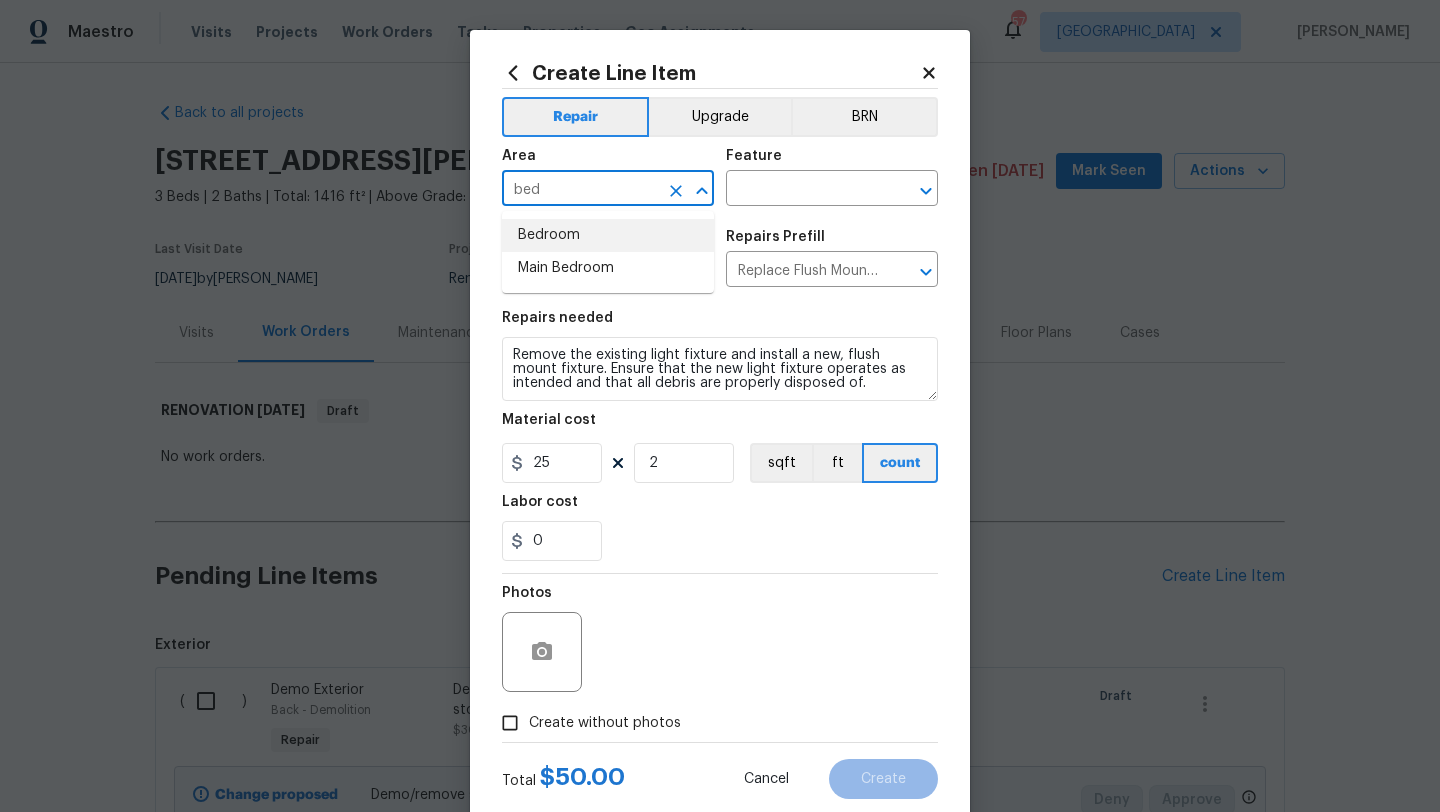 click on "Bedroom" at bounding box center [608, 235] 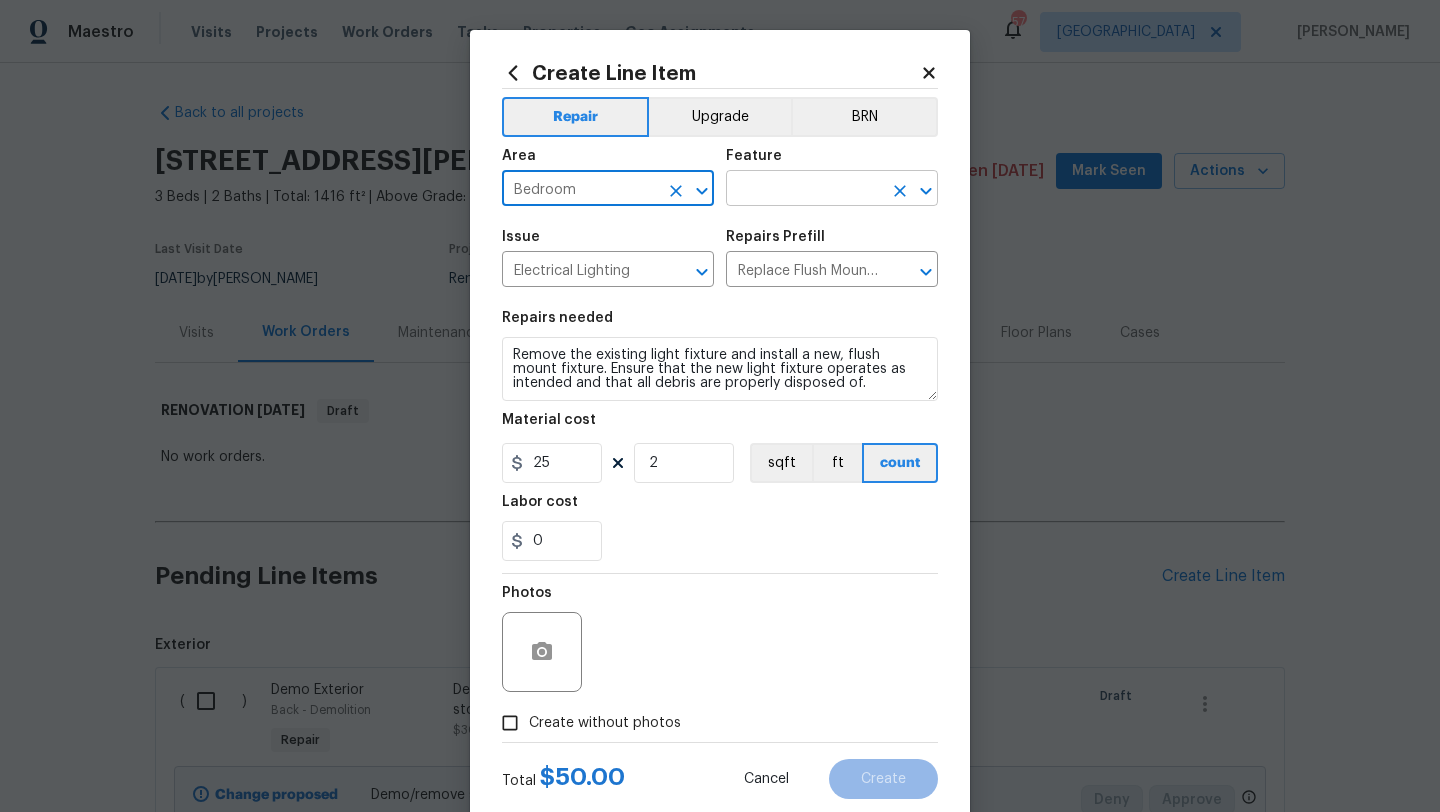 type on "Bedroom" 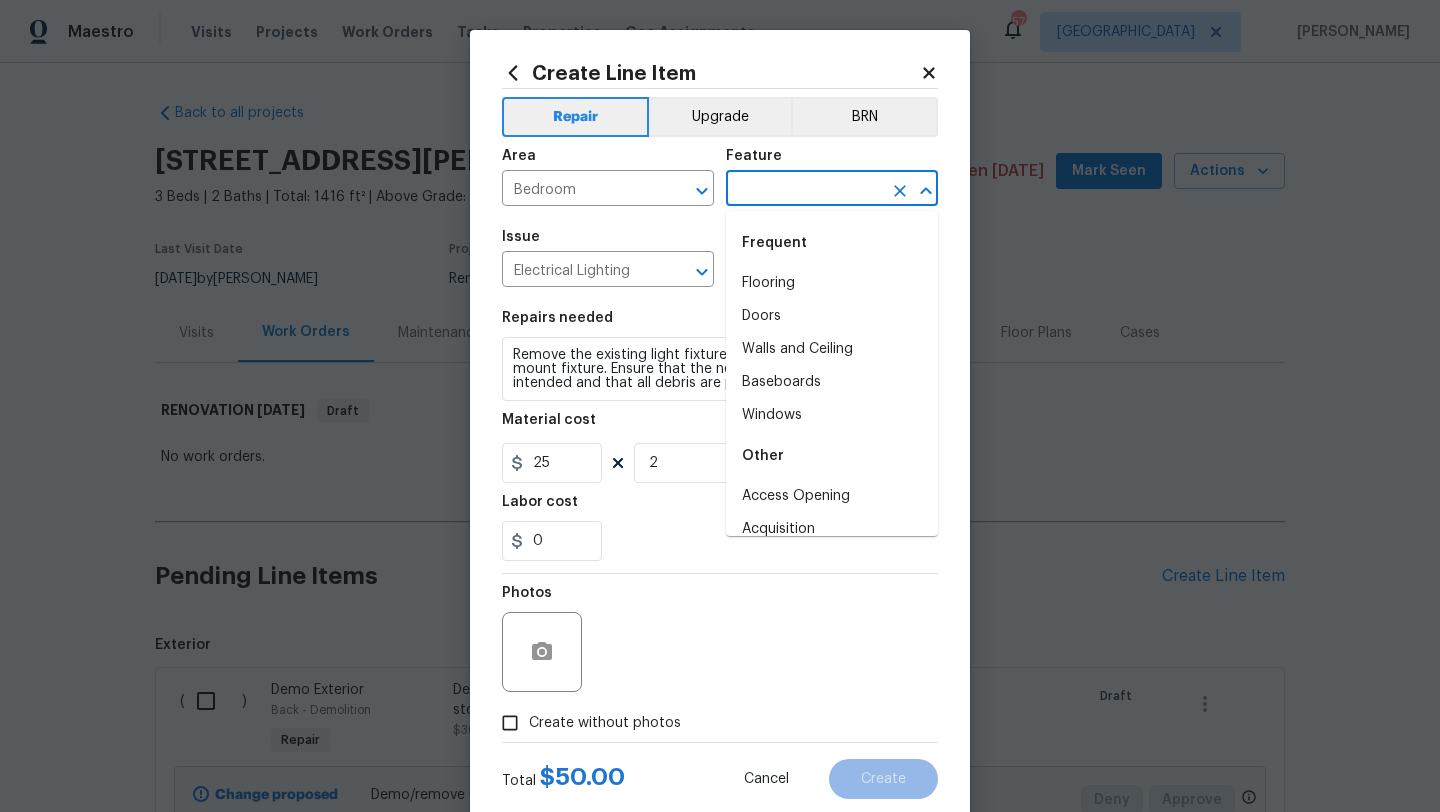 click at bounding box center [804, 190] 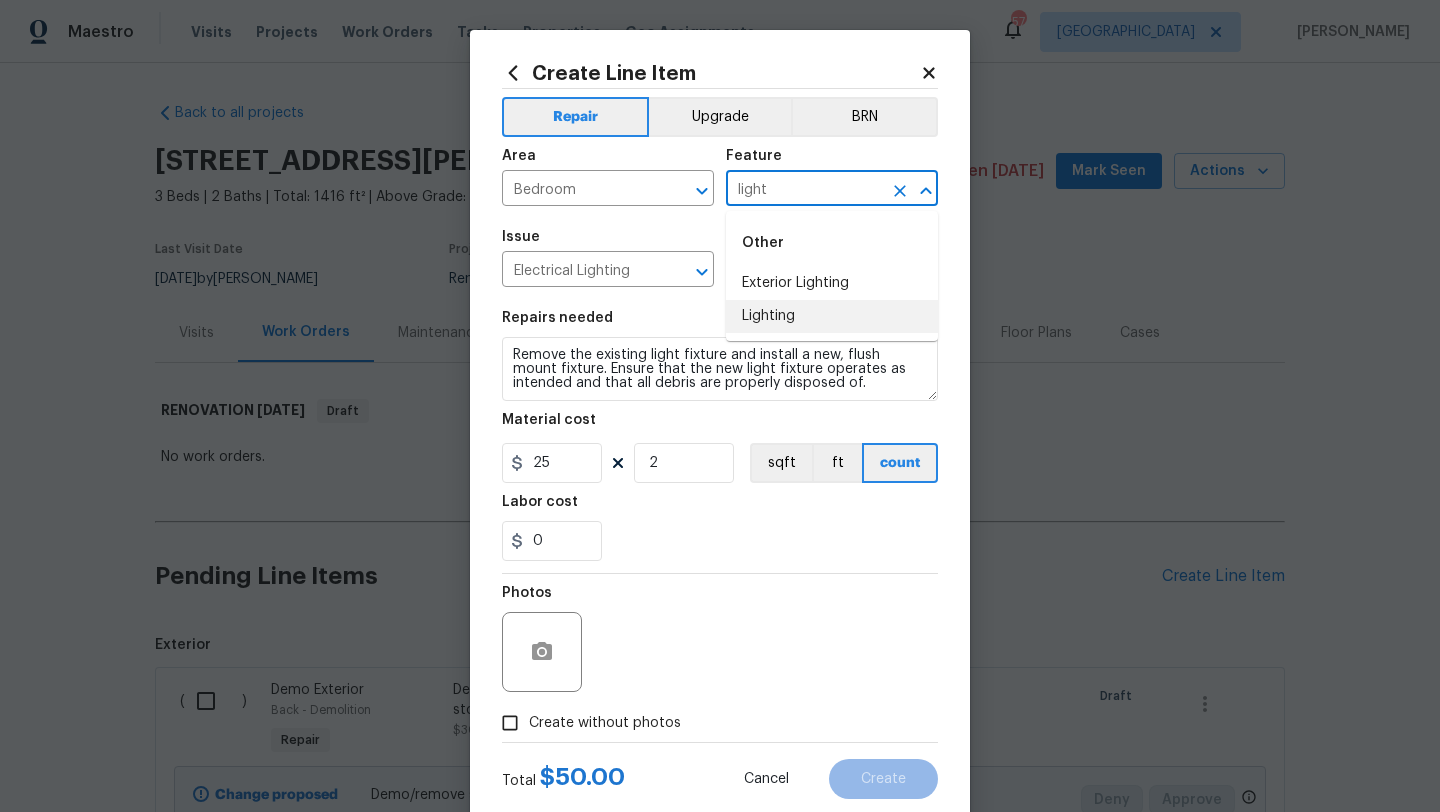 click on "Lighting" at bounding box center (832, 316) 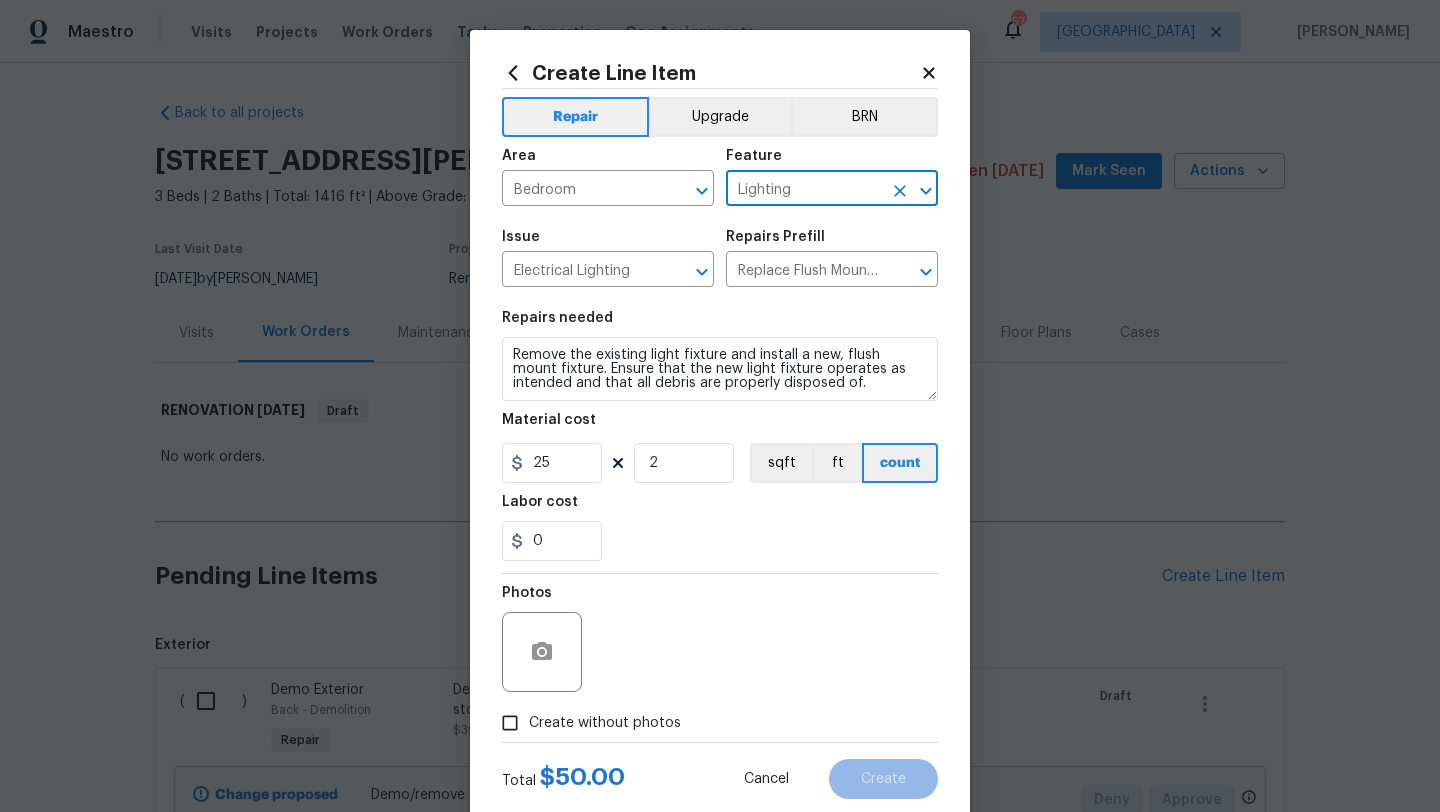 type on "Lighting" 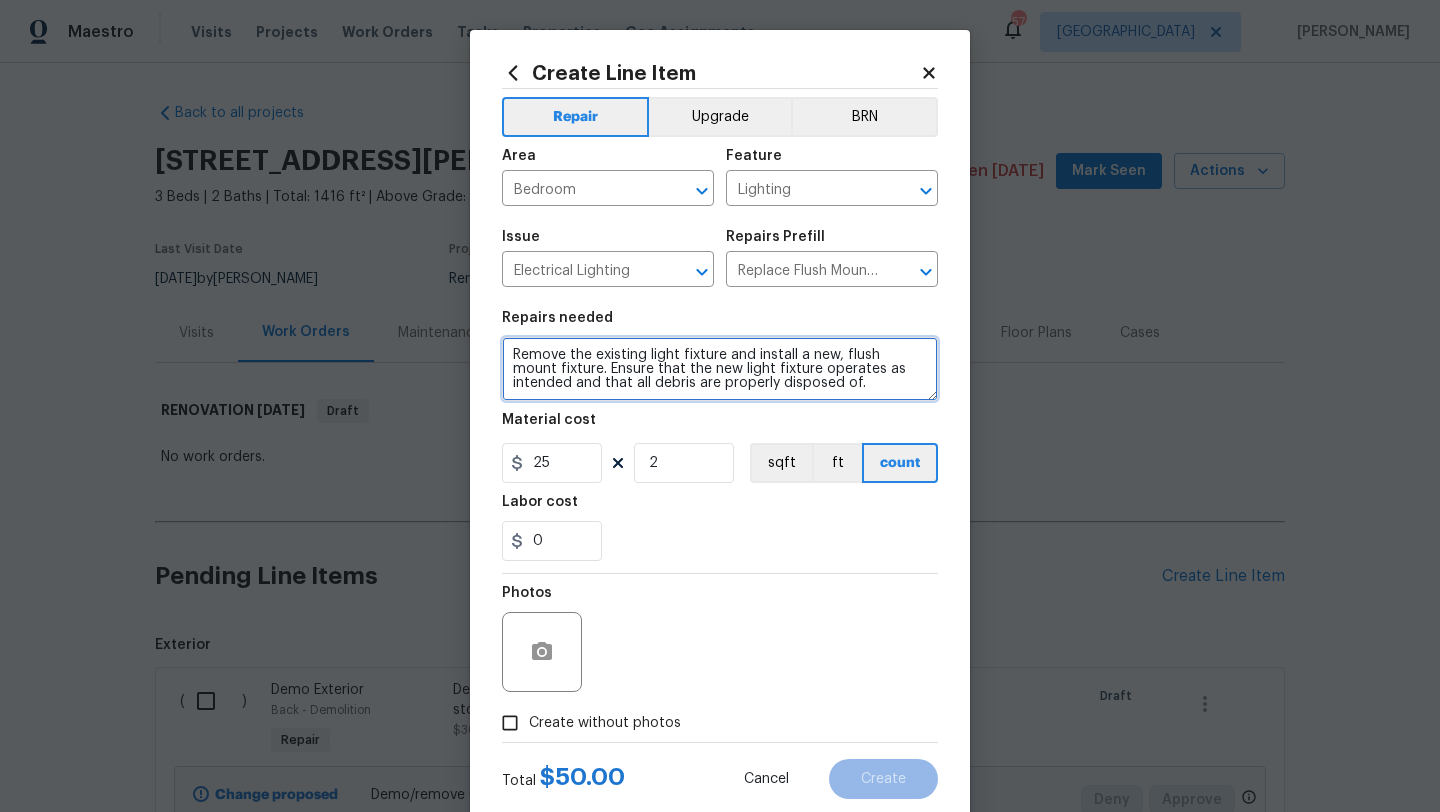 drag, startPoint x: 818, startPoint y: 395, endPoint x: 496, endPoint y: 336, distance: 327.36066 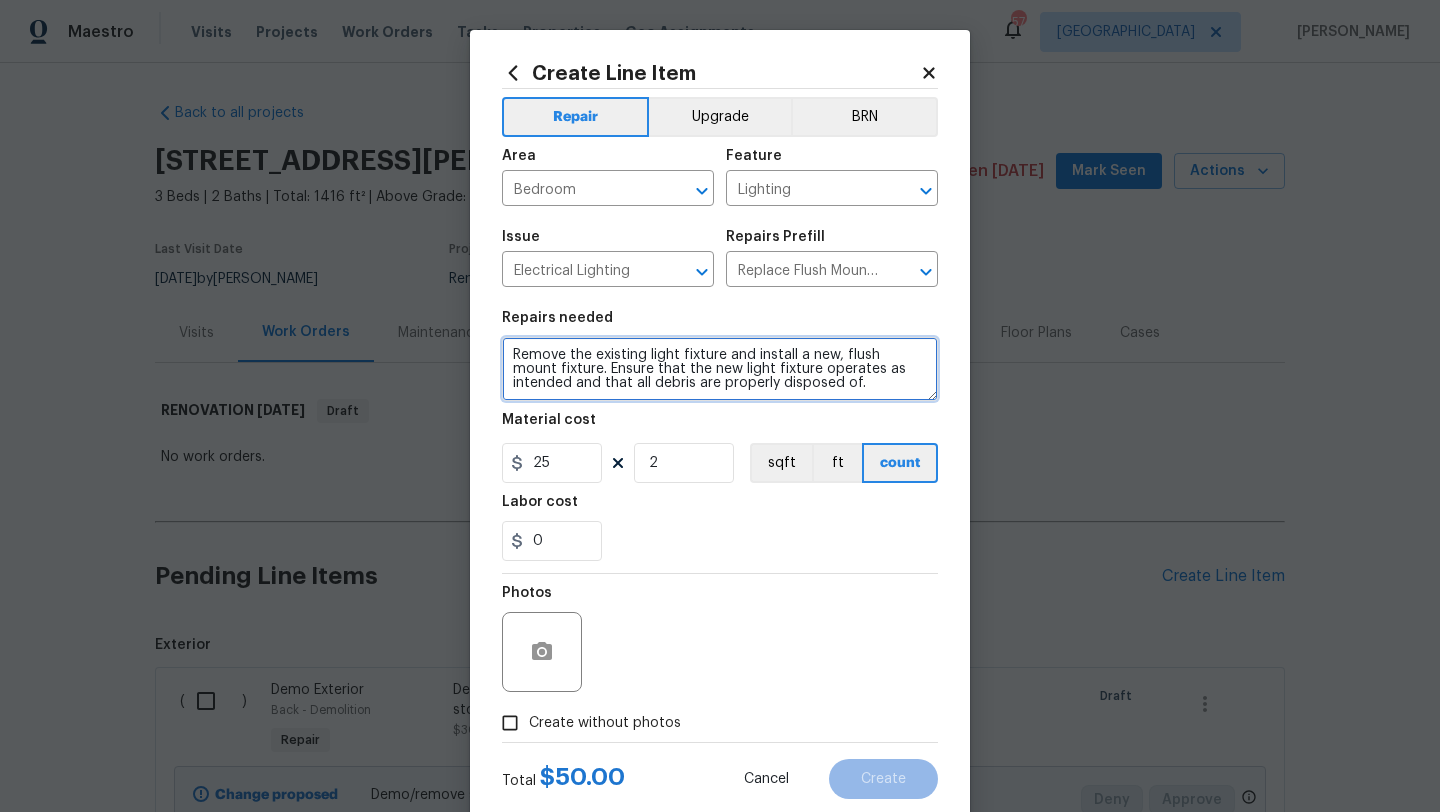 click on "Create Line Item Repair Upgrade BRN Area Bedroom ​ Feature Lighting ​ Issue Electrical Lighting ​ Repairs Prefill Replace Flush Mount Light $25.00 ​ Repairs needed Remove the existing light fixture and install a new, flush mount fixture. Ensure that the new light fixture operates as intended and that all debris are properly disposed of. Material cost 25 2 sqft ft count Labor cost 0 Photos Create without photos Total   $ 50.00 Cancel Create" at bounding box center [720, 430] 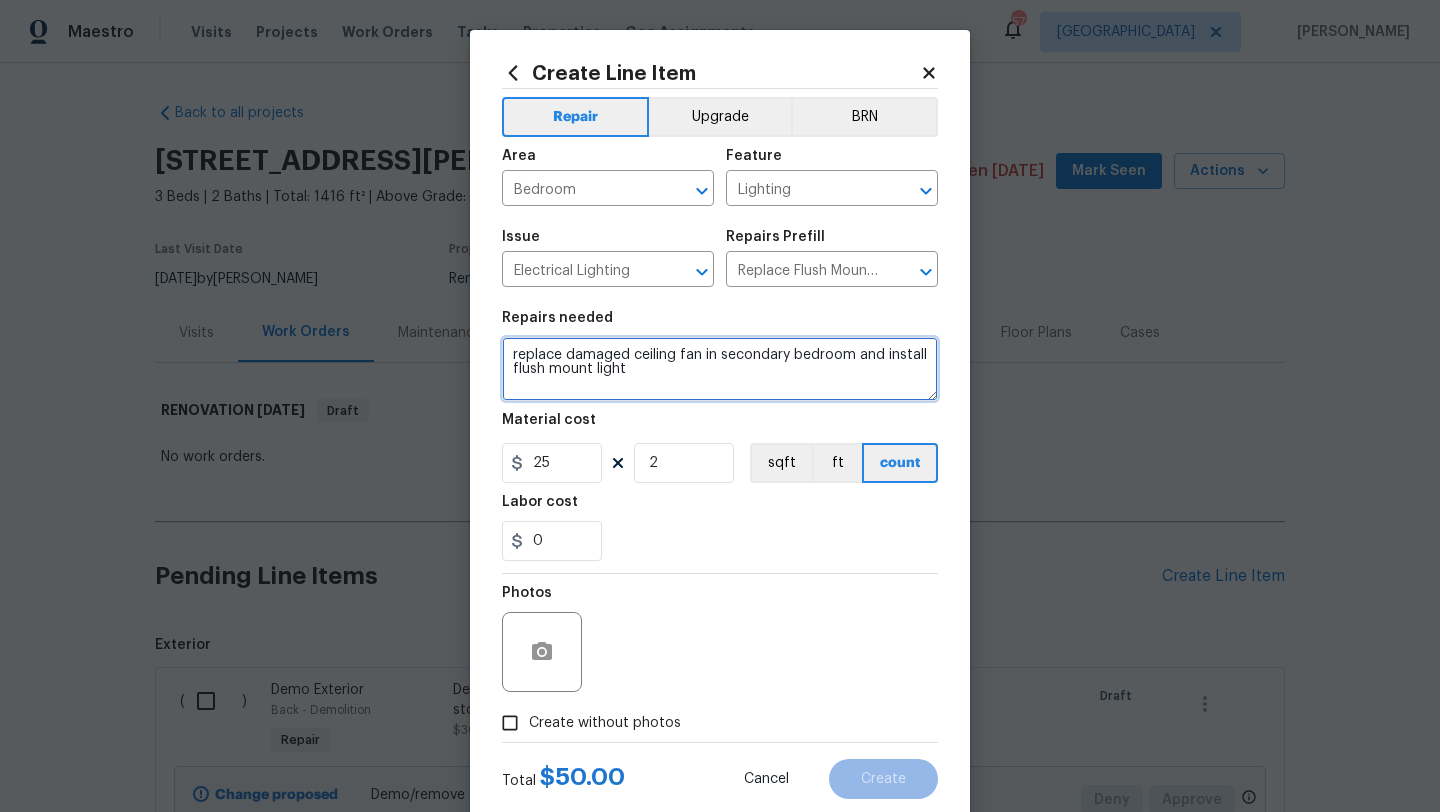 type on "replace damaged ceiling fan in secondary bedroom and install flush mount light" 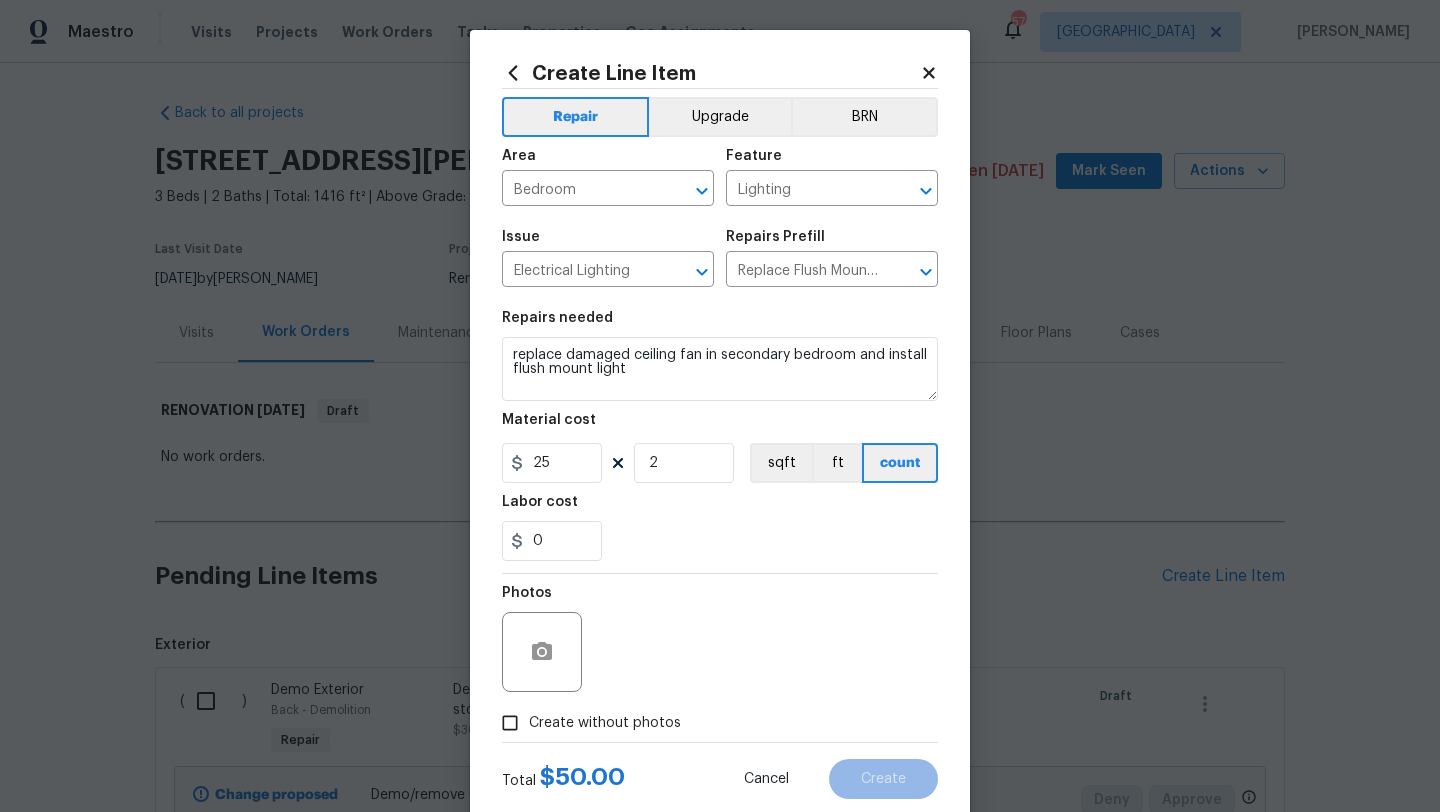 click on "Create without photos" at bounding box center [586, 723] 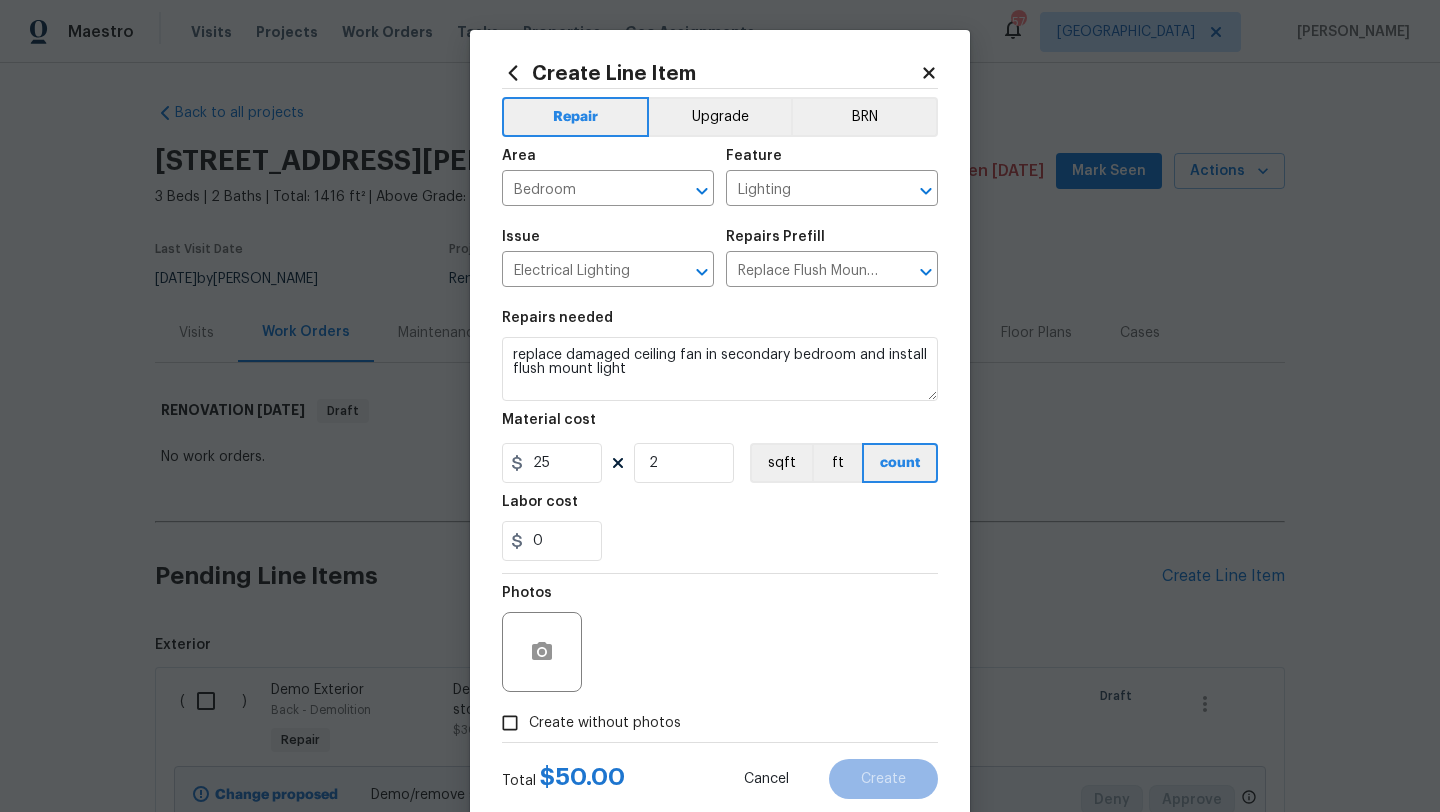 click on "Create without photos" at bounding box center (510, 723) 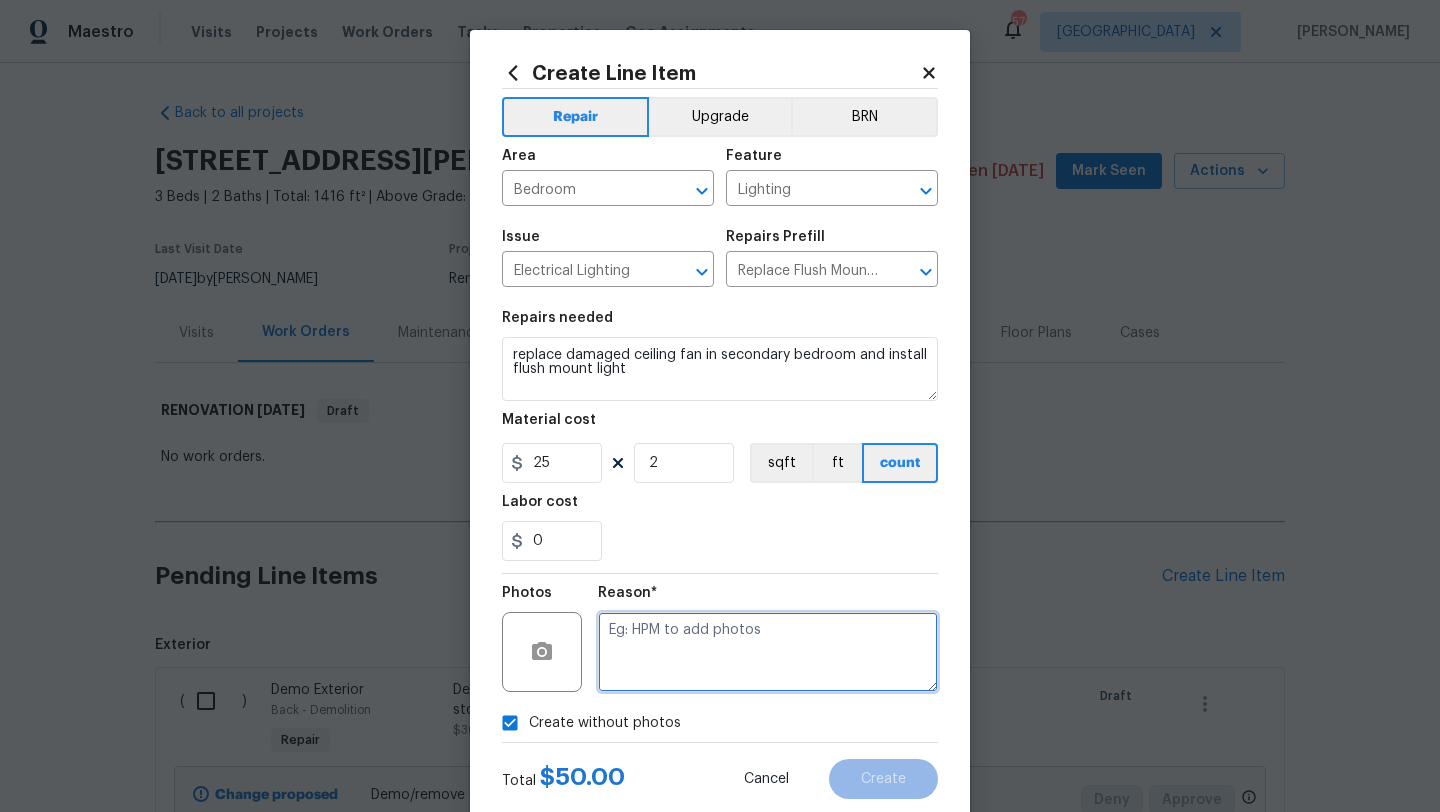 click at bounding box center [768, 652] 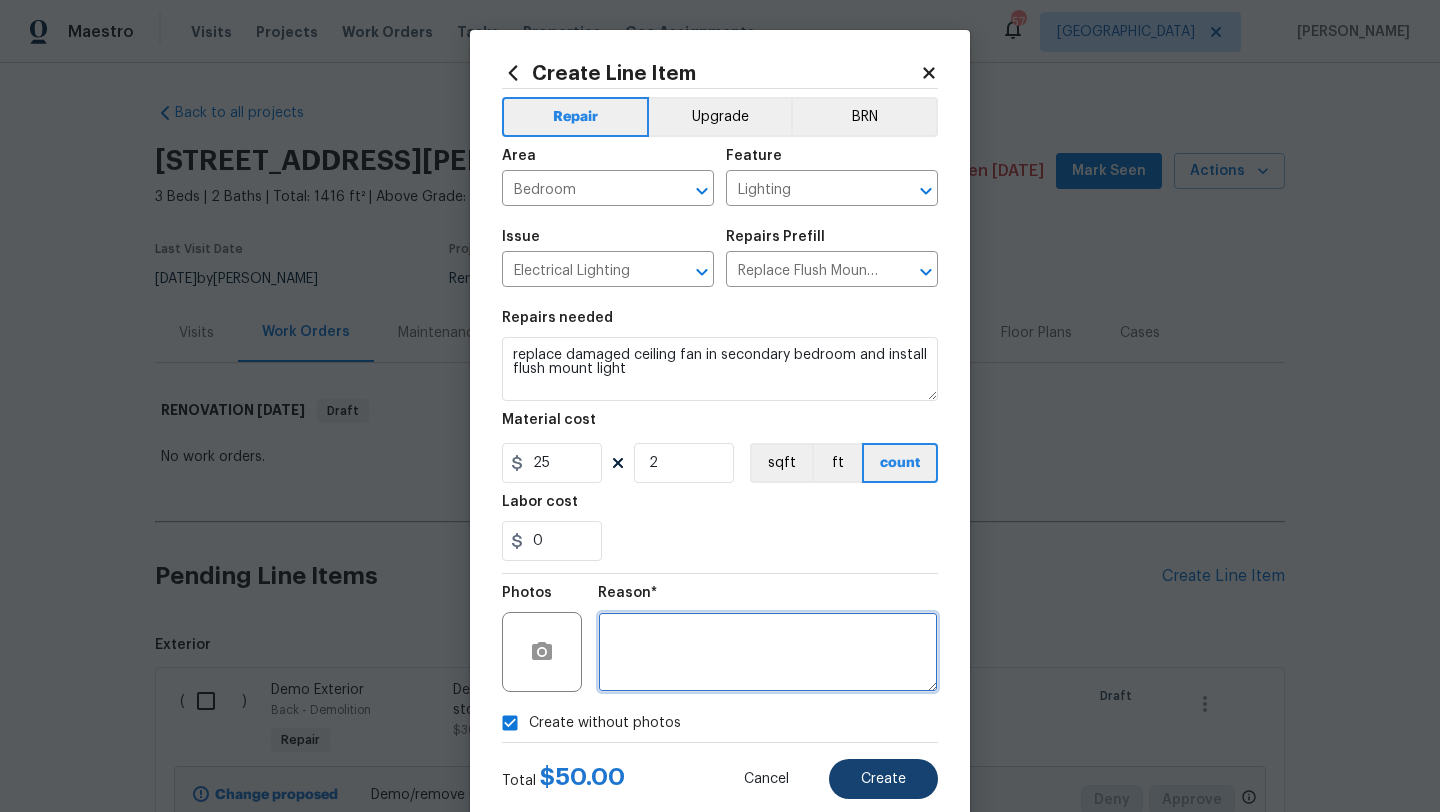 type 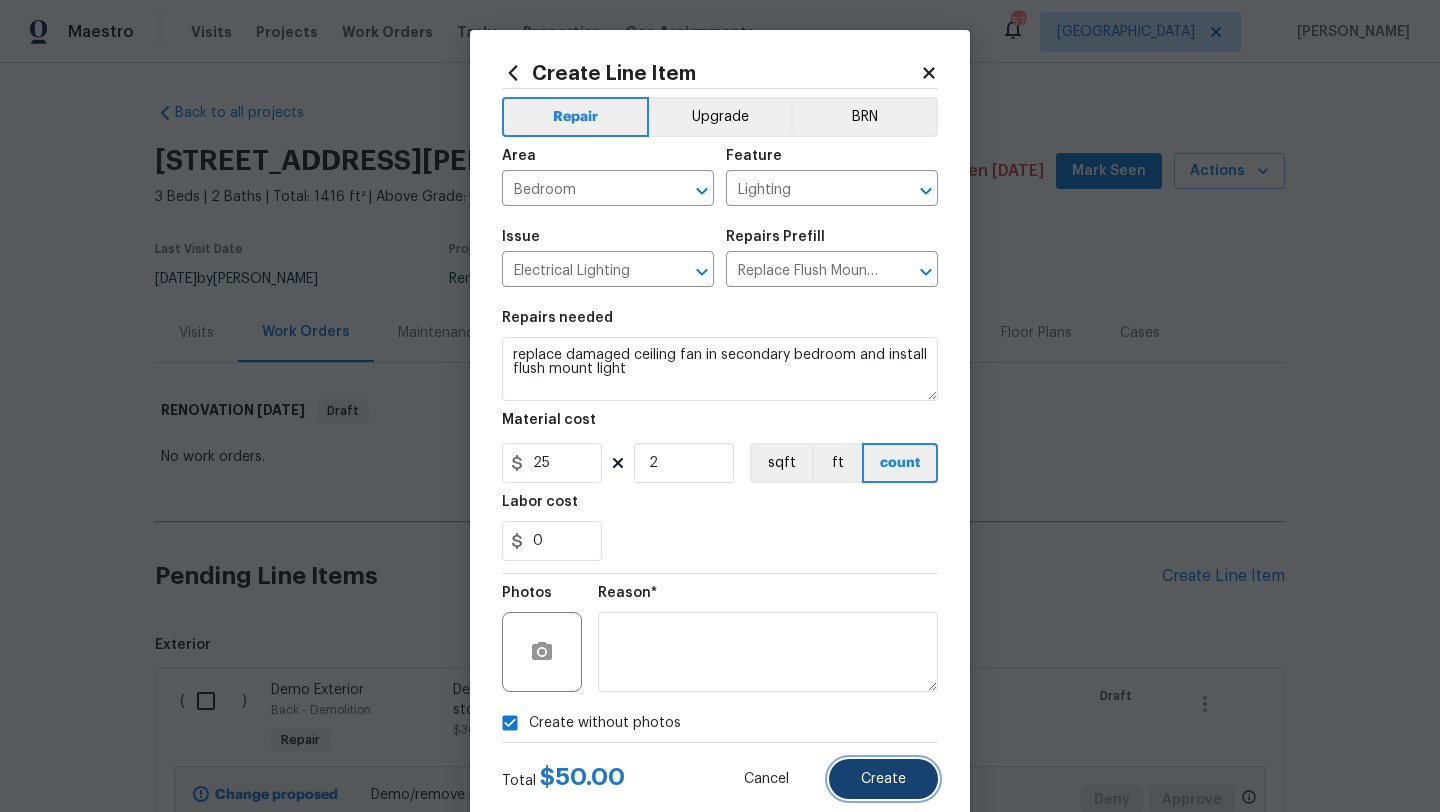 click on "Create" at bounding box center (883, 779) 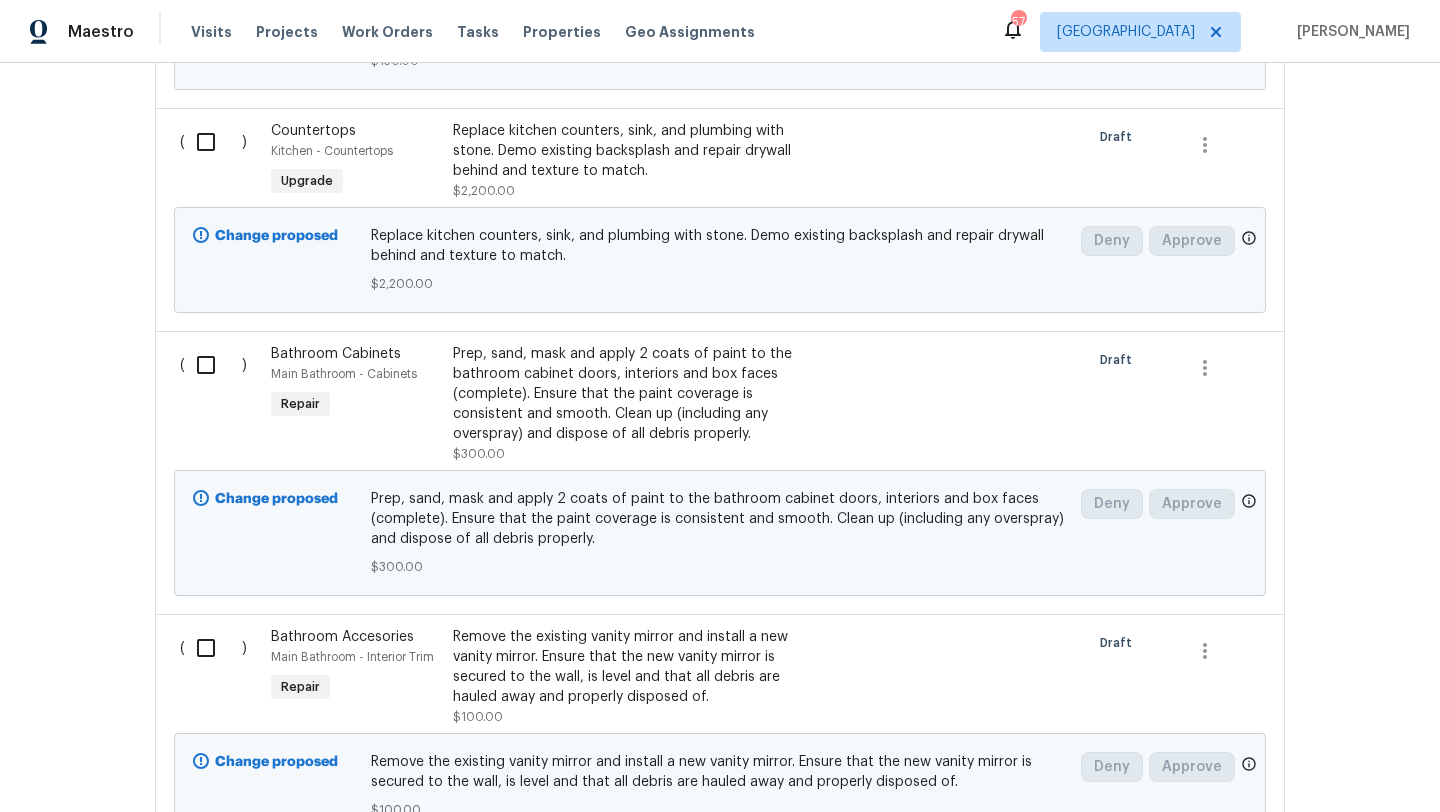scroll, scrollTop: 4491, scrollLeft: 0, axis: vertical 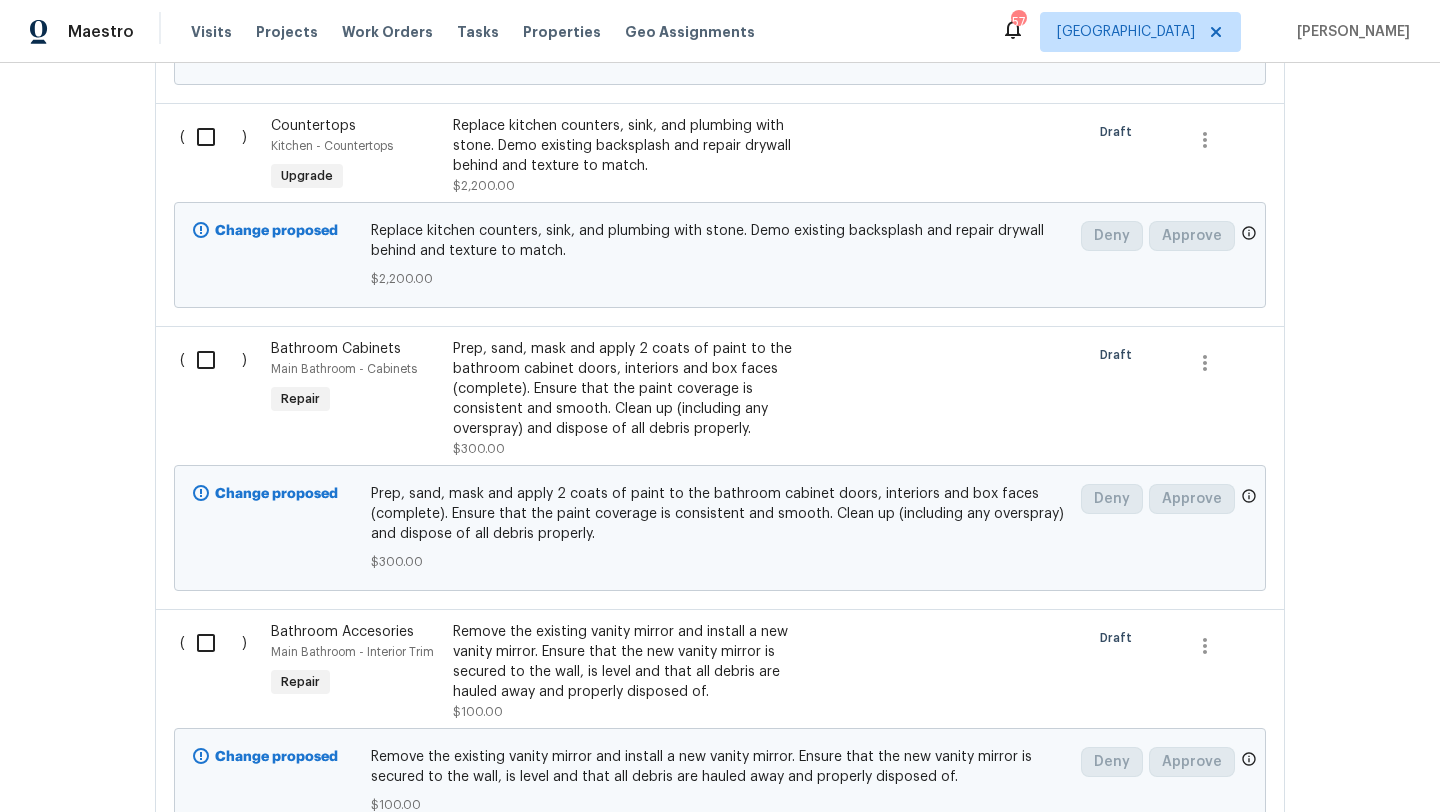 click on "Prep, sand, mask and apply 2 coats of paint to the bathroom cabinet doors, interiors and box faces (complete). Ensure that the paint coverage is consistent and smooth. Clean up (including any overspray) and dispose of all debris properly. $300.00" at bounding box center [629, 399] 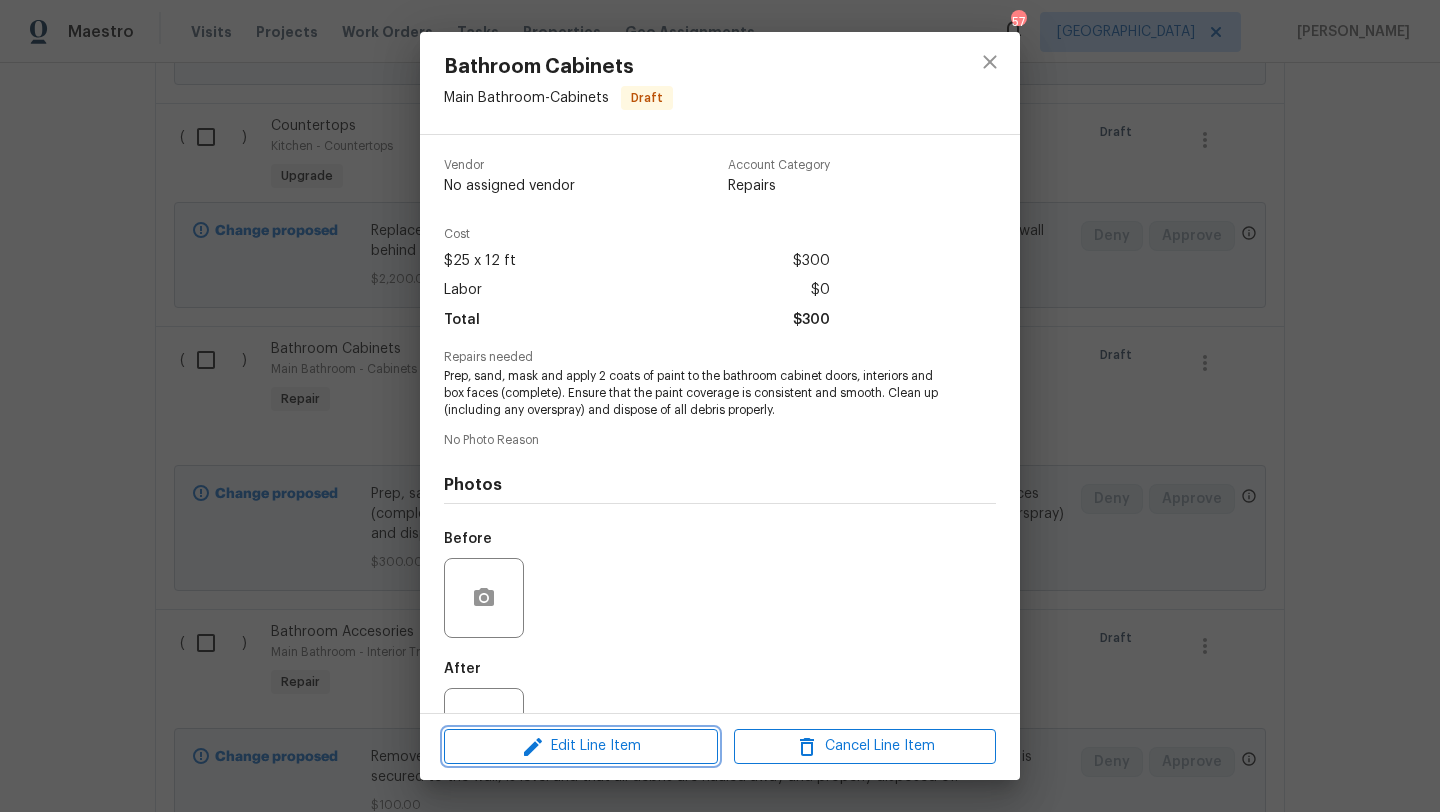 click on "Edit Line Item" at bounding box center [581, 746] 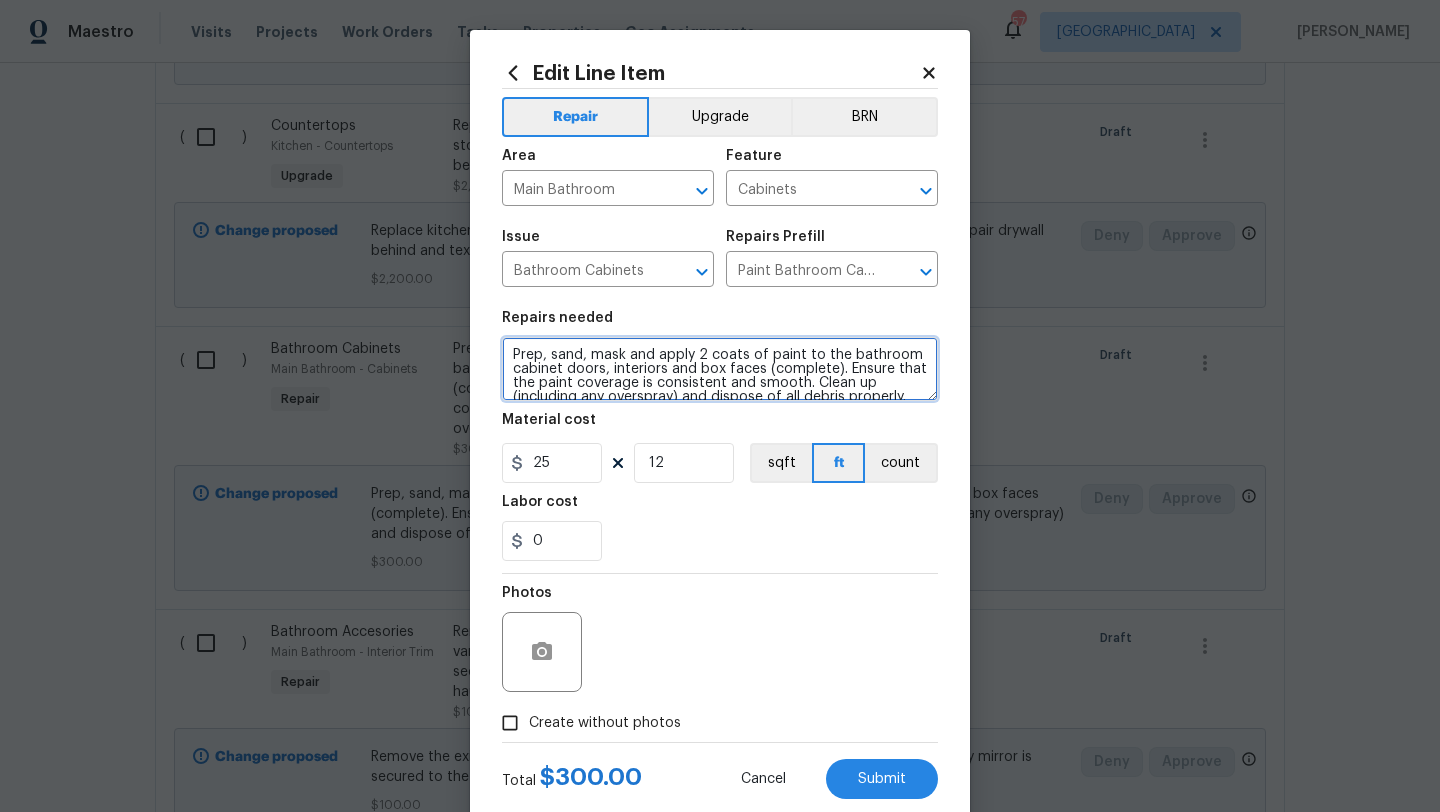 scroll, scrollTop: 14, scrollLeft: 0, axis: vertical 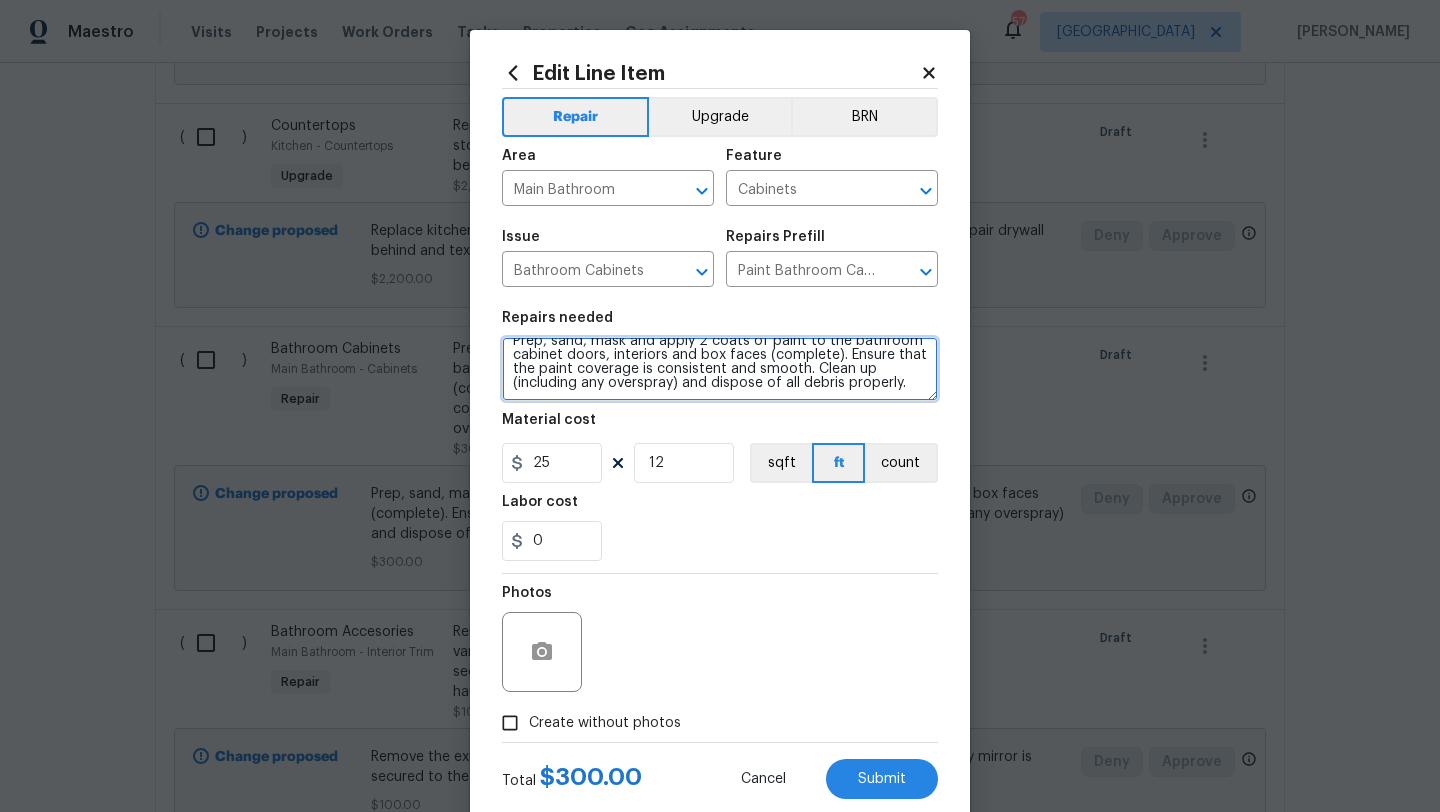 drag, startPoint x: 514, startPoint y: 352, endPoint x: 576, endPoint y: 426, distance: 96.540146 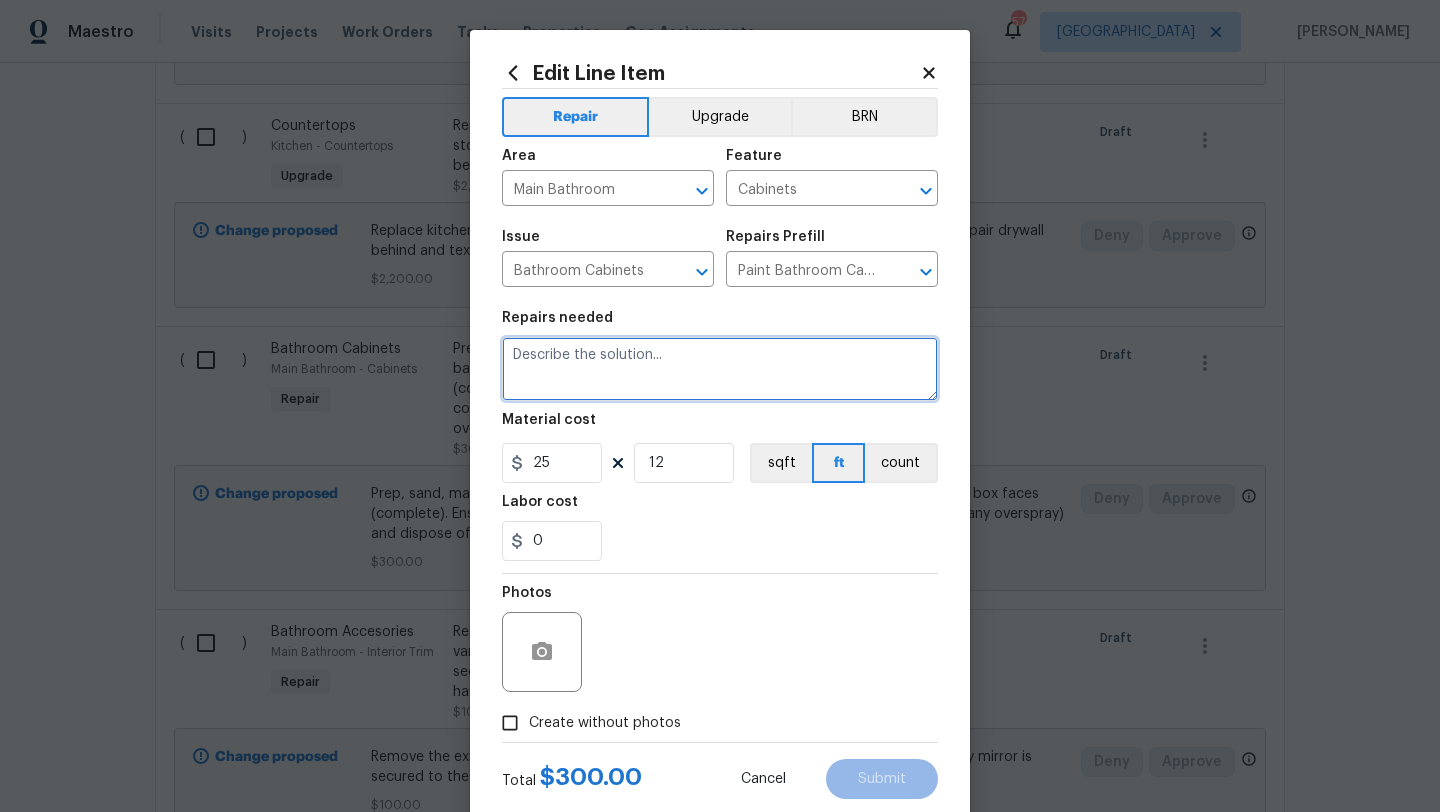 scroll, scrollTop: 0, scrollLeft: 0, axis: both 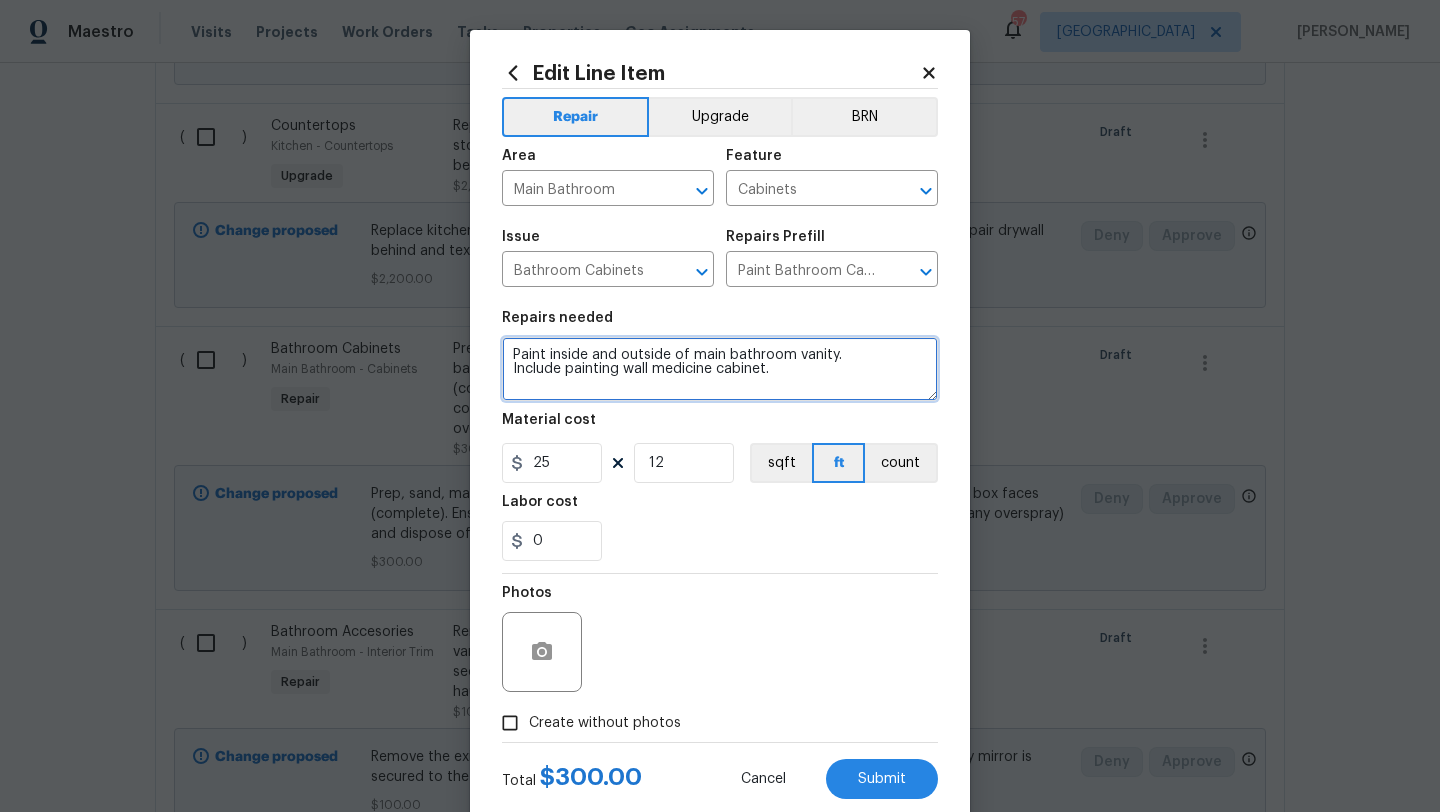 type on "Paint inside and outside of main bathroom vanity.
Include painting wall medicine cabinet." 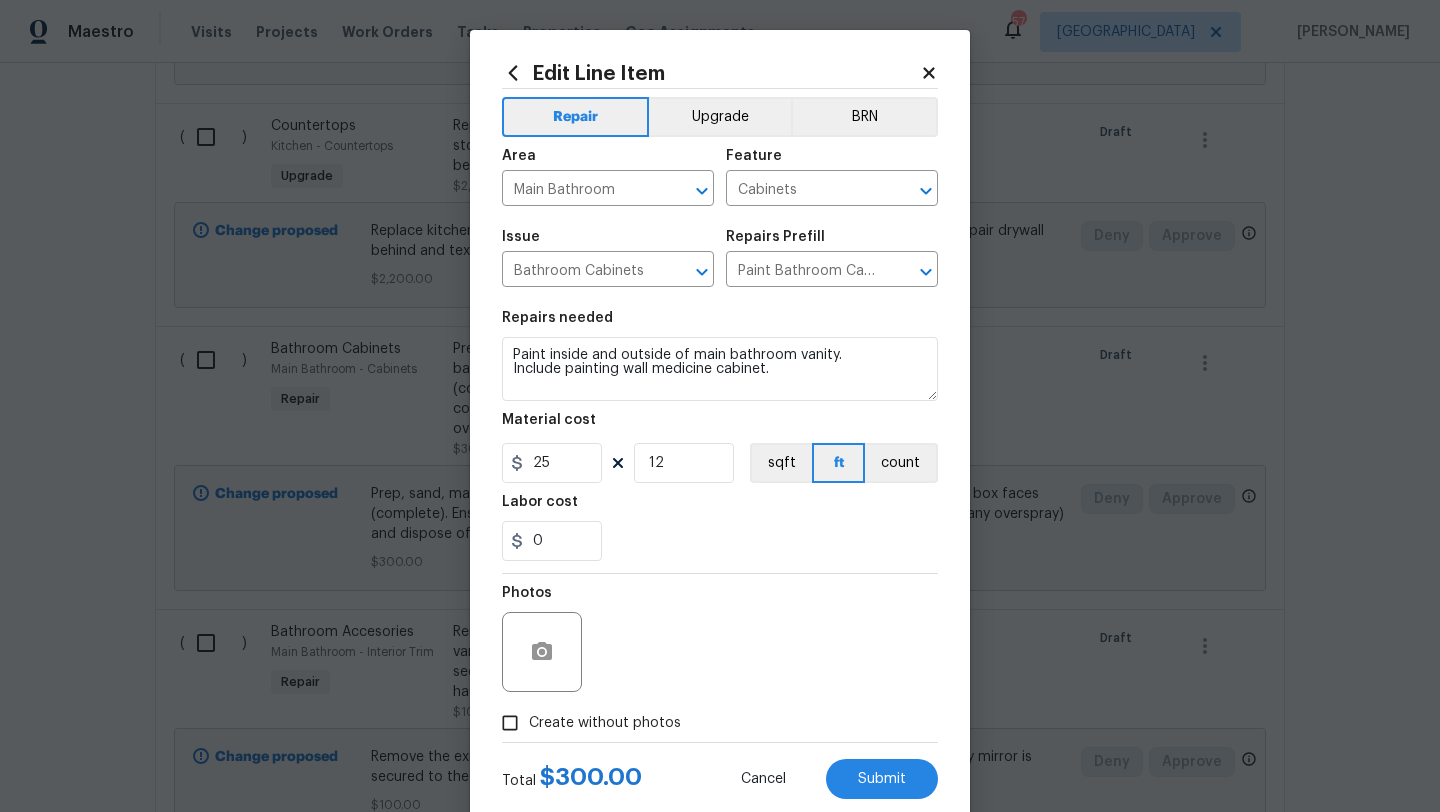 click on "Create without photos" at bounding box center (586, 723) 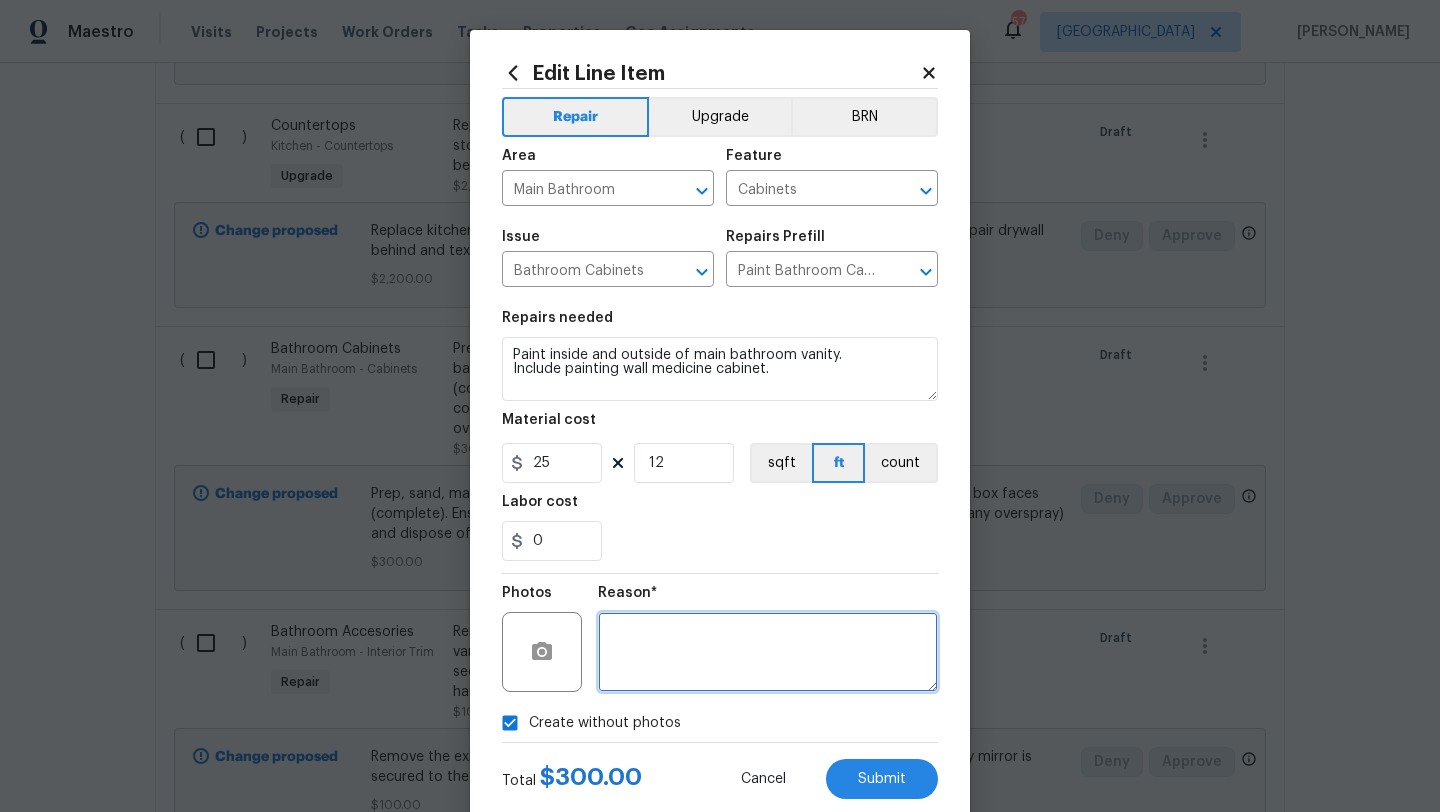 click at bounding box center (768, 652) 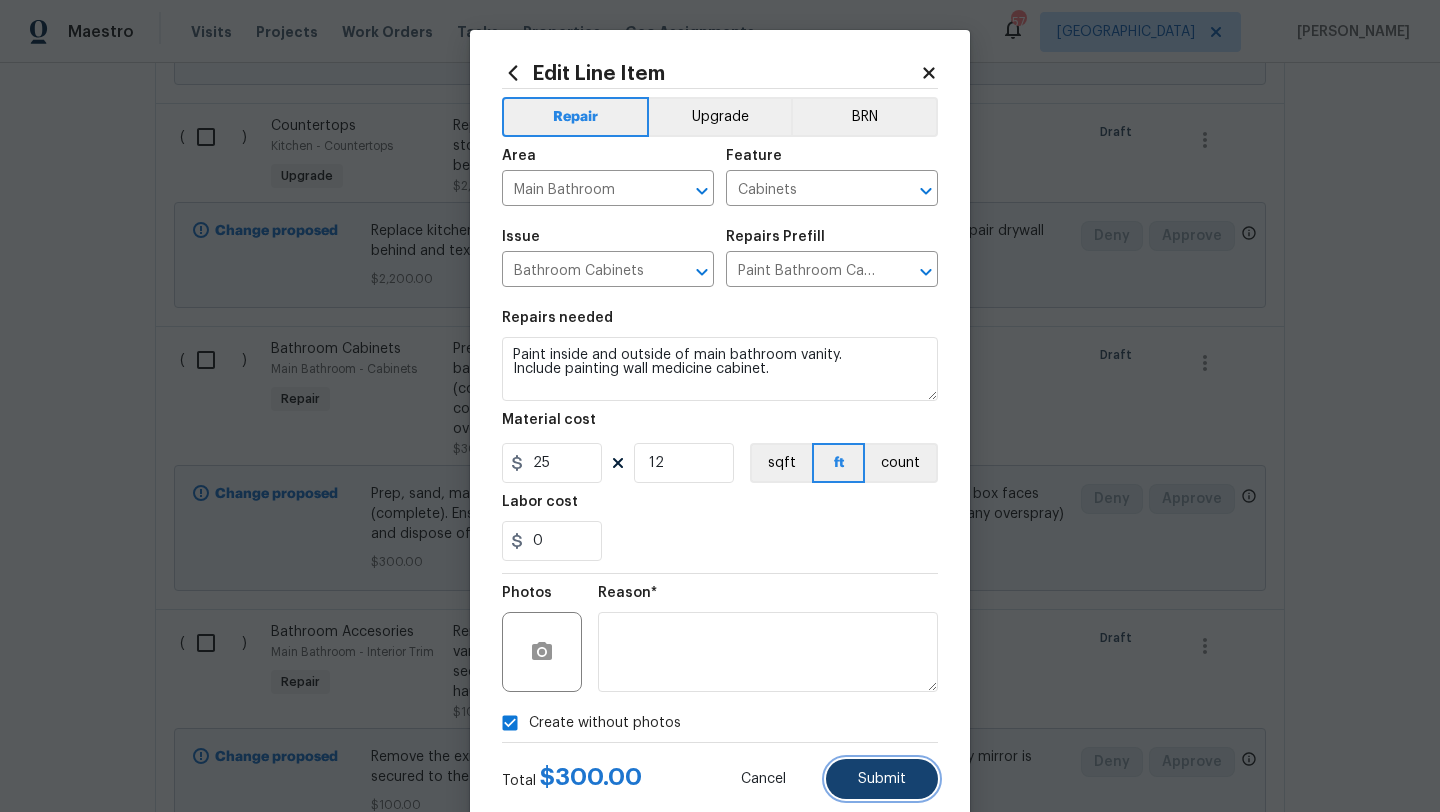 click on "Submit" at bounding box center (882, 779) 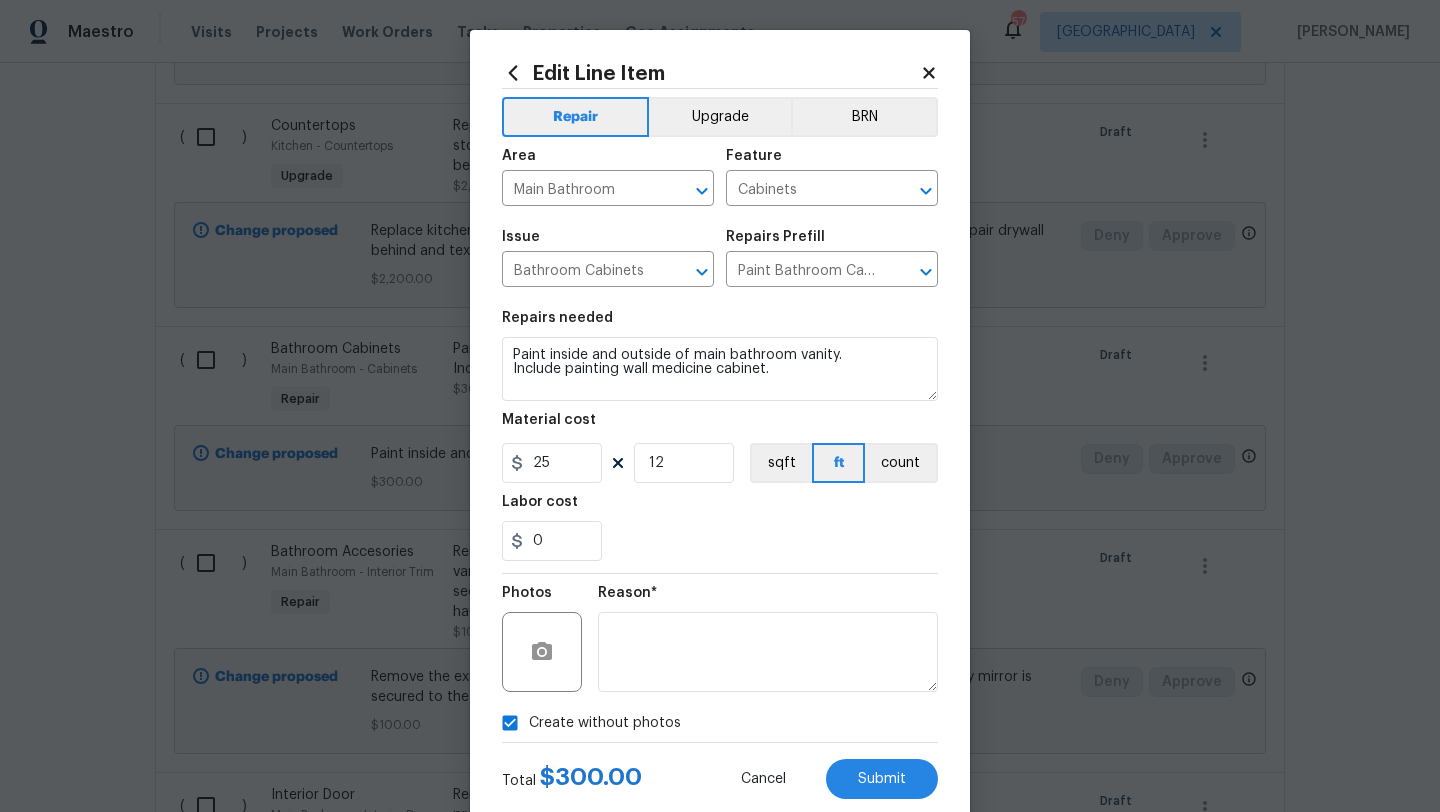 type 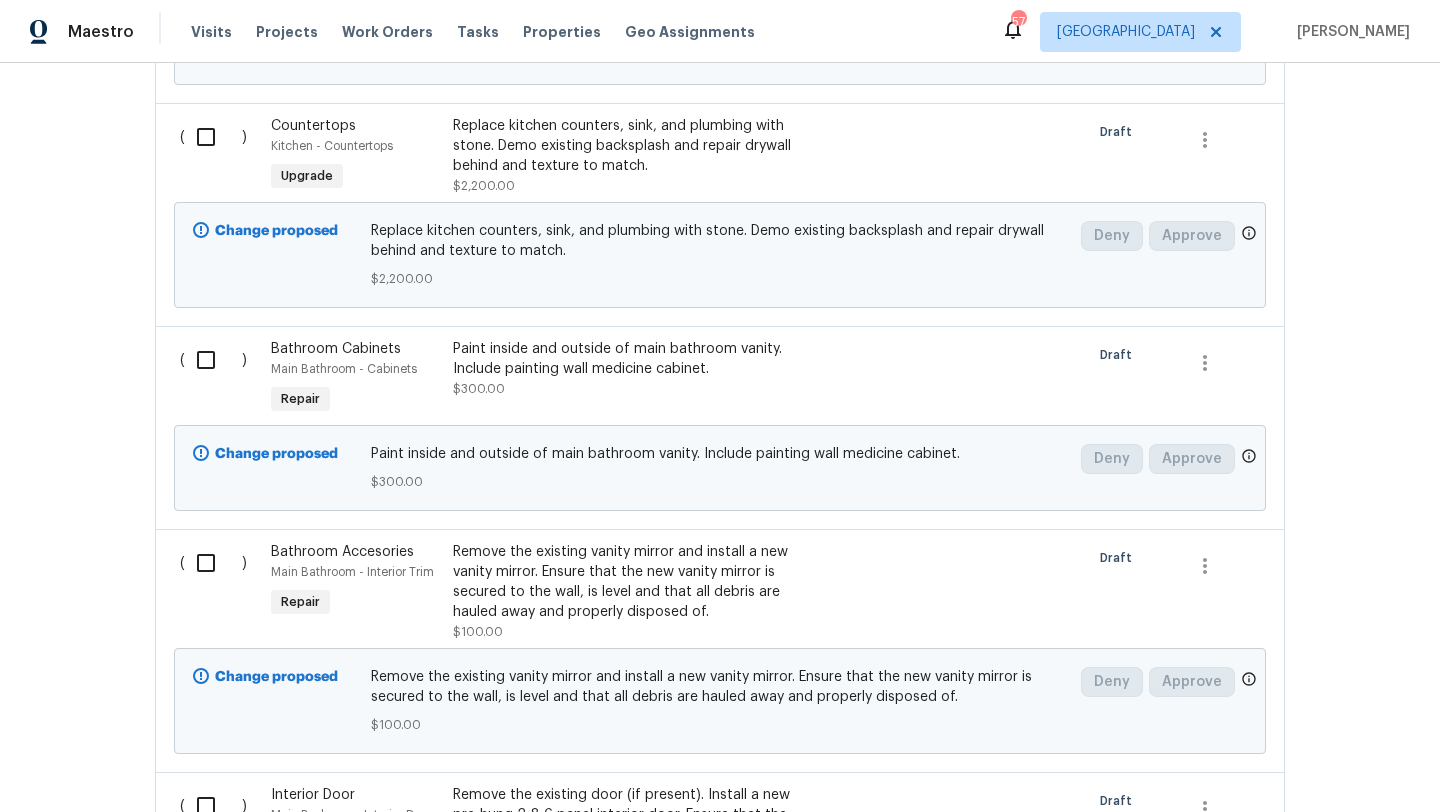 click on "Back to all projects 524 Appaloosa Dr, Forney, TX 75126 3 Beds | 2 Baths | Total: 1416 ft² | Above Grade: 1416 ft² | Basement Finished: N/A | 2003 Not seen today Mark Seen Actions Last Visit Date 7/17/2025  by  Brad Limes   Project Renovation   Draft Visits Work Orders Maintenance Notes Condition Adjustments Costs Photos Floor Plans Cases RENOVATION   7/17/25 Draft No work orders. Pending Line Items Create Line Item Exterior ( ) Demo Exterior Back - Demolition Repair Demo/remove shed in back yard
Remove bricks/step stones beside patio. $300.00 Draft Change proposed Demo/remove shed in back yard
Remove bricks/step stones beside patio. $300.00 Deny Approve ( ) Landscape Package Exterior Overall - Home Readiness Packages Repair $100.00 Draft Change proposed $100.00 Deny Approve ( ) Debris/garbage on site Exterior Overall - Overall Repair Remove stack of tile in back yard, all household items left by seller, all items in attic, debris by road. $600.00 Draft Change proposed $600.00 Deny Approve ( ) Repair Draft" at bounding box center [720, 437] 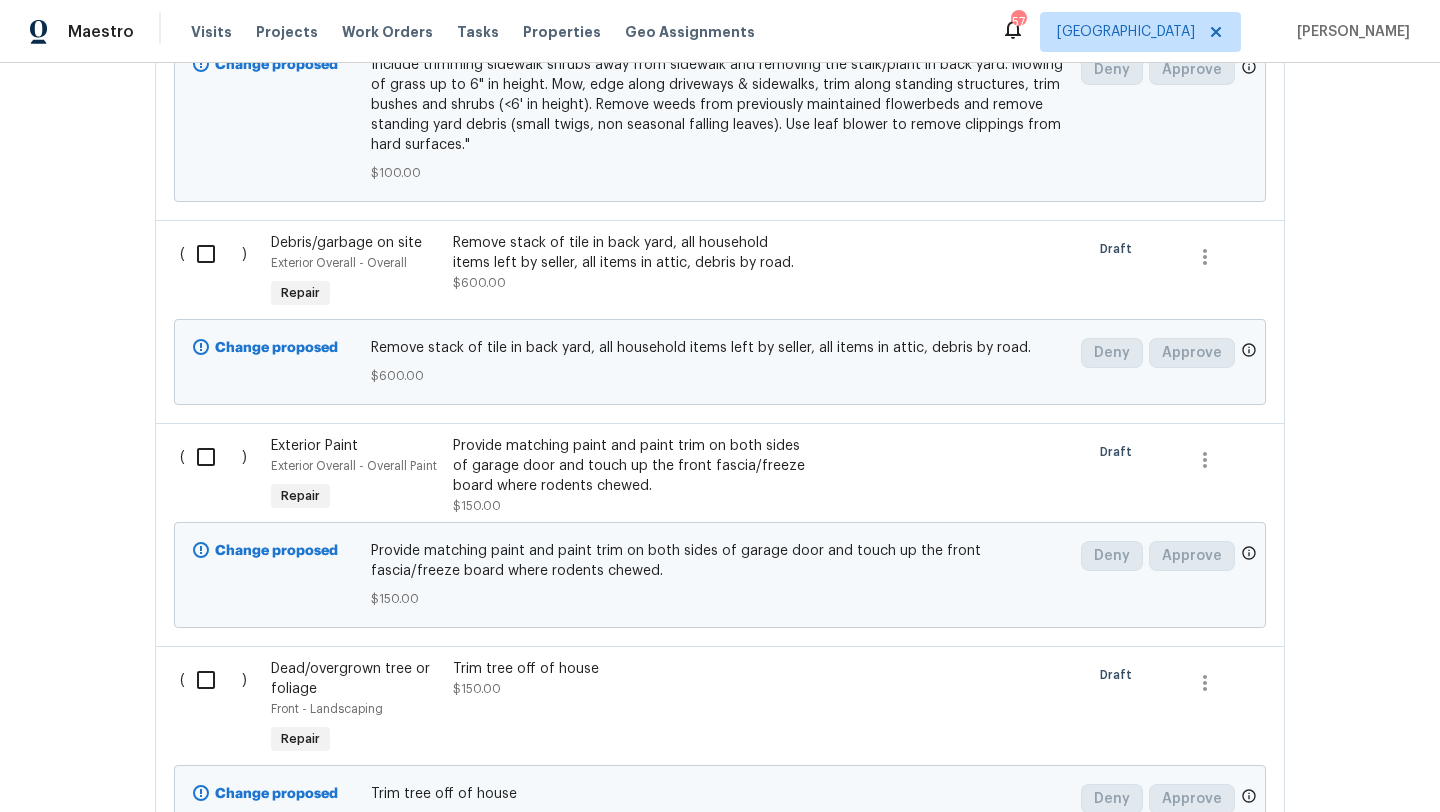 scroll, scrollTop: 0, scrollLeft: 0, axis: both 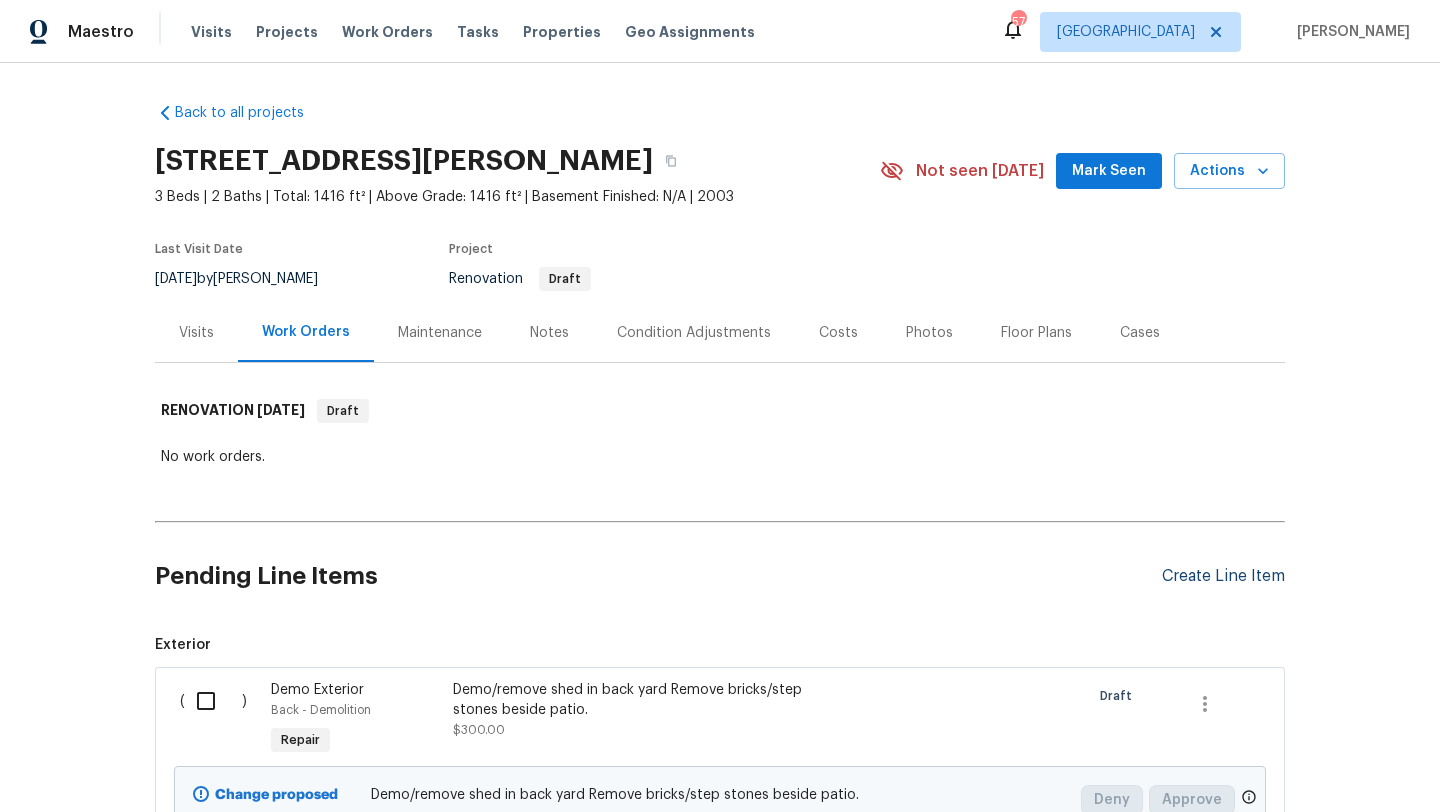 click on "Create Line Item" at bounding box center [1223, 576] 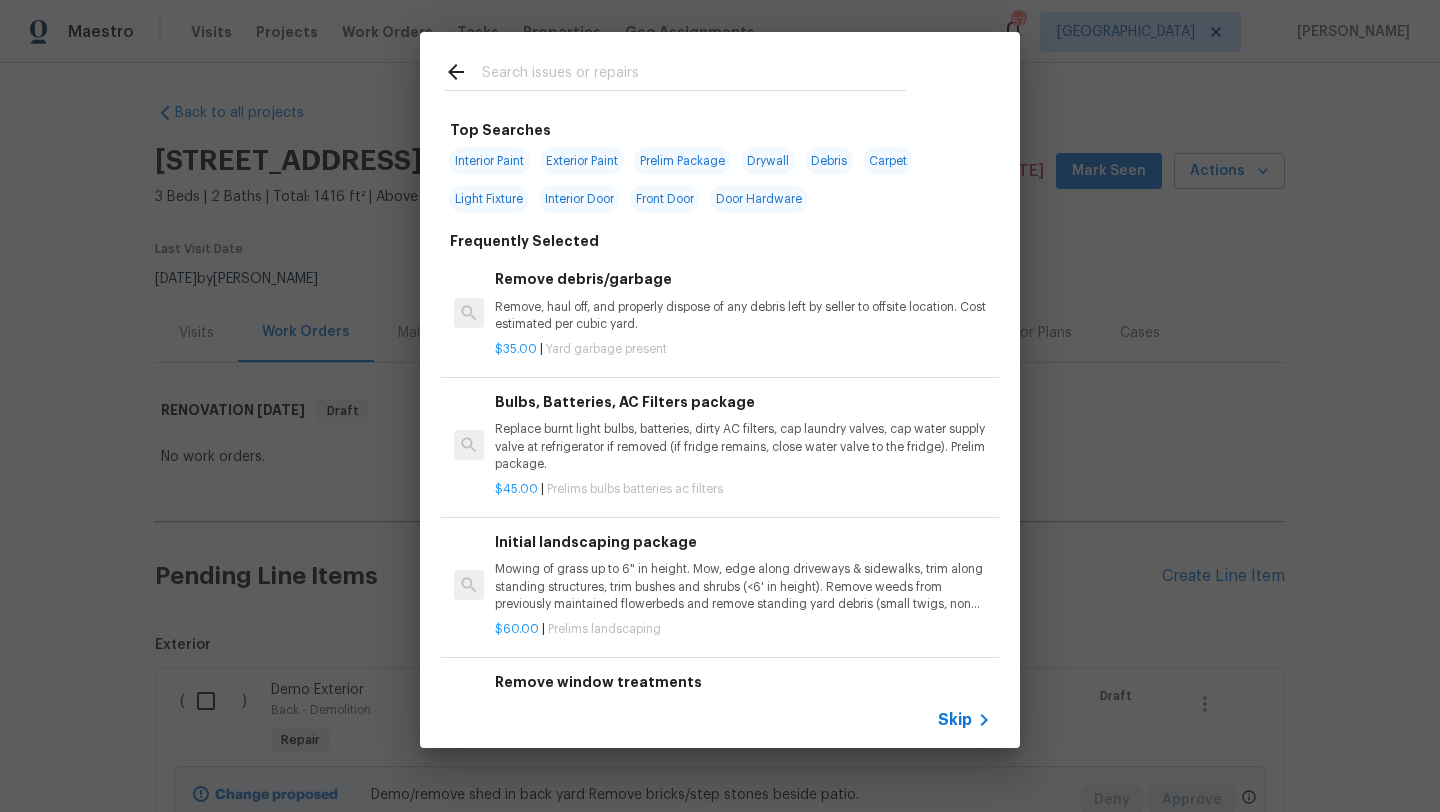 click at bounding box center (694, 75) 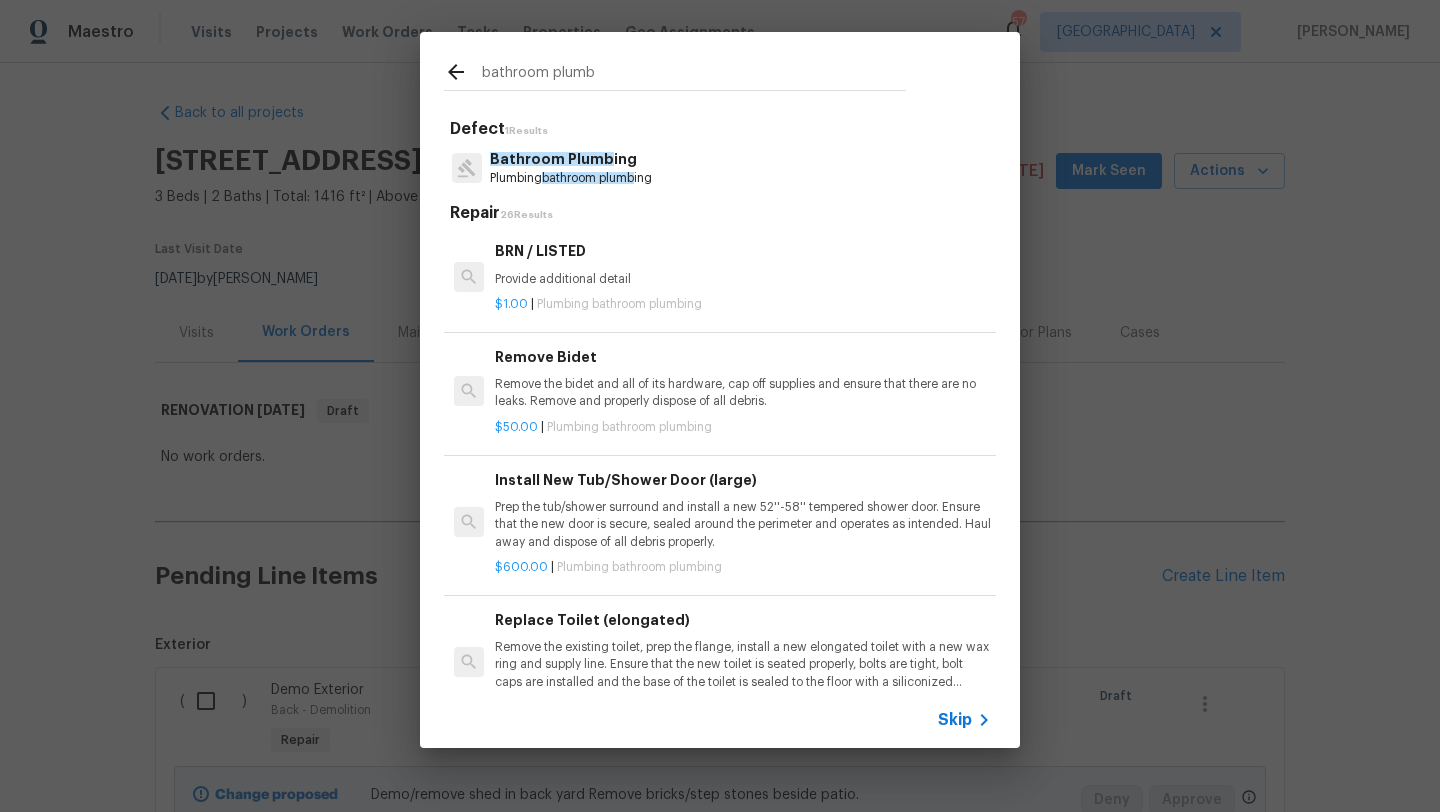 type on "bathroom plumb" 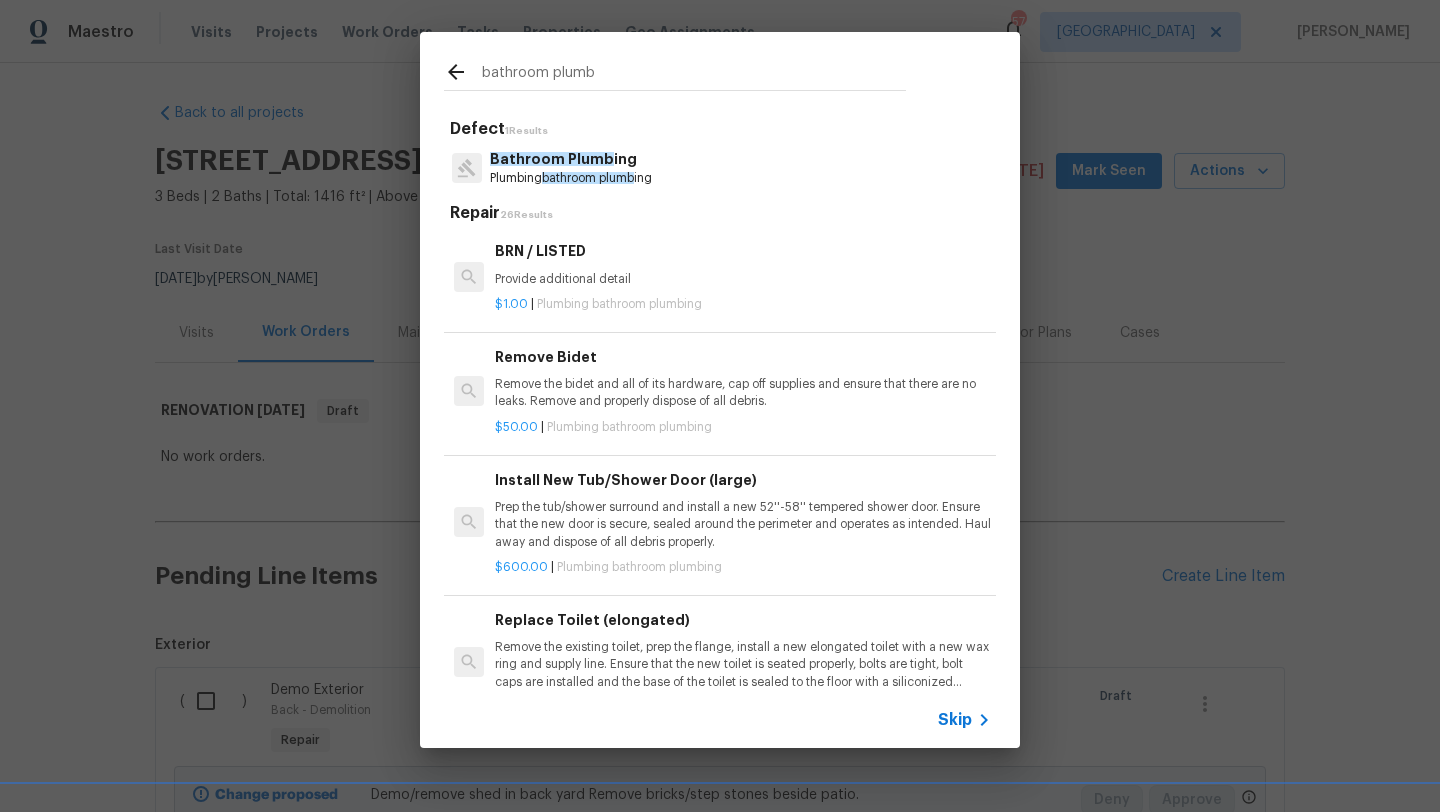 click on "Bathroom Plumb ing" at bounding box center (571, 159) 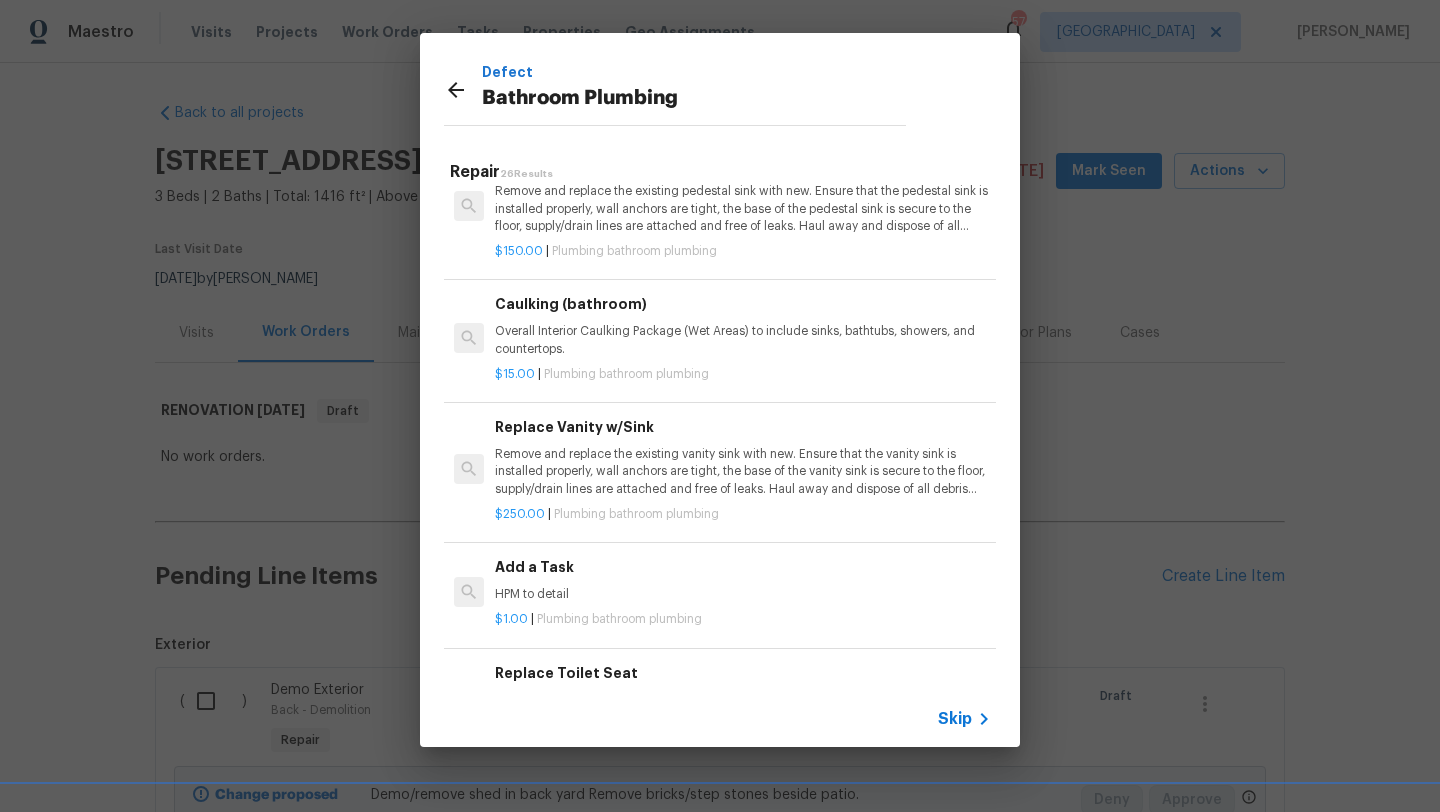 scroll, scrollTop: 2903, scrollLeft: 0, axis: vertical 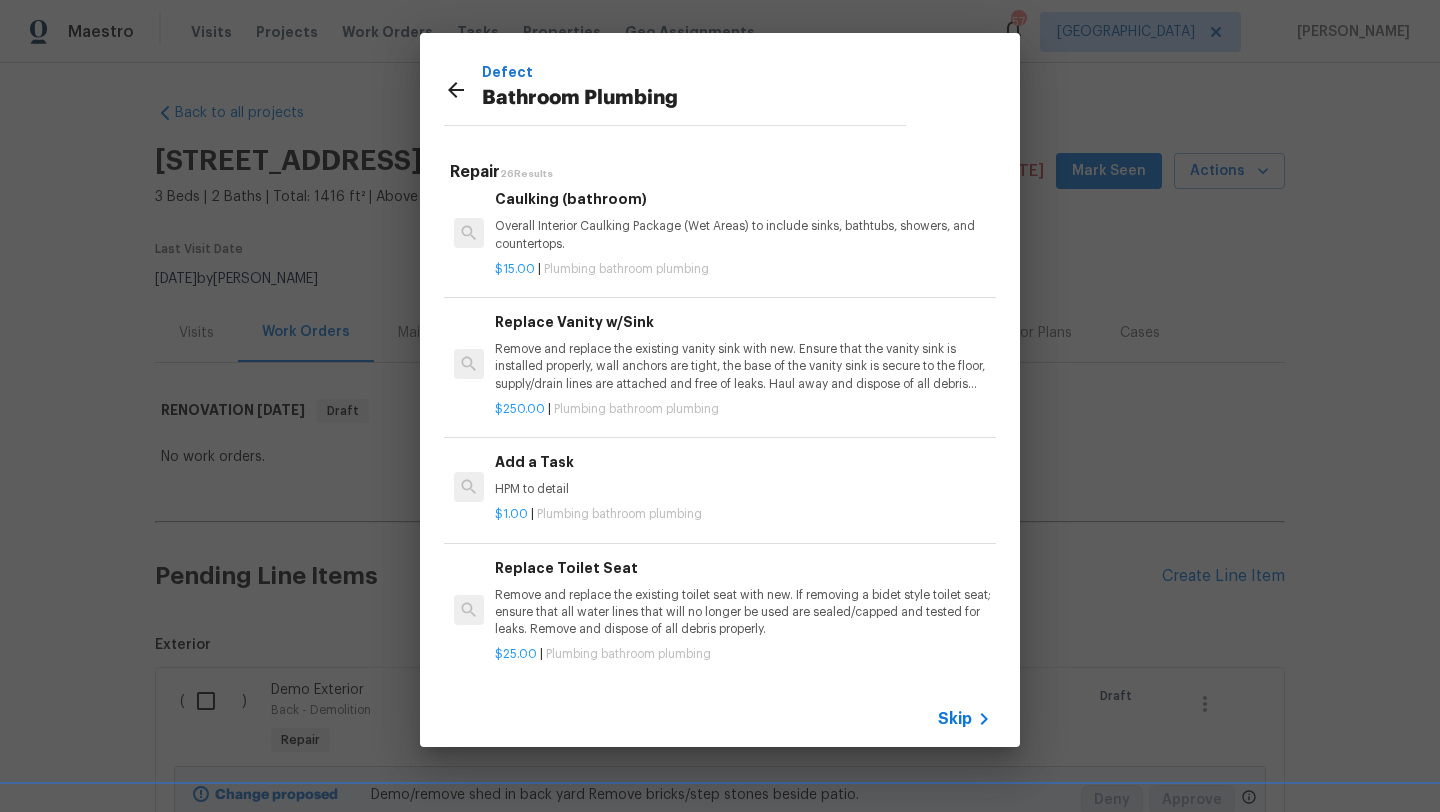 click on "Add a Task HPM to detail" at bounding box center [743, 475] 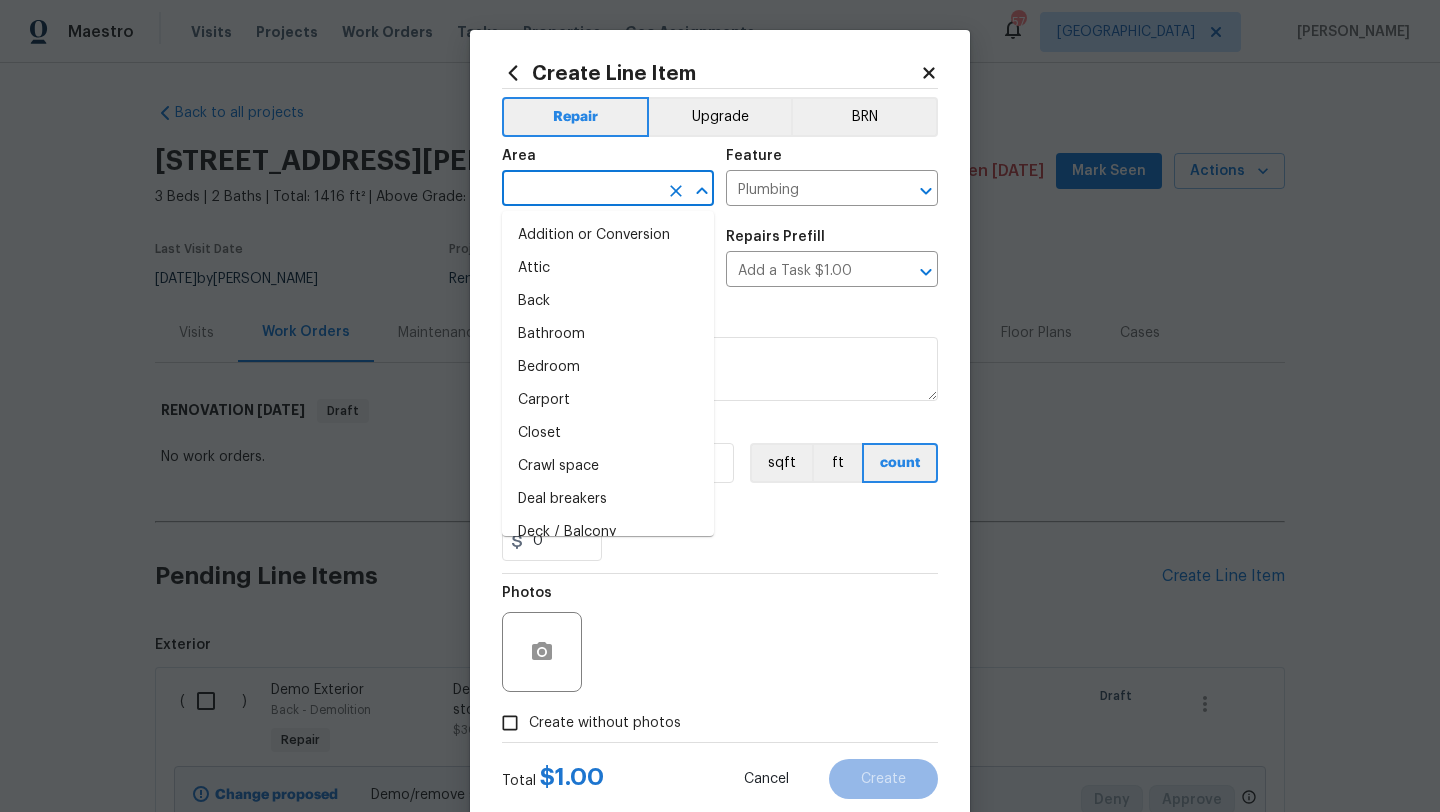 click at bounding box center (580, 190) 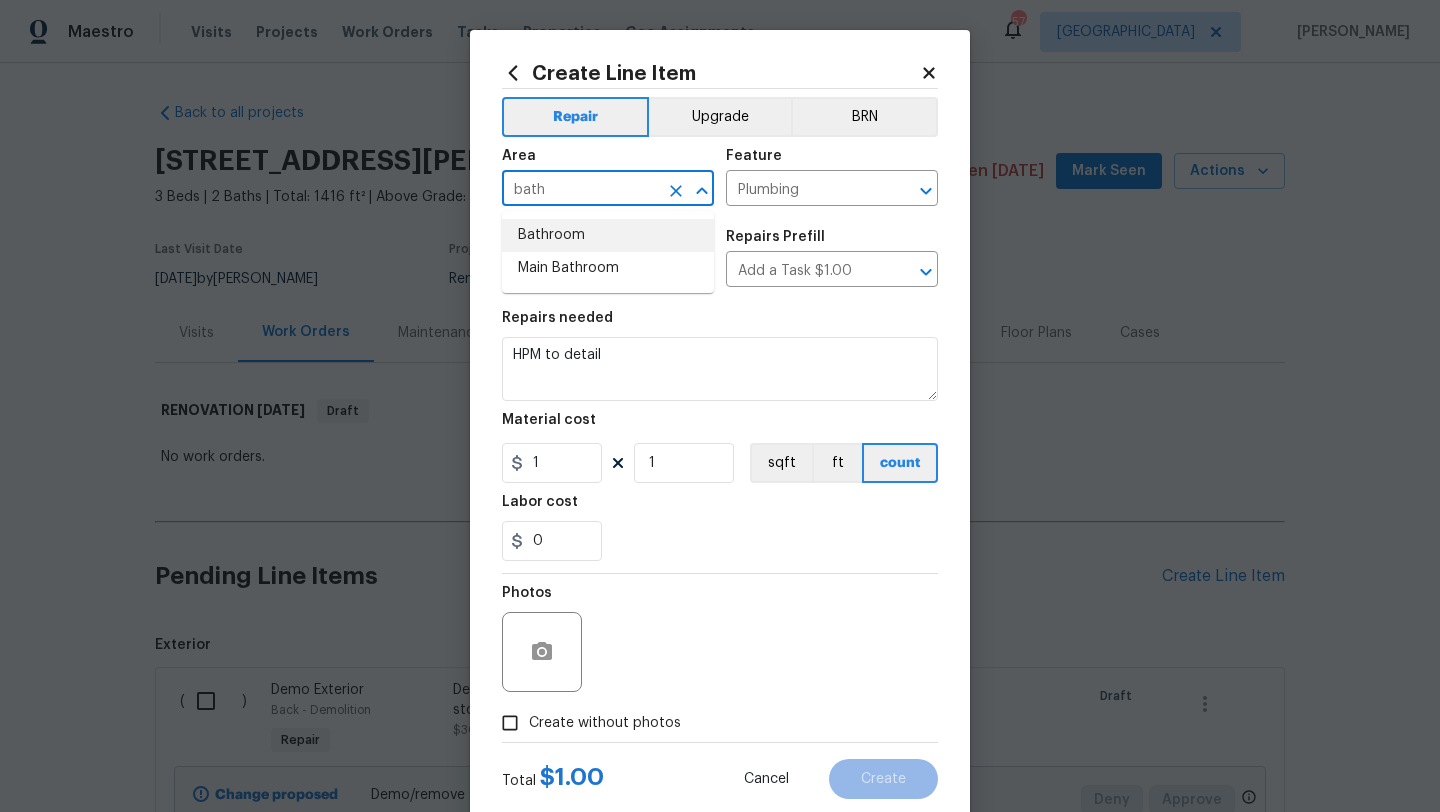 click on "Bathroom" at bounding box center [608, 235] 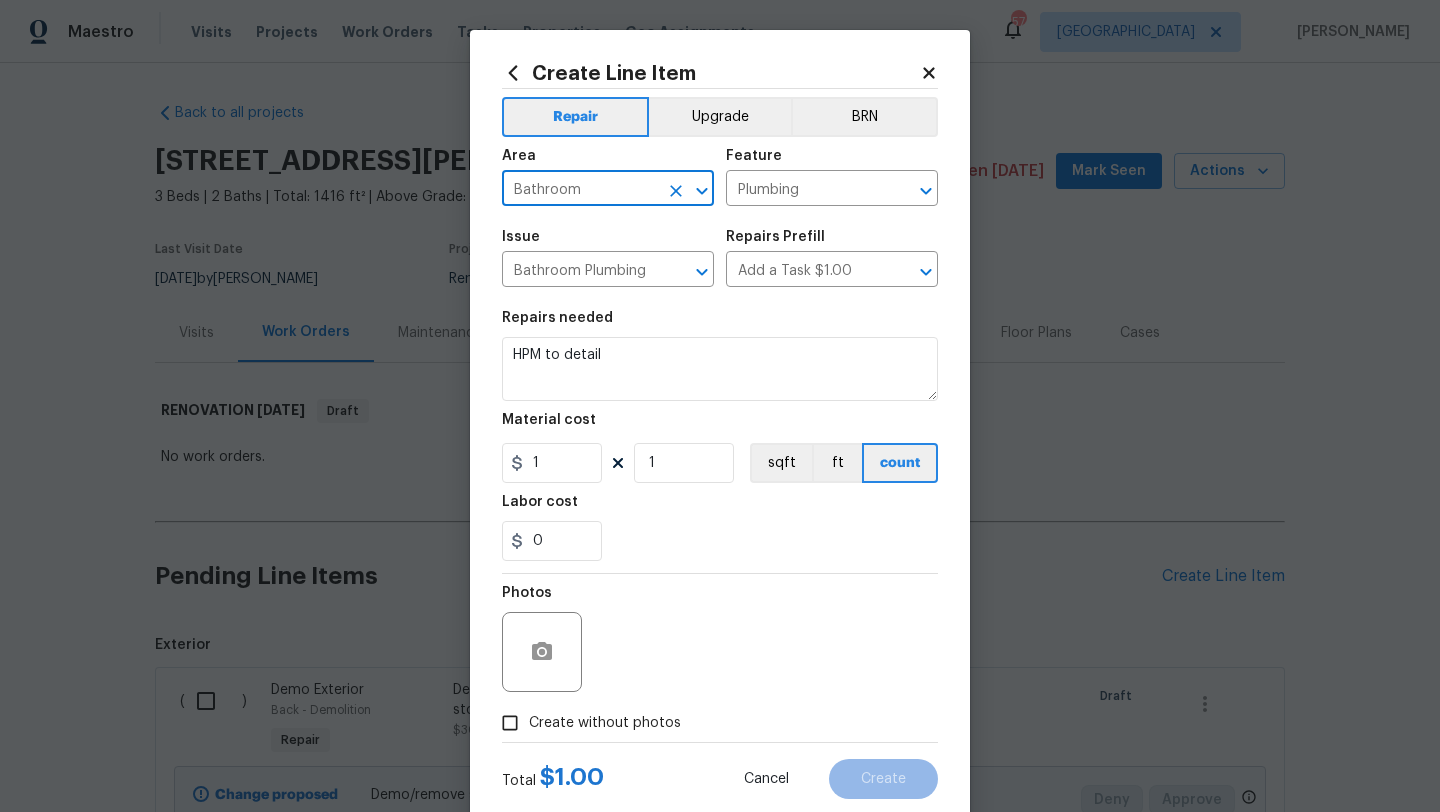type on "Bathroom" 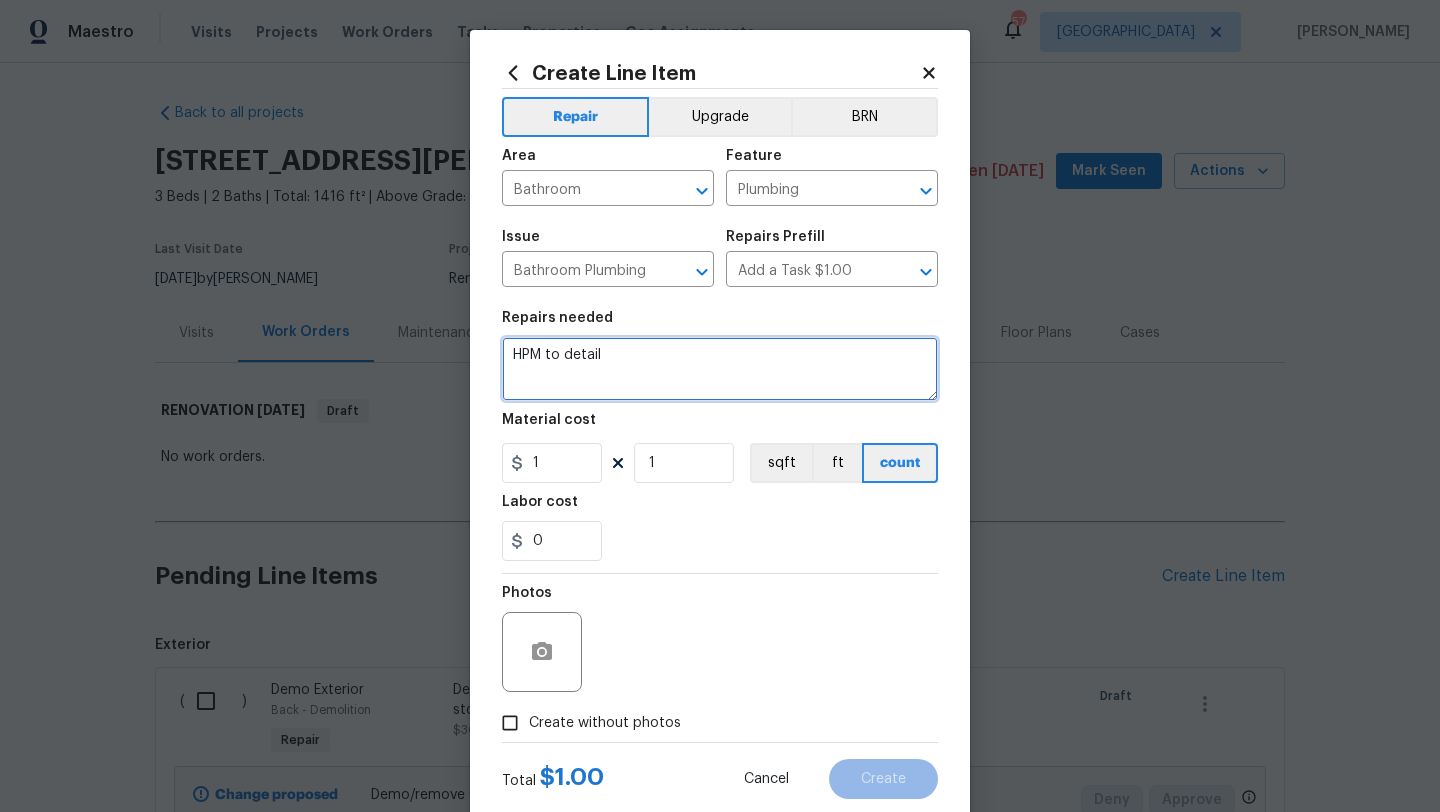 drag, startPoint x: 611, startPoint y: 355, endPoint x: 458, endPoint y: 351, distance: 153.05228 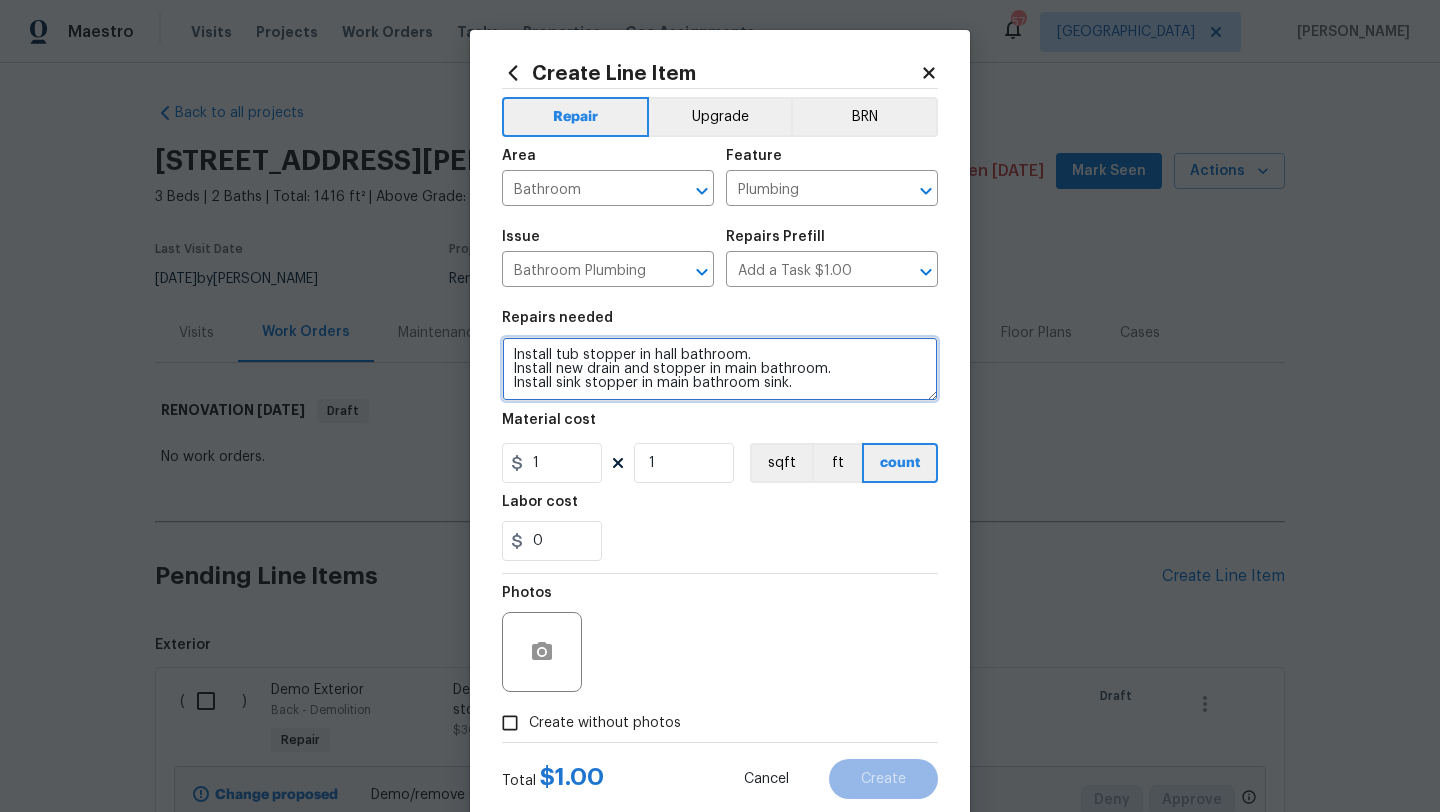 type on "Install tub stopper in hall bathroom.
Install new drain and stopper in main bathroom.
Install sink stopper in main bathroom sink." 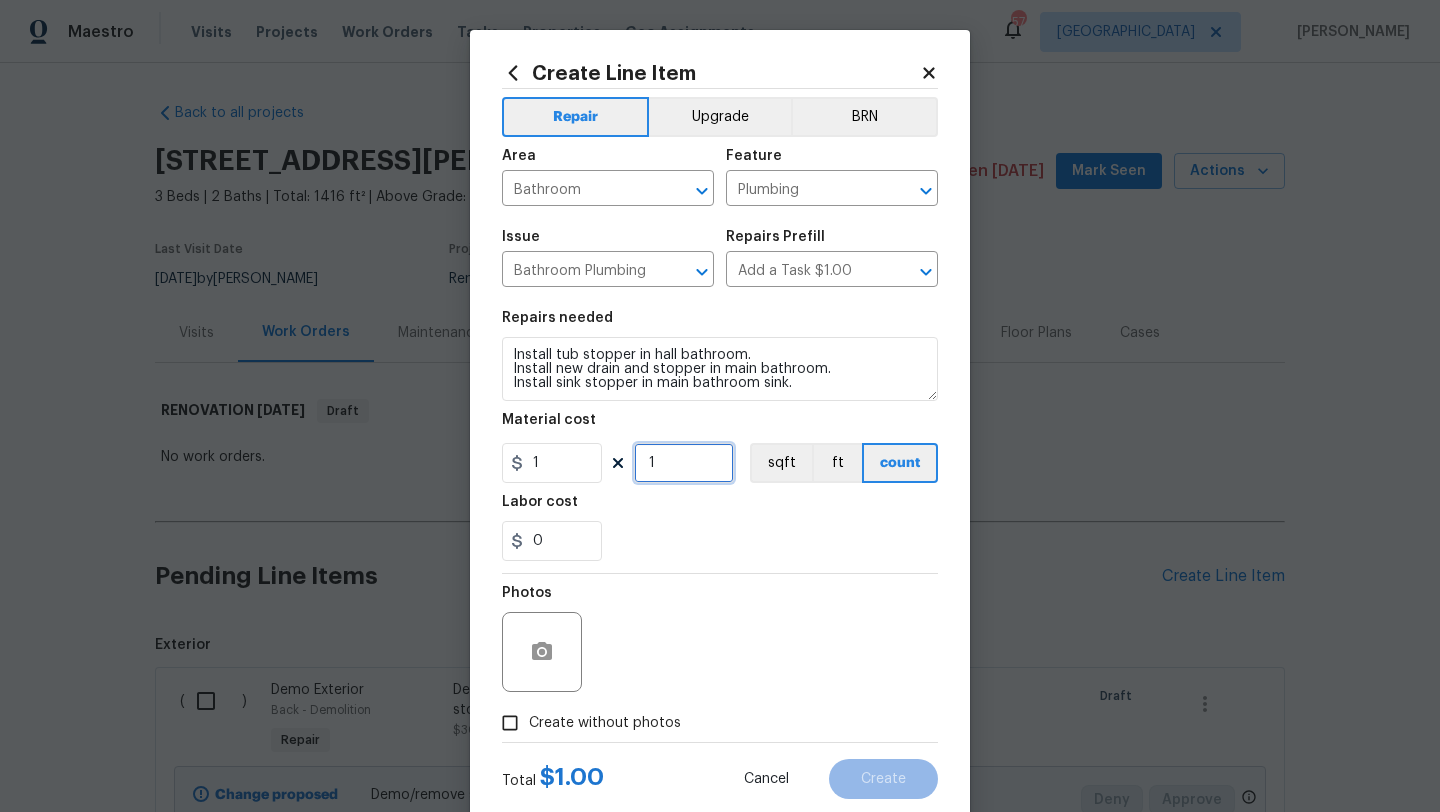 click on "1" at bounding box center (684, 463) 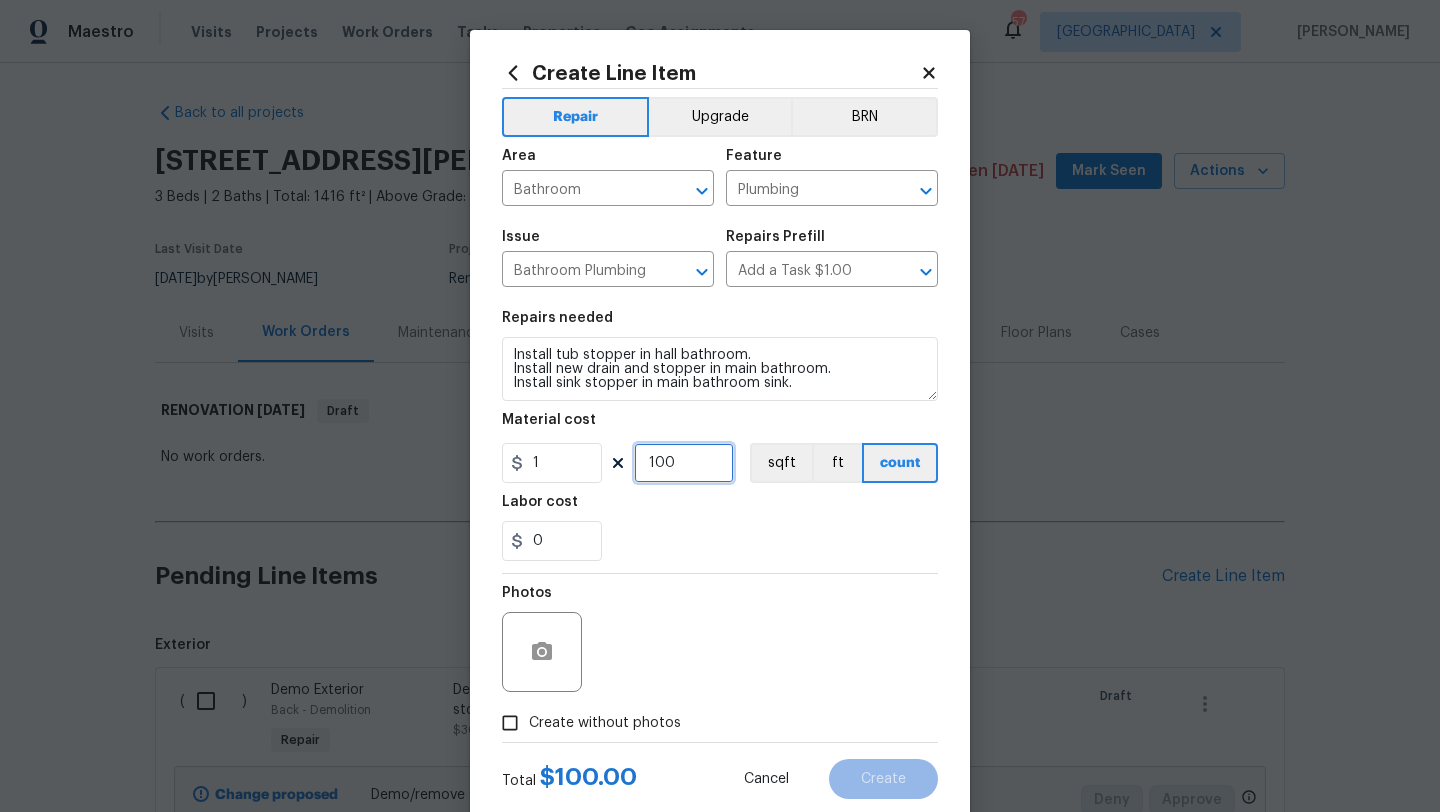 type on "100" 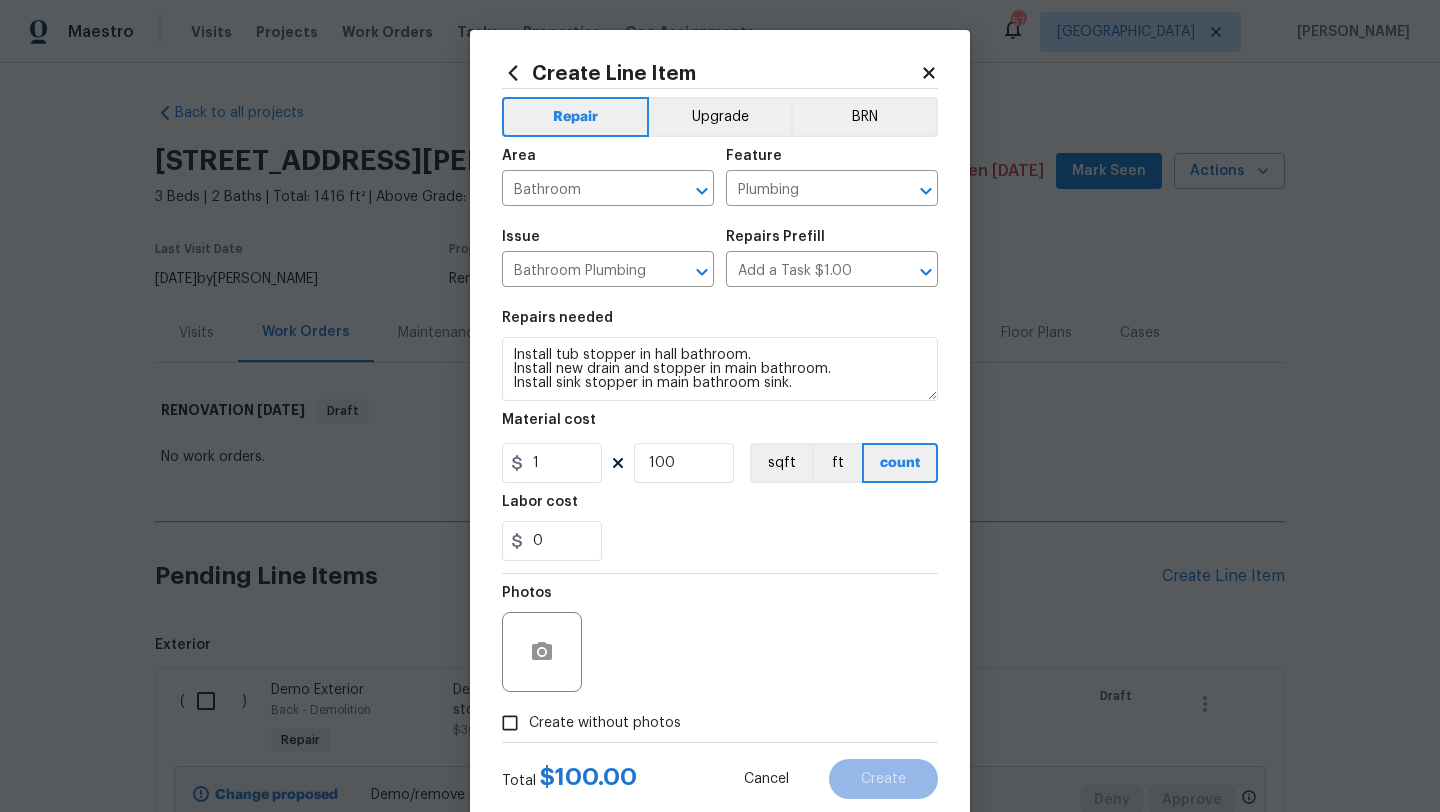 click on "Create without photos" at bounding box center (605, 723) 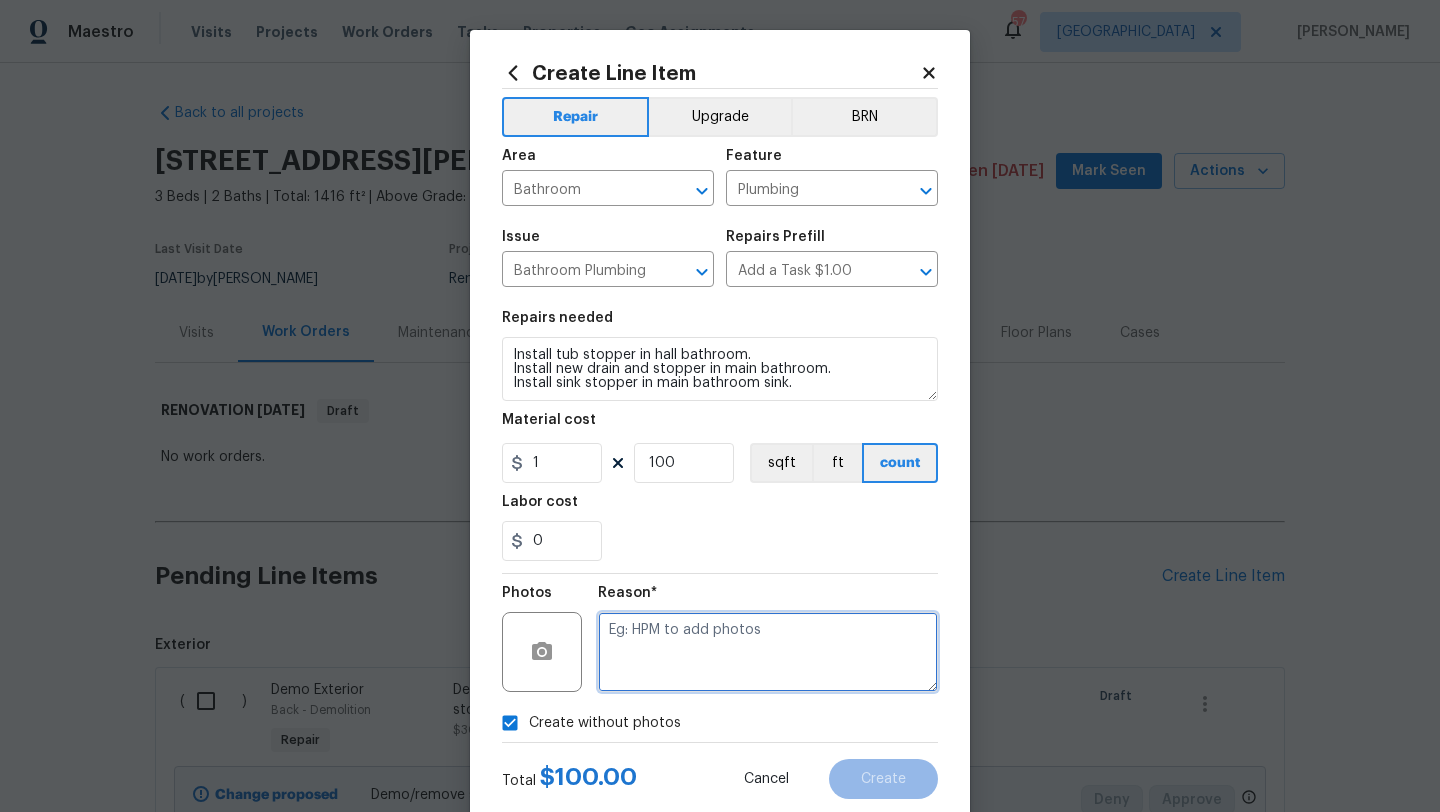 click at bounding box center [768, 652] 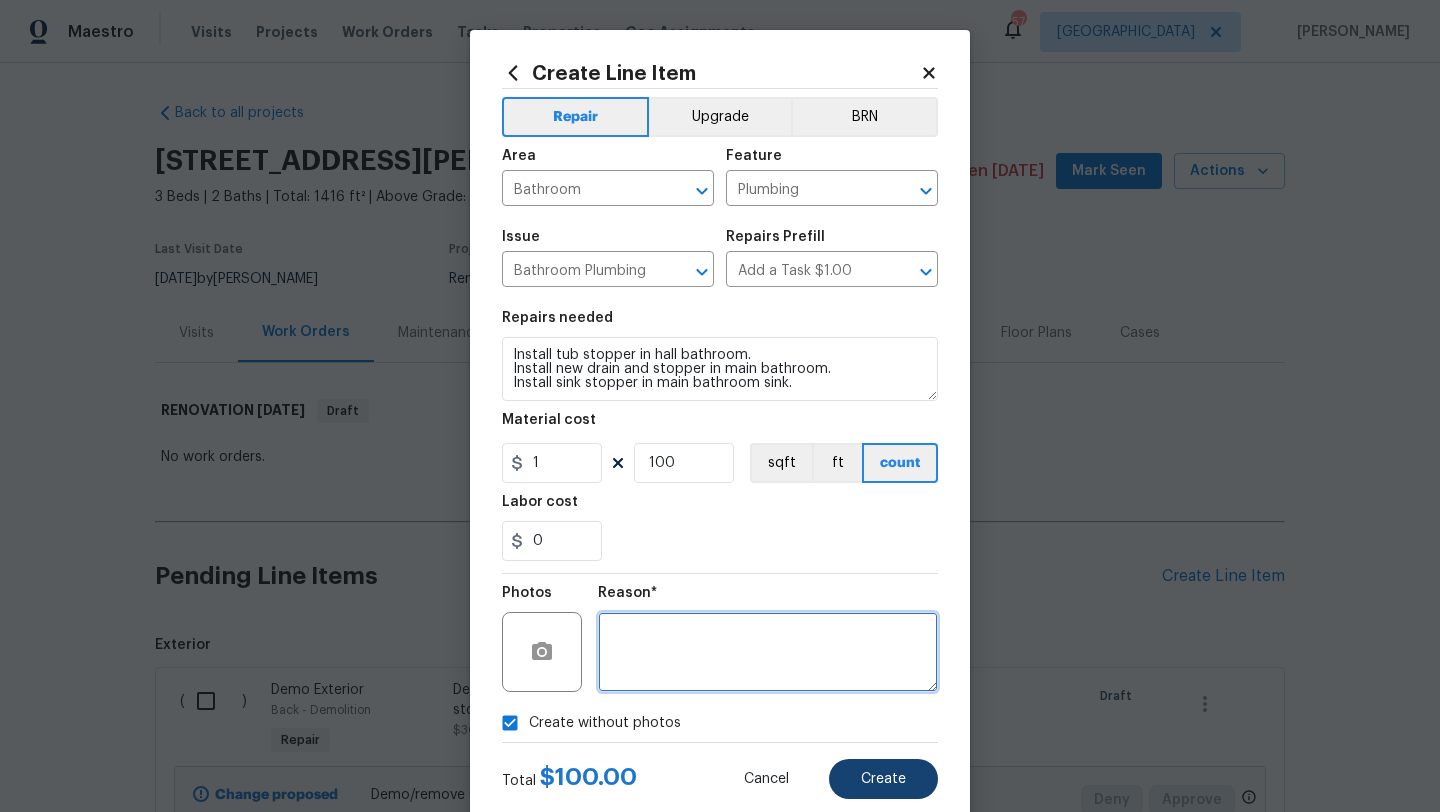 type 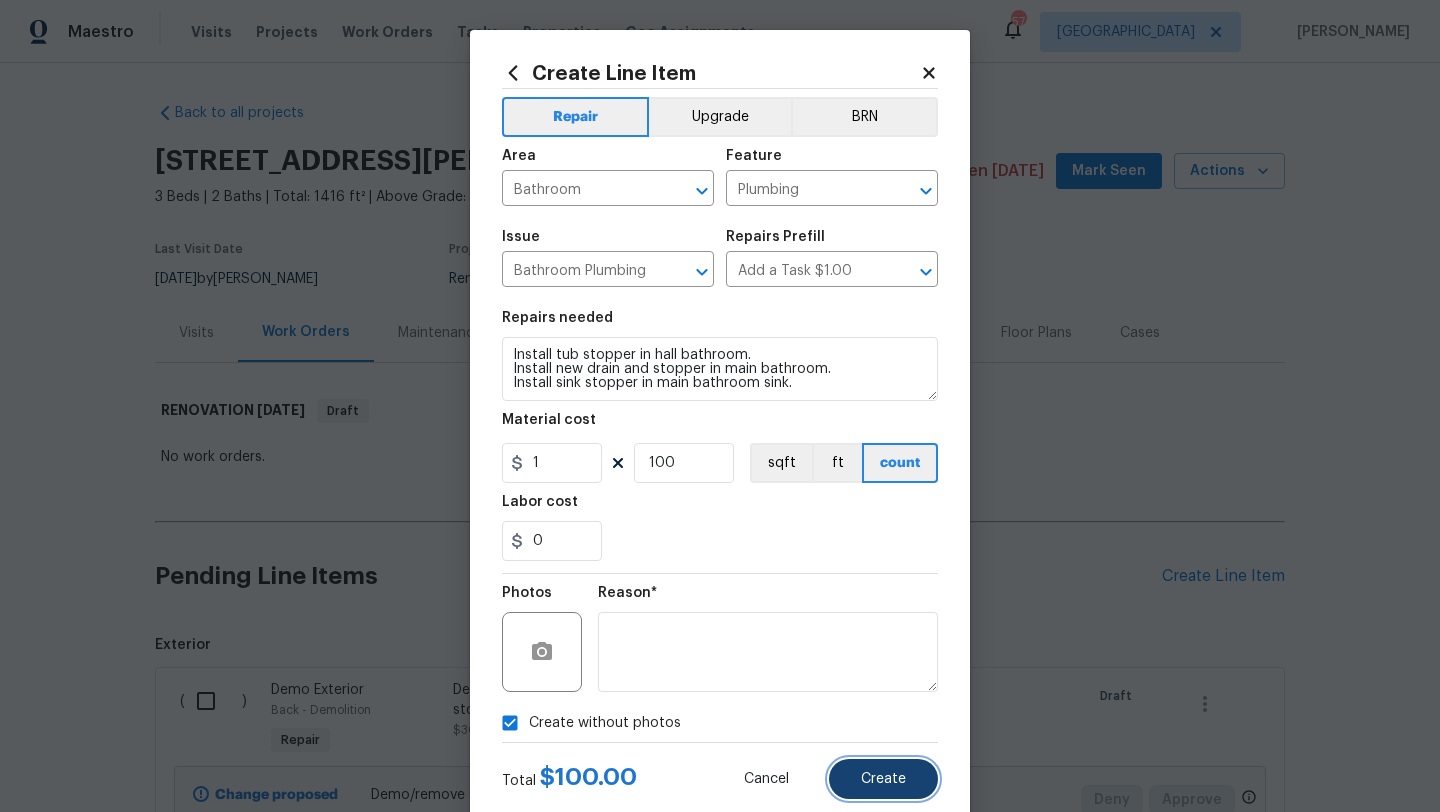 click on "Create" at bounding box center (883, 779) 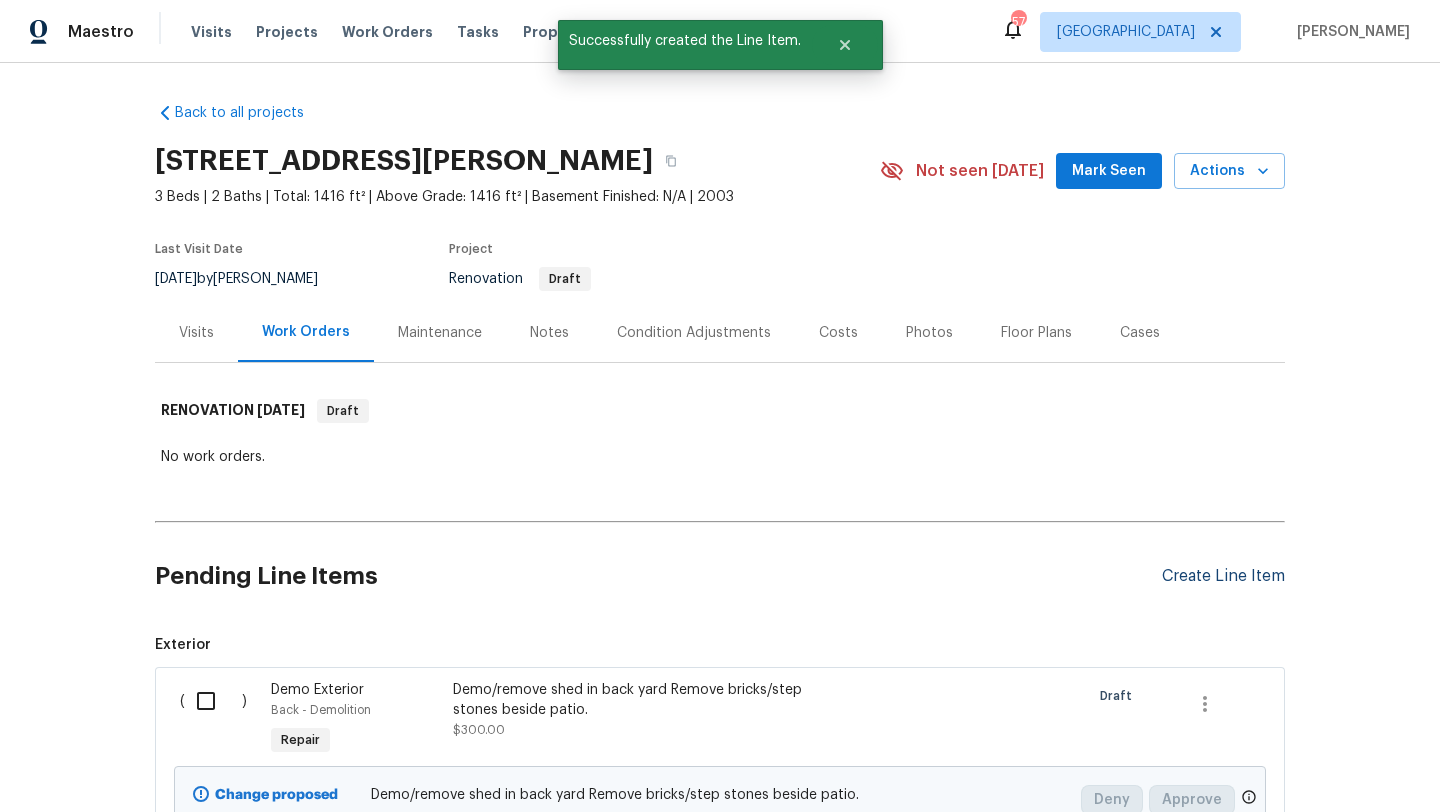 click on "Create Line Item" at bounding box center (1223, 576) 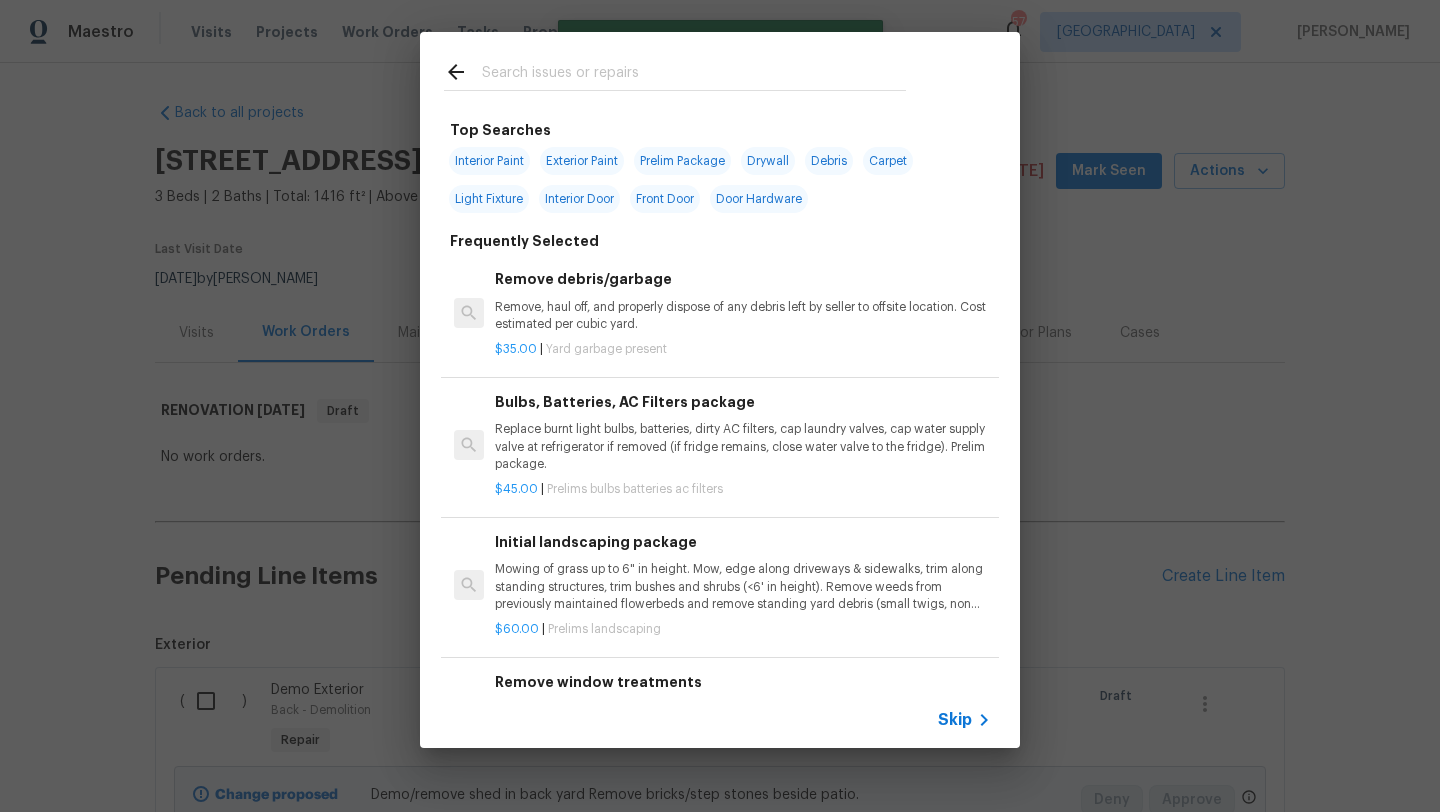 click at bounding box center [694, 75] 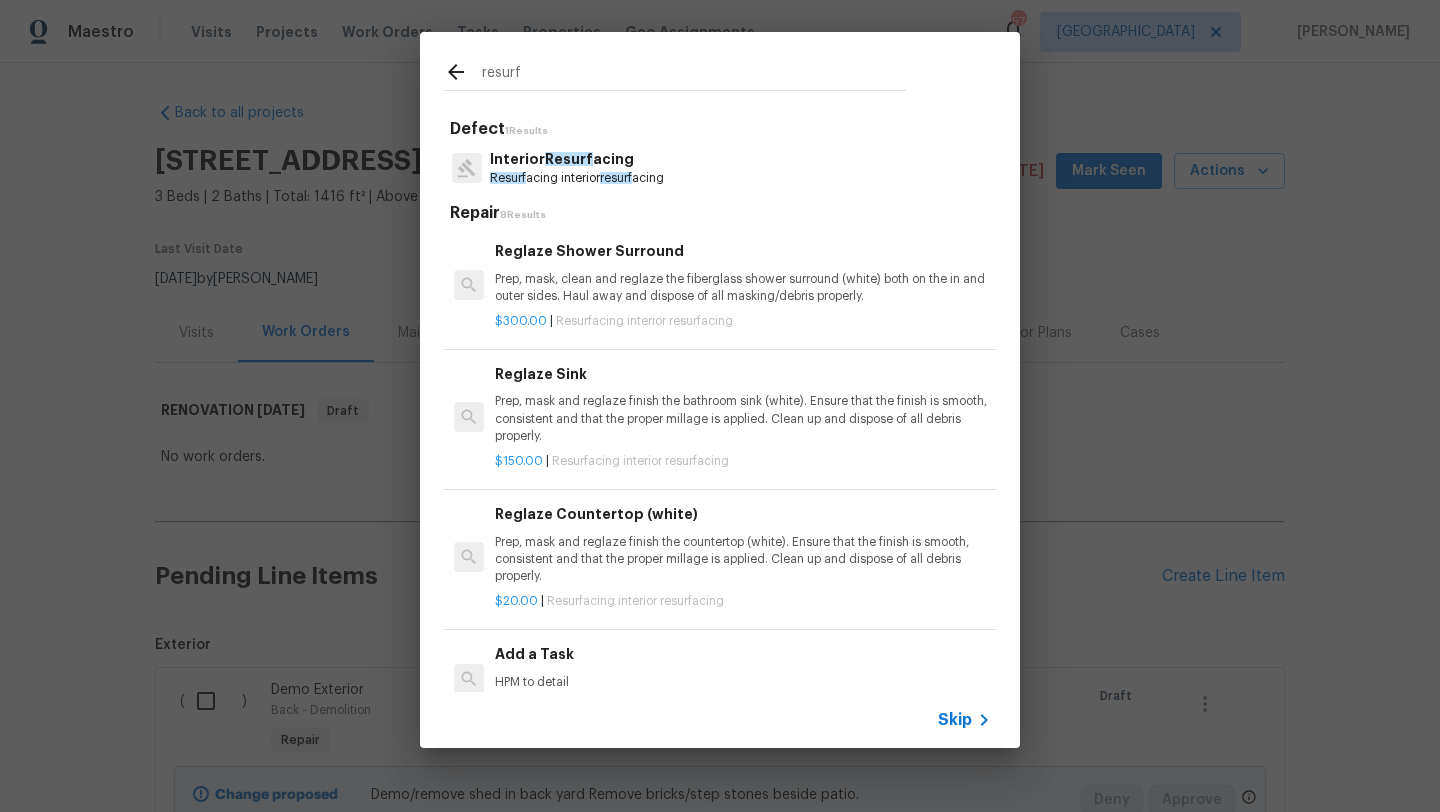 type on "resurf" 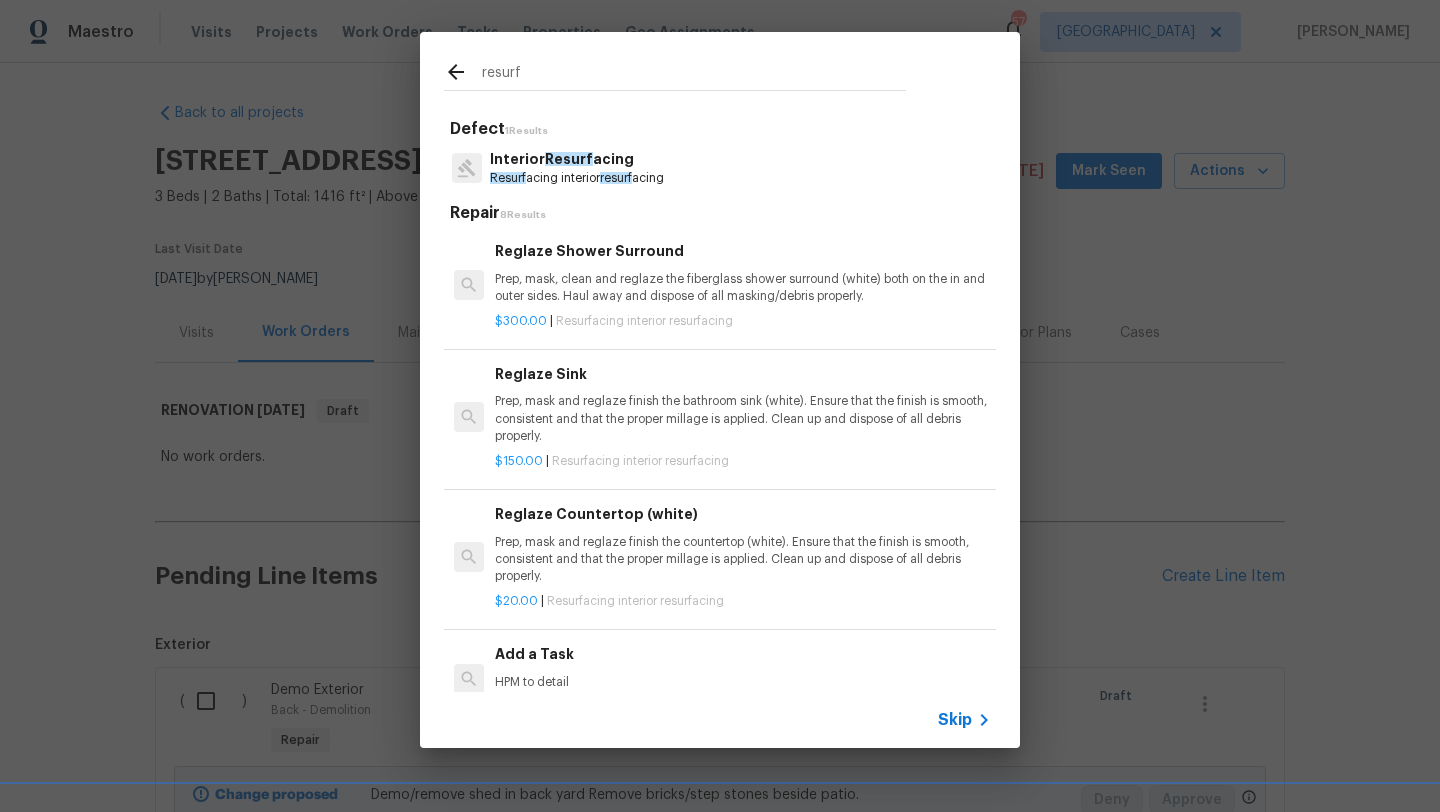 click on "Prep, mask and reglaze finish the countertop (white). Ensure that the finish is smooth, consistent and that the proper millage is applied. Clean up and dispose of all debris properly." at bounding box center (743, 559) 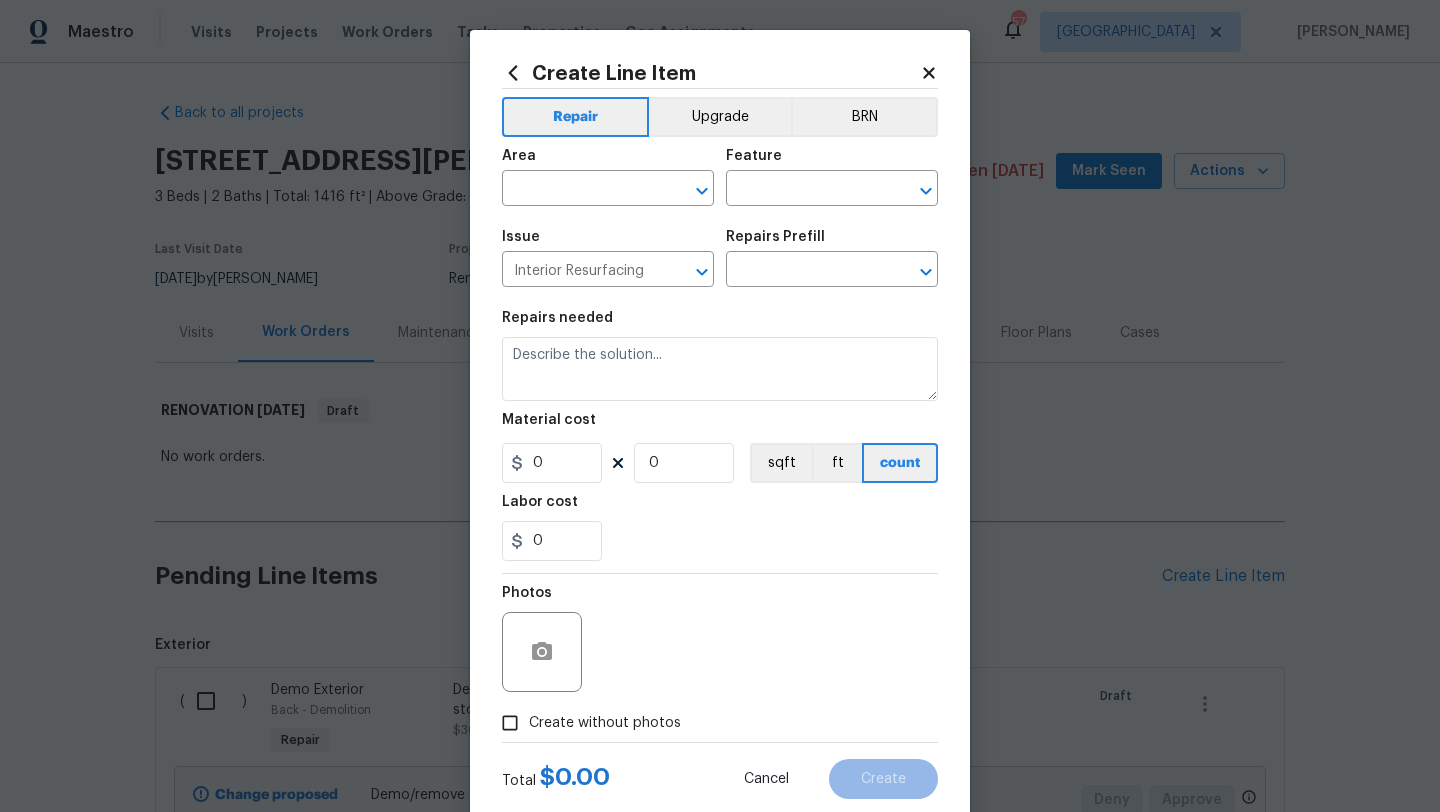 type on "Reglaze Countertop (white) $20.00" 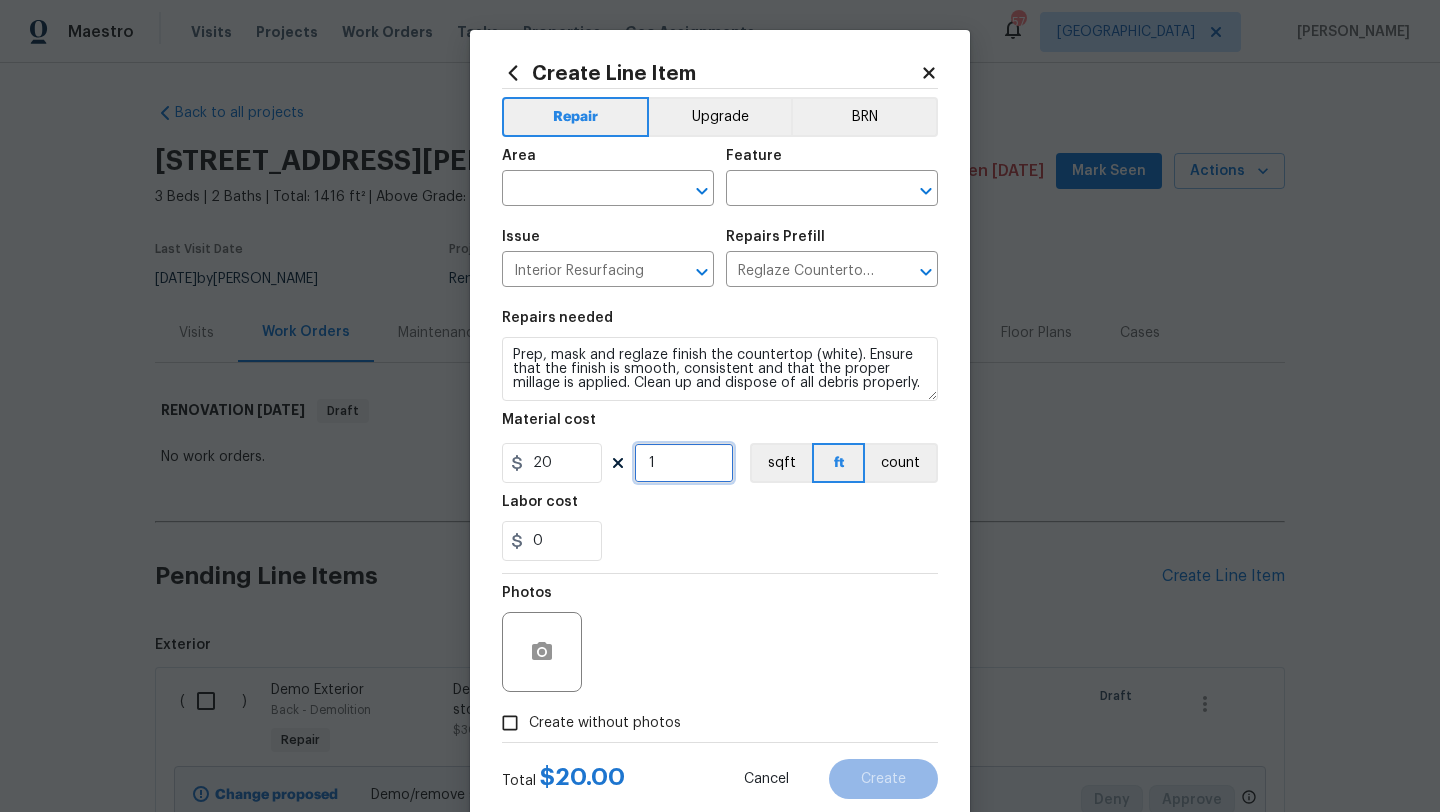 drag, startPoint x: 666, startPoint y: 471, endPoint x: 618, endPoint y: 468, distance: 48.09366 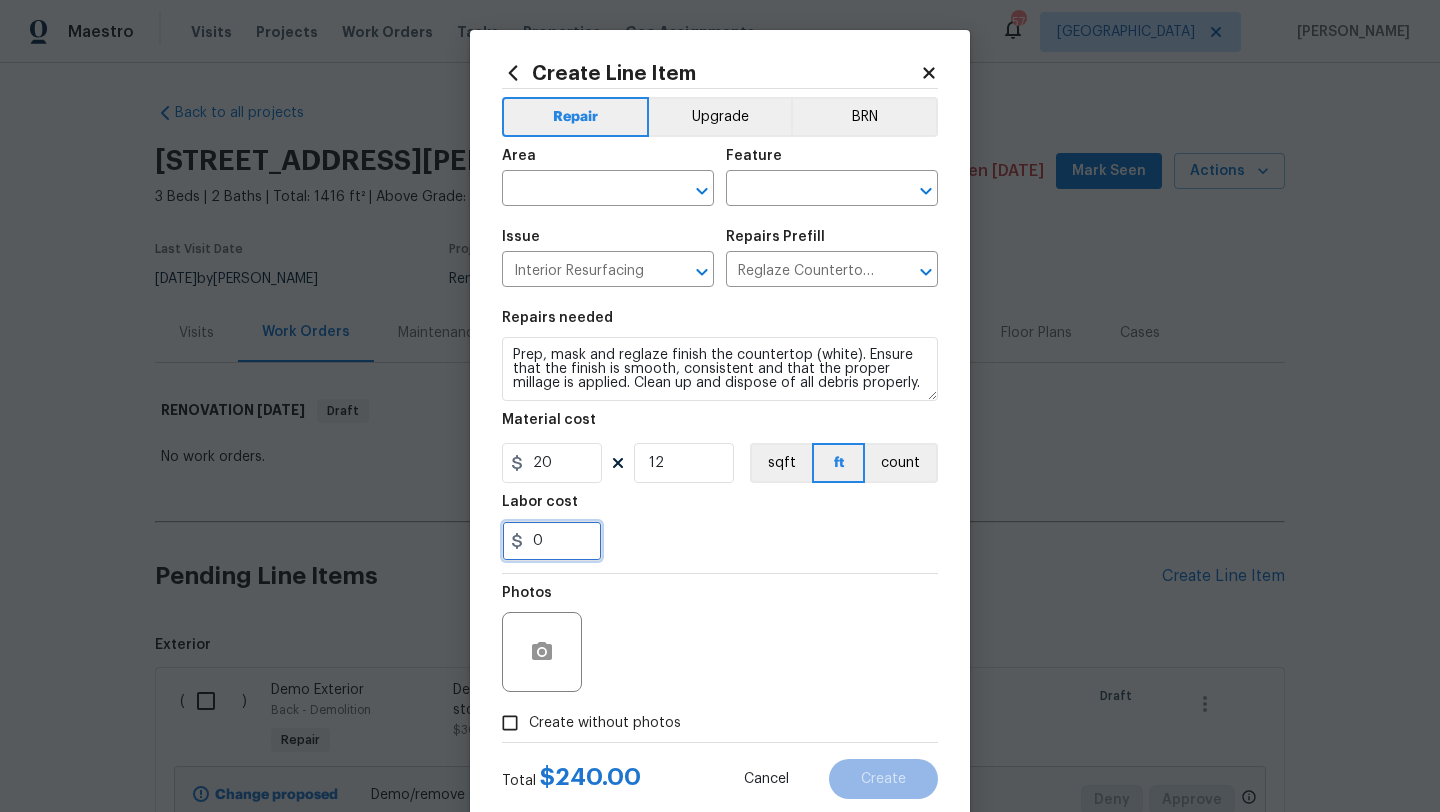 click on "0" at bounding box center (552, 541) 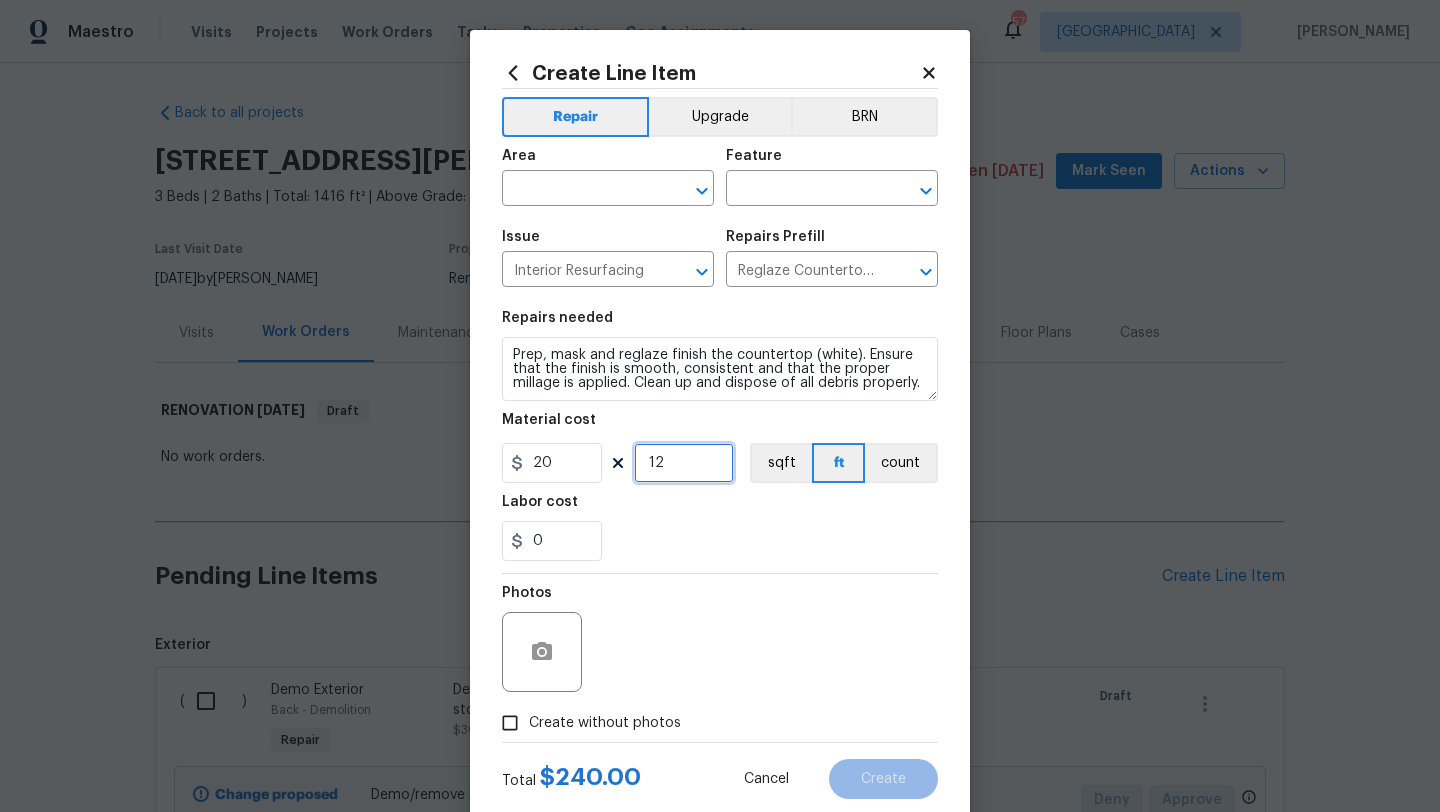 drag, startPoint x: 666, startPoint y: 467, endPoint x: 605, endPoint y: 466, distance: 61.008198 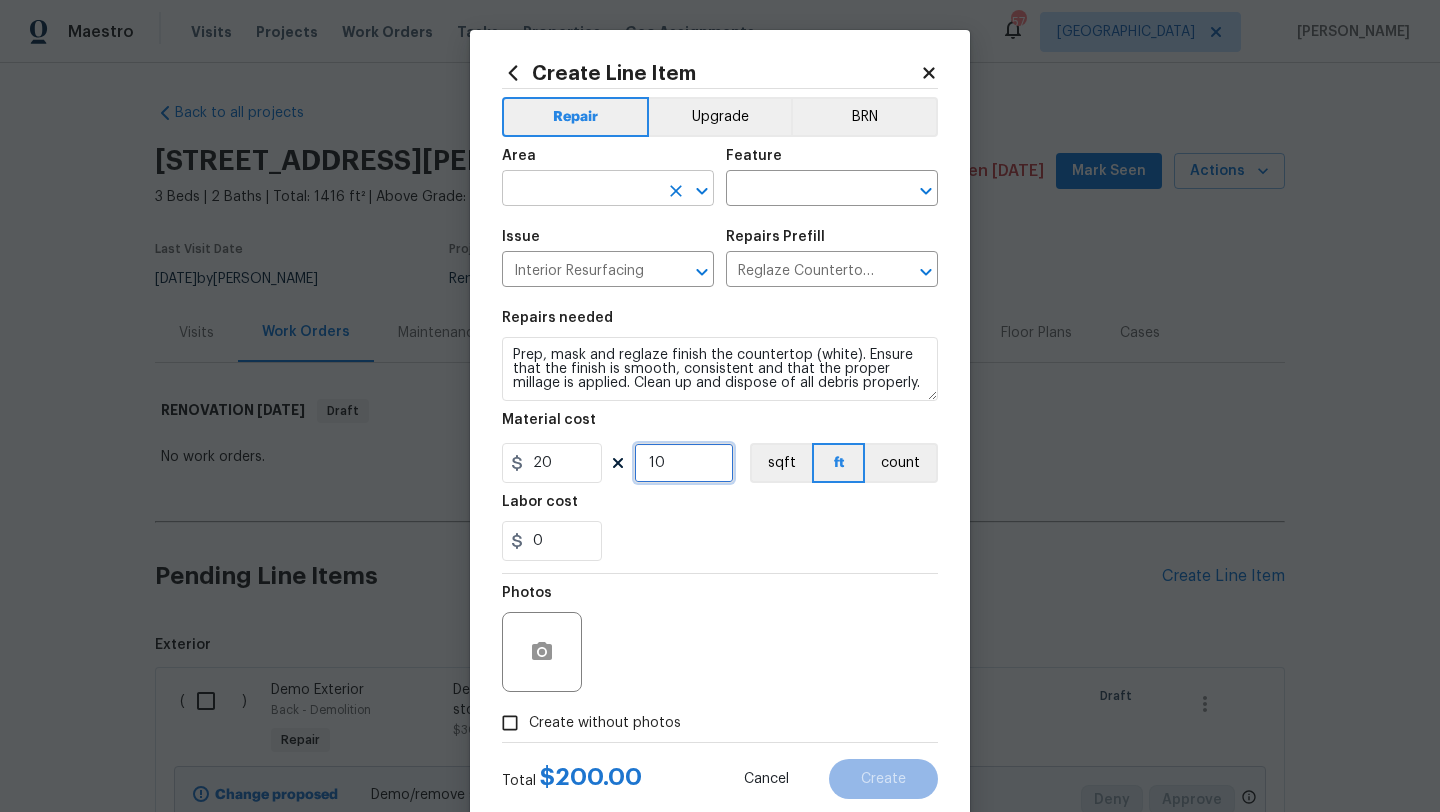 type on "10" 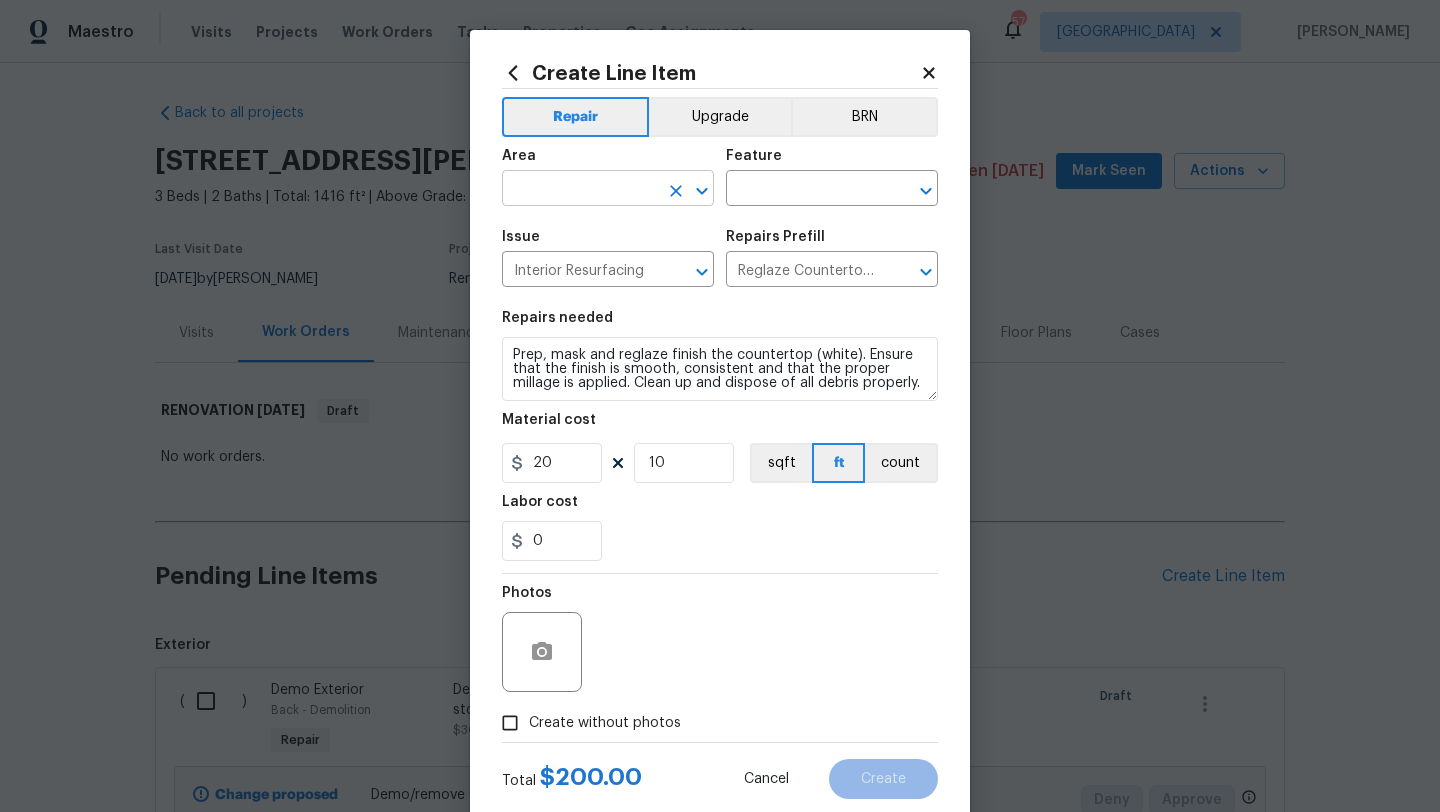 click at bounding box center [580, 190] 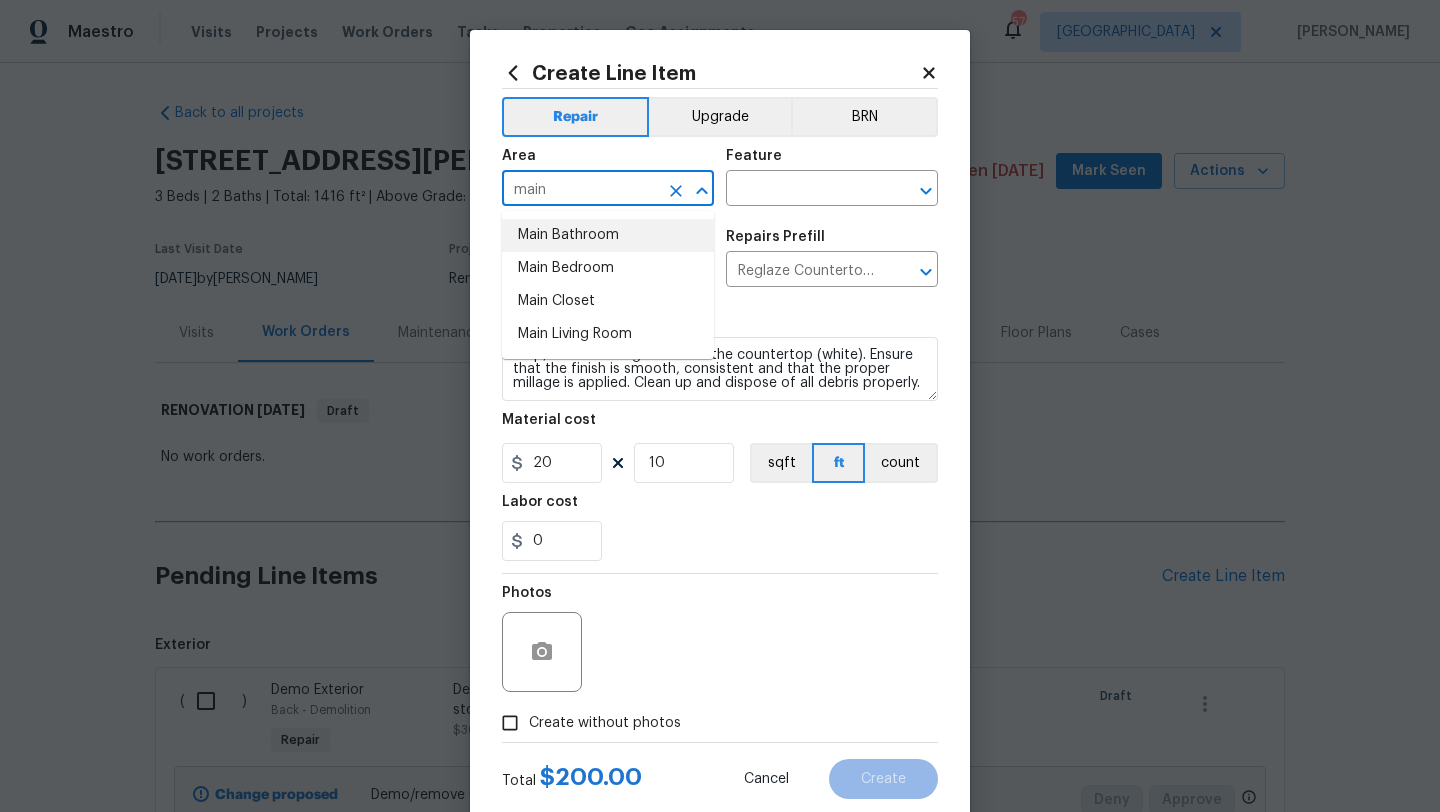click on "Main Bathroom" at bounding box center [608, 235] 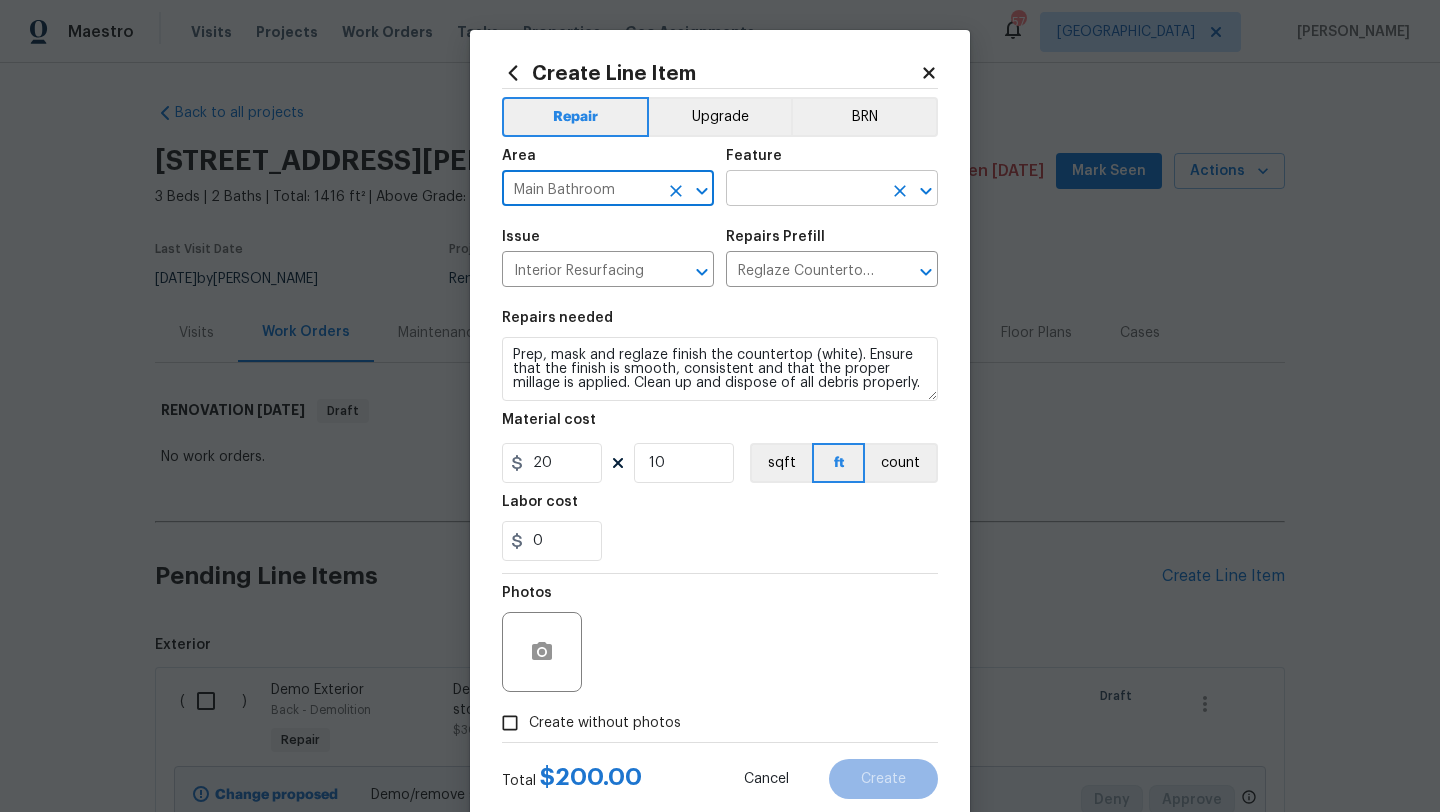 type on "Main Bathroom" 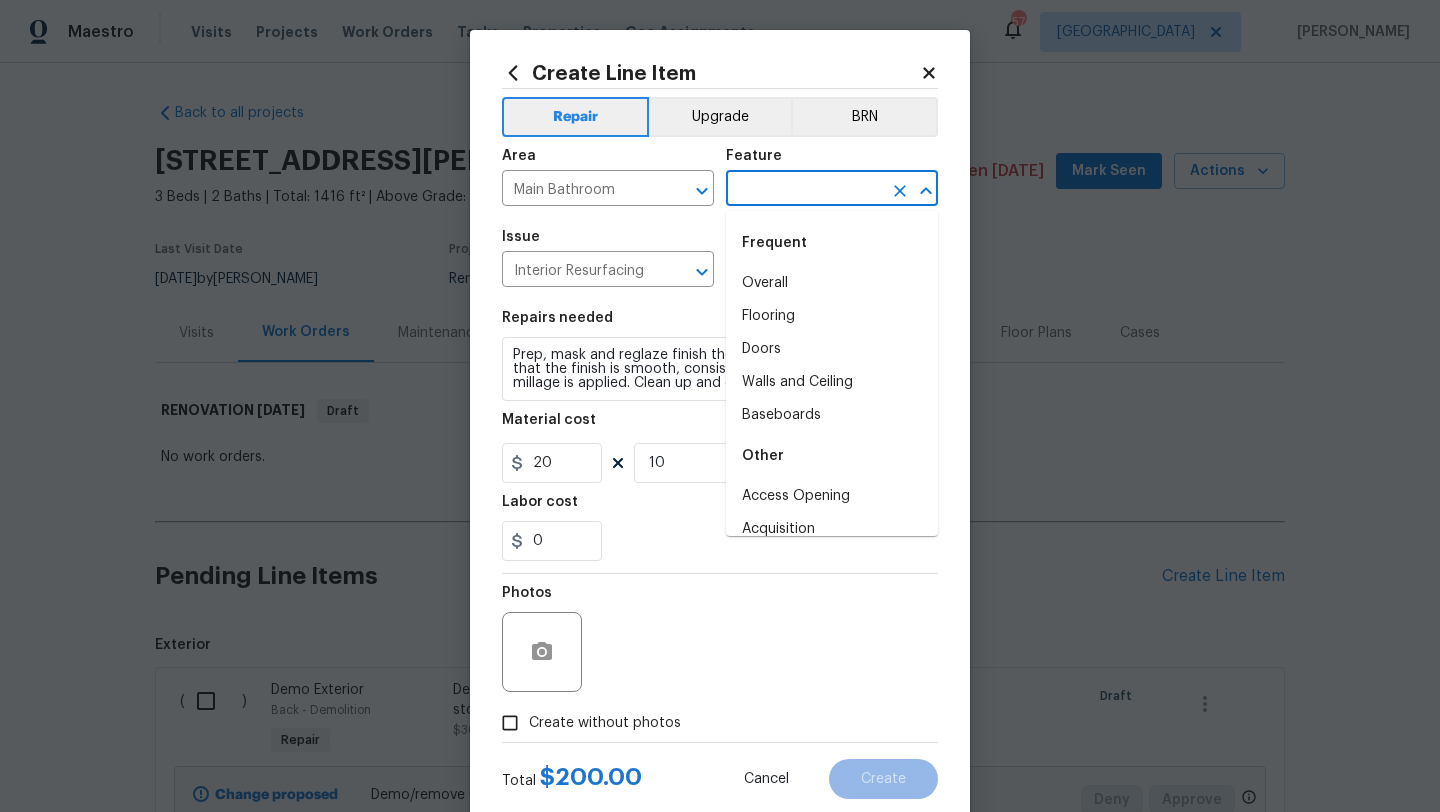 click at bounding box center (804, 190) 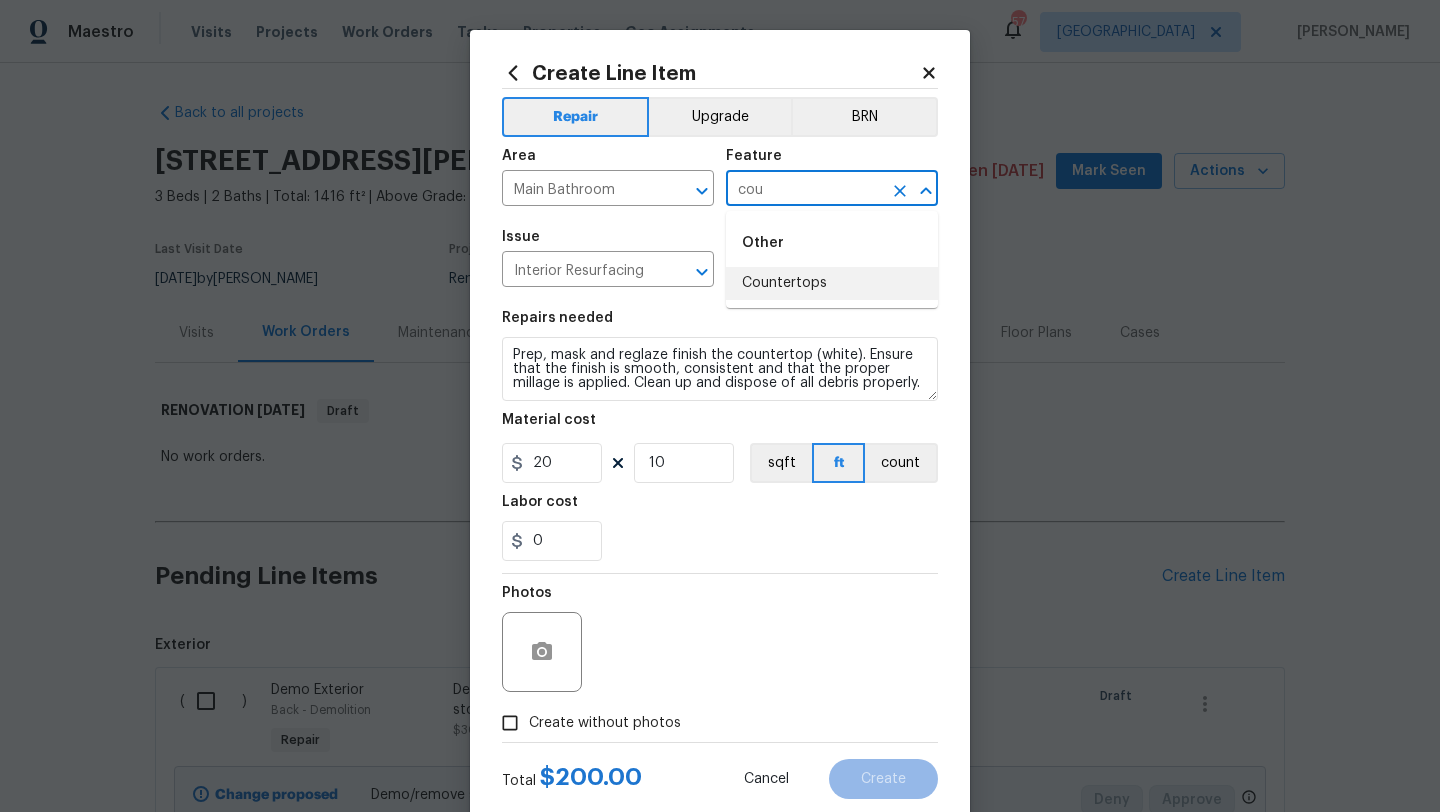 click on "Countertops" at bounding box center (832, 283) 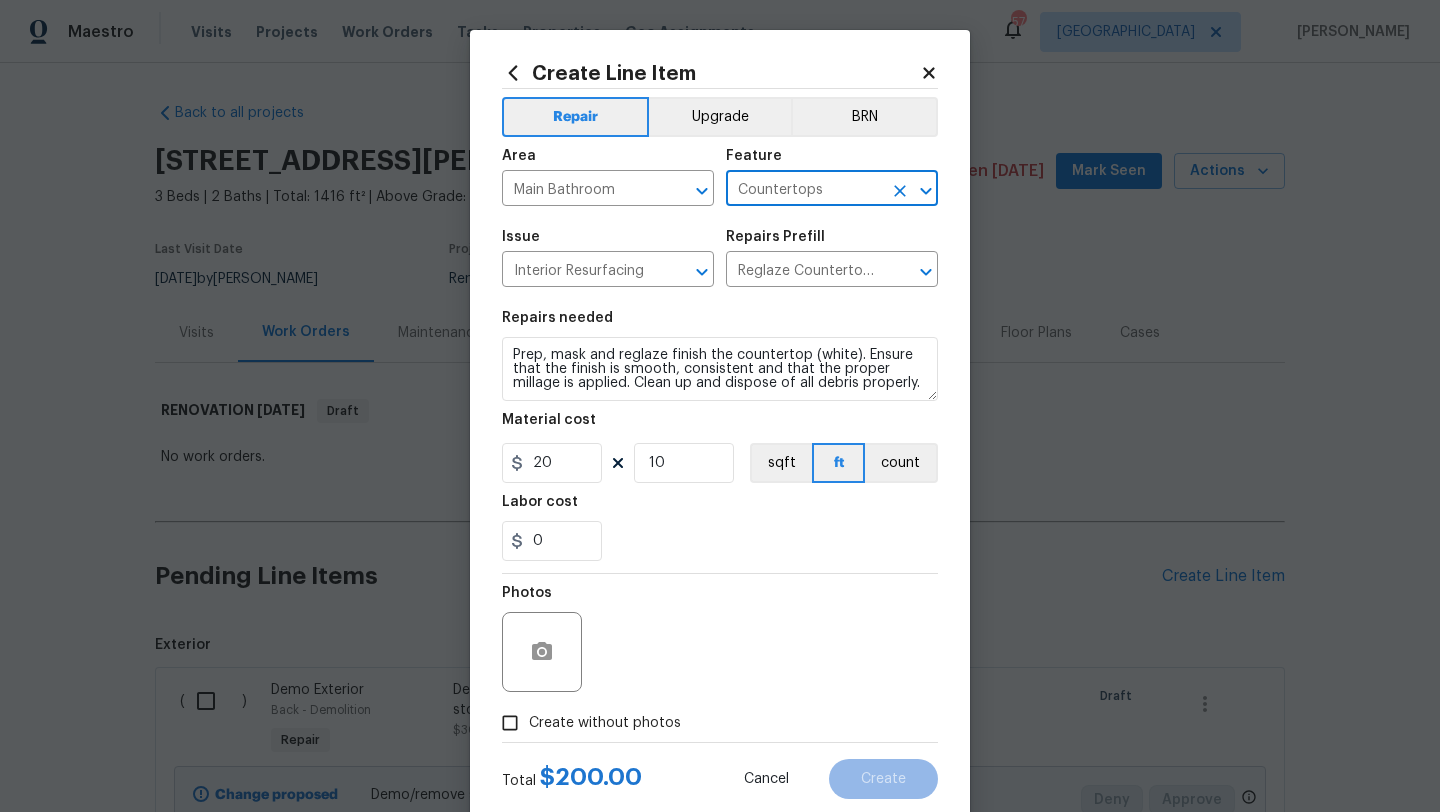 type on "Countertops" 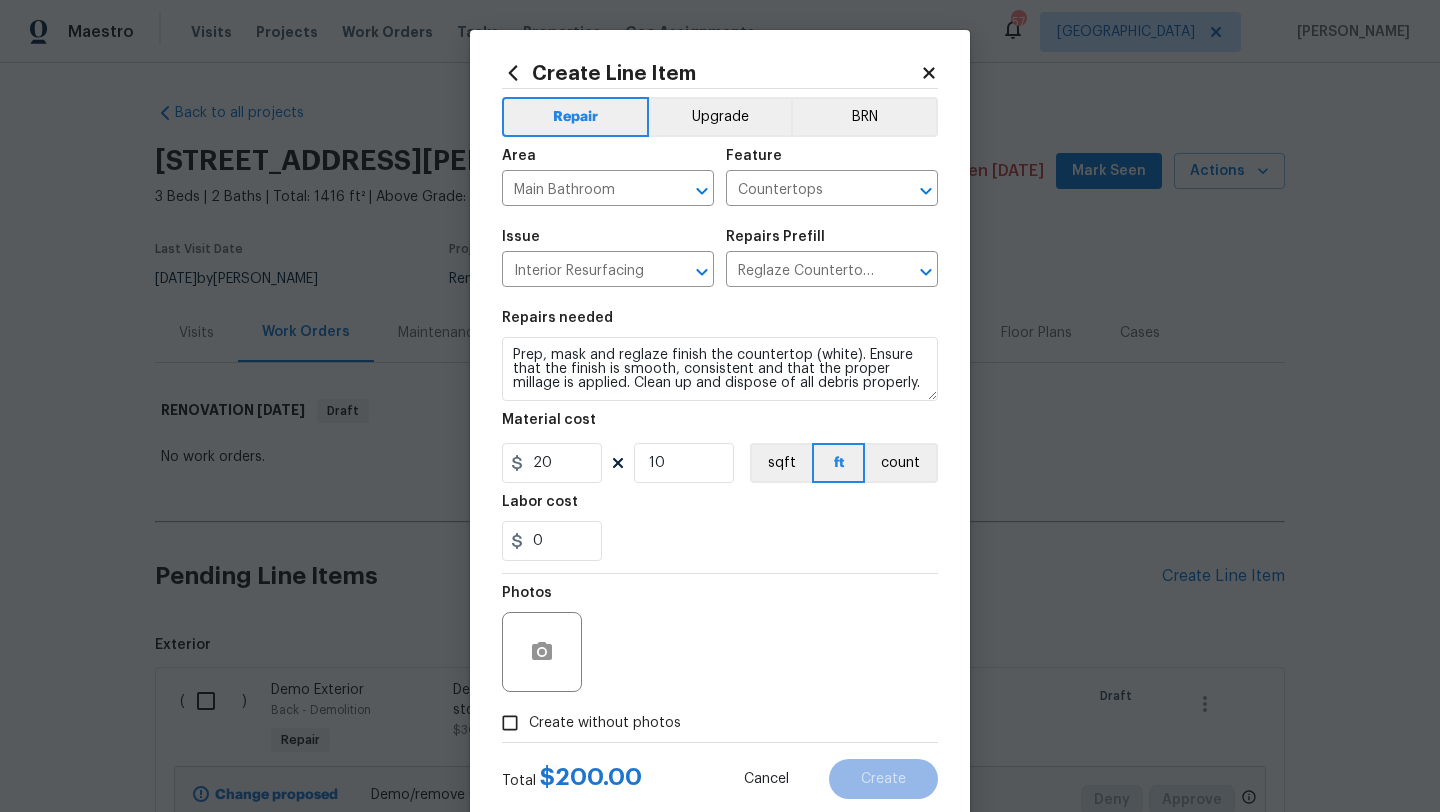 click on "Create without photos" at bounding box center [605, 723] 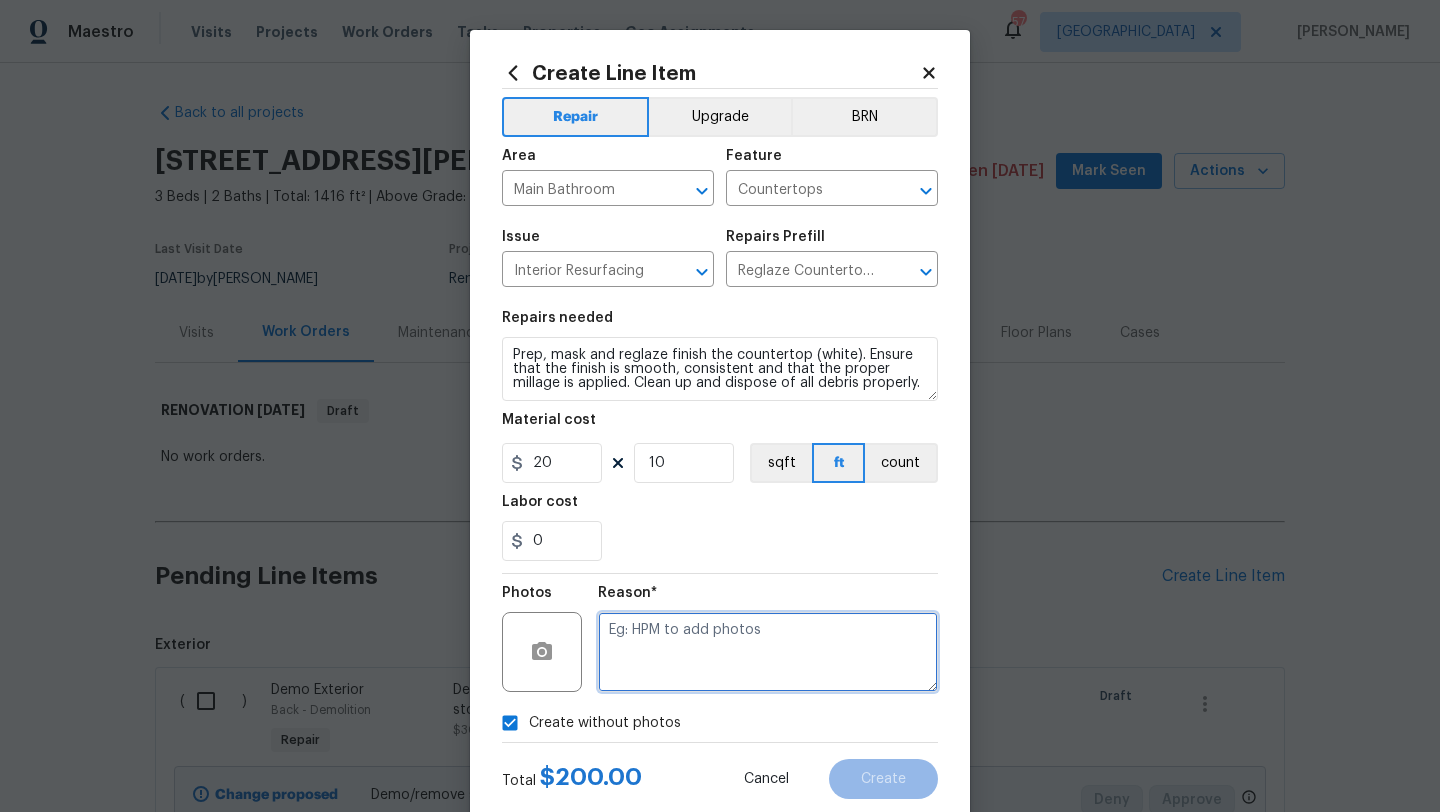 click at bounding box center (768, 652) 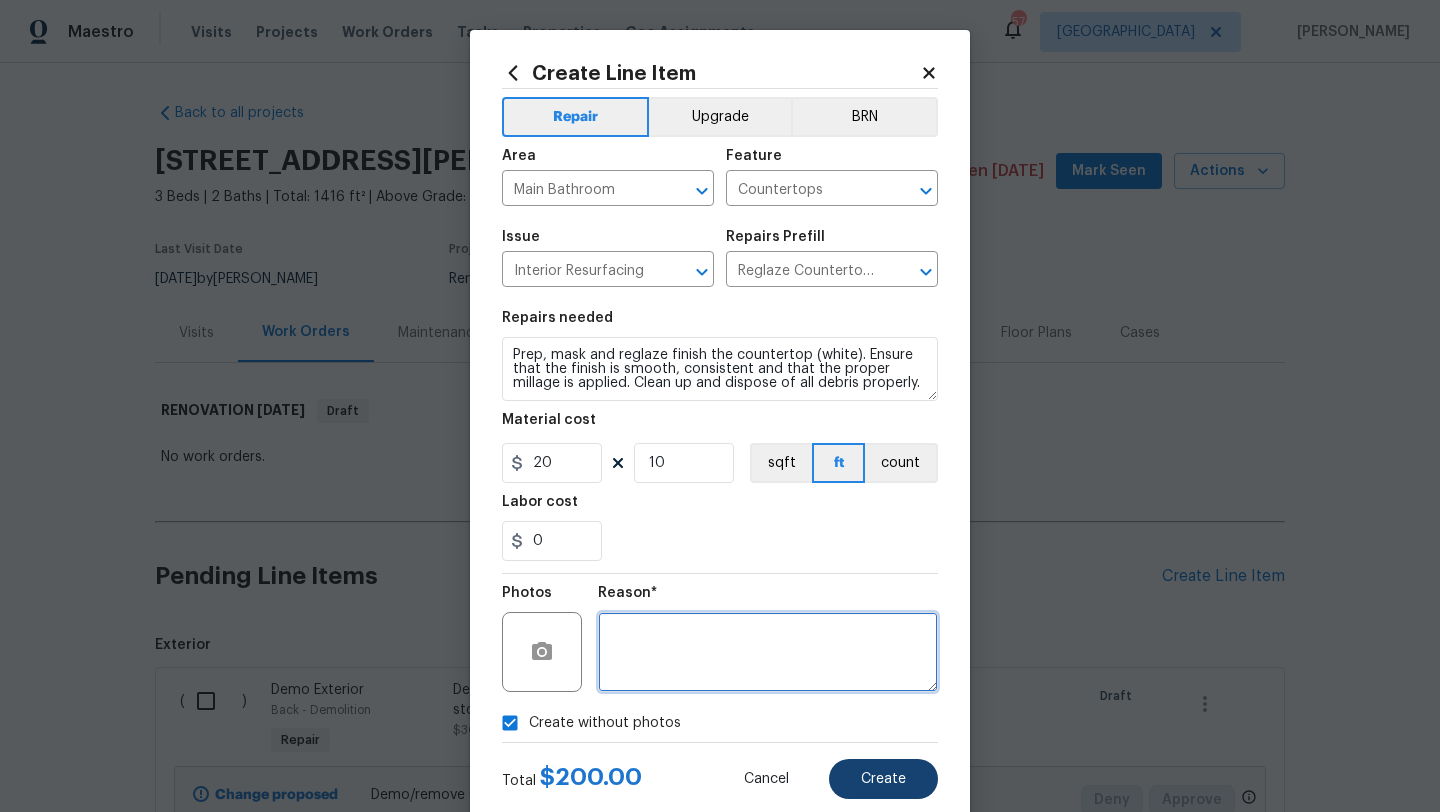 type 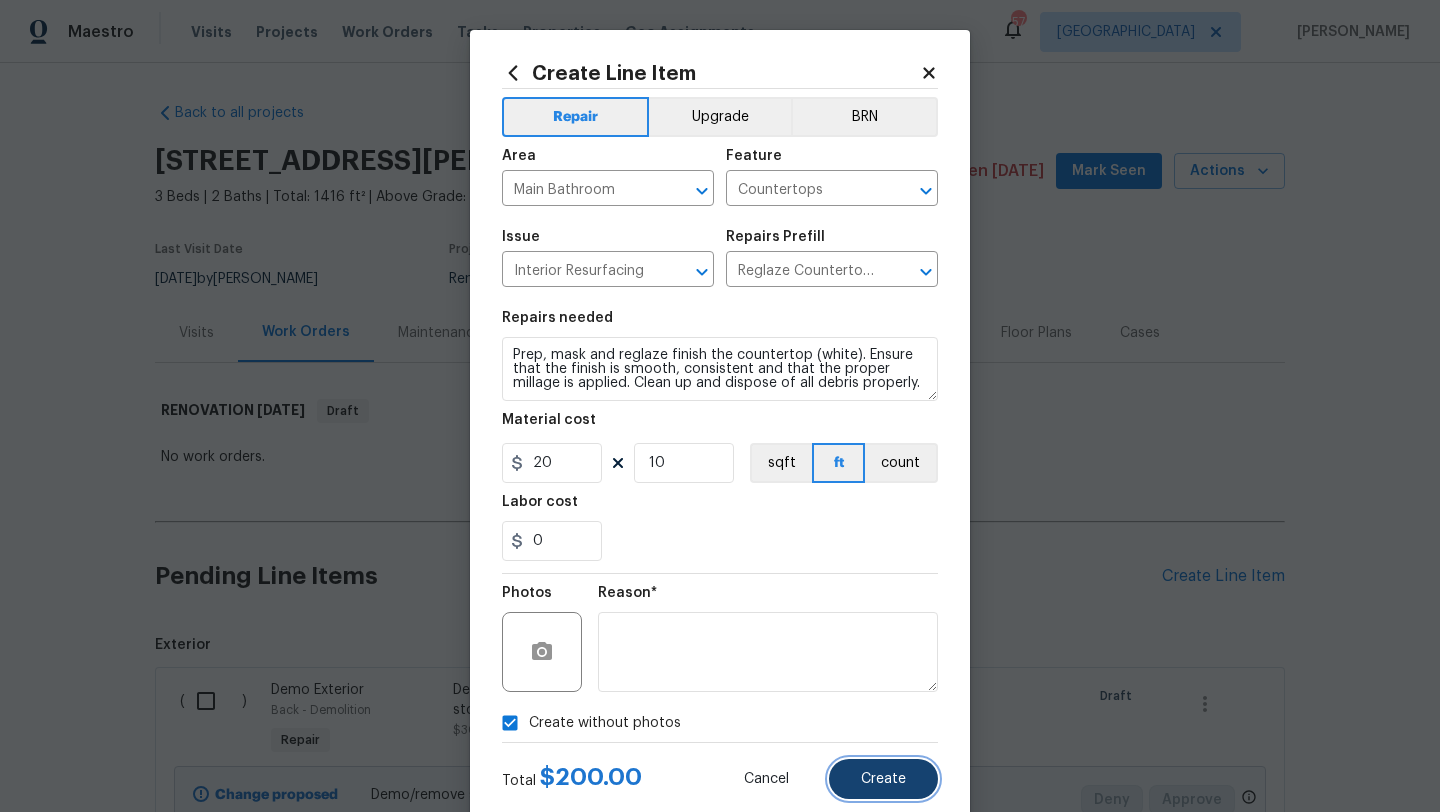 click on "Create" at bounding box center [883, 779] 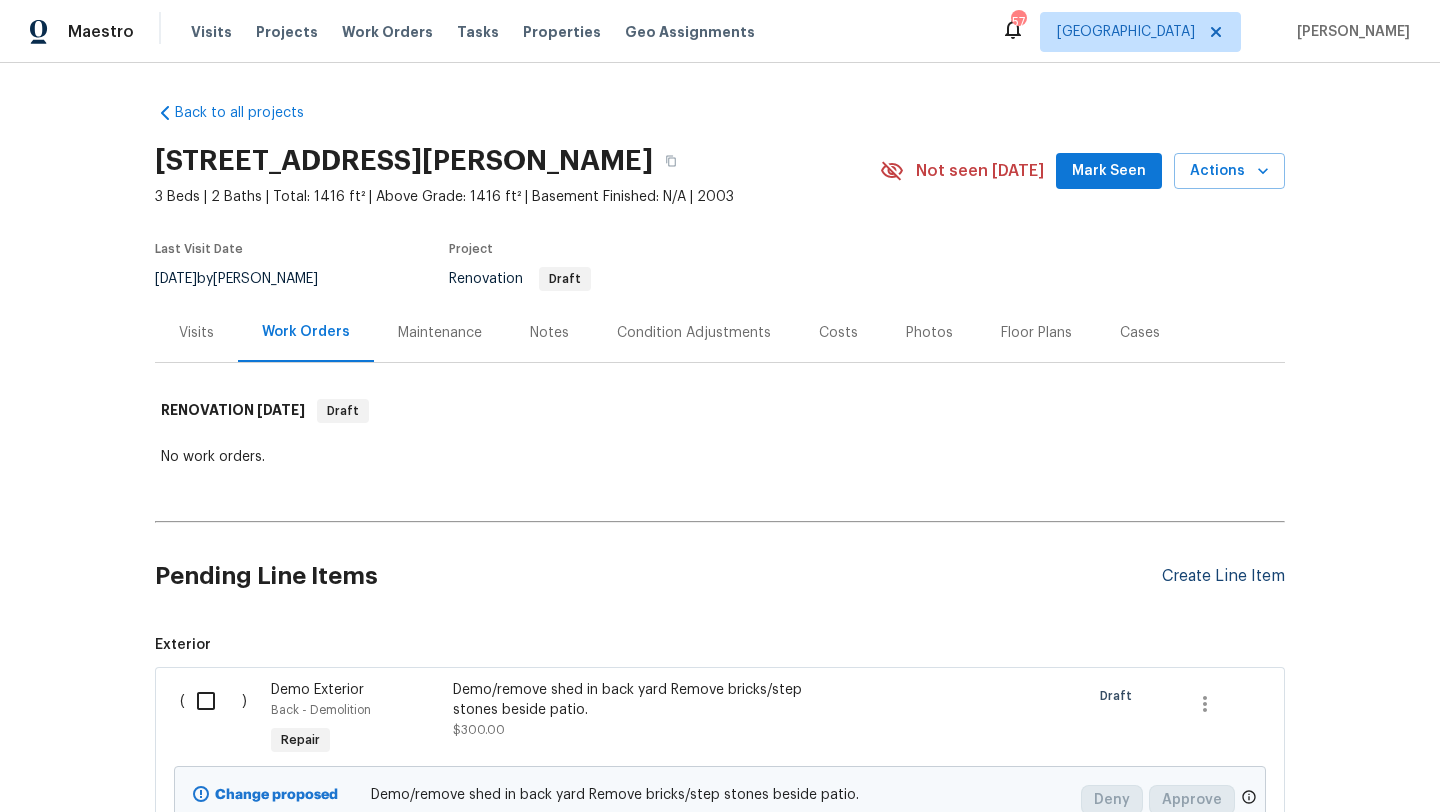 click on "Create Line Item" at bounding box center (1223, 576) 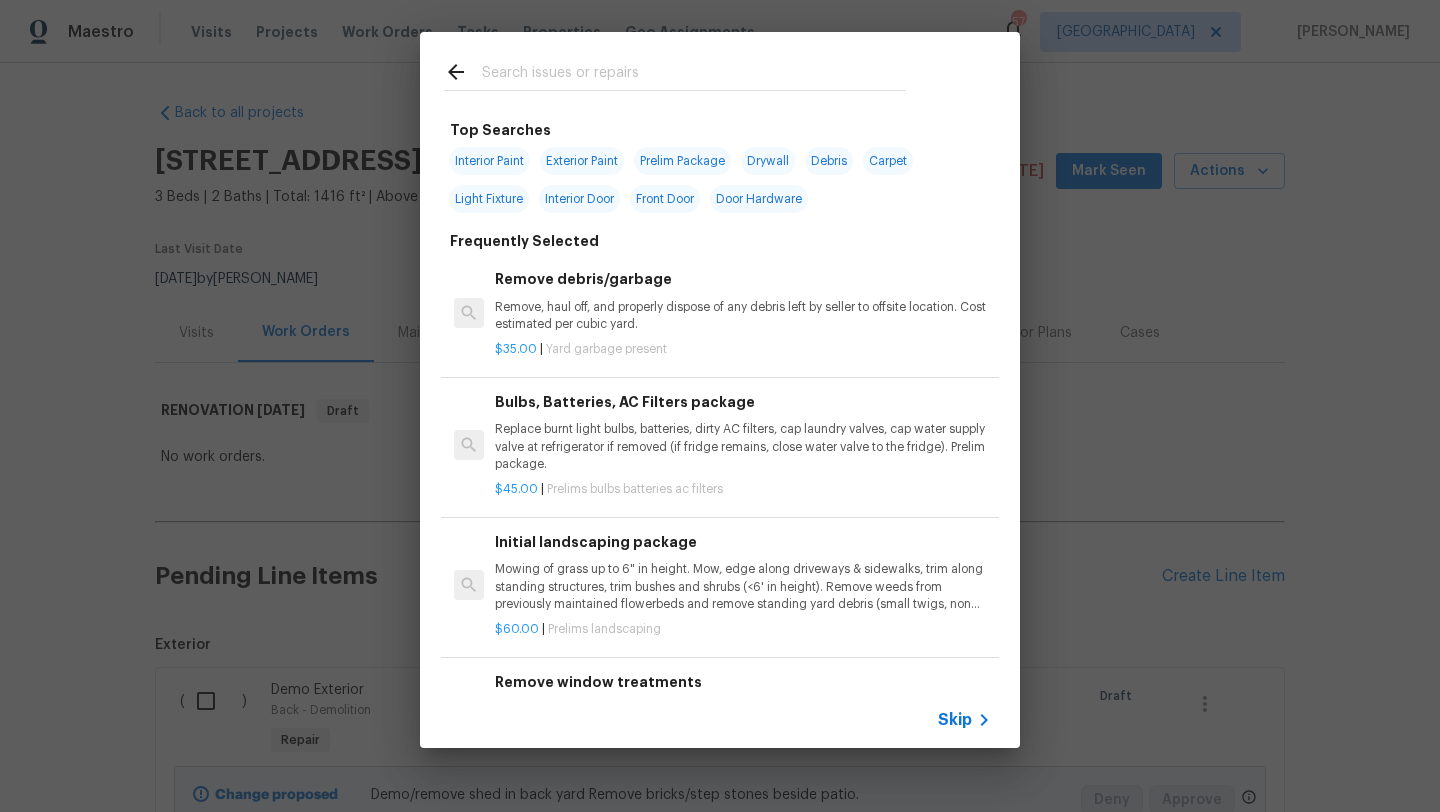 click at bounding box center (694, 75) 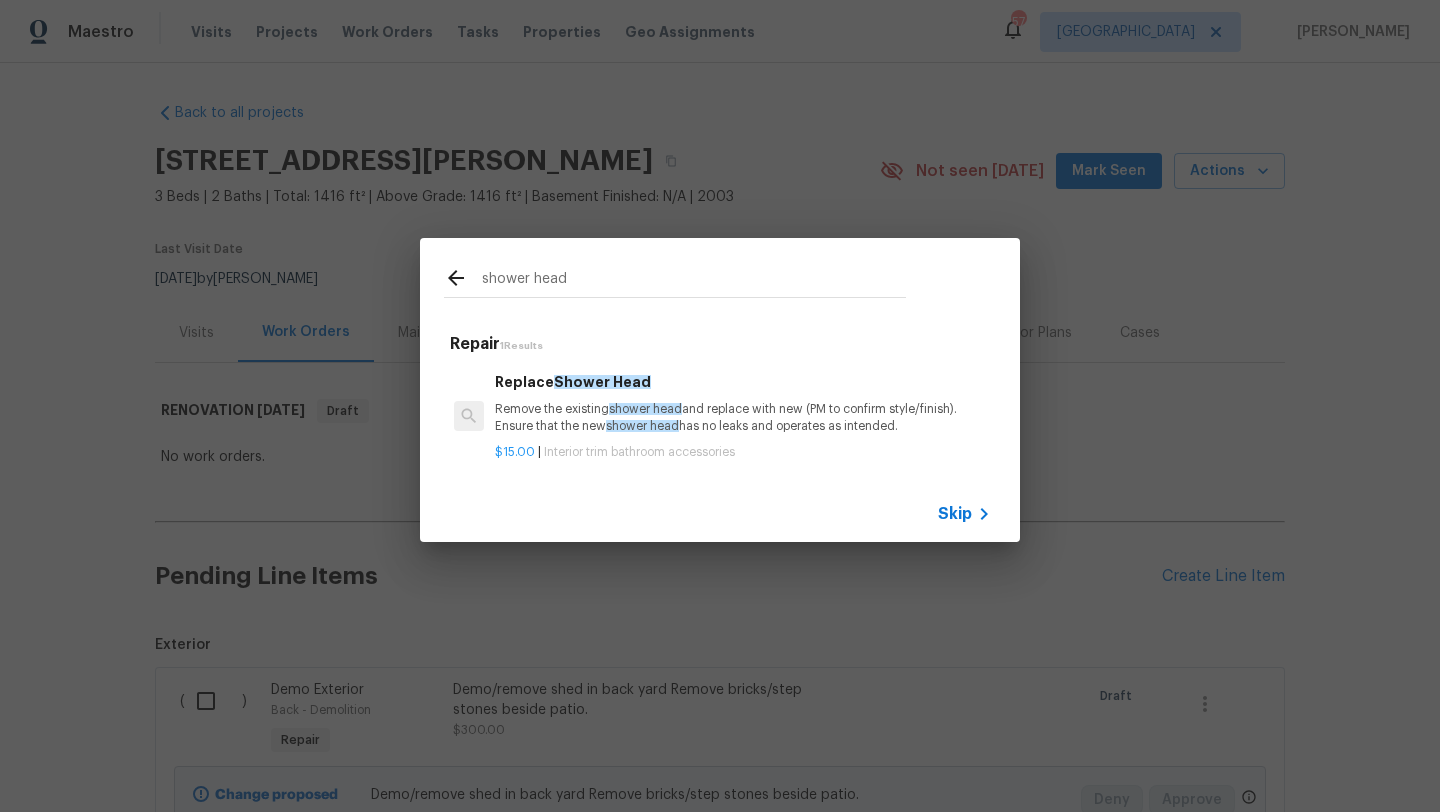 type on "shower head" 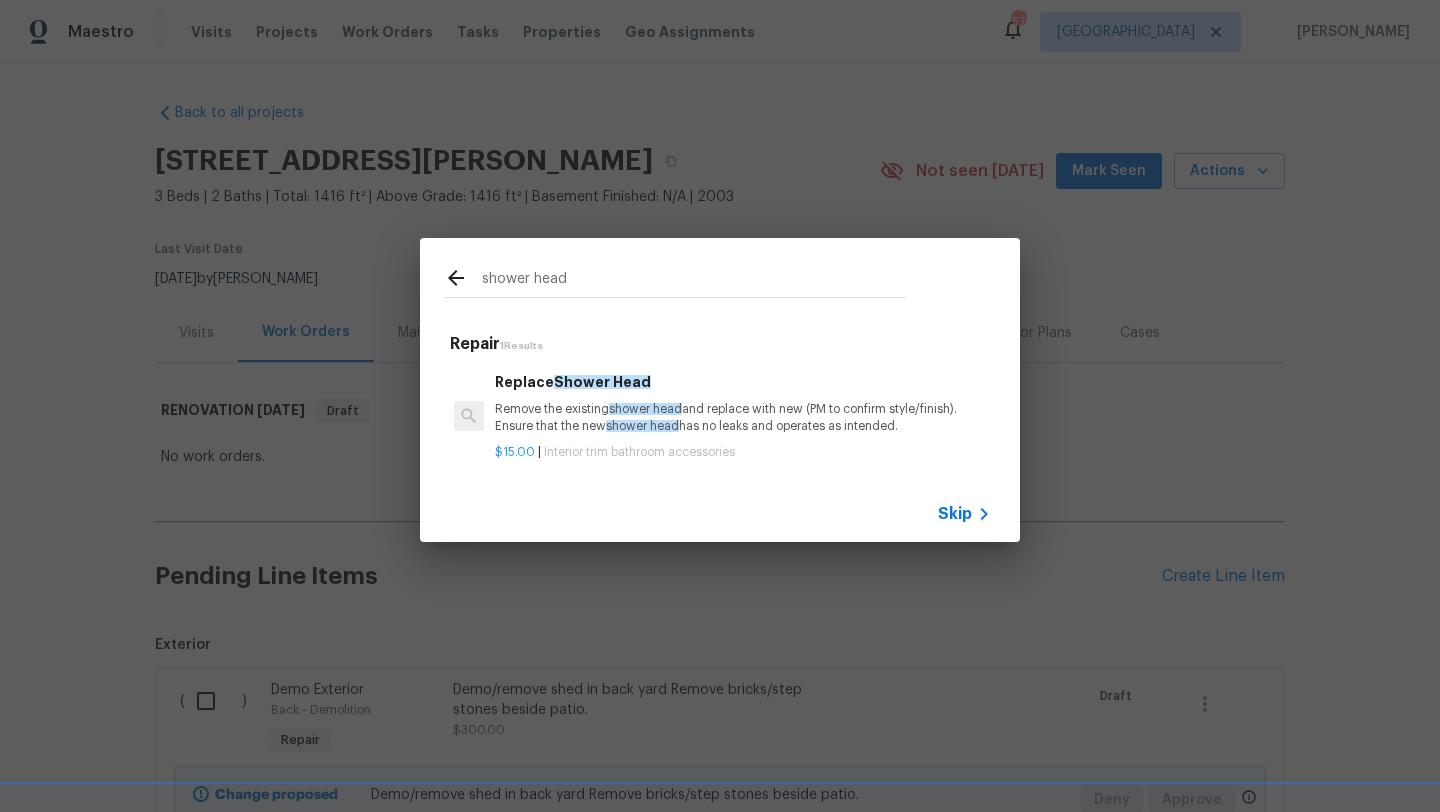 click on "Remove the existing  shower head  and replace with new (PM to confirm style/finish). Ensure that the new  shower head  has no leaks and operates as intended." at bounding box center (743, 418) 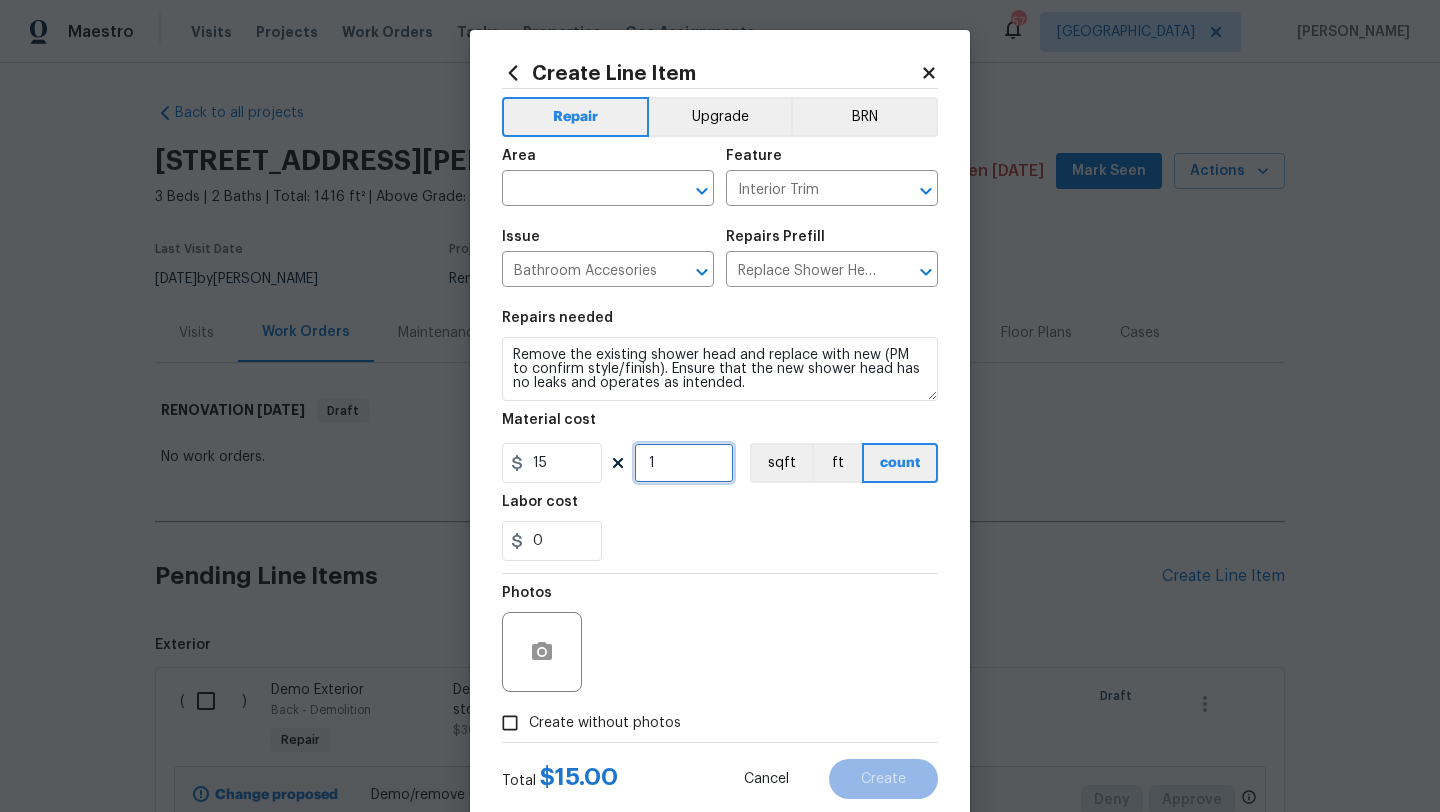 drag, startPoint x: 676, startPoint y: 472, endPoint x: 602, endPoint y: 466, distance: 74.24284 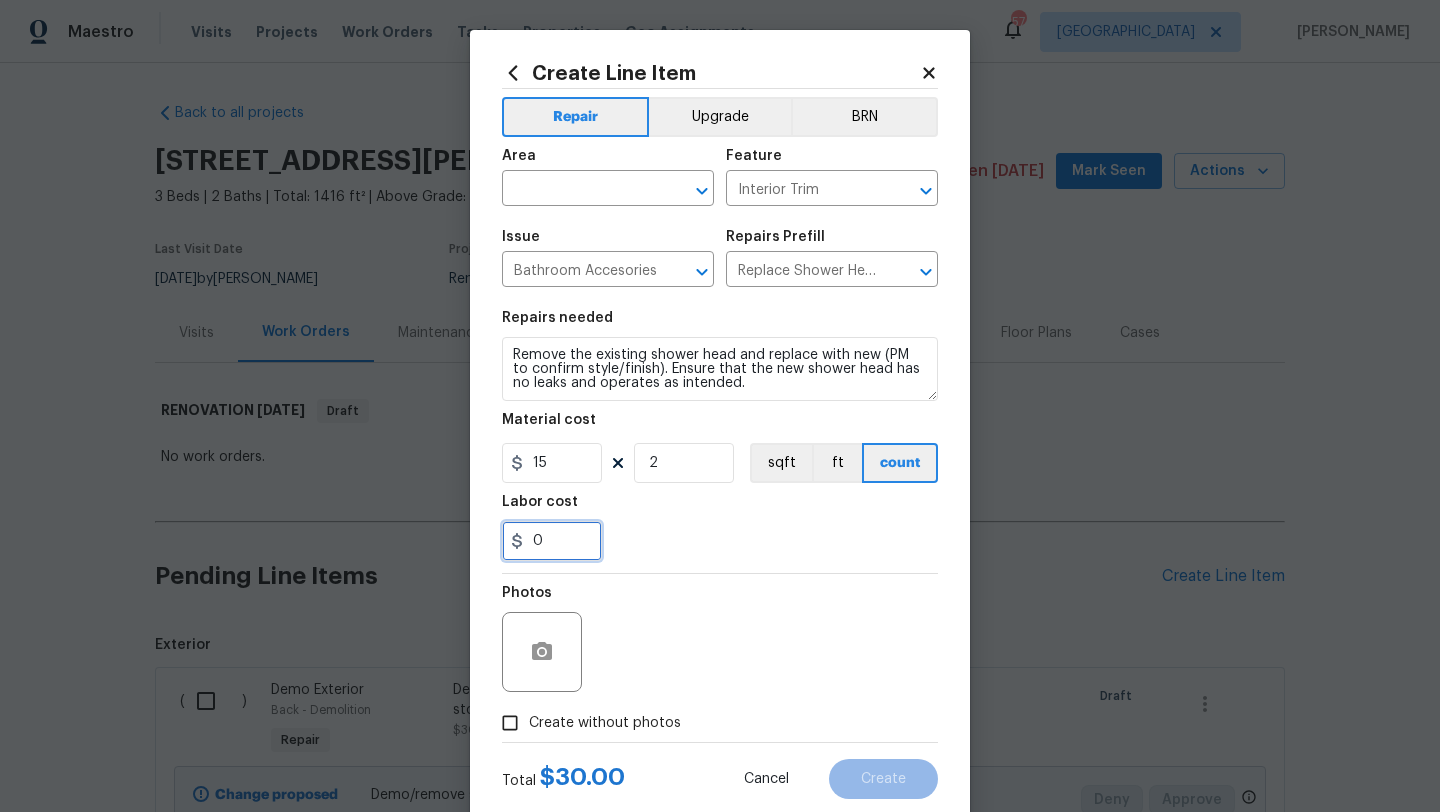drag, startPoint x: 567, startPoint y: 539, endPoint x: 414, endPoint y: 545, distance: 153.1176 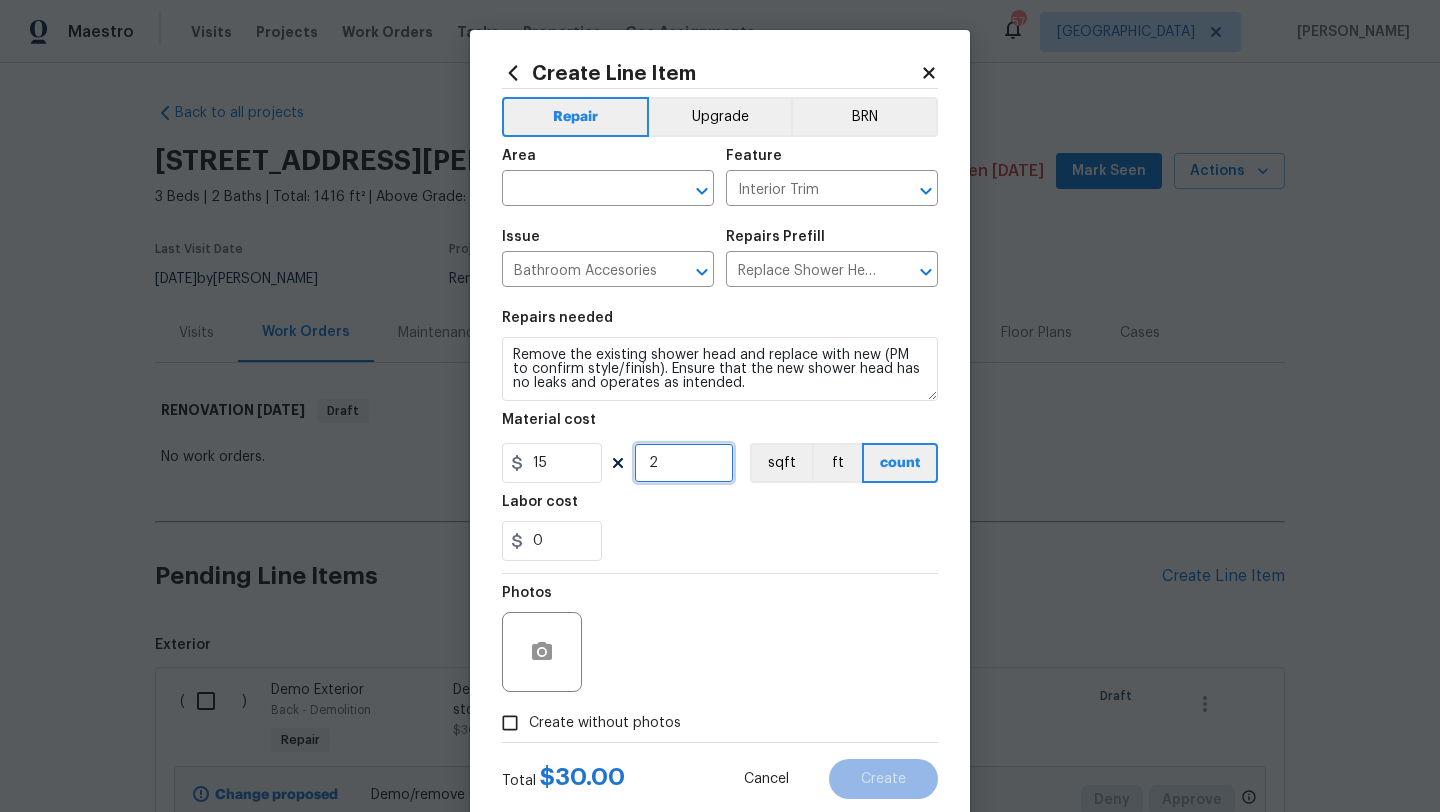 click on "2" at bounding box center (684, 463) 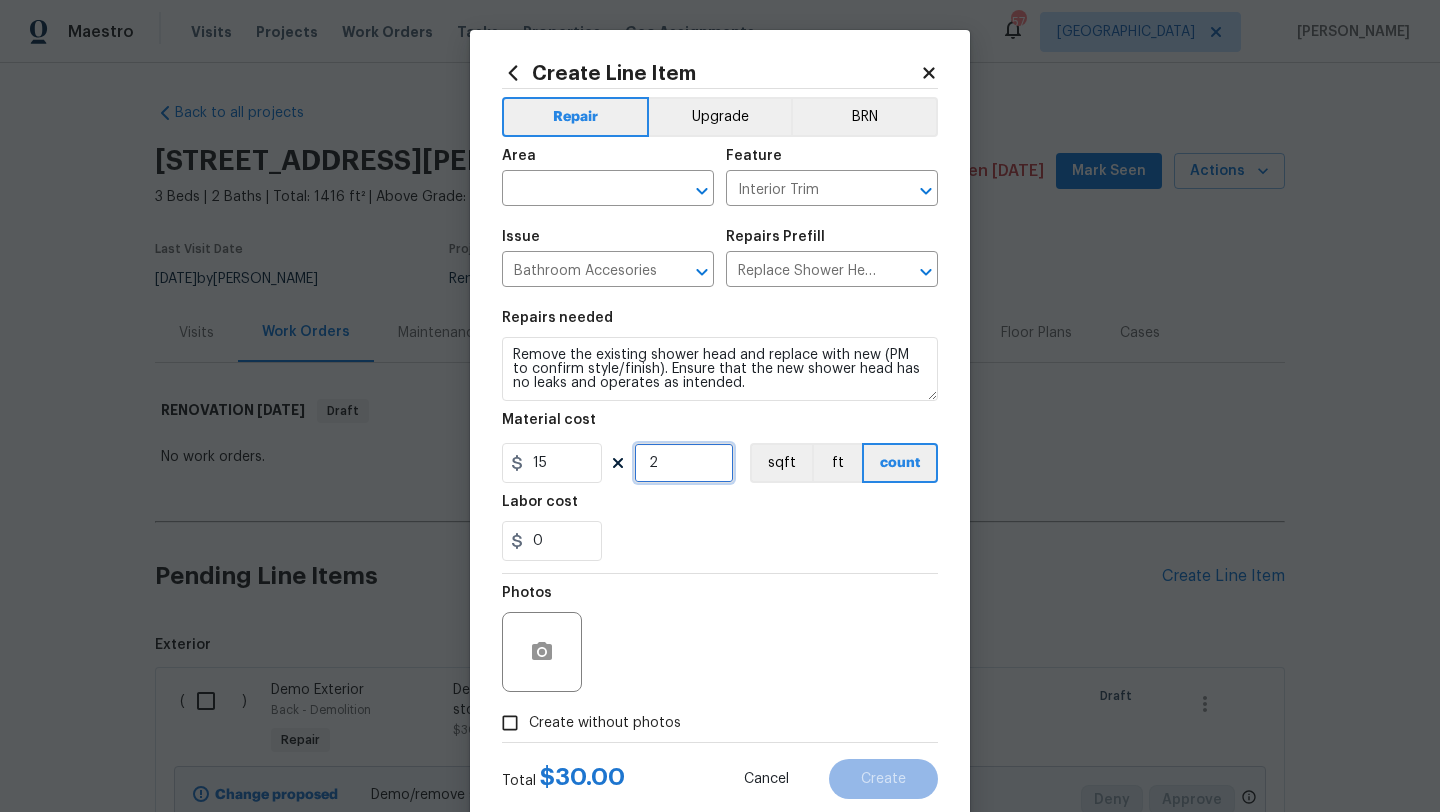 drag, startPoint x: 677, startPoint y: 467, endPoint x: 608, endPoint y: 470, distance: 69.065186 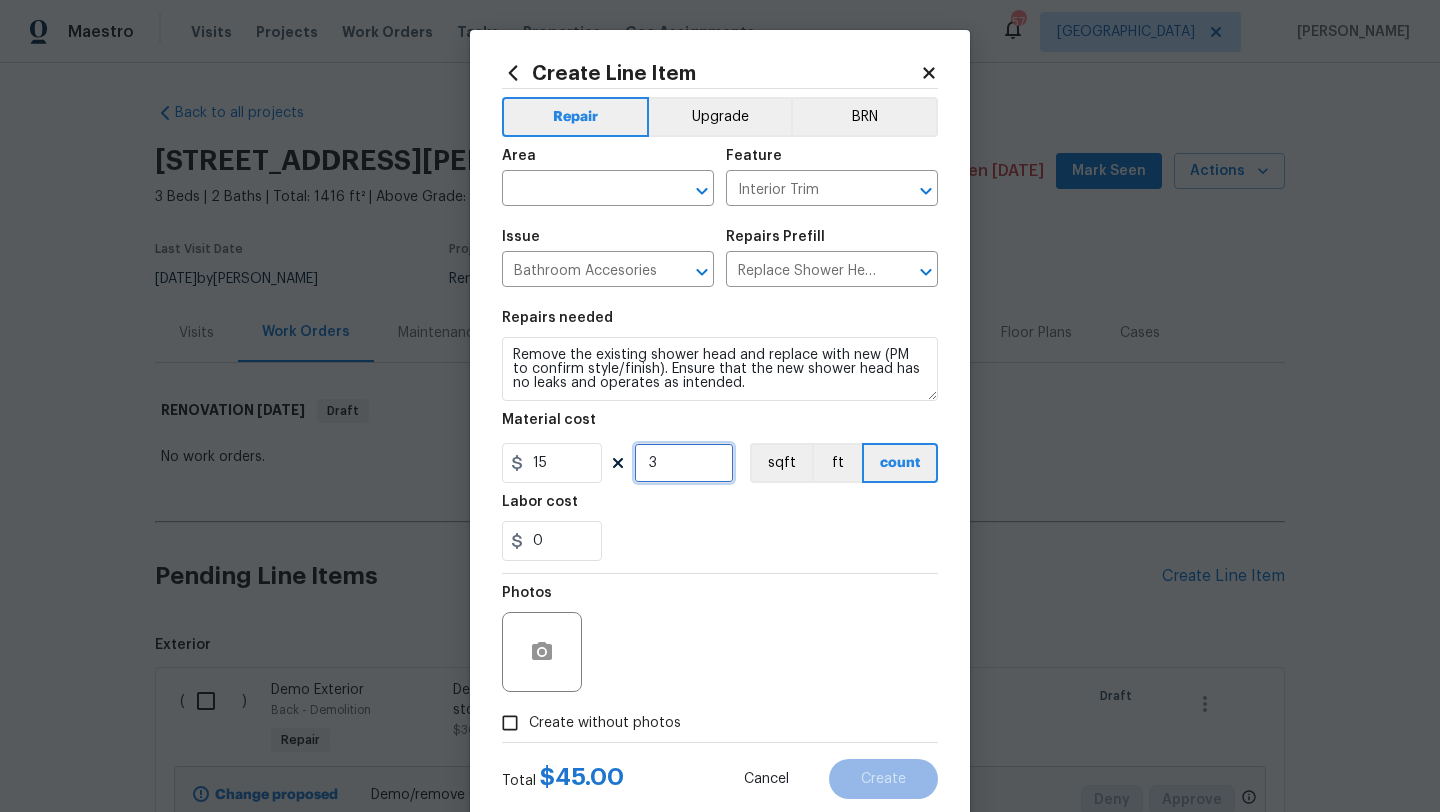 type on "3" 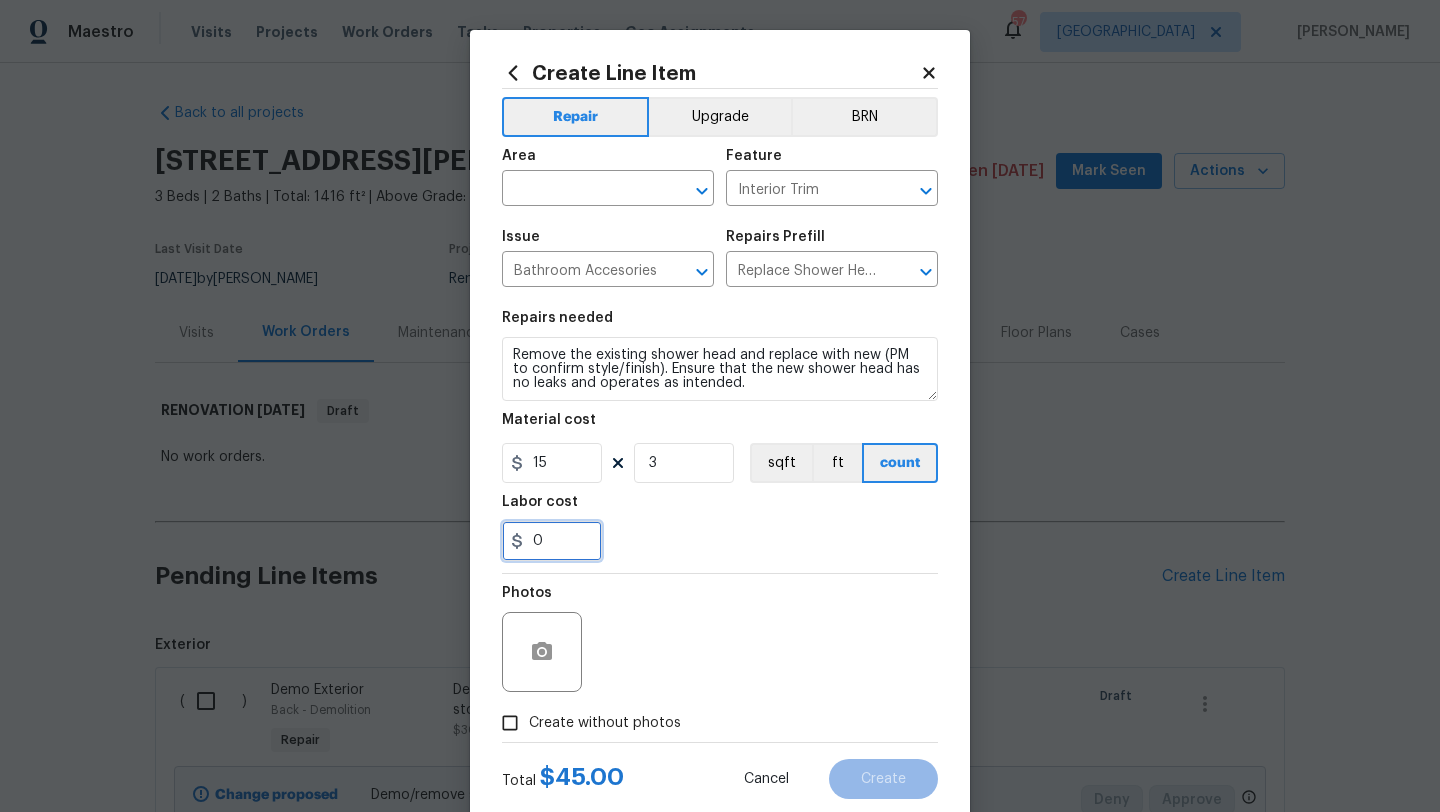 drag, startPoint x: 544, startPoint y: 537, endPoint x: 480, endPoint y: 536, distance: 64.00781 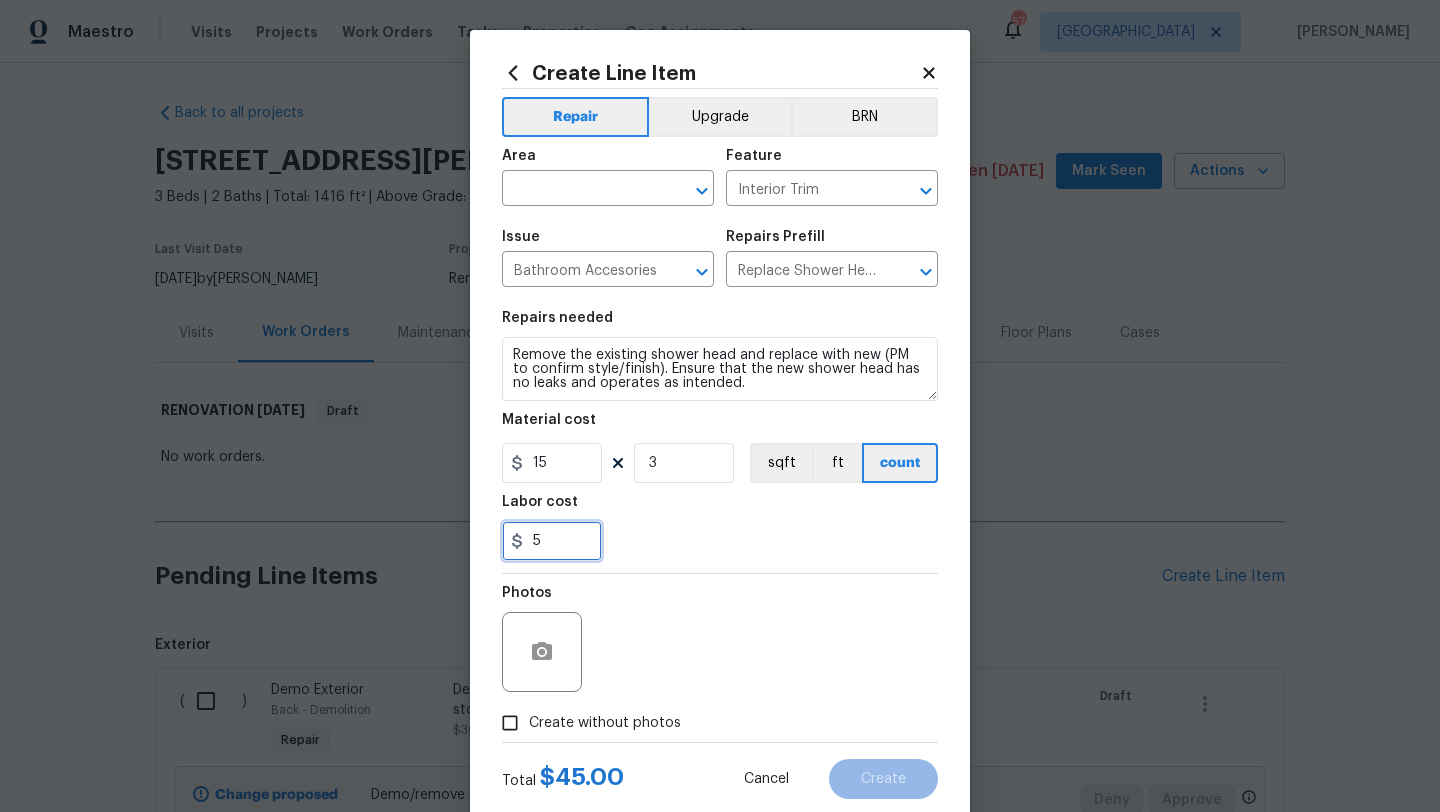 type on "5" 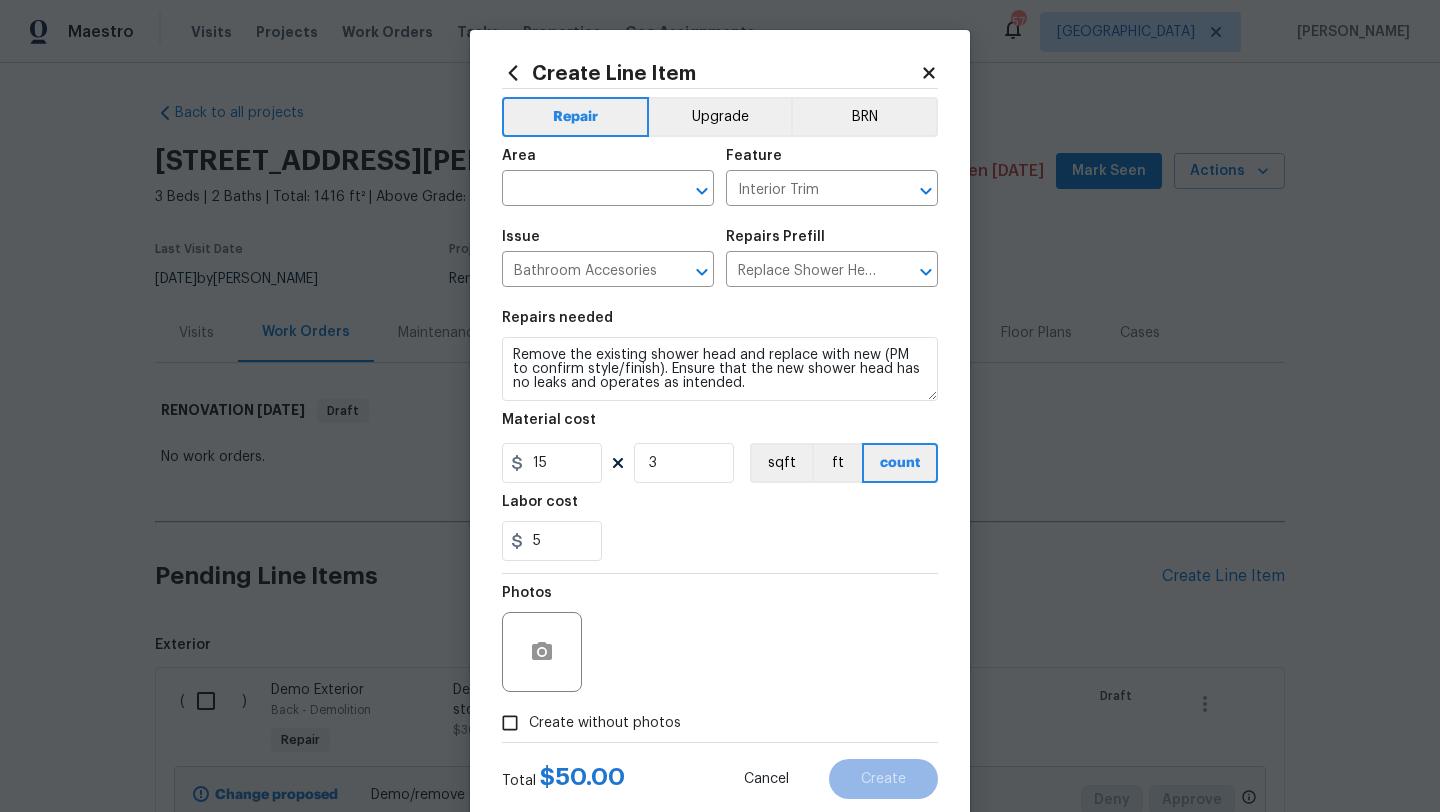click on "Create without photos" at bounding box center [586, 723] 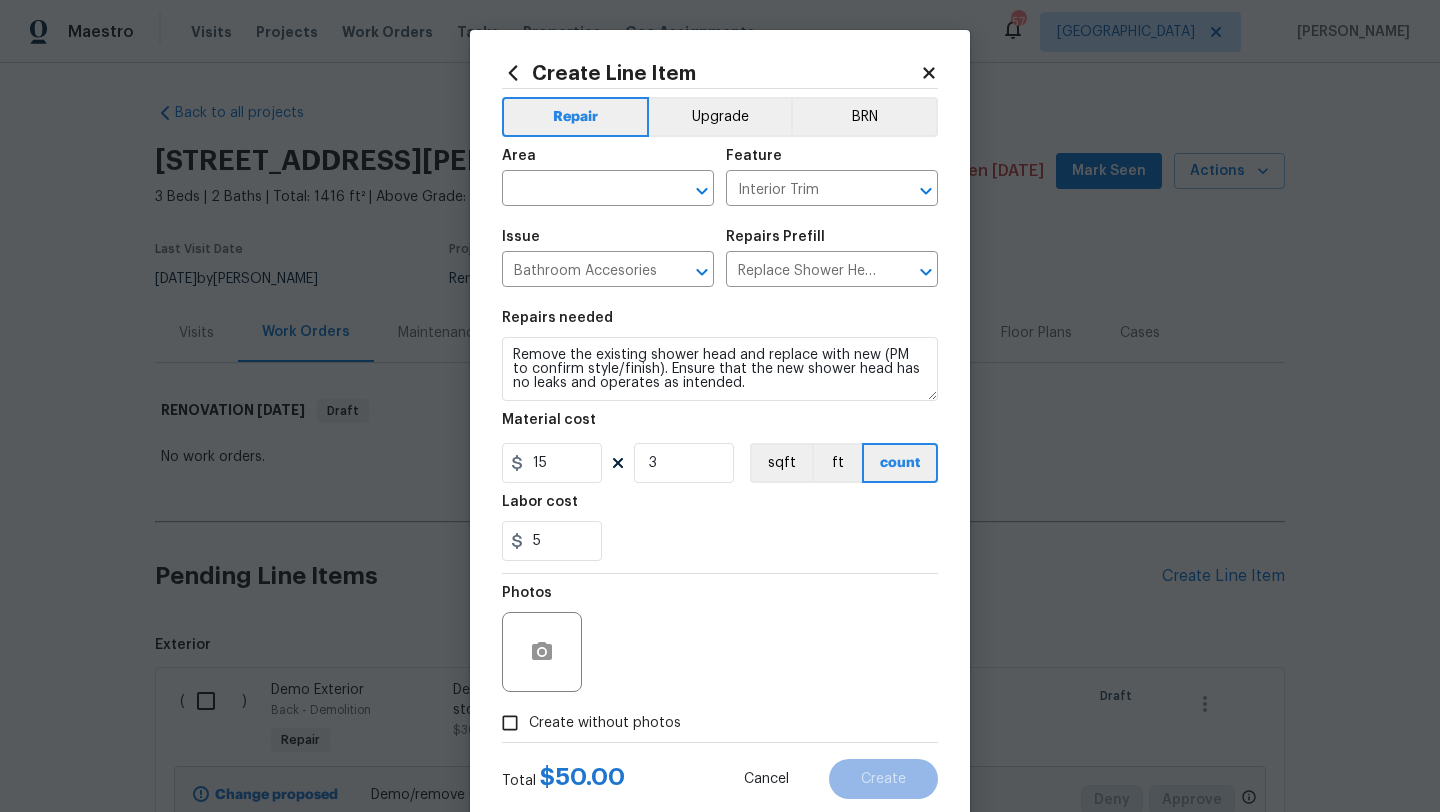 click on "Create without photos" at bounding box center (510, 723) 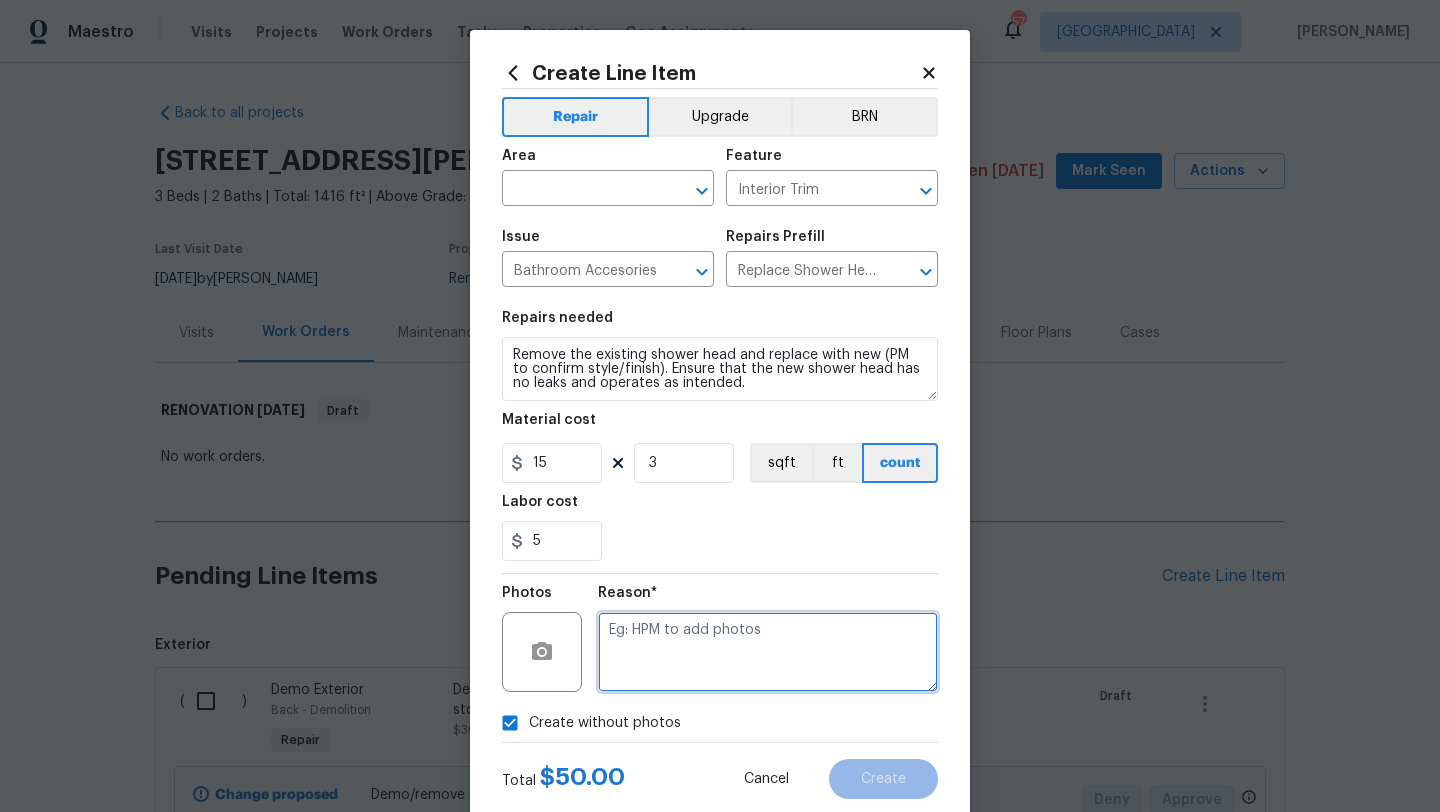 click at bounding box center (768, 652) 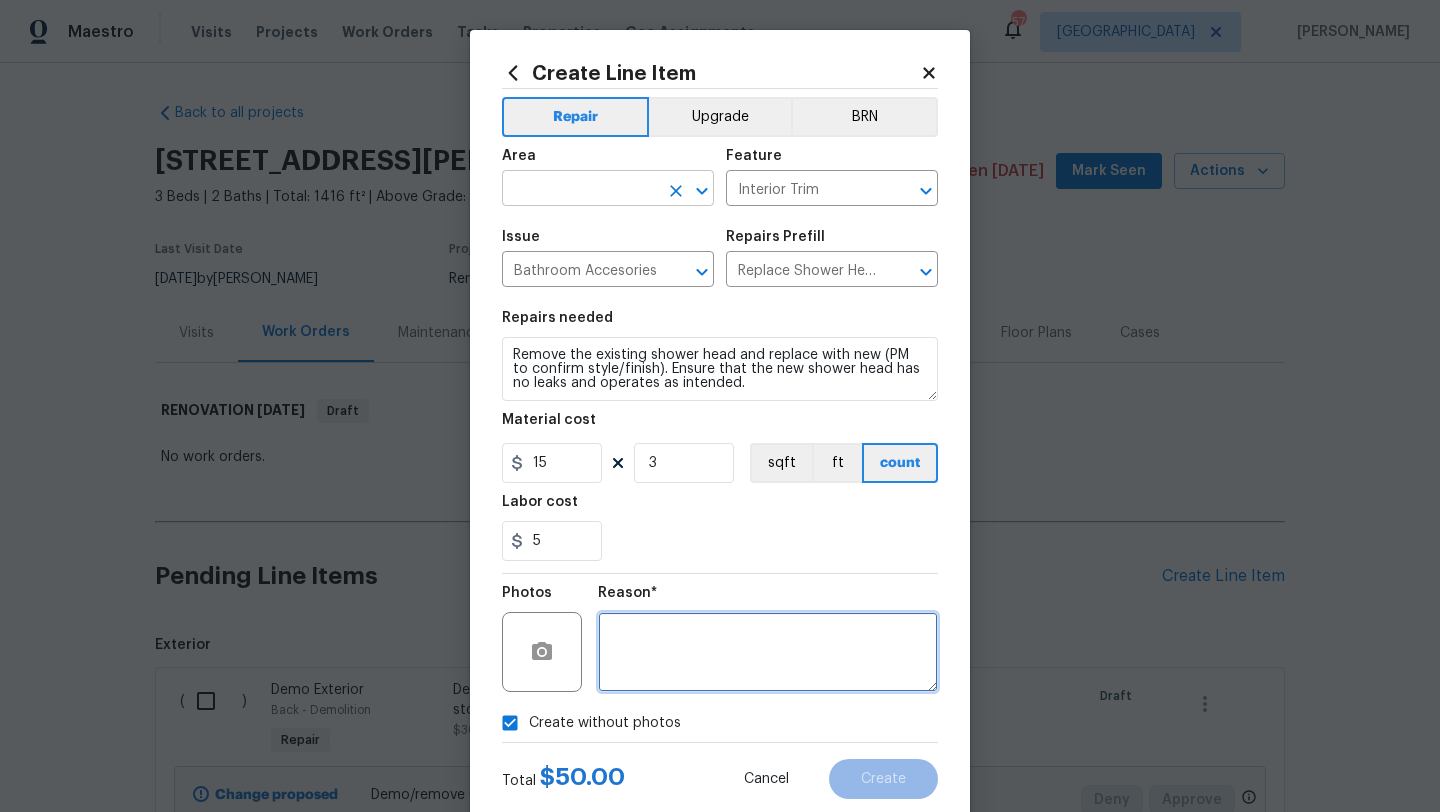 type 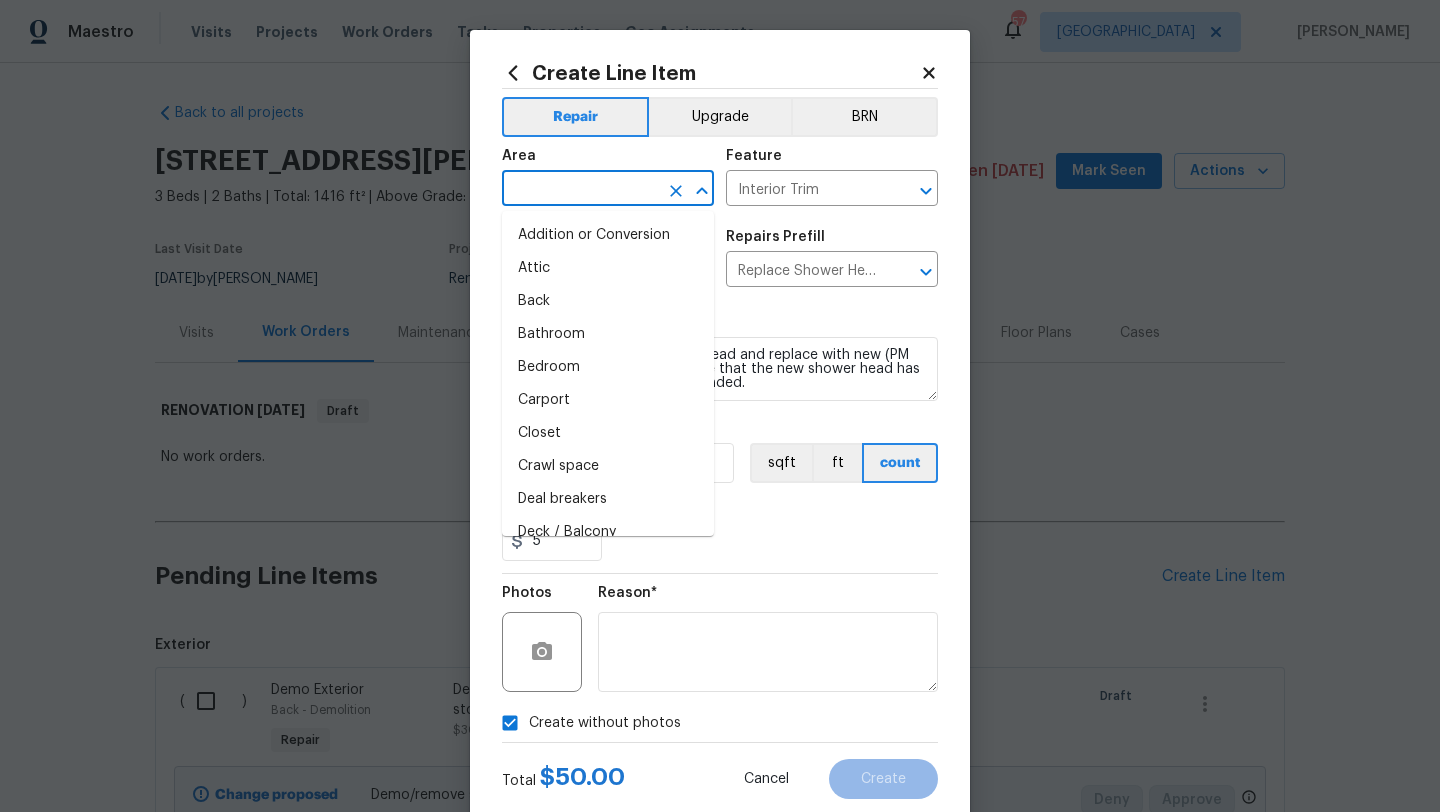 click at bounding box center (580, 190) 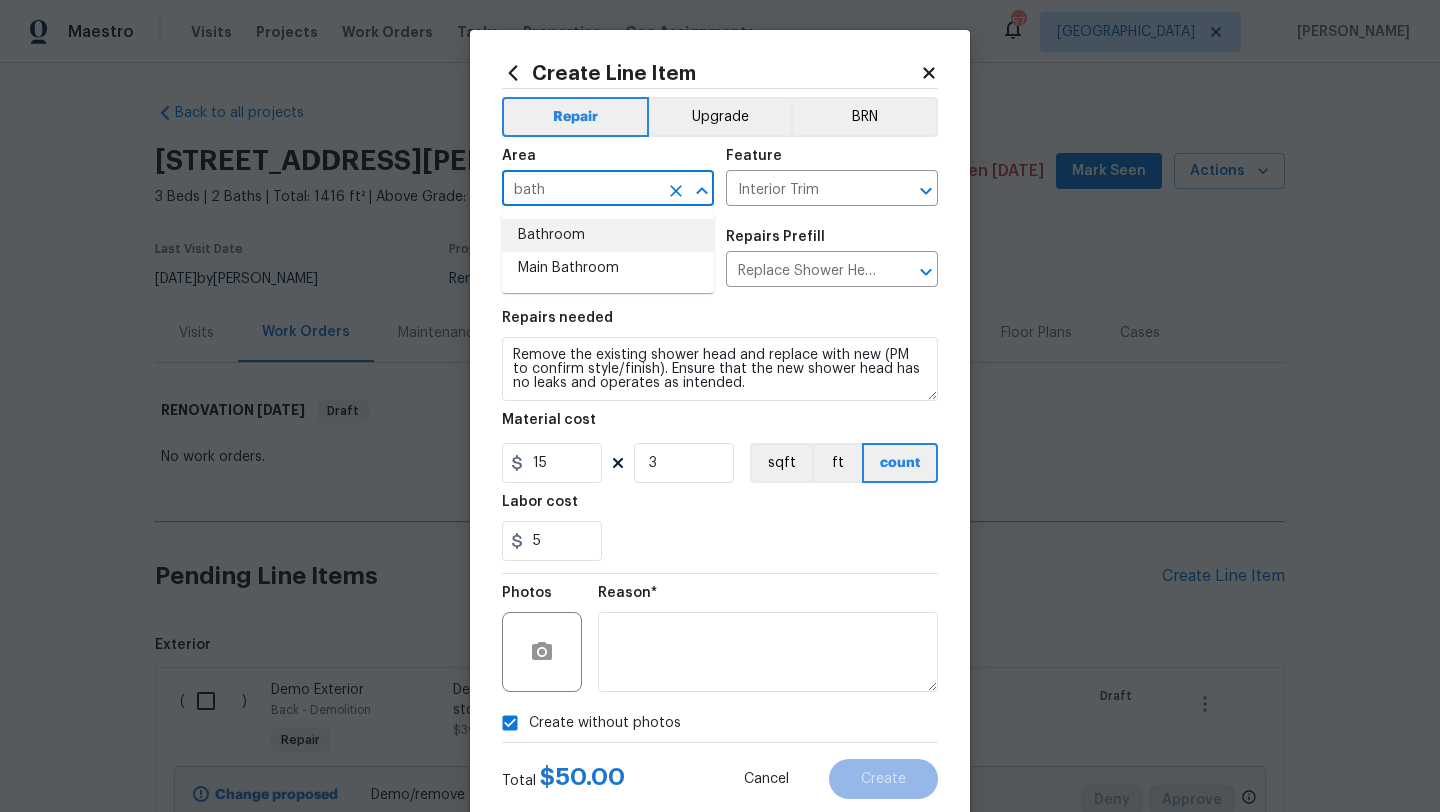 click on "Bathroom" at bounding box center [608, 235] 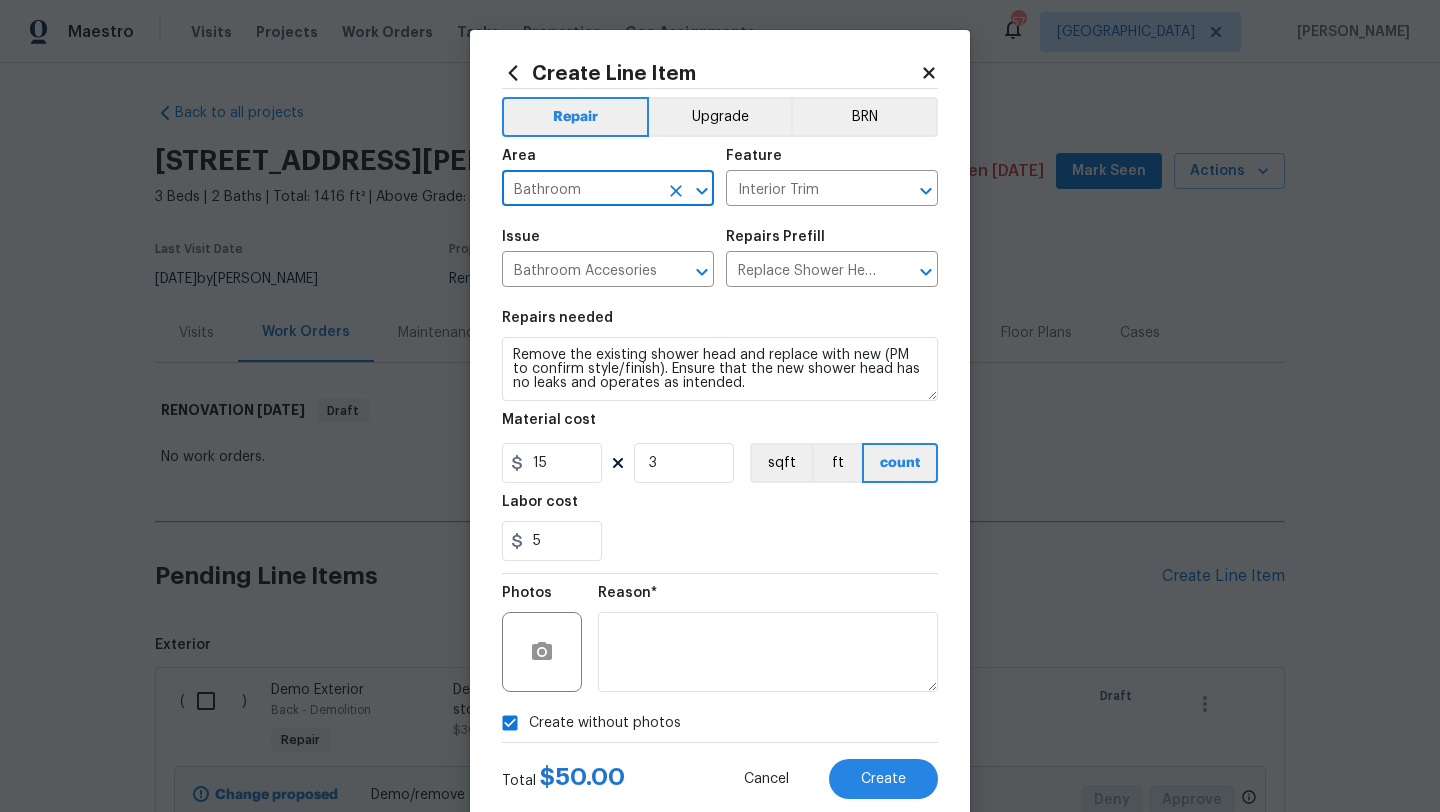 type on "Bathroom" 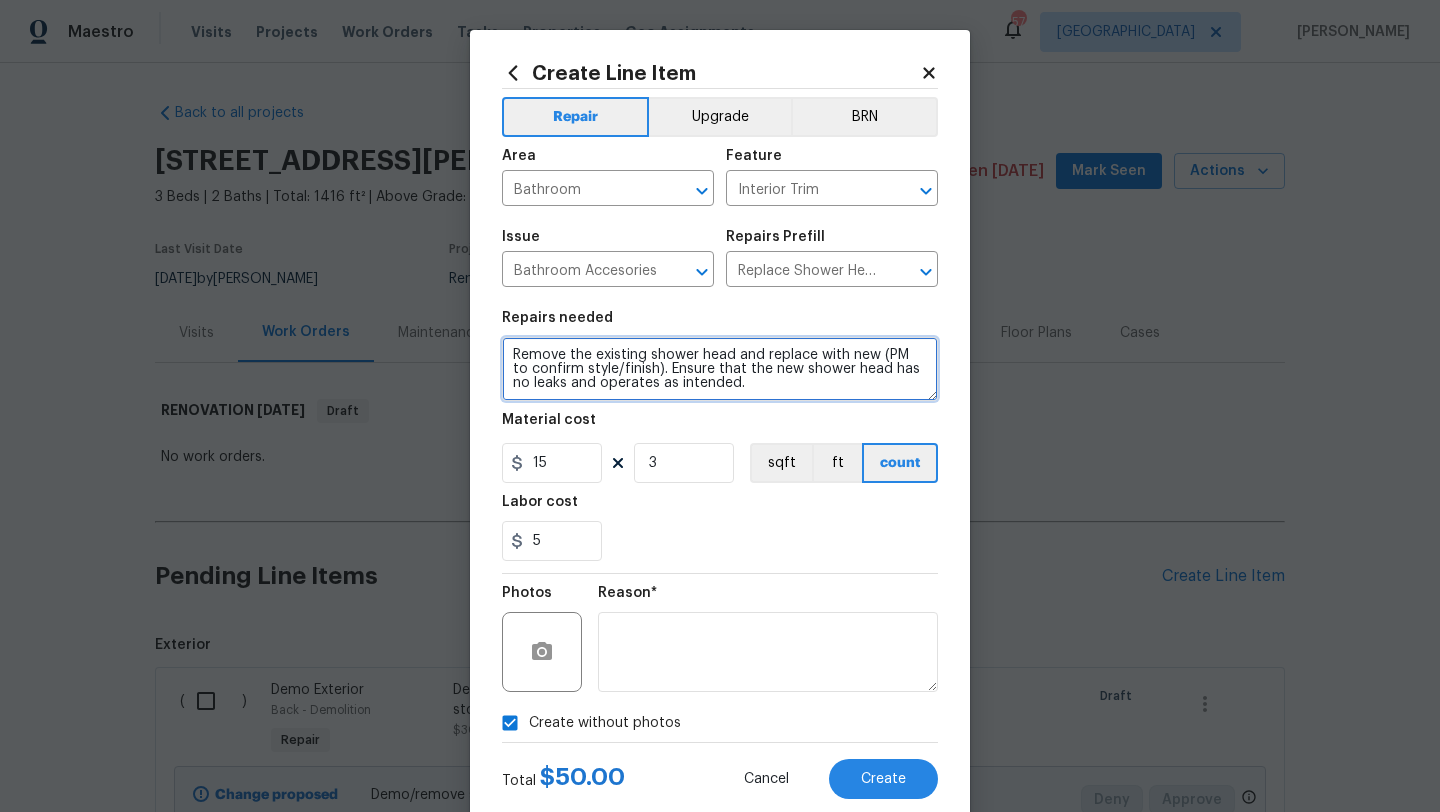 drag, startPoint x: 730, startPoint y: 389, endPoint x: 460, endPoint y: 352, distance: 272.5234 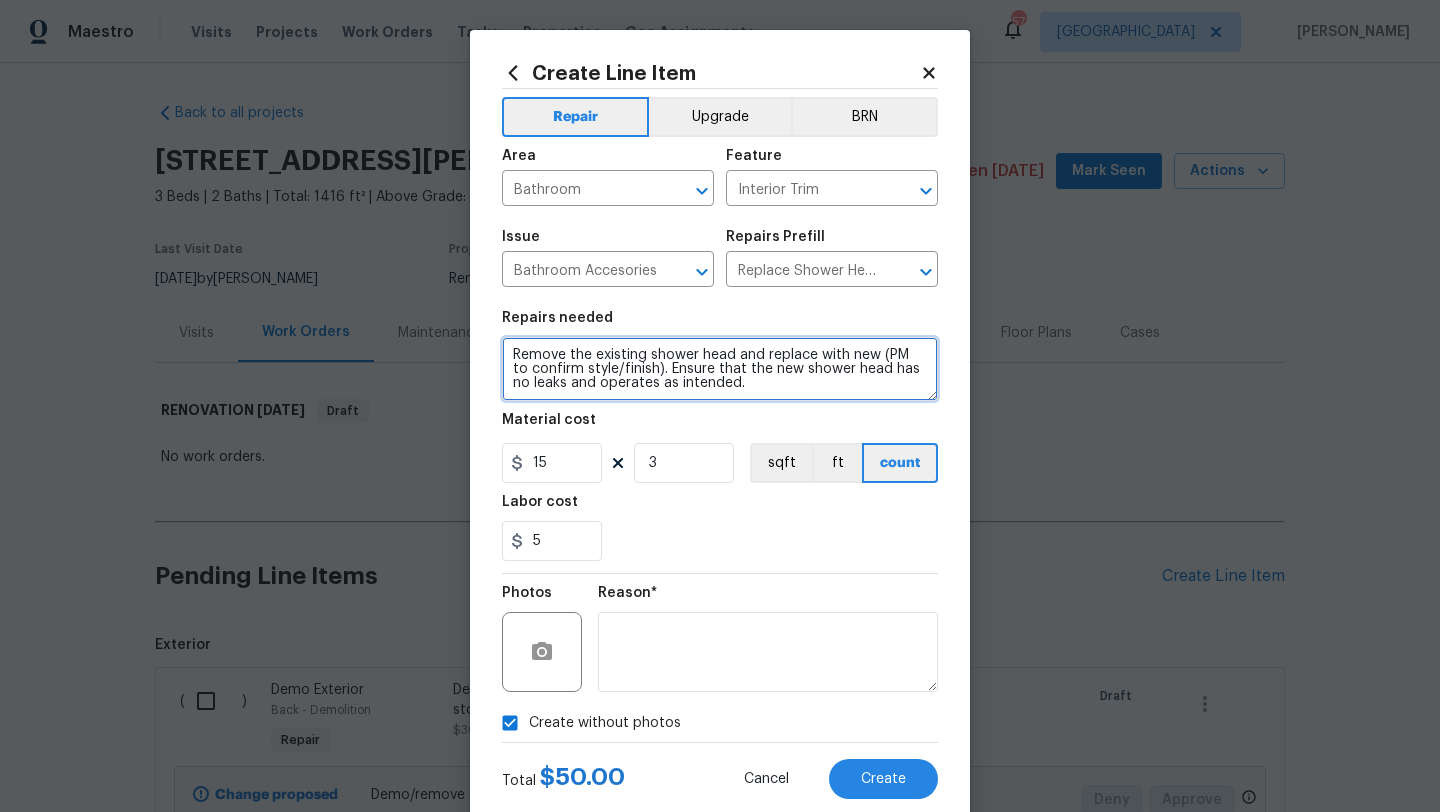 click on "Create Line Item Repair Upgrade BRN Area Bathroom ​ Feature Interior Trim ​ Issue Bathroom Accesories ​ Repairs Prefill Replace Shower Head $15.00 ​ Repairs needed Remove the existing shower head and replace with new (PM to confirm style/finish). Ensure that the new shower head has no leaks and operates as intended. Material cost 15 3 sqft ft count Labor cost 5 Photos Reason*   Create without photos Total   $ 50.00 Cancel Create" at bounding box center (720, 406) 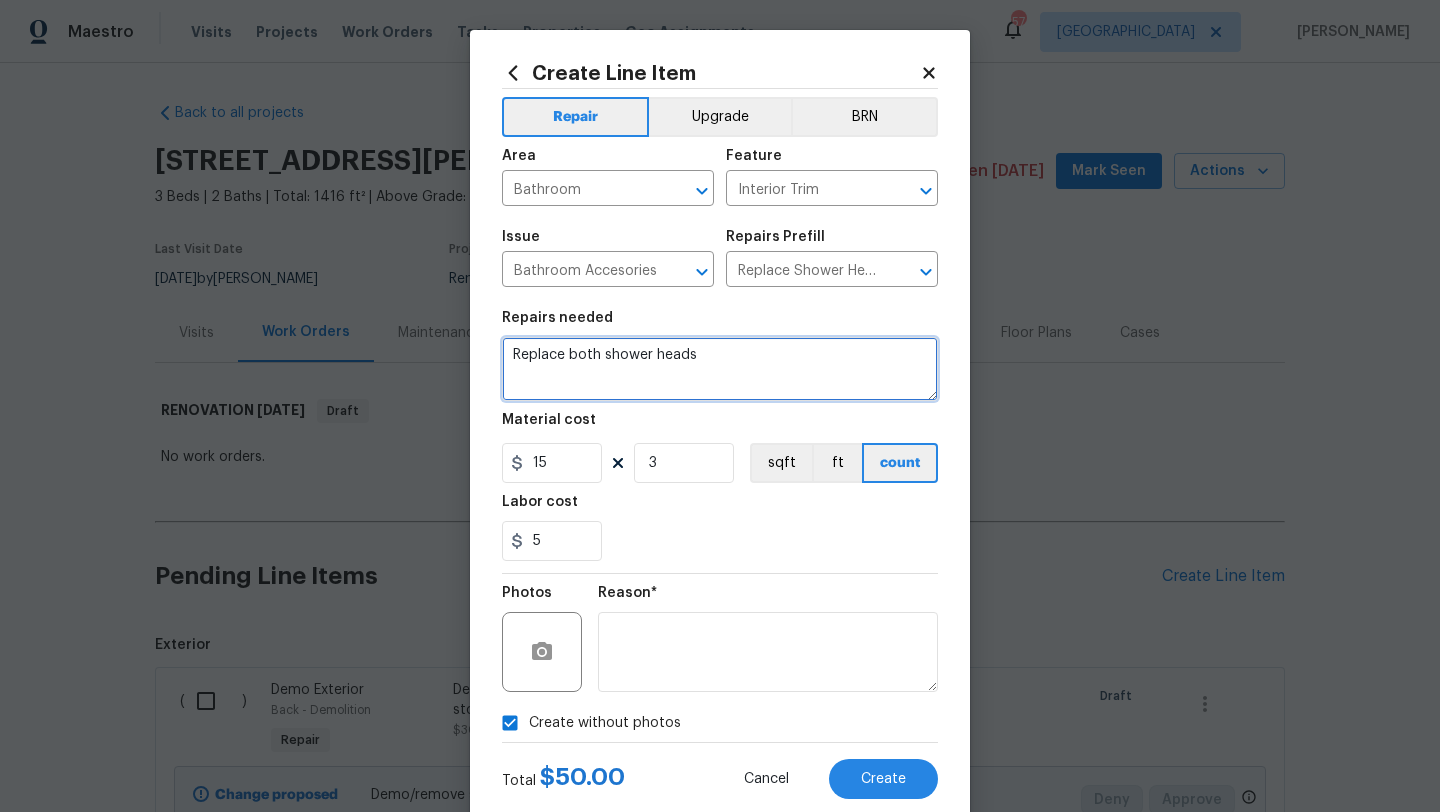 type on "Replace both shower heads" 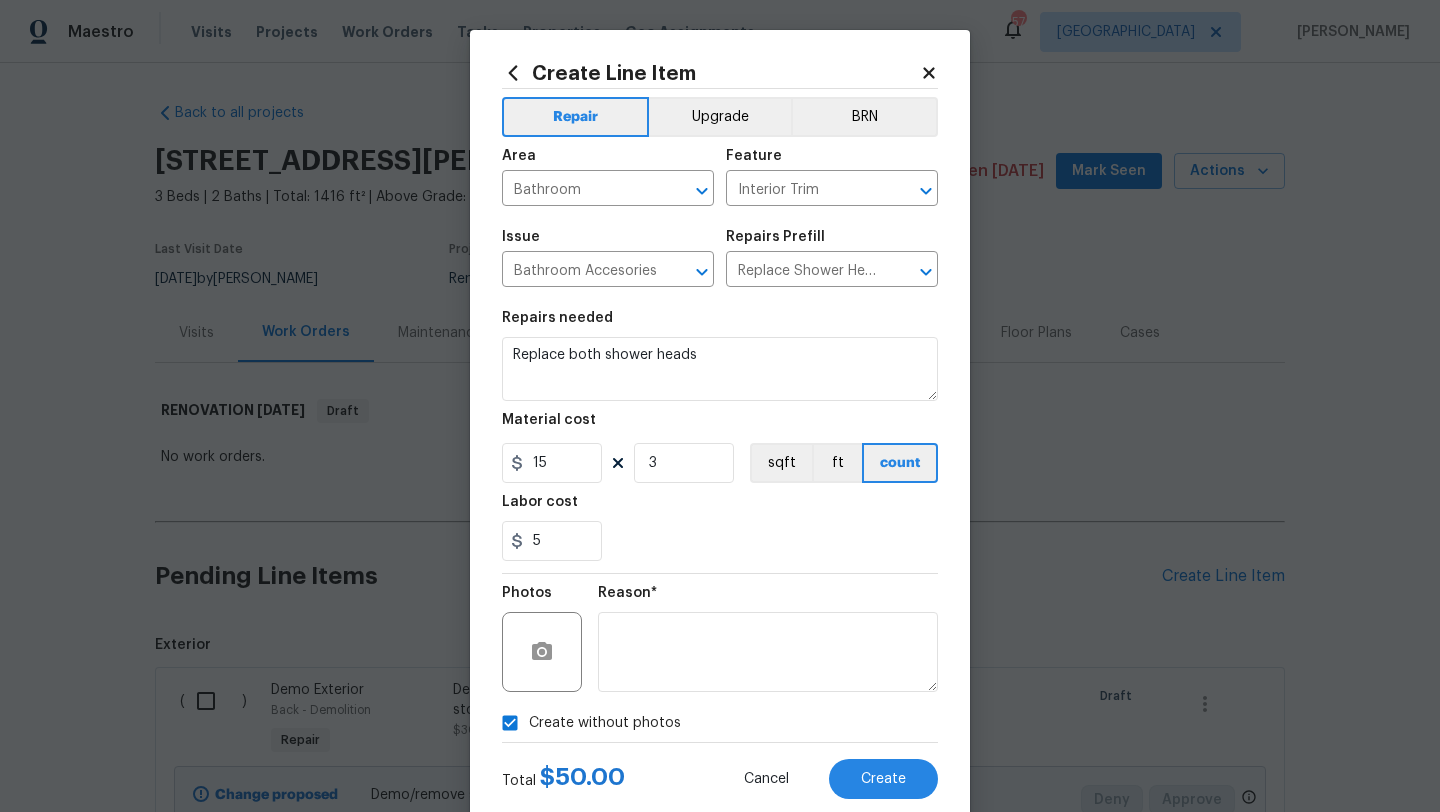 click on "Material cost" at bounding box center [720, 426] 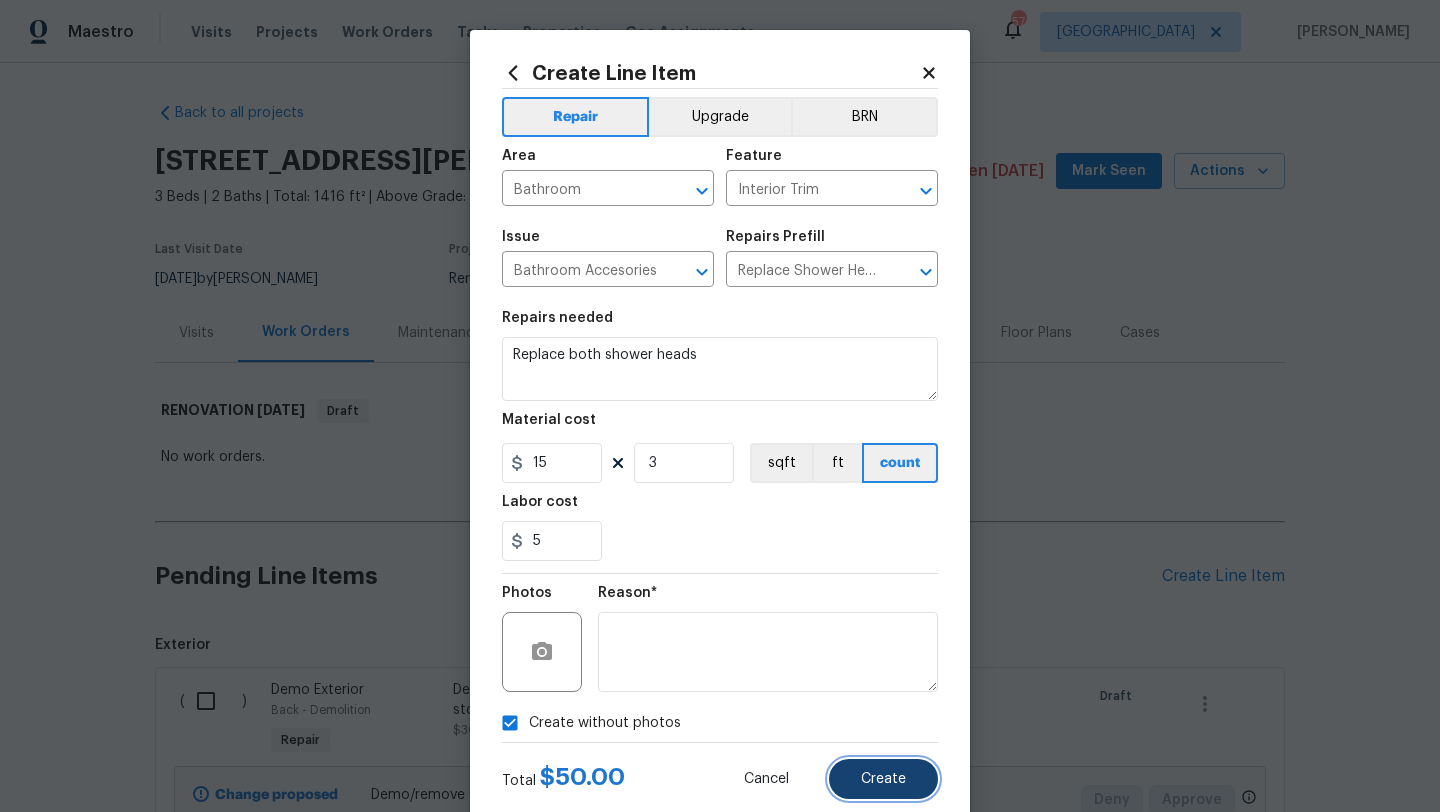 click on "Create" at bounding box center [883, 779] 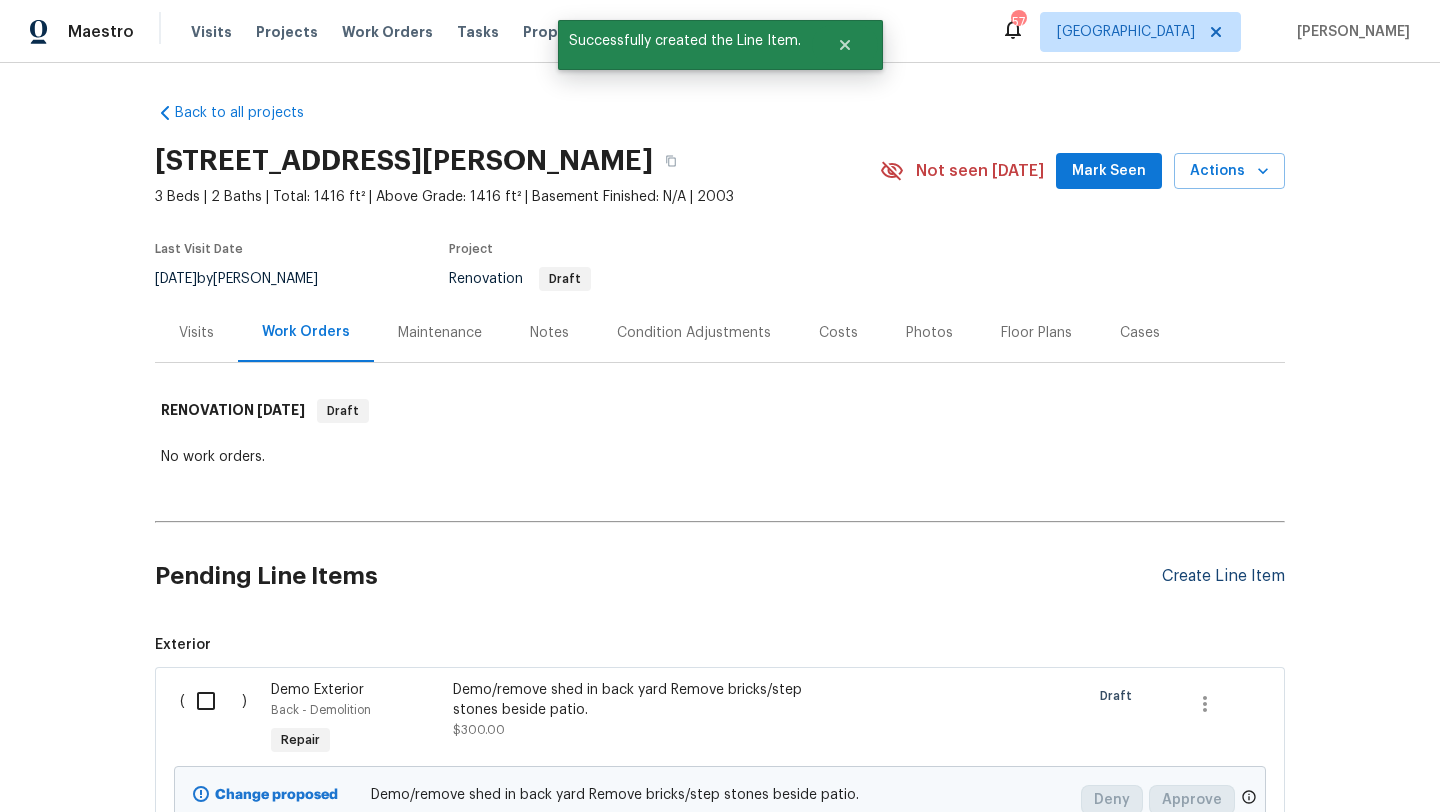 click on "Create Line Item" at bounding box center (1223, 576) 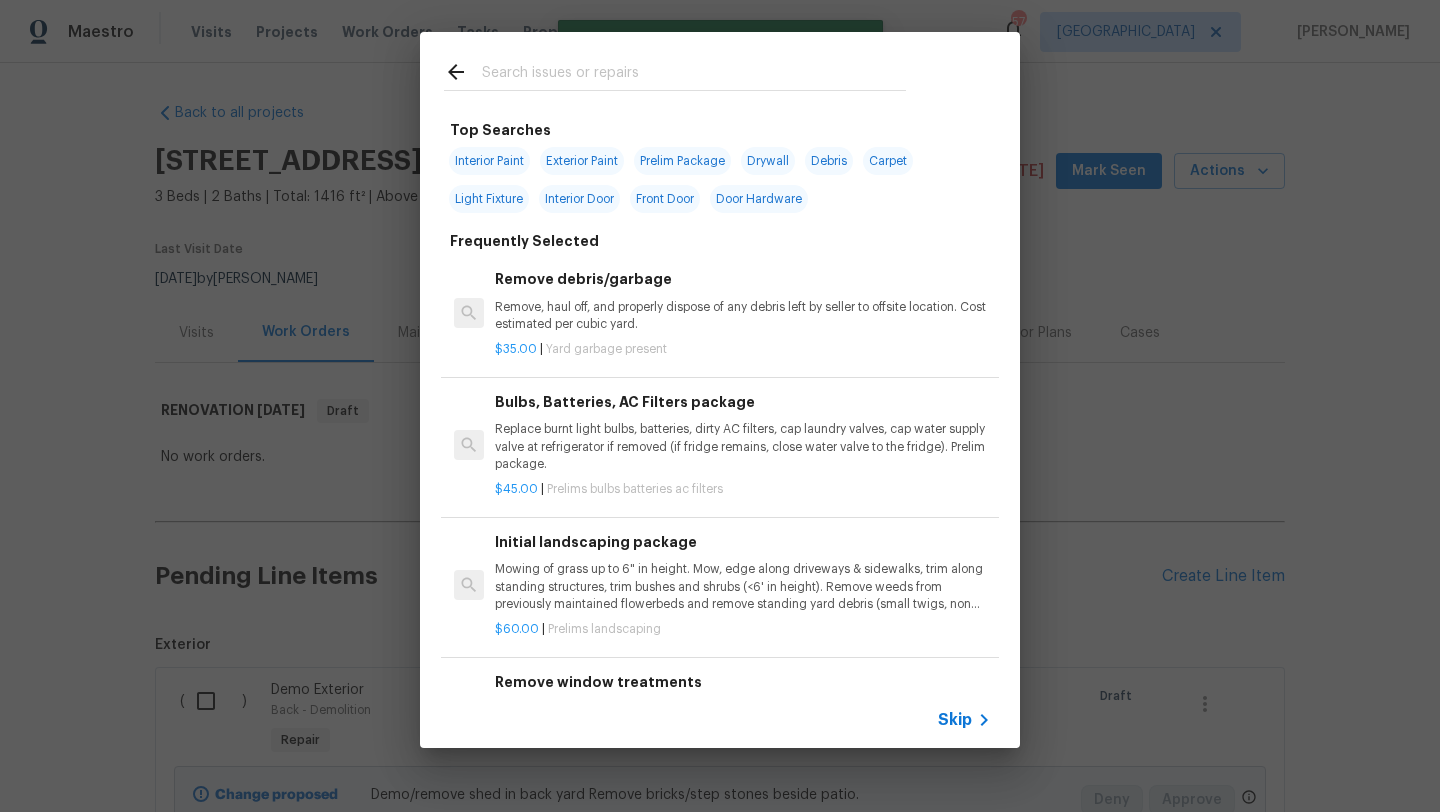 click at bounding box center (694, 75) 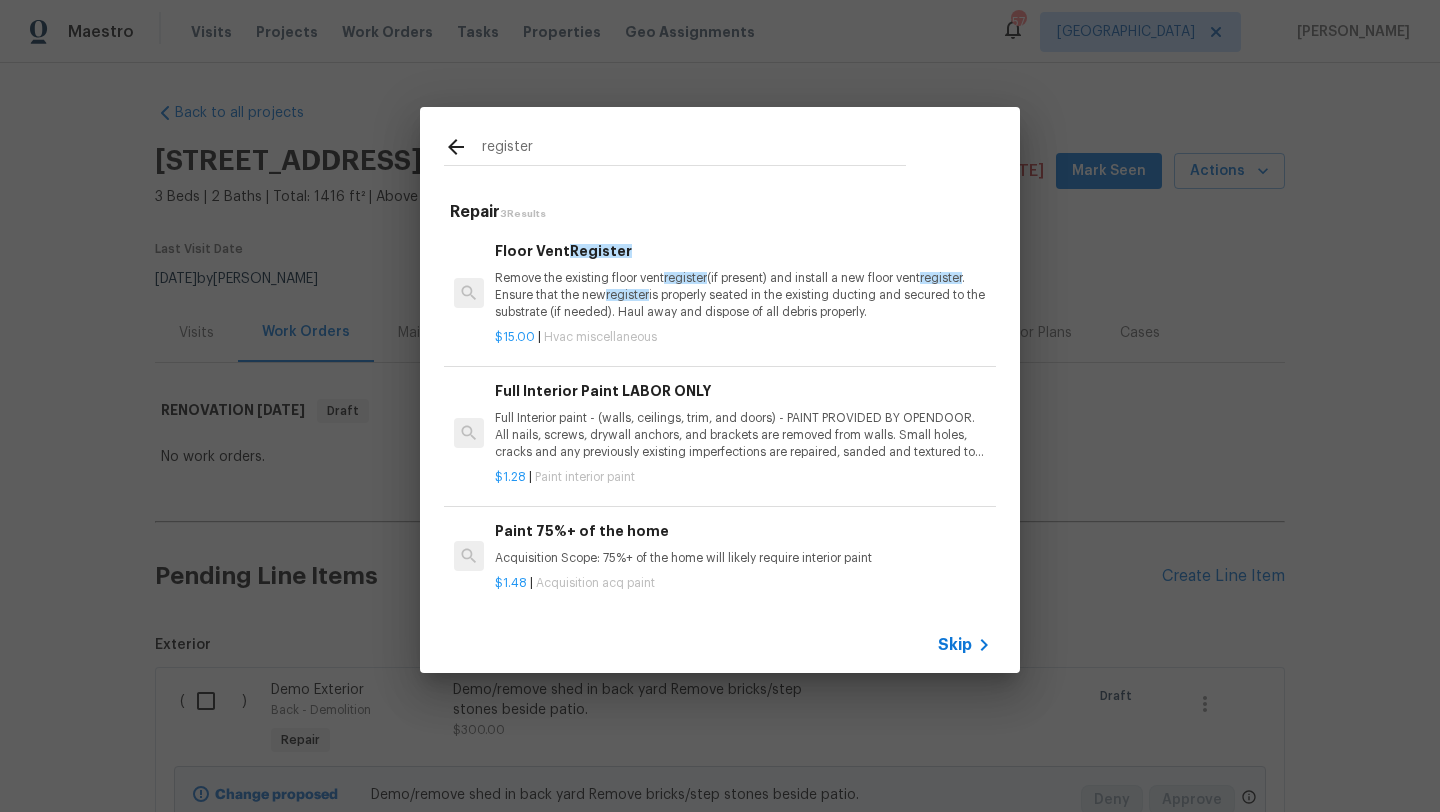 scroll, scrollTop: 3, scrollLeft: 0, axis: vertical 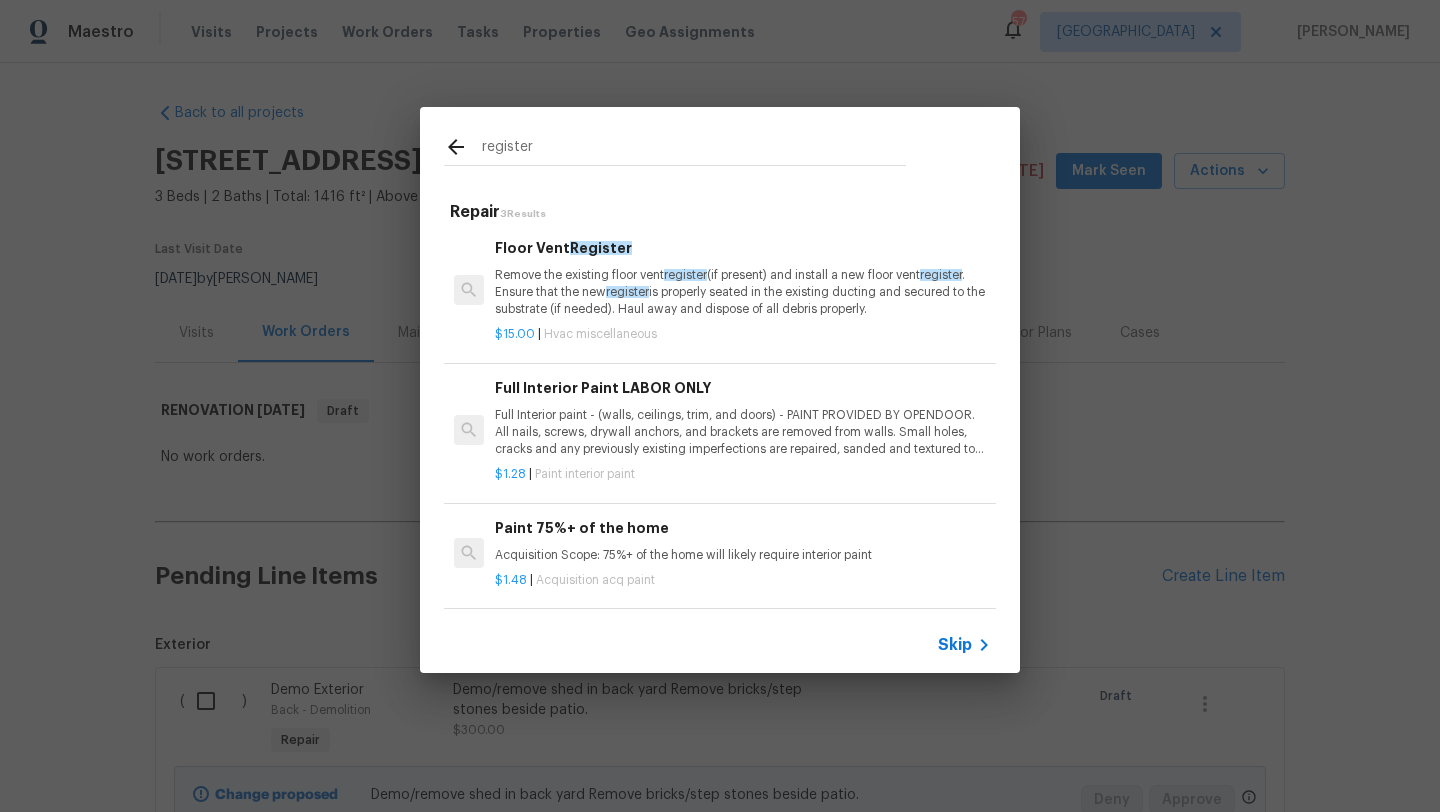 type on "register" 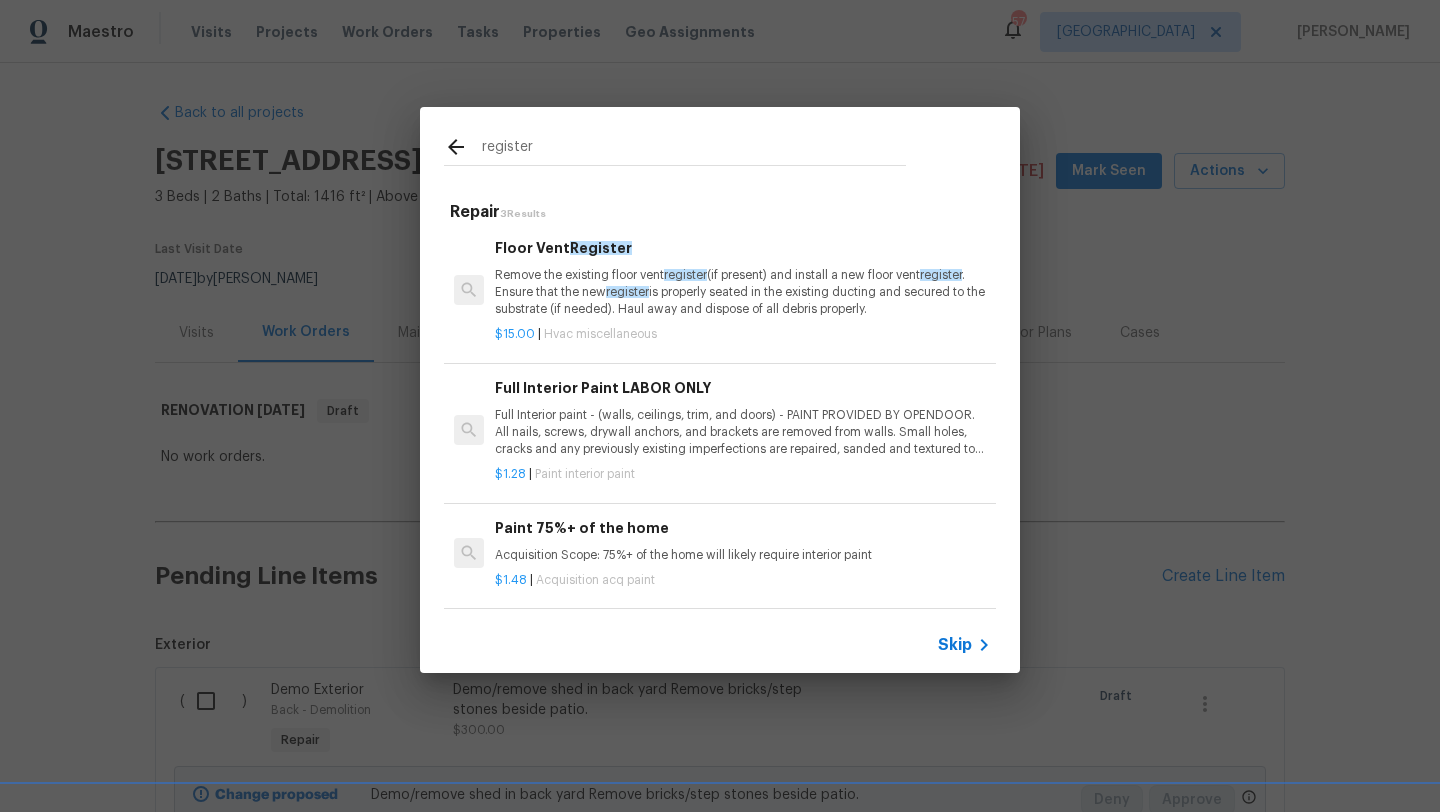 click on "Skip" at bounding box center (955, 645) 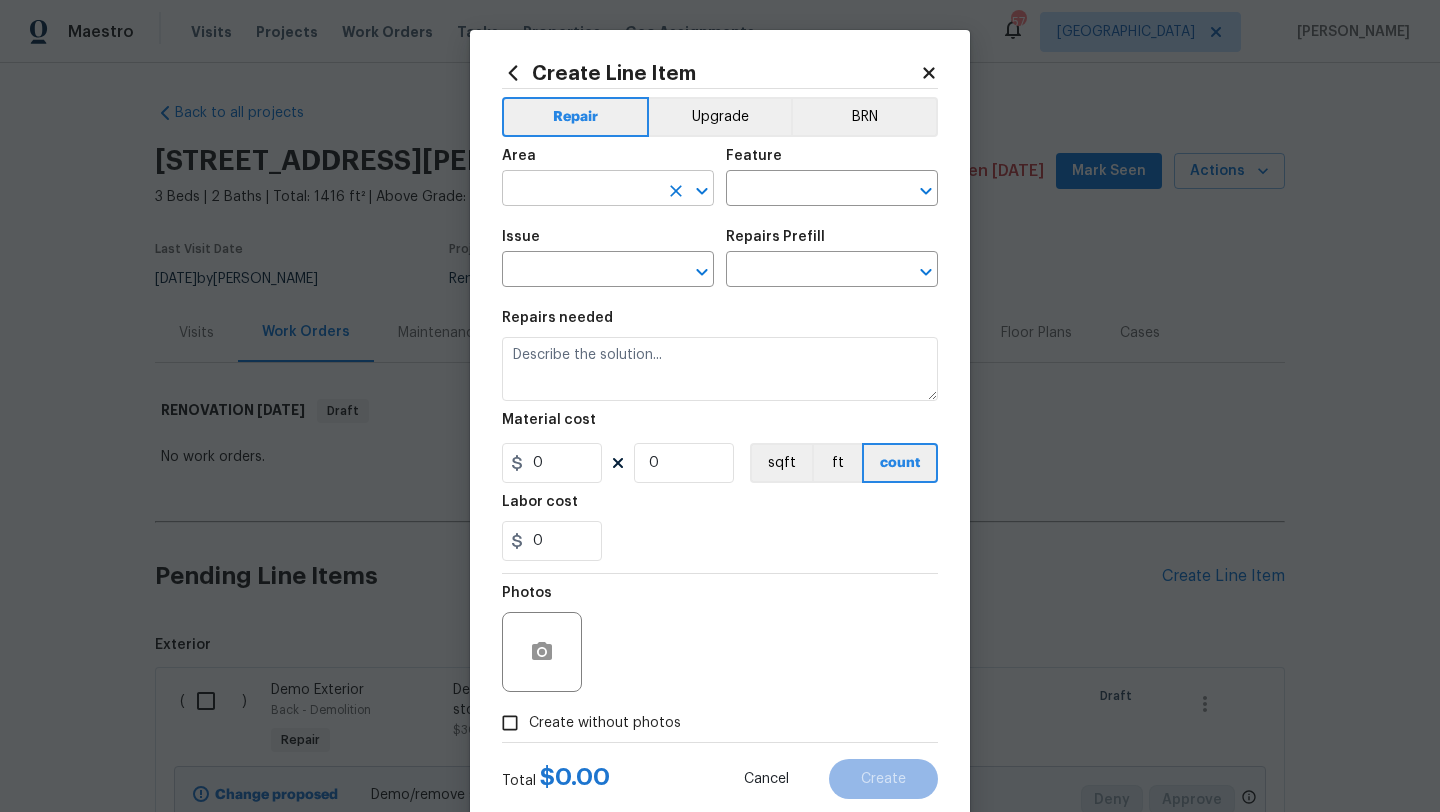 click at bounding box center [580, 190] 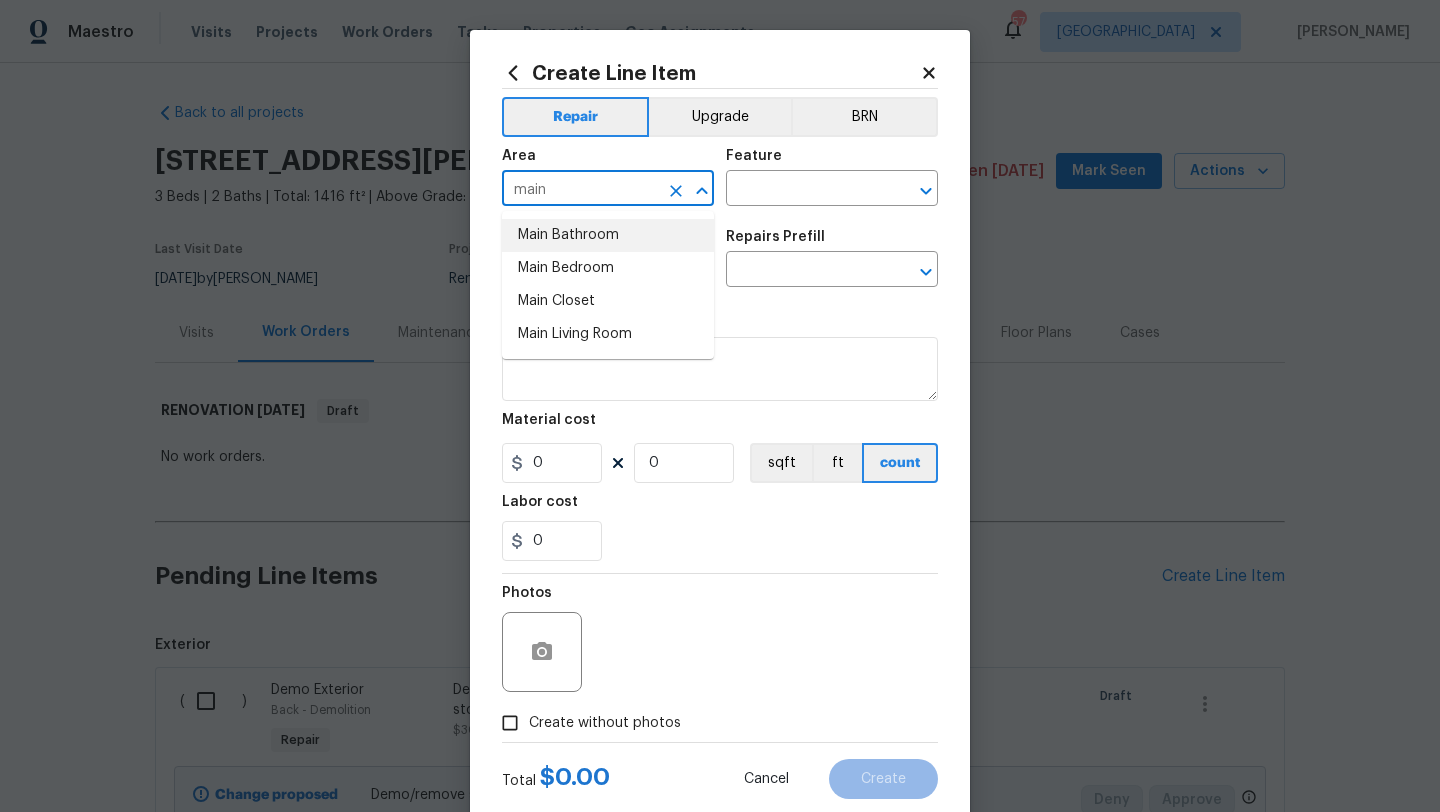 click on "Main Bathroom" at bounding box center (608, 235) 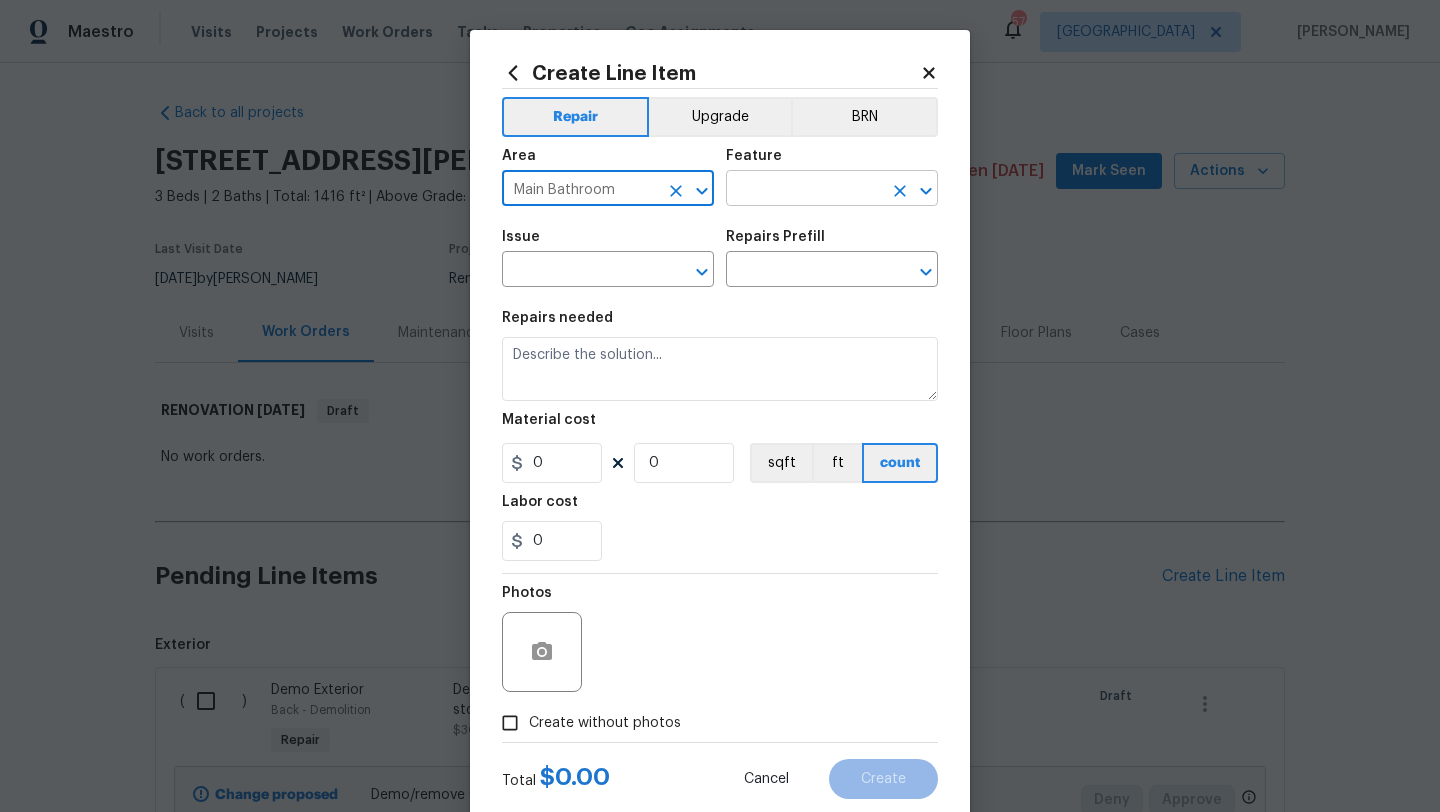 type on "Main Bathroom" 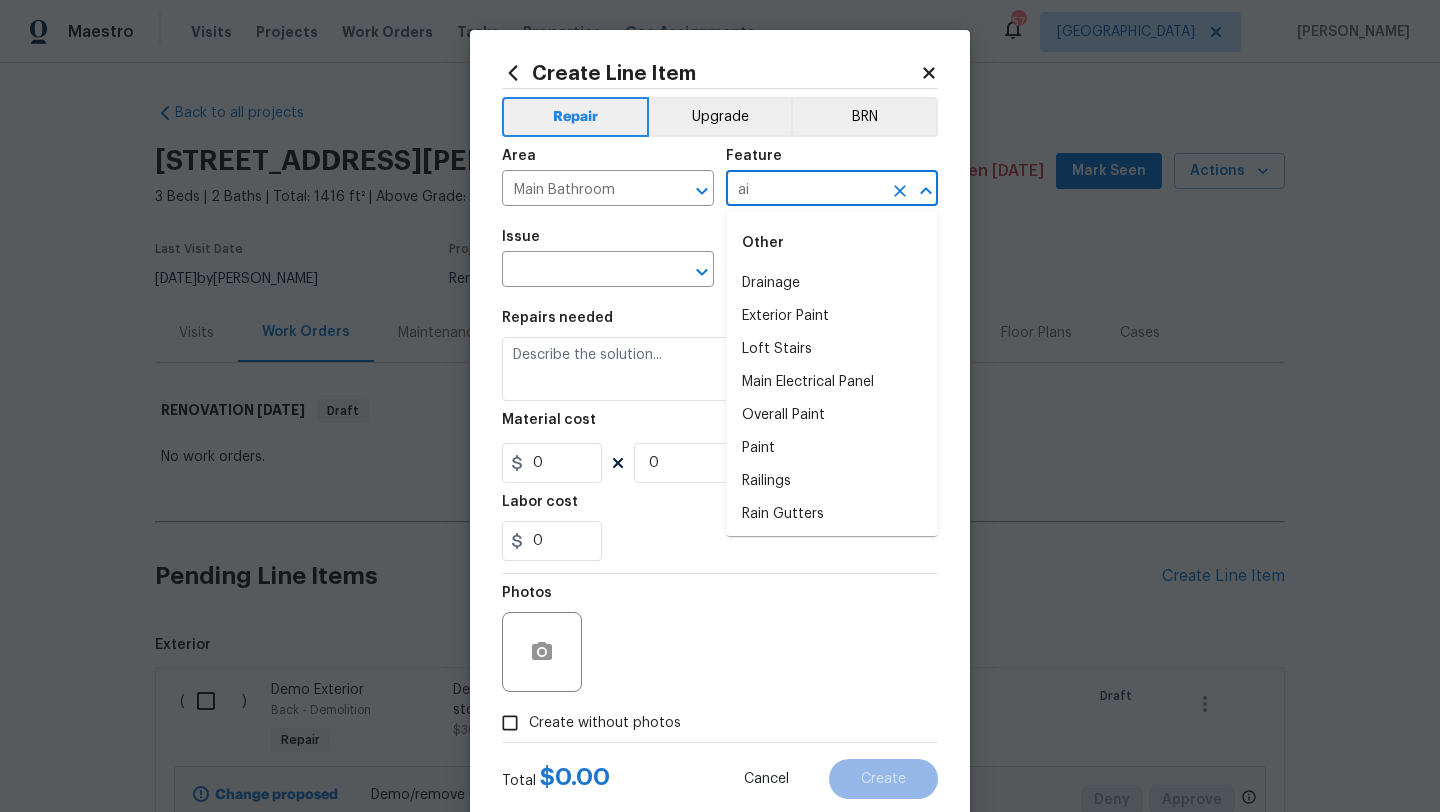type on "a" 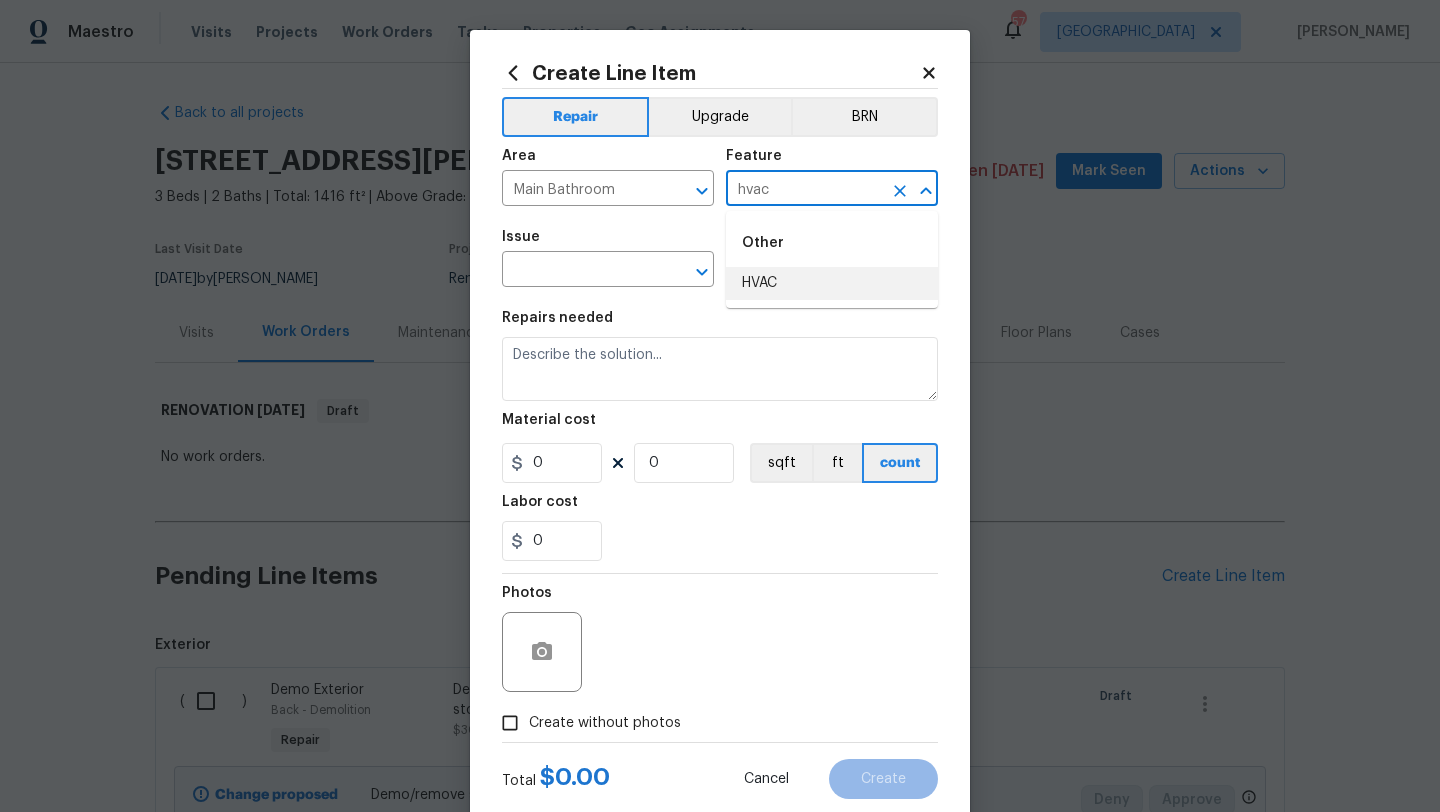 click on "HVAC" at bounding box center [832, 283] 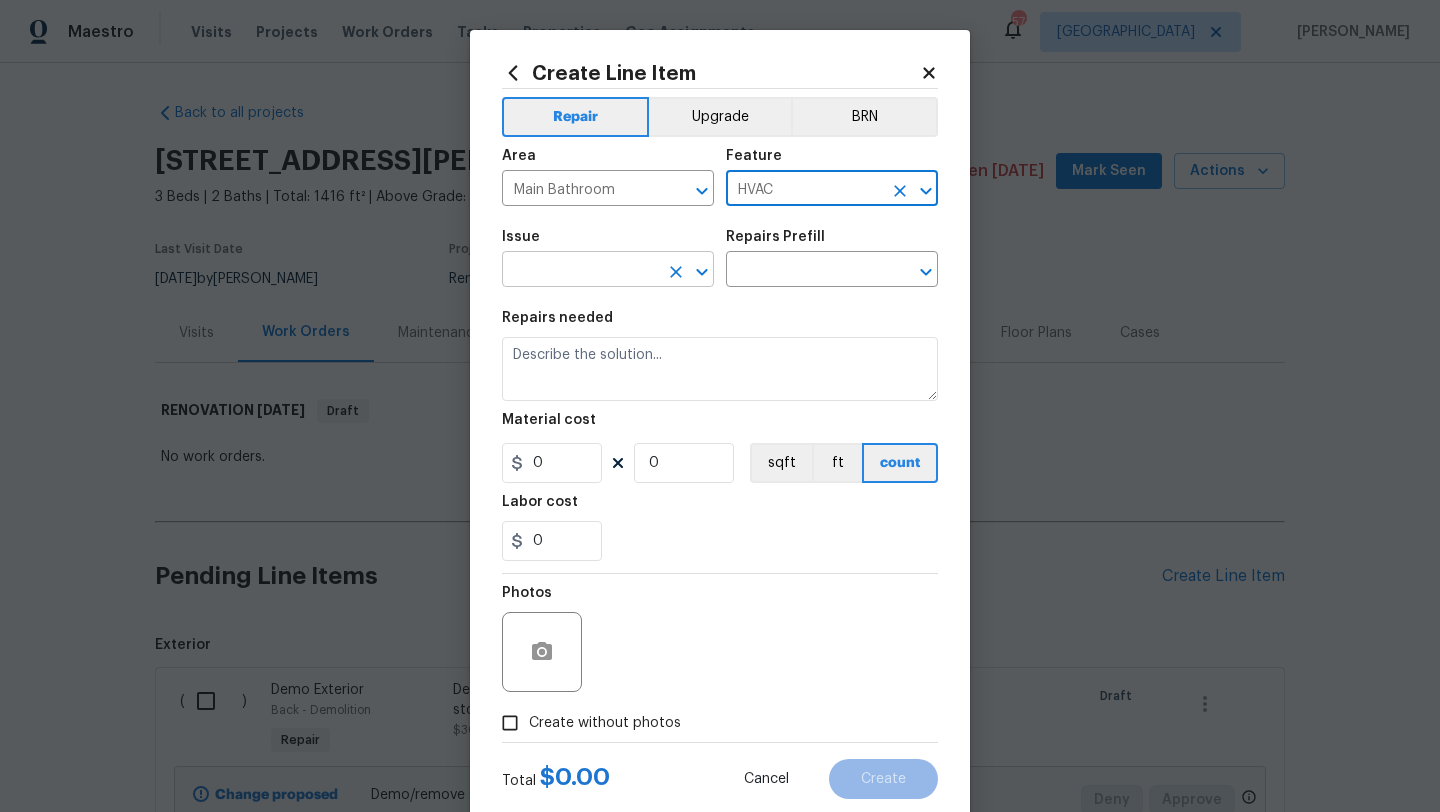 type on "HVAC" 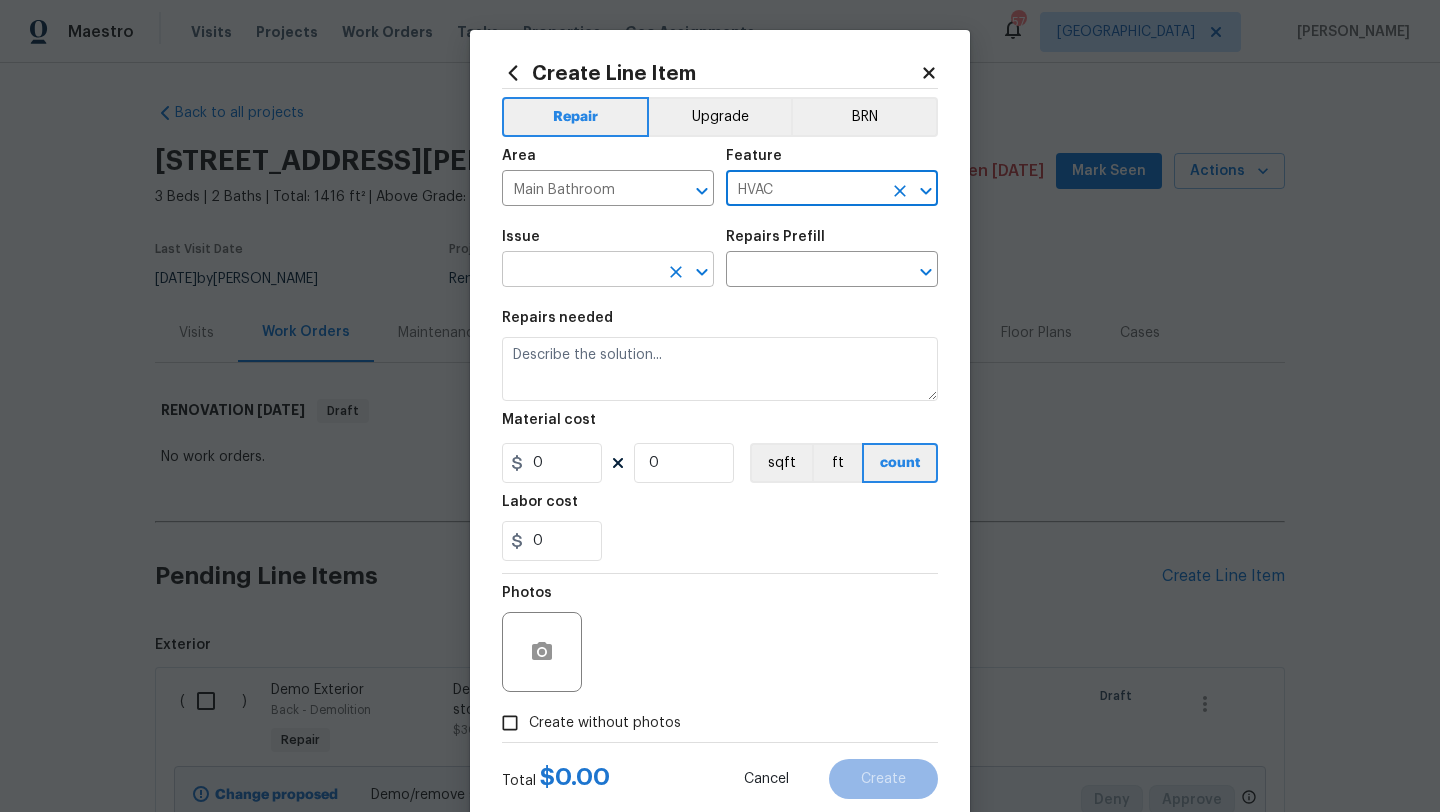 click at bounding box center [580, 271] 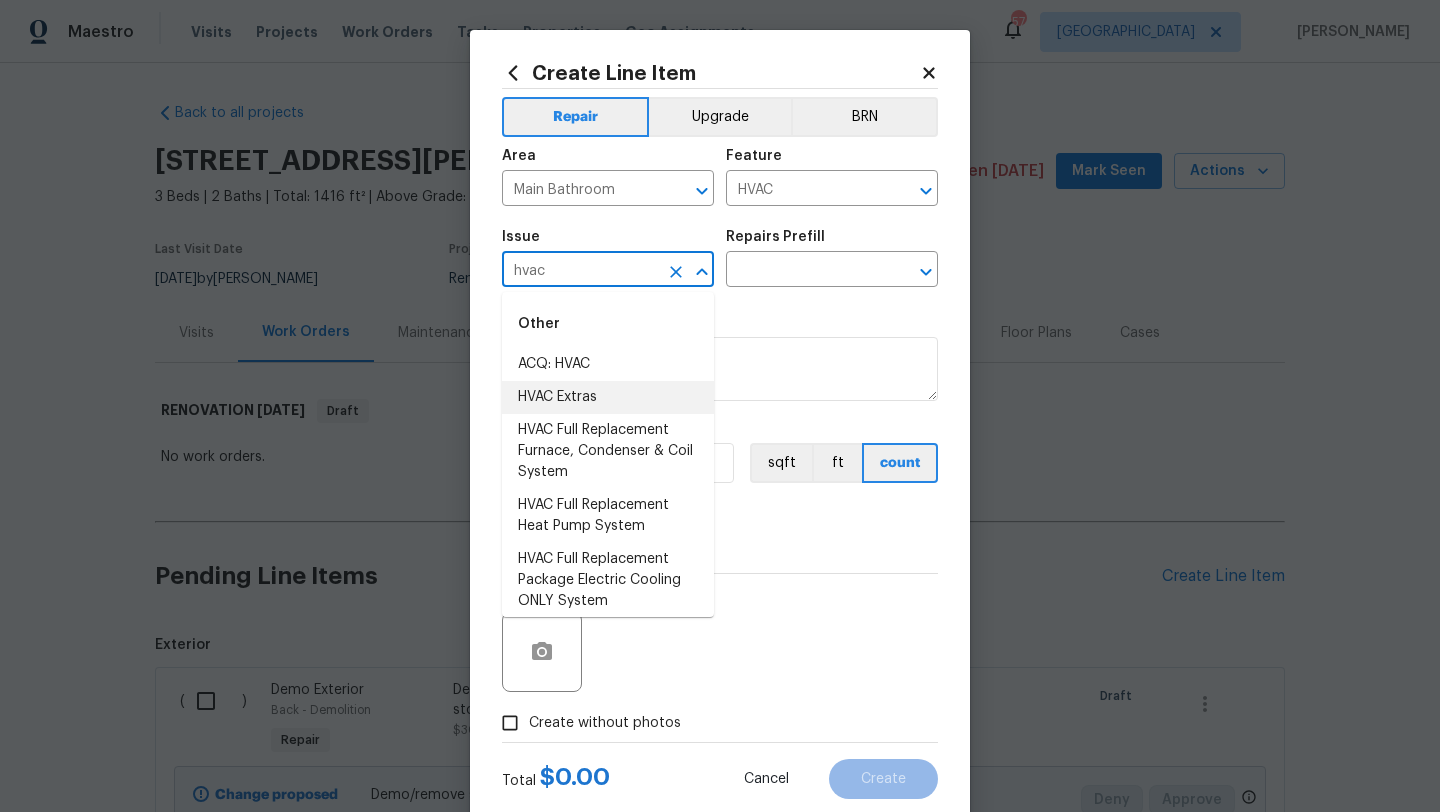 click on "HVAC Extras" at bounding box center [608, 397] 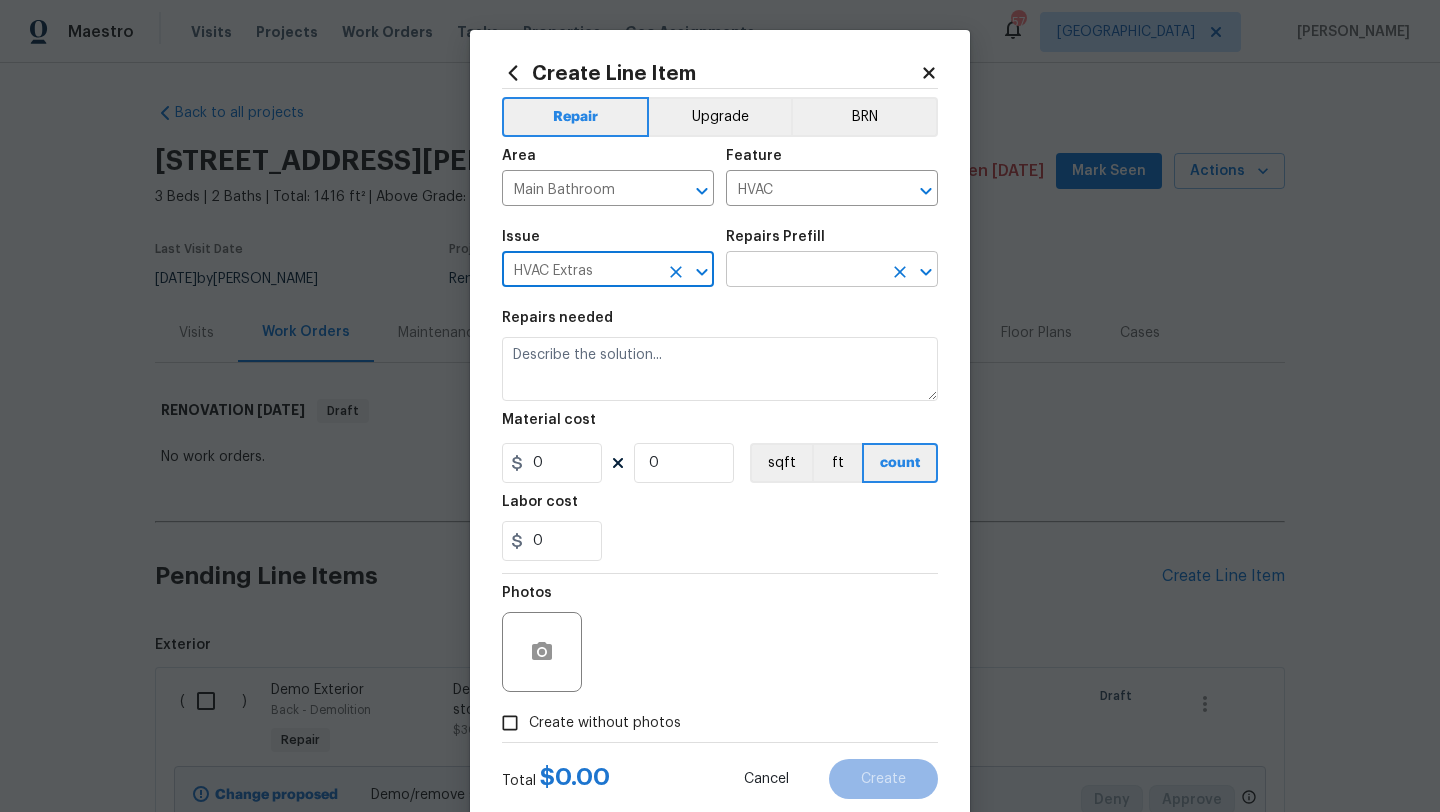 type on "HVAC Extras" 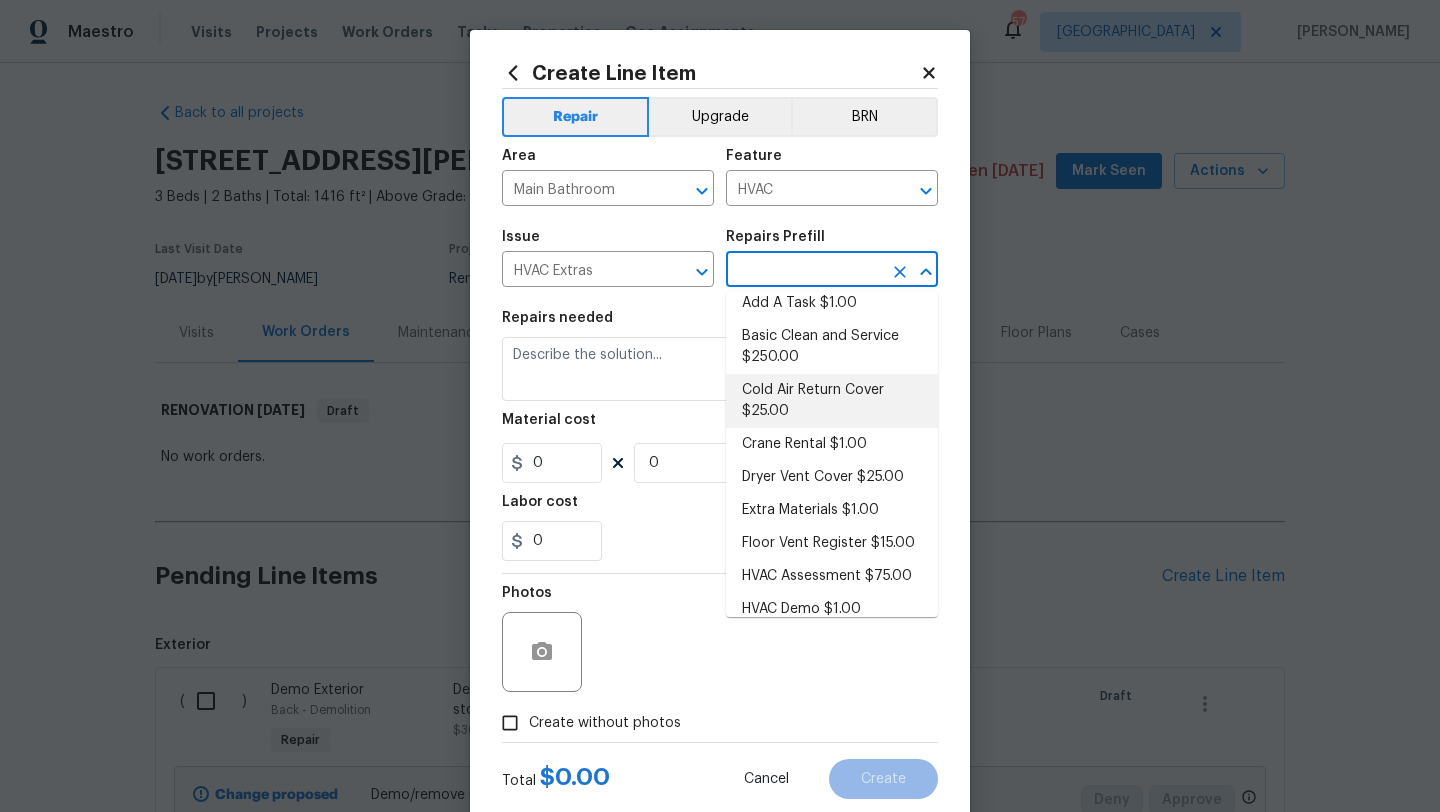 scroll, scrollTop: 0, scrollLeft: 0, axis: both 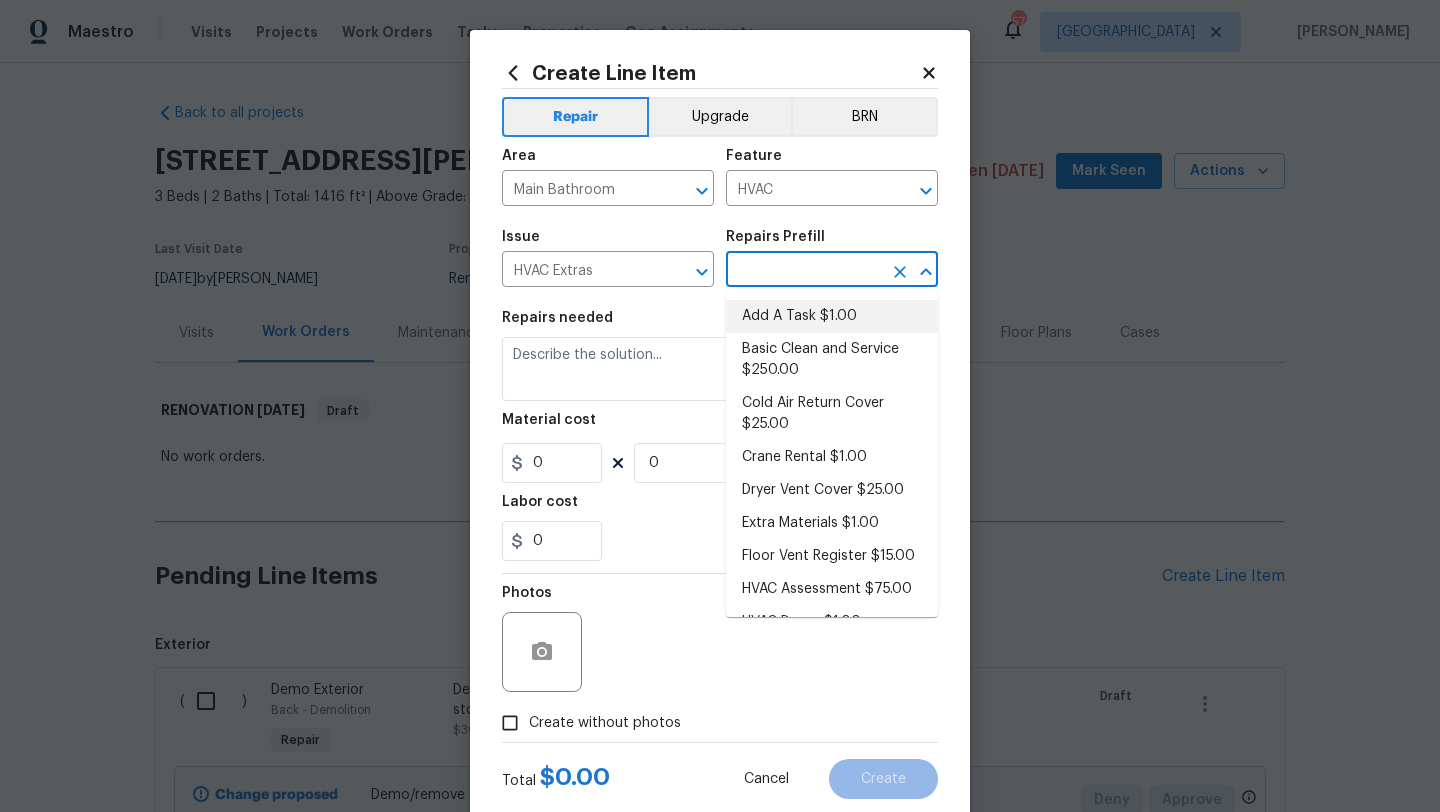 click on "Add A Task $1.00" at bounding box center [832, 316] 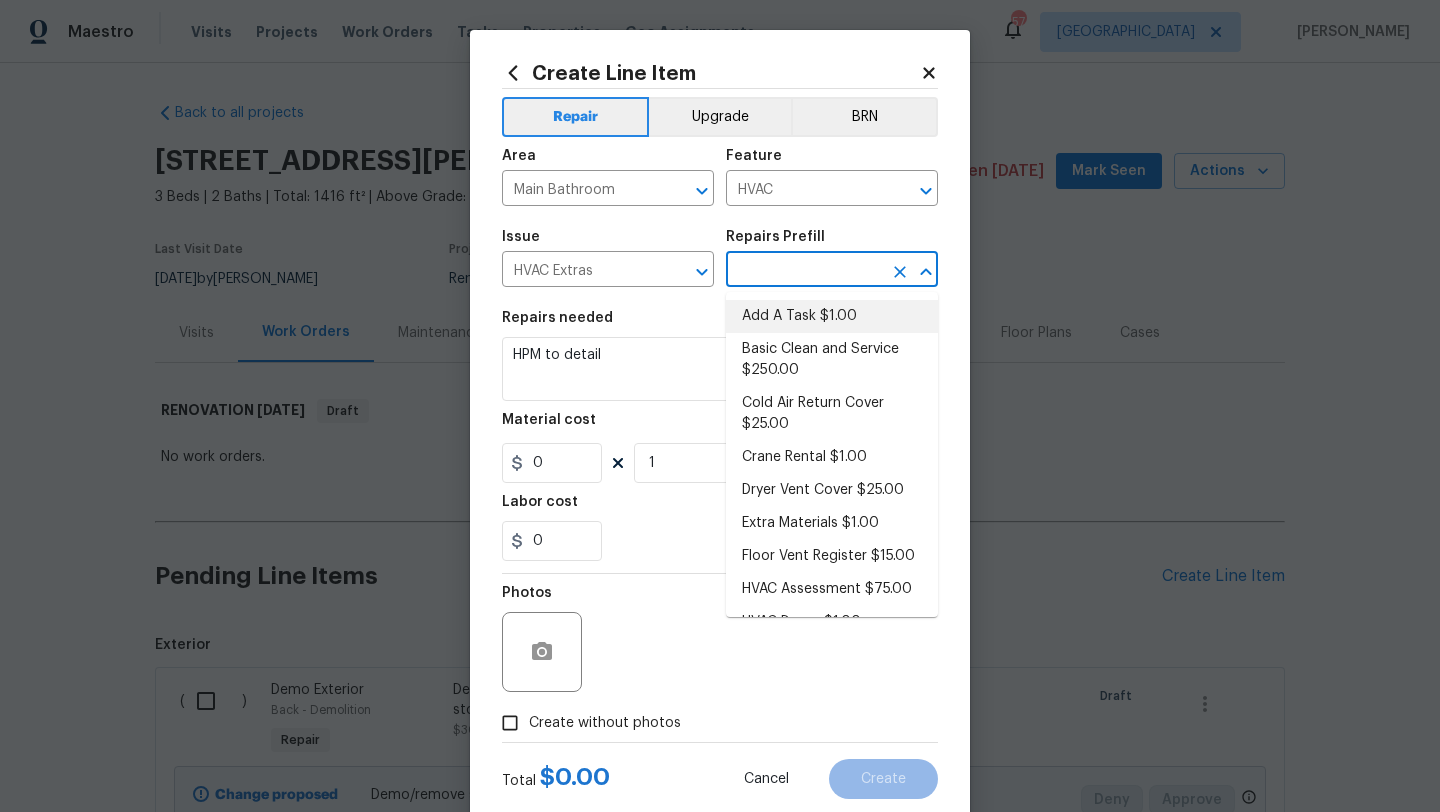 type on "Add A Task $1.00" 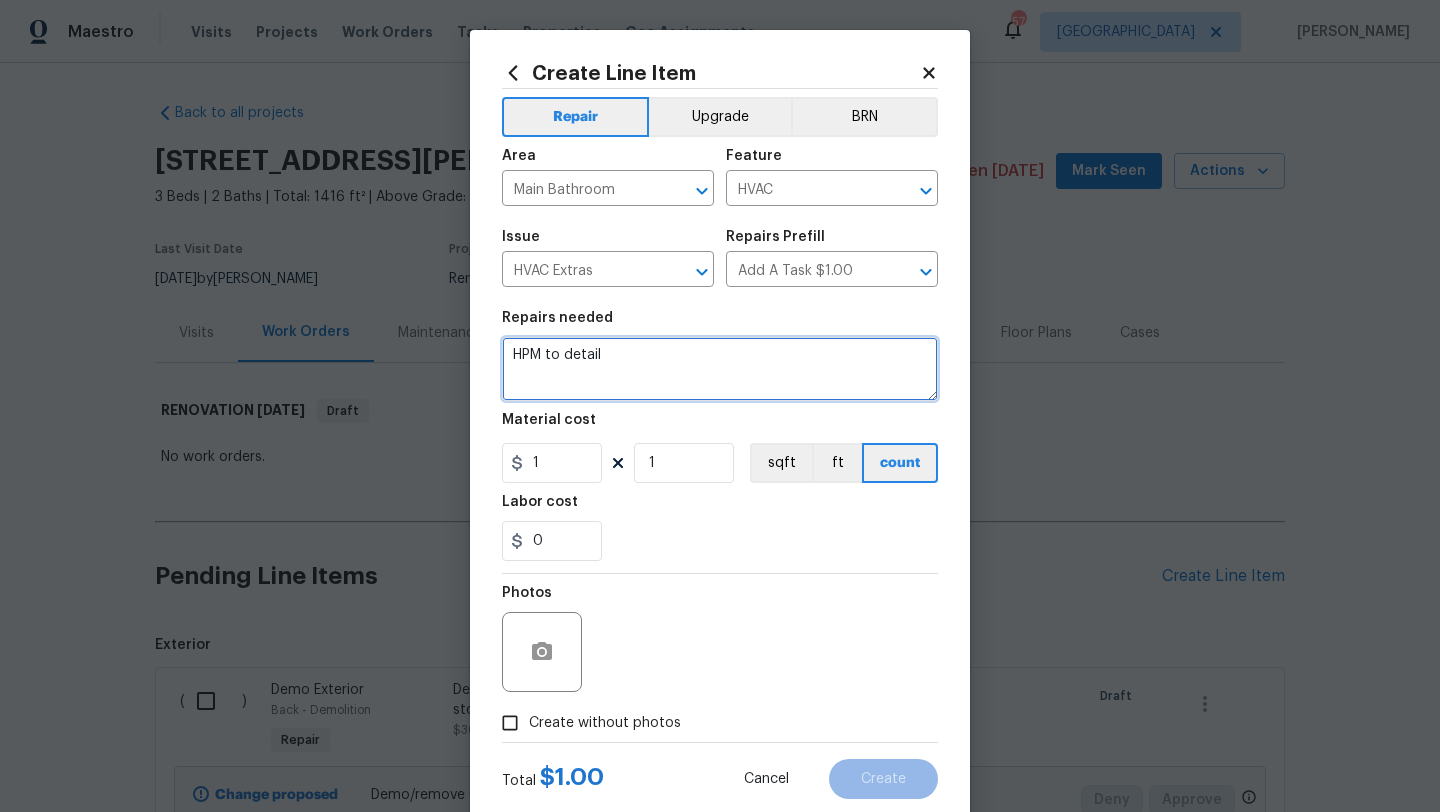 drag, startPoint x: 633, startPoint y: 357, endPoint x: 467, endPoint y: 343, distance: 166.58931 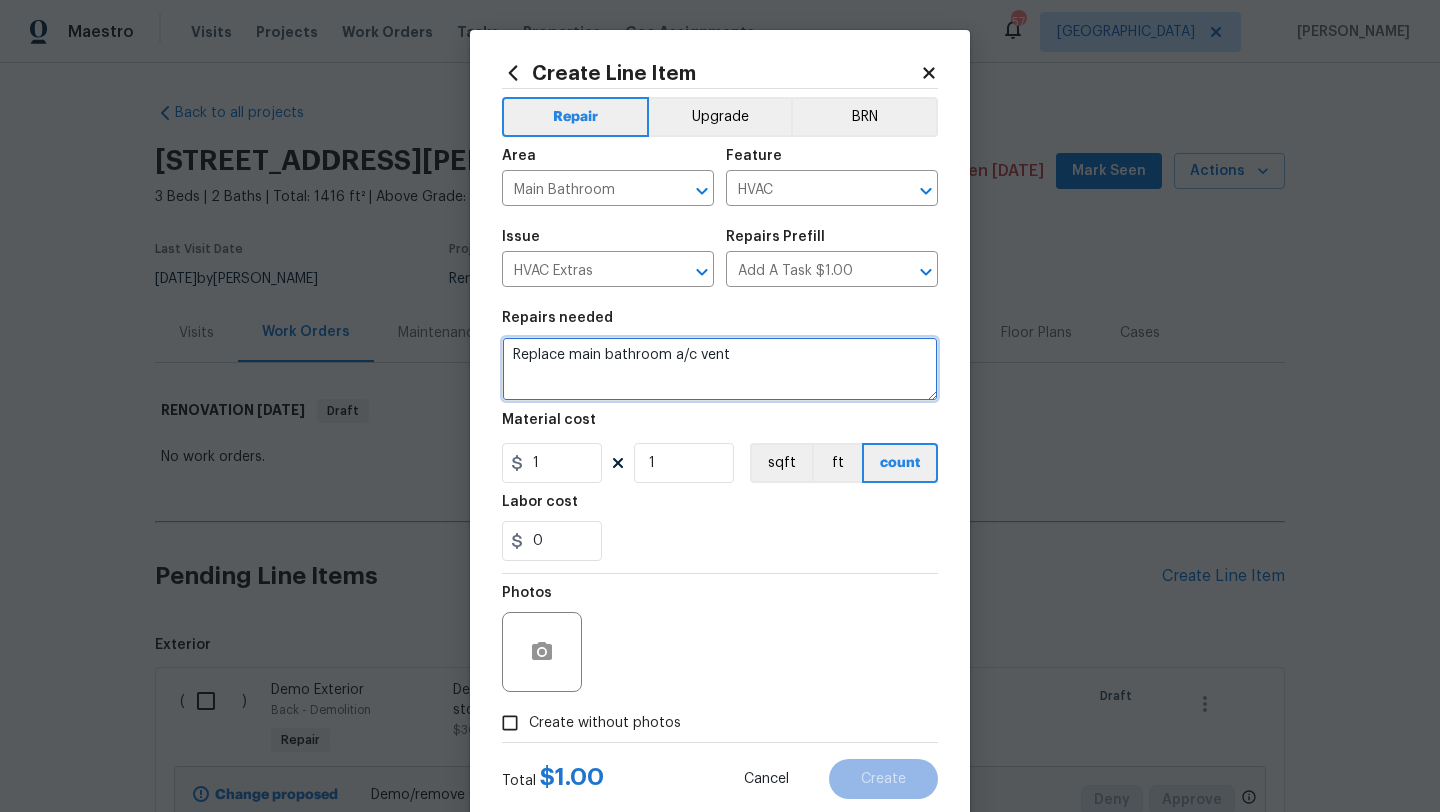 click on "Replace main bathroom a/c vent" at bounding box center (720, 369) 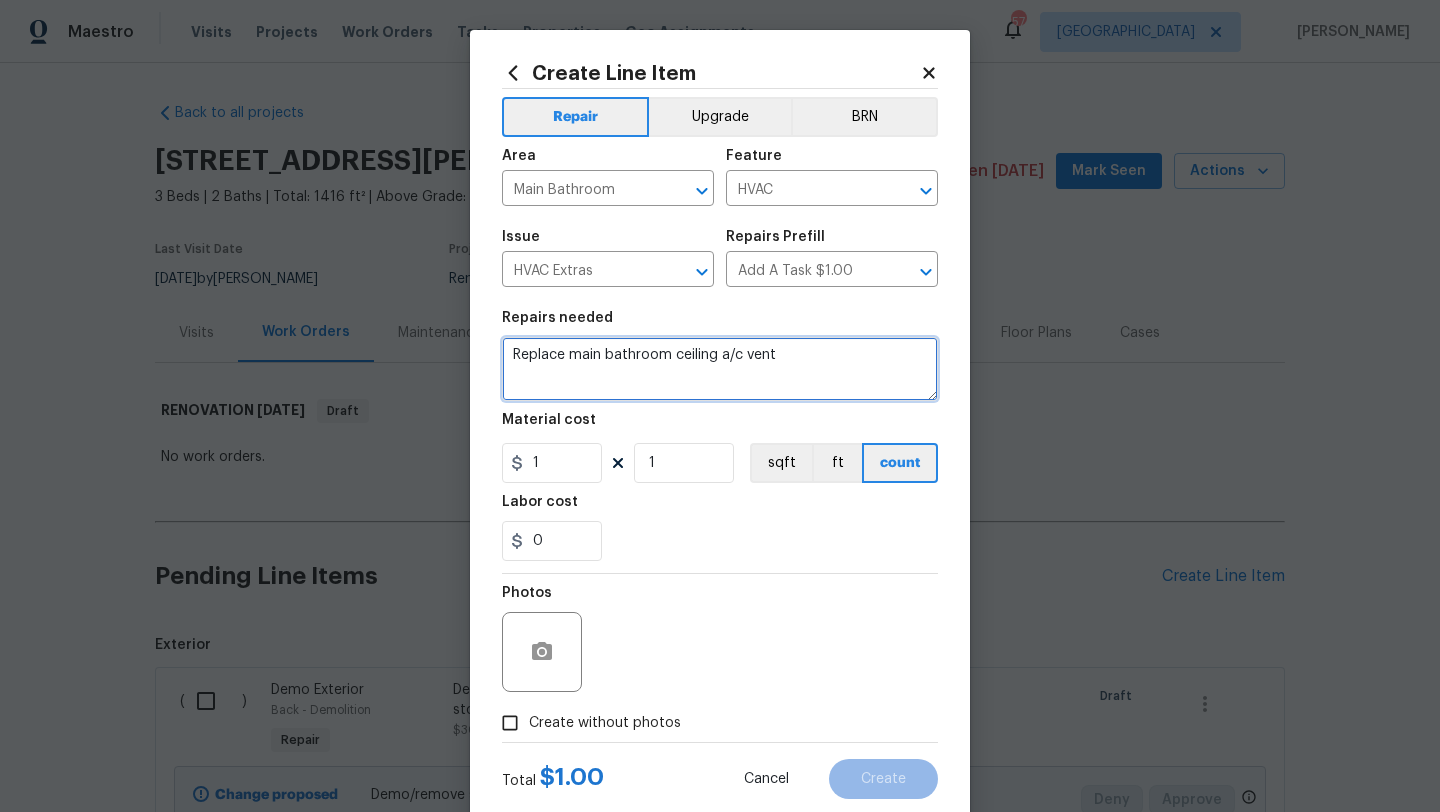 type on "Replace main bathroom ceiling a/c vent" 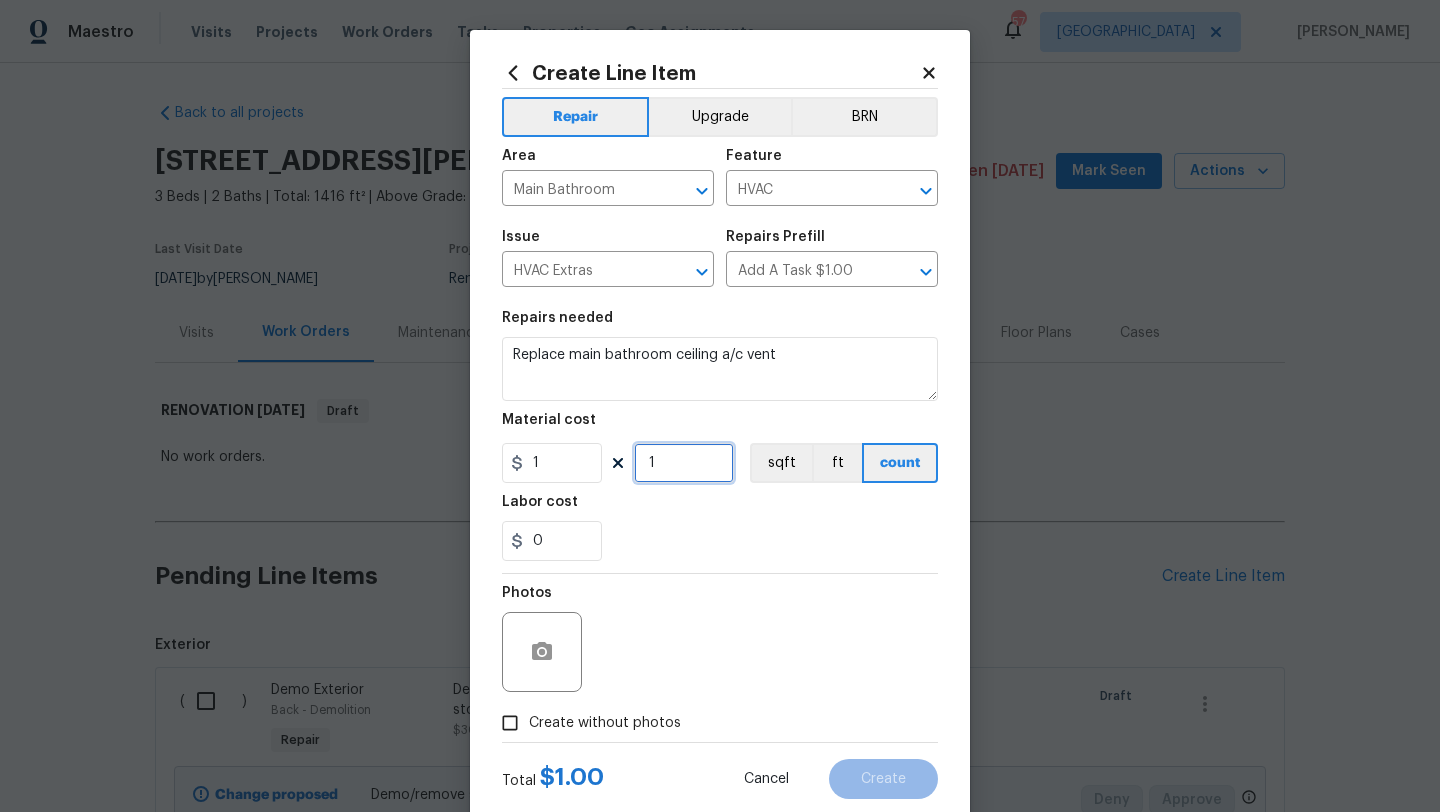 drag, startPoint x: 675, startPoint y: 461, endPoint x: 584, endPoint y: 458, distance: 91.04944 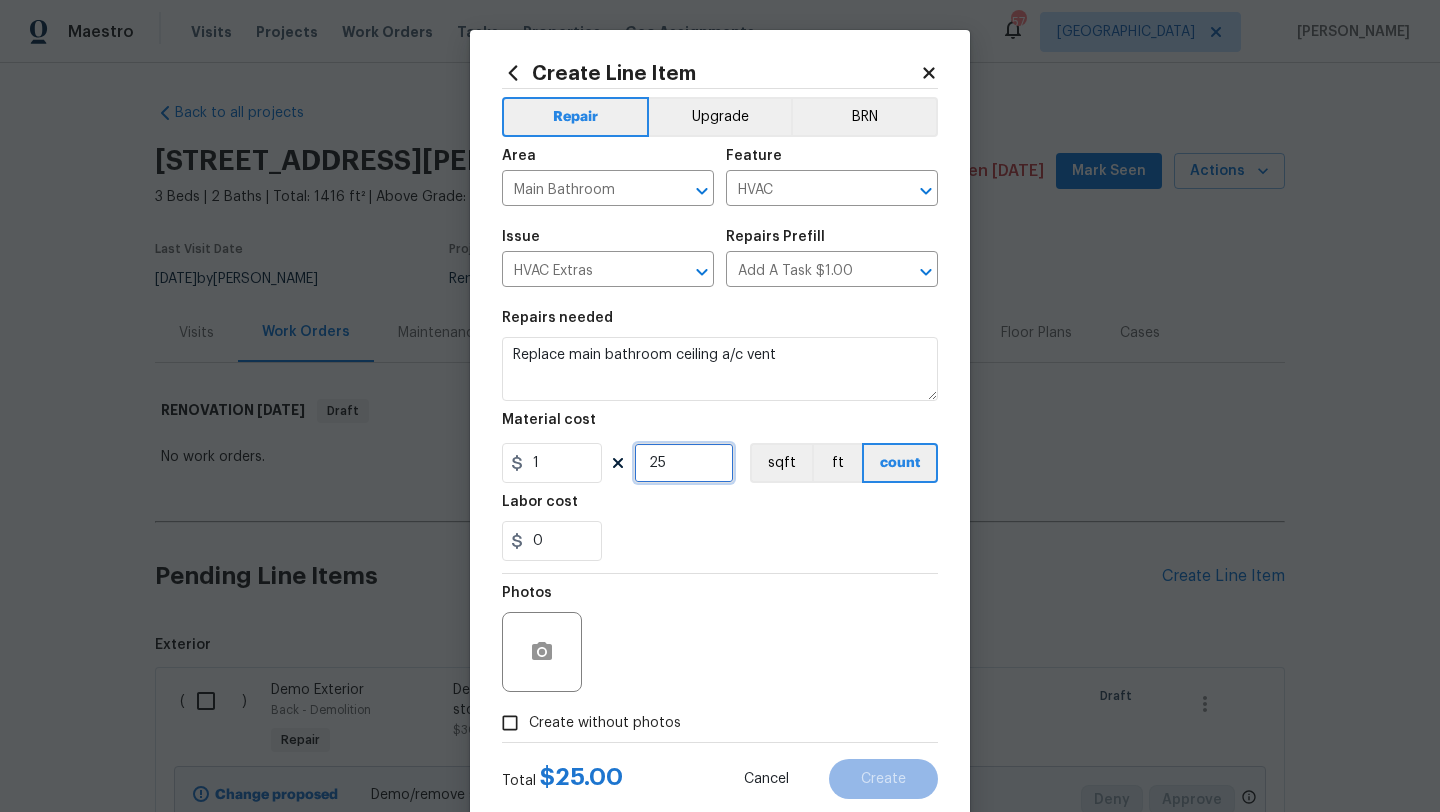 type on "25" 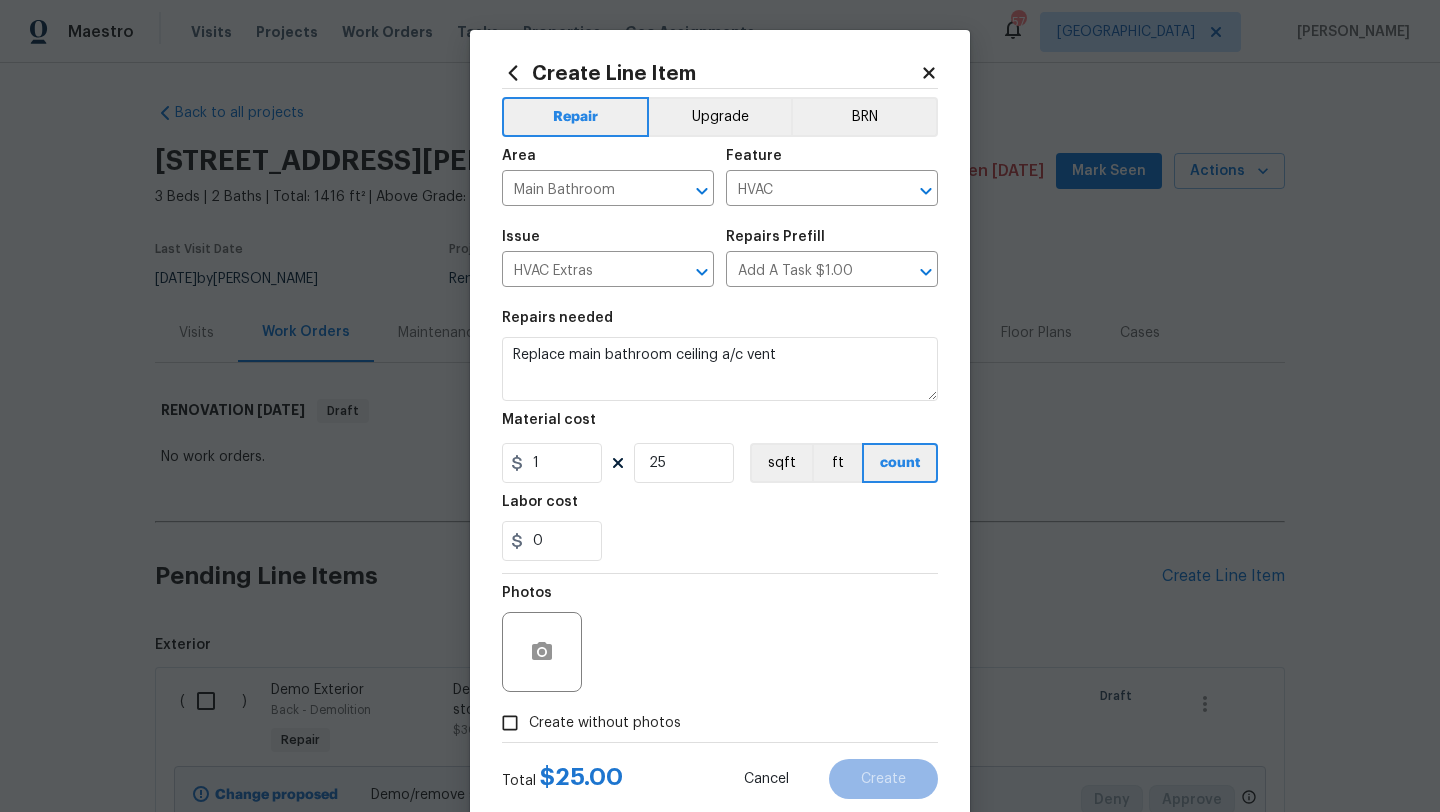 click on "Create without photos" at bounding box center (586, 723) 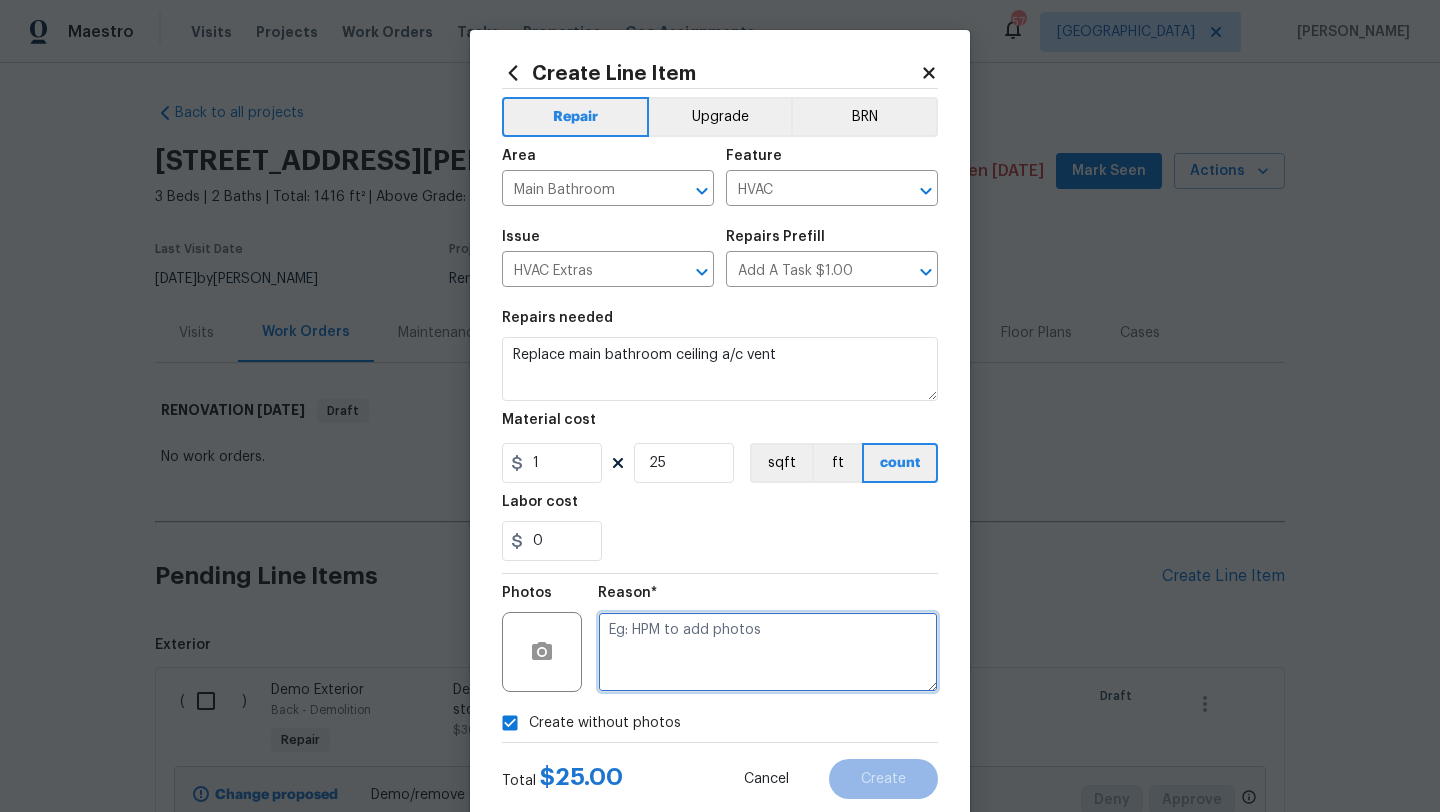 click at bounding box center (768, 652) 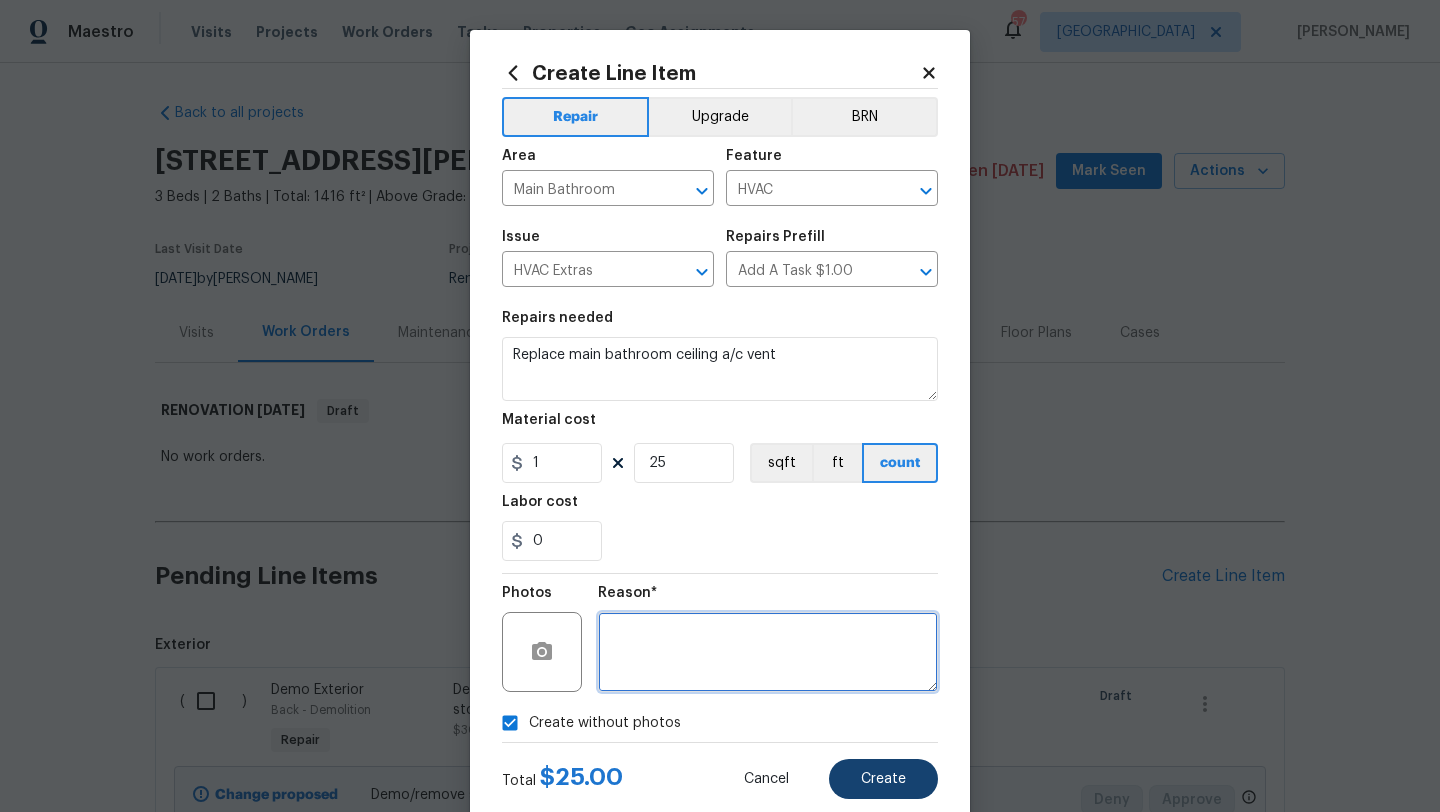 type 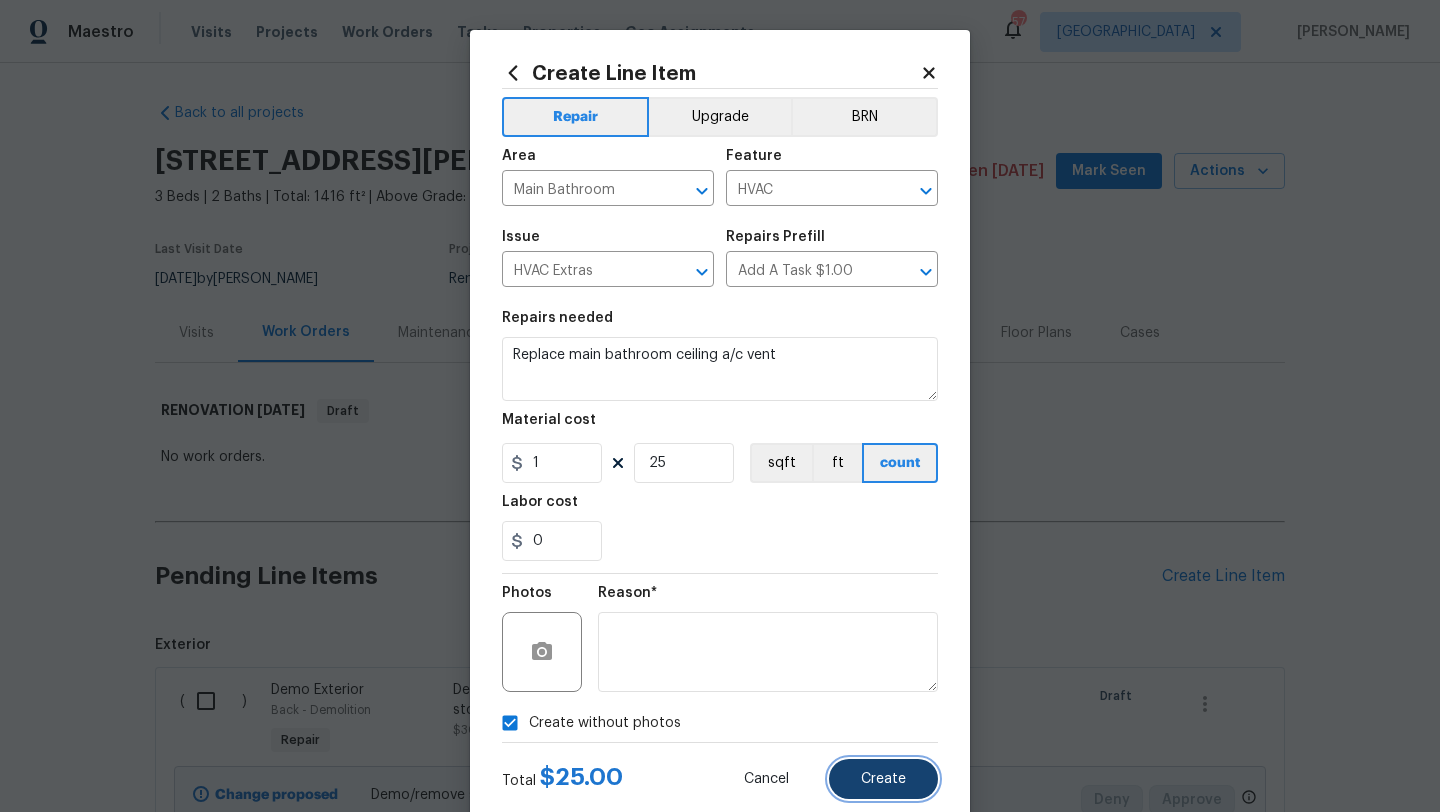 click on "Create" at bounding box center [883, 779] 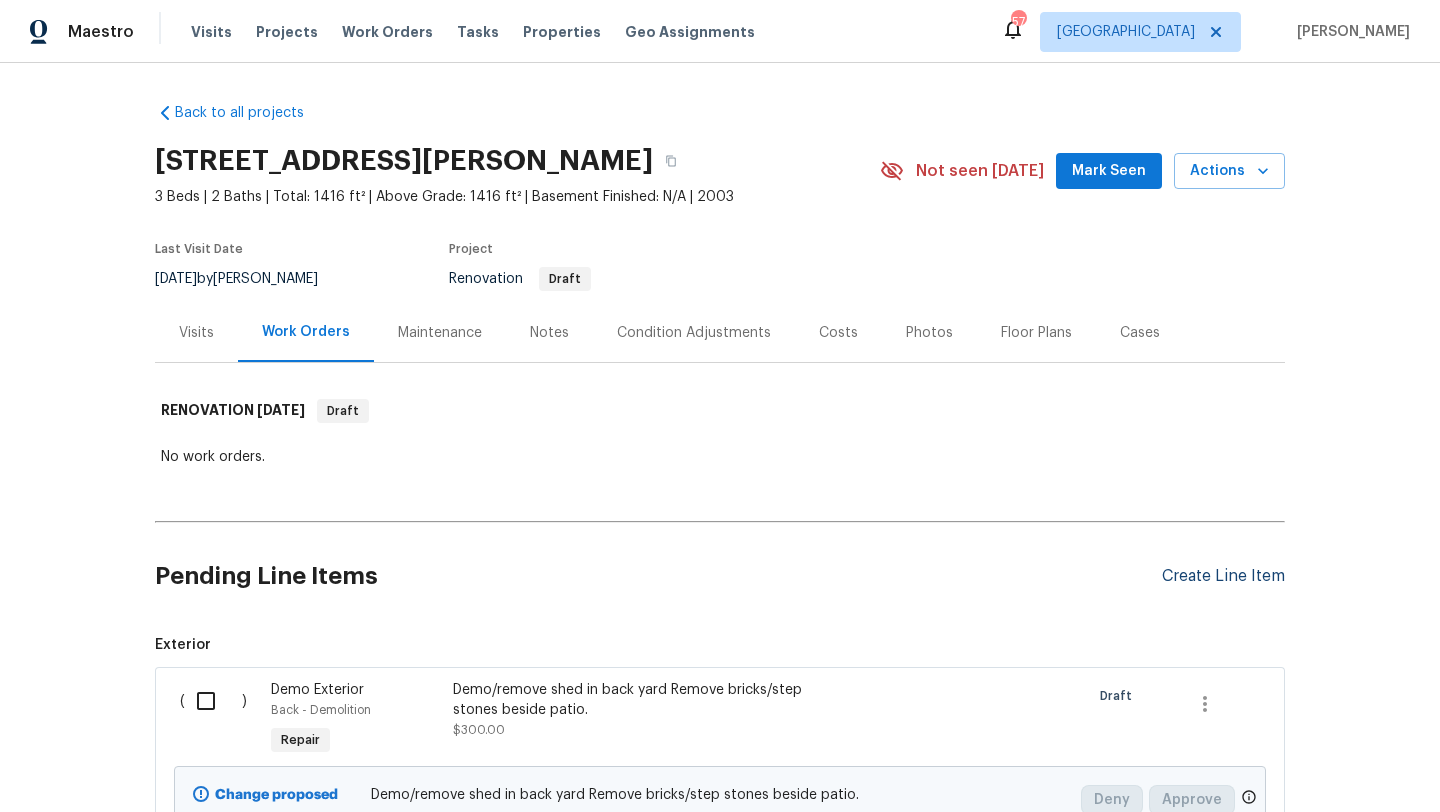 click on "Create Line Item" at bounding box center [1223, 576] 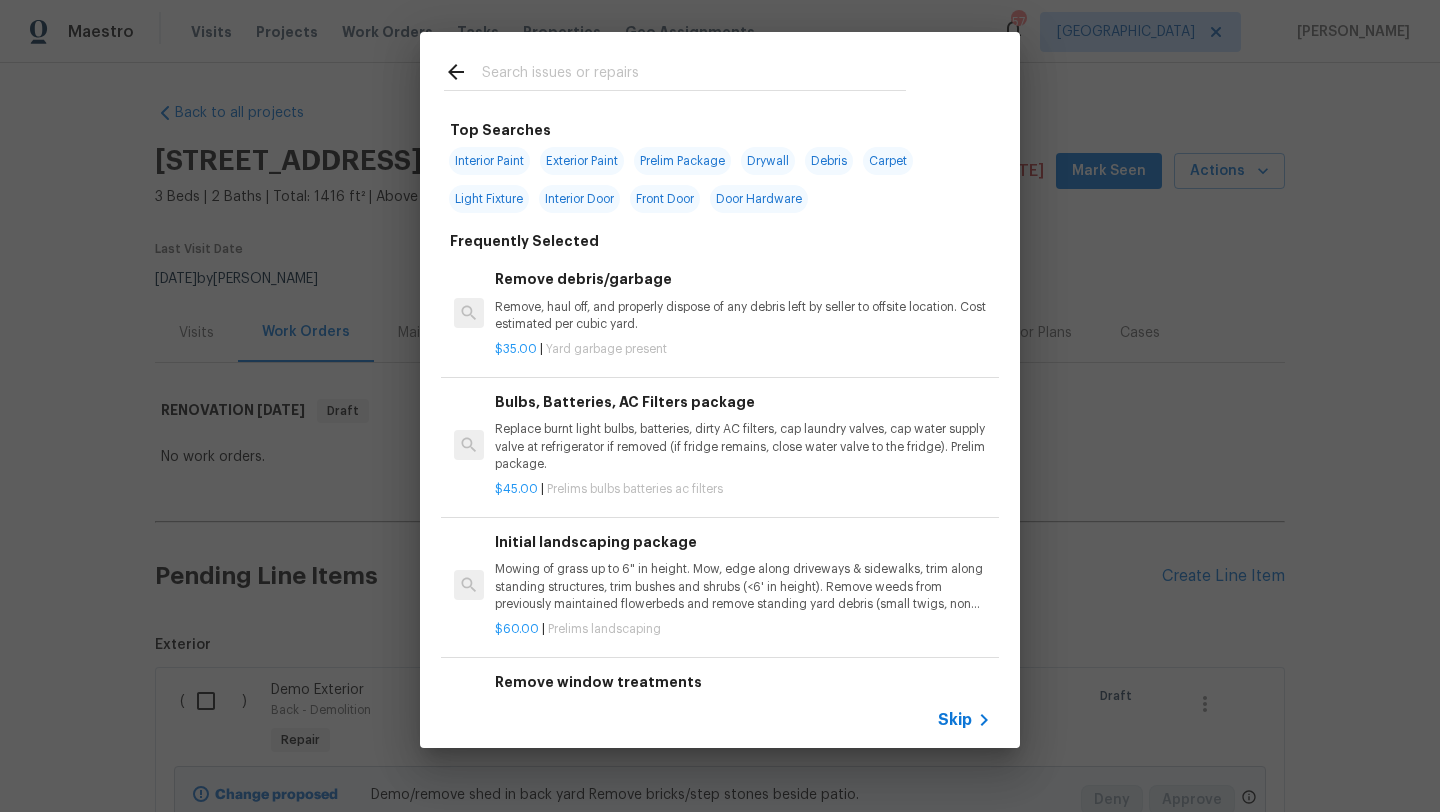 click at bounding box center [675, 71] 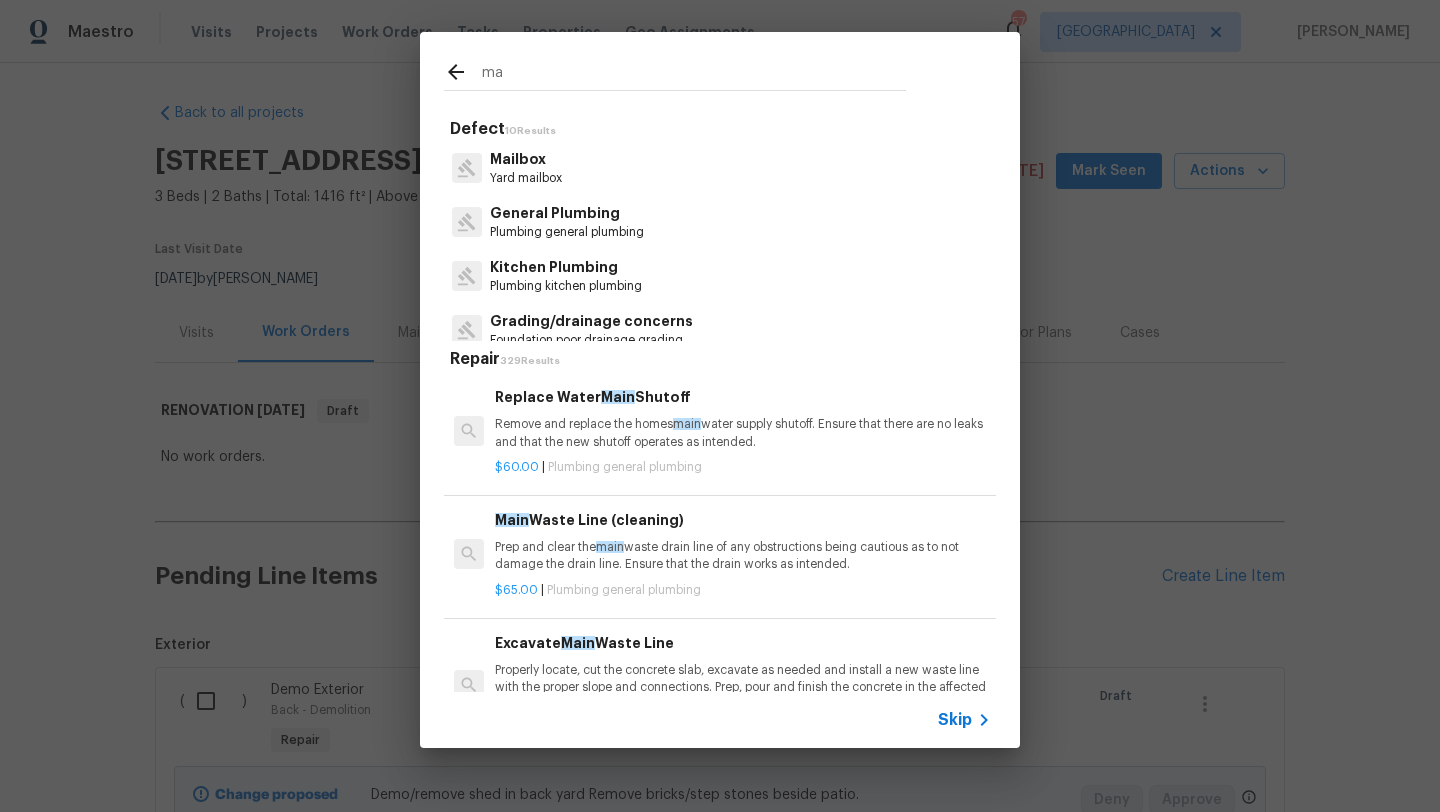 type on "m" 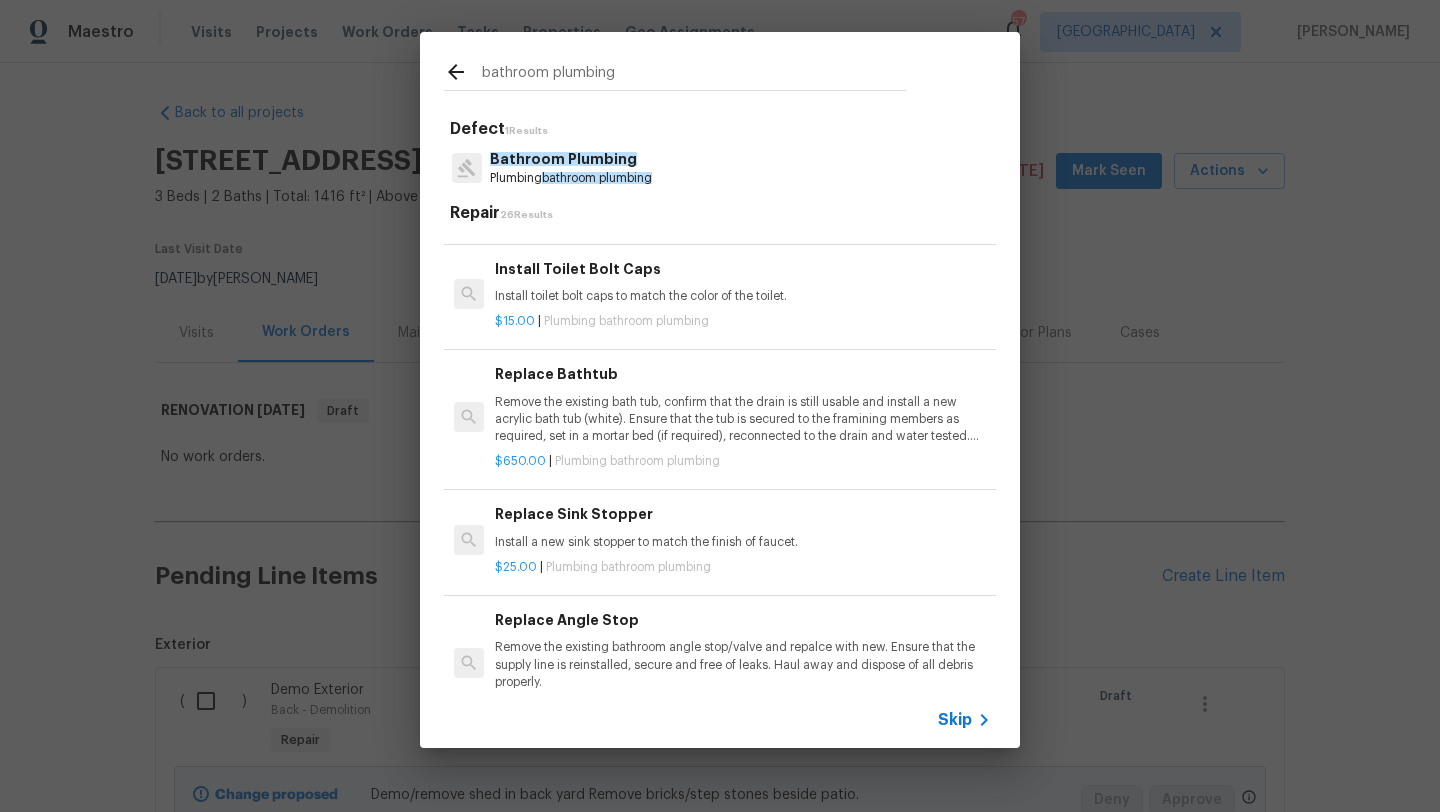 scroll, scrollTop: 1721, scrollLeft: 0, axis: vertical 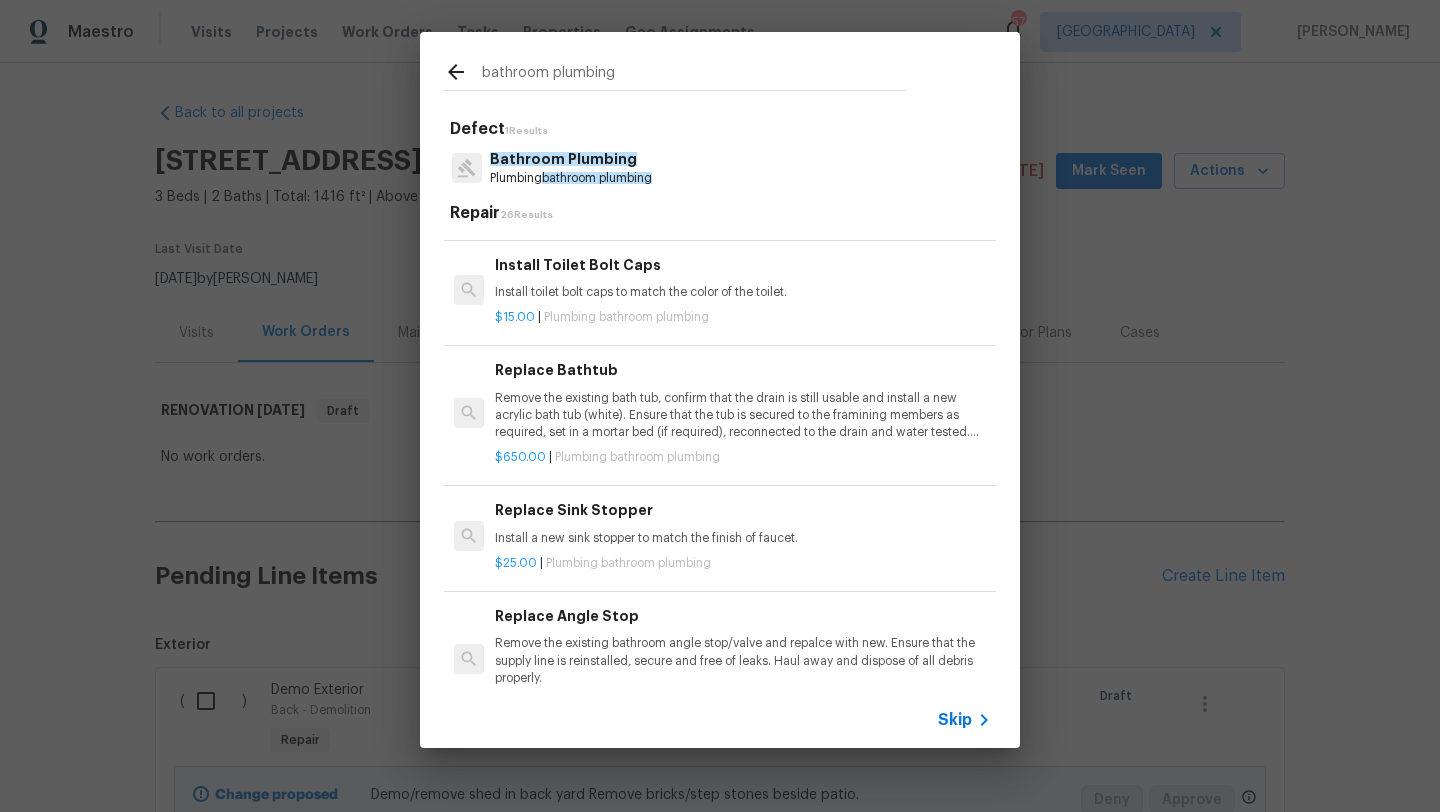 type on "bathroom plumbing" 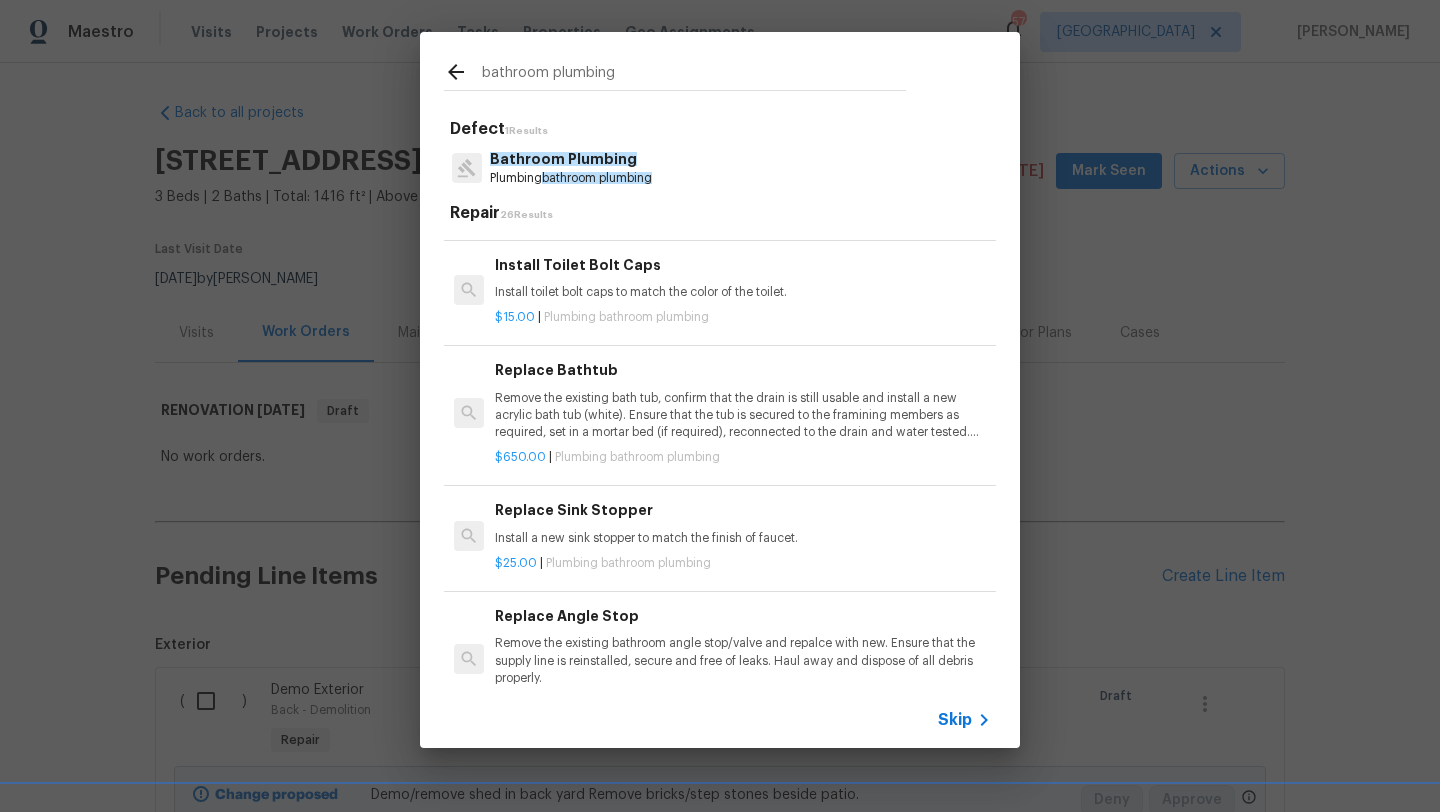click on "Plumbing bathroom plumbing" at bounding box center [626, 317] 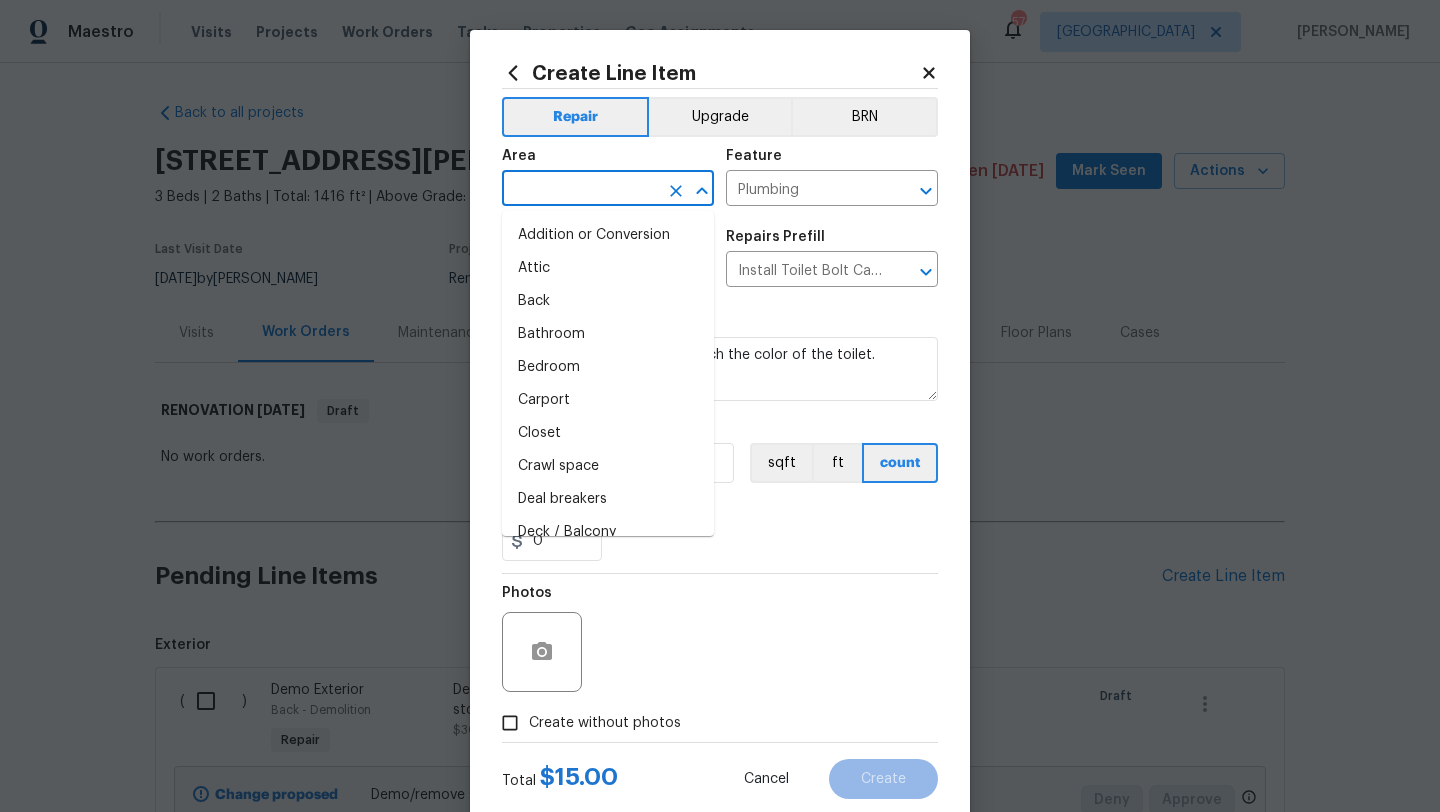 click at bounding box center (580, 190) 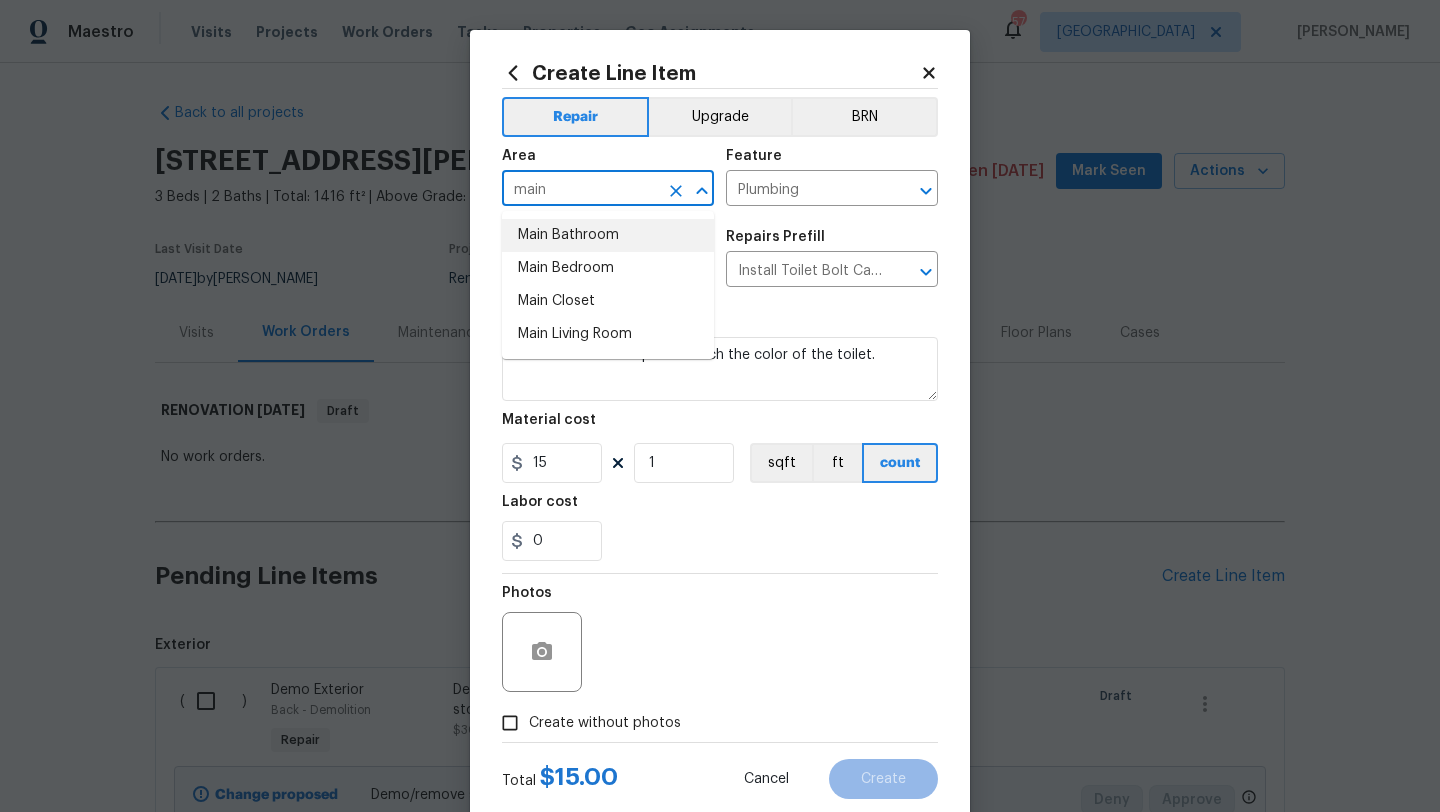 click on "Main Bathroom" at bounding box center [608, 235] 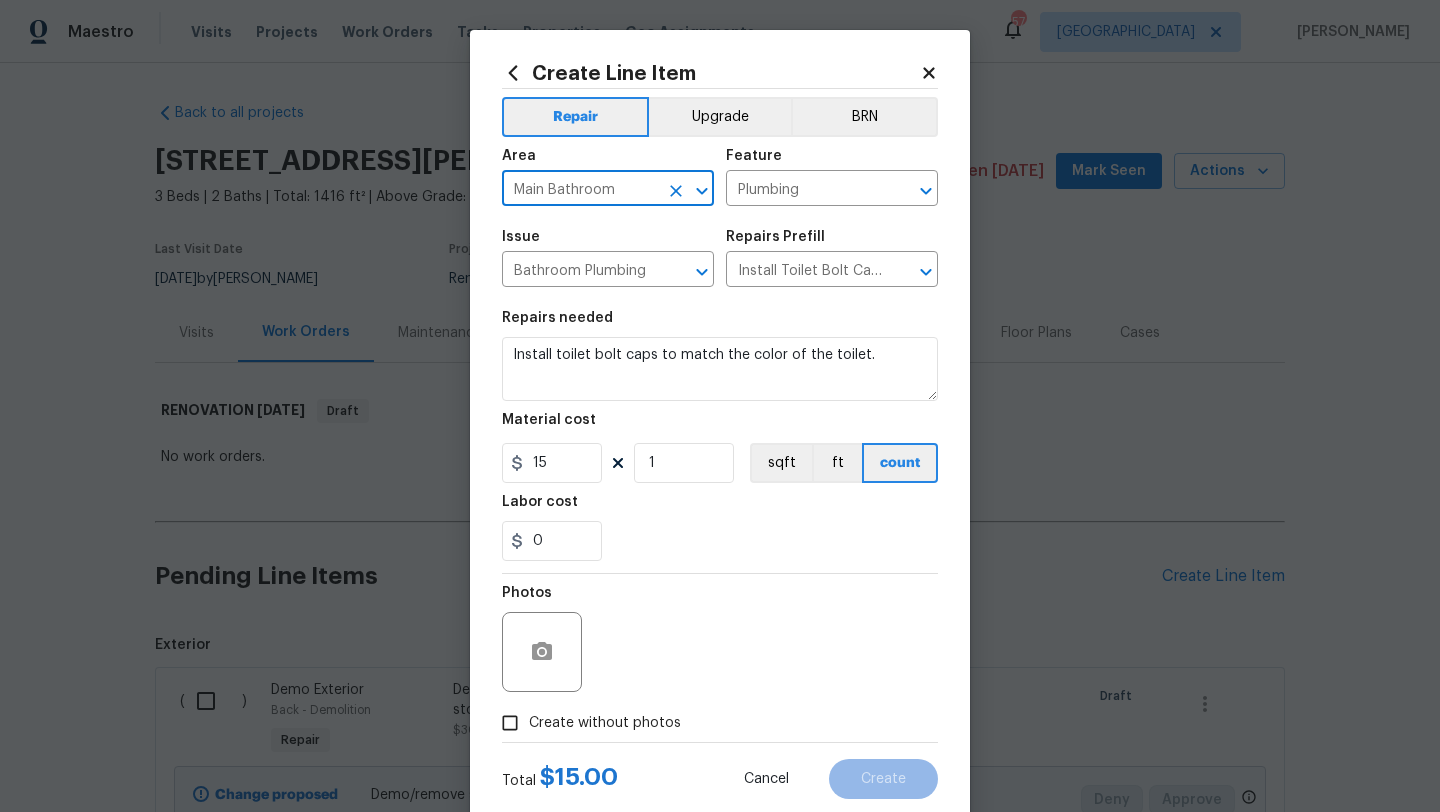 type on "Main Bathroom" 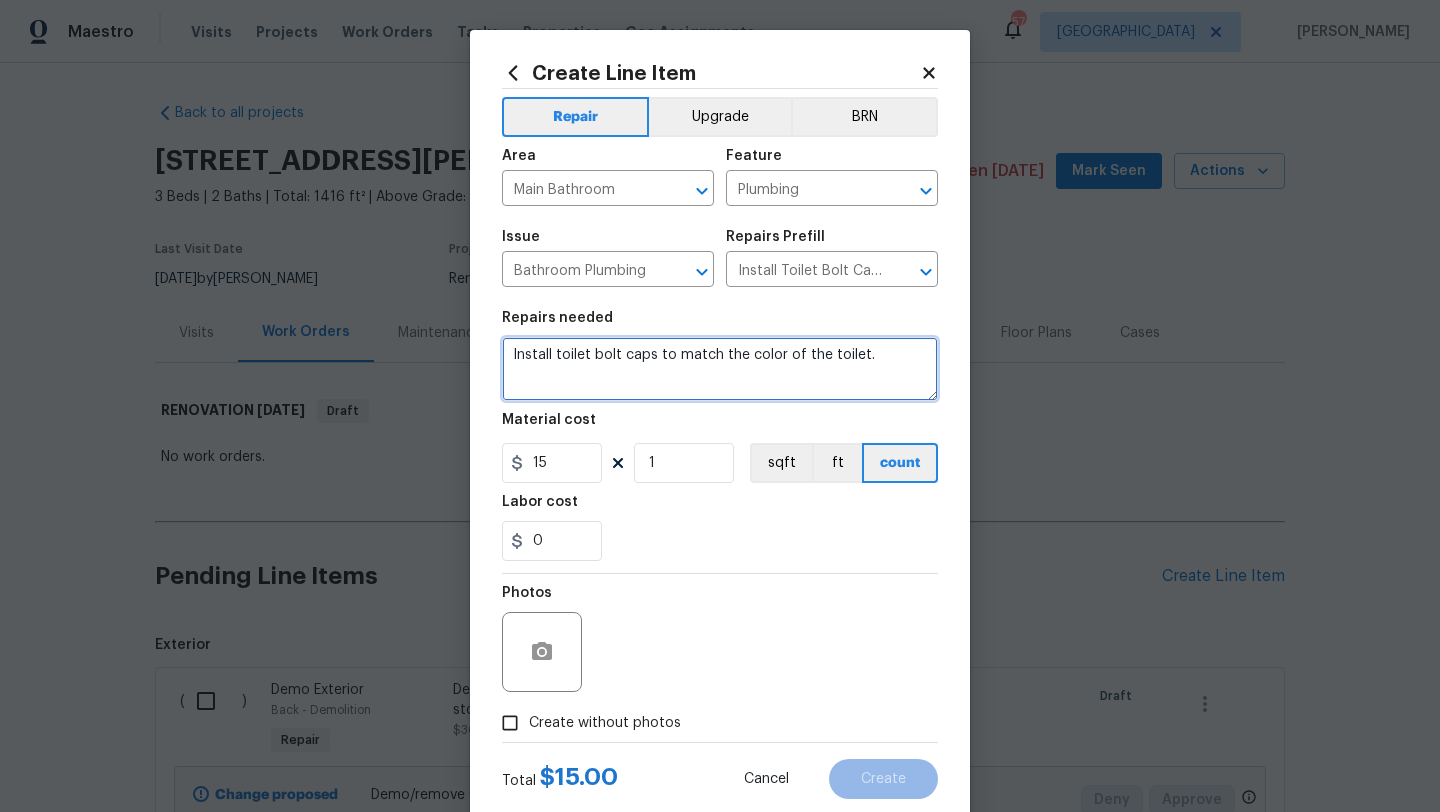 drag, startPoint x: 873, startPoint y: 358, endPoint x: 442, endPoint y: 355, distance: 431.01044 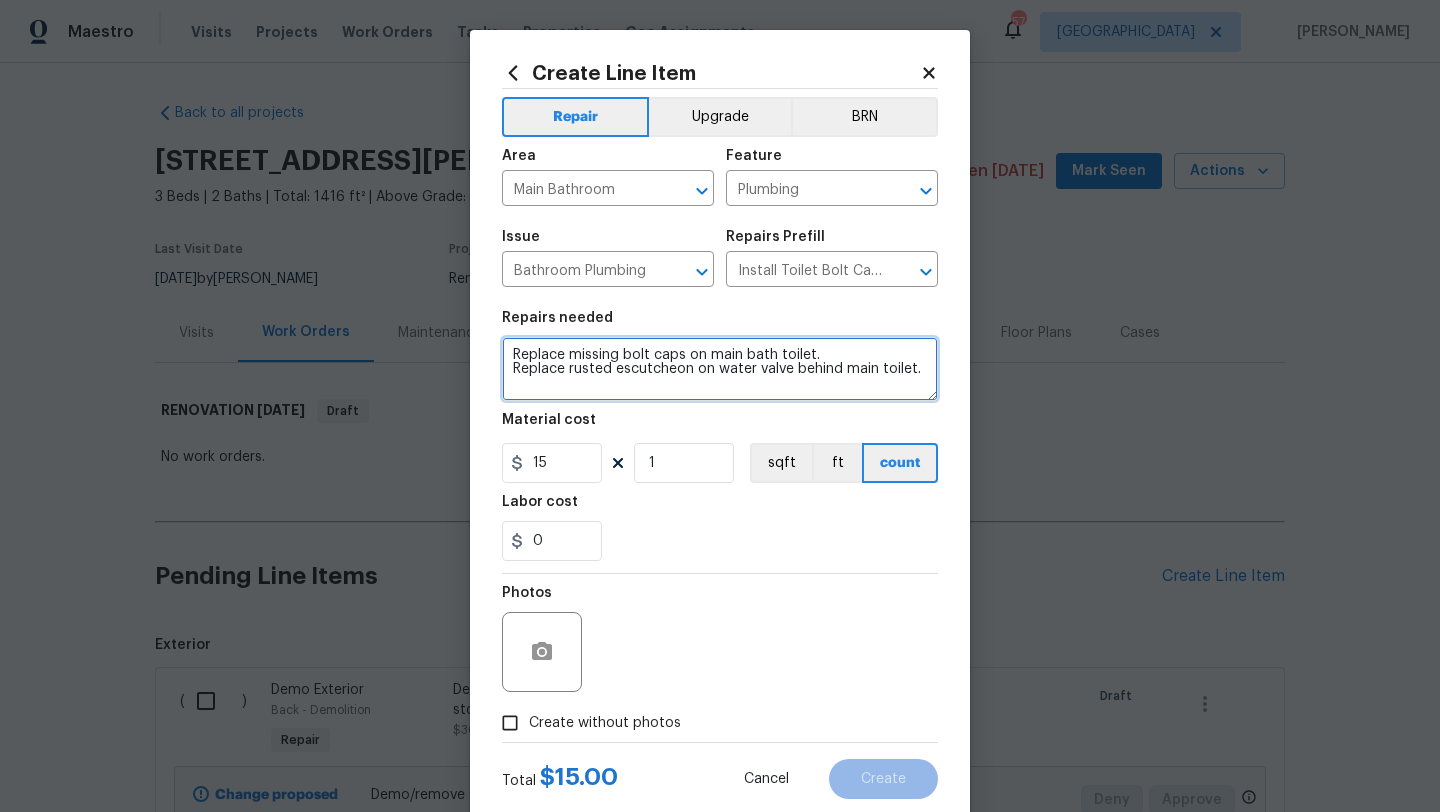 type on "Replace missing bolt caps on main bath toilet.
Replace rusted escutcheon on water valve behind main toilet." 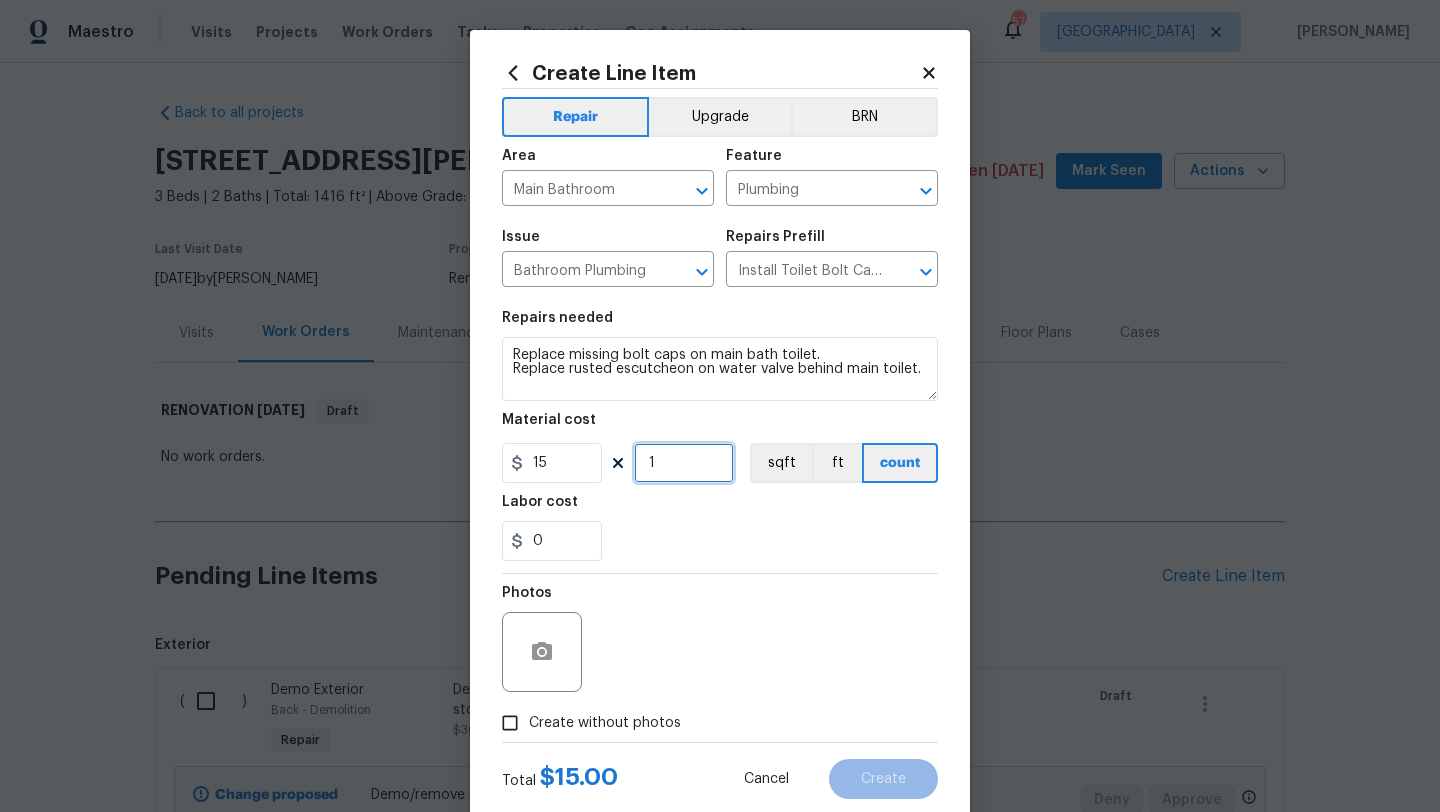 drag, startPoint x: 658, startPoint y: 467, endPoint x: 635, endPoint y: 467, distance: 23 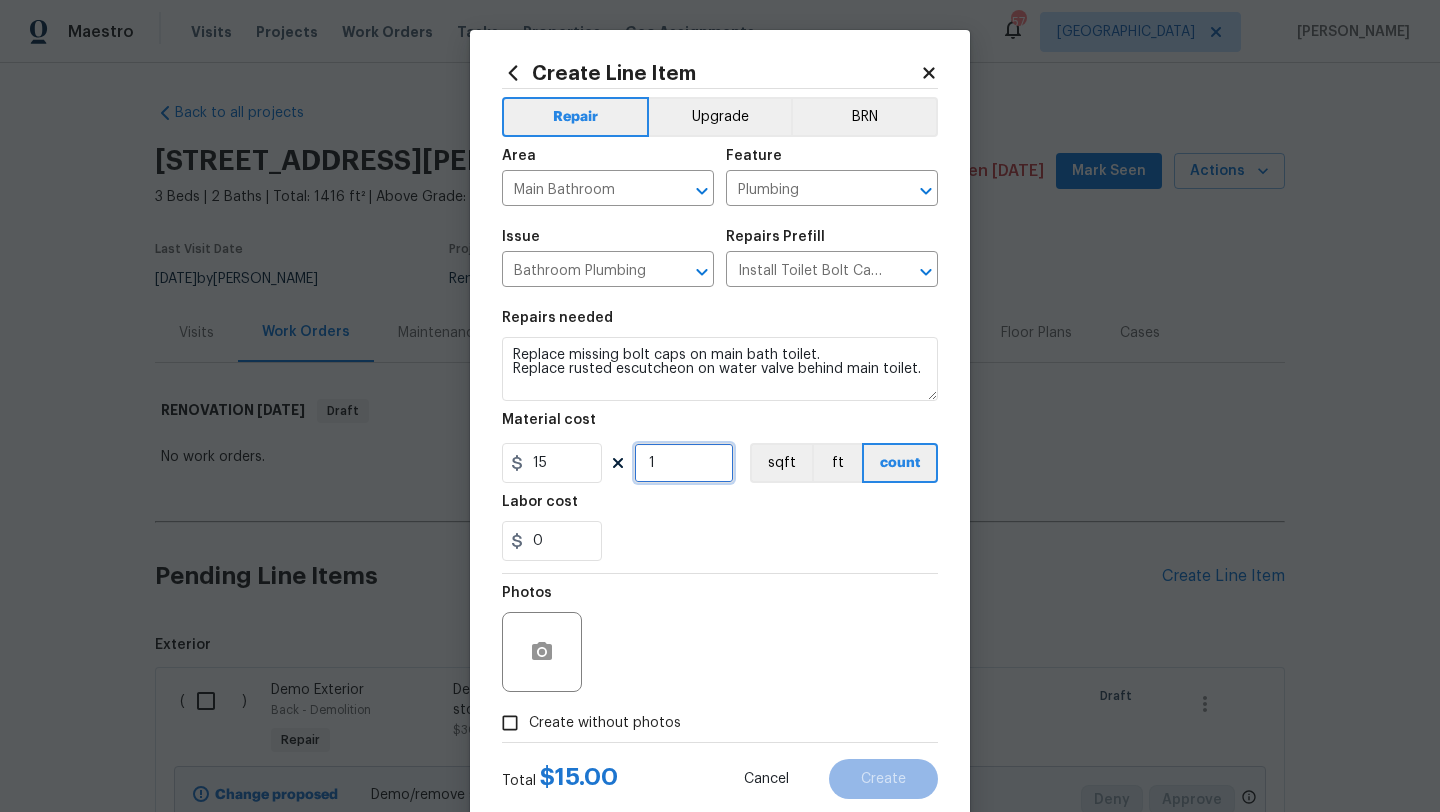 click on "1" at bounding box center (684, 463) 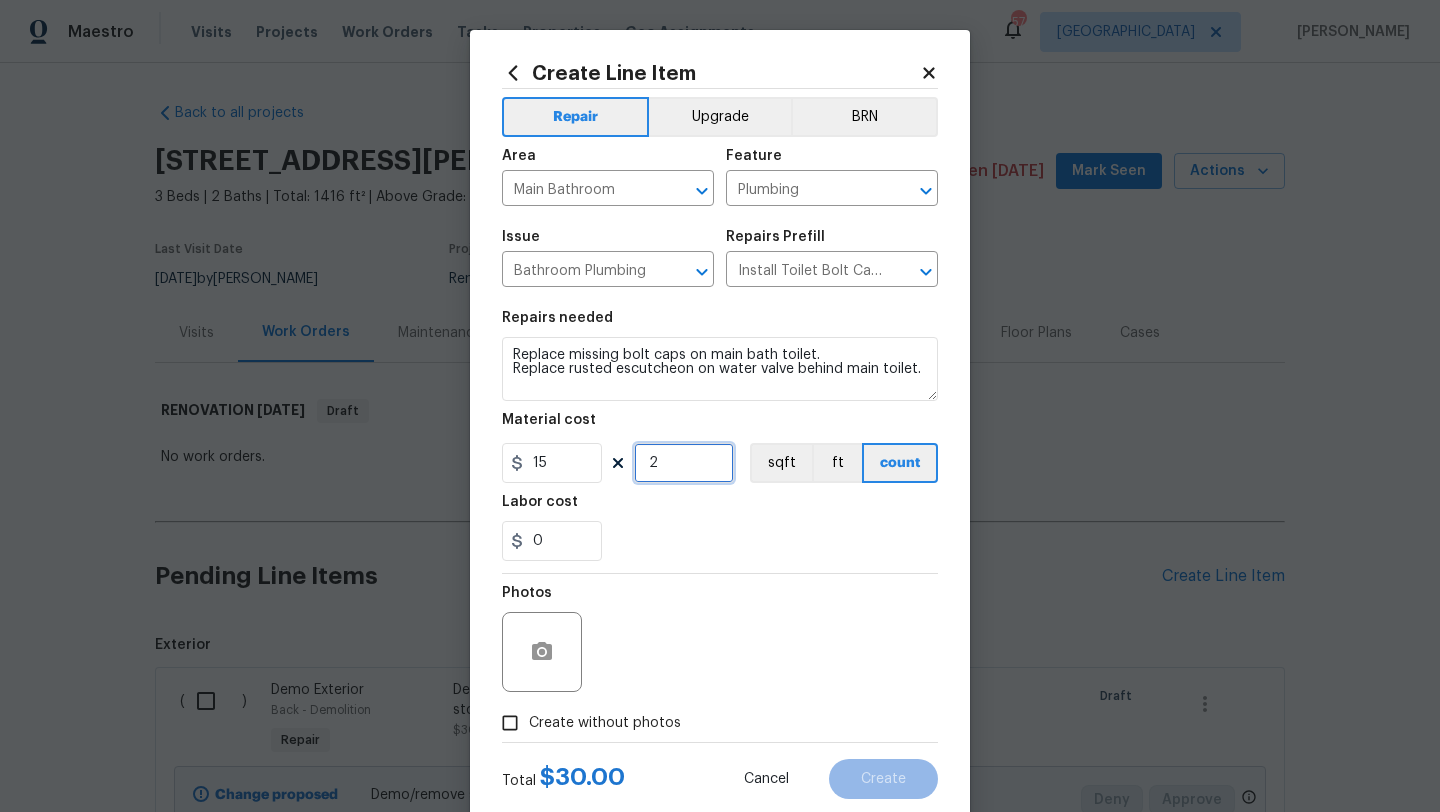 type on "2" 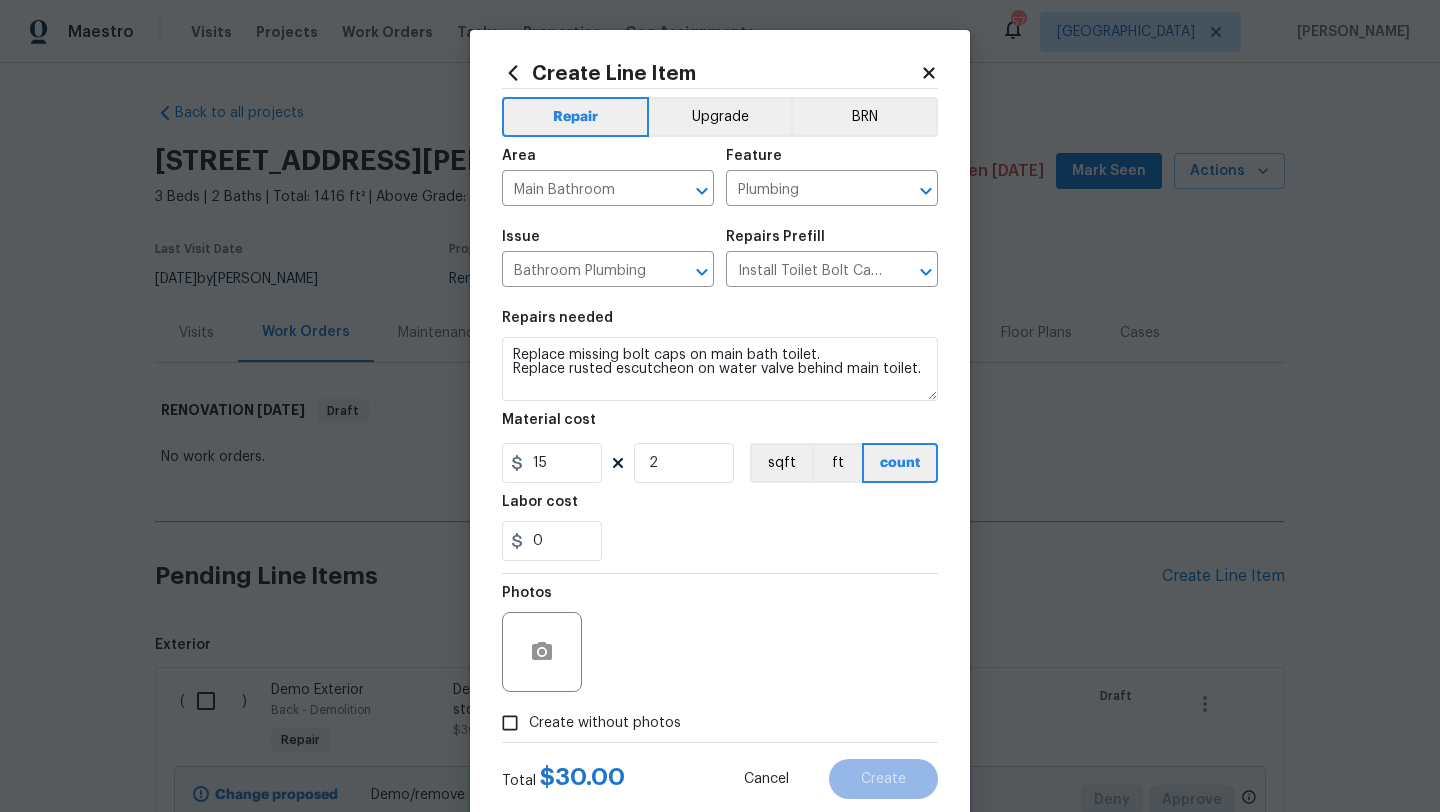click on "Create without photos" at bounding box center [605, 723] 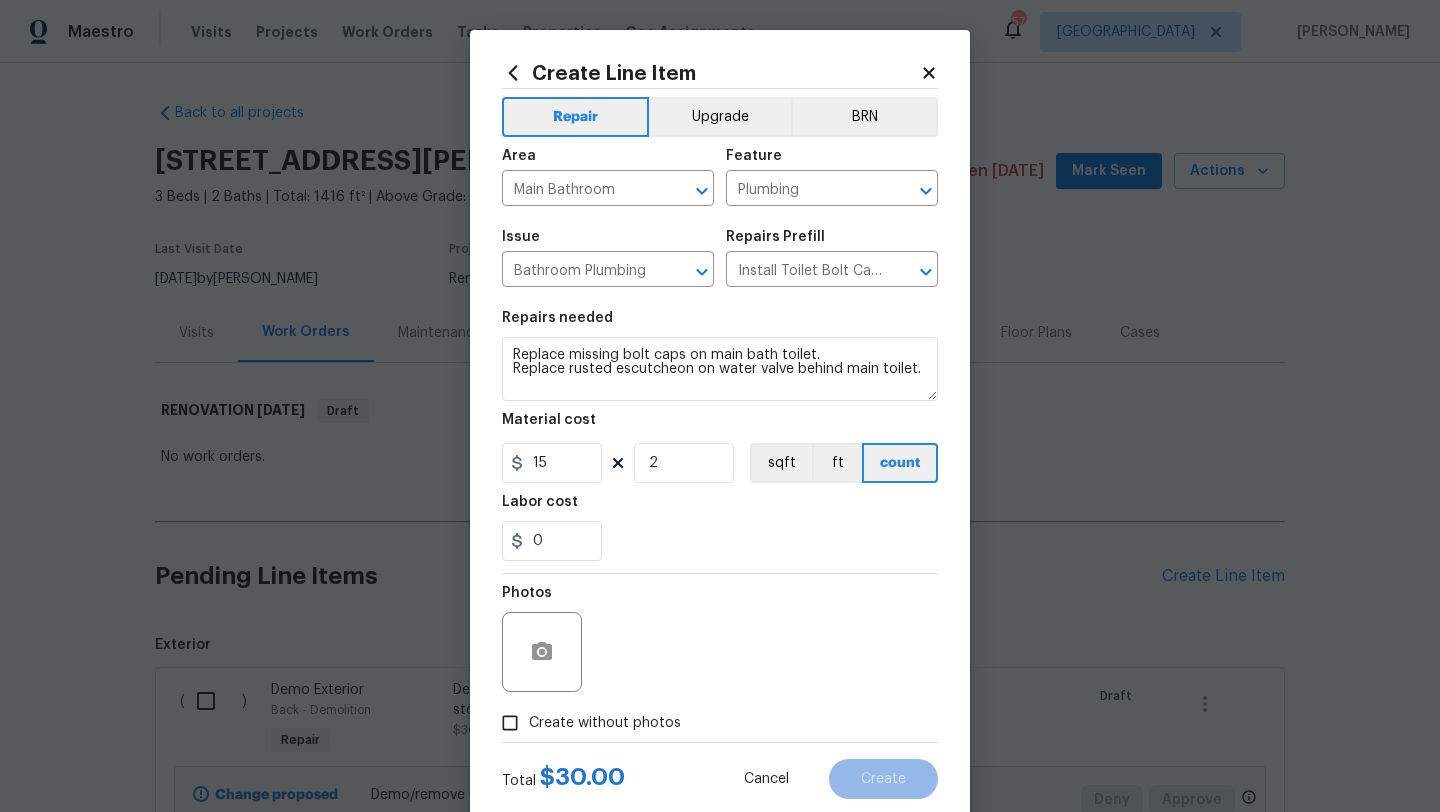click on "Create without photos" at bounding box center (510, 723) 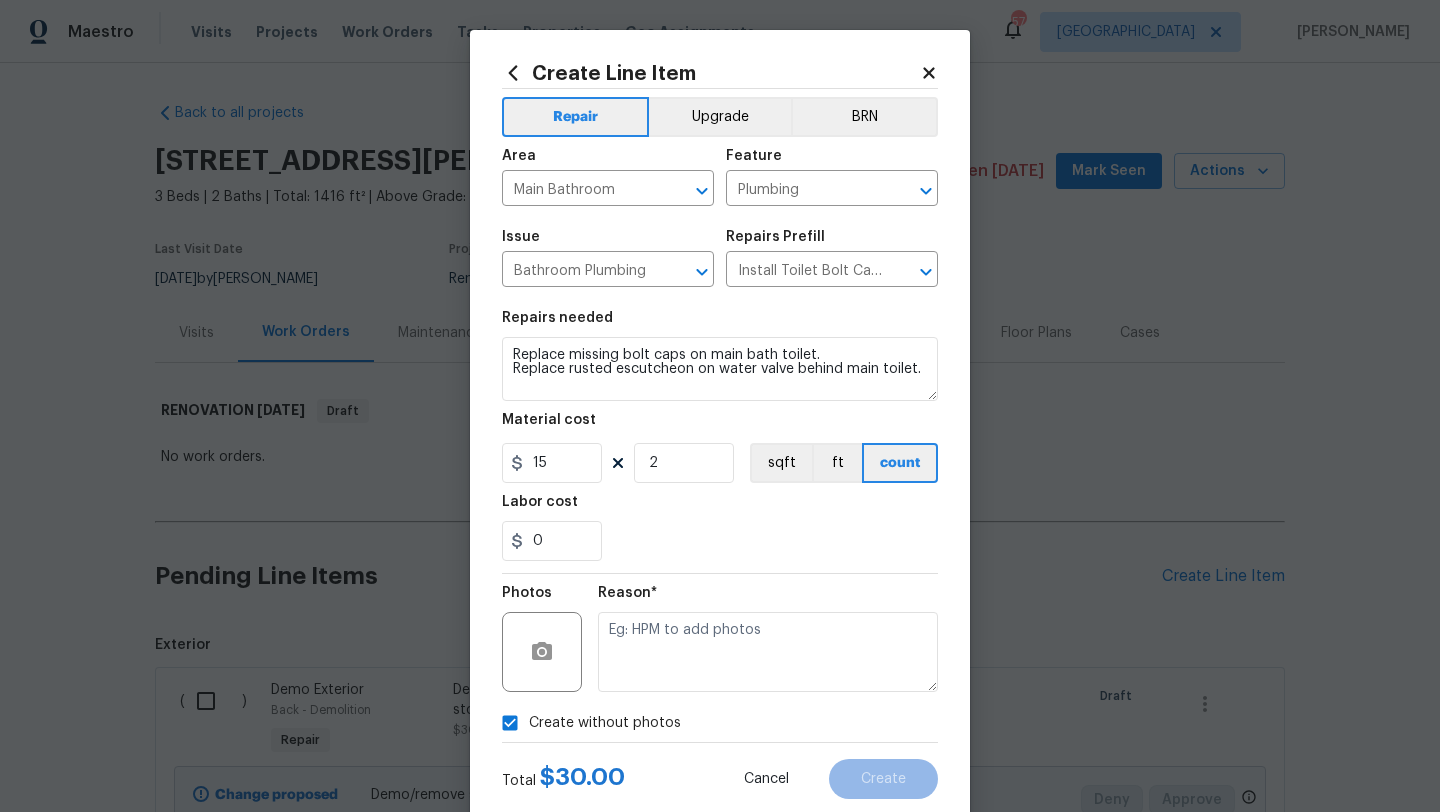 click on "Create without photos" at bounding box center [586, 723] 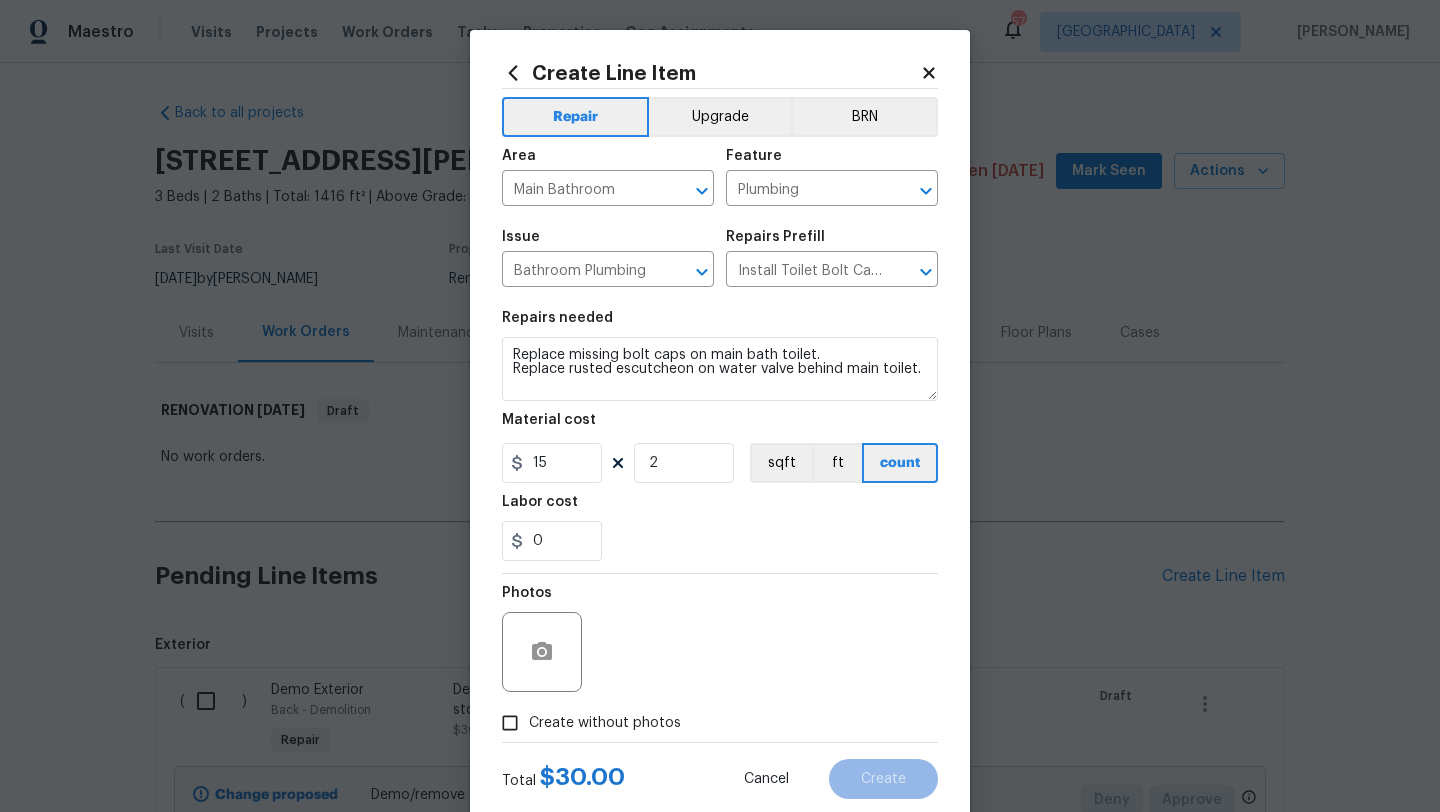 click on "Photos" at bounding box center (720, 639) 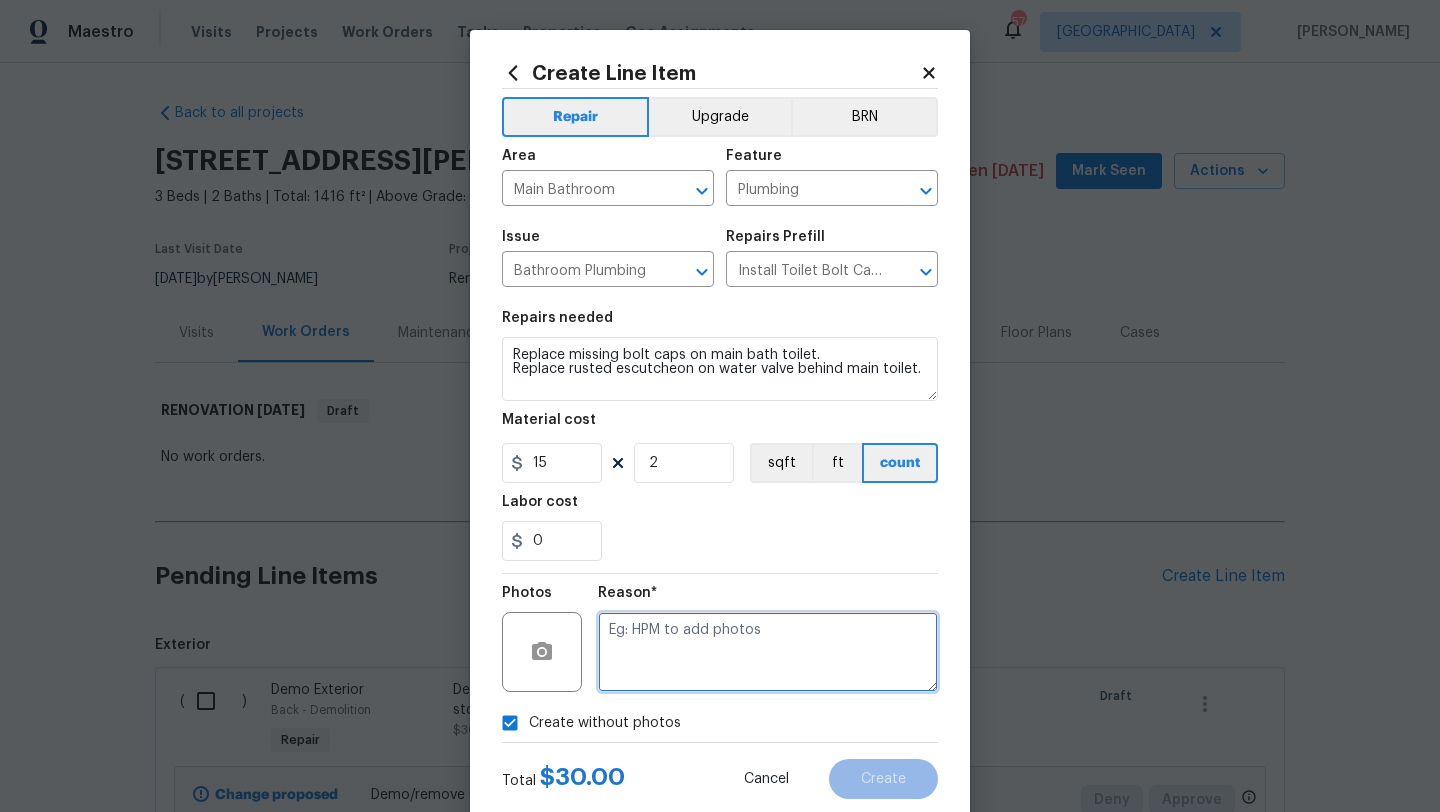 click at bounding box center [768, 652] 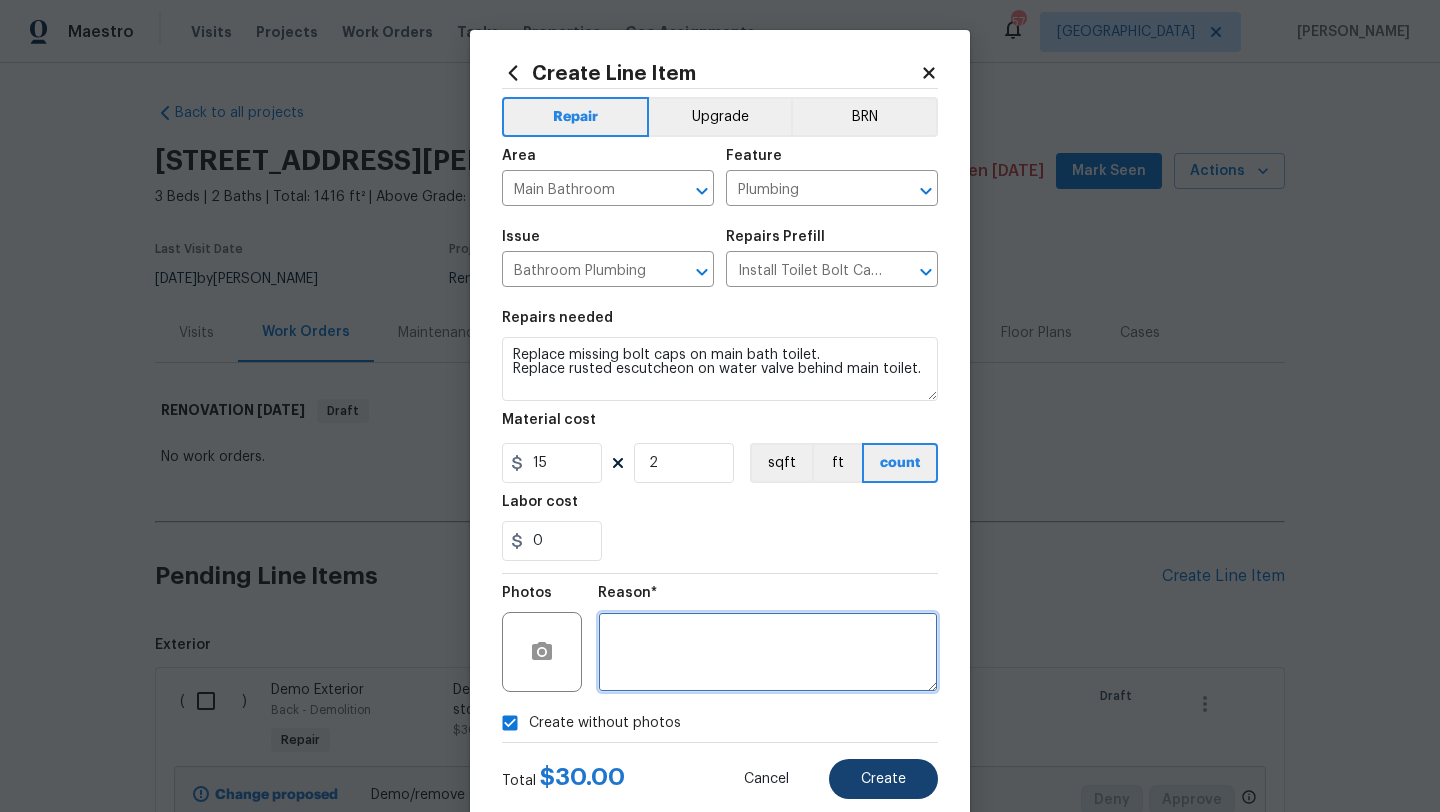 type 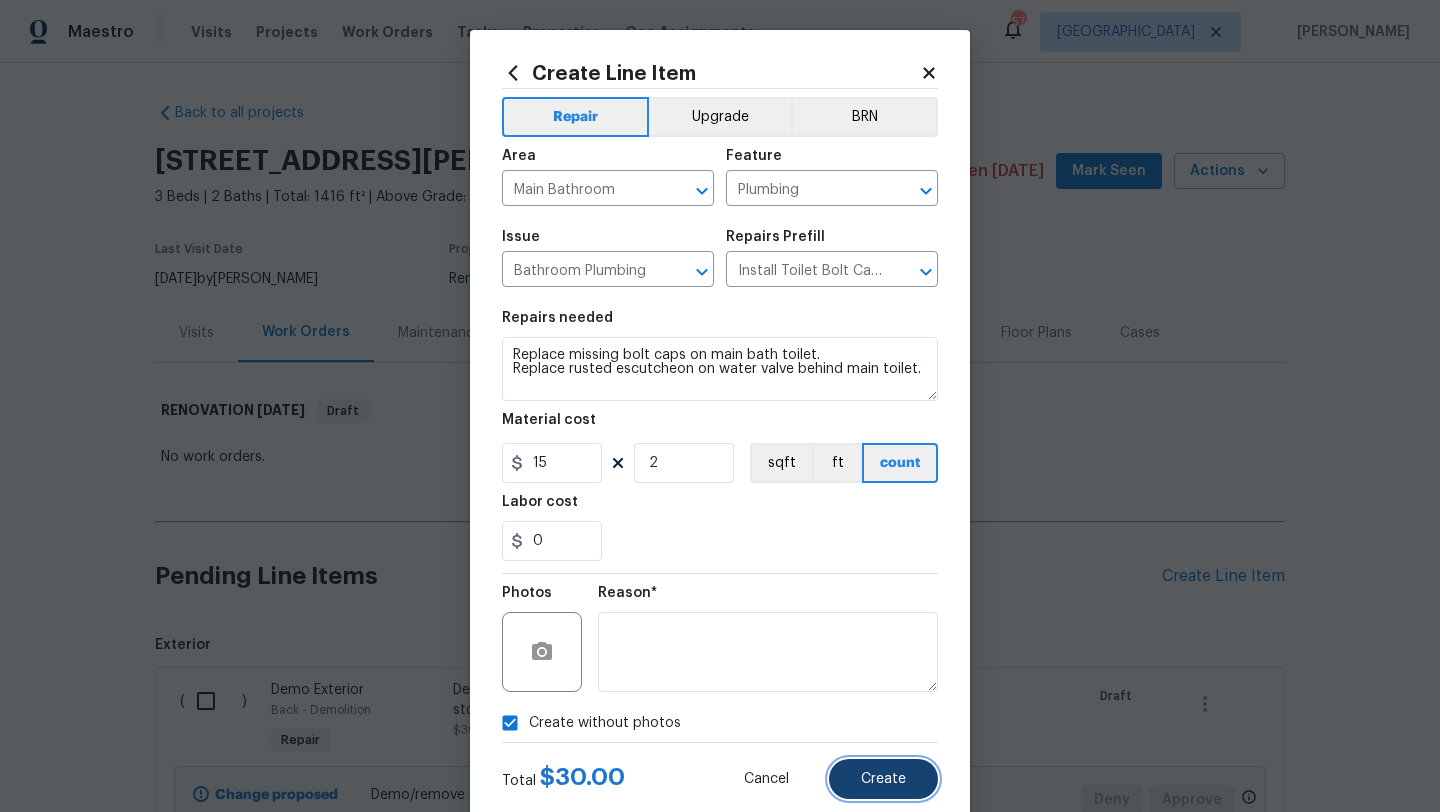 click on "Create" at bounding box center (883, 779) 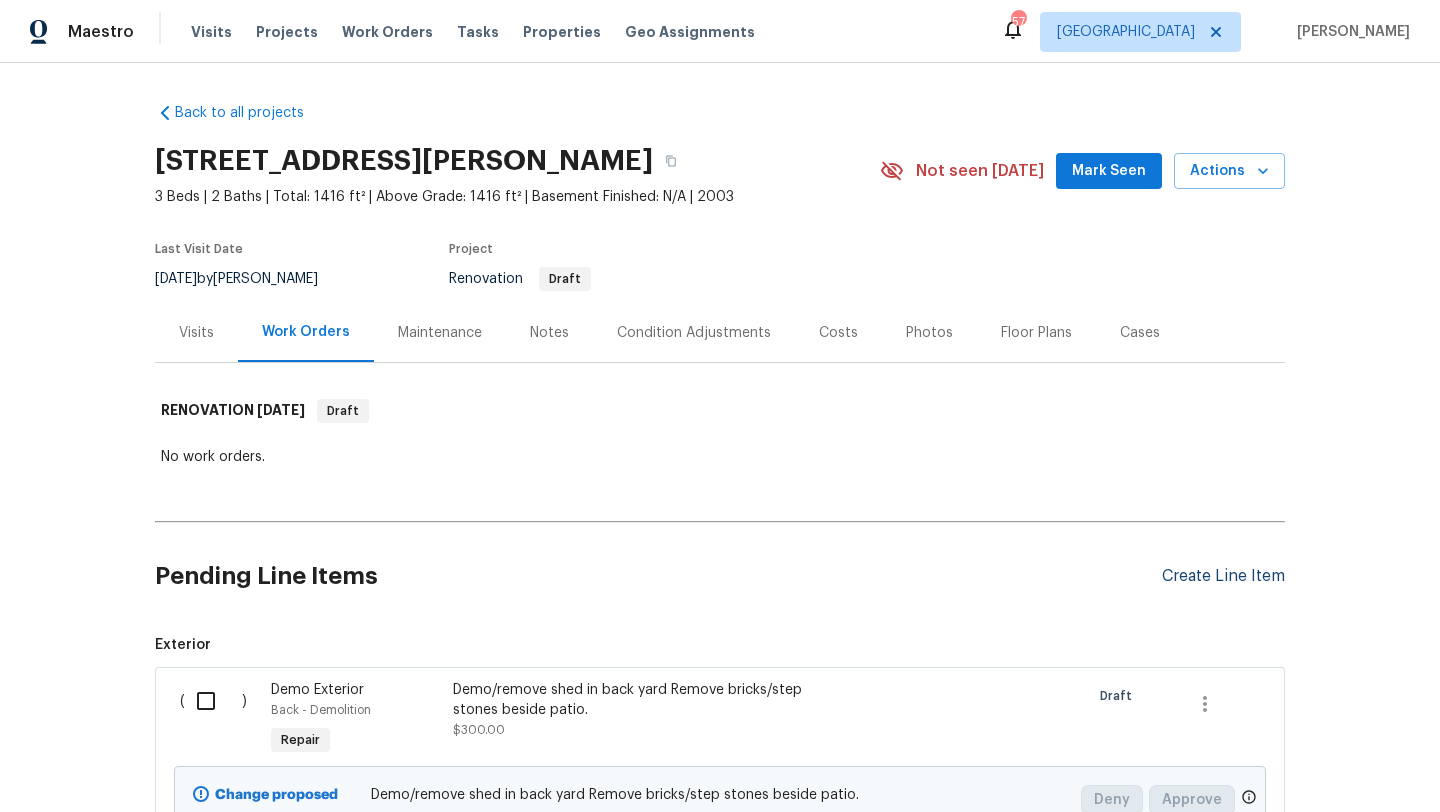 click on "Create Line Item" at bounding box center (1223, 576) 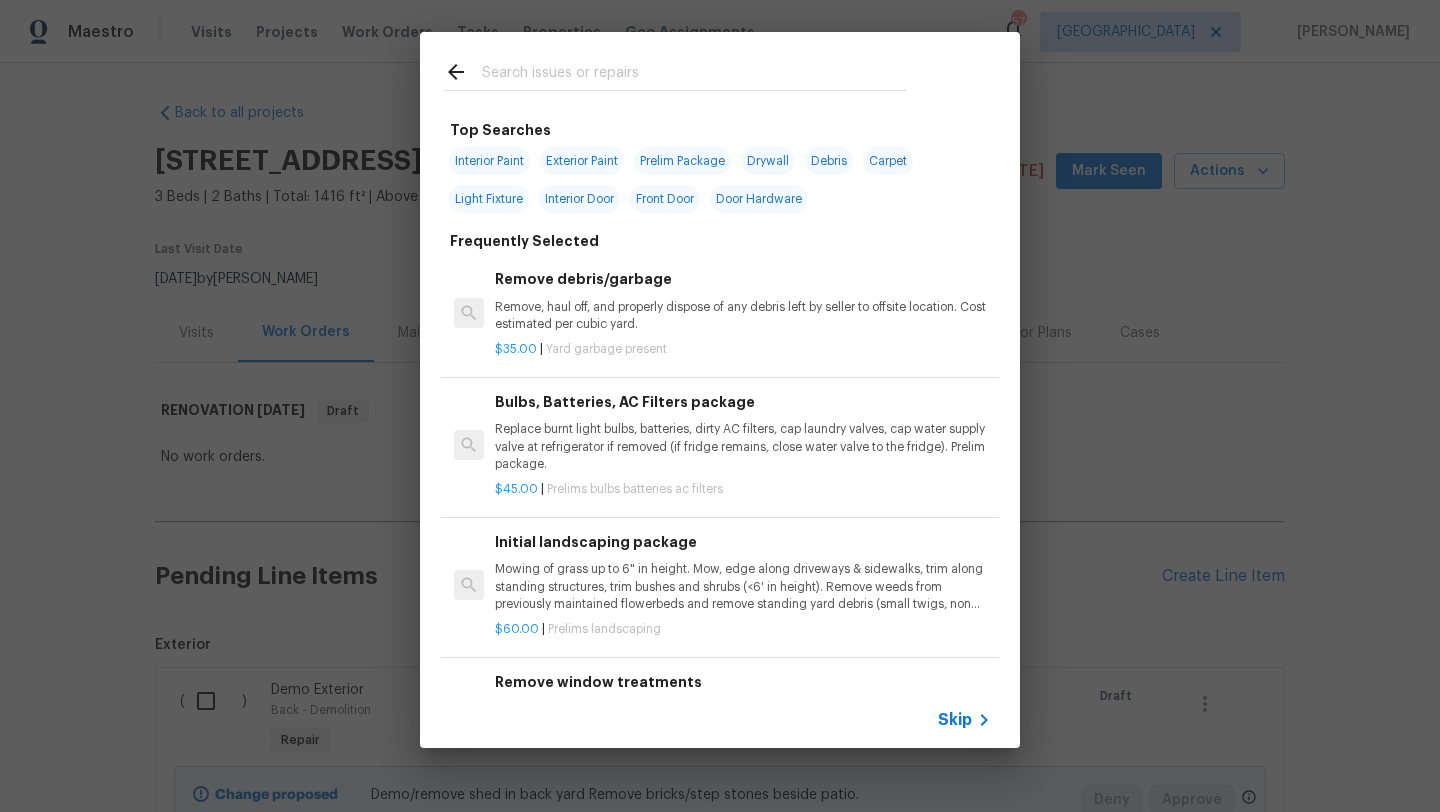 click at bounding box center (694, 75) 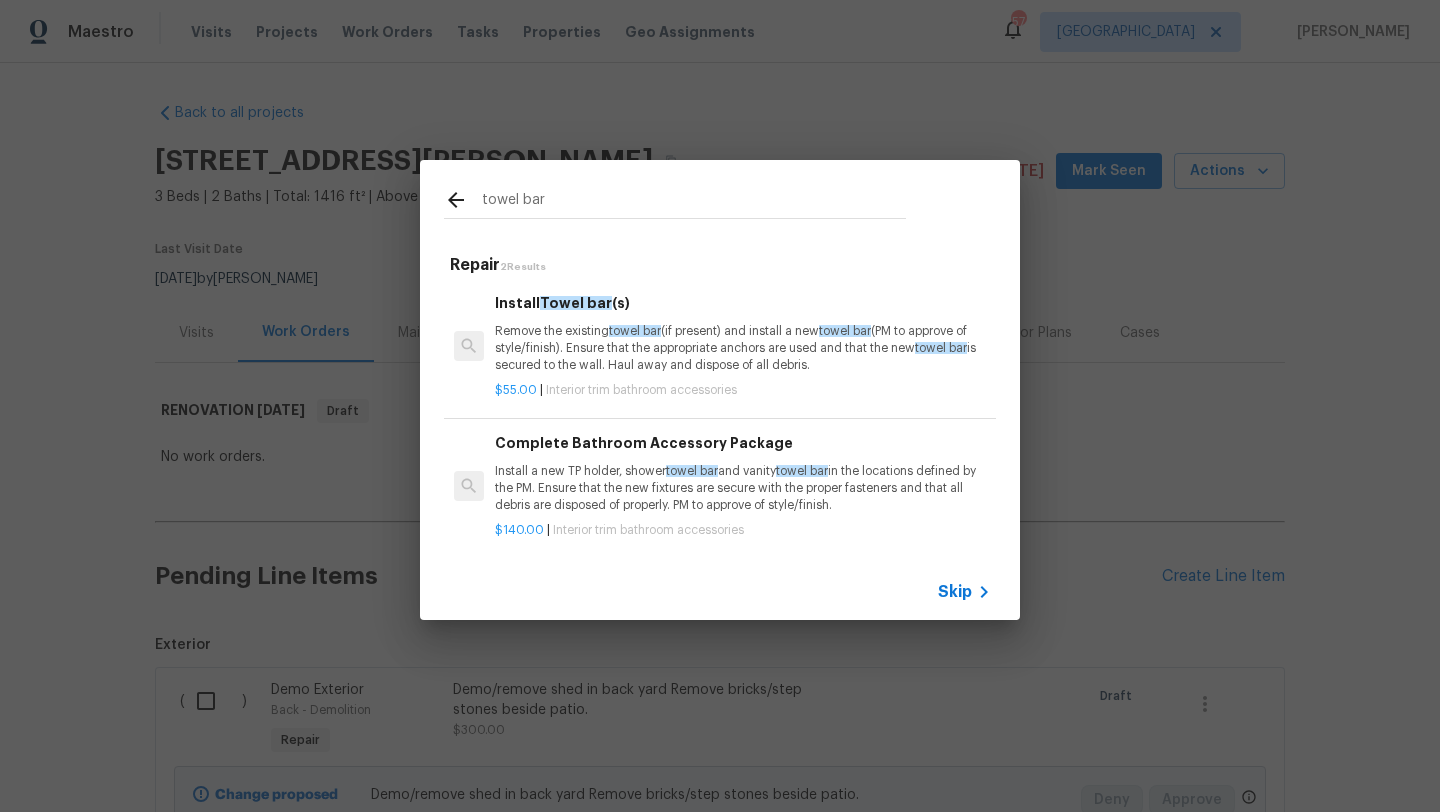 type on "towel bar" 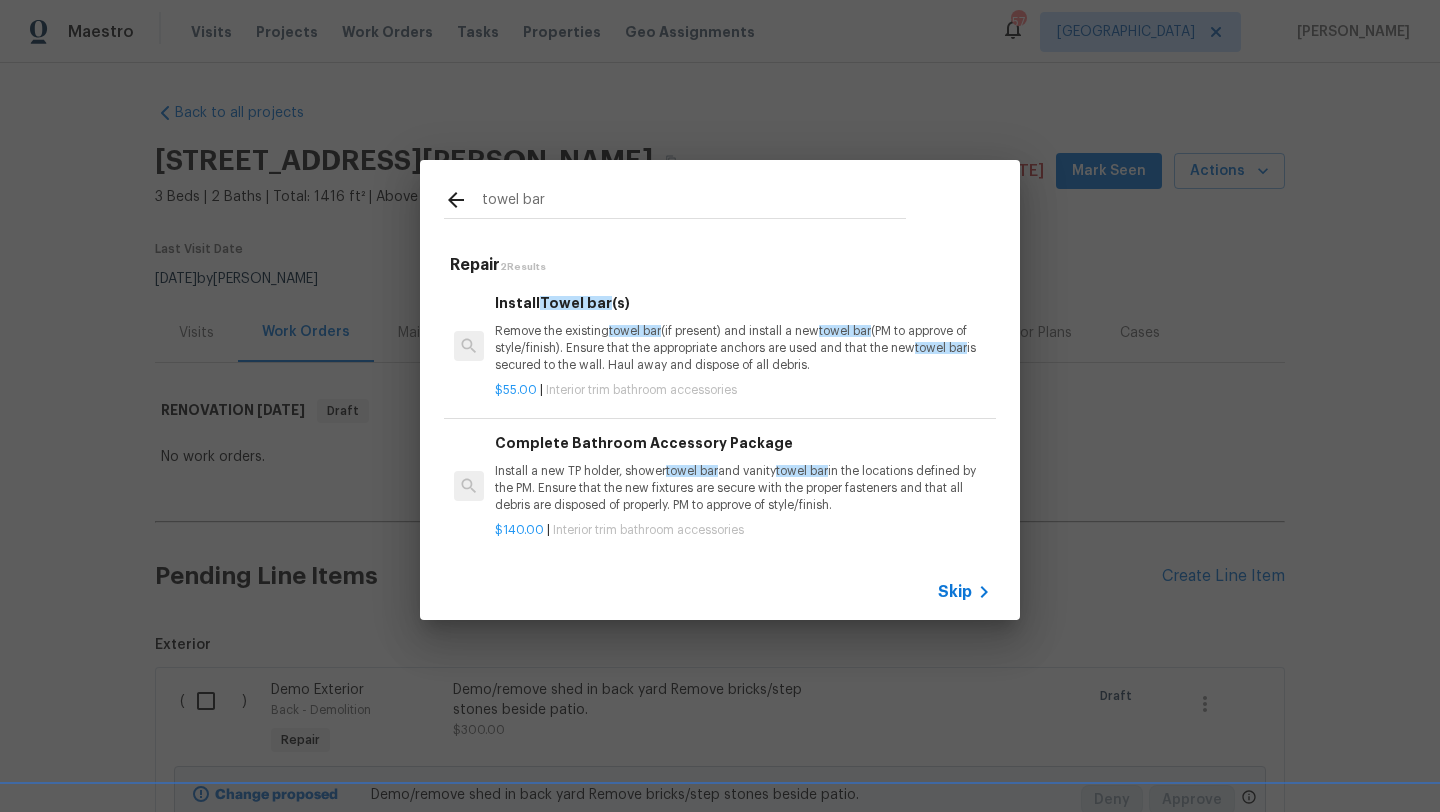click on "Skip" at bounding box center (955, 592) 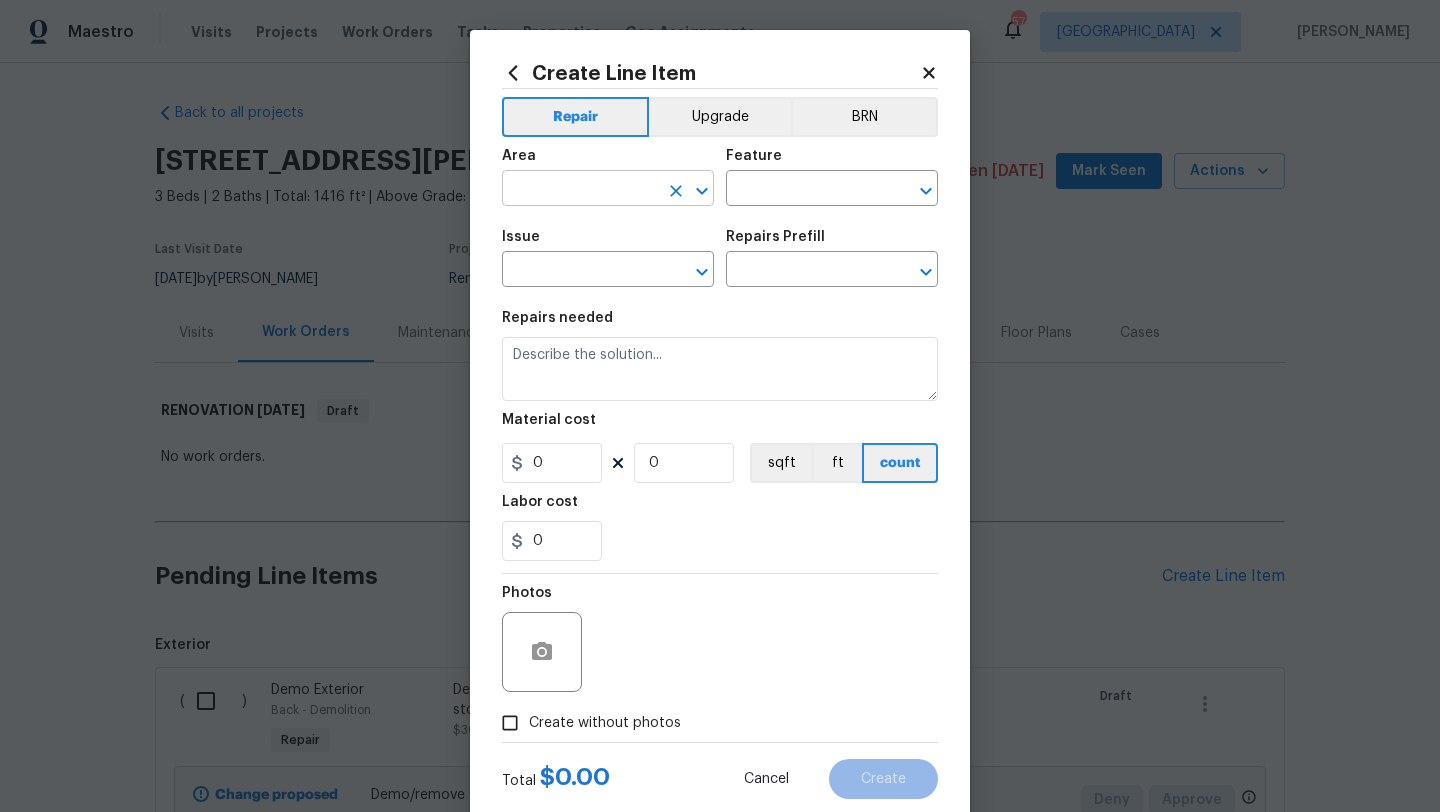 click at bounding box center (580, 190) 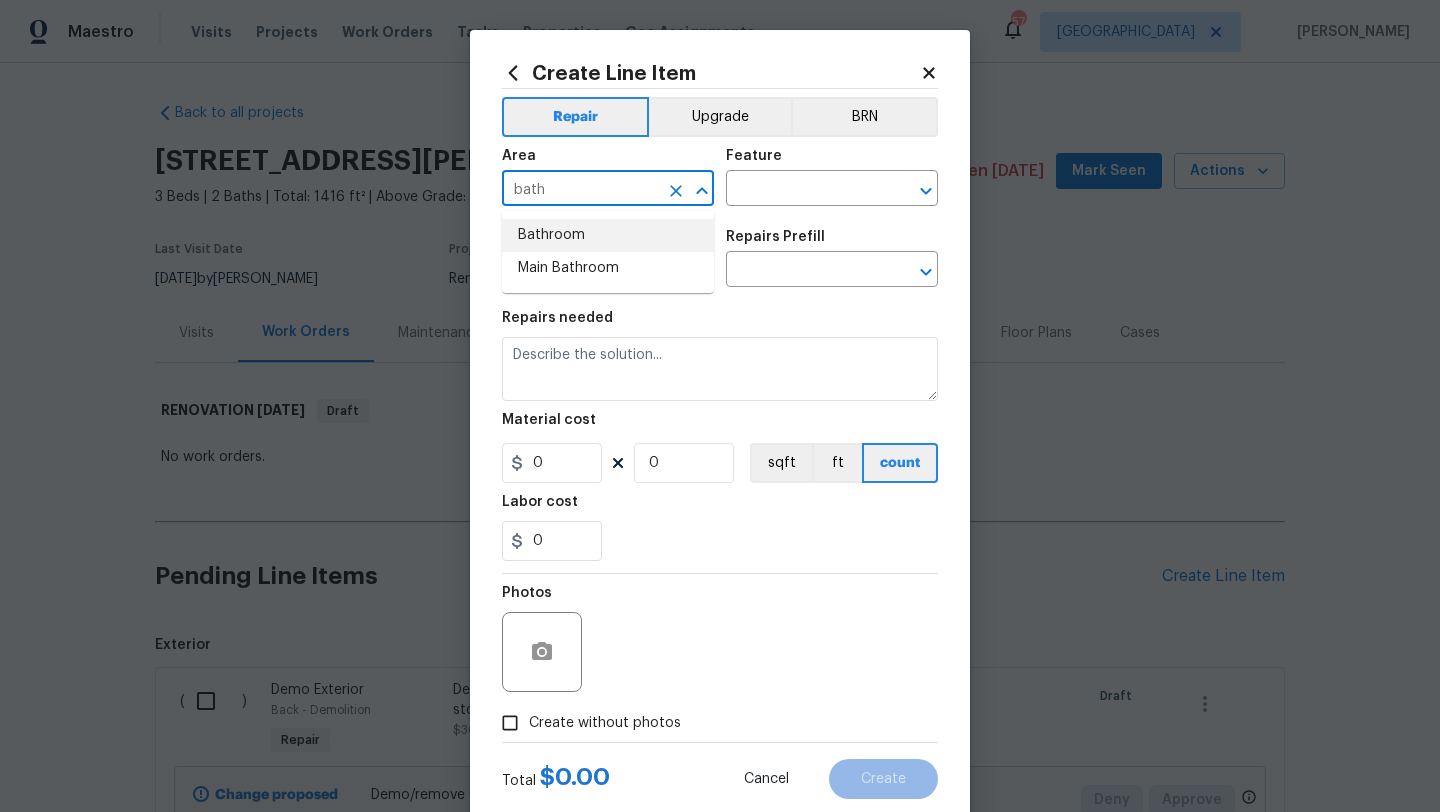 click on "Bathroom" at bounding box center [608, 235] 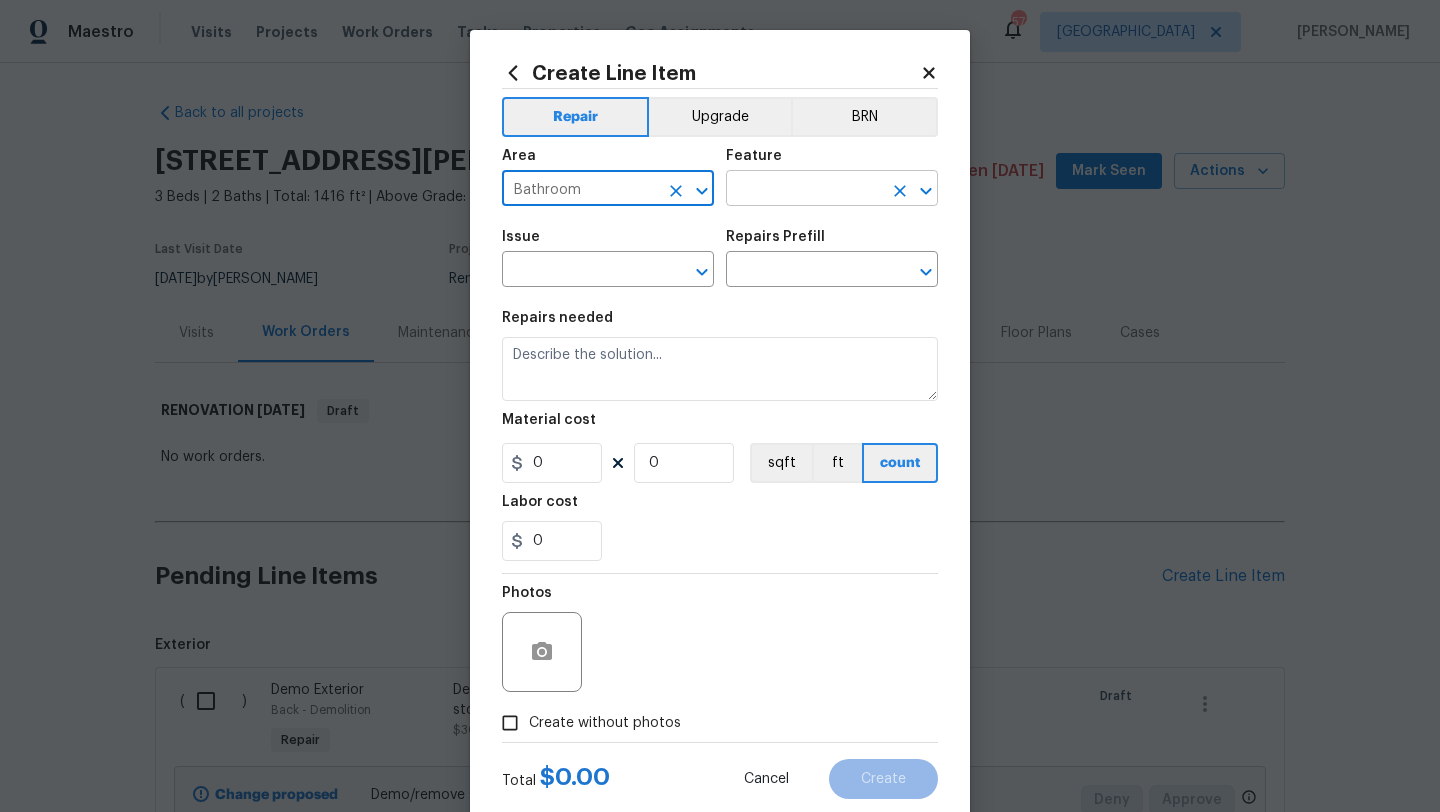 type on "Bathroom" 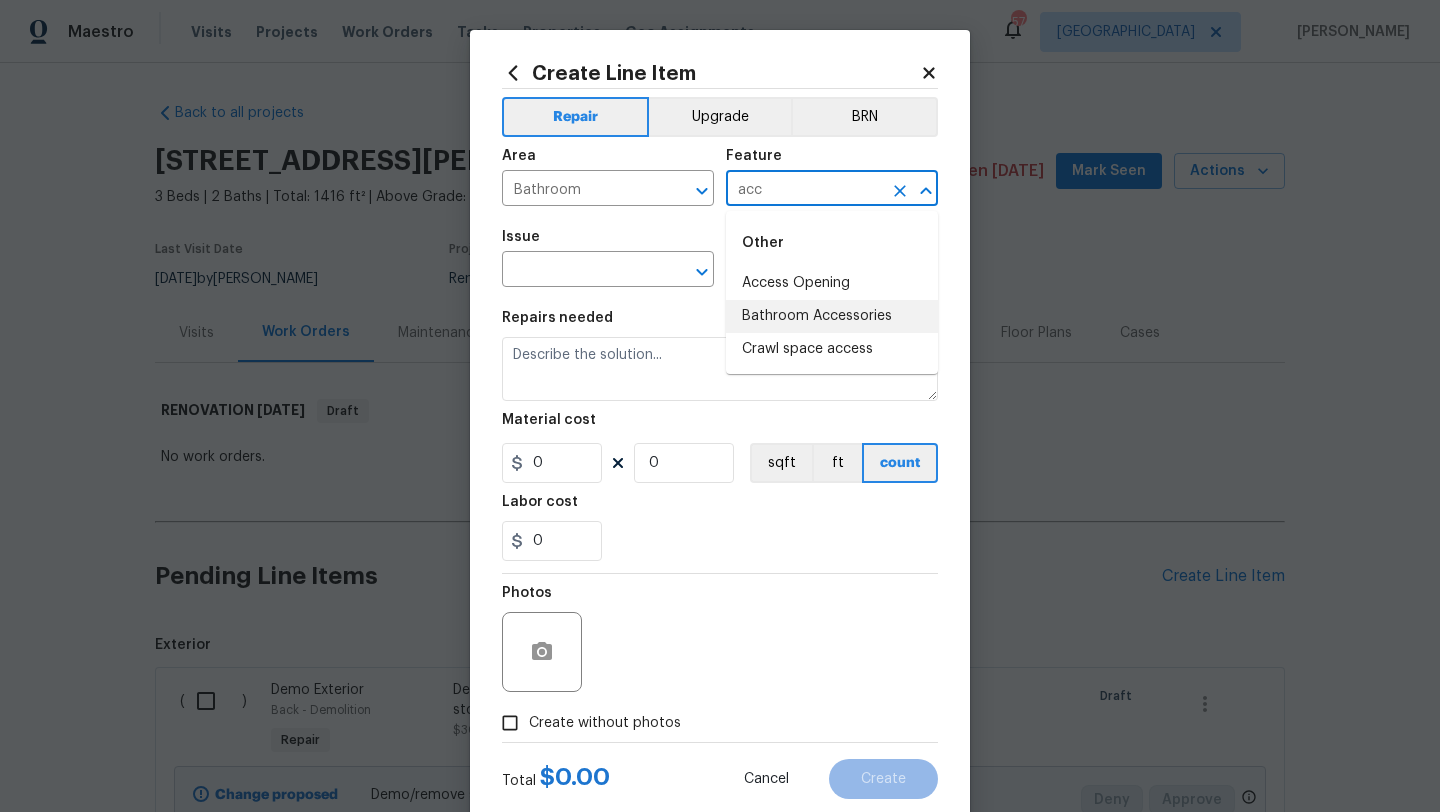 click on "Bathroom Accessories" at bounding box center [832, 316] 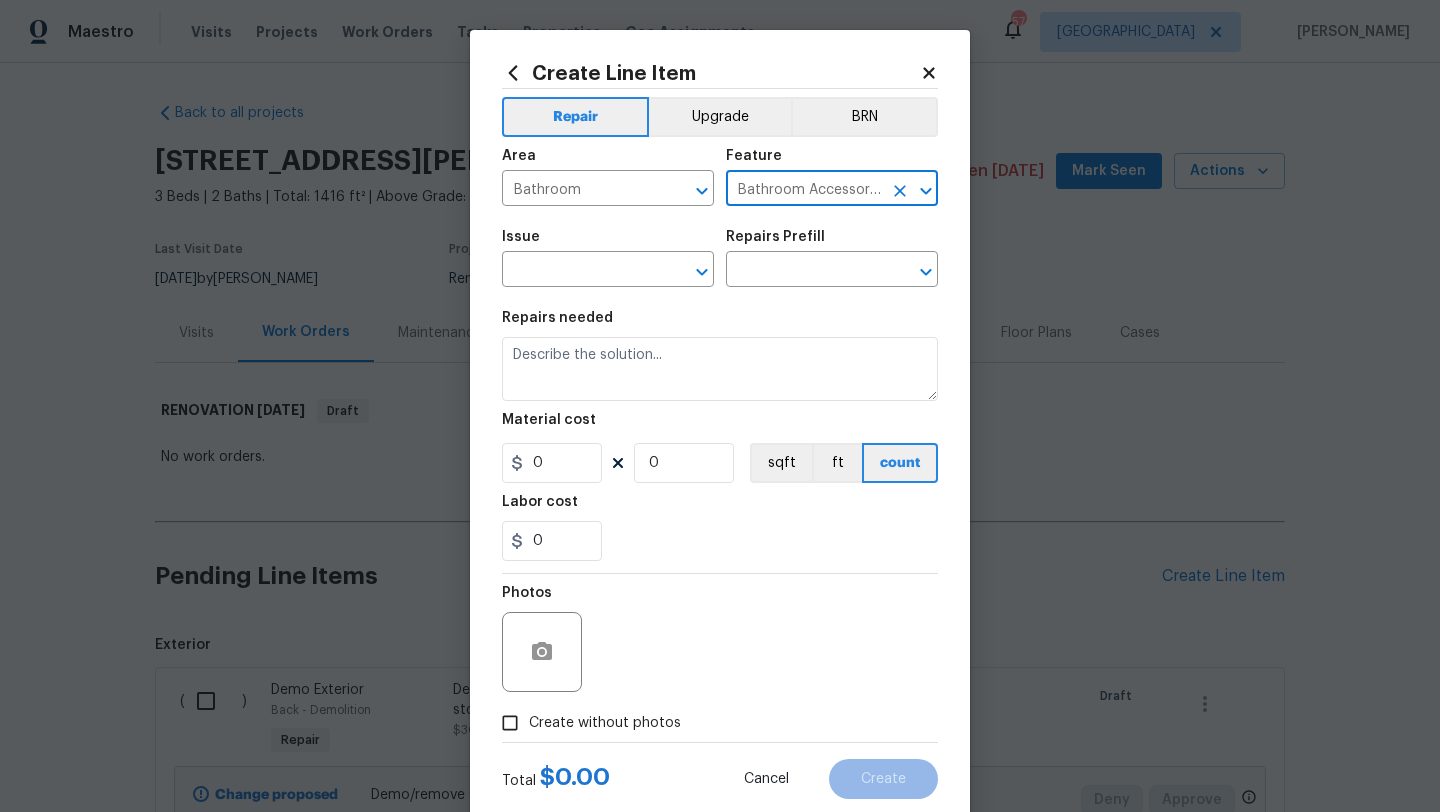 type on "Bathroom Accessories" 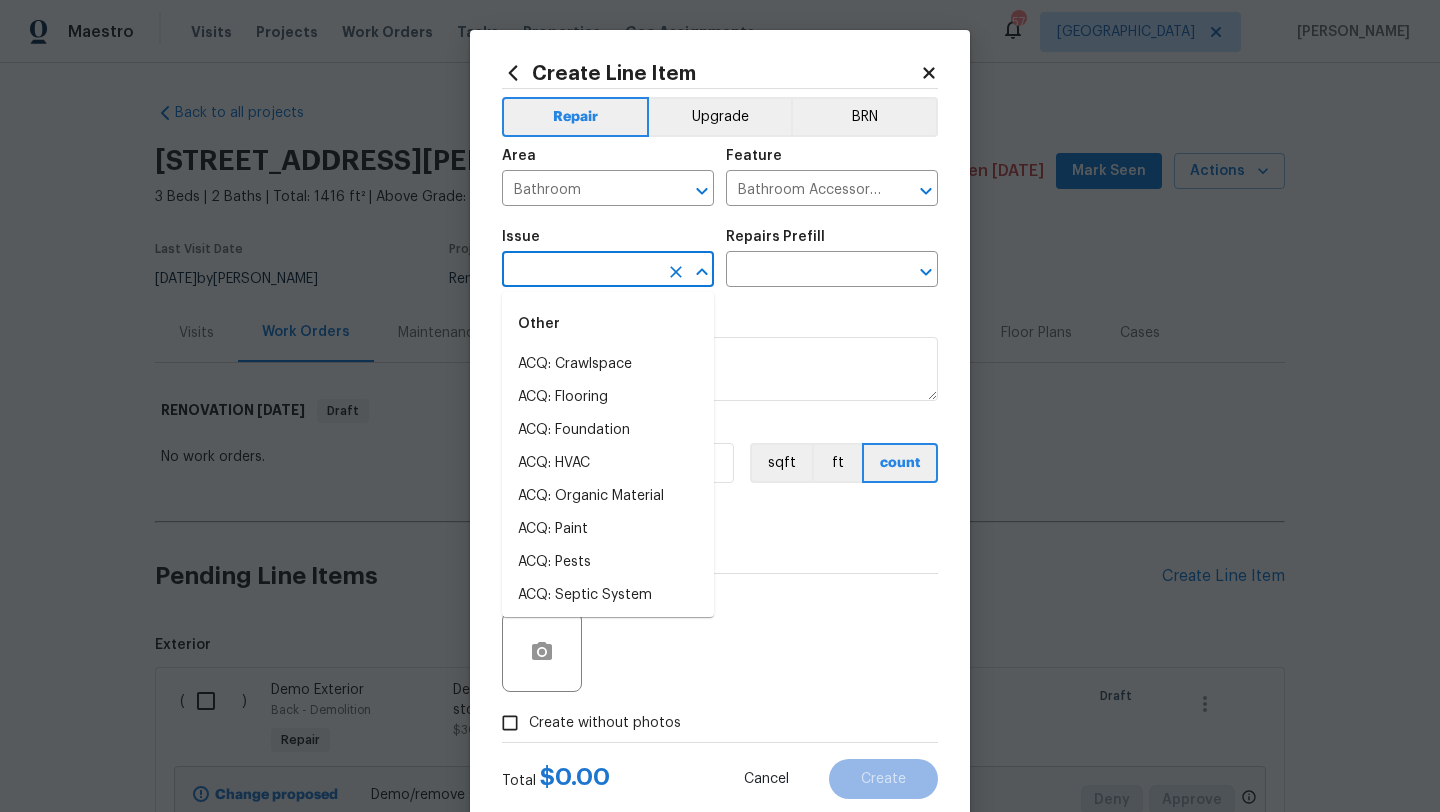 click at bounding box center (580, 271) 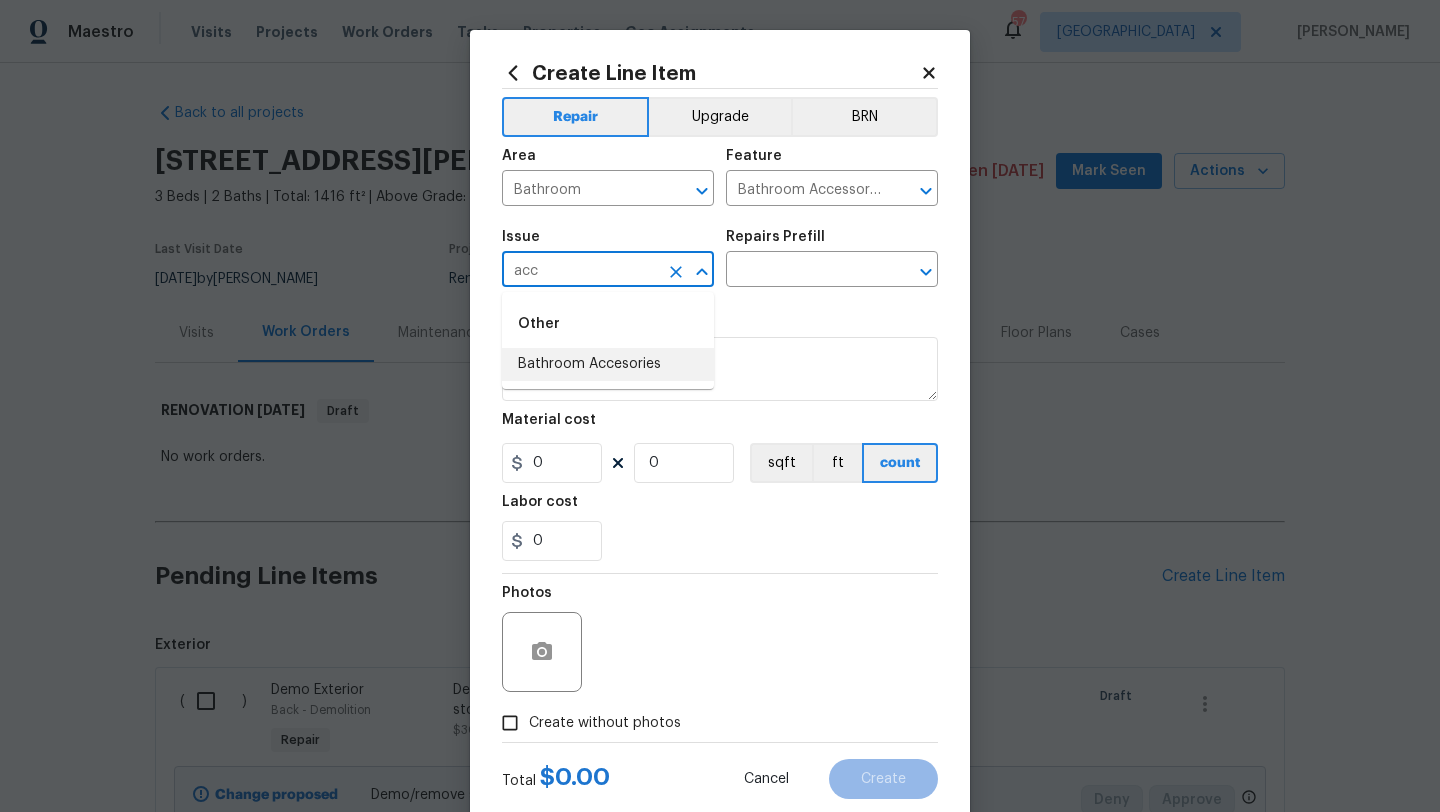click on "Bathroom Accesories" at bounding box center [608, 364] 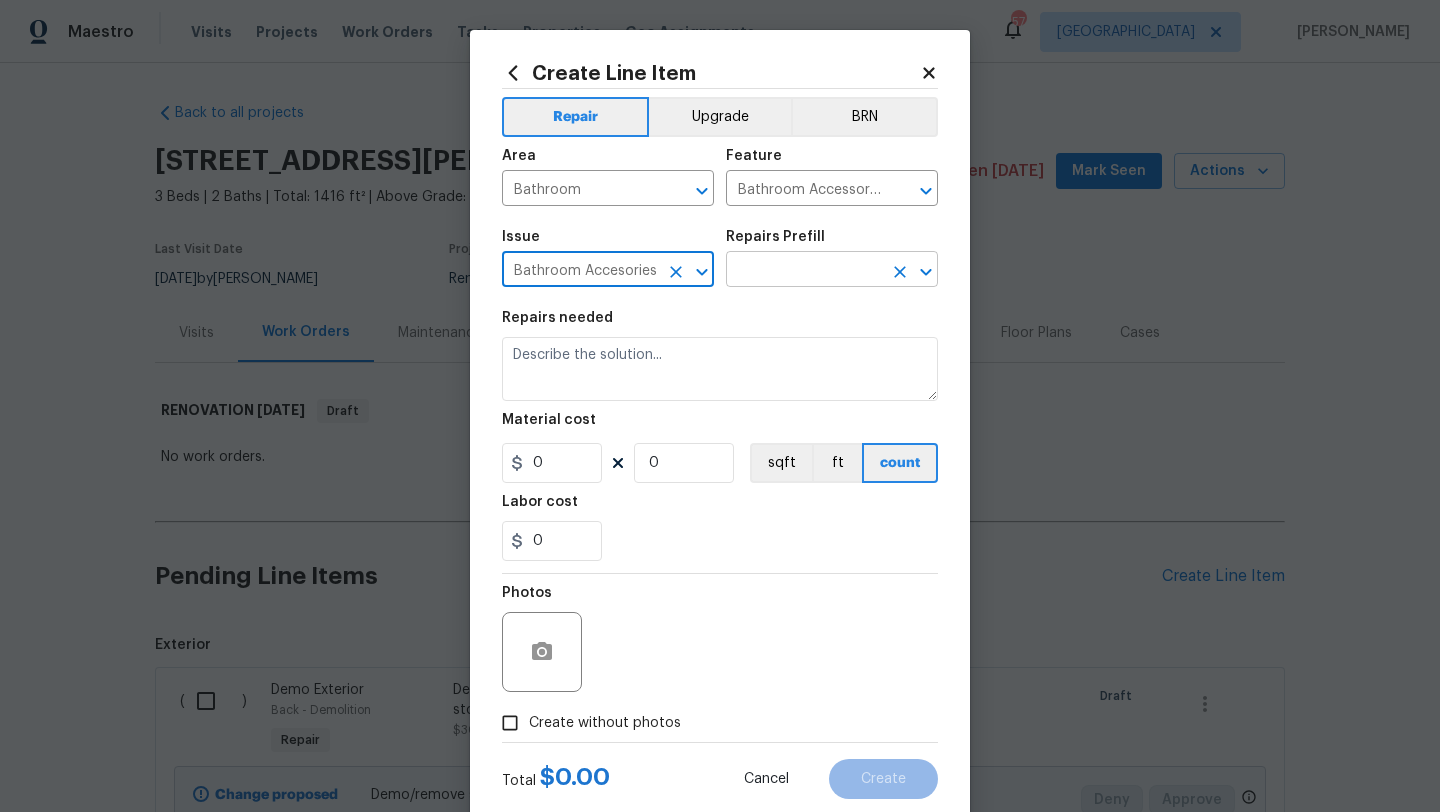 type on "Bathroom Accesories" 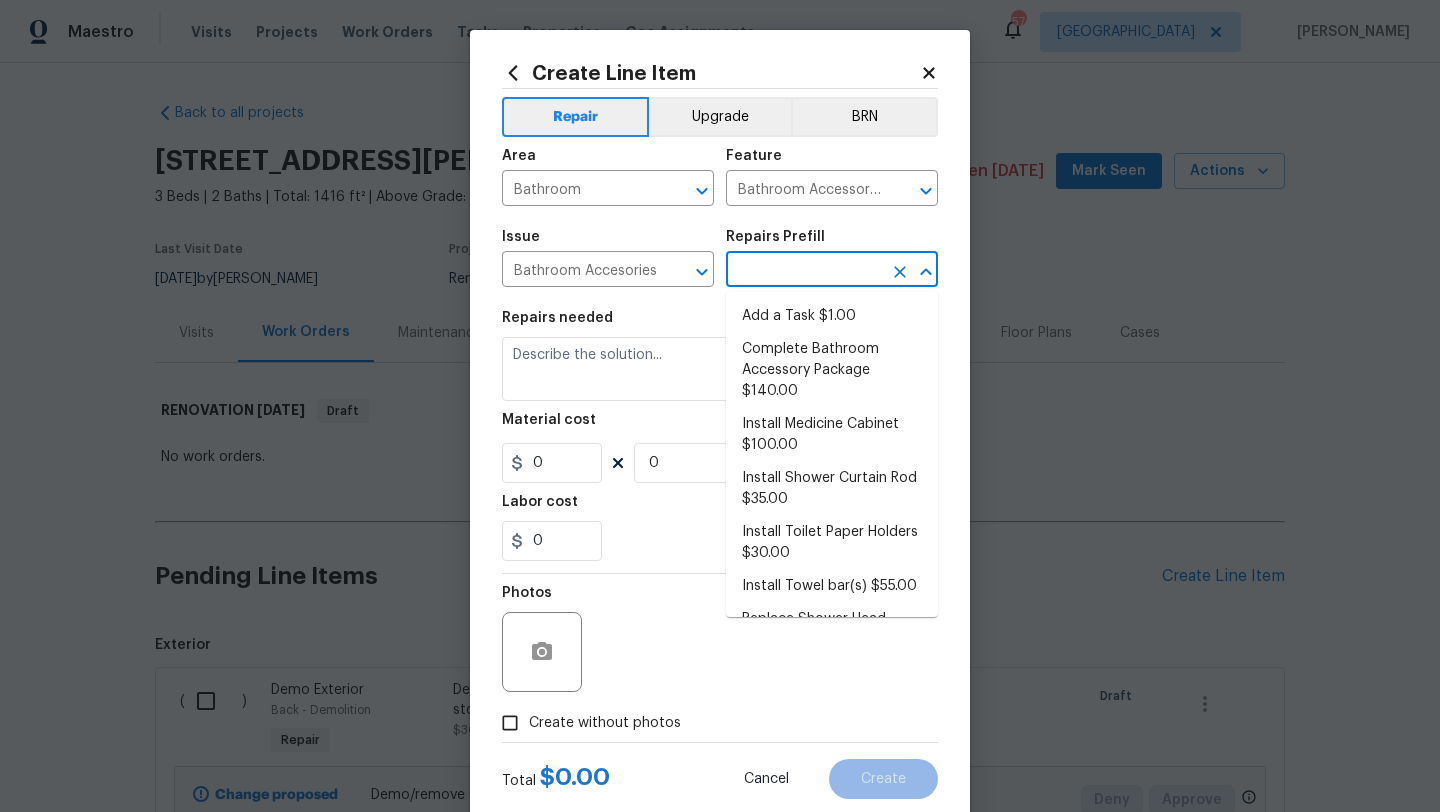 click at bounding box center (804, 271) 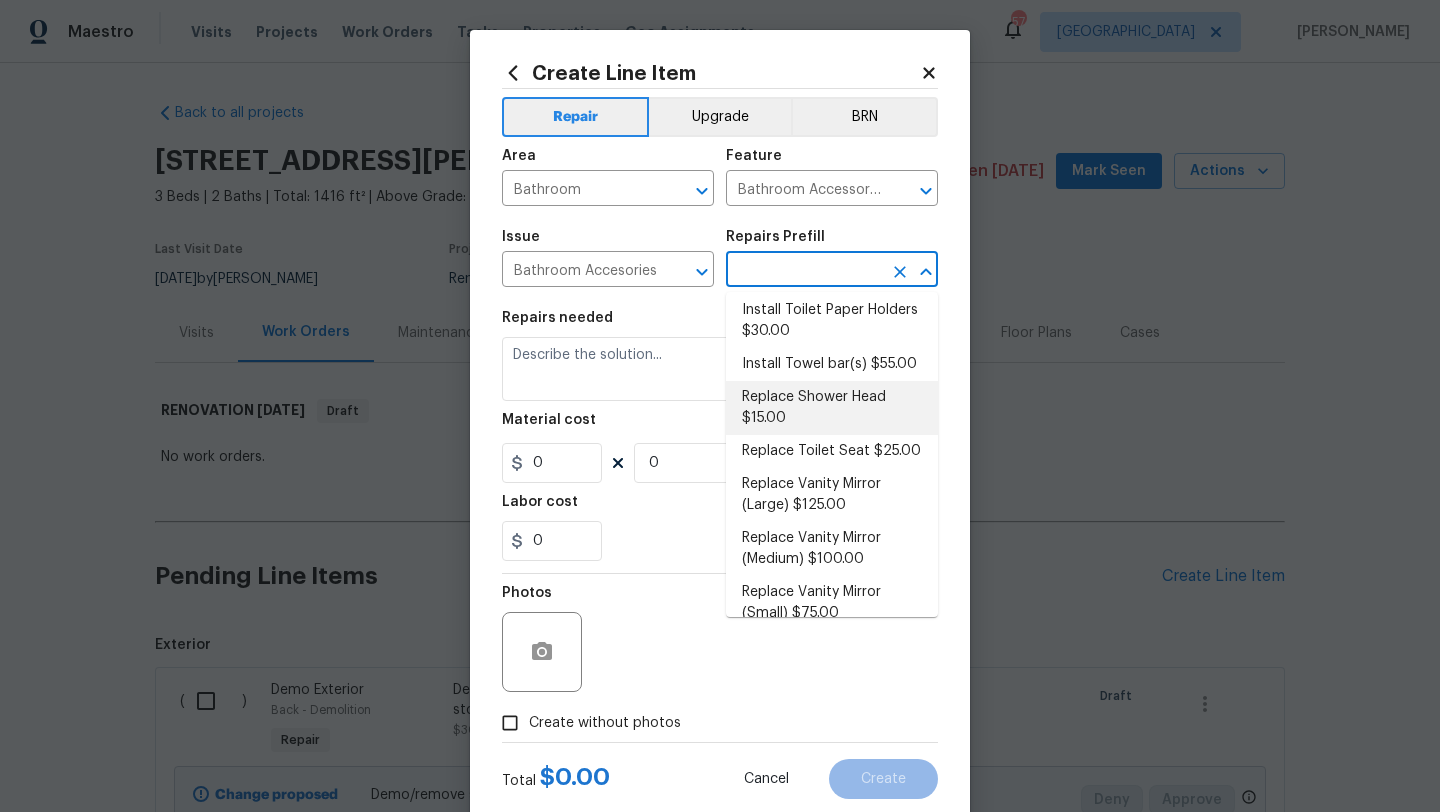 scroll, scrollTop: 243, scrollLeft: 0, axis: vertical 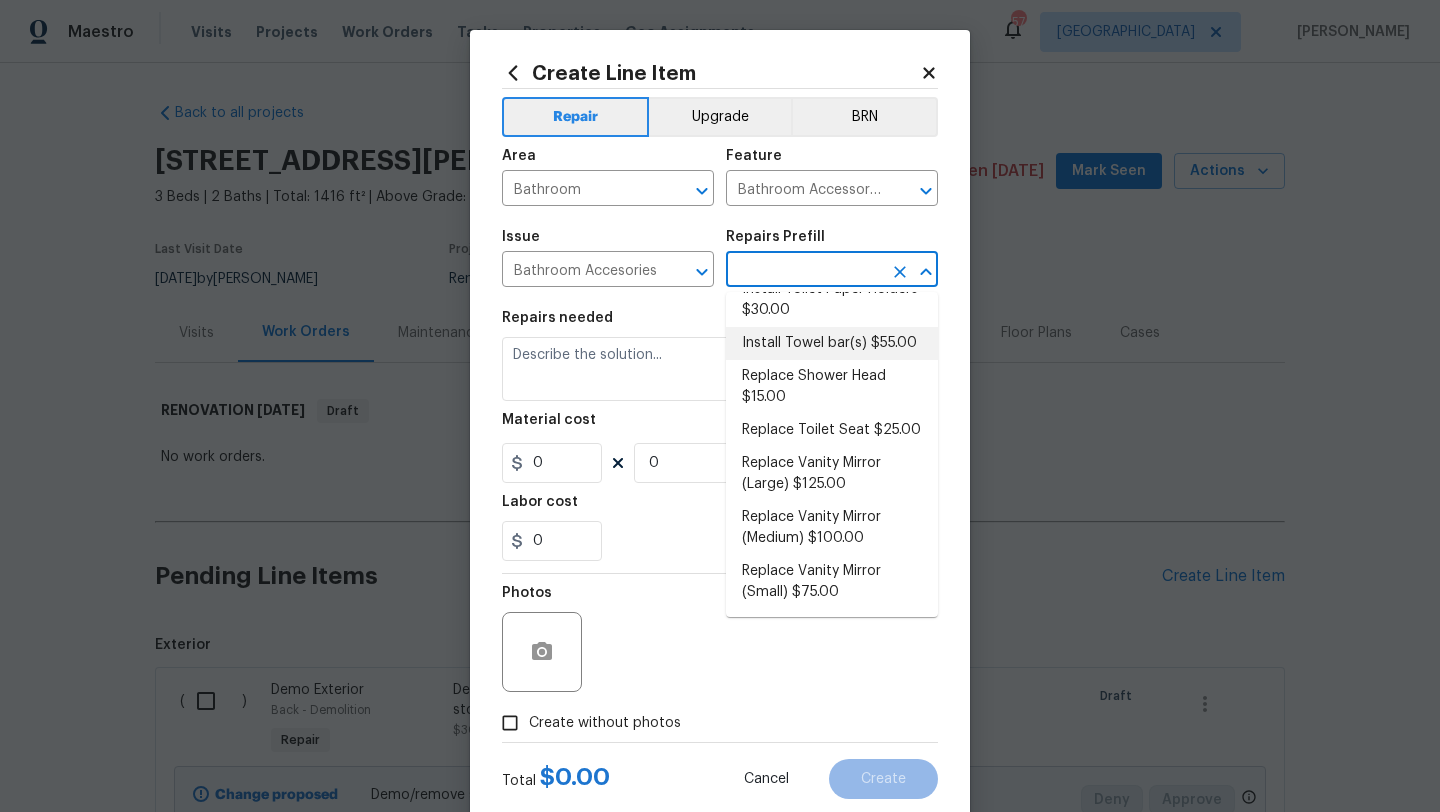 click on "Install Towel bar(s) $55.00" at bounding box center (832, 343) 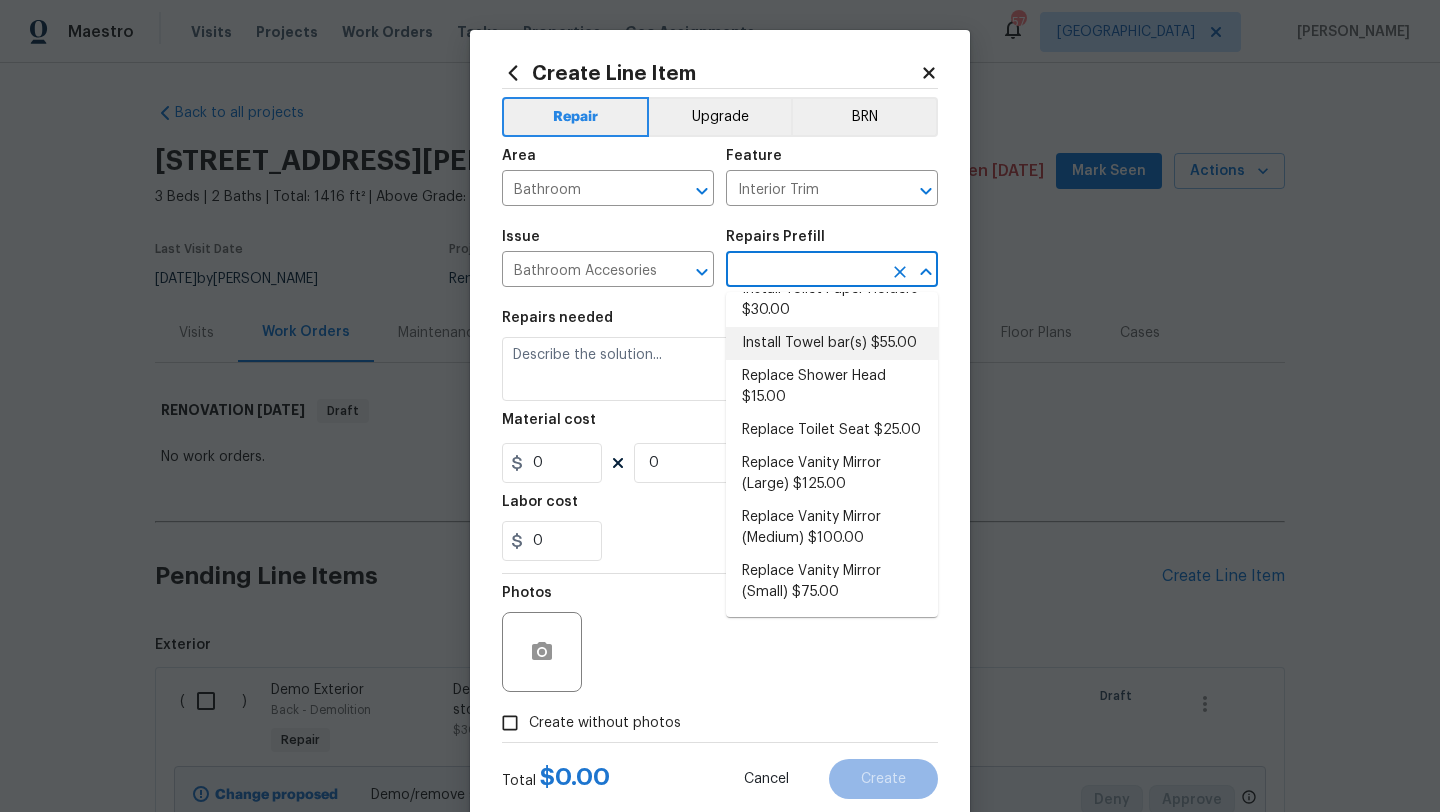 type on "Install Towel bar(s) $55.00" 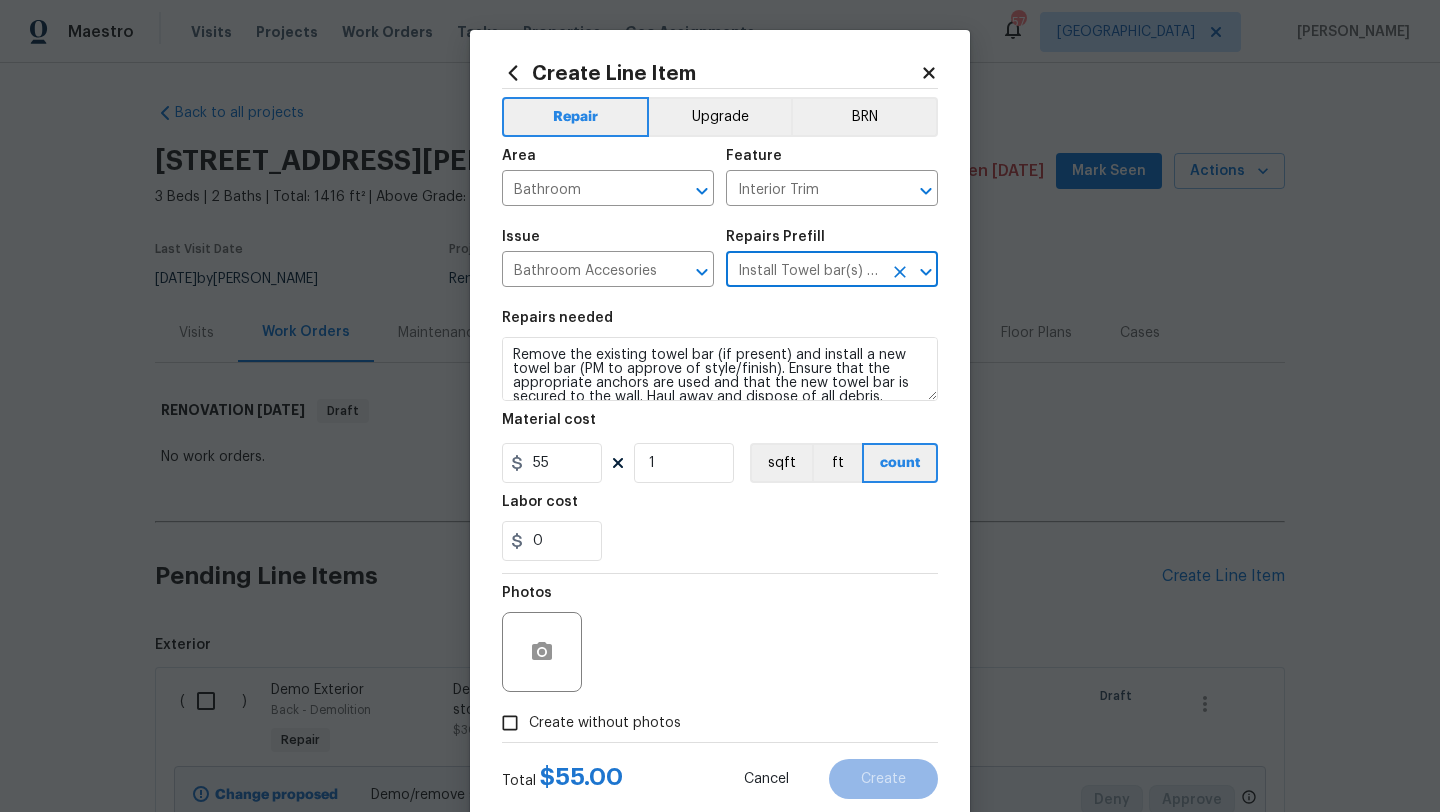 click on "Create without photos" at bounding box center (605, 723) 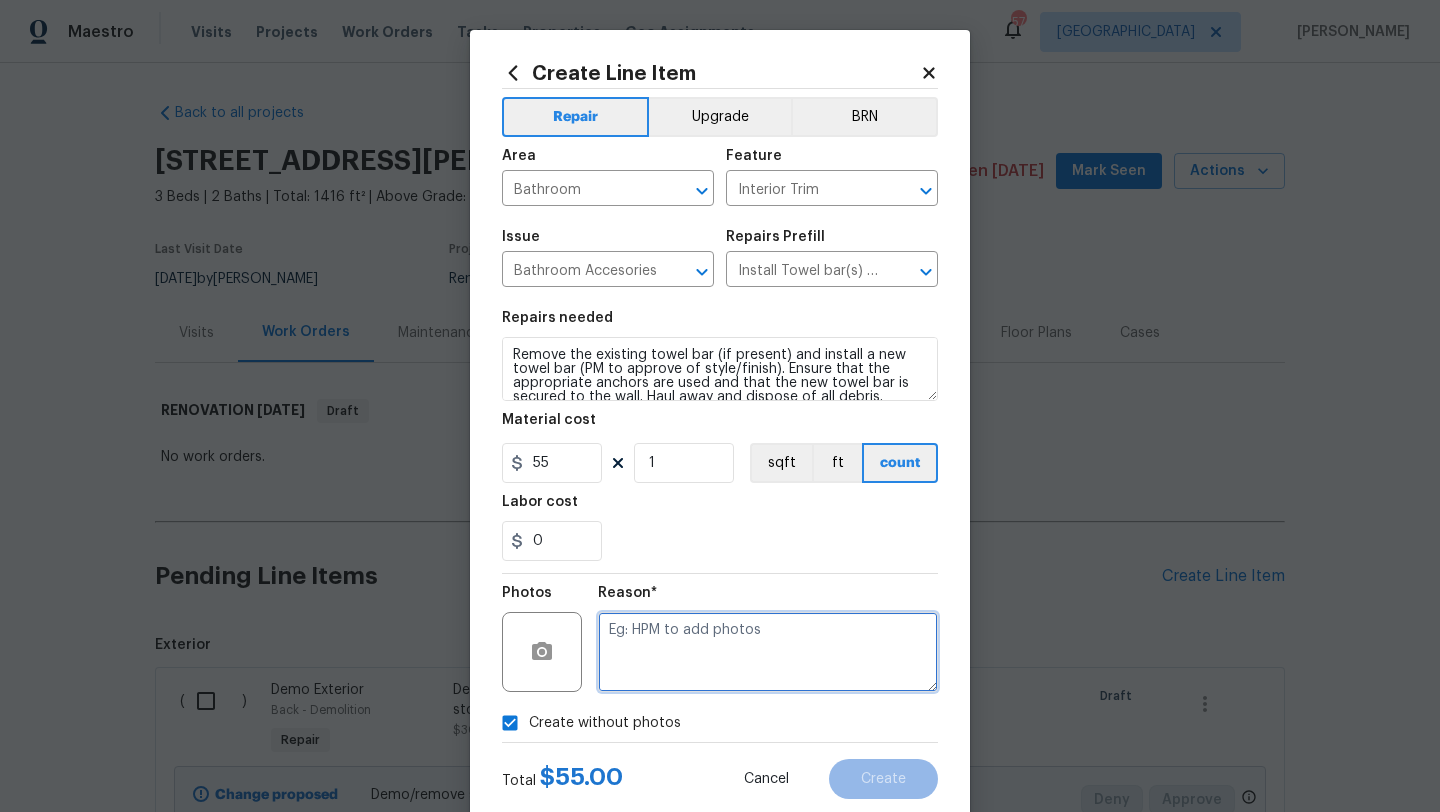 click at bounding box center (768, 652) 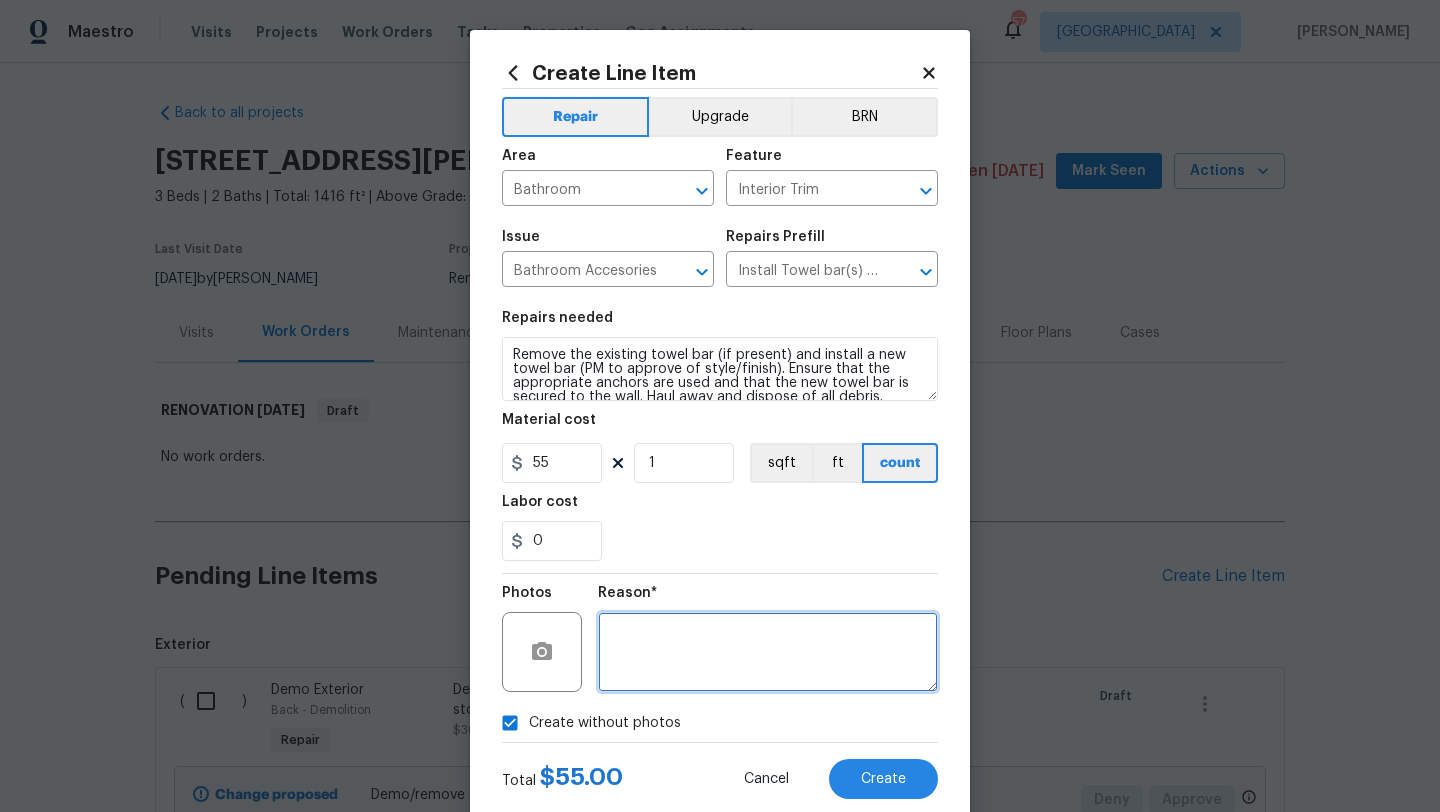 type 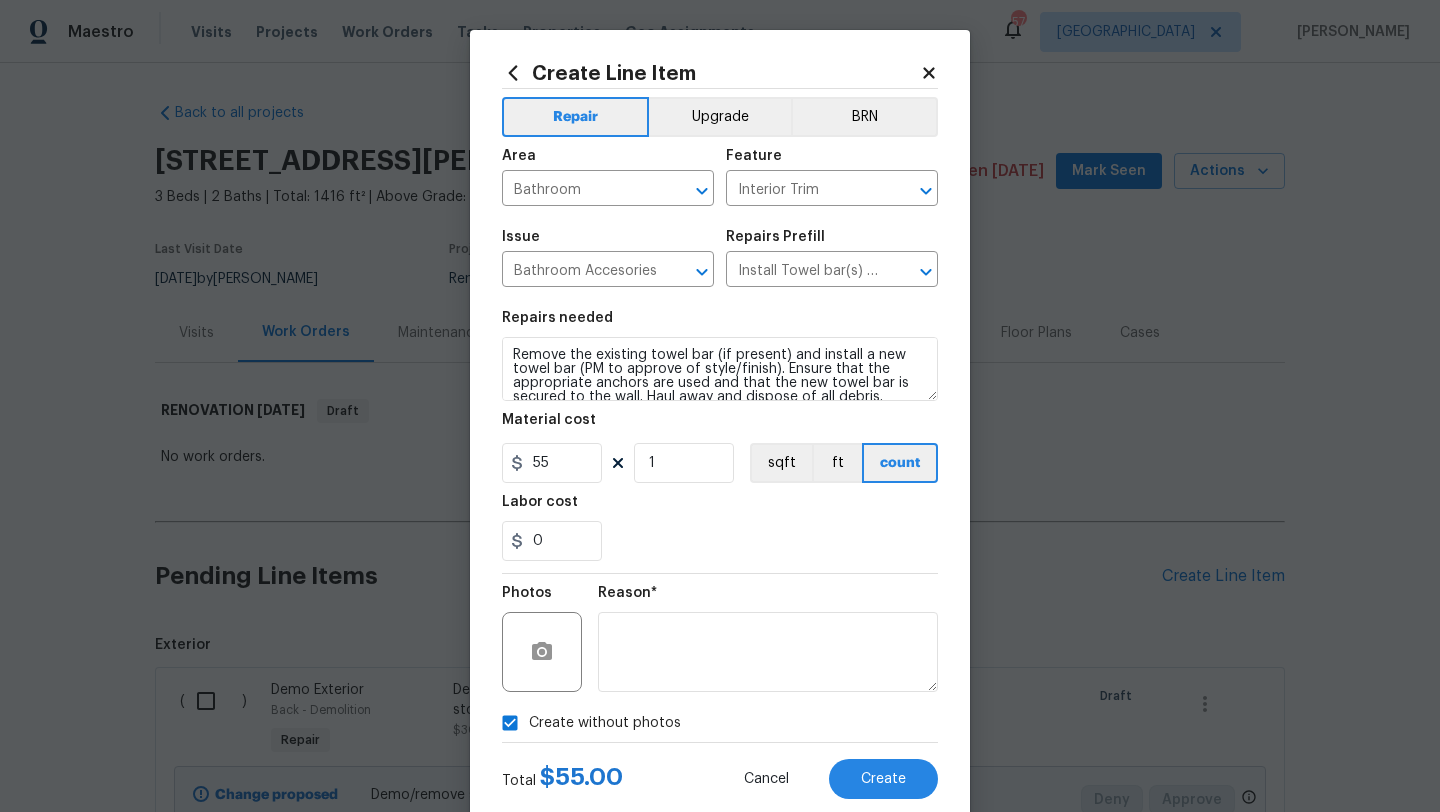 click on "Create Line Item Repair Upgrade BRN Area Bathroom ​ Feature Interior Trim ​ Issue Bathroom Accesories ​ Repairs Prefill Install Towel bar(s) $55.00 ​ Repairs needed Remove the existing towel bar (if present) and install a new towel bar (PM to approve of style/finish). Ensure that the appropriate anchors are used and that the new towel bar is secured to the wall. Haul away and dispose of all debris. Material cost 55 1 sqft ft count Labor cost 0 Photos Reason*   Create without photos Total   $ 55.00 Cancel Create" at bounding box center [720, 430] 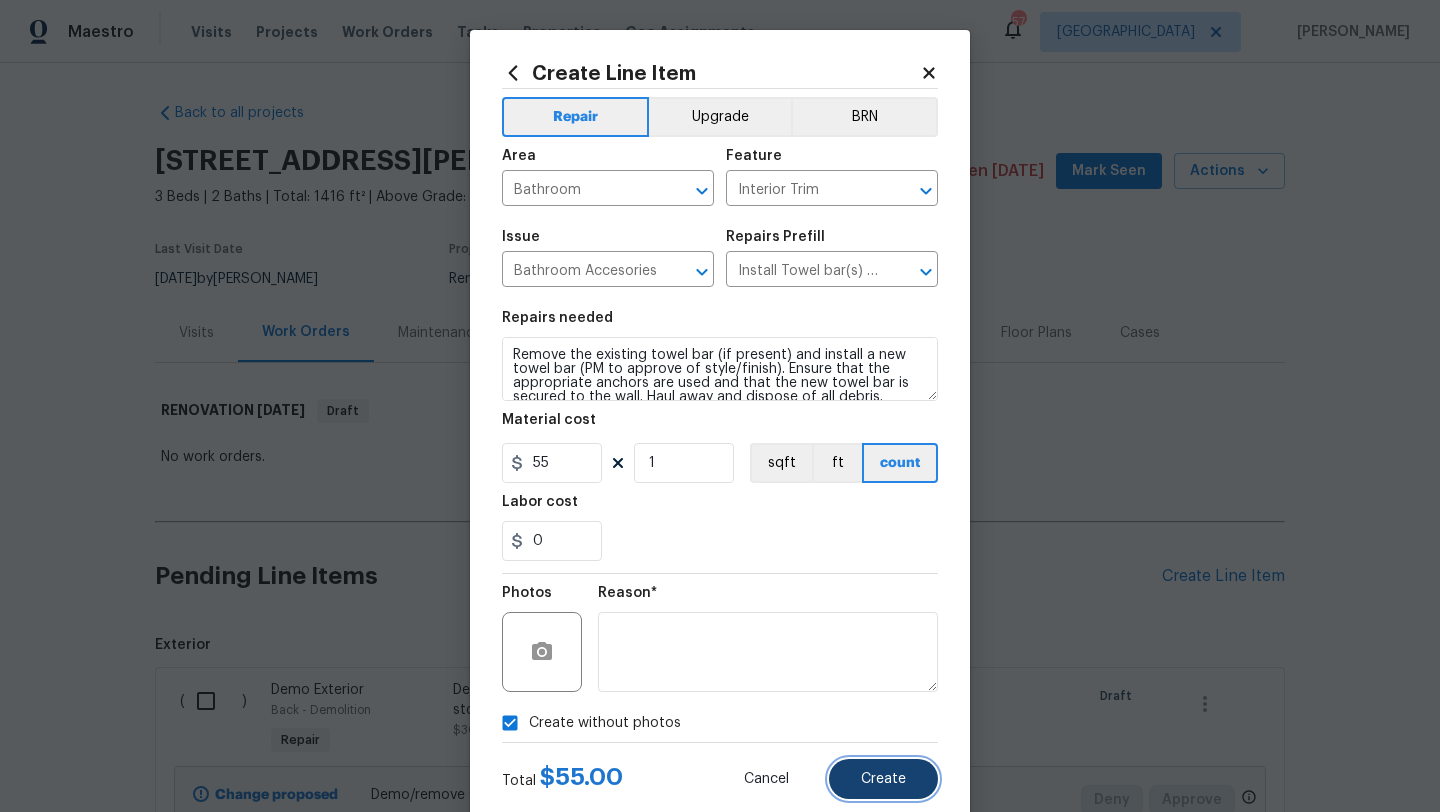 click on "Create" at bounding box center [883, 779] 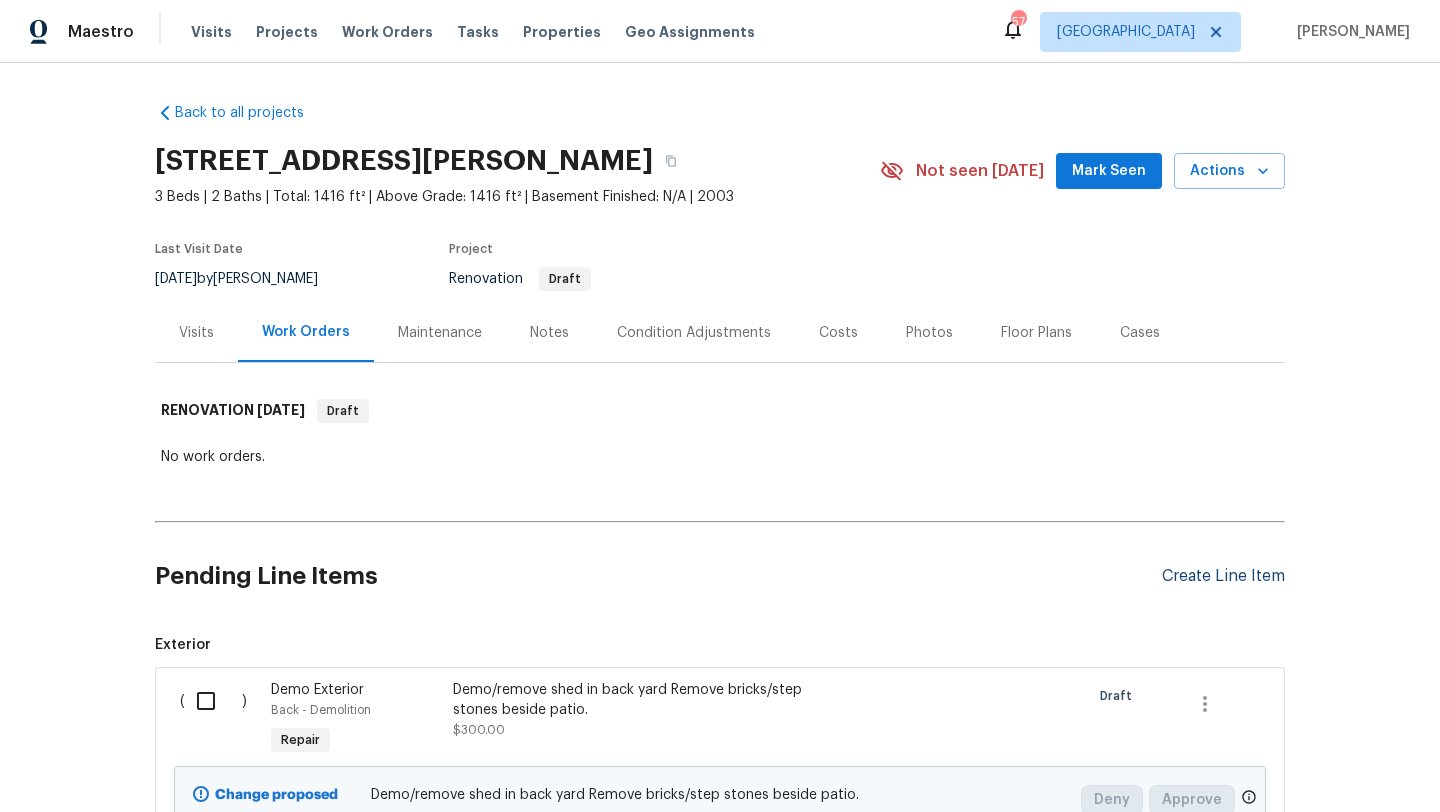 click on "Create Line Item" at bounding box center [1223, 576] 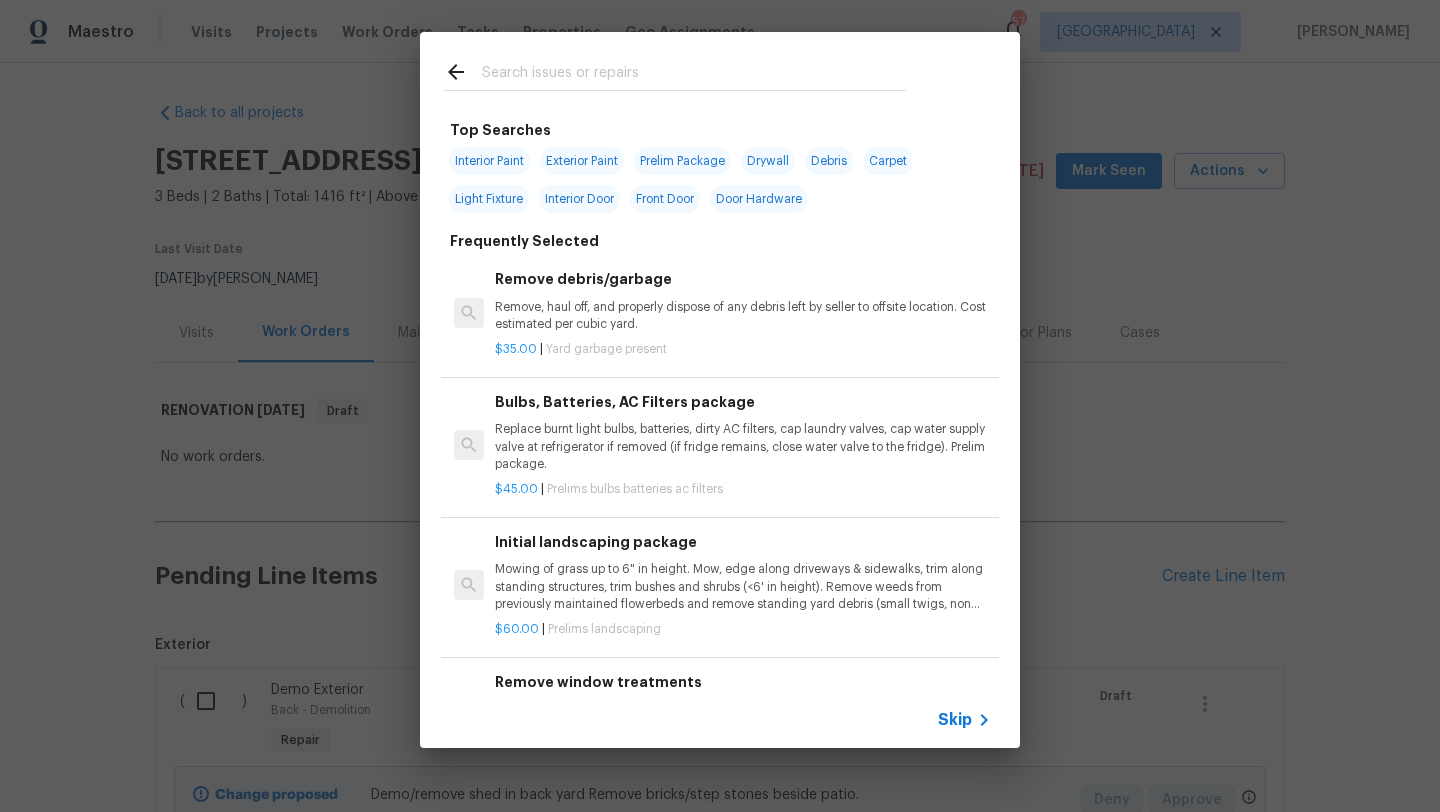 click at bounding box center (694, 75) 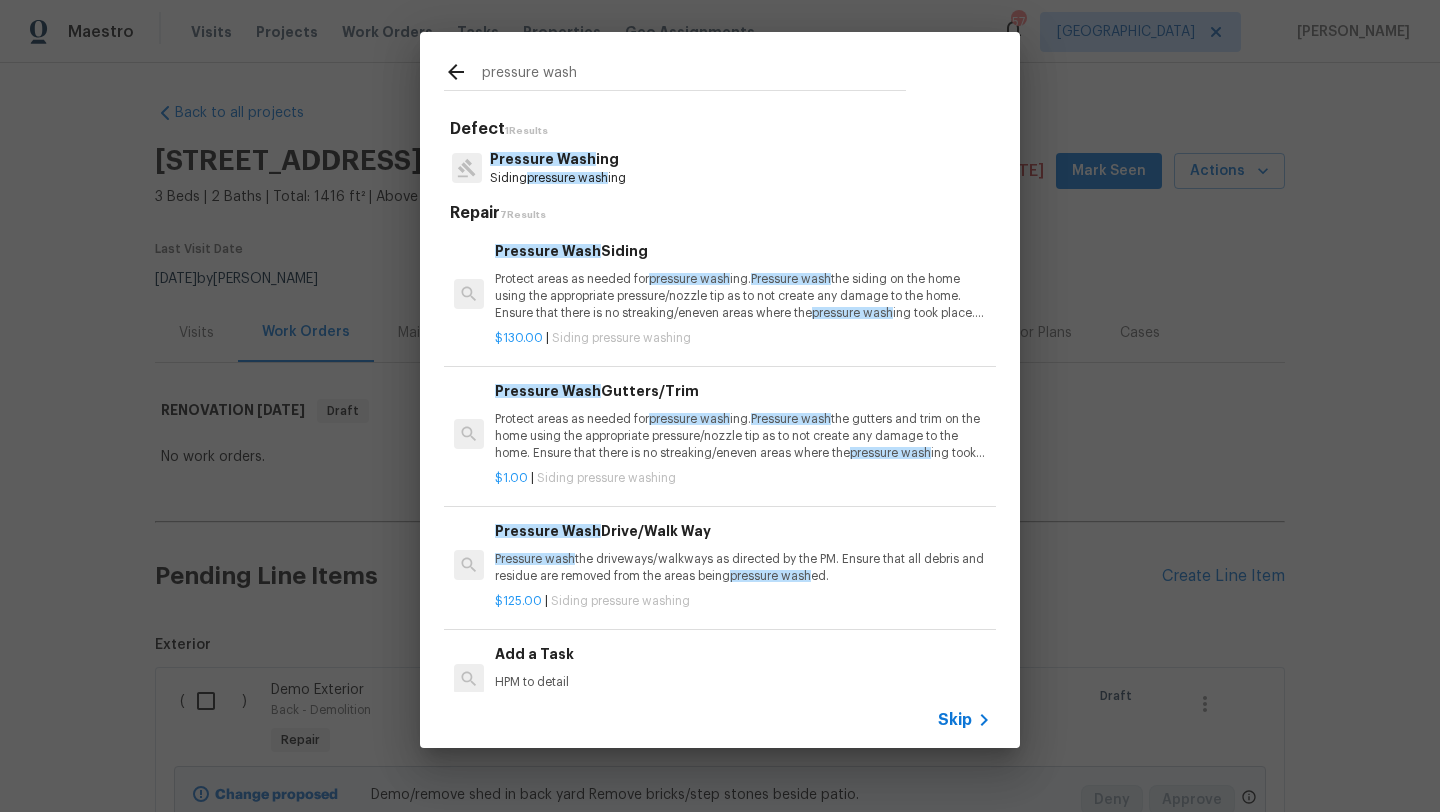 type on "pressure wash" 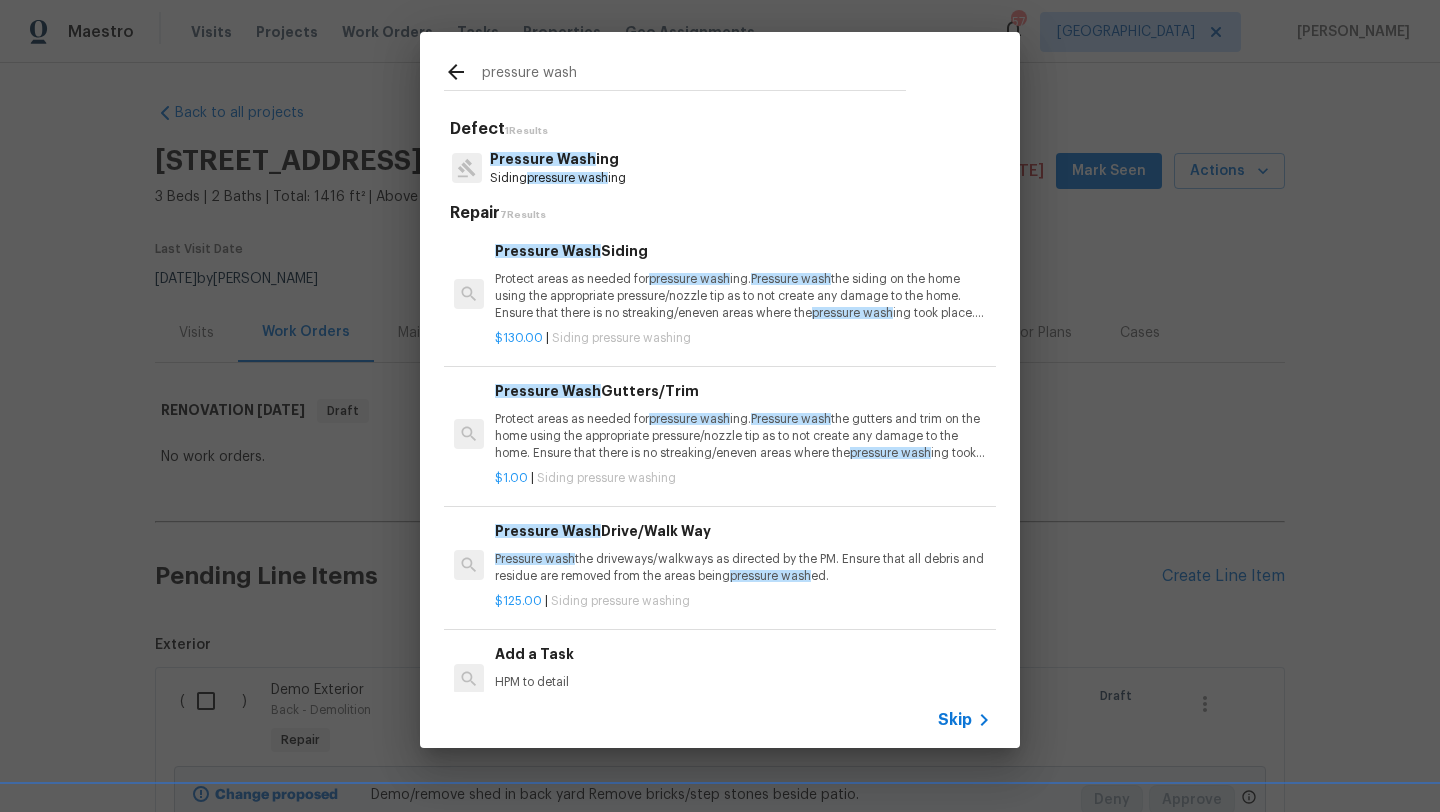 click on "Pressure Wash  Drive/Walk Way" at bounding box center (743, 531) 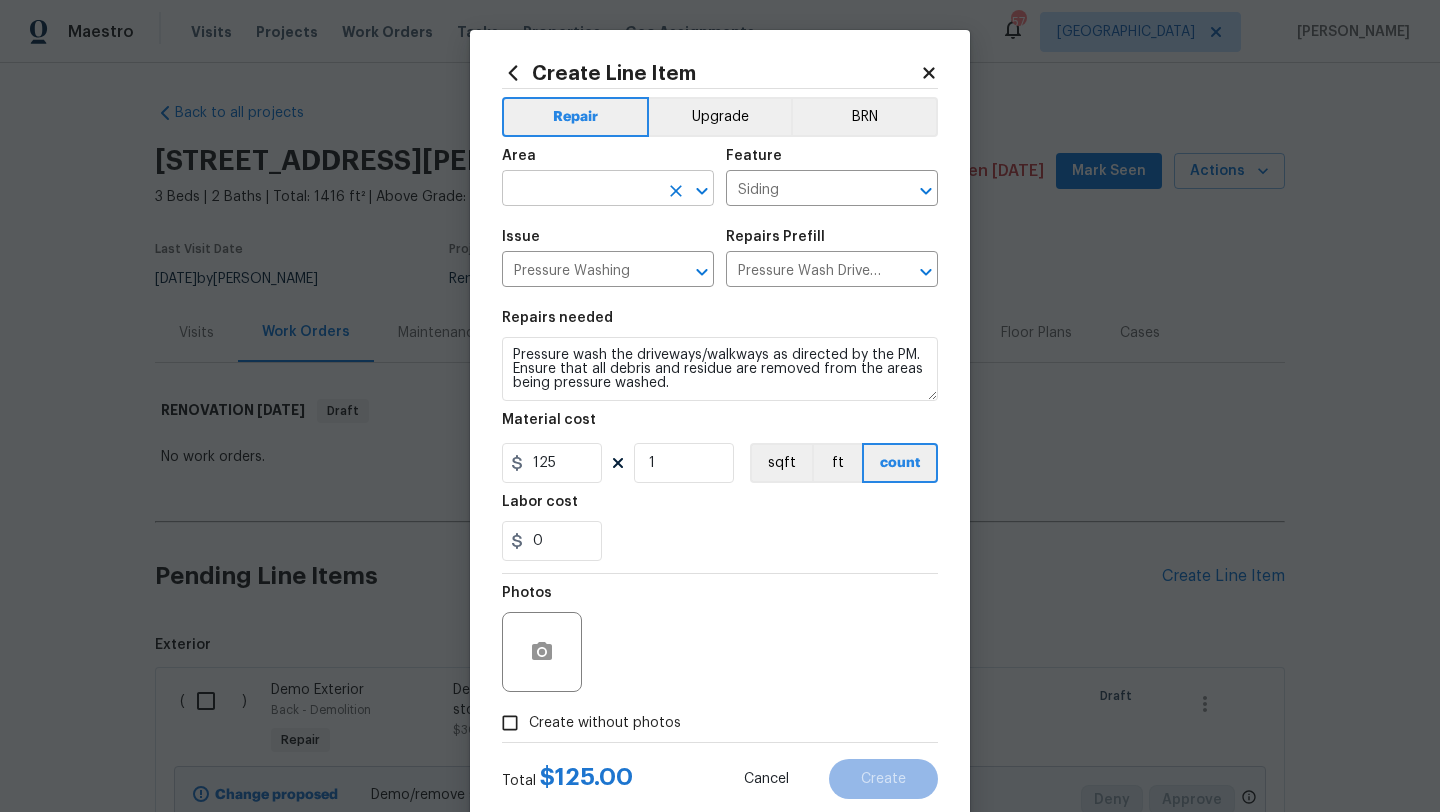 click at bounding box center [580, 190] 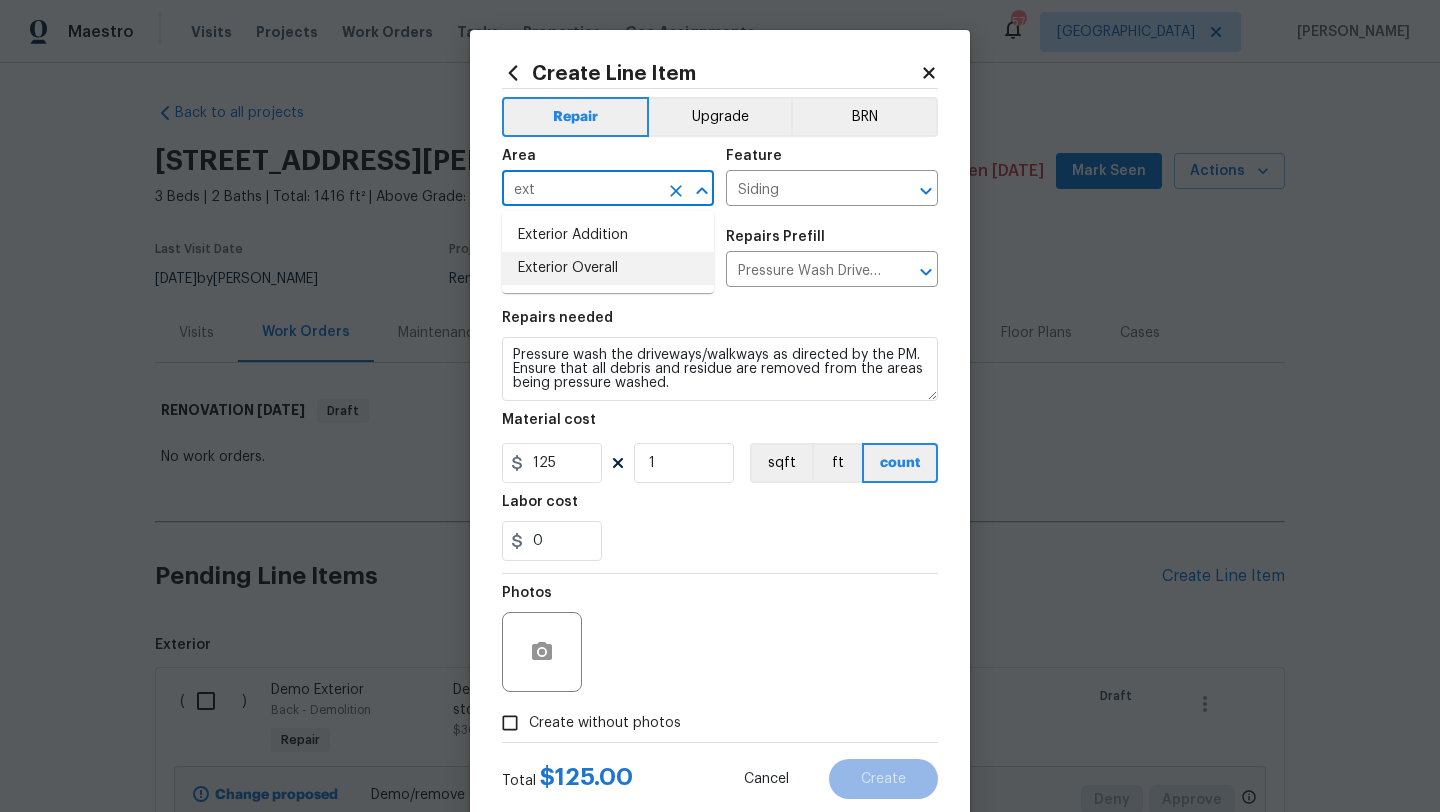 click on "Exterior Overall" at bounding box center (608, 268) 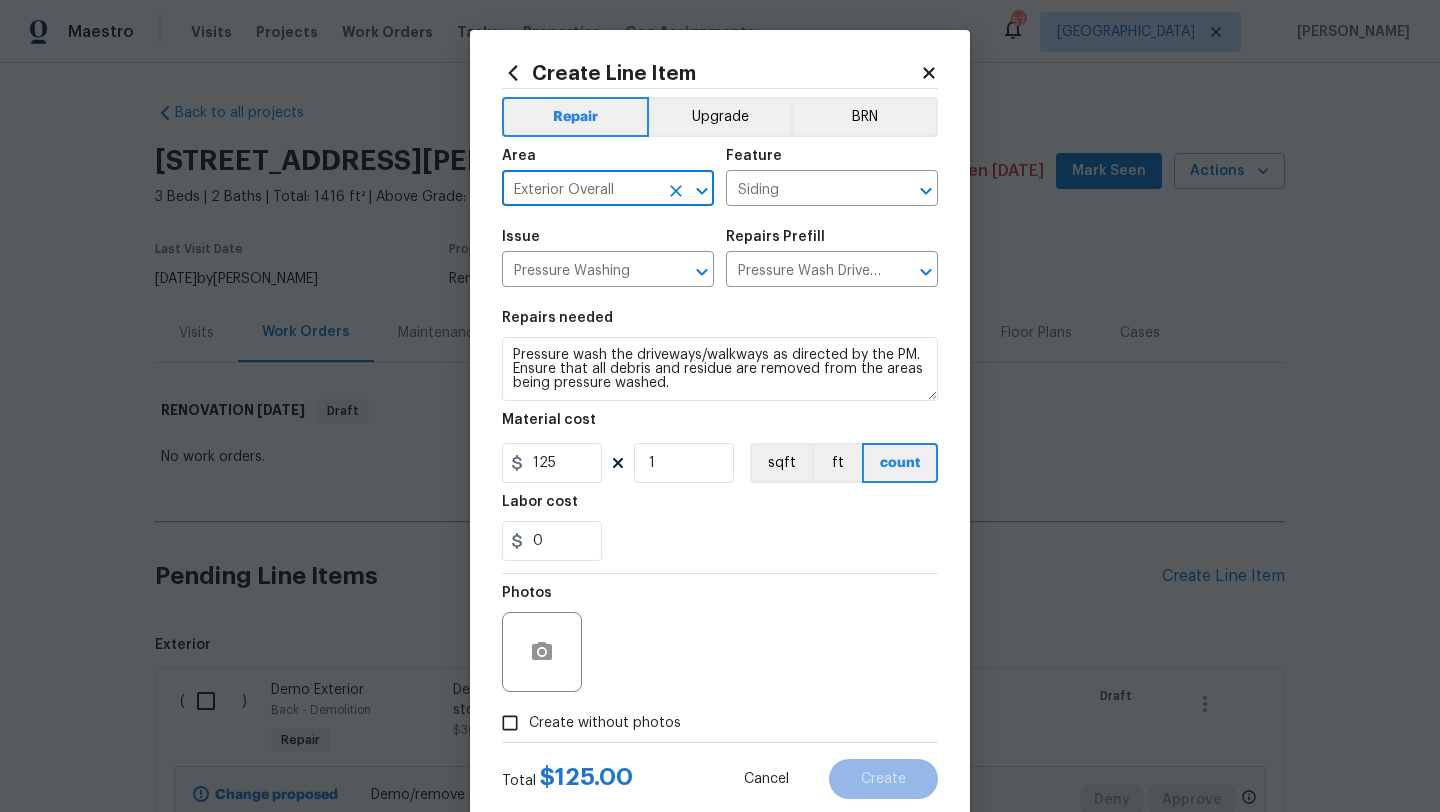 type 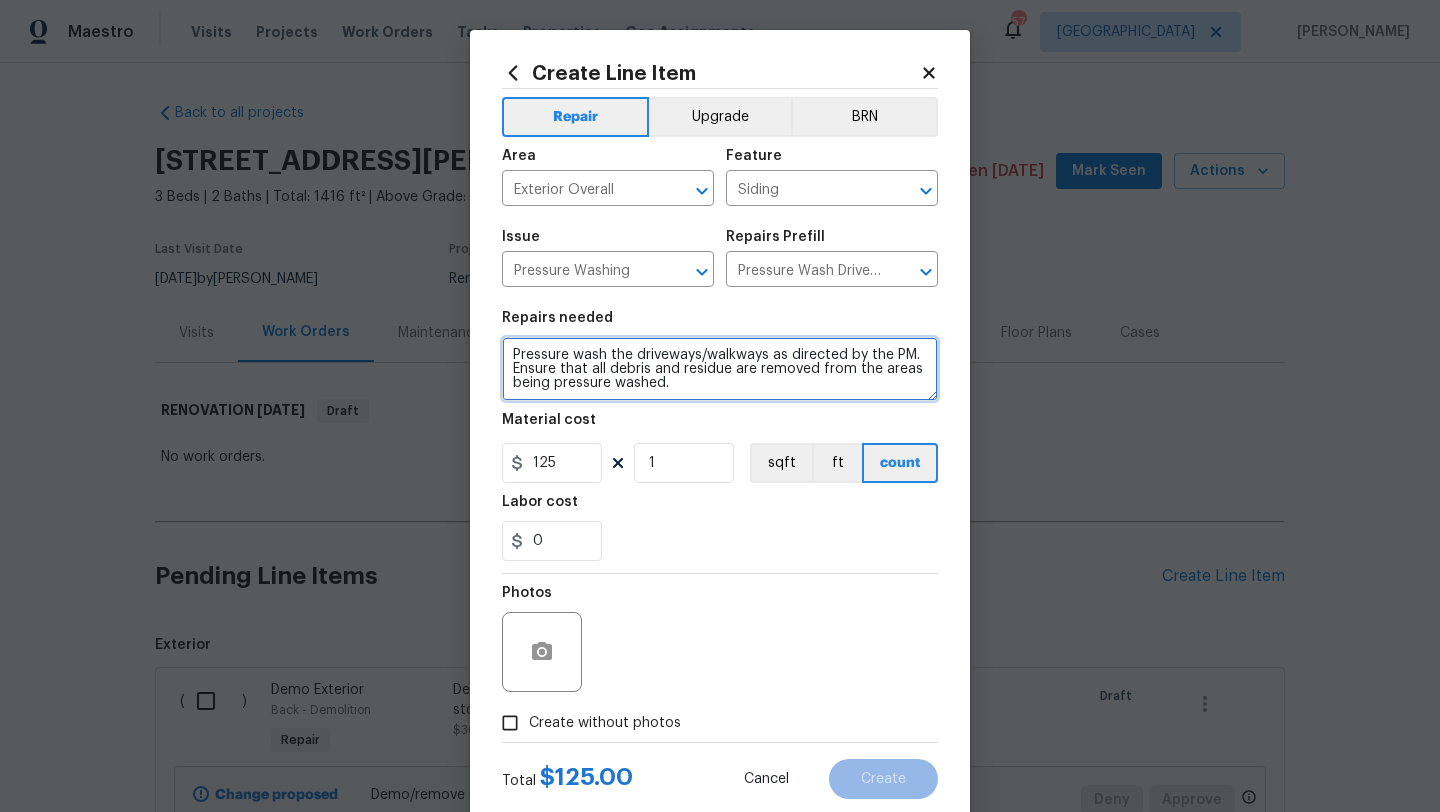 drag, startPoint x: 675, startPoint y: 380, endPoint x: 492, endPoint y: 348, distance: 185.77675 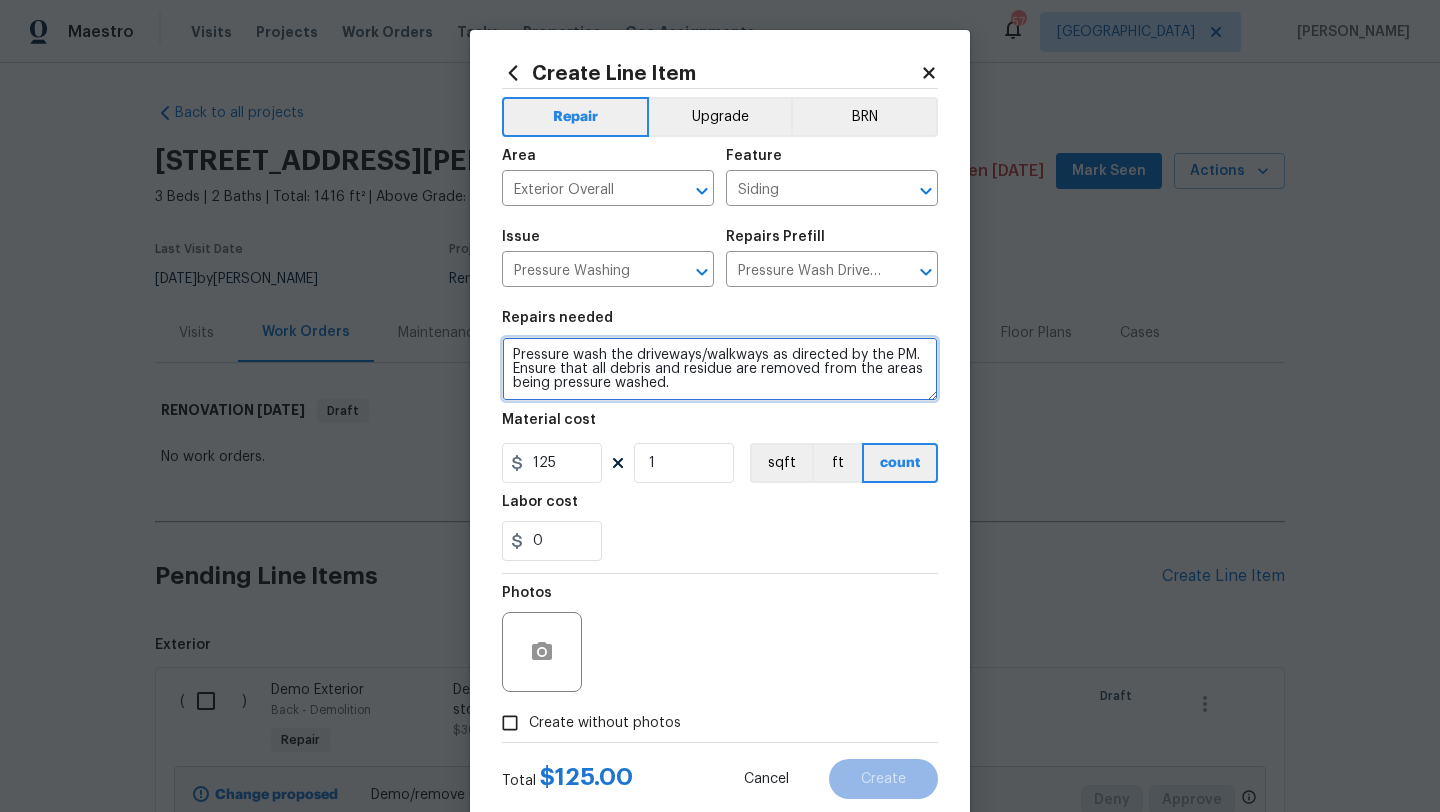 click on "Create Line Item Repair Upgrade BRN Area Exterior Overall ​ Feature Siding ​ Issue Pressure Washing ​ Repairs Prefill Pressure Wash Drive/Walk Way $125.00 ​ Repairs needed Pressure wash the driveways/walkways as directed by the PM. Ensure that all debris and residue are removed from the areas being pressure washed. Material cost 125 1 sqft ft count Labor cost 0 Photos Create without photos Total   $ 125.00 Cancel Create" at bounding box center (720, 430) 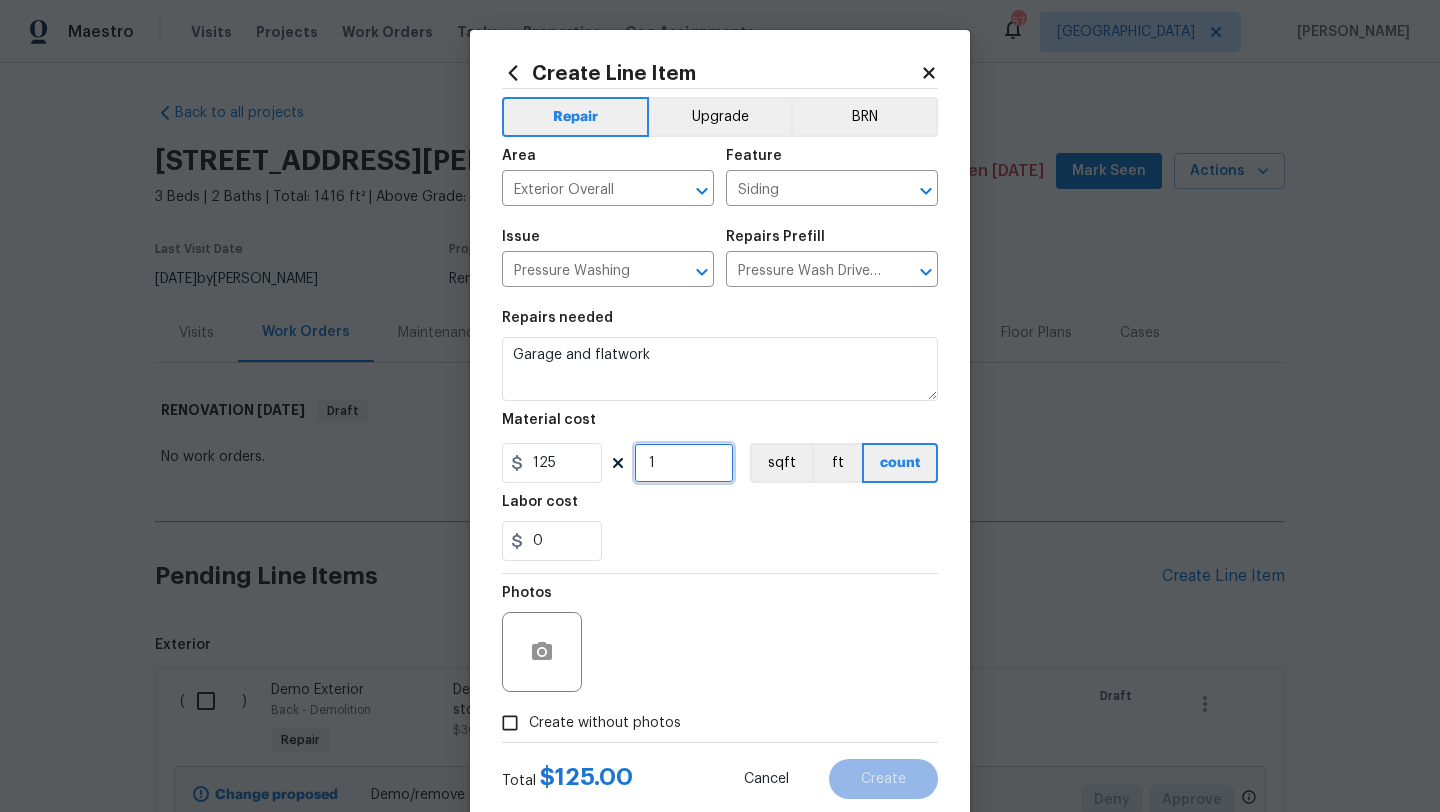 drag, startPoint x: 659, startPoint y: 460, endPoint x: 635, endPoint y: 460, distance: 24 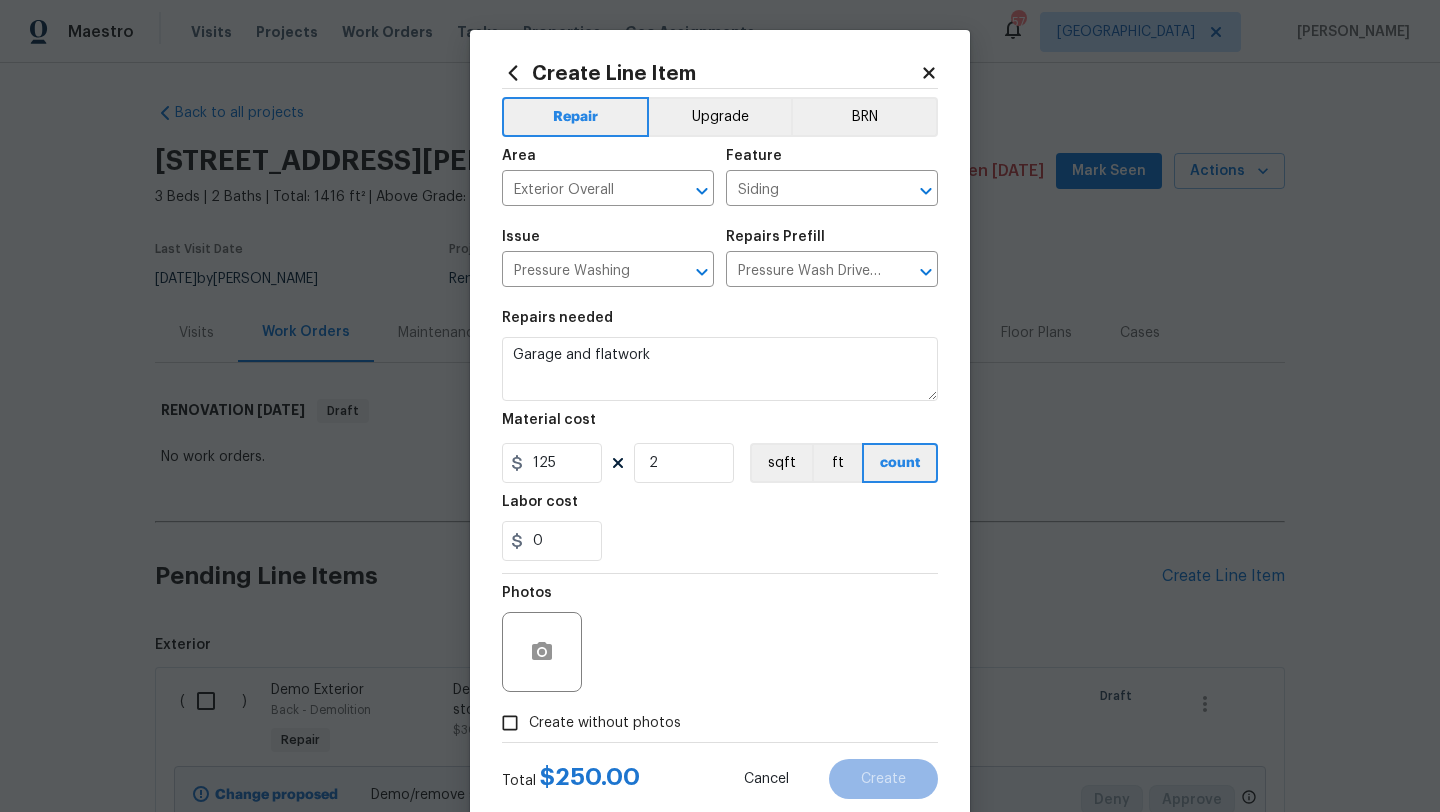 click on "Create without photos" at bounding box center [605, 723] 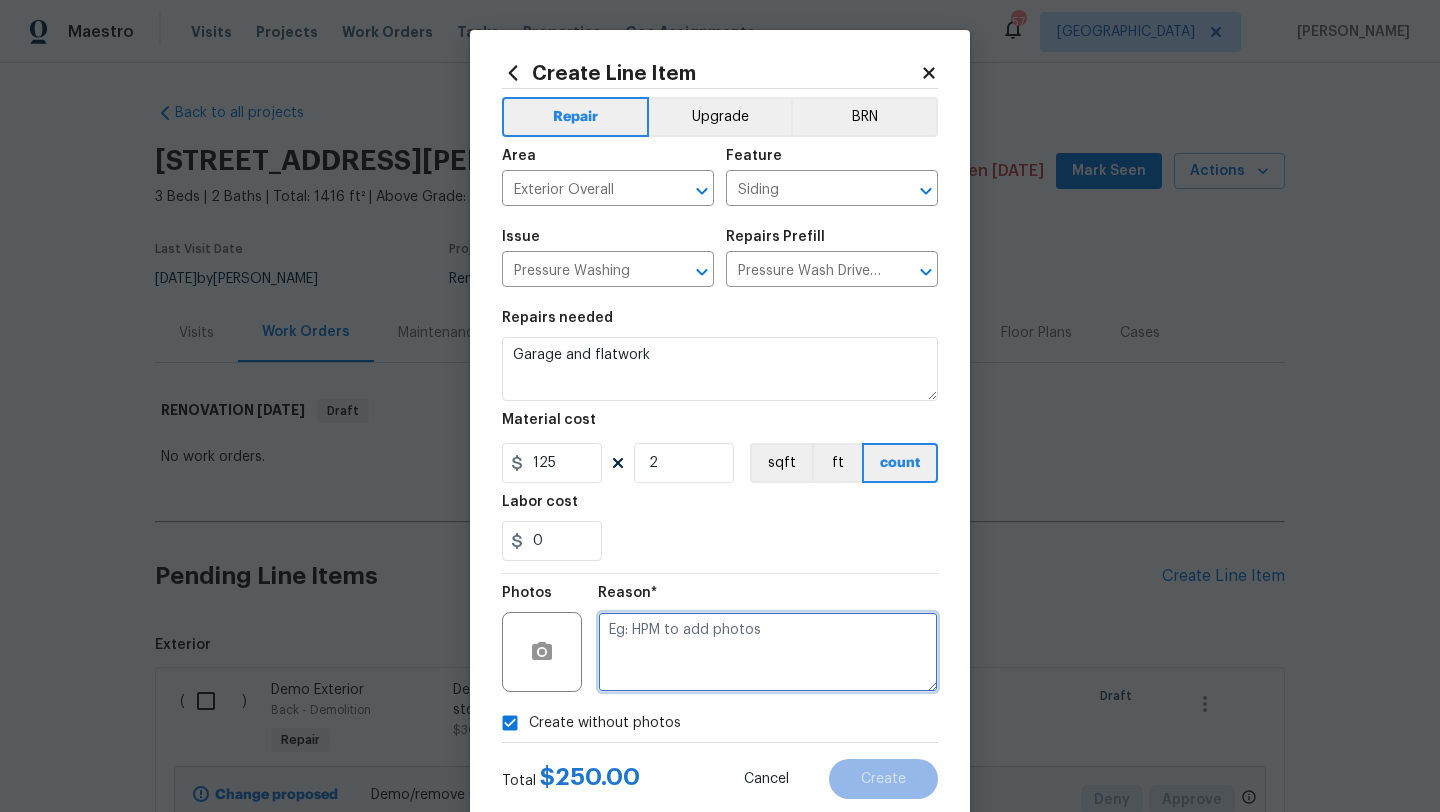 click at bounding box center [768, 652] 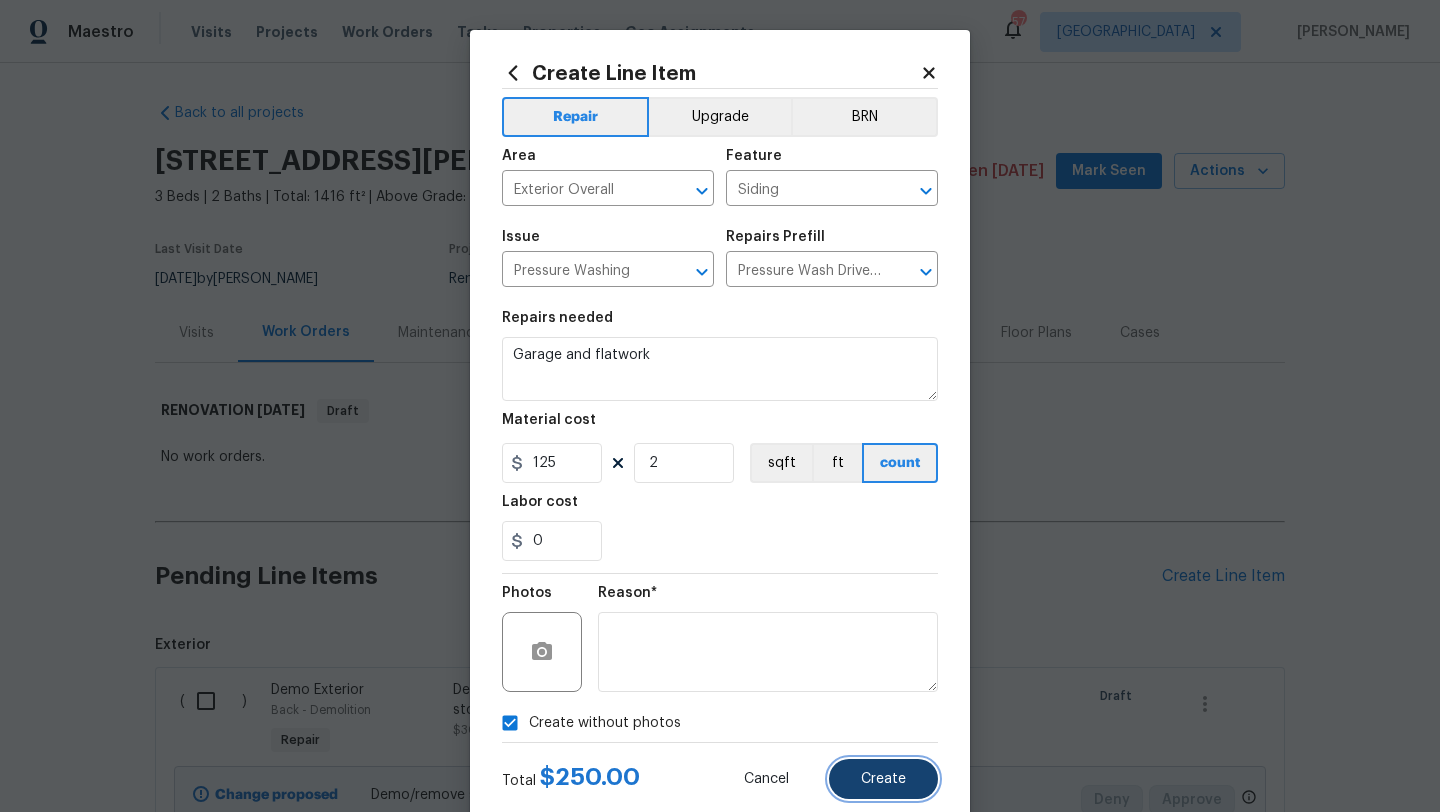 click on "Create" at bounding box center (883, 779) 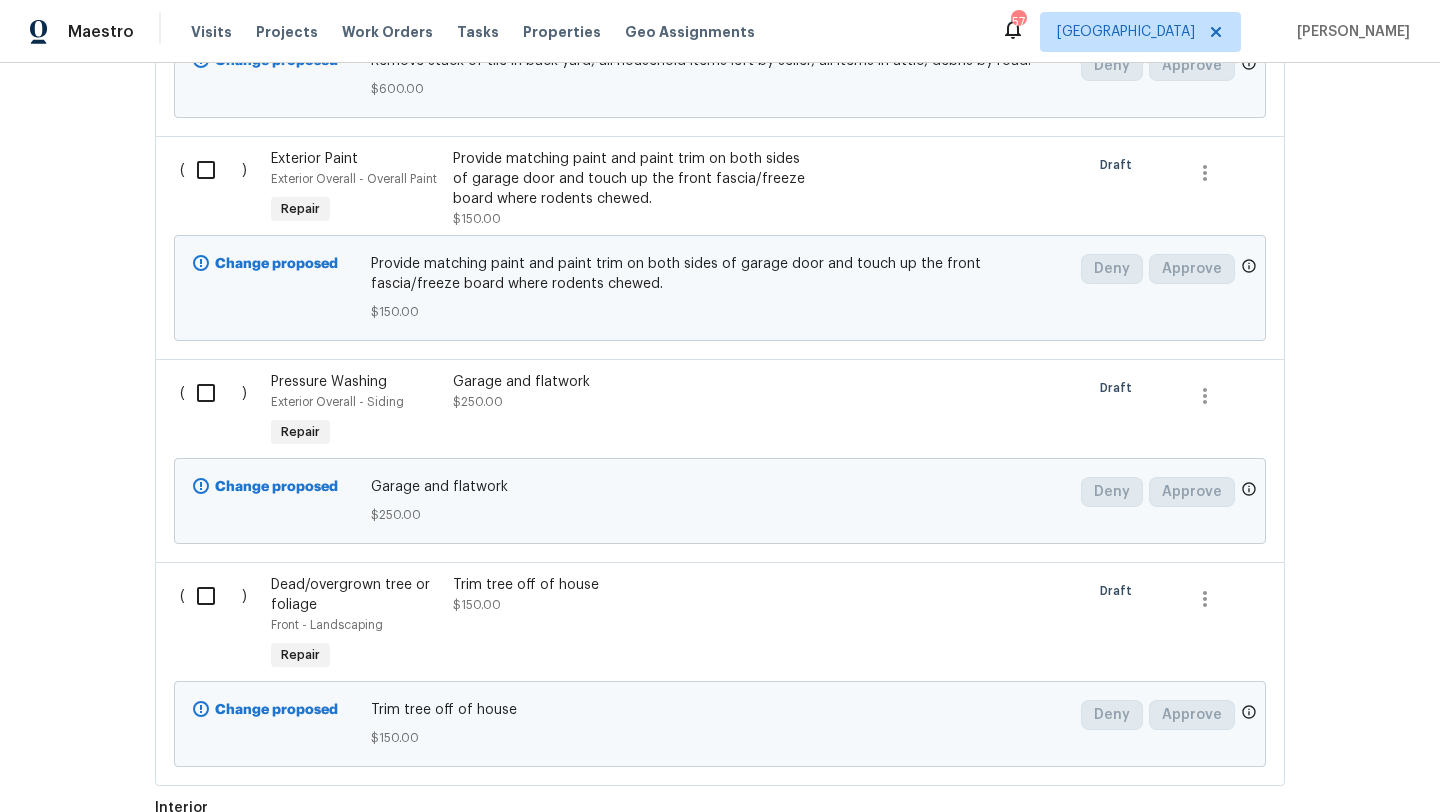 scroll, scrollTop: 1354, scrollLeft: 0, axis: vertical 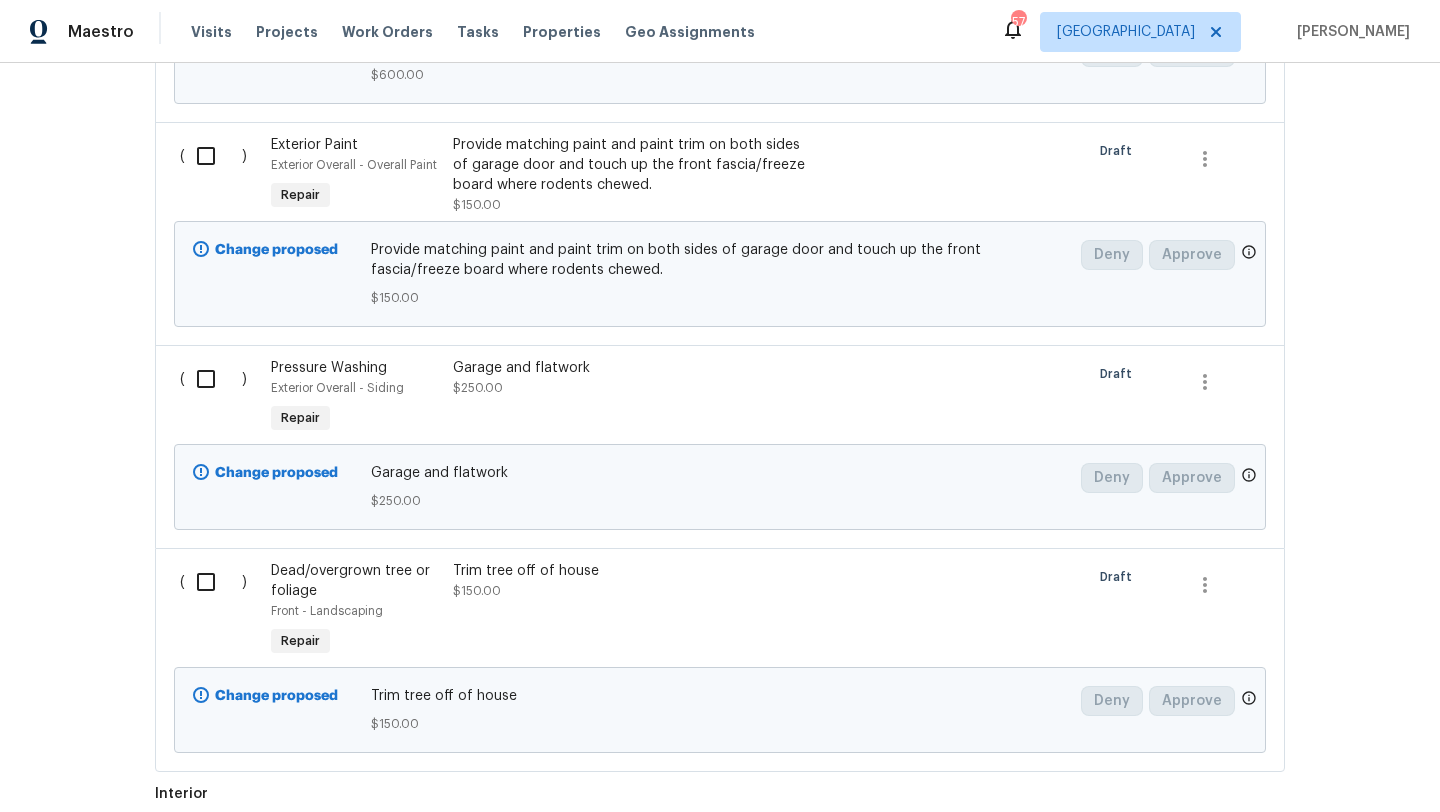 click on "Garage and flatwork $250.00" at bounding box center (629, 378) 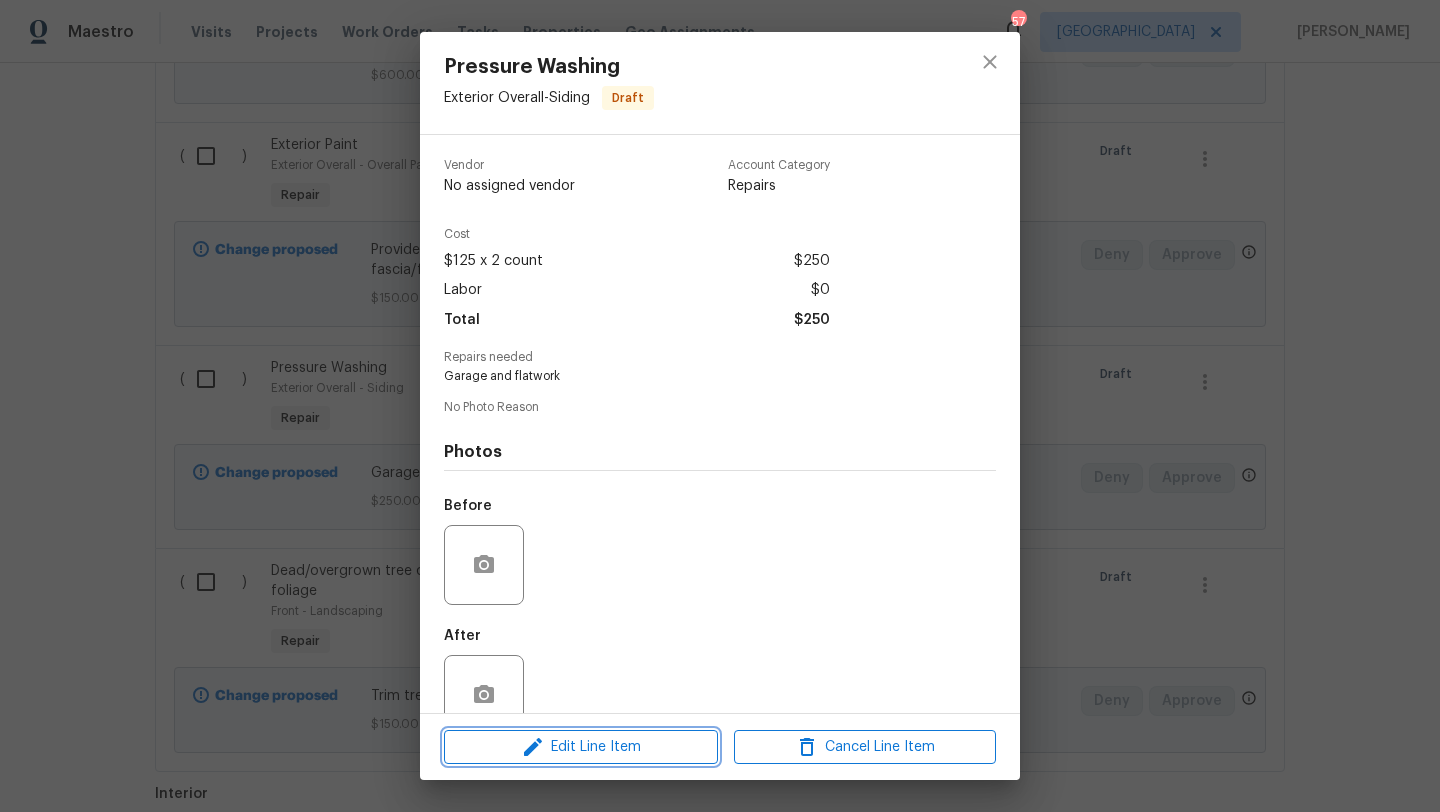 click on "Edit Line Item" at bounding box center (581, 747) 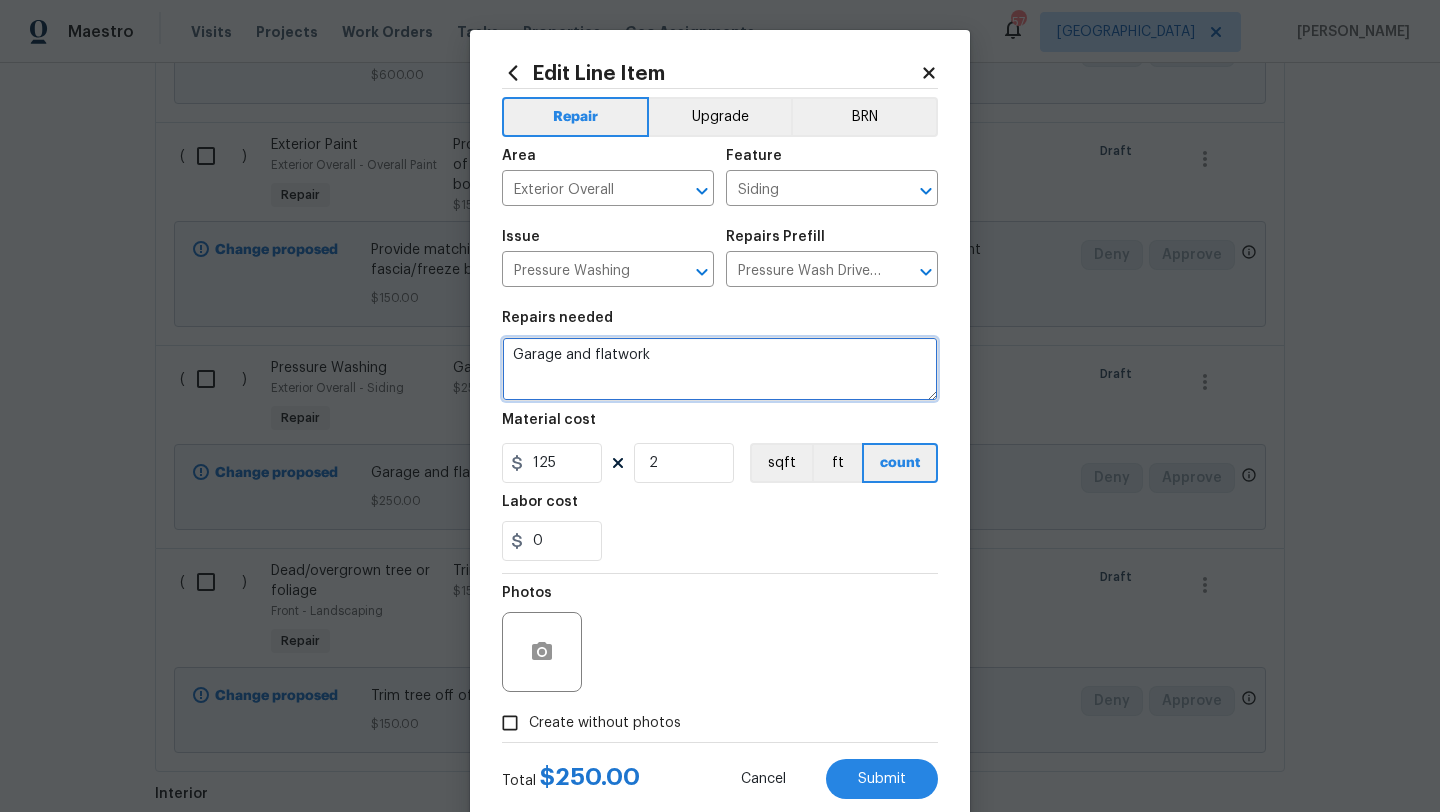 click on "Garage and flatwork" at bounding box center [720, 369] 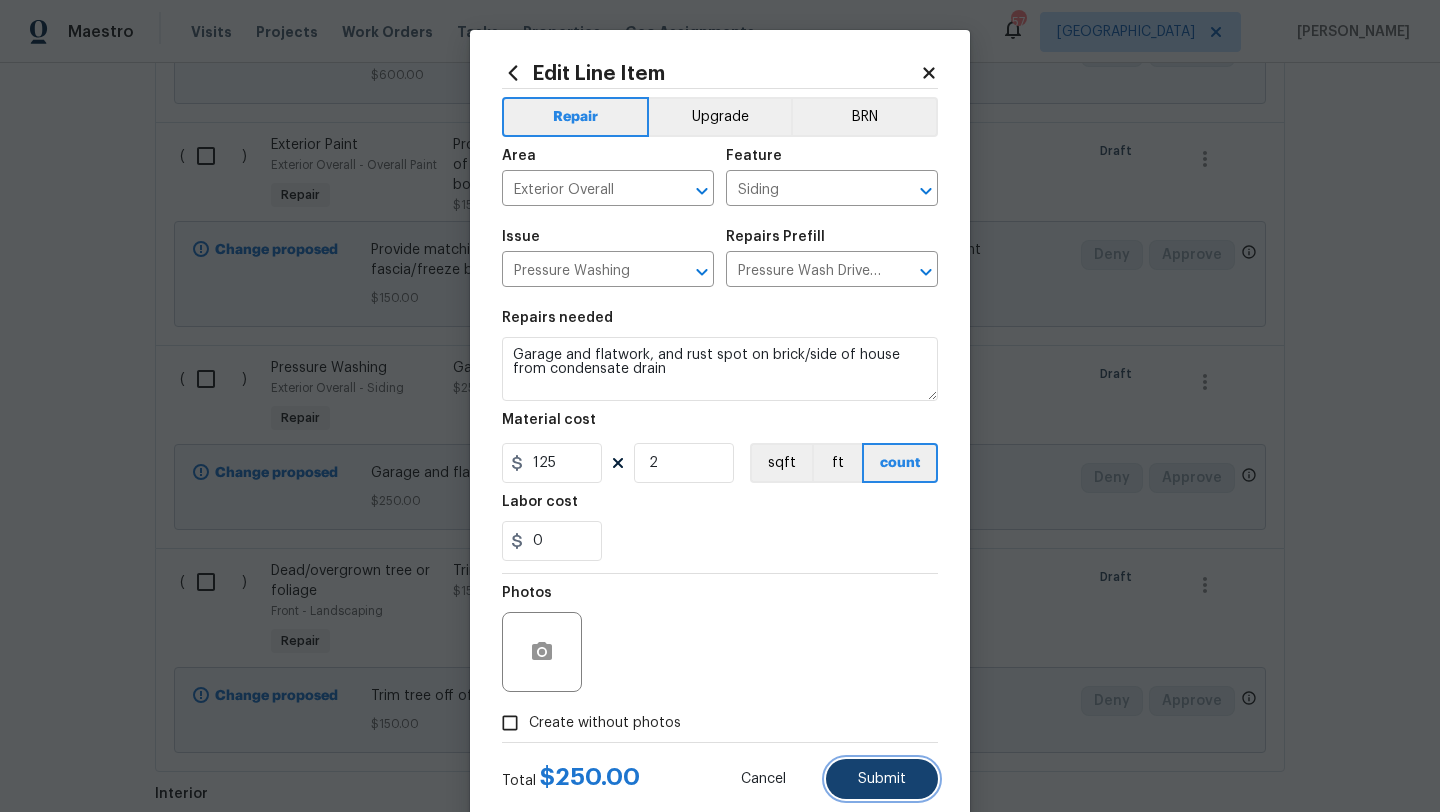 click on "Submit" at bounding box center [882, 779] 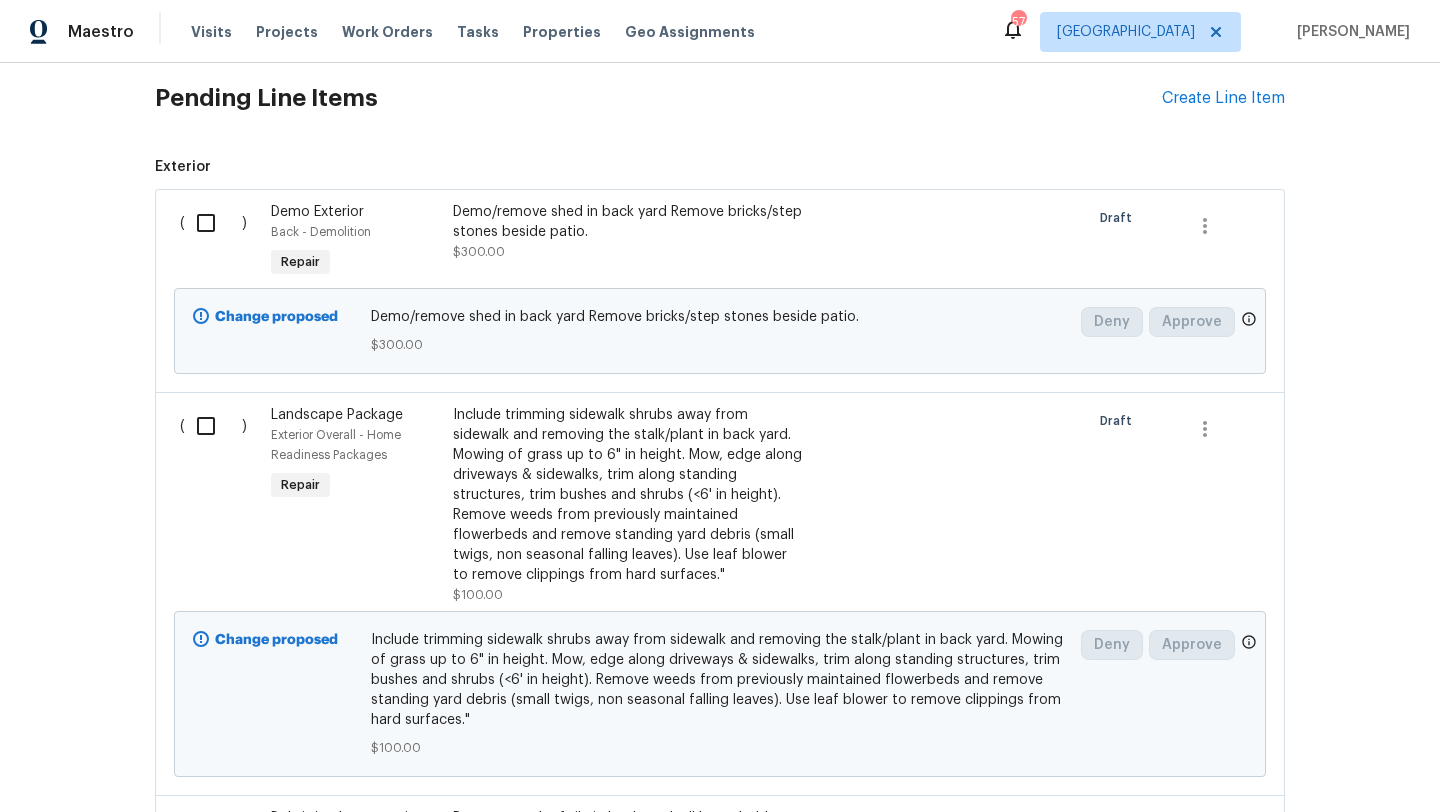 scroll, scrollTop: 0, scrollLeft: 0, axis: both 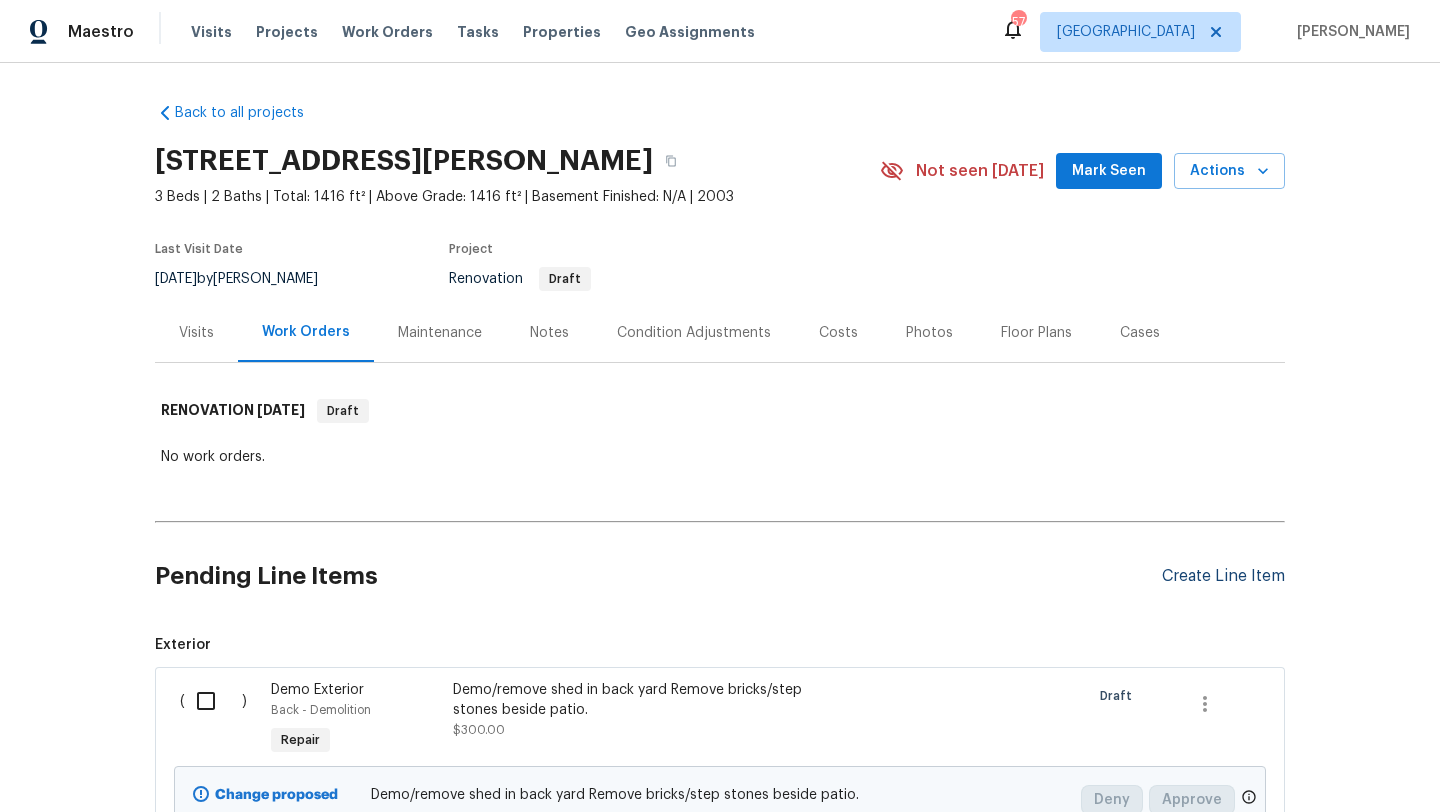 click on "Create Line Item" at bounding box center (1223, 576) 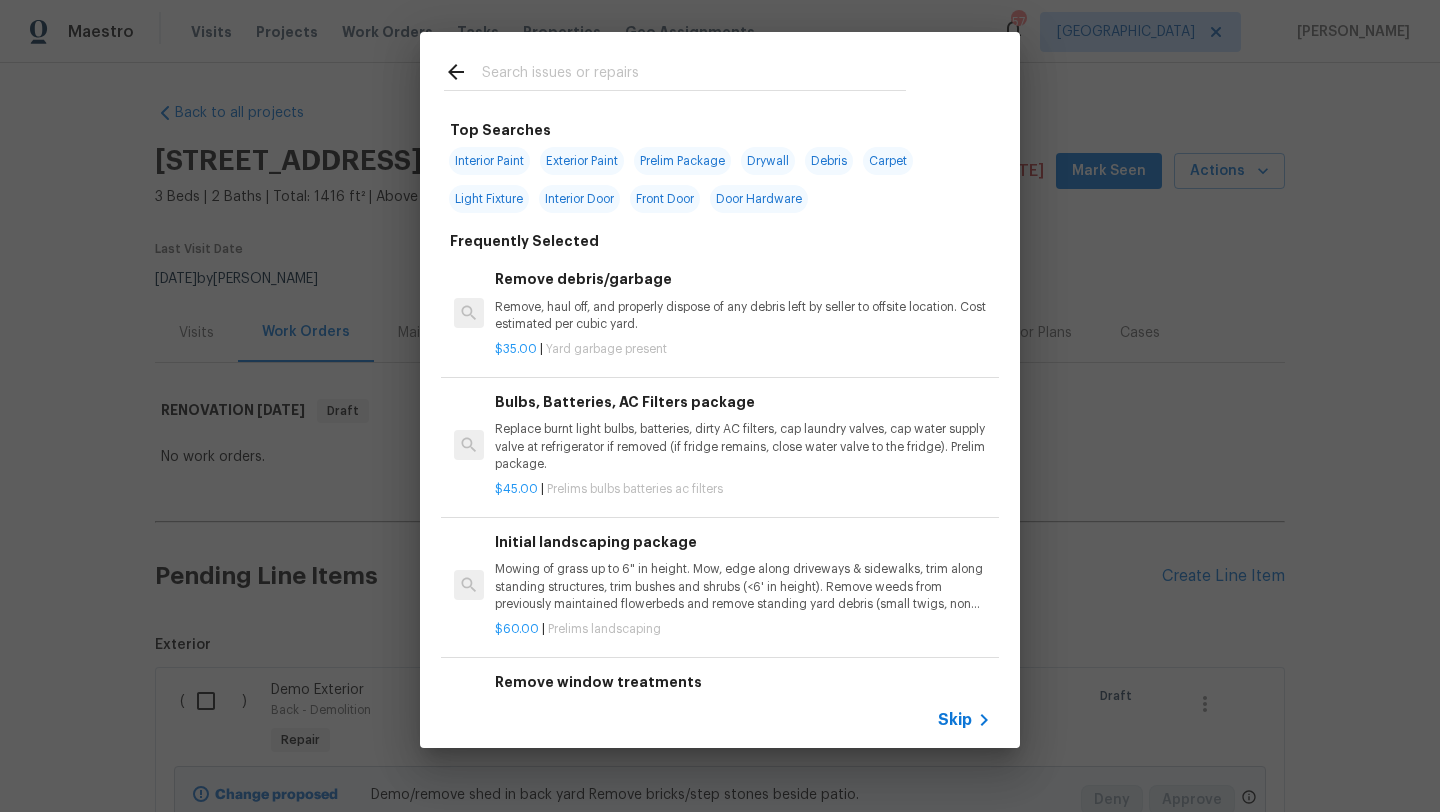 click at bounding box center (694, 75) 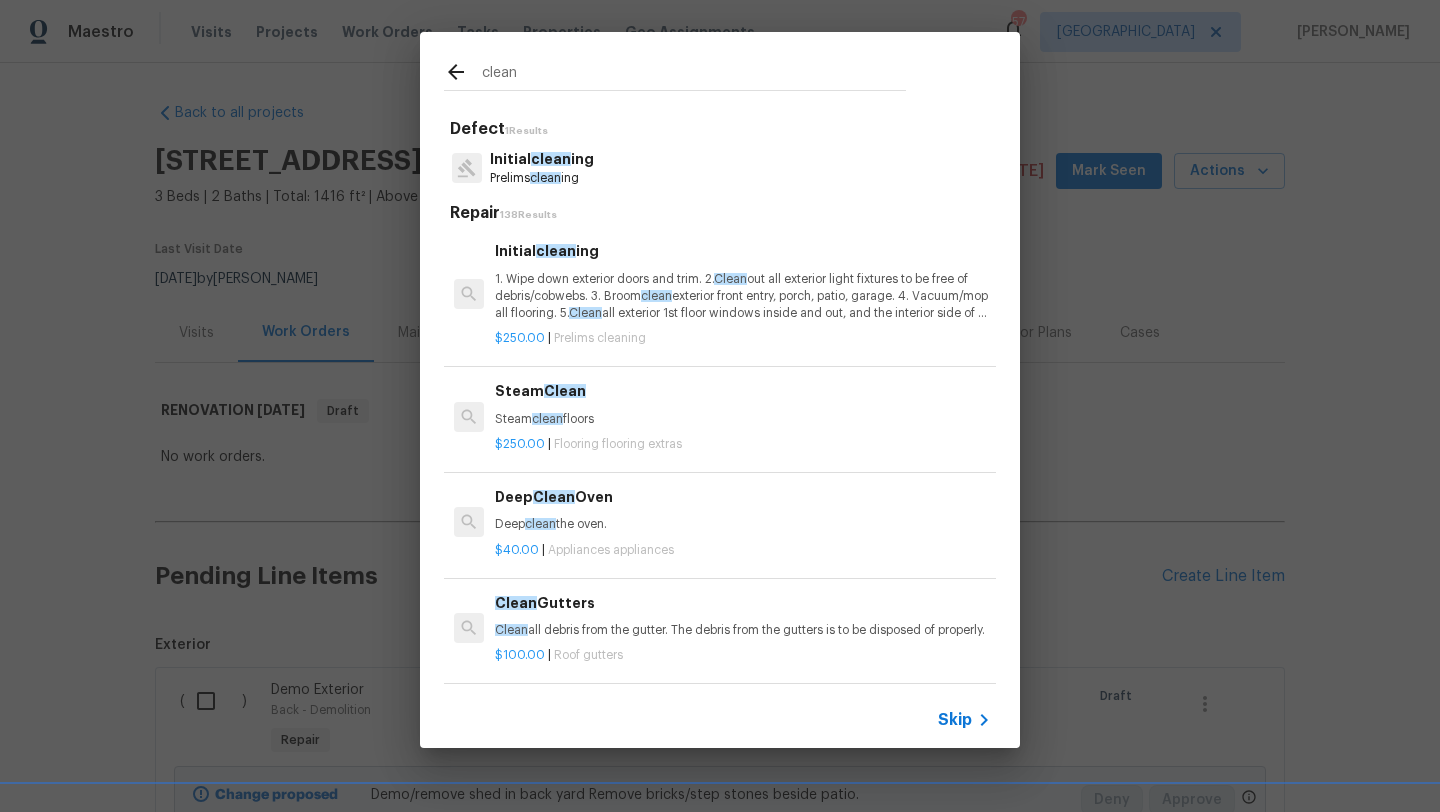 click on "1. Wipe down exterior doors and trim. 2.  Clean  out all exterior light fixtures to be free of debris/cobwebs. 3. Broom  clean  exterior front entry, porch, patio, garage. 4. Vacuum/mop all flooring. 5.  Clean  all exterior 1st floor windows inside and out, and the interior side of all above grade windows.  Clean  all tracks/frames. 6.  Clean  all air vent grills. 7.  Clean  all interior window, base, sill and trim. 8.  Clean  all switch/outlet plates and remove any paint. 9.  Clean  all light fixtures and ceiling fans. 10.  Clean  all doors, frames and trim. 11.  Clean  kitchen and laundry appliances - inside-outside and underneath. 12.  Clean  cabinetry inside and outside and top including drawers. 13.  Clean  counters, sinks, plumbing fixtures, toilets seat to remain down. 14.  Clean  showers, tubs, surrounds, wall tile free of grime and soap scum. 15.  Clean  window coverings if left in place. 16.  Clean  baseboards. 17.  Clean" at bounding box center [743, 296] 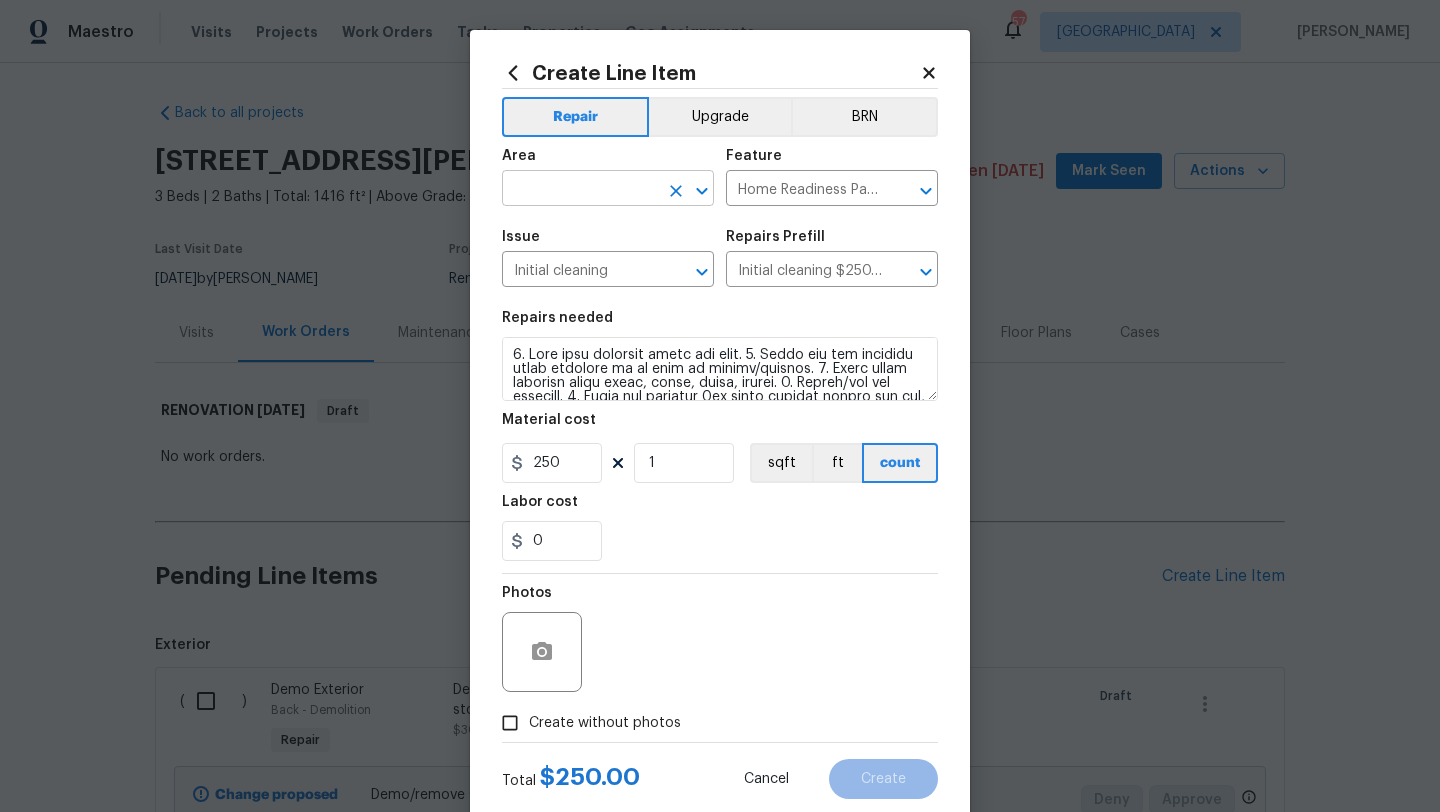 click at bounding box center [580, 190] 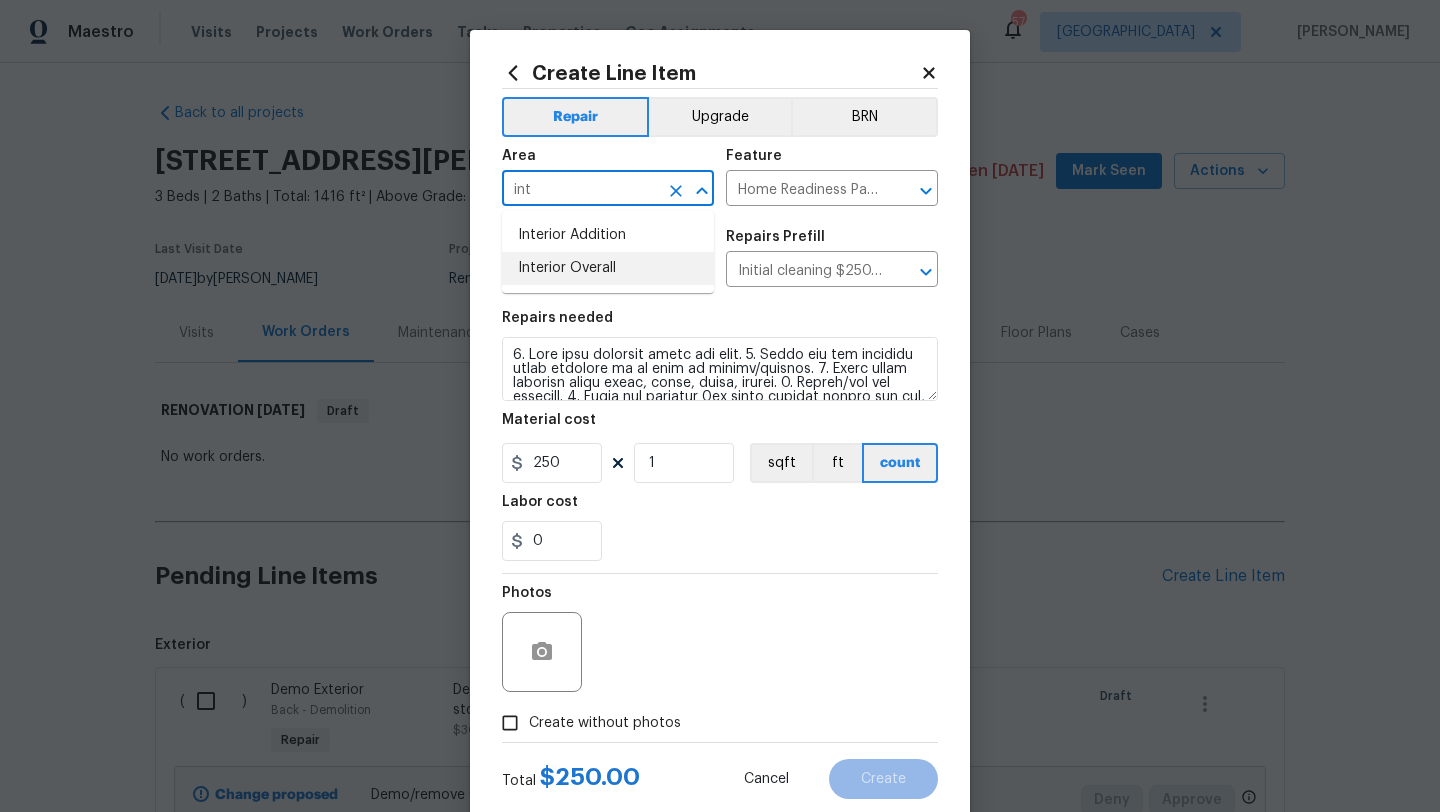 click on "Interior Overall" at bounding box center (608, 268) 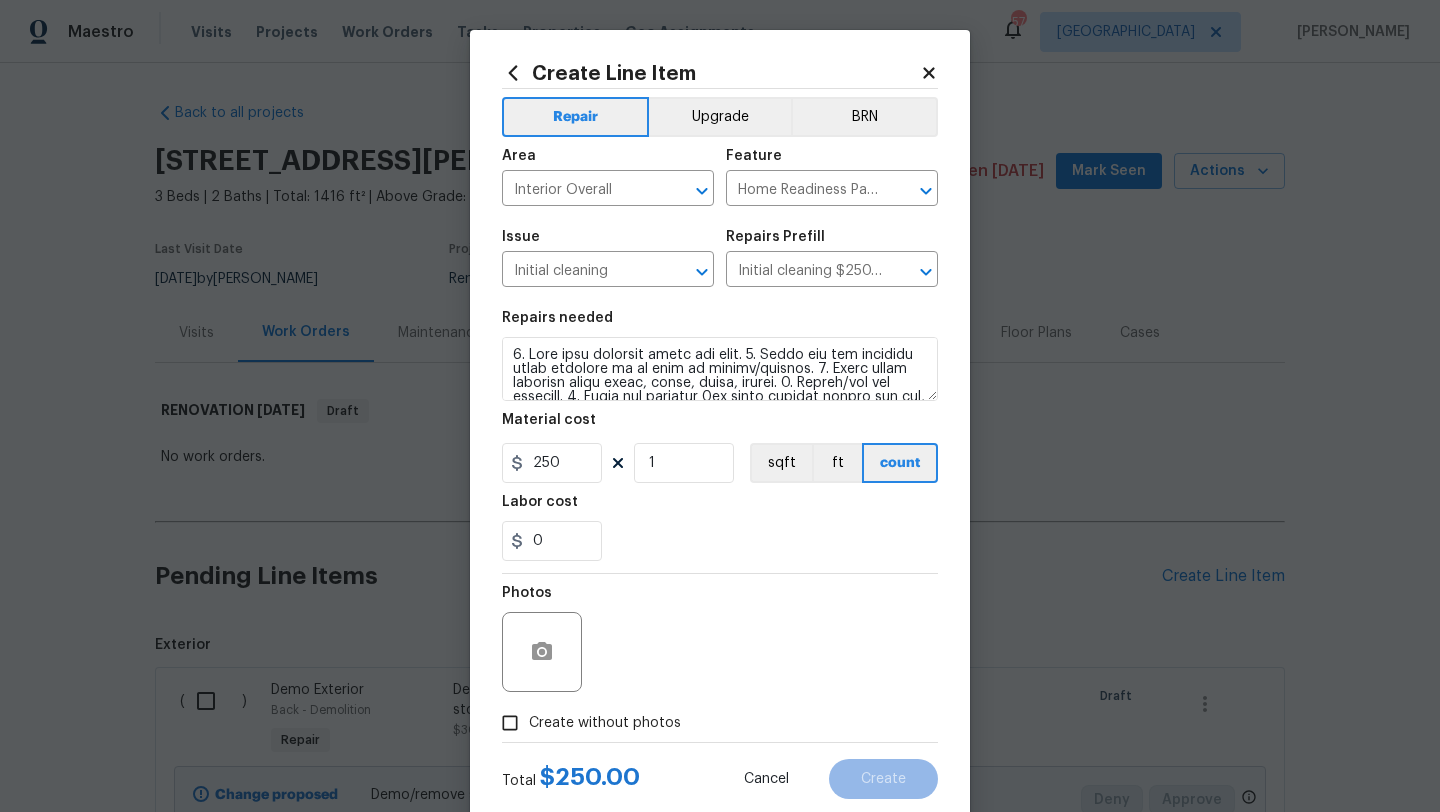 click on "Create without photos" at bounding box center (586, 723) 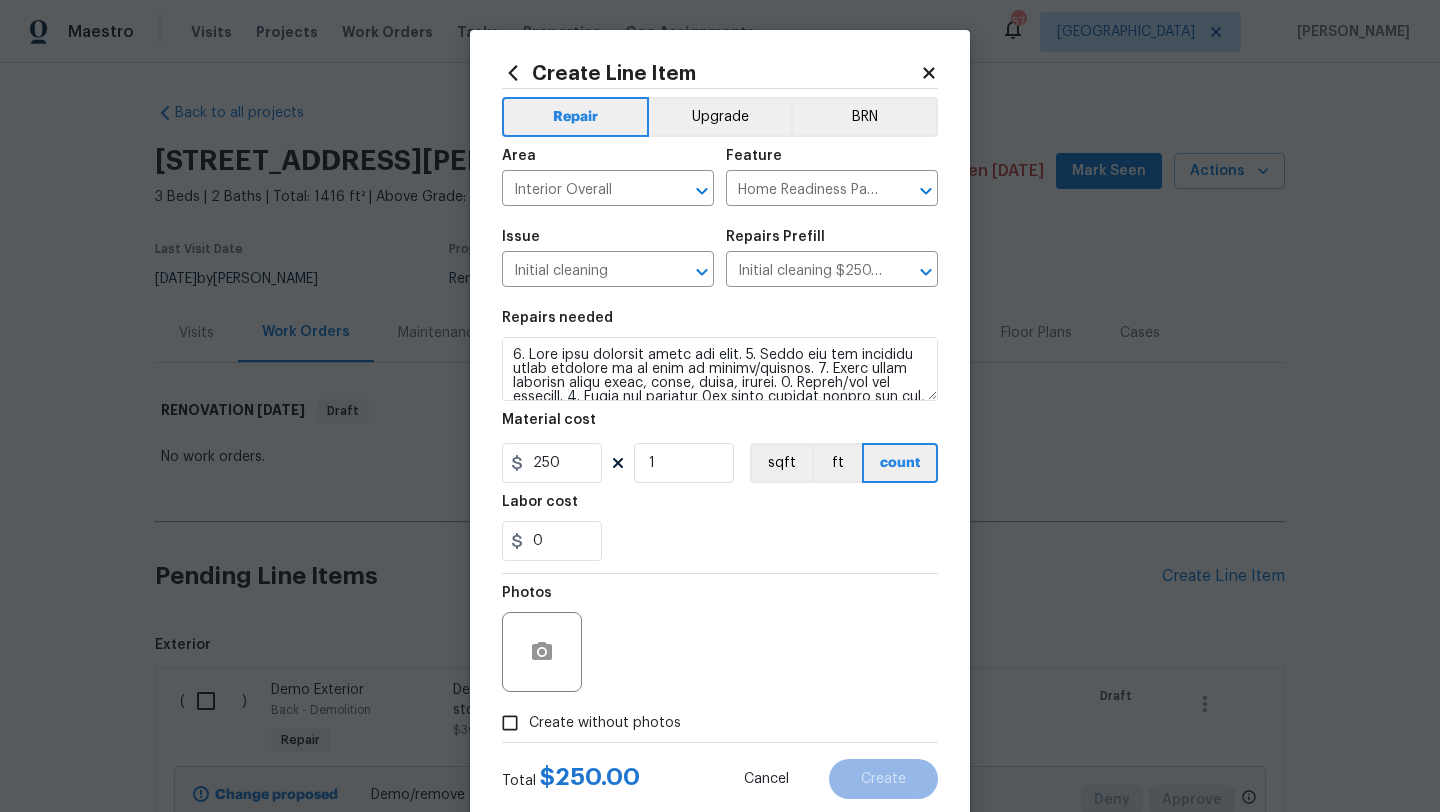 click on "Create without photos" at bounding box center [510, 723] 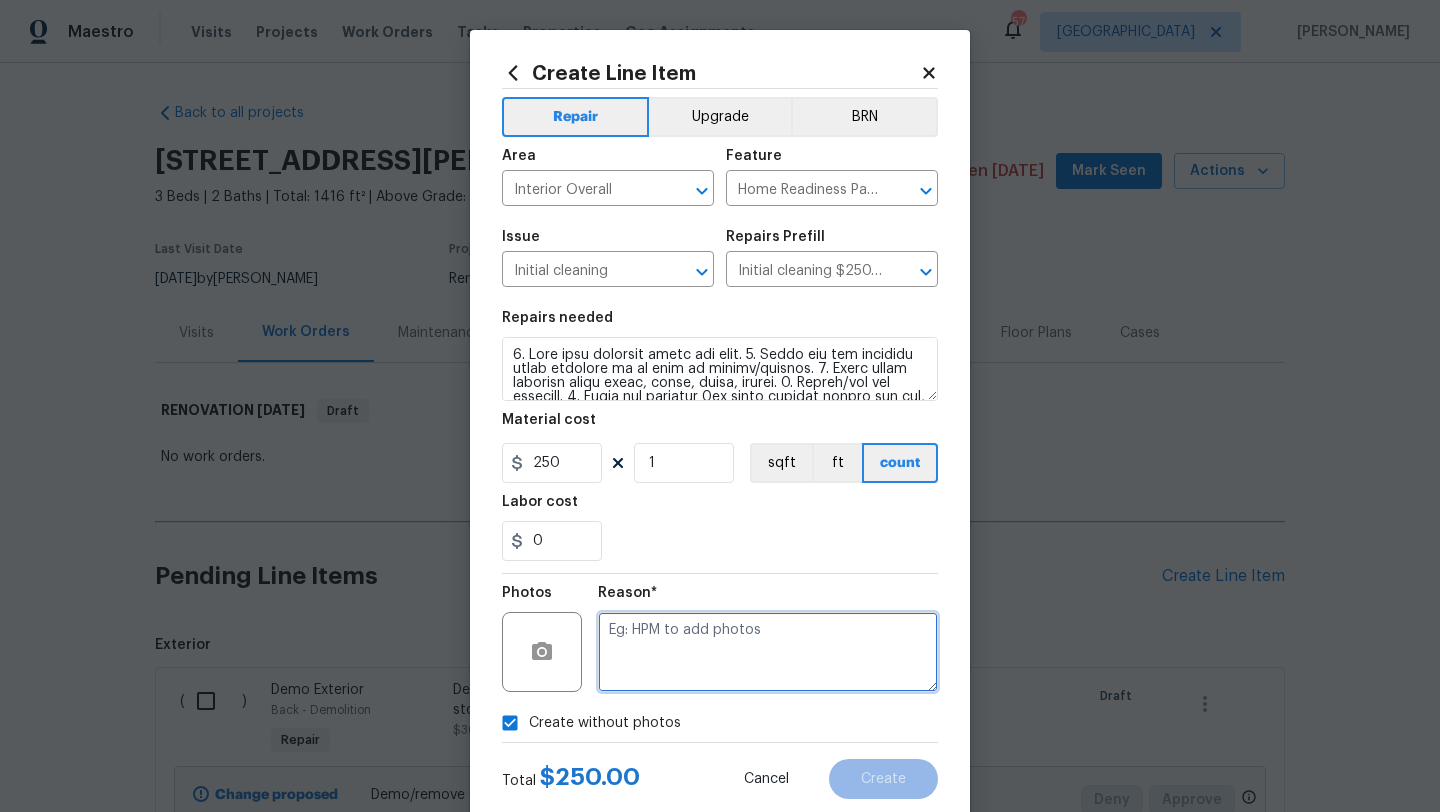 click at bounding box center (768, 652) 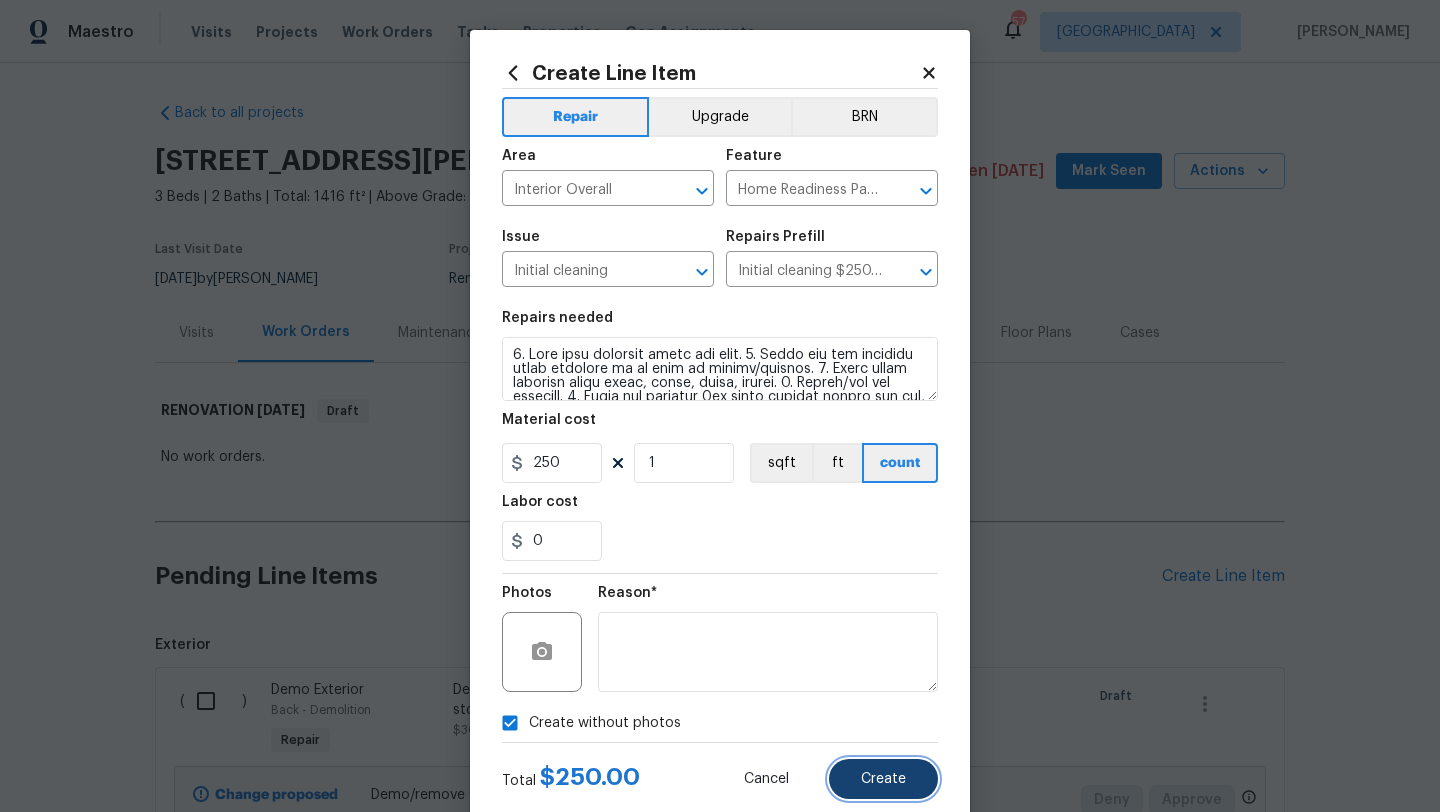 click on "Create" at bounding box center (883, 779) 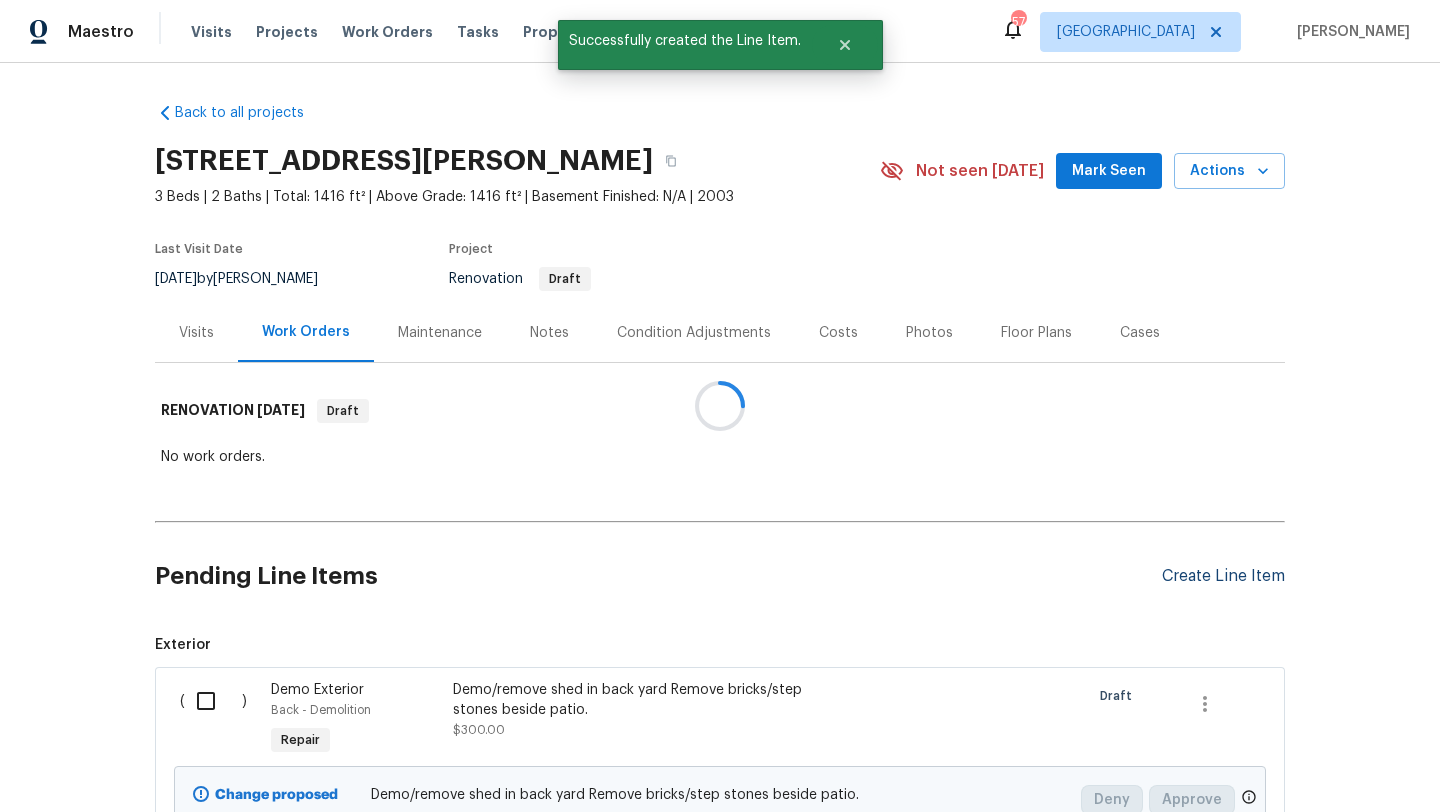 click on "Create Line Item" at bounding box center (1223, 576) 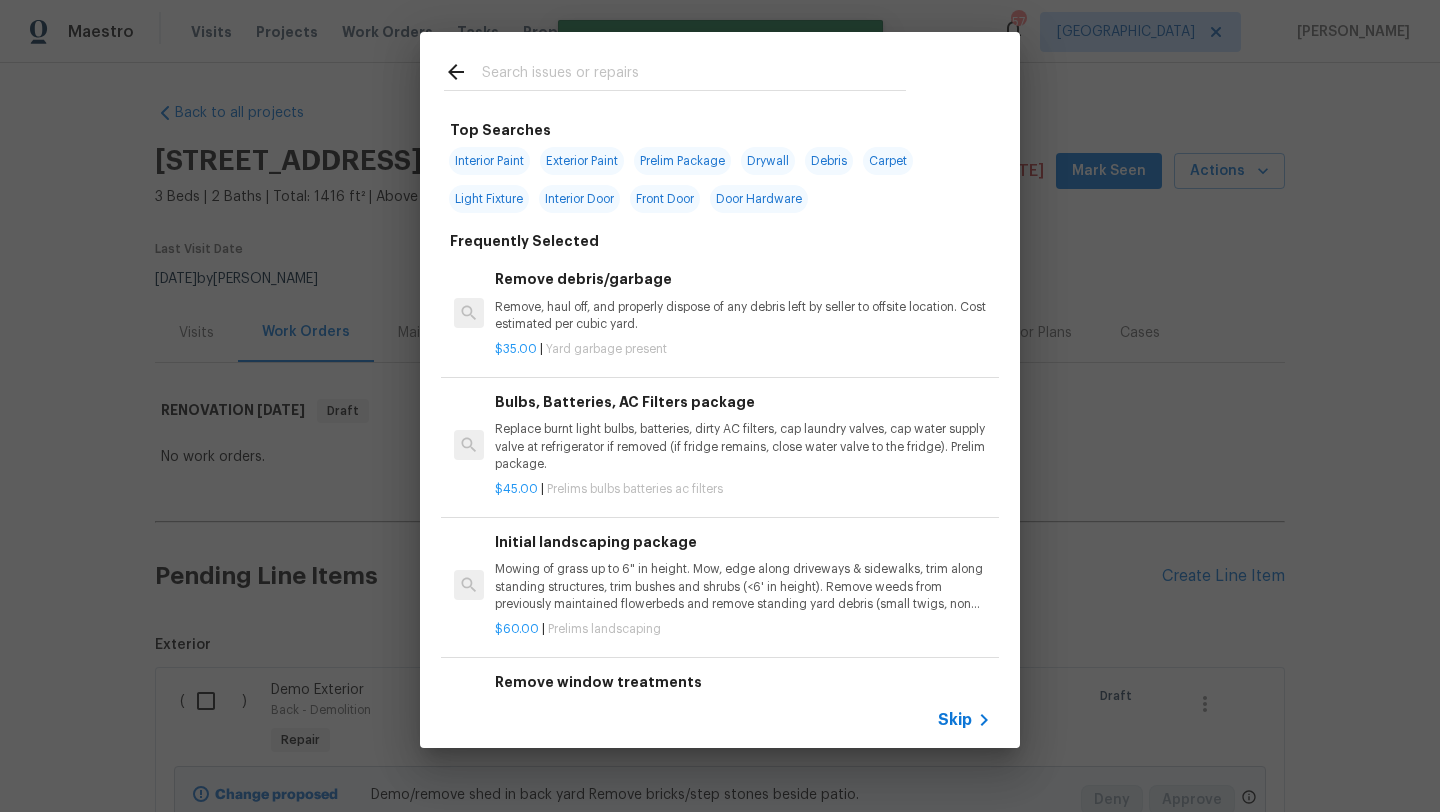 click at bounding box center [694, 75] 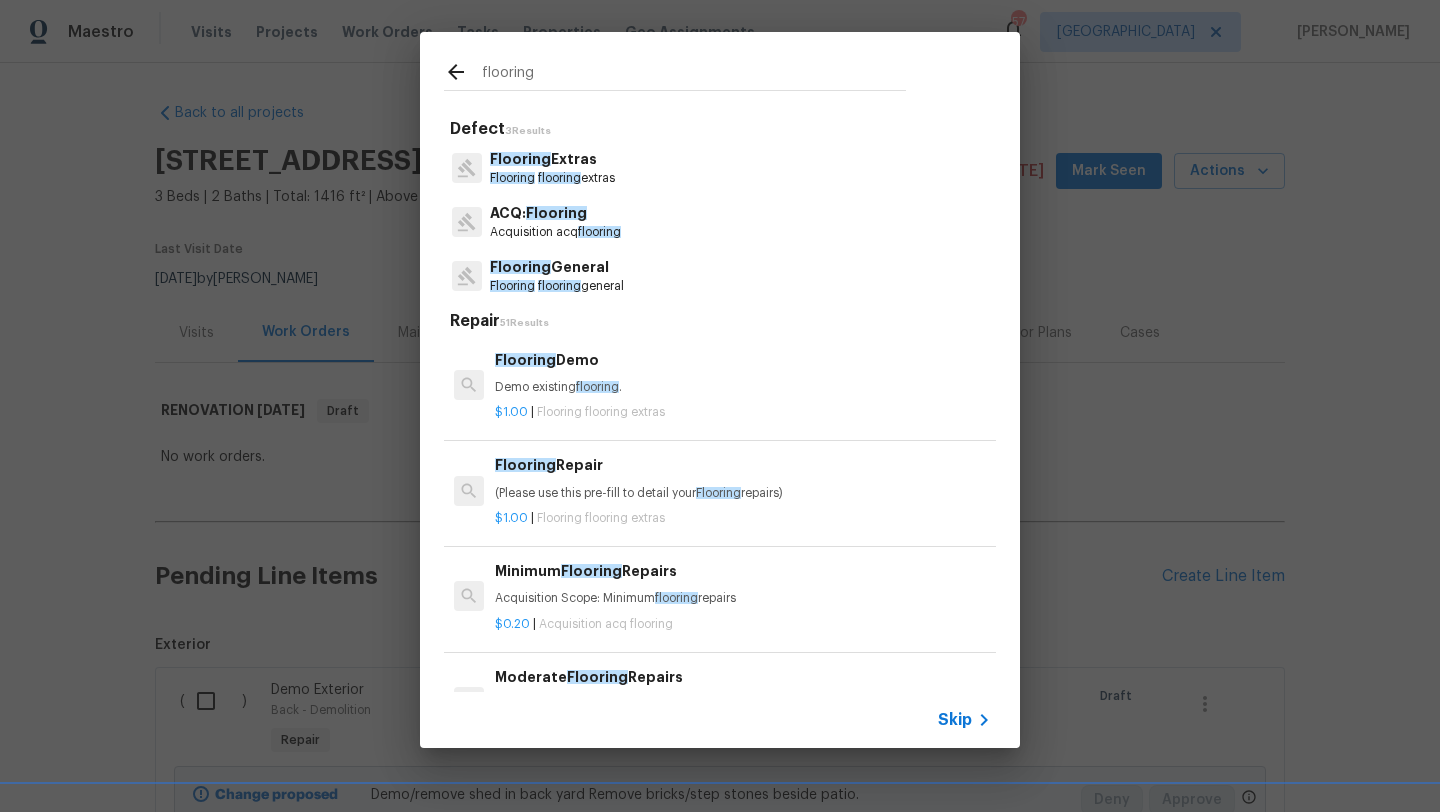 click on "Flooring  General" at bounding box center [557, 267] 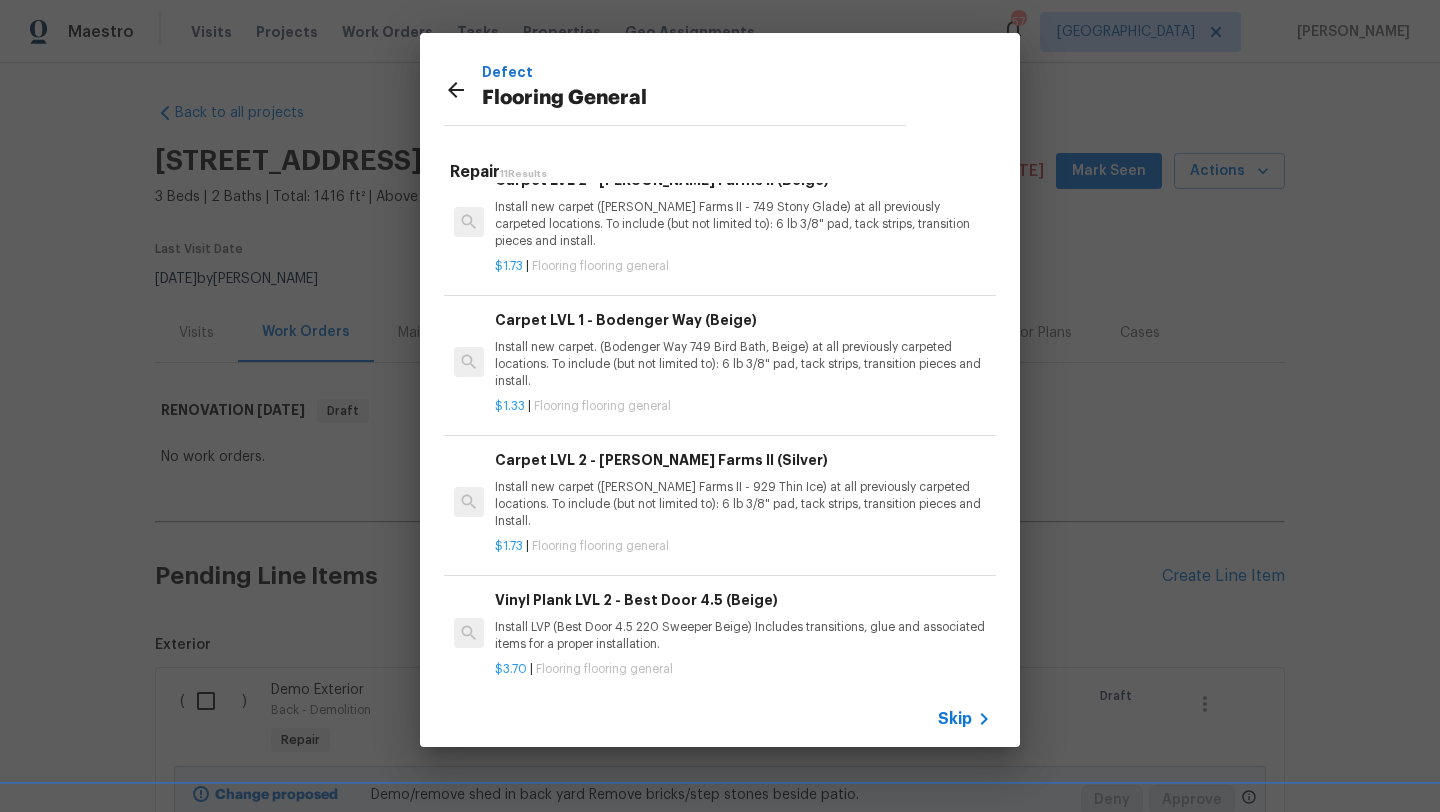 scroll, scrollTop: 778, scrollLeft: 0, axis: vertical 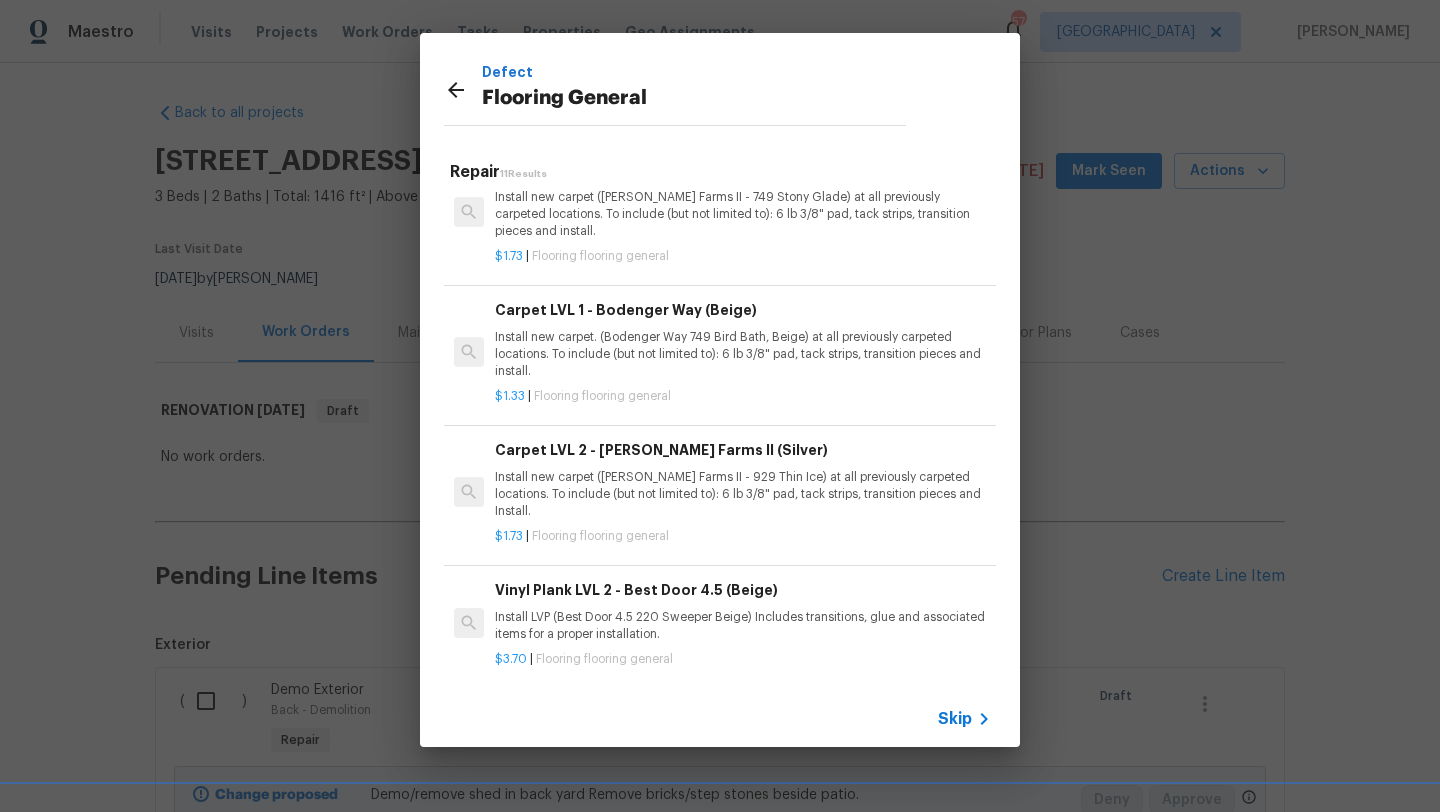 click on "Install new carpet. (Bodenger Way 749 Bird Bath, Beige) at all previously carpeted locations. To include (but not limited to): 6 lb 3/8" pad, tack strips, transition pieces and install." at bounding box center (743, 354) 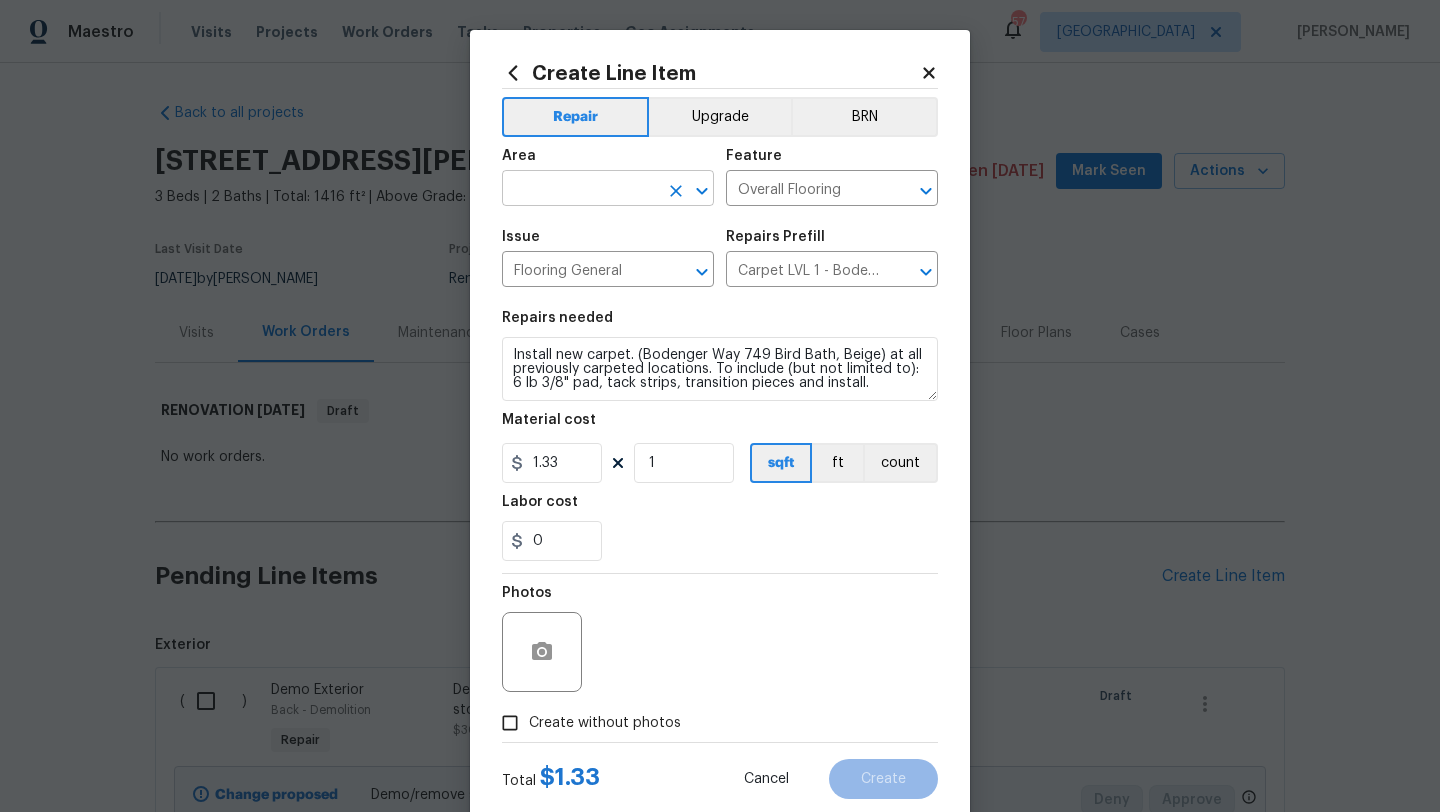 click at bounding box center (580, 190) 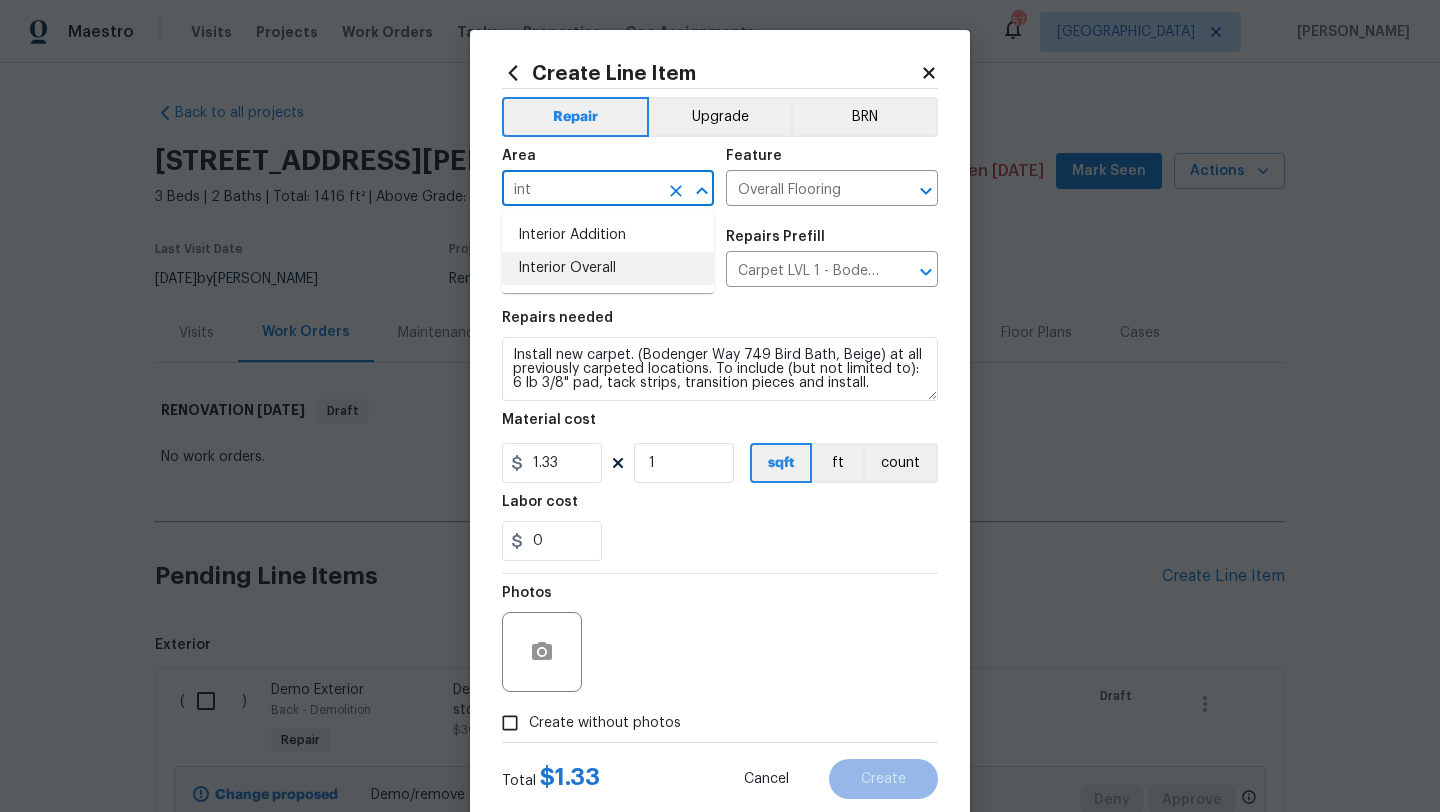 click on "Interior Overall" at bounding box center [608, 268] 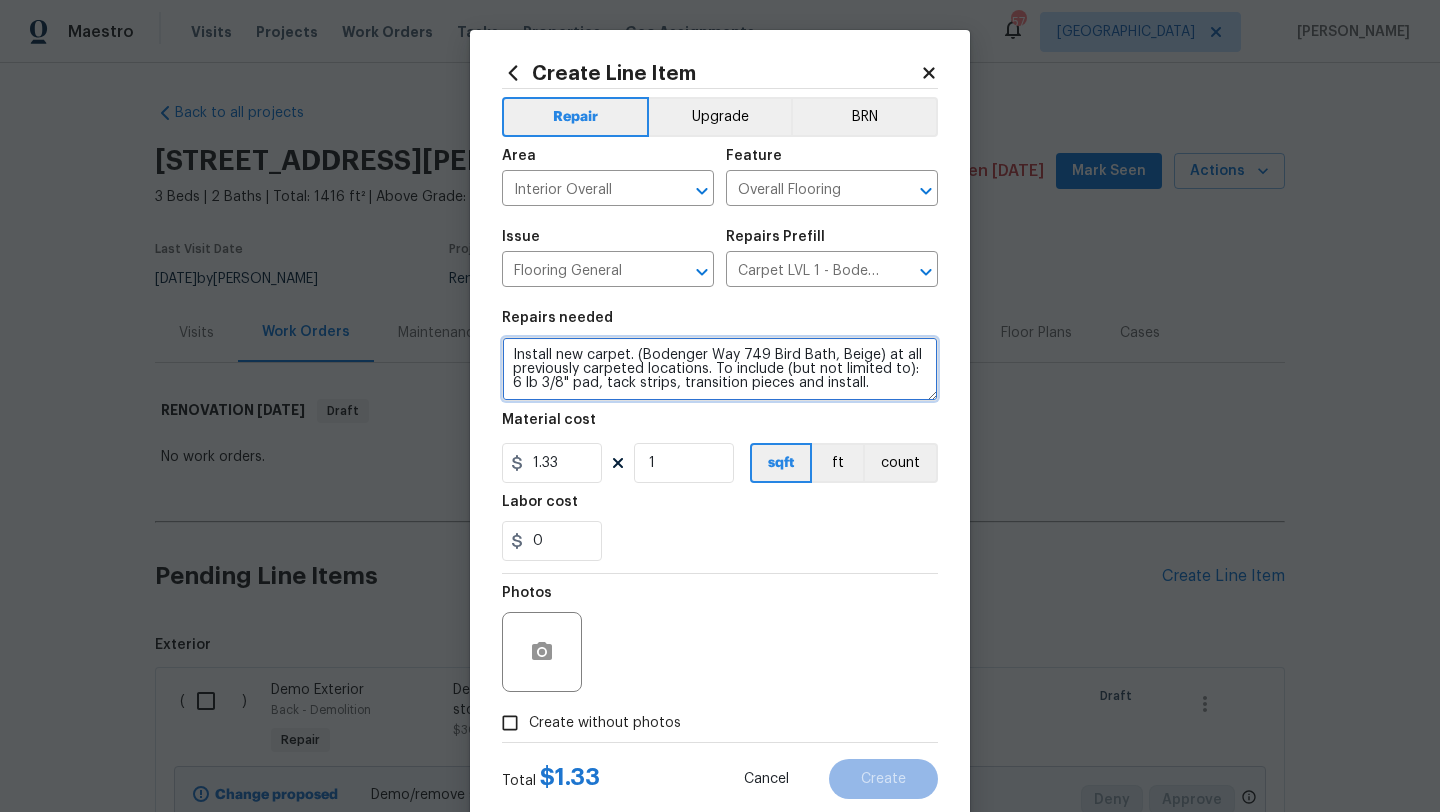 drag, startPoint x: 855, startPoint y: 386, endPoint x: 499, endPoint y: 347, distance: 358.12985 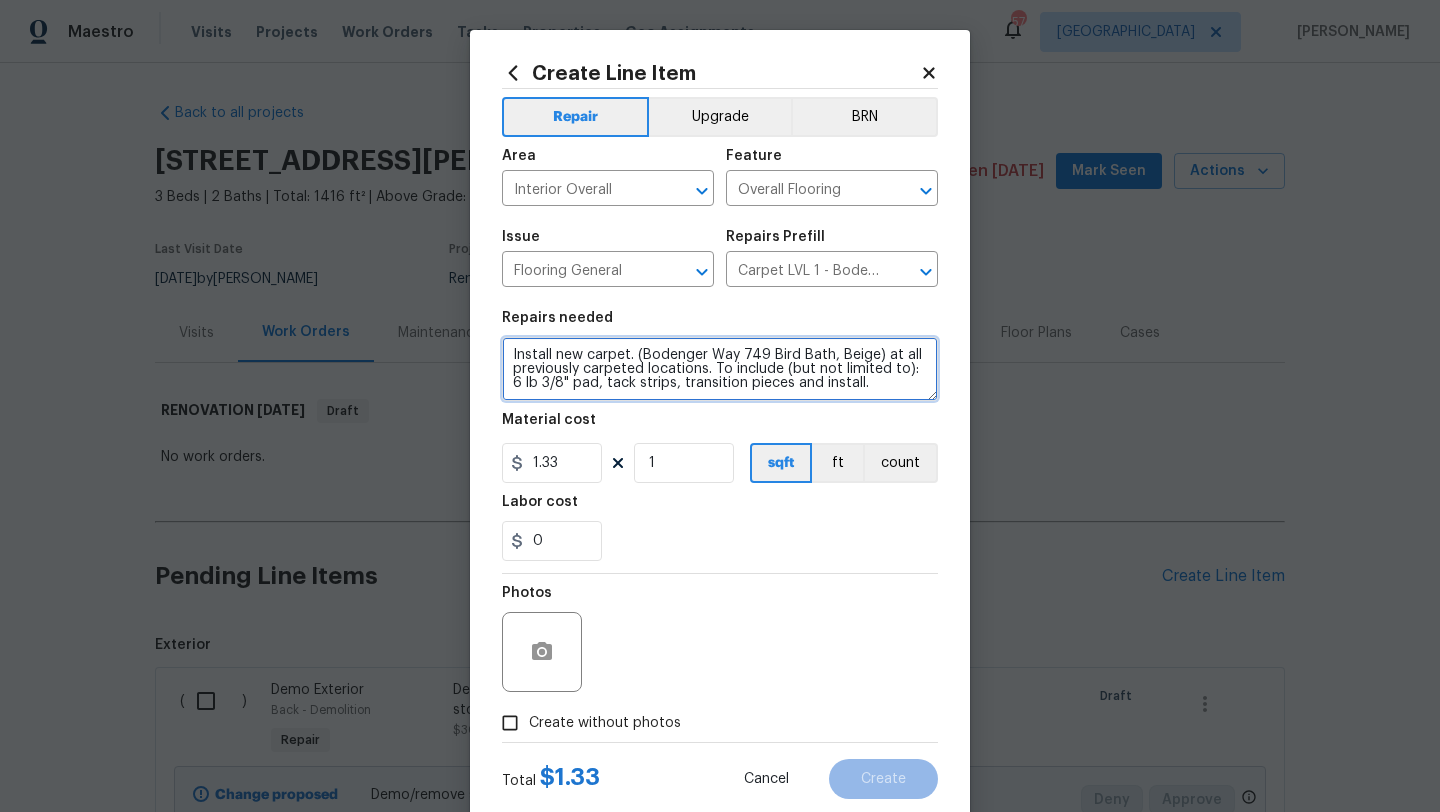 click on "Create Line Item Repair Upgrade BRN Area Interior Overall ​ Feature Overall Flooring ​ Issue Flooring General ​ Repairs Prefill Carpet LVL 1 - Bodenger Way (Beige) $1.33 ​ Repairs needed Install new carpet. (Bodenger Way 749 Bird Bath, Beige) at all previously carpeted locations. To include (but not limited to): 6 lb 3/8" pad, tack strips, transition pieces and install. Material cost 1.33 1 sqft ft count Labor cost 0 Photos Create without photos Total   $ 1.33 Cancel Create" at bounding box center (720, 430) 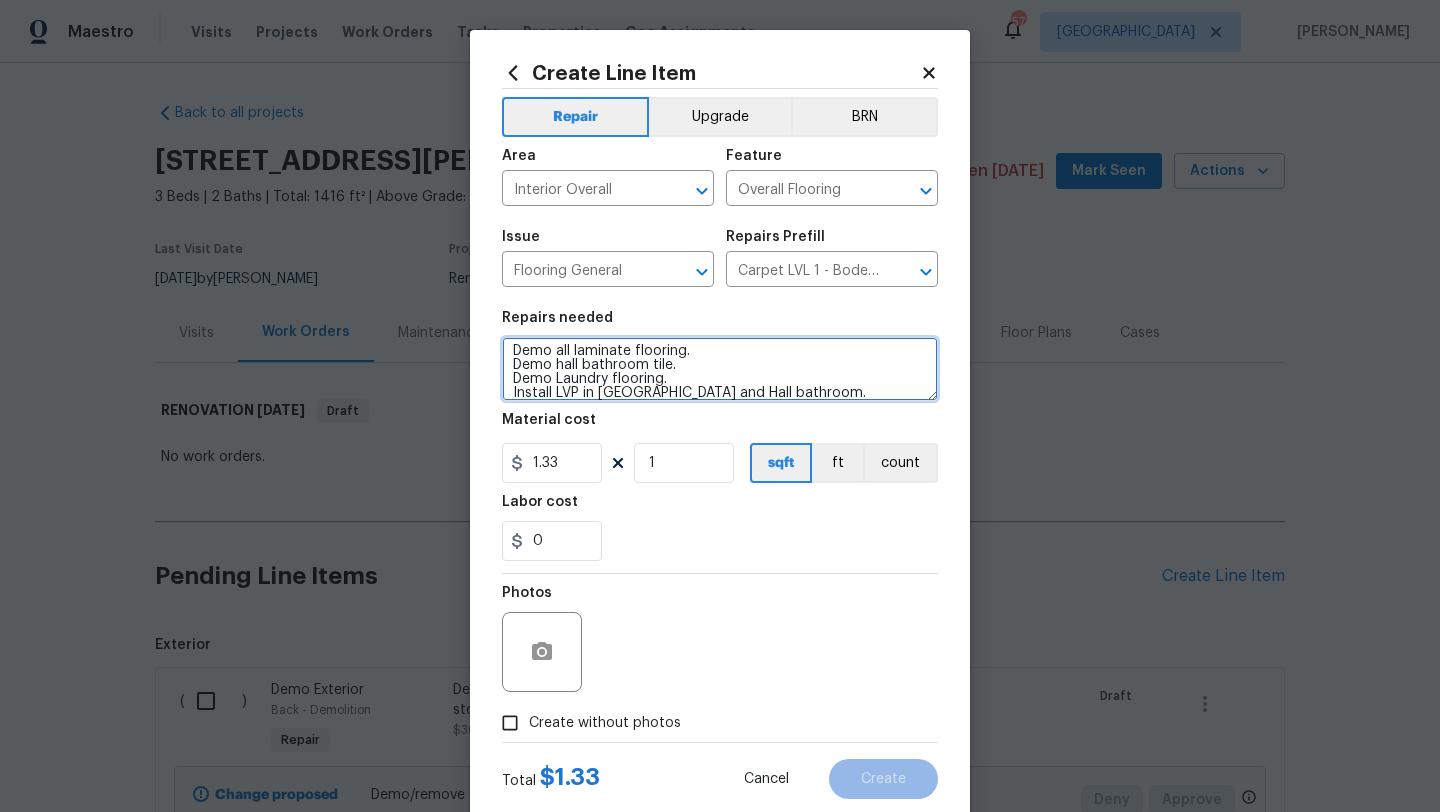 scroll, scrollTop: 18, scrollLeft: 0, axis: vertical 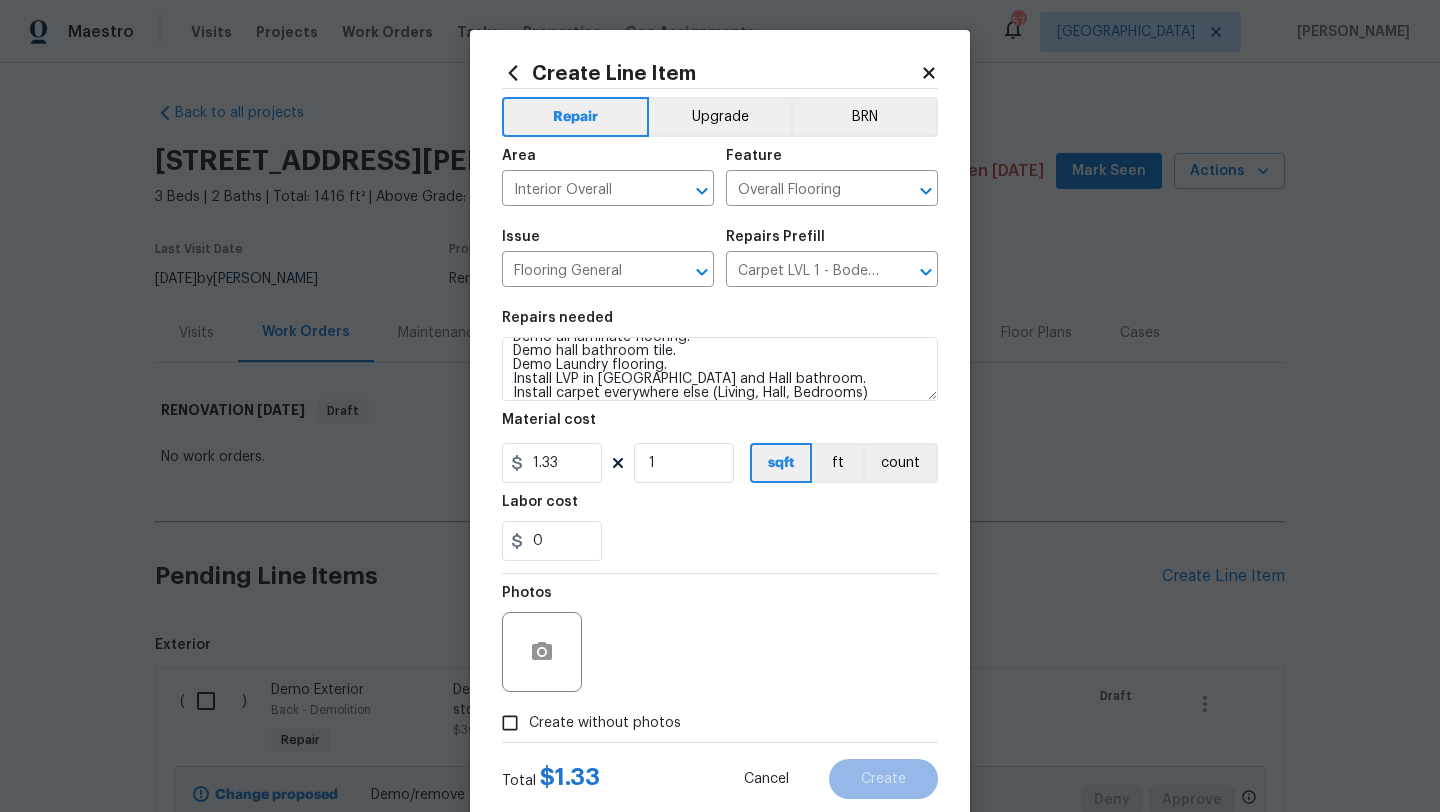 click on "Create without photos" at bounding box center [605, 723] 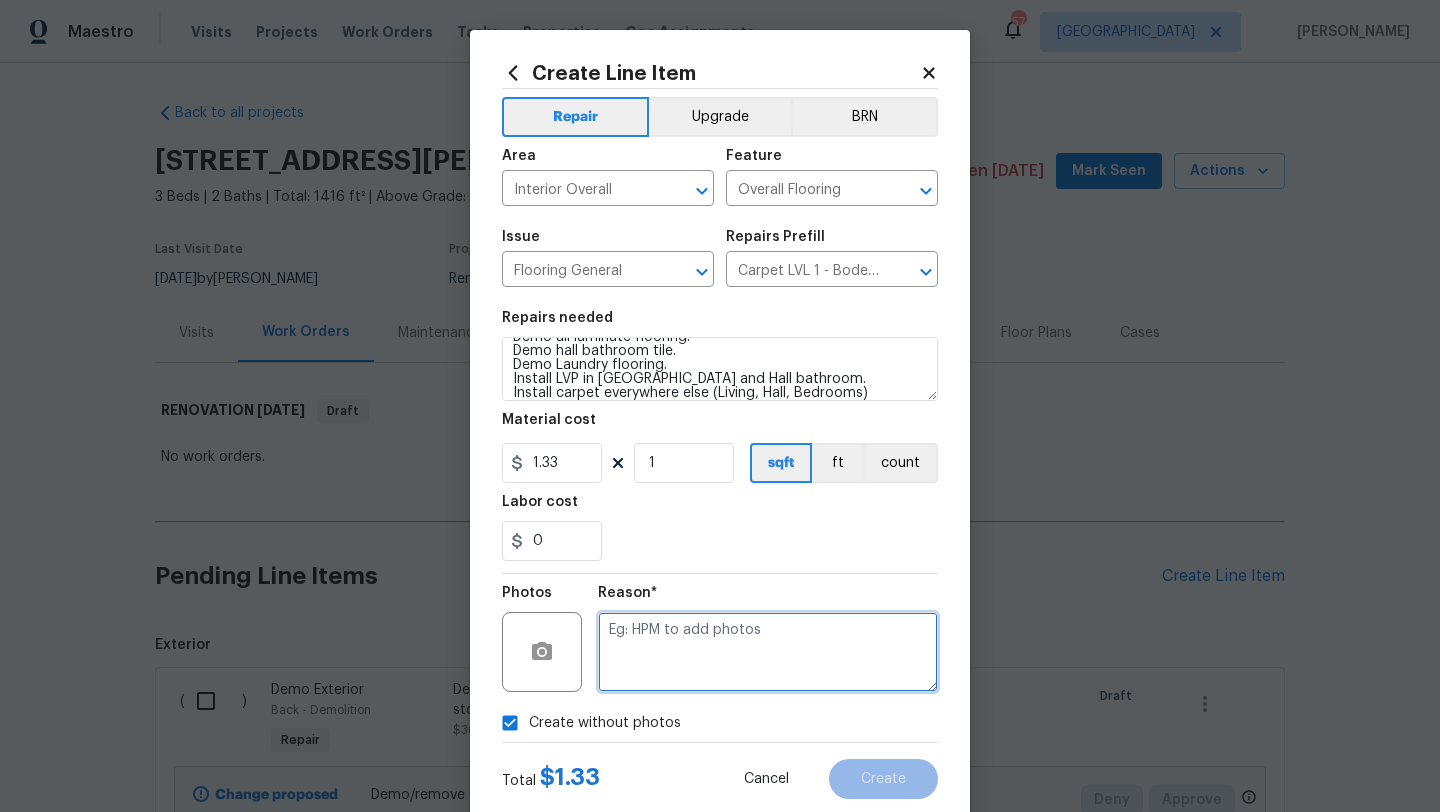 click at bounding box center (768, 652) 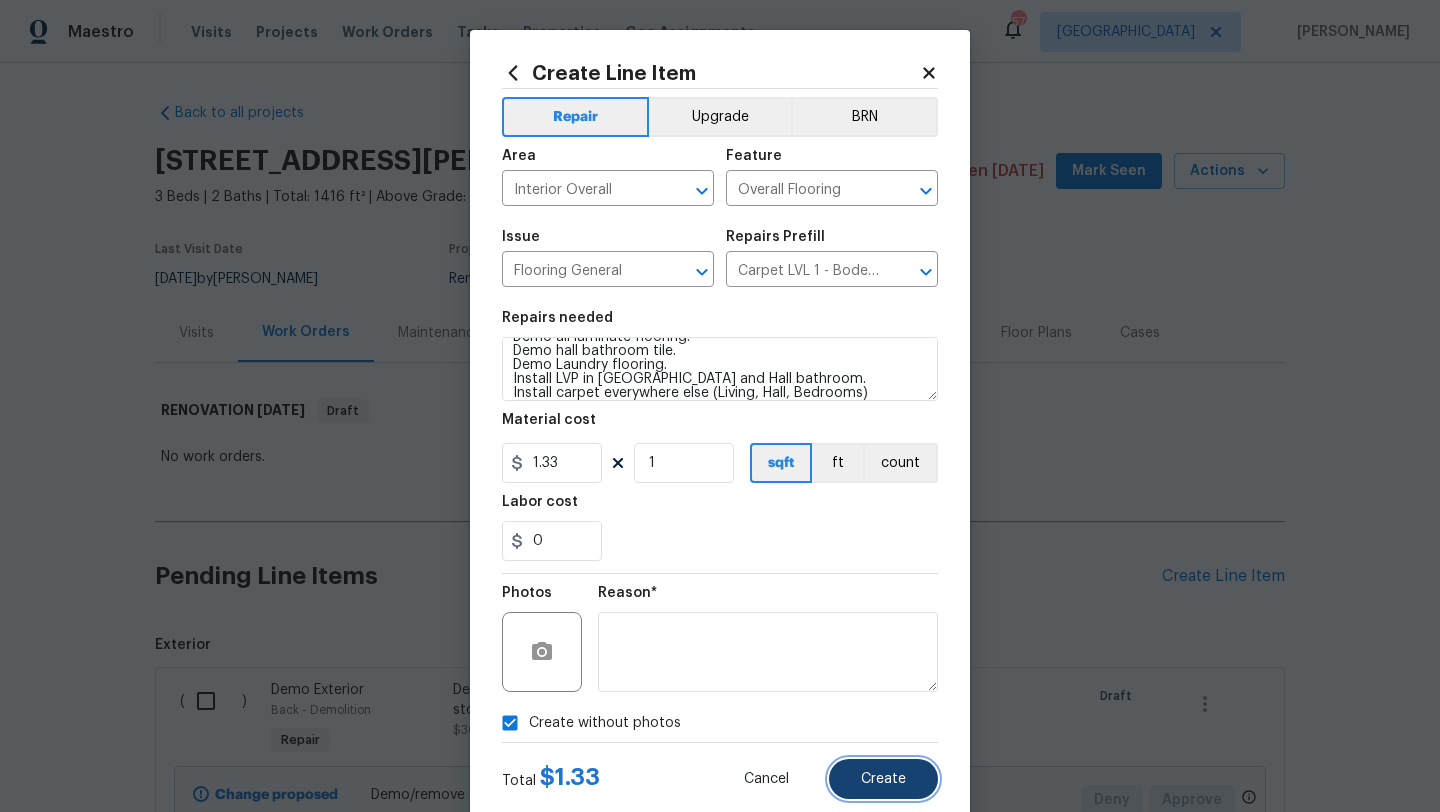 click on "Create" at bounding box center (883, 779) 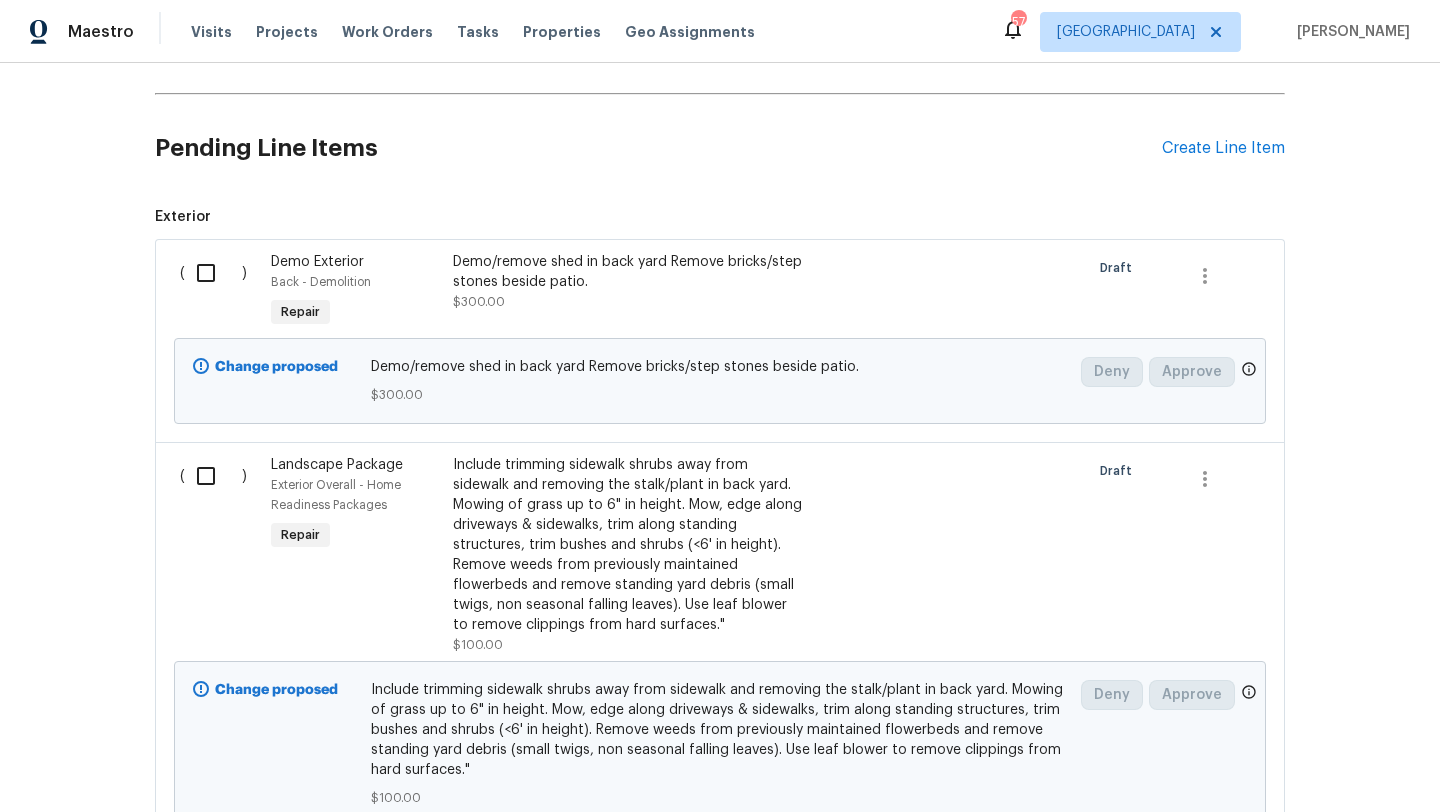 scroll, scrollTop: 417, scrollLeft: 0, axis: vertical 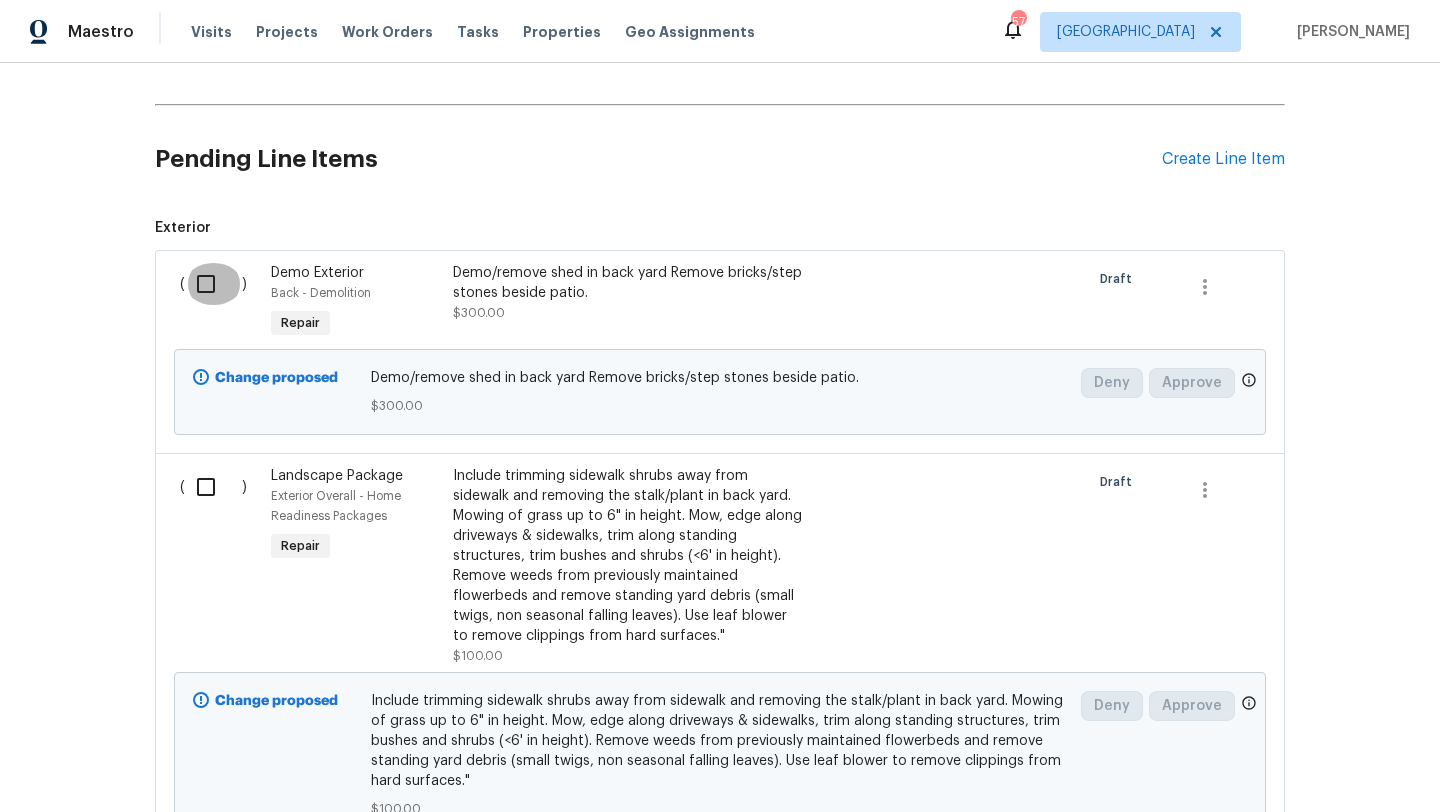 click at bounding box center (213, 284) 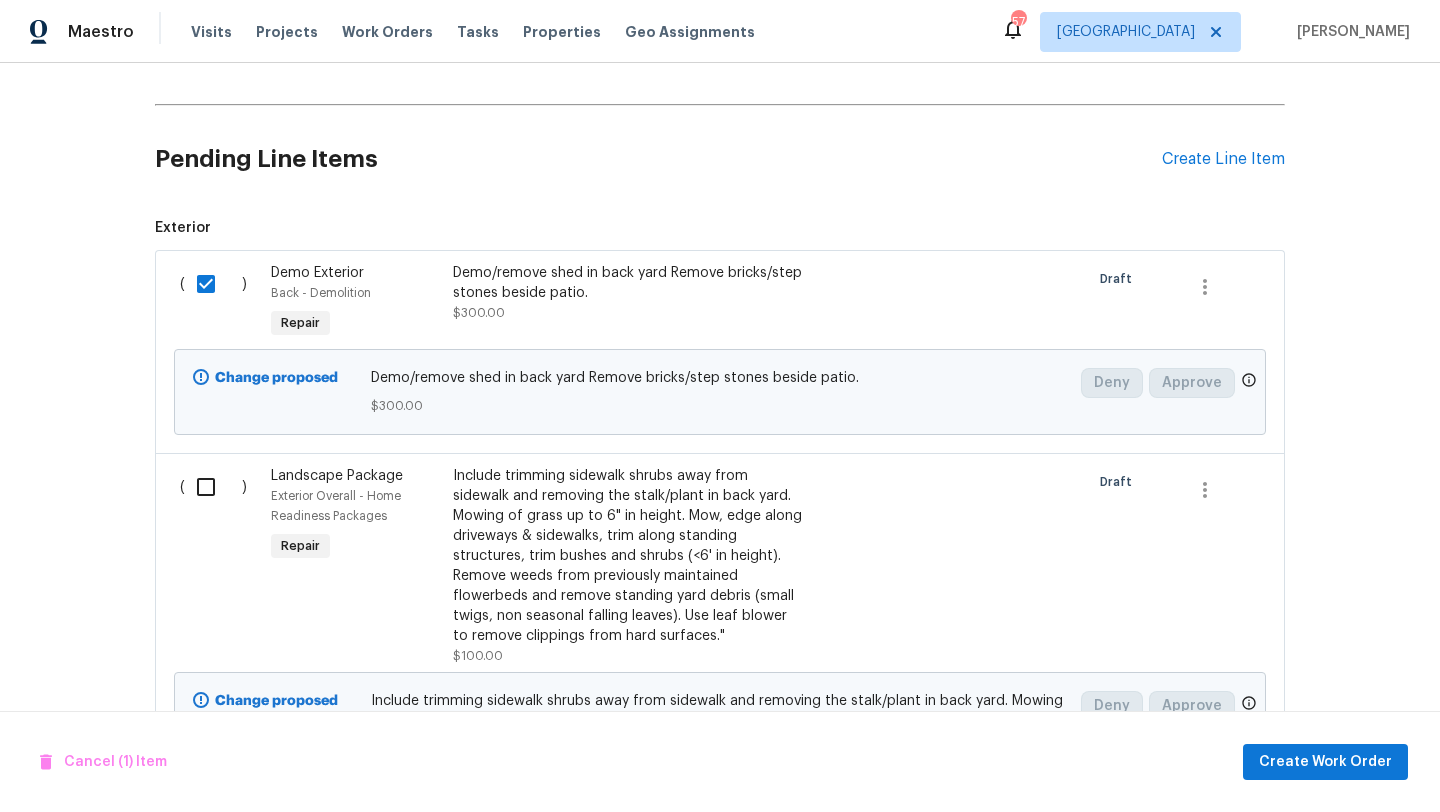 click at bounding box center [213, 487] 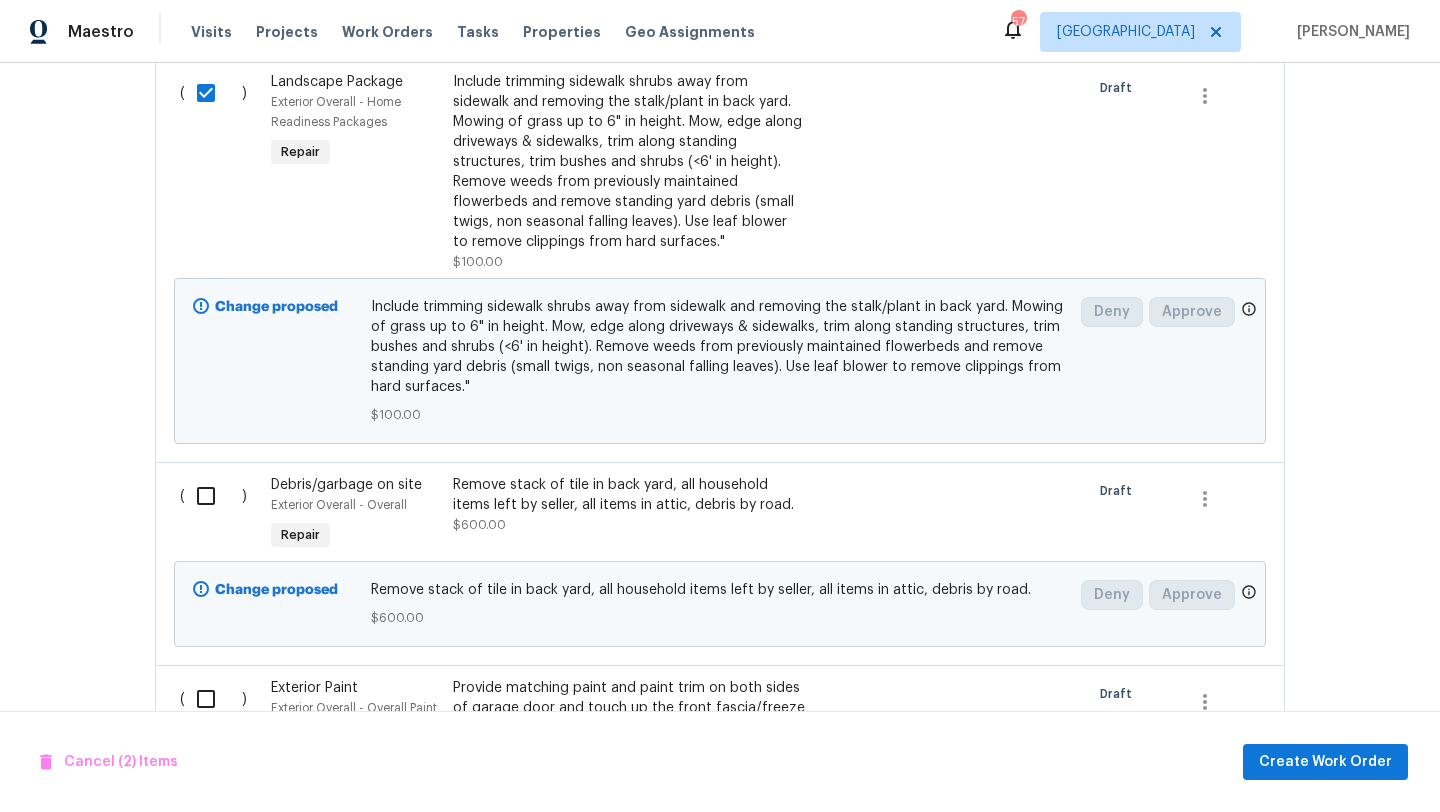scroll, scrollTop: 1030, scrollLeft: 0, axis: vertical 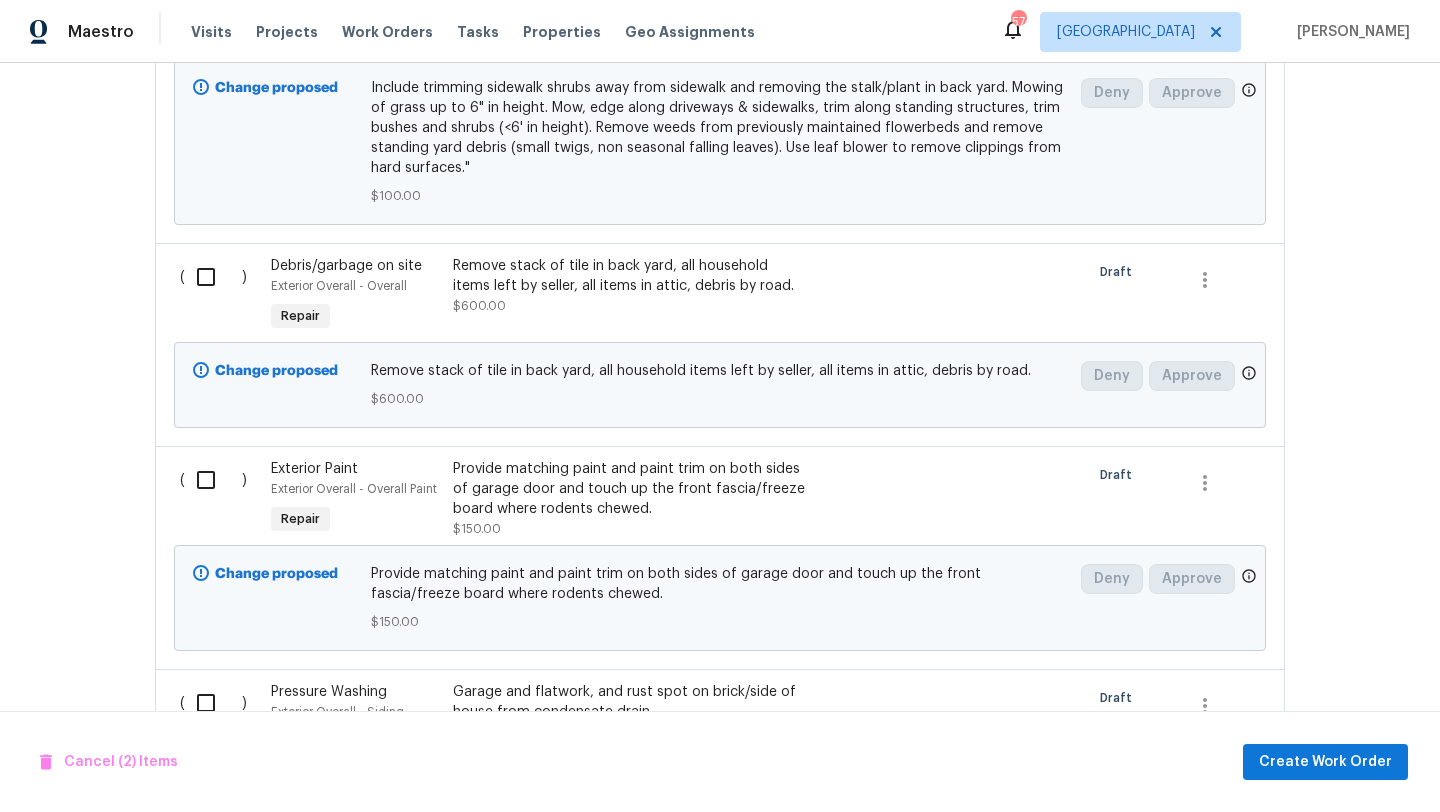 click at bounding box center (213, 277) 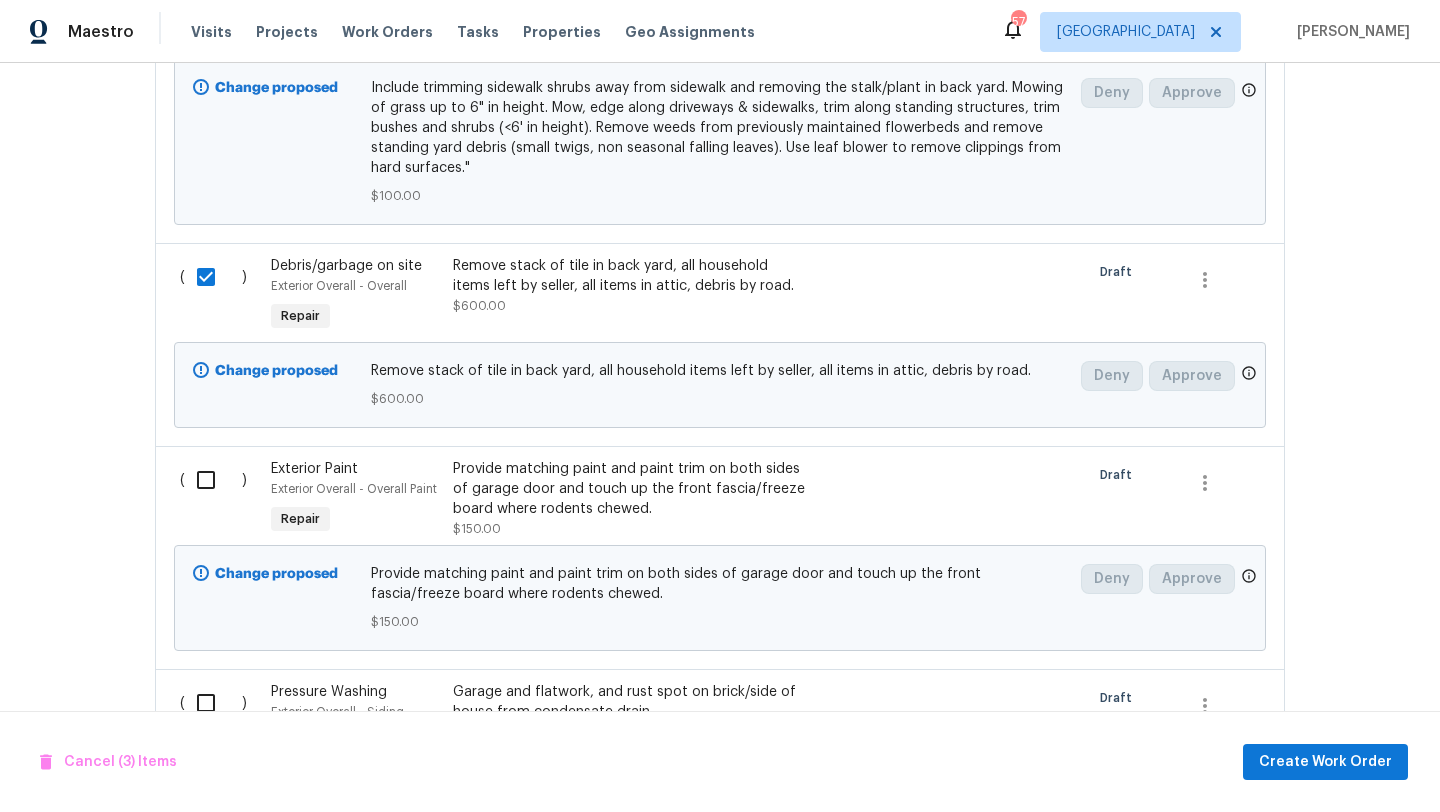 click at bounding box center (213, 480) 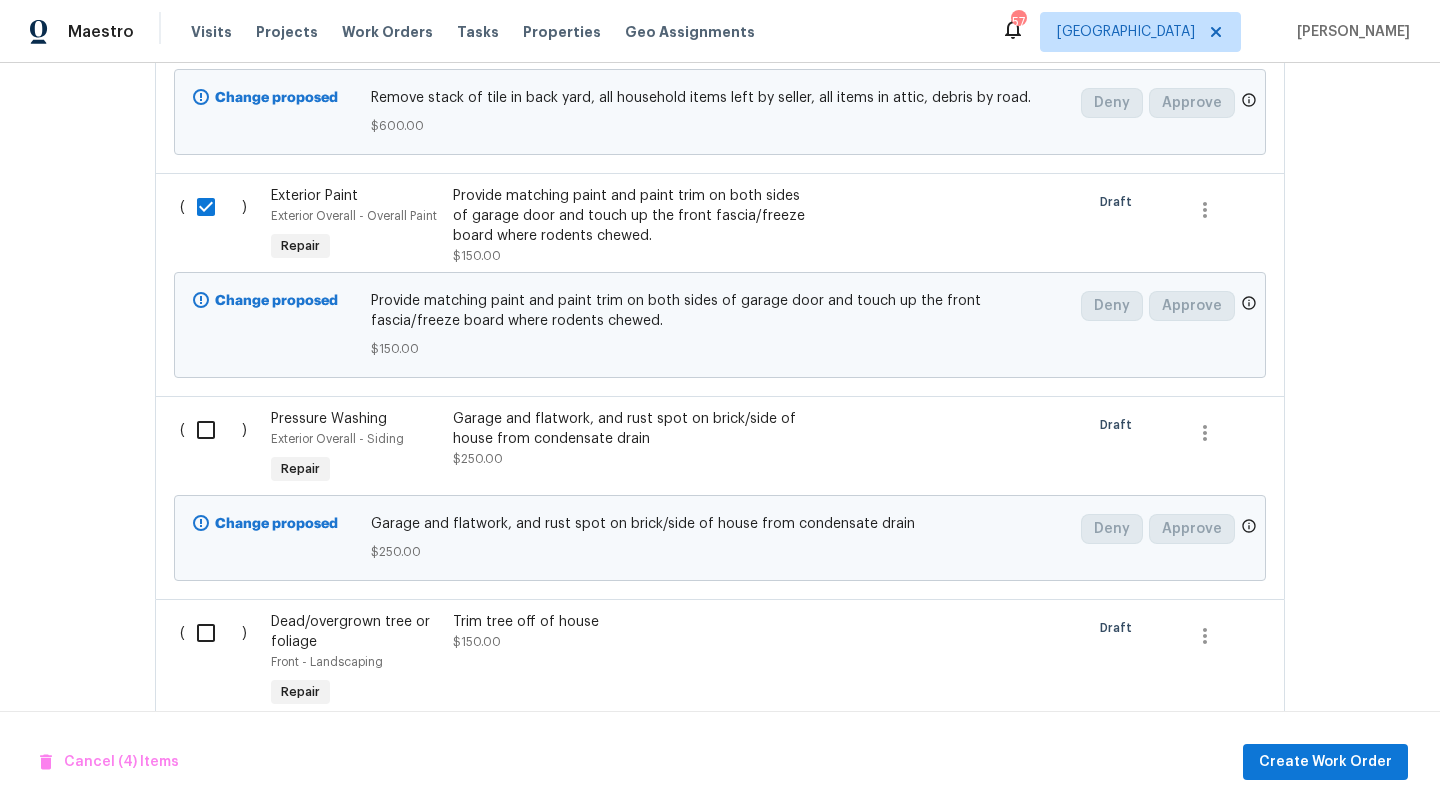 scroll, scrollTop: 1424, scrollLeft: 0, axis: vertical 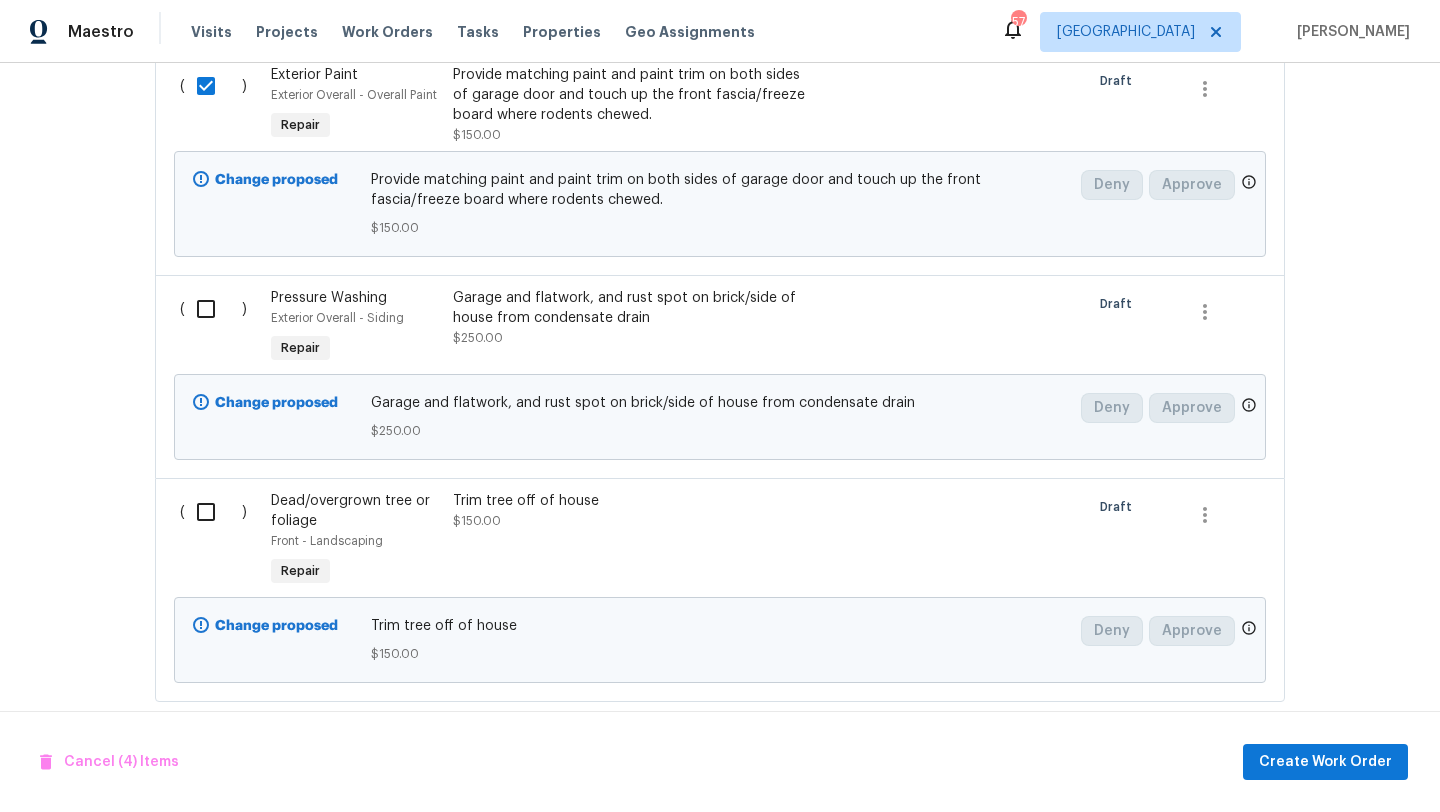 click at bounding box center [213, 309] 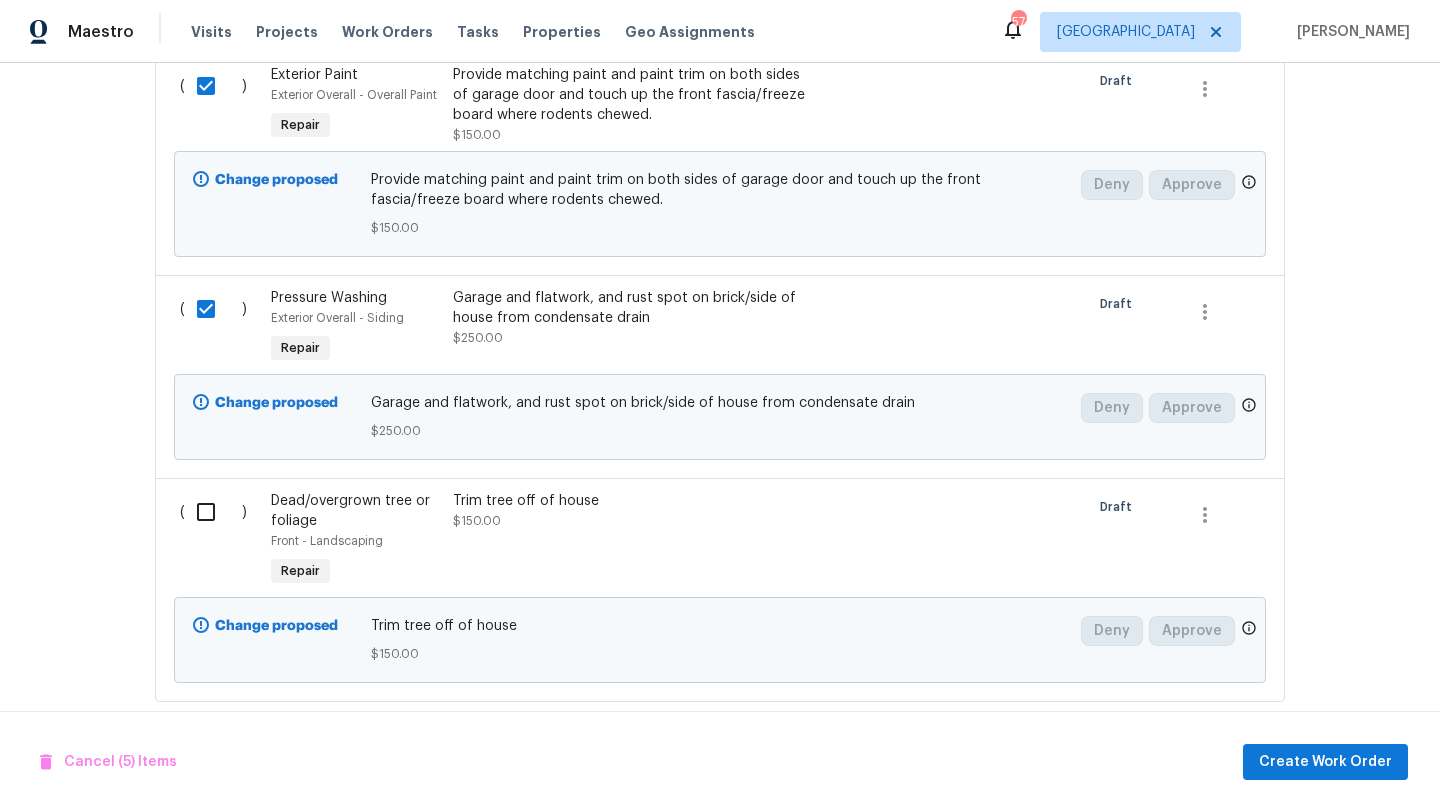 click at bounding box center [213, 512] 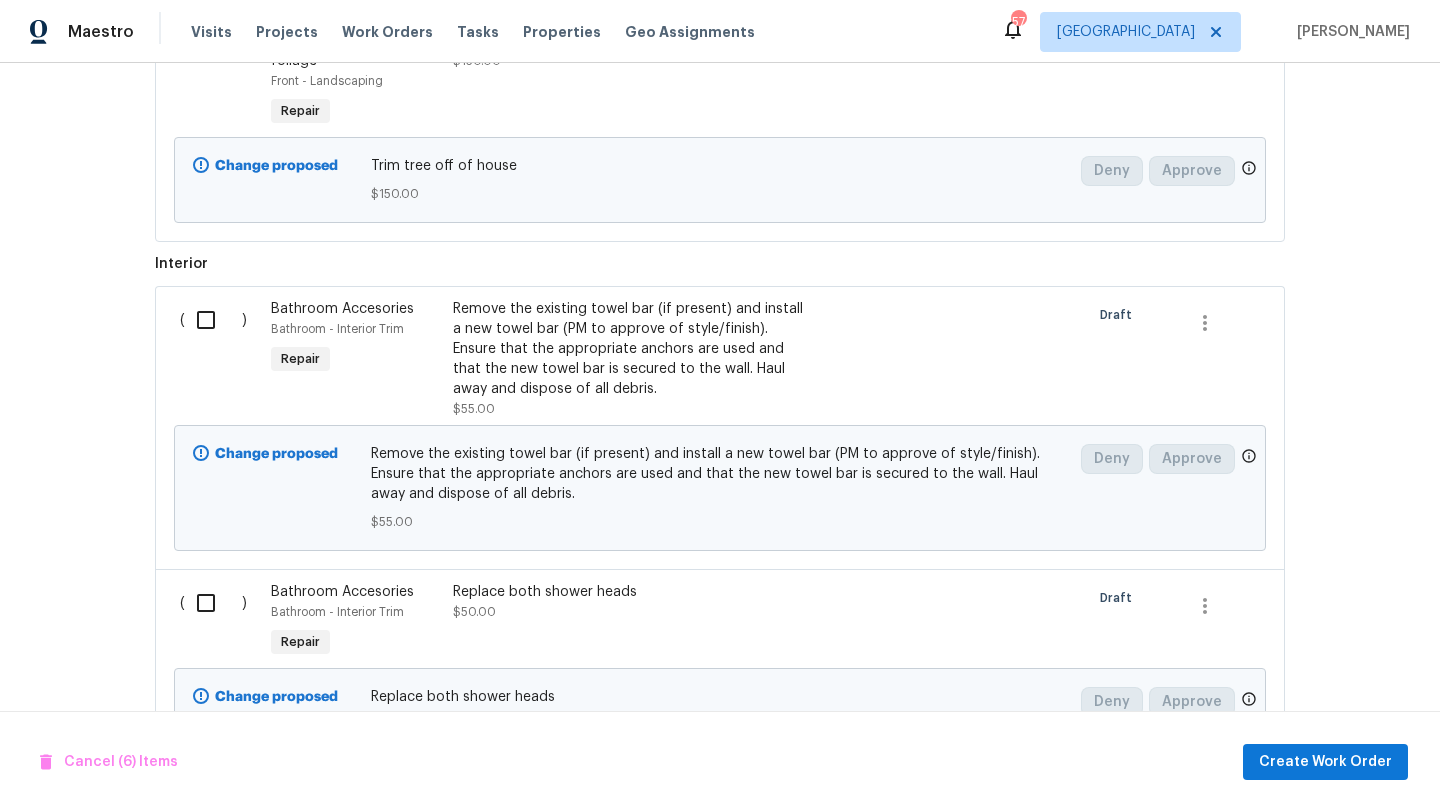 scroll, scrollTop: 1935, scrollLeft: 0, axis: vertical 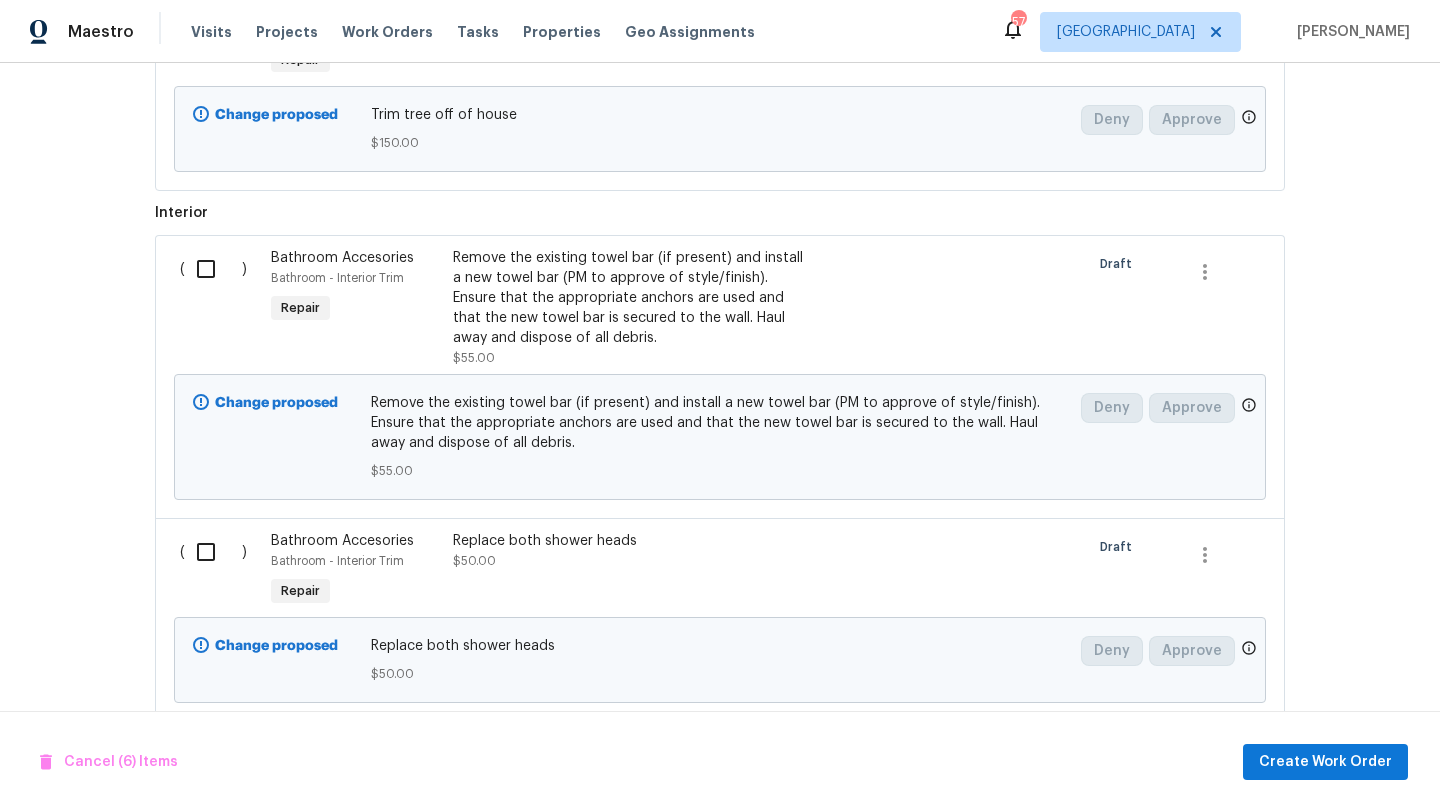 click at bounding box center [213, 269] 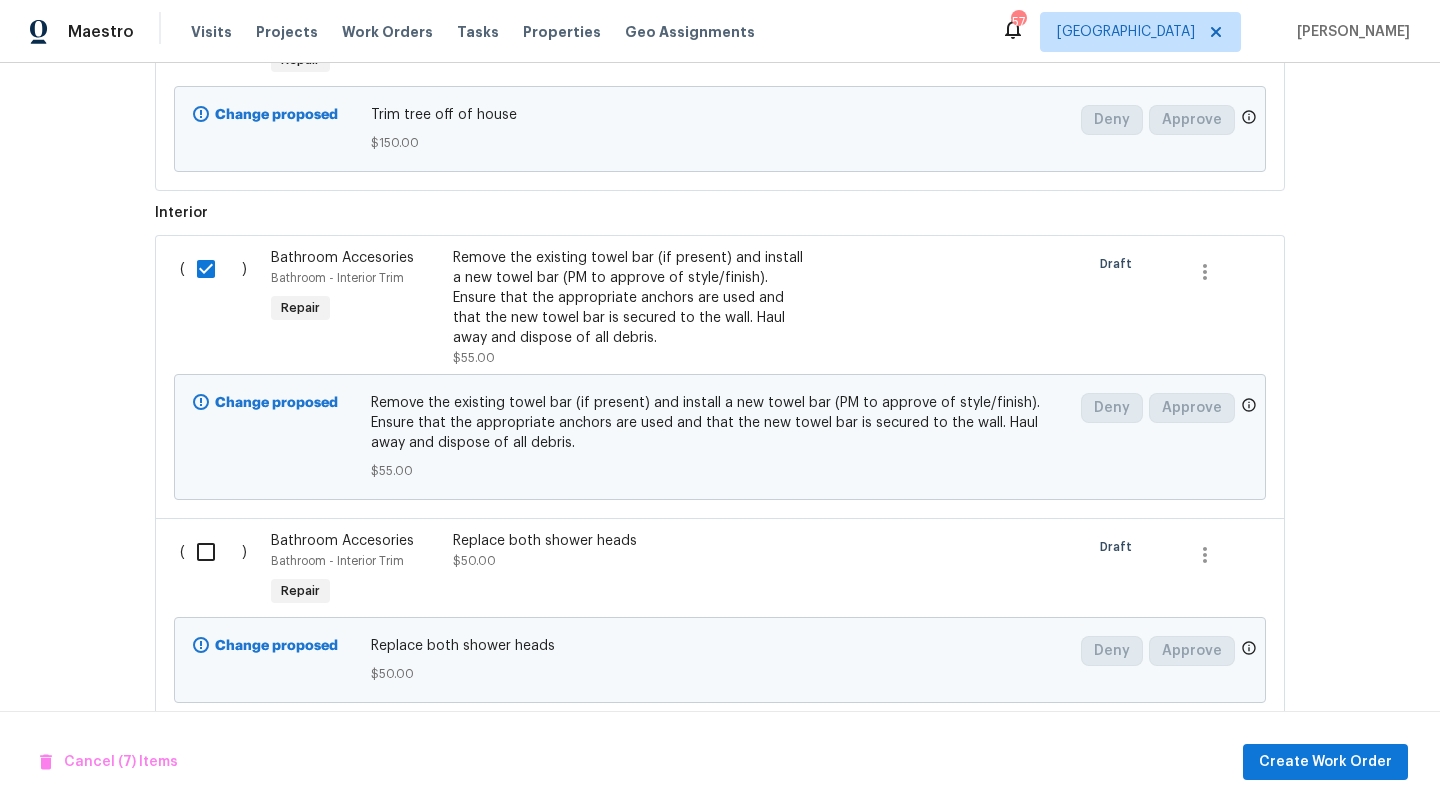 click at bounding box center [213, 552] 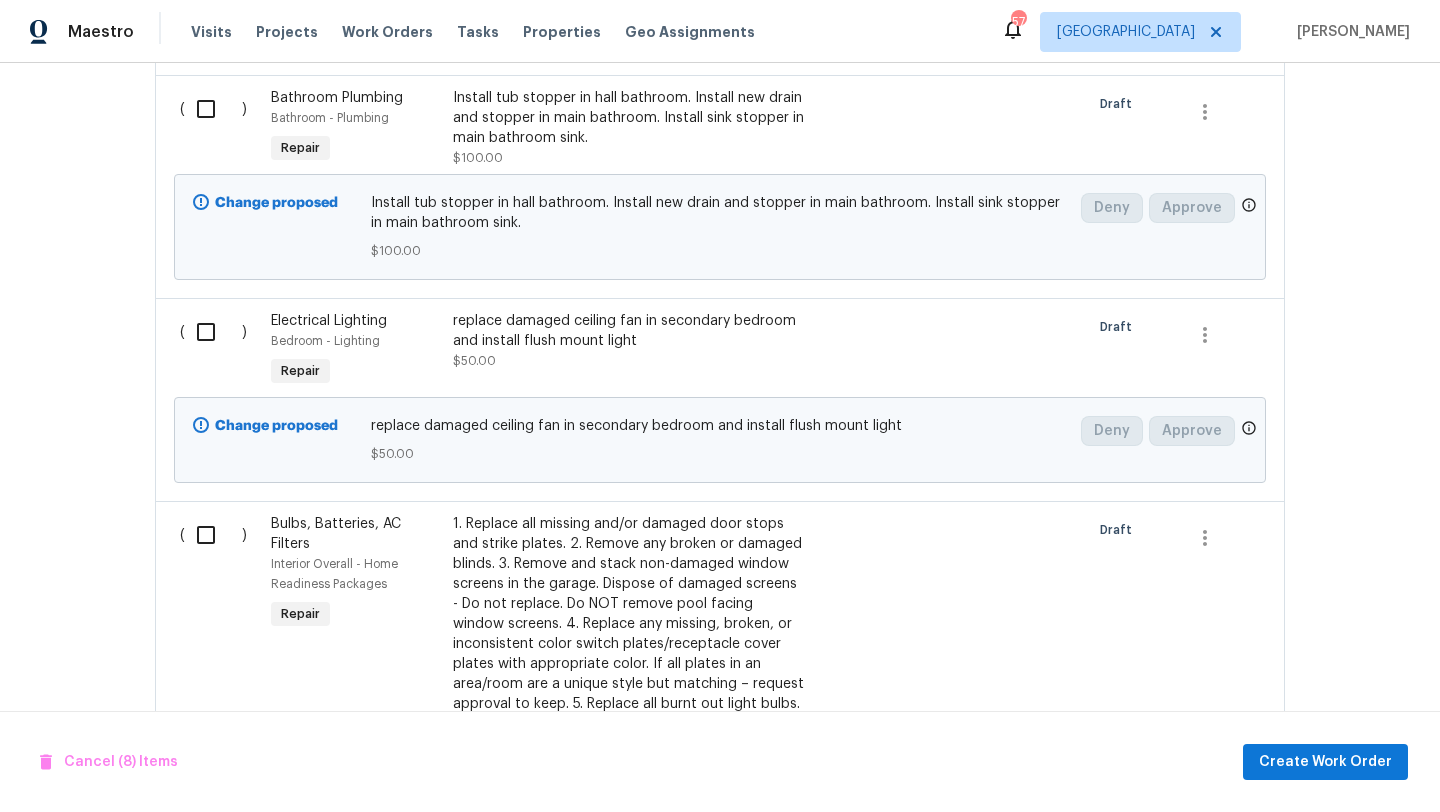 scroll, scrollTop: 2679, scrollLeft: 0, axis: vertical 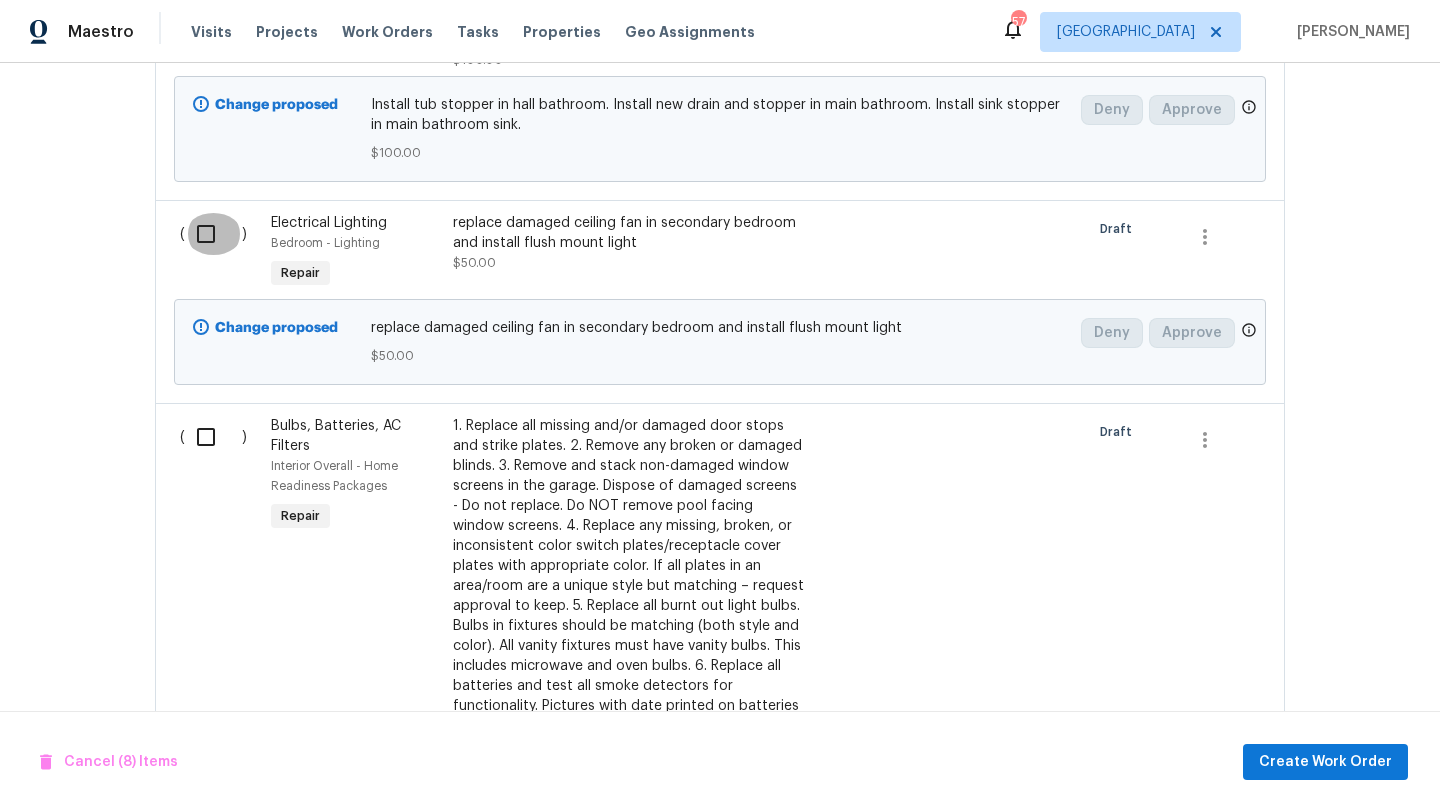 click at bounding box center [213, 234] 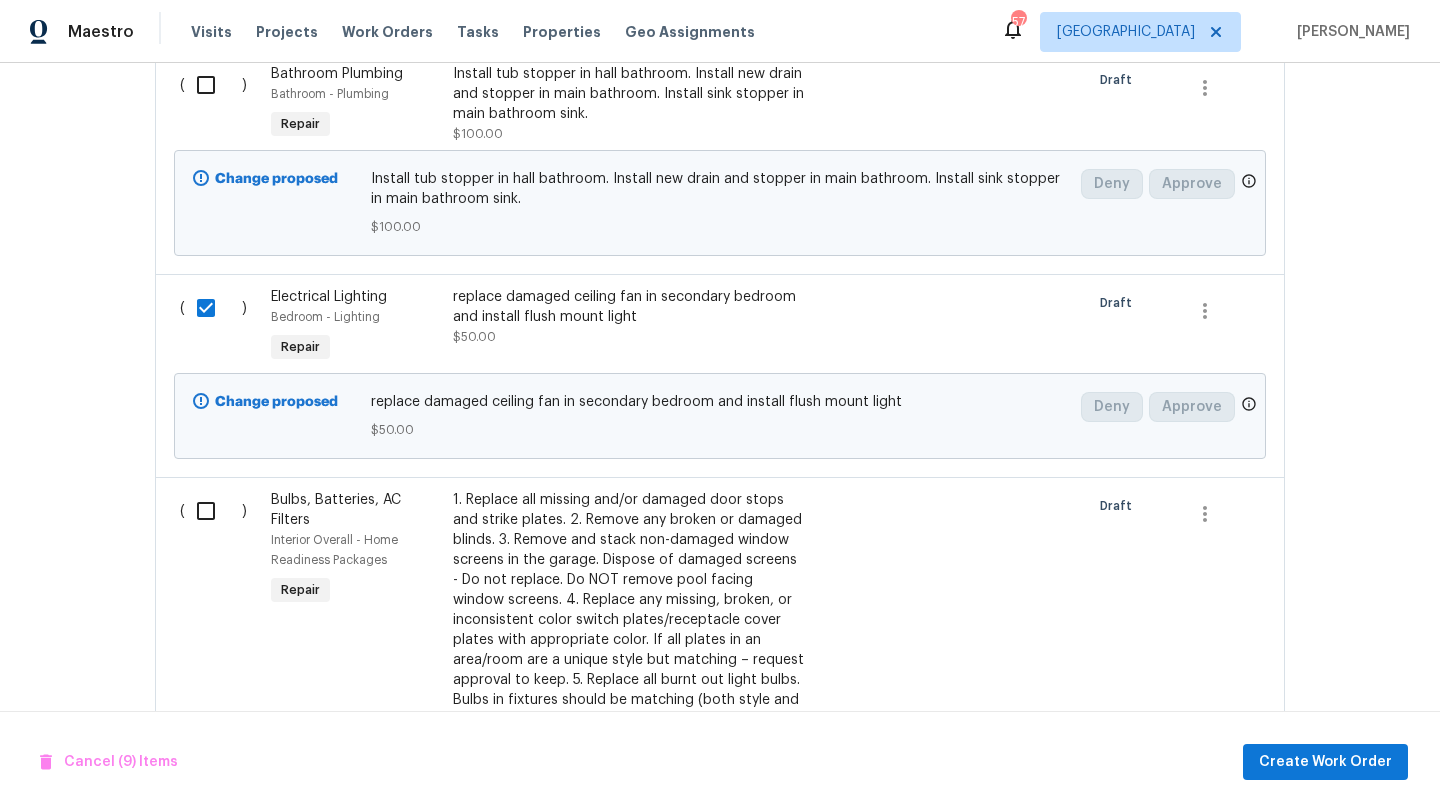 scroll, scrollTop: 2602, scrollLeft: 0, axis: vertical 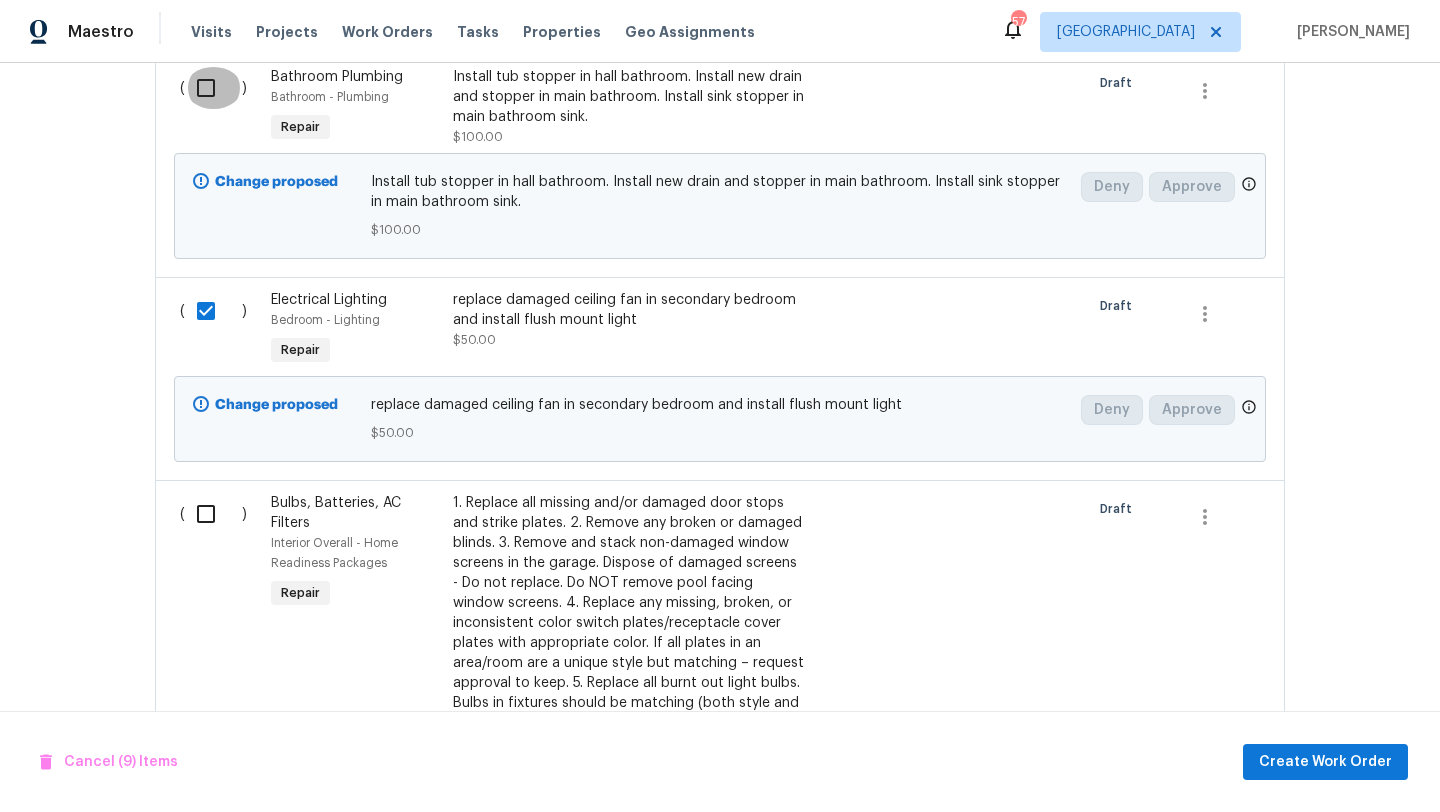 click at bounding box center [213, 88] 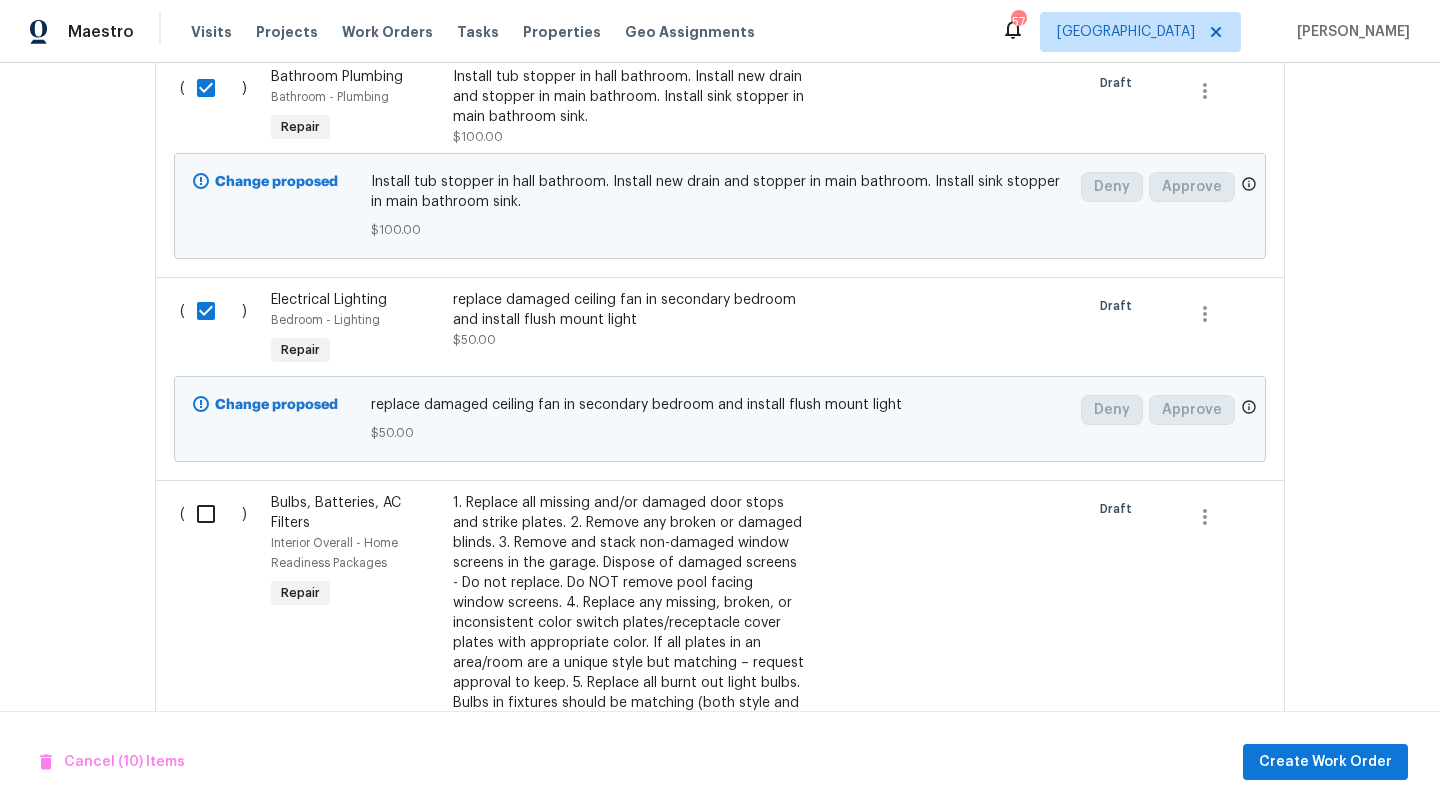 click at bounding box center (213, 514) 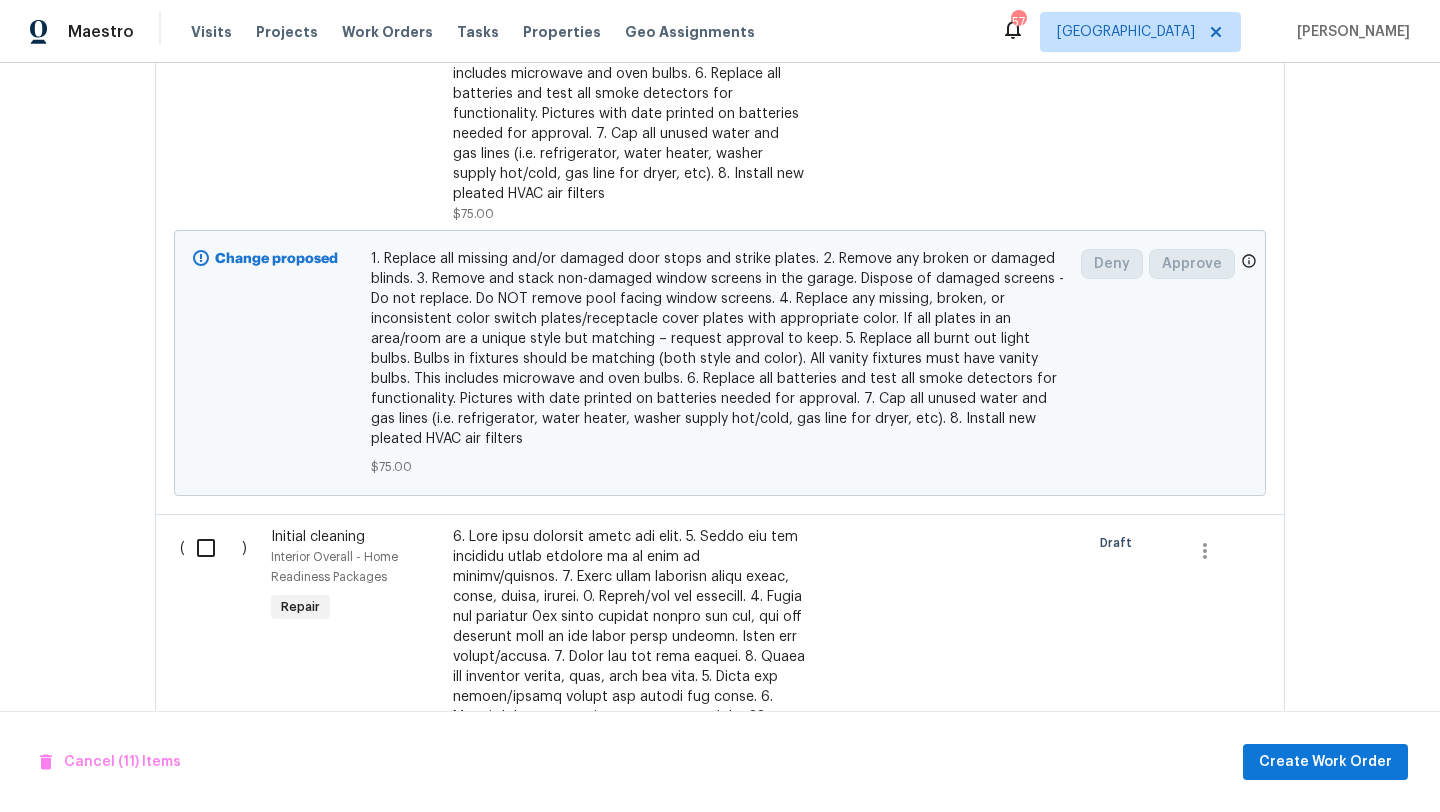 scroll, scrollTop: 3276, scrollLeft: 0, axis: vertical 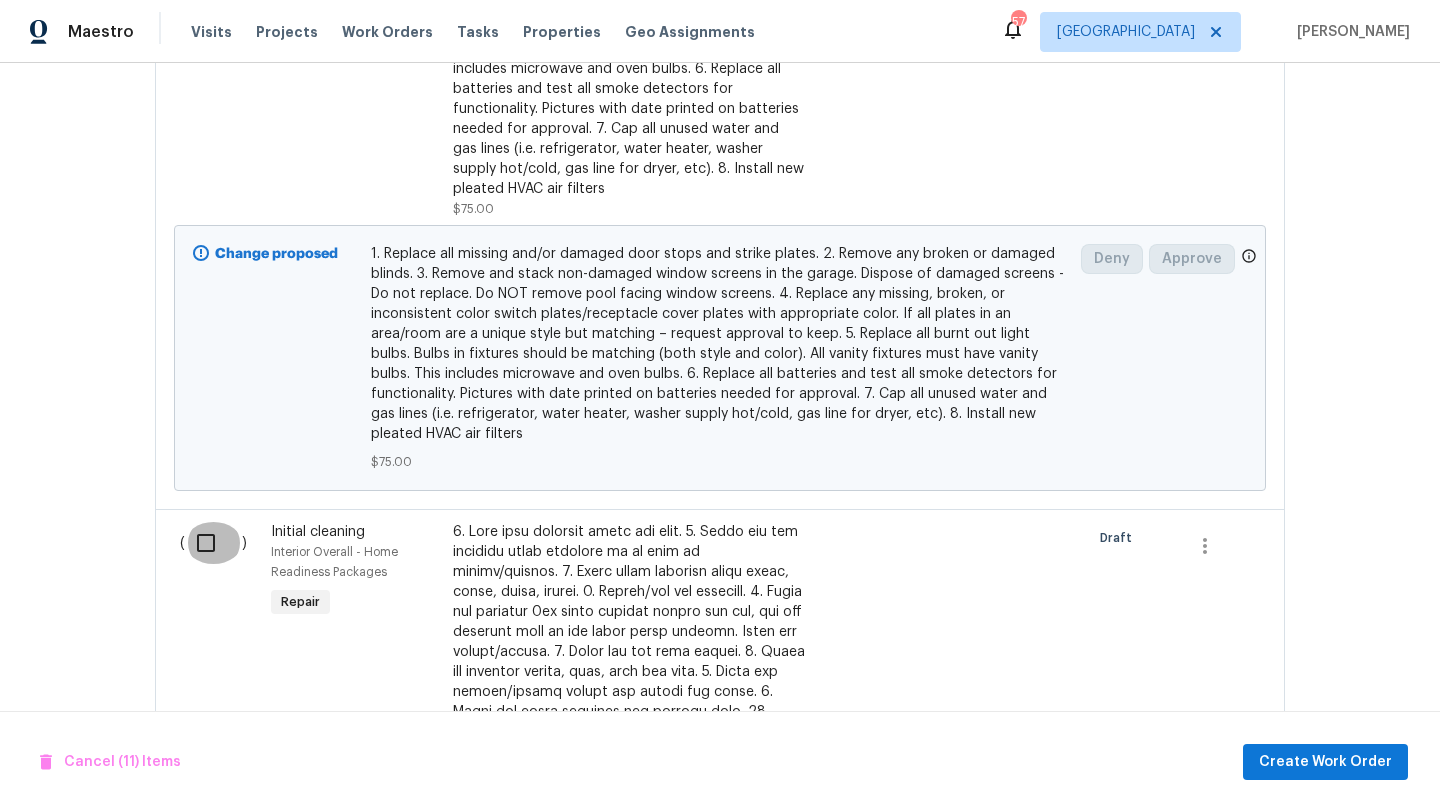 click at bounding box center [213, 543] 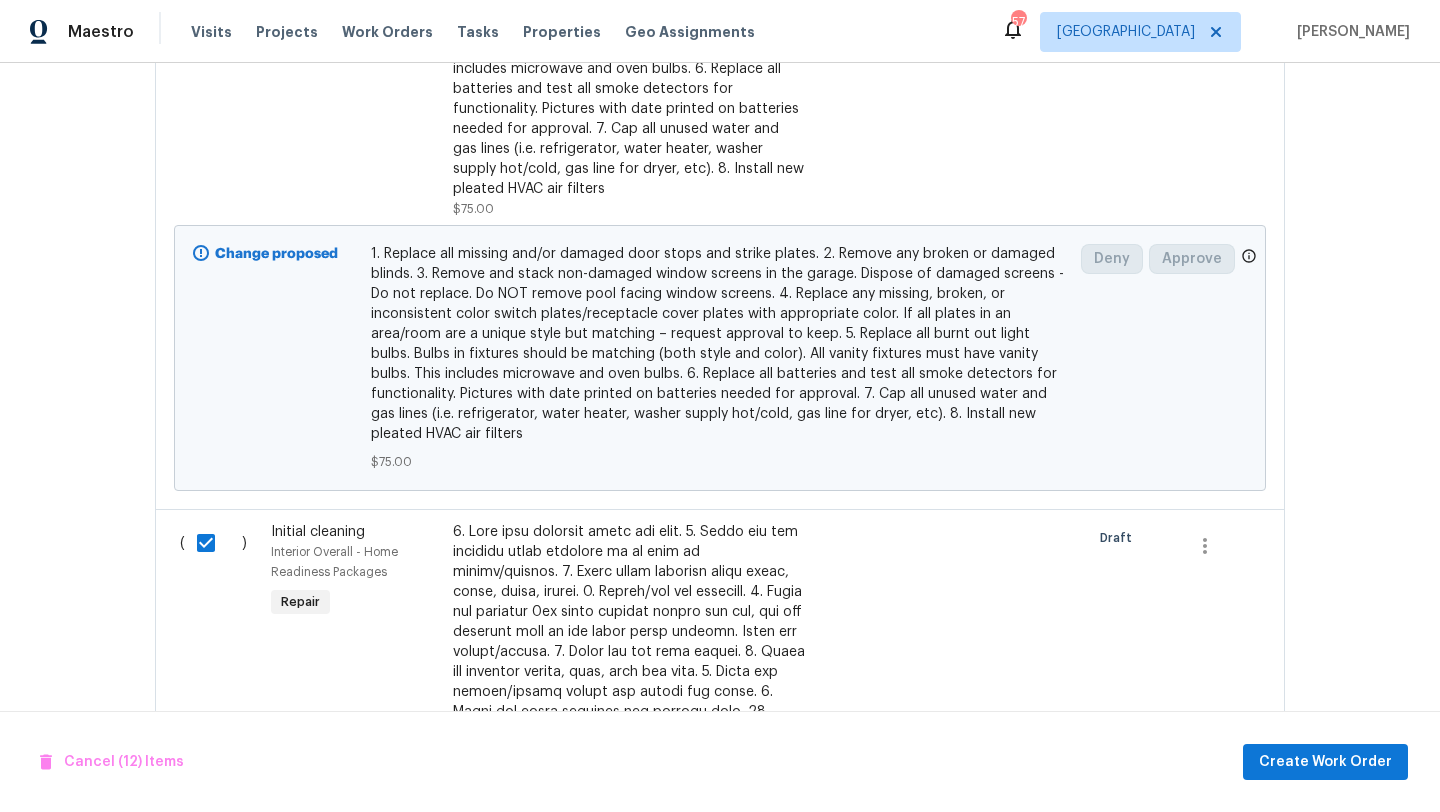 click at bounding box center [213, 543] 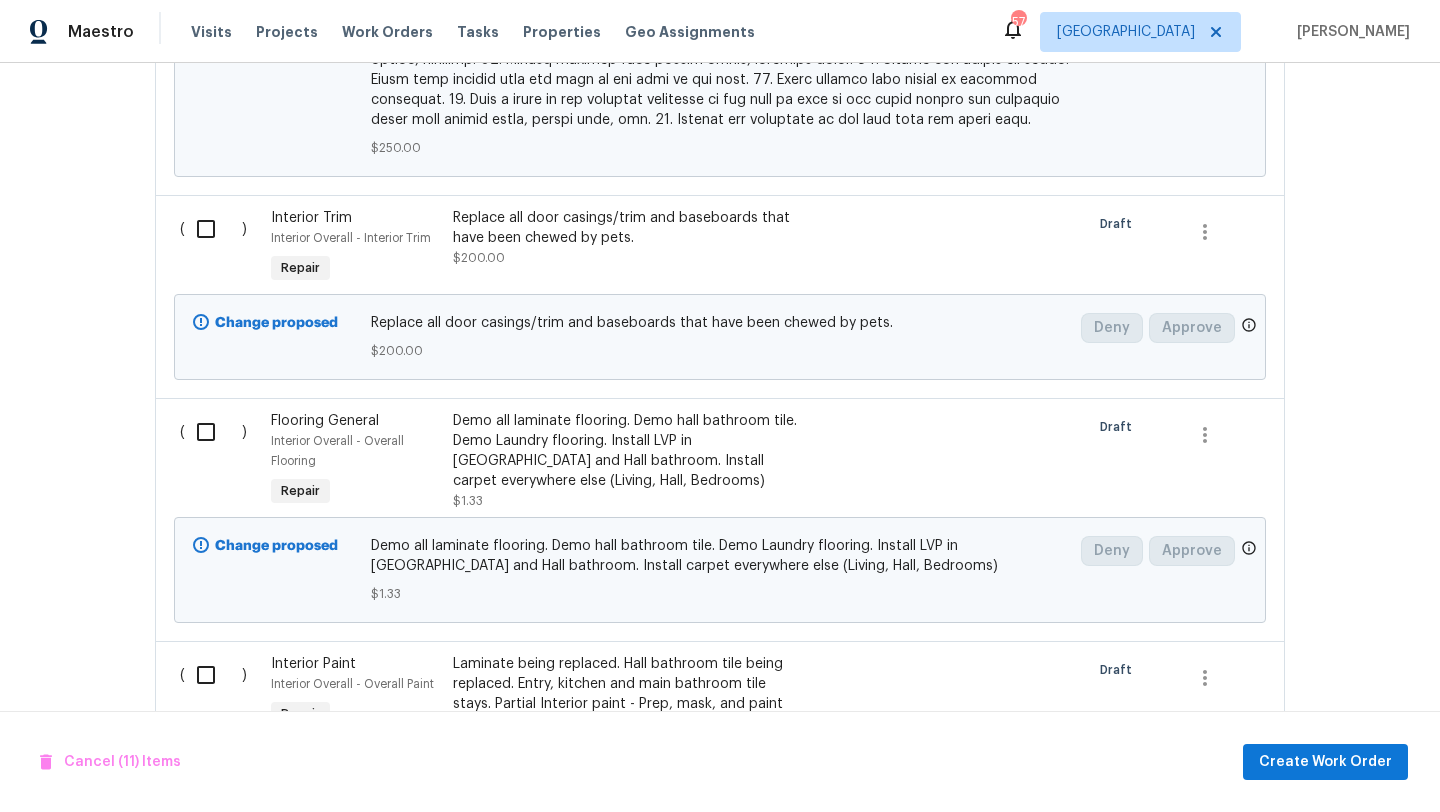 scroll, scrollTop: 4523, scrollLeft: 0, axis: vertical 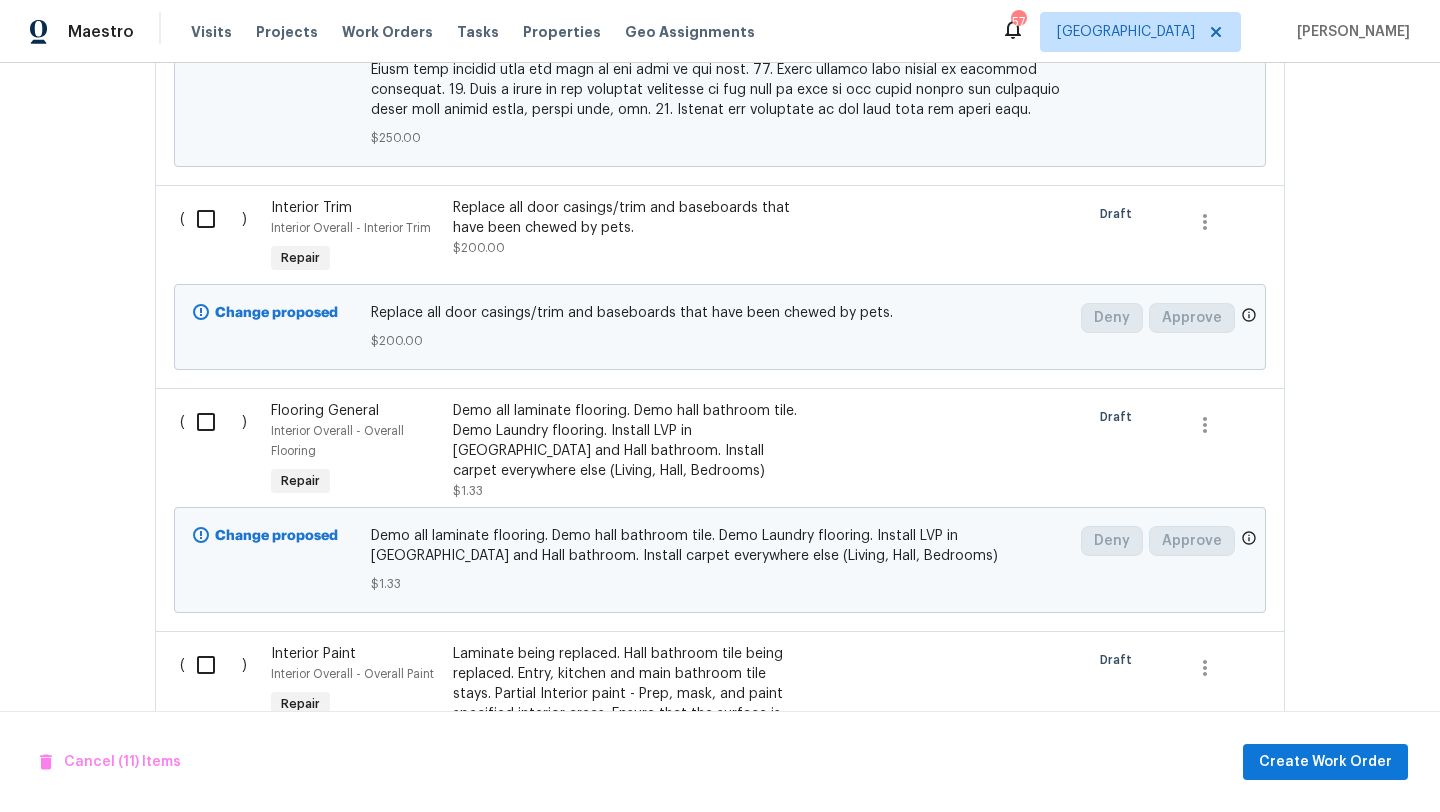 click at bounding box center [213, 219] 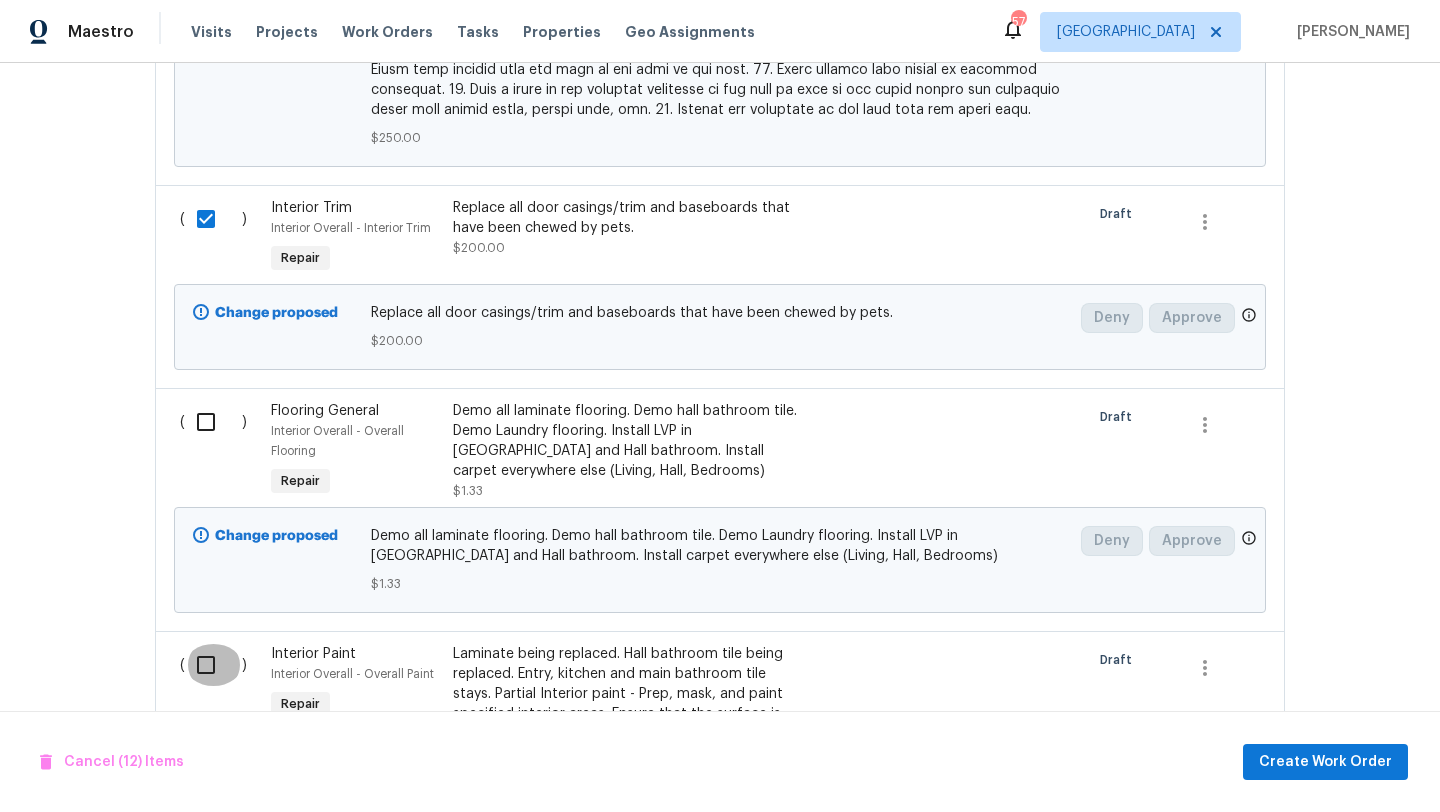 click at bounding box center (213, 665) 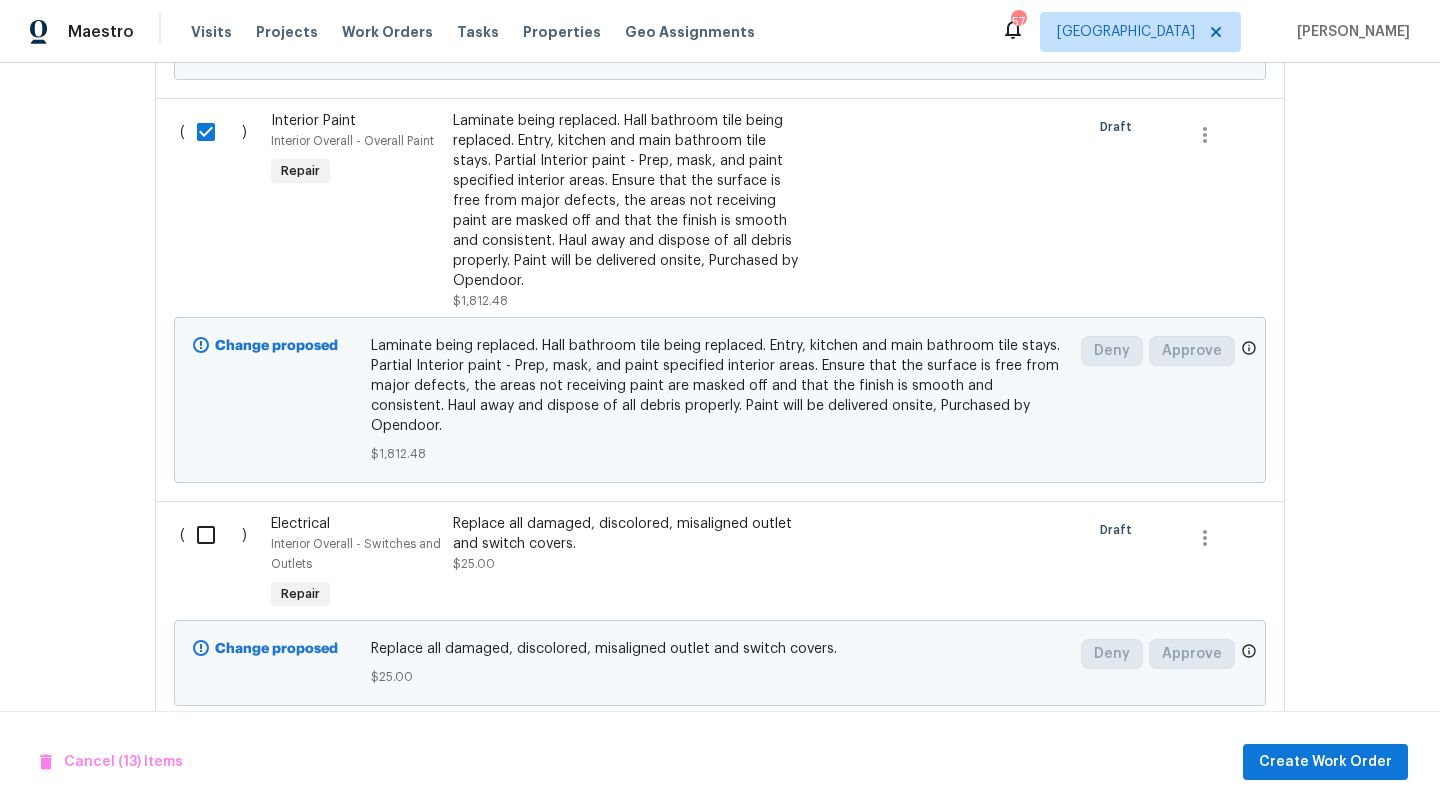 scroll, scrollTop: 5058, scrollLeft: 0, axis: vertical 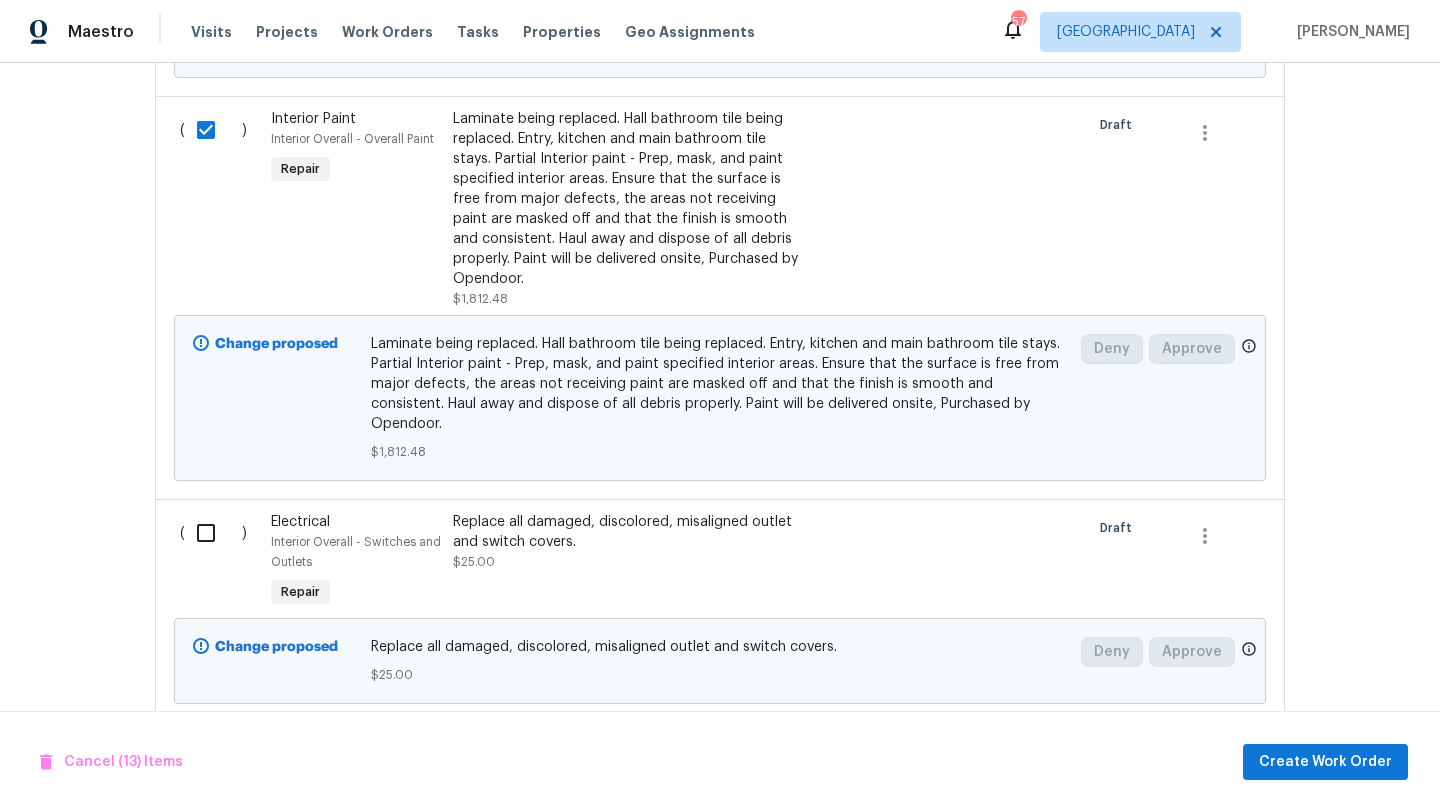 click at bounding box center [213, 533] 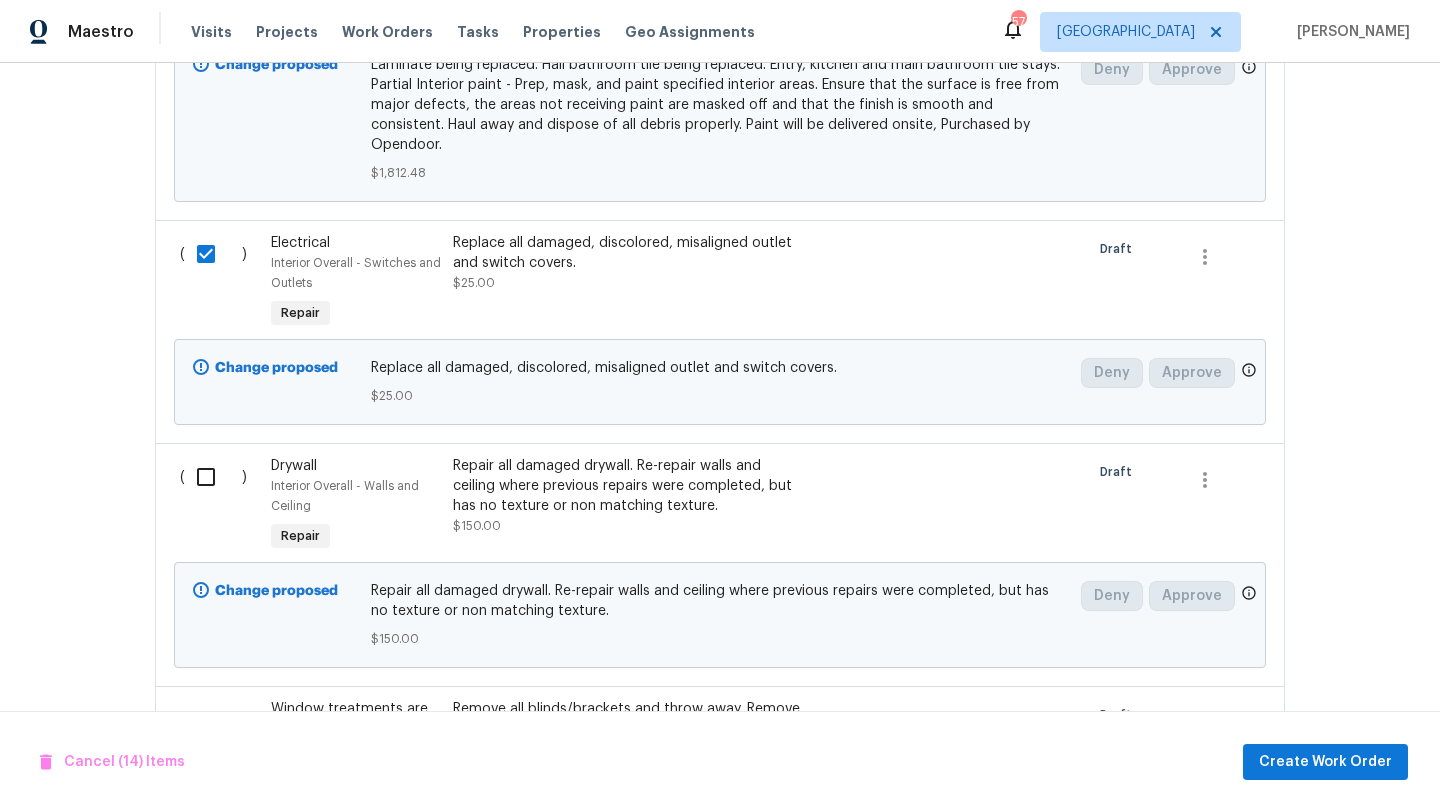 scroll, scrollTop: 5356, scrollLeft: 0, axis: vertical 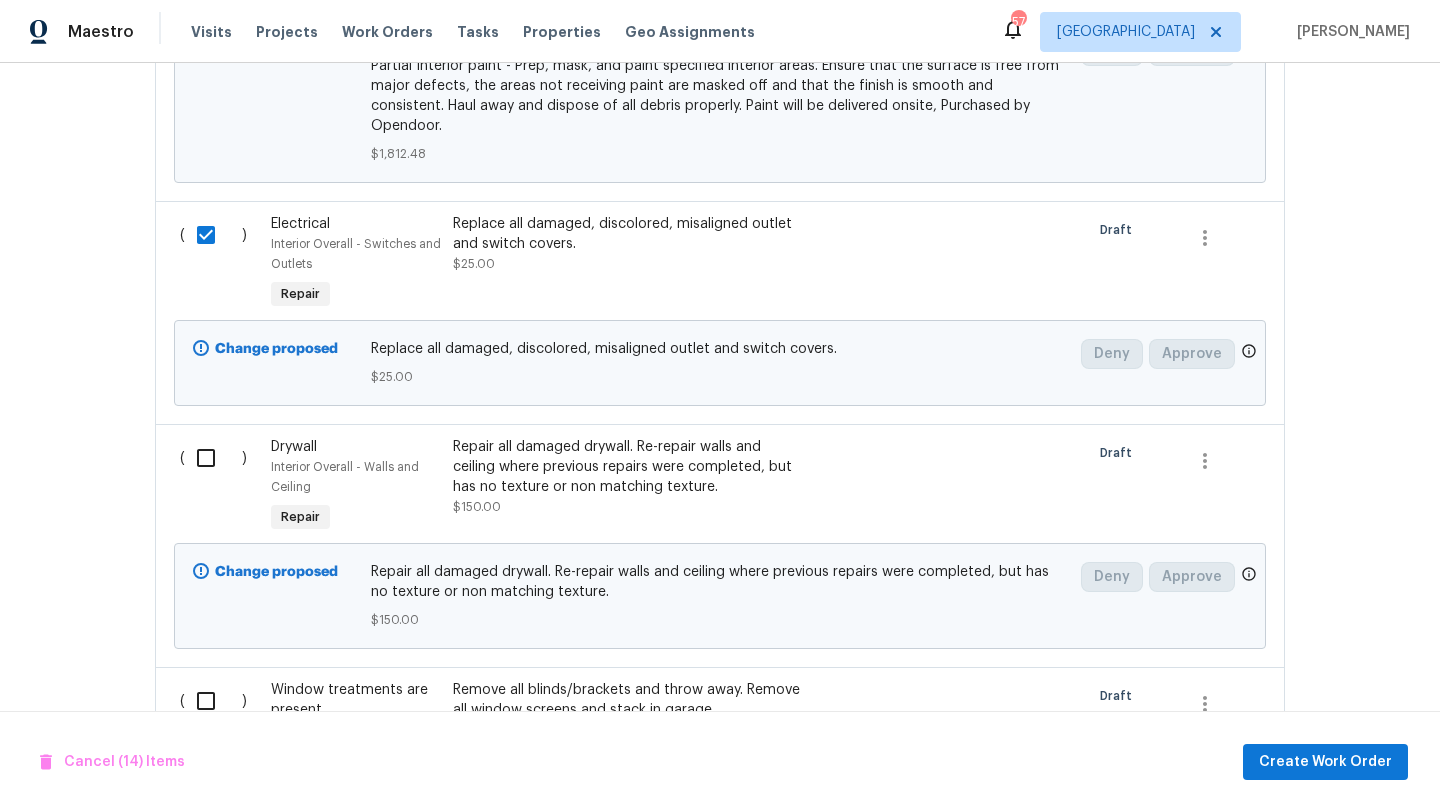 click at bounding box center (213, 458) 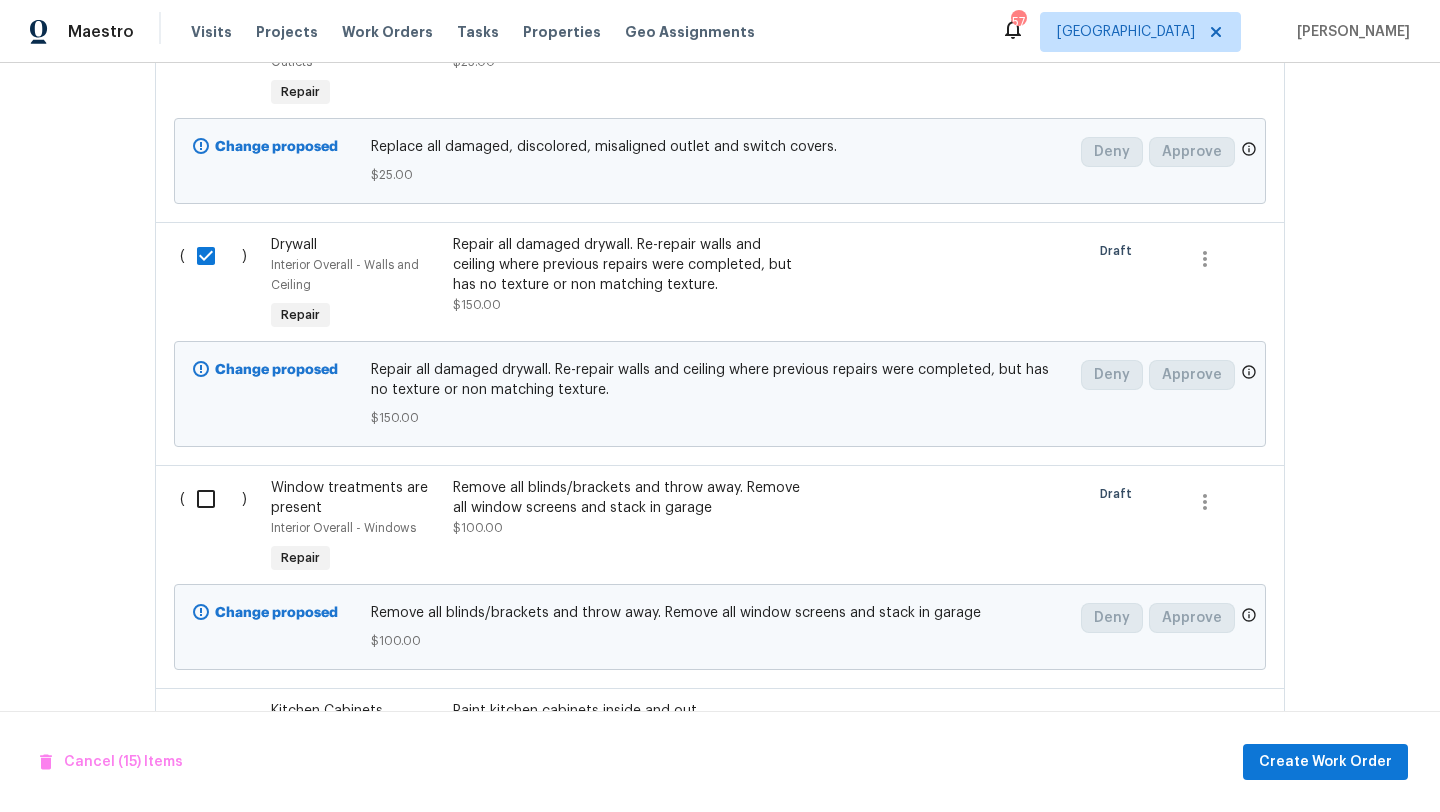 scroll, scrollTop: 5575, scrollLeft: 0, axis: vertical 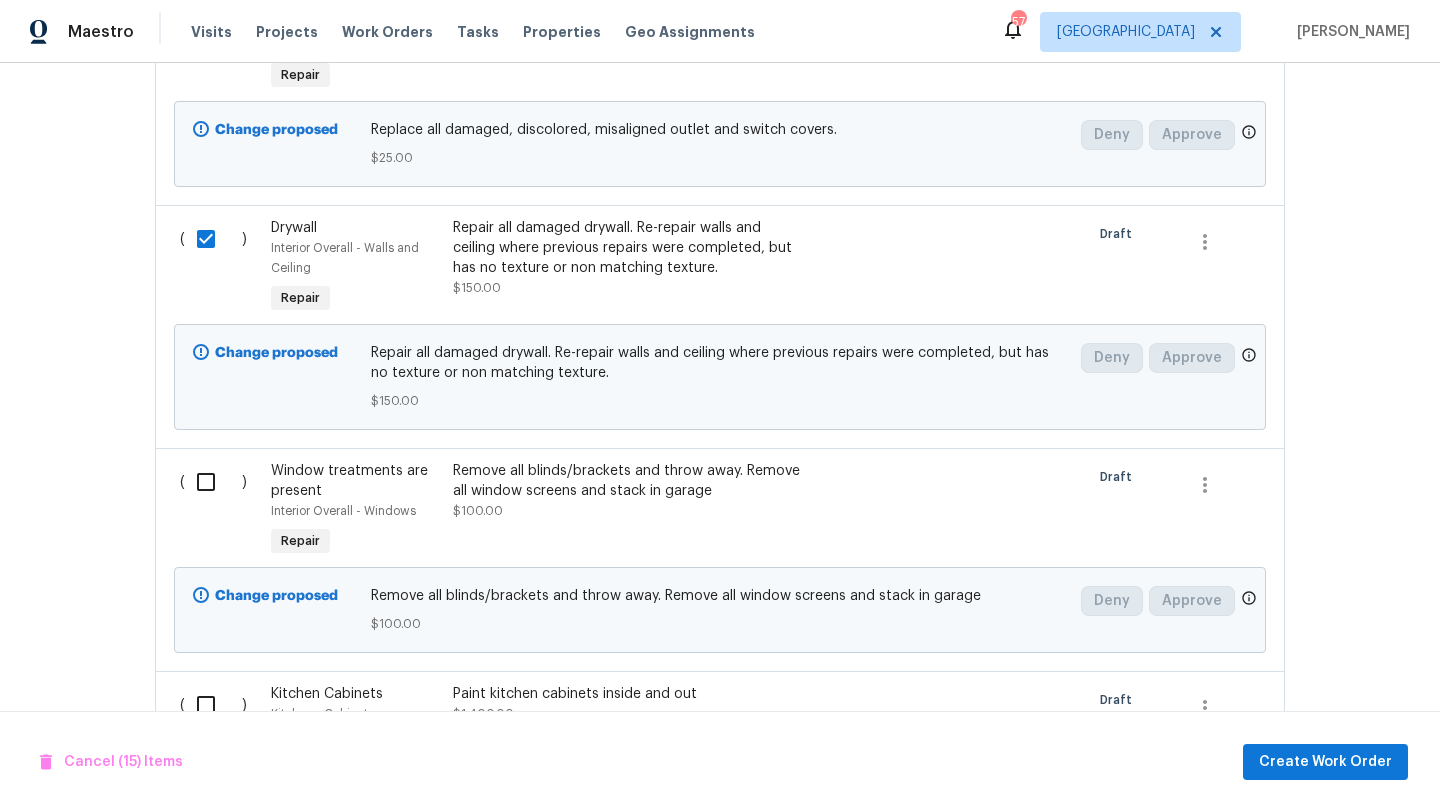 click at bounding box center [213, 482] 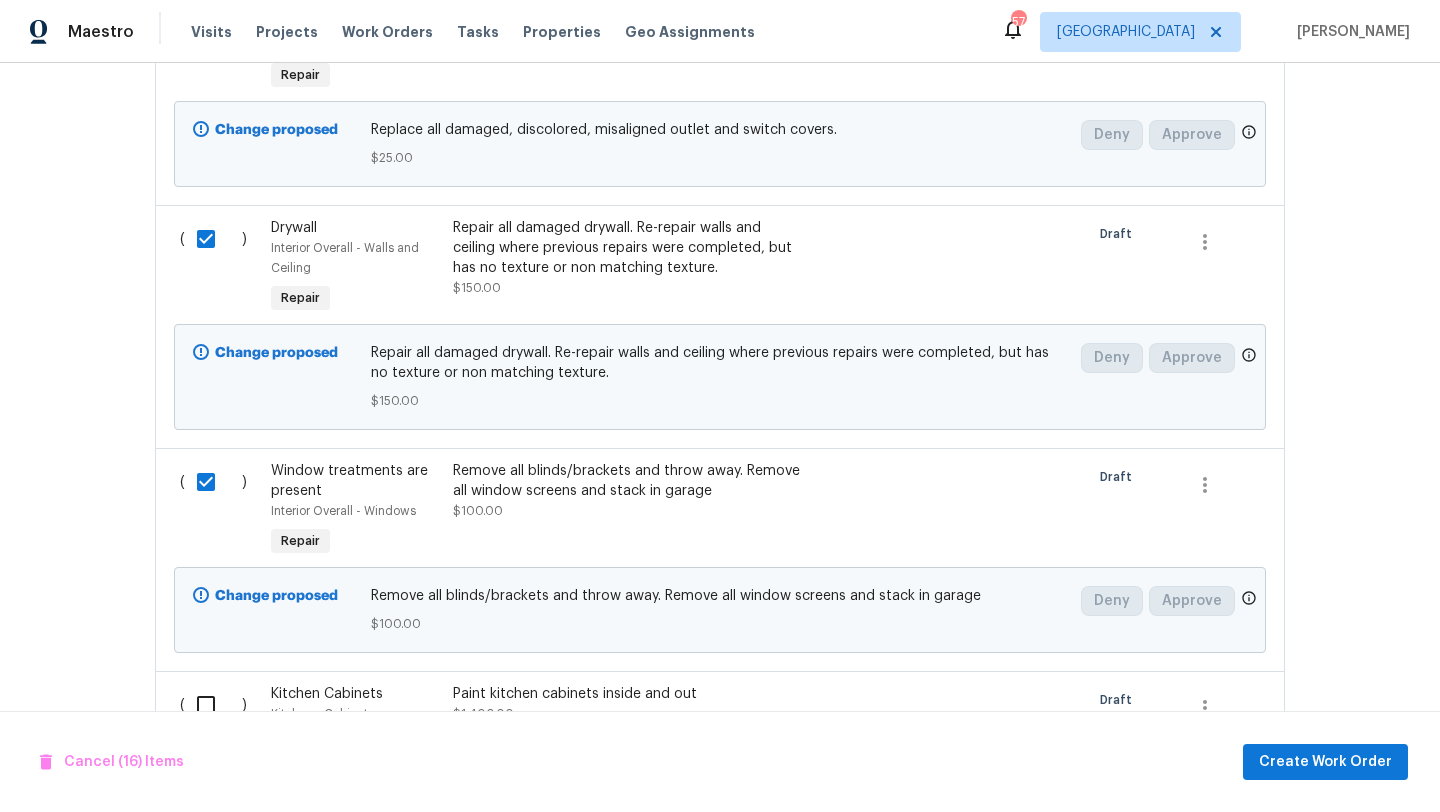 click at bounding box center [213, 705] 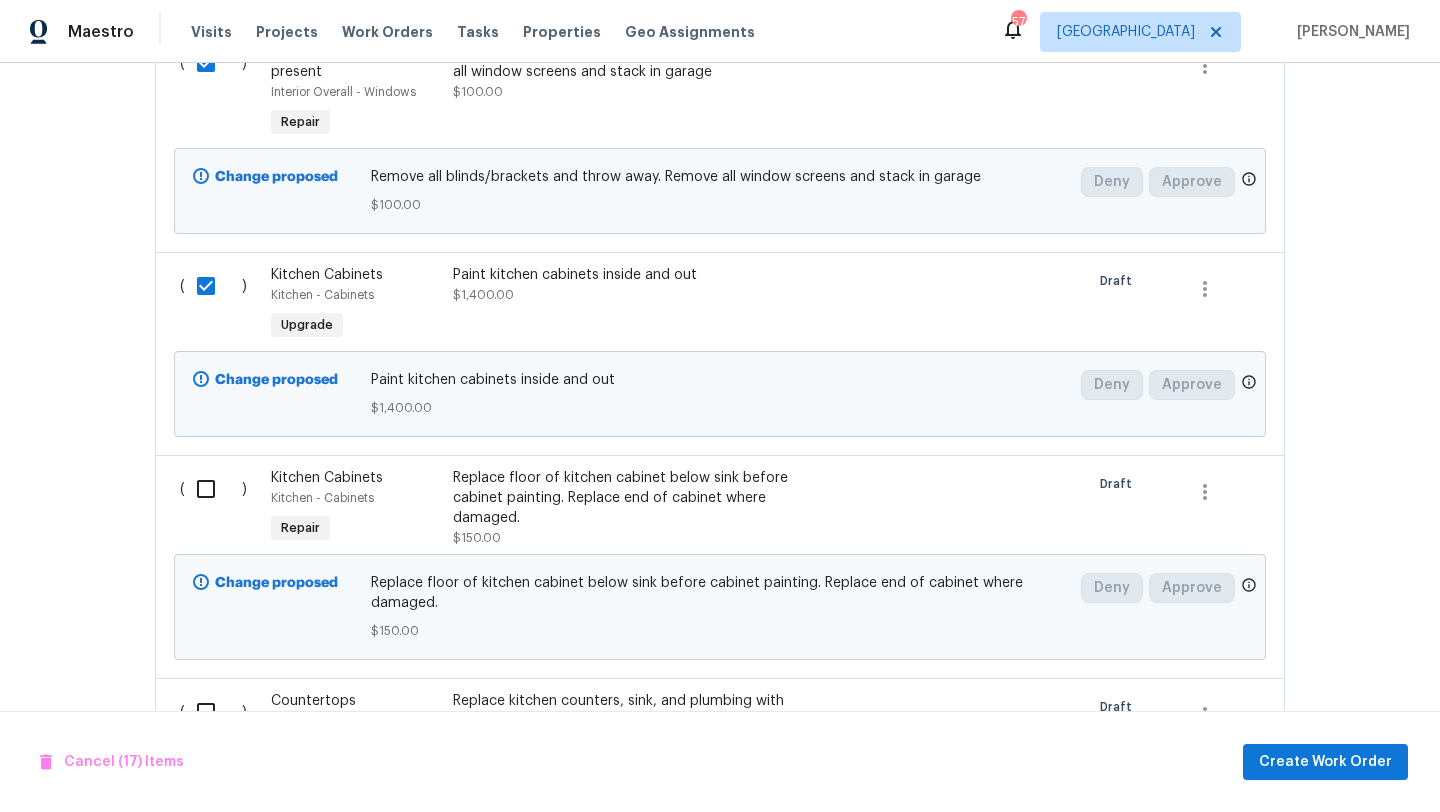 scroll, scrollTop: 6006, scrollLeft: 0, axis: vertical 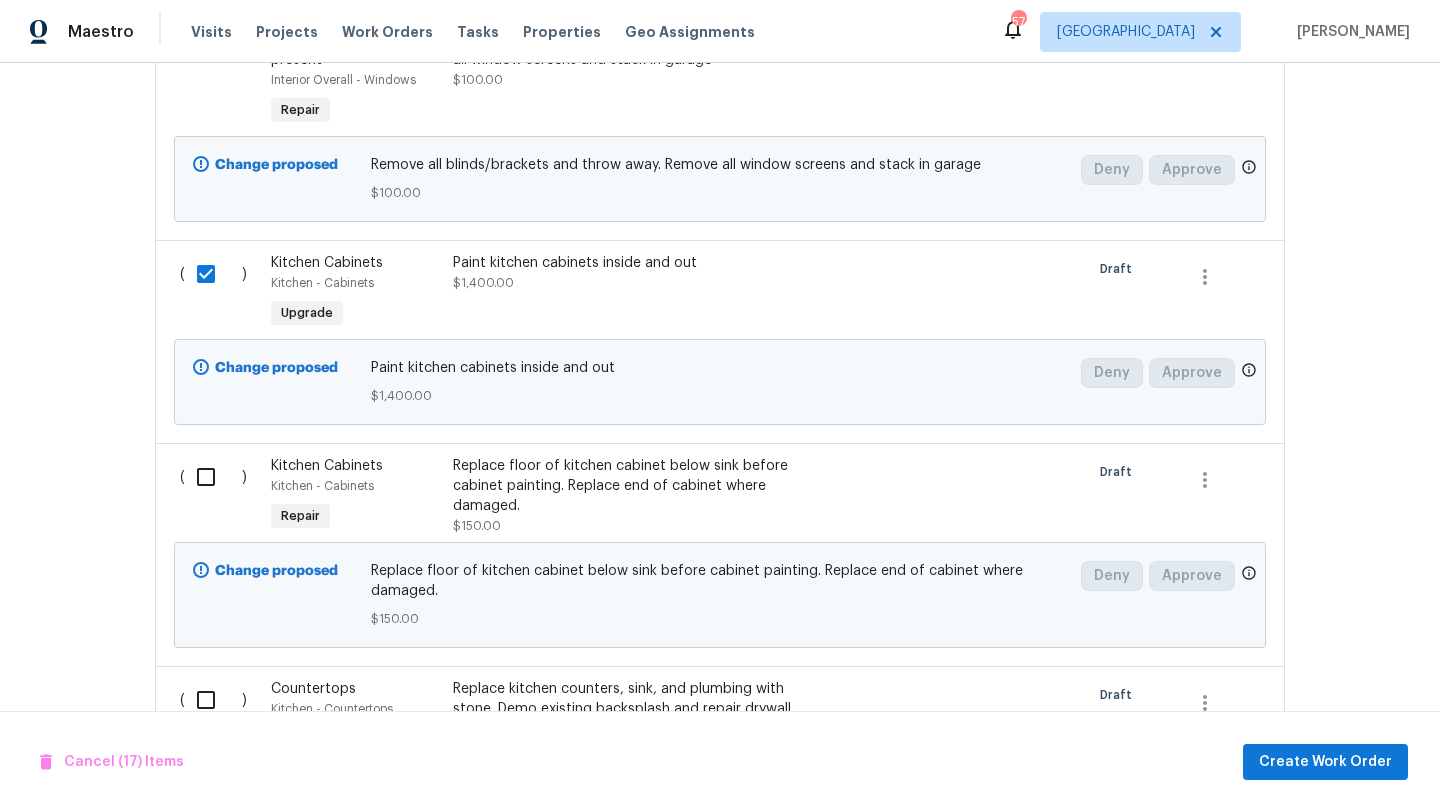click at bounding box center (213, 477) 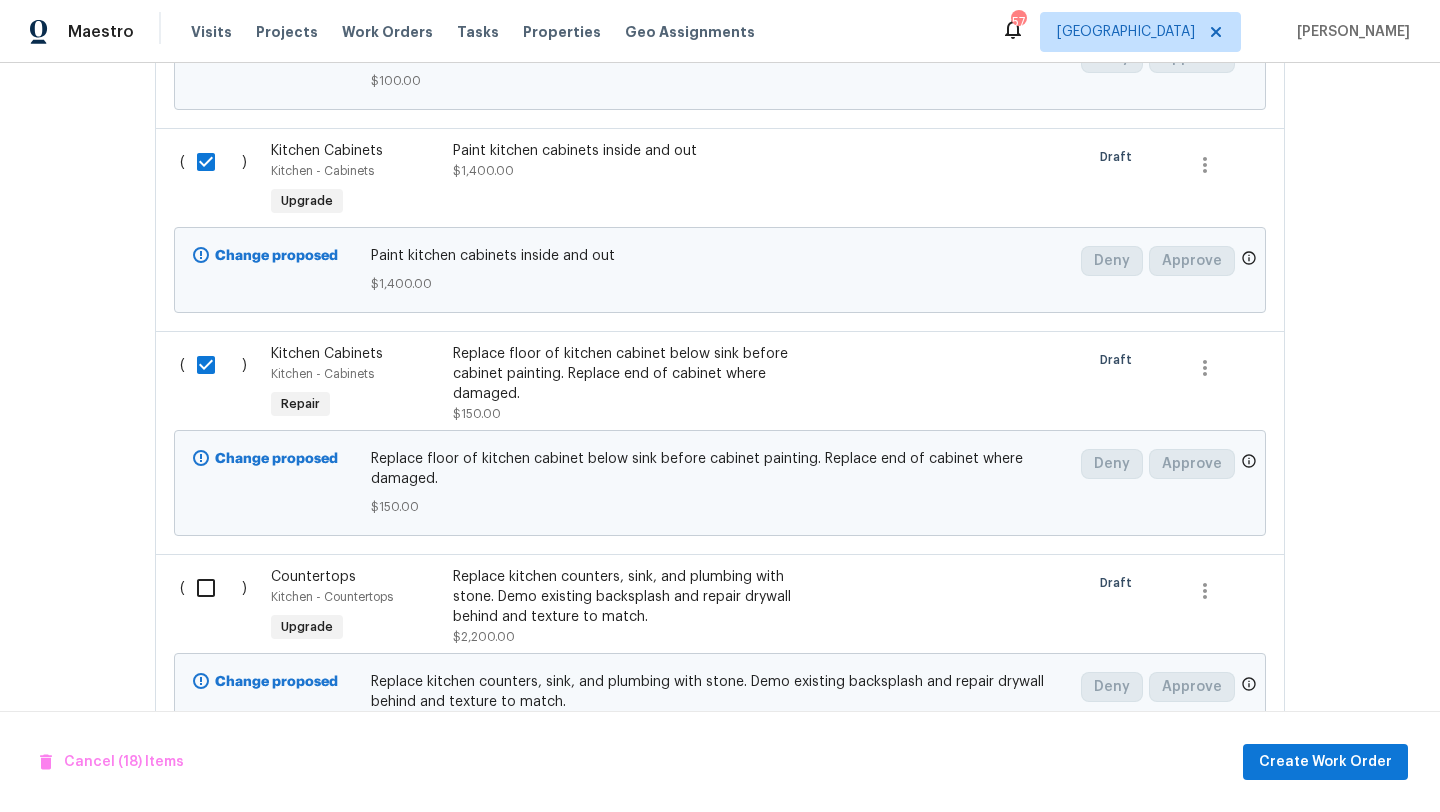 scroll, scrollTop: 6129, scrollLeft: 0, axis: vertical 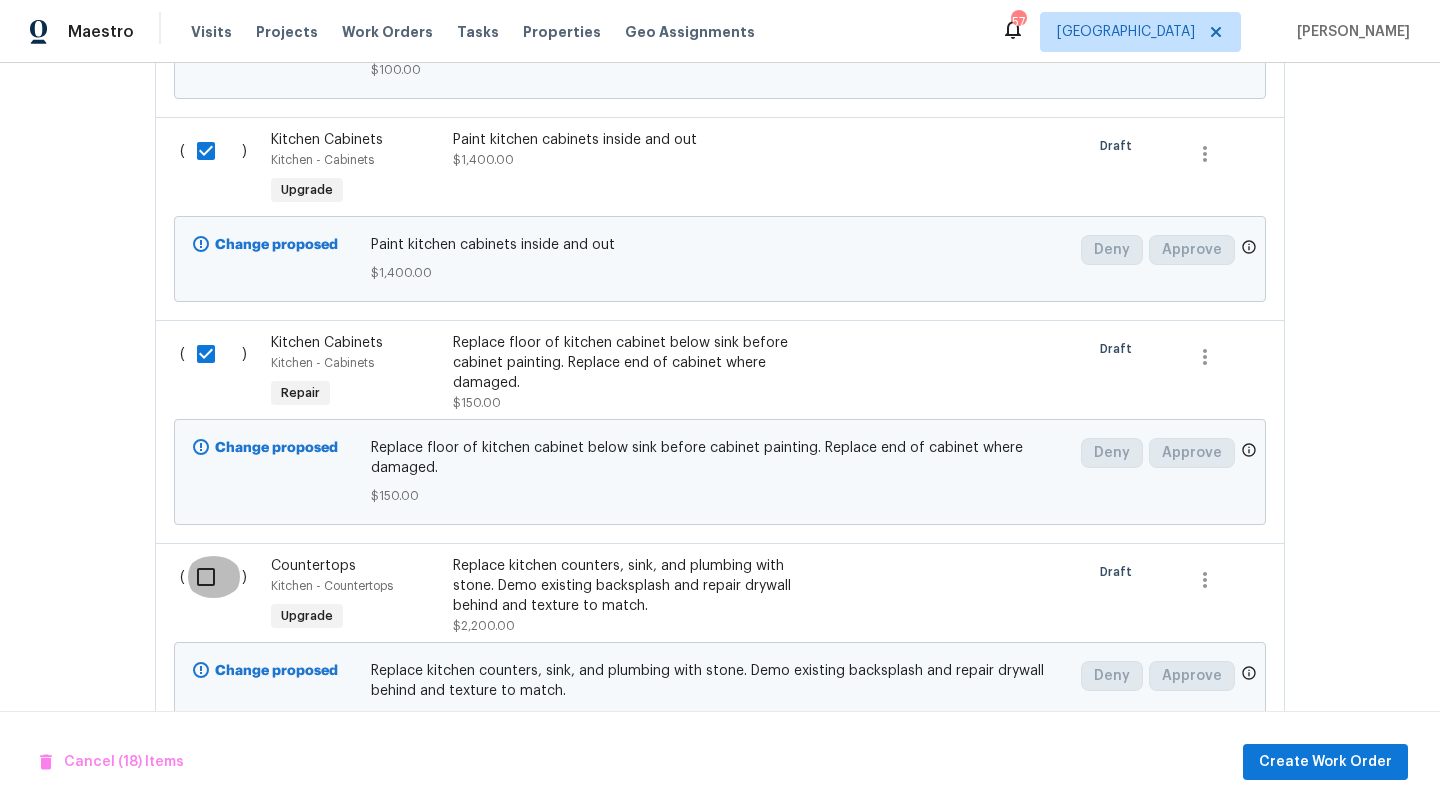 click at bounding box center [213, 577] 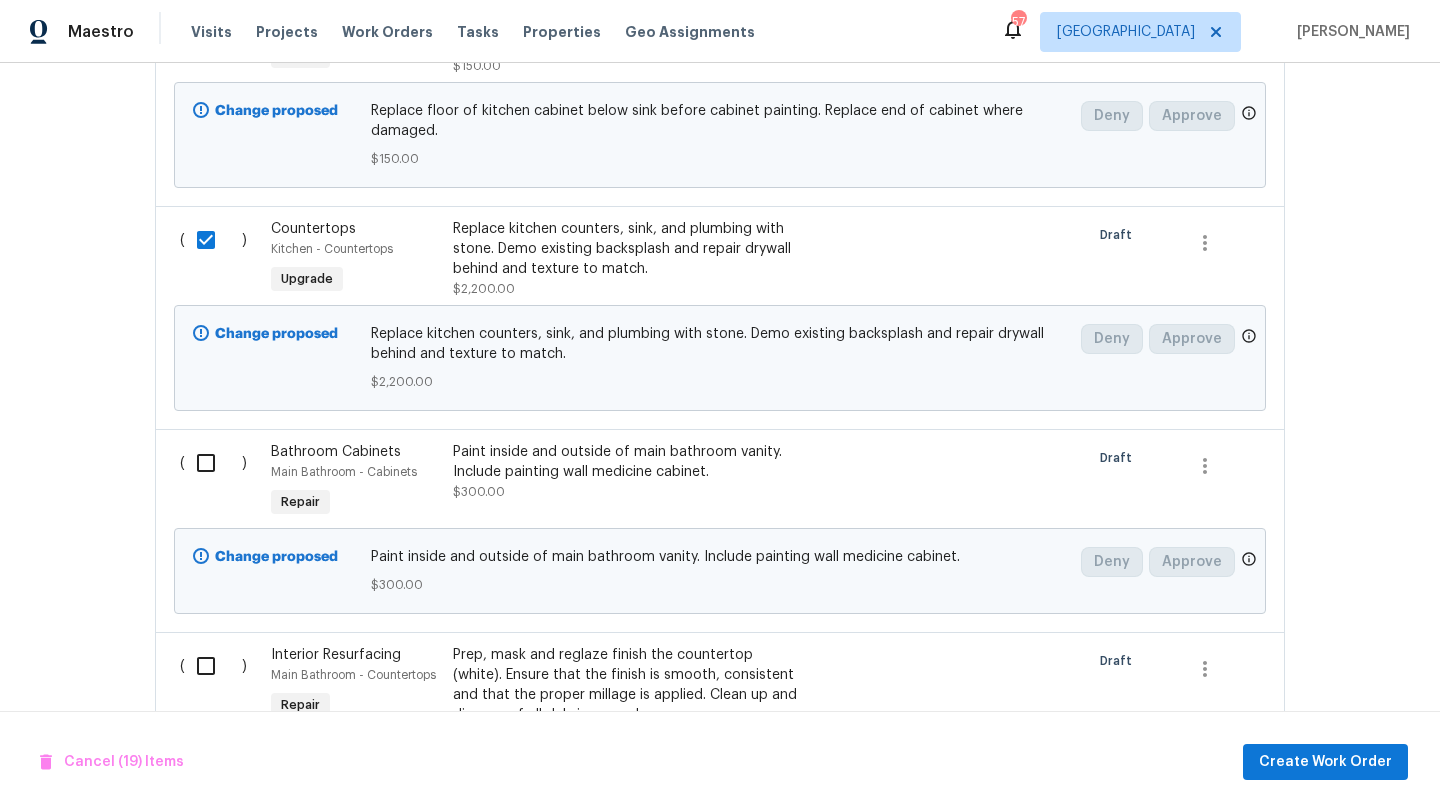 scroll, scrollTop: 6501, scrollLeft: 0, axis: vertical 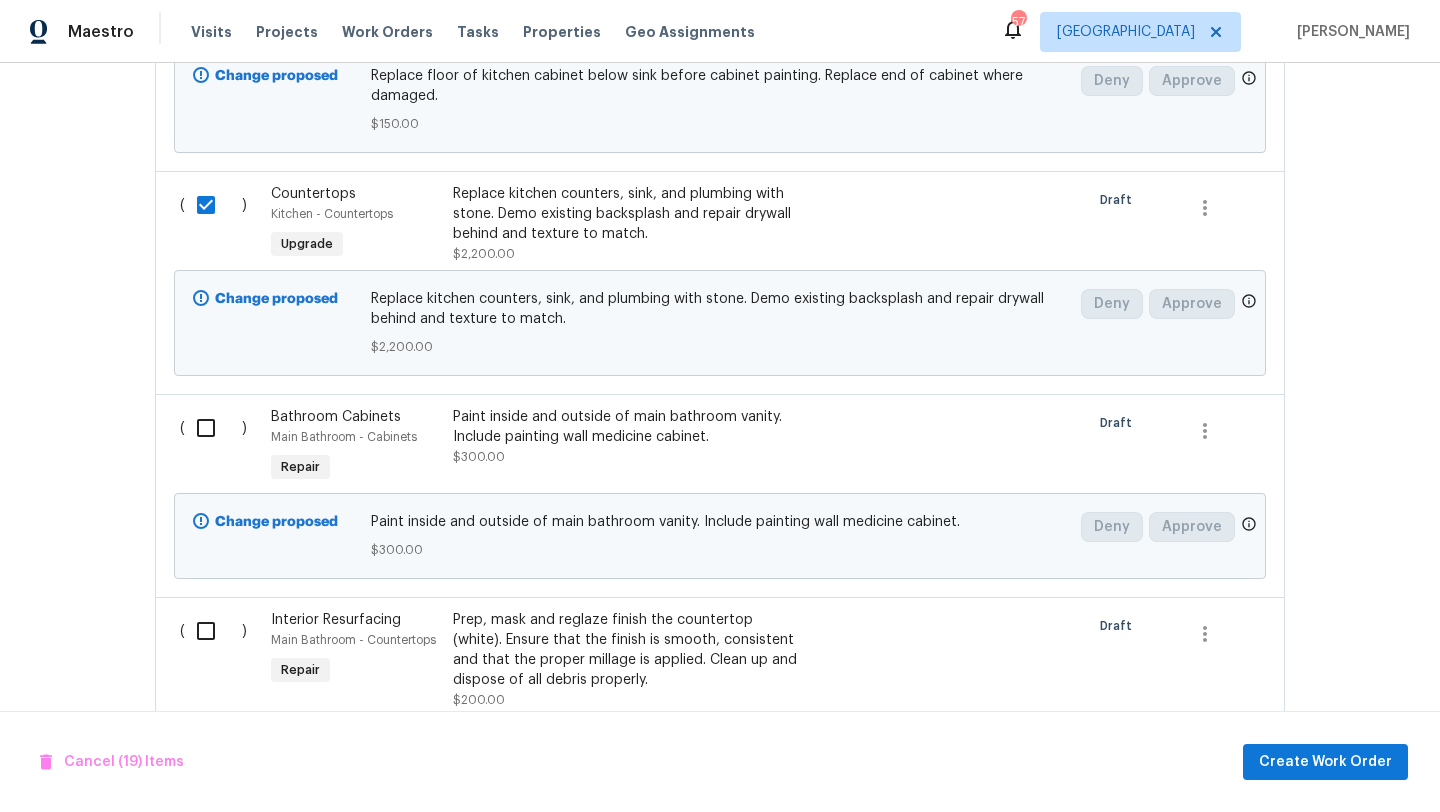 click at bounding box center [213, 428] 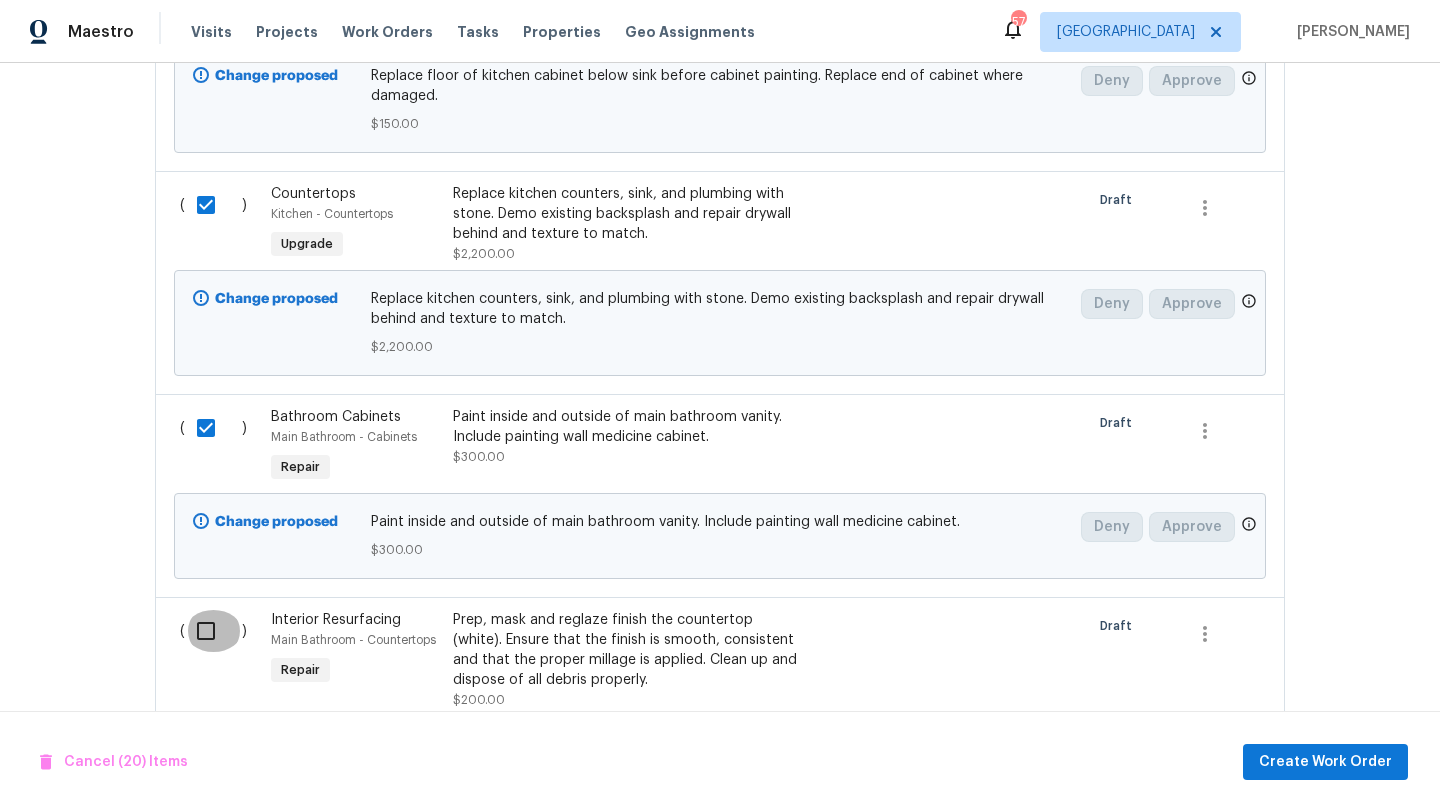 click at bounding box center [213, 631] 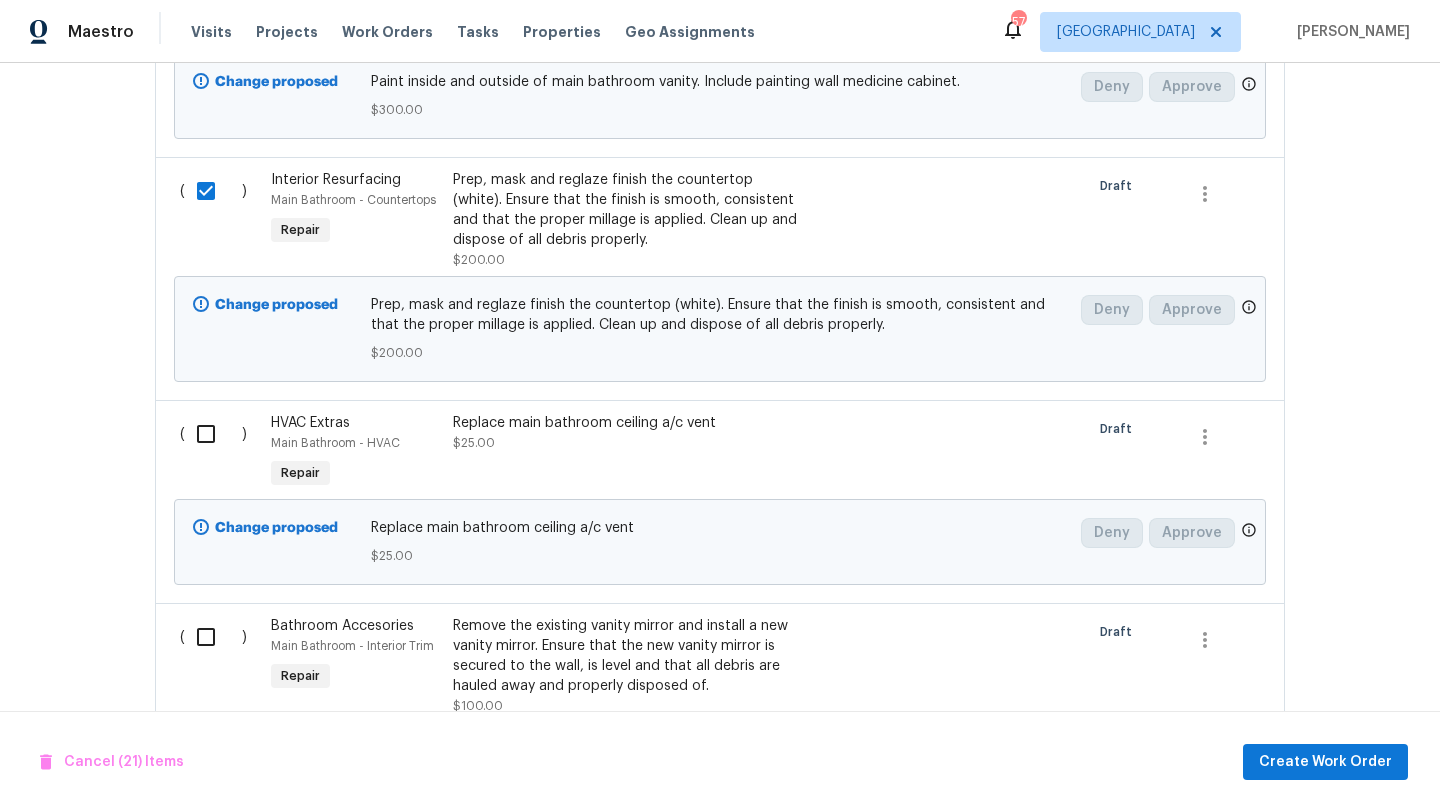 scroll, scrollTop: 6942, scrollLeft: 0, axis: vertical 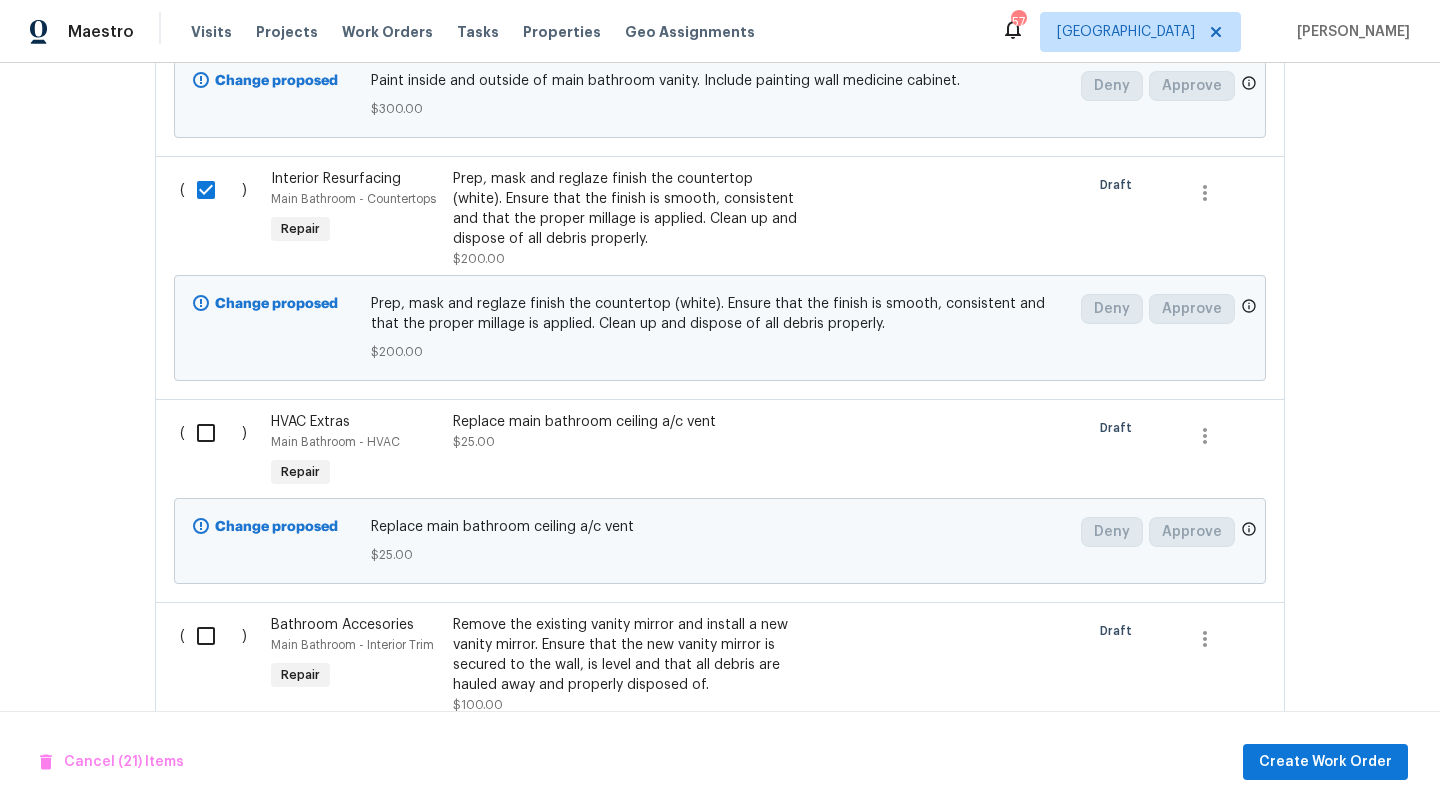click at bounding box center [213, 433] 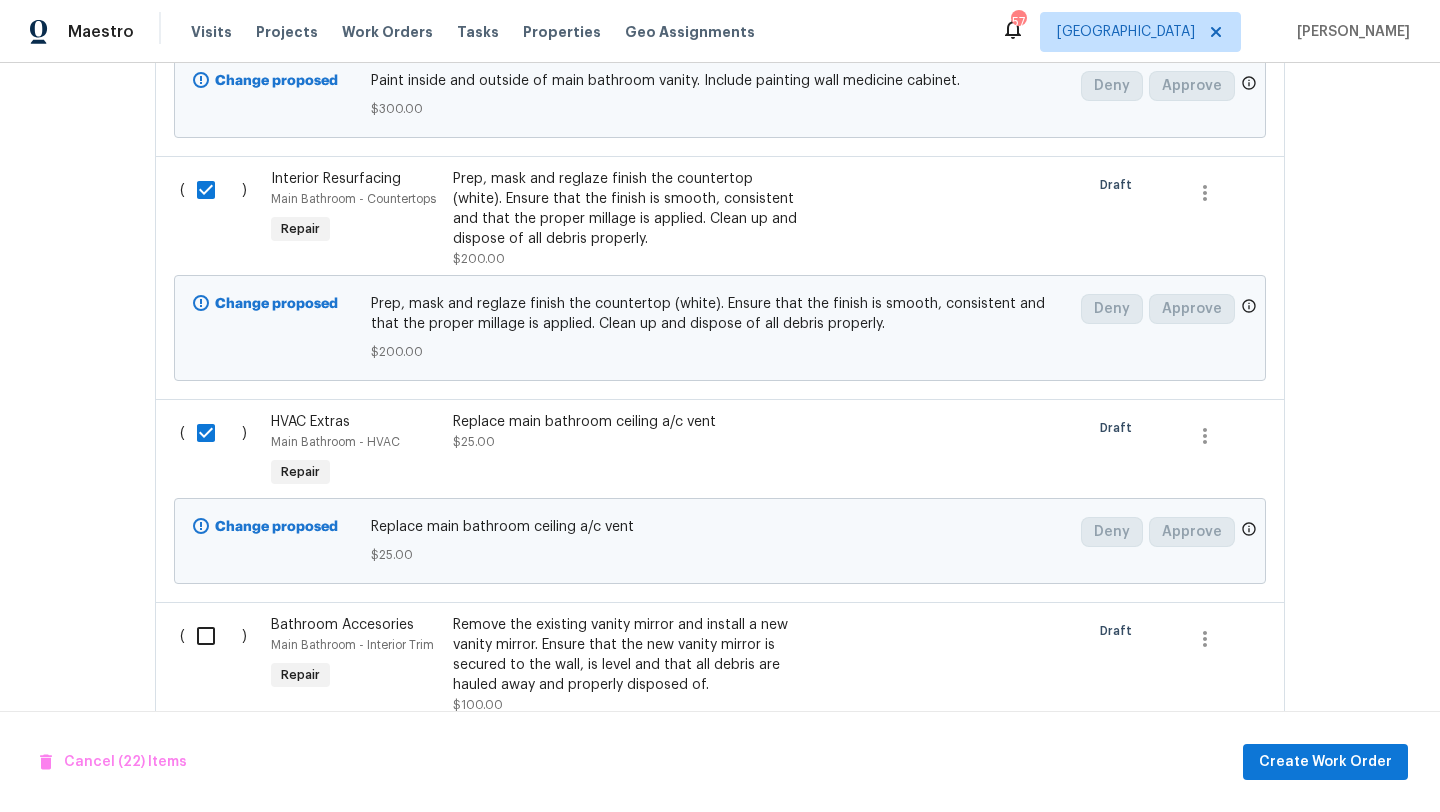 click at bounding box center [213, 636] 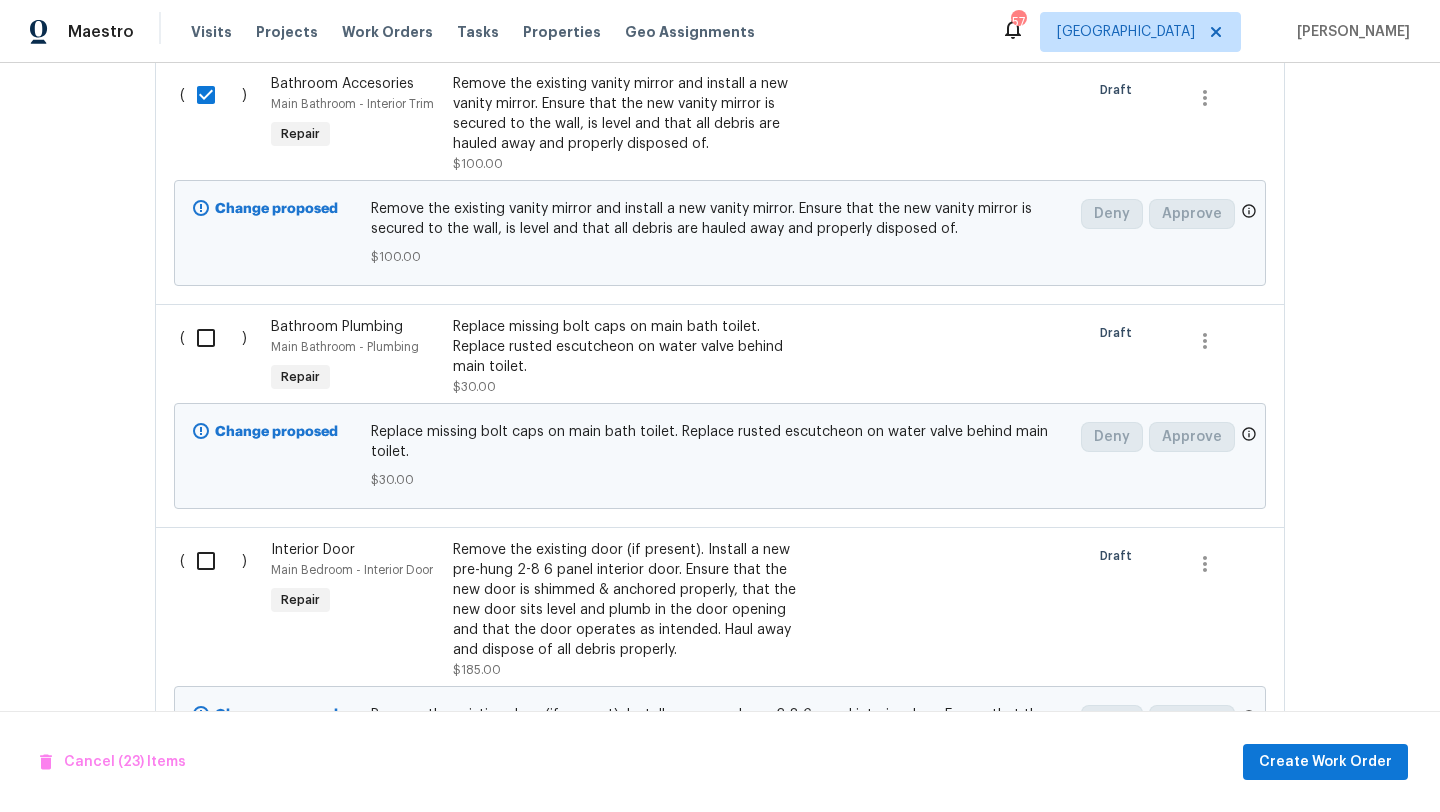 scroll, scrollTop: 7498, scrollLeft: 0, axis: vertical 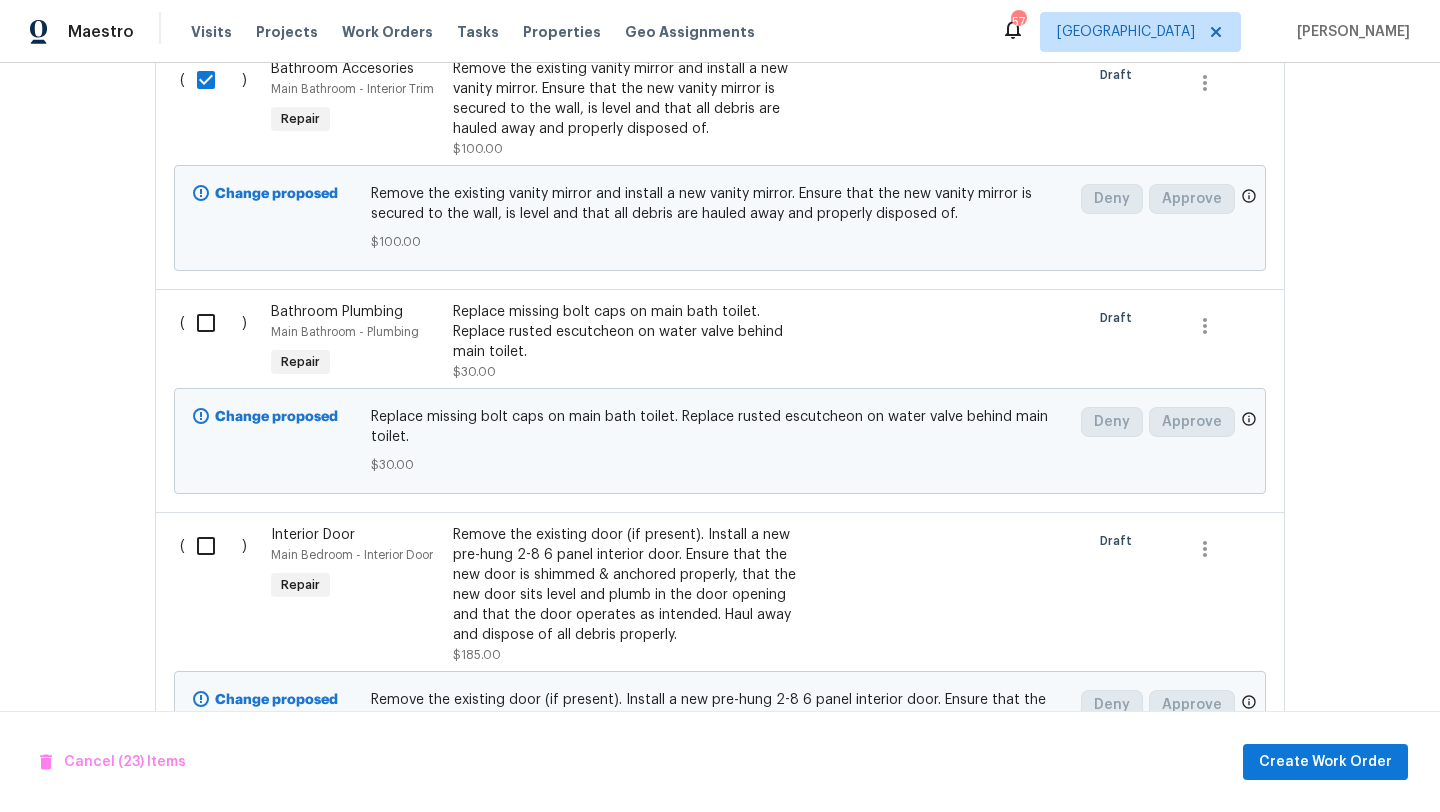 click at bounding box center [213, 323] 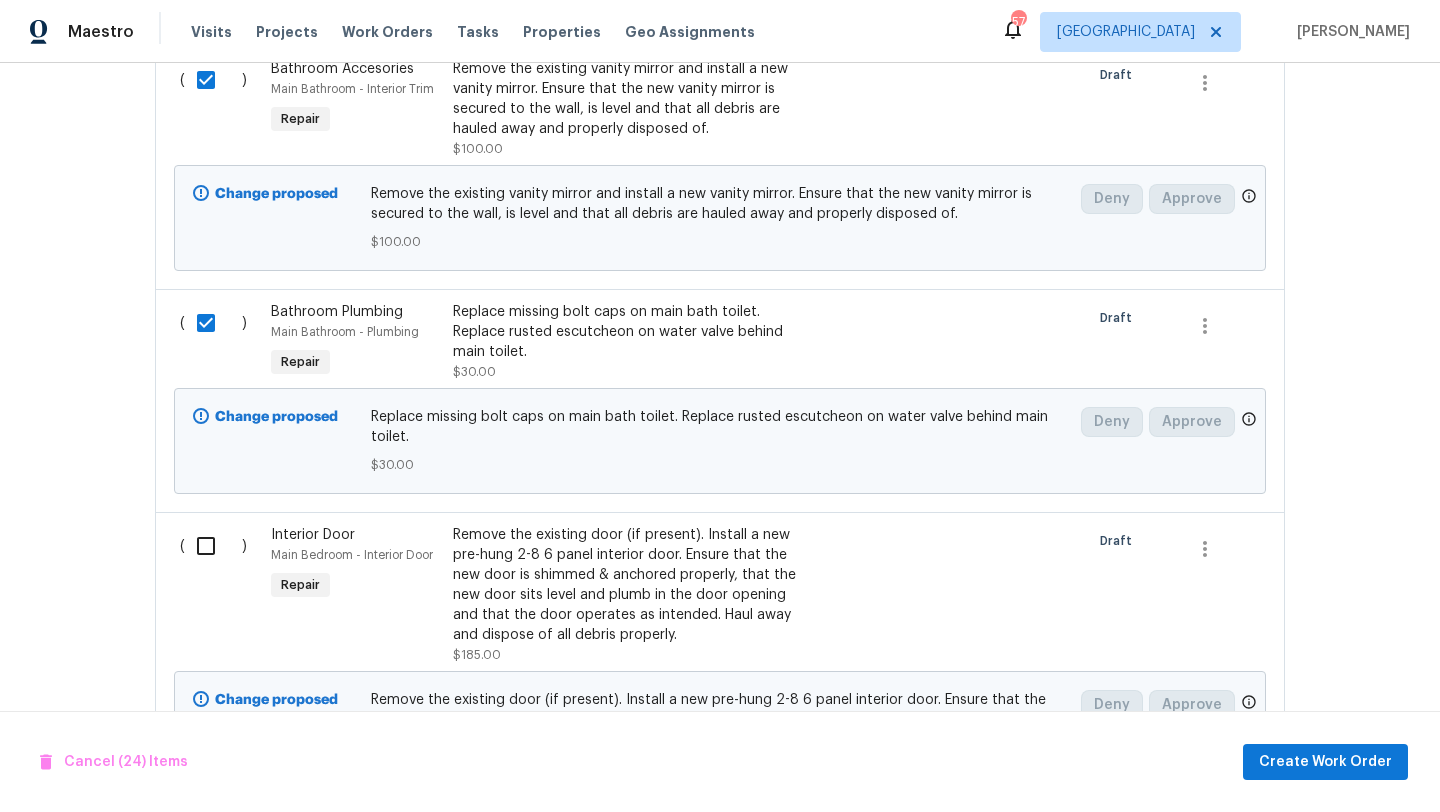 click at bounding box center [213, 546] 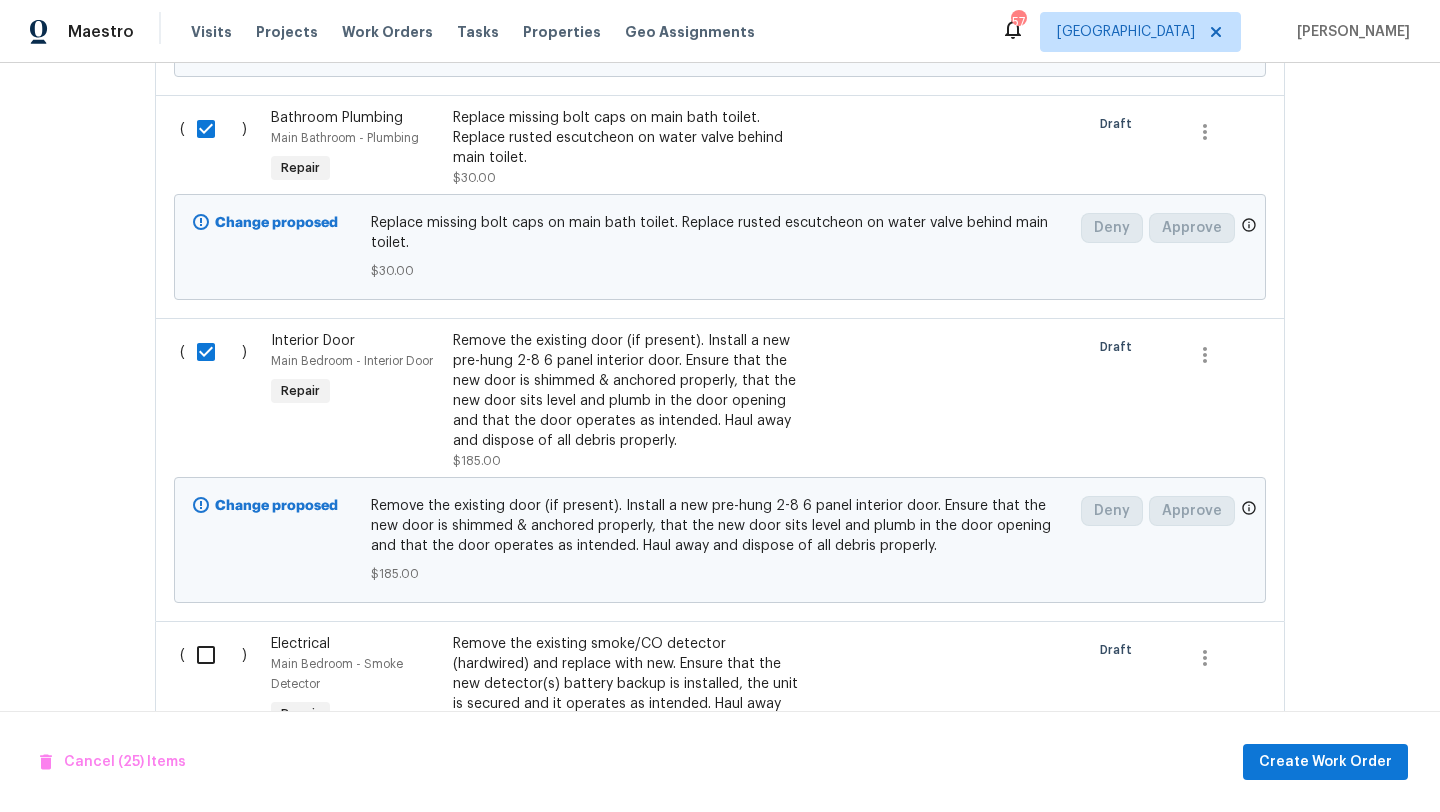 scroll, scrollTop: 7896, scrollLeft: 0, axis: vertical 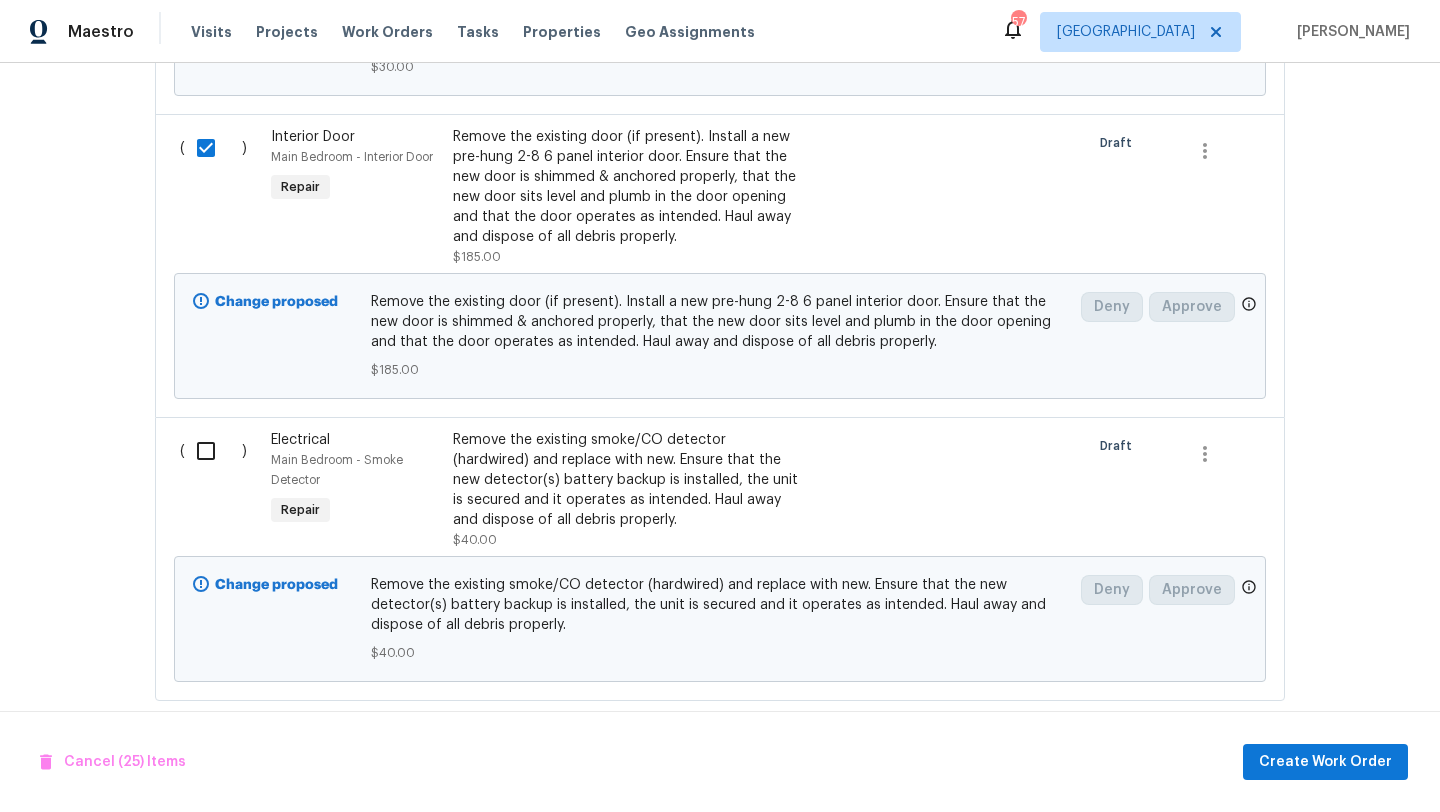 click at bounding box center [213, 451] 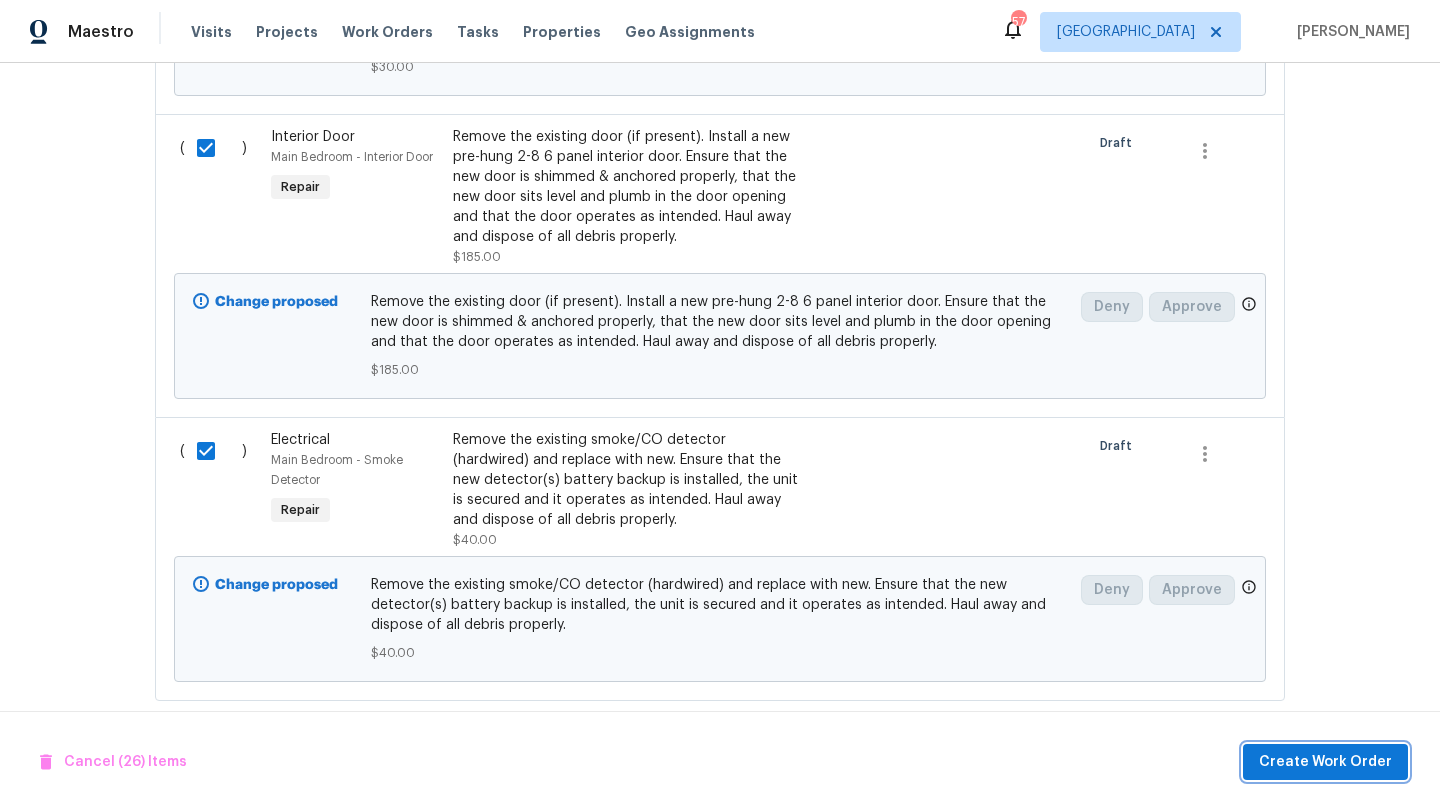 click on "Create Work Order" at bounding box center (1325, 762) 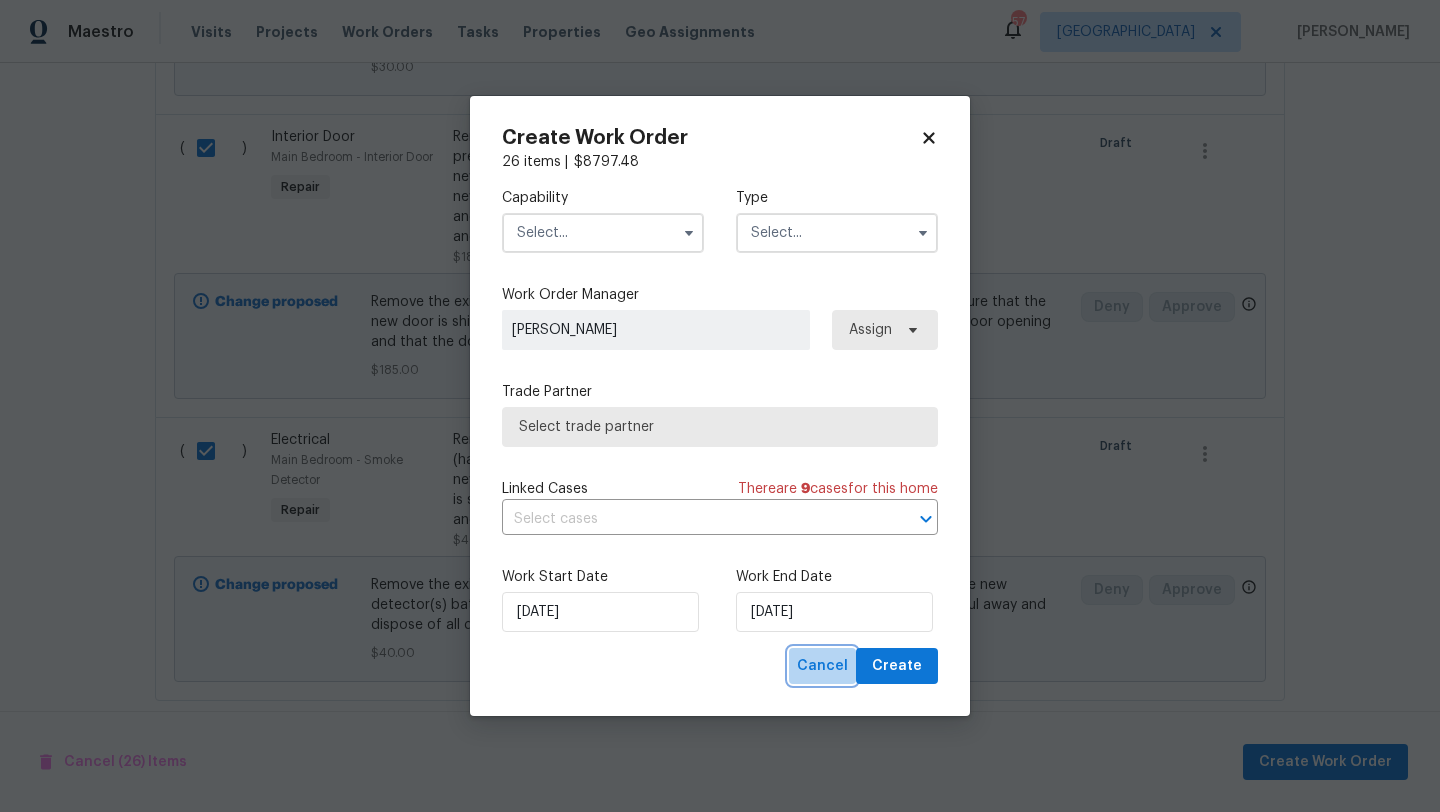 click on "Cancel" at bounding box center [822, 666] 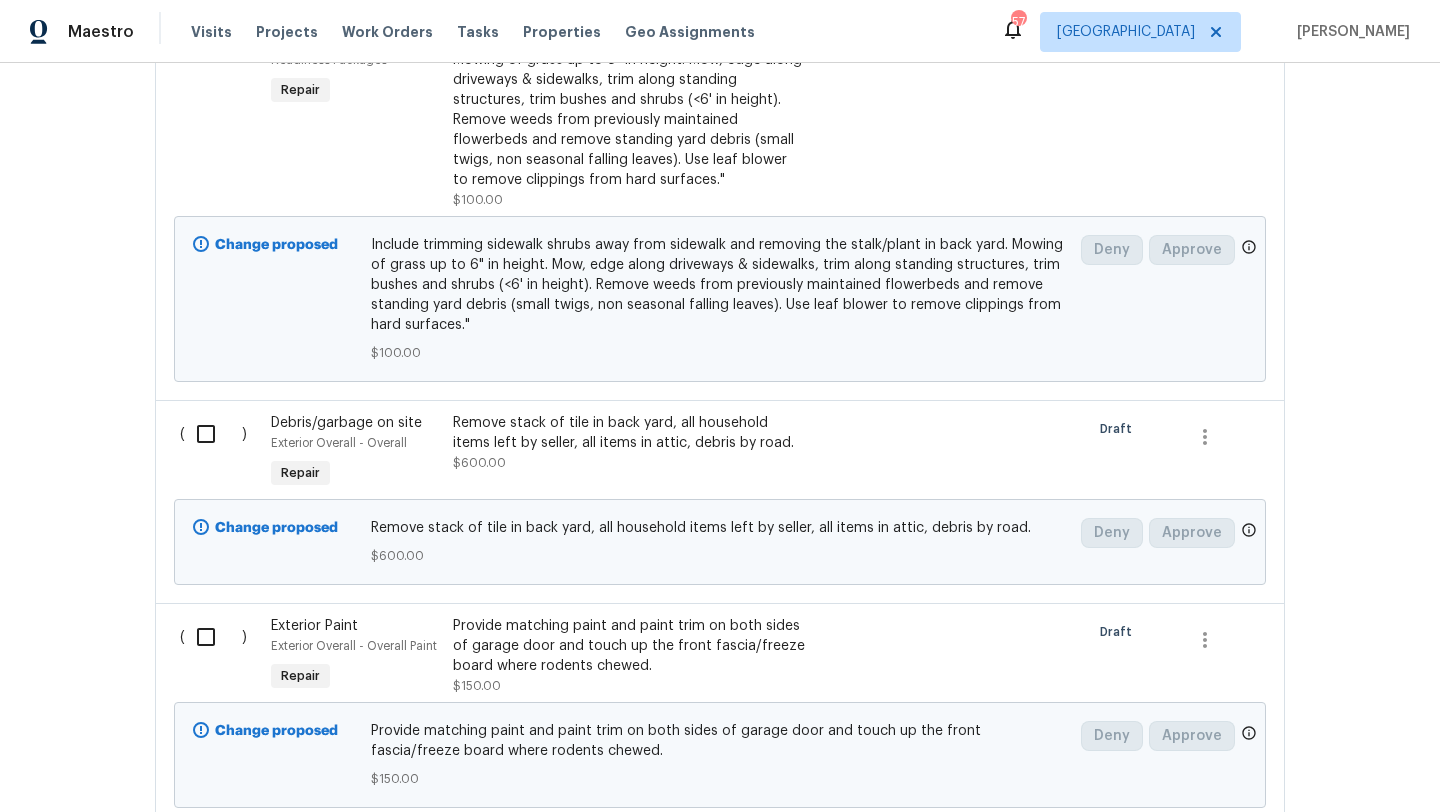 scroll, scrollTop: 866, scrollLeft: 0, axis: vertical 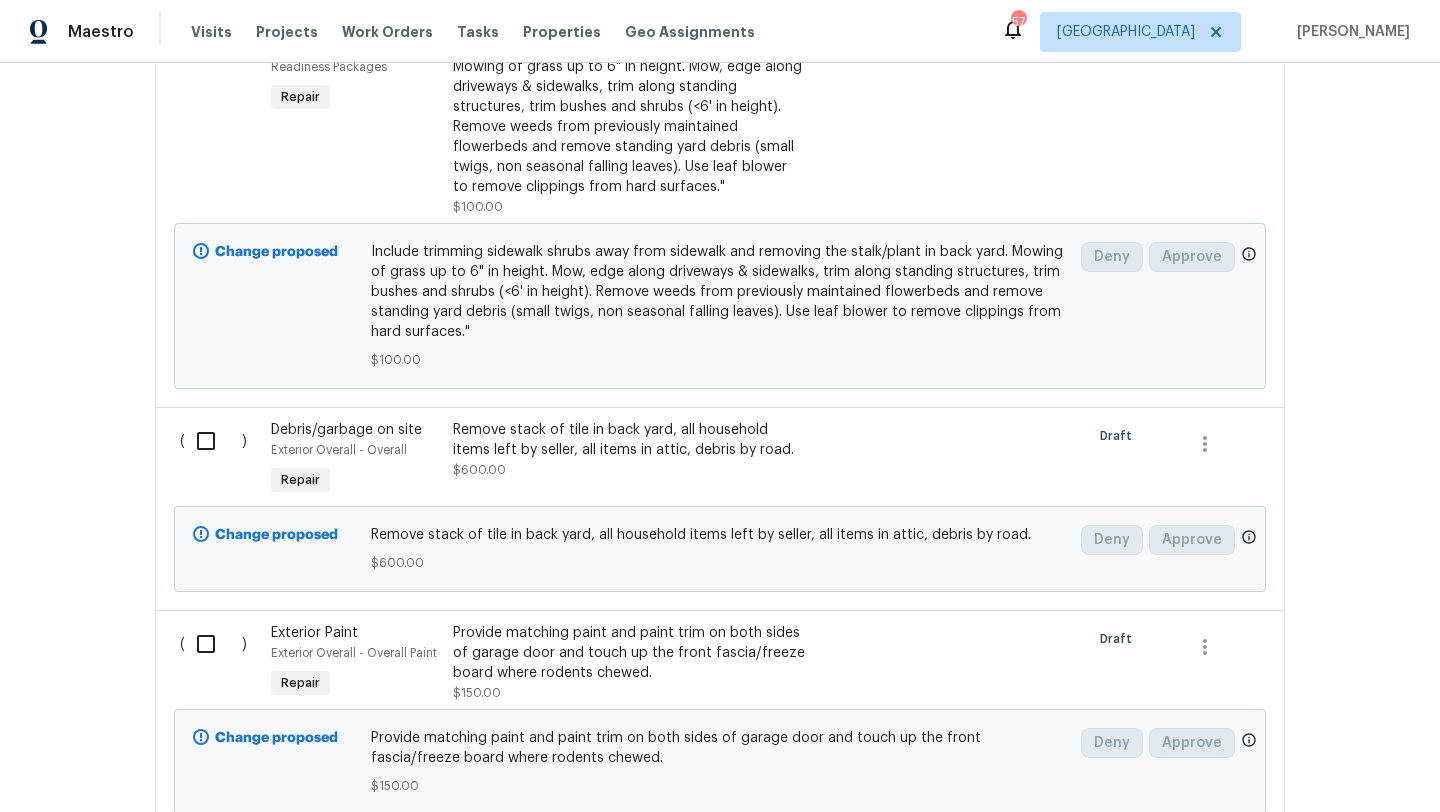 click on "Remove stack of tile in back yard, all household items left by seller, all items in attic, debris by road." at bounding box center (629, 440) 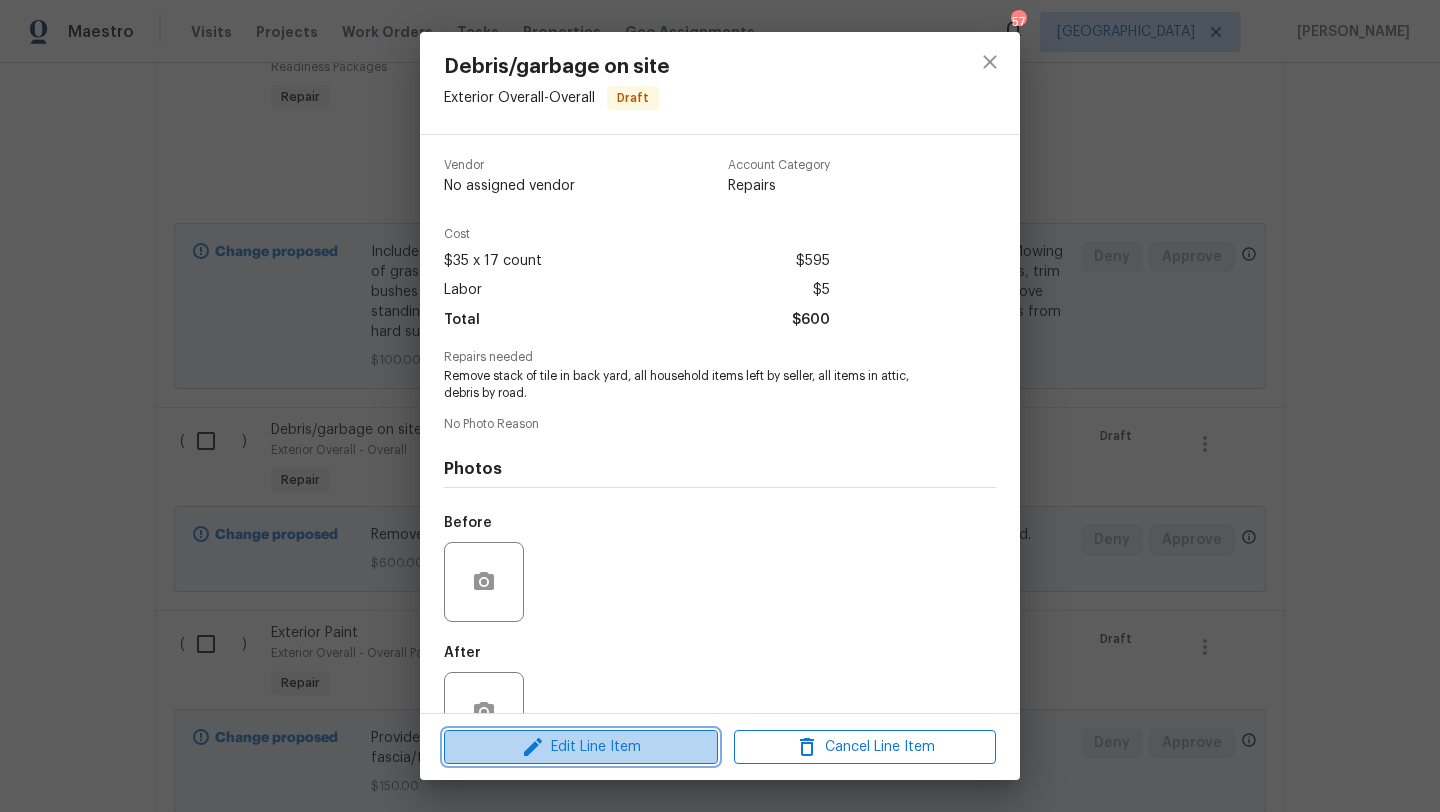 click on "Edit Line Item" at bounding box center (581, 747) 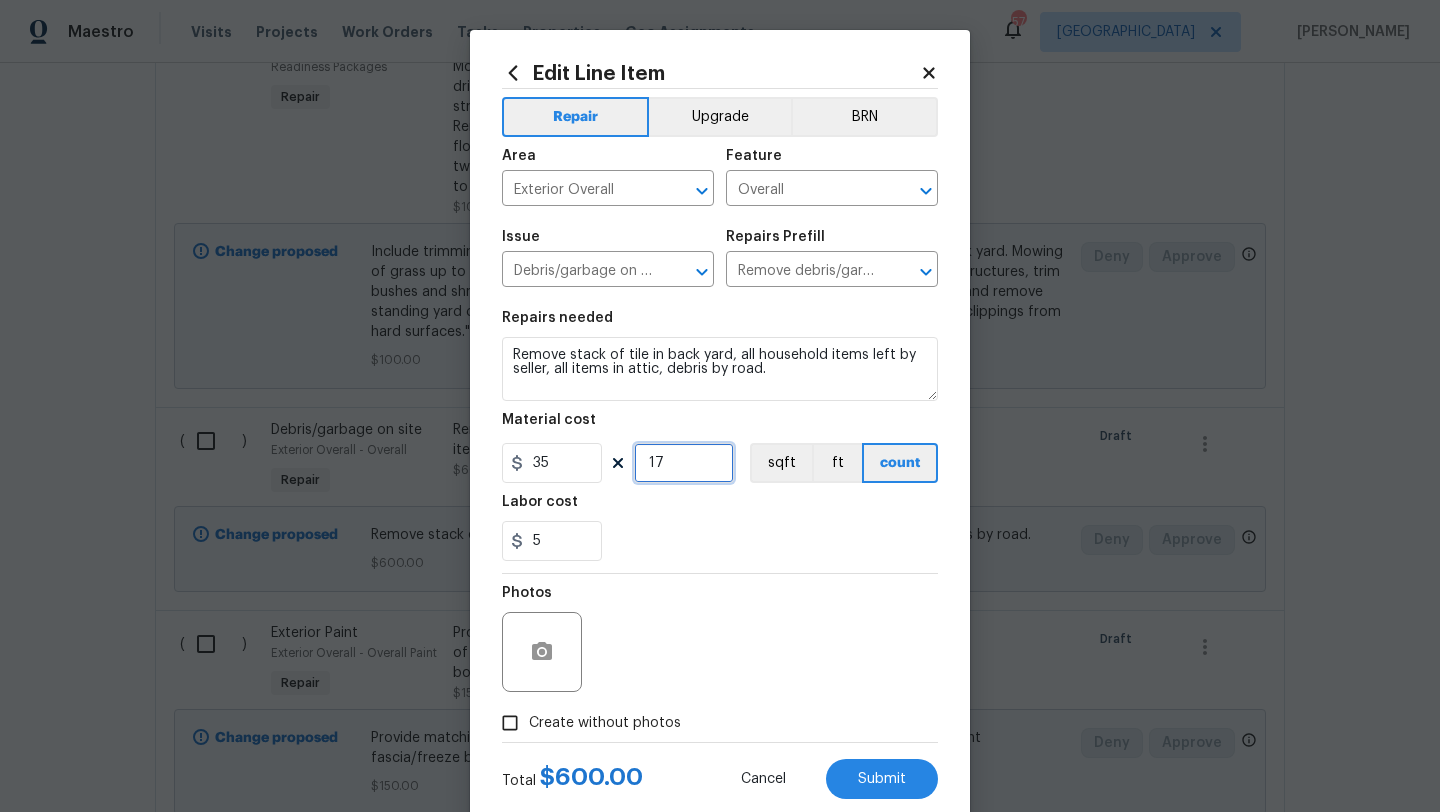 drag, startPoint x: 671, startPoint y: 464, endPoint x: 628, endPoint y: 471, distance: 43.56604 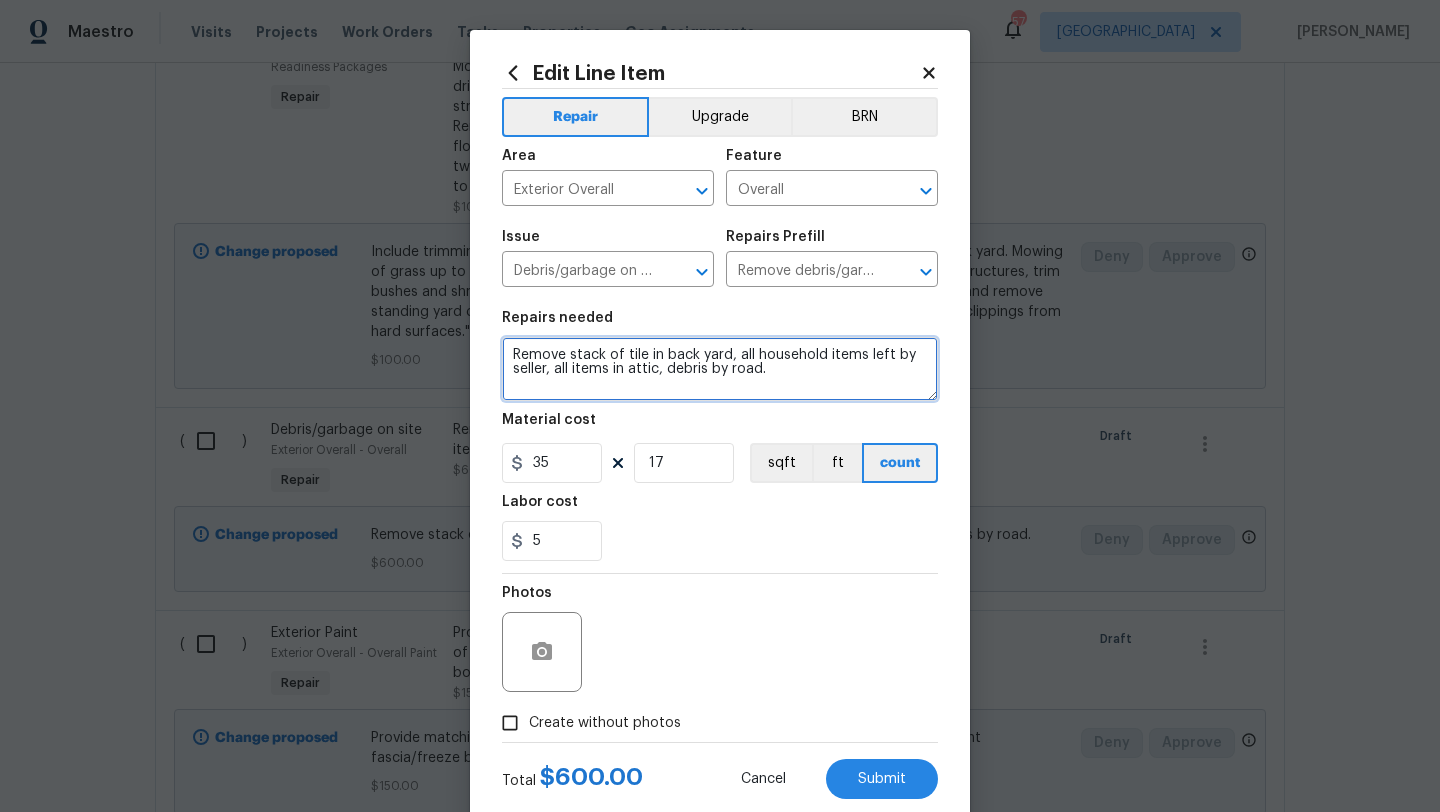 click on "Remove stack of tile in back yard, all household items left by seller, all items in attic, debris by road." at bounding box center (720, 369) 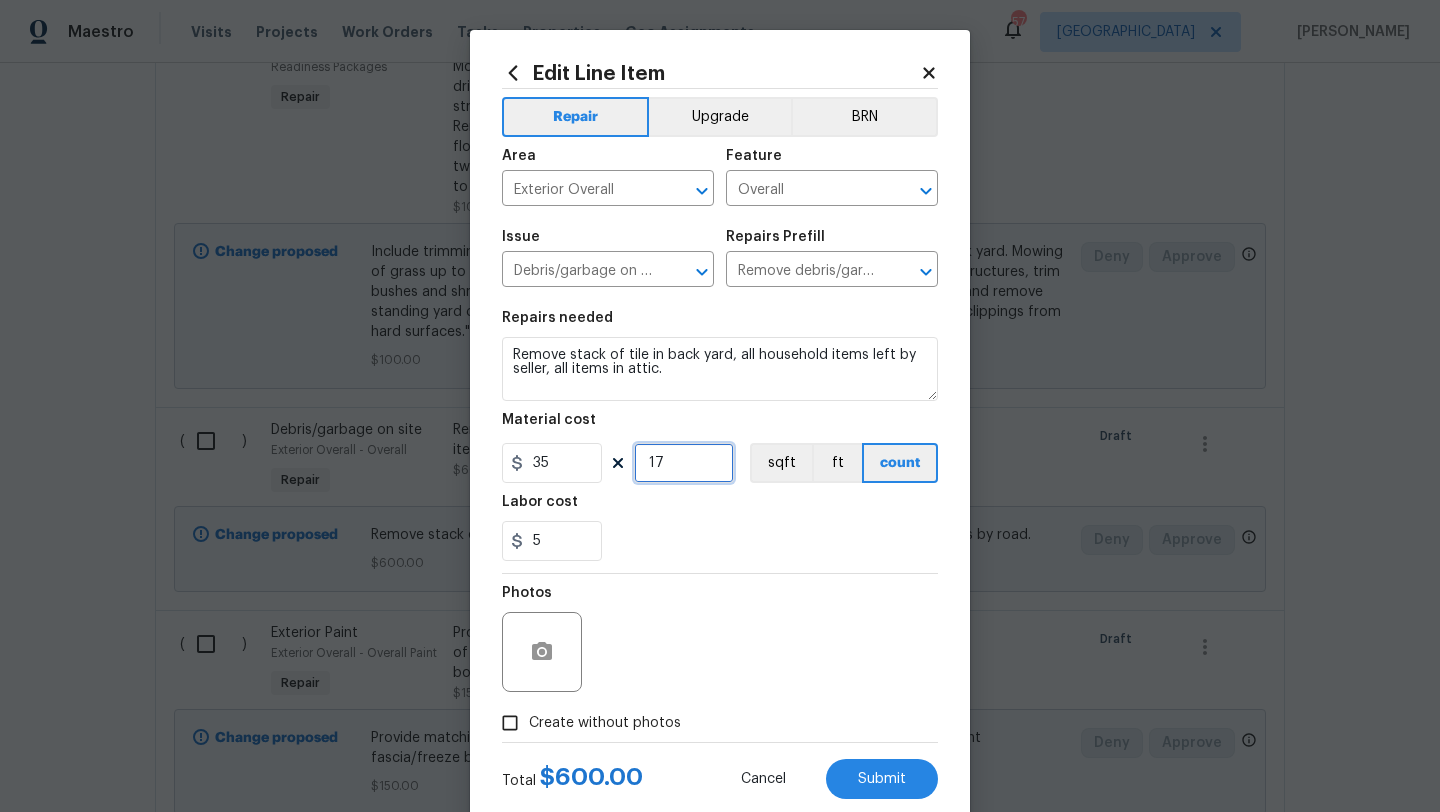 drag, startPoint x: 686, startPoint y: 466, endPoint x: 641, endPoint y: 464, distance: 45.044422 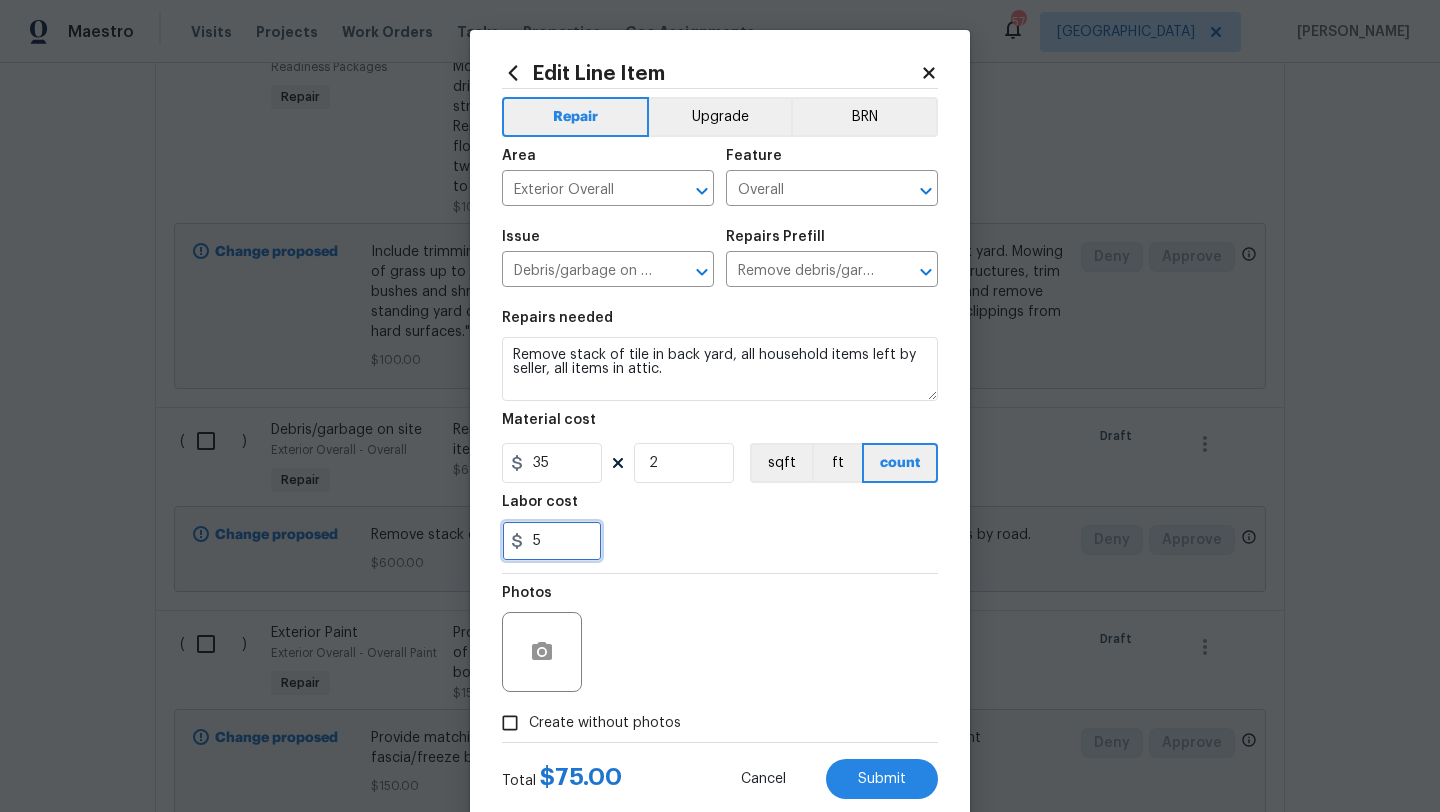 drag, startPoint x: 552, startPoint y: 544, endPoint x: 502, endPoint y: 544, distance: 50 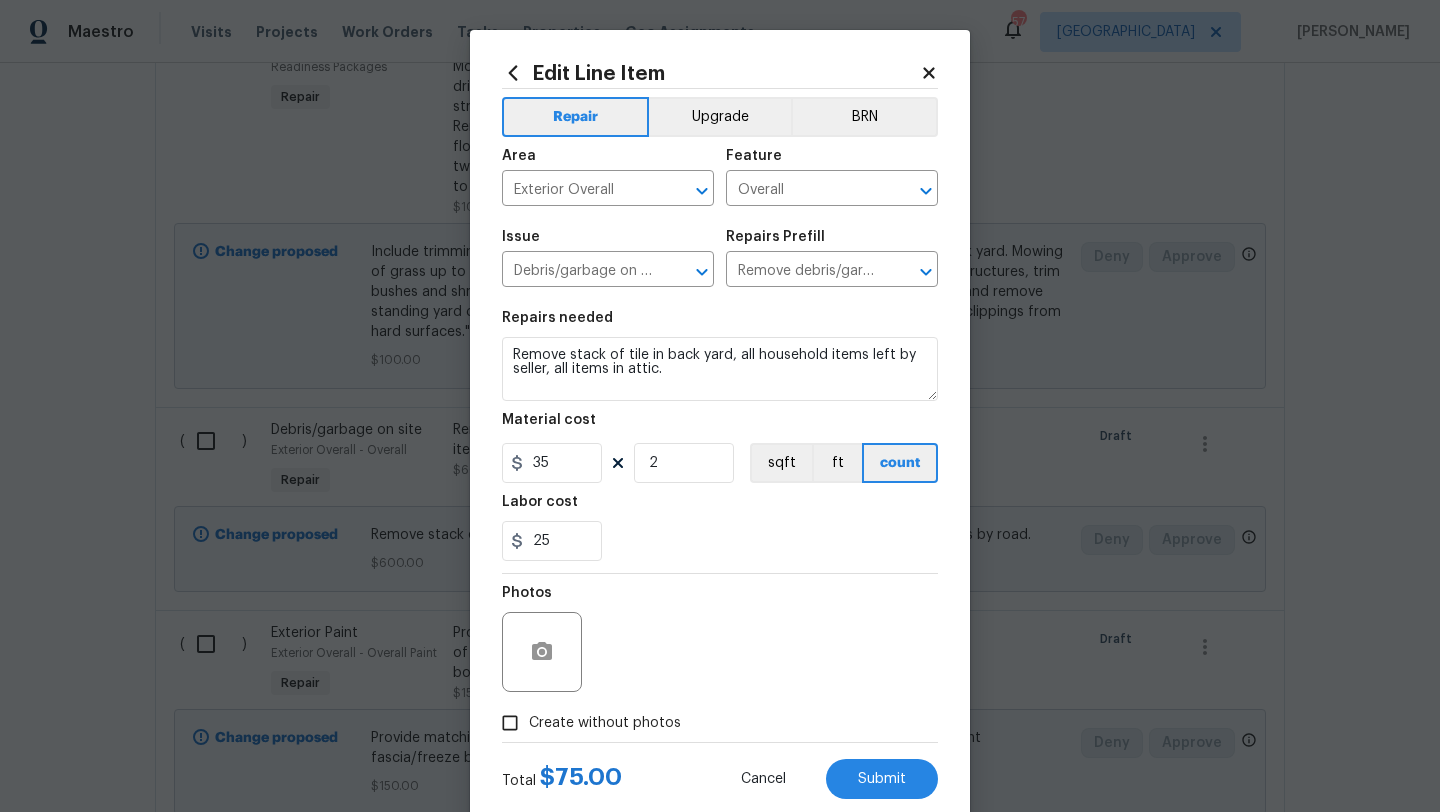 click on "Photos" at bounding box center [720, 639] 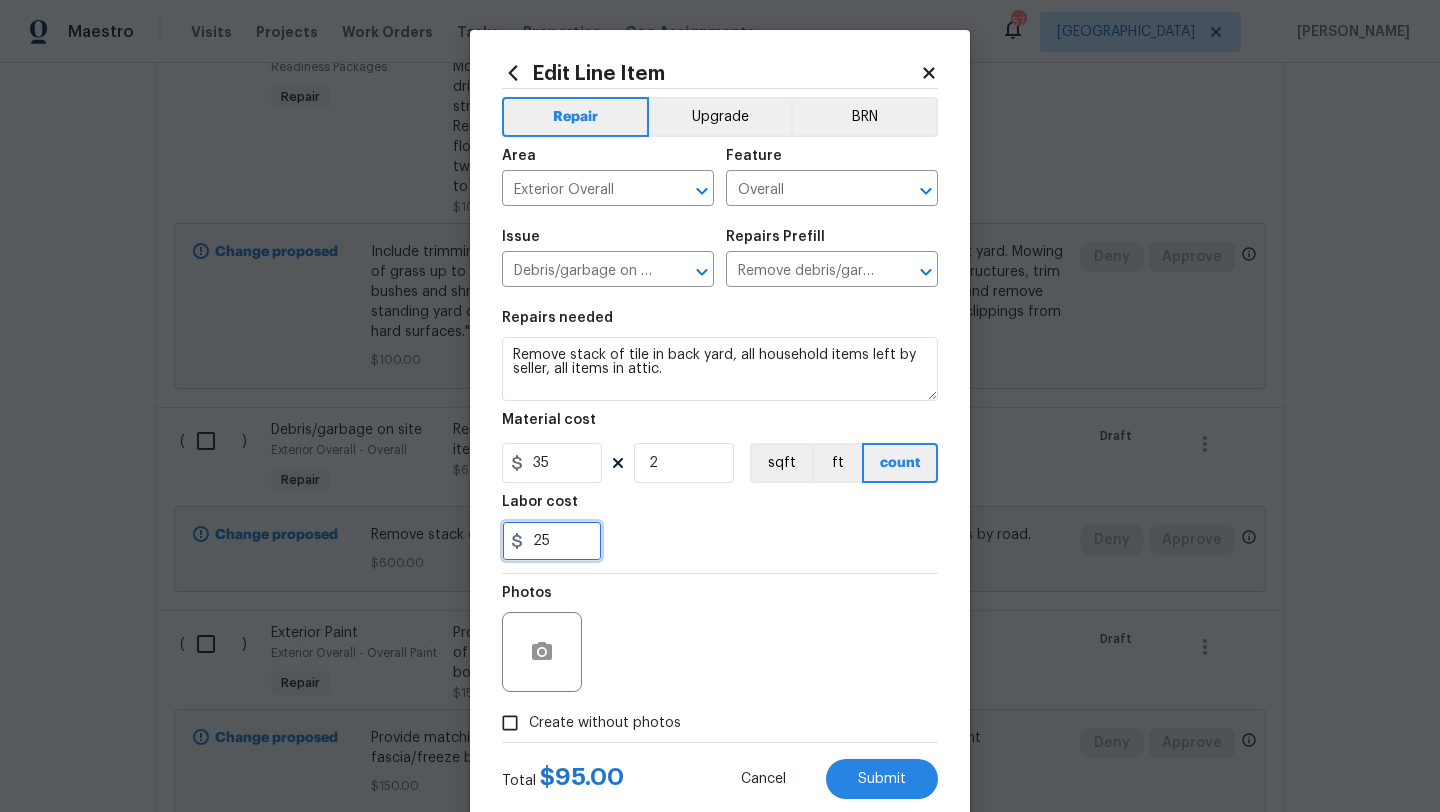 drag, startPoint x: 560, startPoint y: 548, endPoint x: 456, endPoint y: 551, distance: 104.04326 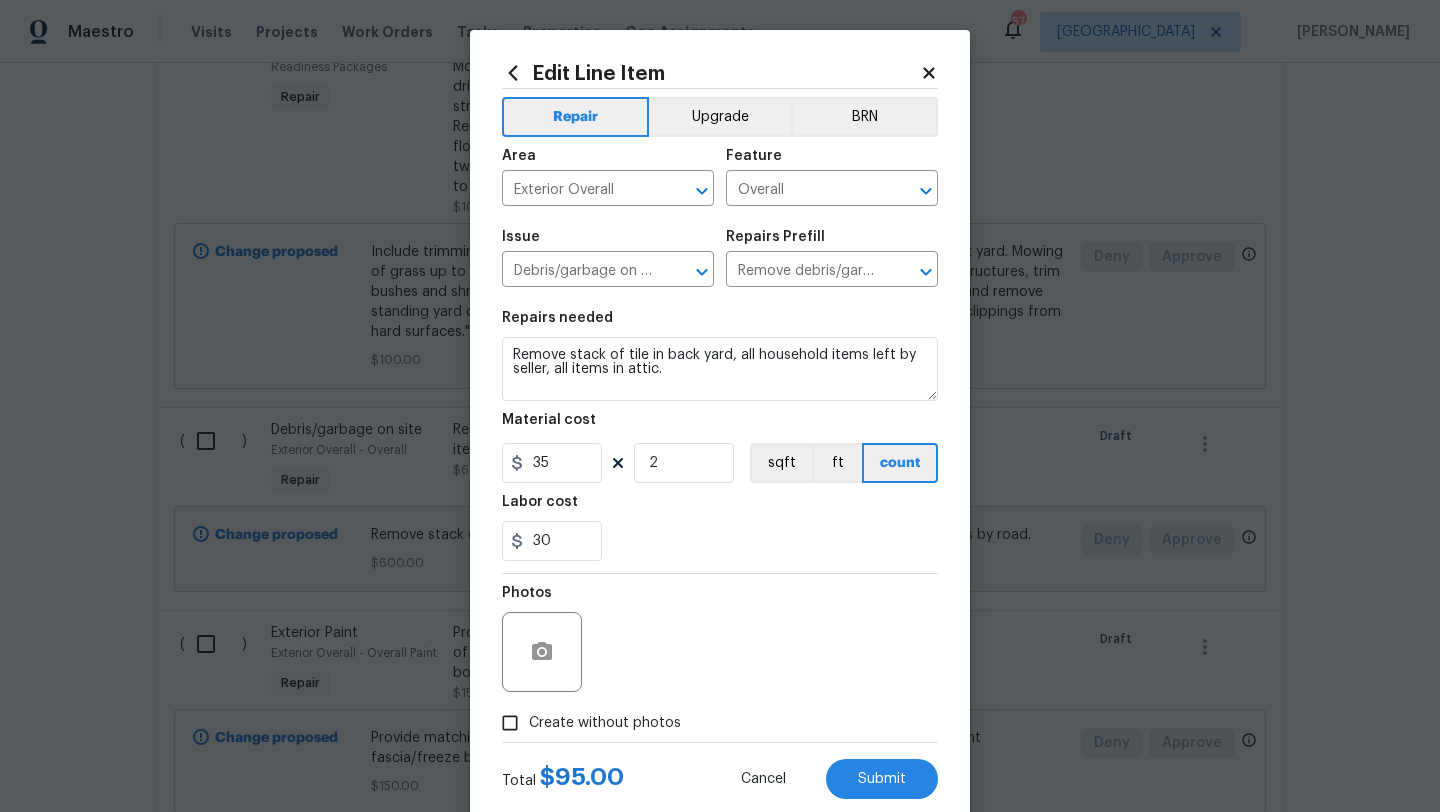click on "Photos" at bounding box center (720, 639) 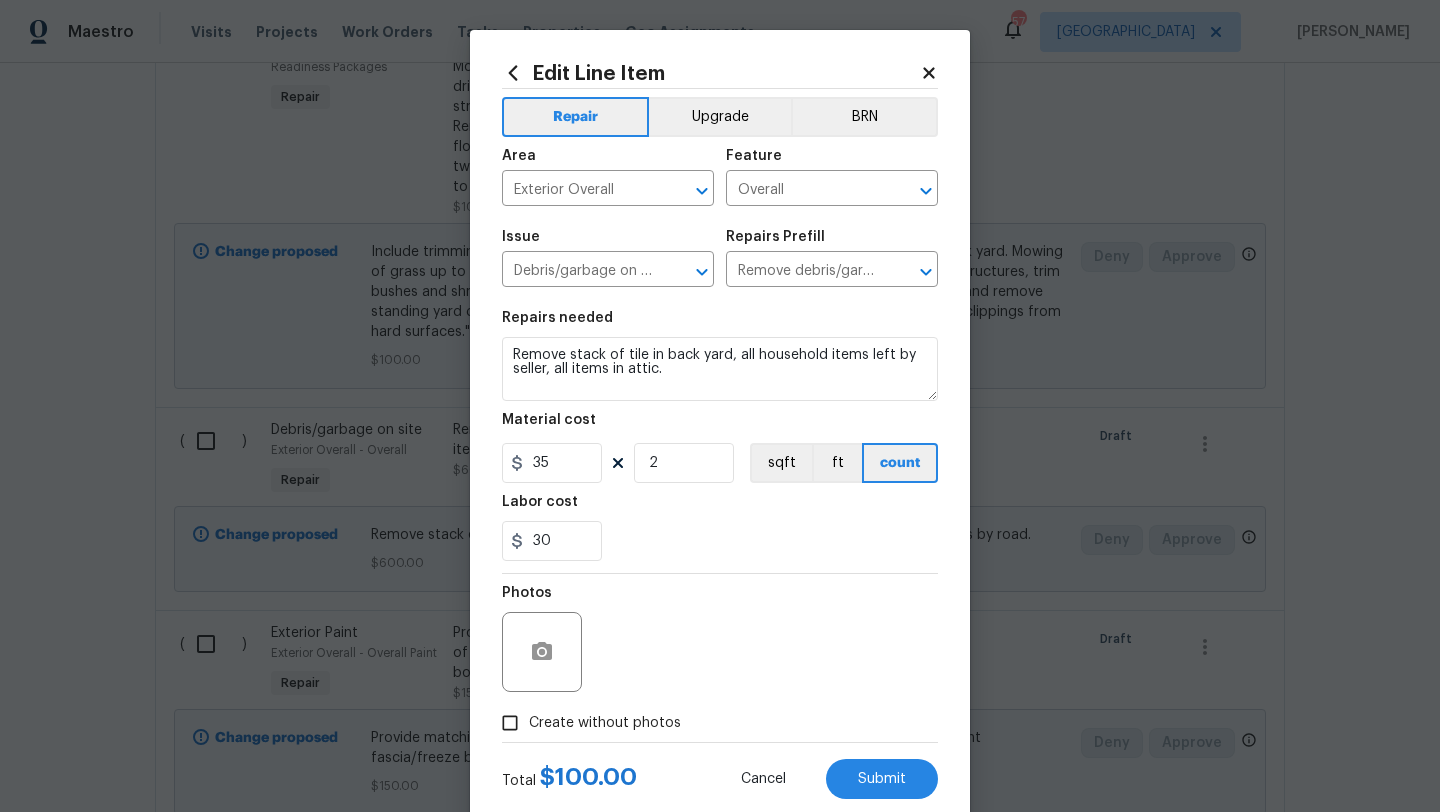 click on "Create without photos" at bounding box center (605, 723) 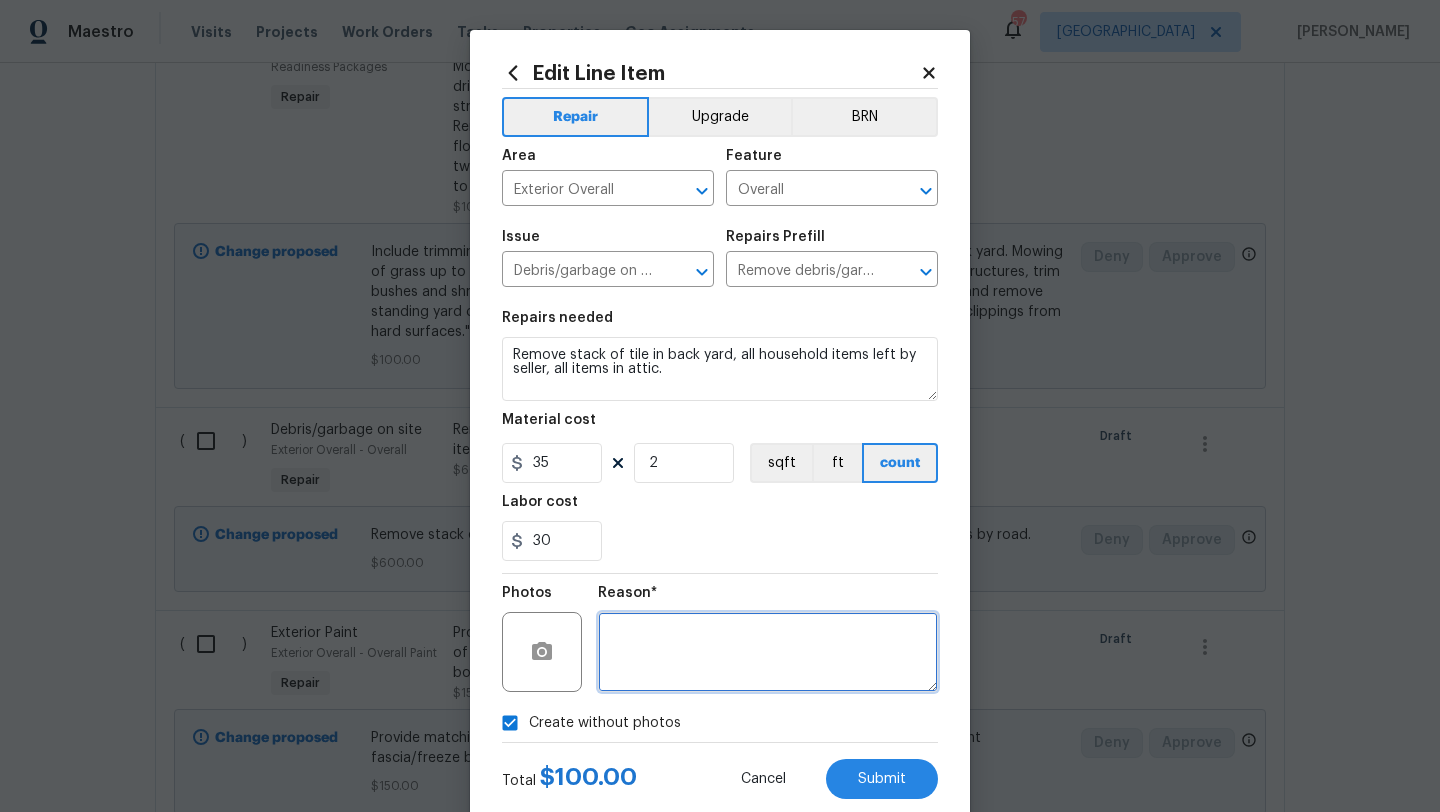click at bounding box center (768, 652) 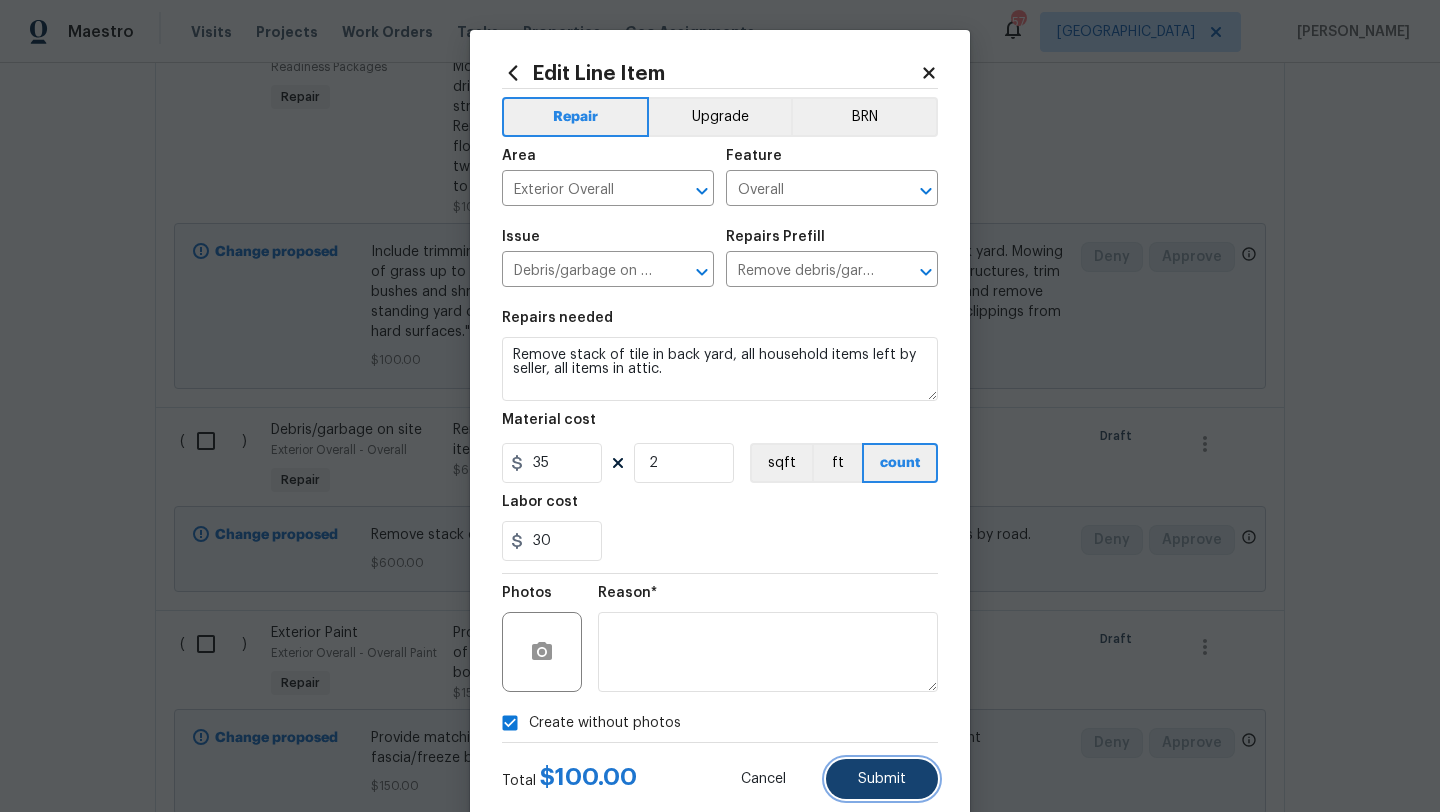 click on "Submit" at bounding box center (882, 779) 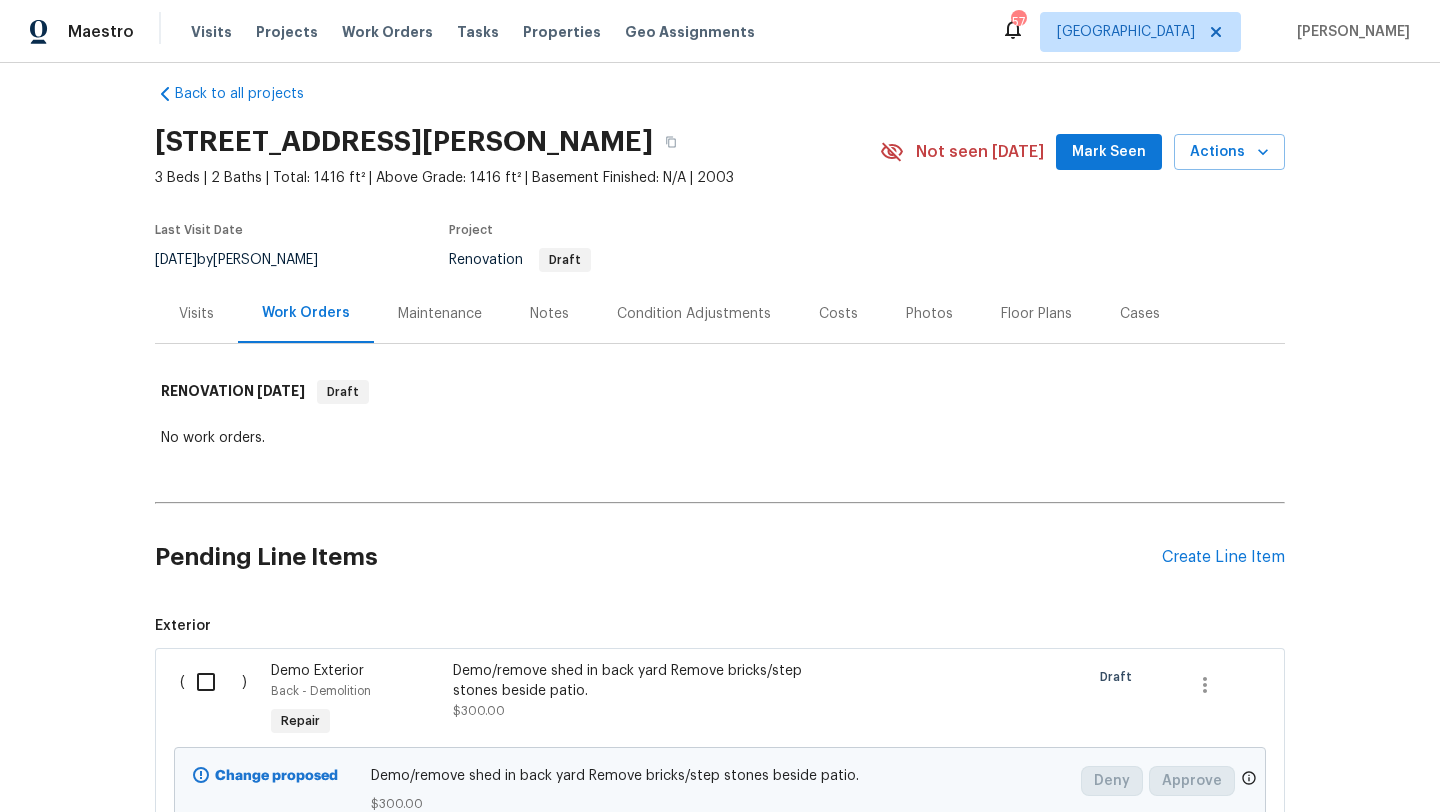 scroll, scrollTop: 0, scrollLeft: 0, axis: both 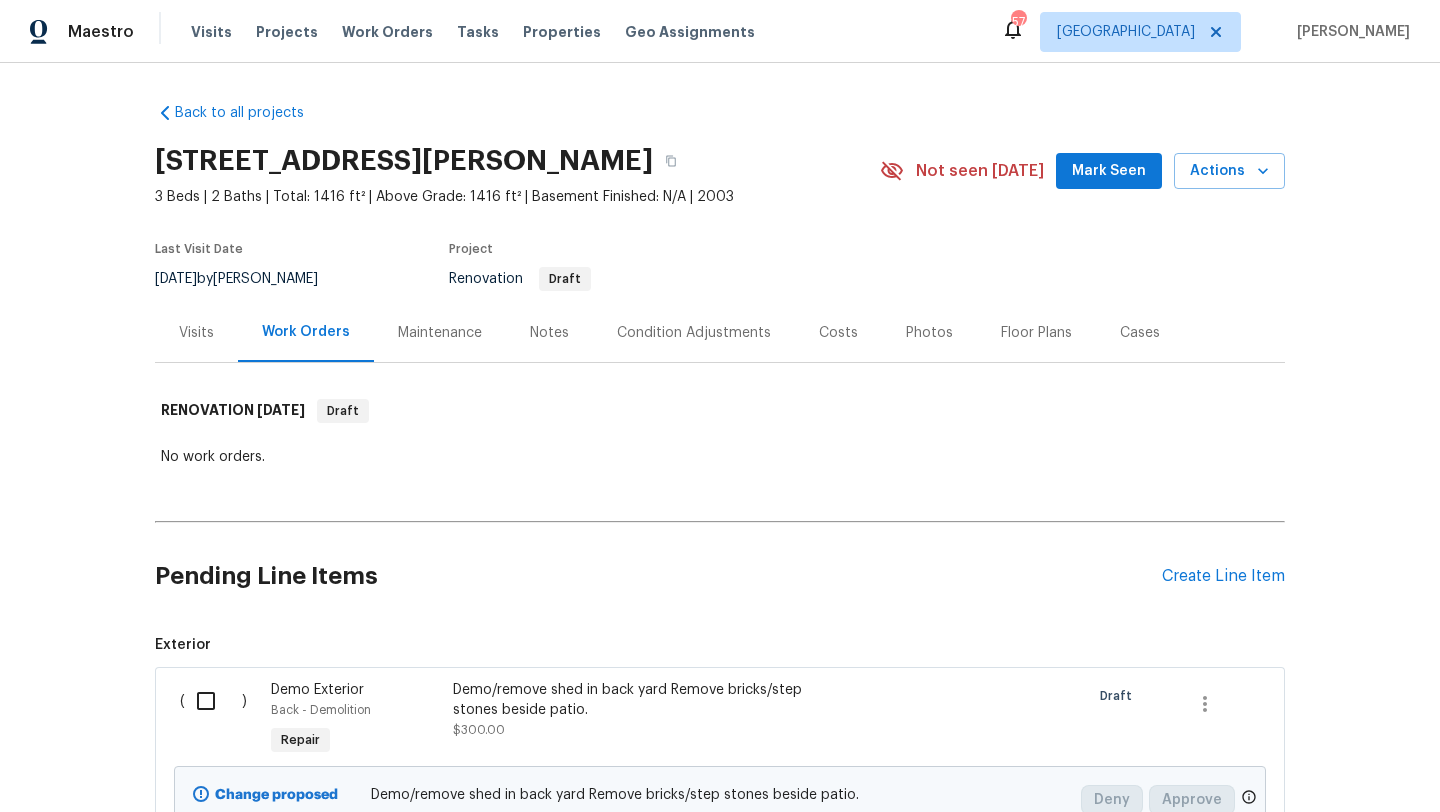click at bounding box center (213, 701) 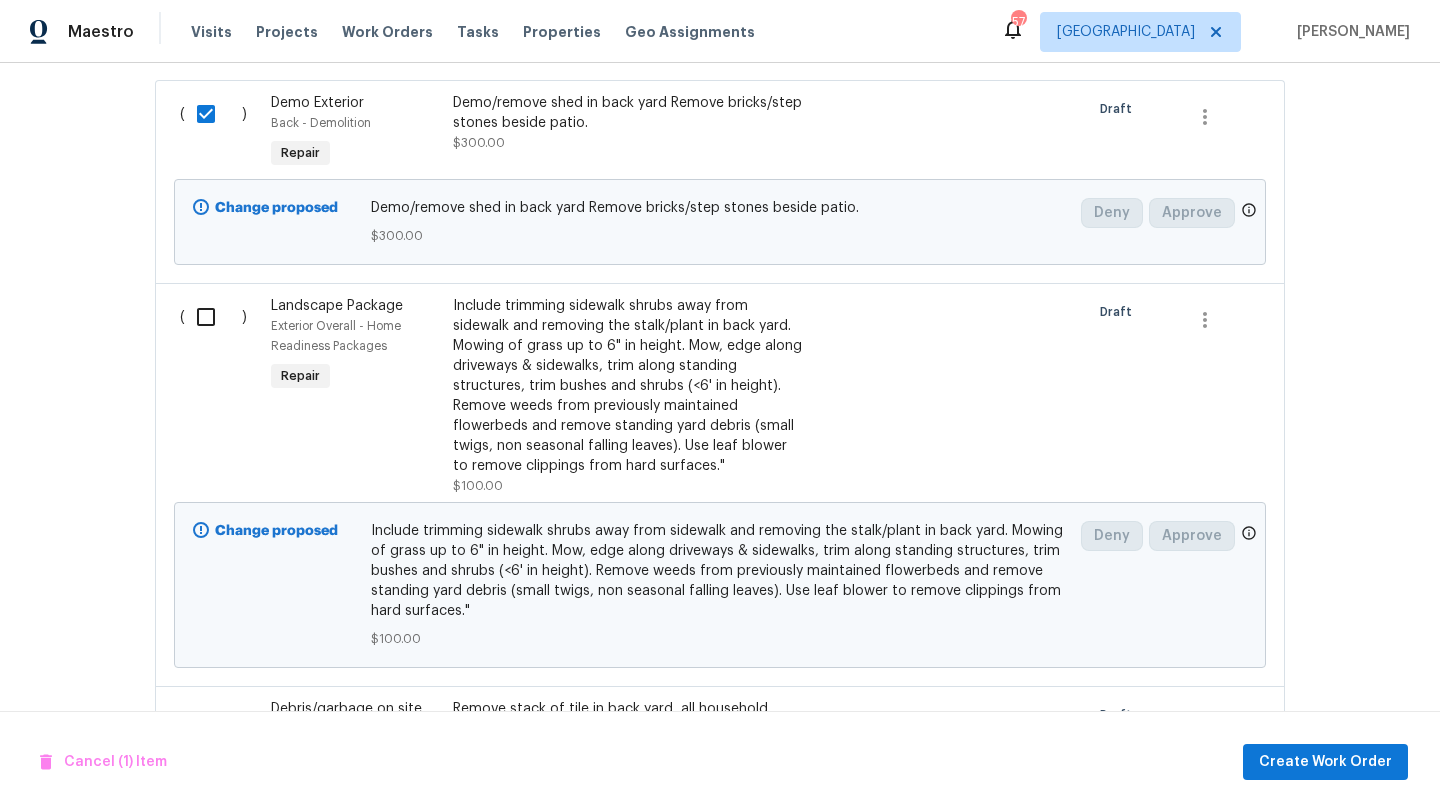 scroll, scrollTop: 728, scrollLeft: 0, axis: vertical 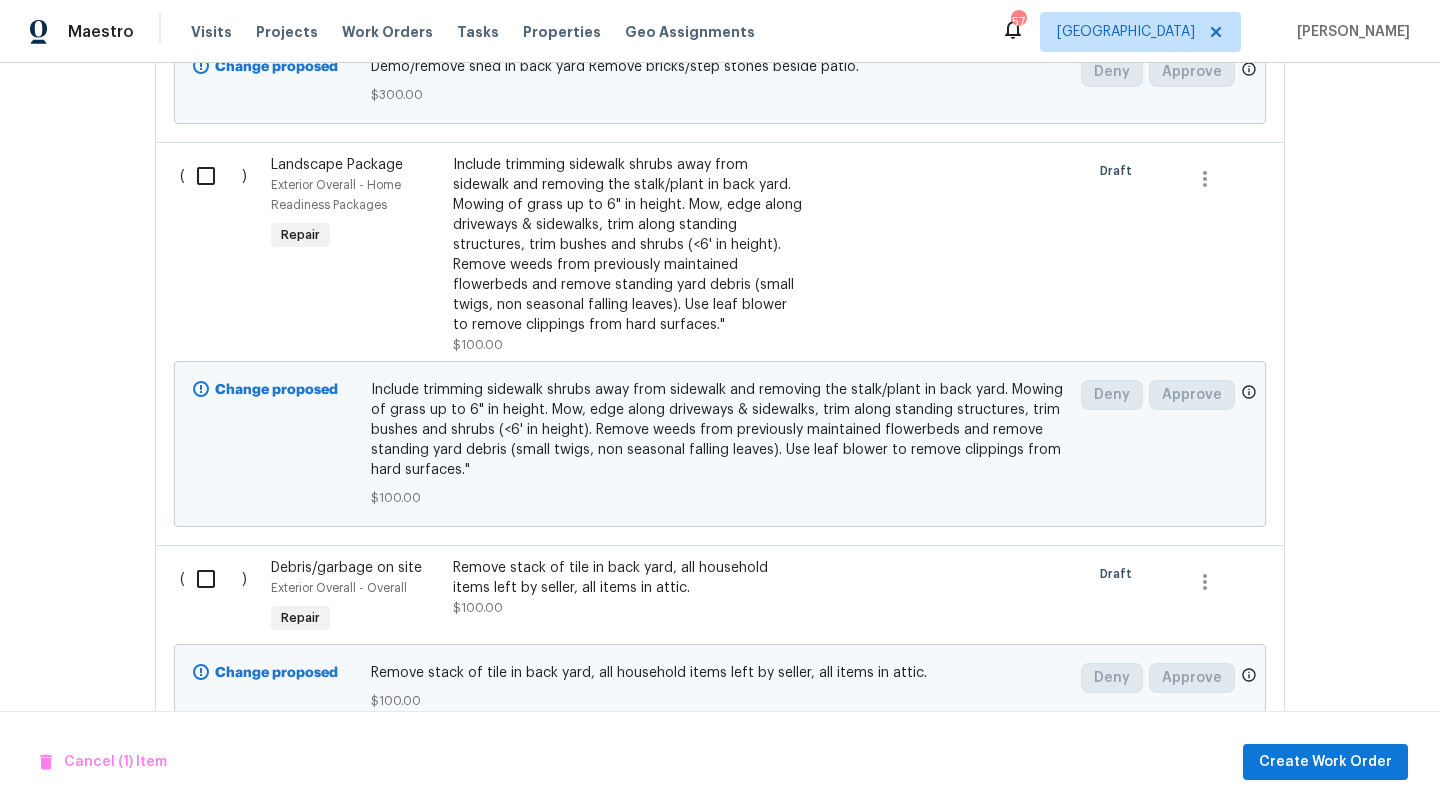 click at bounding box center (213, 176) 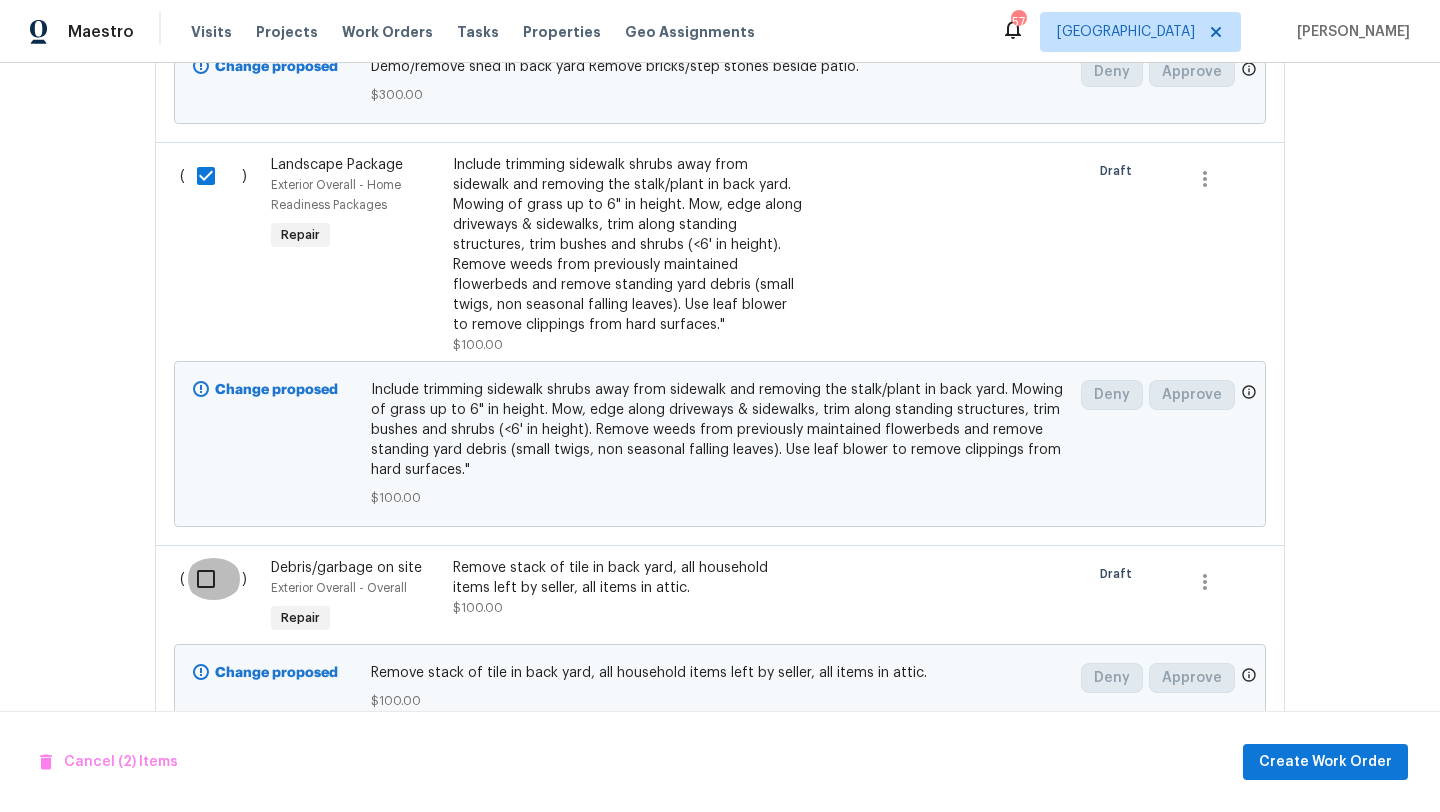 click at bounding box center (213, 579) 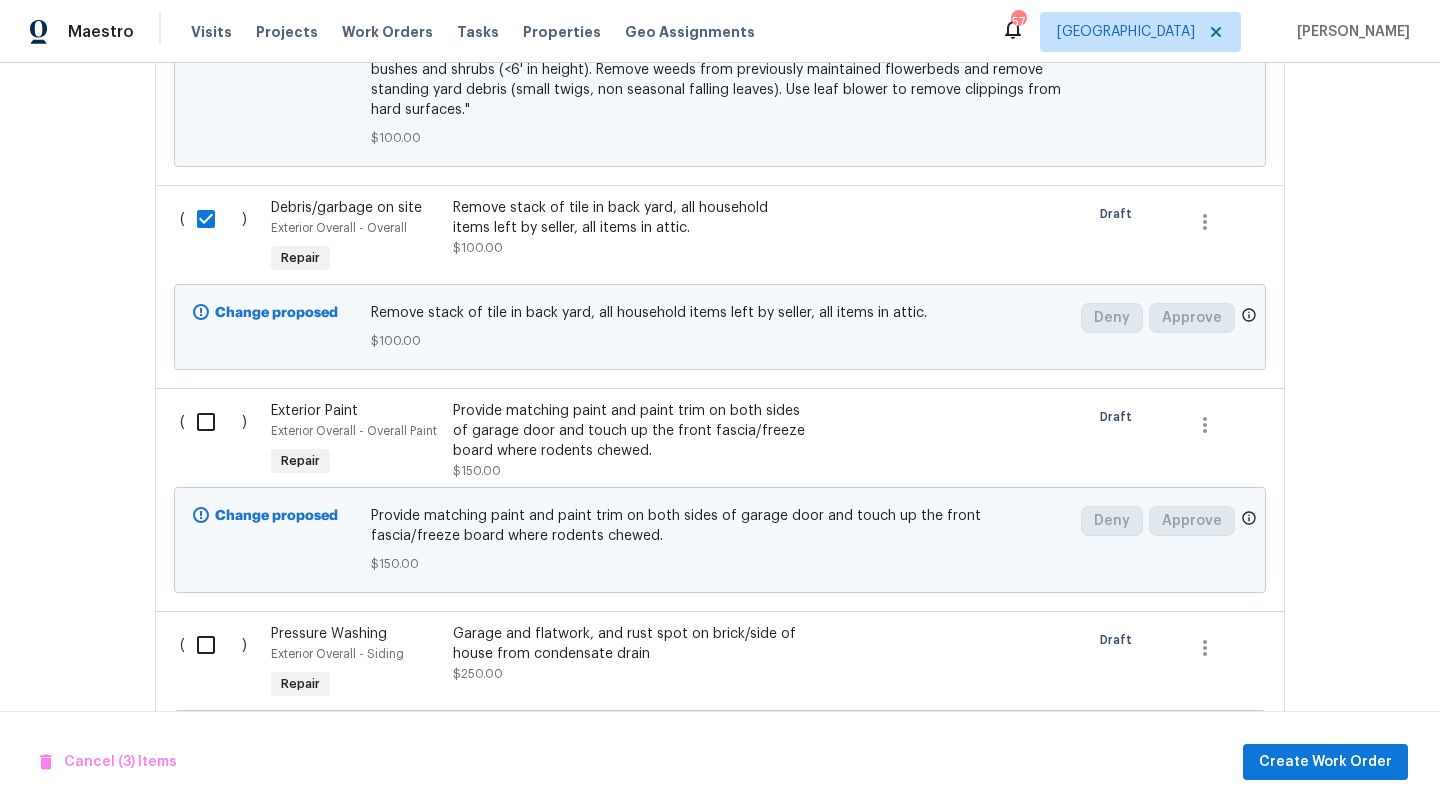 scroll, scrollTop: 1090, scrollLeft: 0, axis: vertical 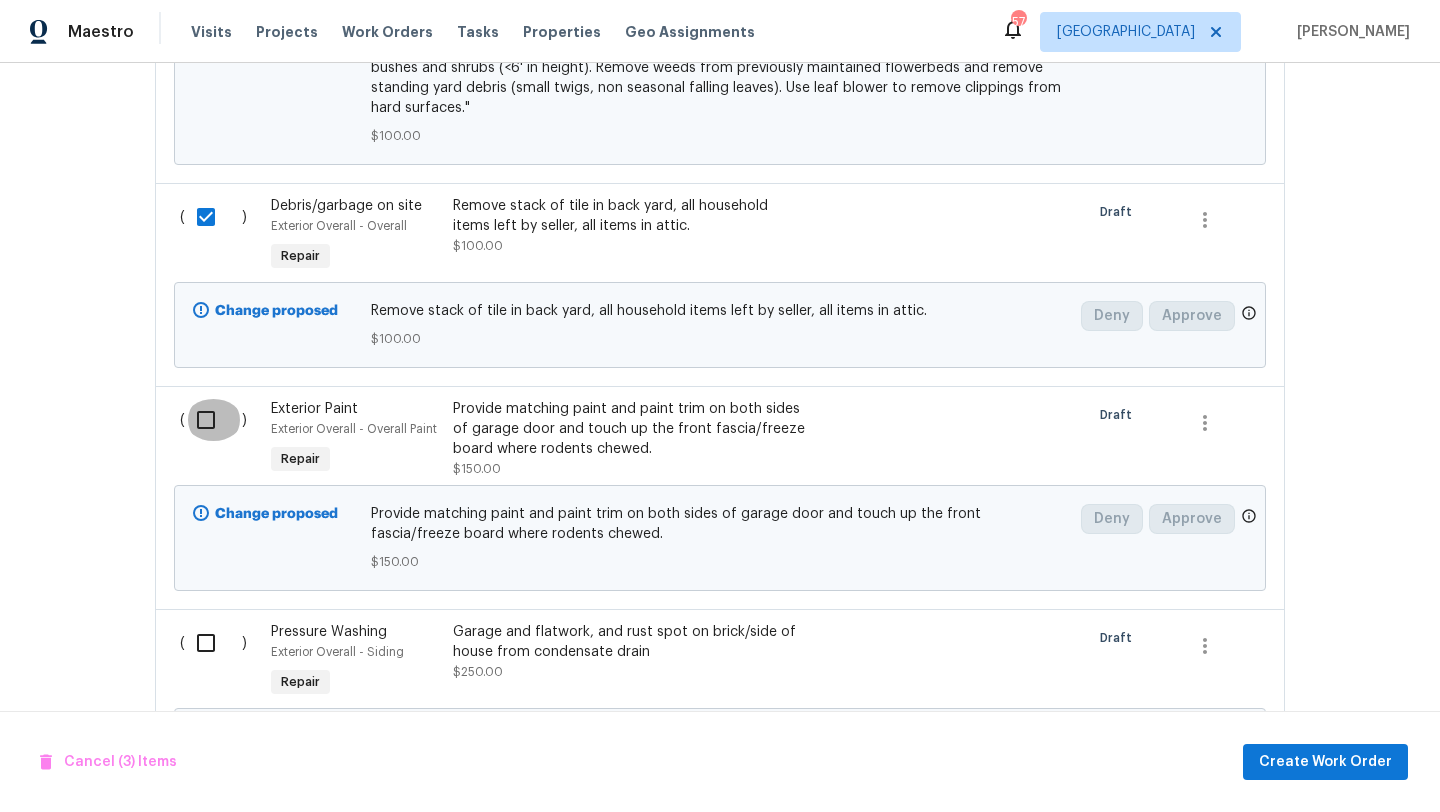 click at bounding box center [213, 420] 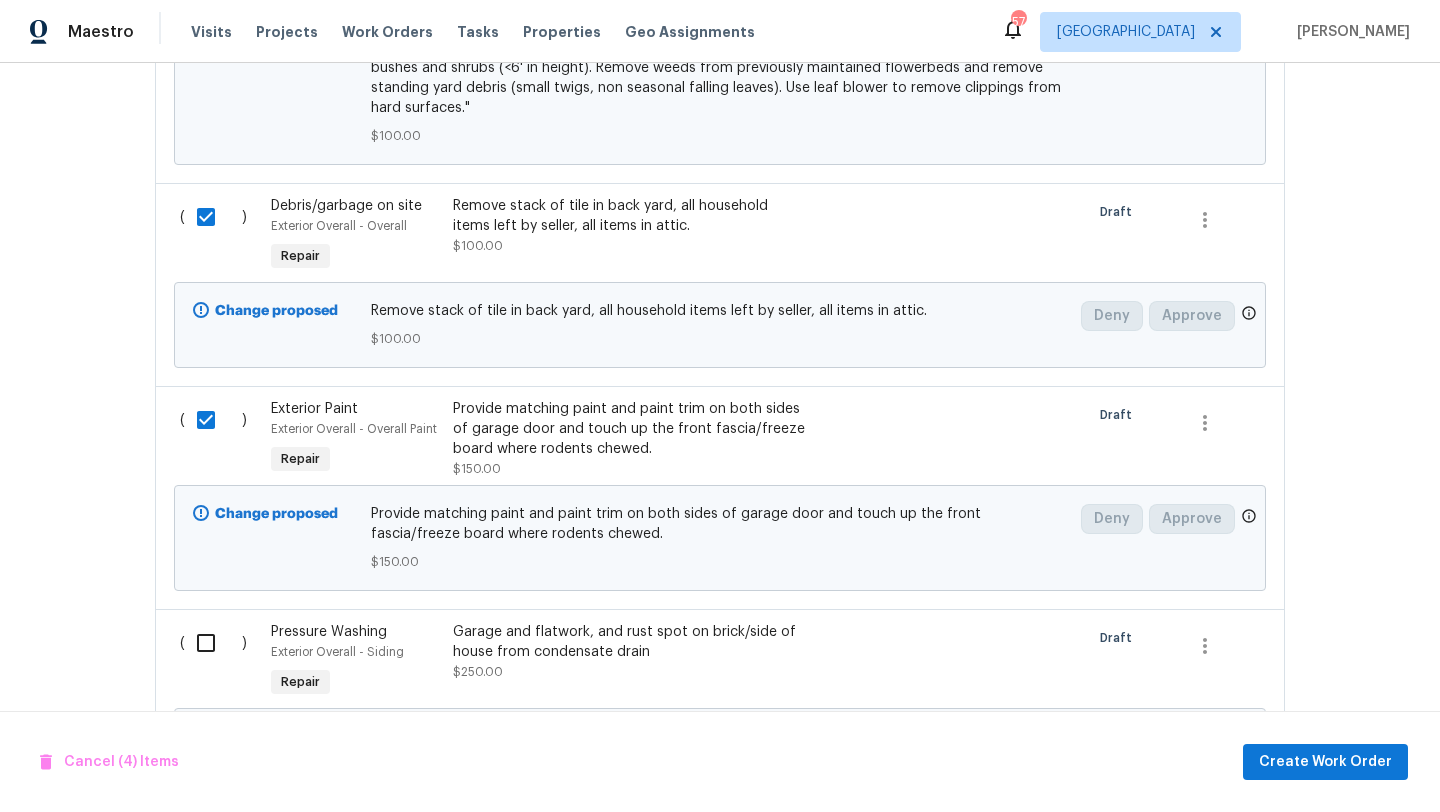 click at bounding box center (213, 643) 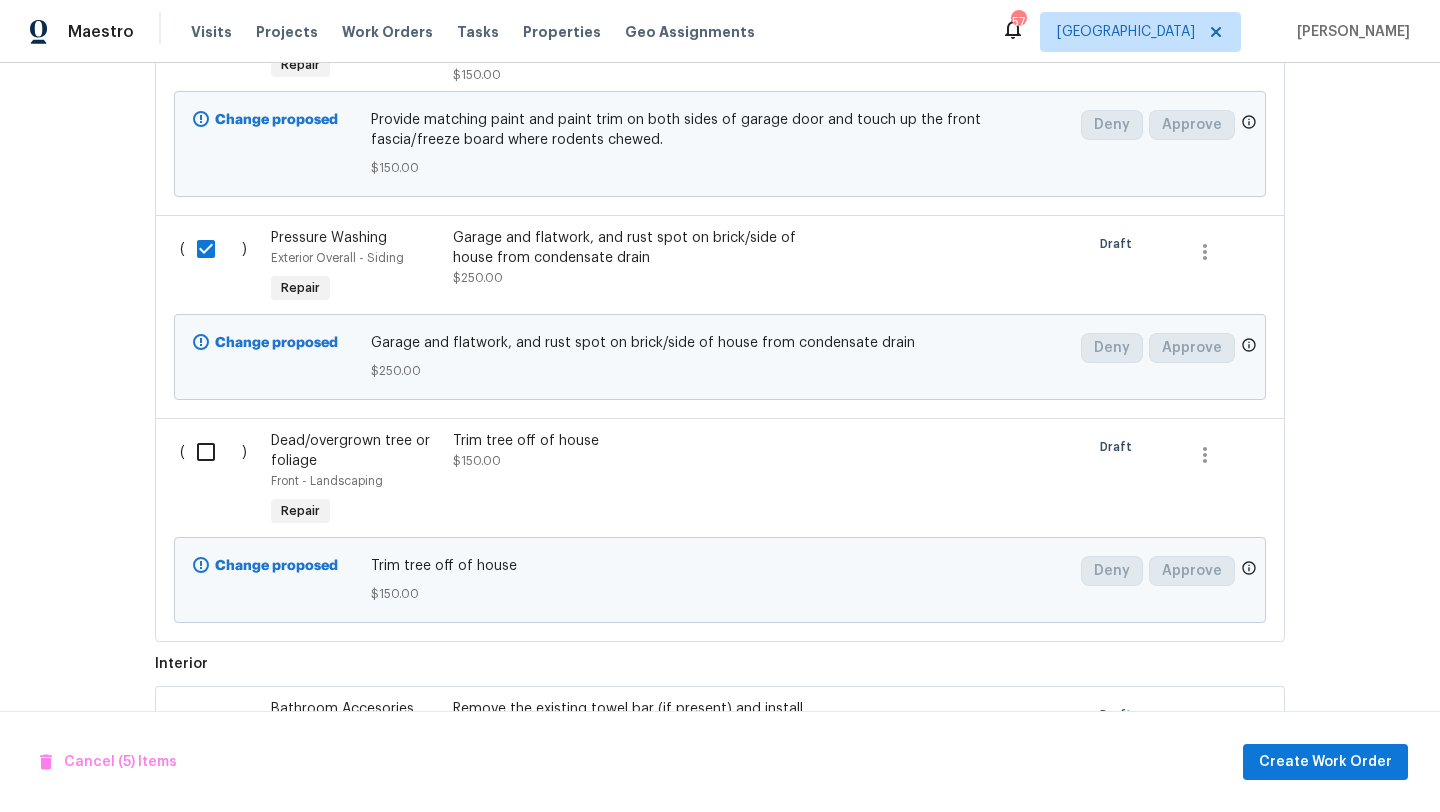 scroll, scrollTop: 1506, scrollLeft: 0, axis: vertical 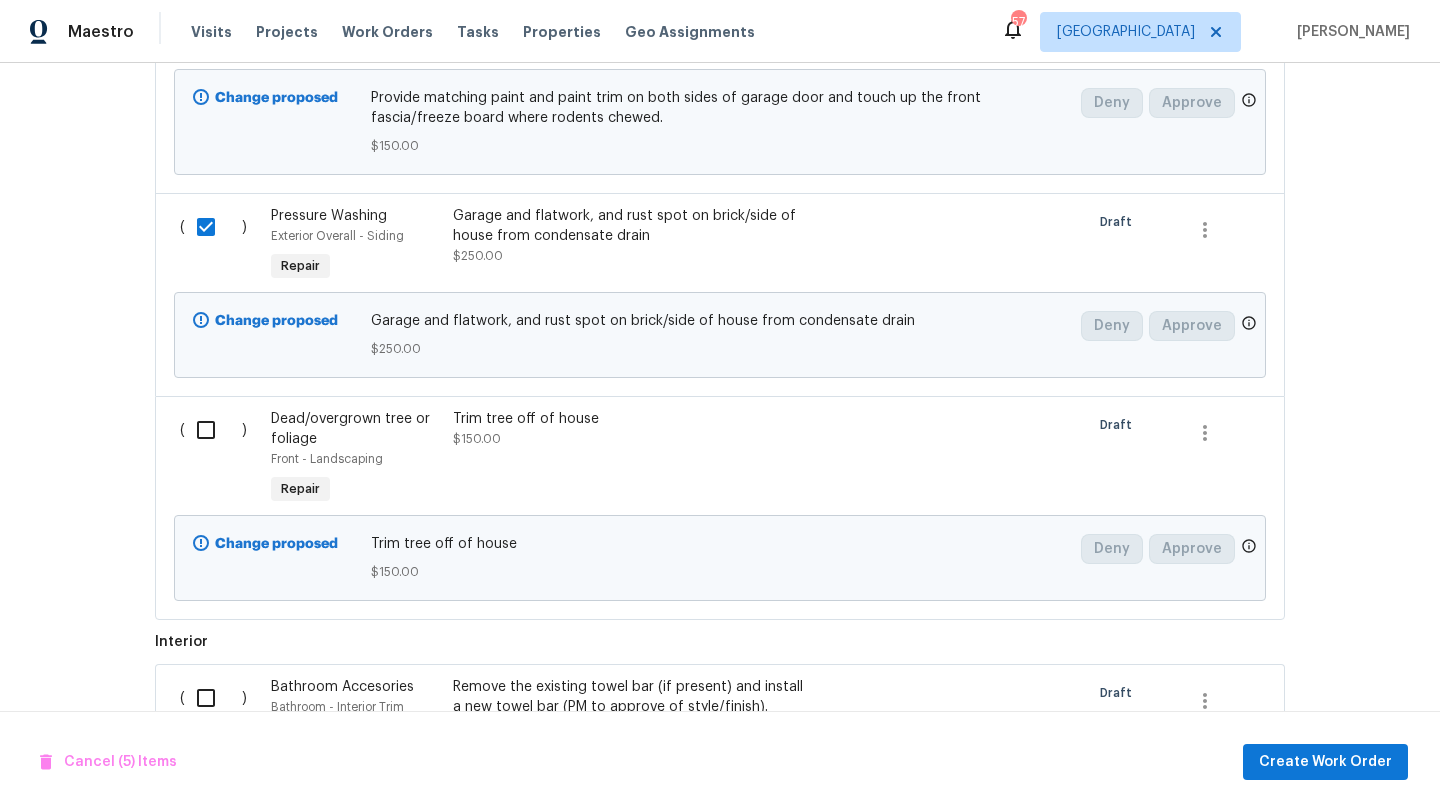 click at bounding box center [213, 430] 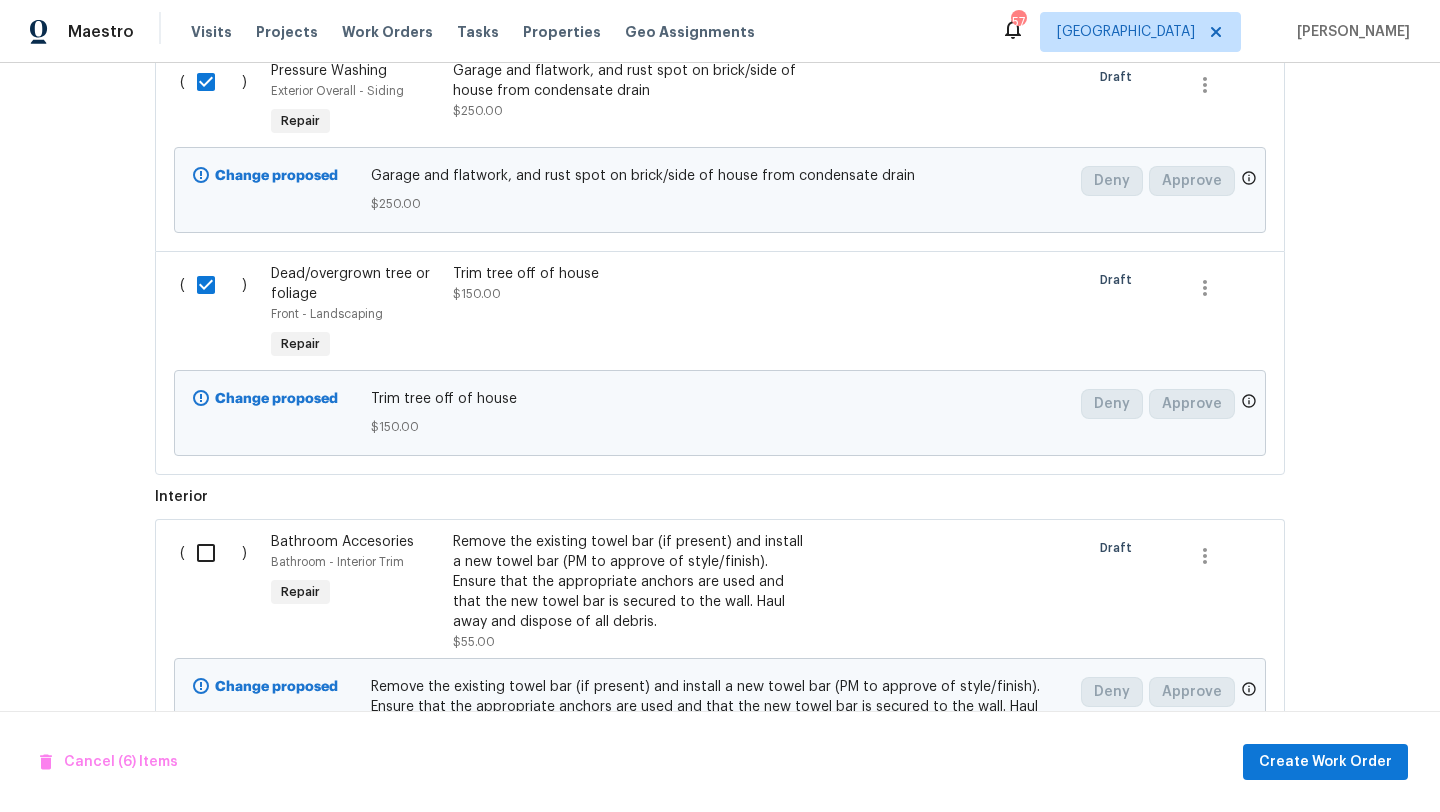 scroll, scrollTop: 1757, scrollLeft: 0, axis: vertical 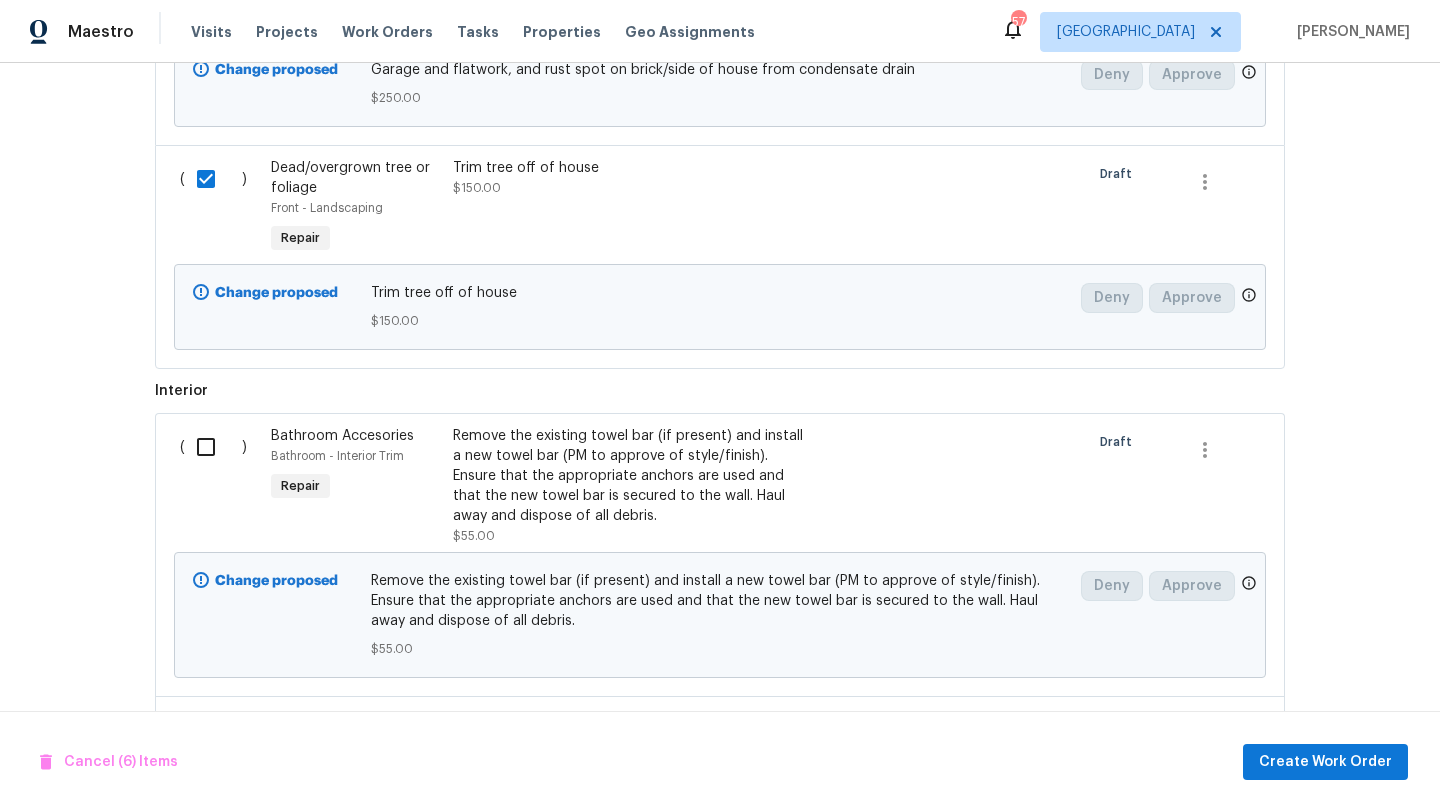 click at bounding box center [213, 447] 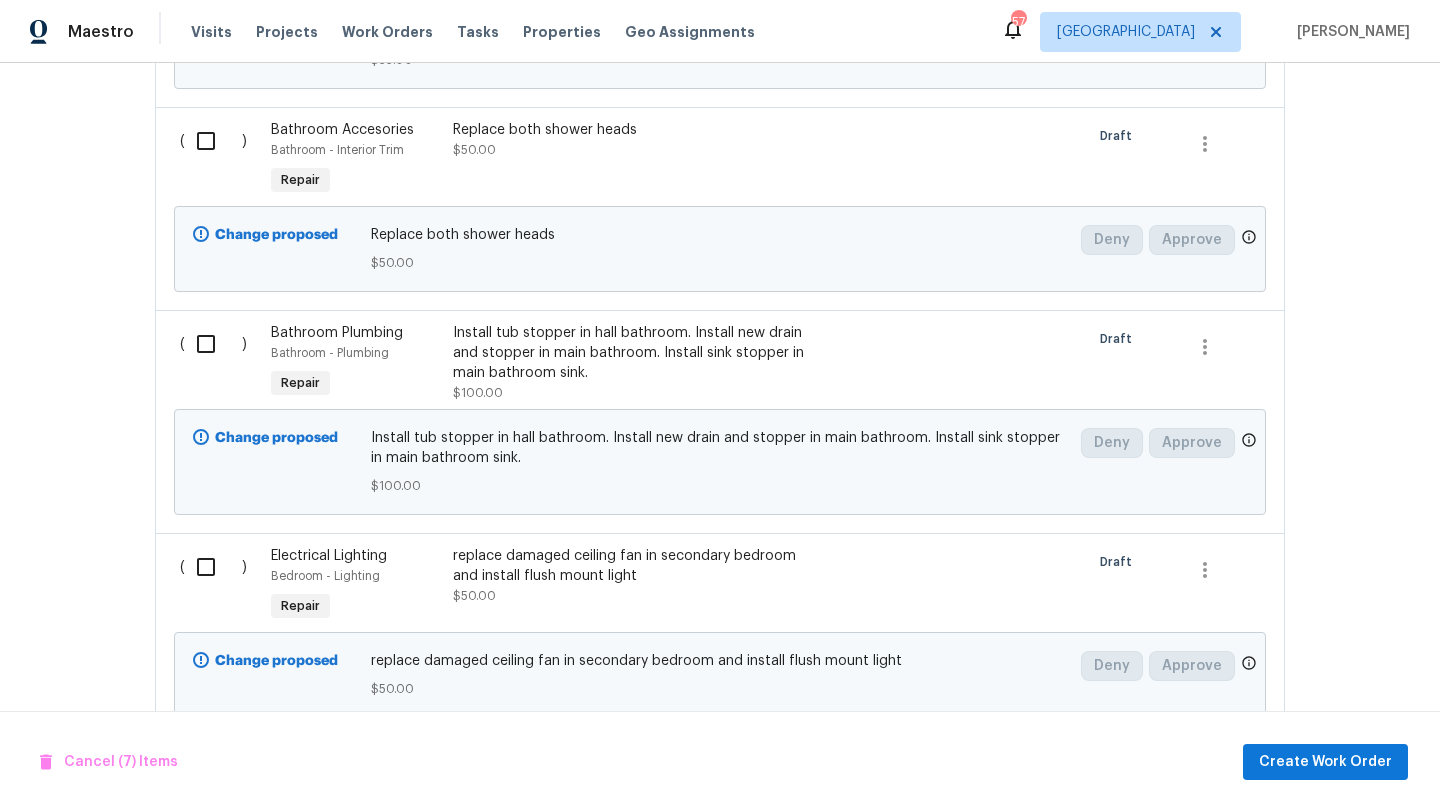 scroll, scrollTop: 2412, scrollLeft: 0, axis: vertical 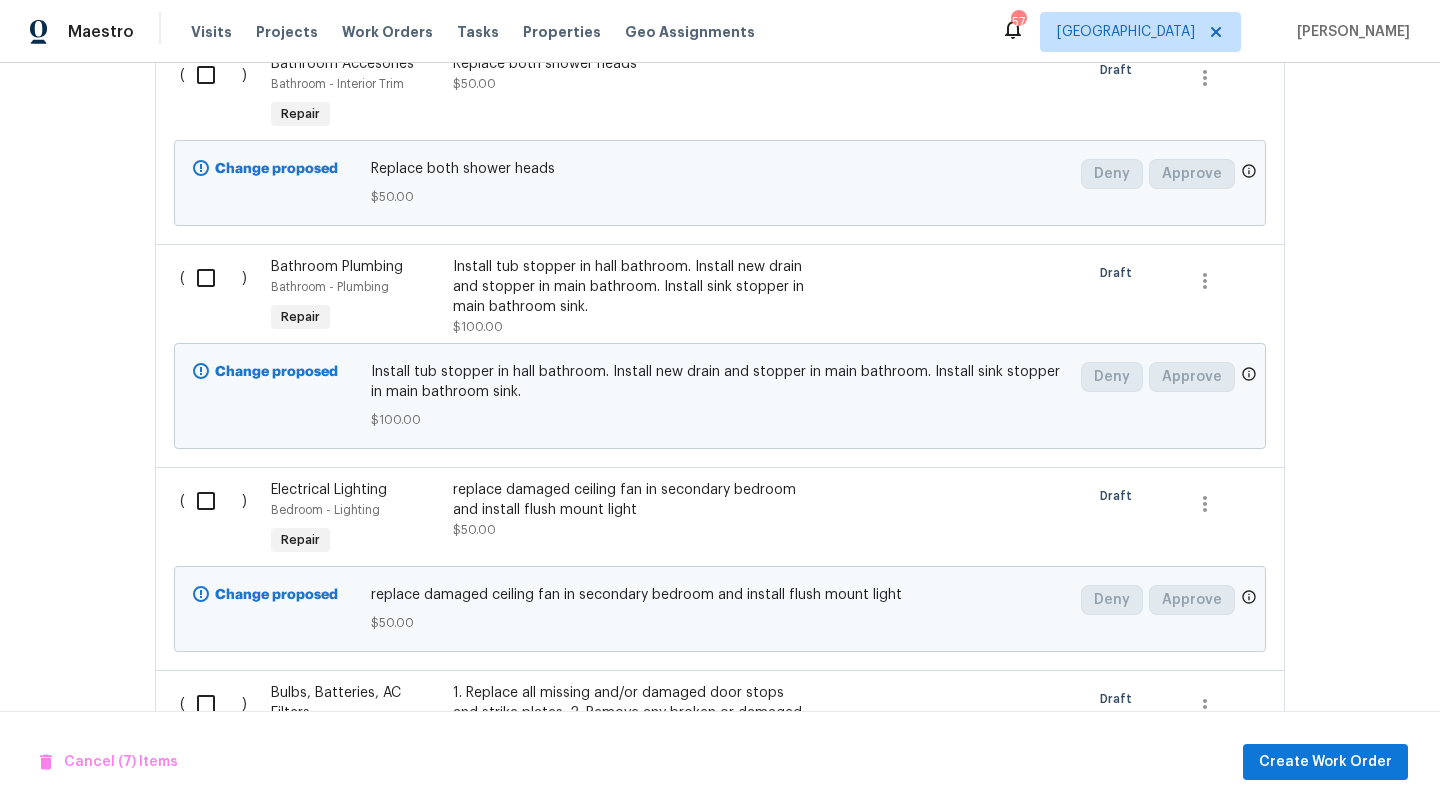 click at bounding box center (213, 75) 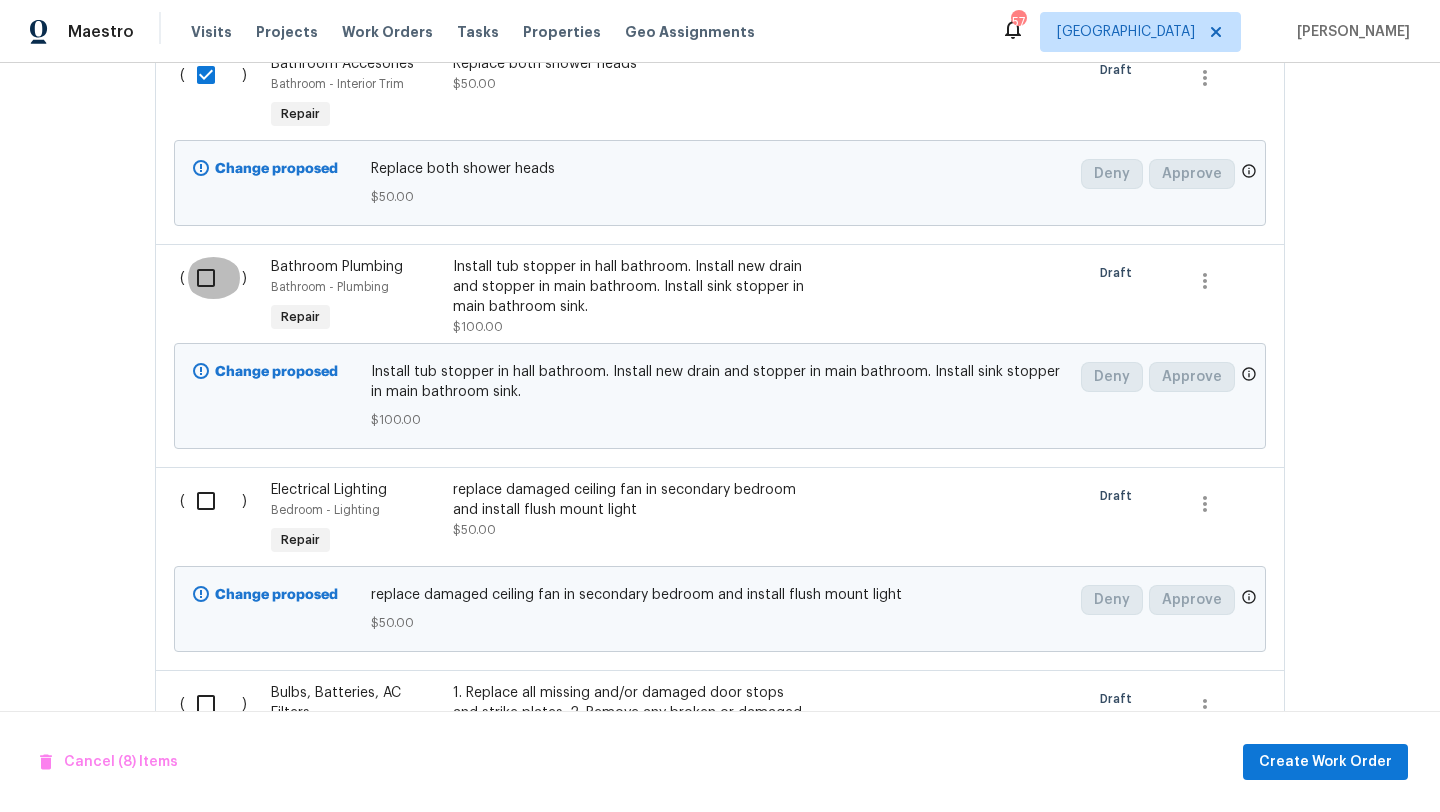 click at bounding box center [213, 278] 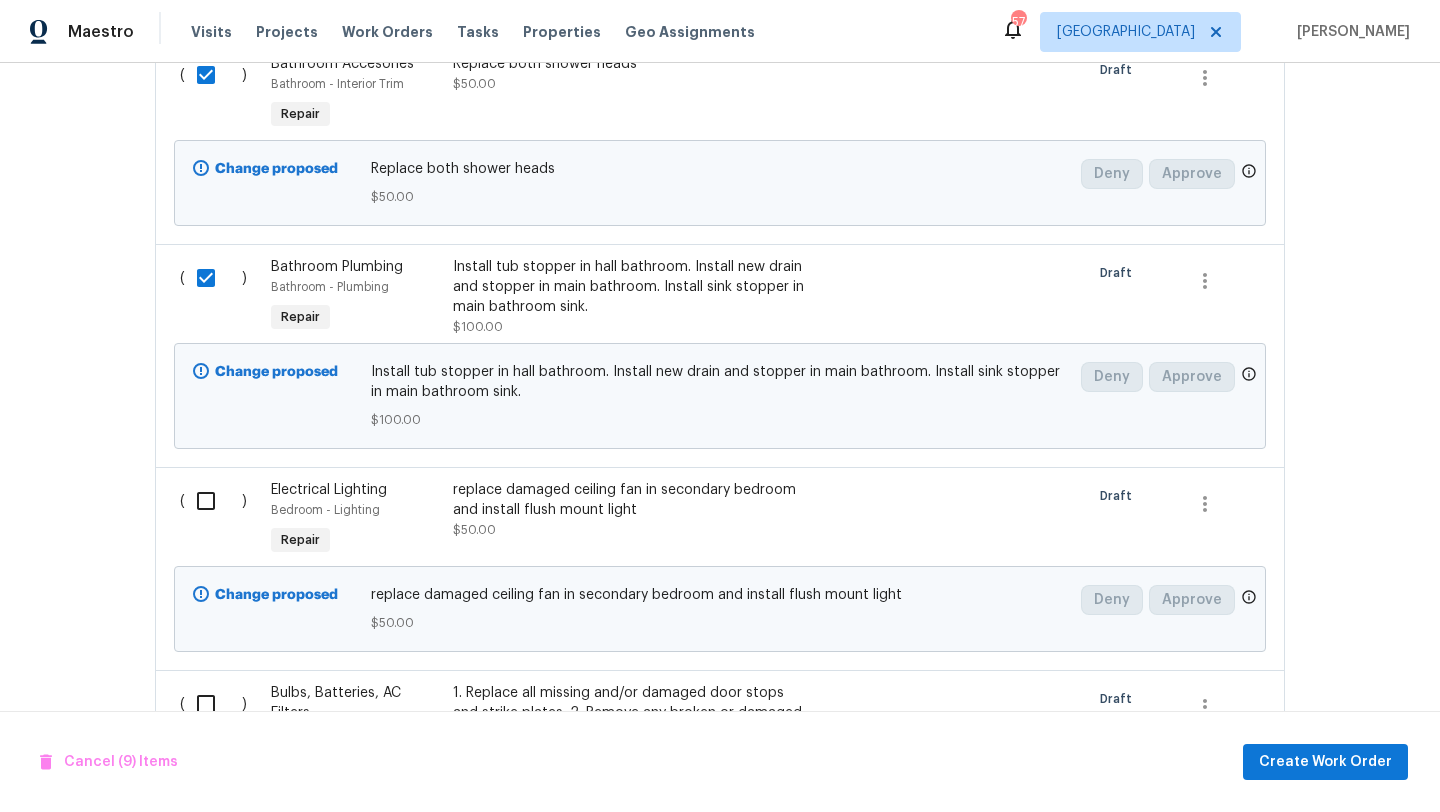 click at bounding box center (213, 501) 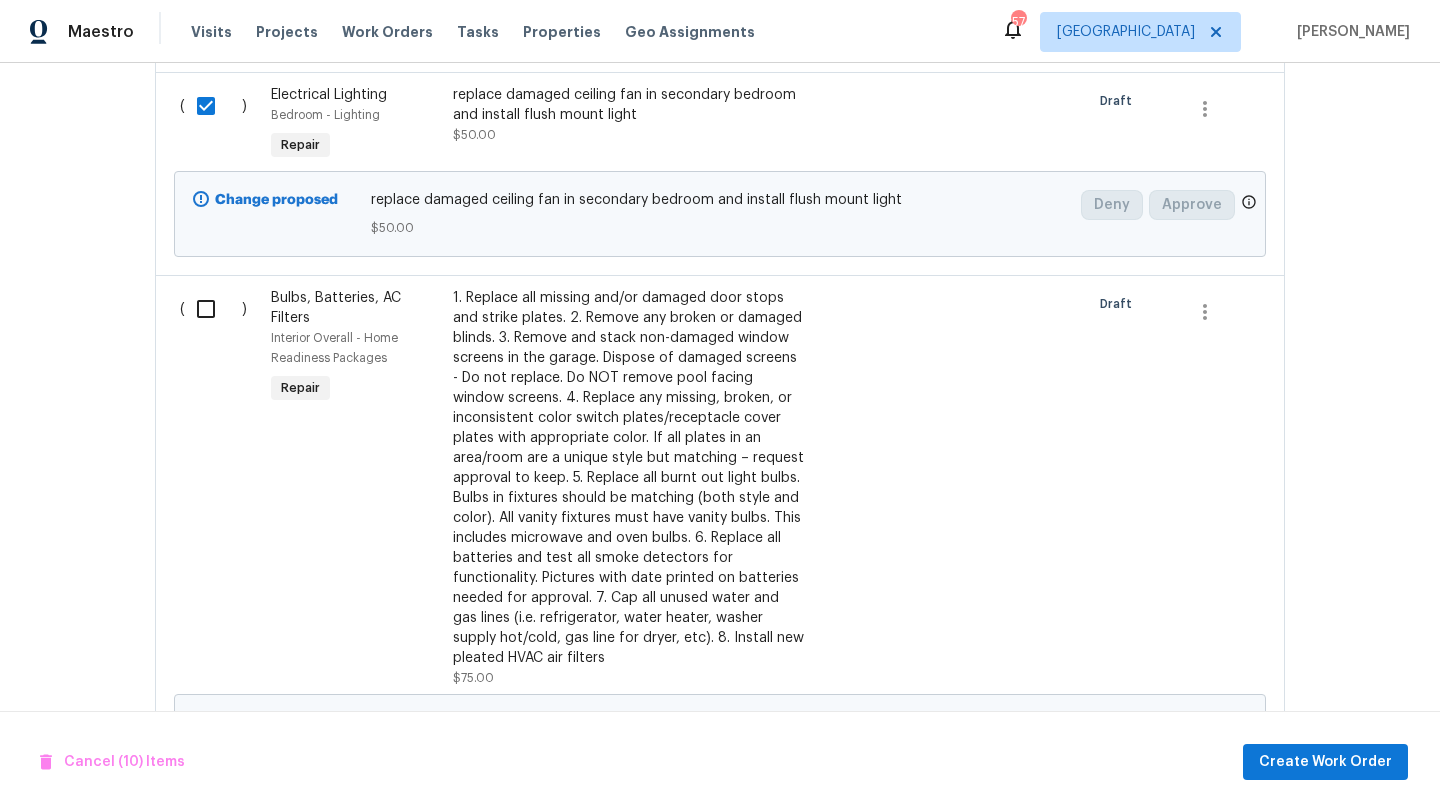 scroll, scrollTop: 2826, scrollLeft: 0, axis: vertical 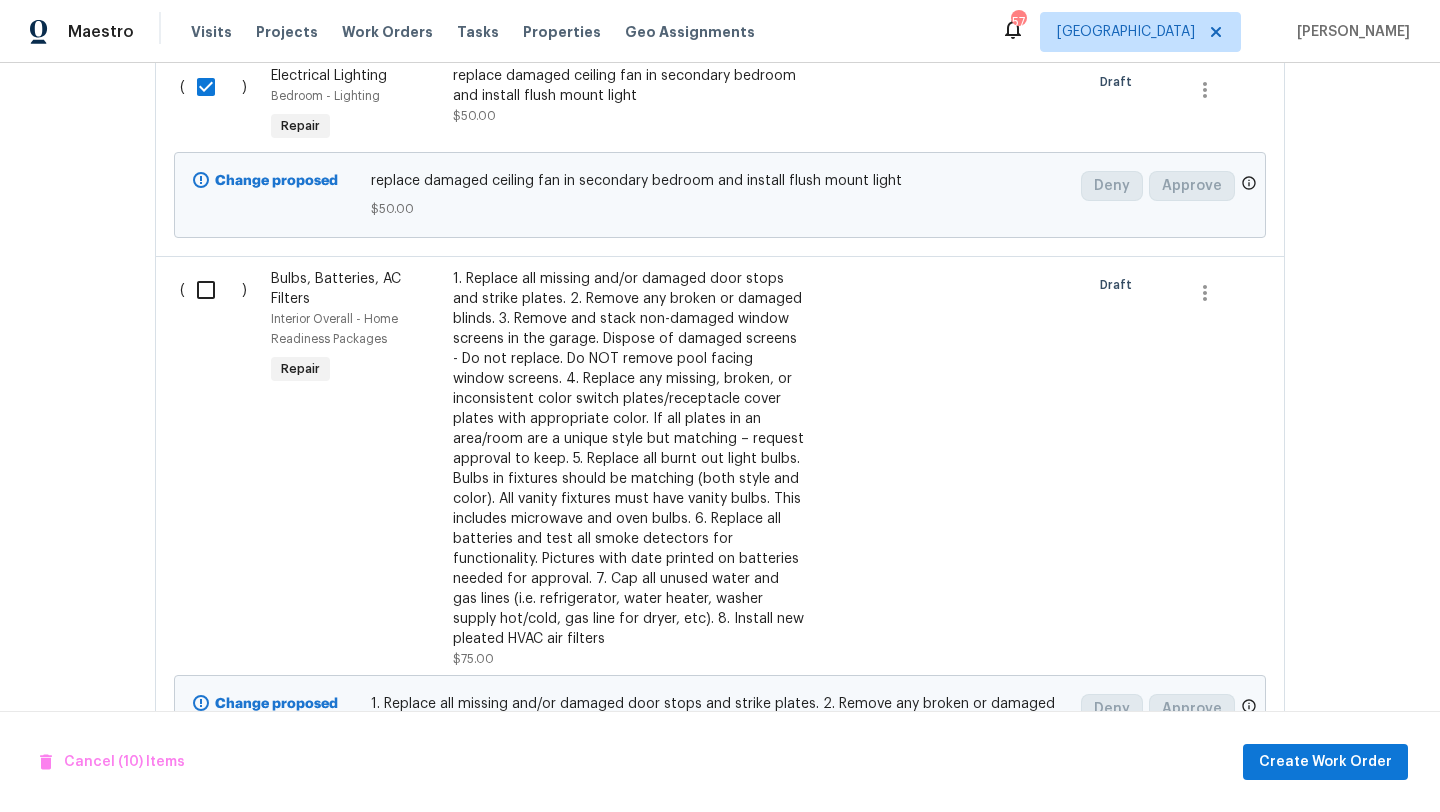 click at bounding box center (213, 290) 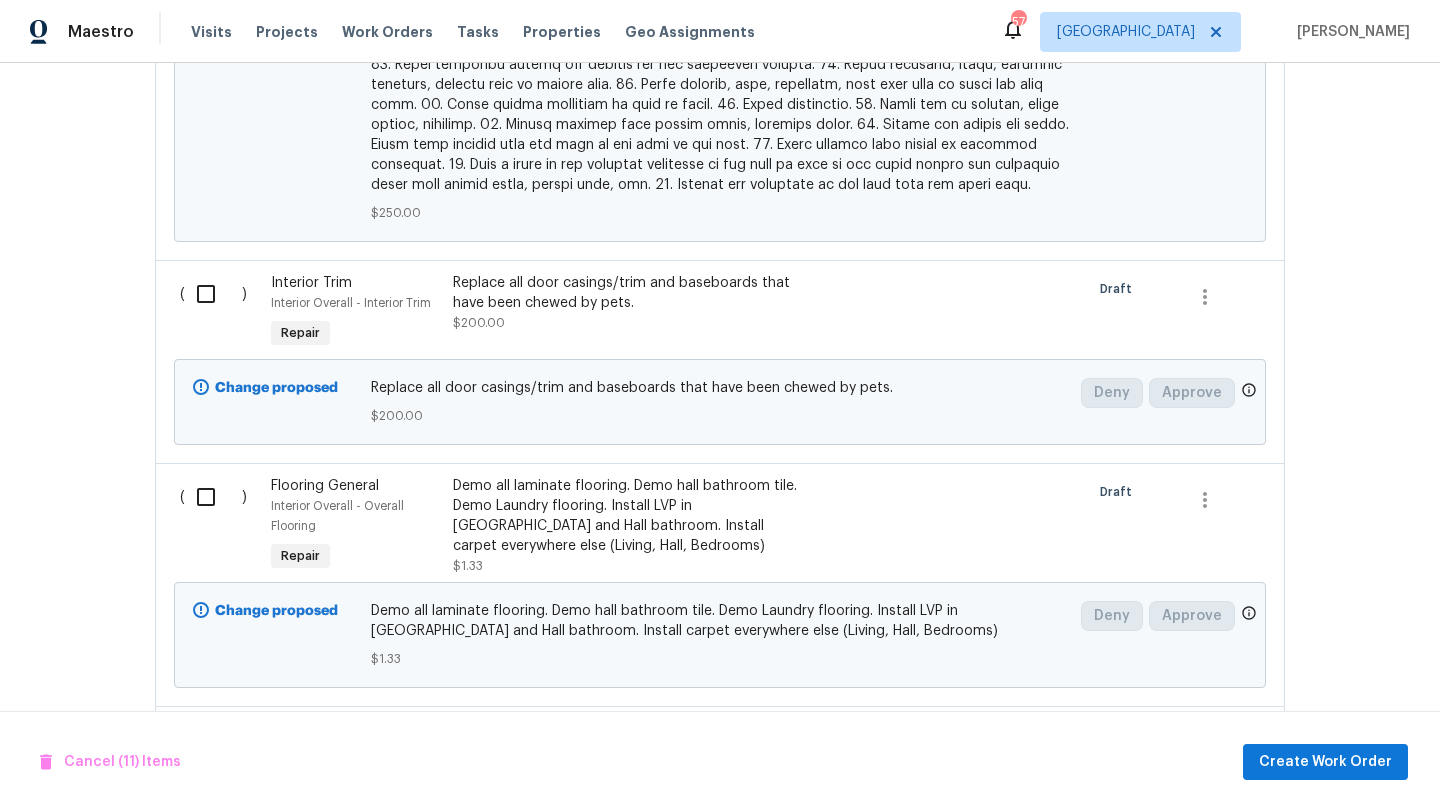 scroll, scrollTop: 4478, scrollLeft: 0, axis: vertical 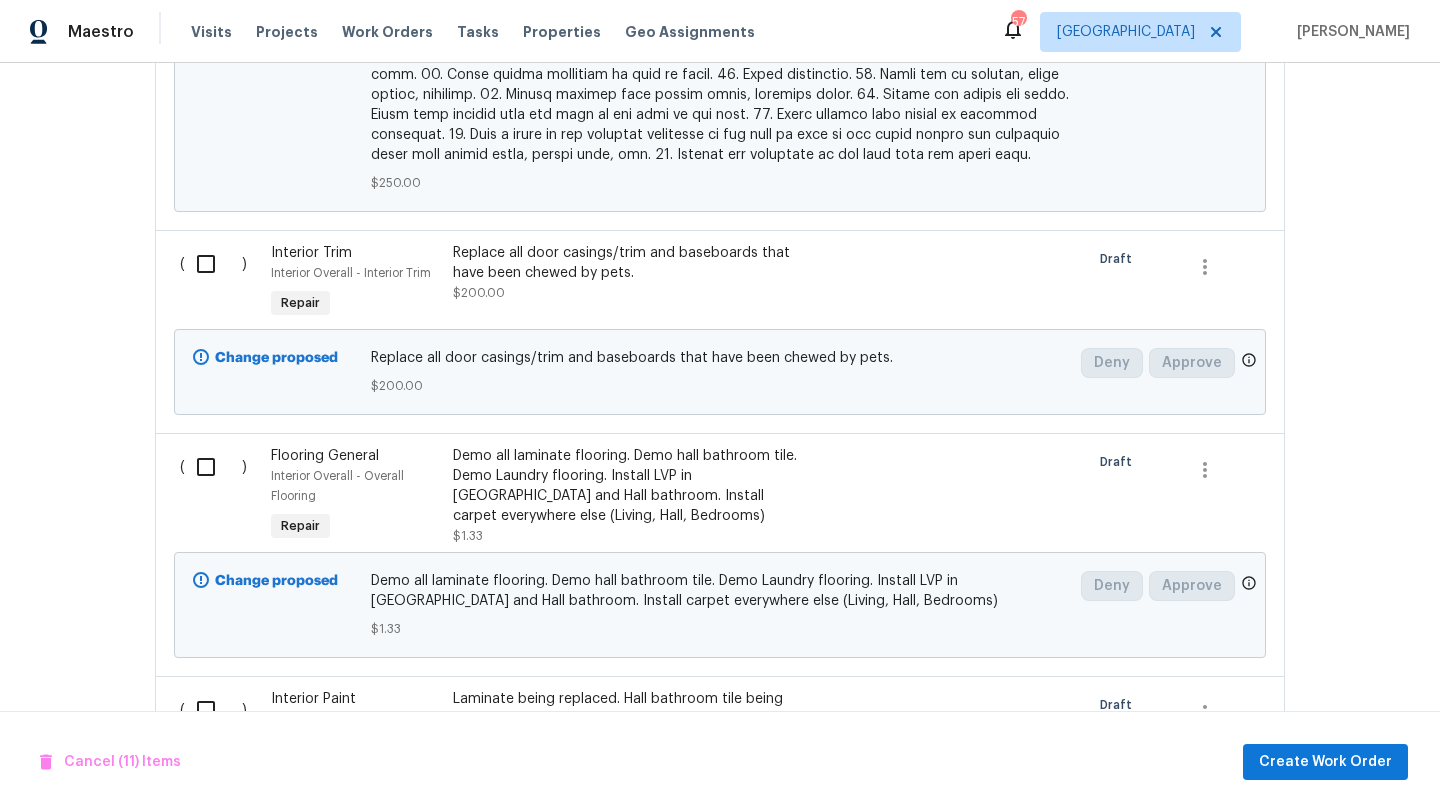 click at bounding box center (213, 264) 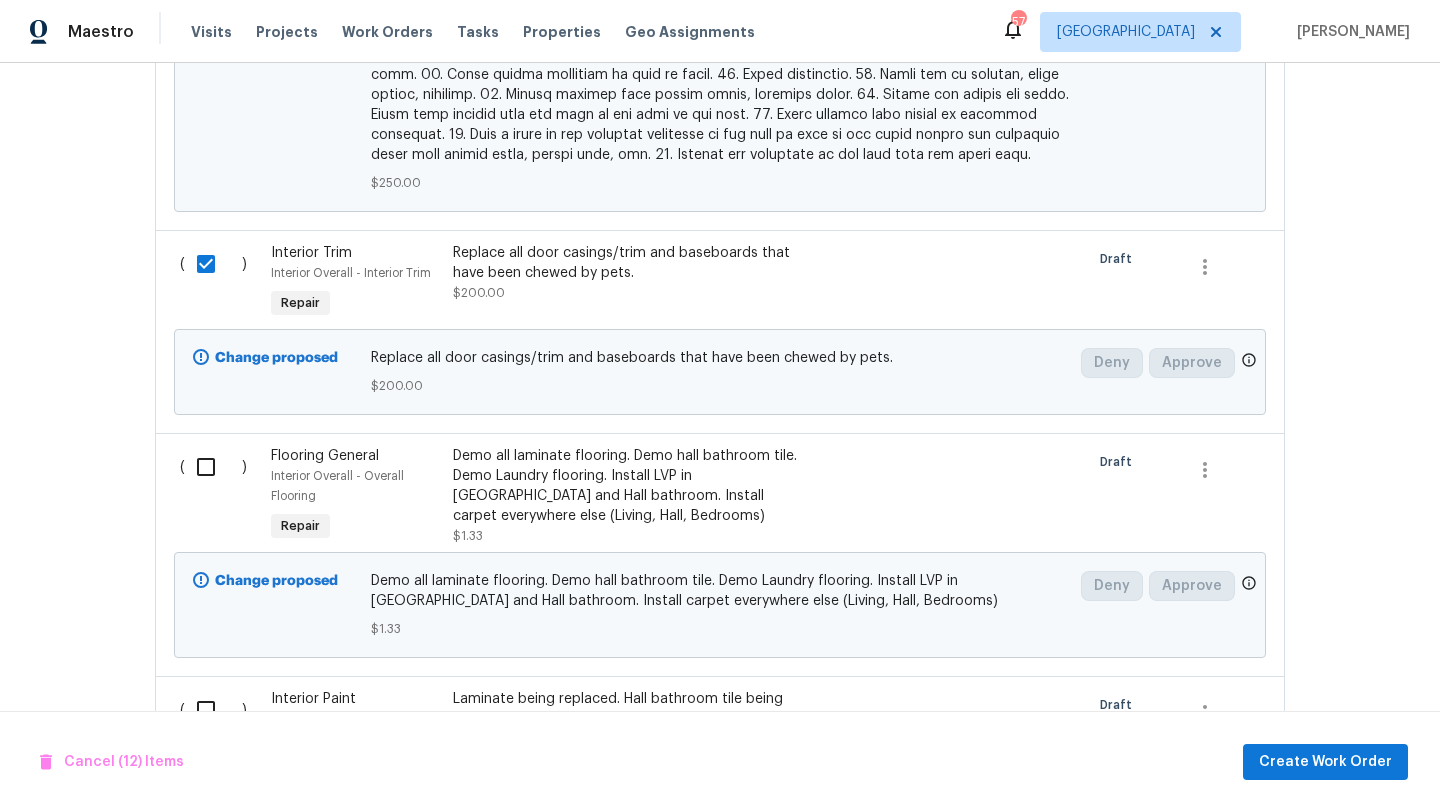 click at bounding box center [213, 467] 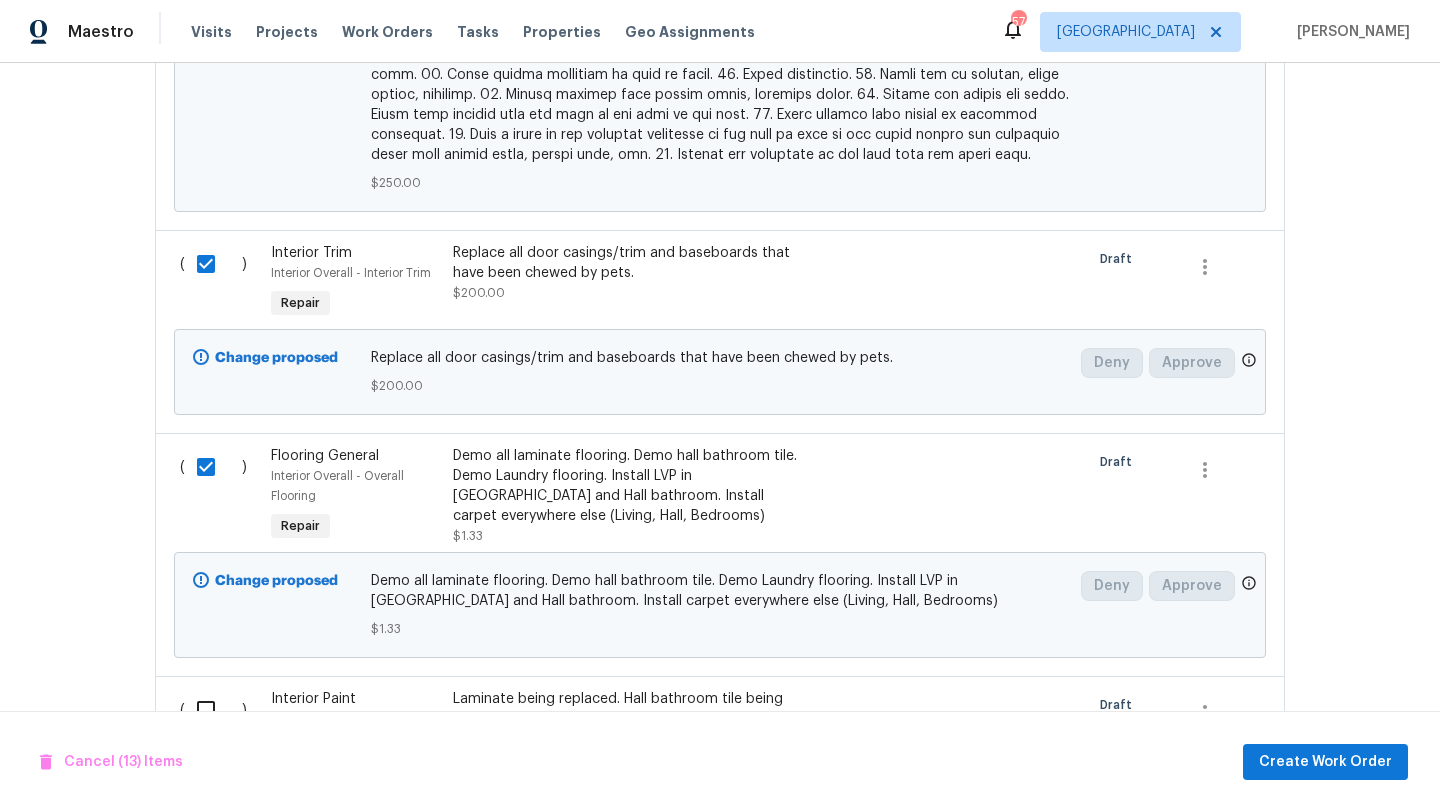 click at bounding box center (213, 467) 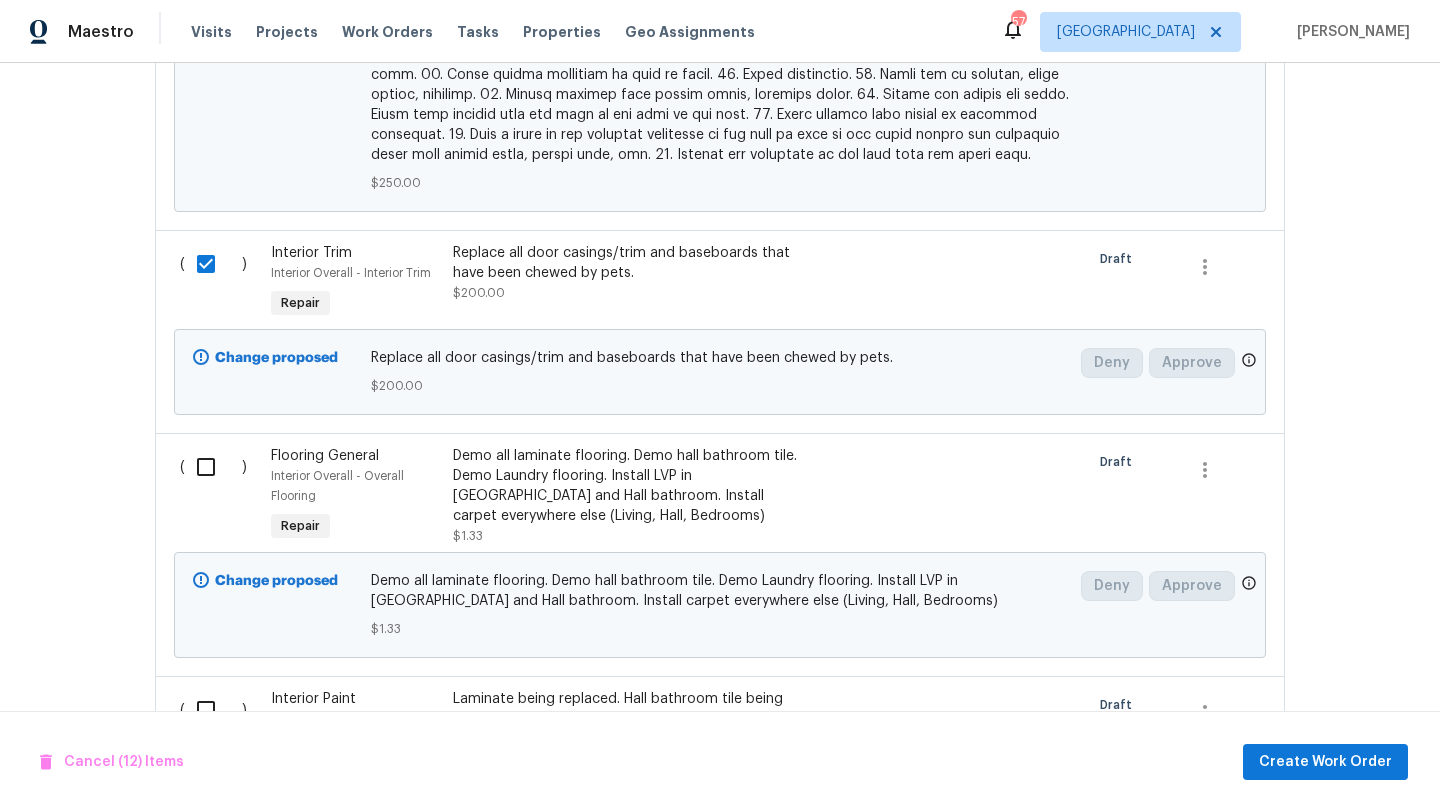click at bounding box center (213, 710) 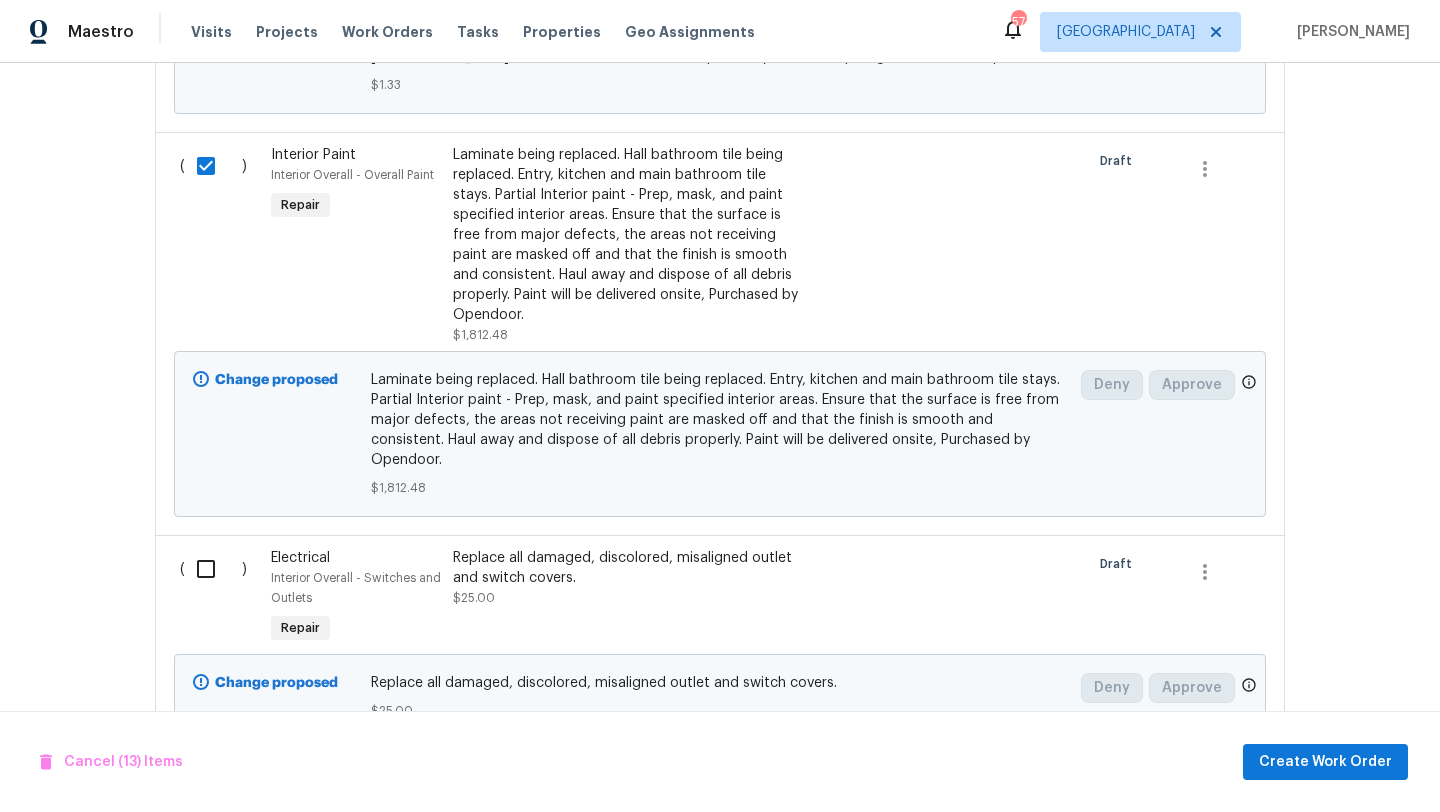 scroll, scrollTop: 5026, scrollLeft: 0, axis: vertical 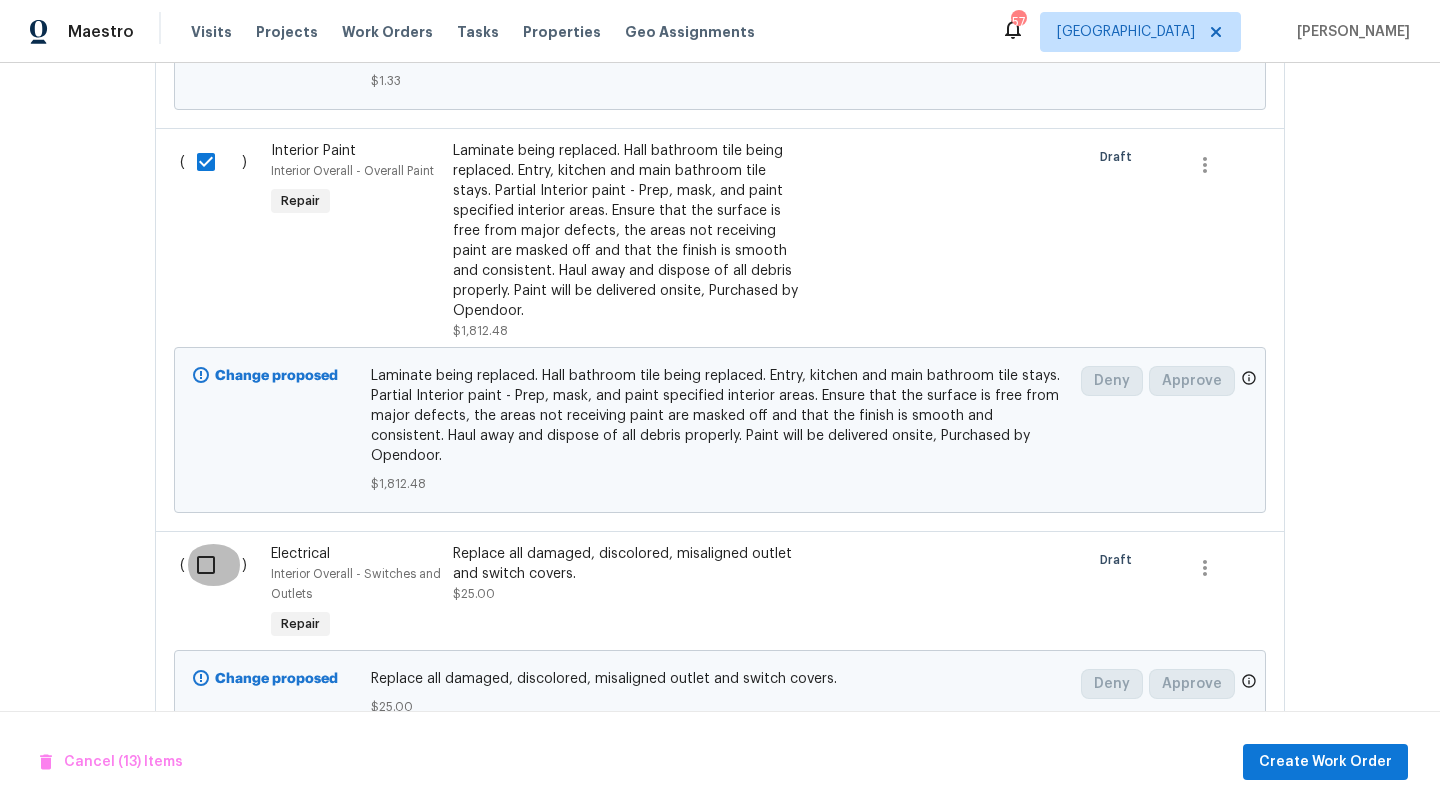 click at bounding box center (213, 565) 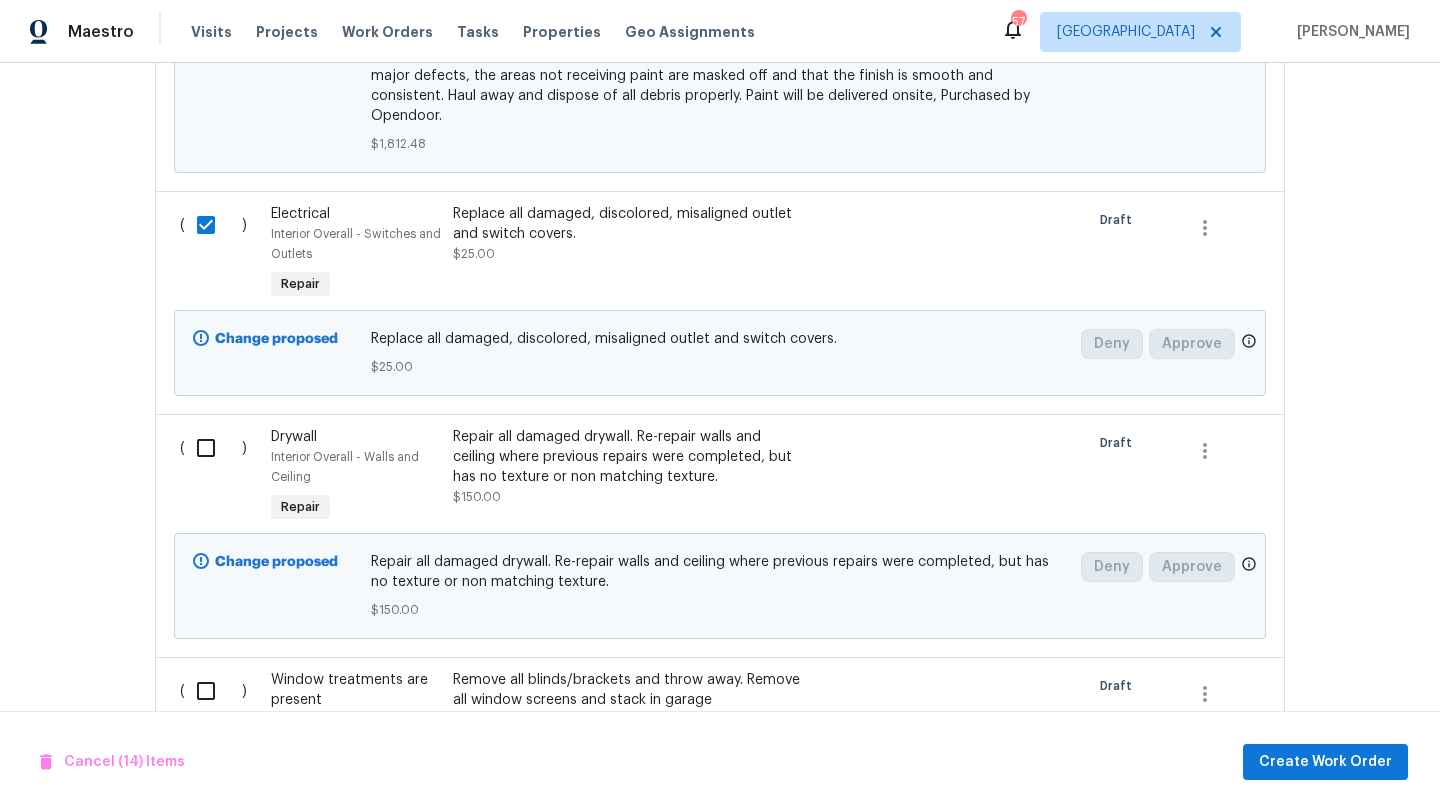 scroll, scrollTop: 5430, scrollLeft: 0, axis: vertical 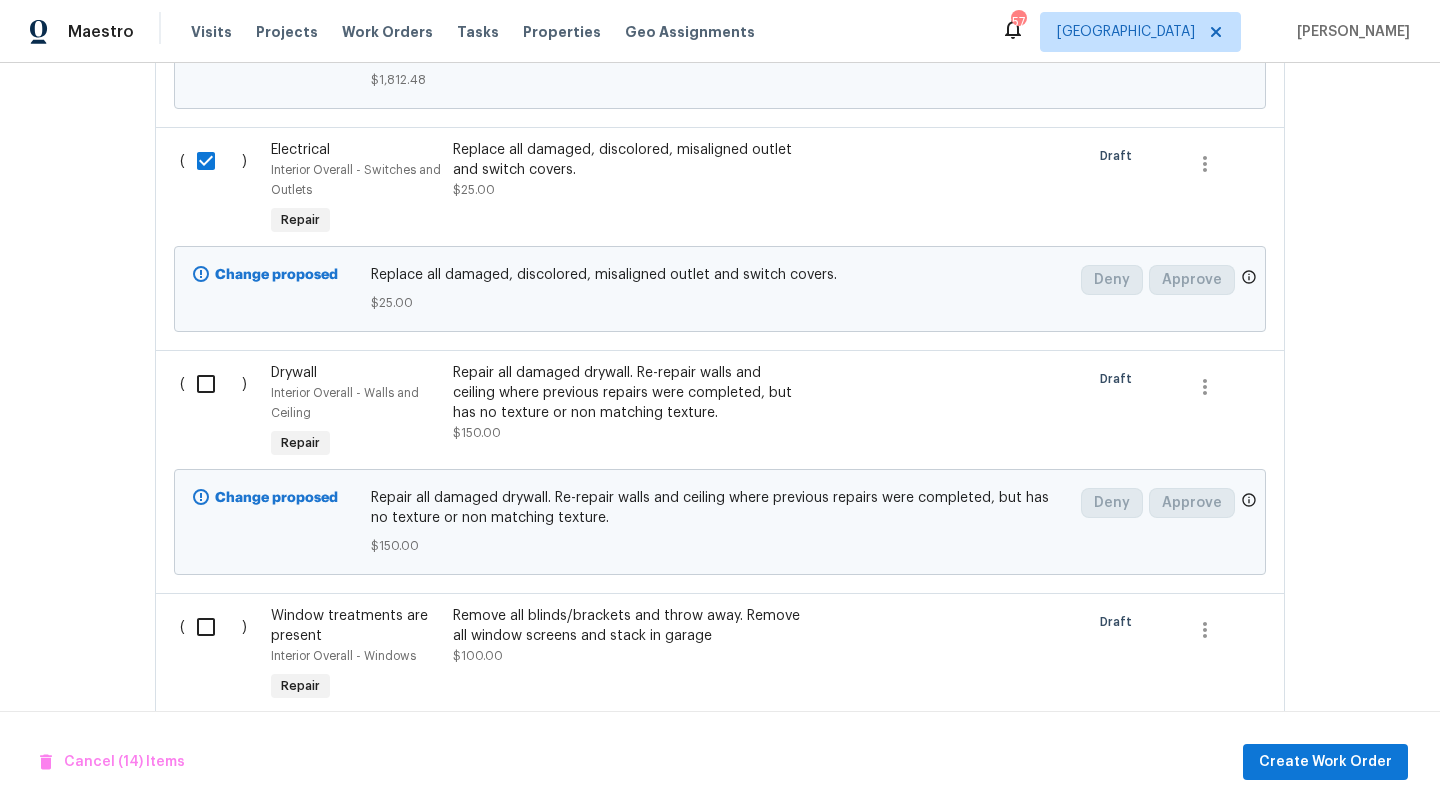 click at bounding box center [213, 384] 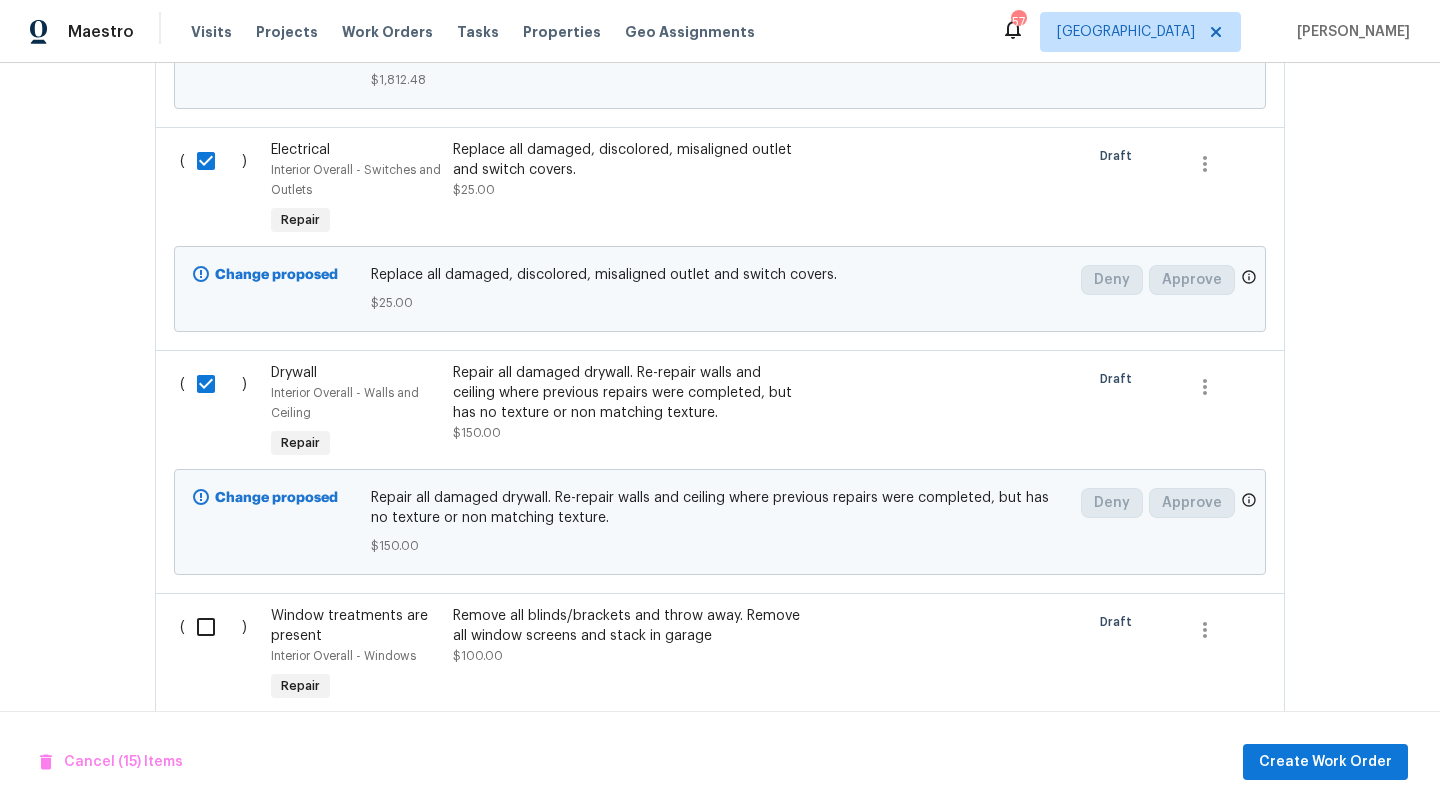 click at bounding box center (213, 627) 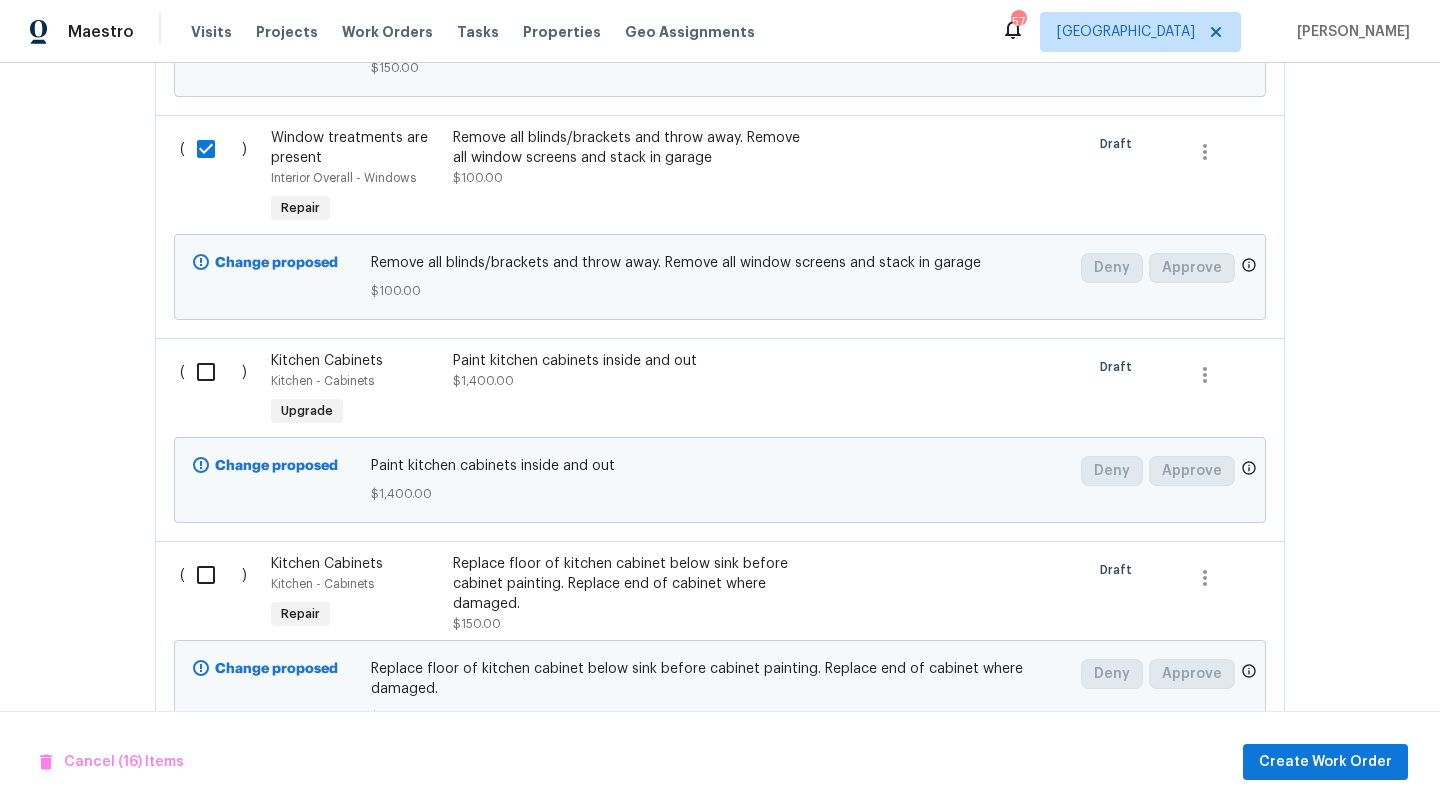 scroll, scrollTop: 5930, scrollLeft: 0, axis: vertical 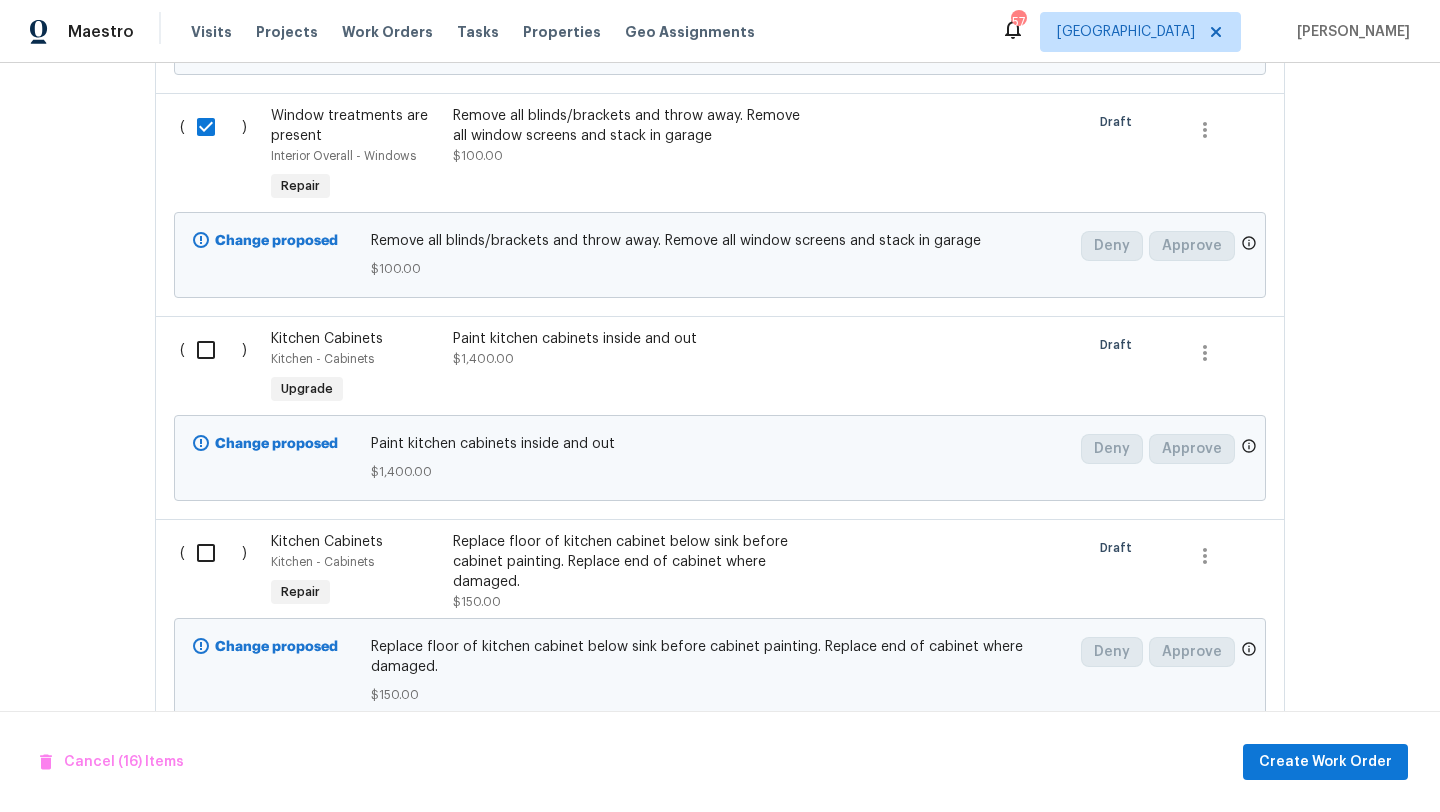 click at bounding box center [213, 350] 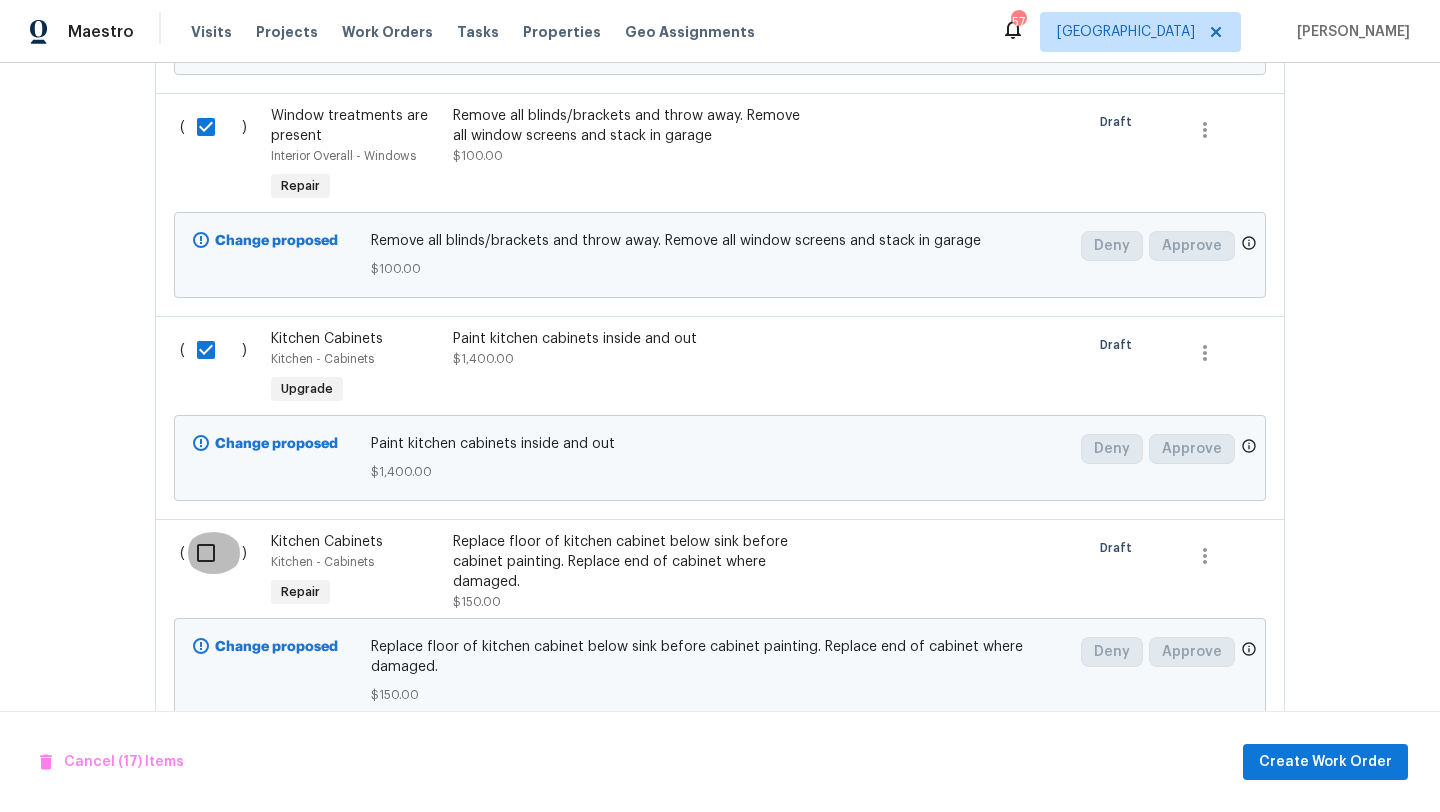 click at bounding box center (213, 553) 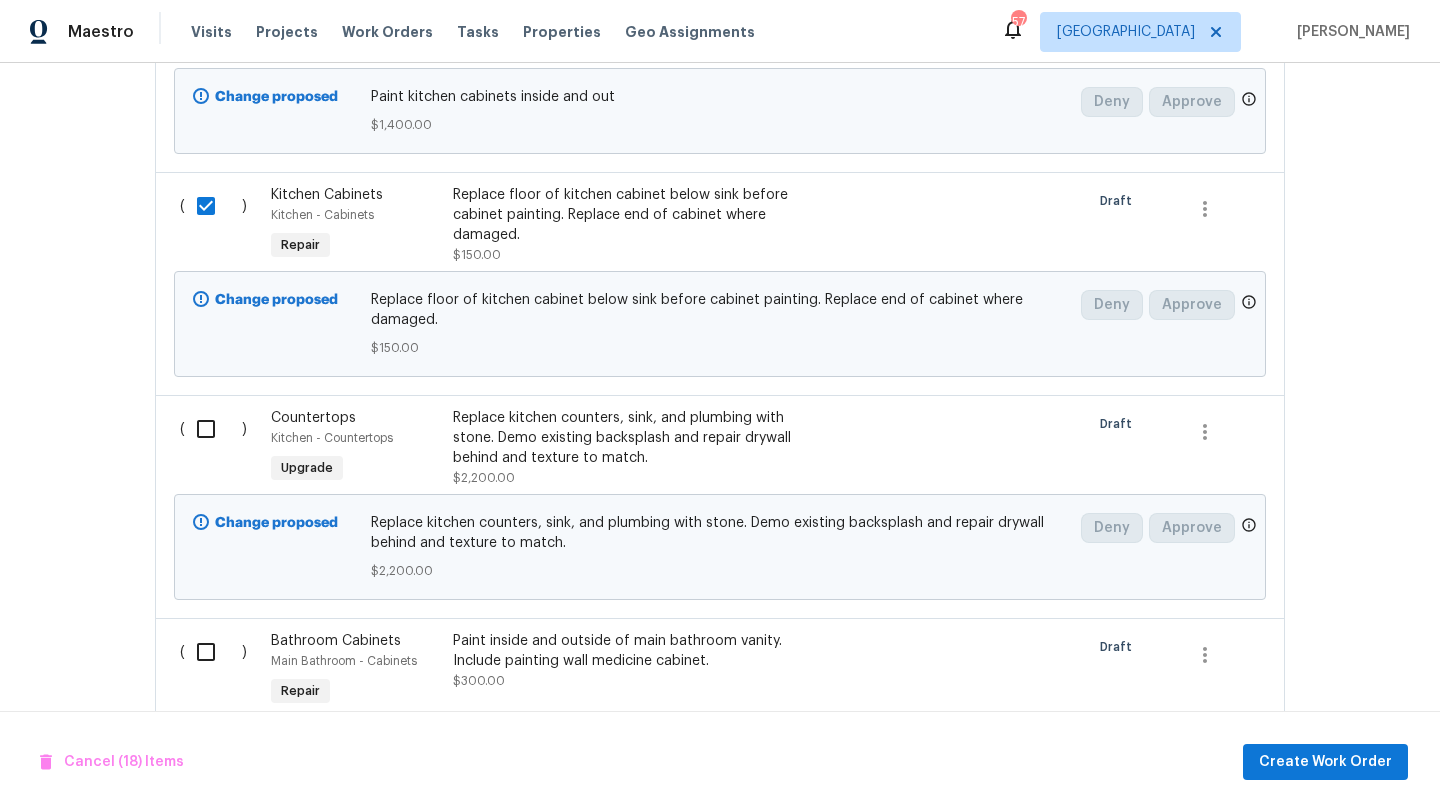 scroll, scrollTop: 6325, scrollLeft: 0, axis: vertical 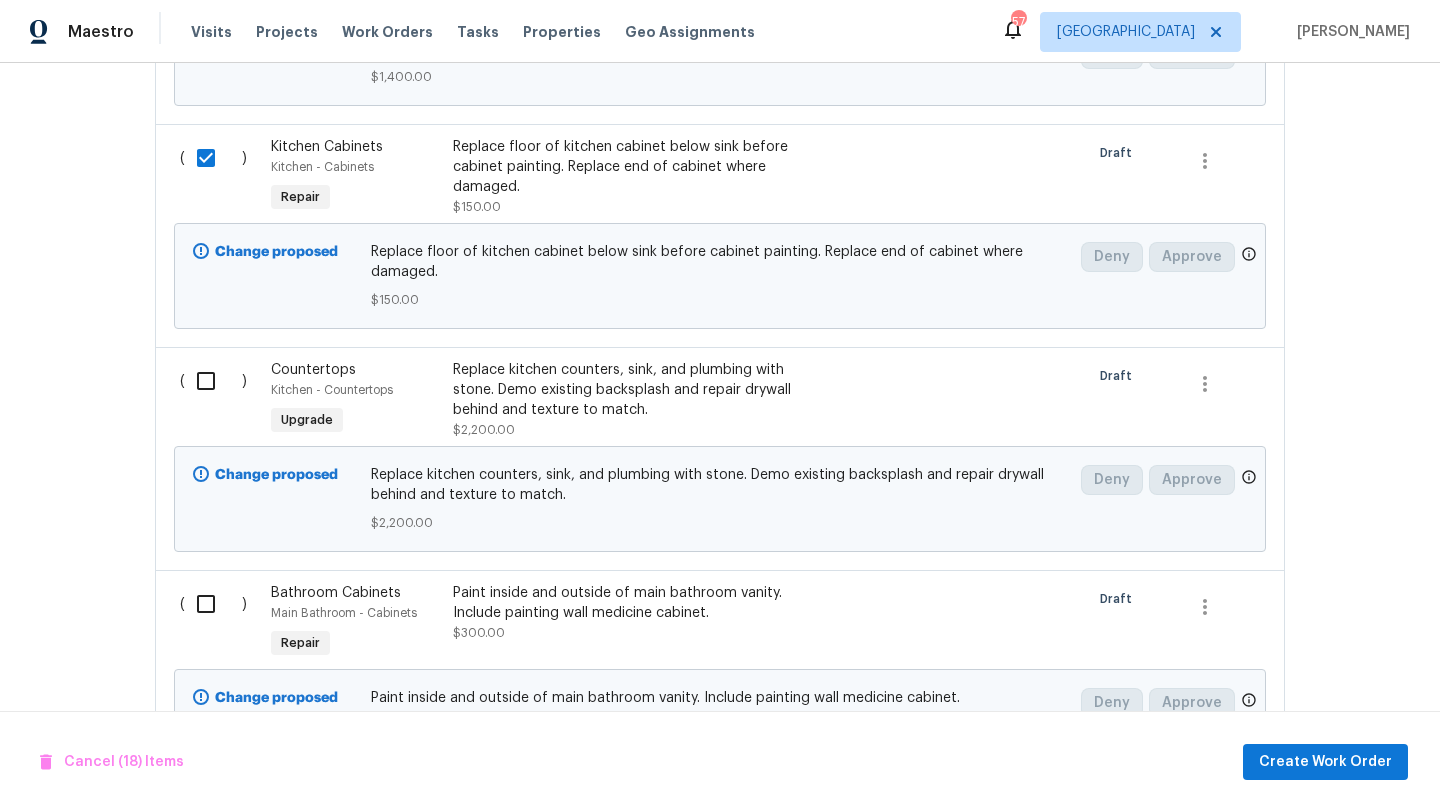 click at bounding box center [213, 381] 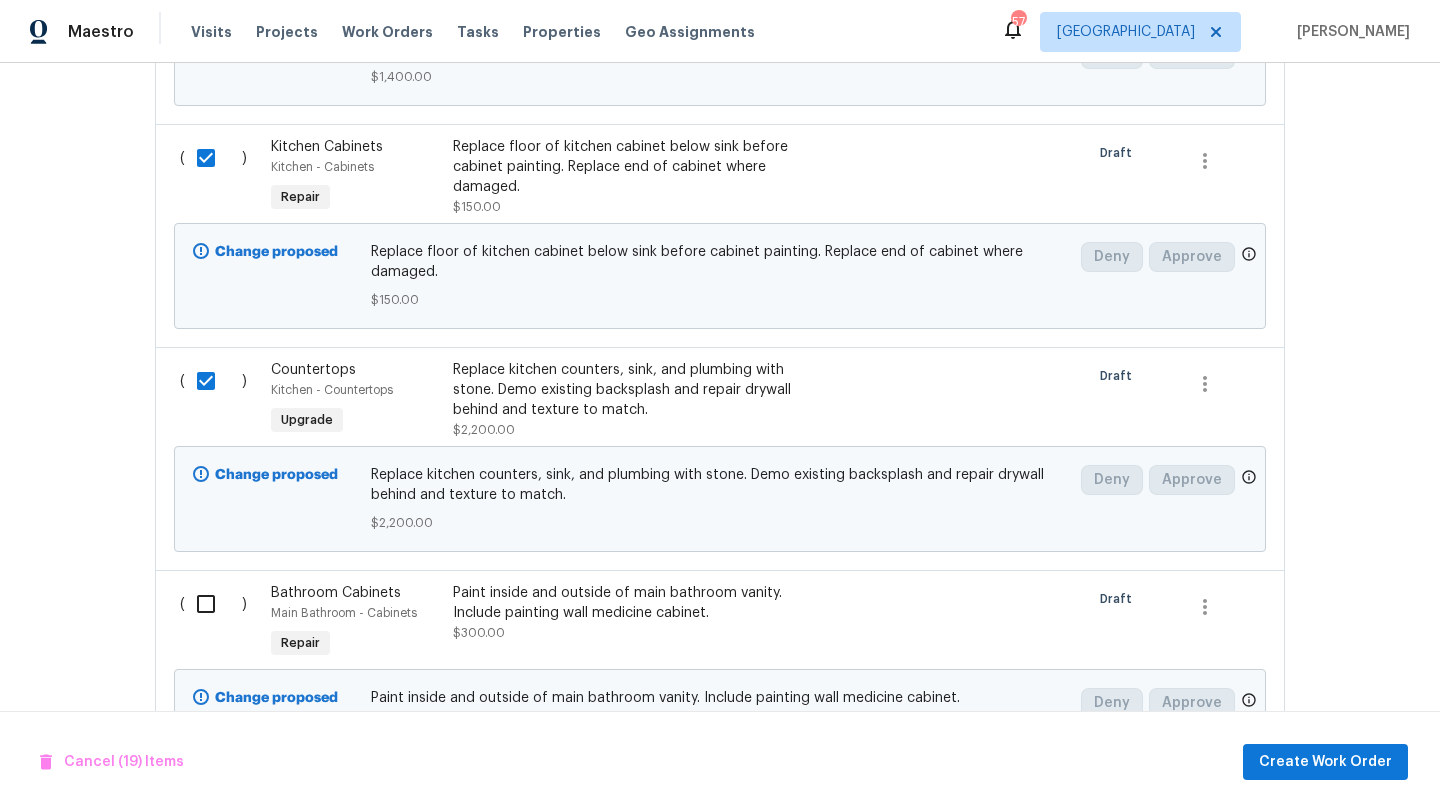 click at bounding box center (213, 604) 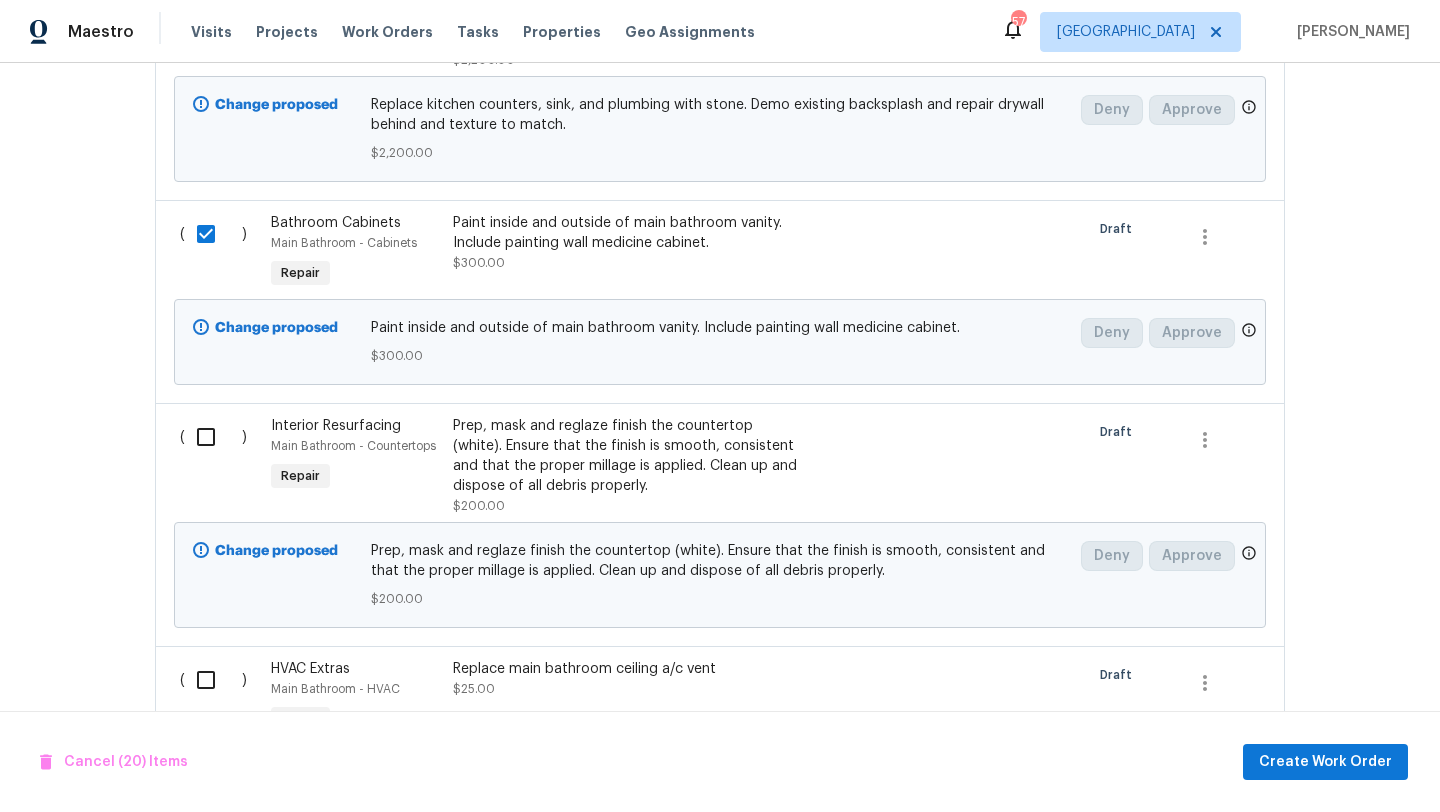 scroll, scrollTop: 6734, scrollLeft: 0, axis: vertical 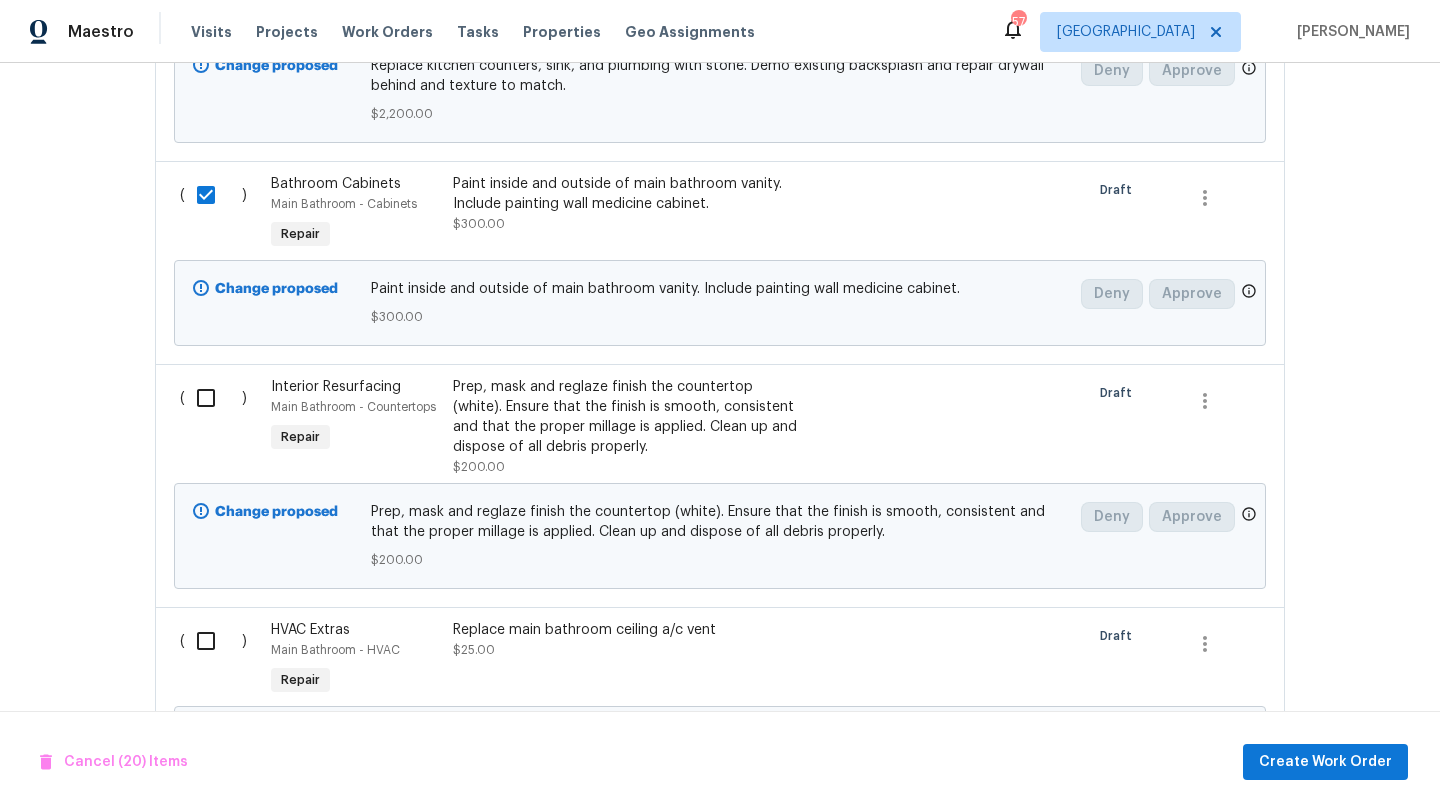 click at bounding box center [213, 398] 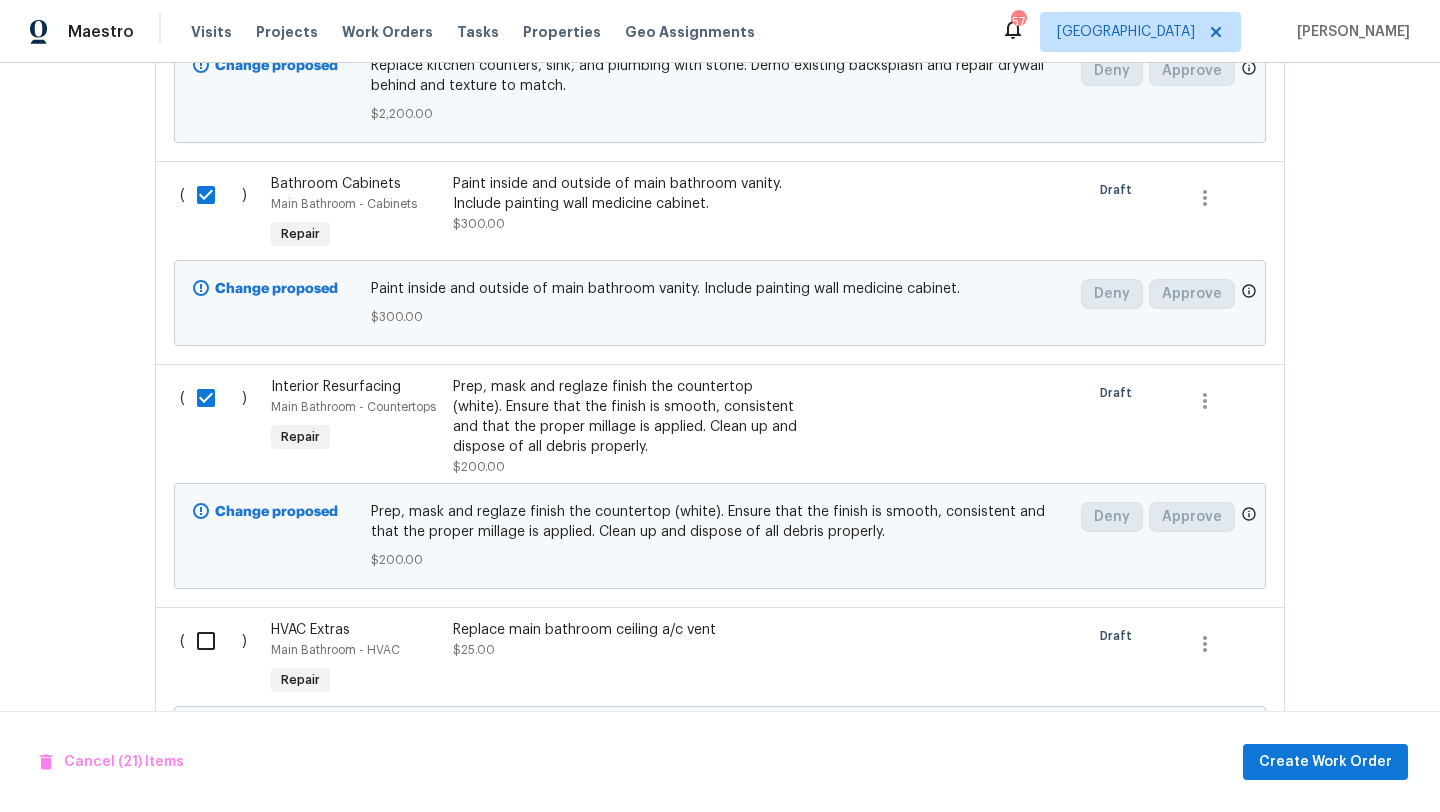 click at bounding box center (213, 641) 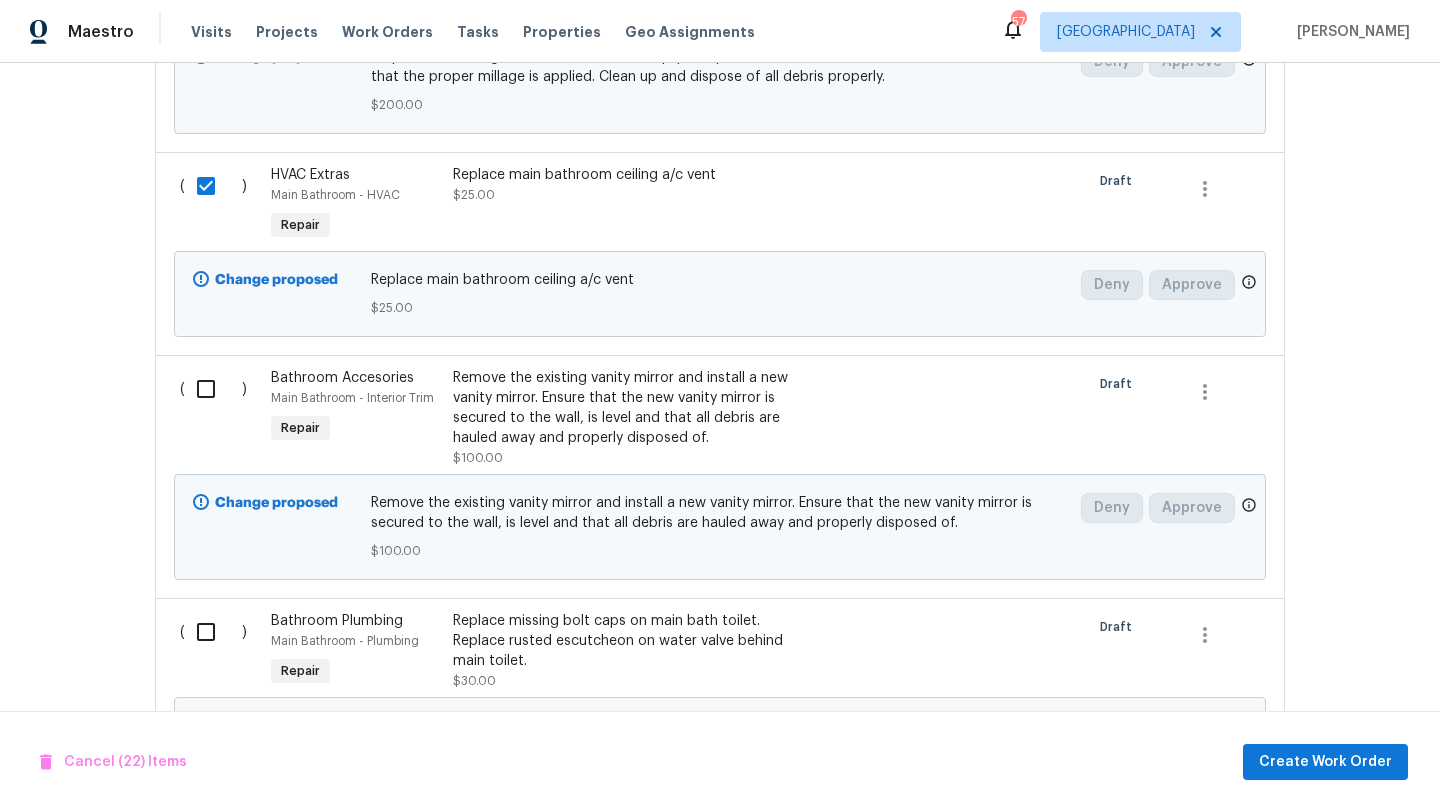 scroll, scrollTop: 7222, scrollLeft: 0, axis: vertical 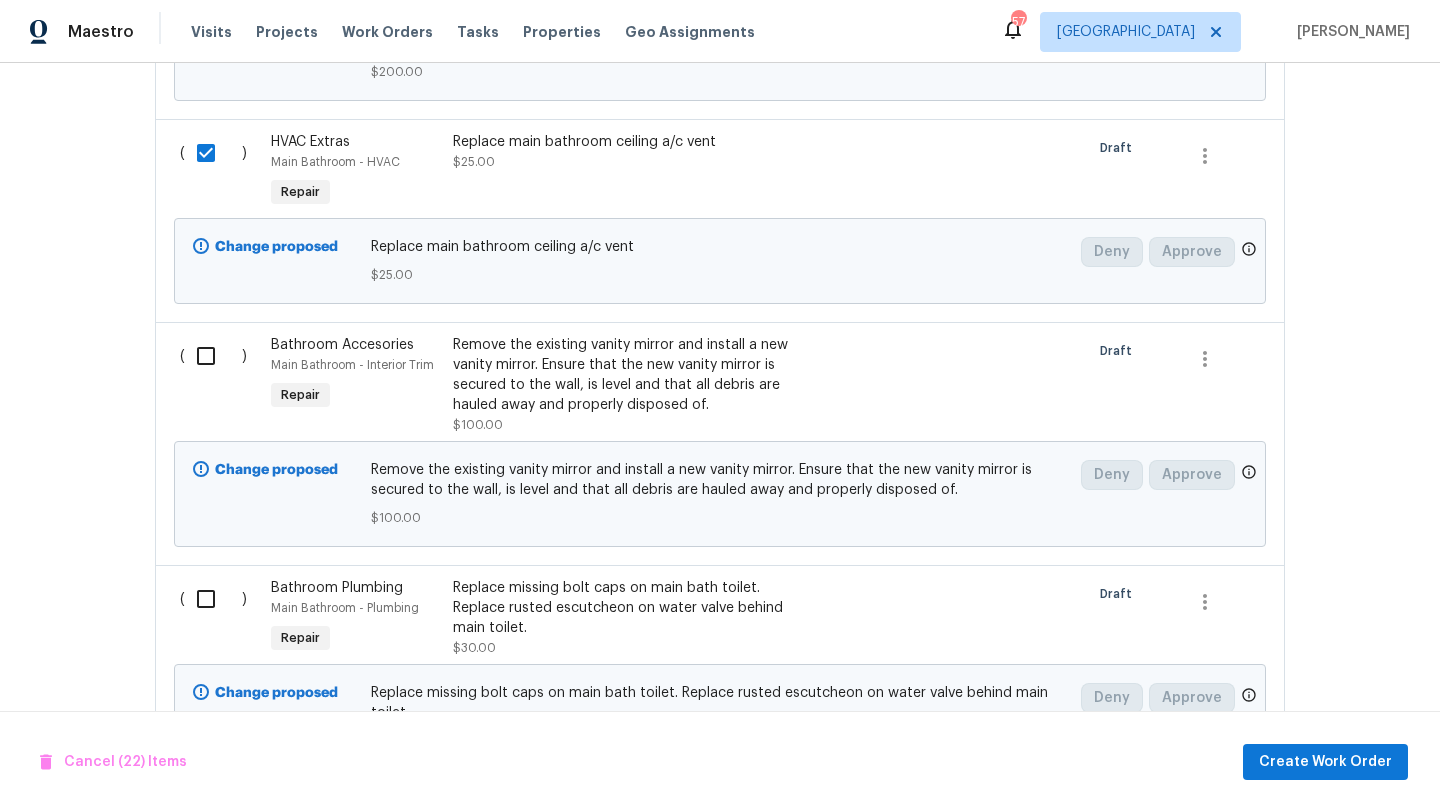 click at bounding box center (213, 356) 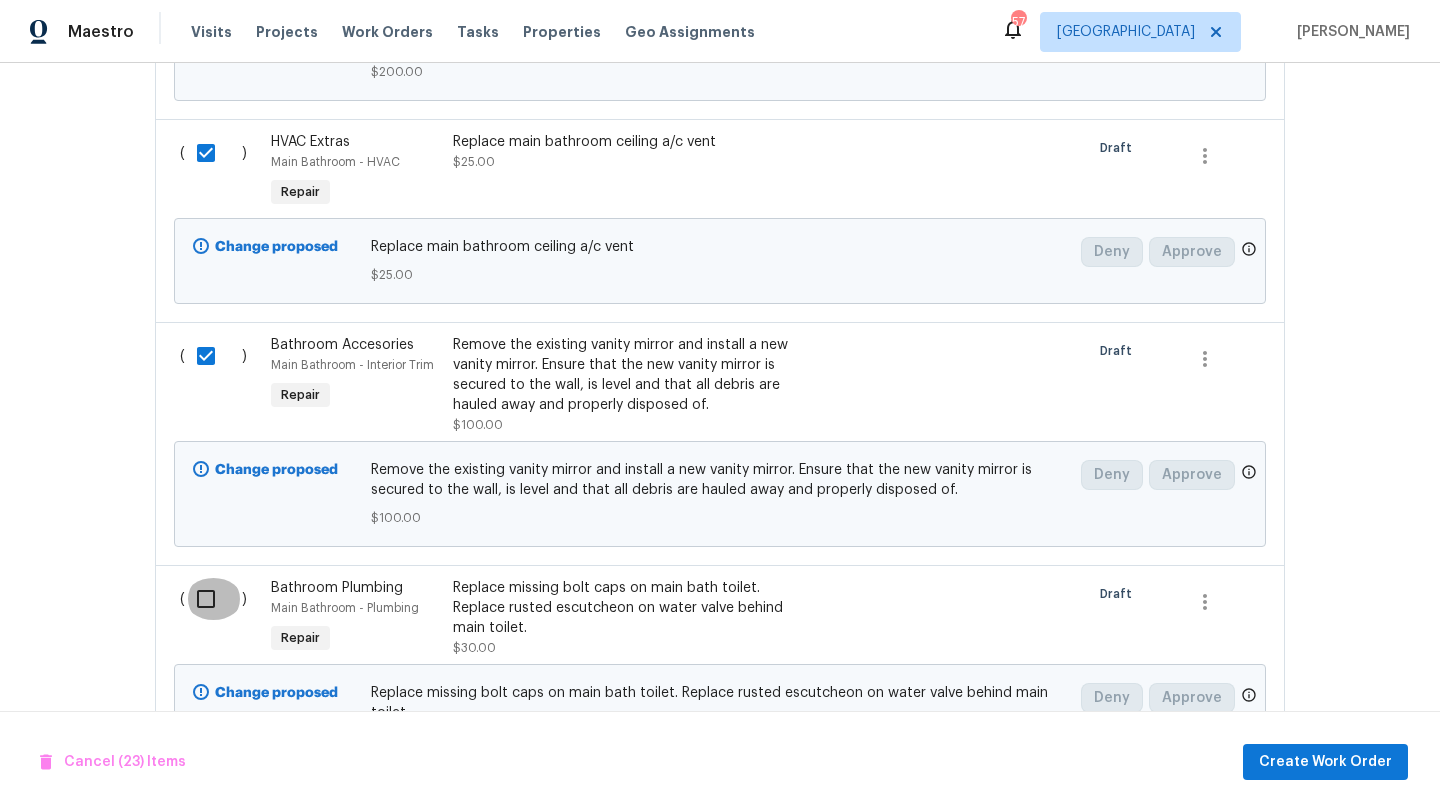 click at bounding box center [213, 599] 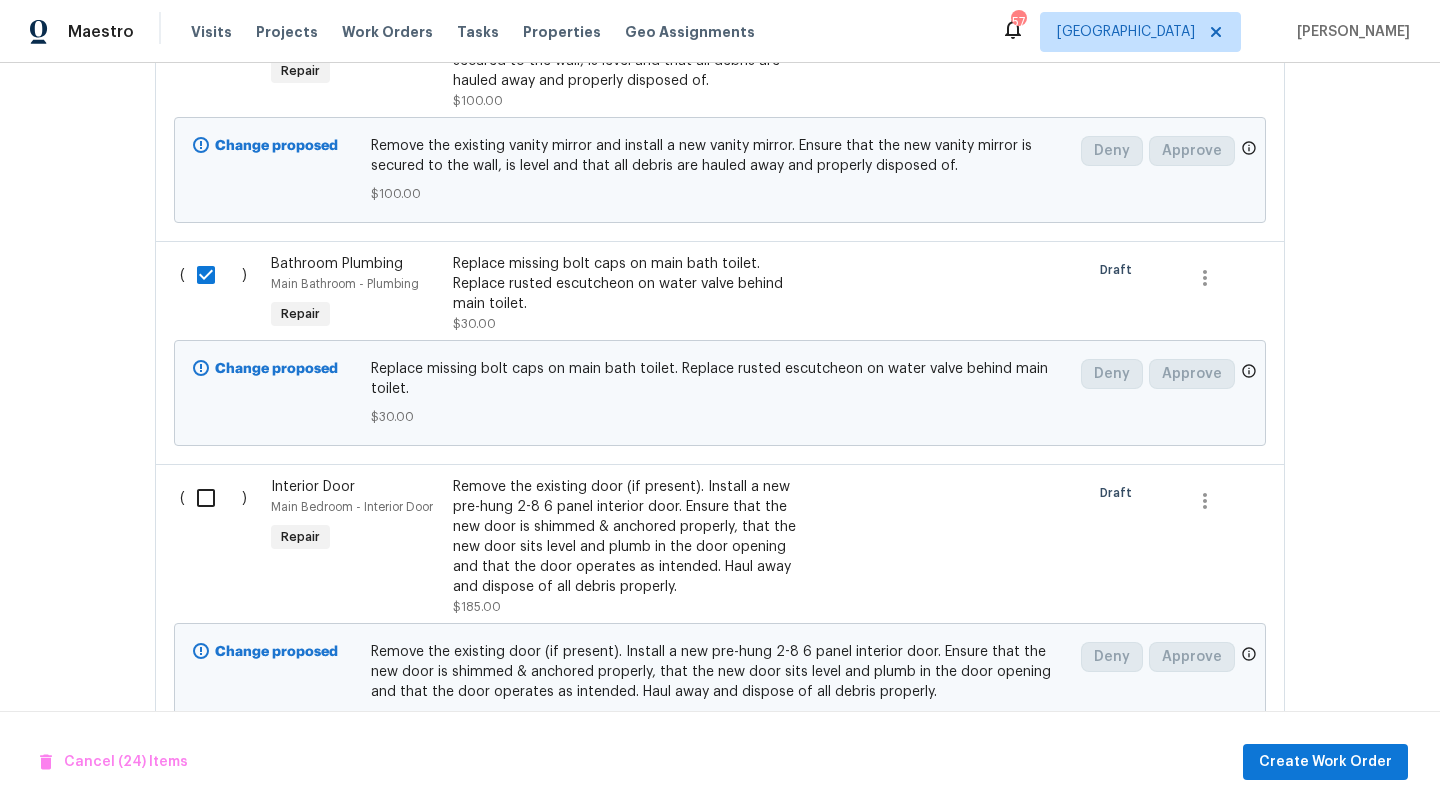 scroll, scrollTop: 7558, scrollLeft: 0, axis: vertical 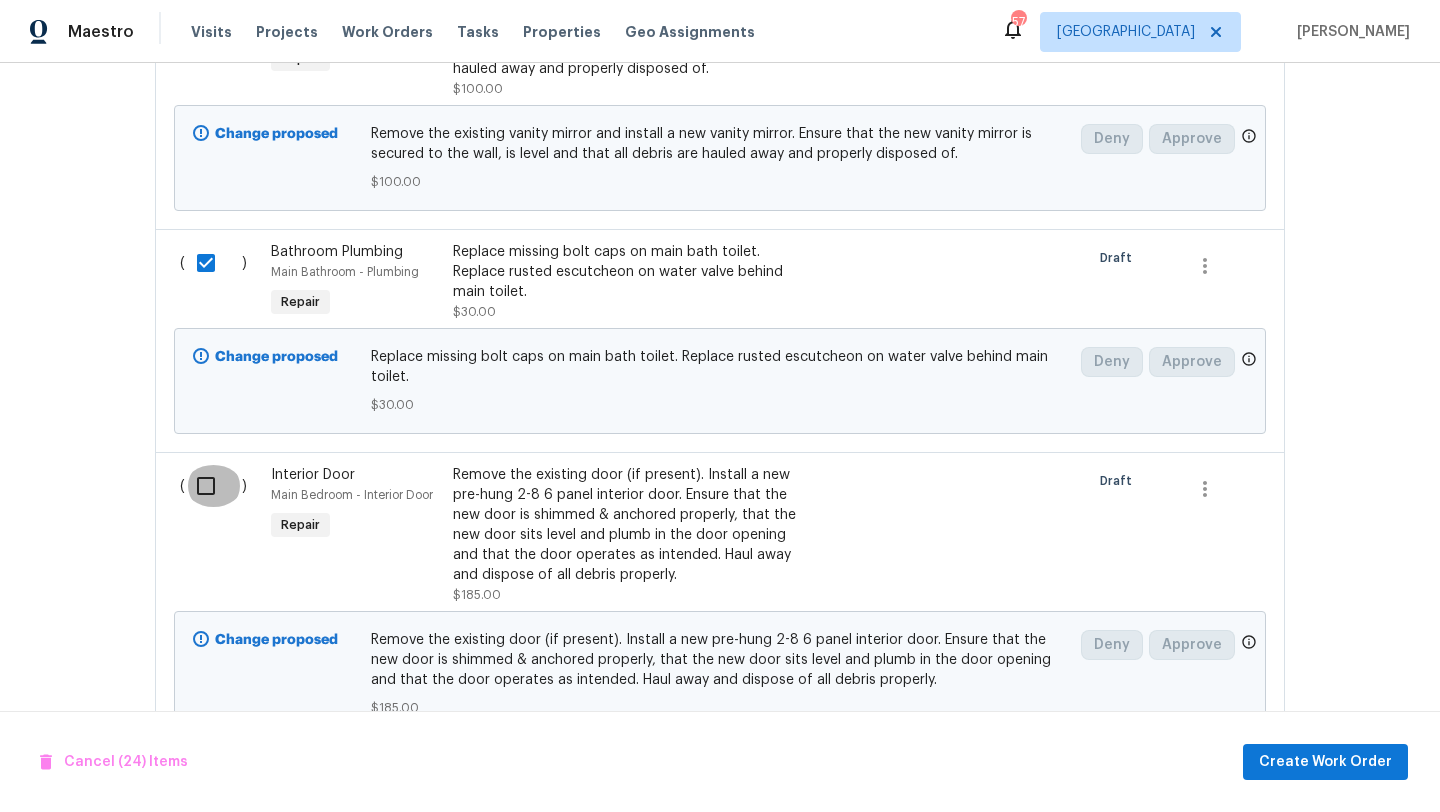 click at bounding box center (213, 486) 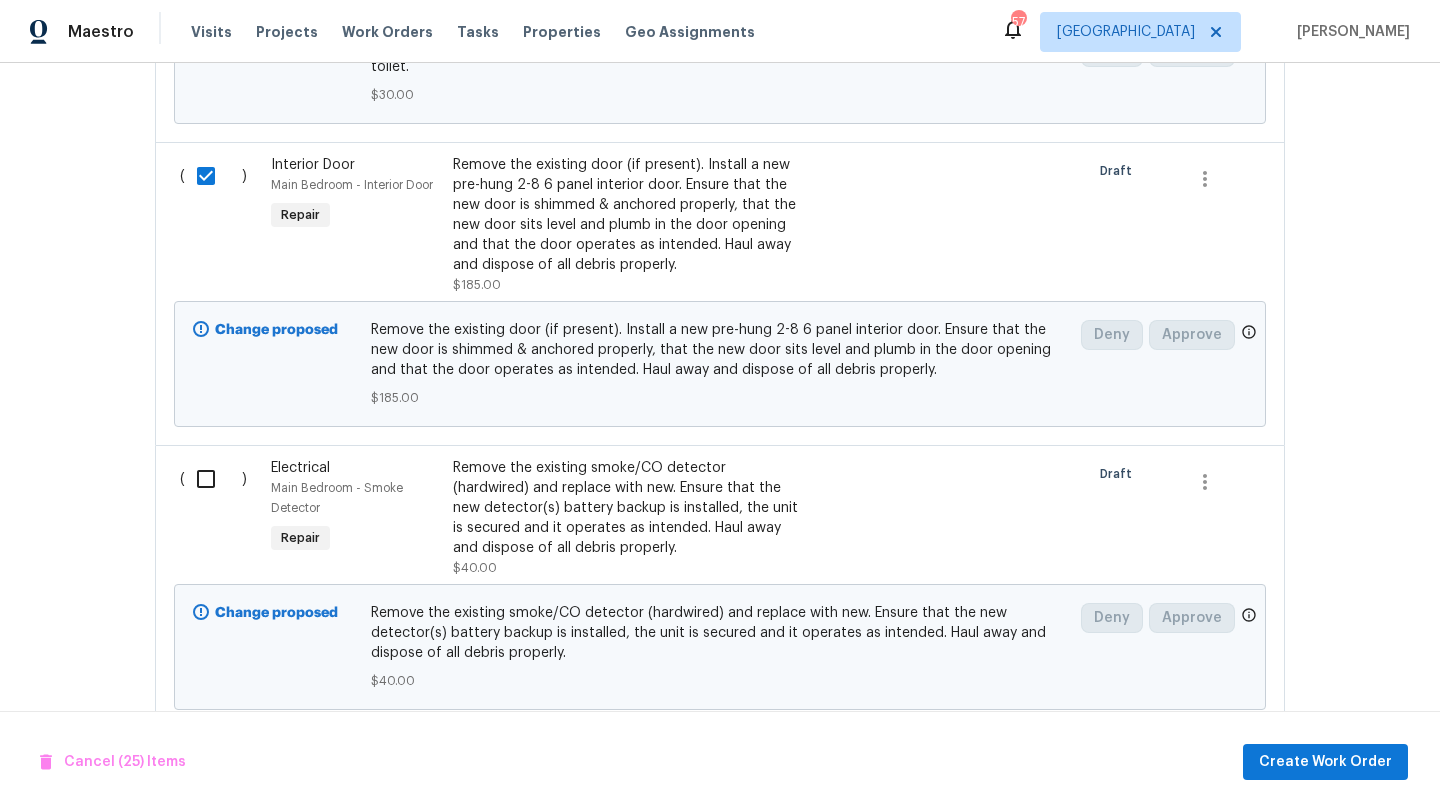 scroll, scrollTop: 7896, scrollLeft: 0, axis: vertical 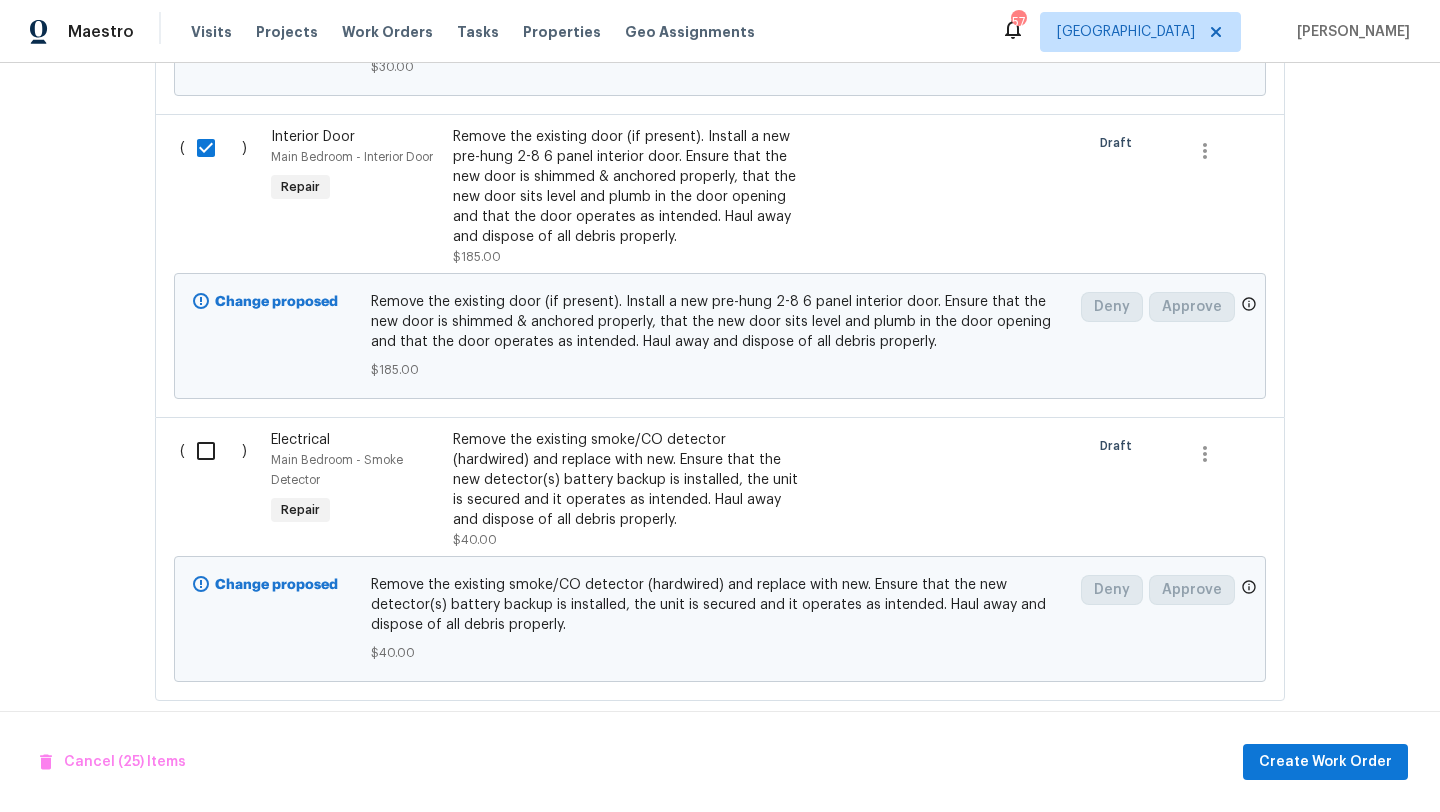 click at bounding box center [213, 451] 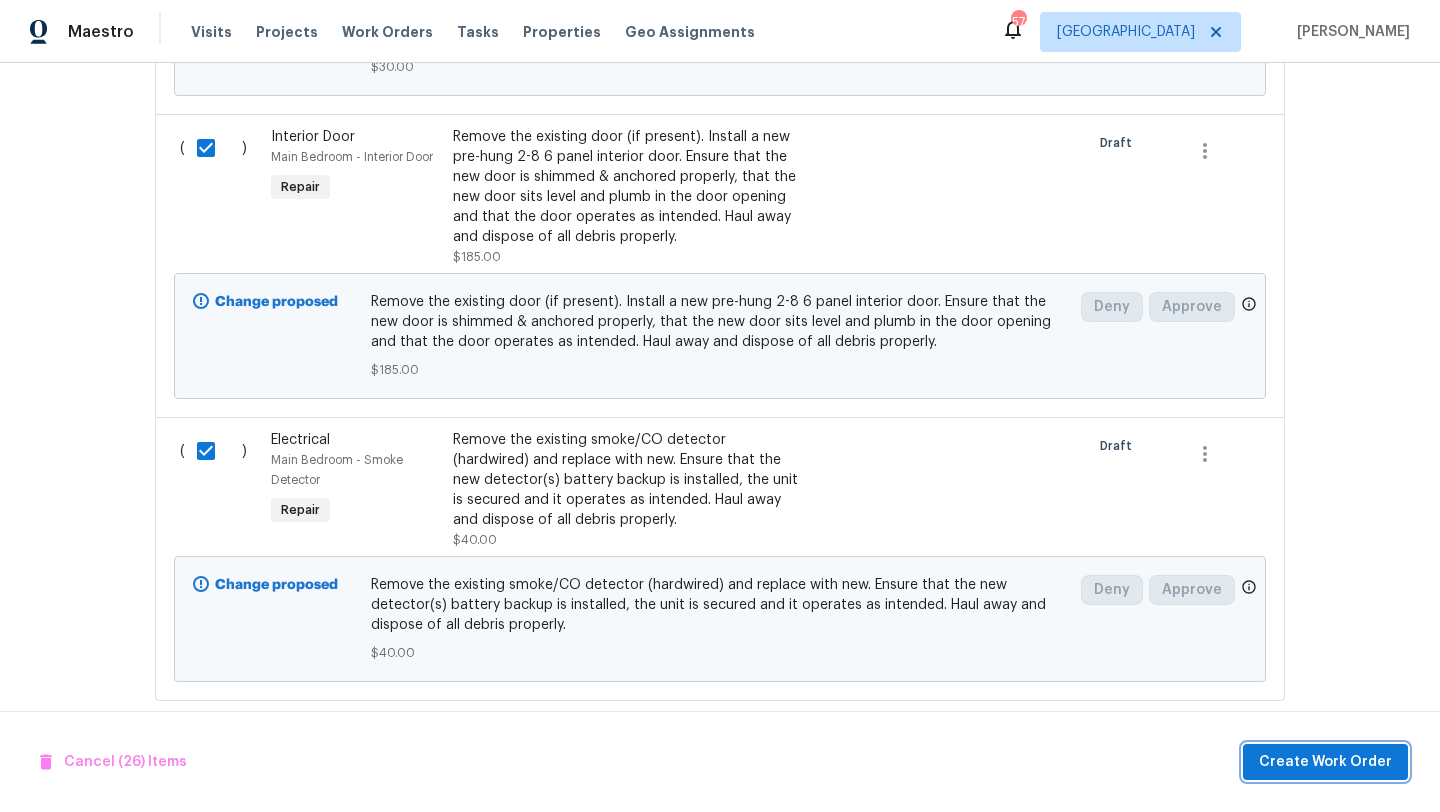 click on "Create Work Order" at bounding box center [1325, 762] 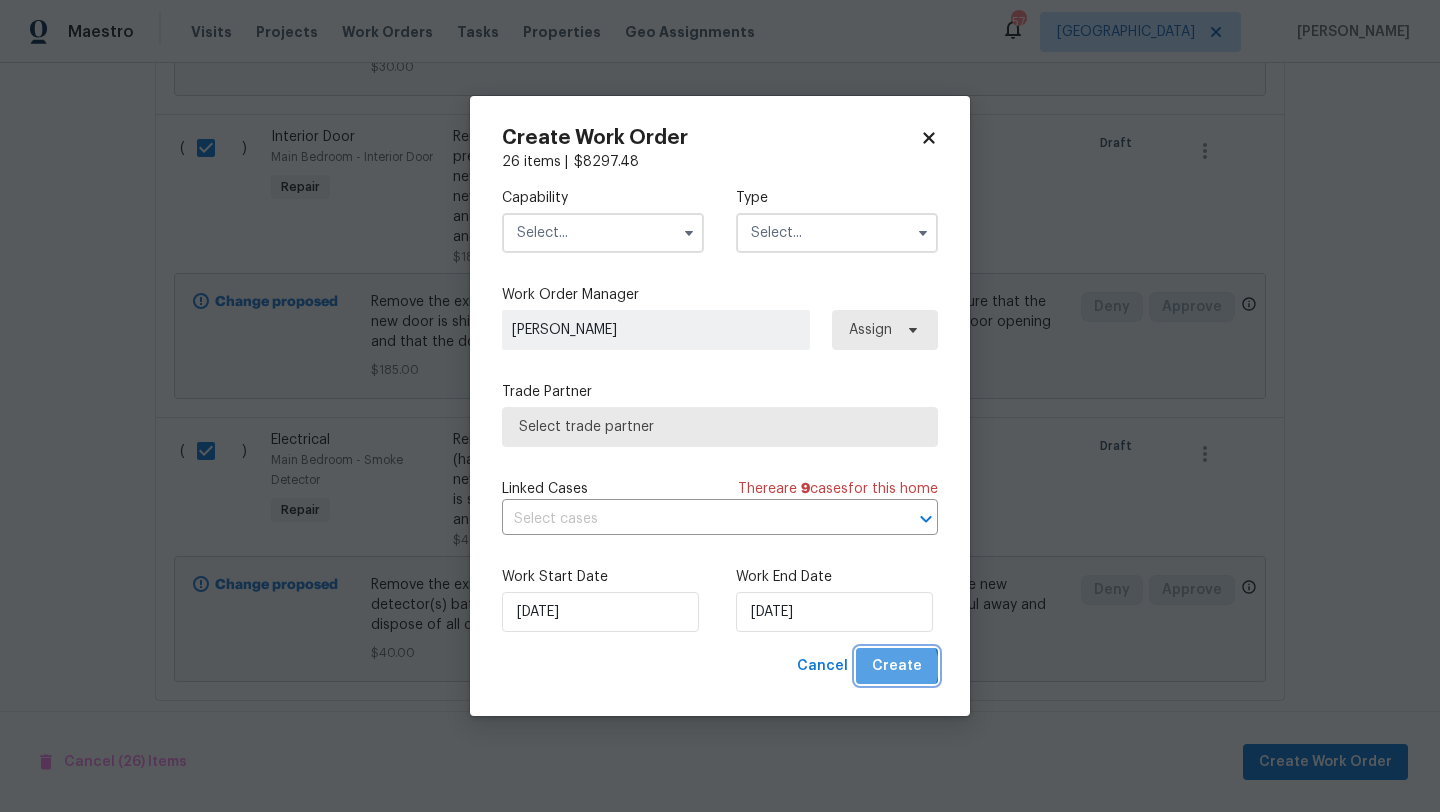 click on "Create" at bounding box center (897, 666) 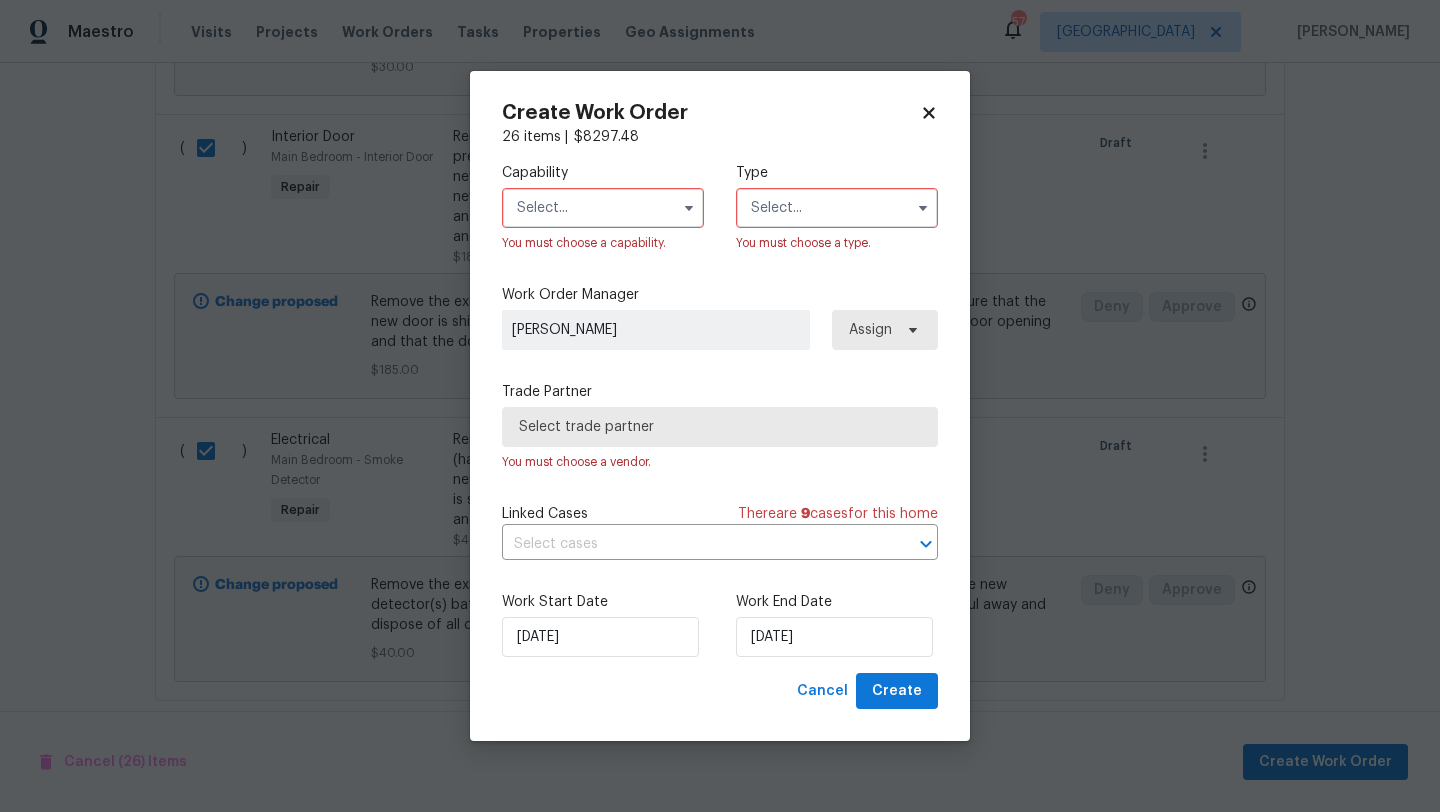 click at bounding box center (603, 208) 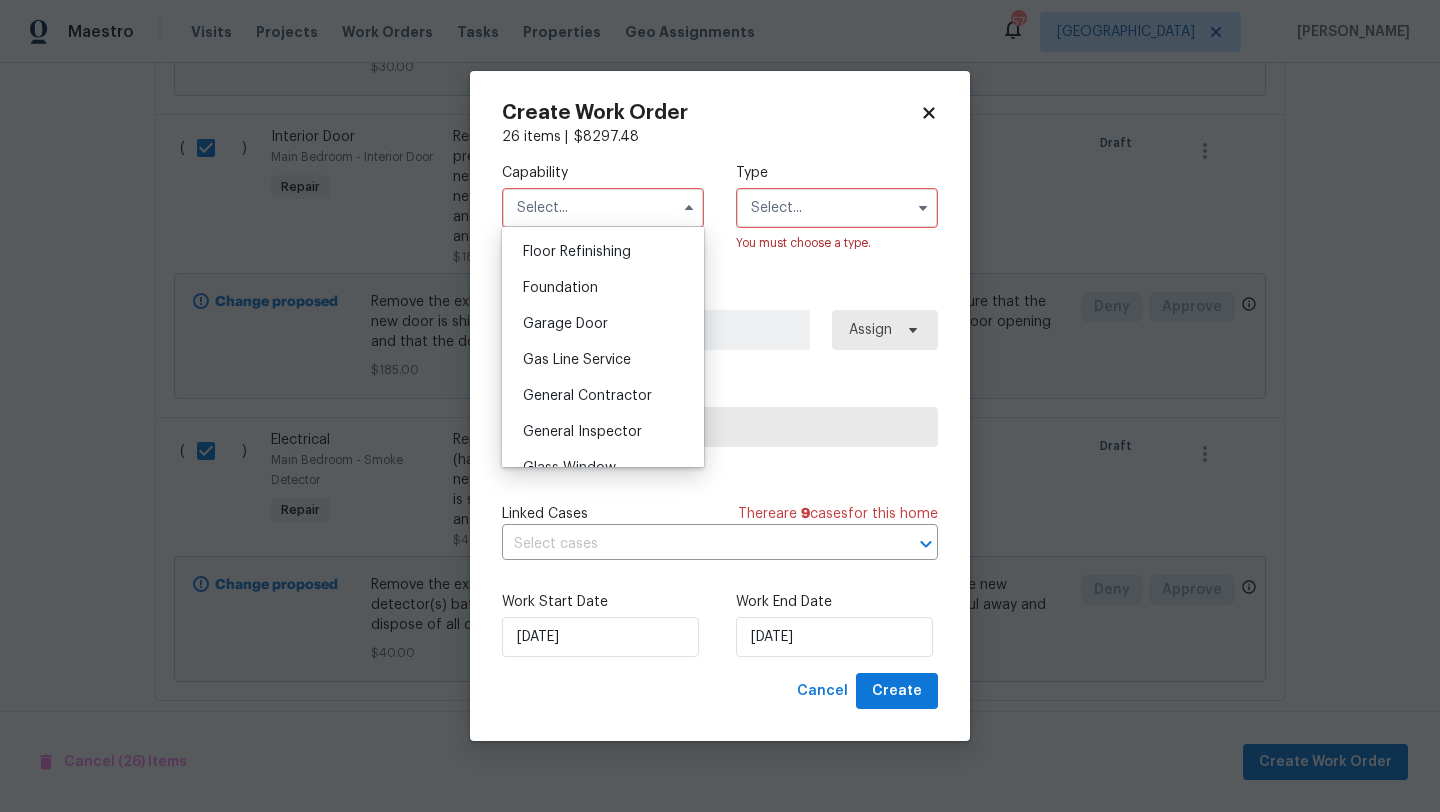 scroll, scrollTop: 828, scrollLeft: 0, axis: vertical 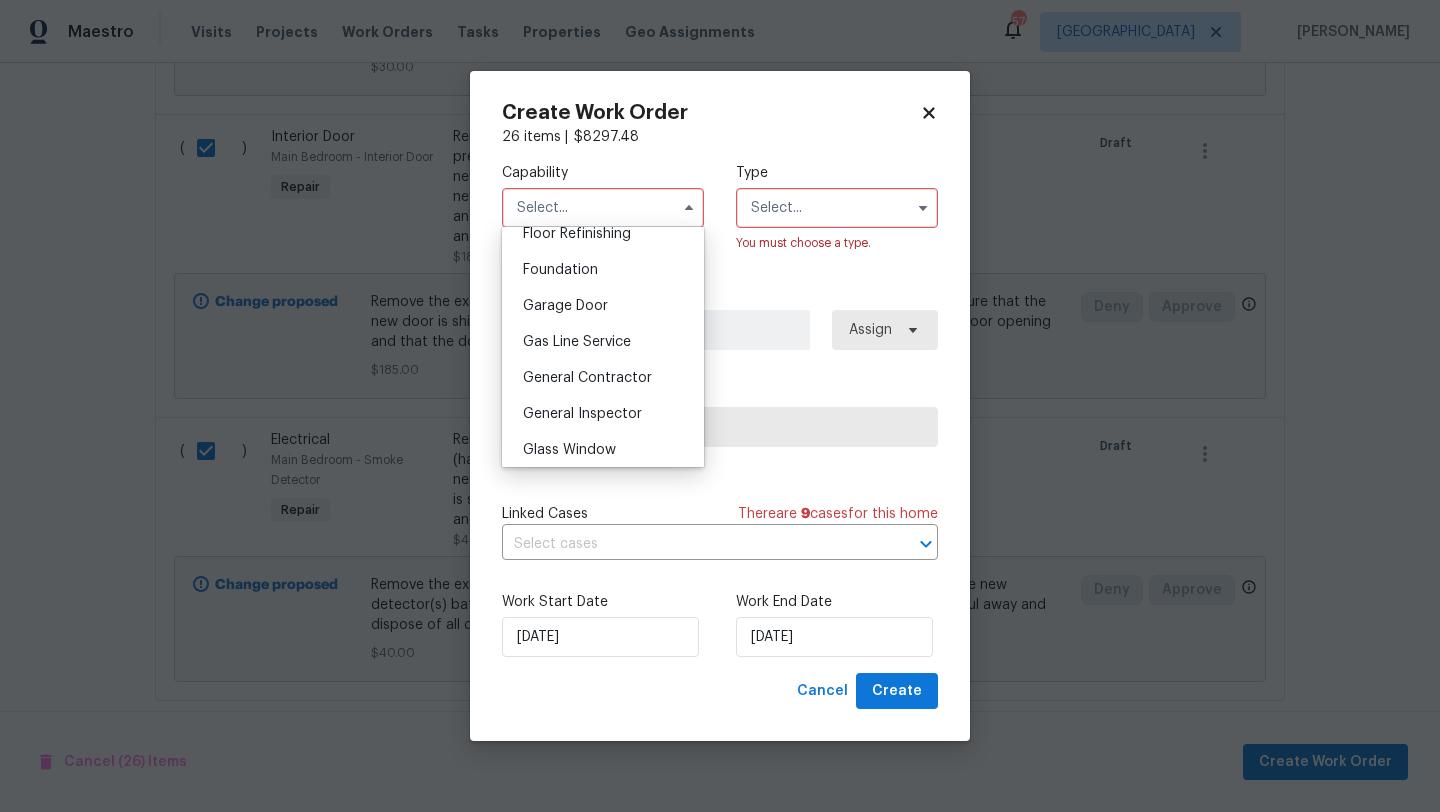 click on "General Contractor" at bounding box center (587, 378) 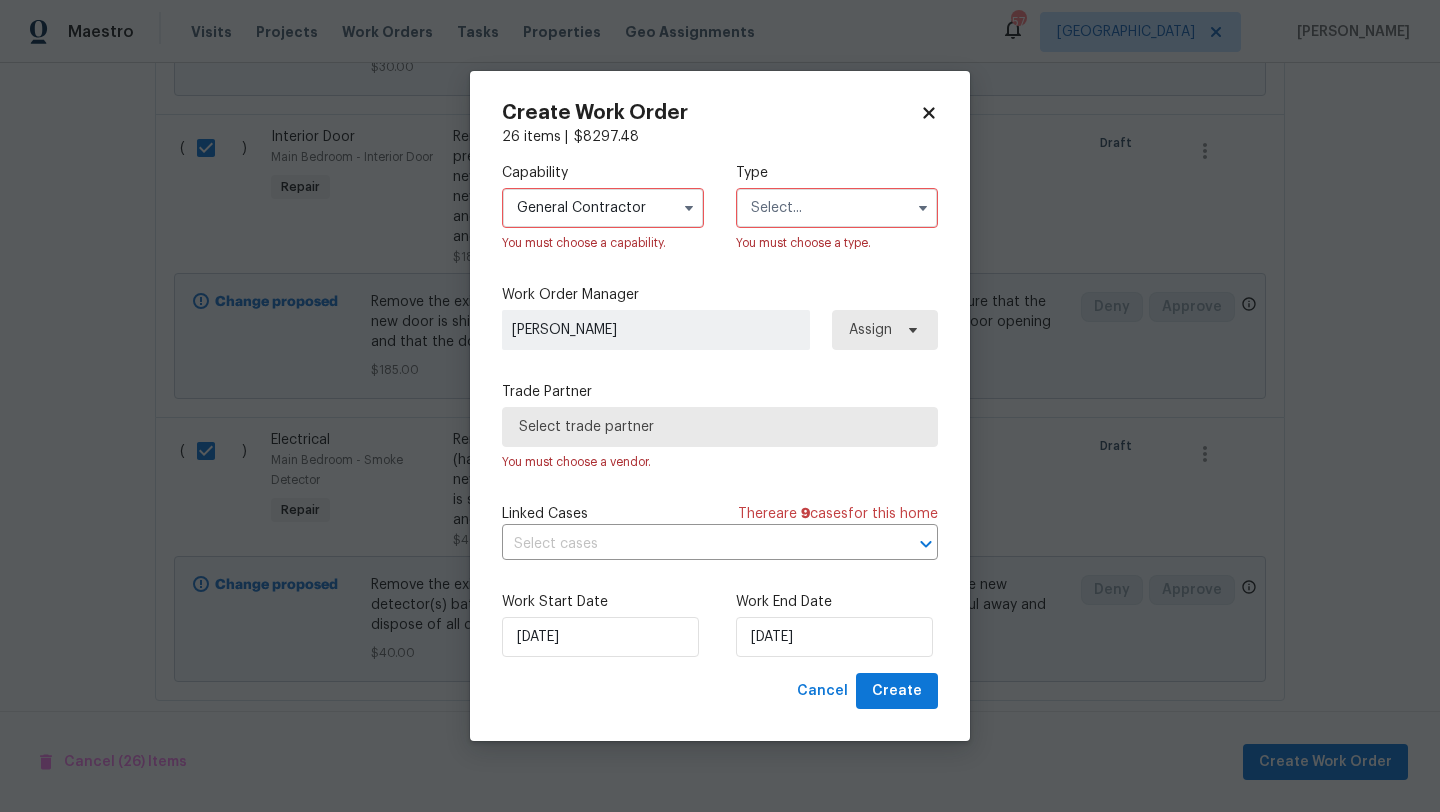 click at bounding box center (837, 208) 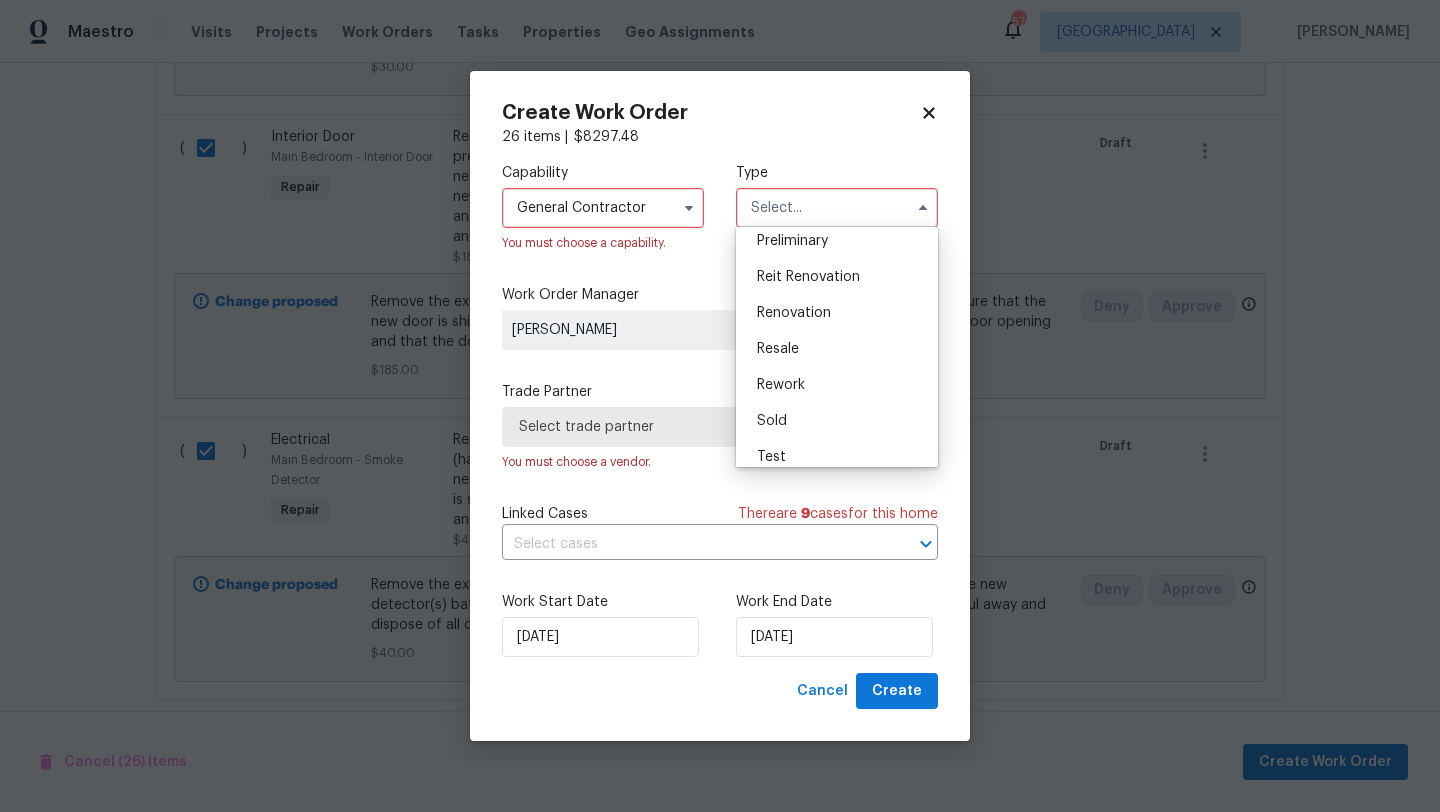 scroll, scrollTop: 454, scrollLeft: 0, axis: vertical 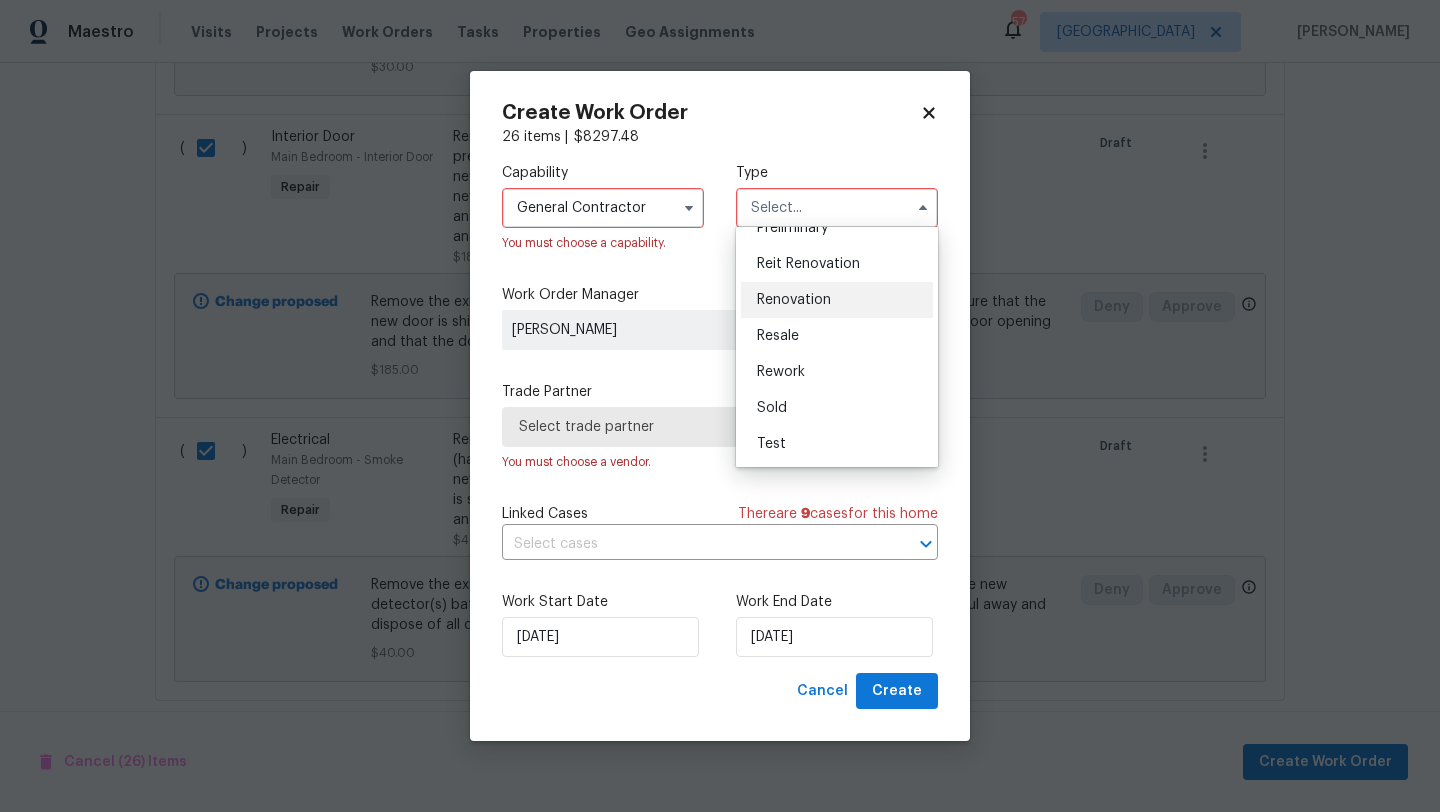 click on "Renovation" at bounding box center (794, 300) 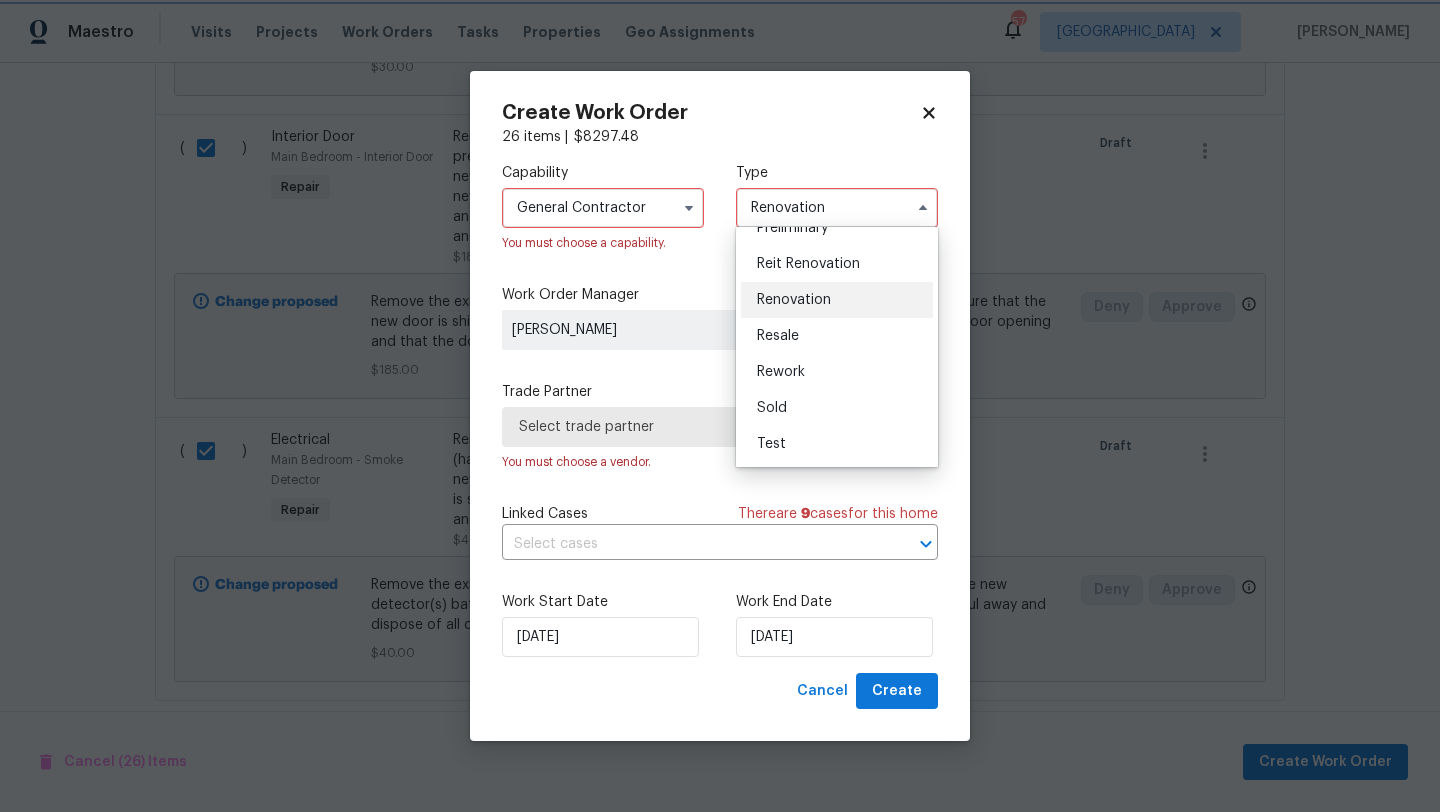 scroll, scrollTop: 0, scrollLeft: 0, axis: both 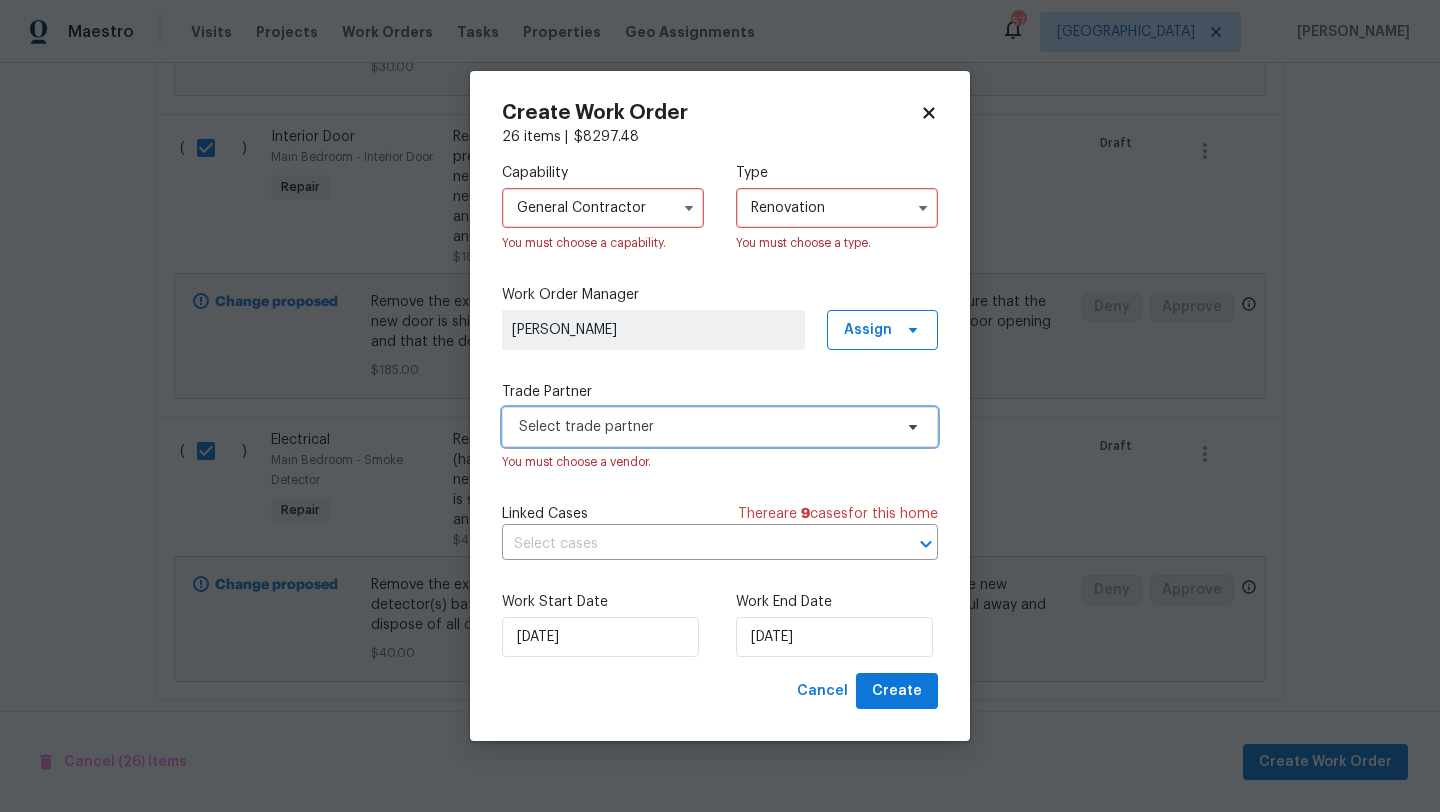 click on "Select trade partner" at bounding box center (705, 427) 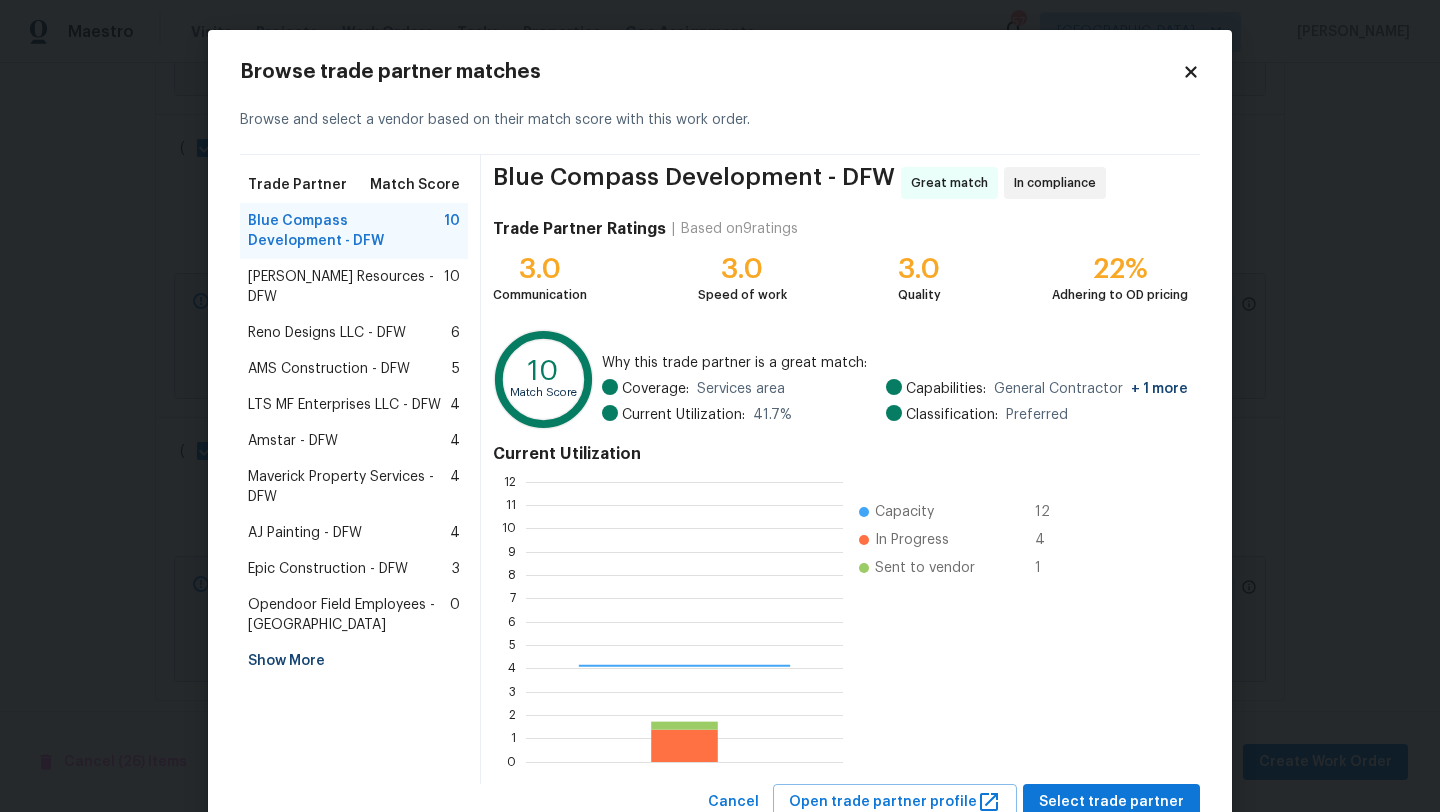 scroll, scrollTop: 2, scrollLeft: 2, axis: both 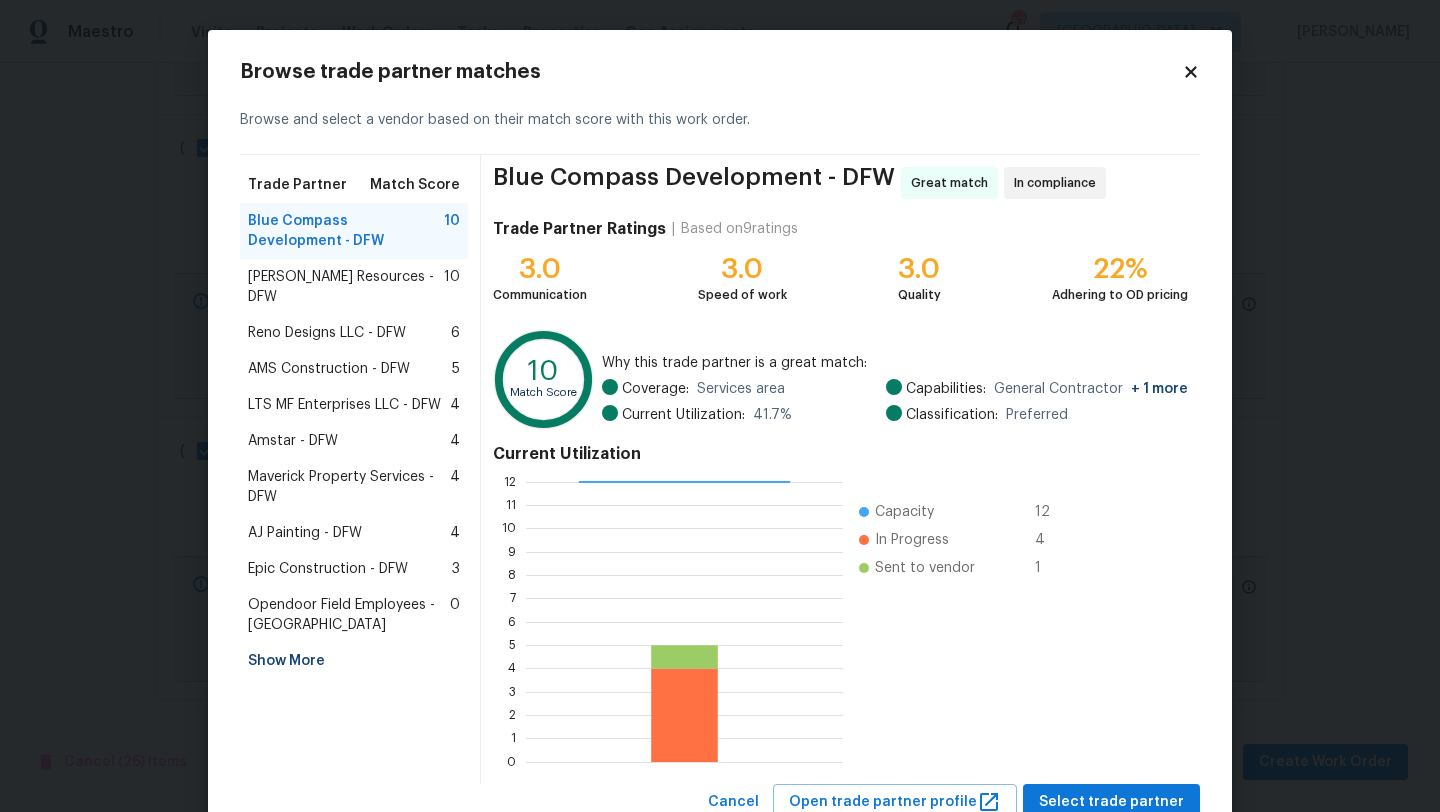 click on "Reno Designs LLC - DFW" at bounding box center (327, 333) 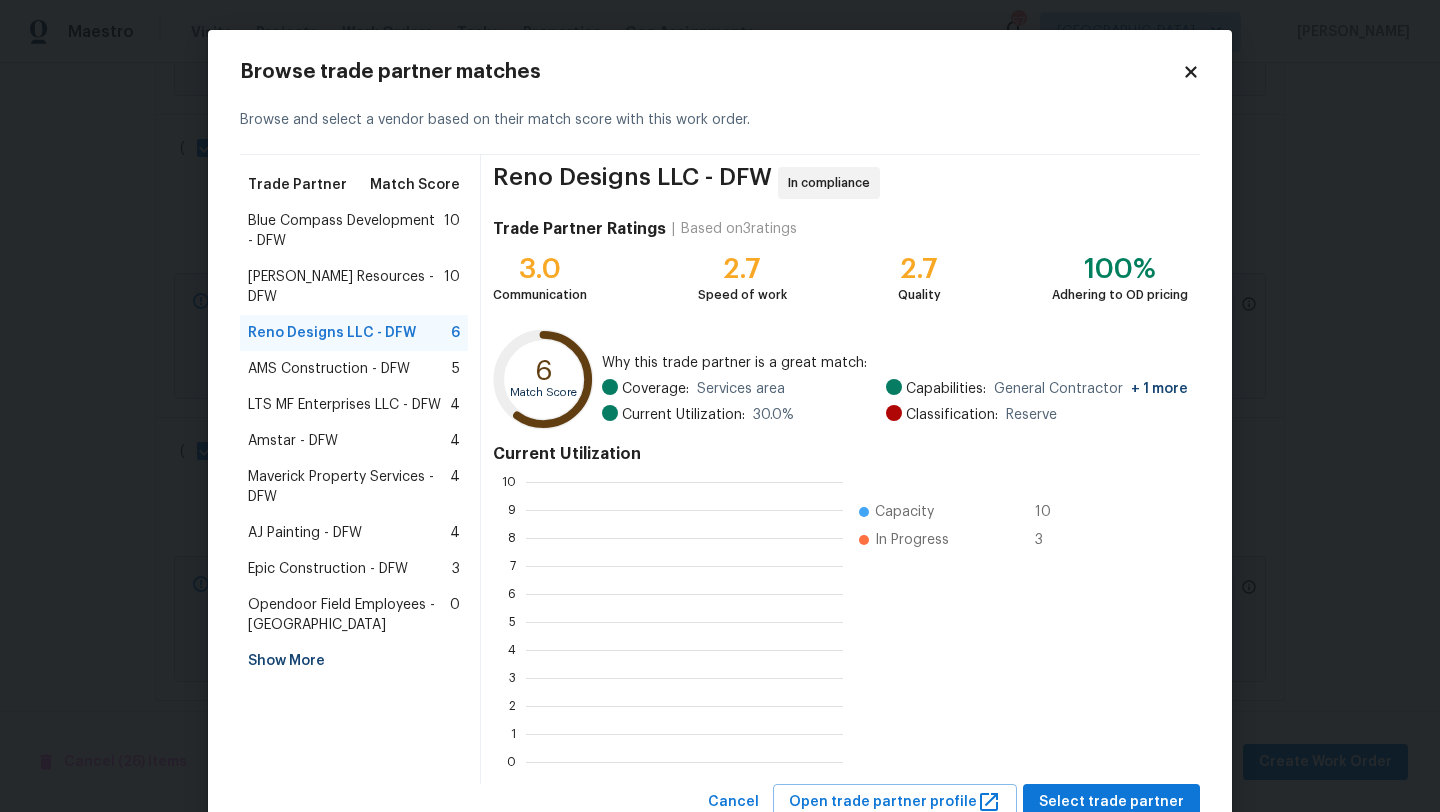 scroll, scrollTop: 2, scrollLeft: 2, axis: both 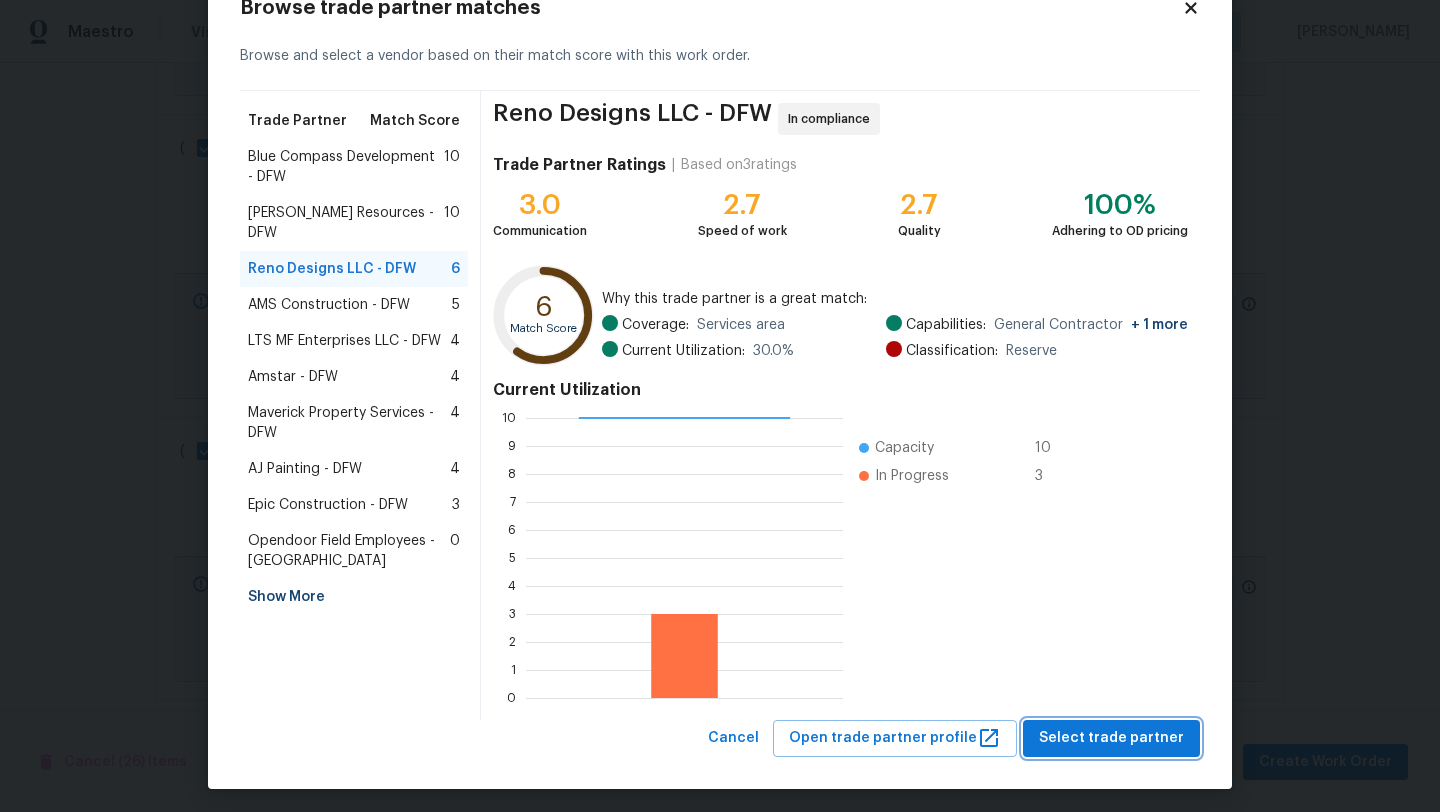 click on "Select trade partner" at bounding box center [1111, 738] 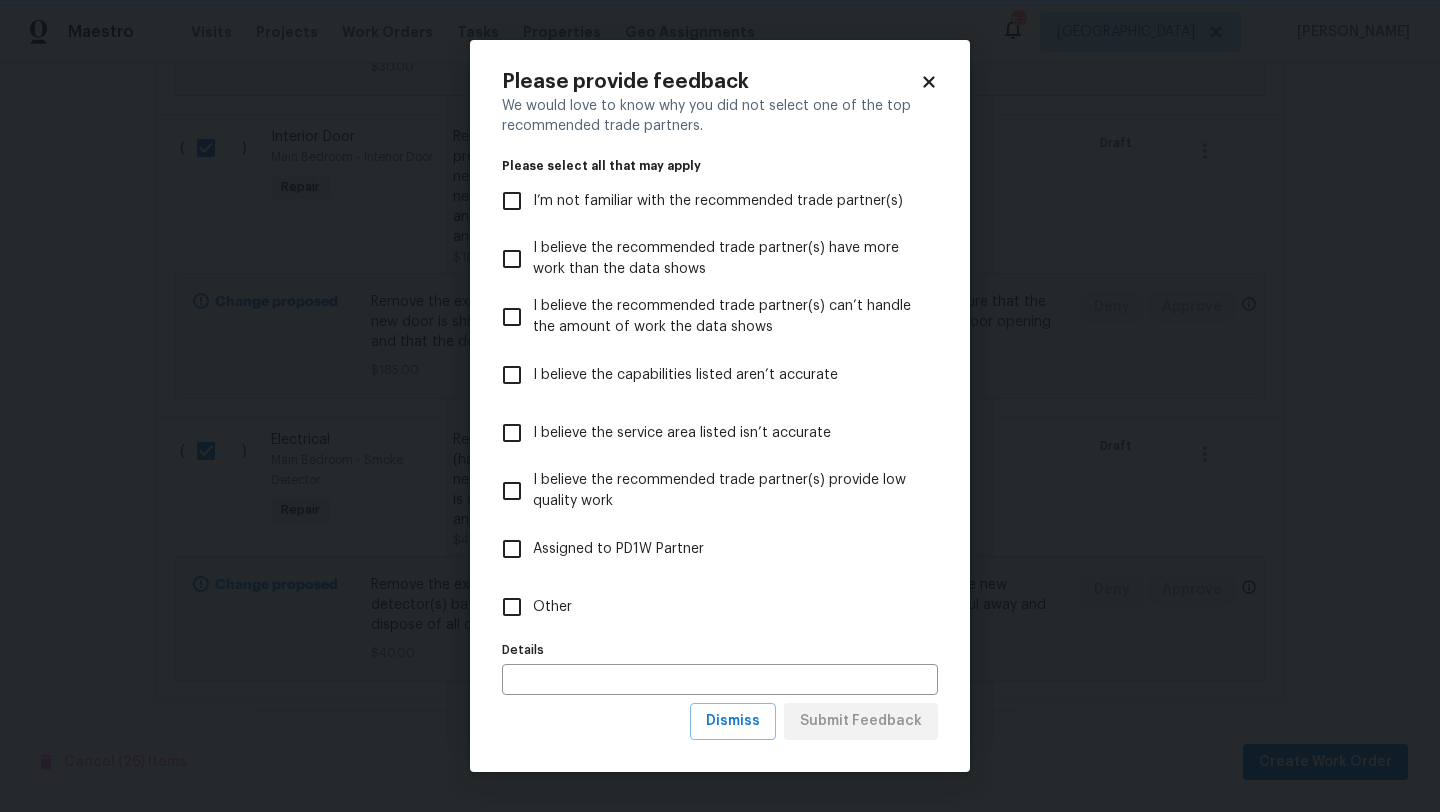 scroll, scrollTop: 0, scrollLeft: 0, axis: both 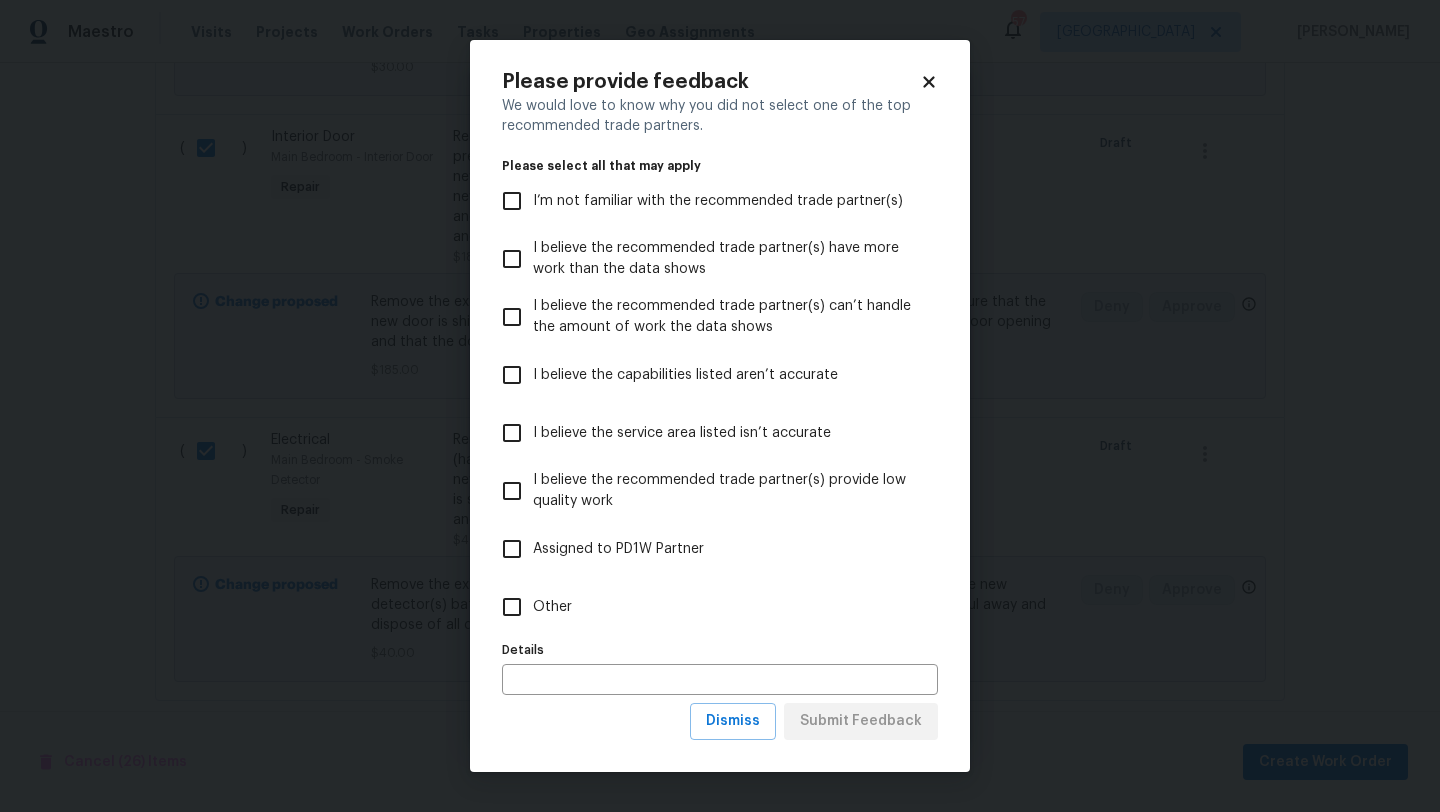click on "Other" at bounding box center (512, 607) 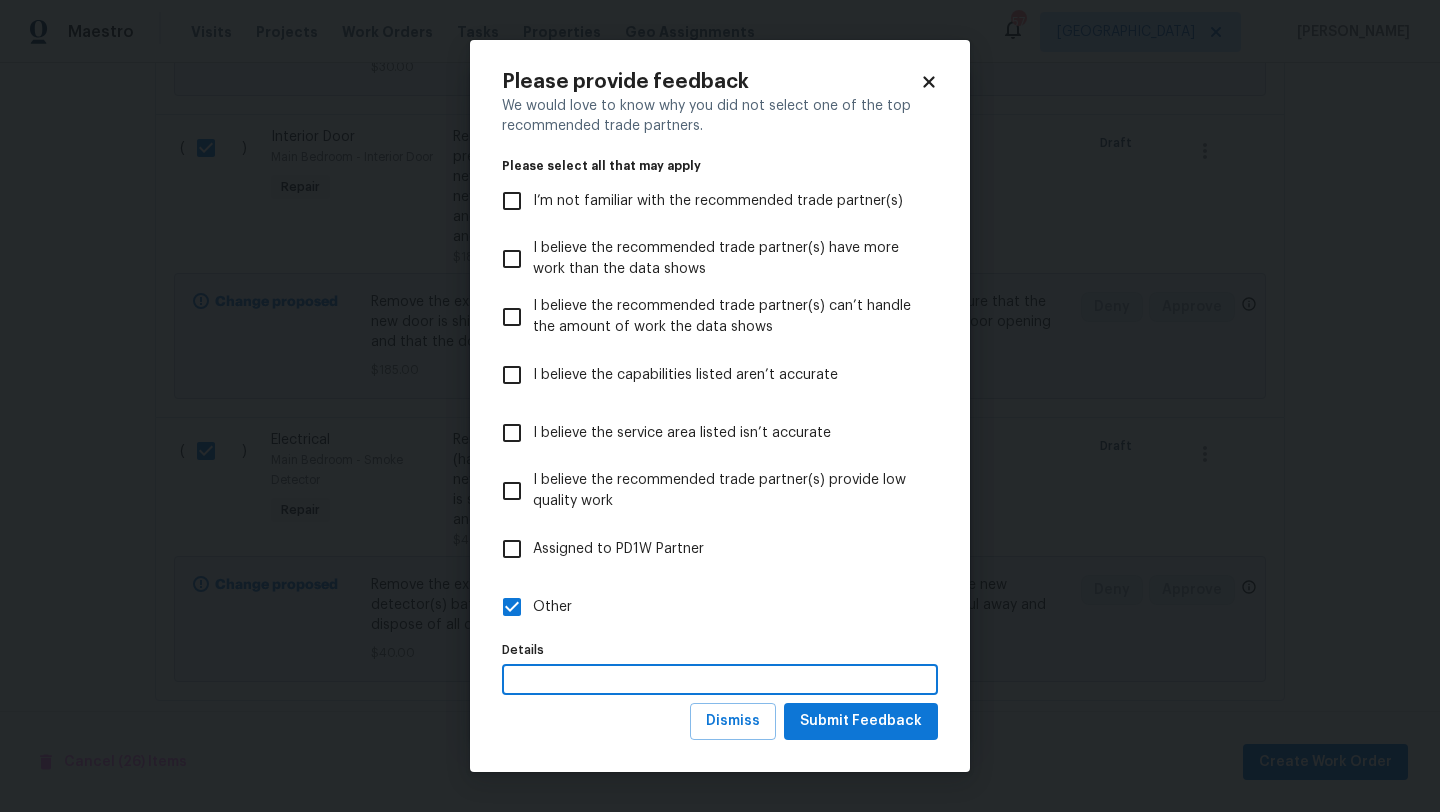 click at bounding box center [720, 679] 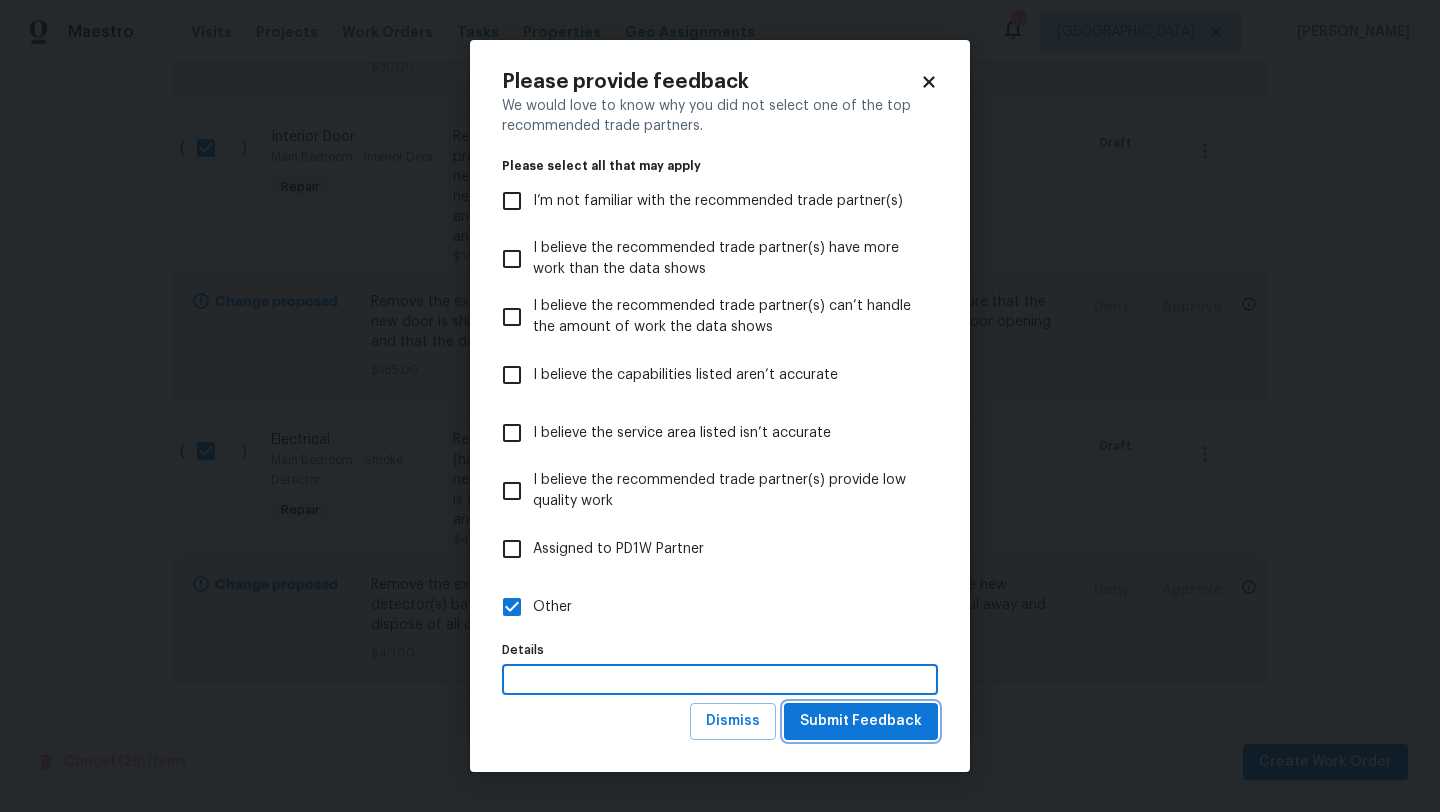 click on "Submit Feedback" at bounding box center (861, 721) 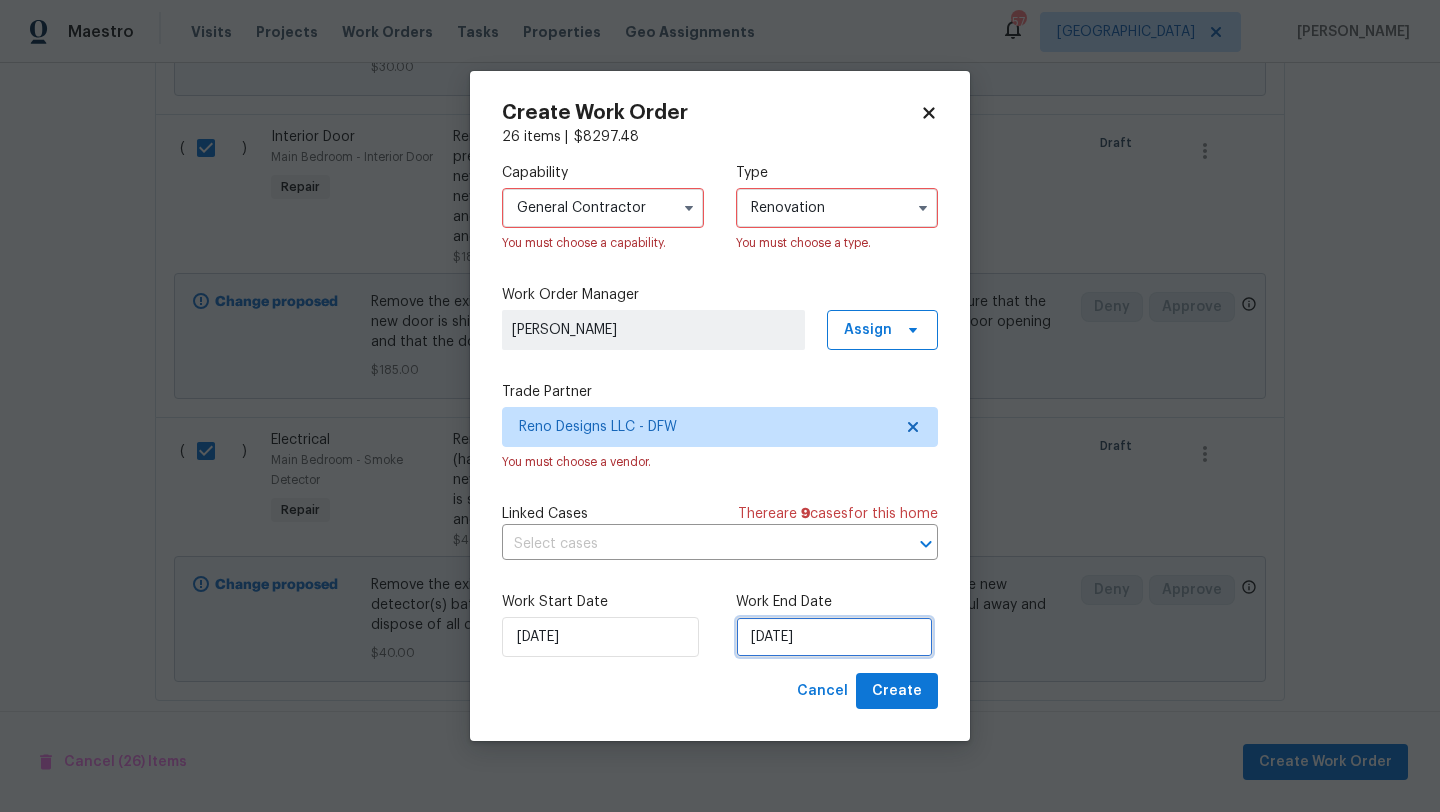 click on "7/17/2025" at bounding box center (834, 637) 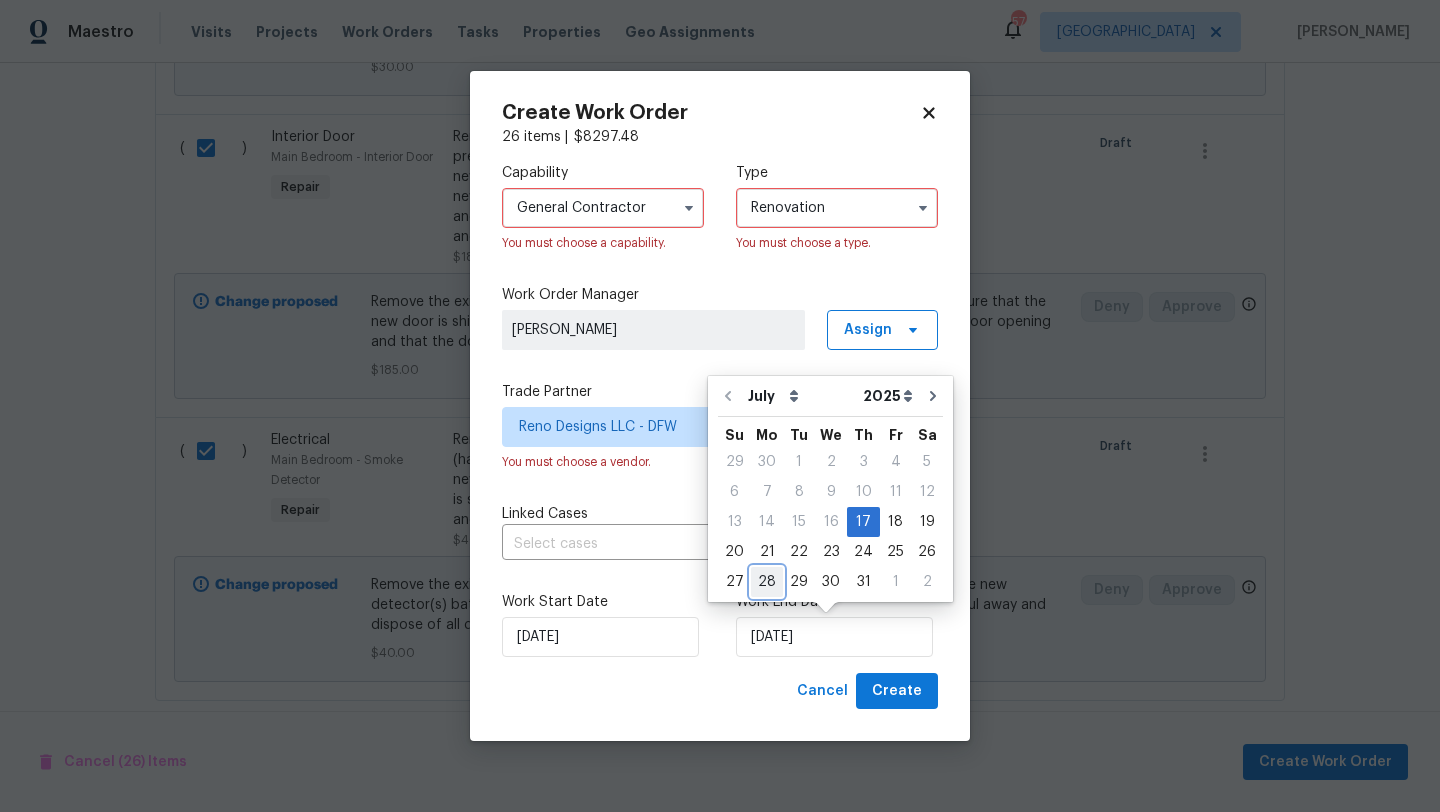 click on "28" at bounding box center (767, 582) 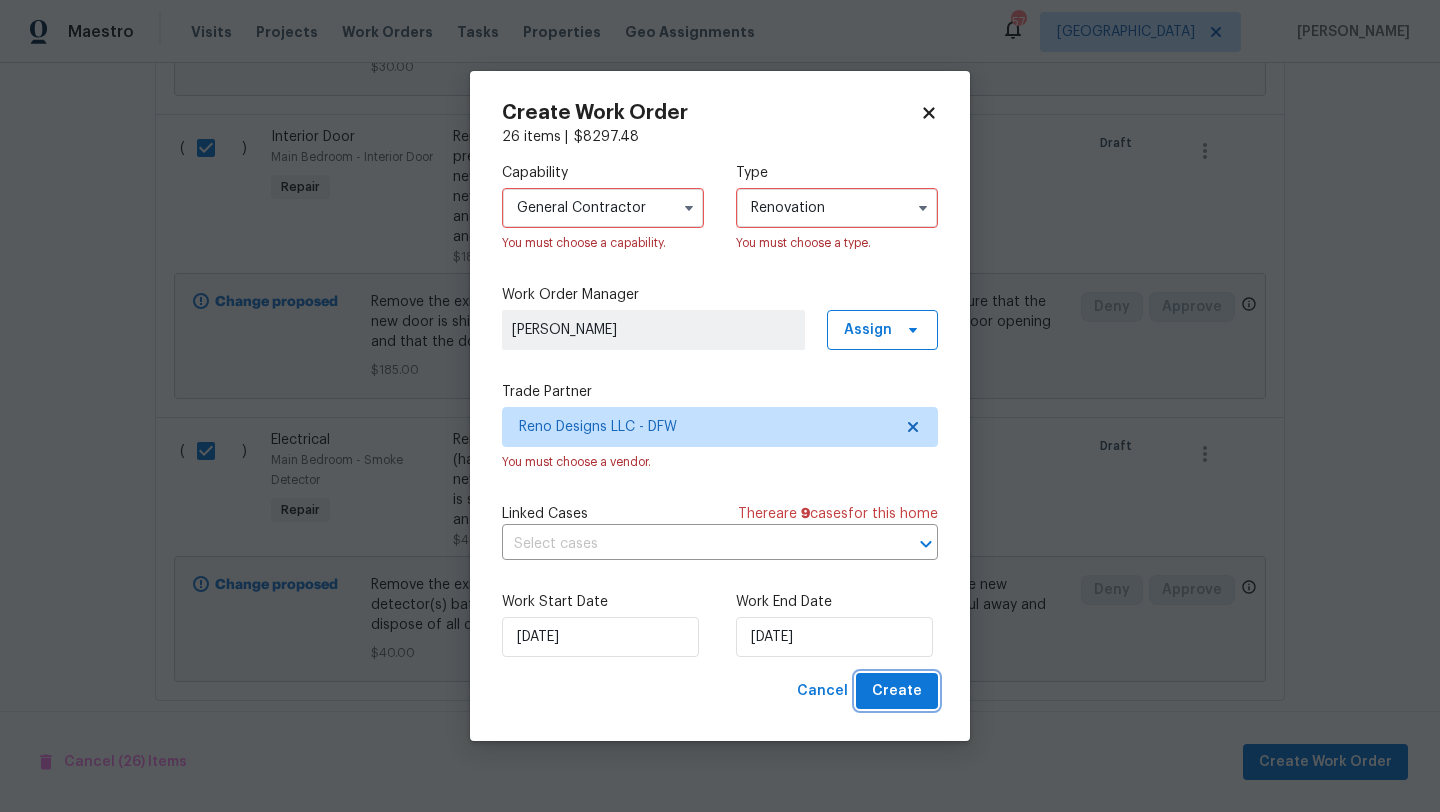 click on "Create" at bounding box center (897, 691) 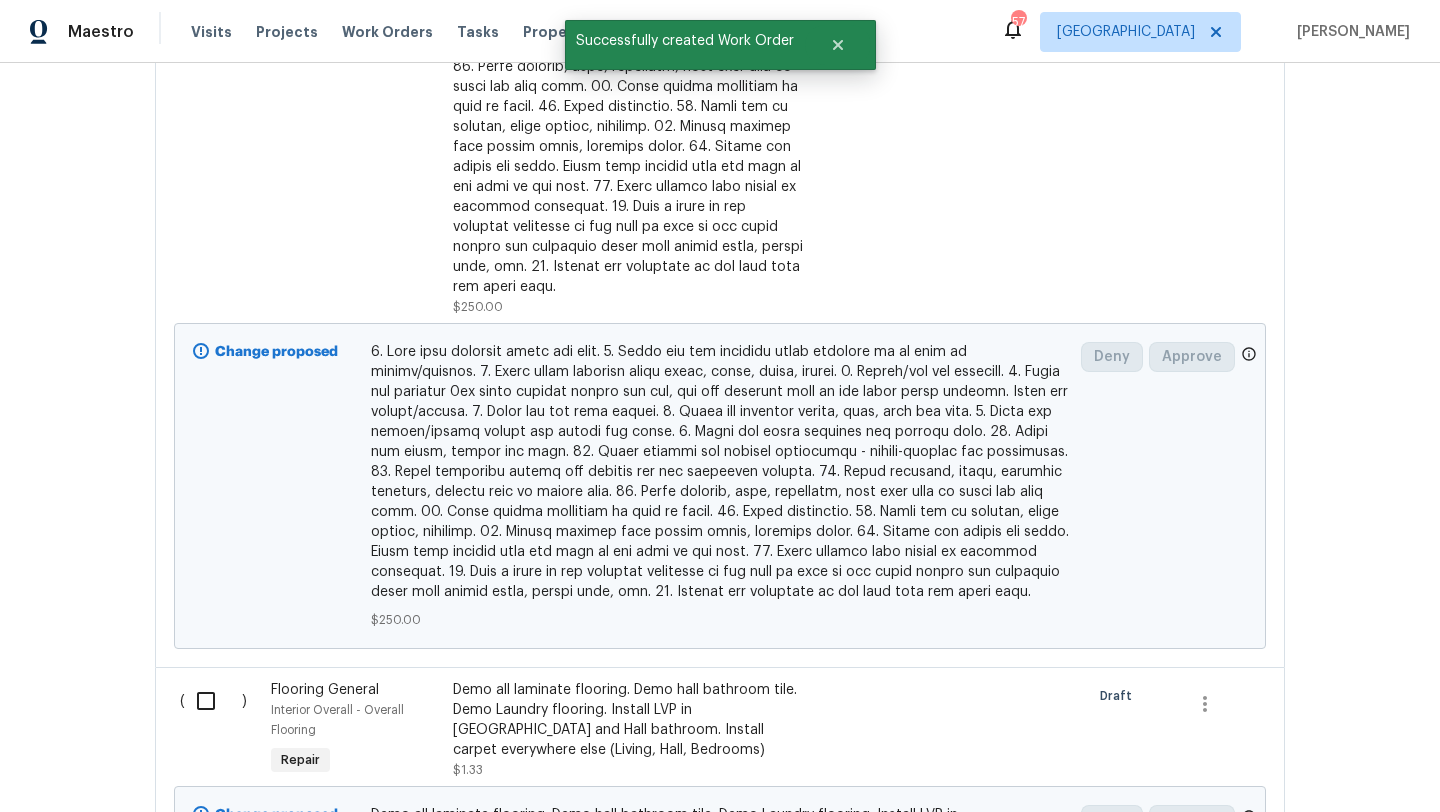 scroll, scrollTop: 1066, scrollLeft: 0, axis: vertical 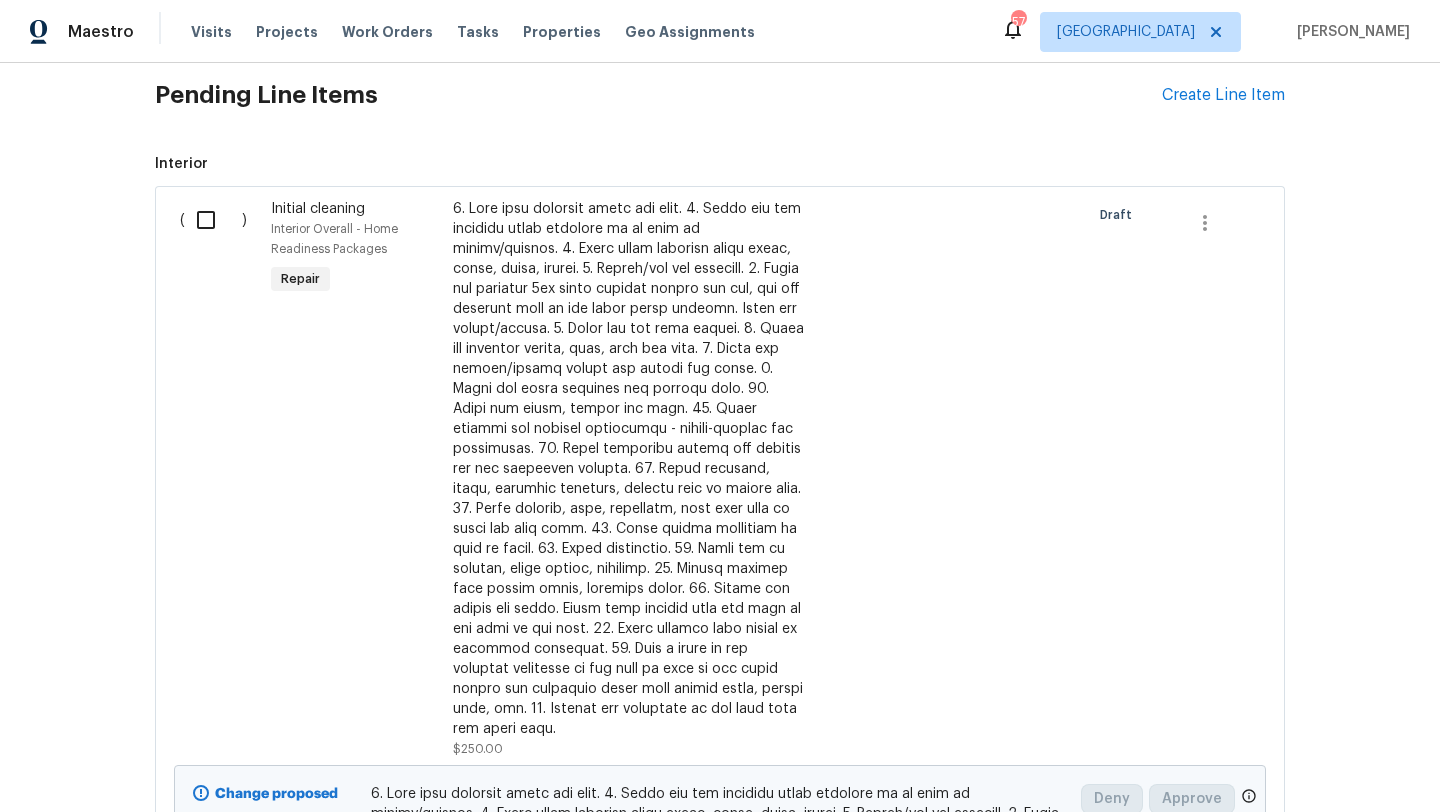 click at bounding box center (213, 220) 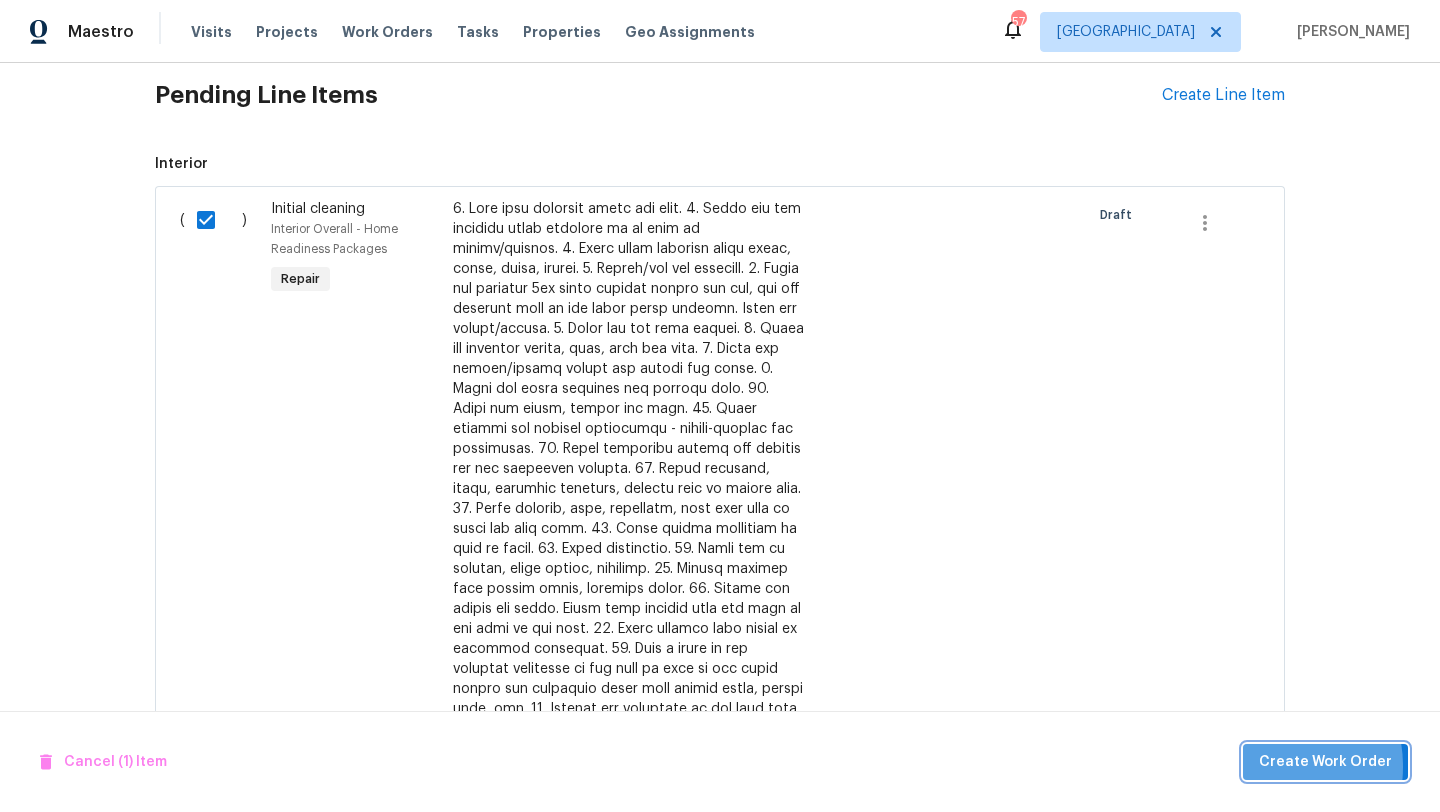 click on "Create Work Order" at bounding box center (1325, 762) 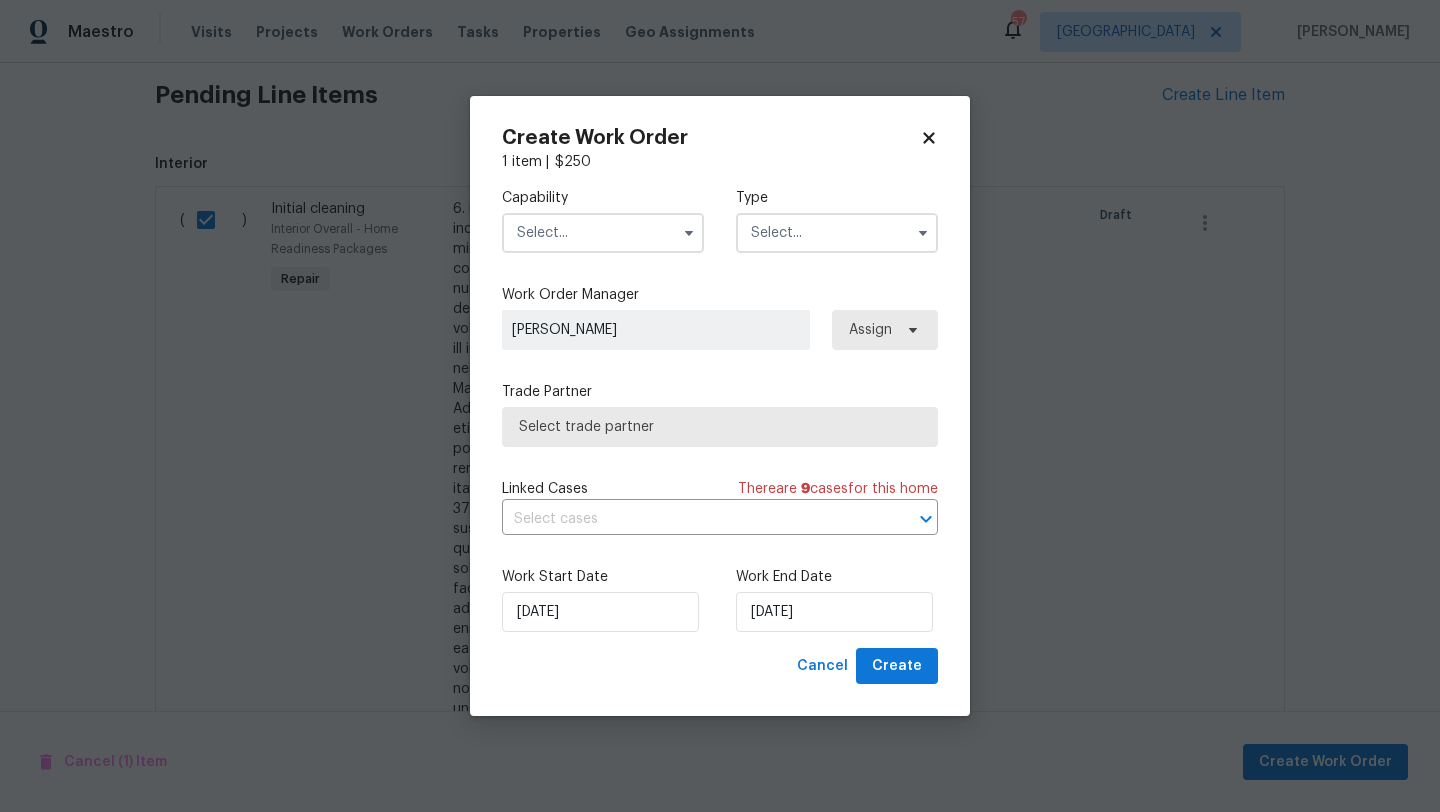 click at bounding box center [603, 233] 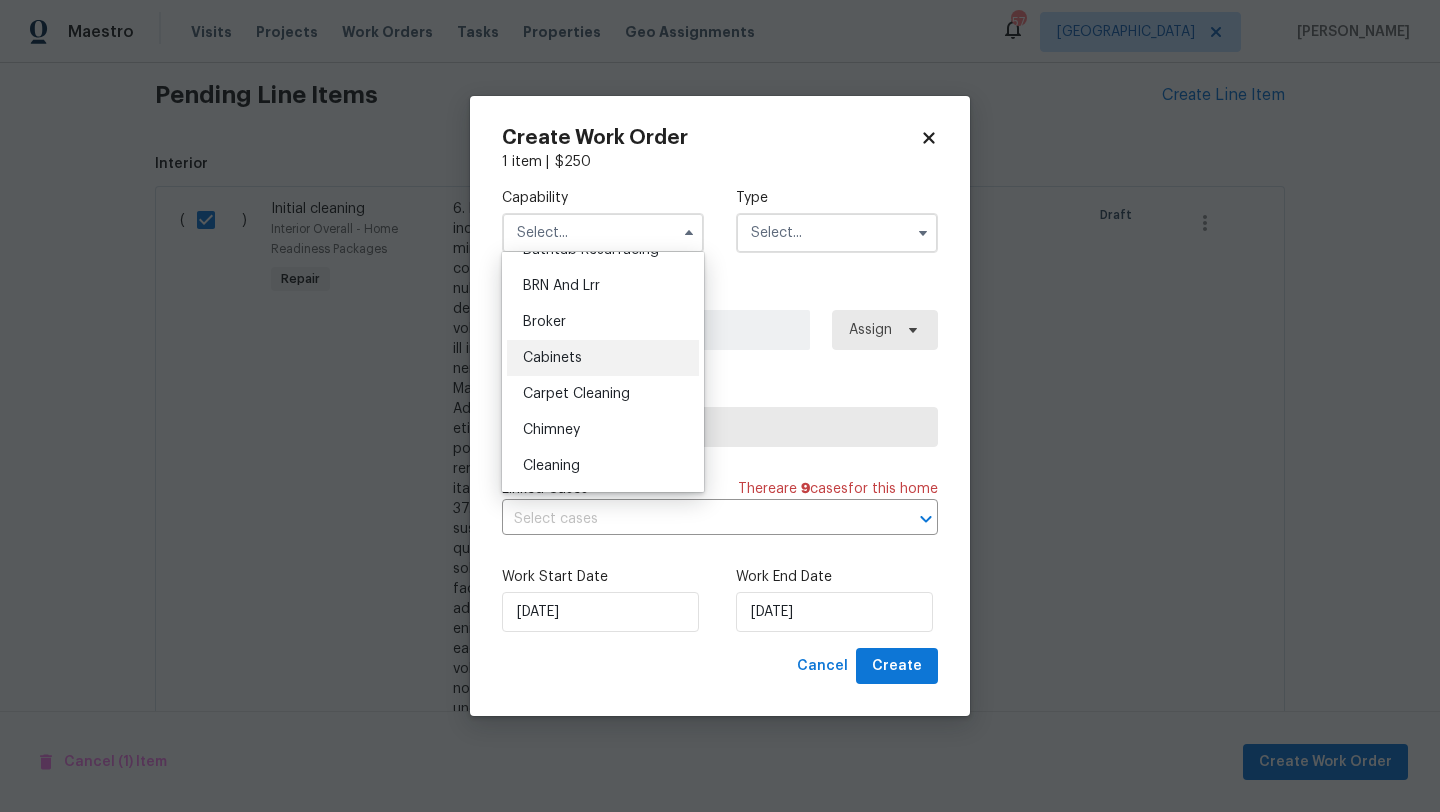 scroll, scrollTop: 104, scrollLeft: 0, axis: vertical 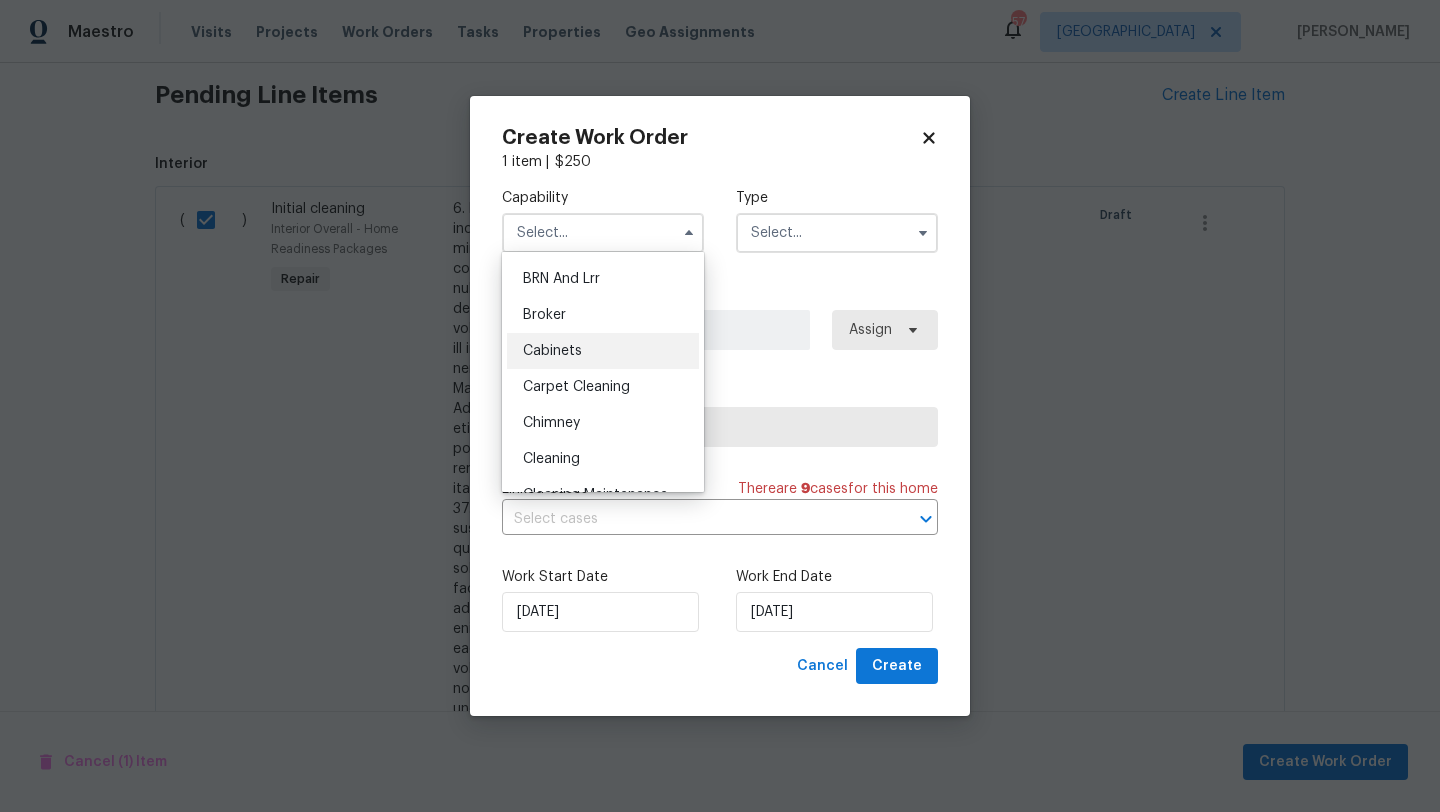 click on "Cleaning" at bounding box center (551, 459) 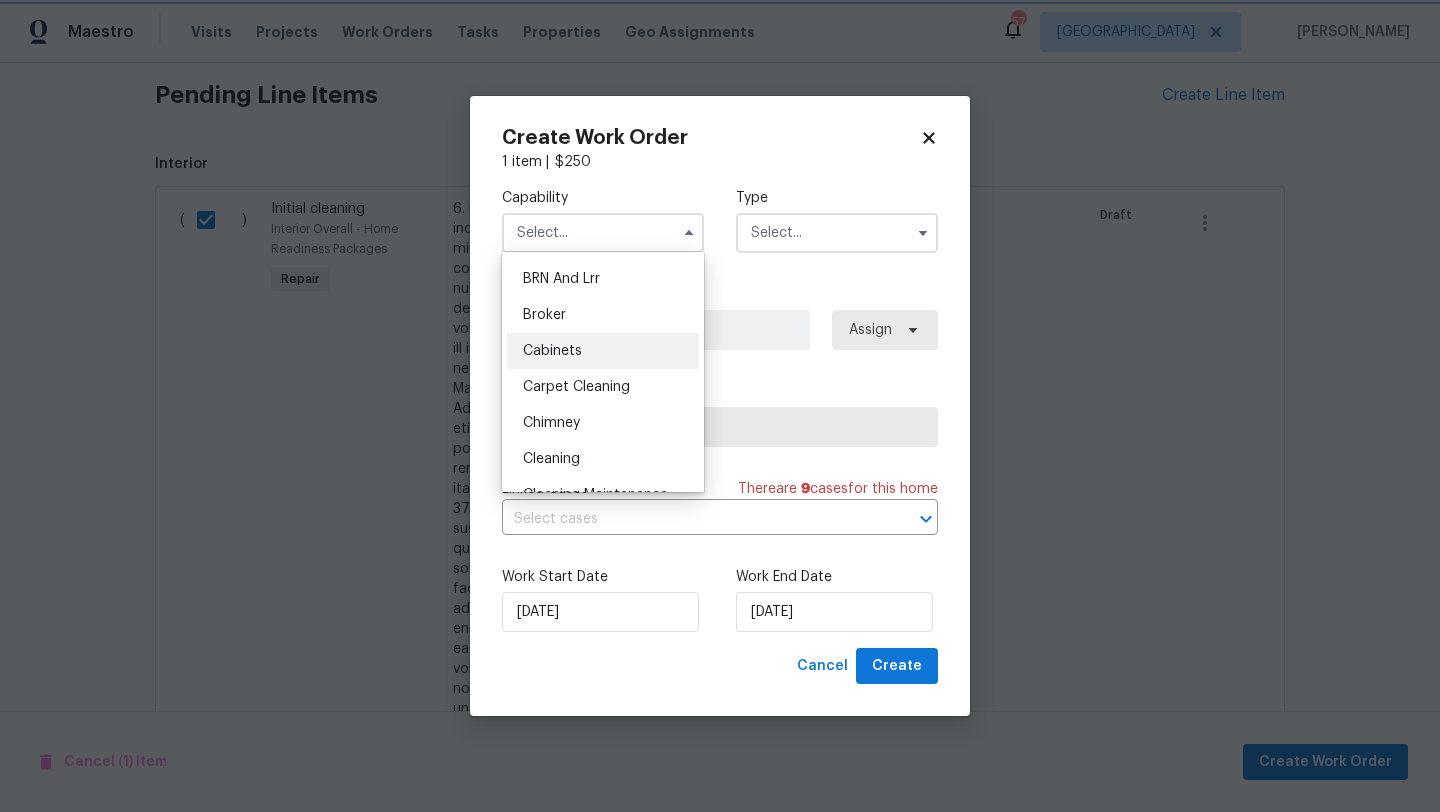 type on "Cleaning" 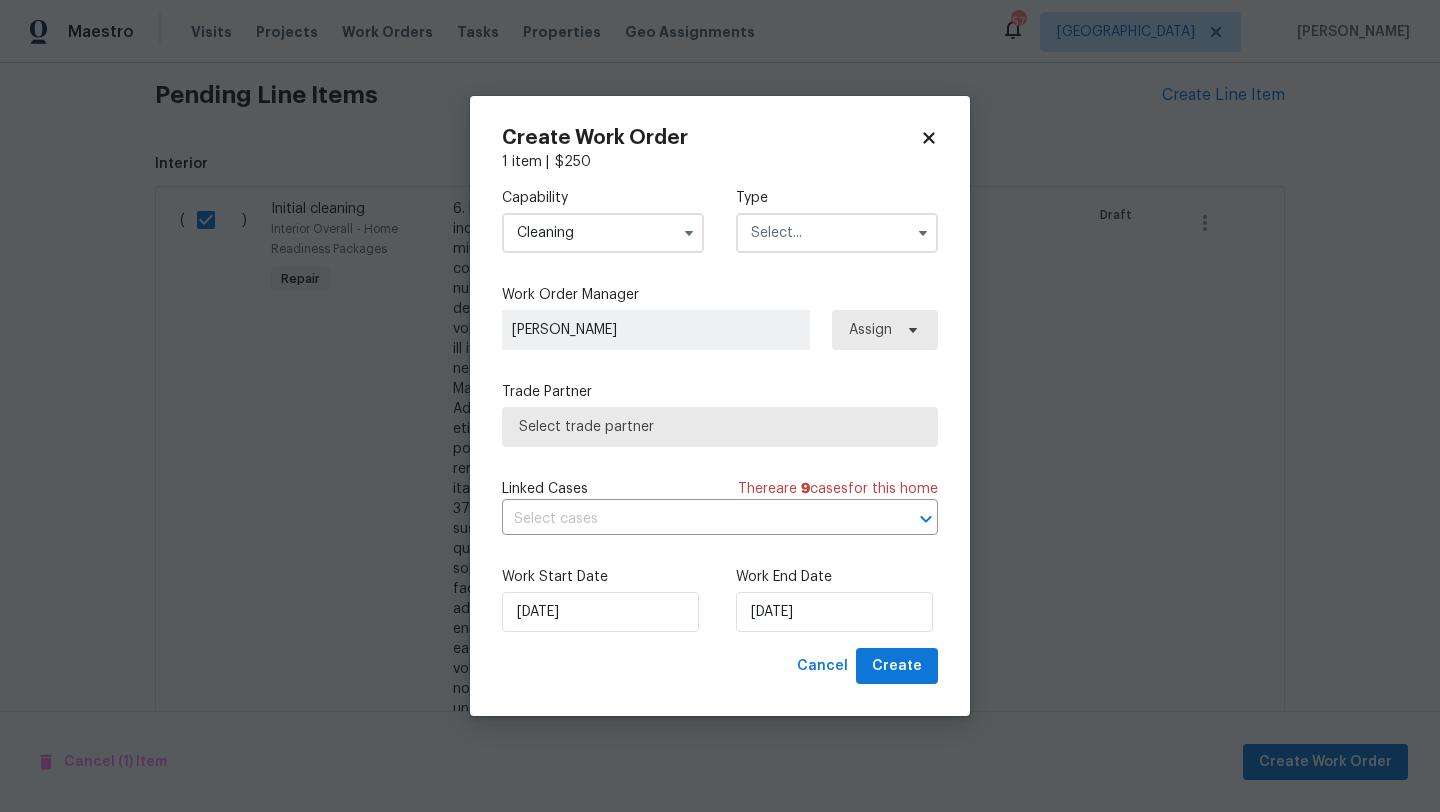 click at bounding box center (837, 233) 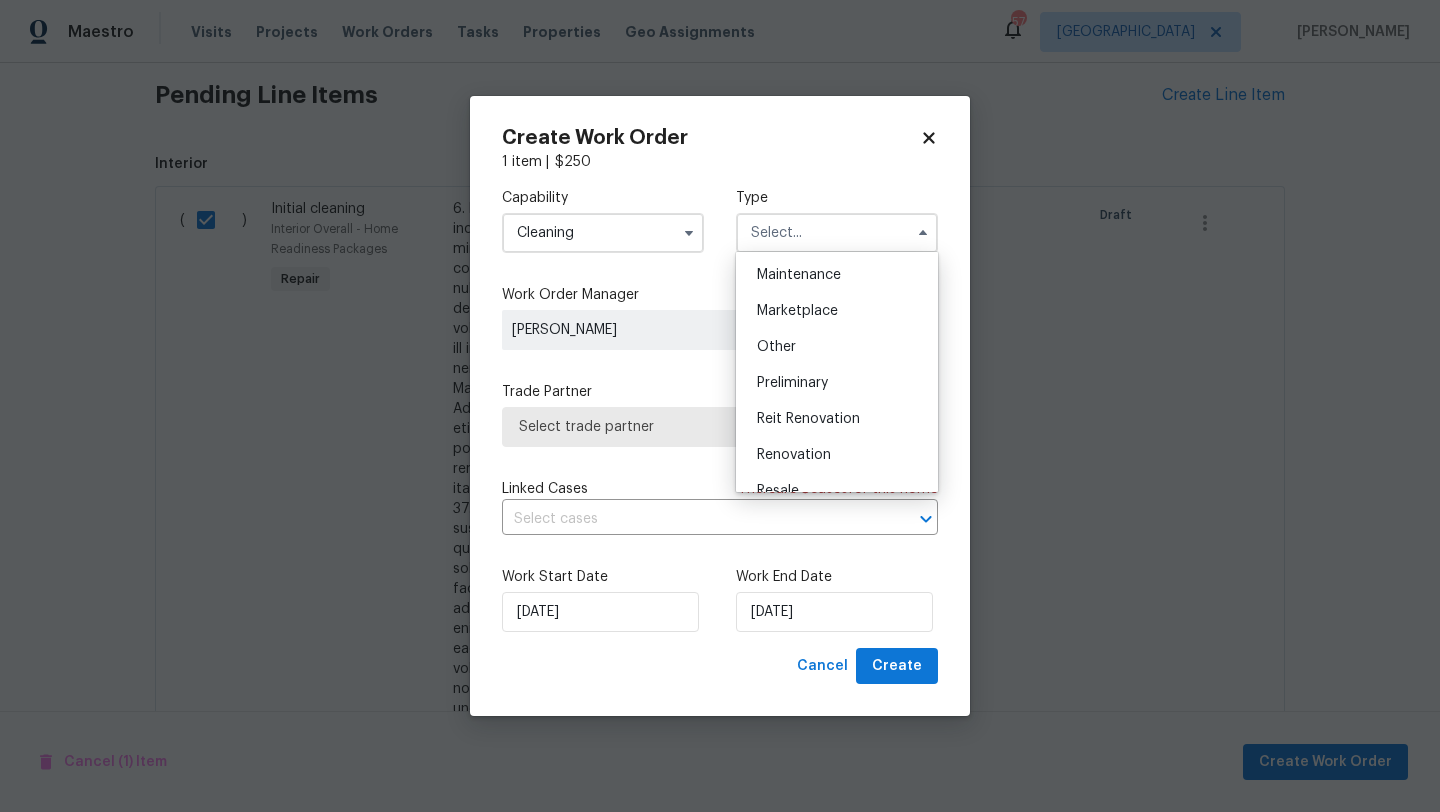 scroll, scrollTop: 328, scrollLeft: 0, axis: vertical 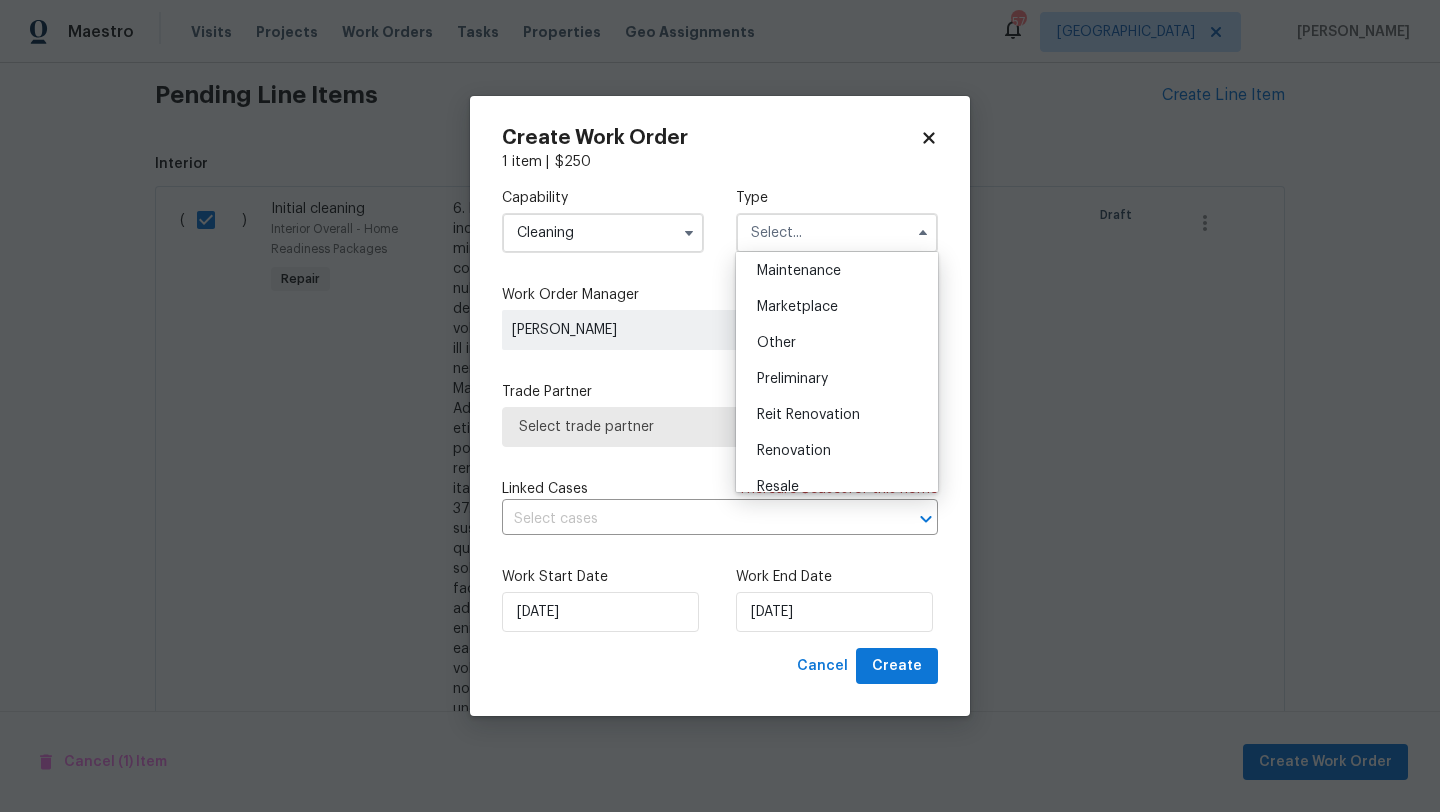 click on "Renovation" at bounding box center [794, 451] 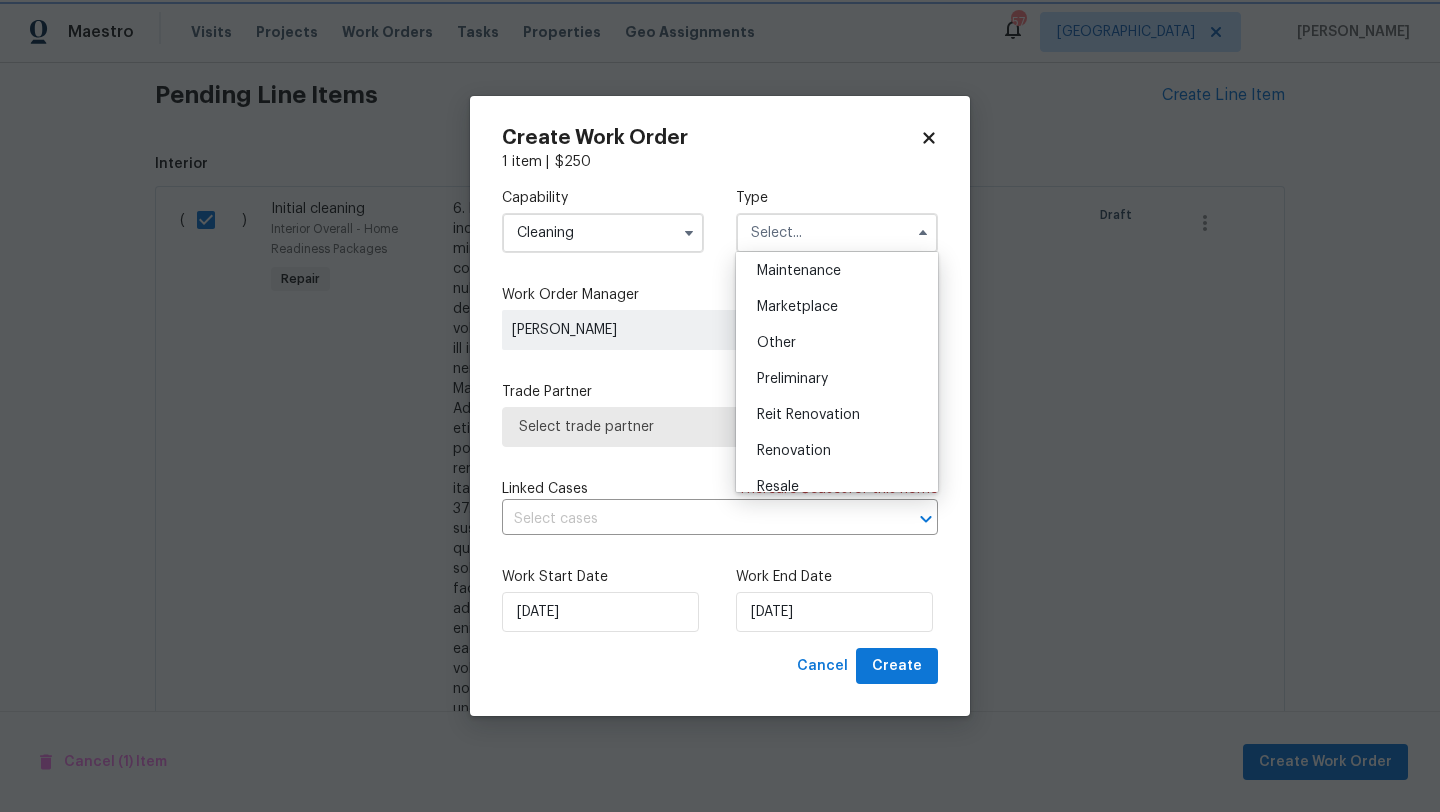 type on "Renovation" 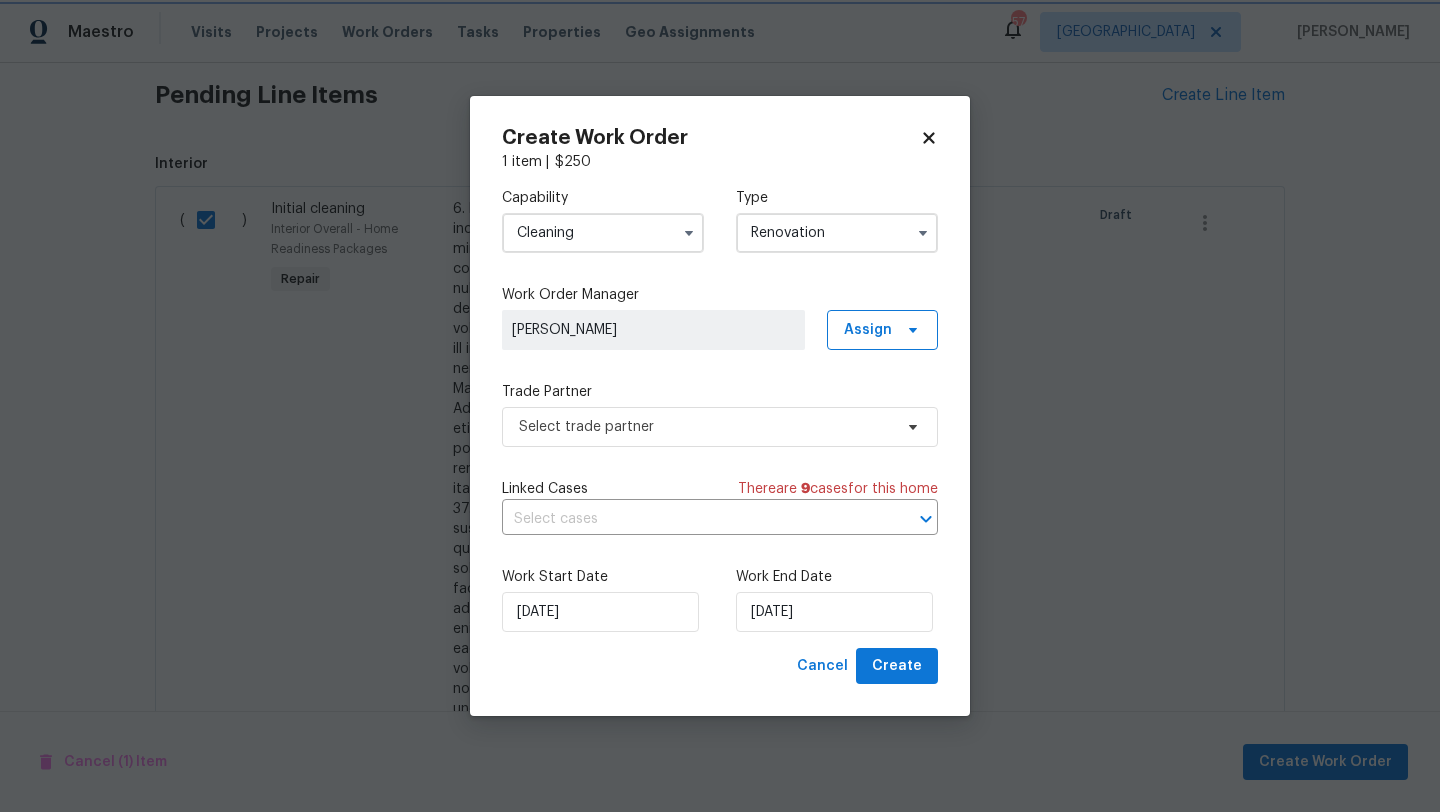 scroll, scrollTop: 0, scrollLeft: 0, axis: both 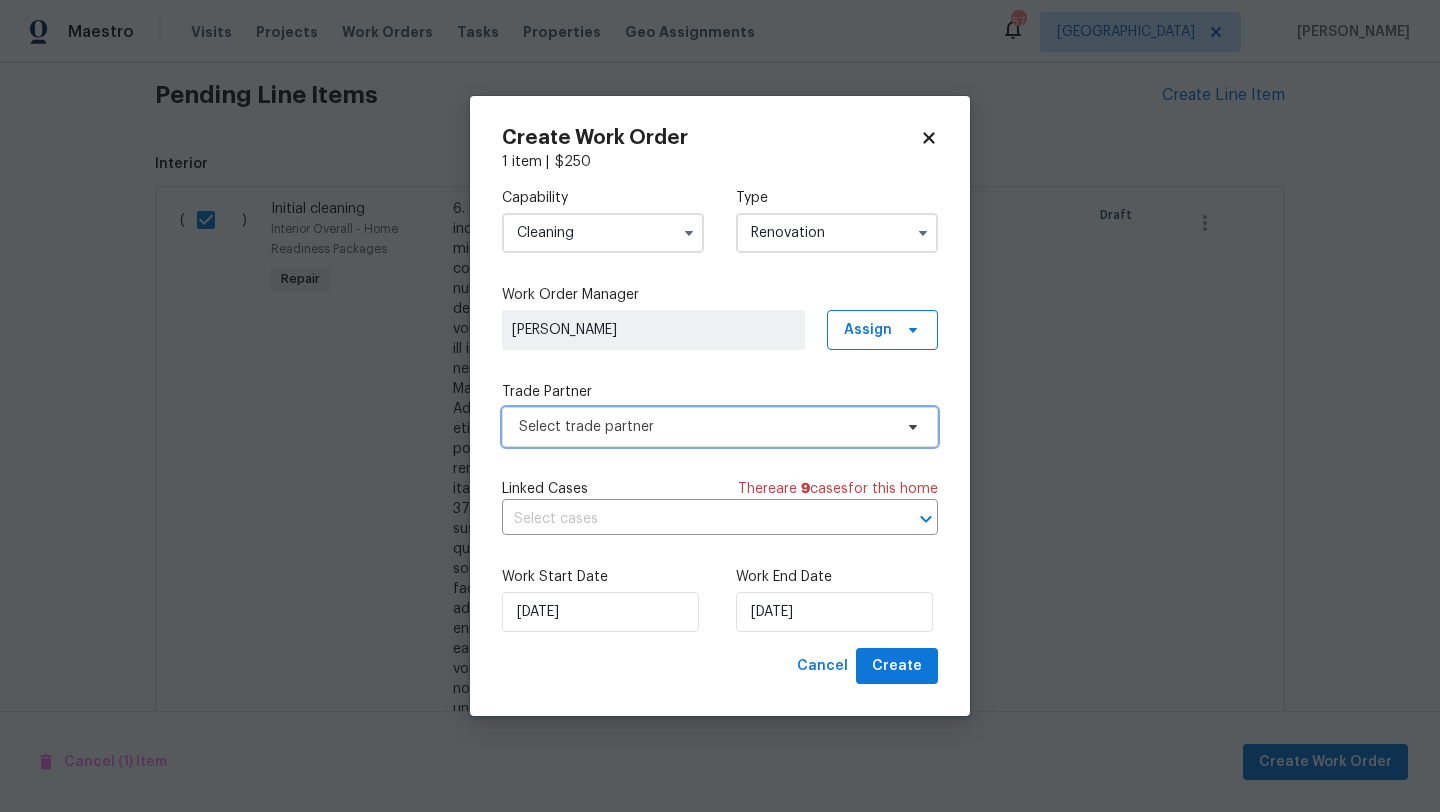 click on "Select trade partner" at bounding box center [705, 427] 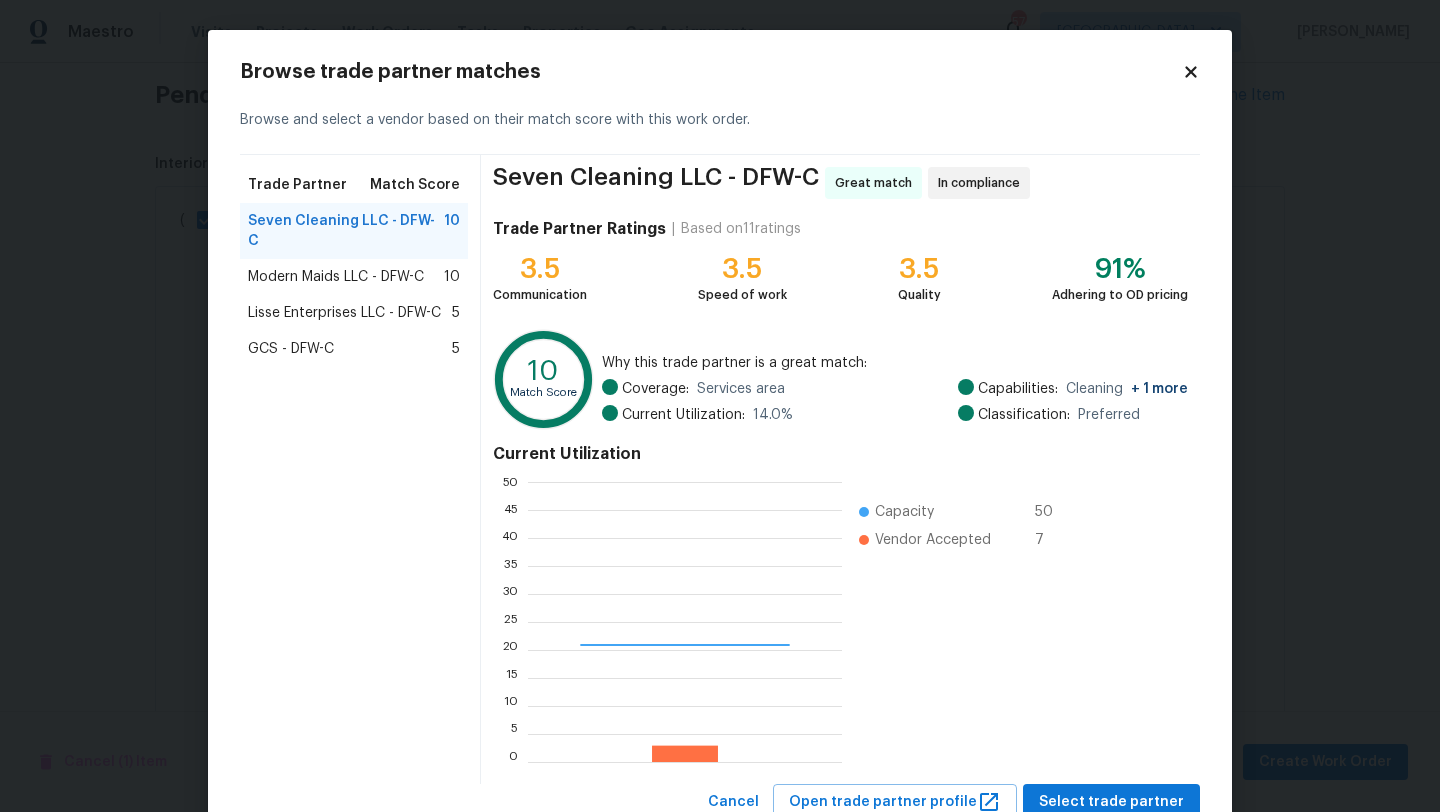 scroll, scrollTop: 2, scrollLeft: 1, axis: both 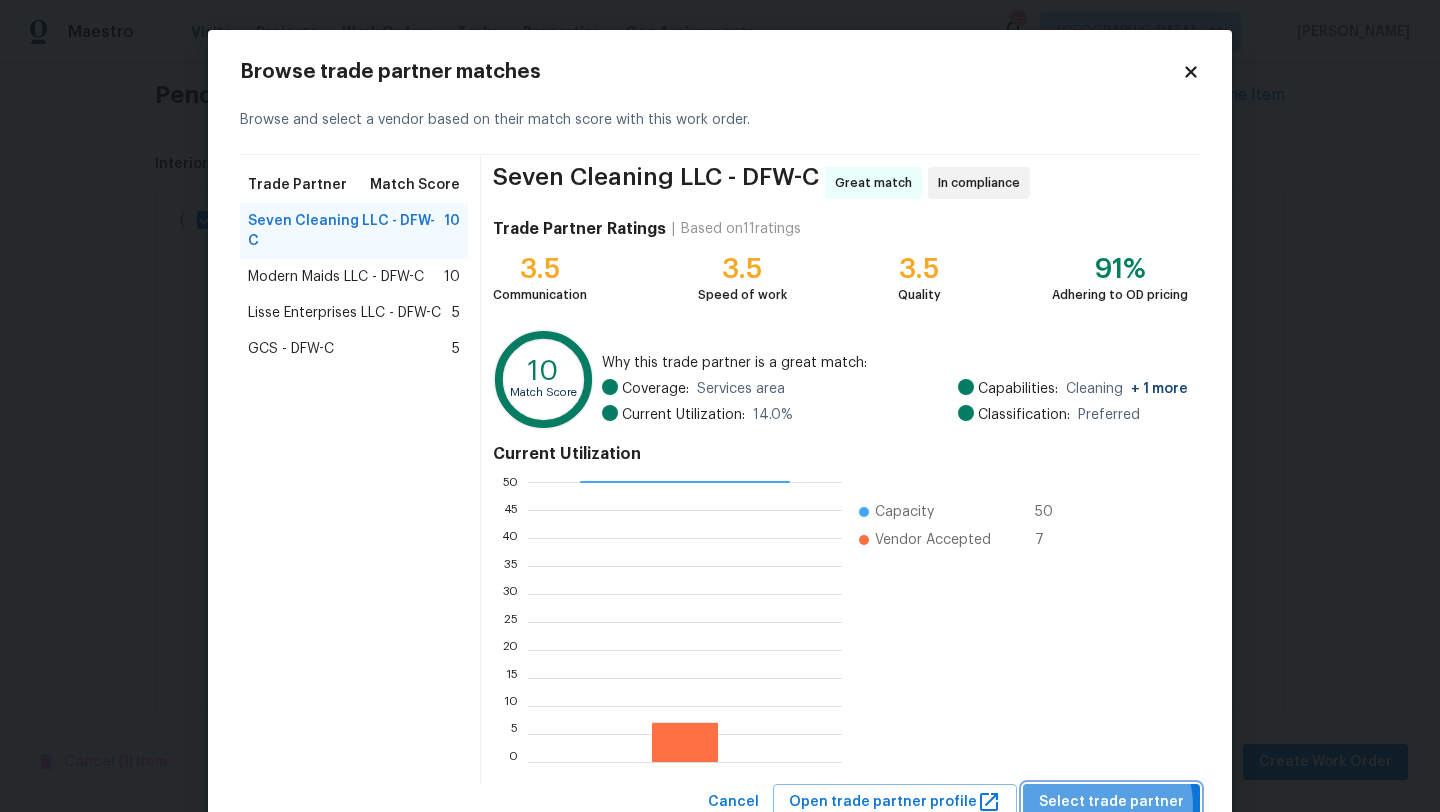click on "Select trade partner" at bounding box center (1111, 802) 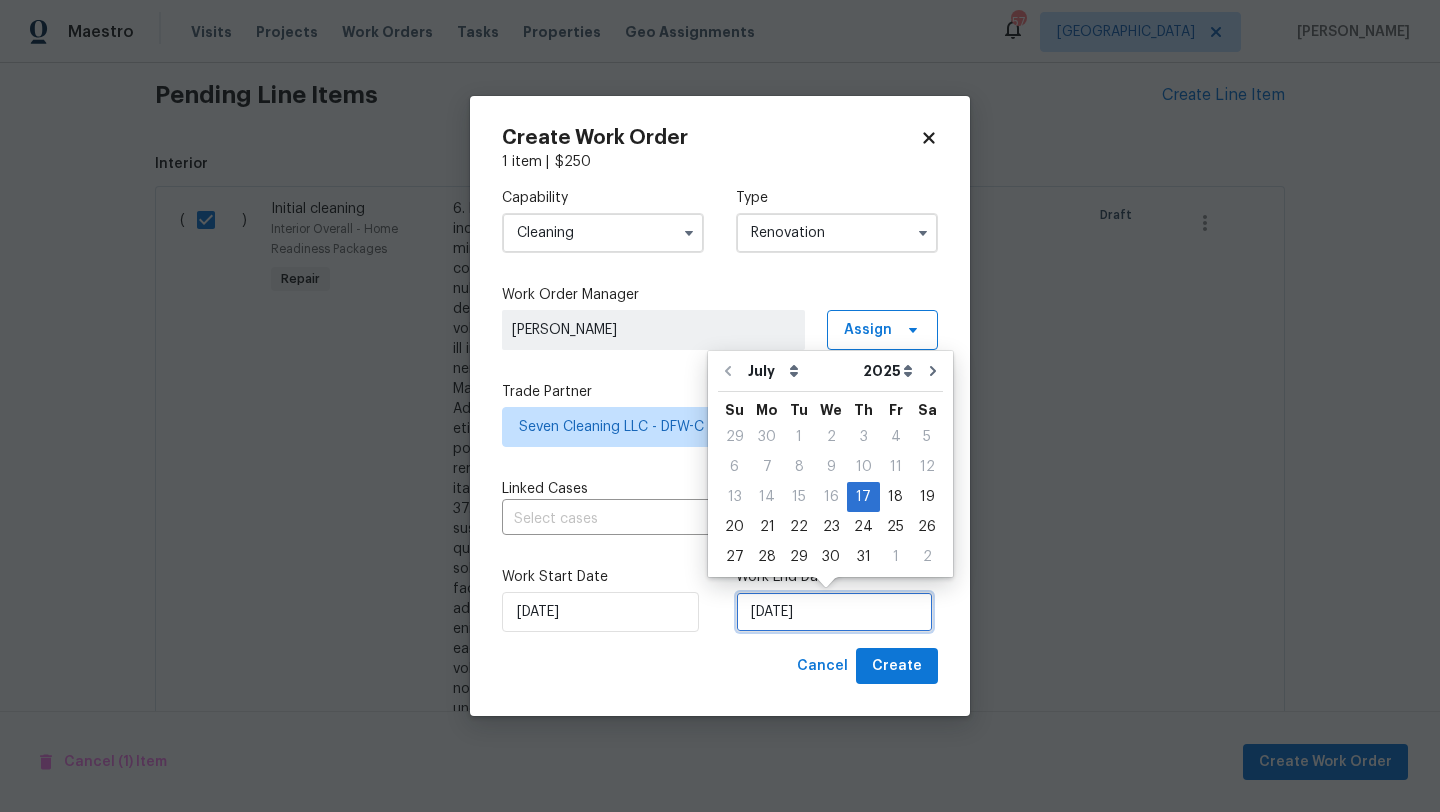 click on "7/17/2025" at bounding box center [834, 612] 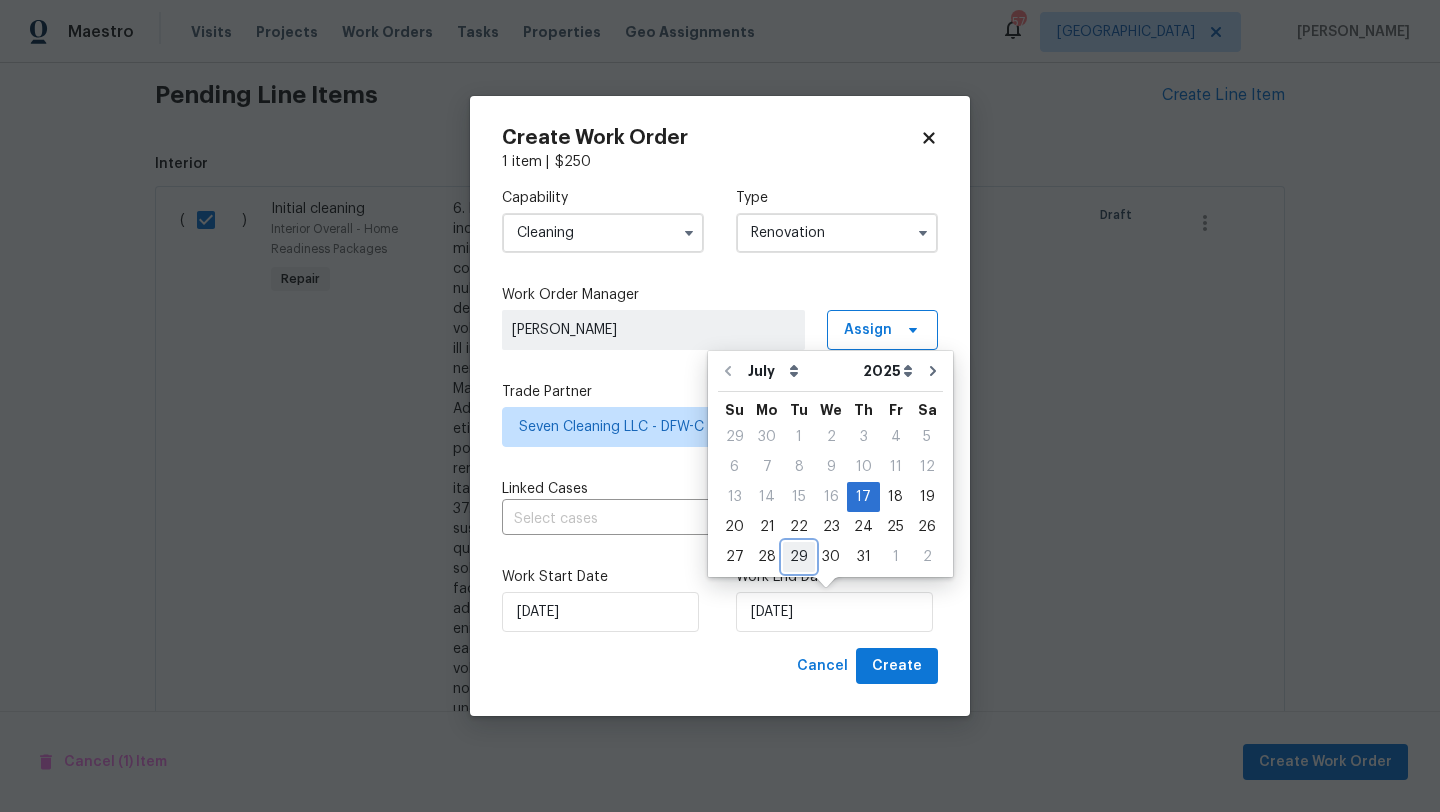 click on "29" at bounding box center (799, 557) 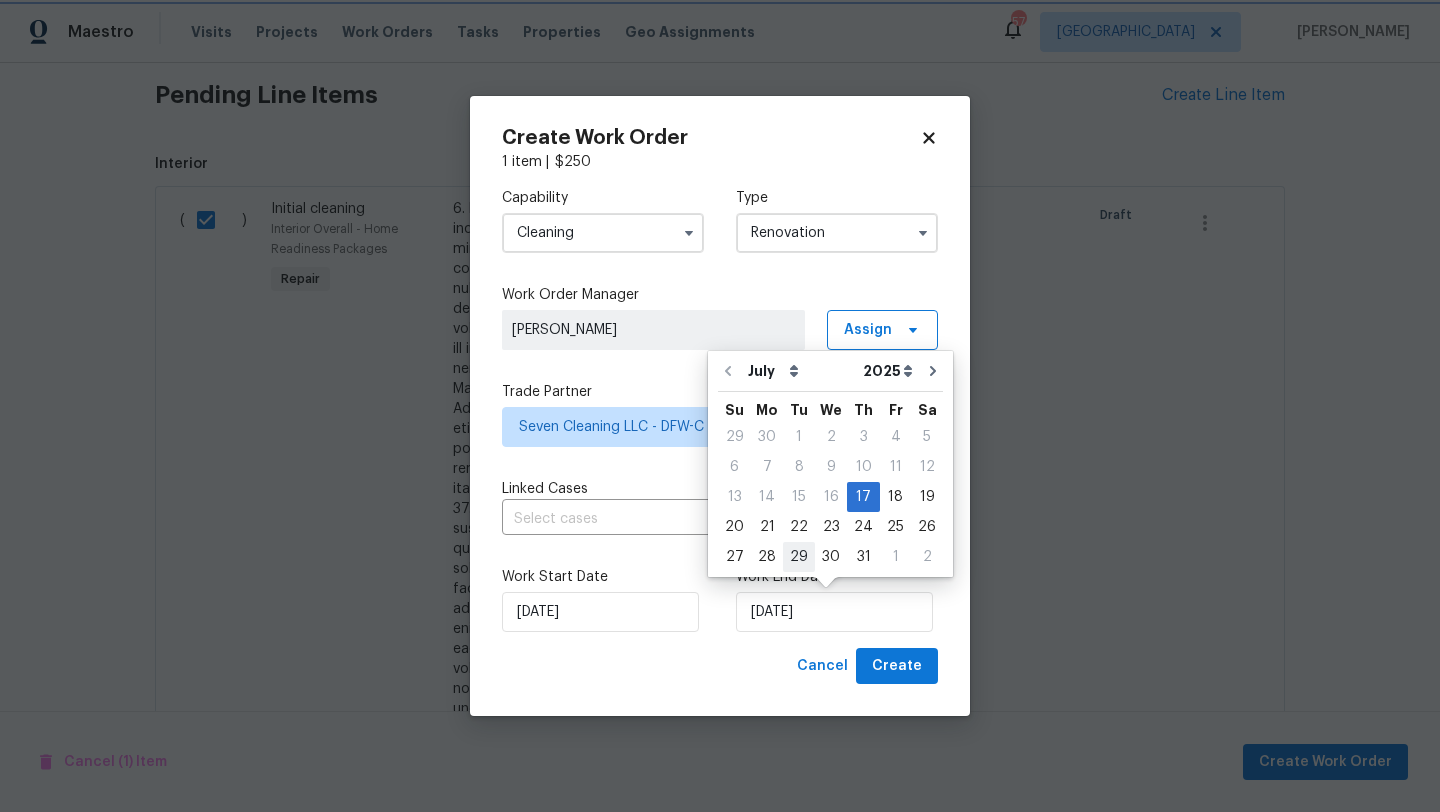 type on "7/29/2025" 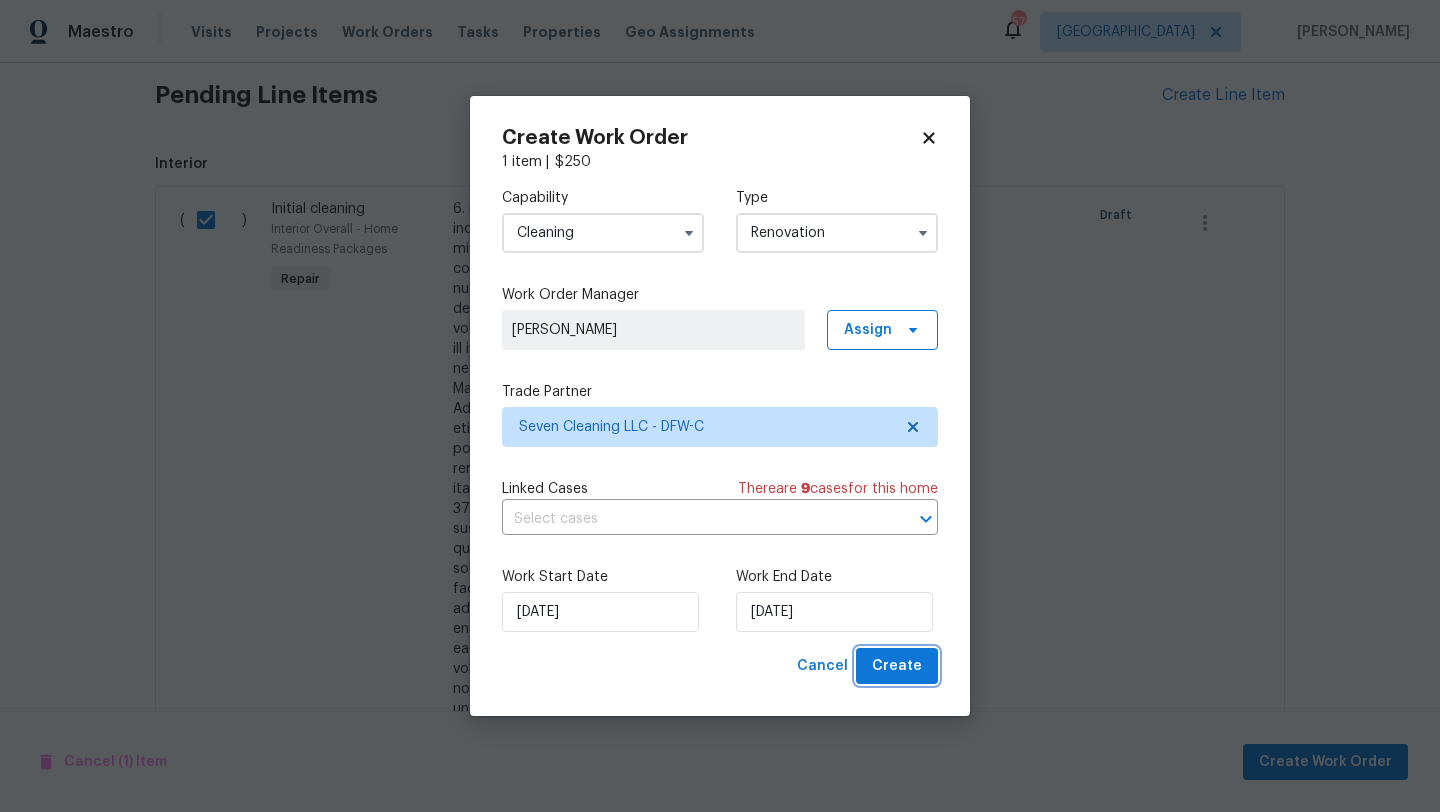 click on "Create" at bounding box center (897, 666) 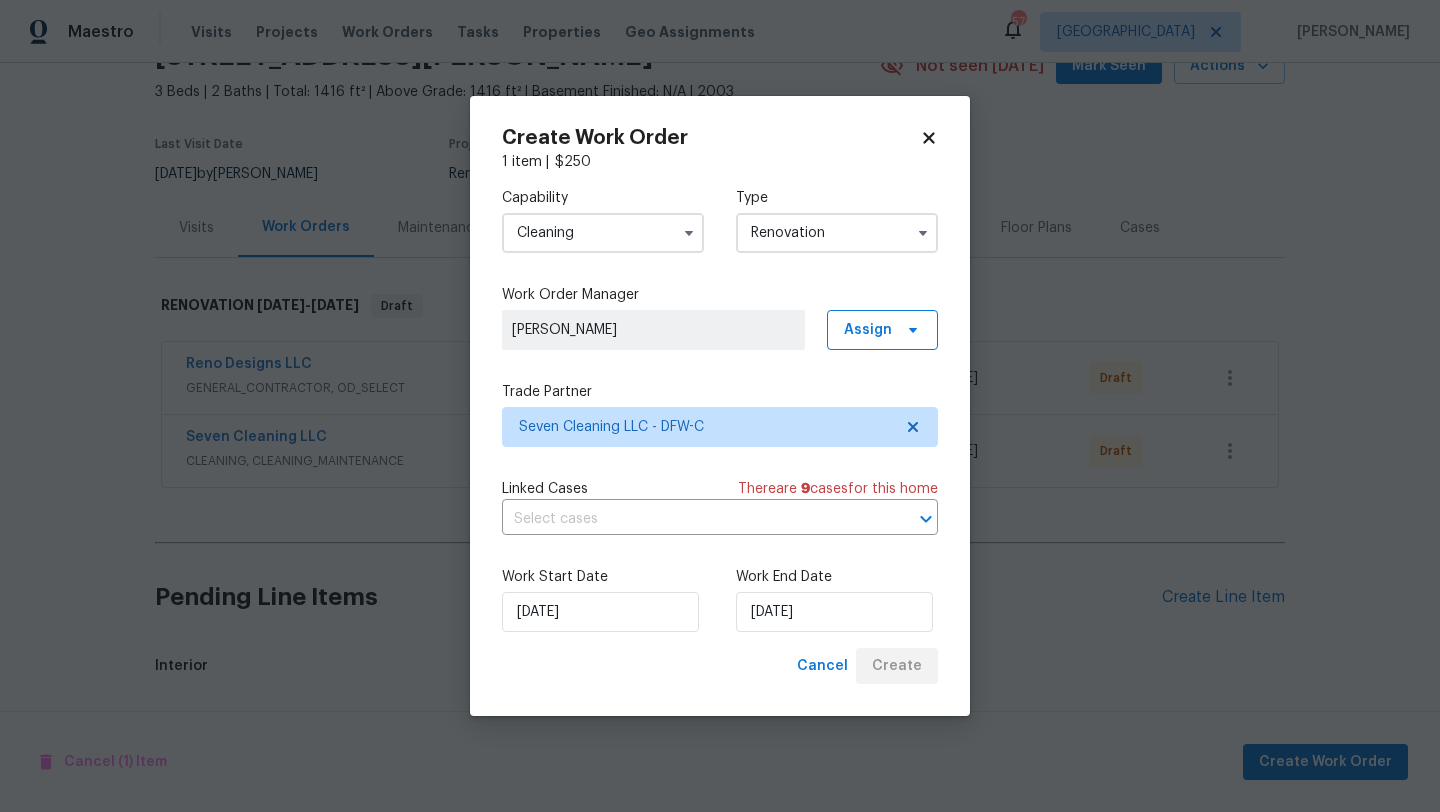 scroll, scrollTop: 362, scrollLeft: 0, axis: vertical 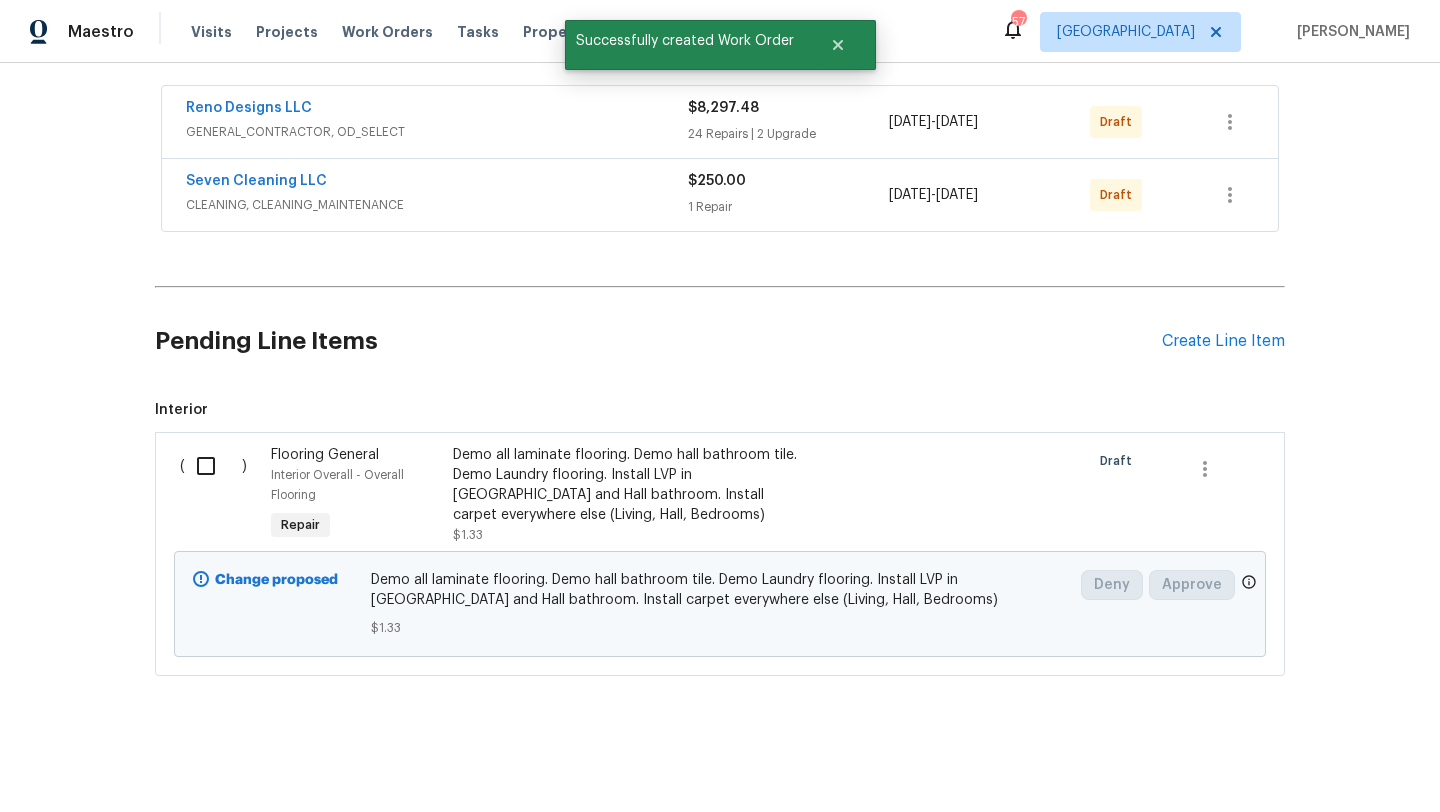 click at bounding box center (213, 466) 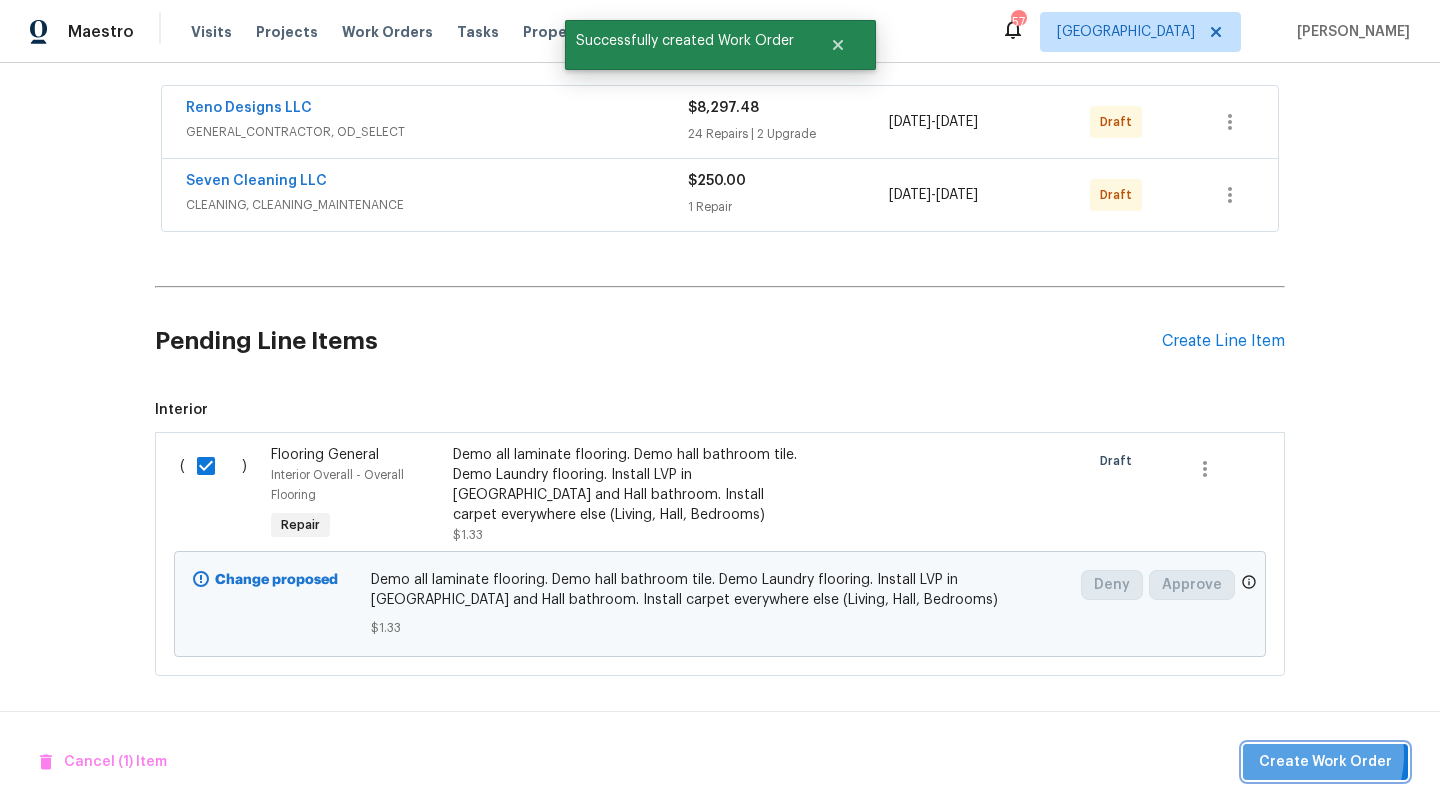 click on "Create Work Order" at bounding box center (1325, 762) 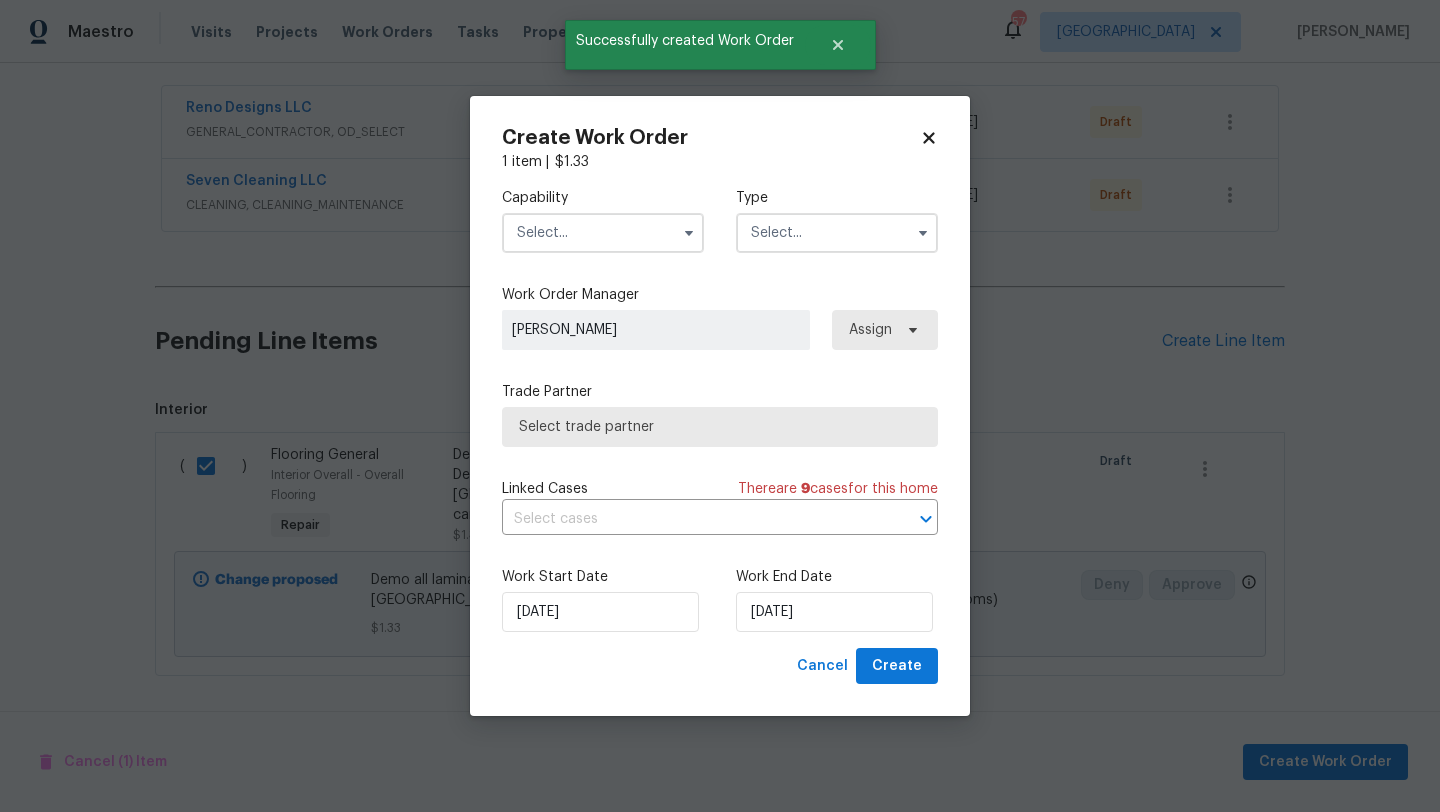 click at bounding box center (603, 233) 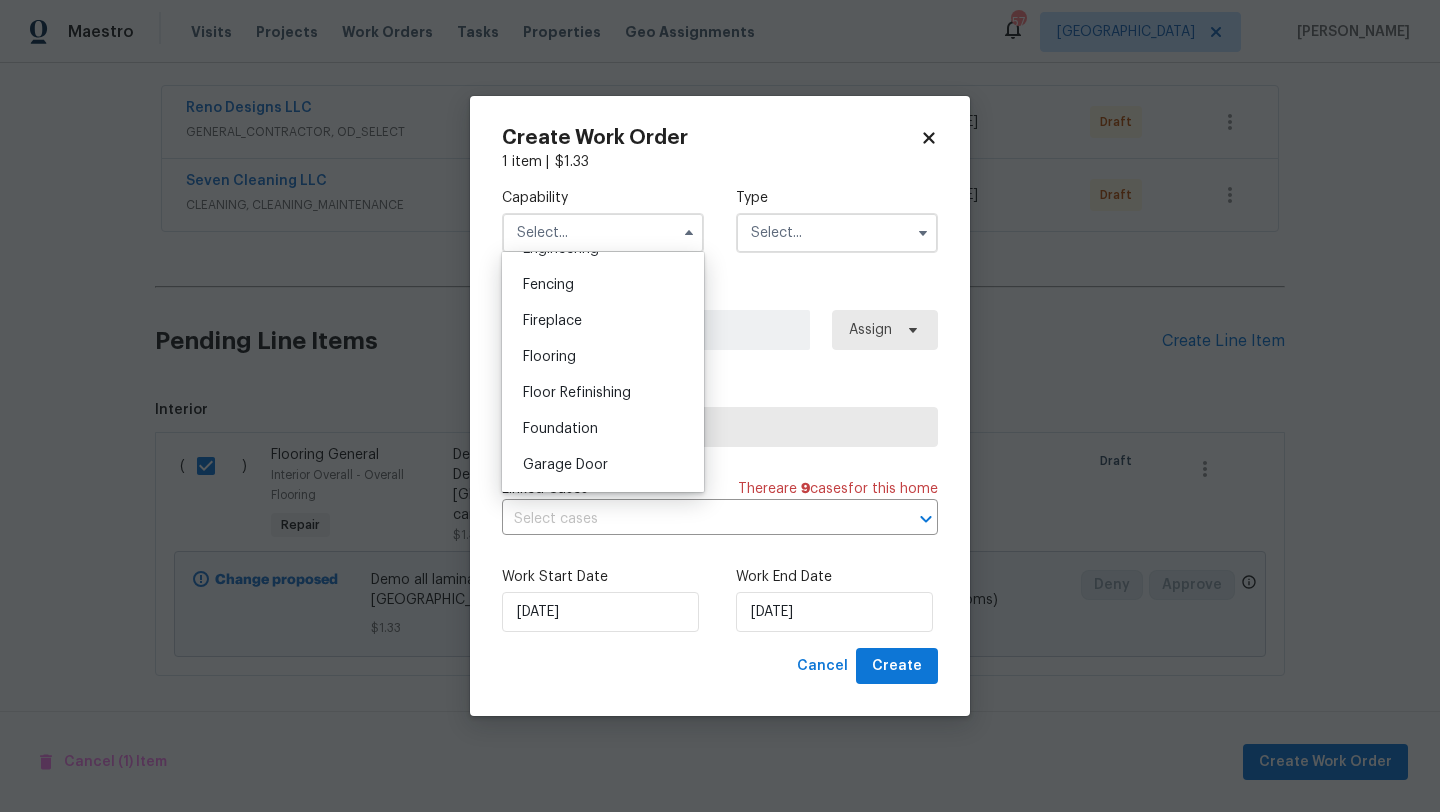 scroll, scrollTop: 700, scrollLeft: 0, axis: vertical 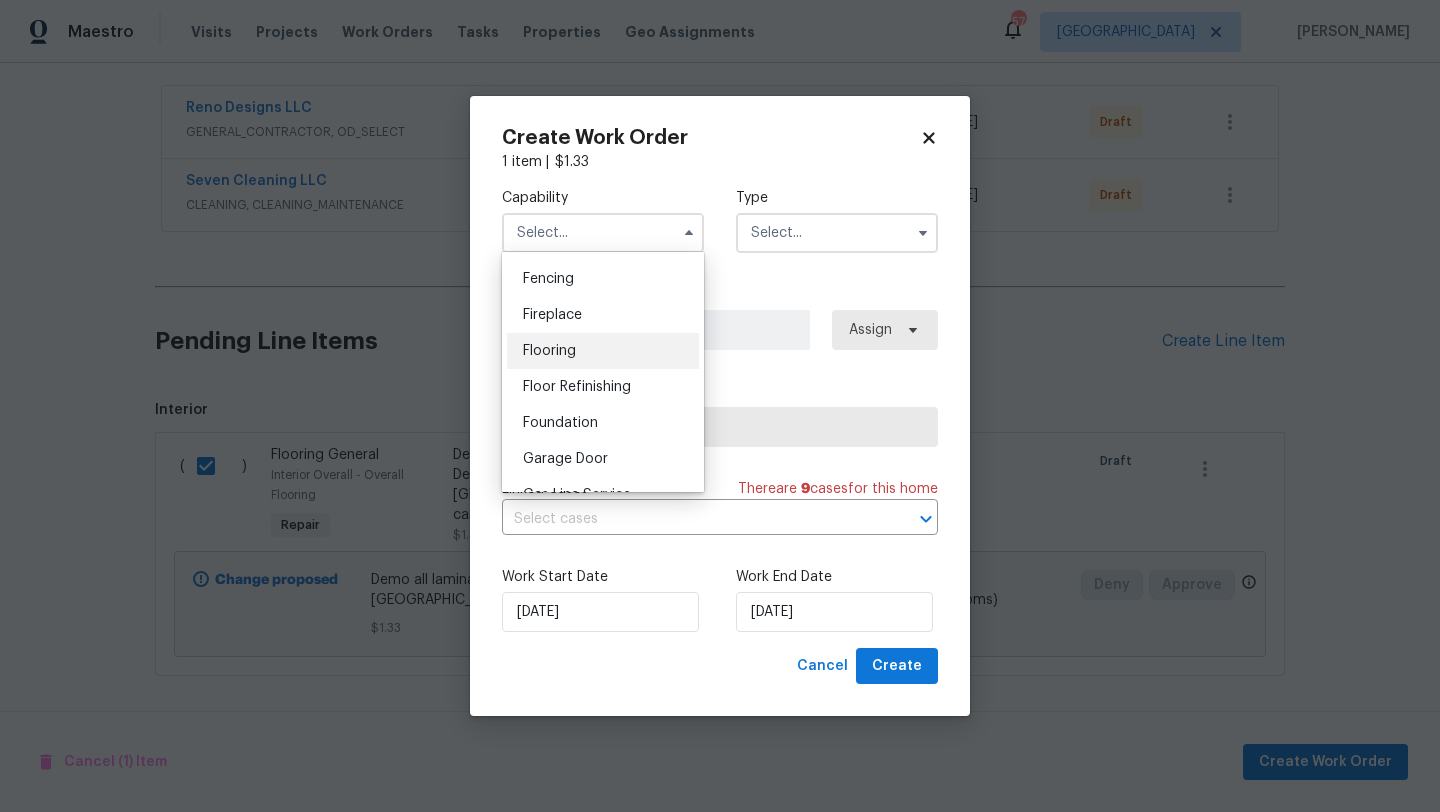 click on "Flooring" at bounding box center (603, 351) 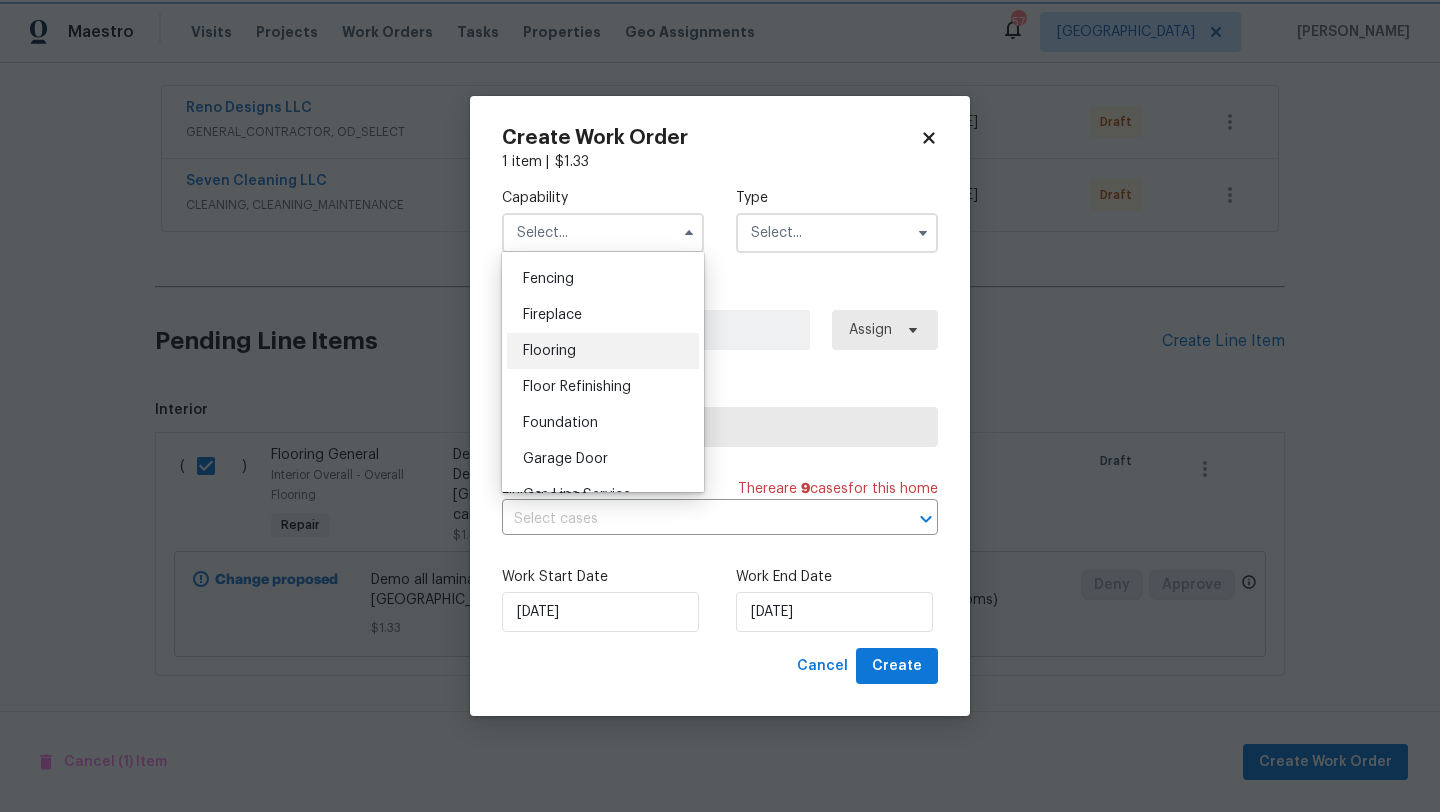 type on "Flooring" 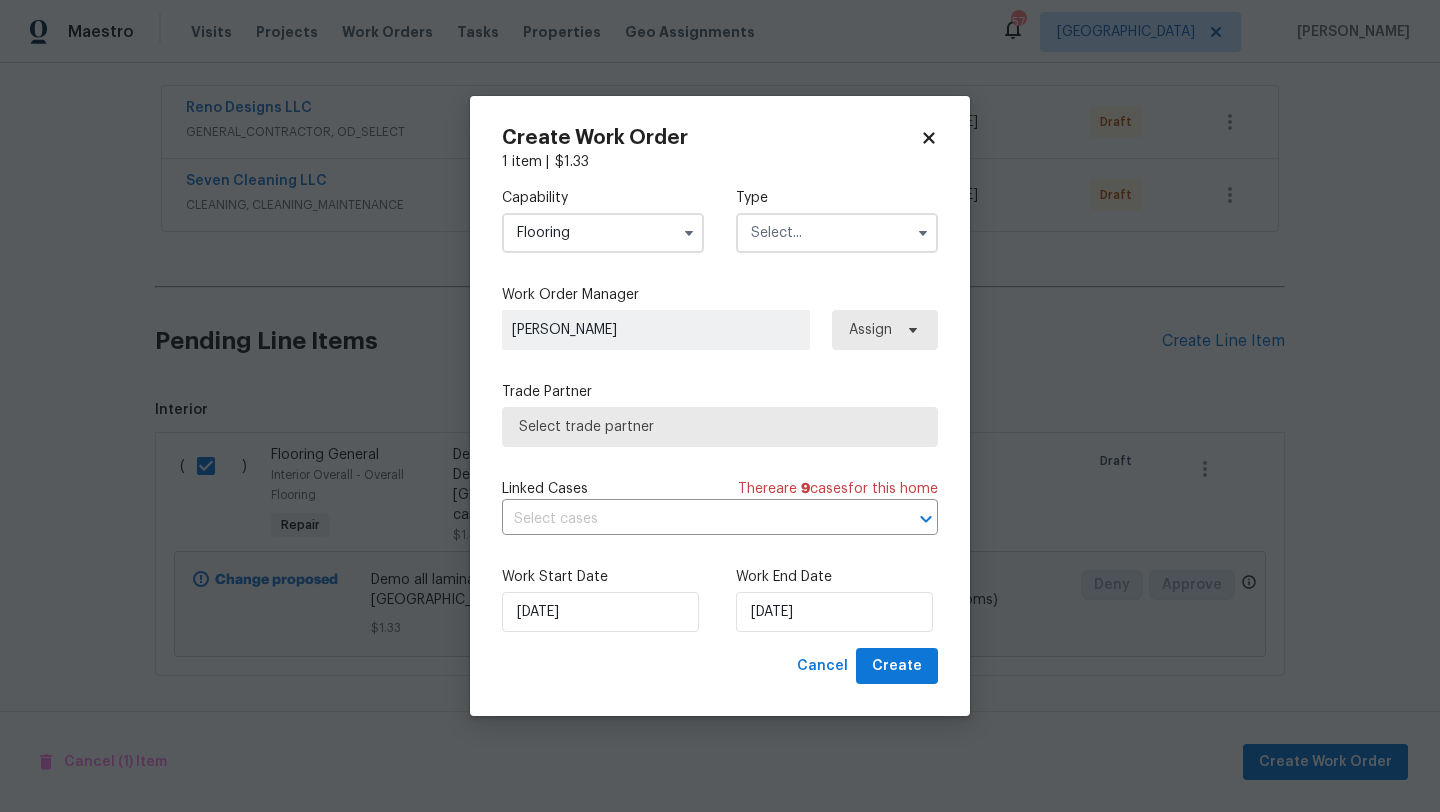 click at bounding box center [837, 233] 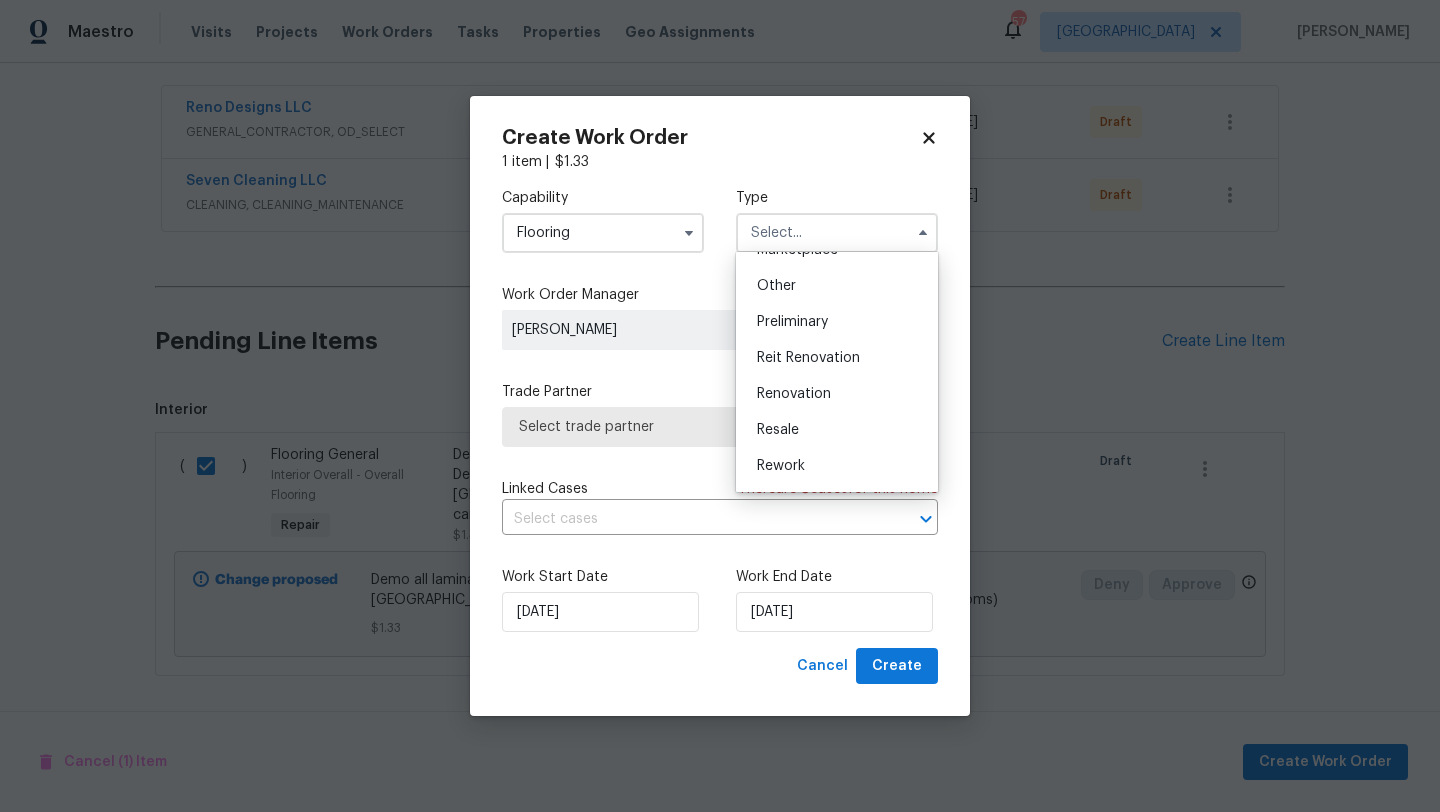 scroll, scrollTop: 454, scrollLeft: 0, axis: vertical 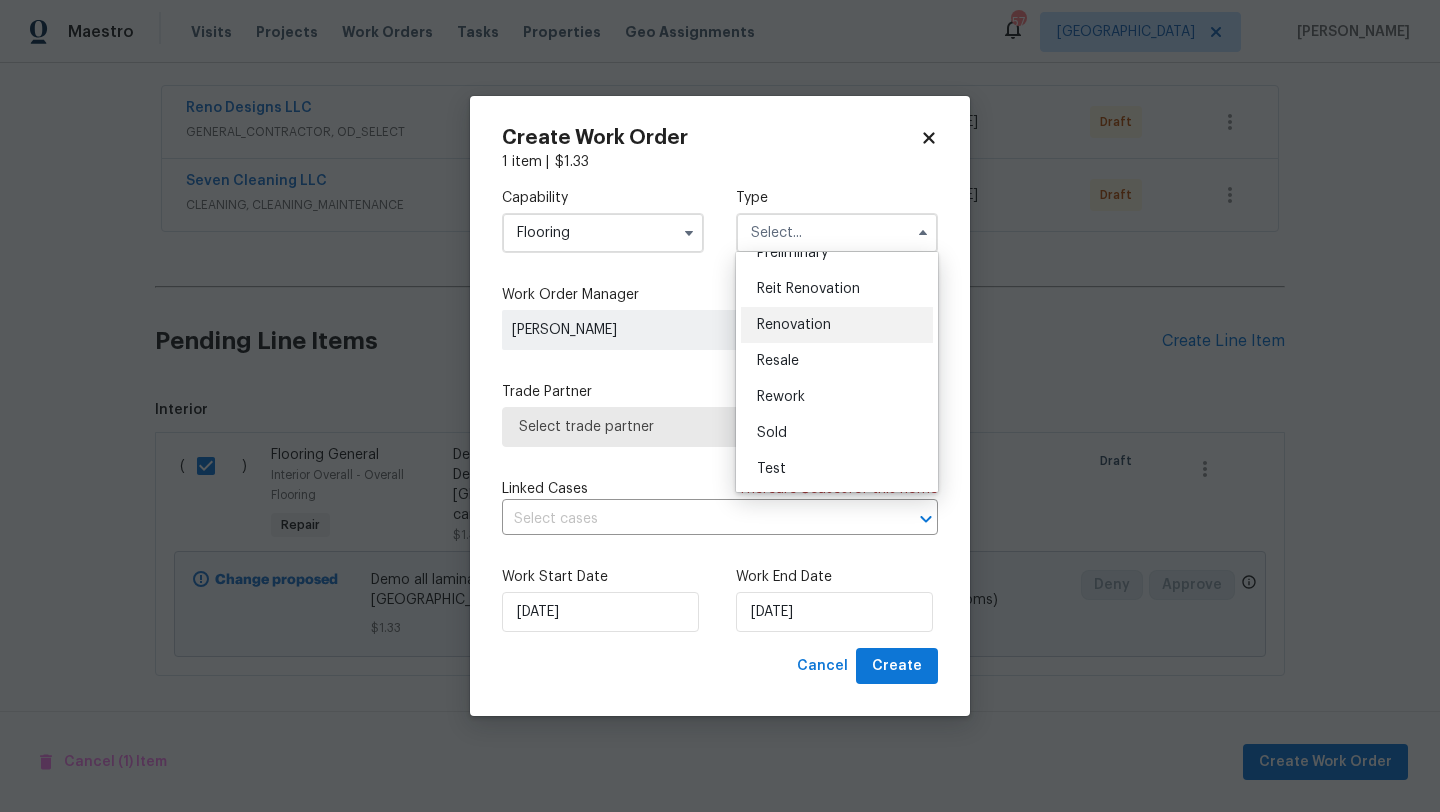 click on "Renovation" at bounding box center [794, 325] 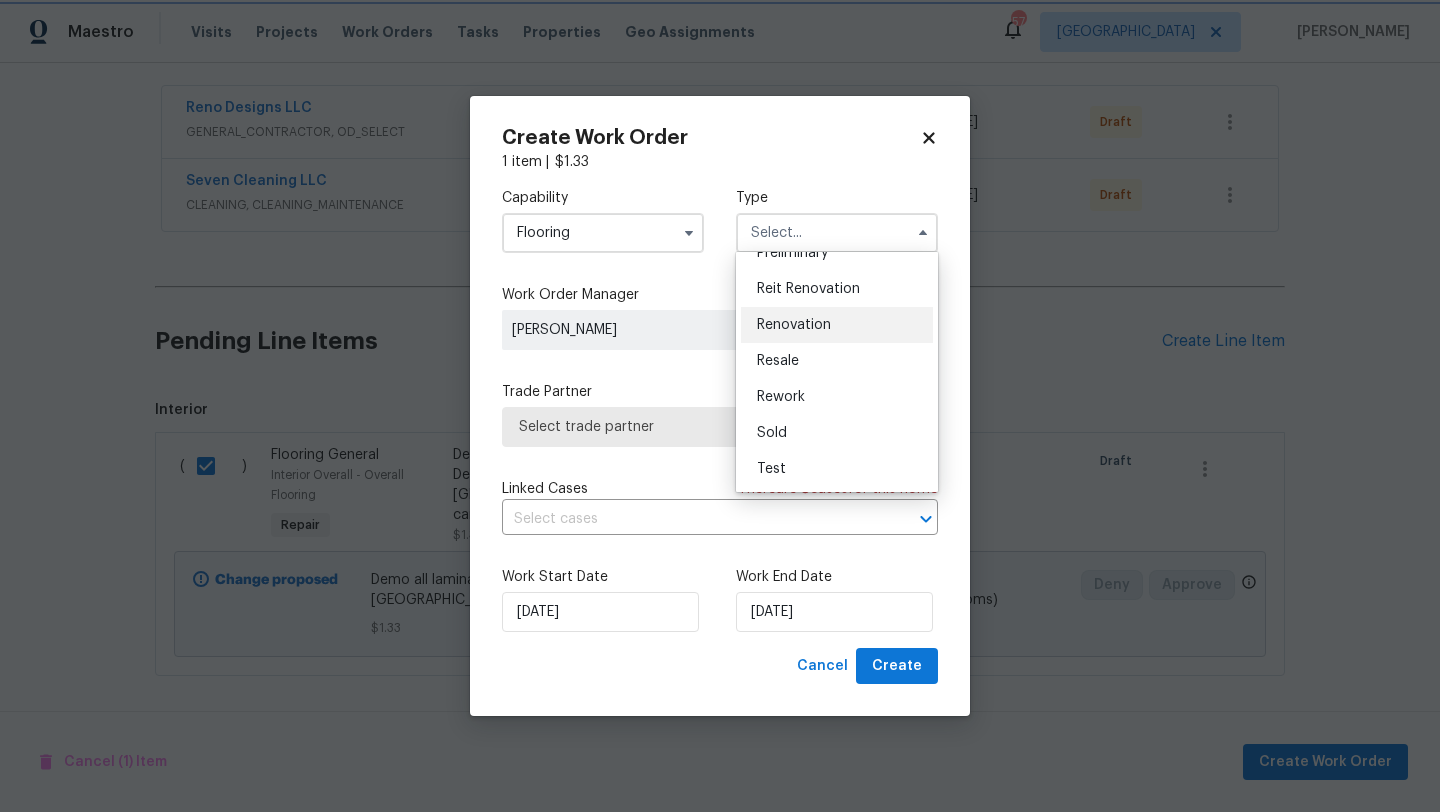 type on "Renovation" 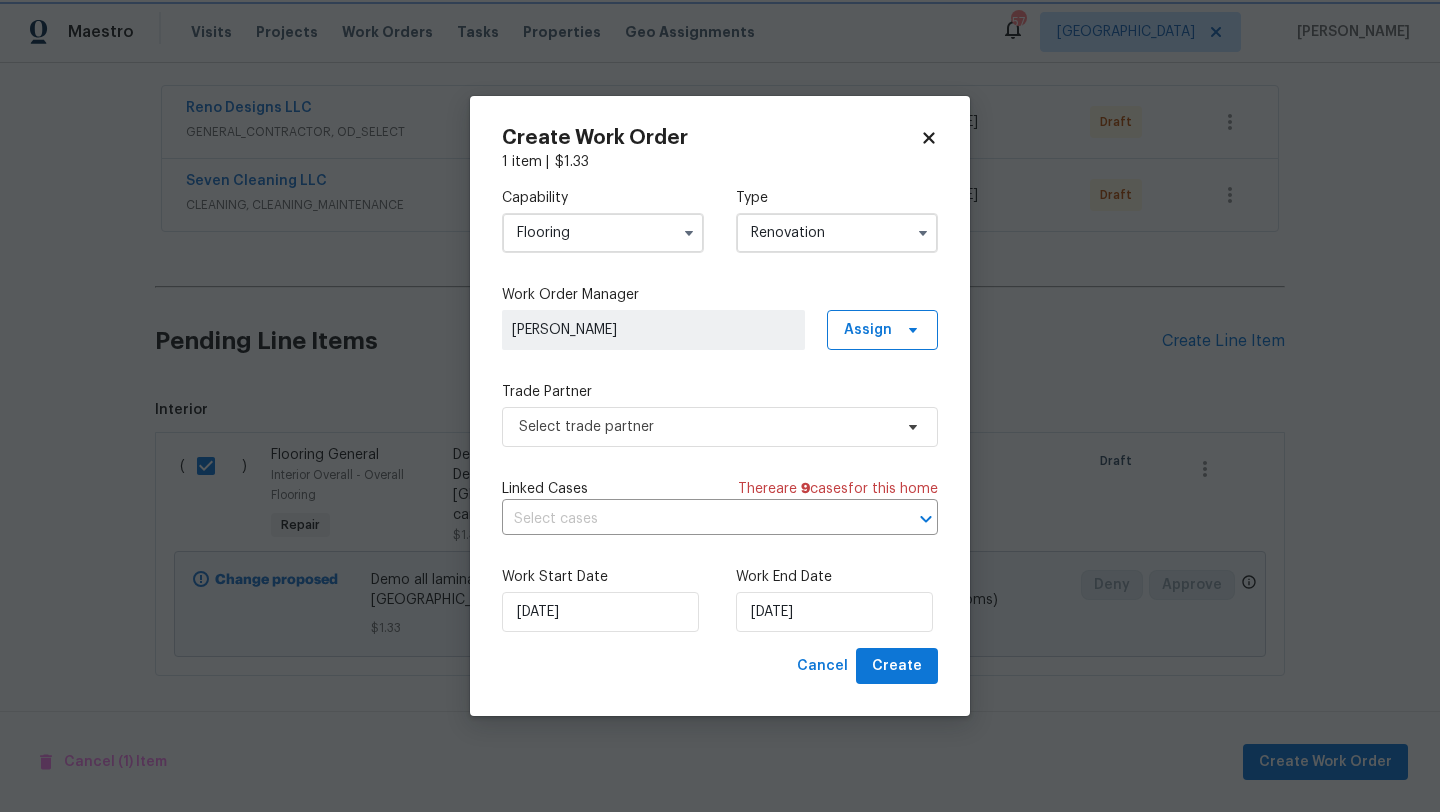 scroll, scrollTop: 0, scrollLeft: 0, axis: both 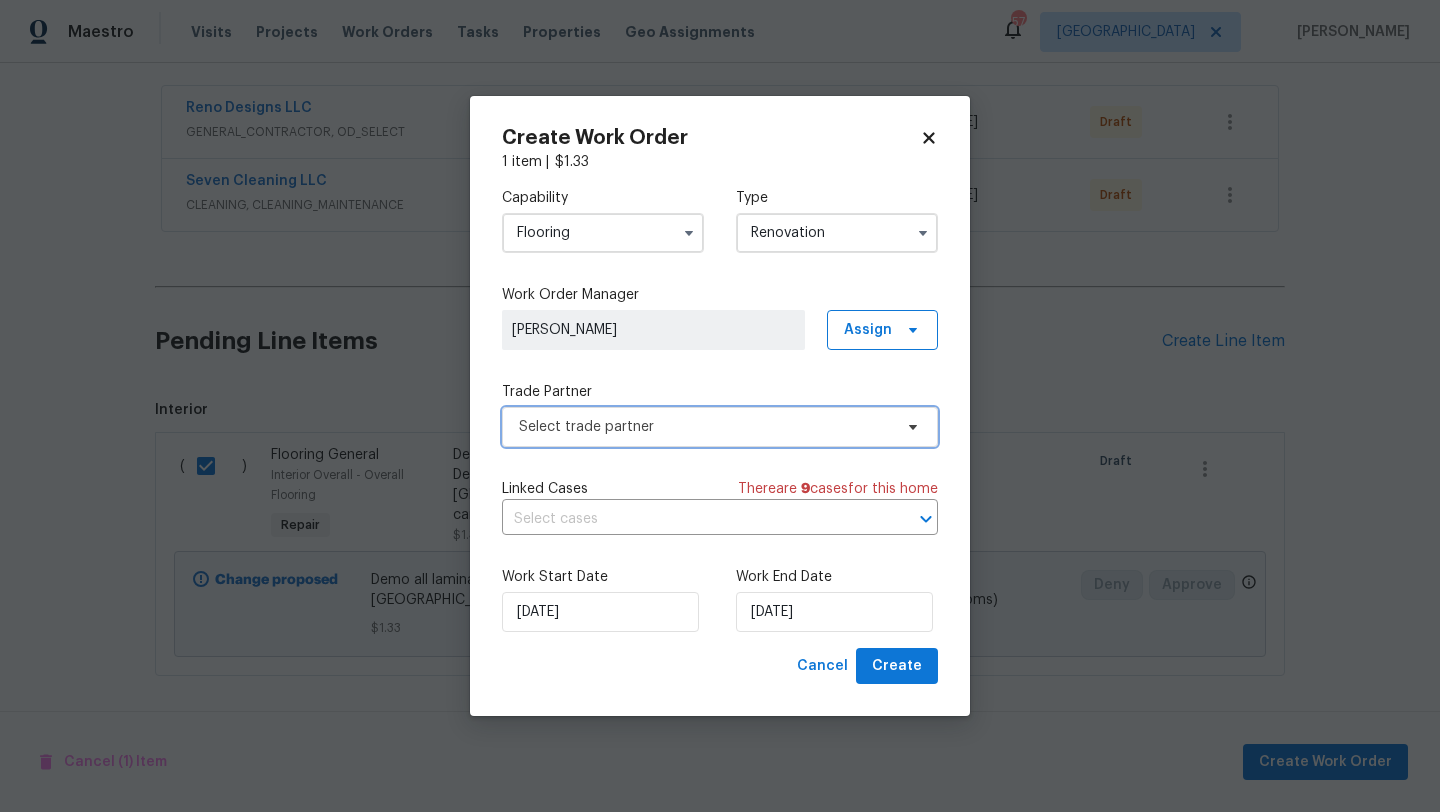 click on "Select trade partner" at bounding box center [720, 427] 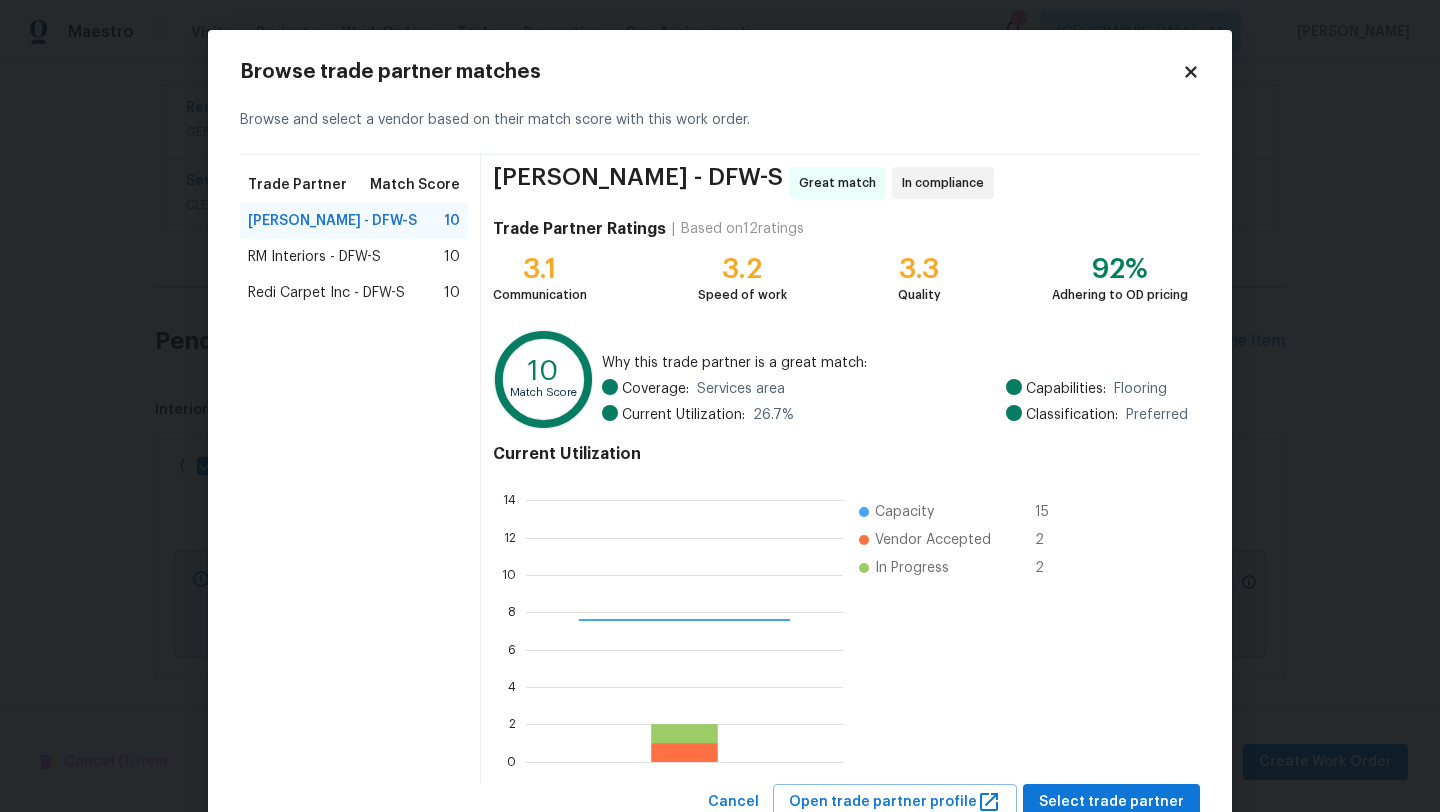 scroll, scrollTop: 2, scrollLeft: 2, axis: both 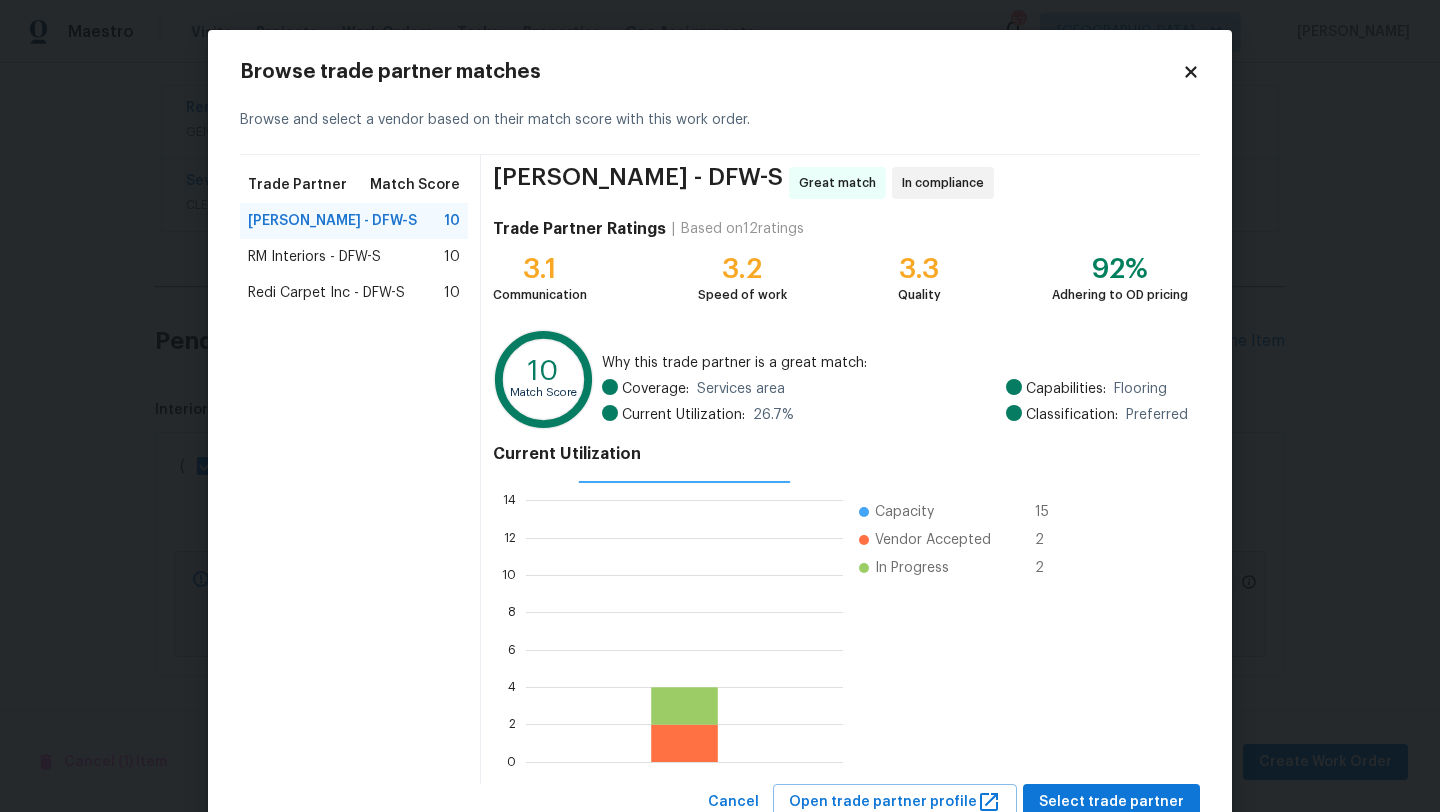 click on "RM Interiors - DFW-S 10" at bounding box center (354, 257) 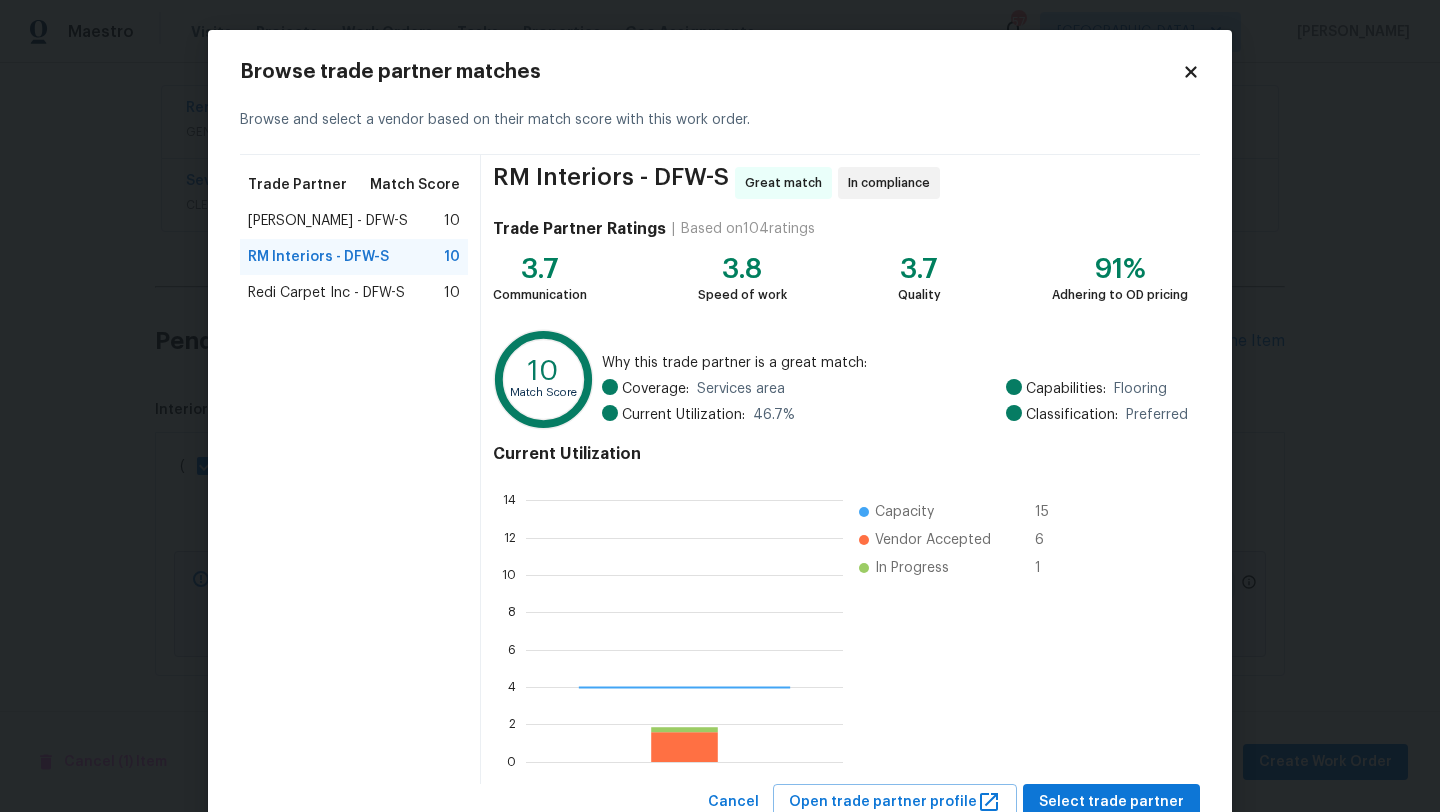 scroll, scrollTop: 2, scrollLeft: 2, axis: both 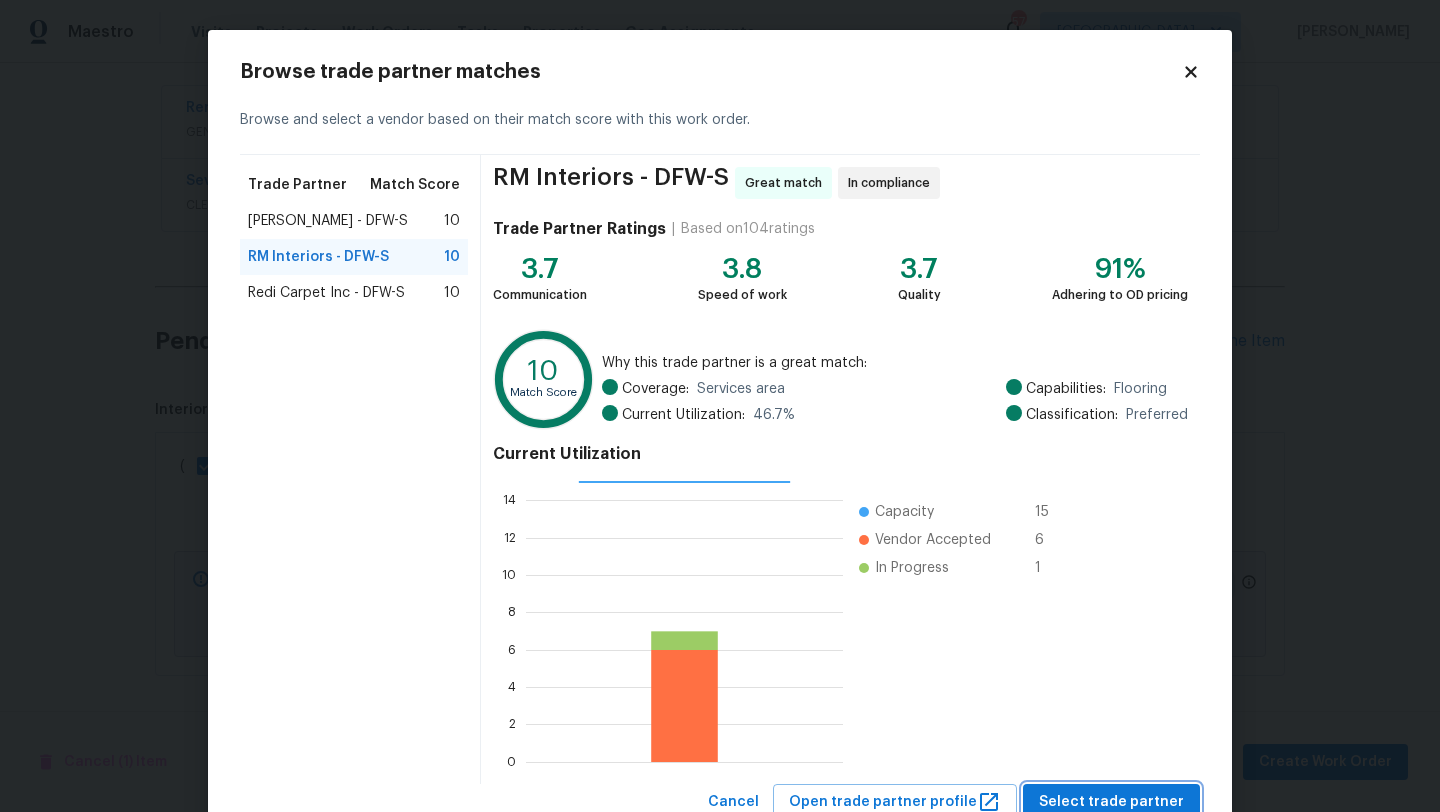 click on "Select trade partner" at bounding box center [1111, 802] 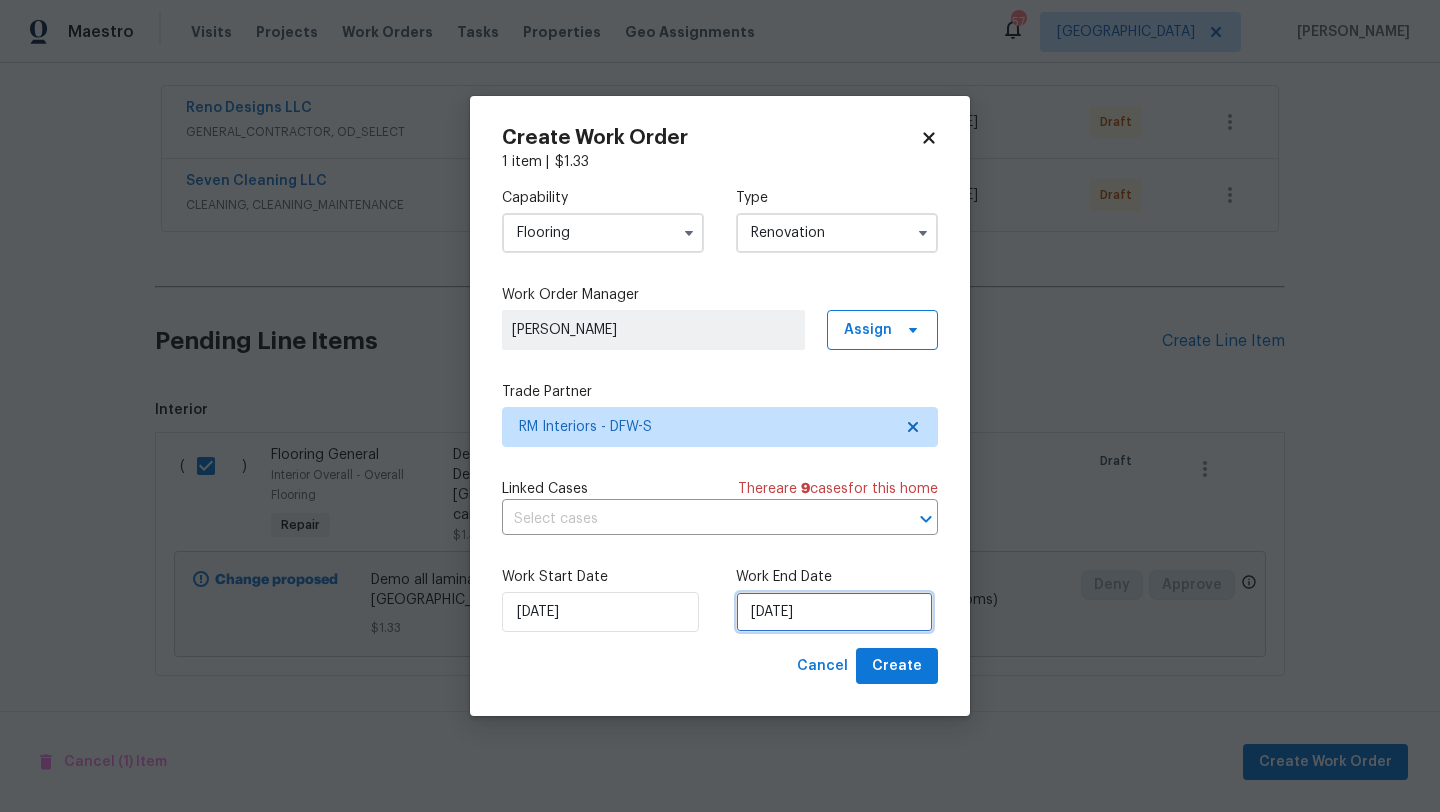 click on "7/17/2025" at bounding box center (834, 612) 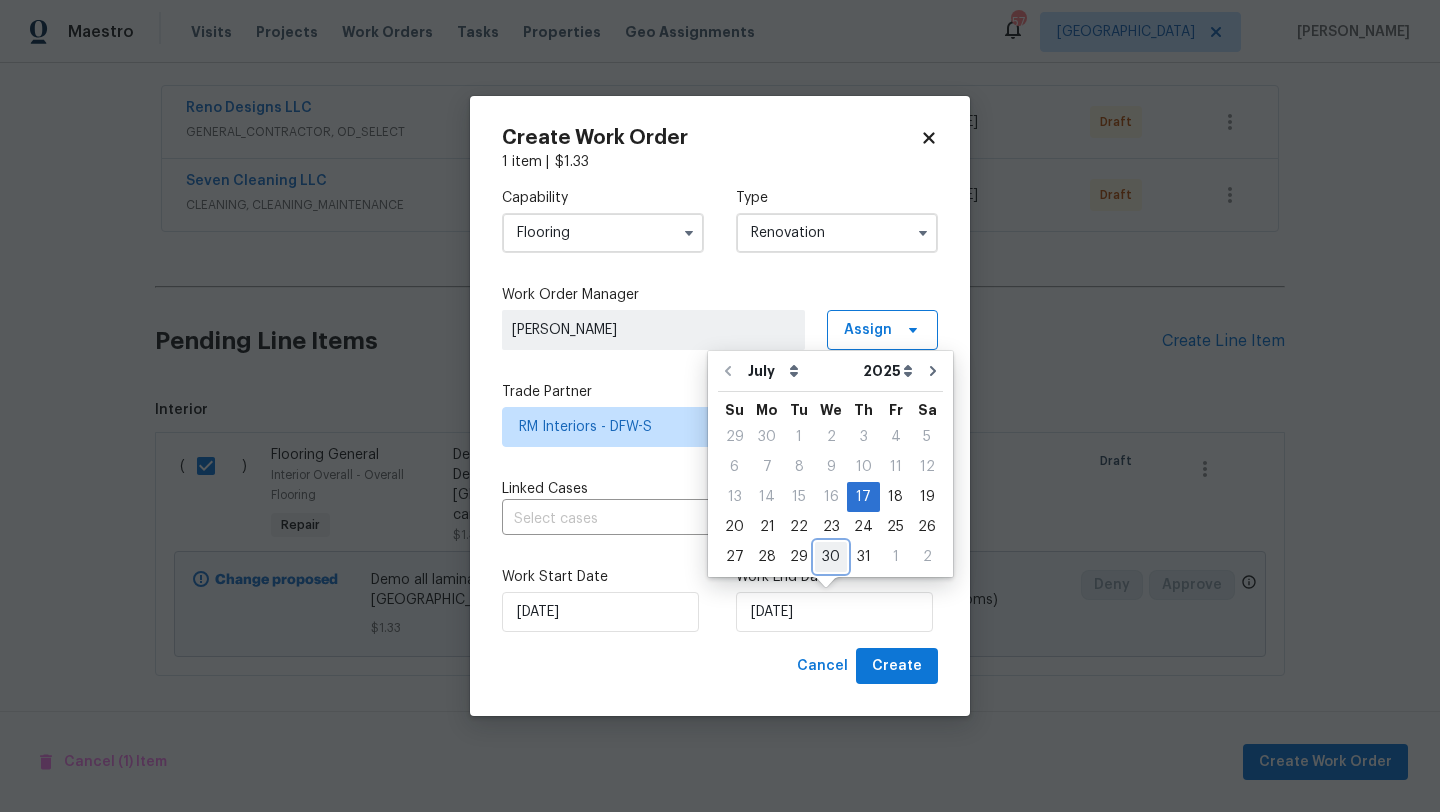 click on "30" at bounding box center [831, 557] 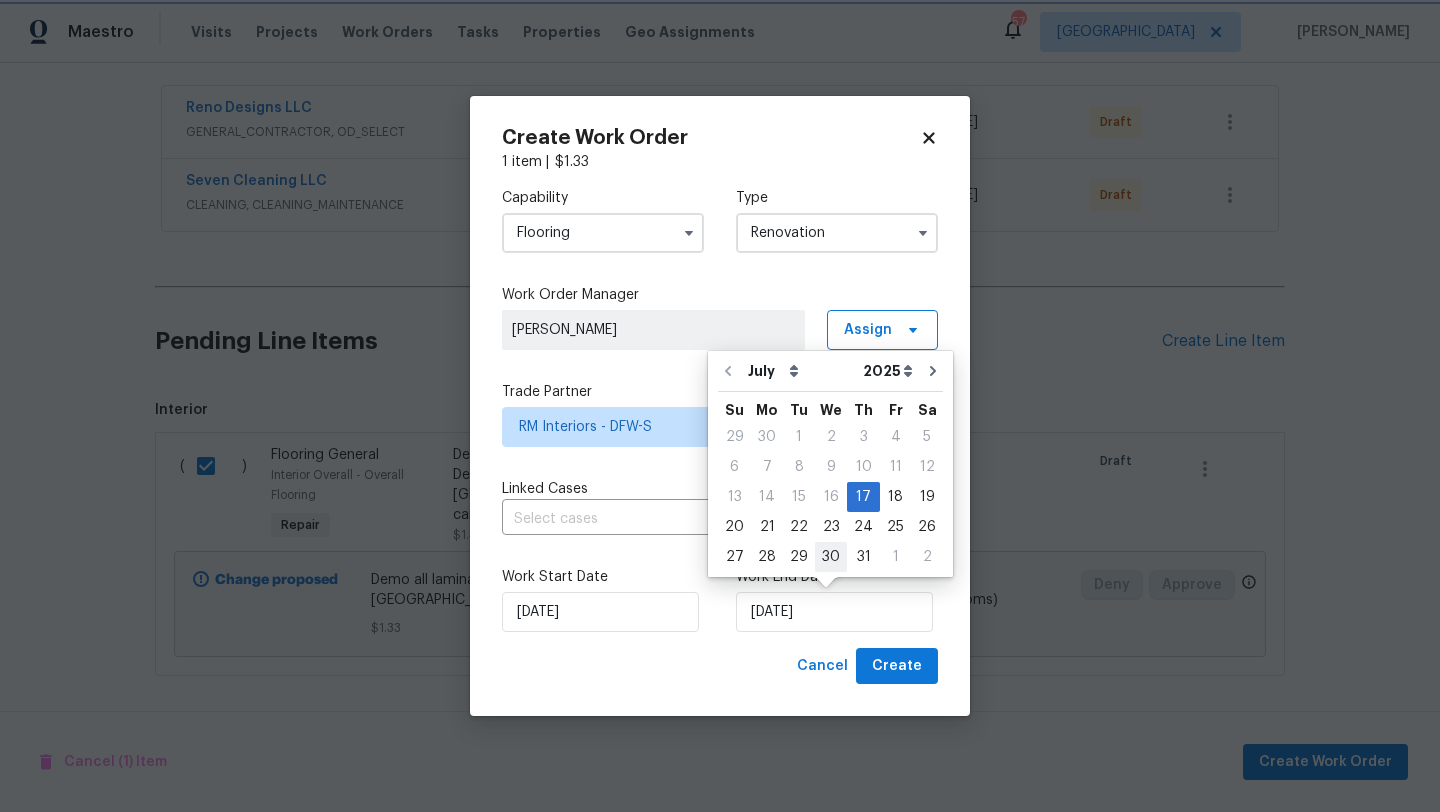 type on "7/30/2025" 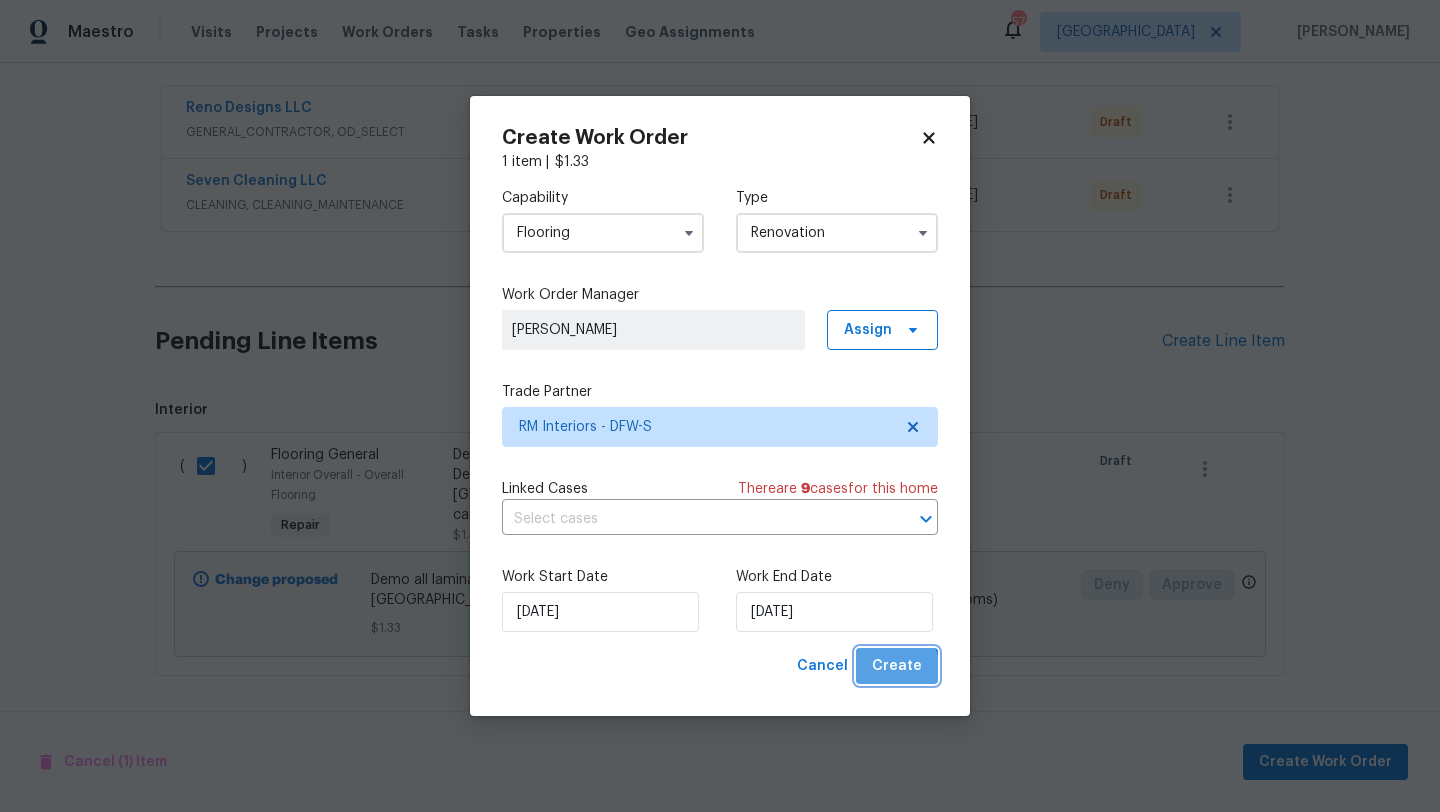 click on "Create" at bounding box center (897, 666) 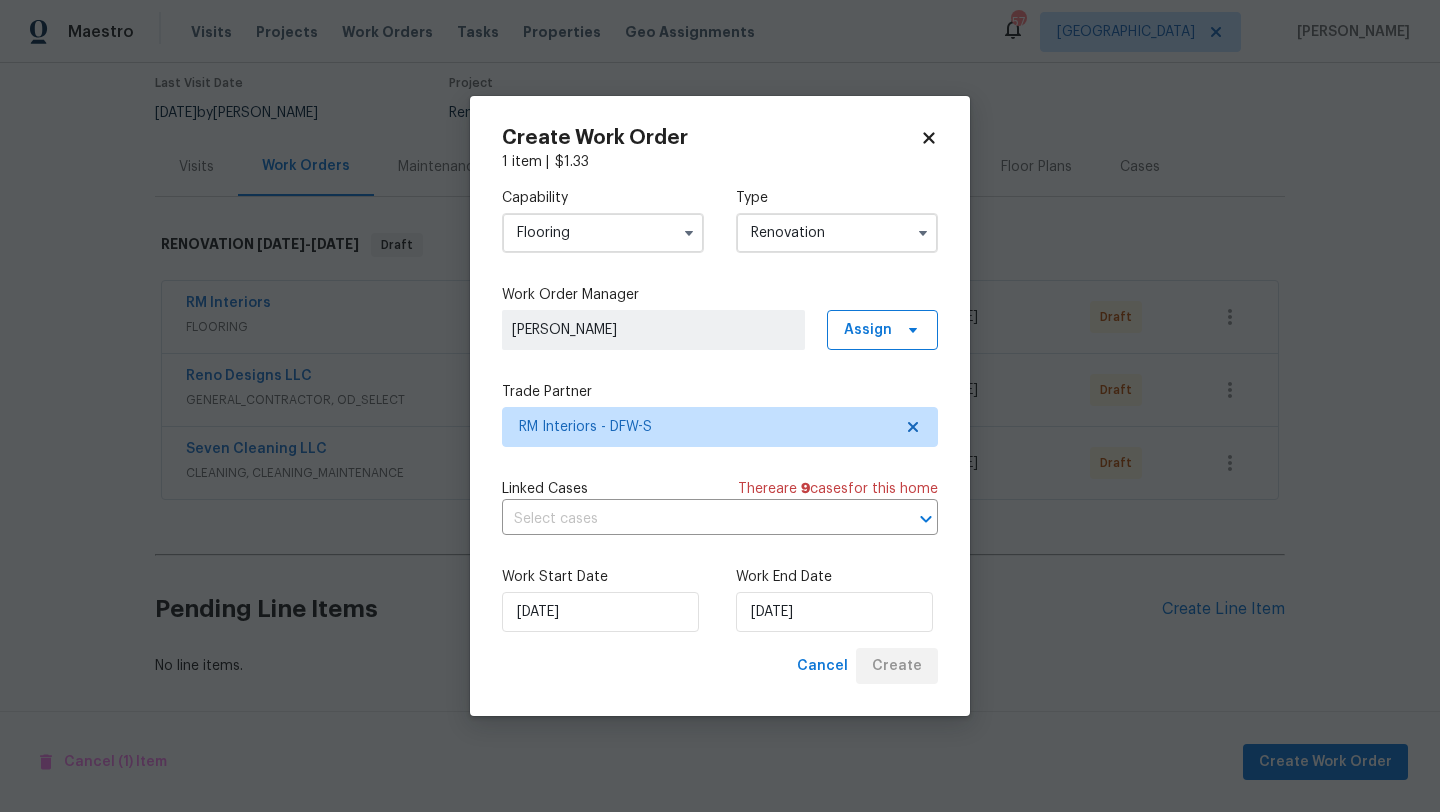 scroll, scrollTop: 166, scrollLeft: 0, axis: vertical 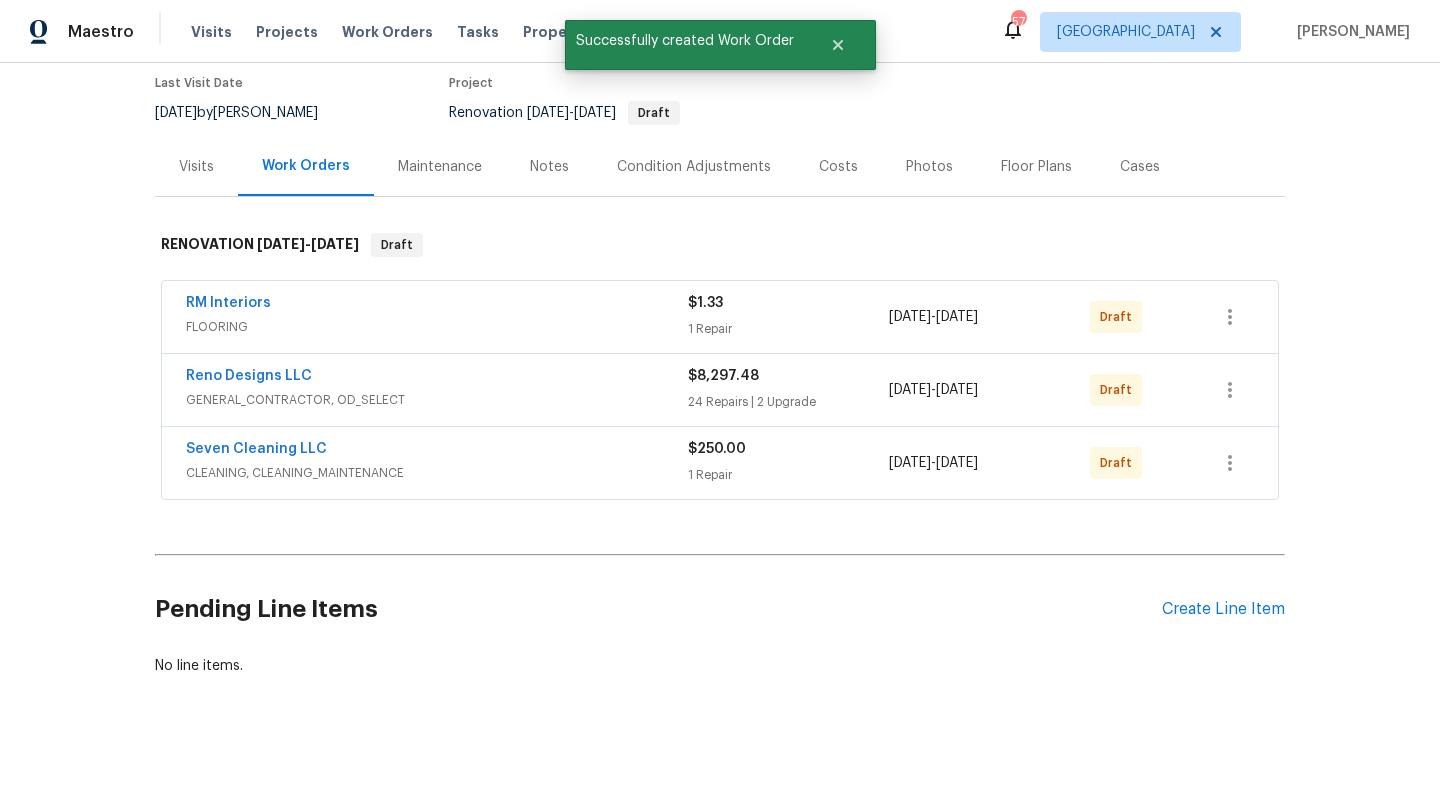click on "GENERAL_CONTRACTOR, OD_SELECT" at bounding box center [437, 400] 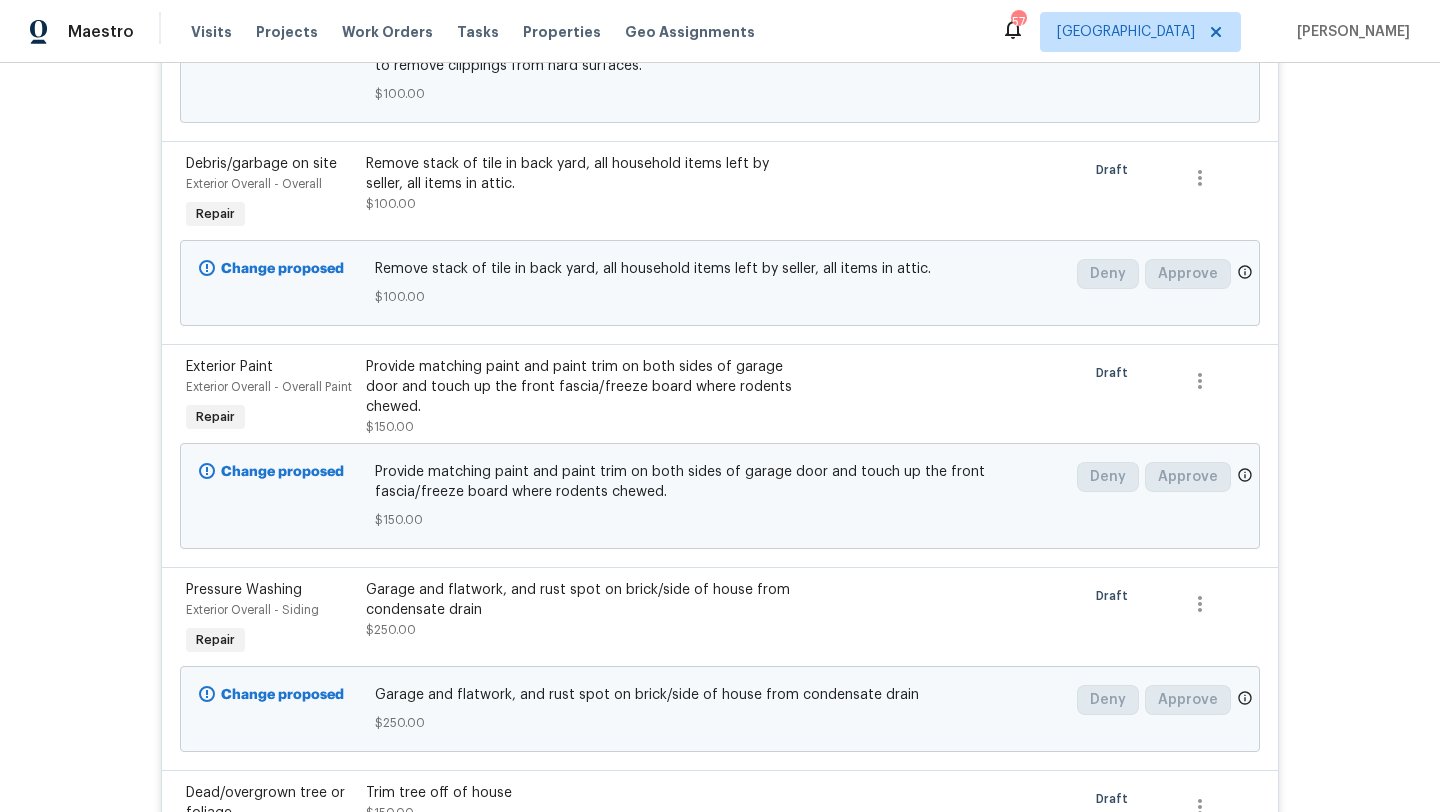 scroll, scrollTop: 1965, scrollLeft: 0, axis: vertical 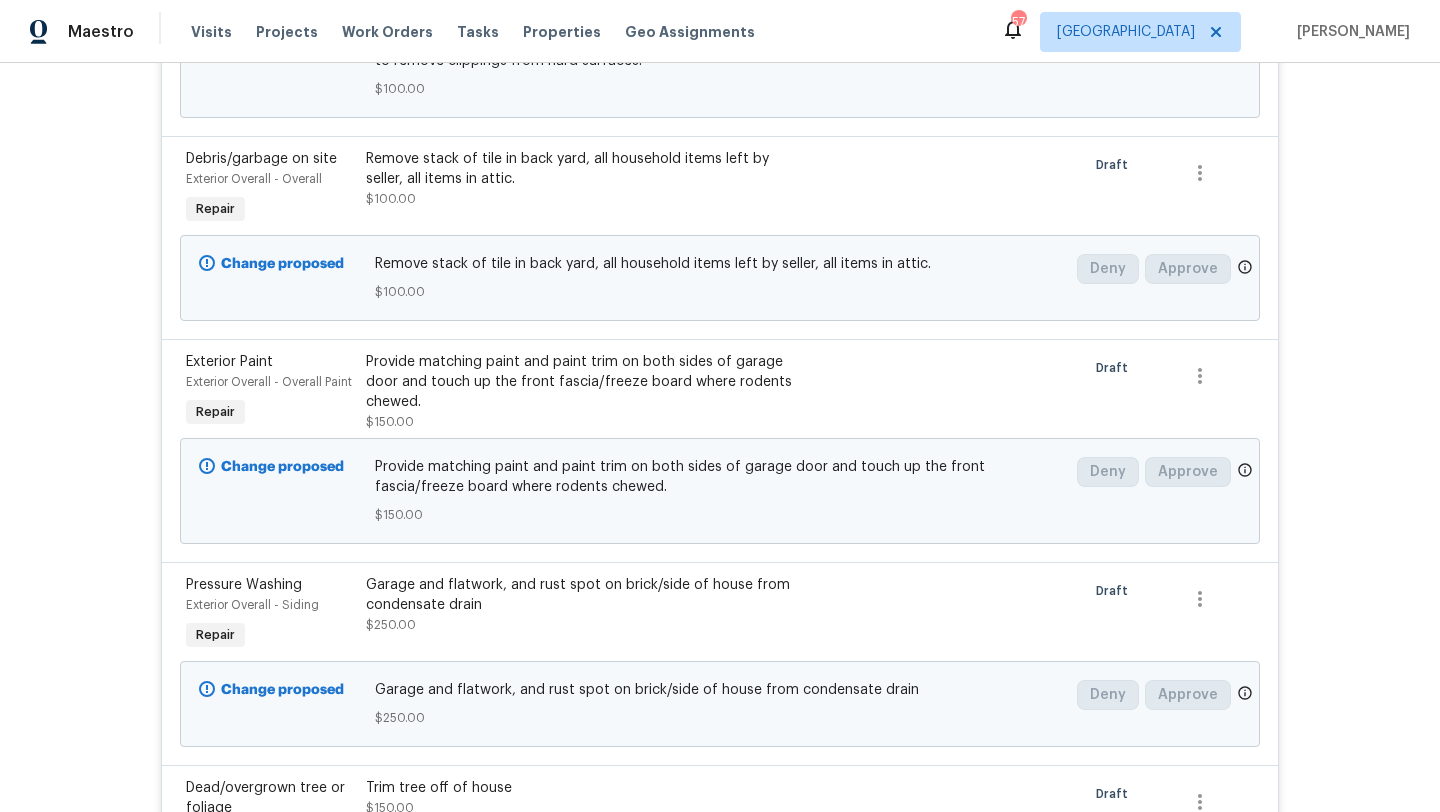 click on "Remove stack of tile in back yard, all household items left by seller, all items in attic. $100.00" at bounding box center (585, 179) 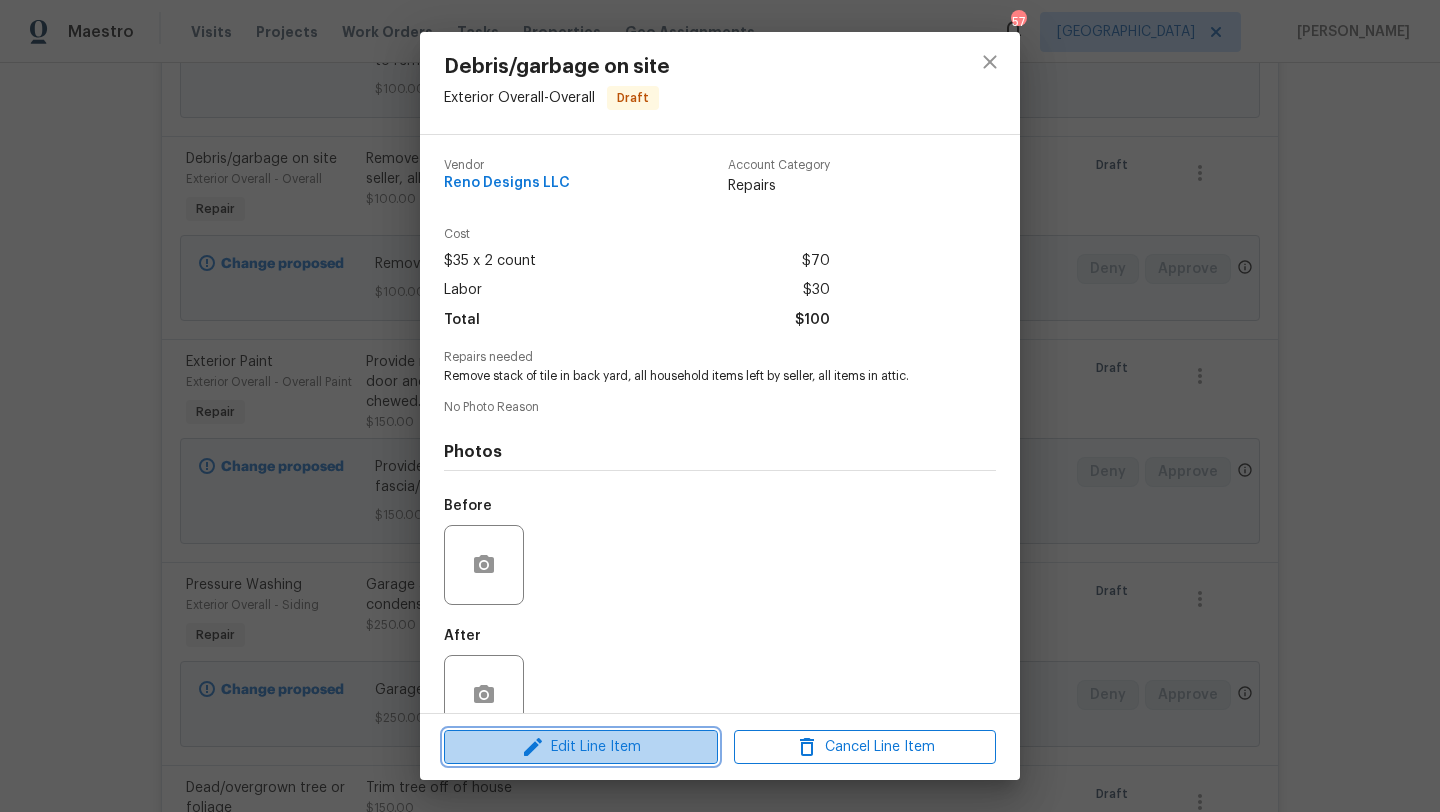 click on "Edit Line Item" at bounding box center [581, 747] 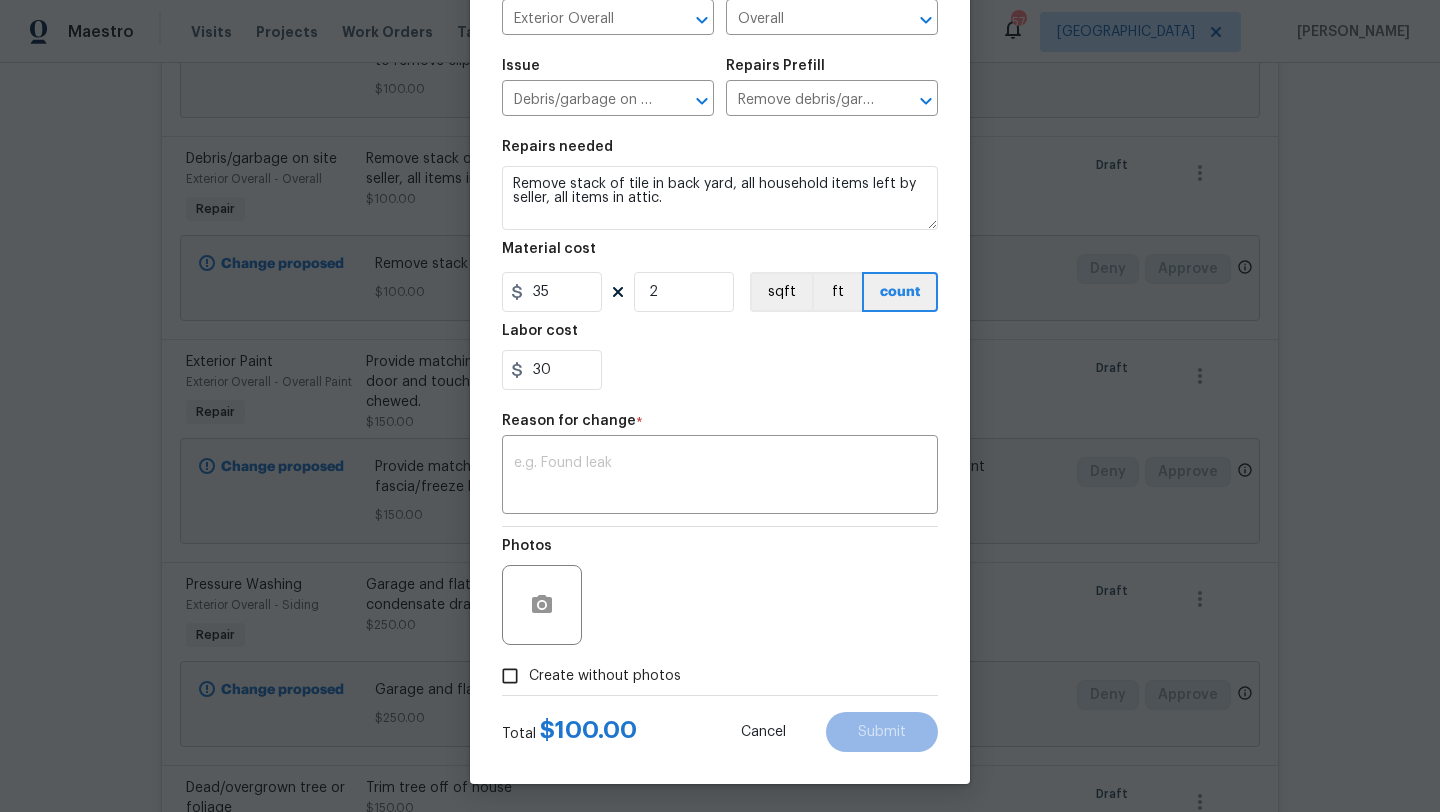 scroll, scrollTop: 174, scrollLeft: 0, axis: vertical 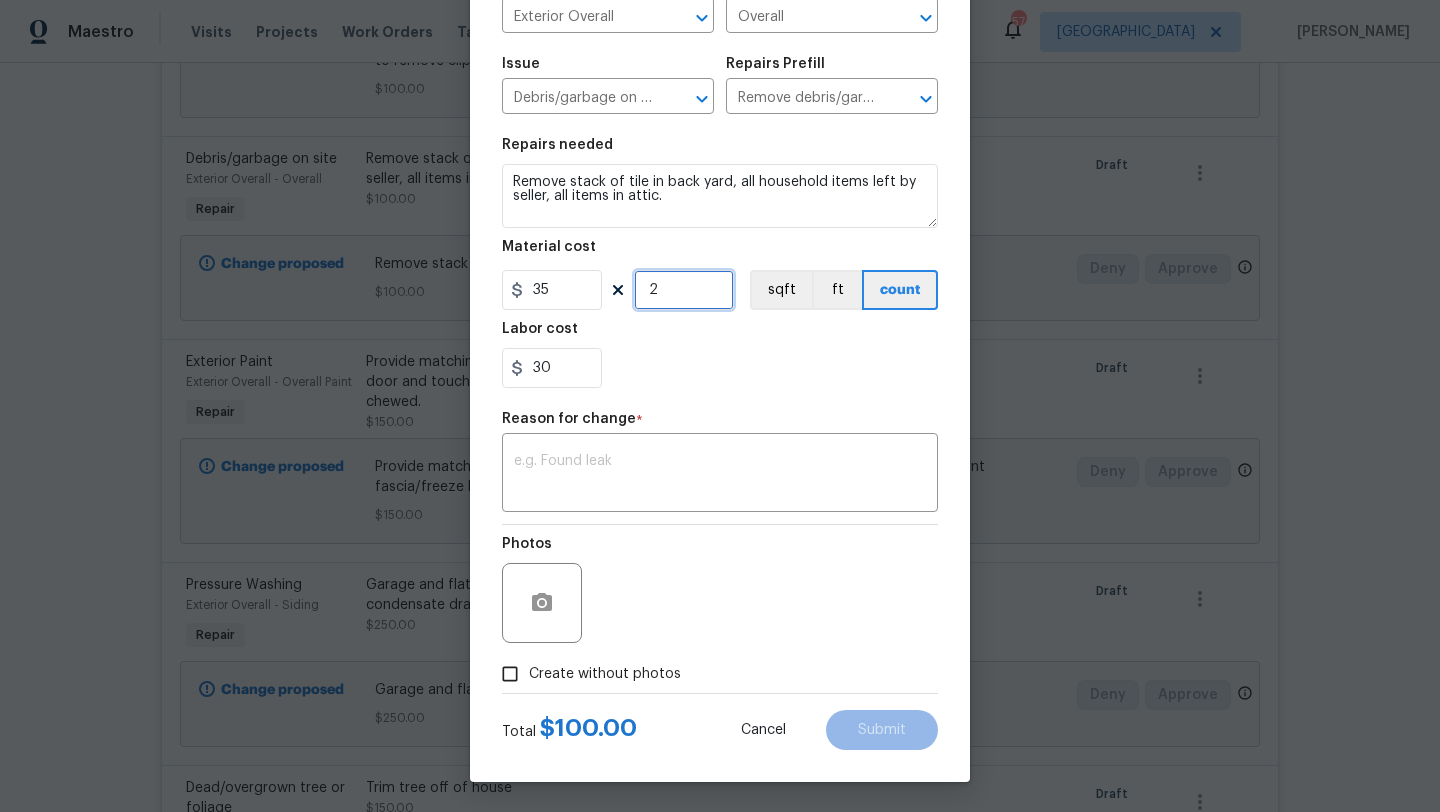 drag, startPoint x: 668, startPoint y: 285, endPoint x: 621, endPoint y: 285, distance: 47 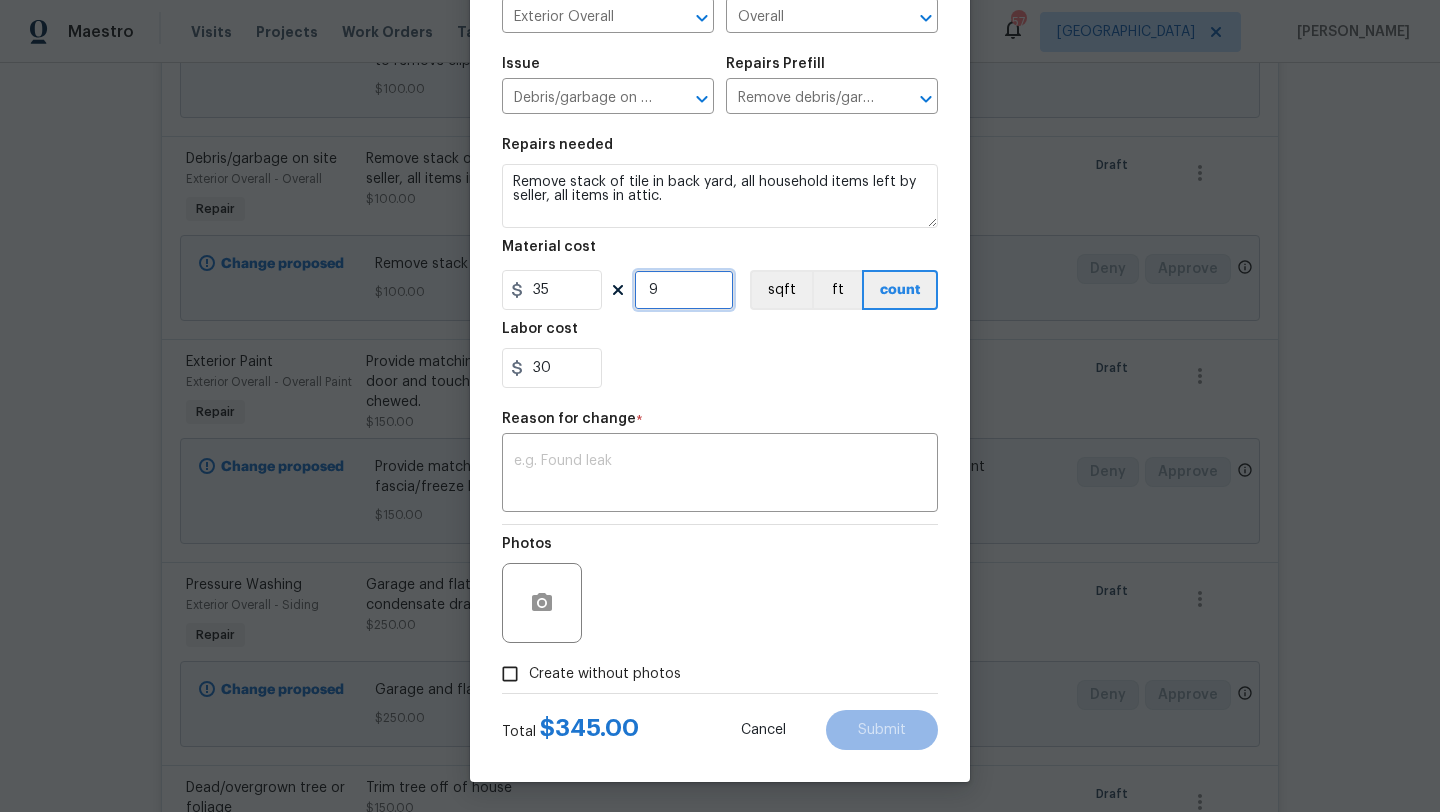 type on "9" 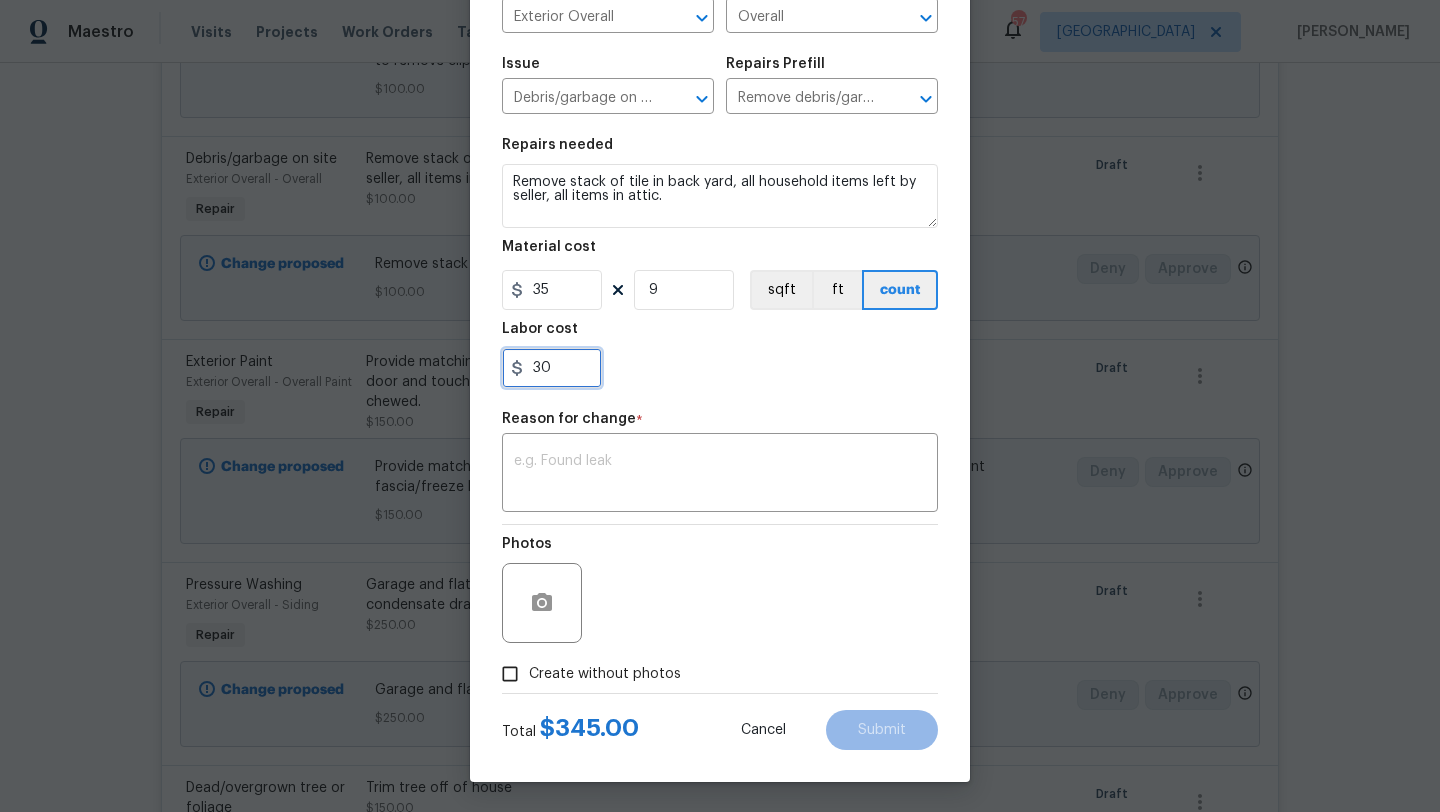 drag, startPoint x: 556, startPoint y: 360, endPoint x: 497, endPoint y: 361, distance: 59.008472 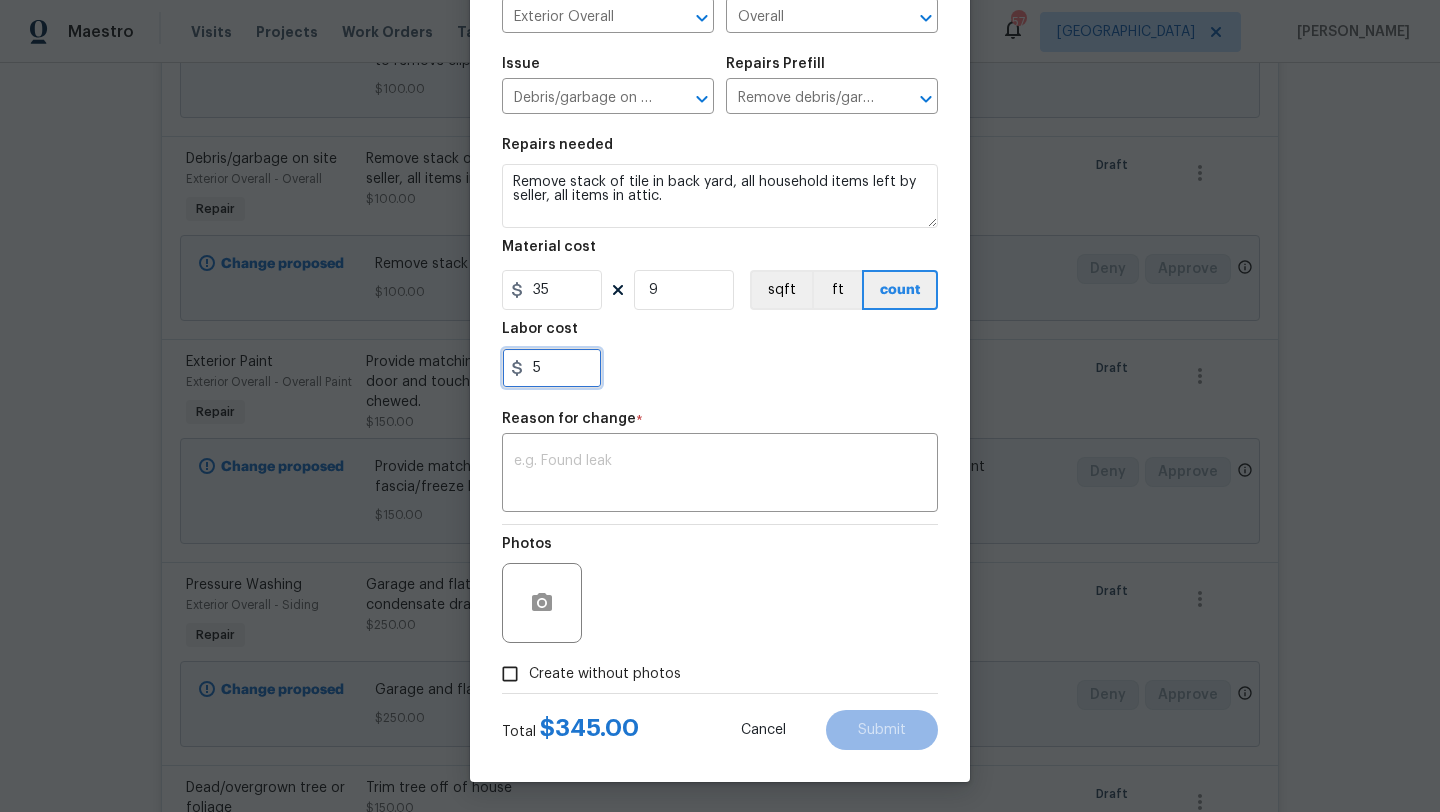 drag, startPoint x: 541, startPoint y: 367, endPoint x: 504, endPoint y: 367, distance: 37 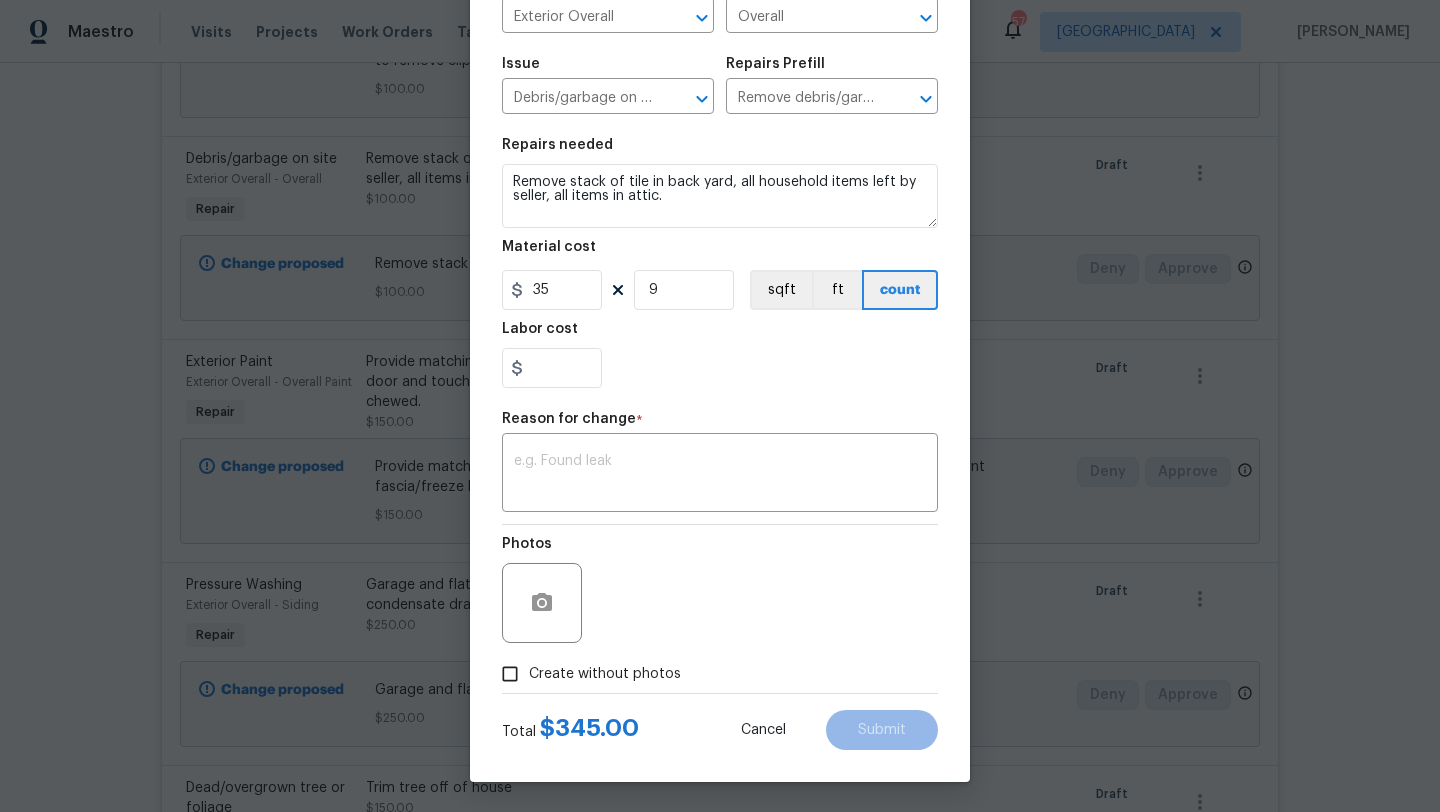 type on "0" 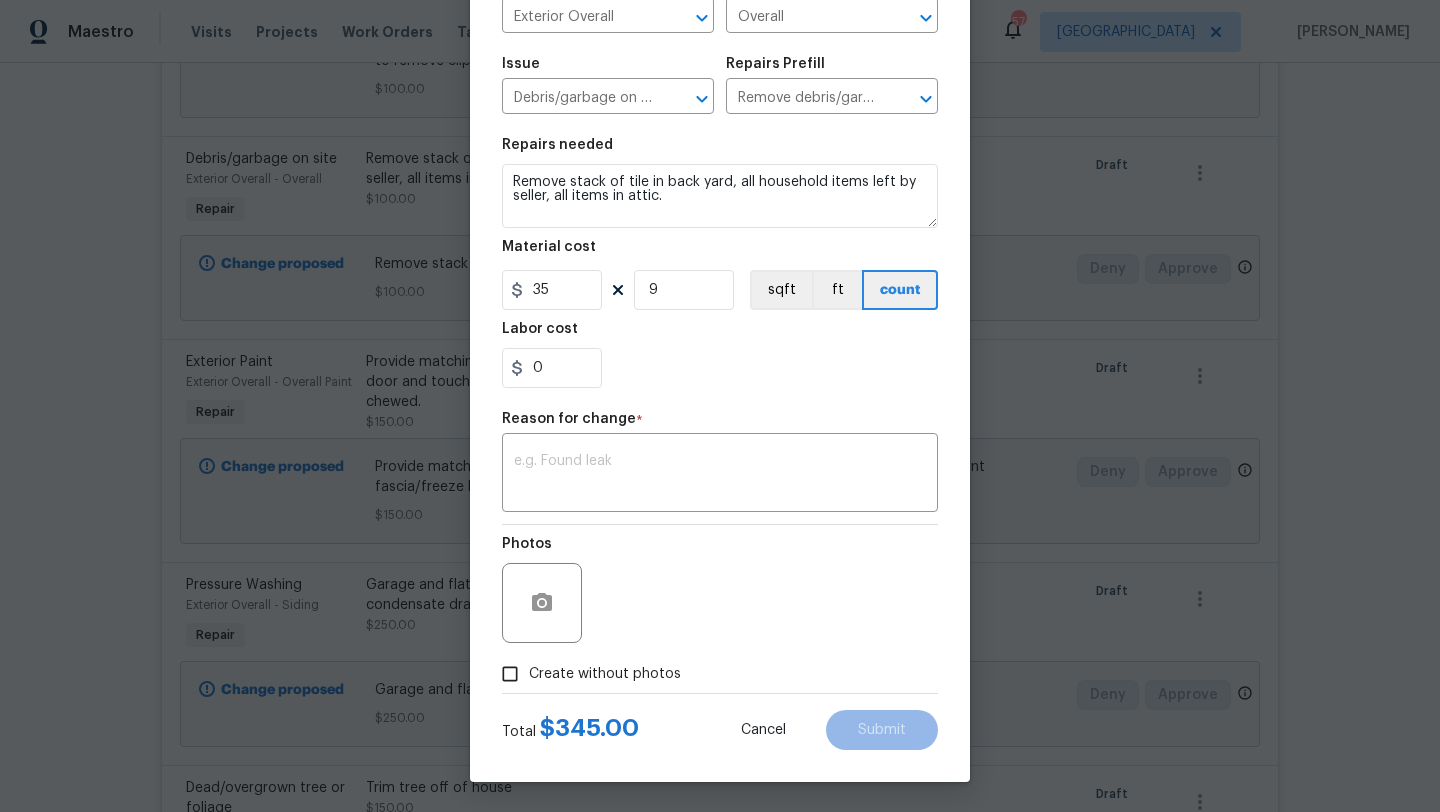 click on "Repairs needed Remove stack of tile in back yard, all household items left by seller, all items in attic. Material cost 35 9 sqft ft count Labor cost 0" at bounding box center [720, 263] 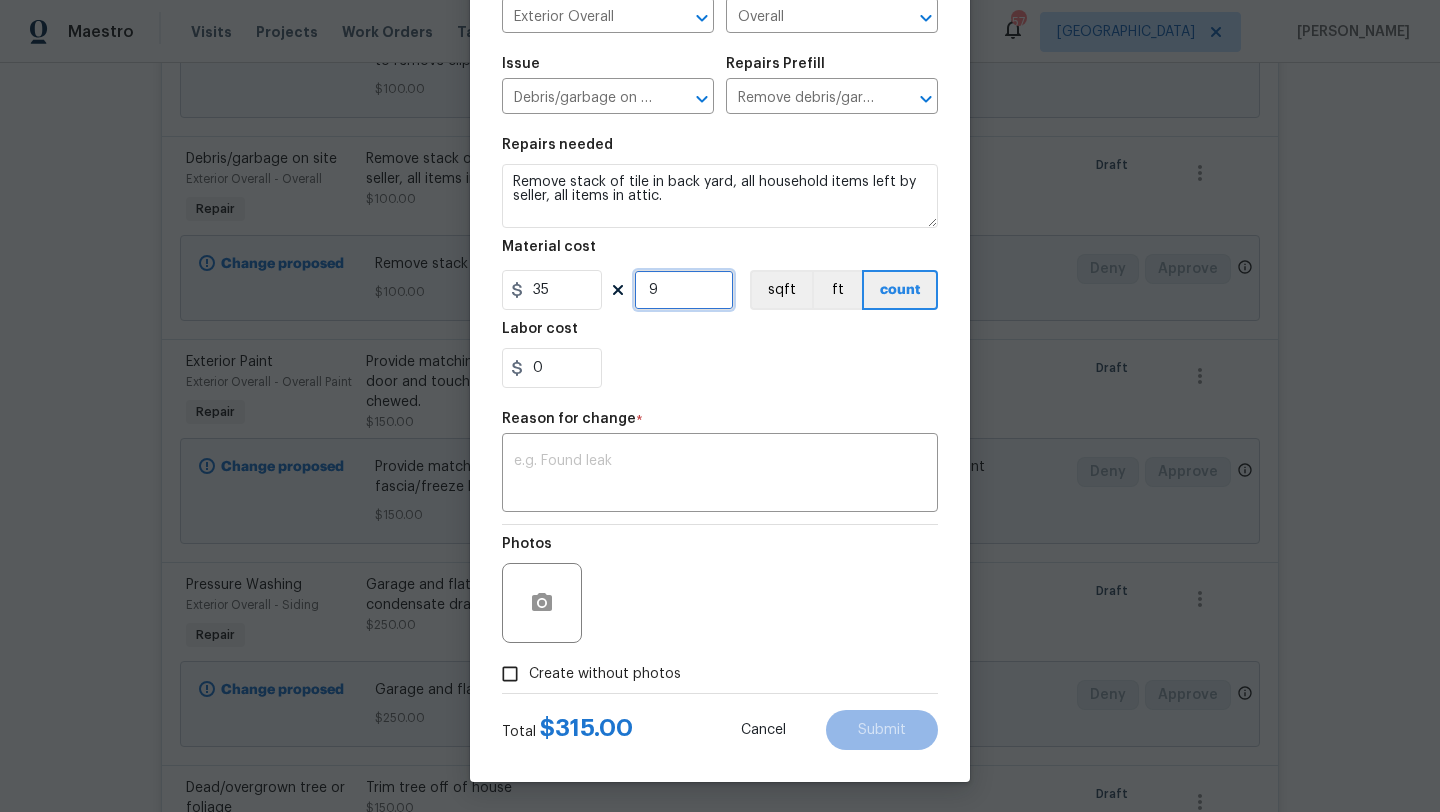 drag, startPoint x: 660, startPoint y: 293, endPoint x: 606, endPoint y: 293, distance: 54 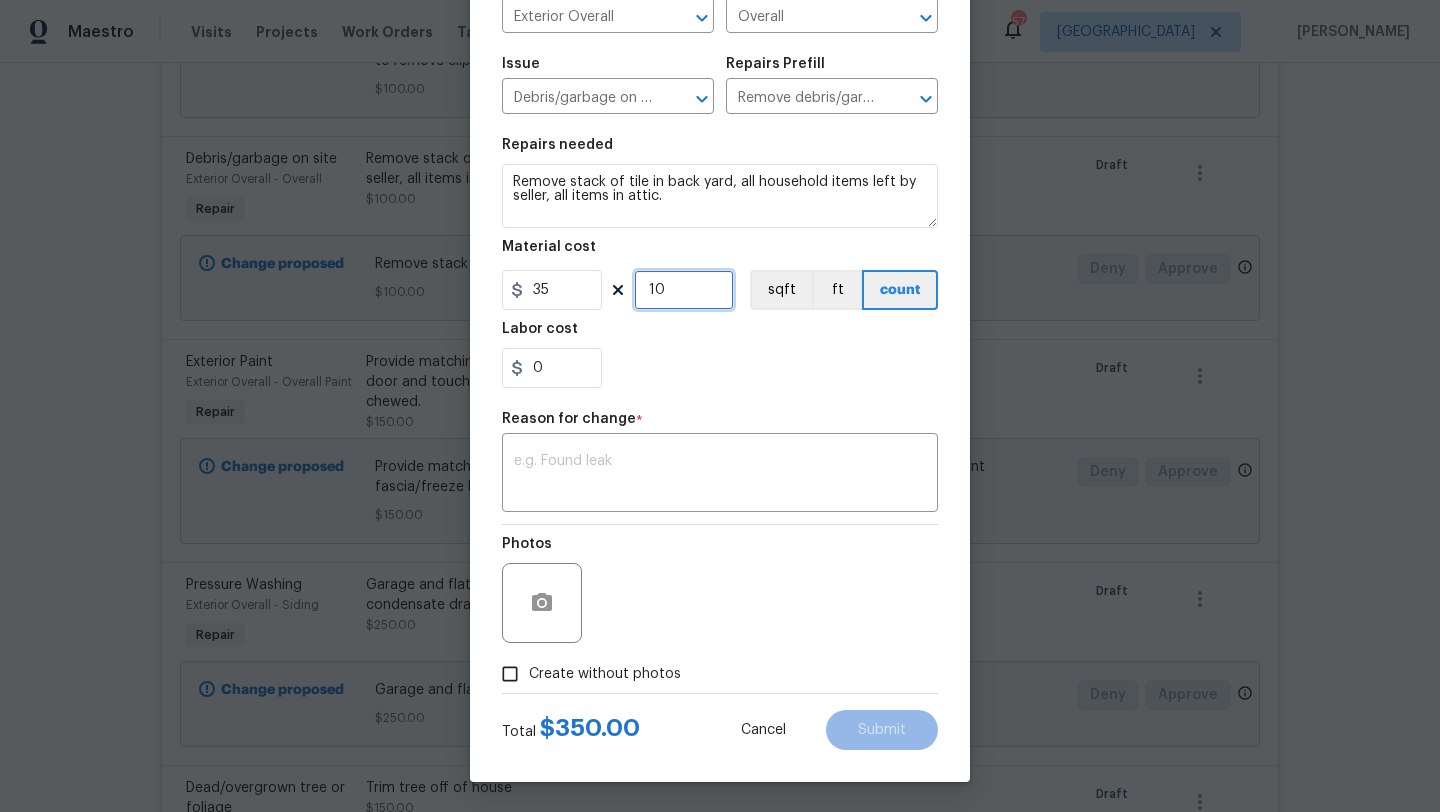 type on "10" 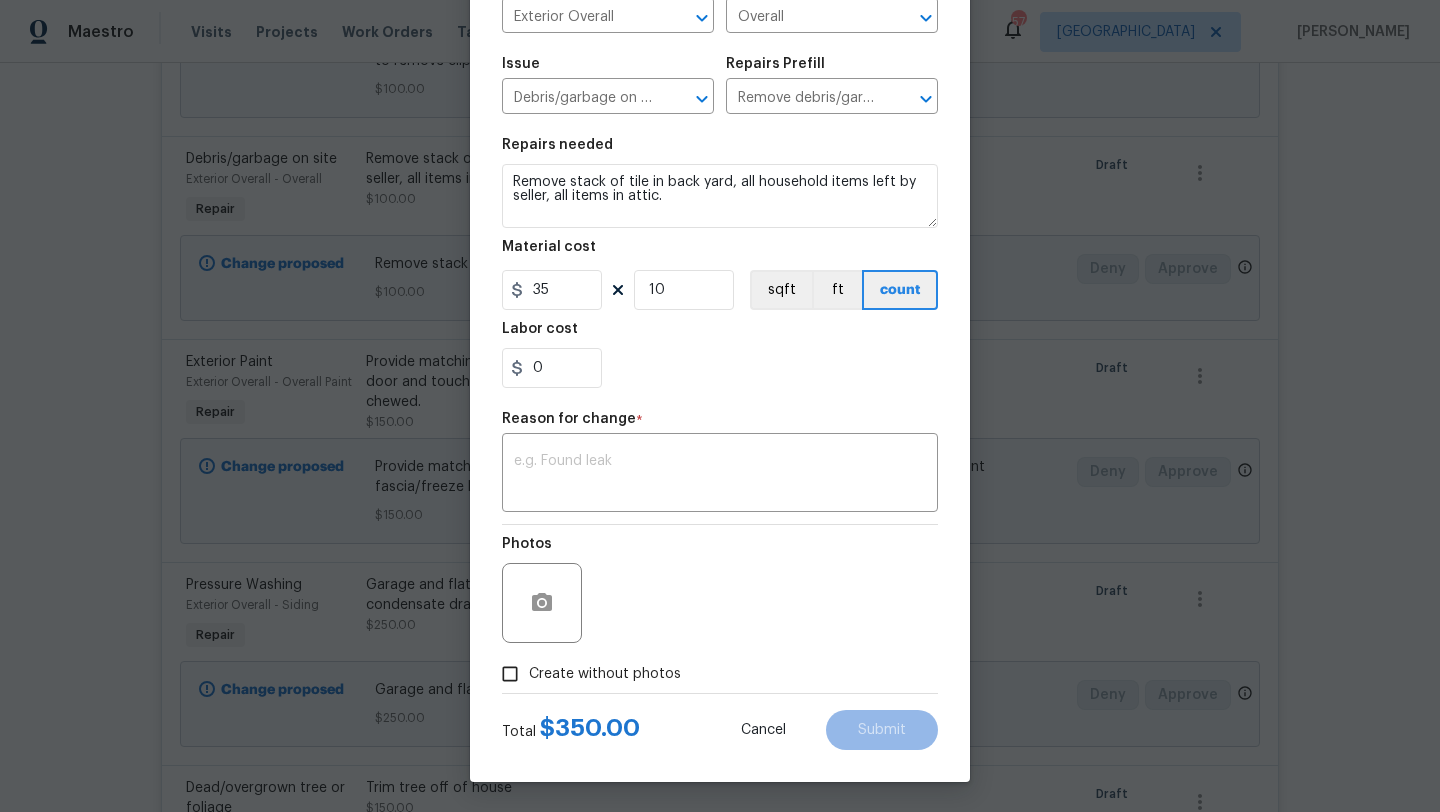 click on "Create without photos" at bounding box center [605, 674] 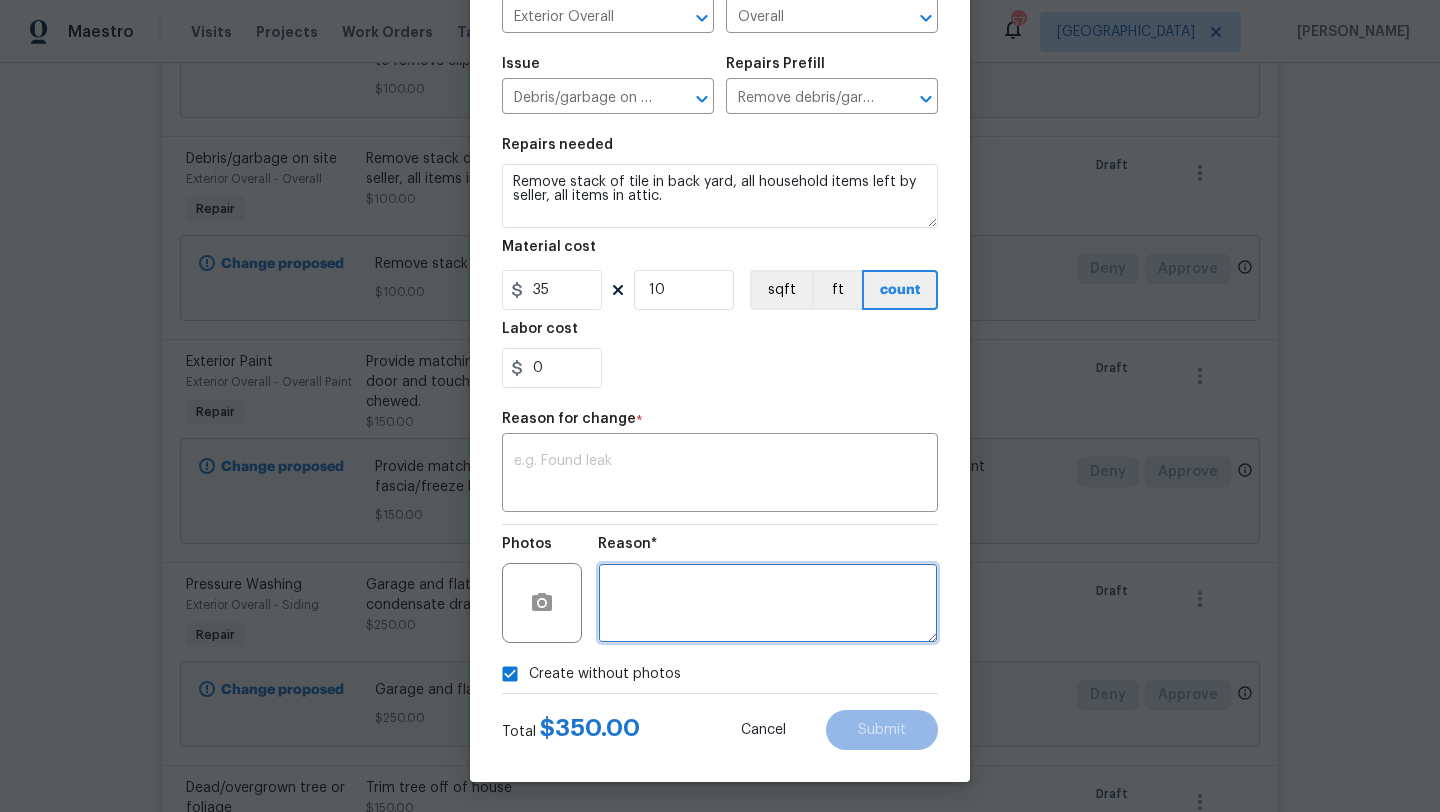 click at bounding box center (768, 603) 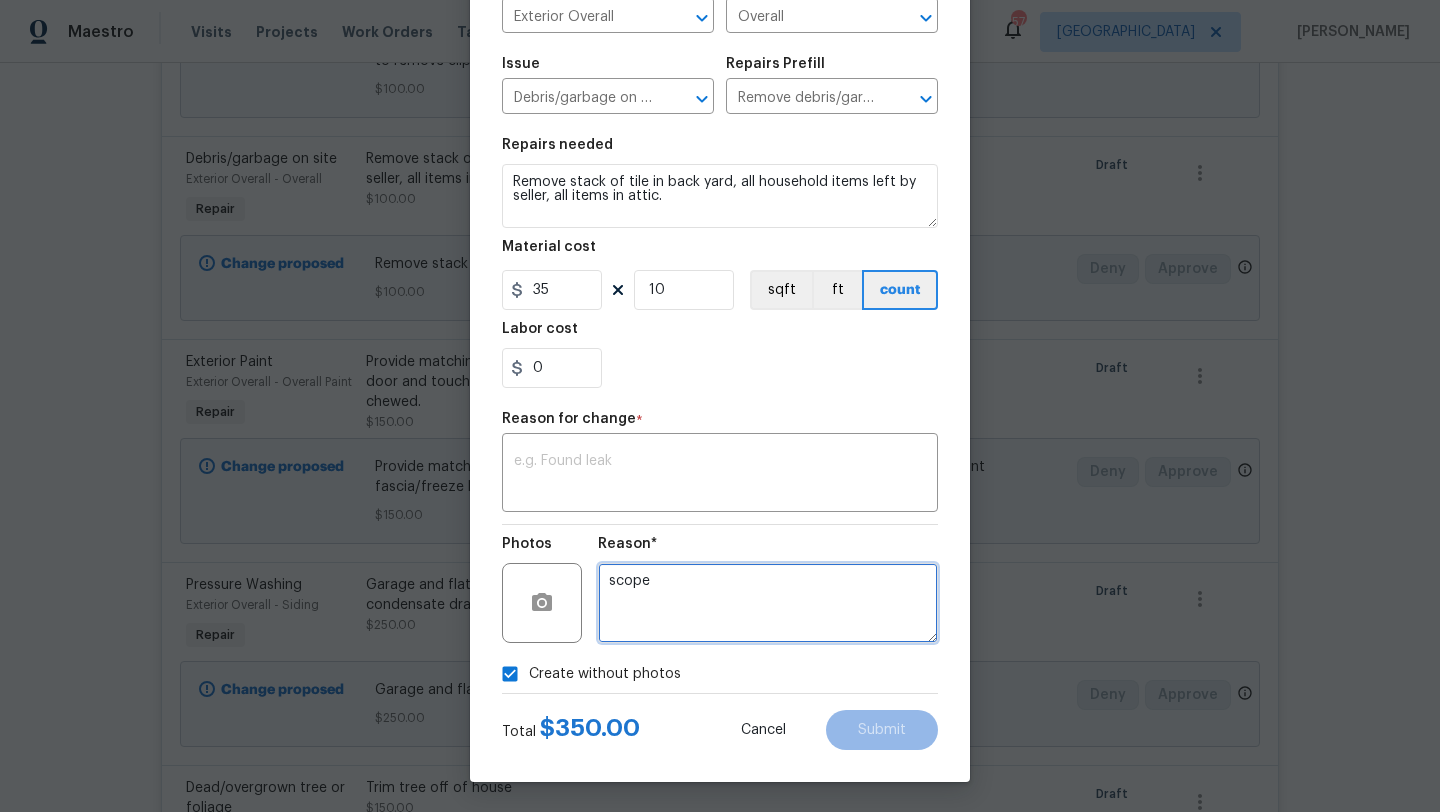 type on "scope" 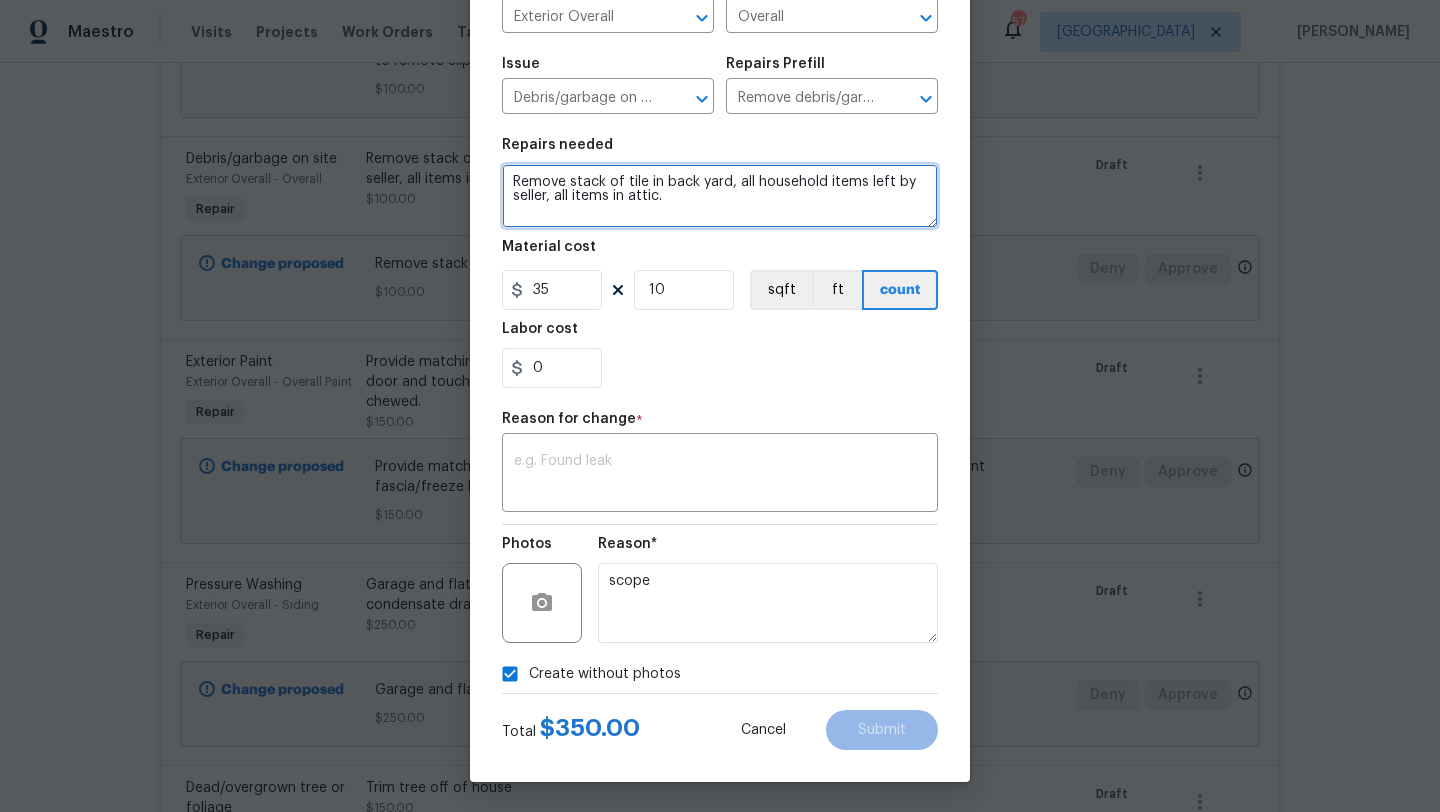 click on "Remove stack of tile in back yard, all household items left by seller, all items in attic." at bounding box center [720, 196] 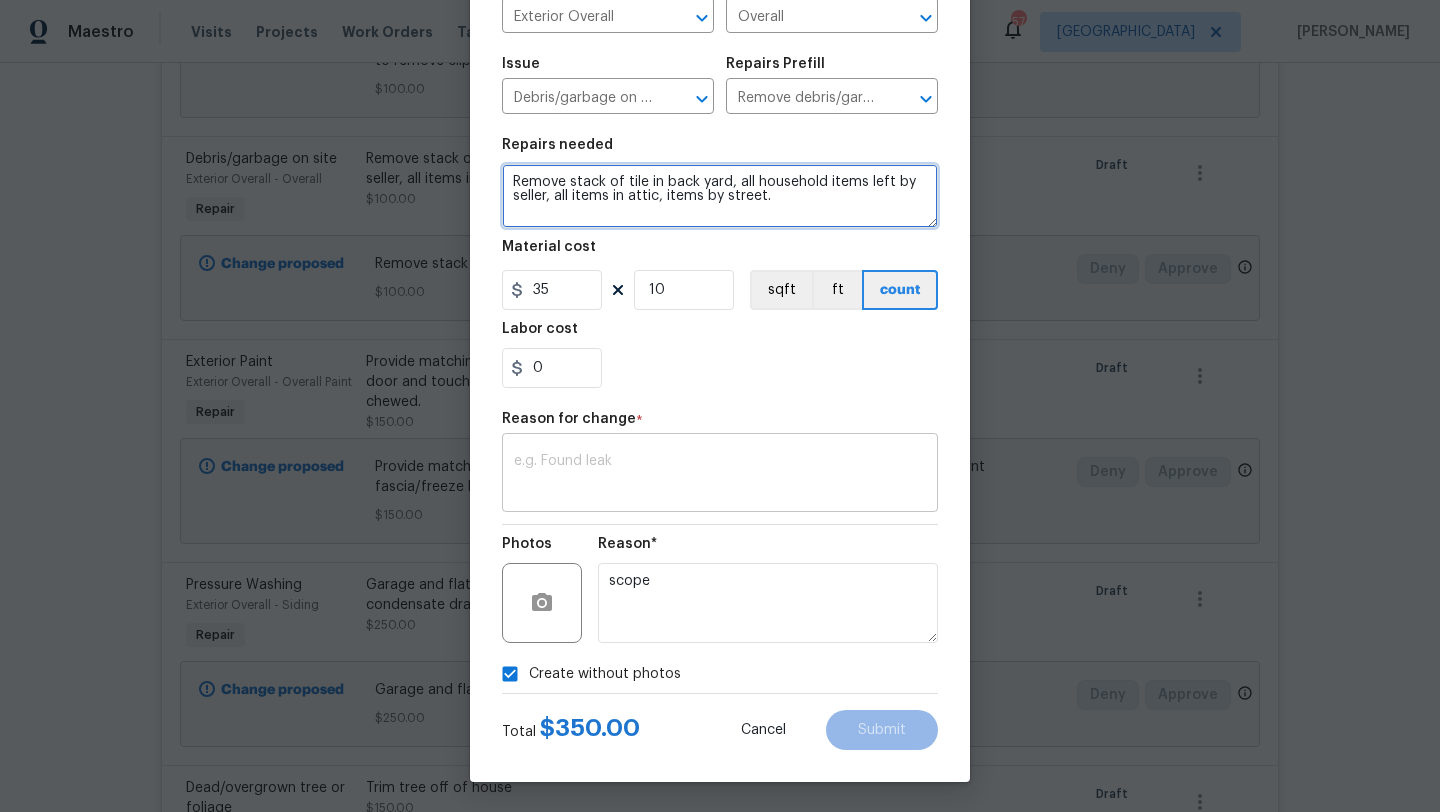type on "Remove stack of tile in back yard, all household items left by seller, all items in attic, items by street." 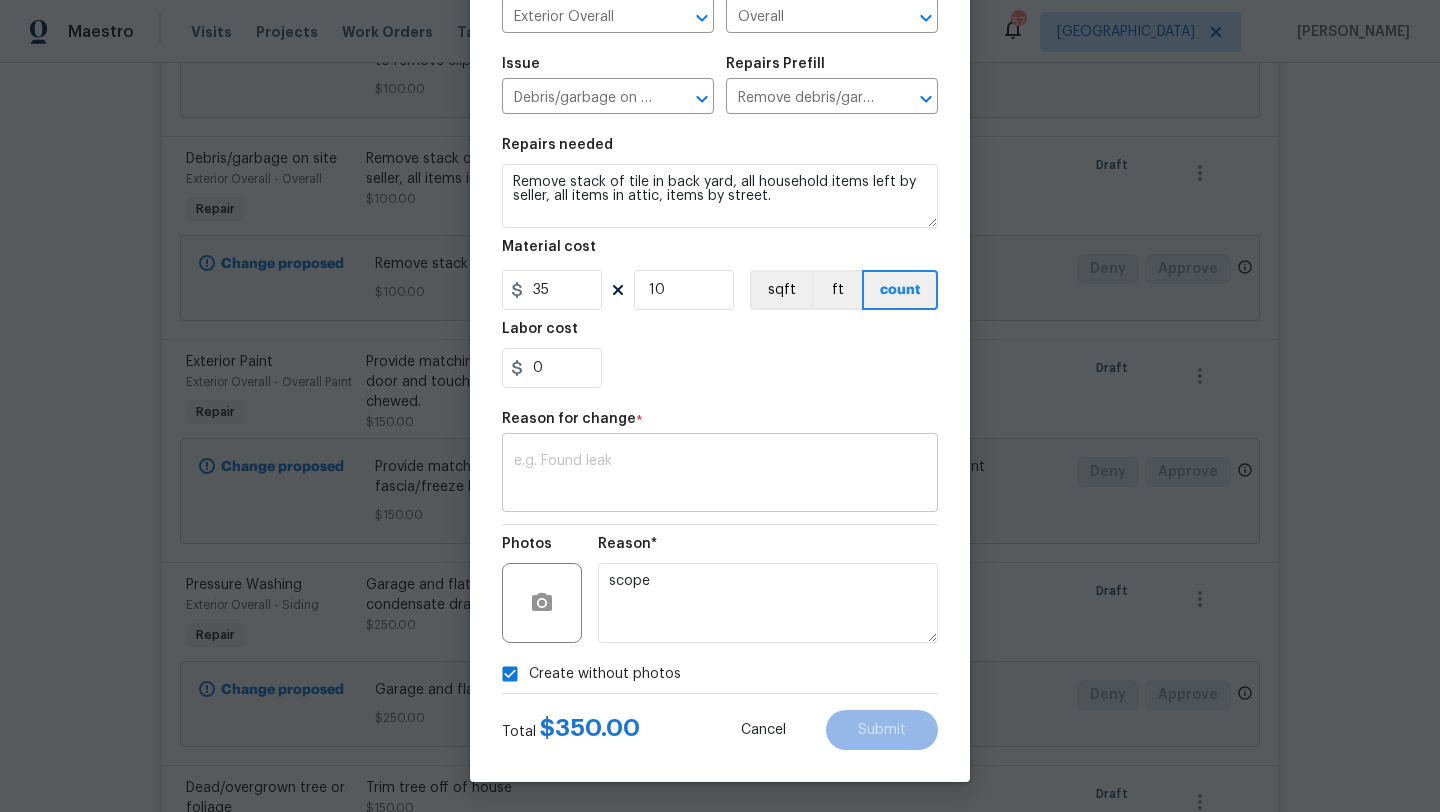 click on "x ​" at bounding box center (720, 475) 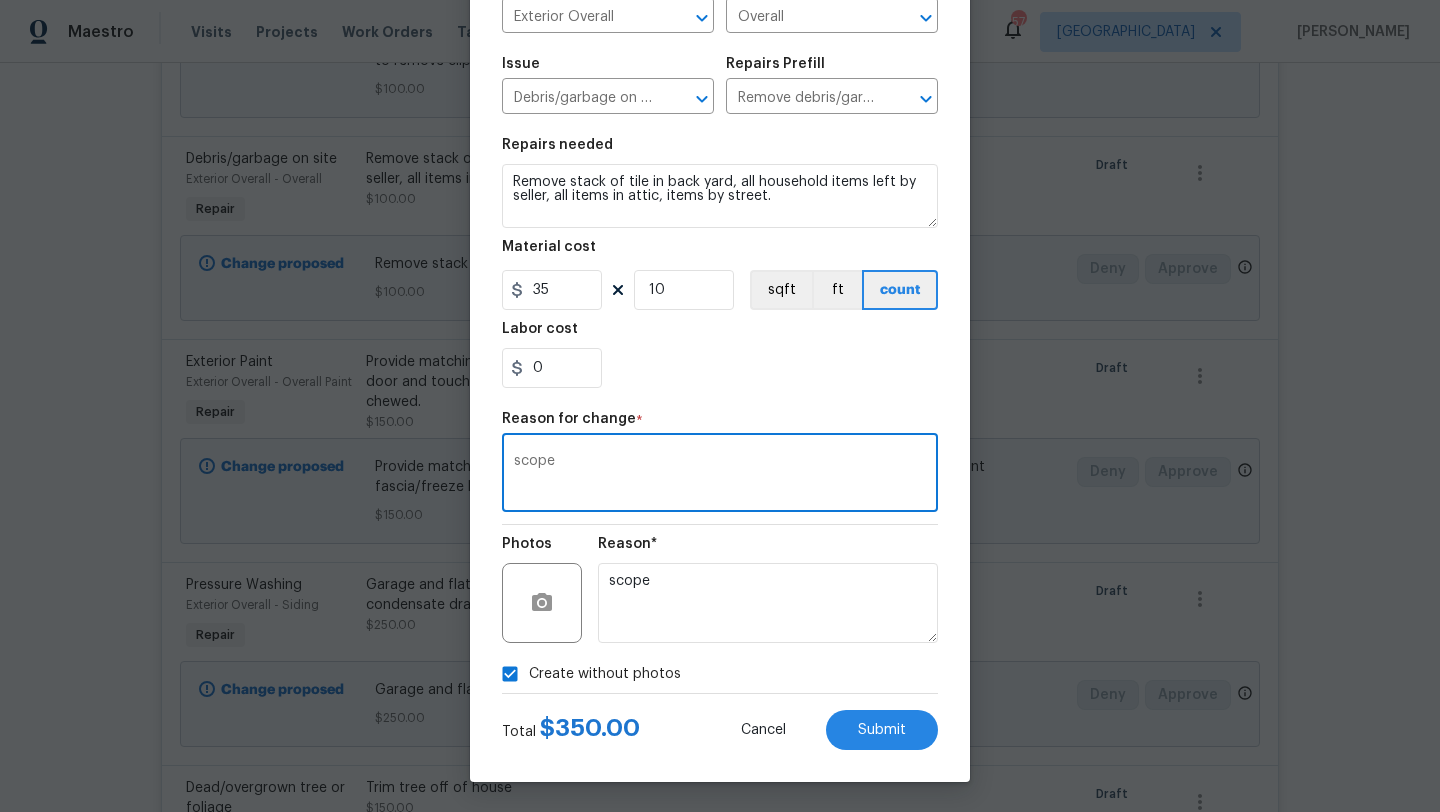 type on "scope" 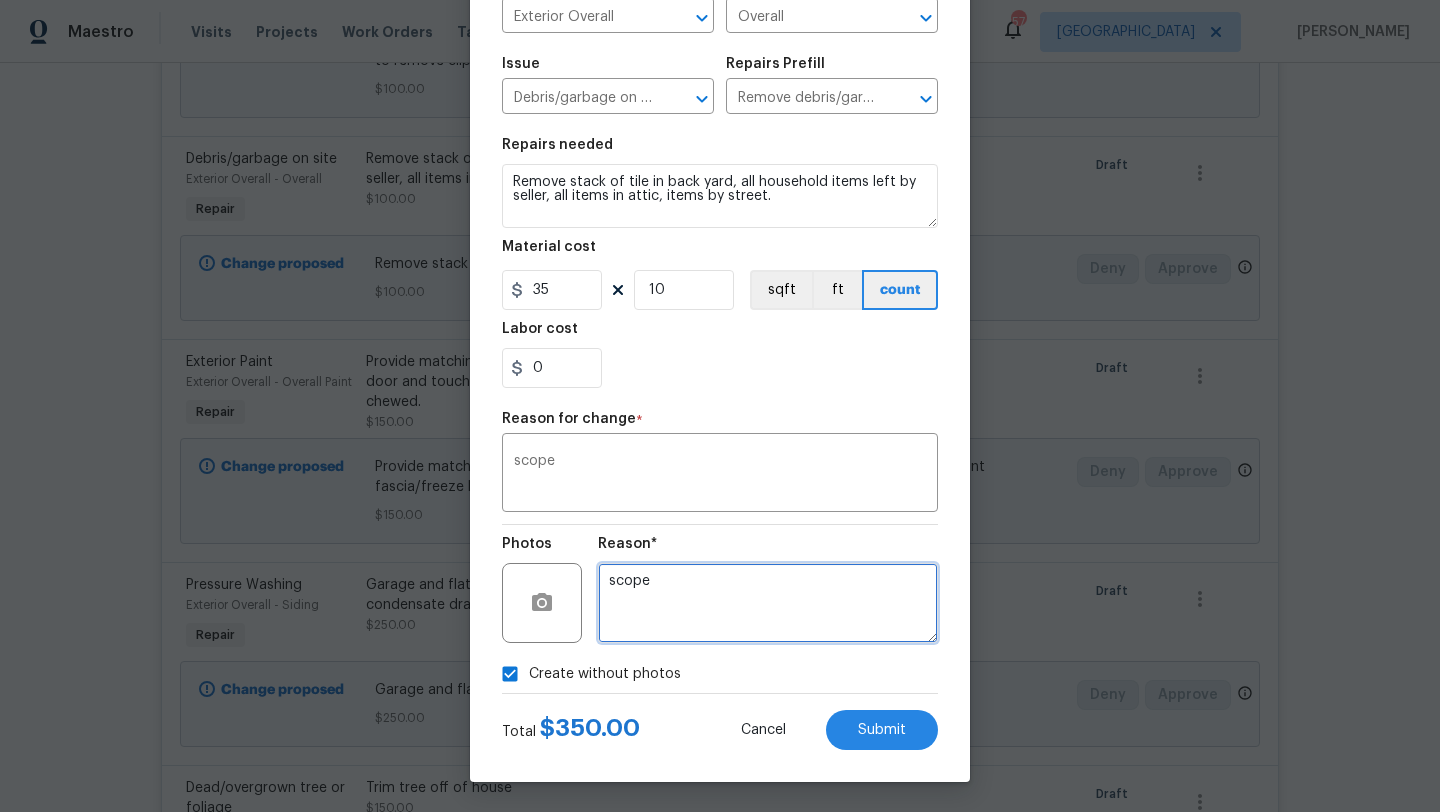 drag, startPoint x: 678, startPoint y: 579, endPoint x: 568, endPoint y: 579, distance: 110 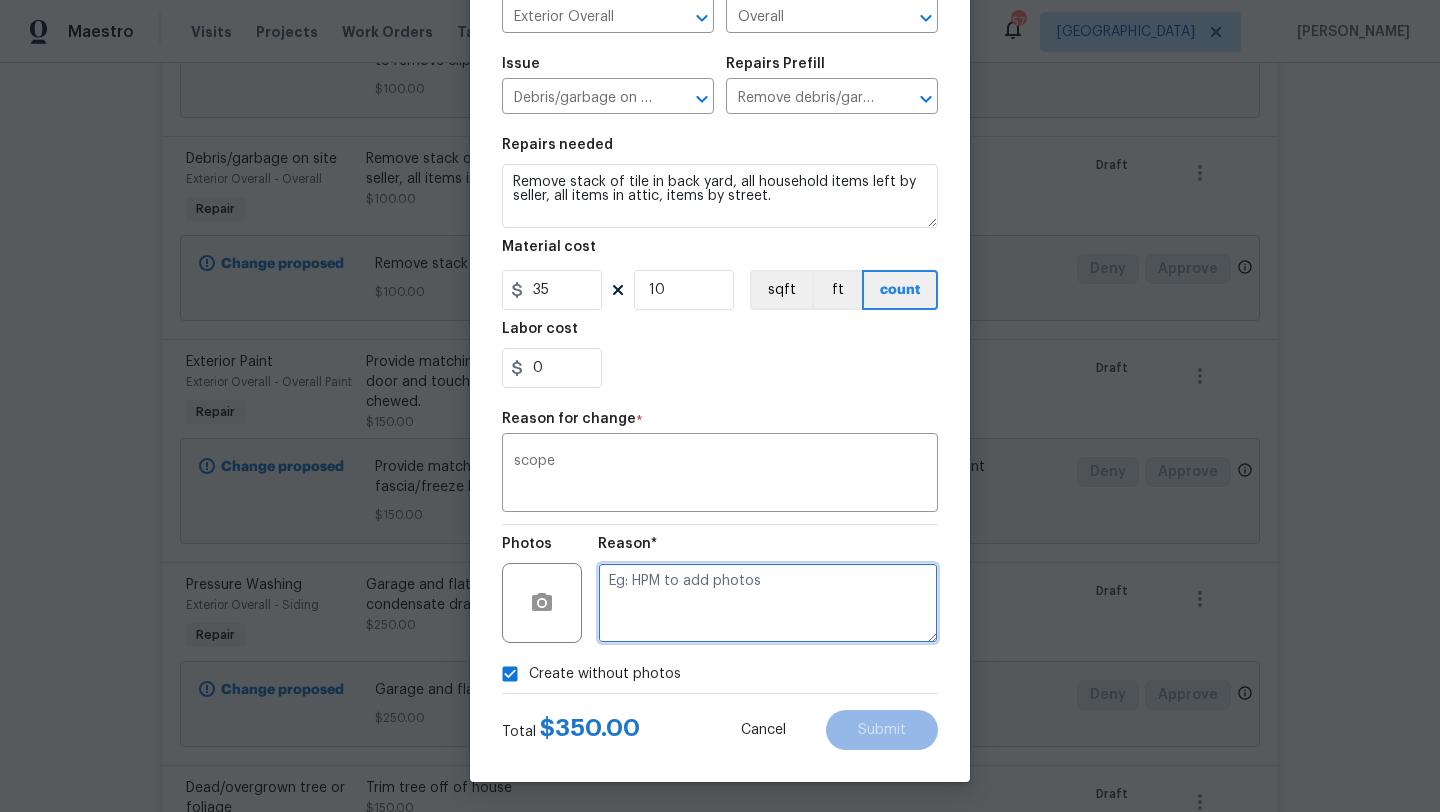 type 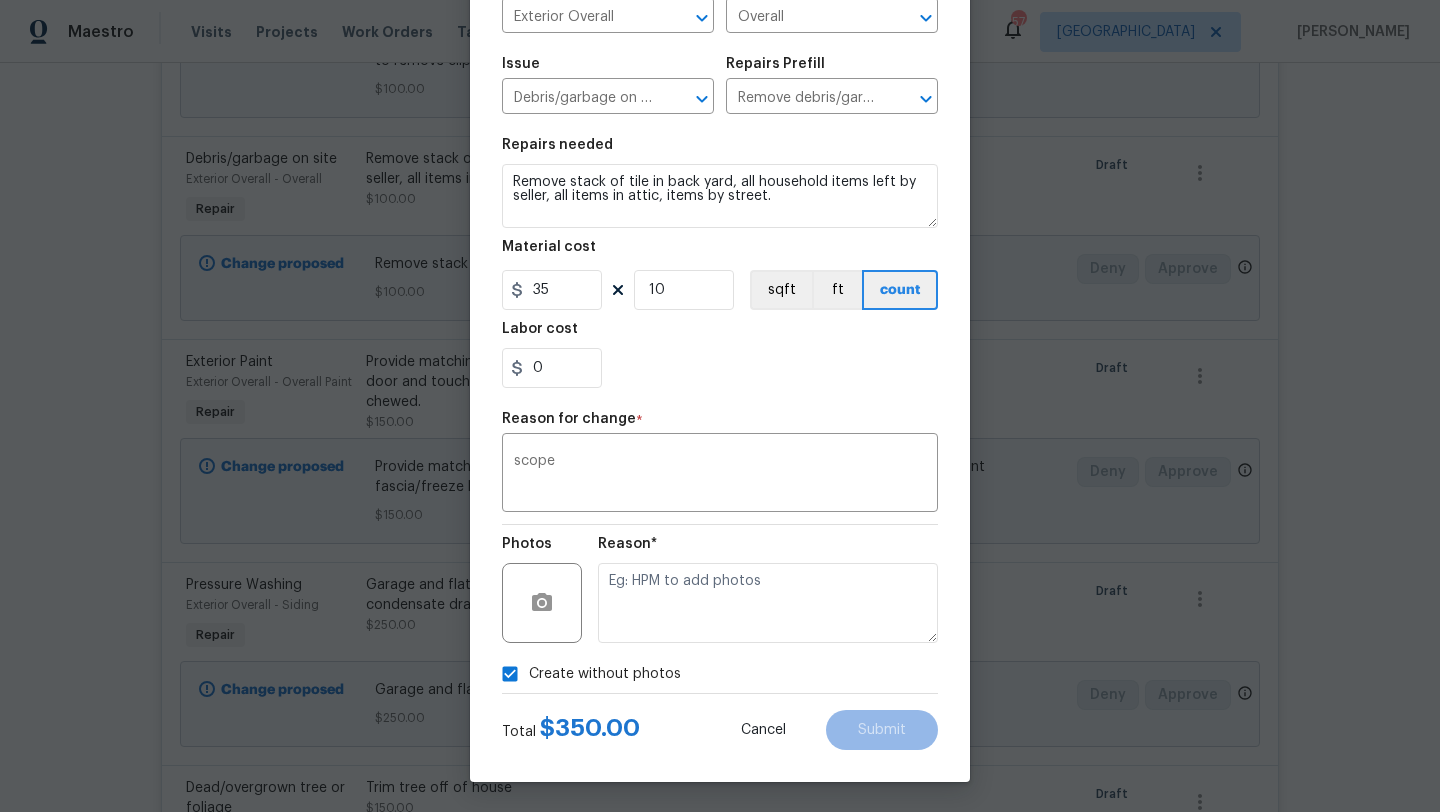 click on "Create without photos" at bounding box center (720, 674) 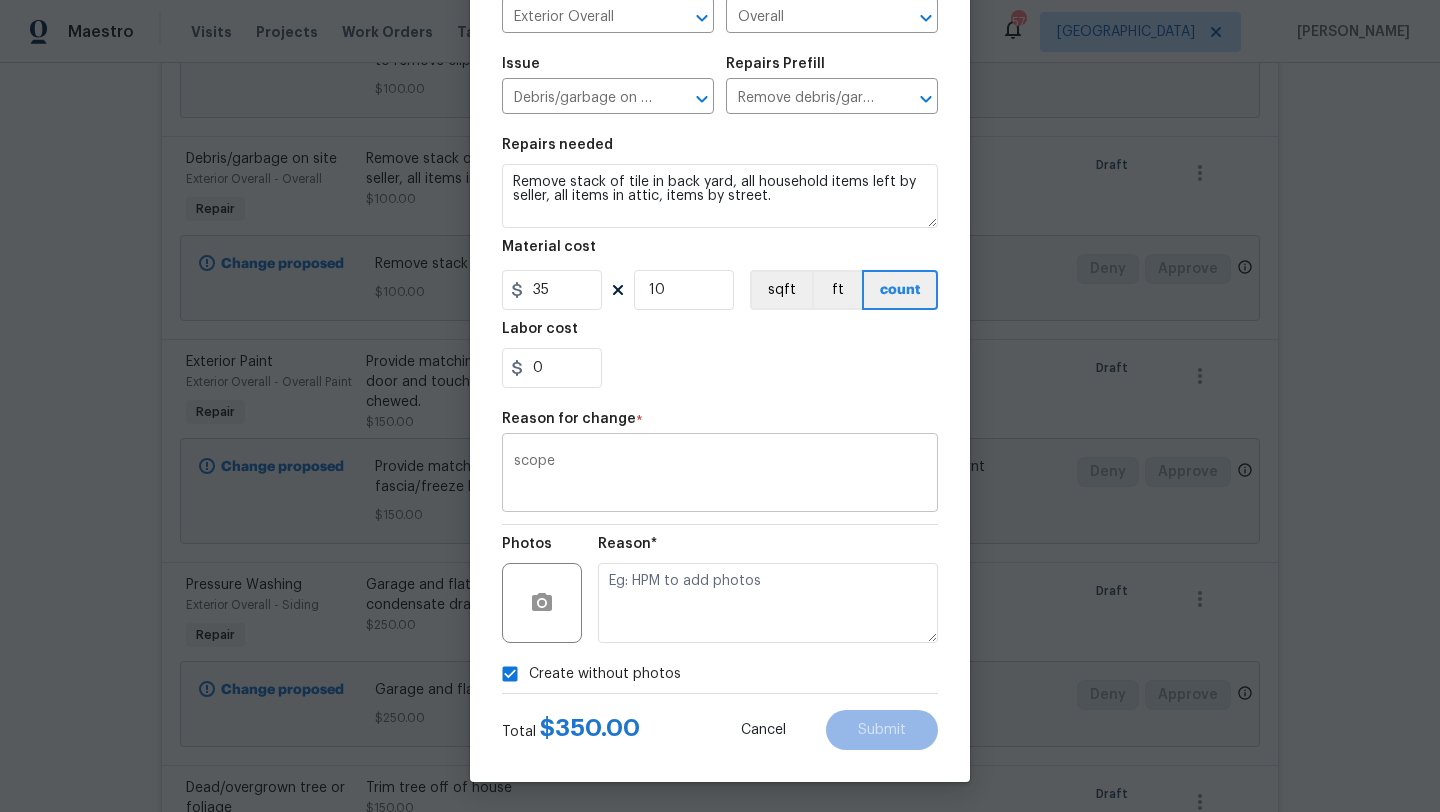 click on "scope x ​" at bounding box center (720, 475) 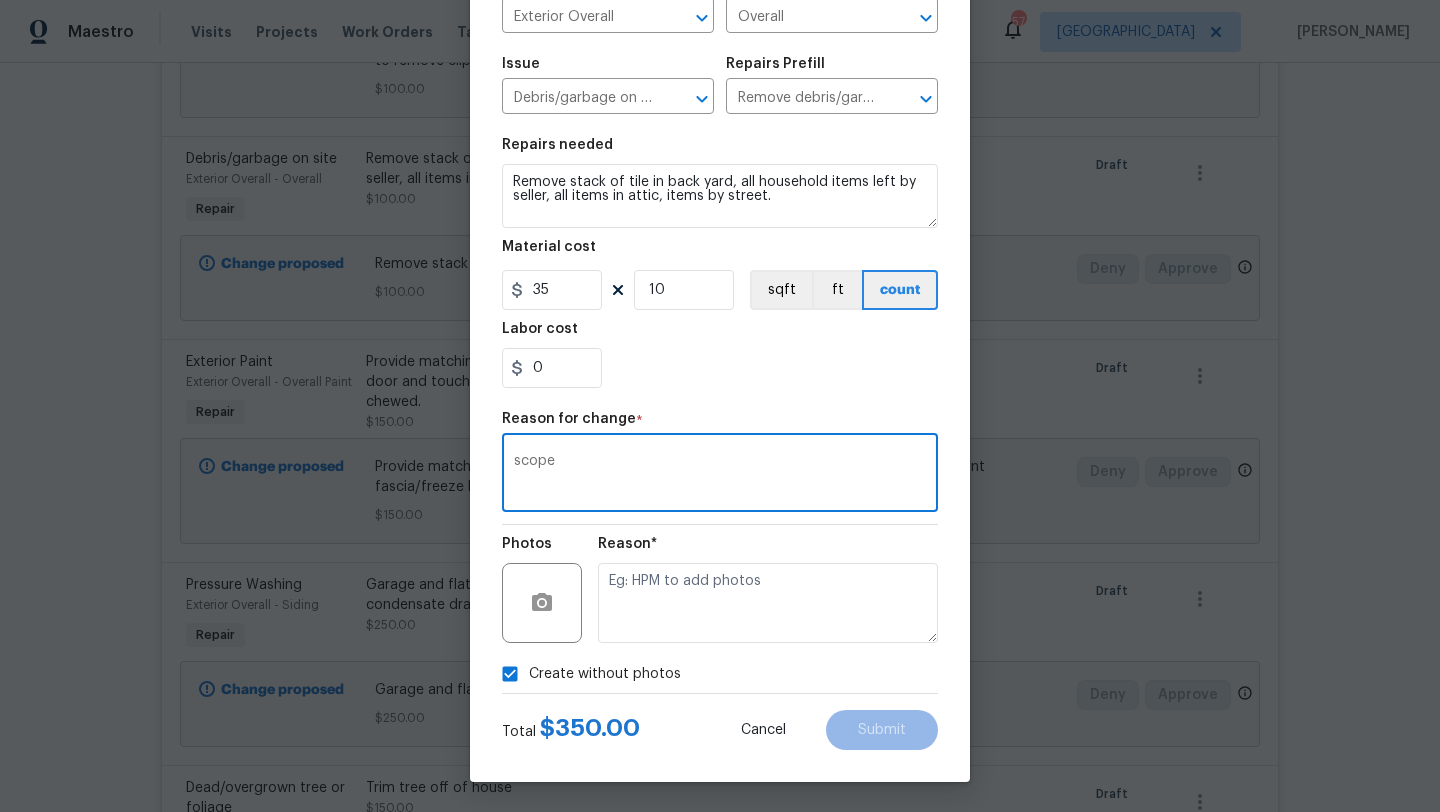 type on "scope" 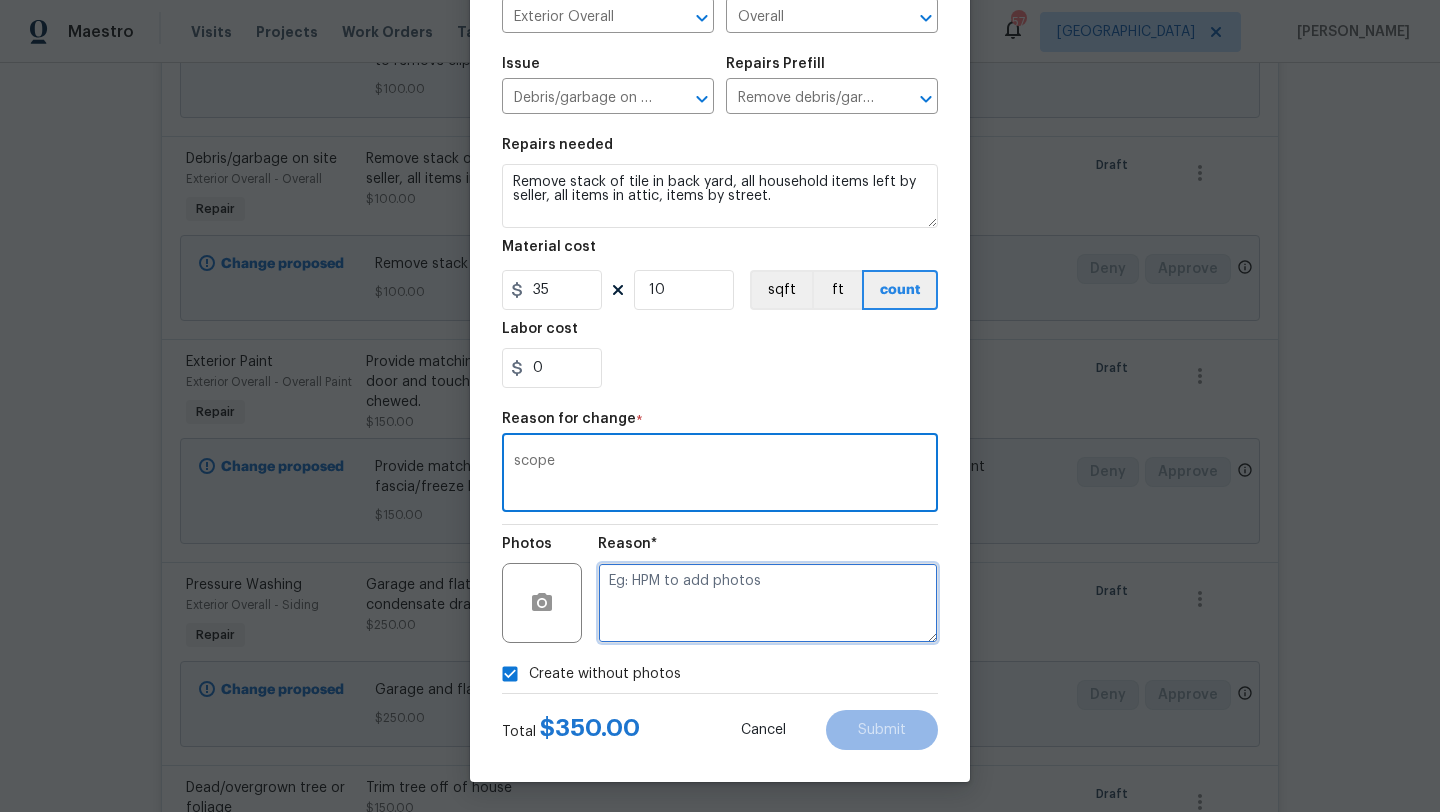 click at bounding box center (768, 603) 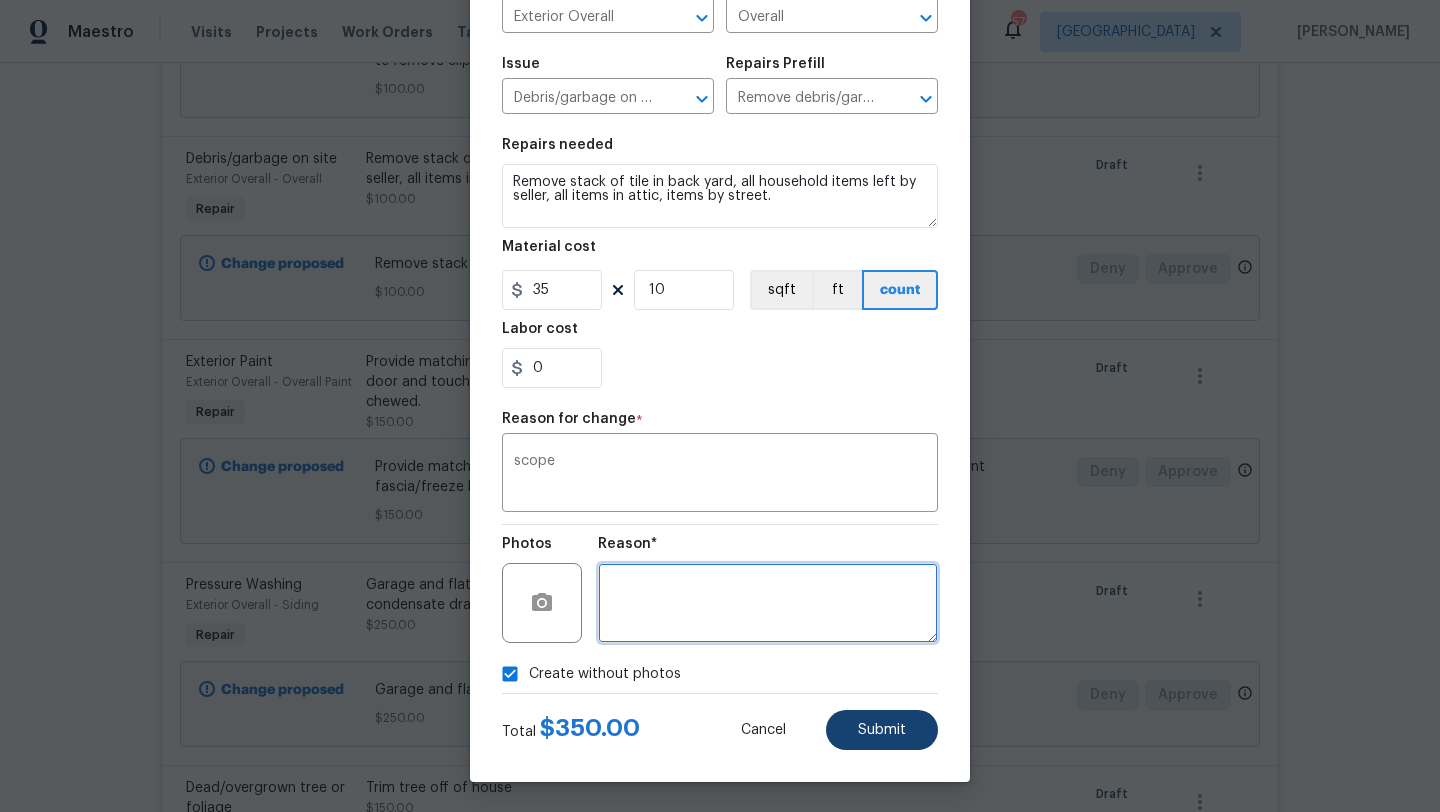 type 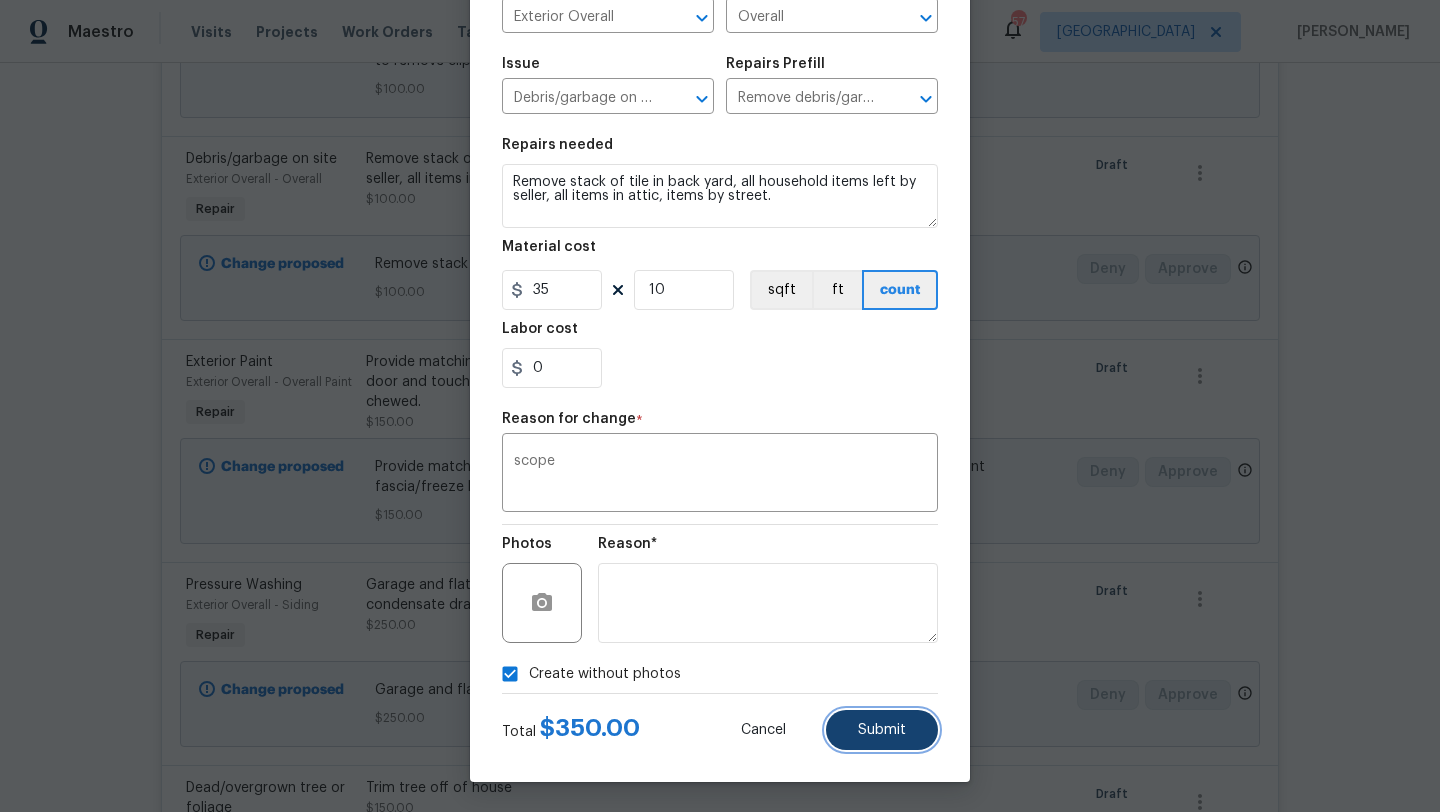 click on "Submit" at bounding box center [882, 730] 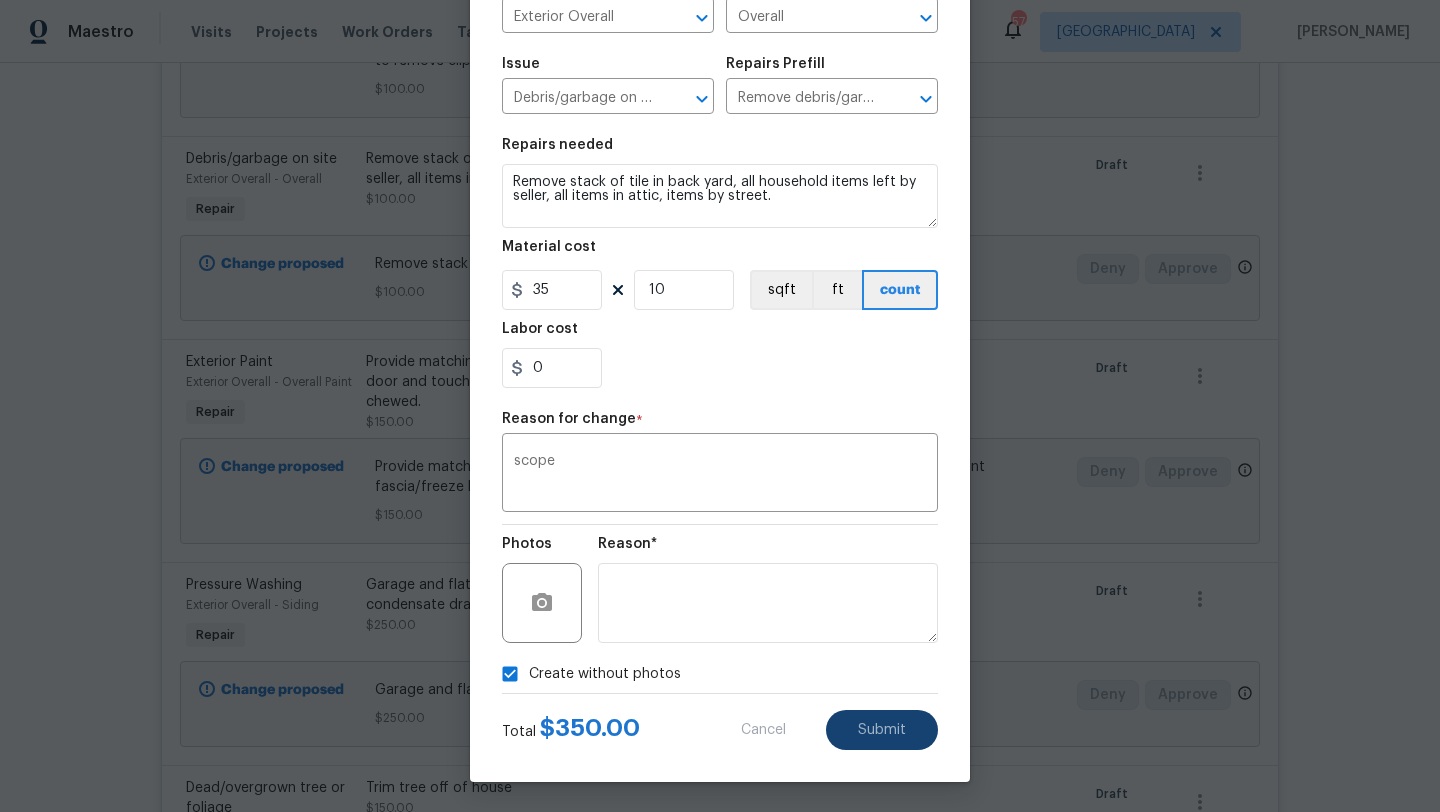 type on "Remove stack of tile in back yard, all household items left by seller, all items in attic." 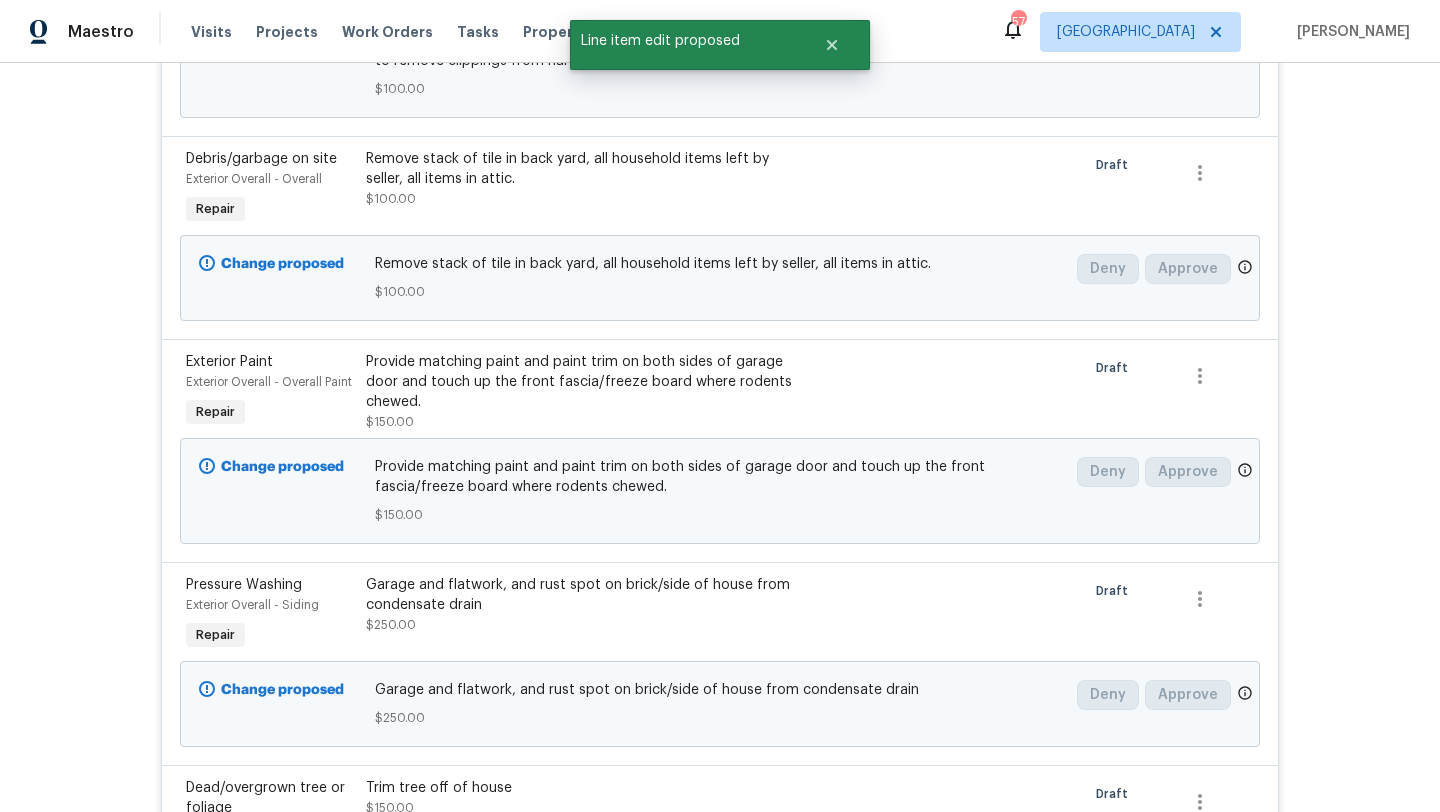 scroll, scrollTop: 0, scrollLeft: 0, axis: both 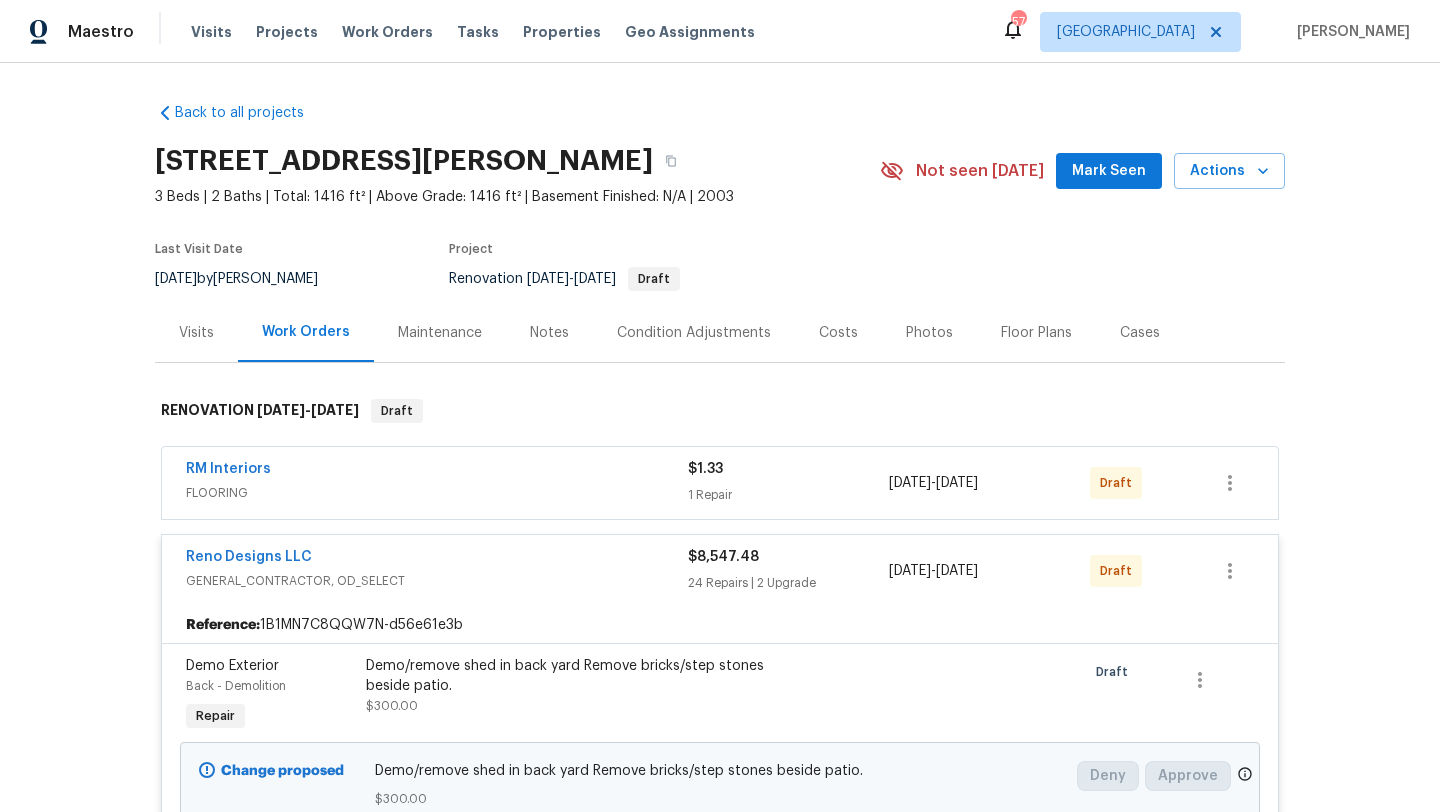 click on "Floor Plans" at bounding box center (1036, 333) 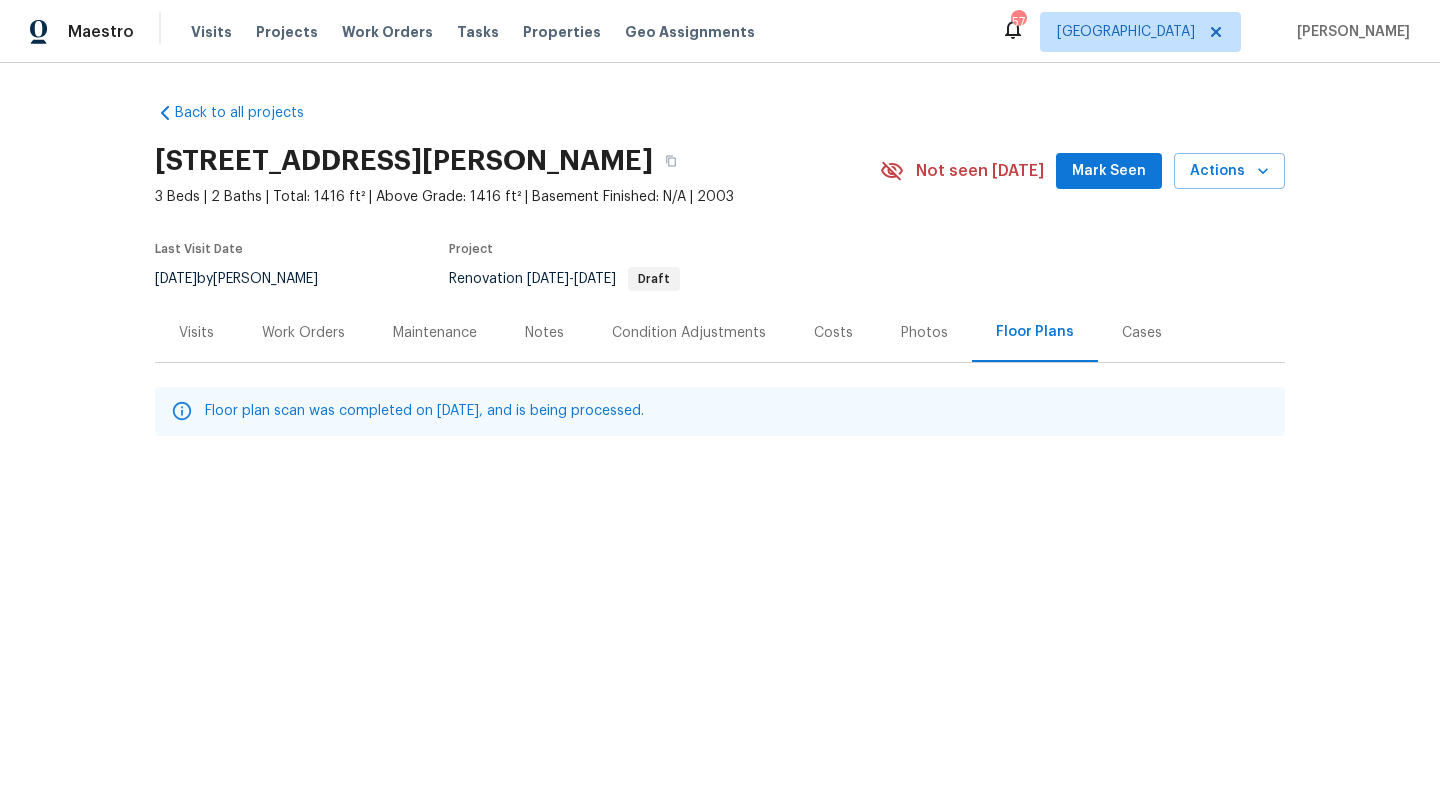 click on "Work Orders" at bounding box center (303, 333) 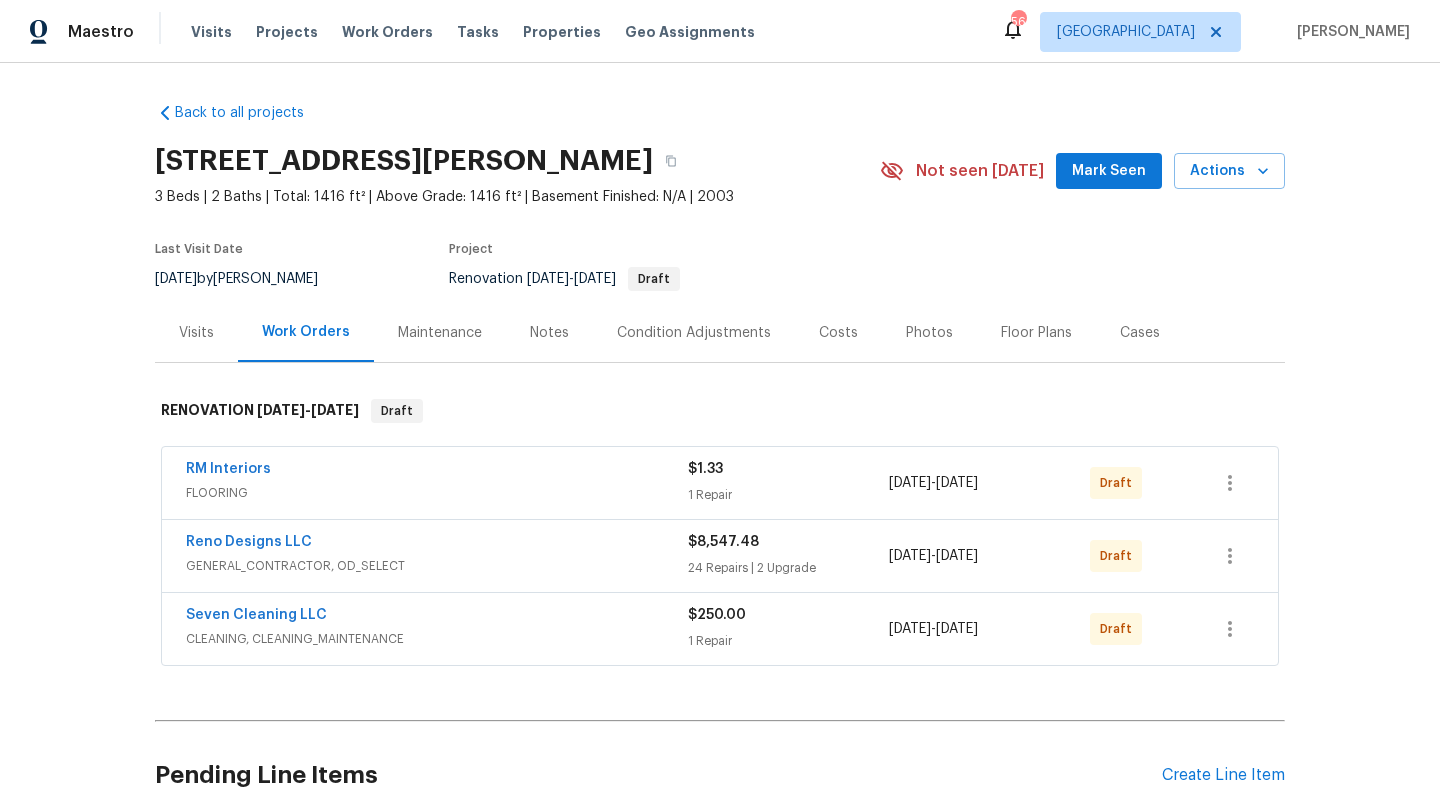 click on "Reno Designs LLC" at bounding box center (437, 544) 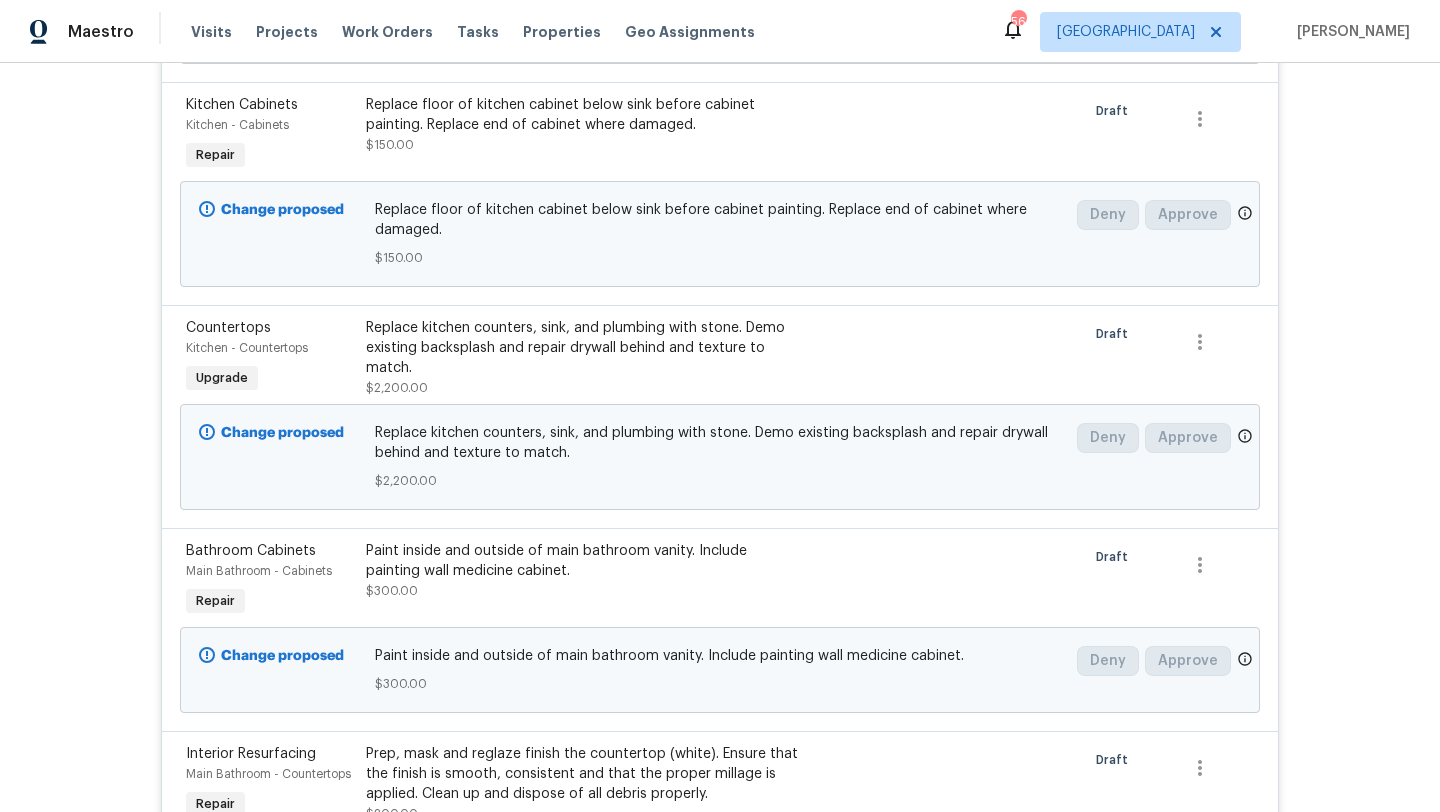 scroll, scrollTop: 5088, scrollLeft: 0, axis: vertical 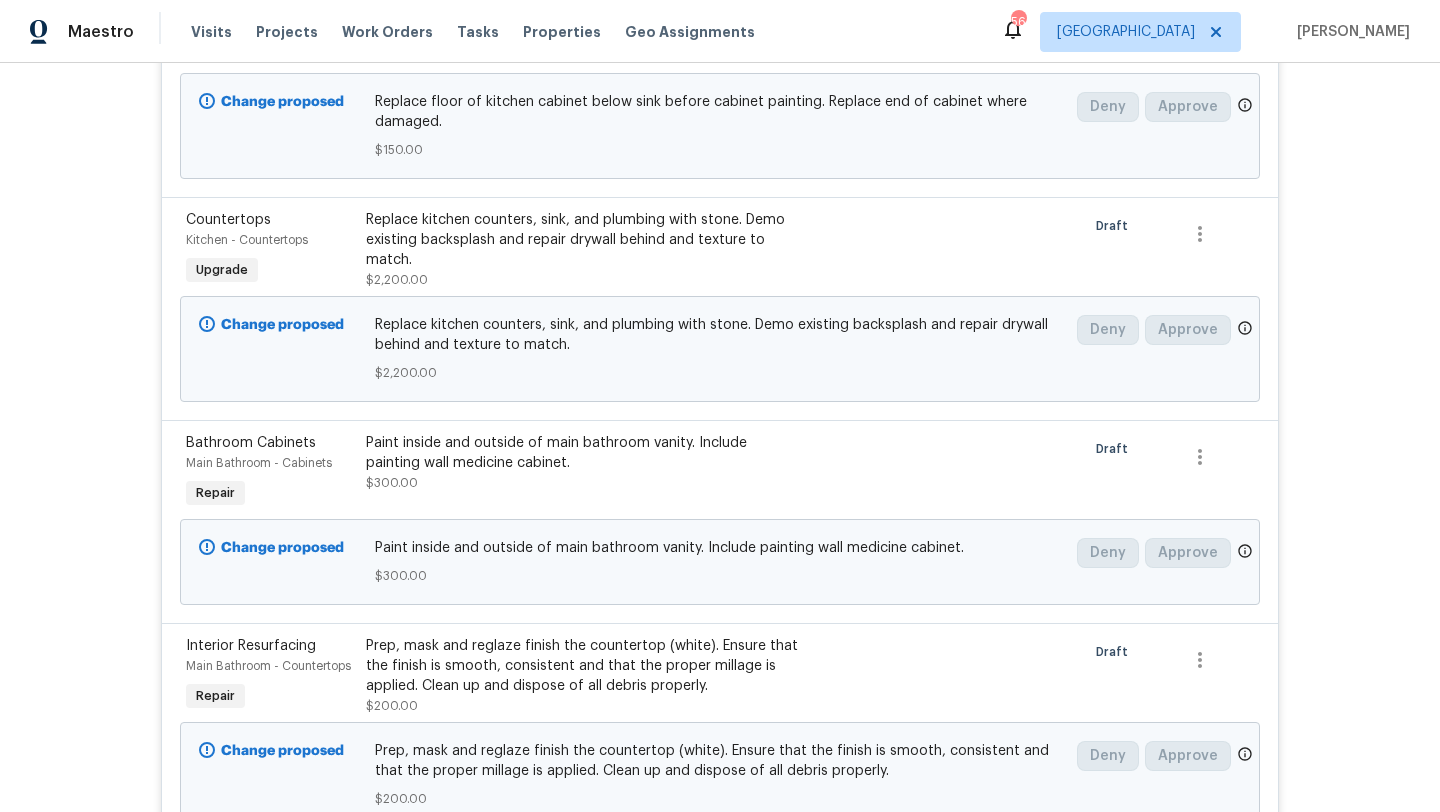 click on "Paint inside and outside of main bathroom vanity.
Include painting wall medicine cabinet." at bounding box center [585, 453] 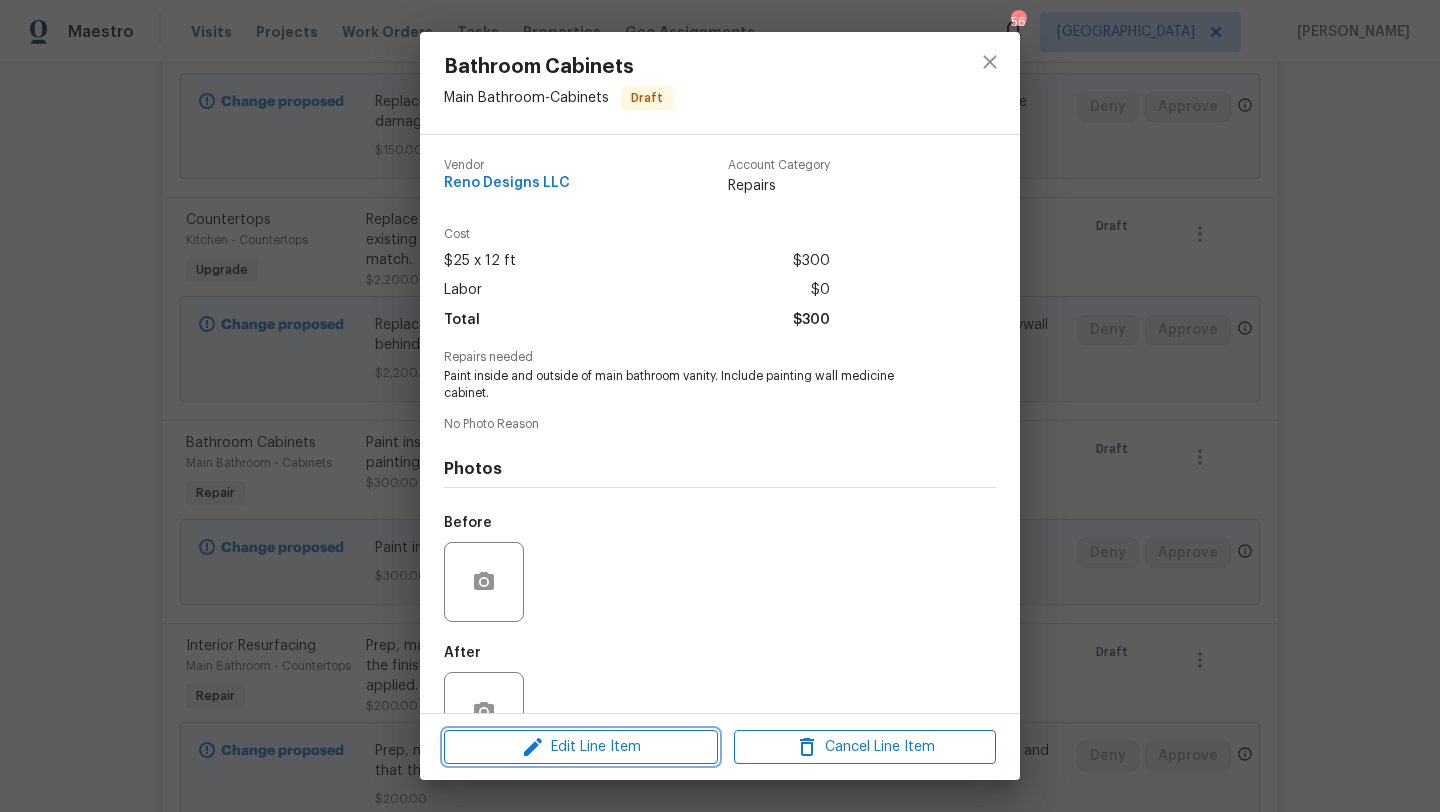 click on "Edit Line Item" at bounding box center (581, 747) 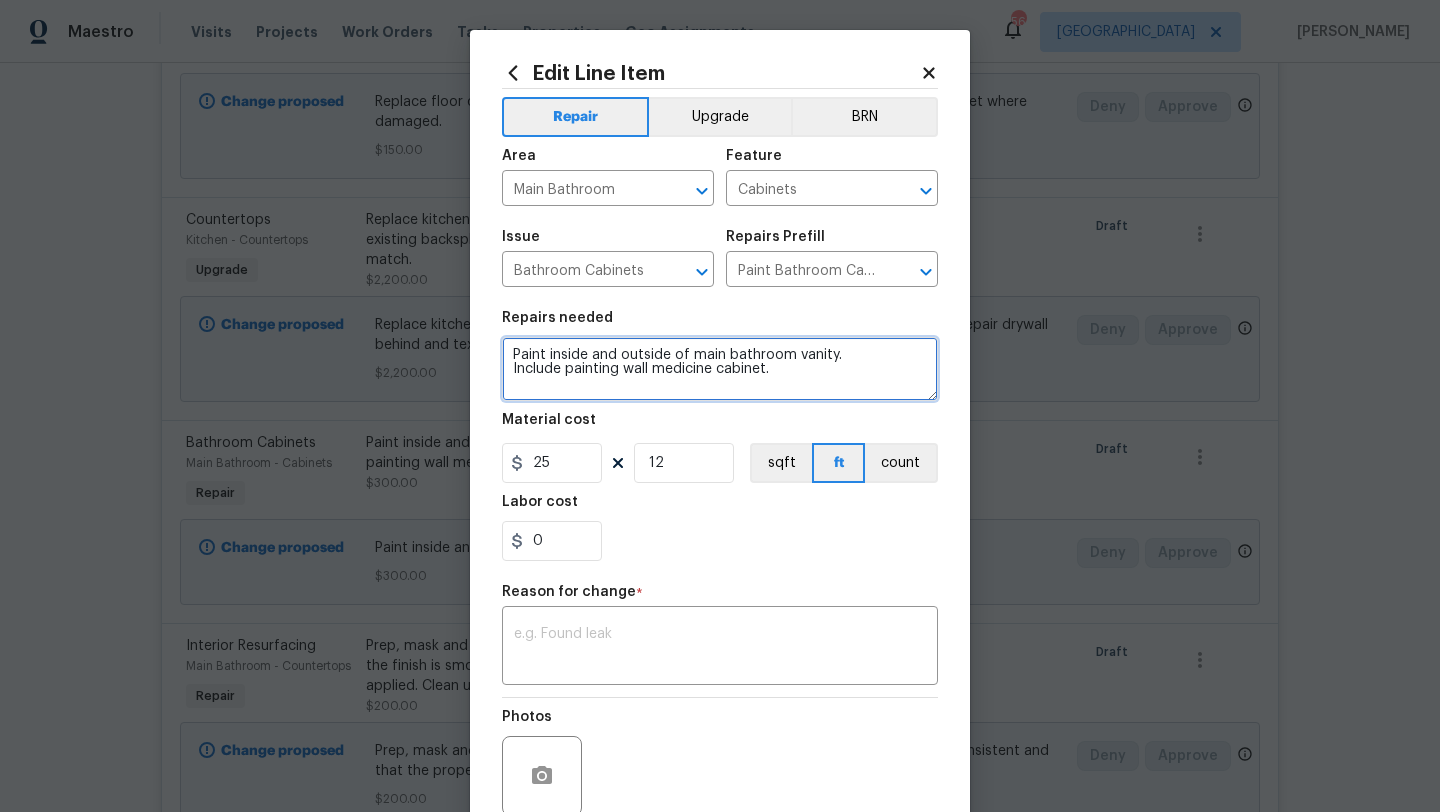 click on "Paint inside and outside of main bathroom vanity.
Include painting wall medicine cabinet." at bounding box center (720, 369) 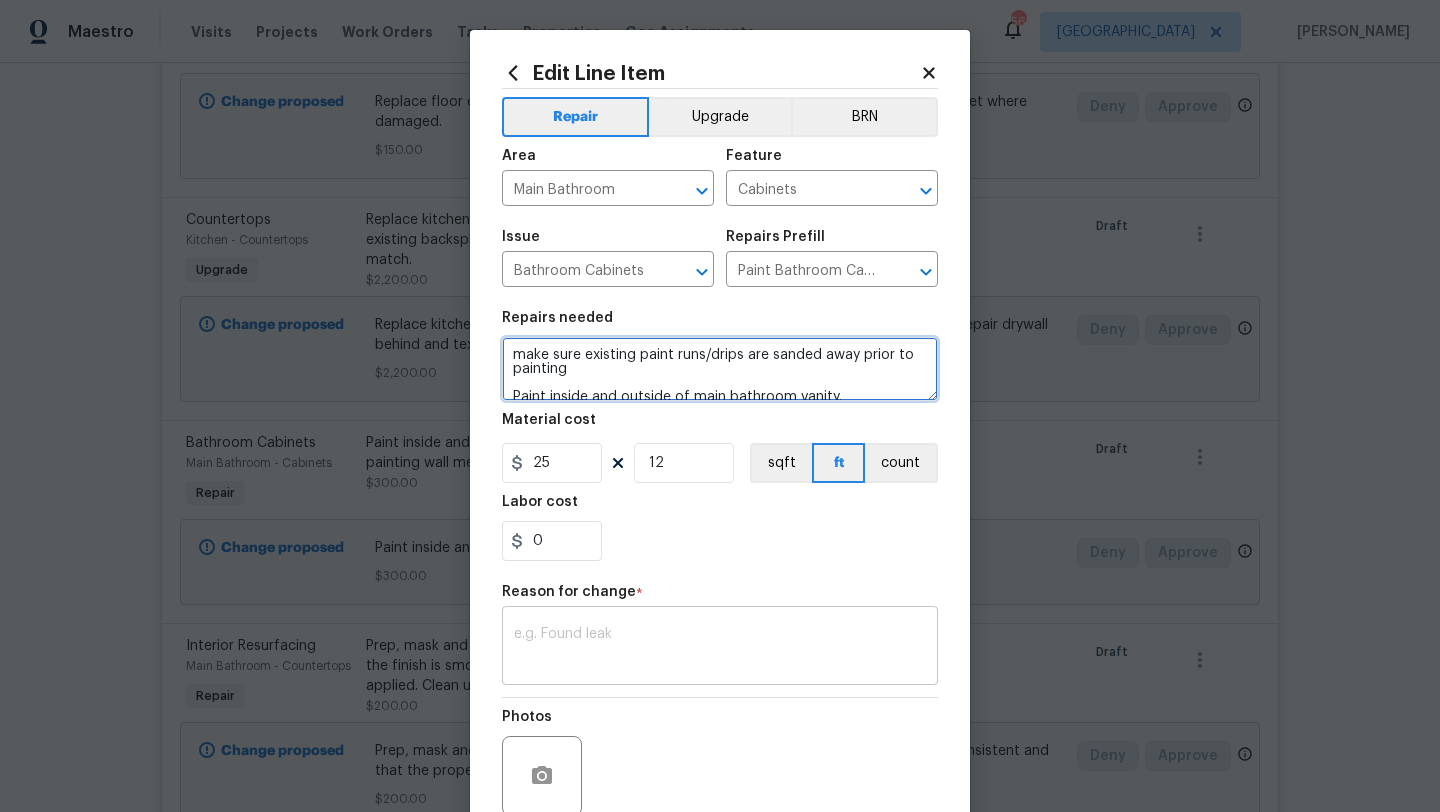 type on "make sure existing paint runs/drips are sanded away prior to painting
Paint inside and outside of main bathroom vanity.
Include painting wall medicine cabinet." 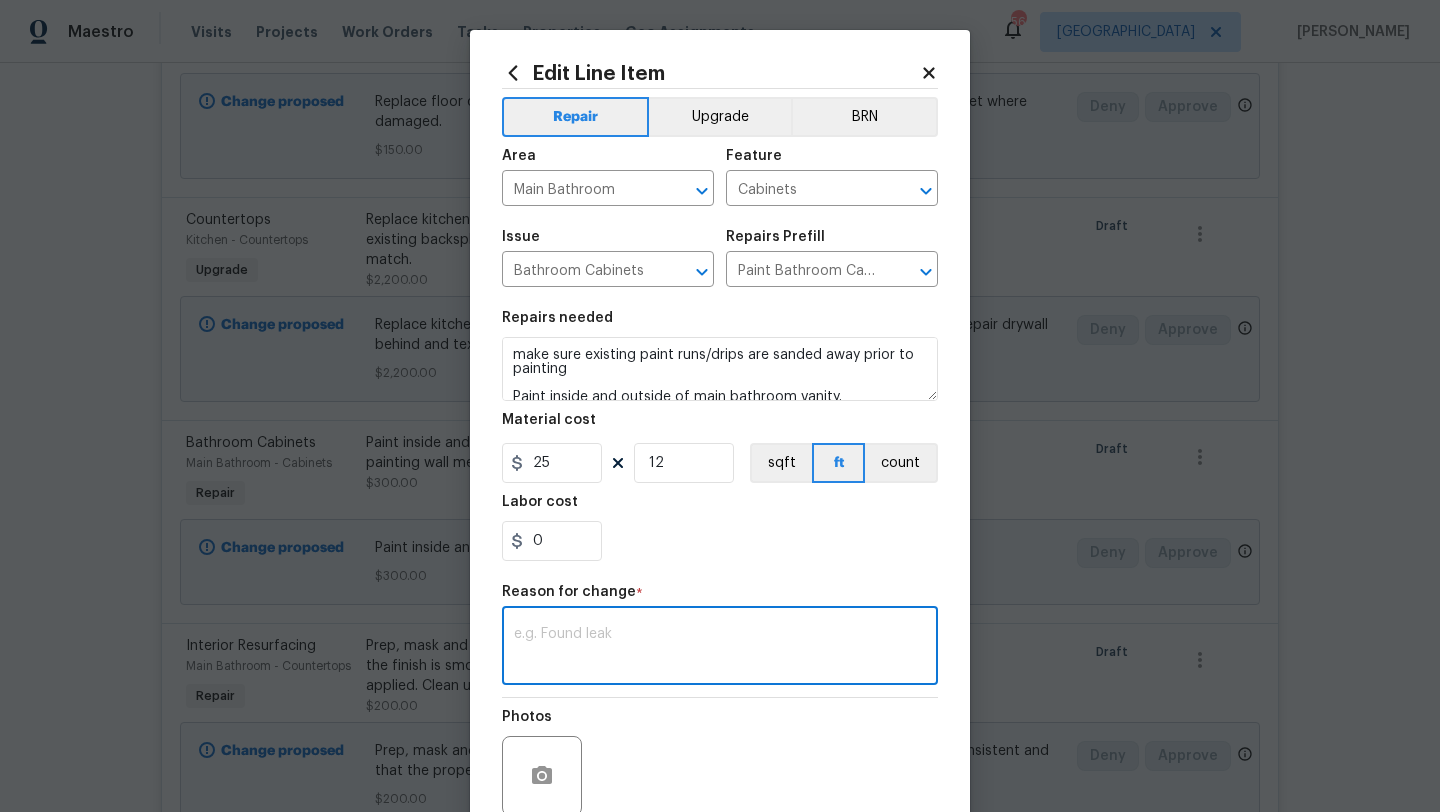 click at bounding box center (720, 648) 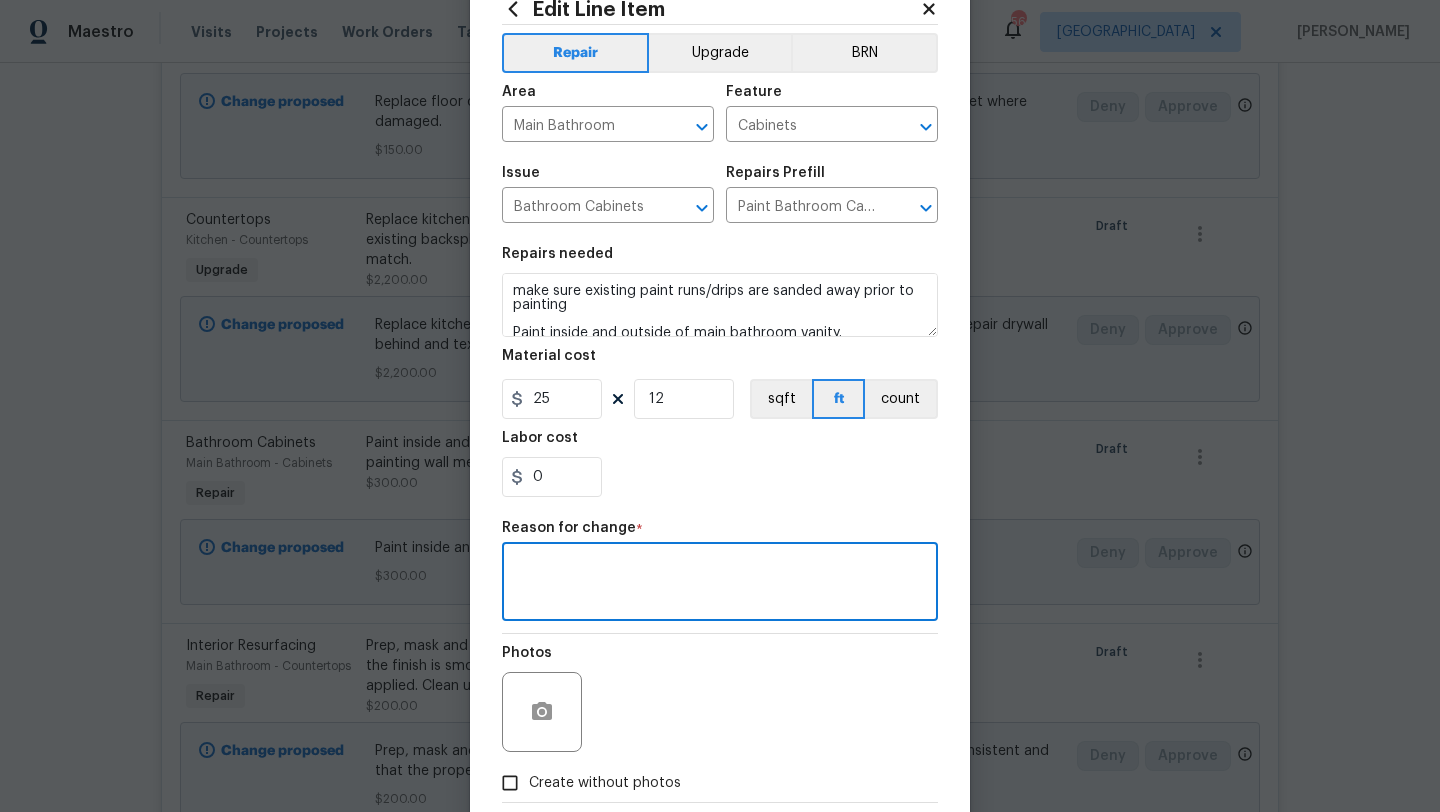 scroll, scrollTop: 174, scrollLeft: 0, axis: vertical 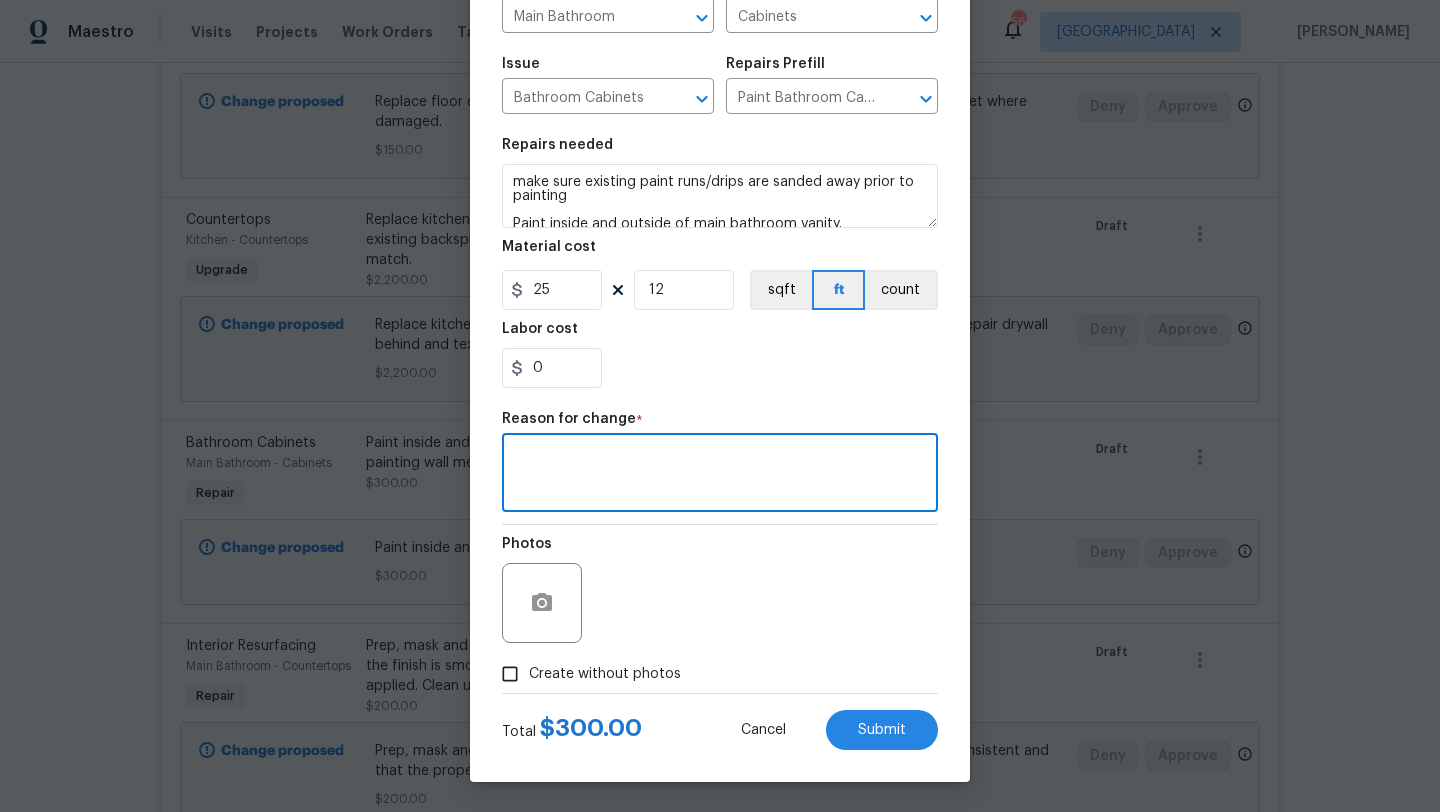 type 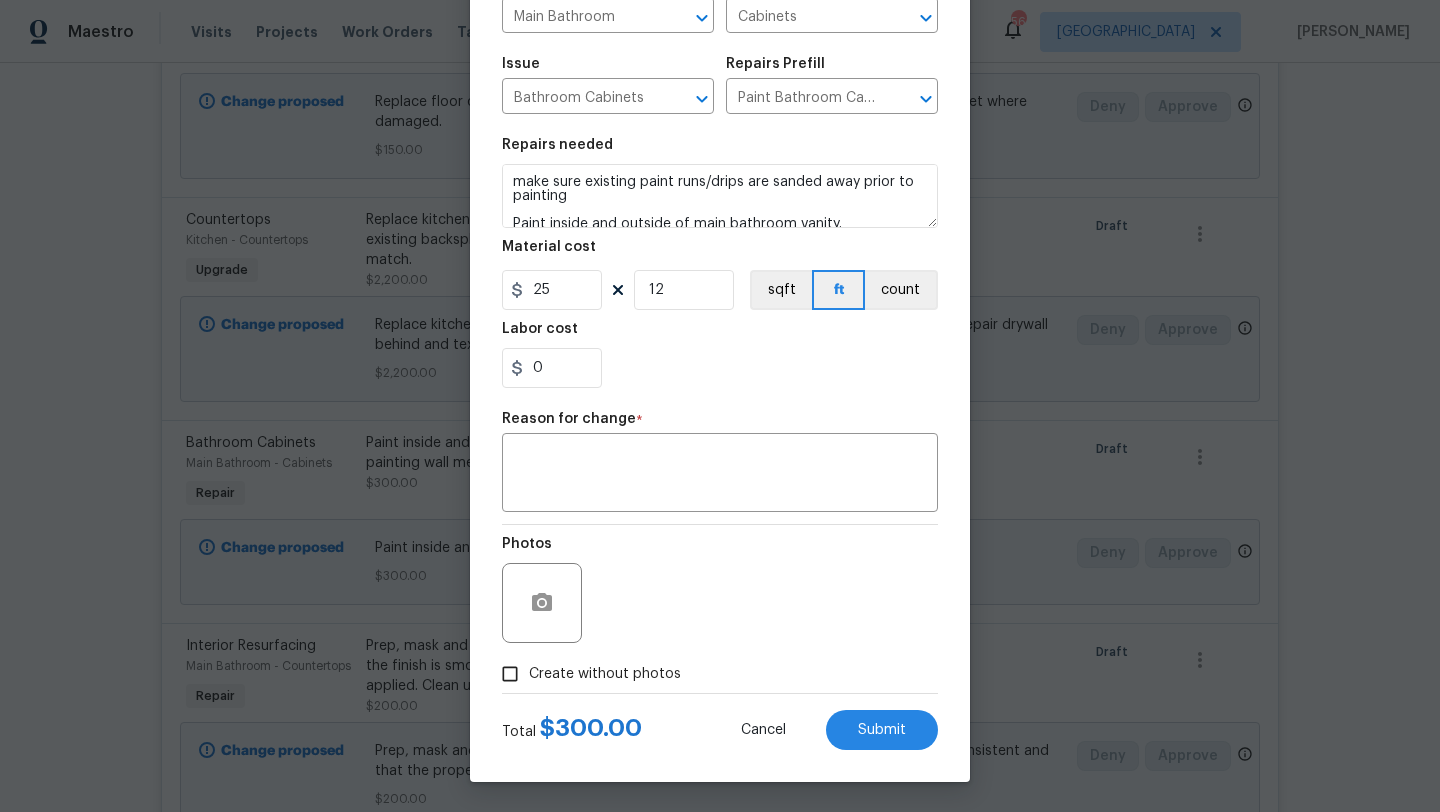 click on "Total   $ 300.00 Cancel Submit" at bounding box center [720, 722] 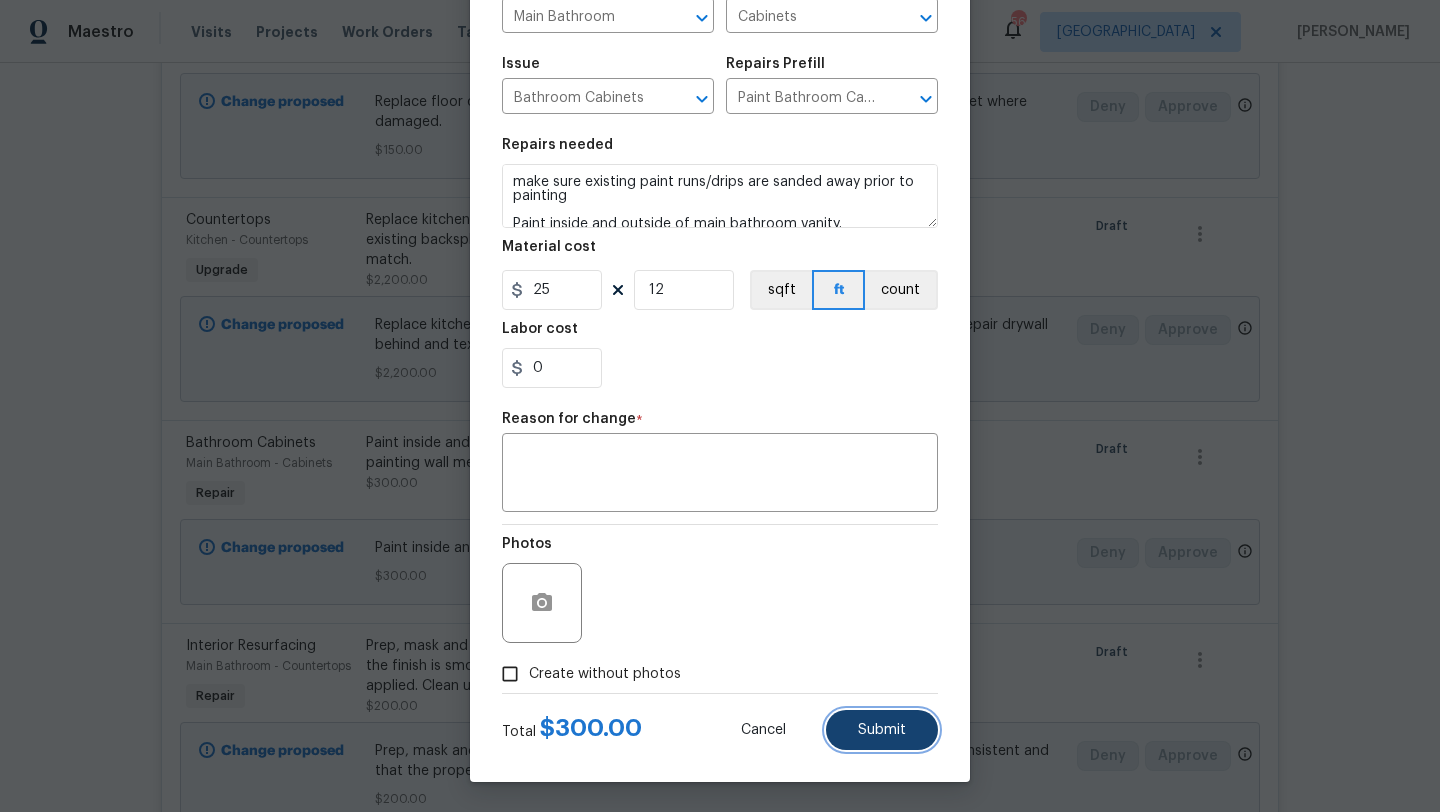 click on "Submit" at bounding box center (882, 730) 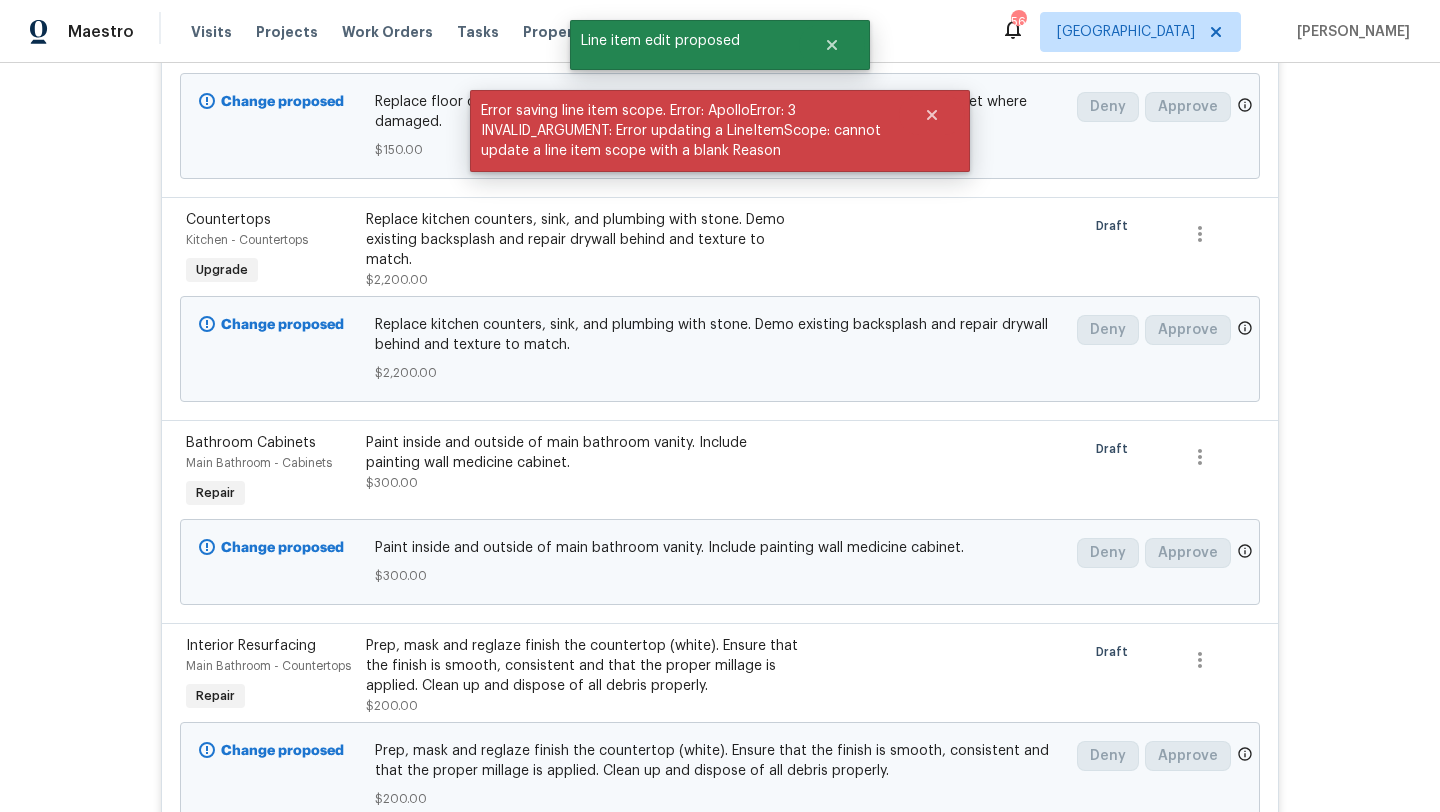 scroll, scrollTop: 0, scrollLeft: 0, axis: both 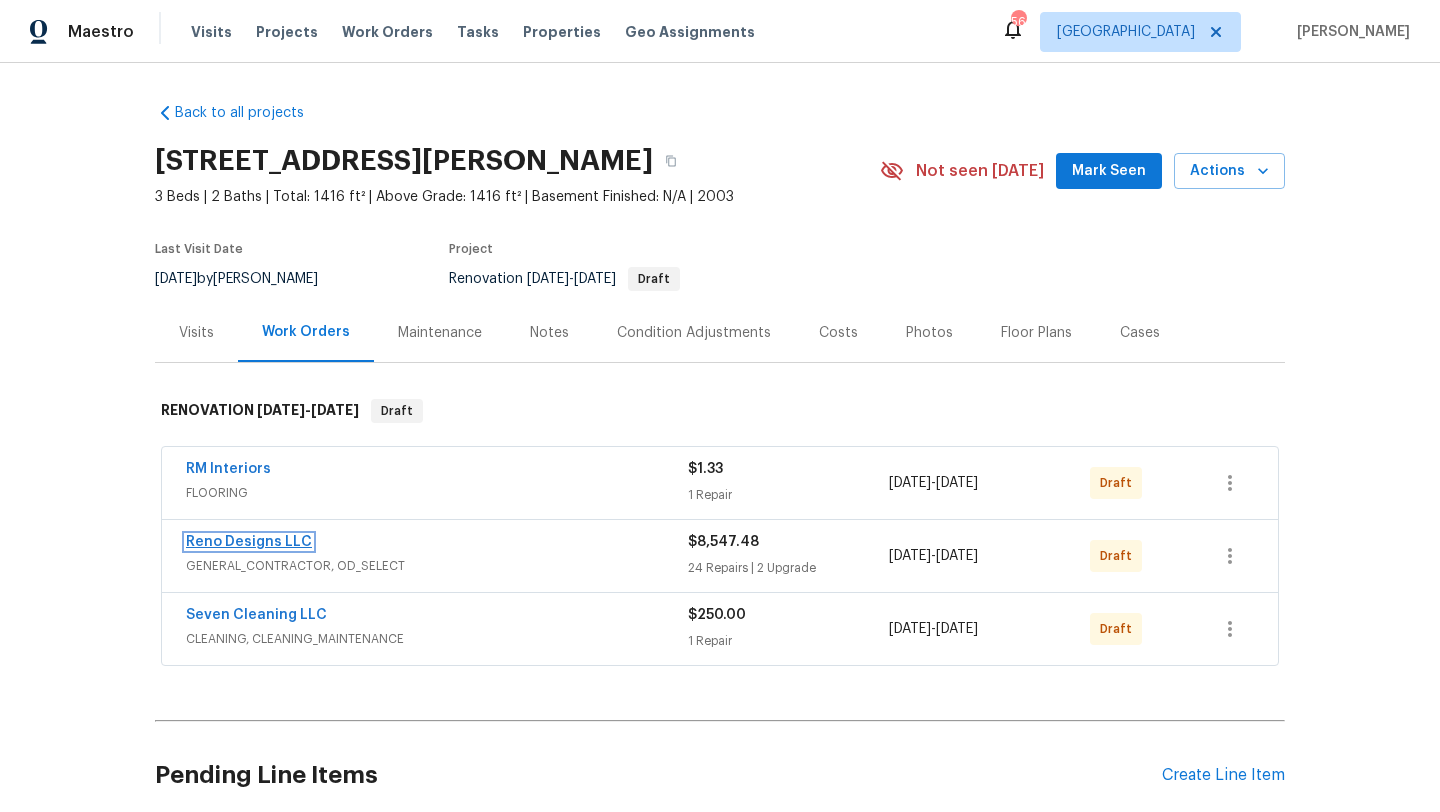 click on "Reno Designs LLC" at bounding box center (249, 542) 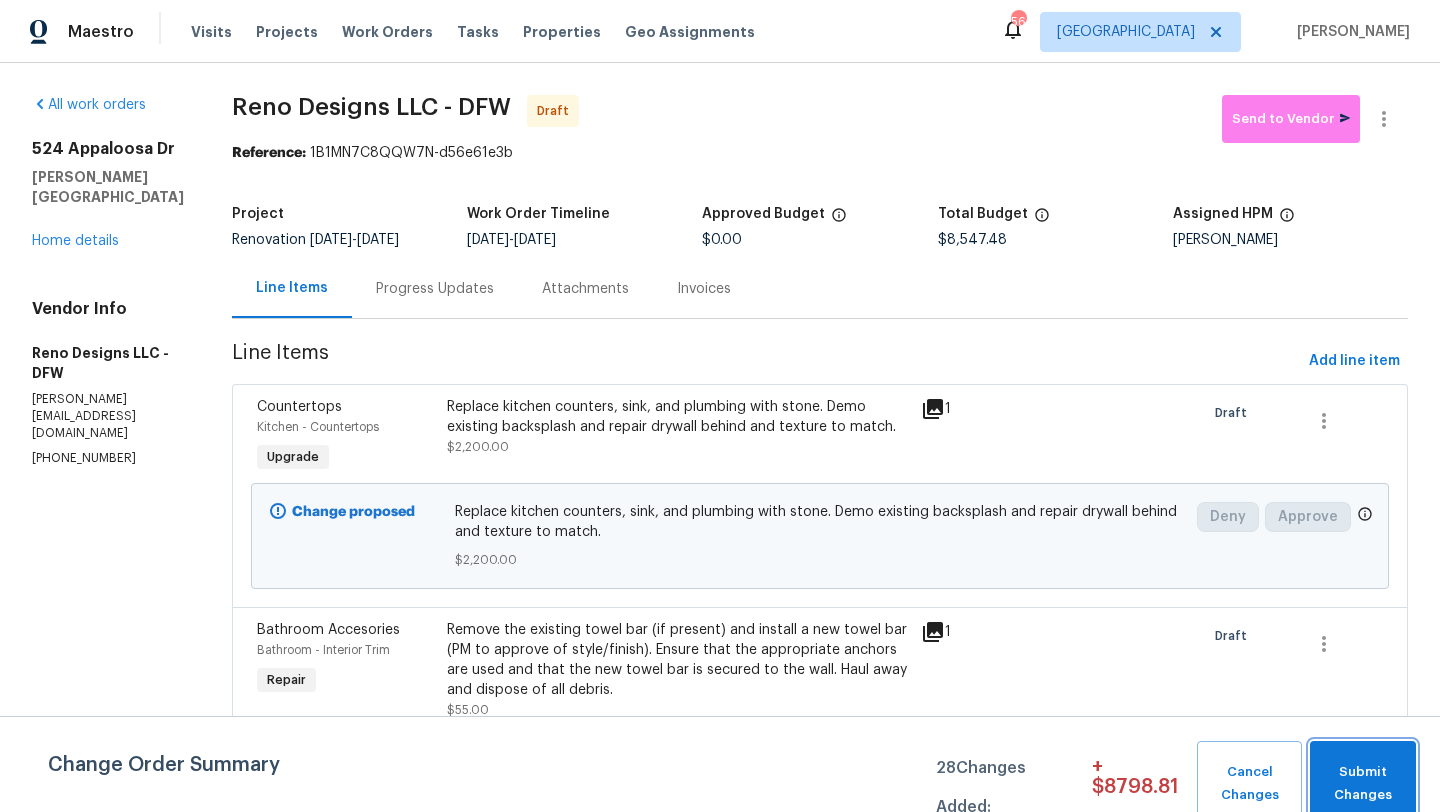 click on "Submit Changes" at bounding box center (1363, 784) 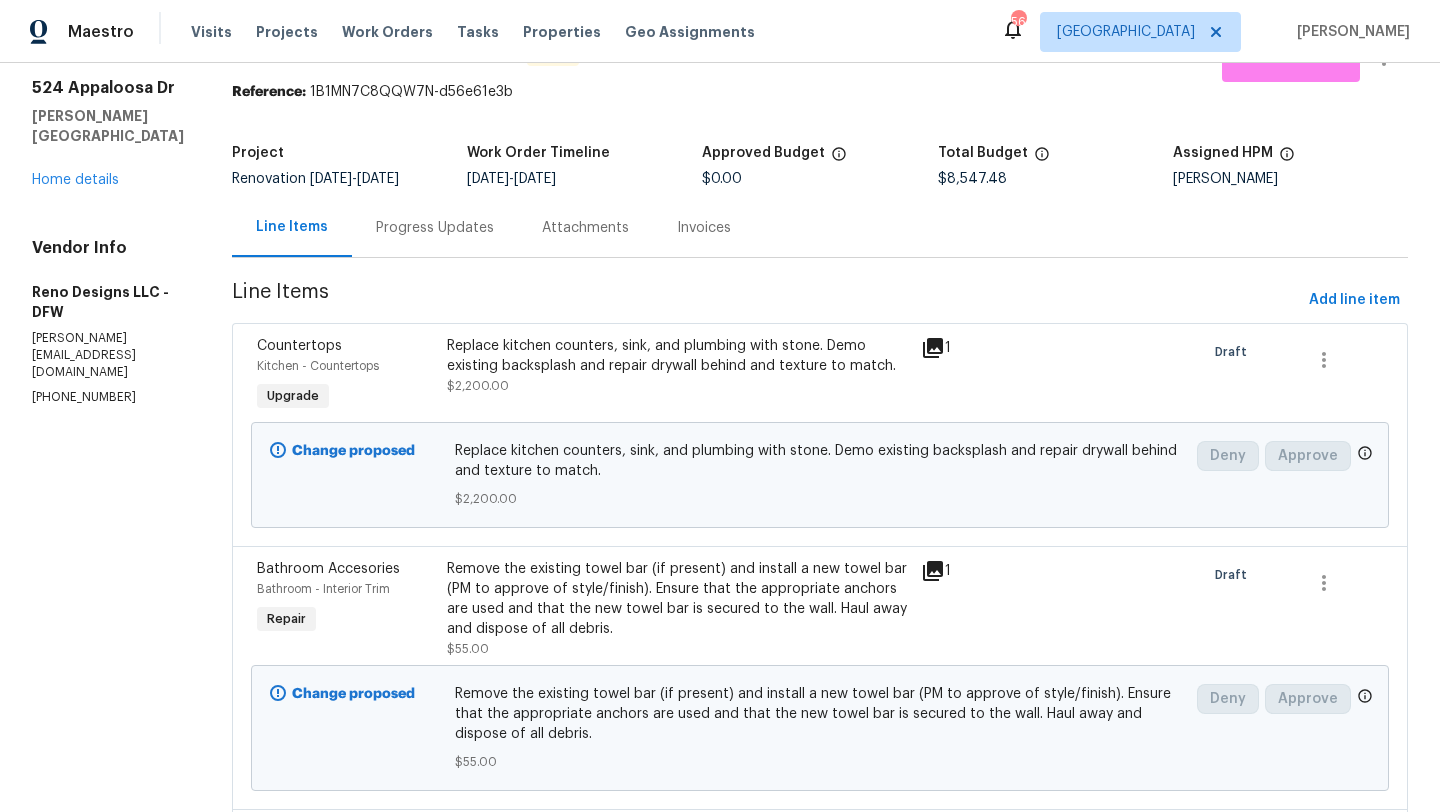 scroll, scrollTop: 81, scrollLeft: 0, axis: vertical 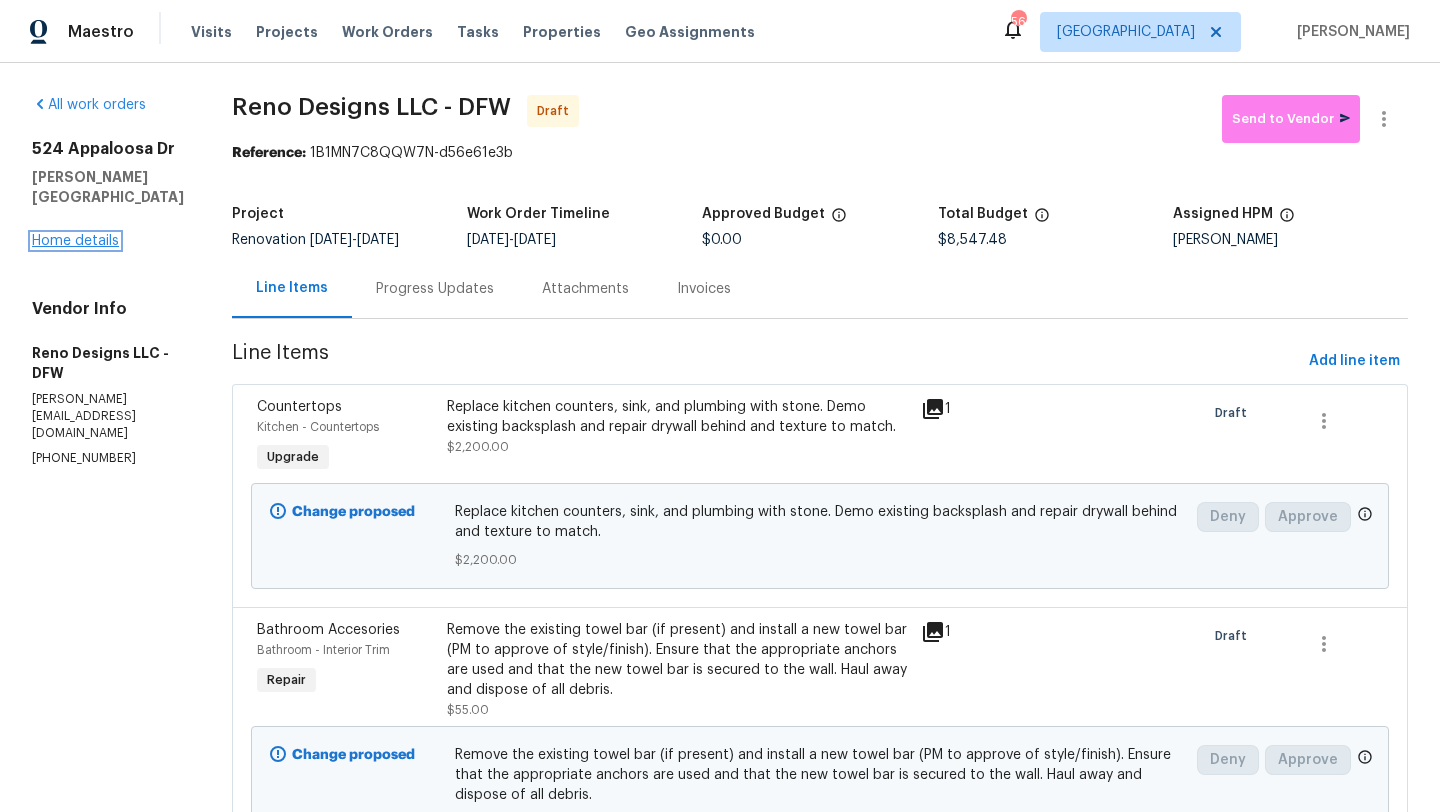 click on "Home details" at bounding box center (75, 241) 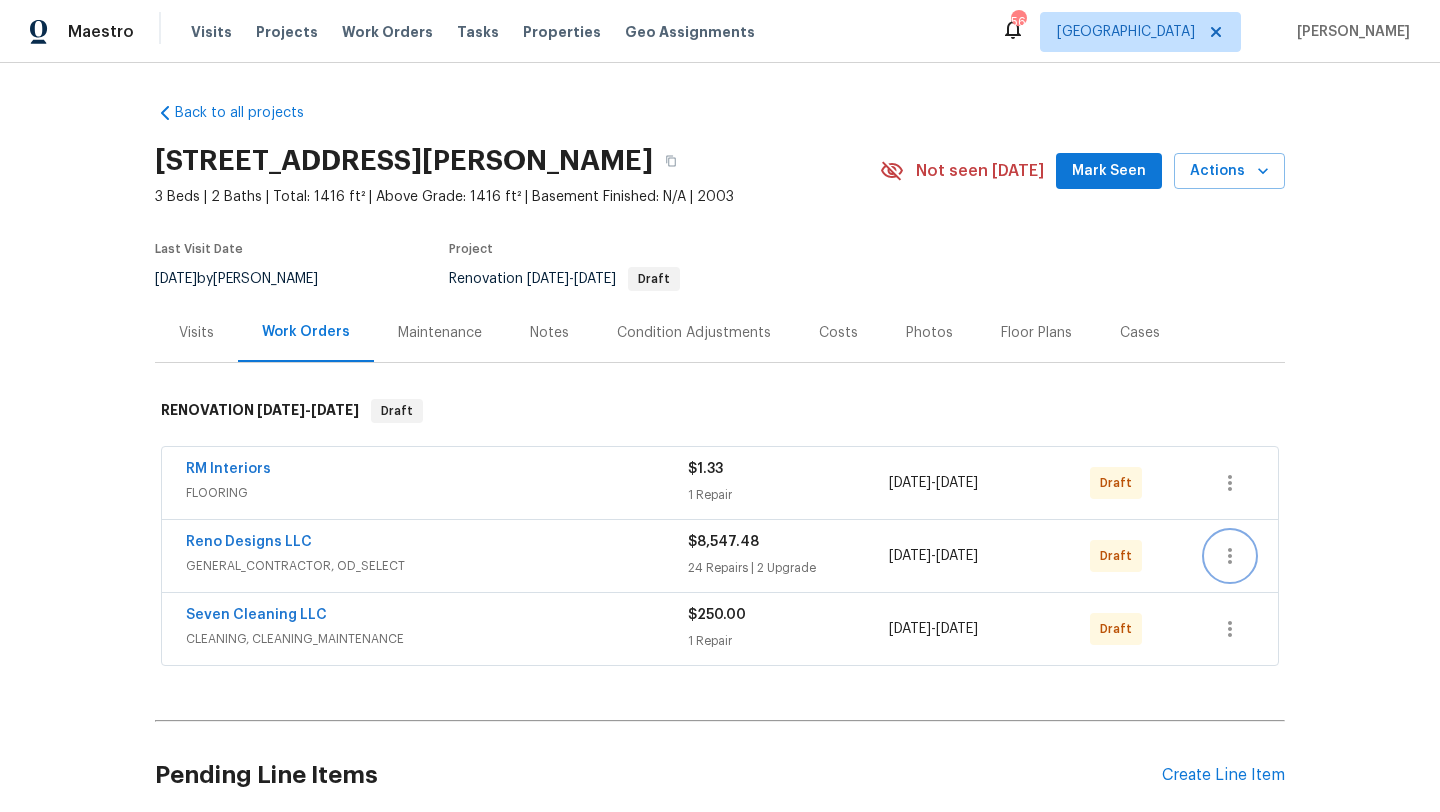 click 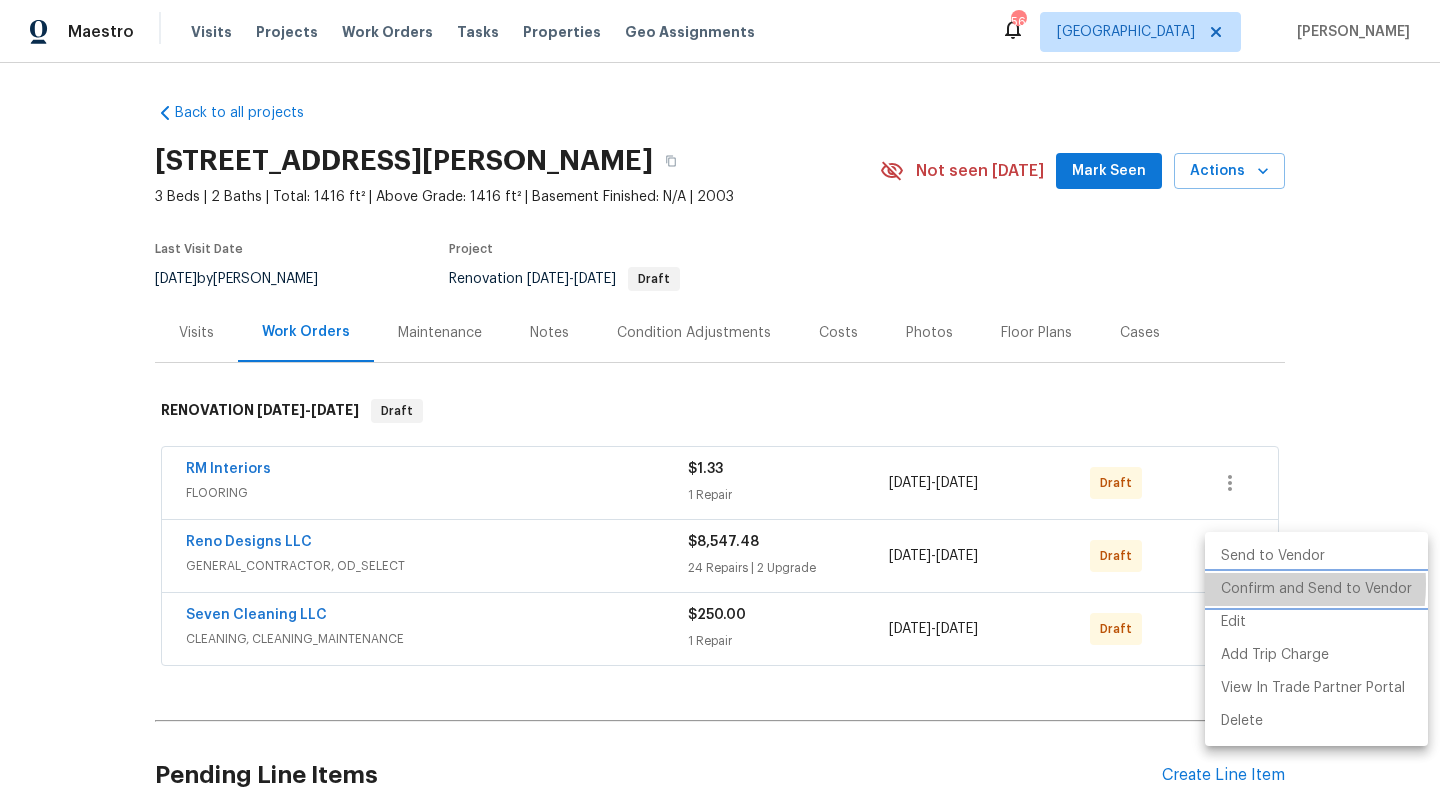 click on "Confirm and Send to Vendor" at bounding box center [1316, 589] 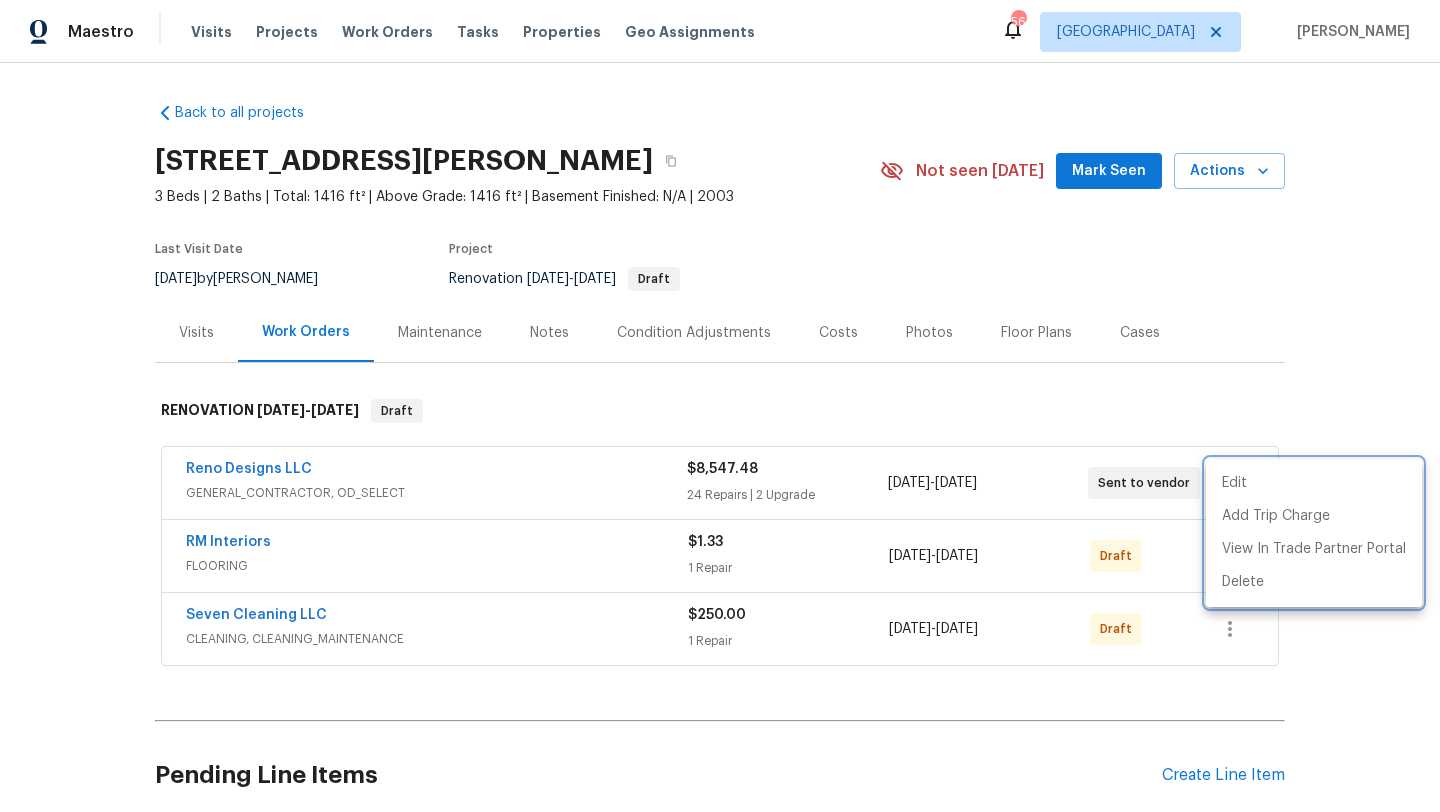 click at bounding box center [720, 406] 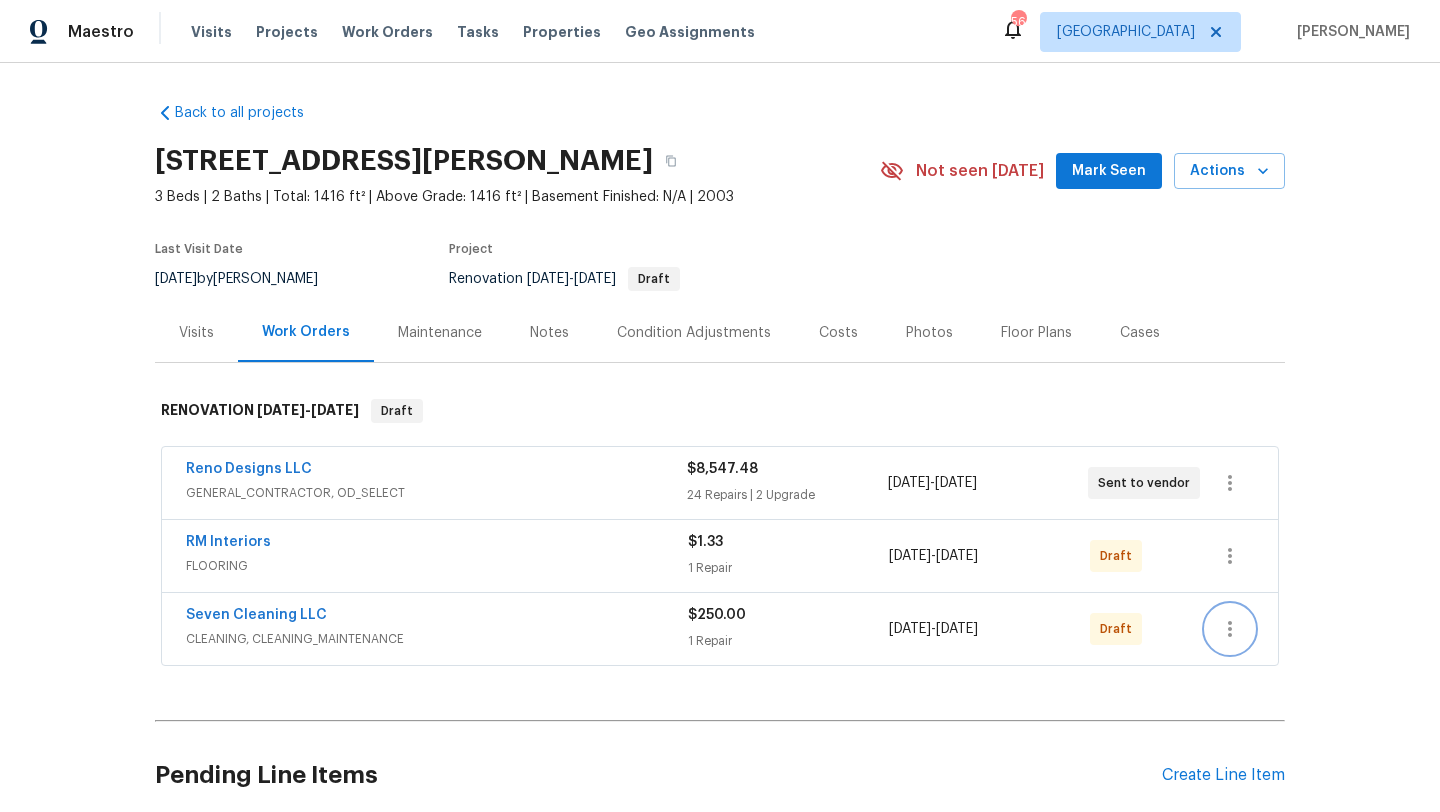 click 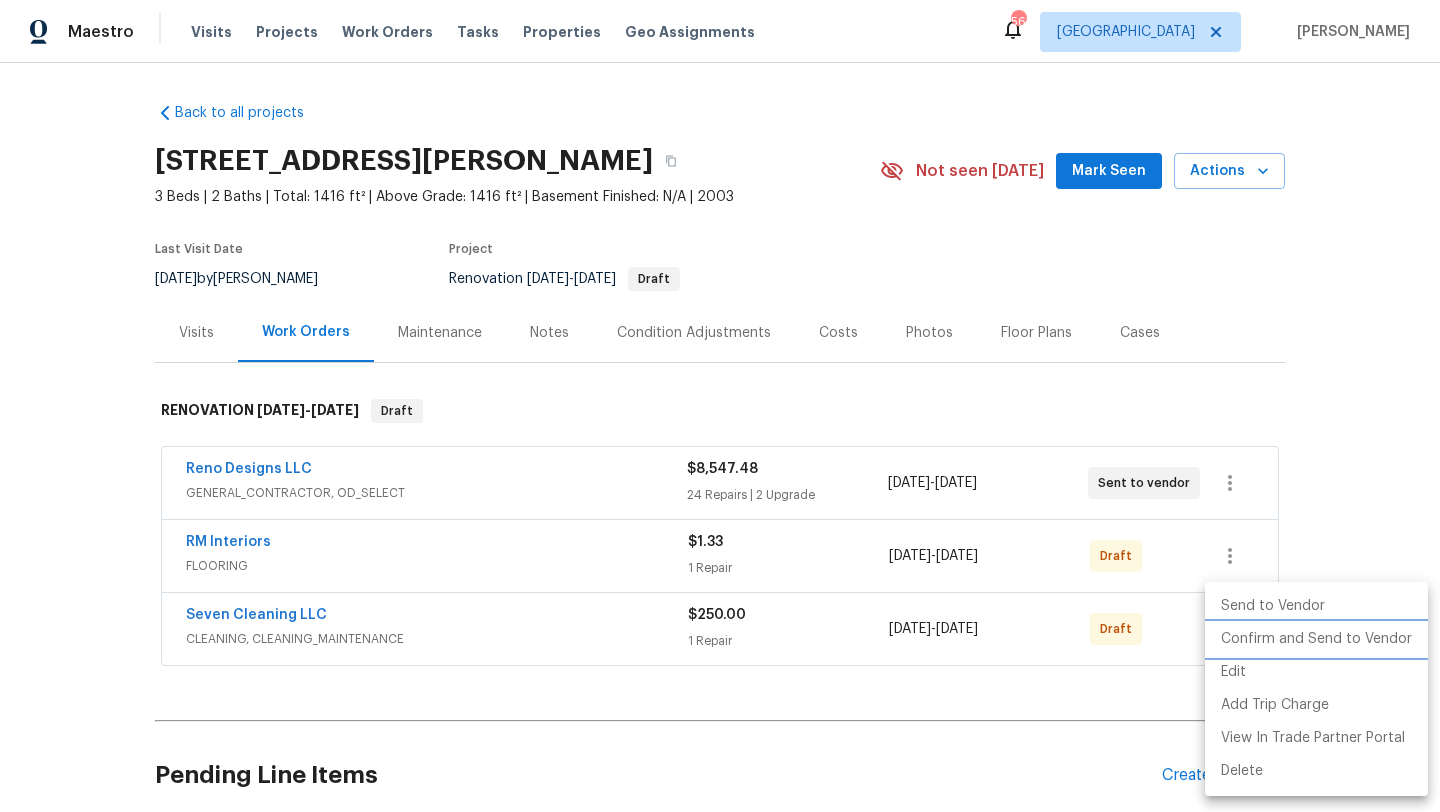 click on "Confirm and Send to Vendor" at bounding box center (1316, 639) 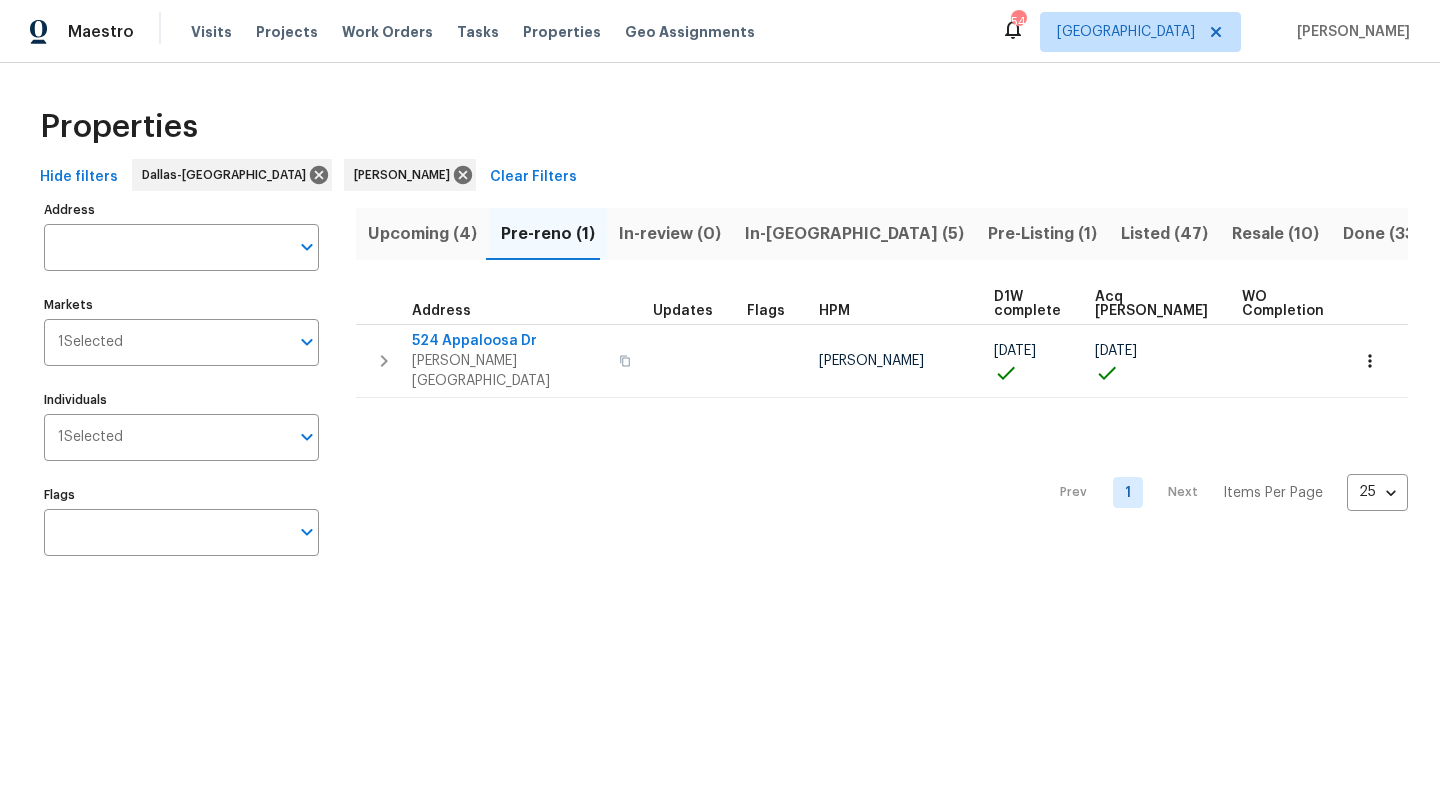 scroll, scrollTop: 0, scrollLeft: 0, axis: both 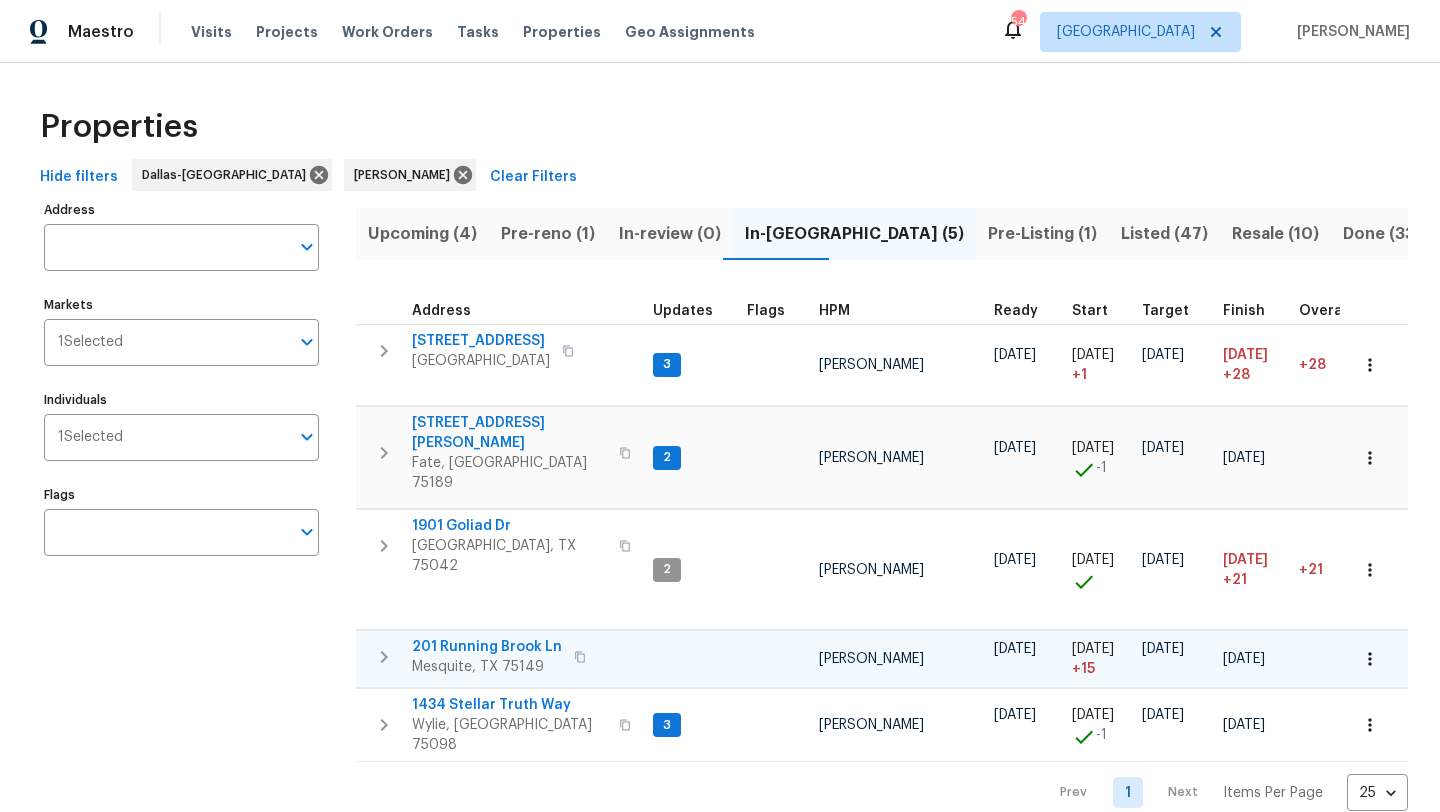 type 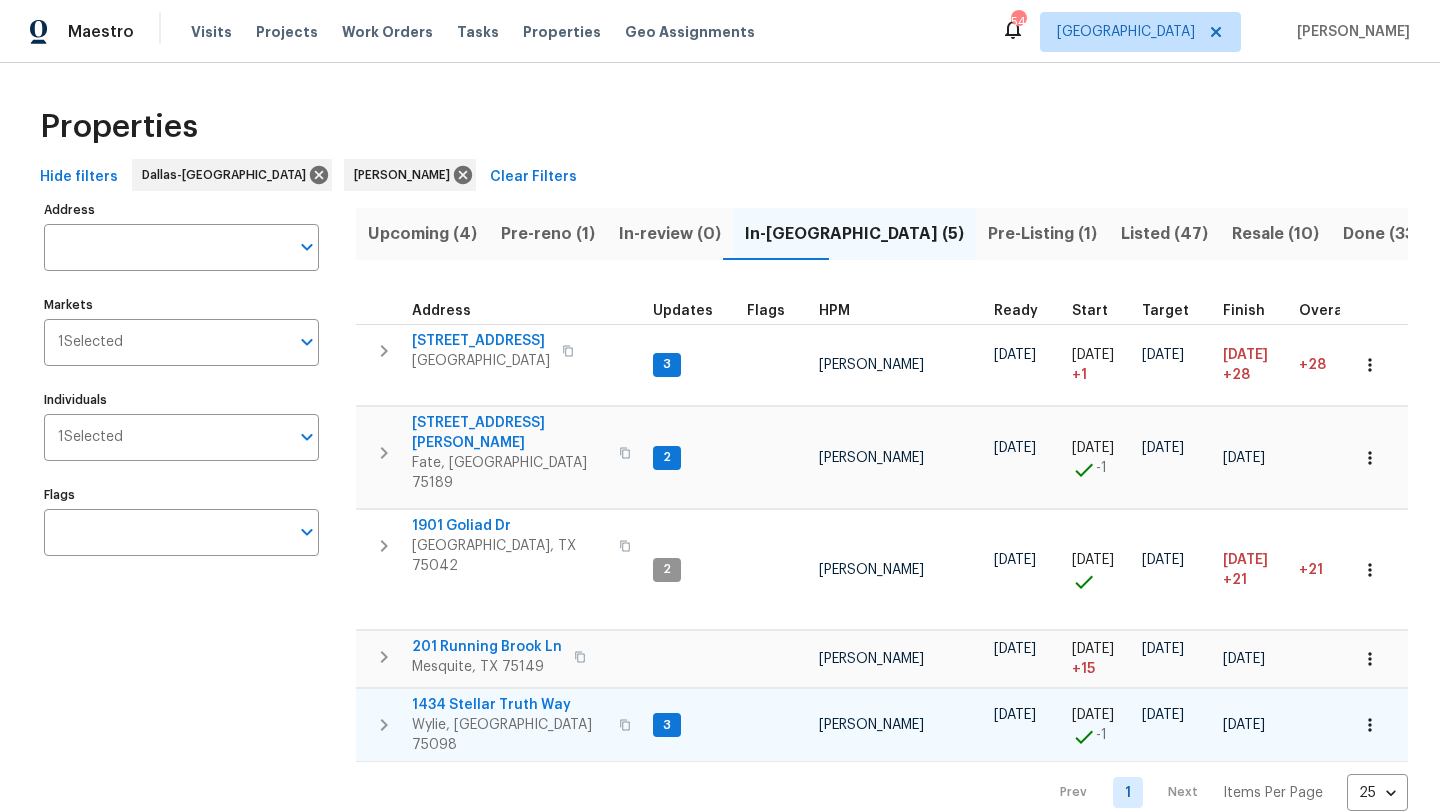 click on "1434 Stellar Truth Way" at bounding box center [509, 705] 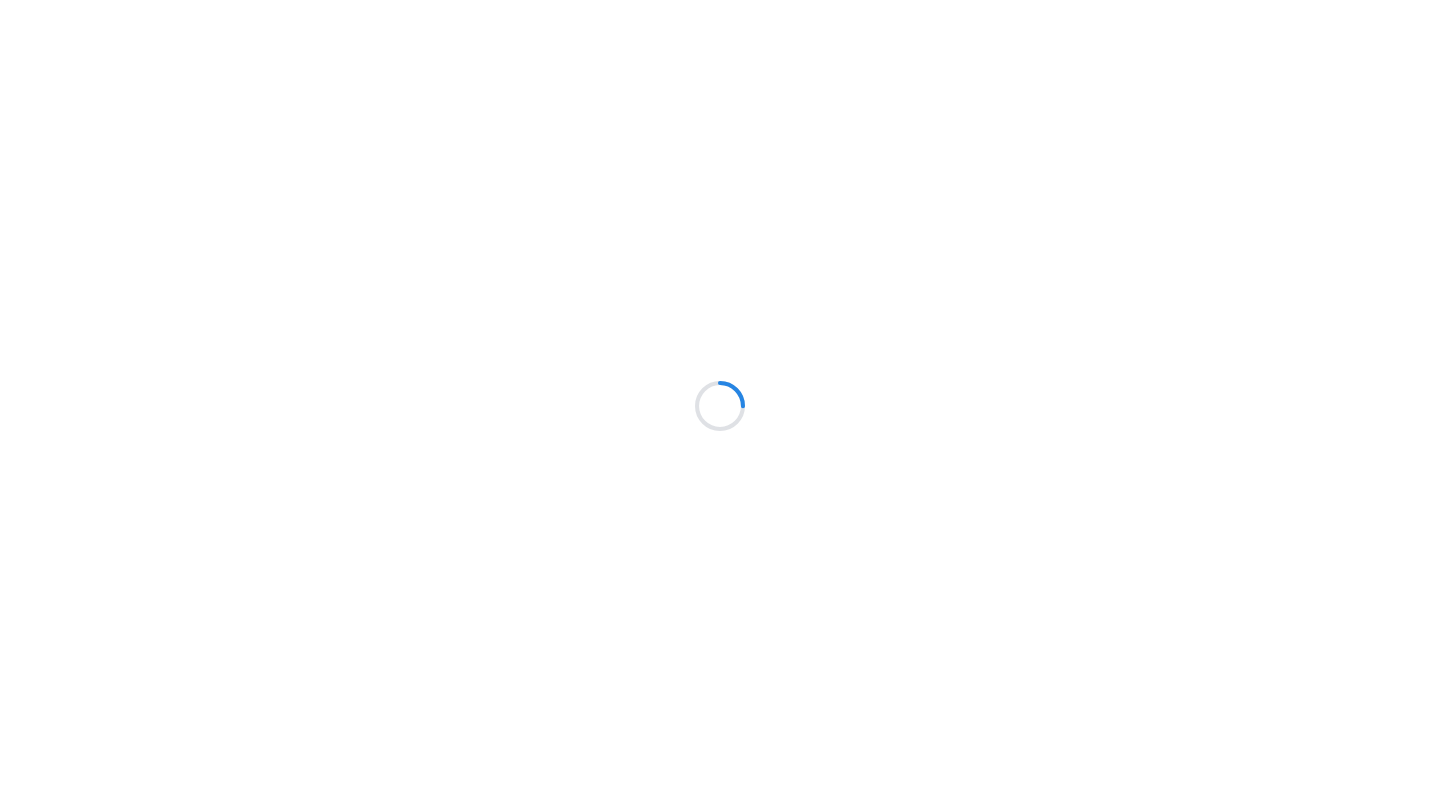 scroll, scrollTop: 0, scrollLeft: 0, axis: both 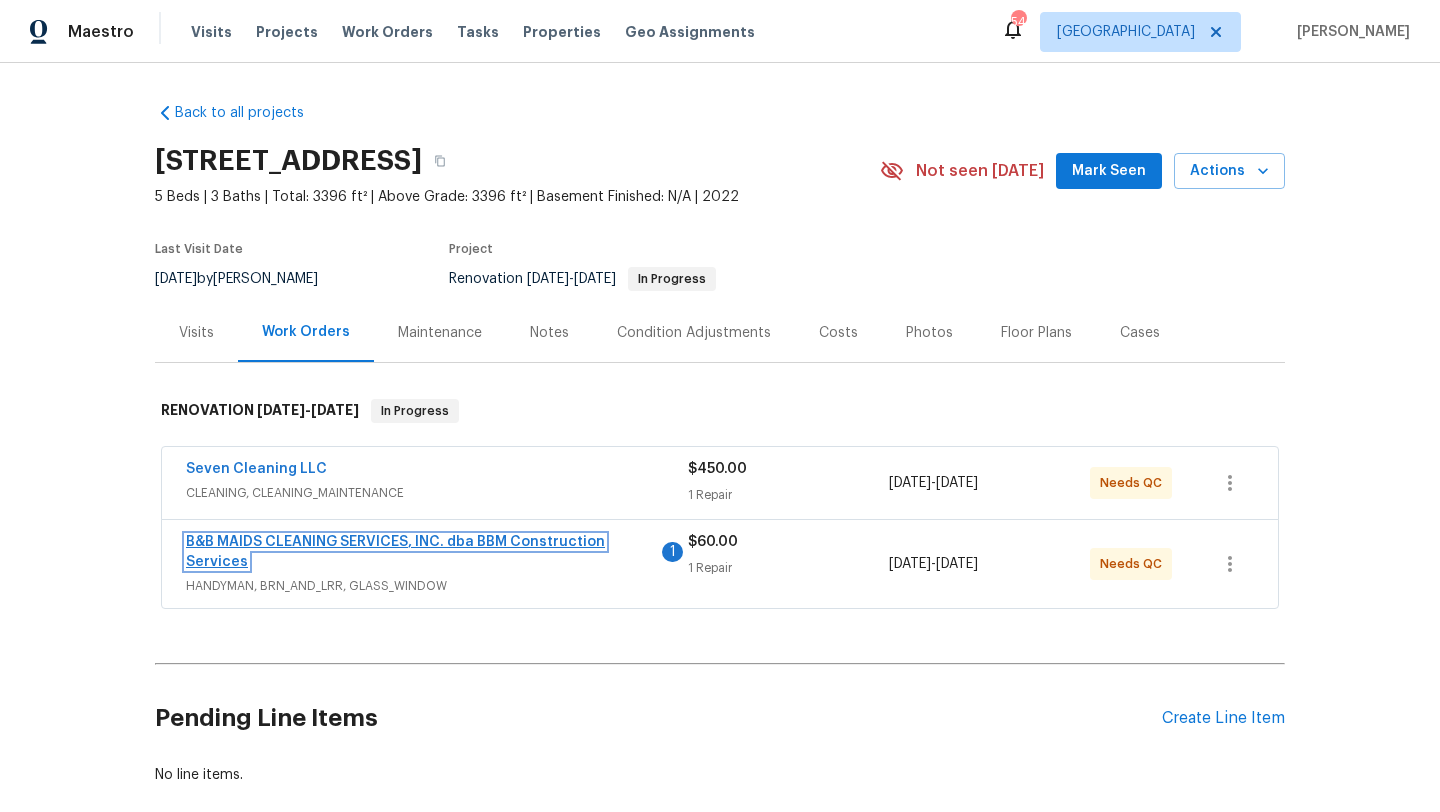 click on "B&B MAIDS CLEANING SERVICES, INC. dba BBM Construction Services" at bounding box center [395, 552] 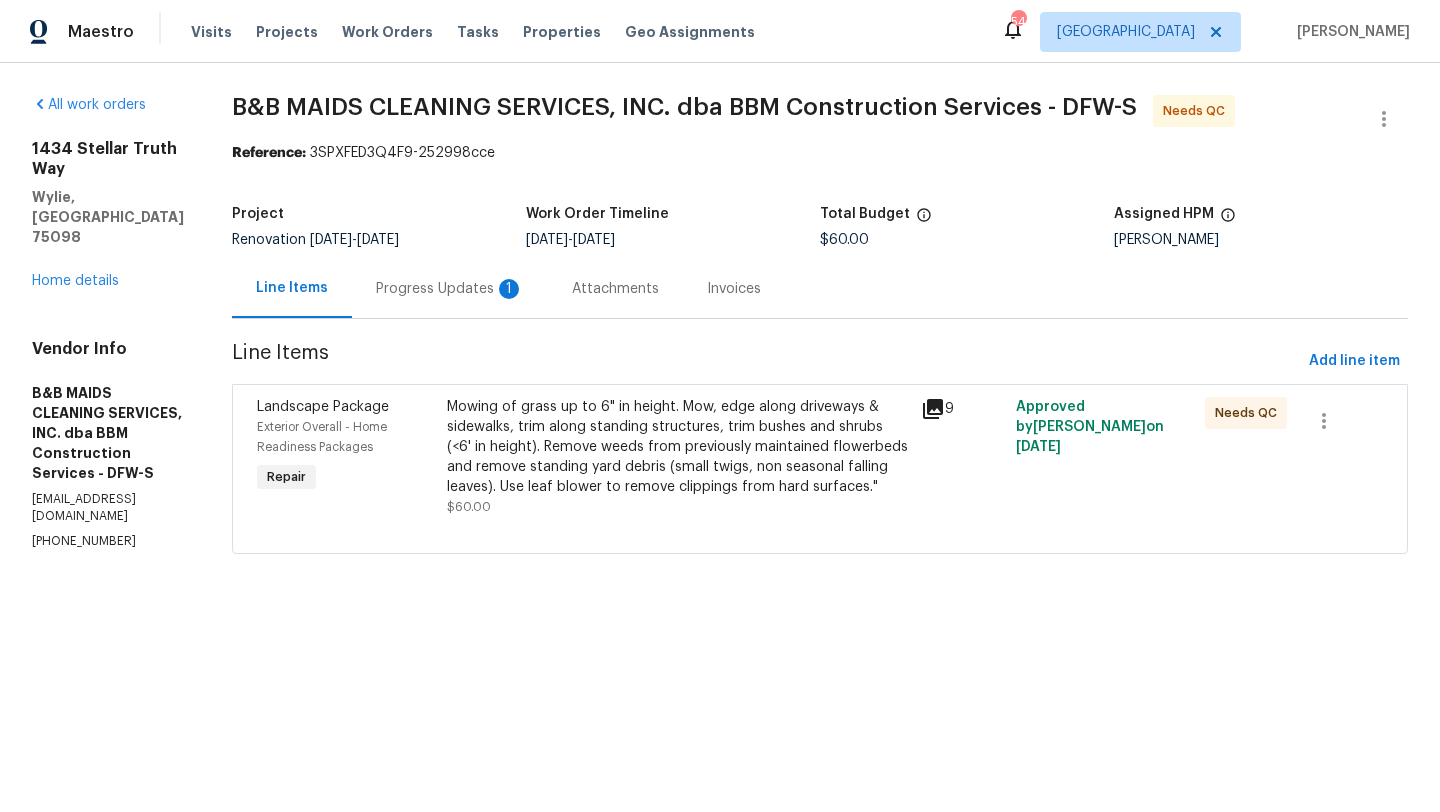 click on "Progress Updates 1" at bounding box center [450, 289] 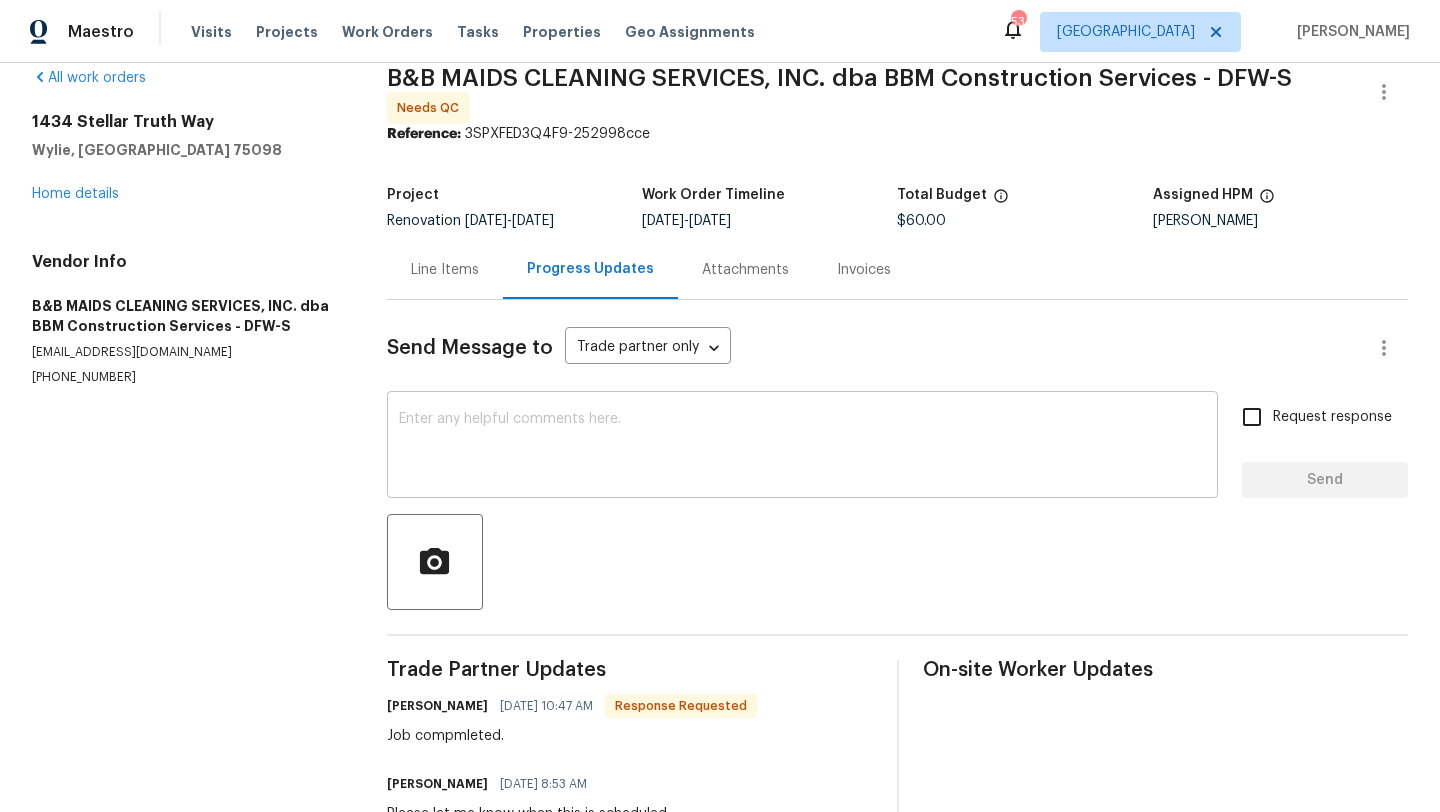 scroll, scrollTop: 0, scrollLeft: 0, axis: both 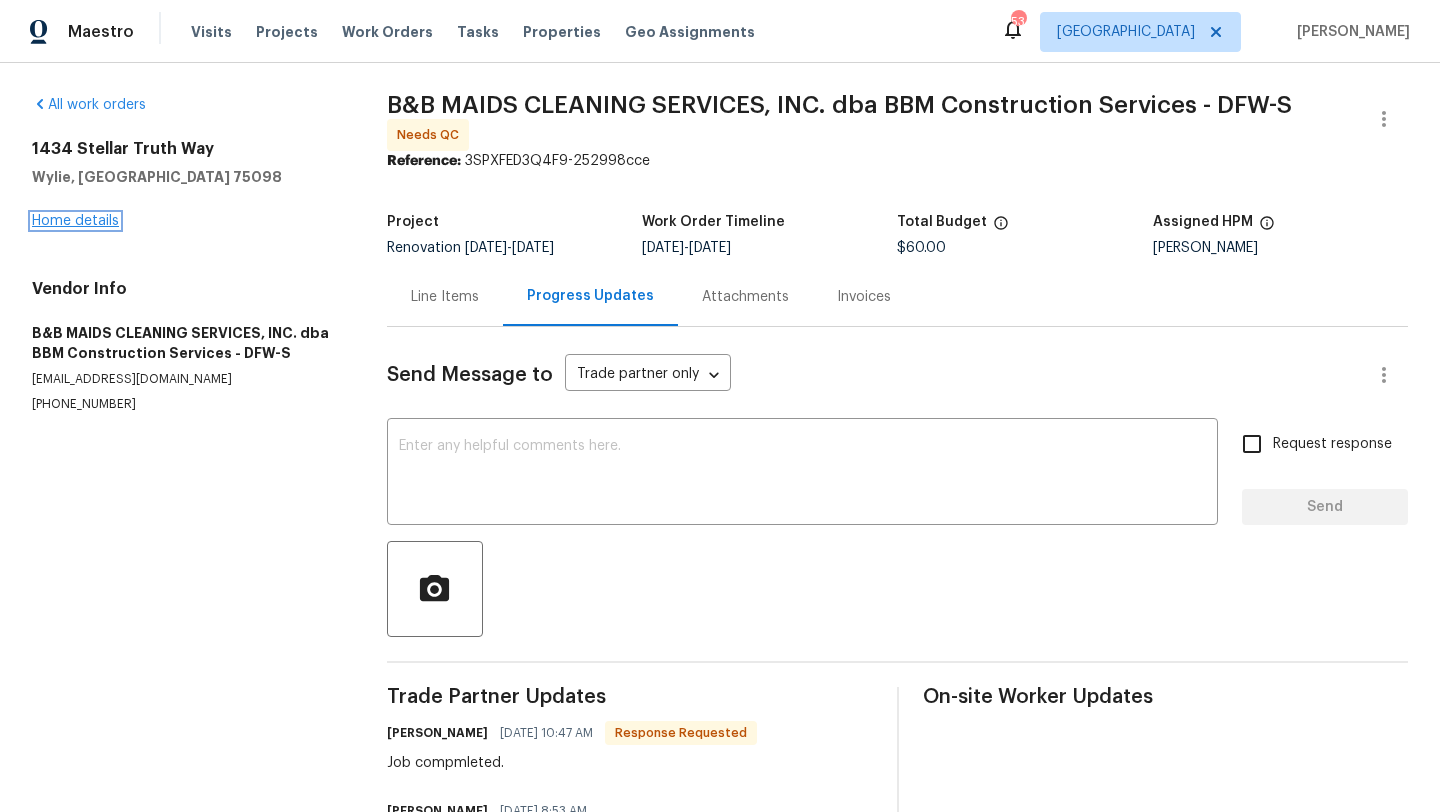 click on "Home details" at bounding box center [75, 221] 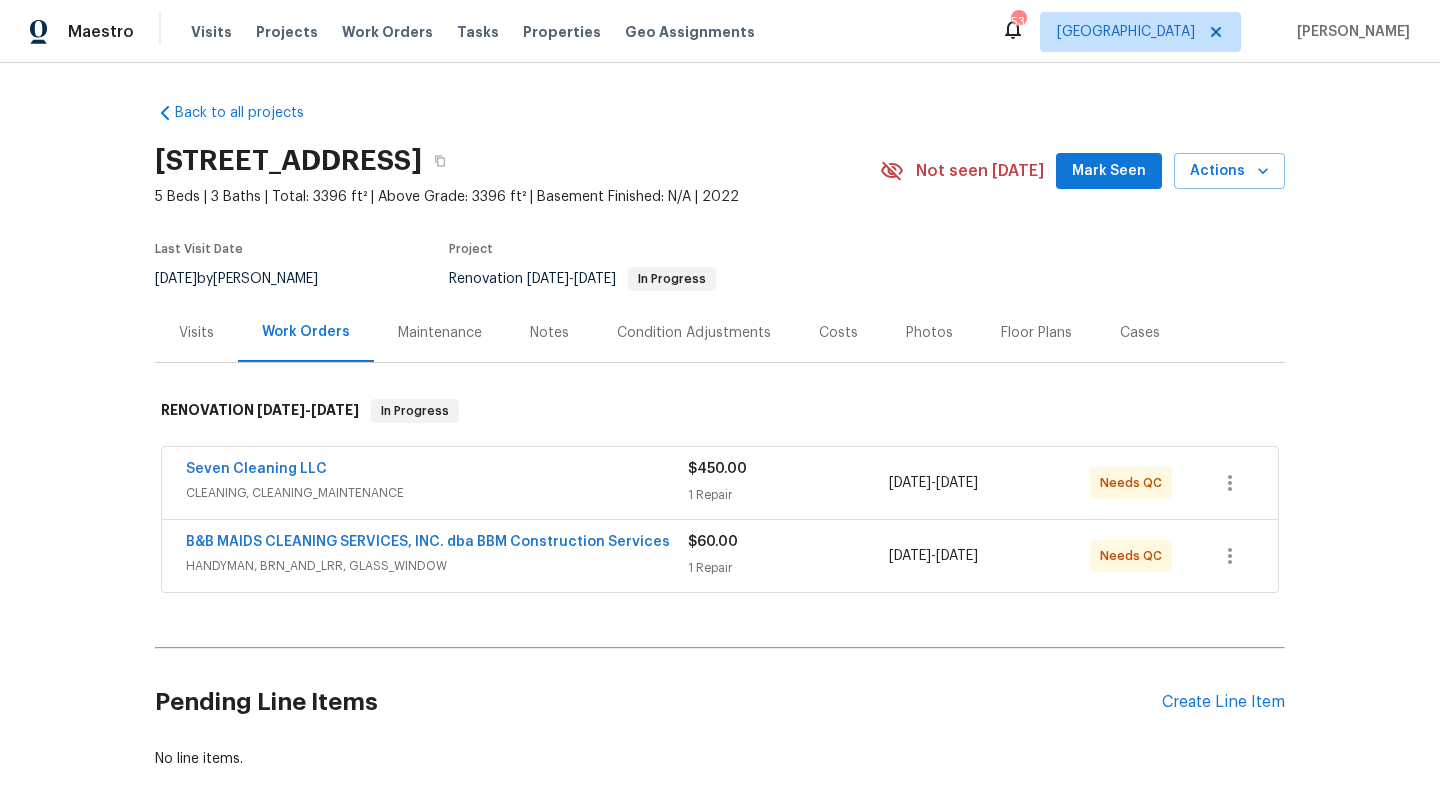 click on "Mark Seen" at bounding box center [1109, 171] 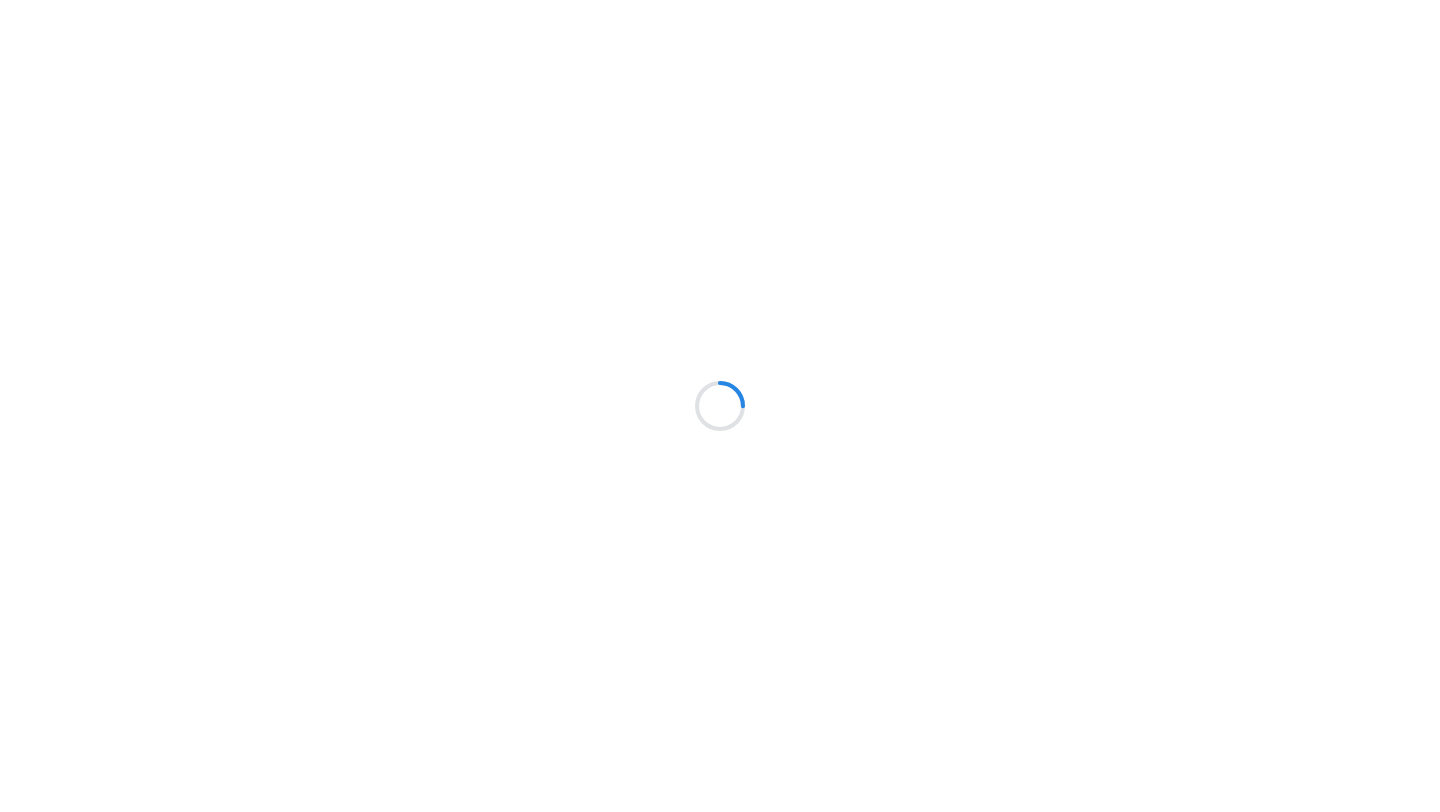 scroll, scrollTop: 0, scrollLeft: 0, axis: both 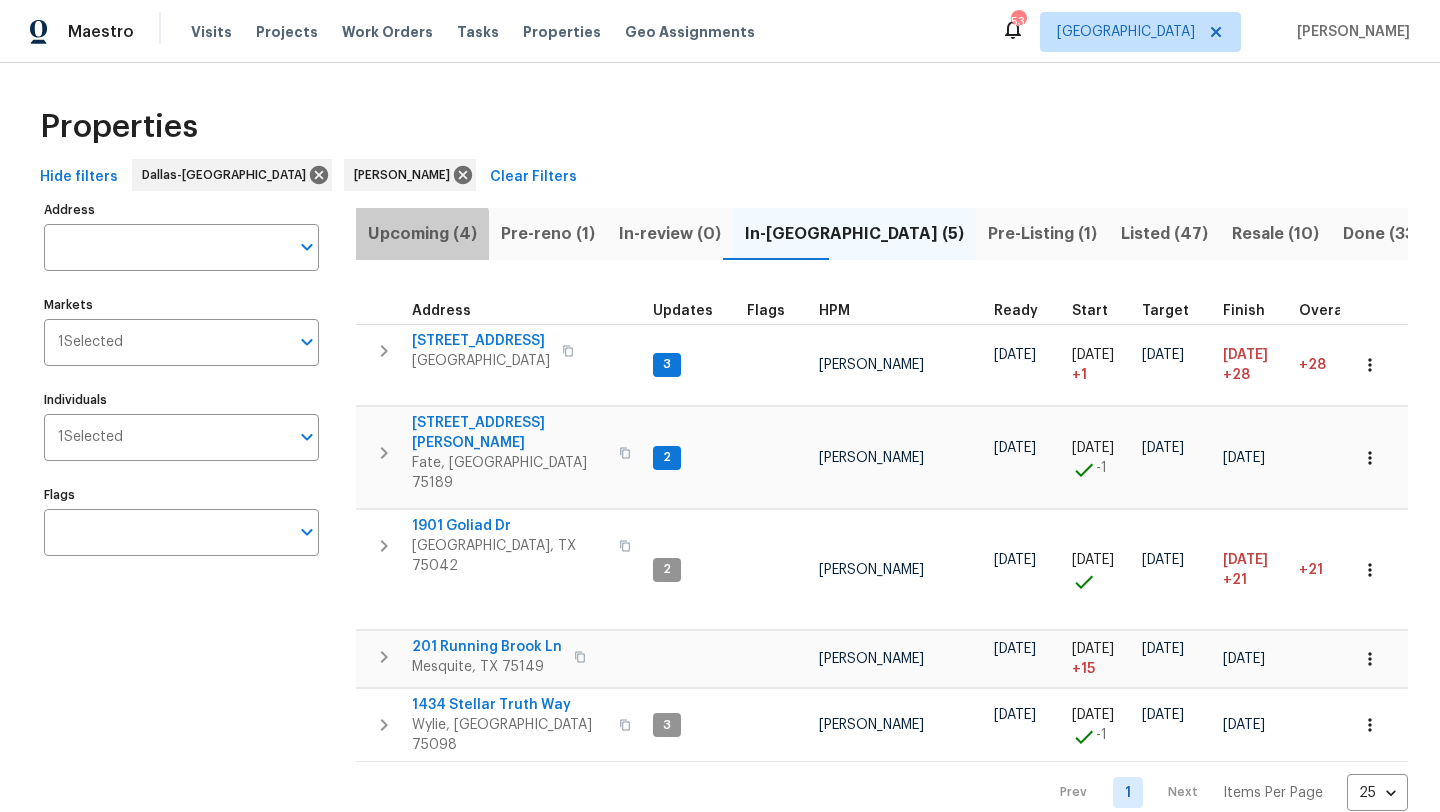 click on "Upcoming (4)" at bounding box center [422, 234] 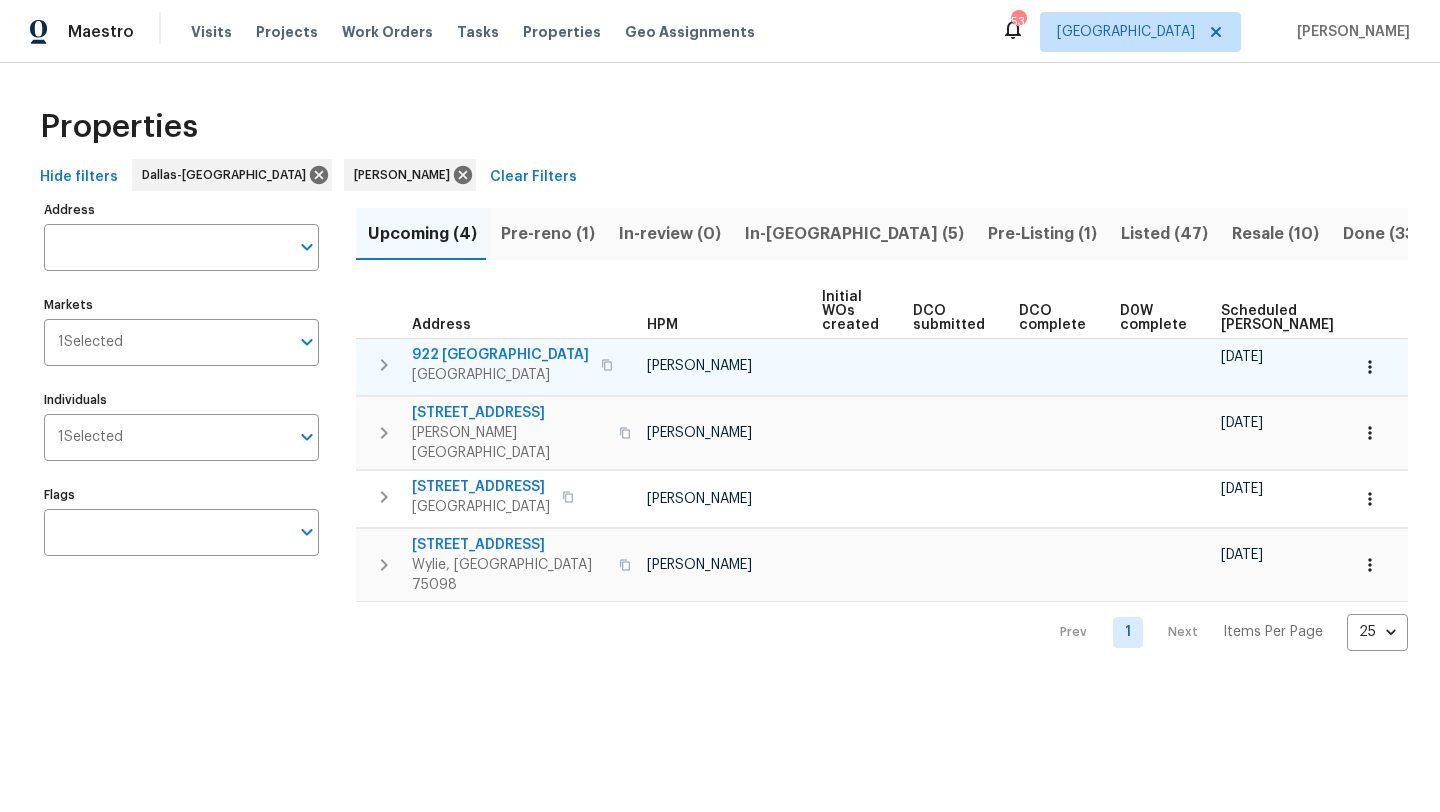 scroll, scrollTop: 0, scrollLeft: 97, axis: horizontal 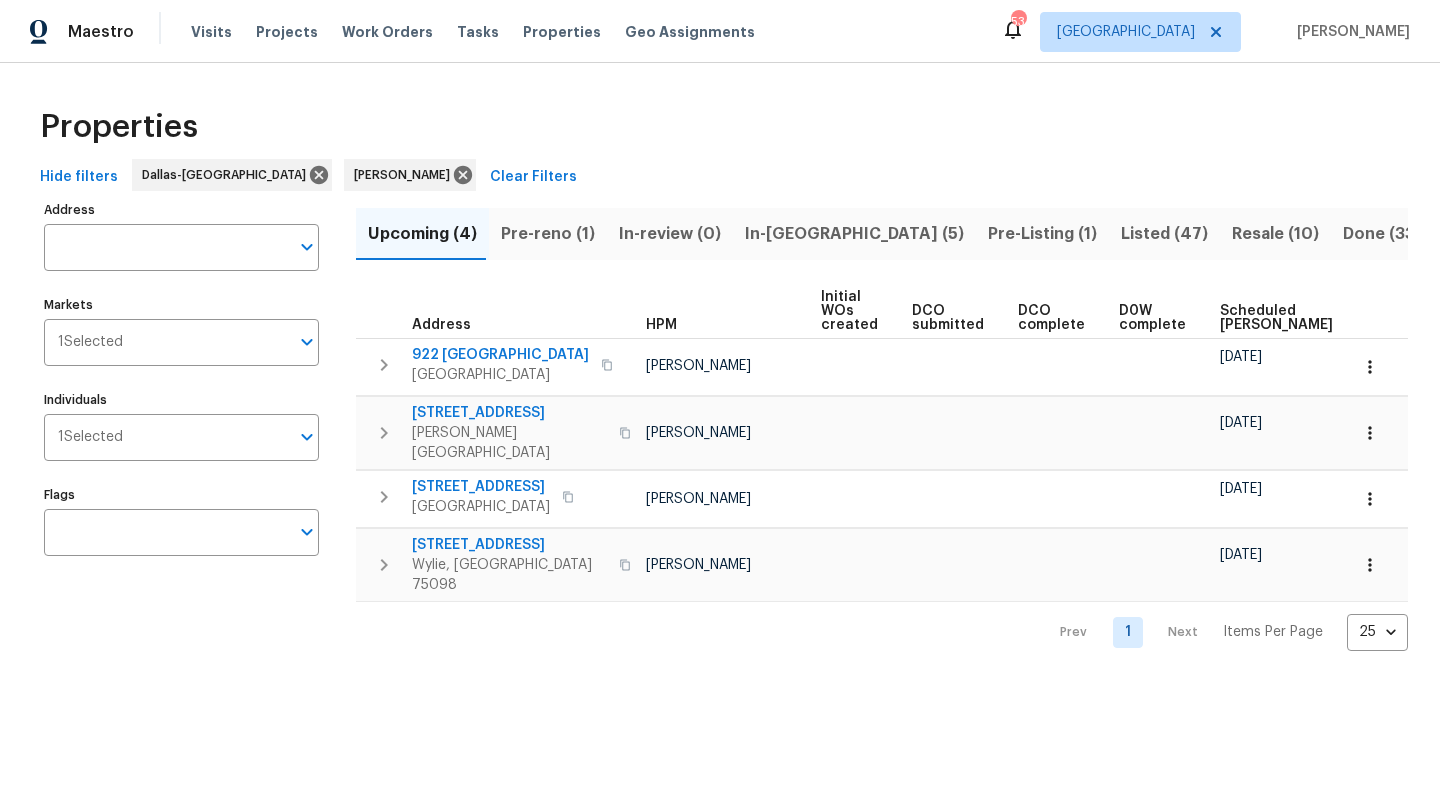 type 